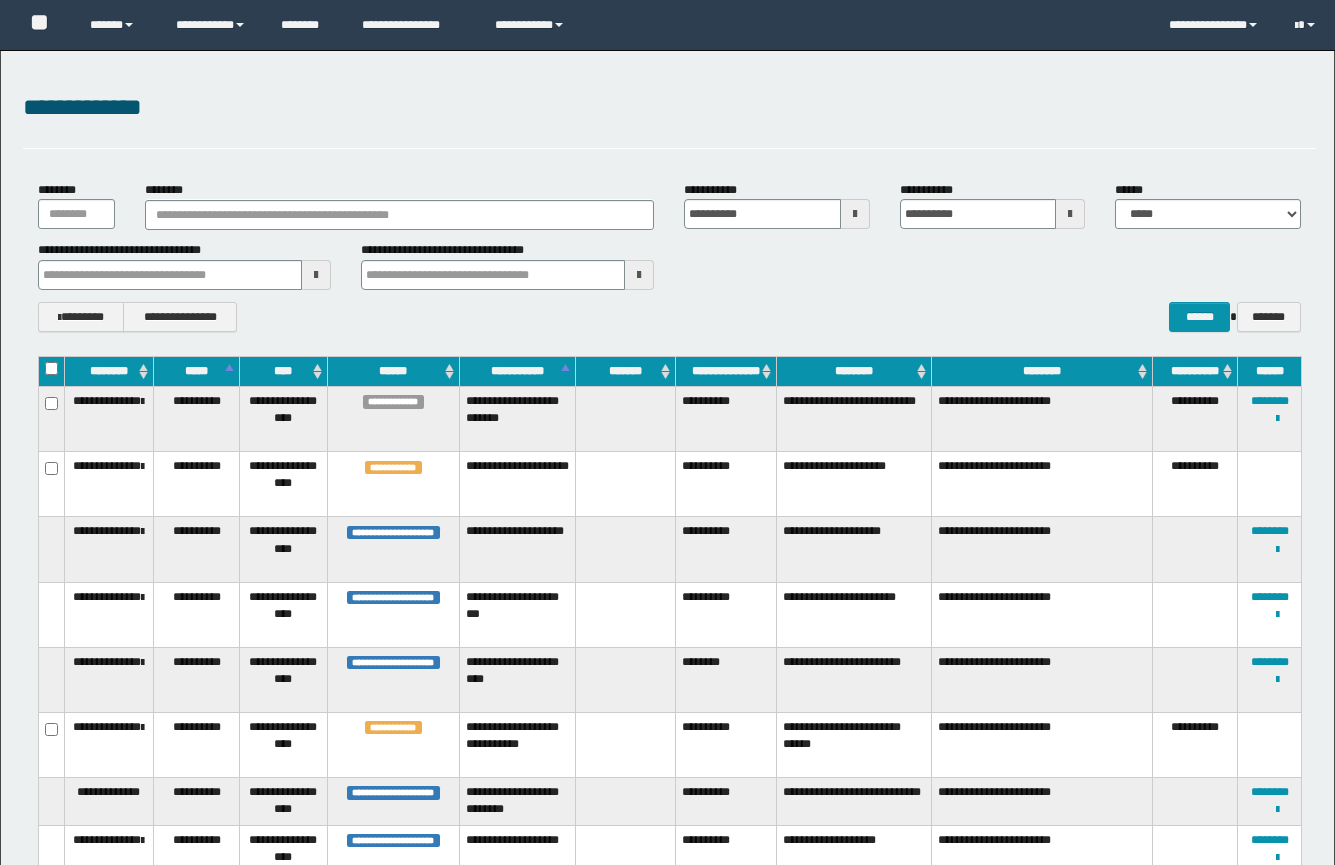 scroll, scrollTop: 225, scrollLeft: 0, axis: vertical 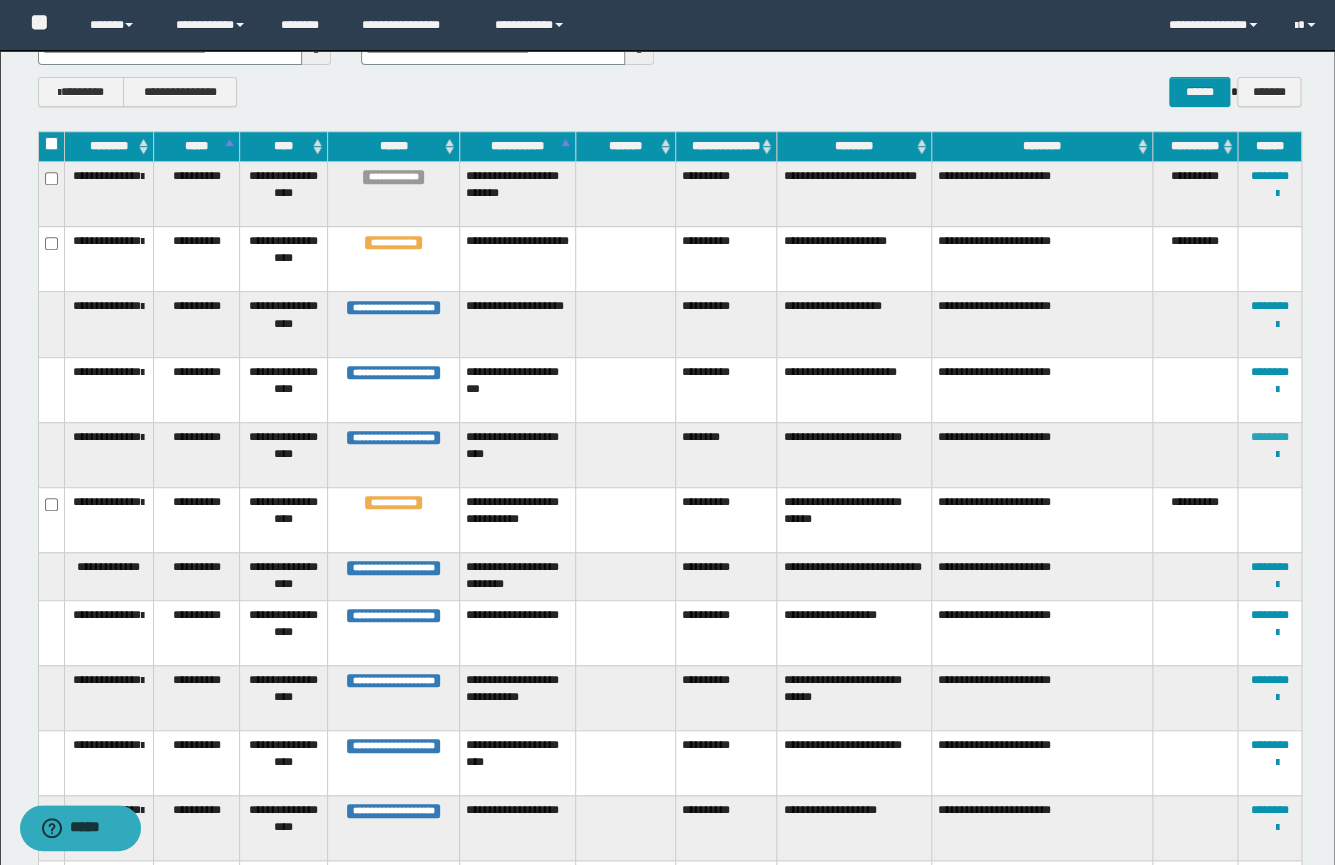 click on "********" at bounding box center (1270, 437) 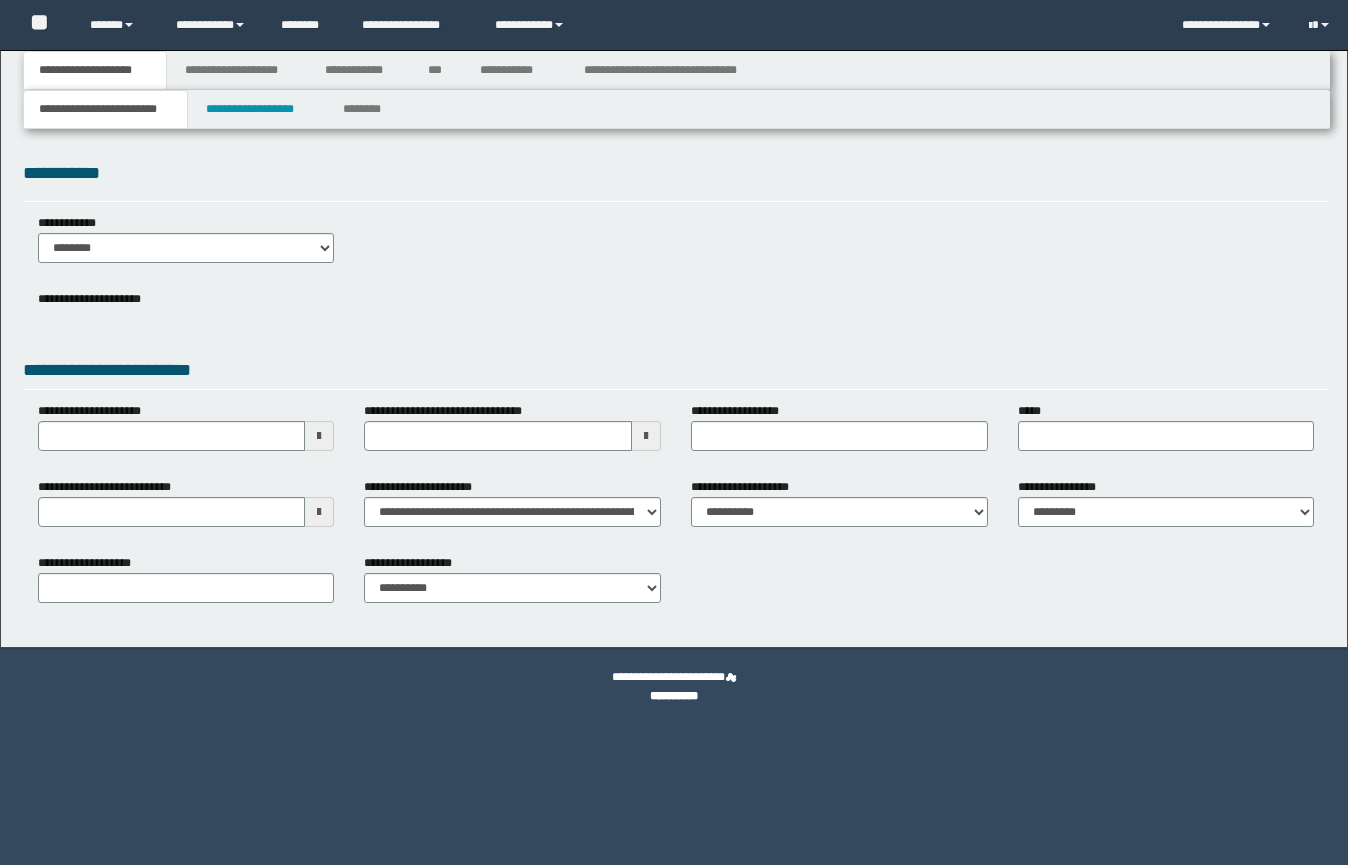 scroll, scrollTop: 0, scrollLeft: 0, axis: both 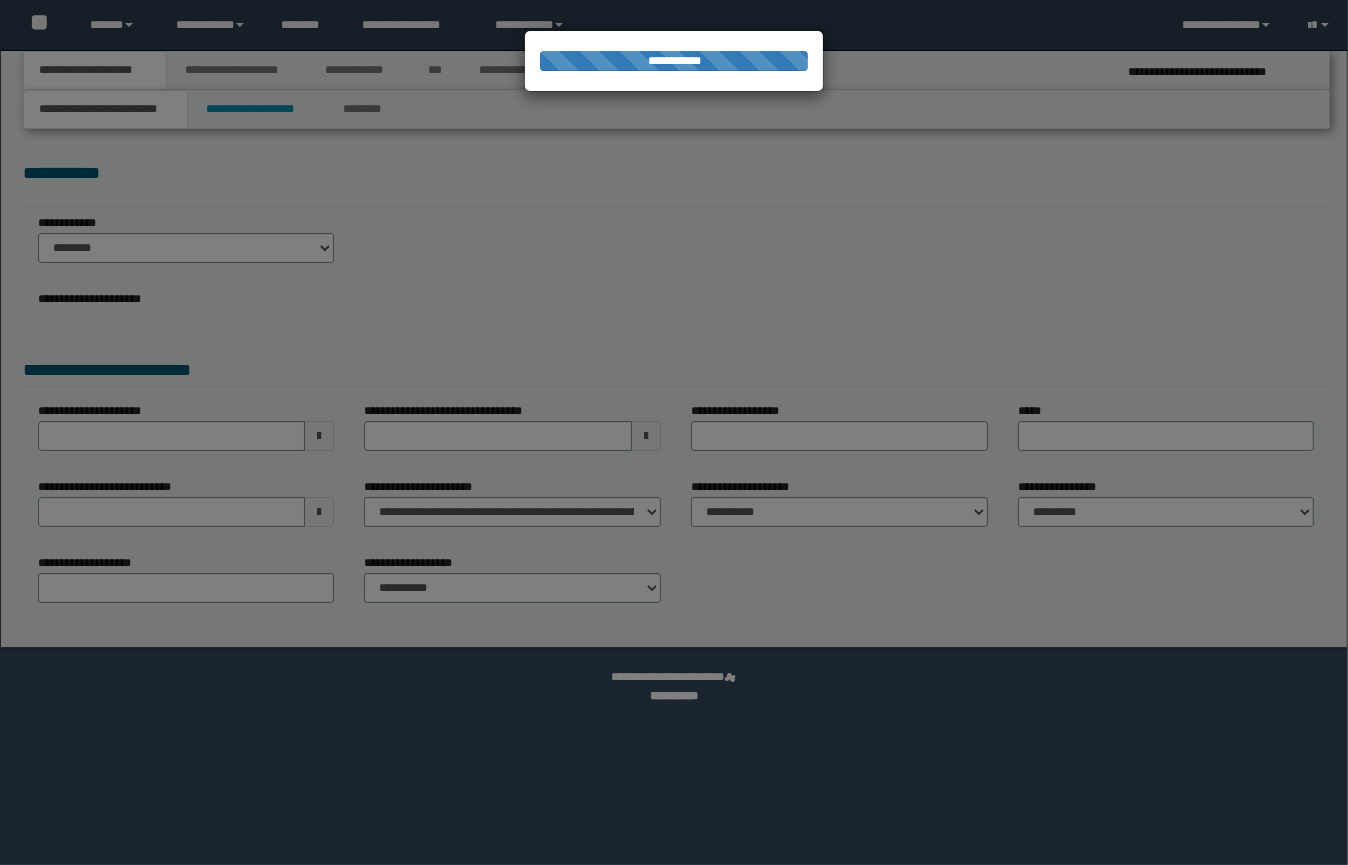select on "*" 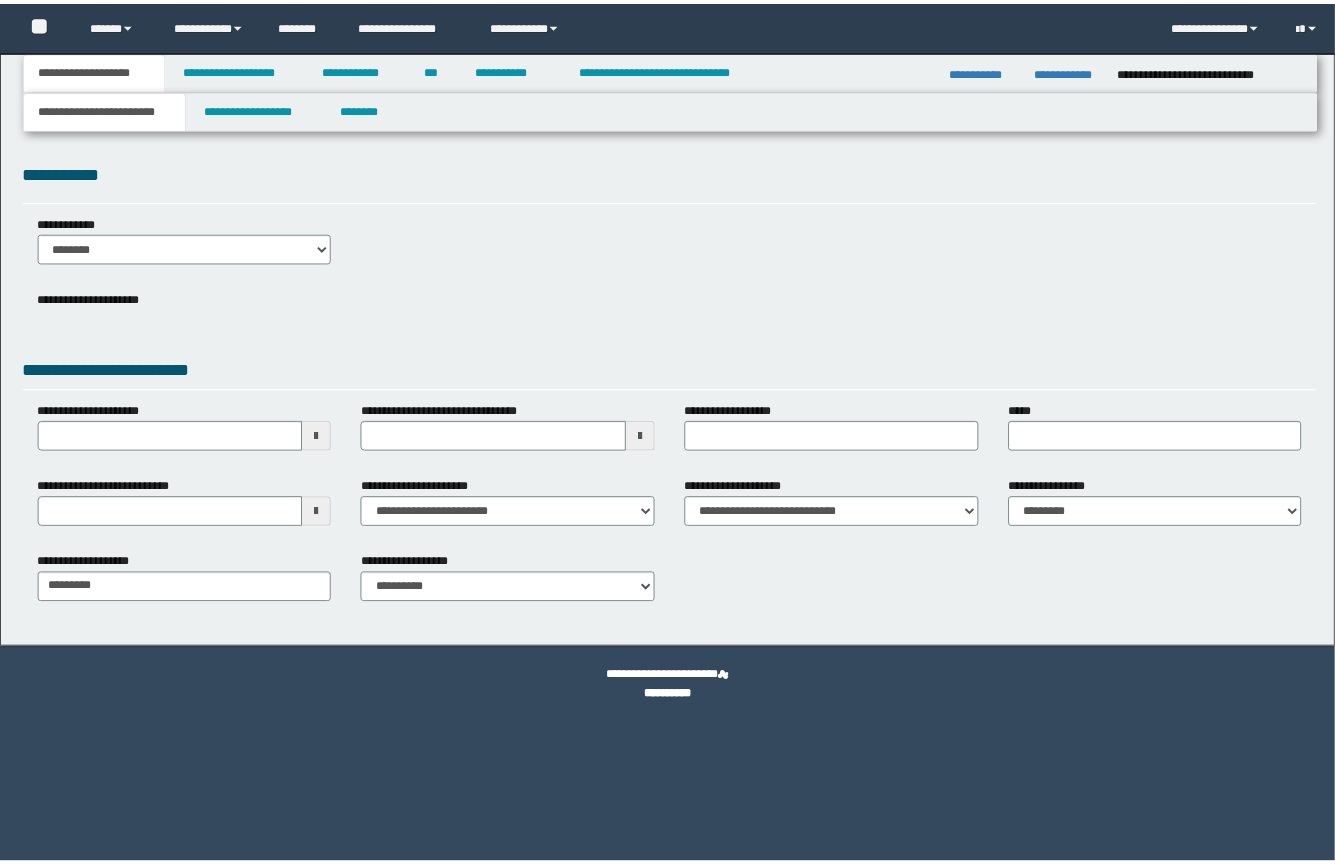 scroll, scrollTop: 0, scrollLeft: 0, axis: both 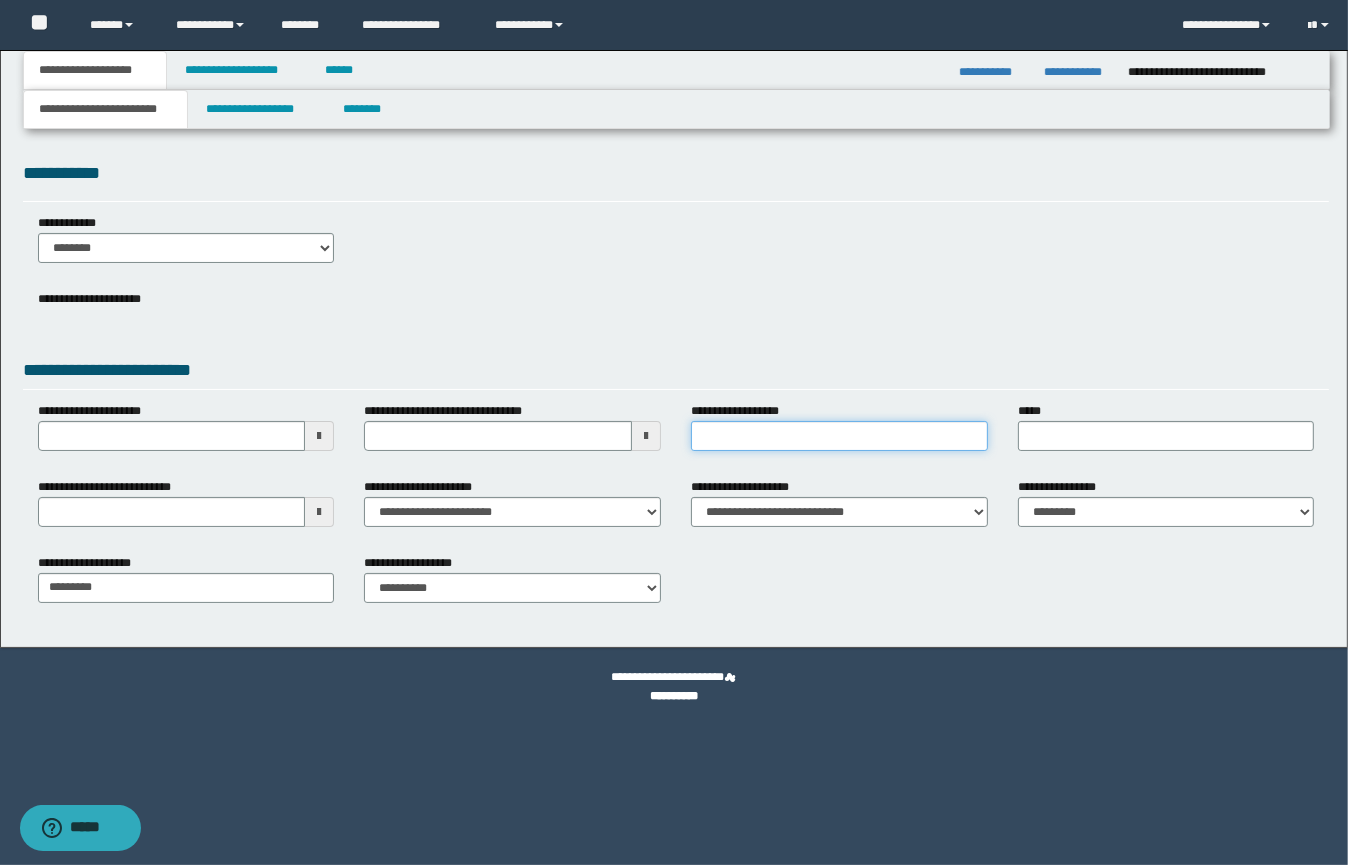 click on "**********" at bounding box center (839, 436) 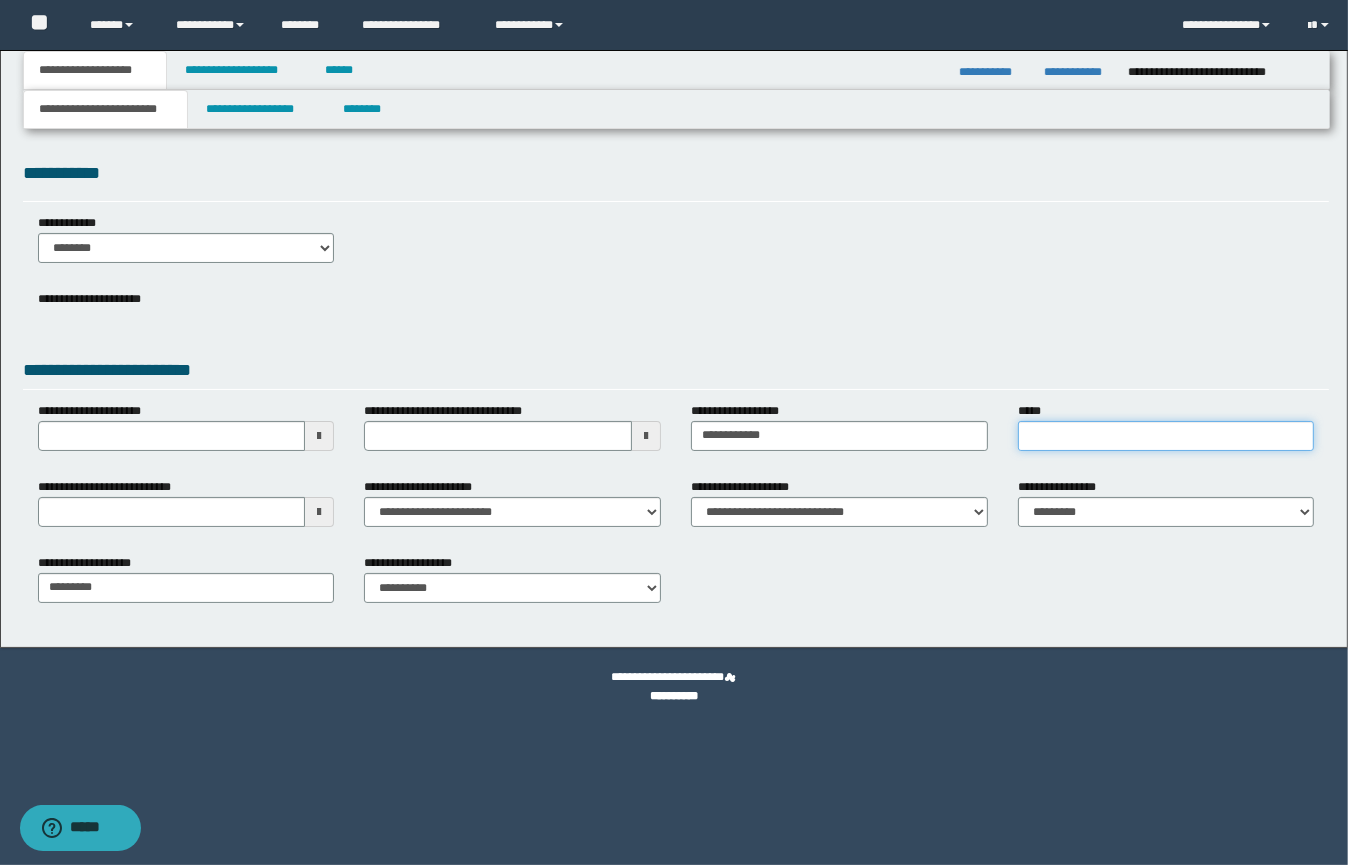 click on "*****" at bounding box center (1166, 436) 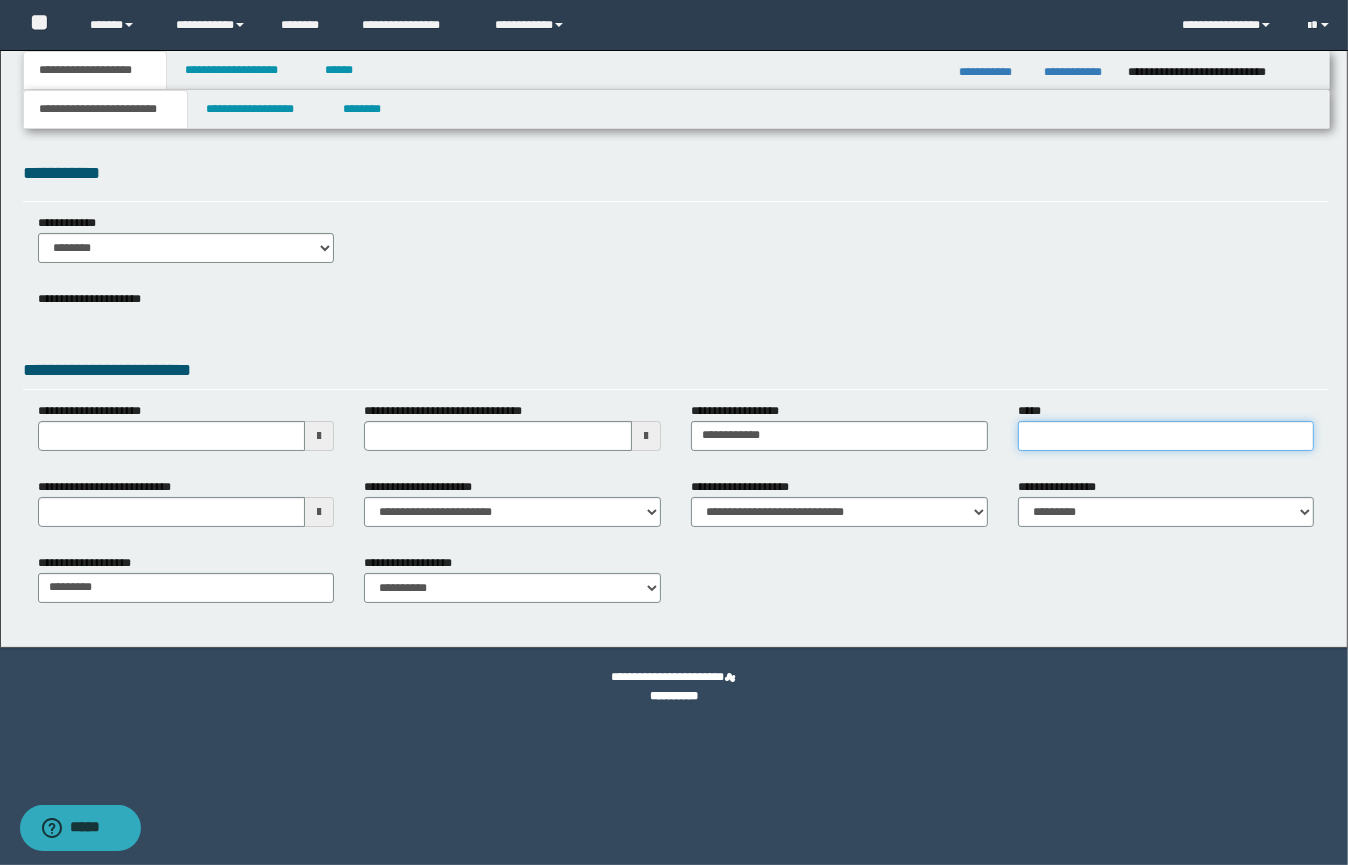 type on "**********" 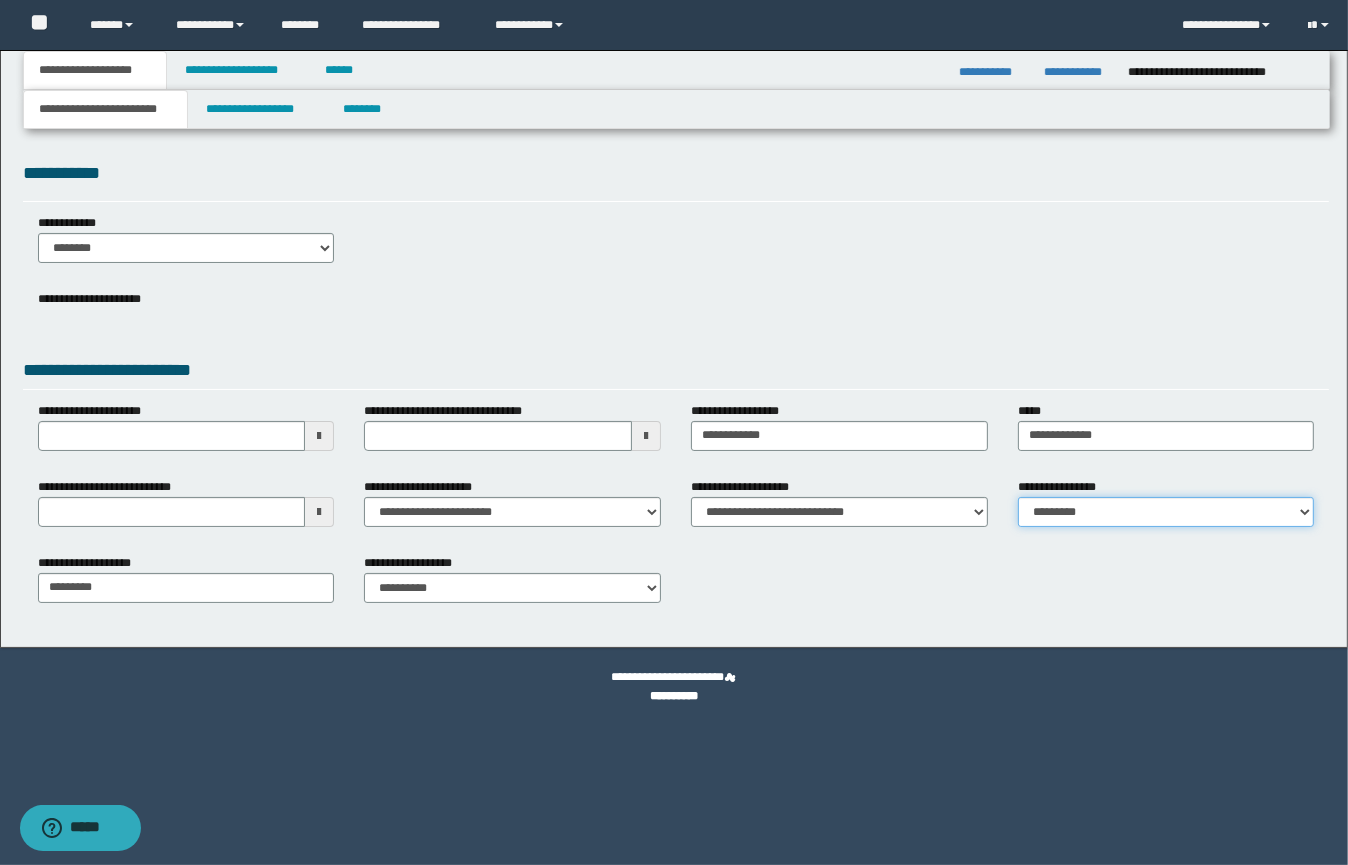 click on "**********" at bounding box center (1166, 512) 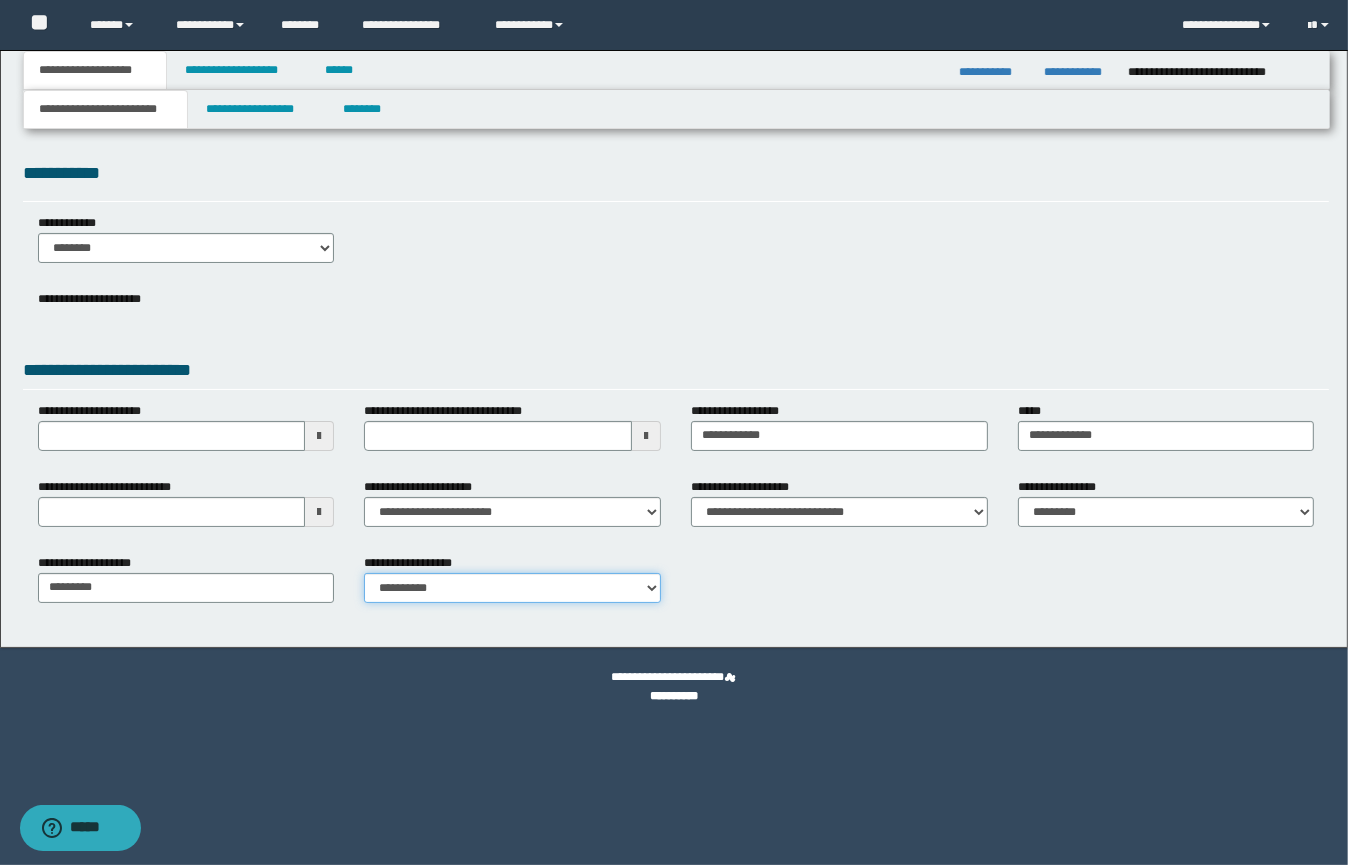 click on "**********" at bounding box center (512, 588) 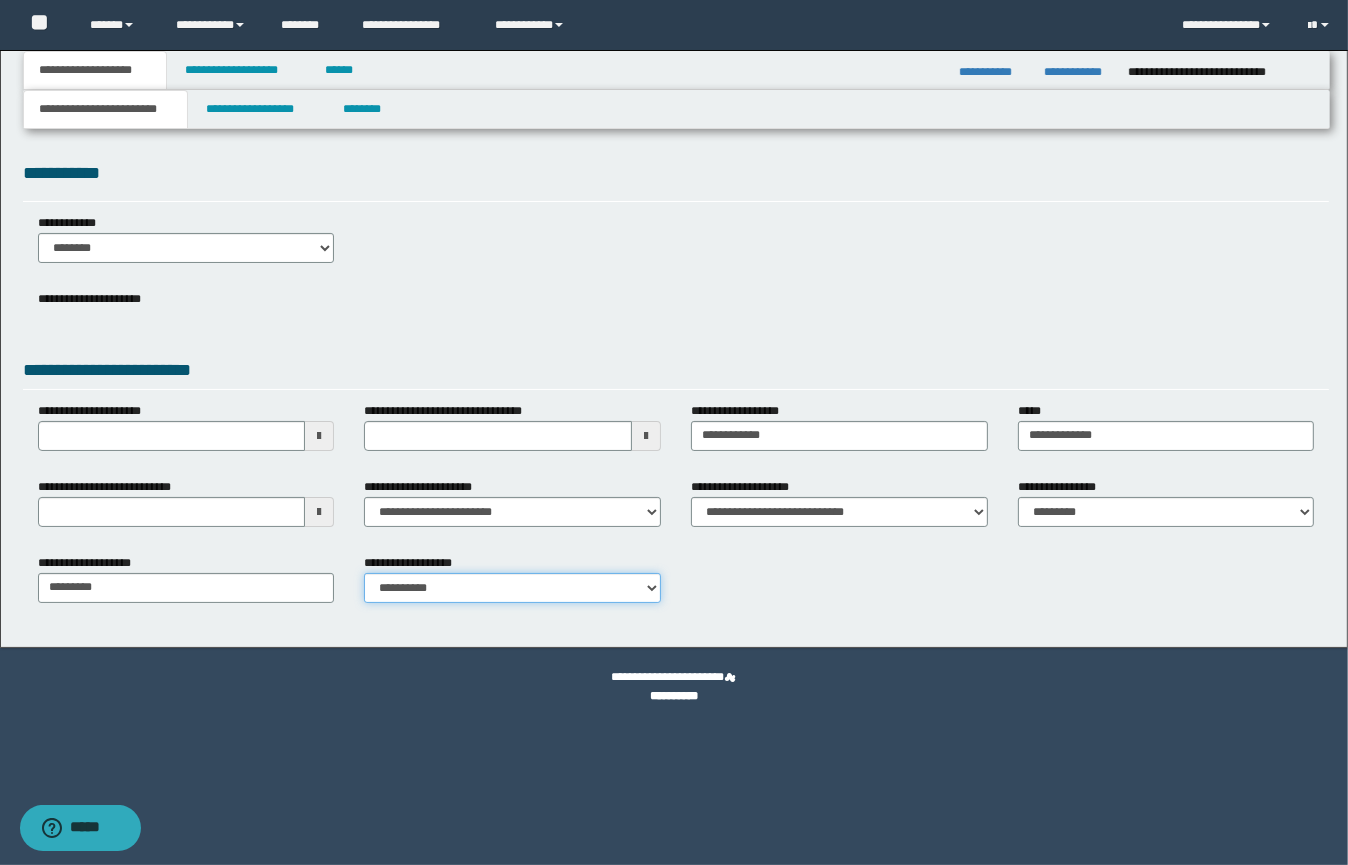 select on "*" 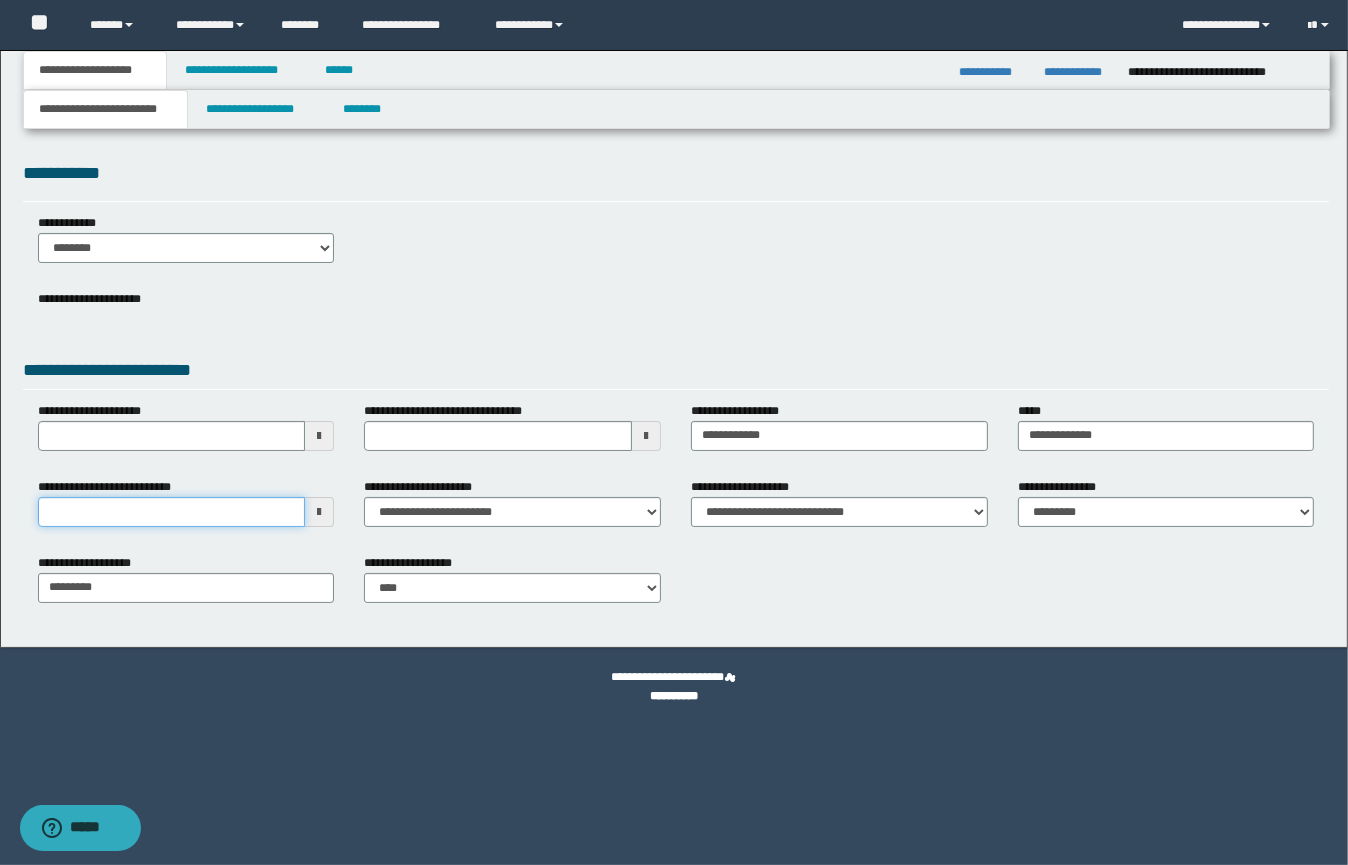 click on "**********" at bounding box center (172, 512) 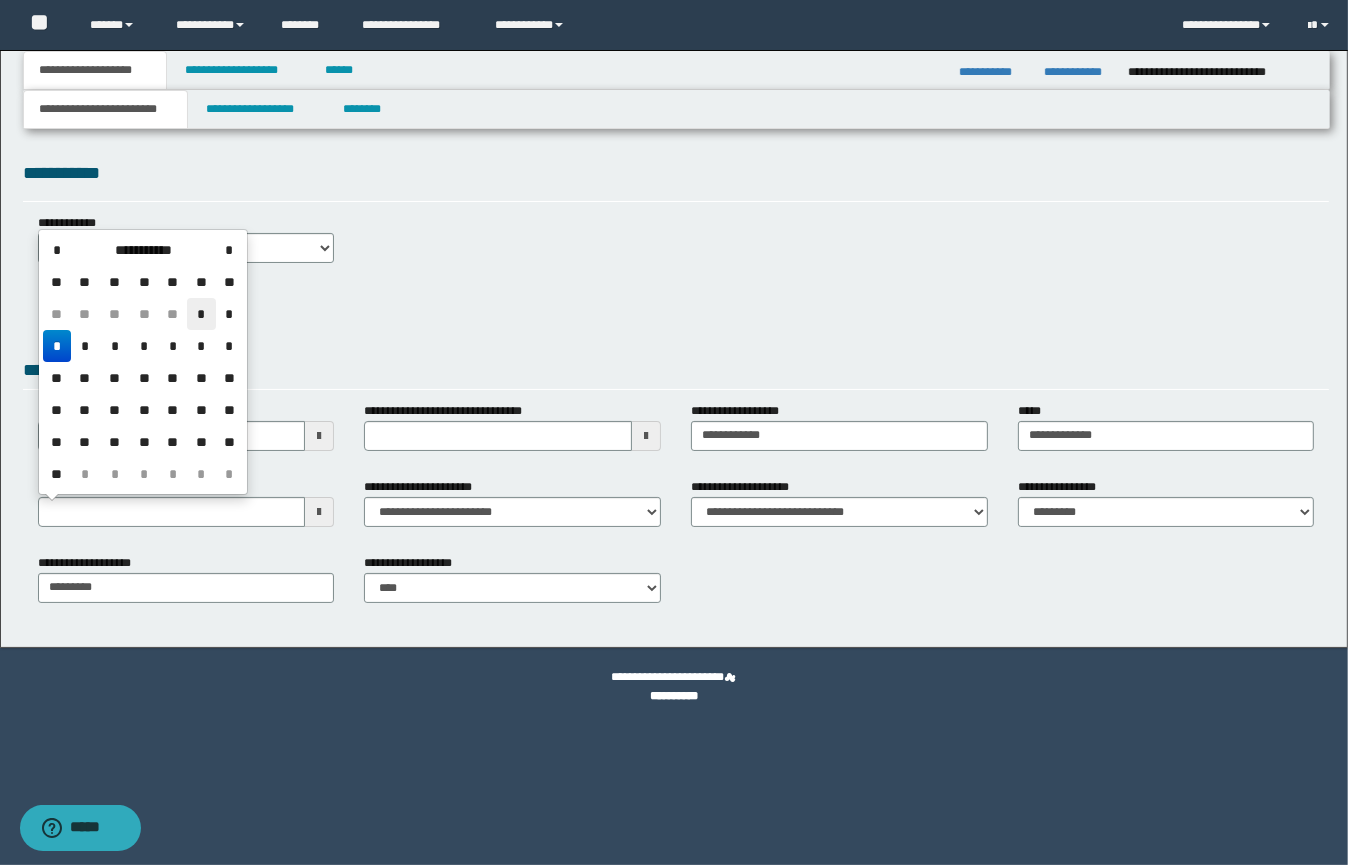 click on "*" at bounding box center [201, 314] 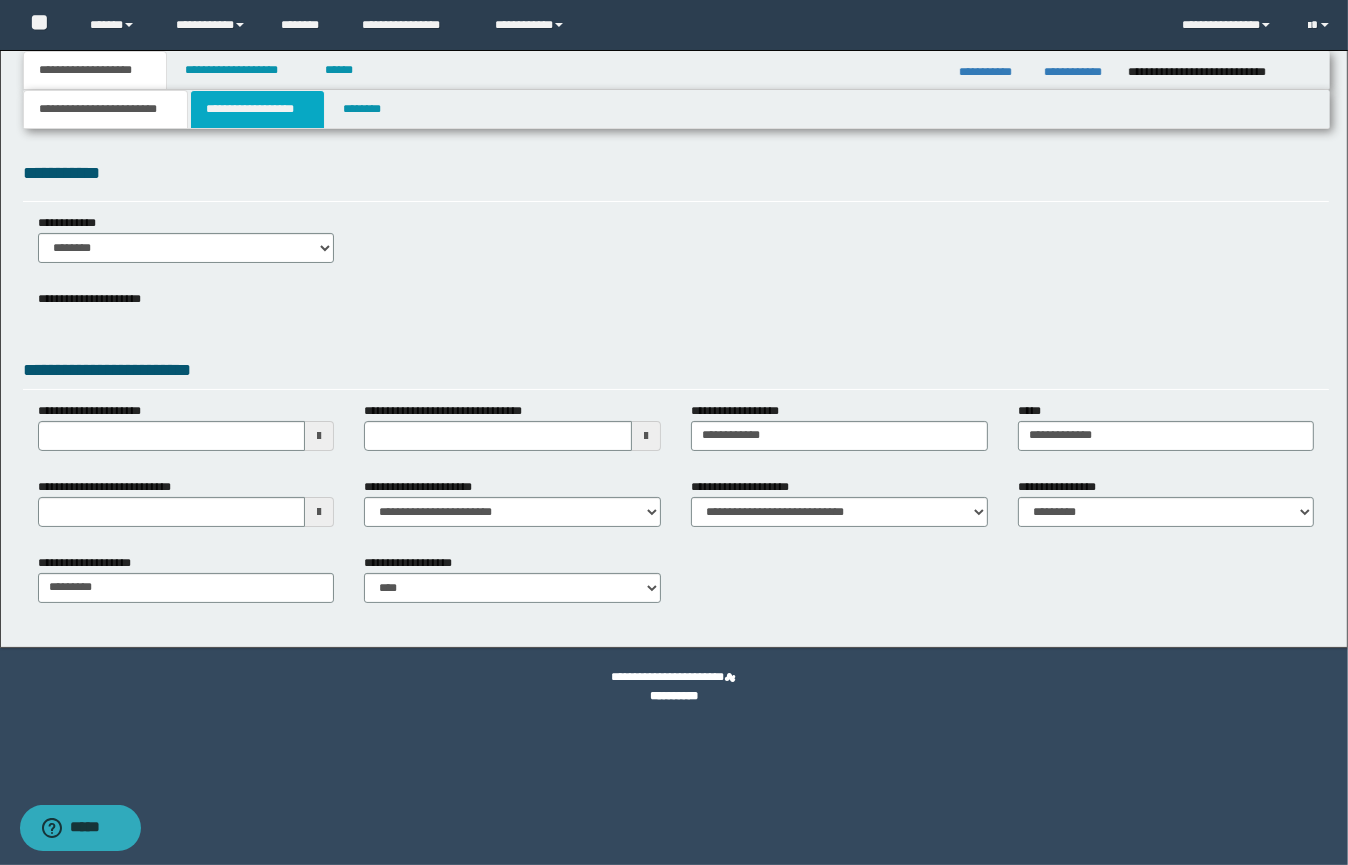 click on "**********" at bounding box center [257, 109] 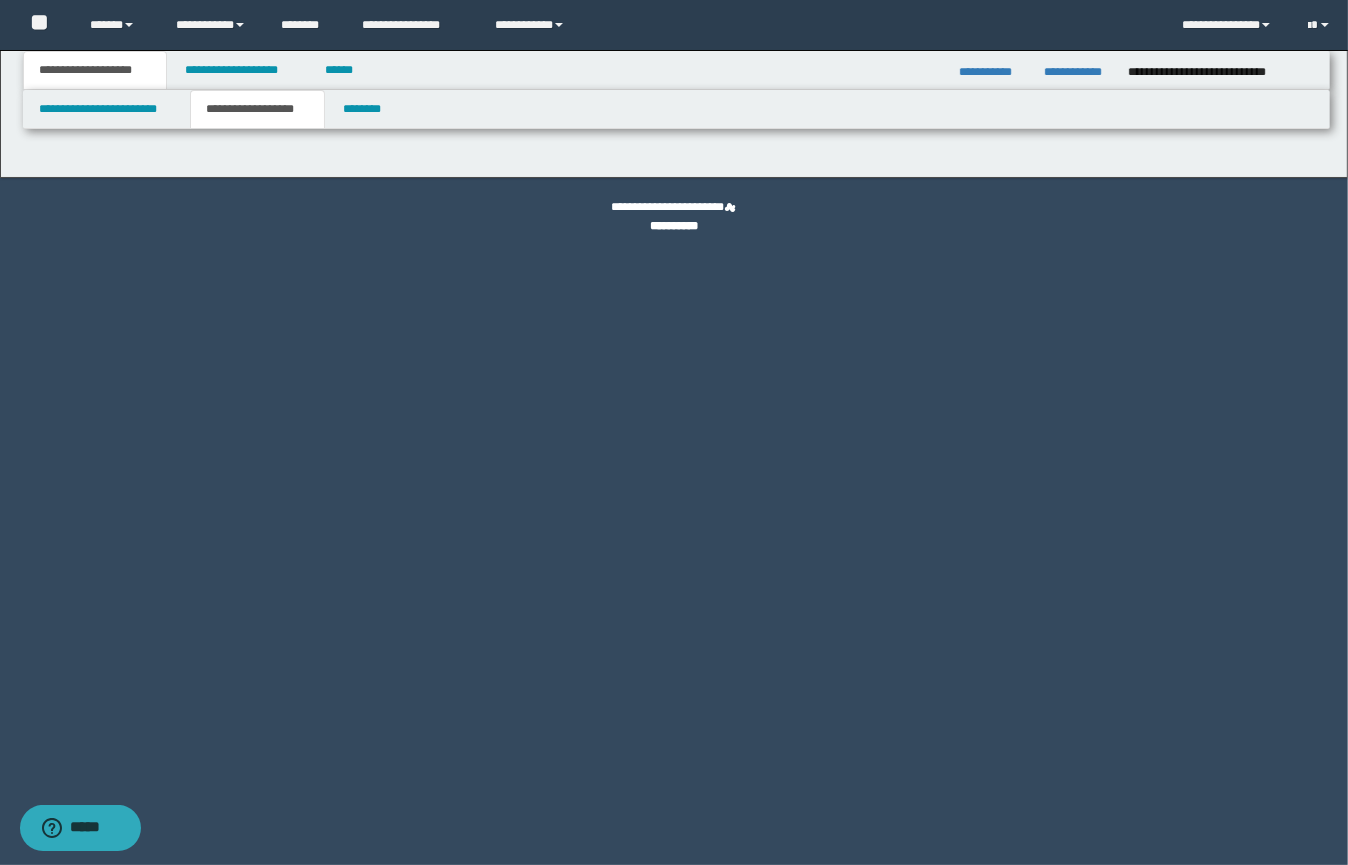 type on "********" 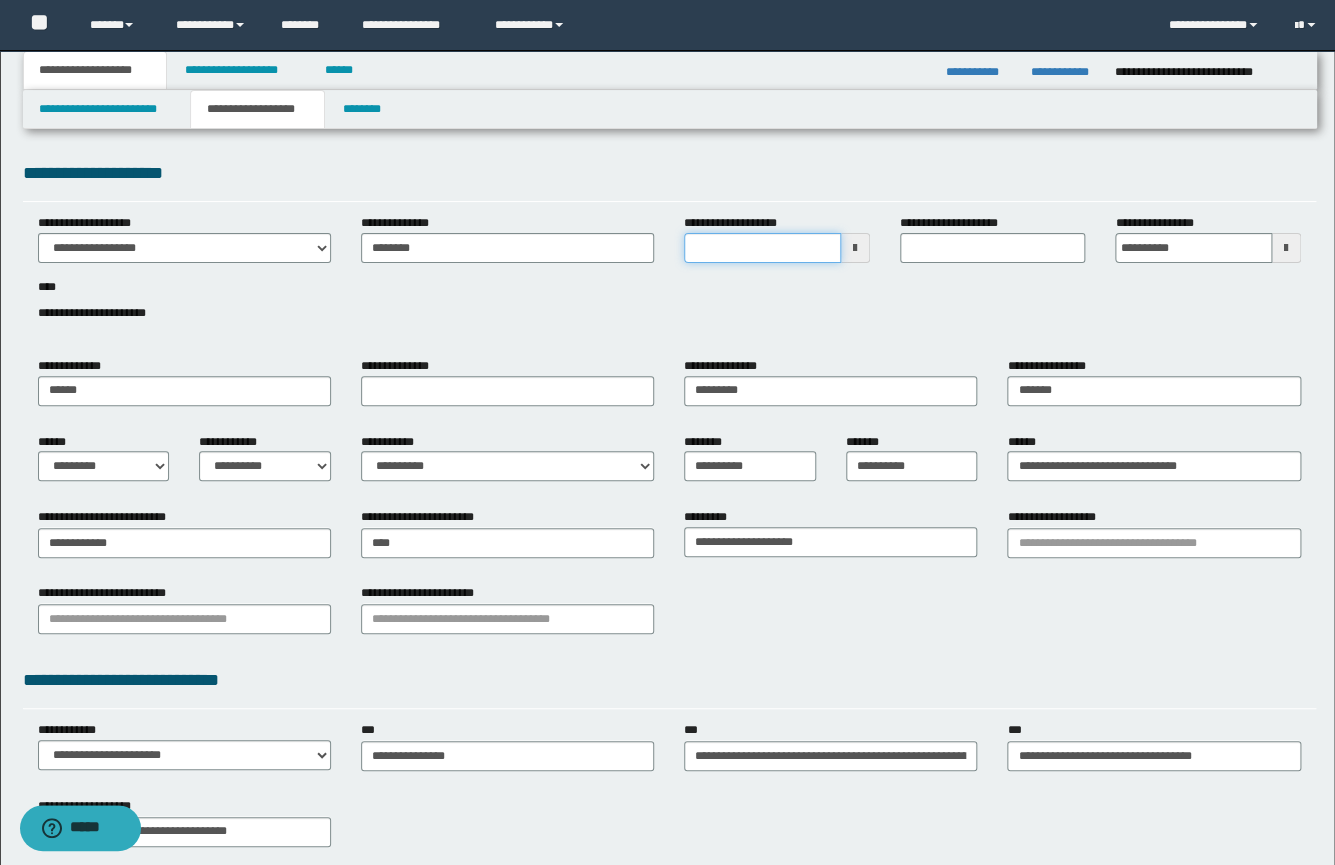 click on "**********" at bounding box center [762, 248] 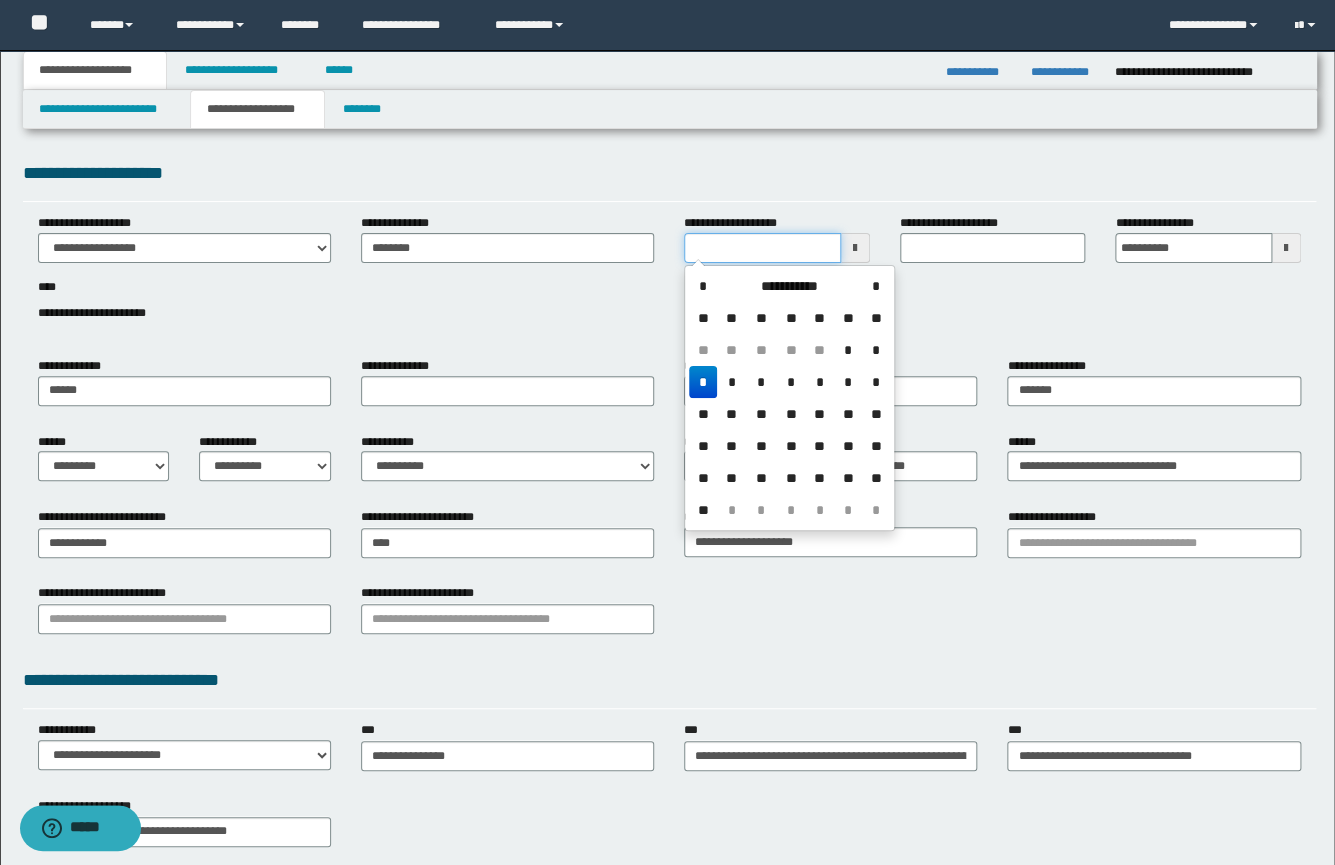 drag, startPoint x: 762, startPoint y: 250, endPoint x: 601, endPoint y: 247, distance: 161.02795 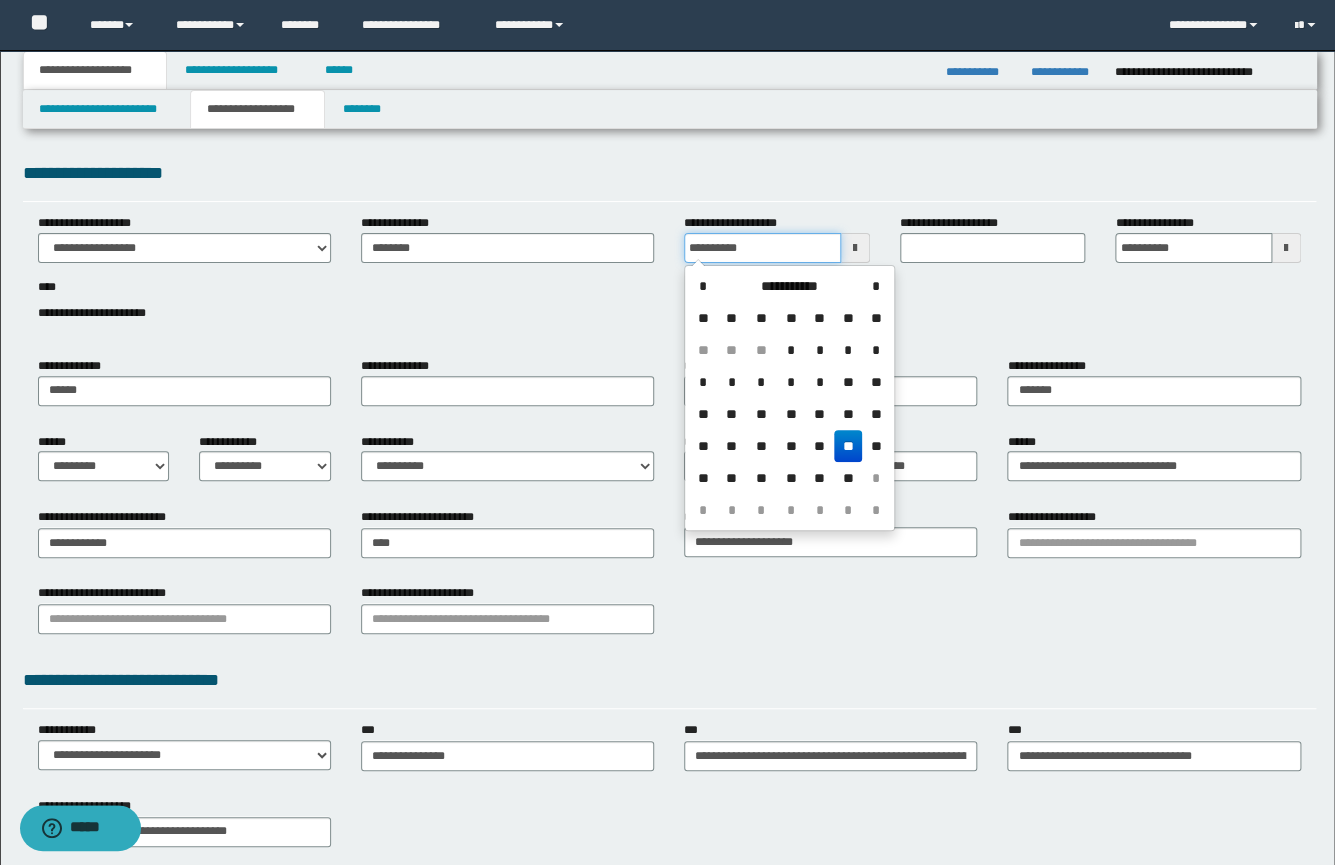 type on "**********" 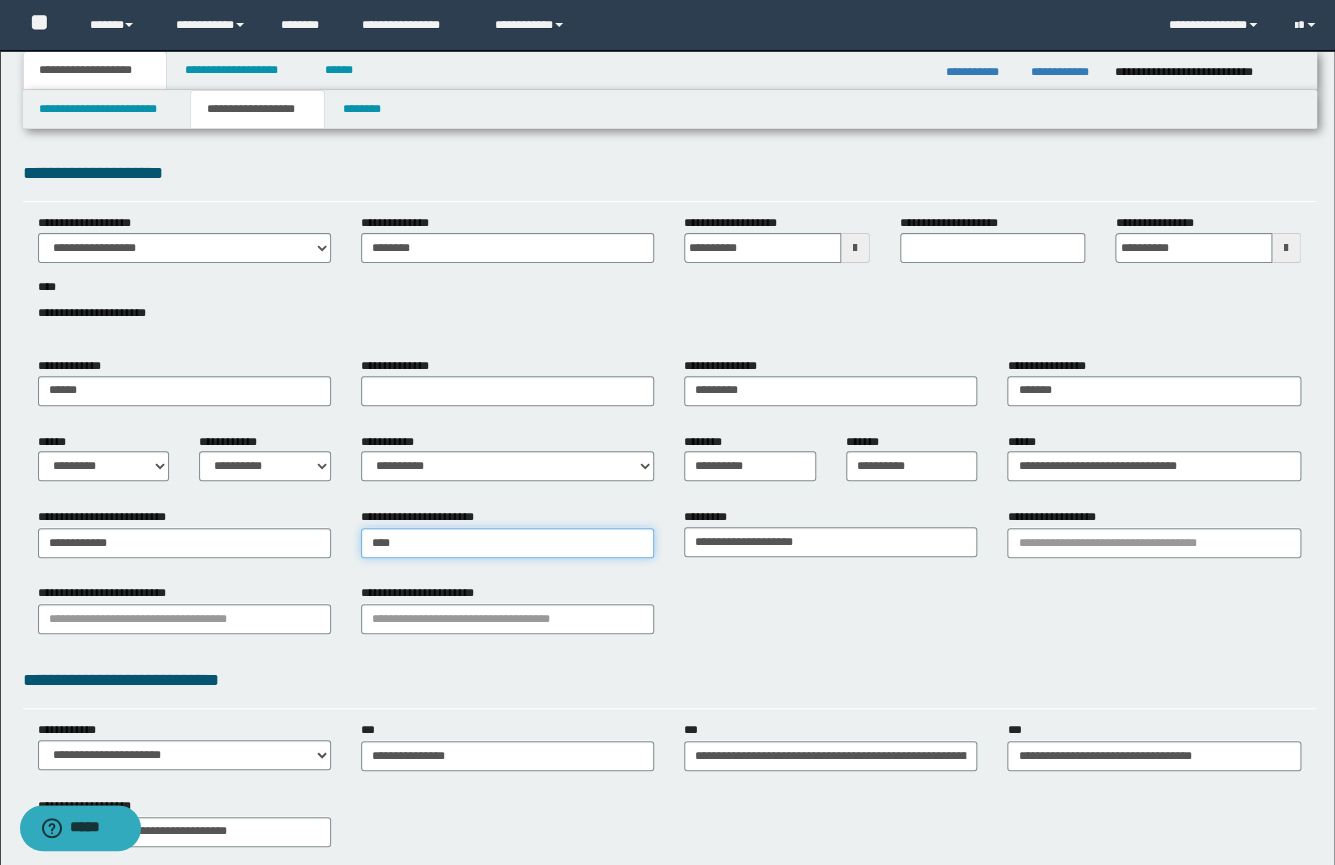 type on "****" 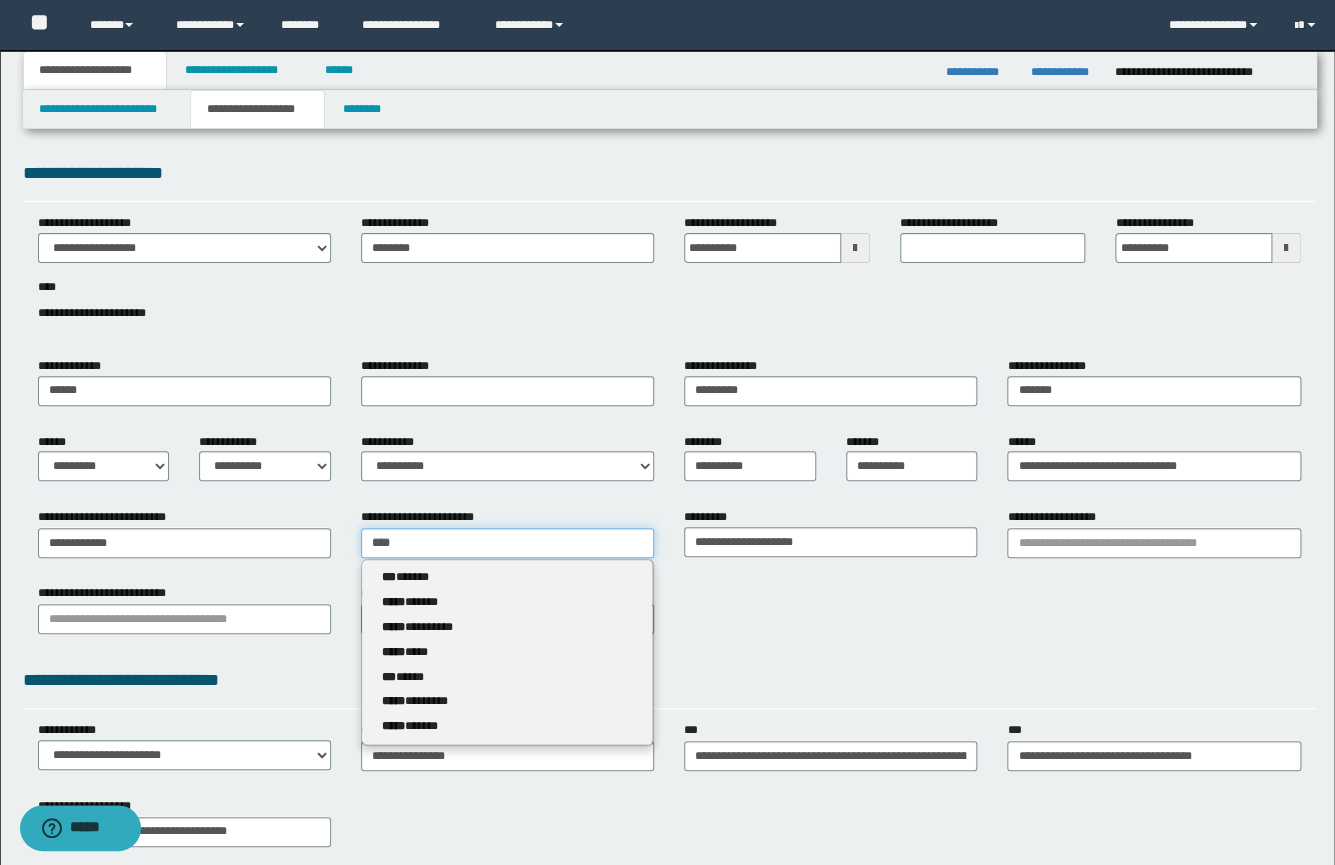 drag, startPoint x: 413, startPoint y: 539, endPoint x: 269, endPoint y: 515, distance: 145.9863 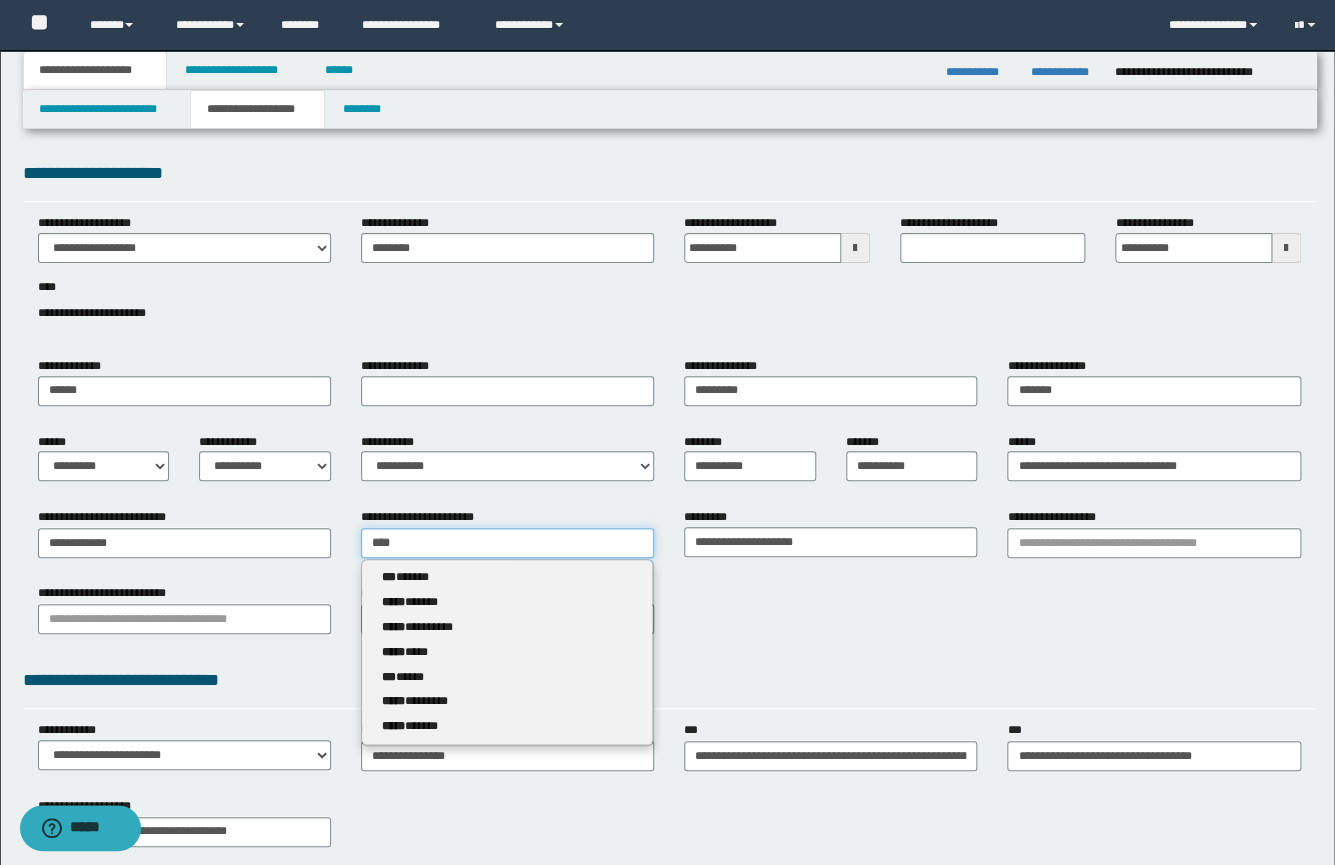 click on "**********" at bounding box center (669, 540) 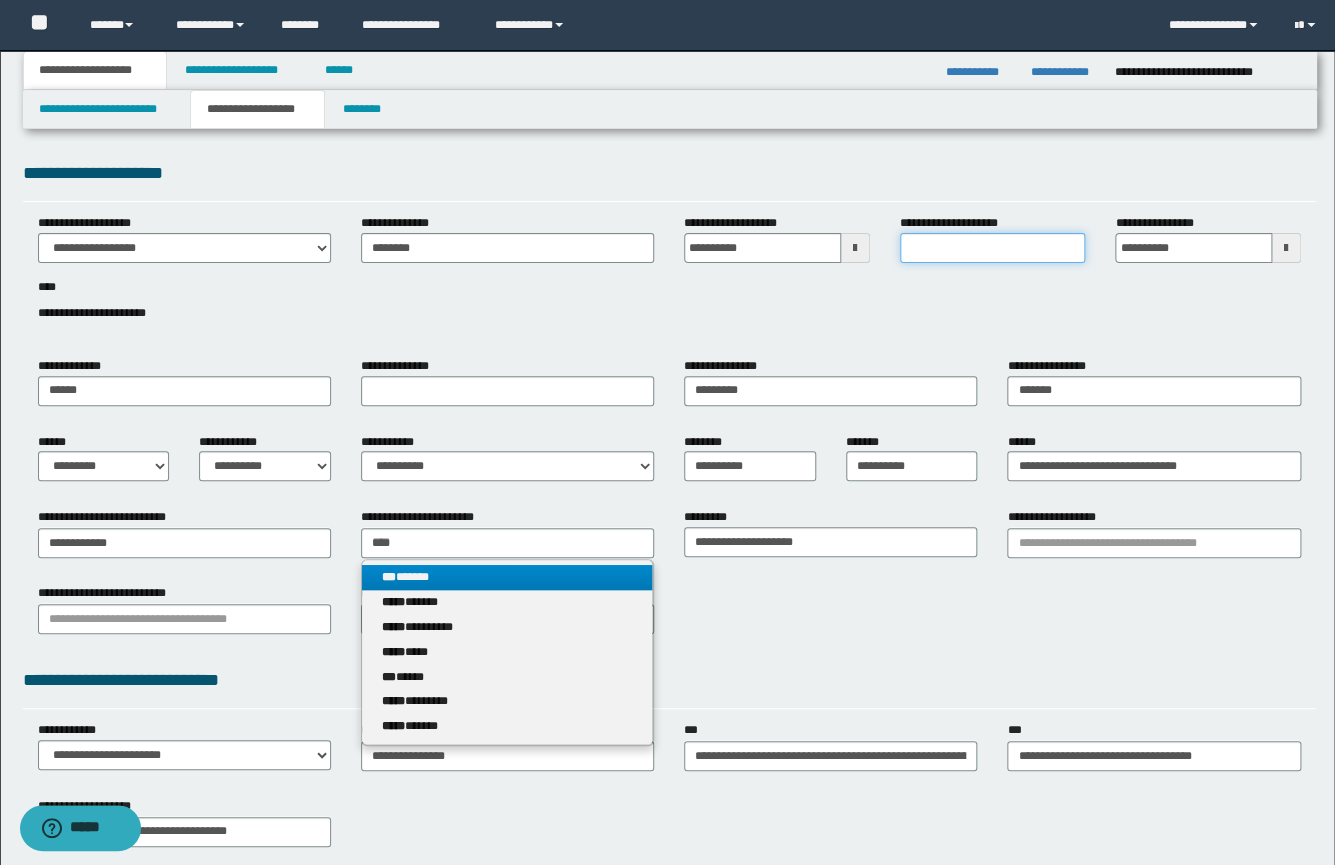 type 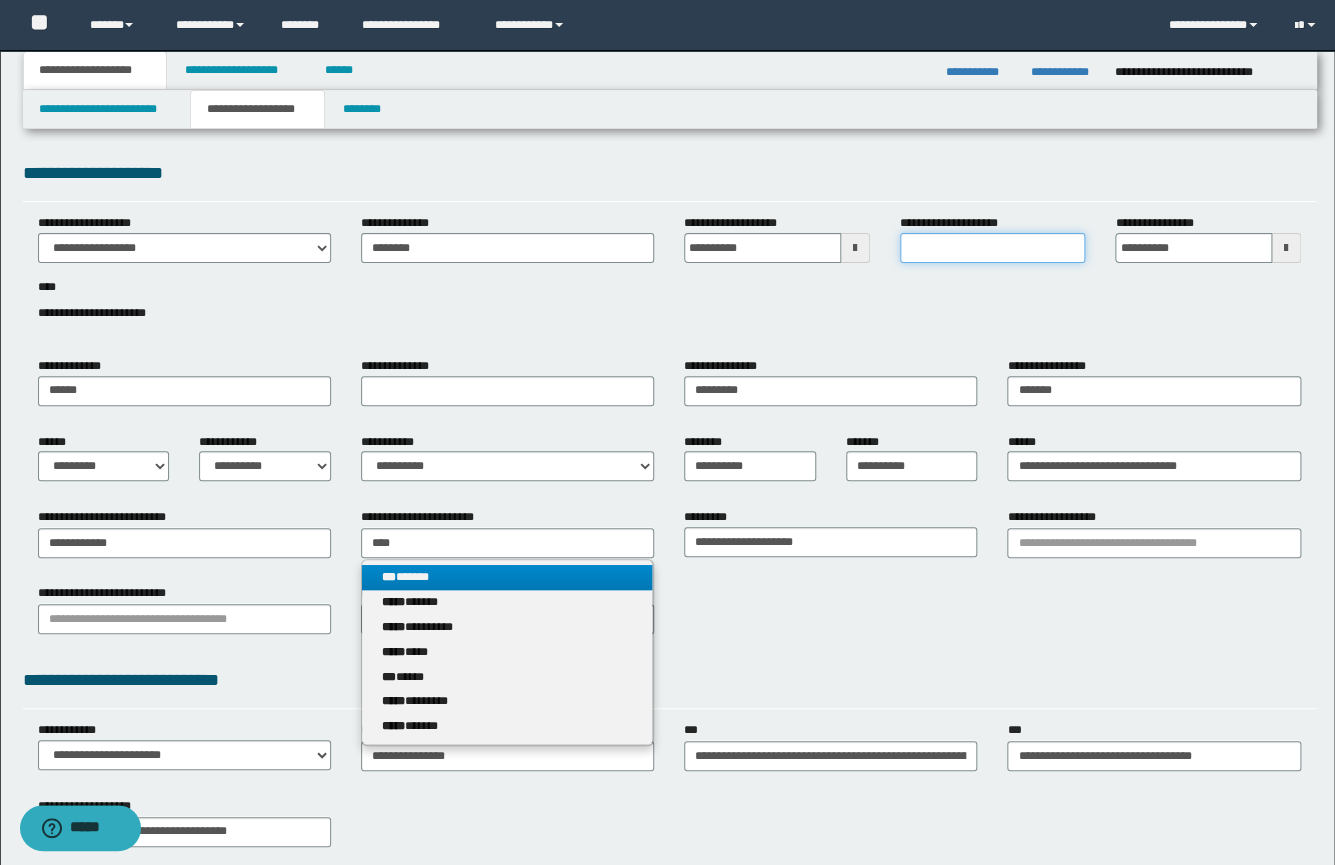click on "**********" at bounding box center (993, 248) 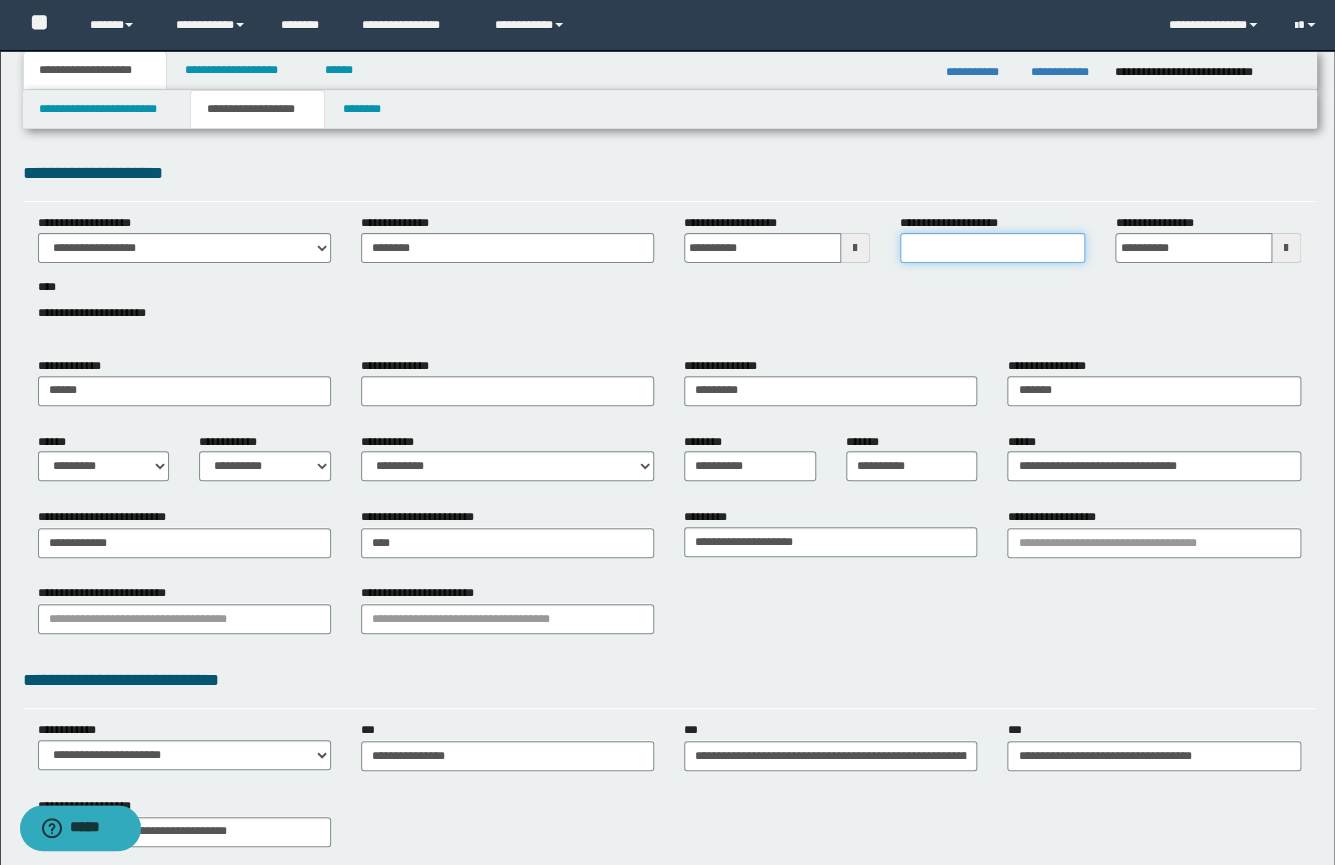 paste on "****" 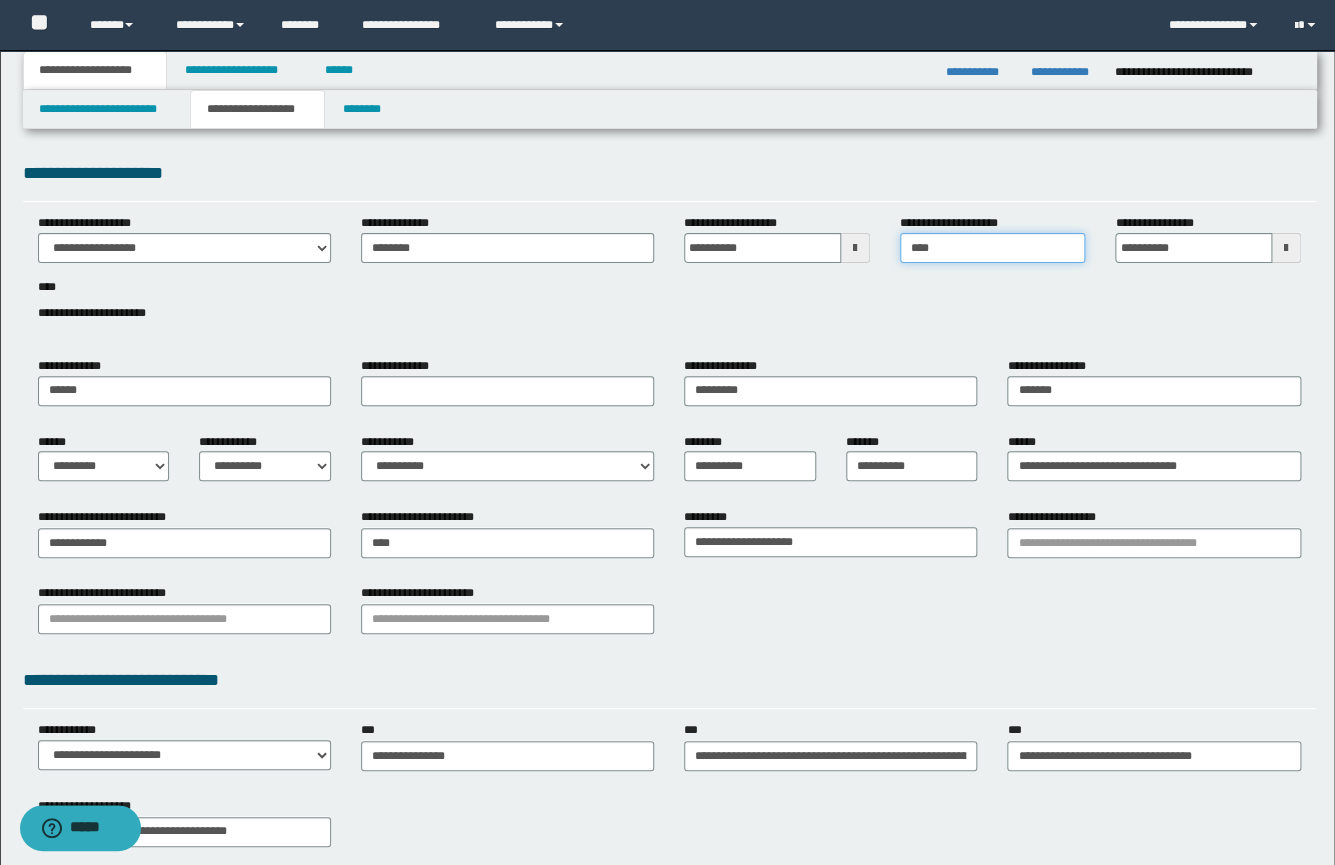 type on "****" 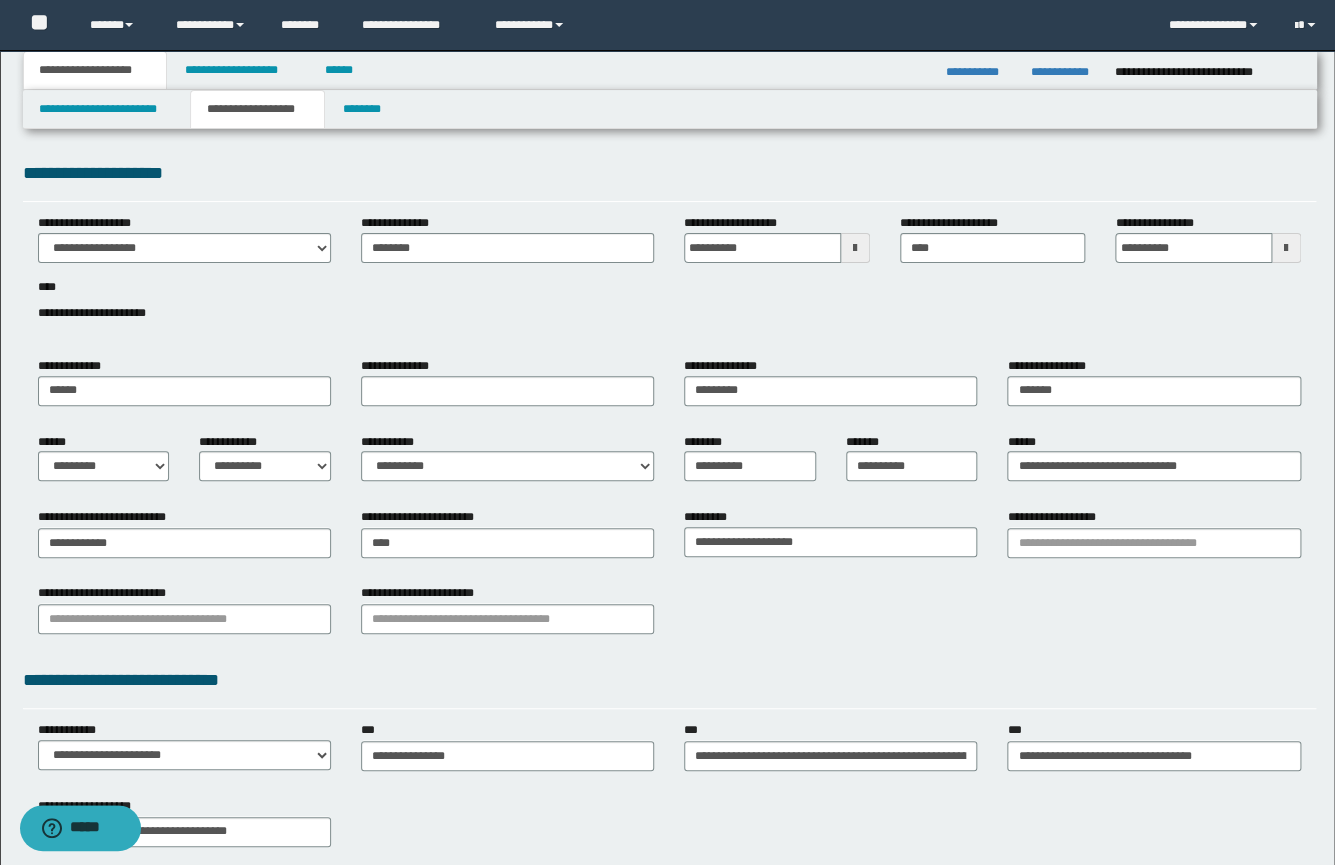 click on "**********" at bounding box center (507, 465) 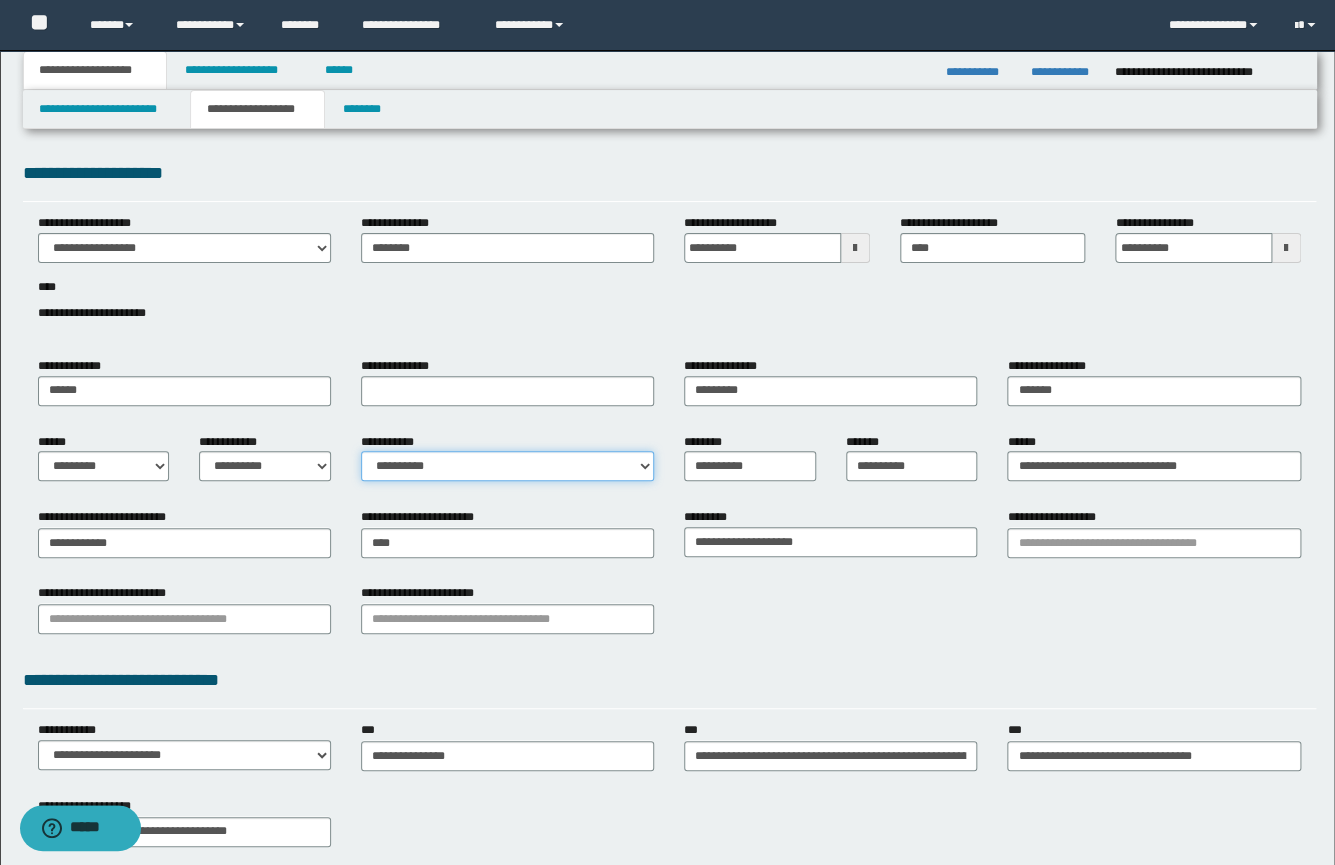 click on "**********" at bounding box center (507, 466) 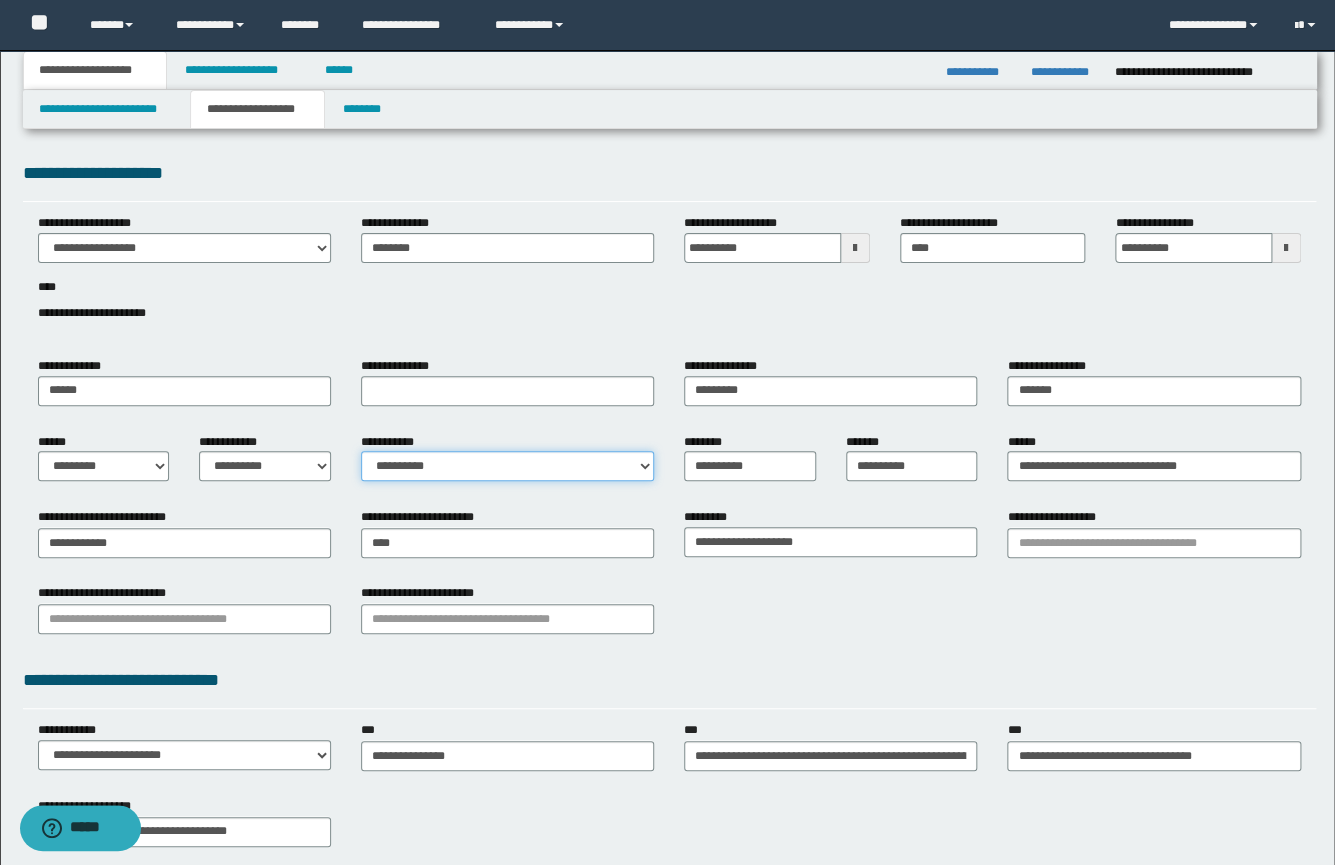 select on "*" 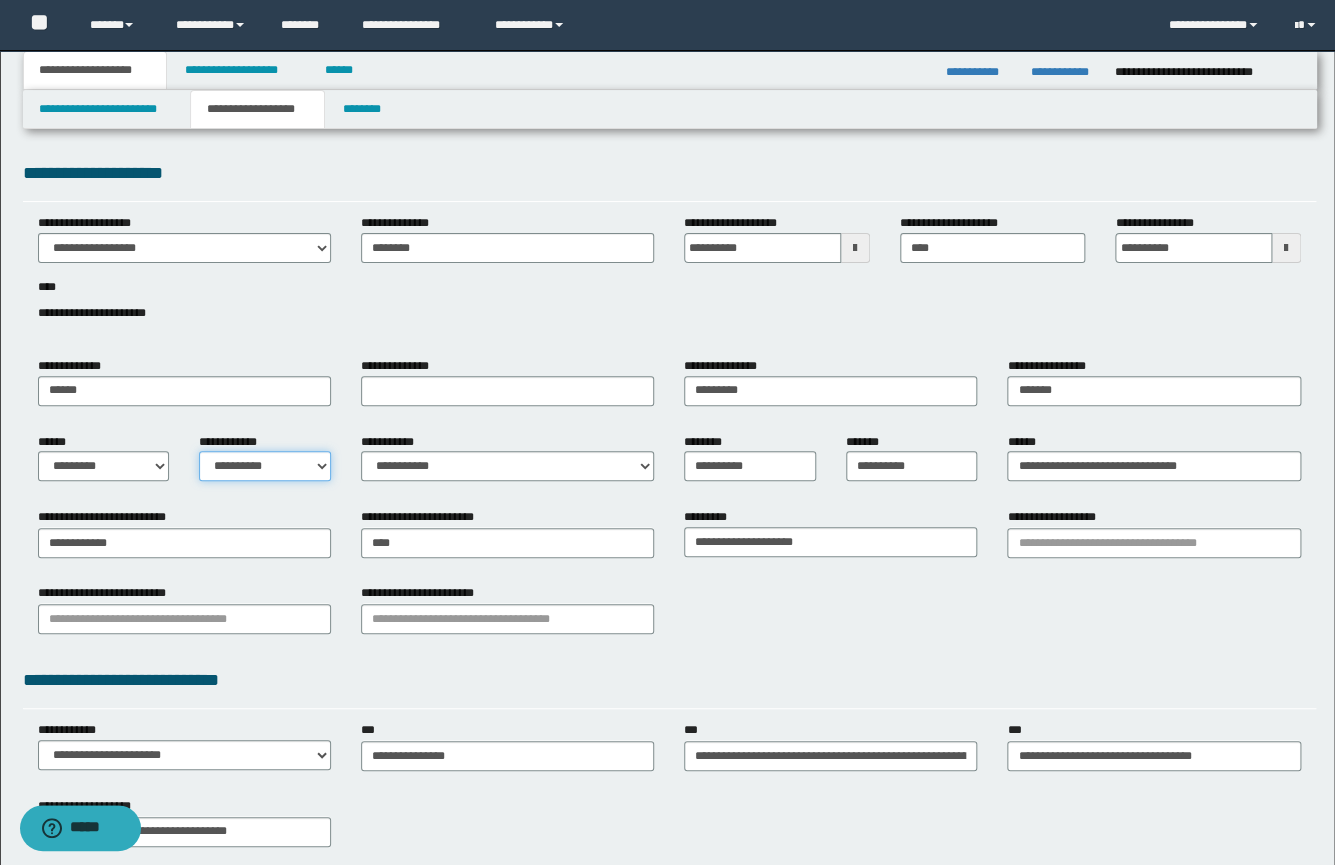 click on "**********" at bounding box center (265, 466) 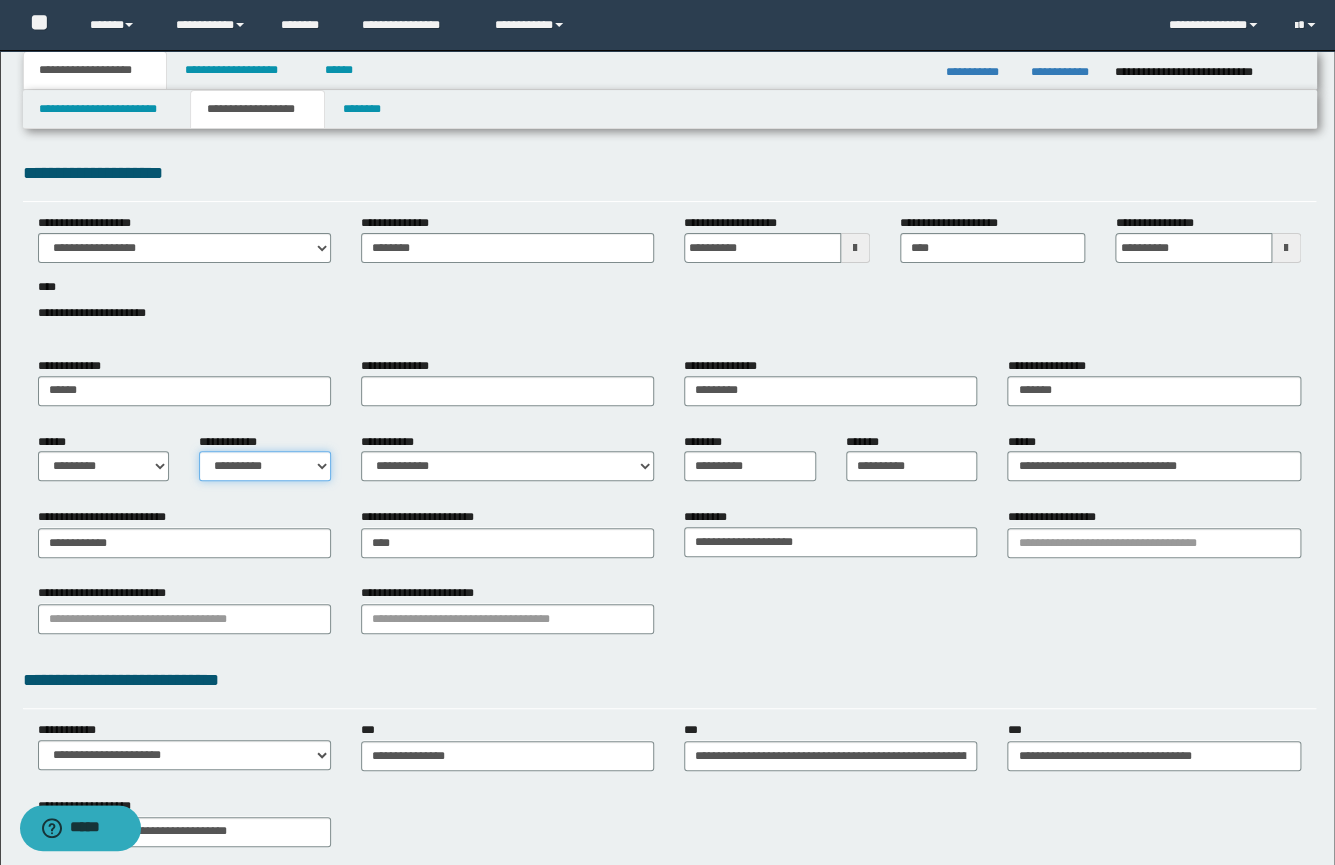 select on "*" 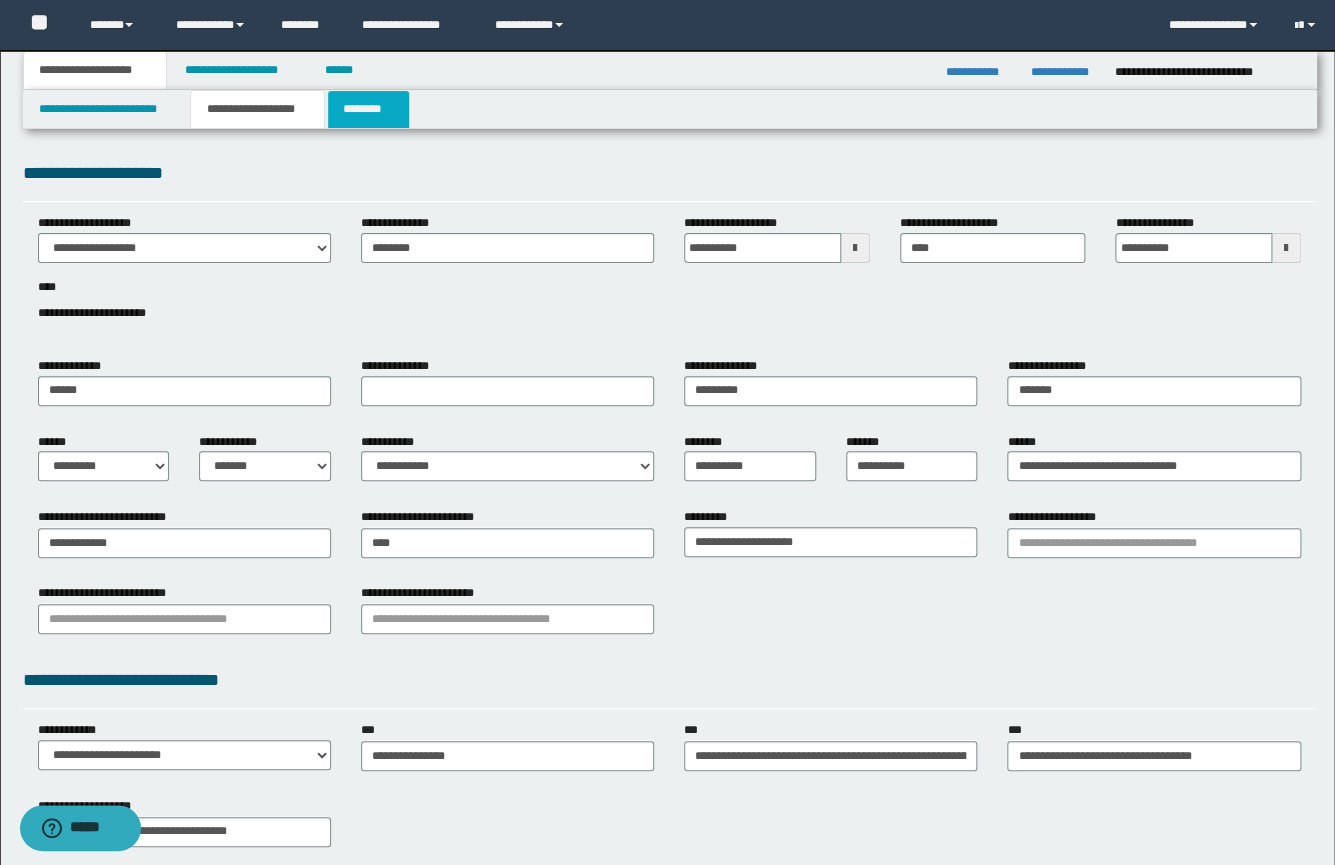 click on "********" at bounding box center (368, 109) 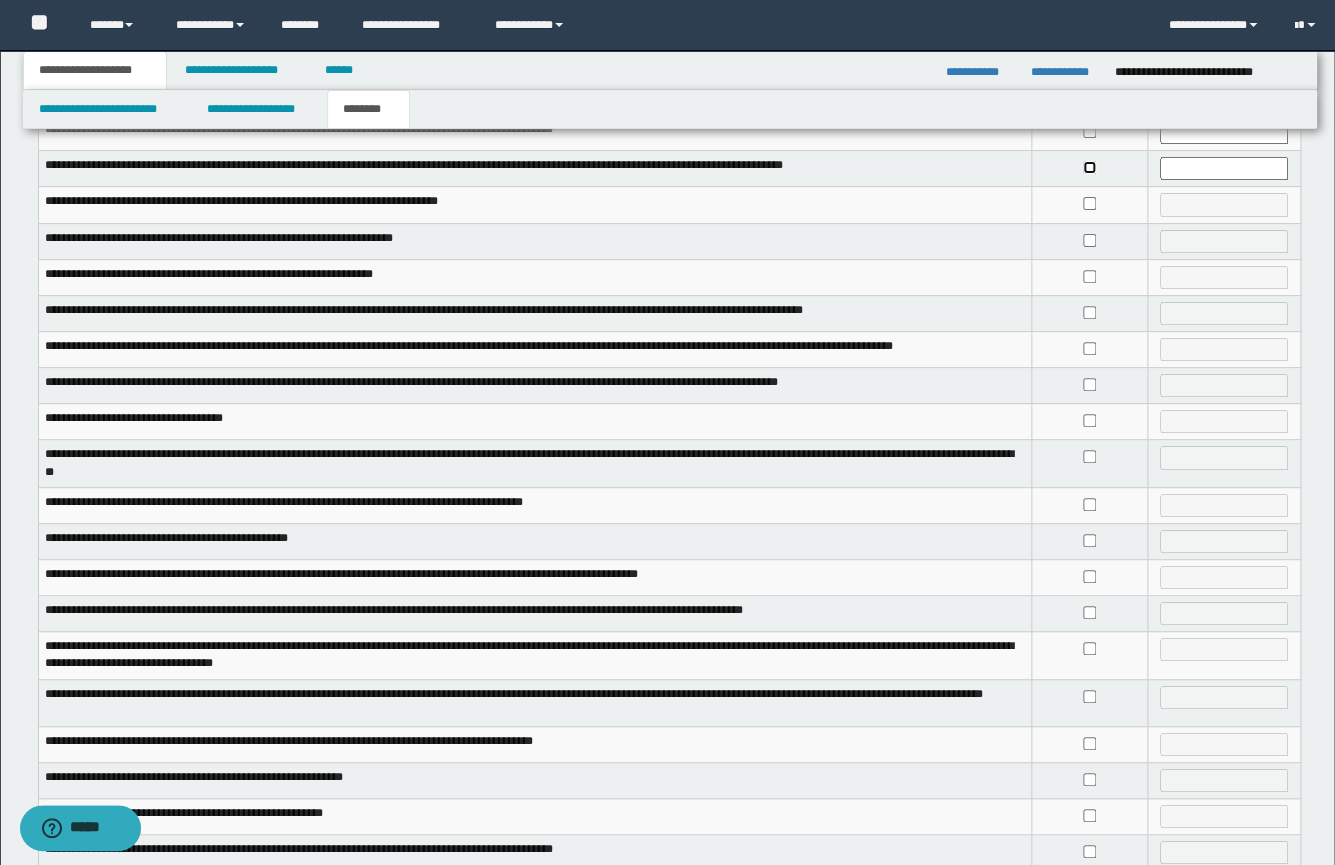 scroll, scrollTop: 278, scrollLeft: 0, axis: vertical 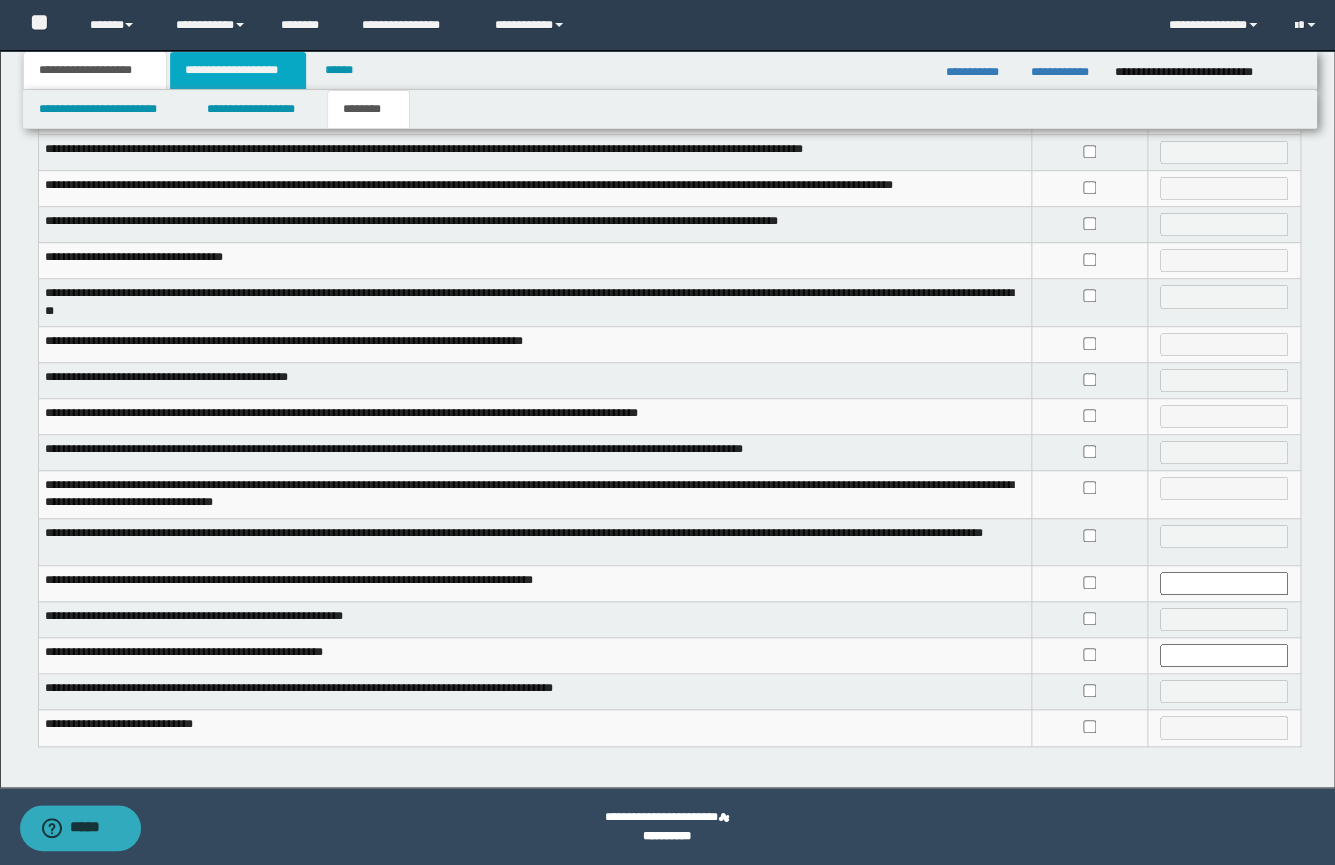 click on "**********" at bounding box center [238, 70] 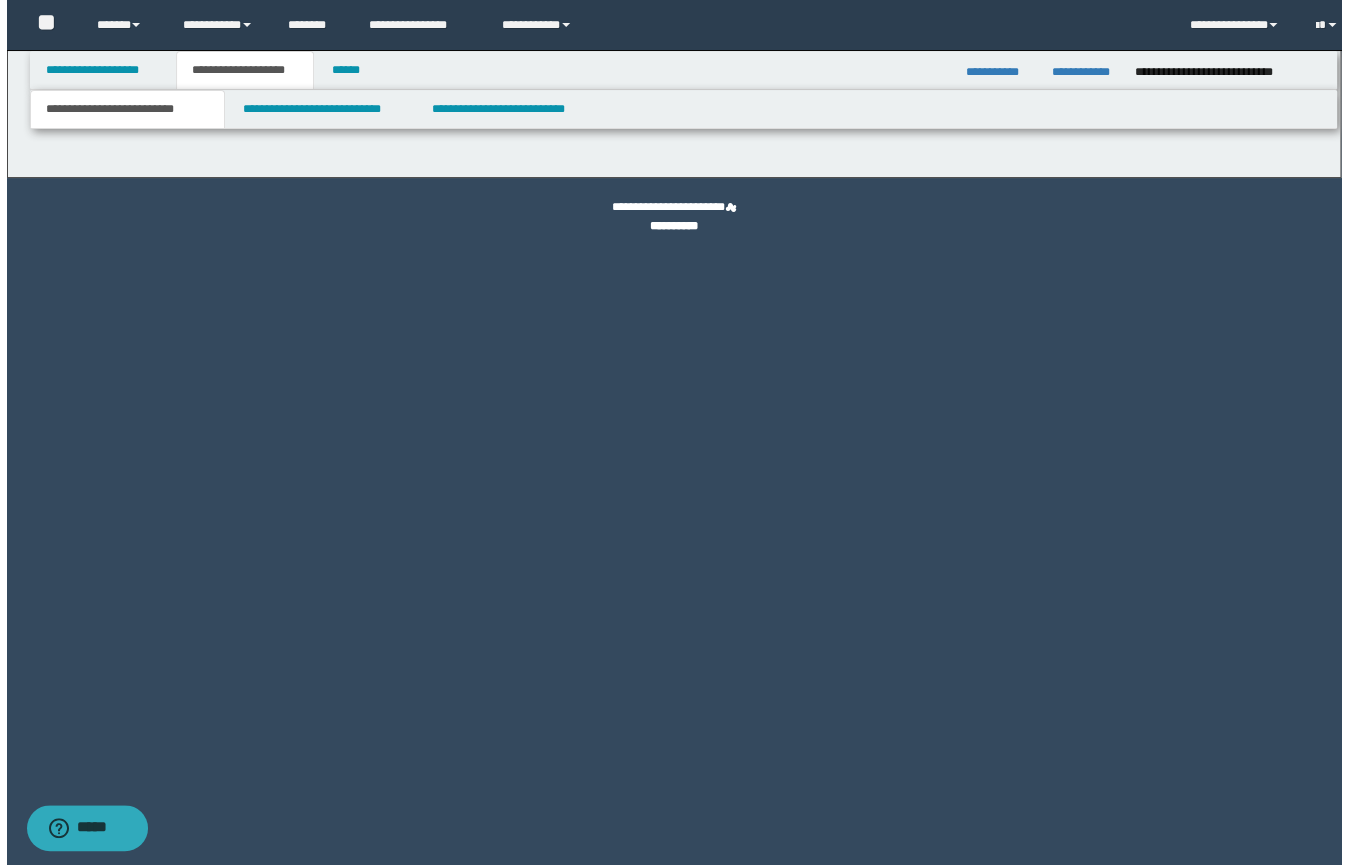 scroll, scrollTop: 0, scrollLeft: 0, axis: both 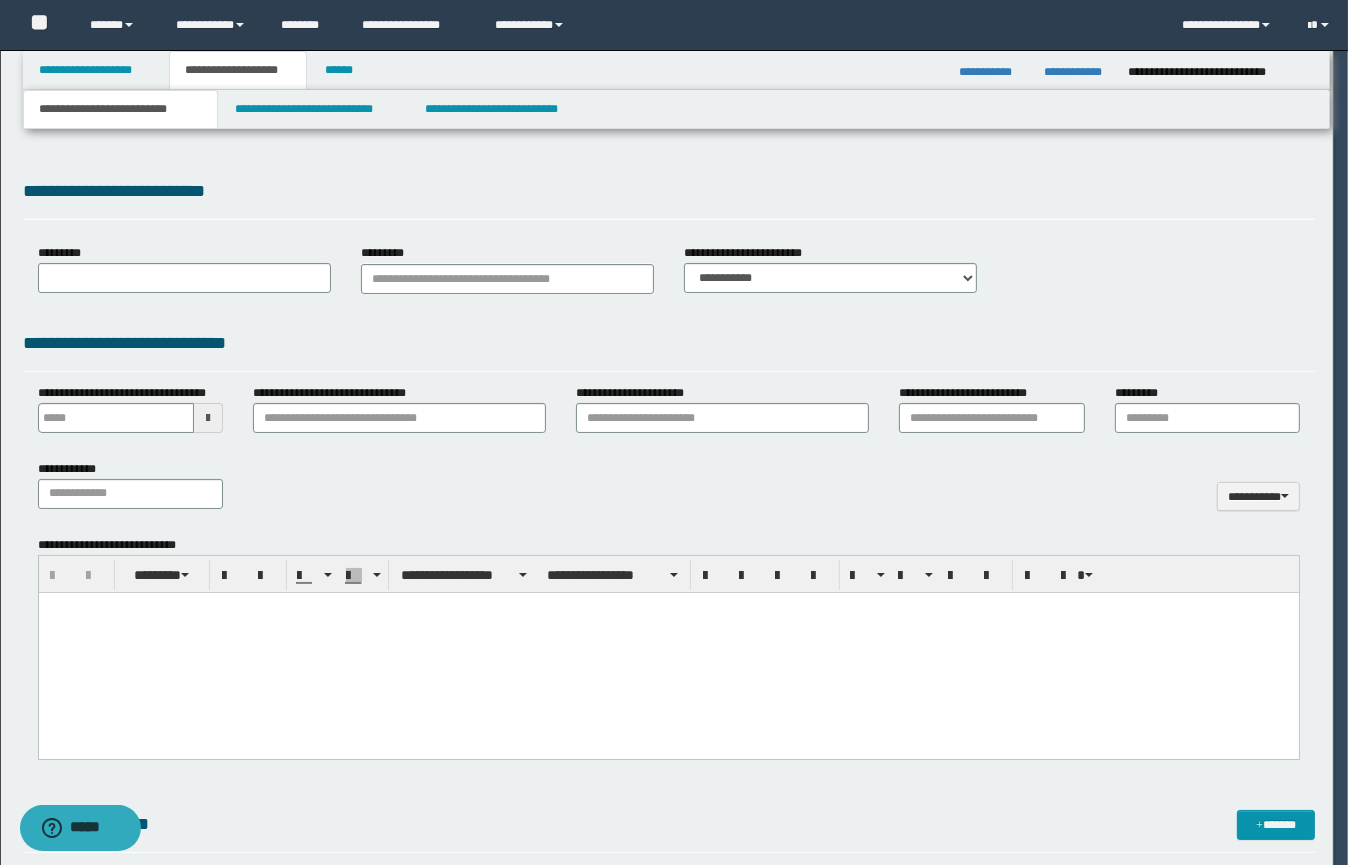 type on "**********" 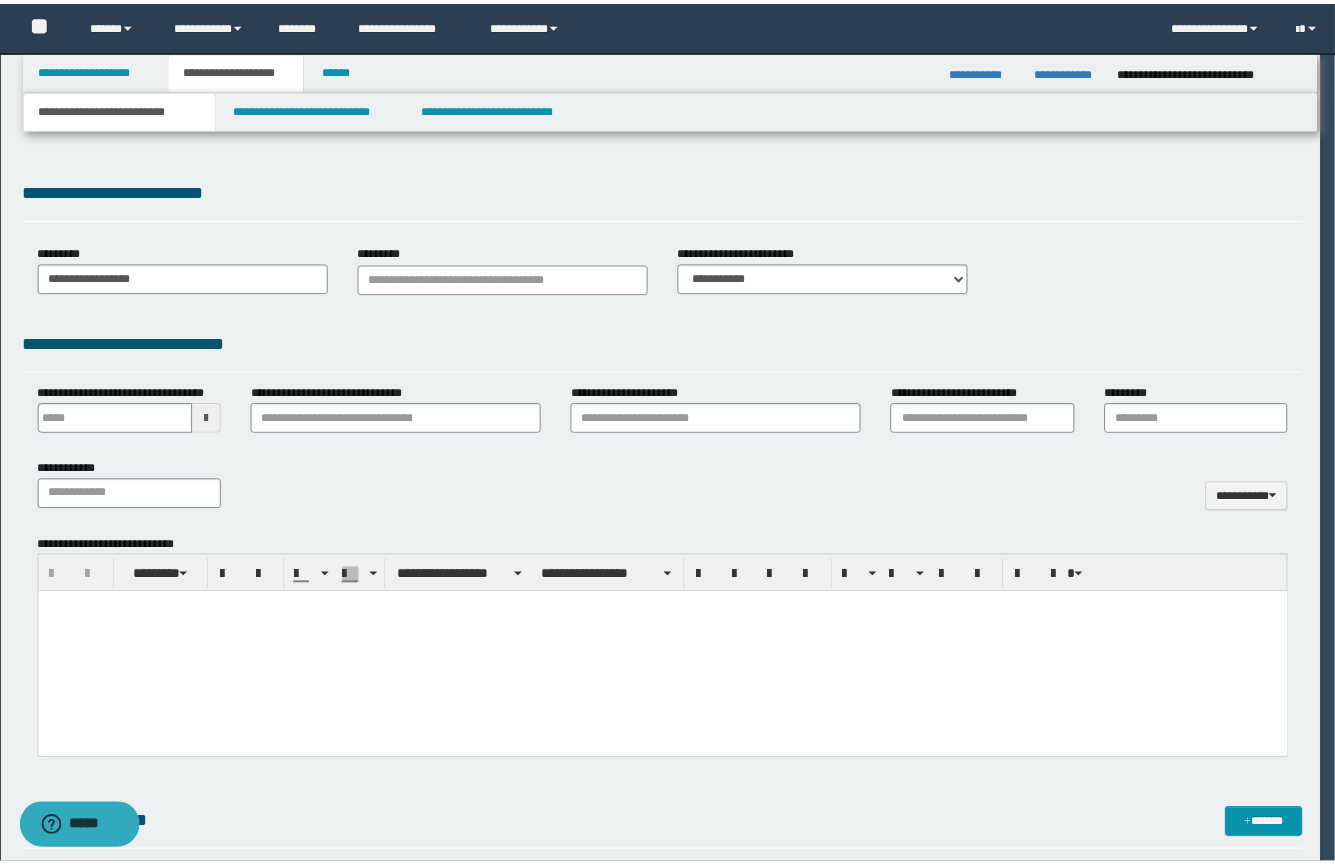 scroll, scrollTop: 0, scrollLeft: 0, axis: both 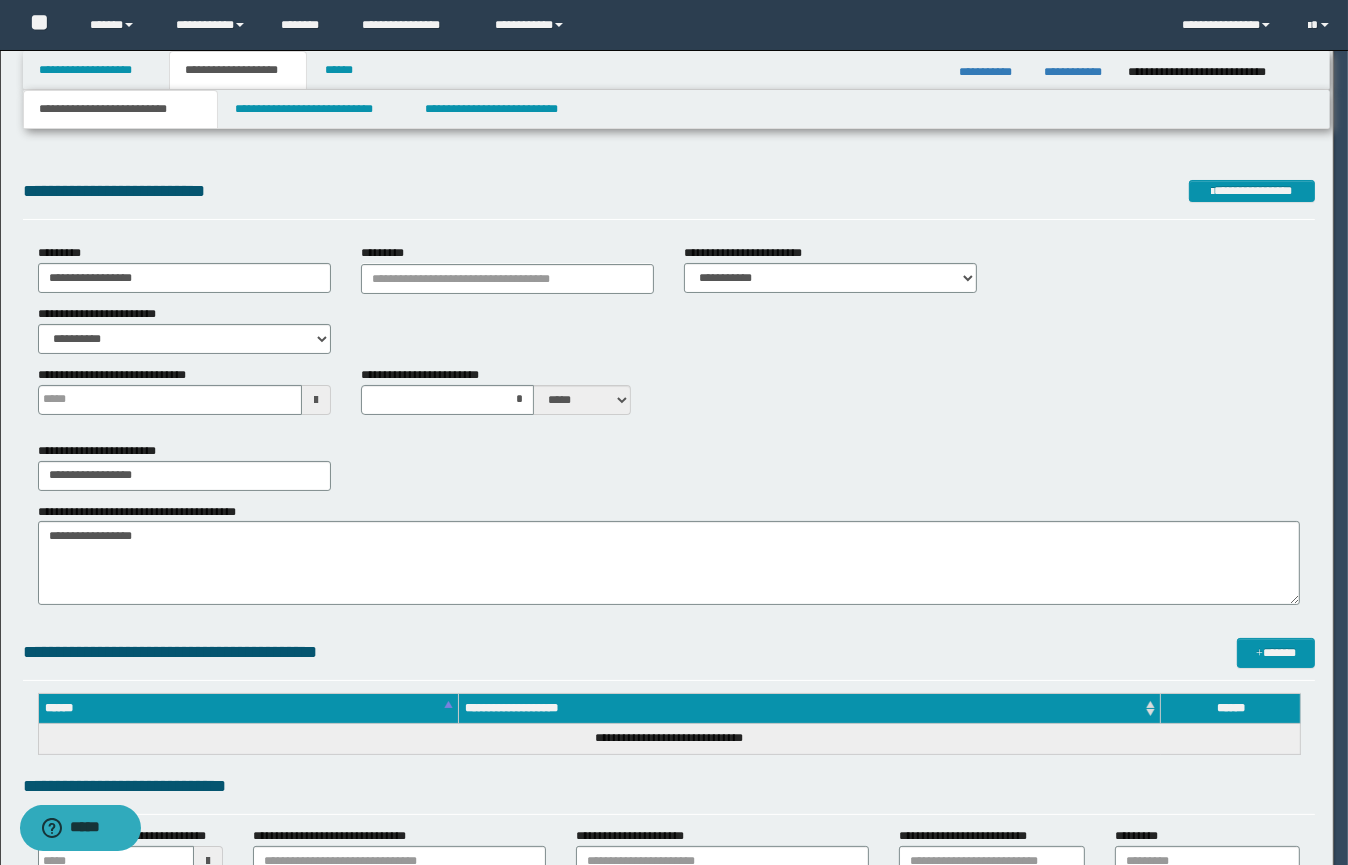type 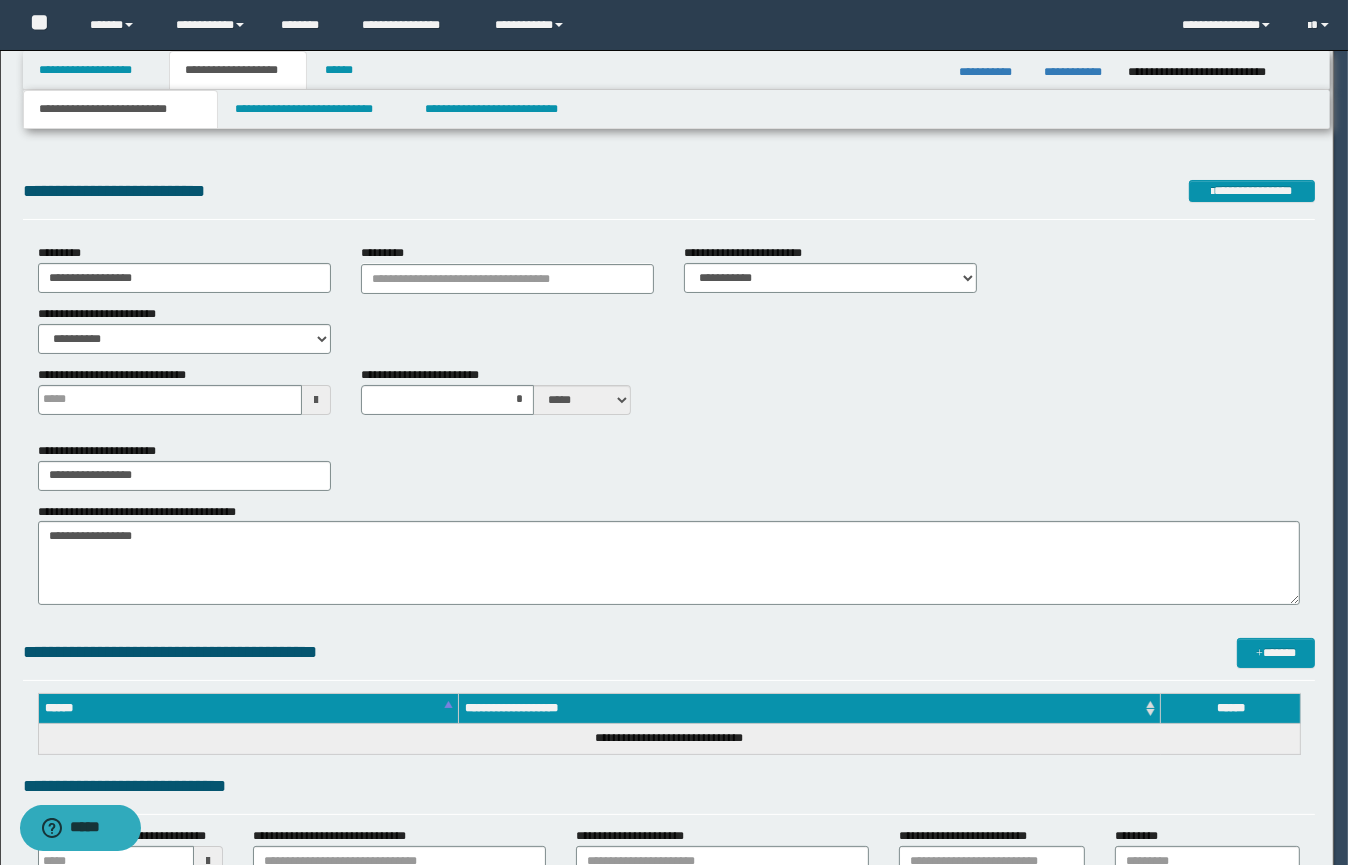 type on "*" 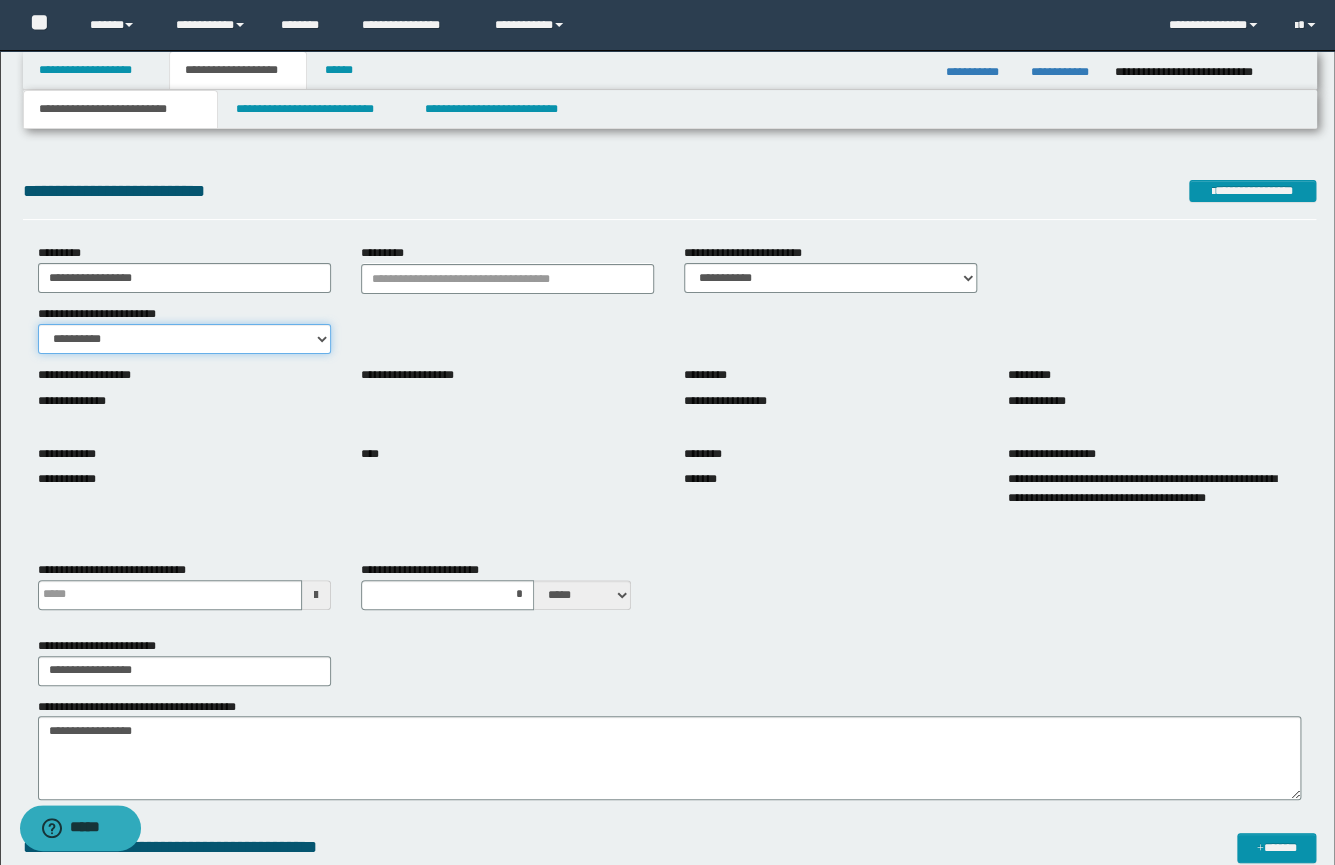 click on "**********" at bounding box center [184, 339] 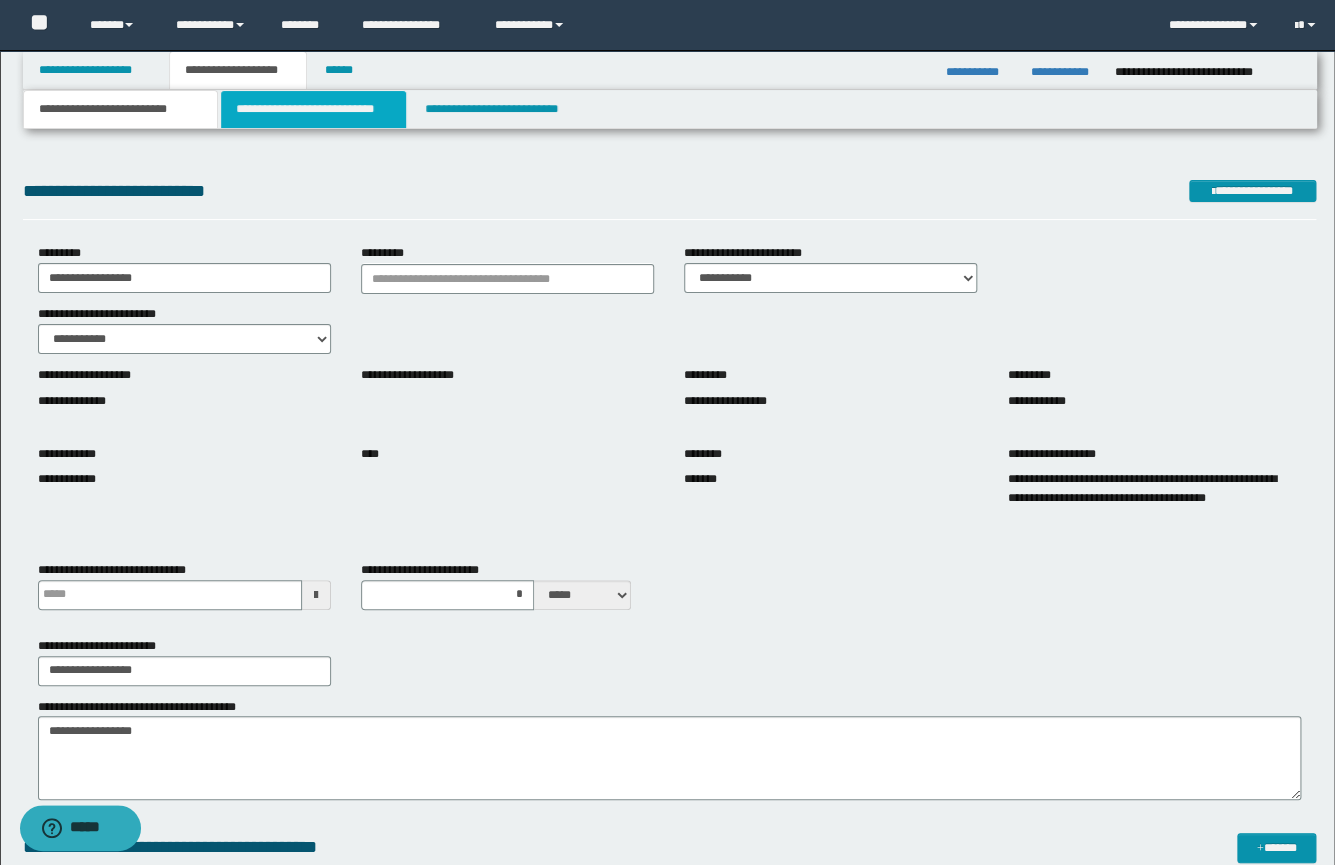 click on "**********" at bounding box center [313, 109] 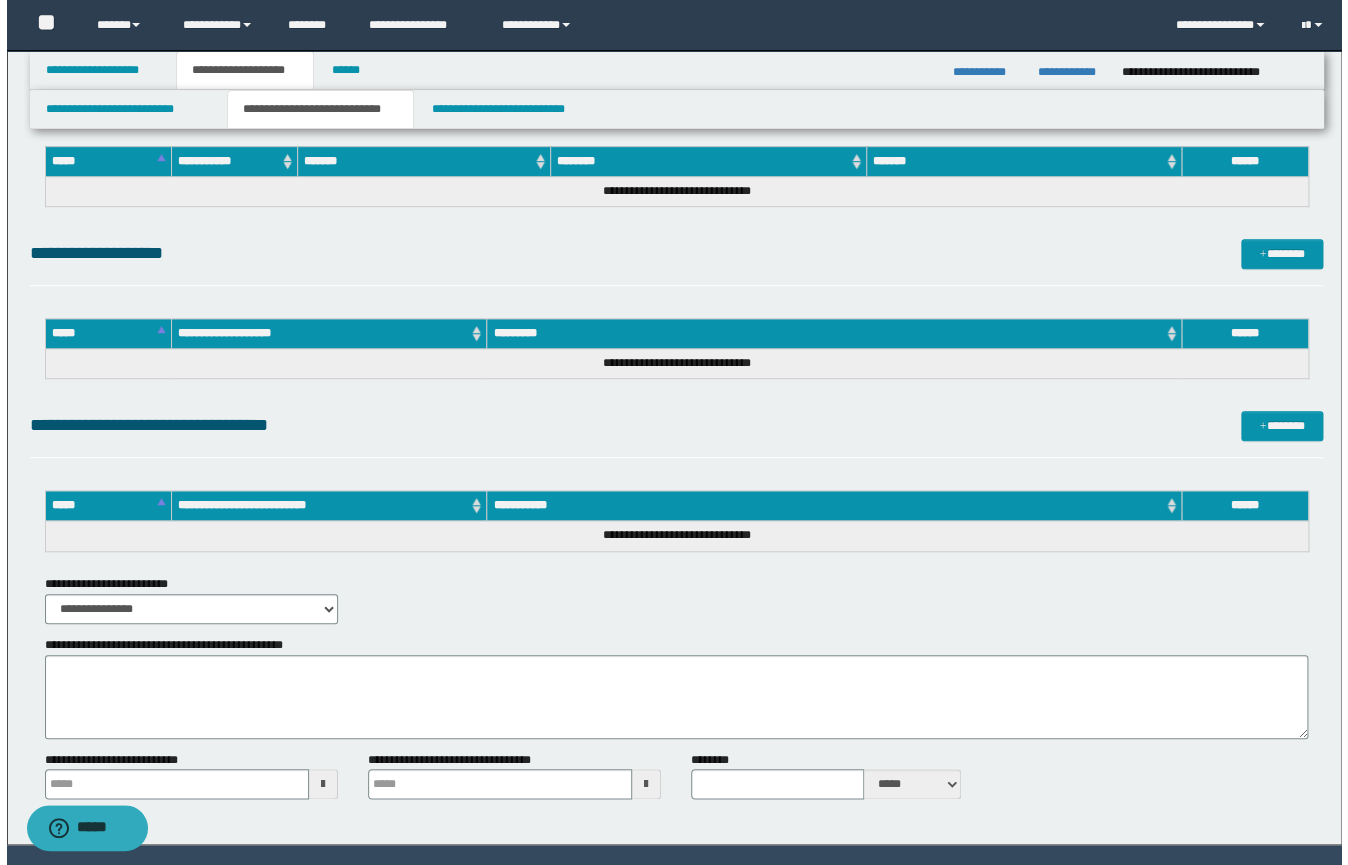 scroll, scrollTop: 369, scrollLeft: 0, axis: vertical 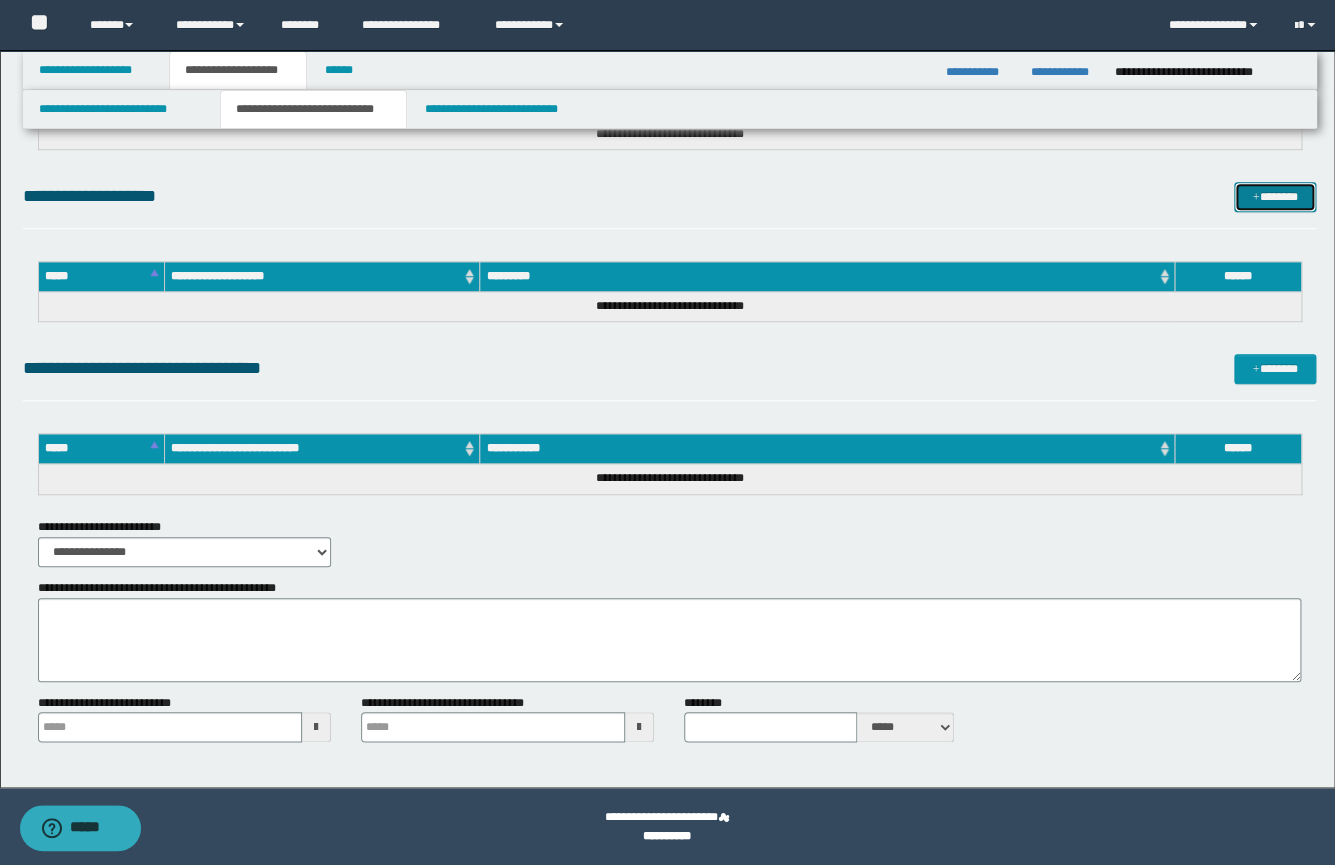 click on "*******" at bounding box center [1275, 197] 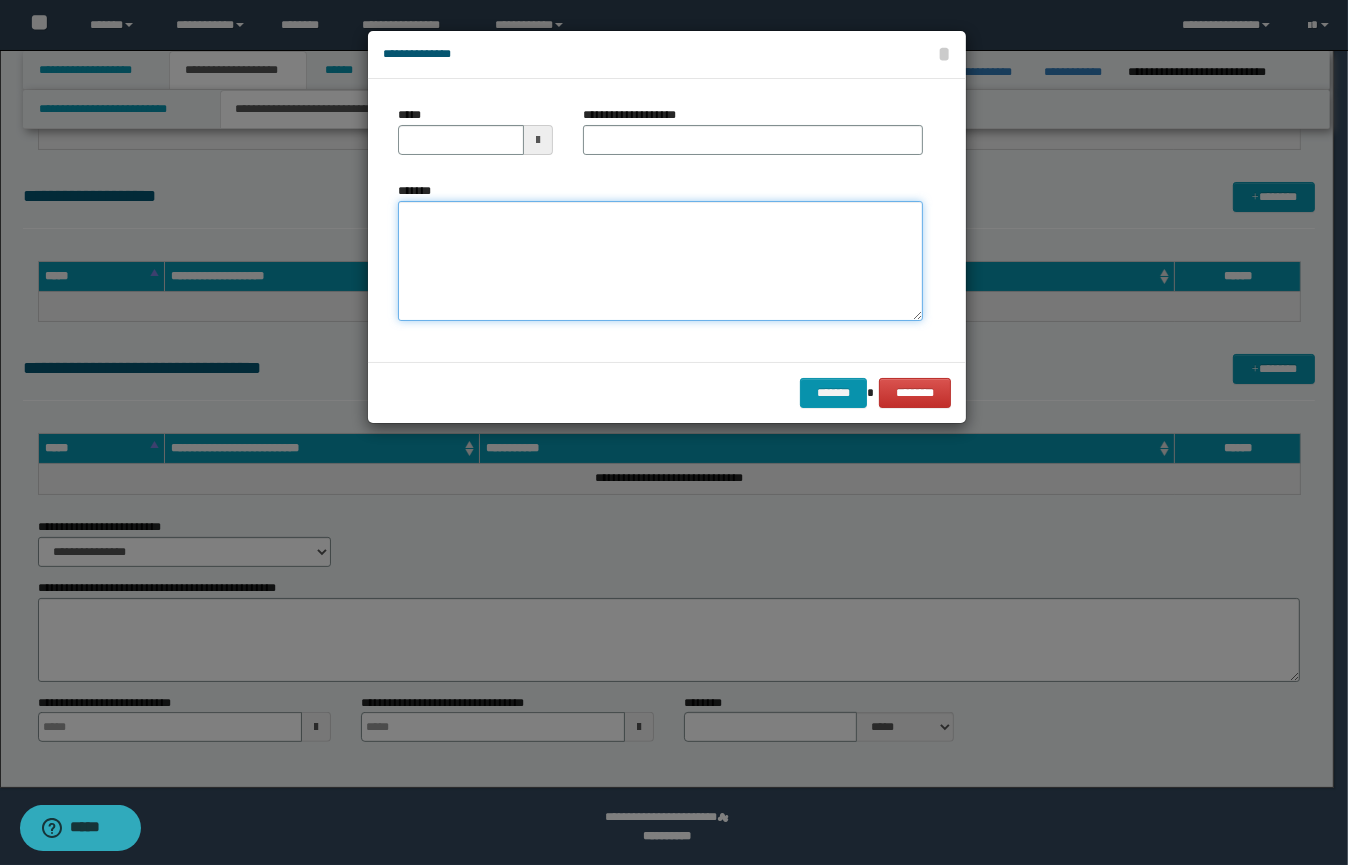 click on "*******" at bounding box center [660, 261] 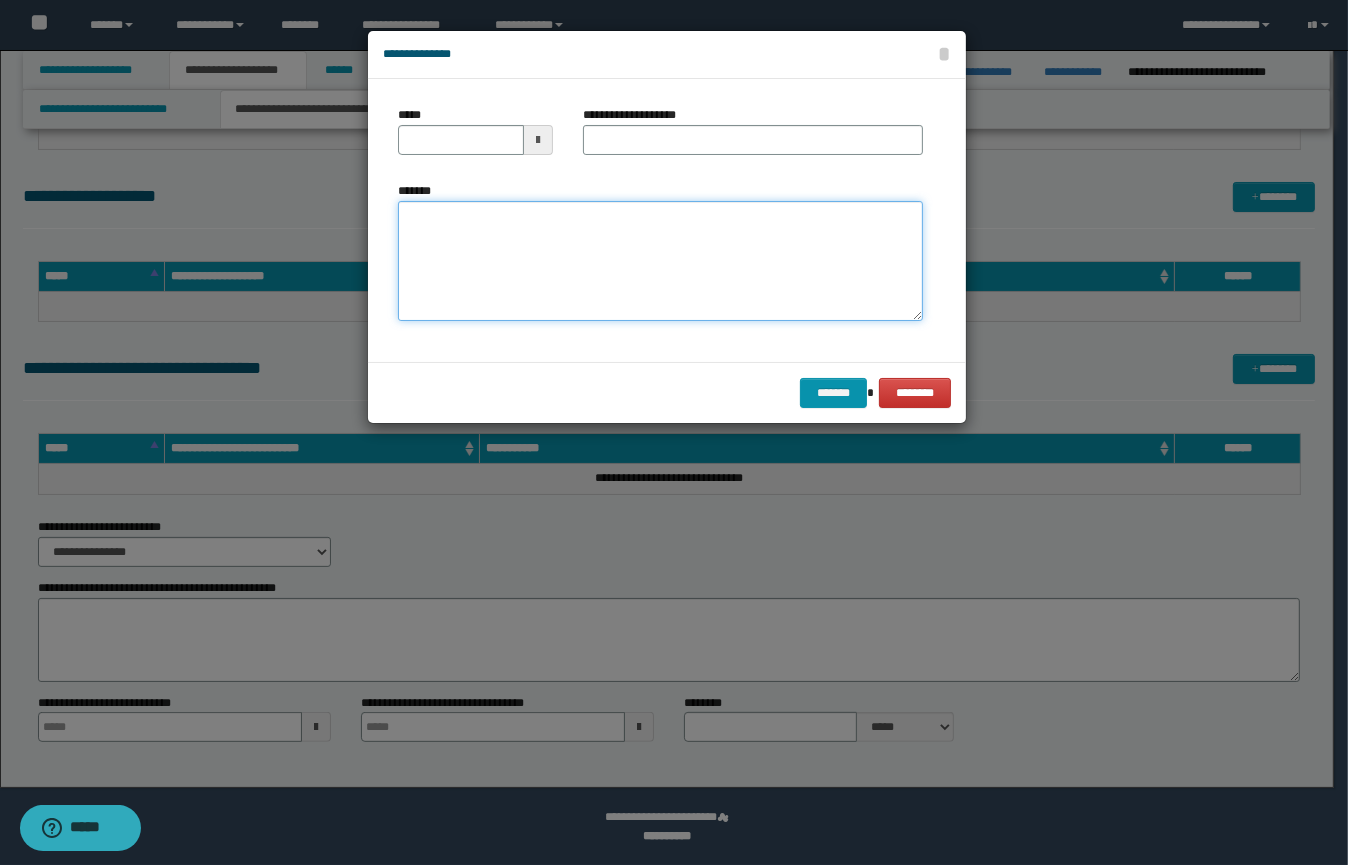 paste on "**********" 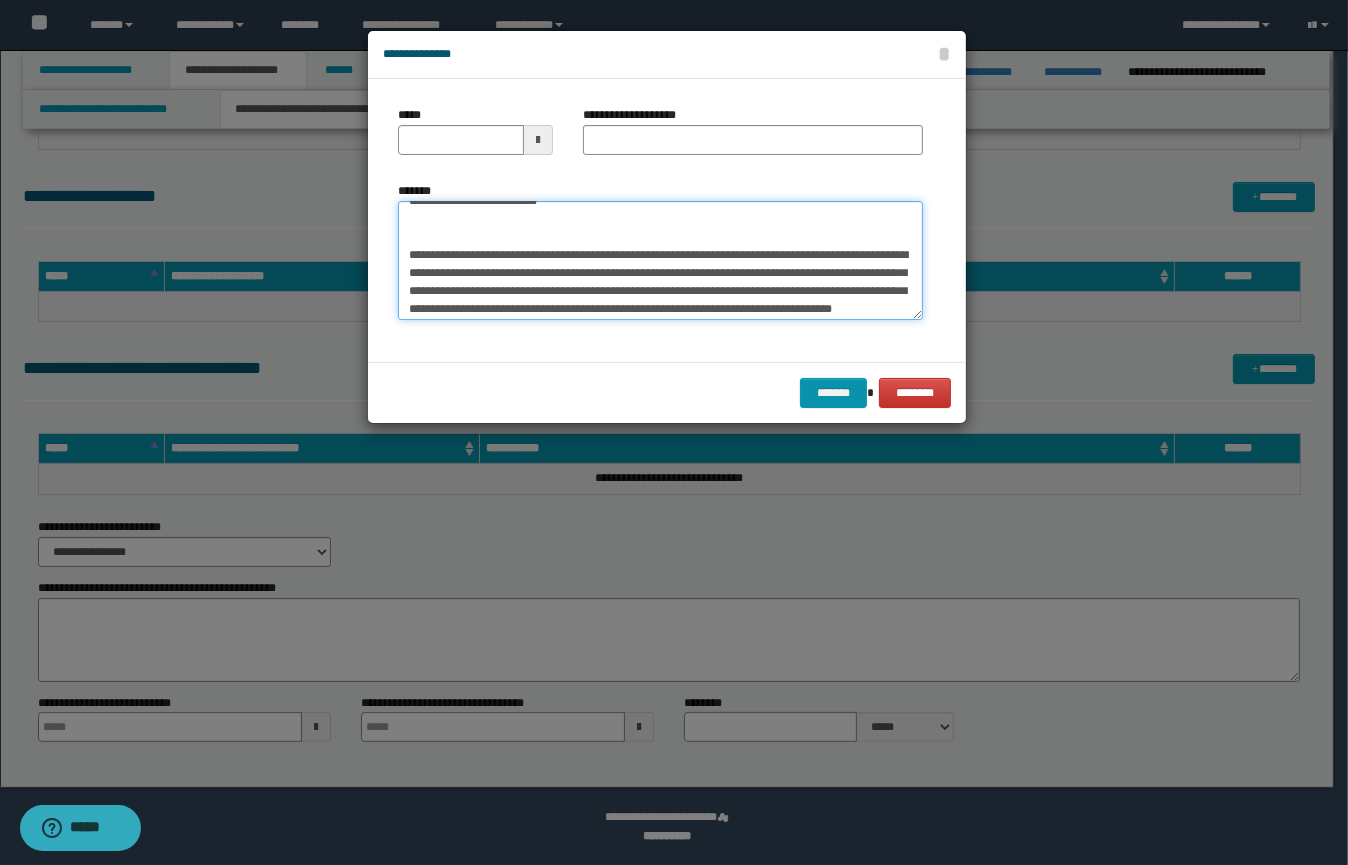 scroll, scrollTop: 0, scrollLeft: 0, axis: both 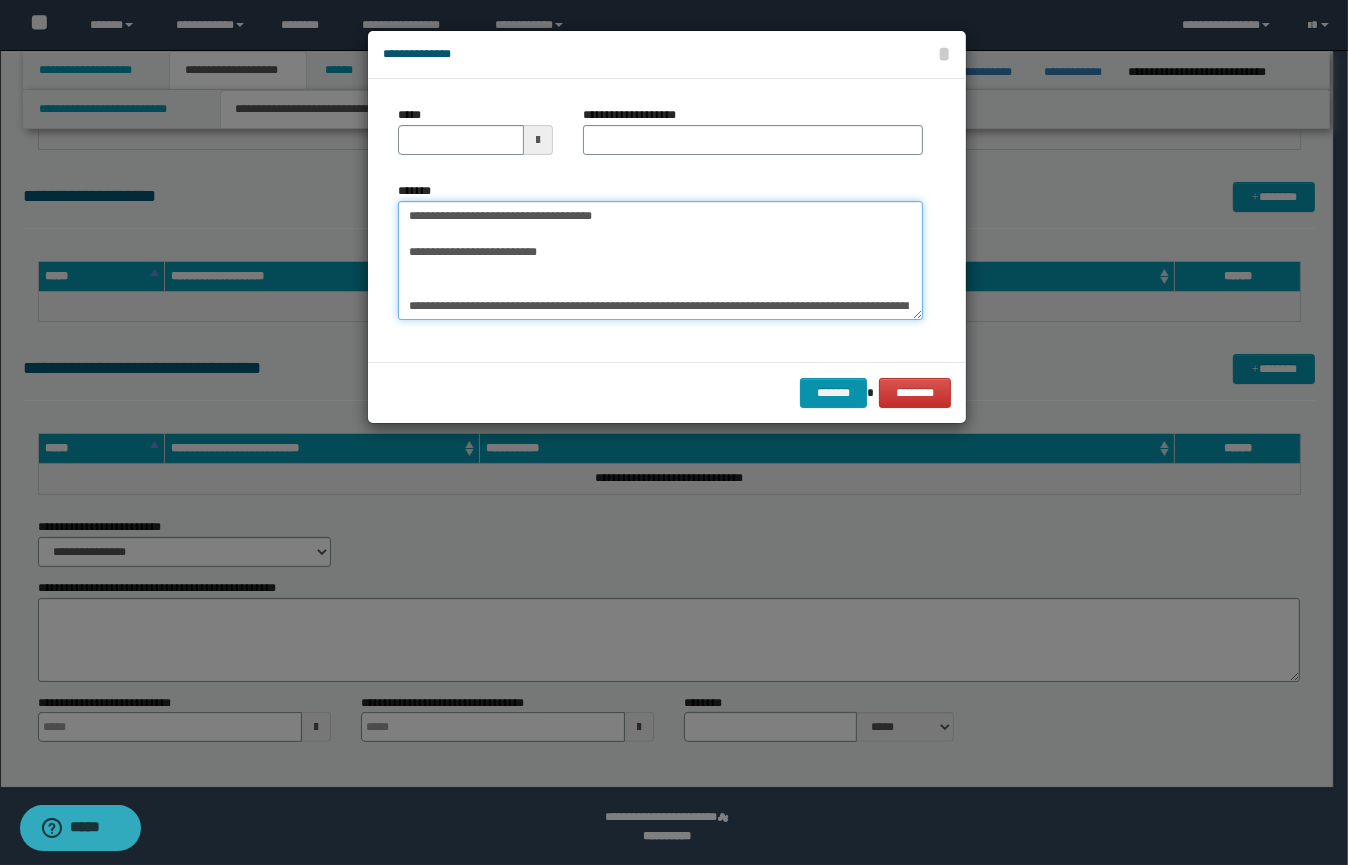 type on "**********" 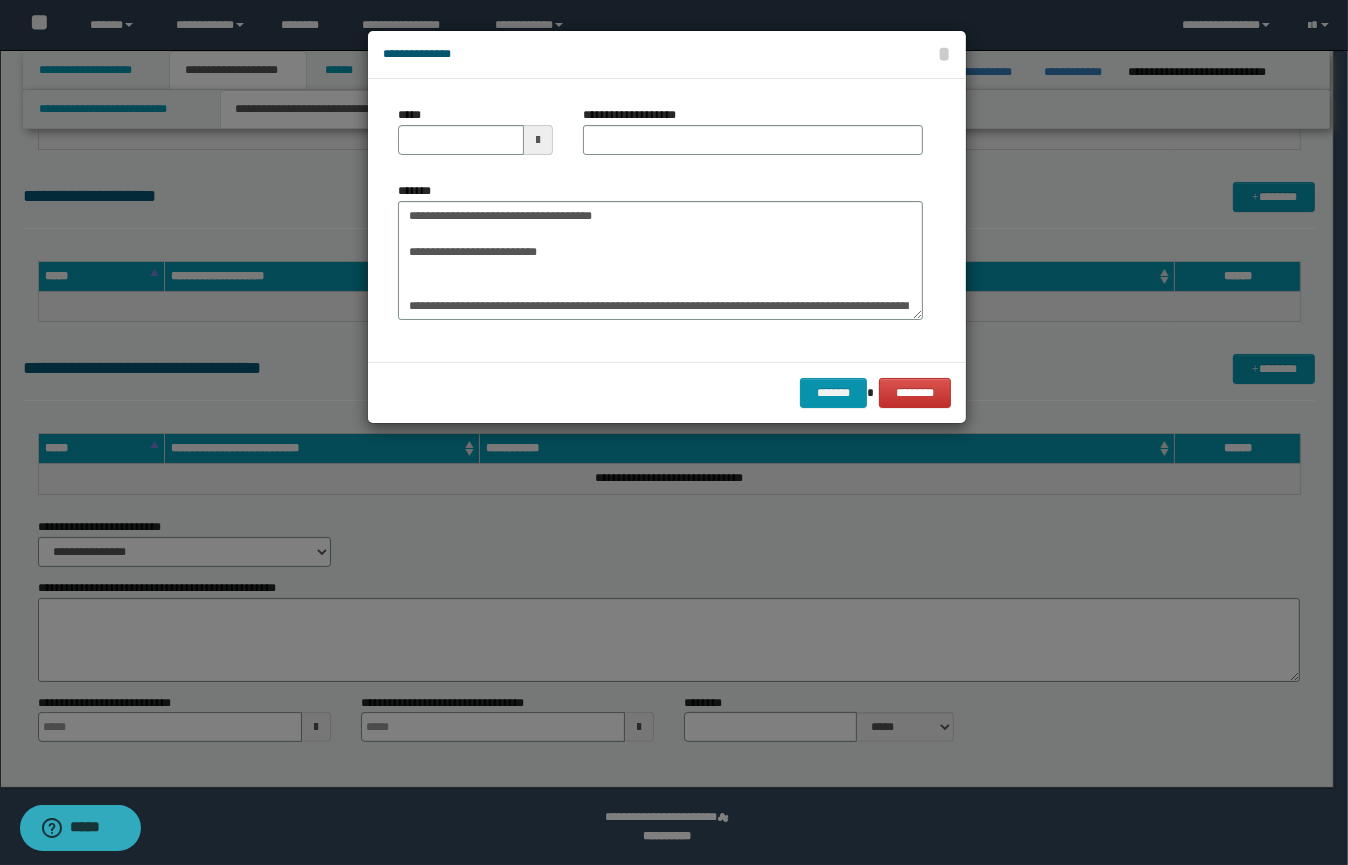 click at bounding box center [538, 140] 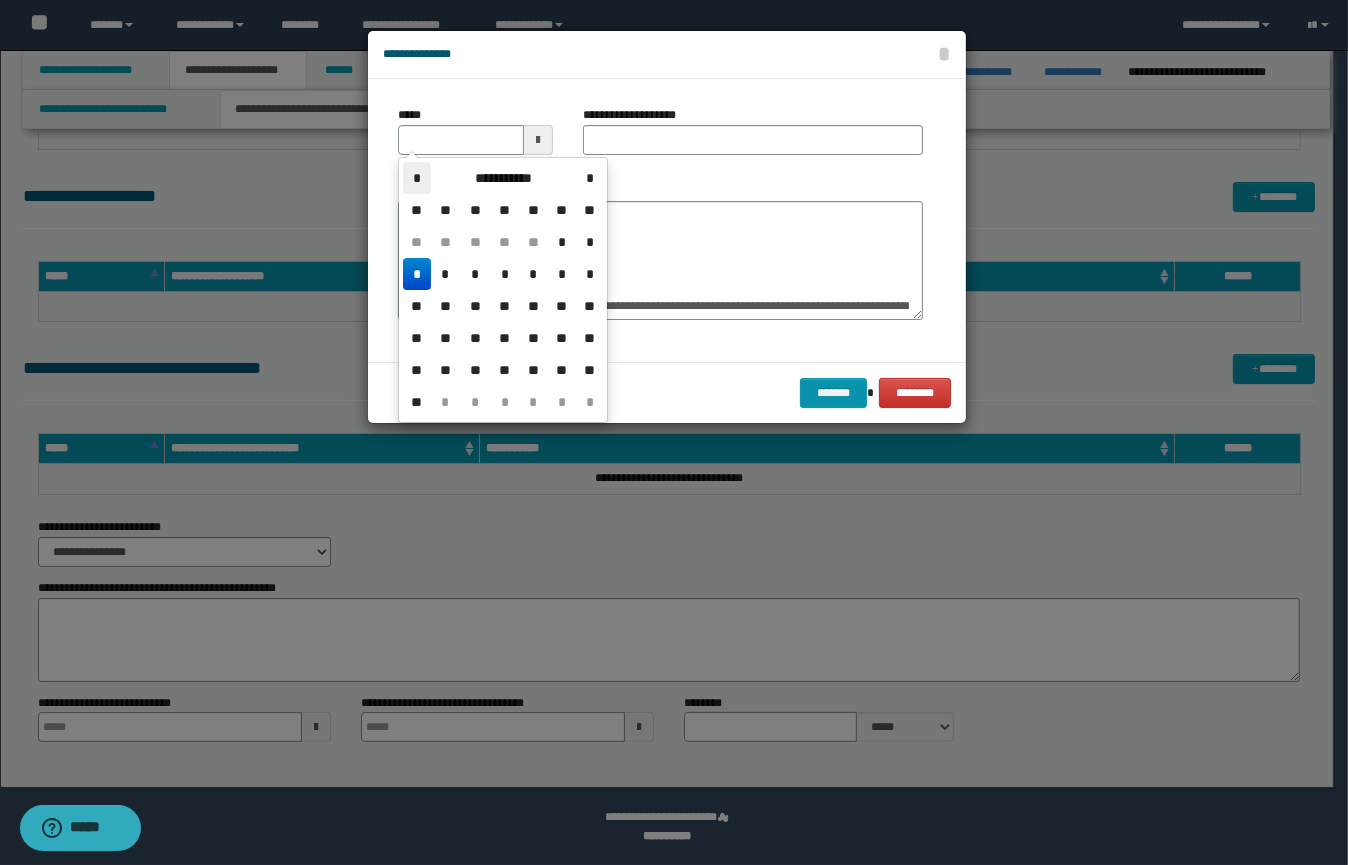 click on "*" at bounding box center (417, 178) 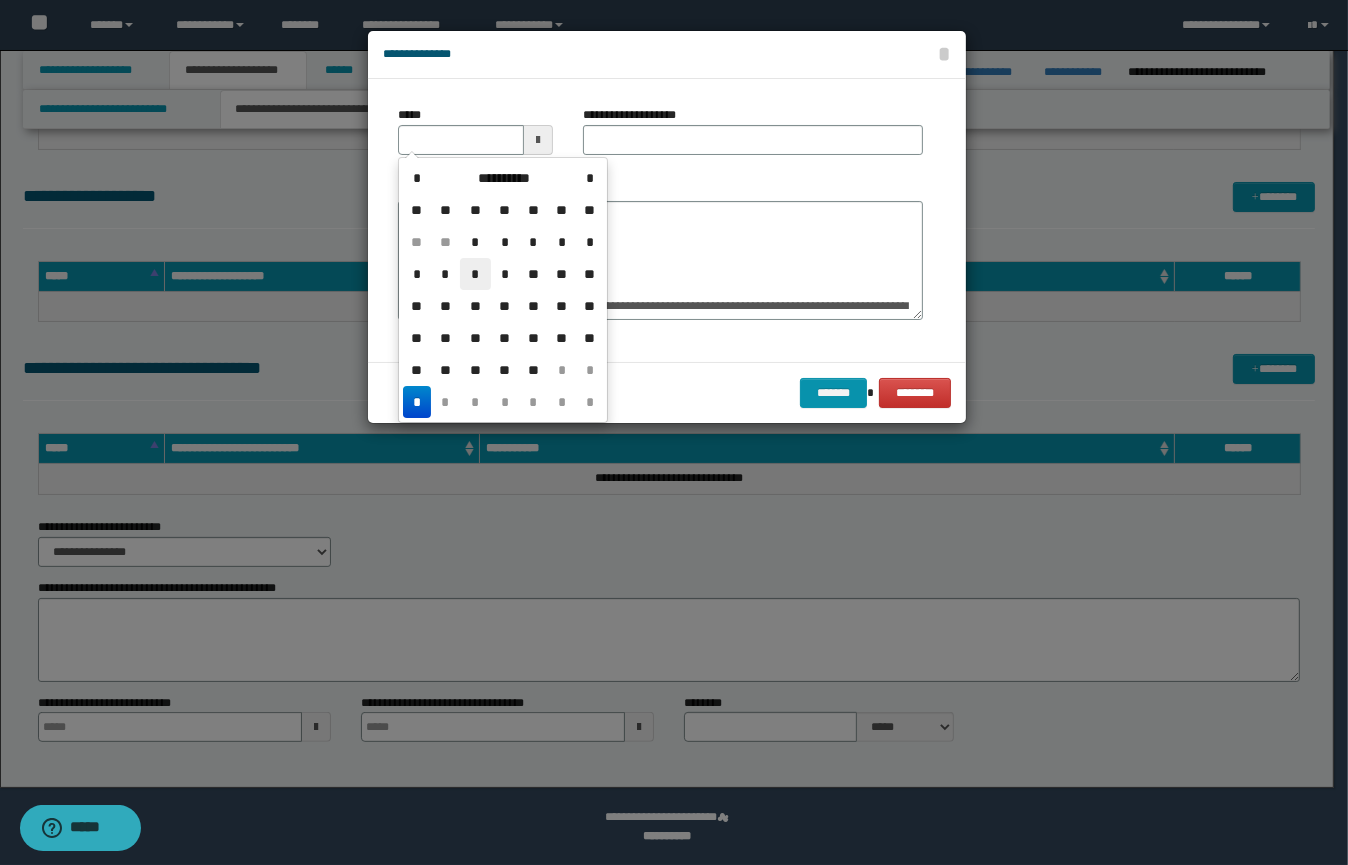 click on "*" at bounding box center (475, 274) 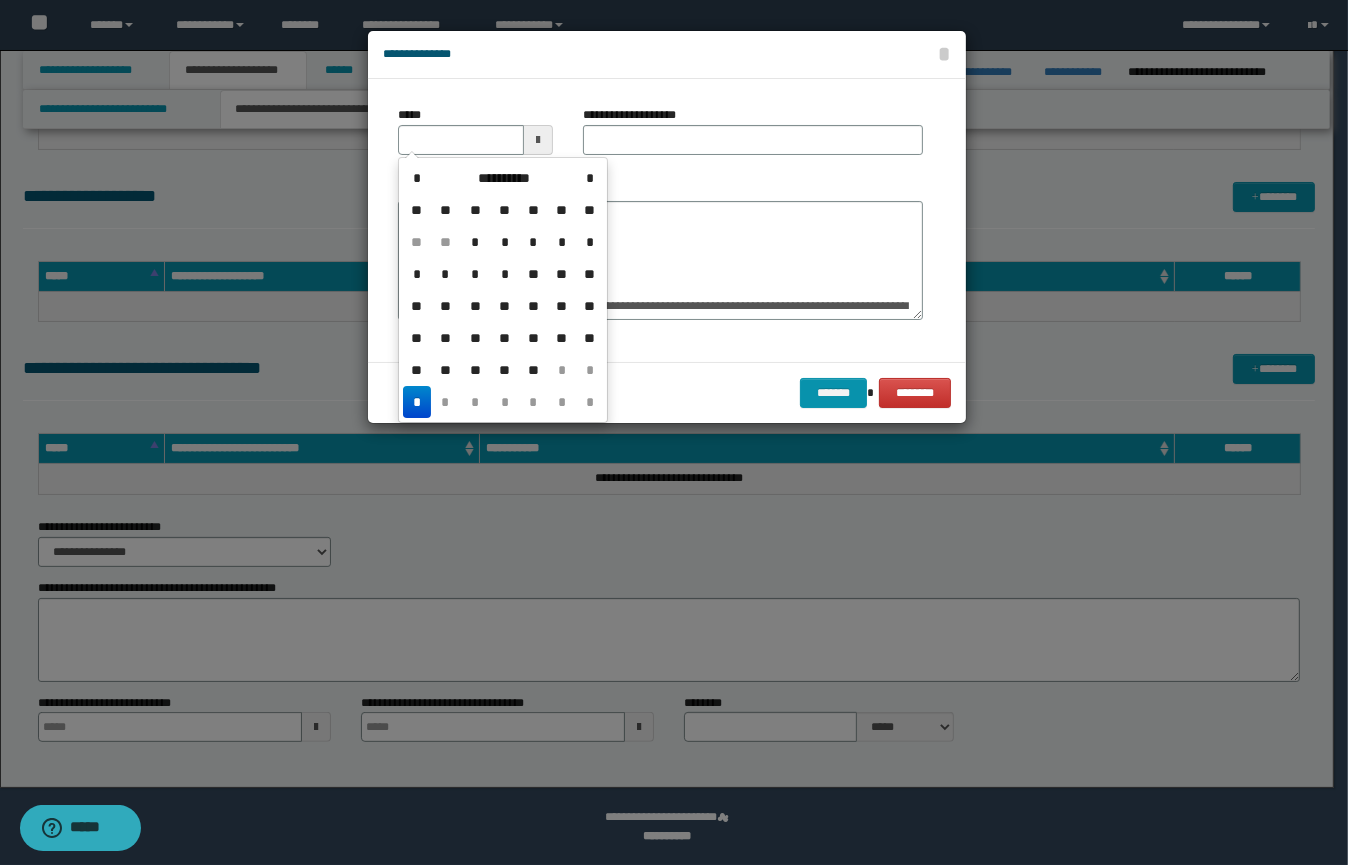 type on "**********" 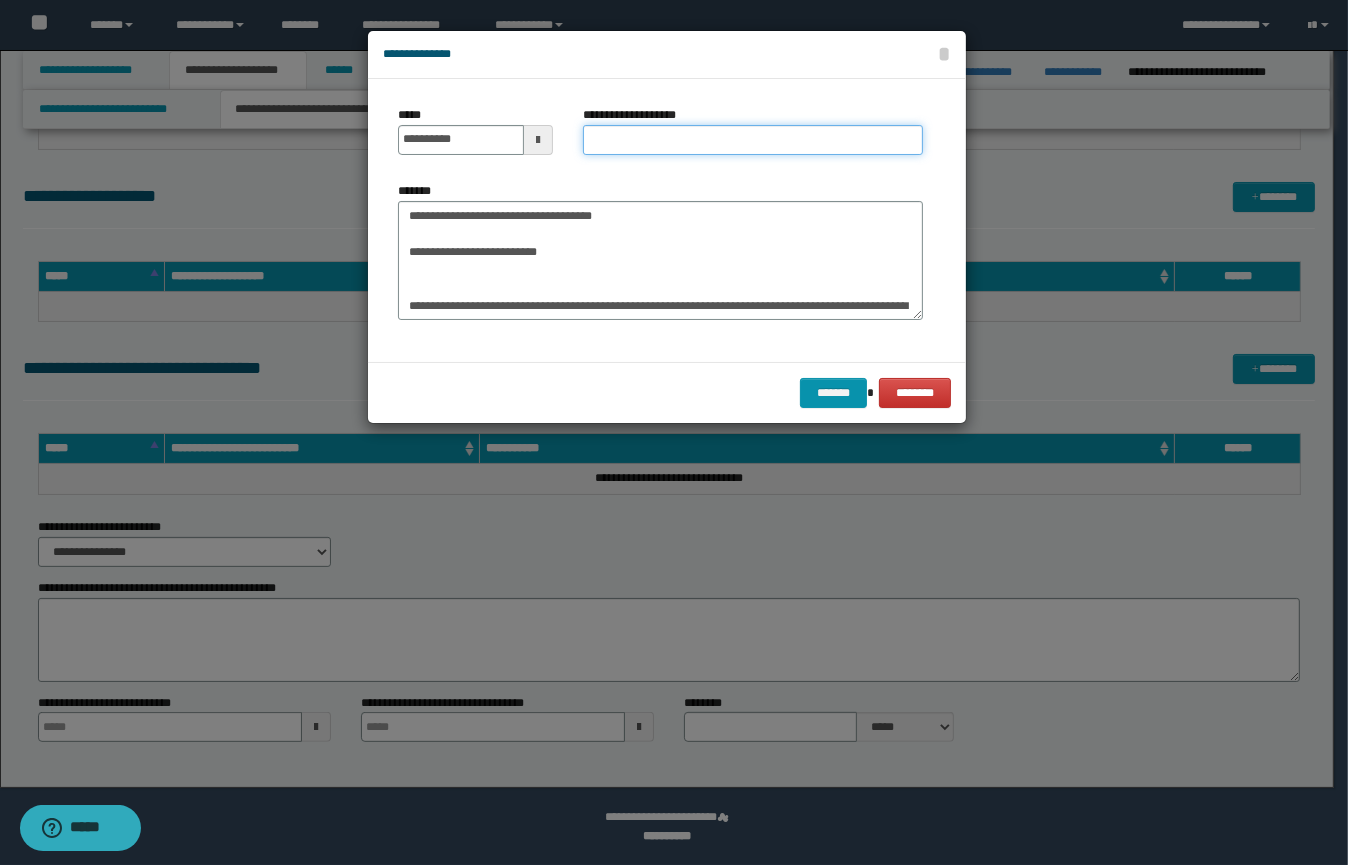 click on "**********" at bounding box center (753, 140) 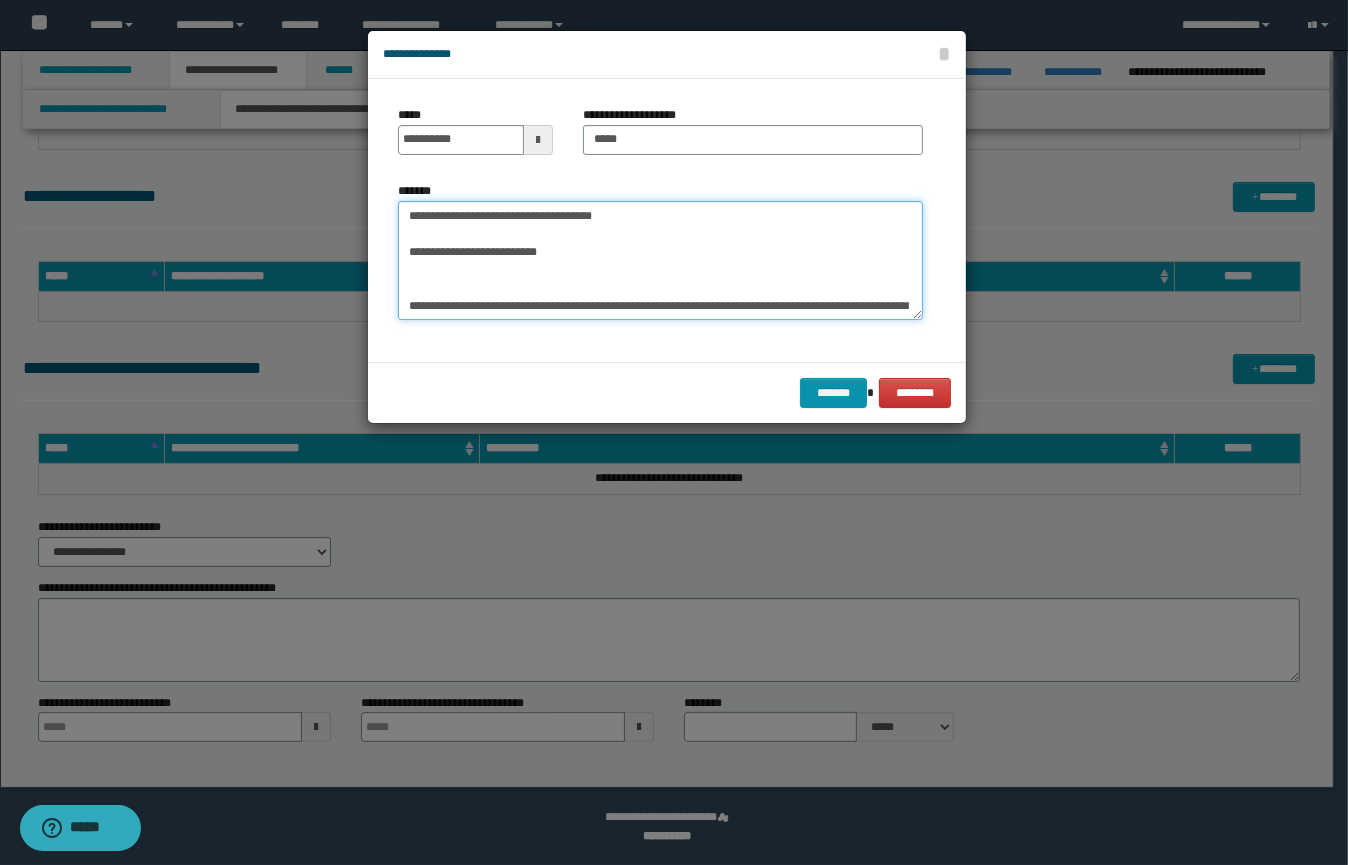 click on "**********" at bounding box center (660, 261) 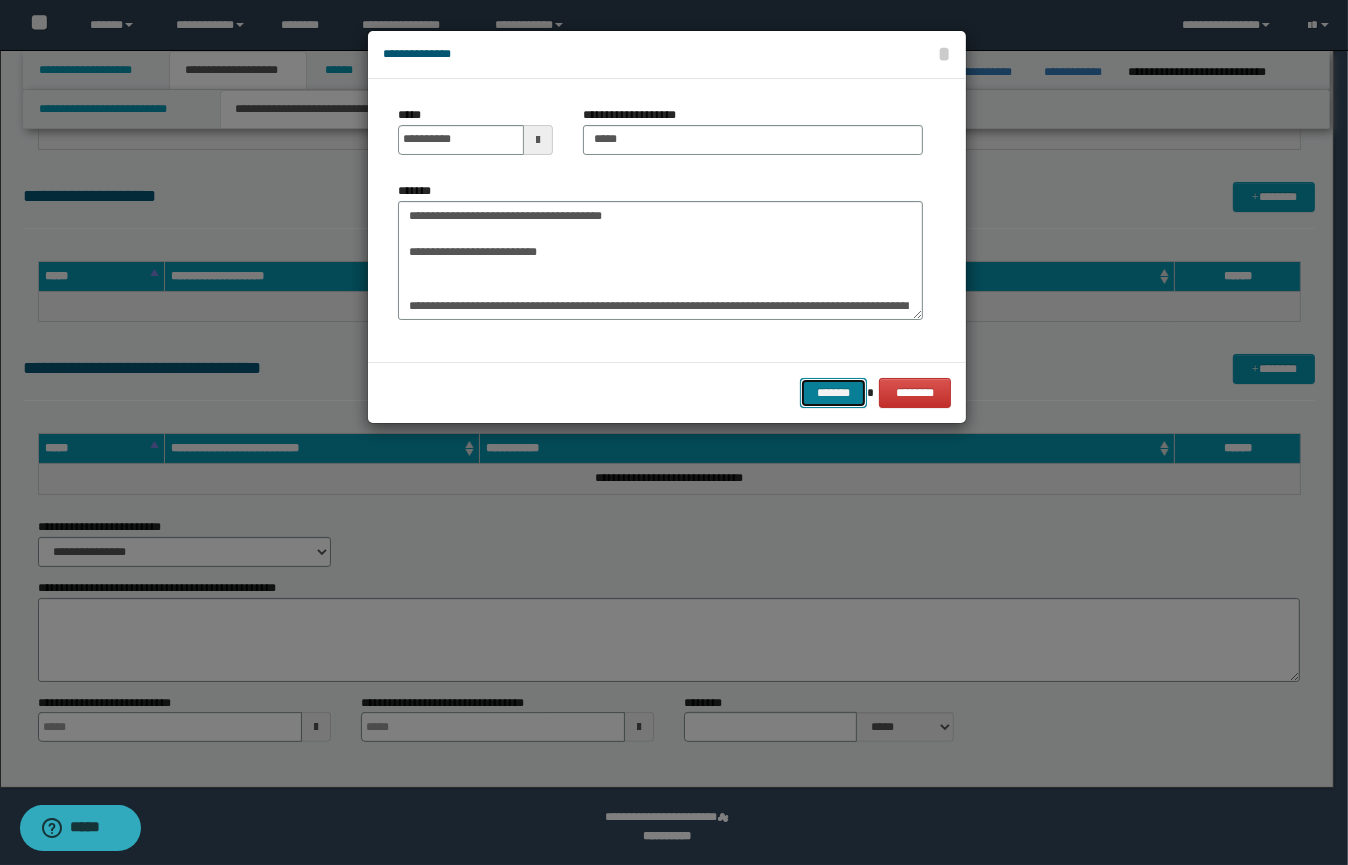 click on "*******" at bounding box center (833, 393) 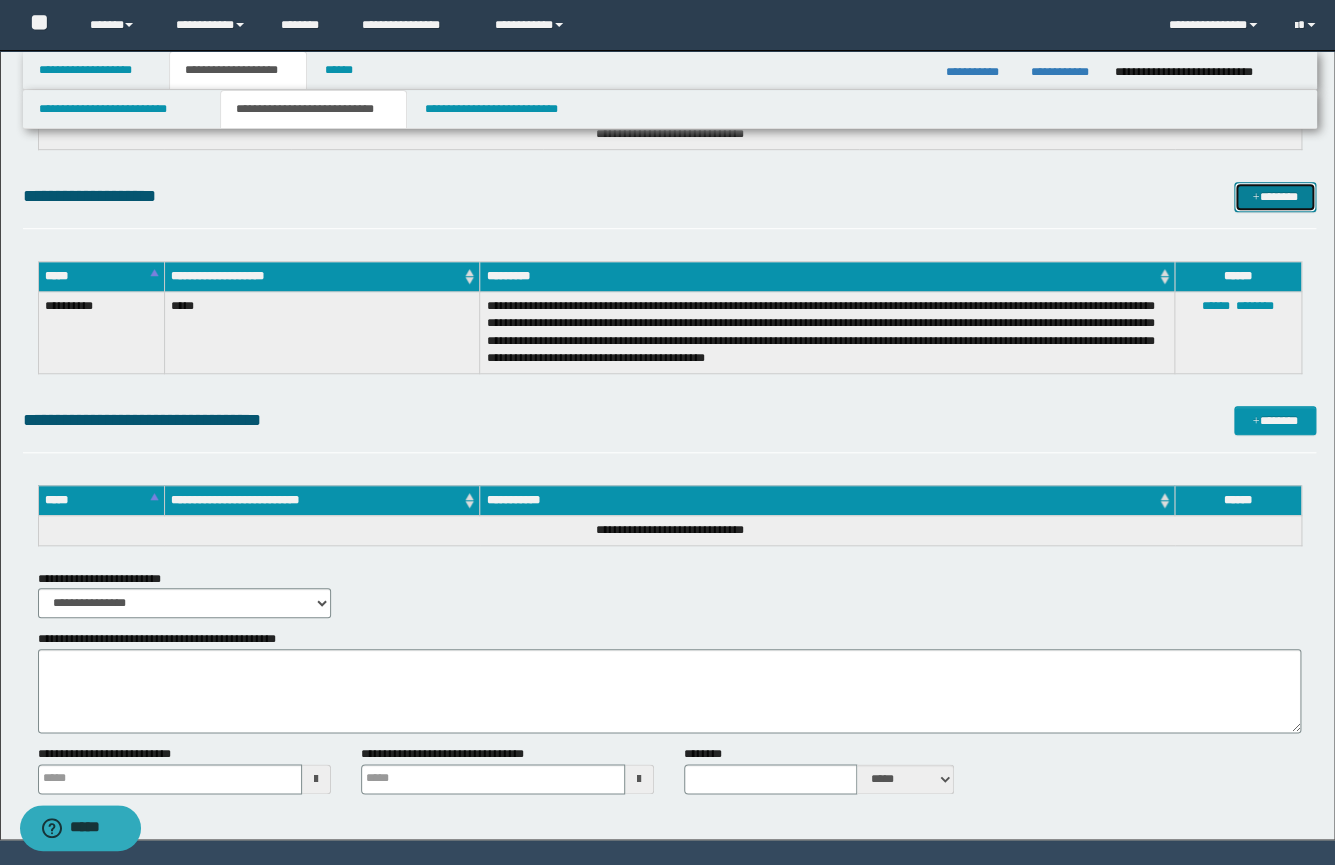click on "*******" at bounding box center [1275, 197] 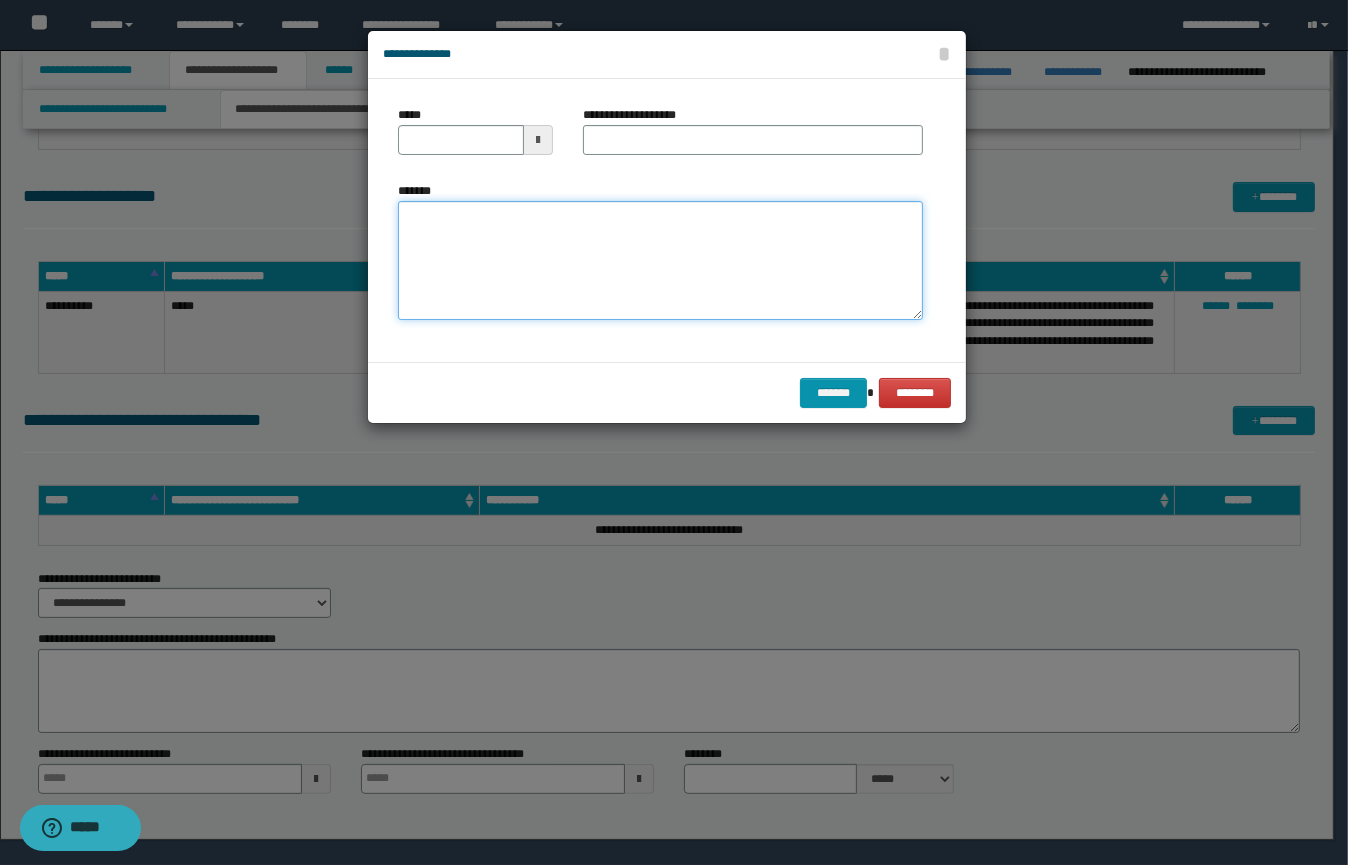 click on "*******" at bounding box center [660, 261] 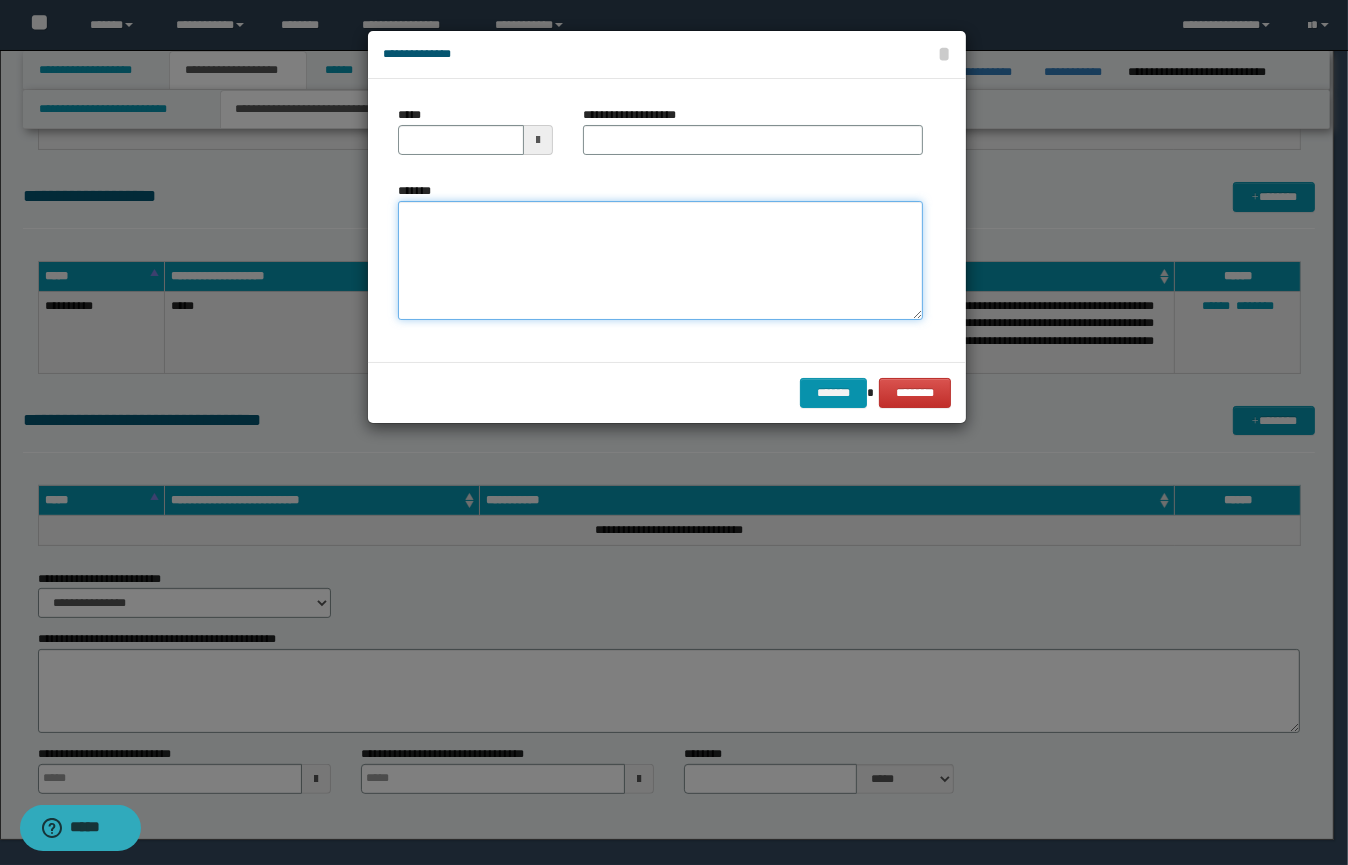 paste on "**********" 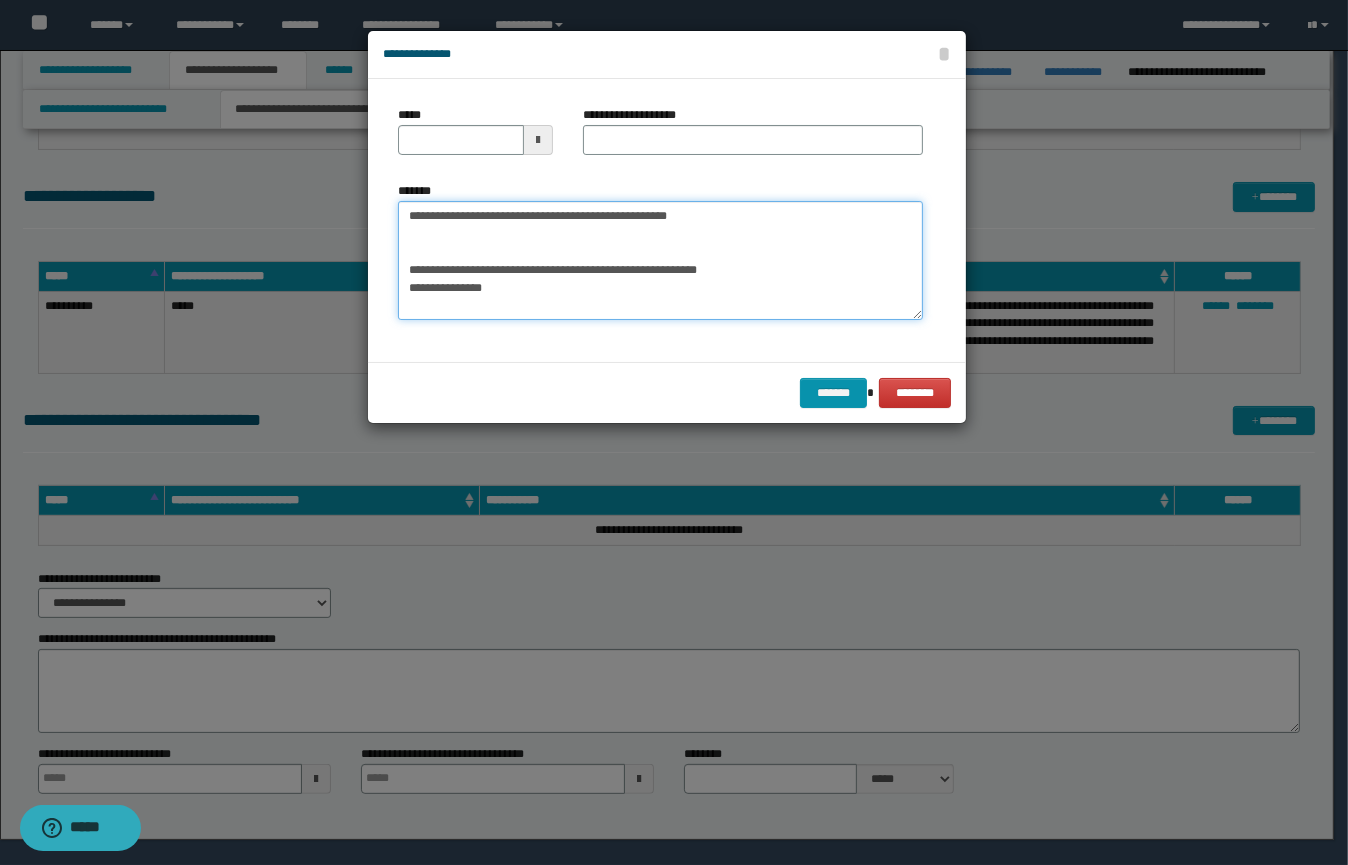 scroll, scrollTop: 785, scrollLeft: 0, axis: vertical 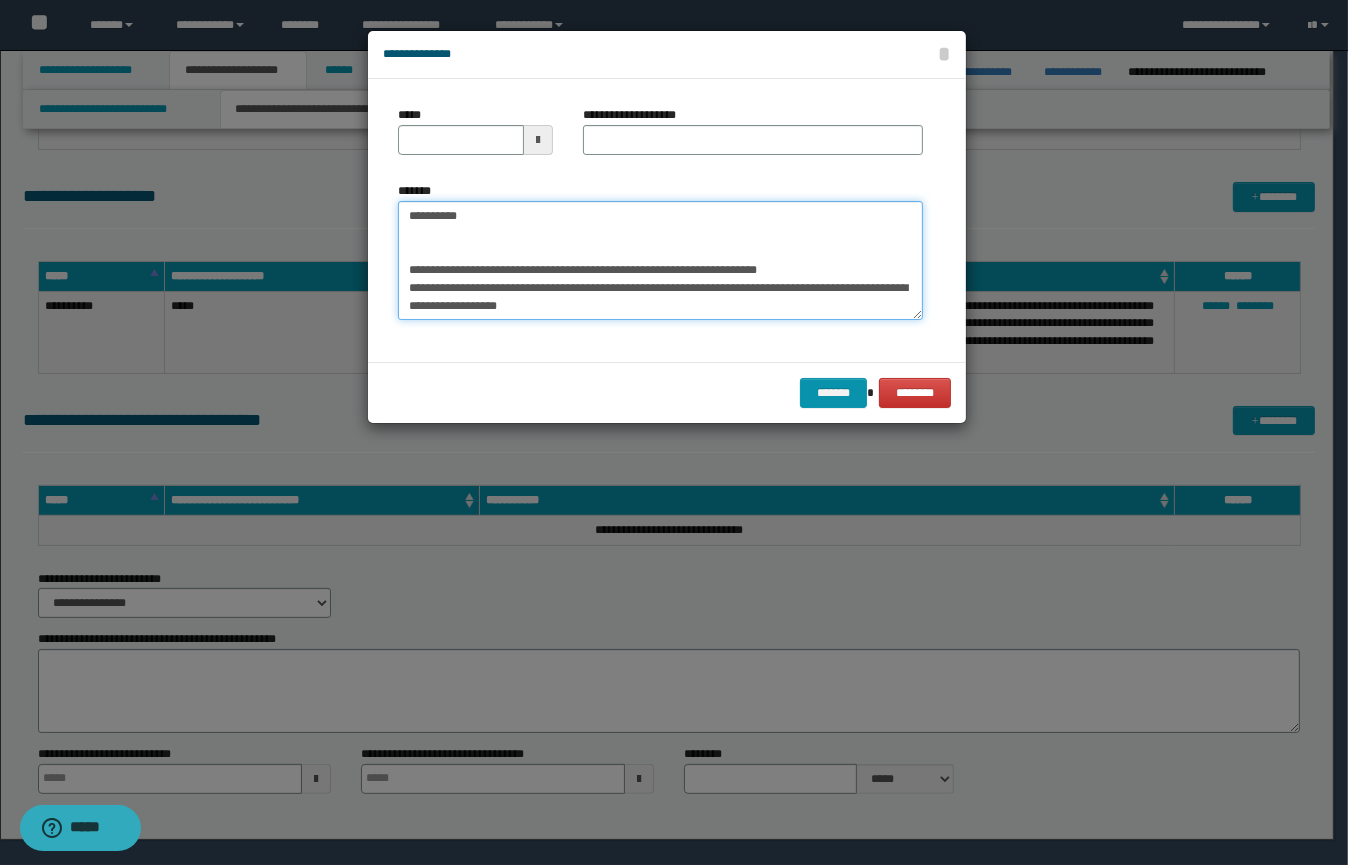 type on "**********" 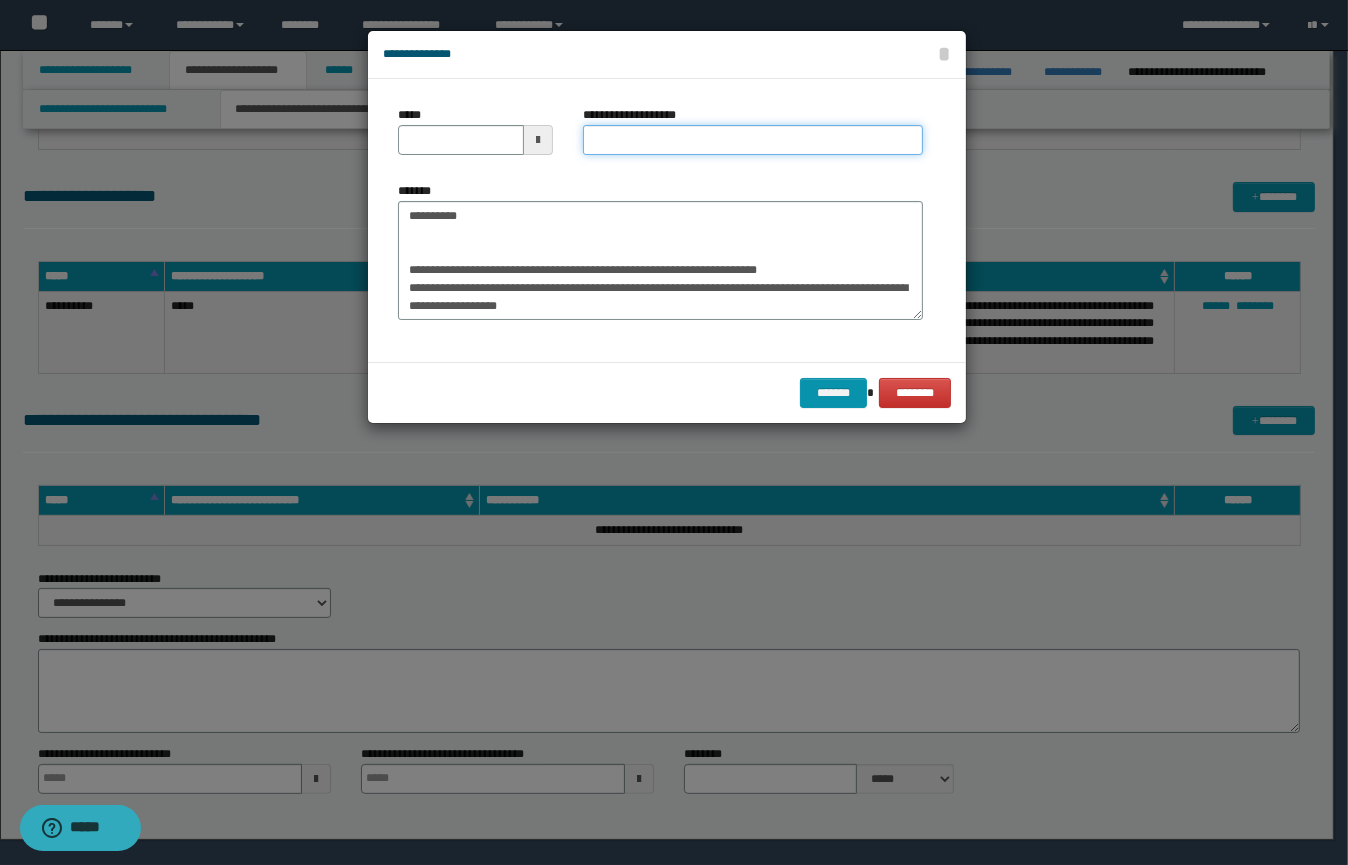 click on "**********" at bounding box center (753, 140) 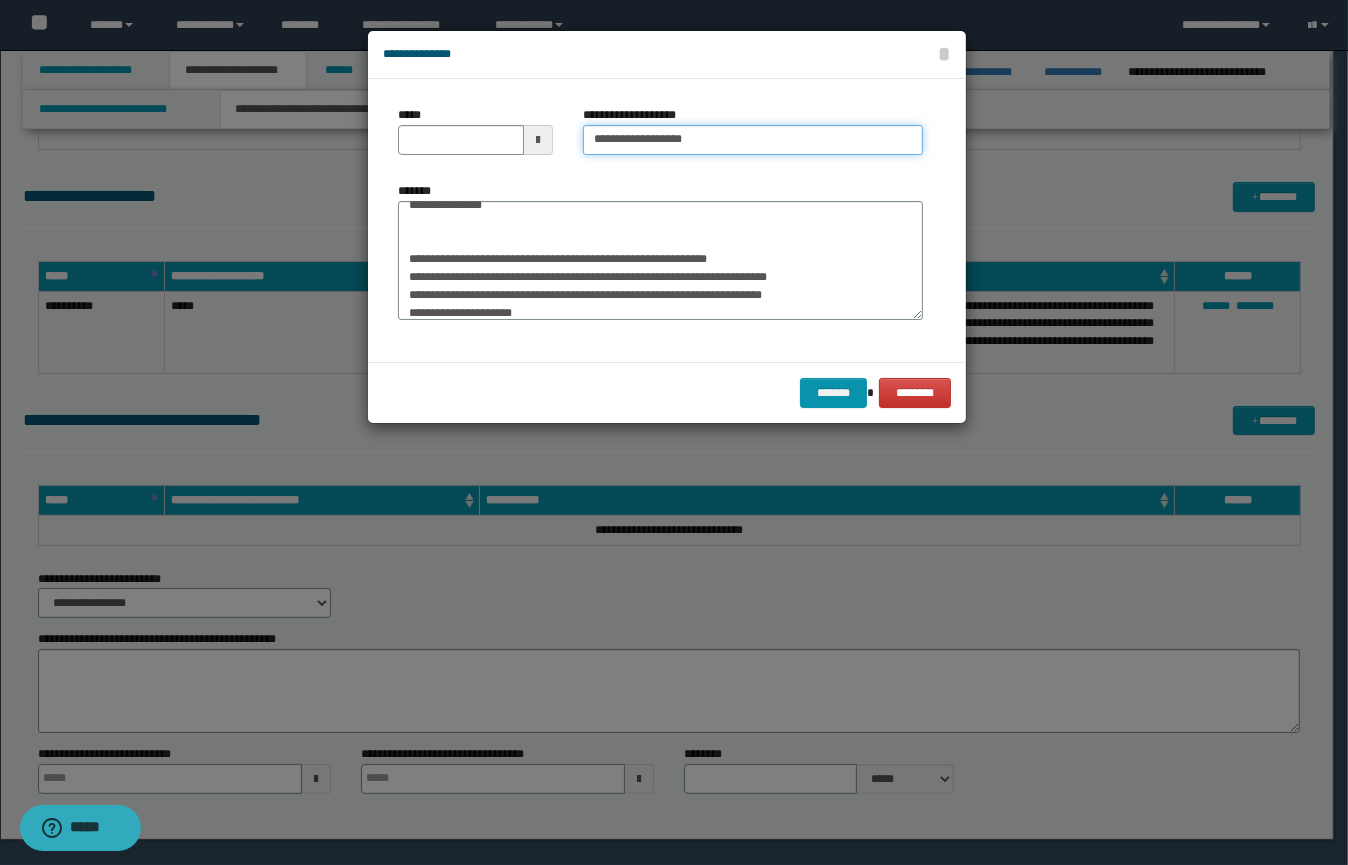 scroll, scrollTop: 0, scrollLeft: 0, axis: both 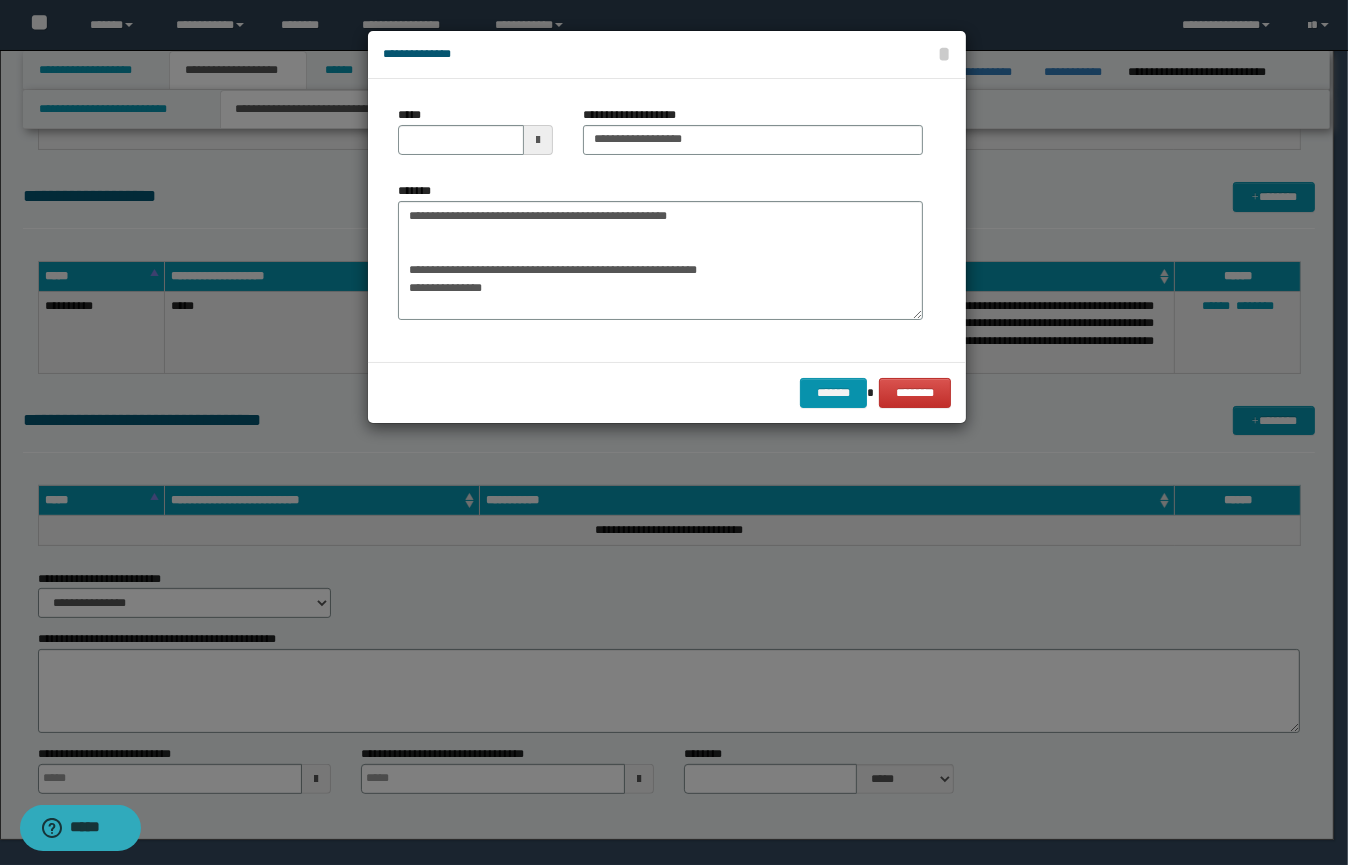 click at bounding box center (538, 140) 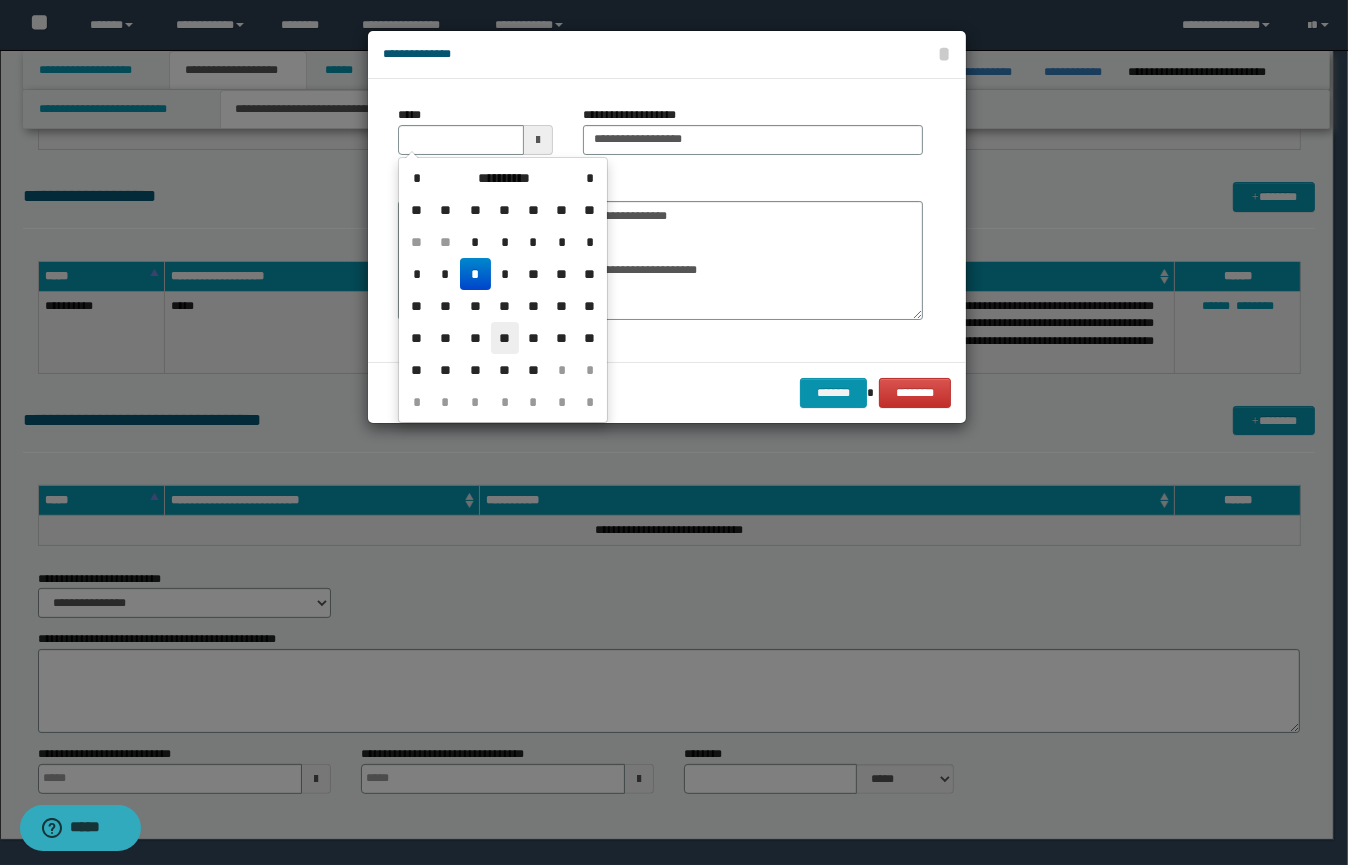click on "**" at bounding box center [505, 338] 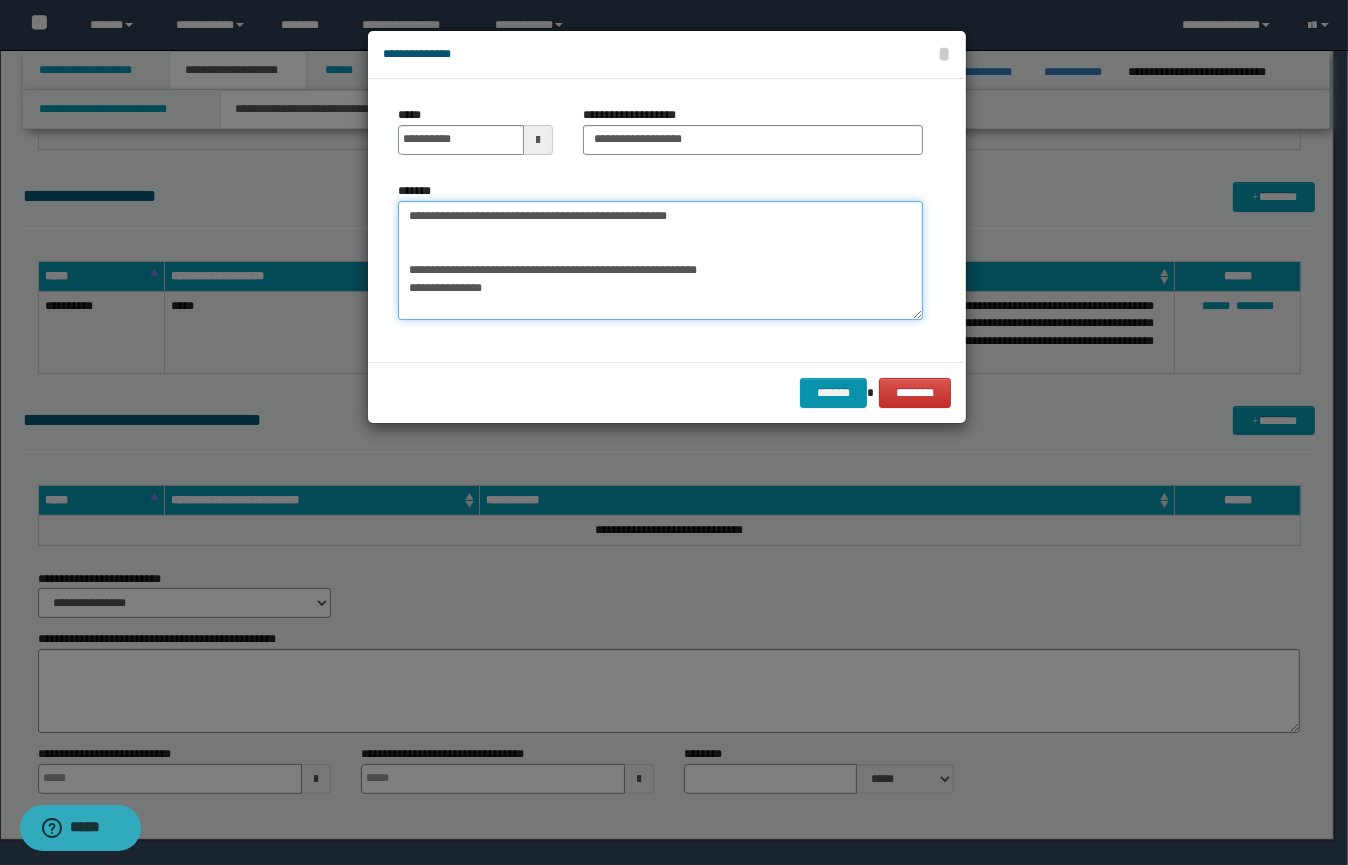 click on "*******" at bounding box center (660, 261) 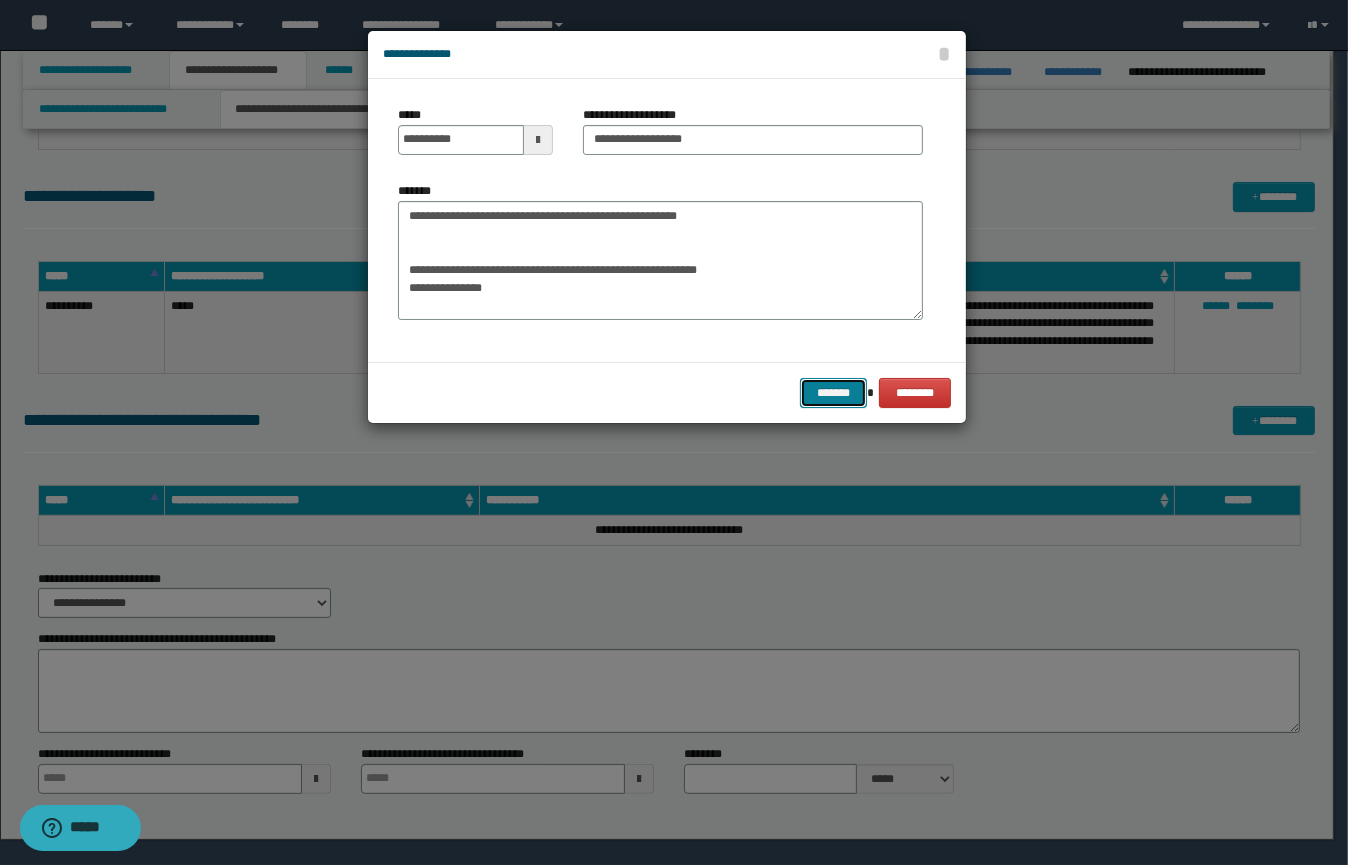 drag, startPoint x: 824, startPoint y: 397, endPoint x: 854, endPoint y: 388, distance: 31.320919 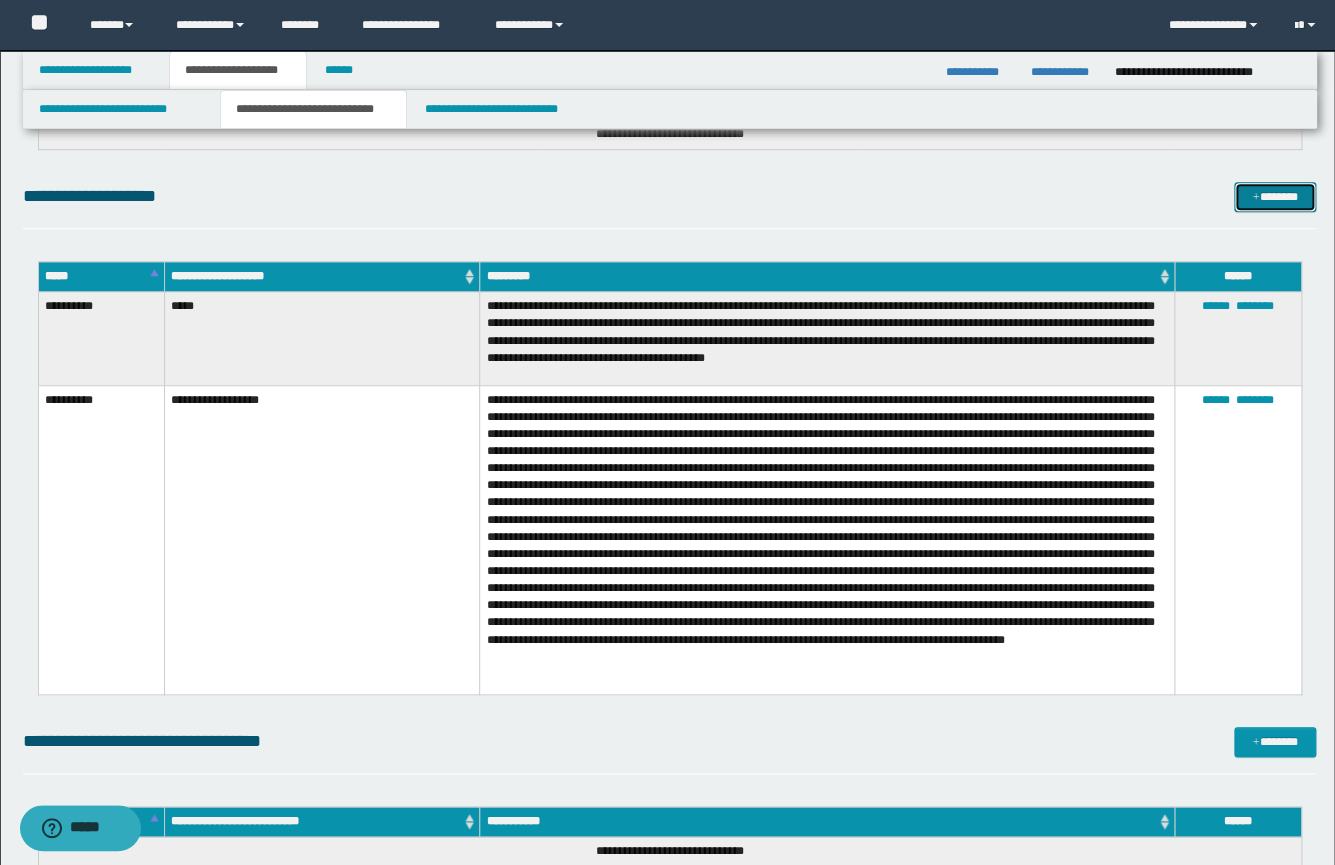 click on "*******" at bounding box center (1275, 197) 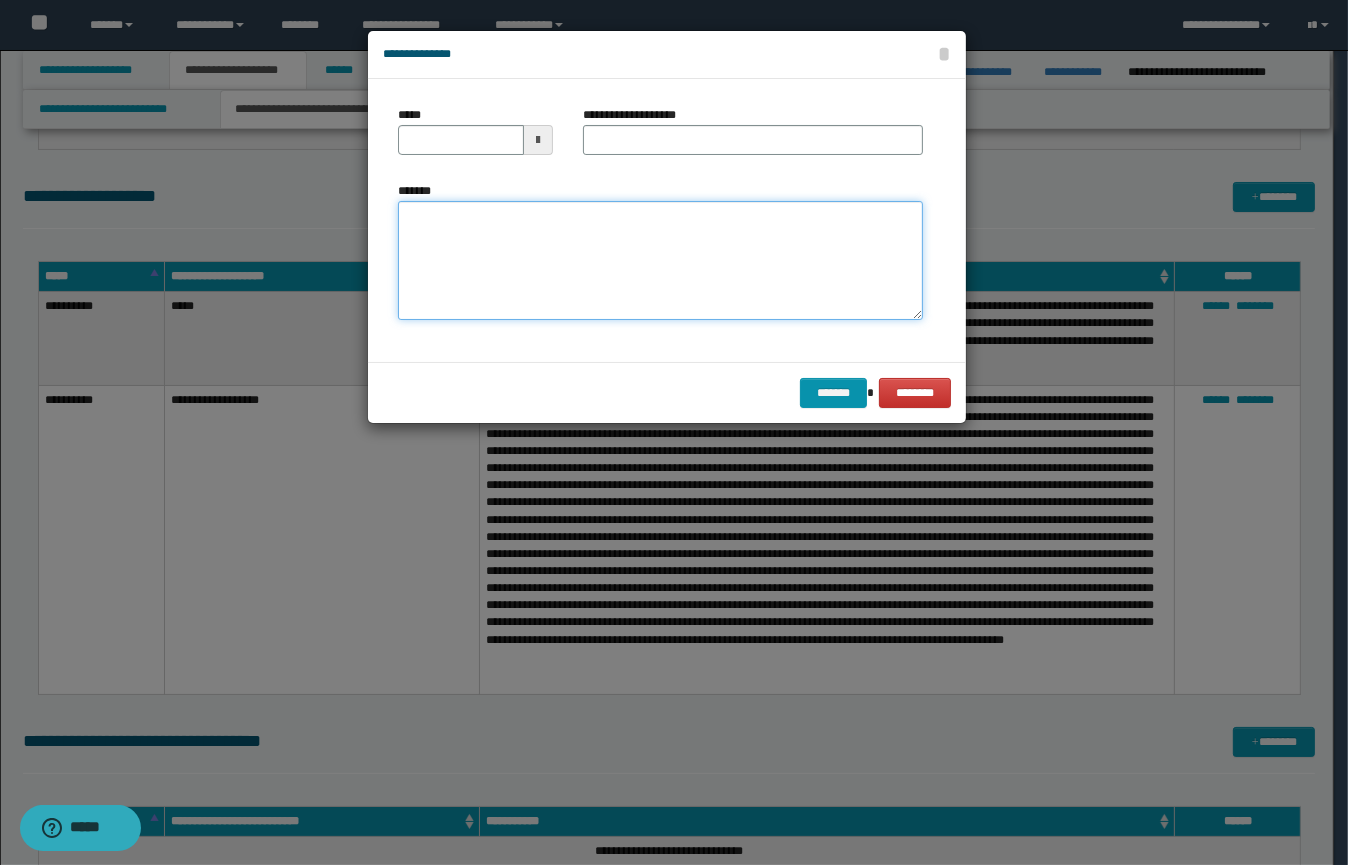 click on "*******" at bounding box center (660, 261) 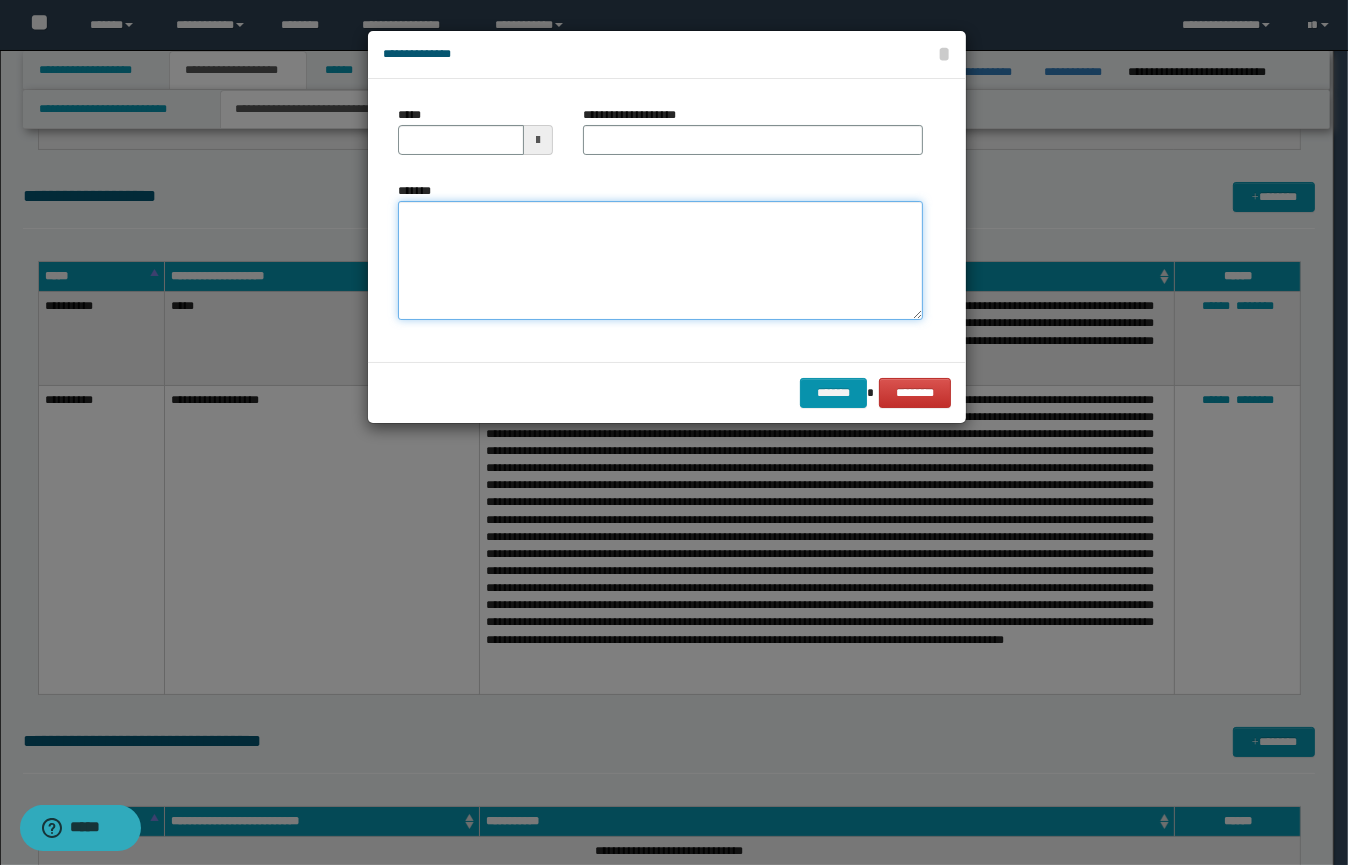 paste on "**********" 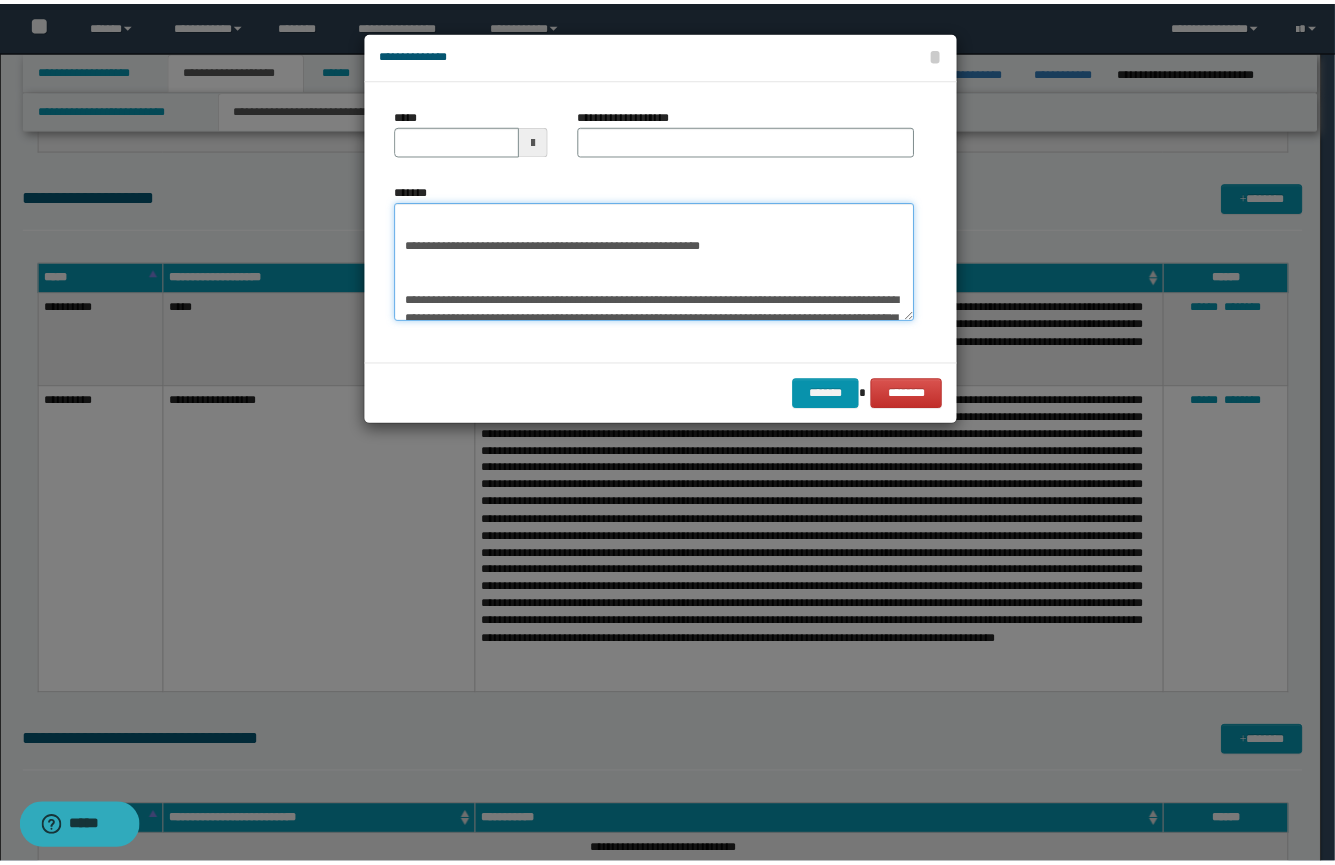 scroll, scrollTop: 0, scrollLeft: 0, axis: both 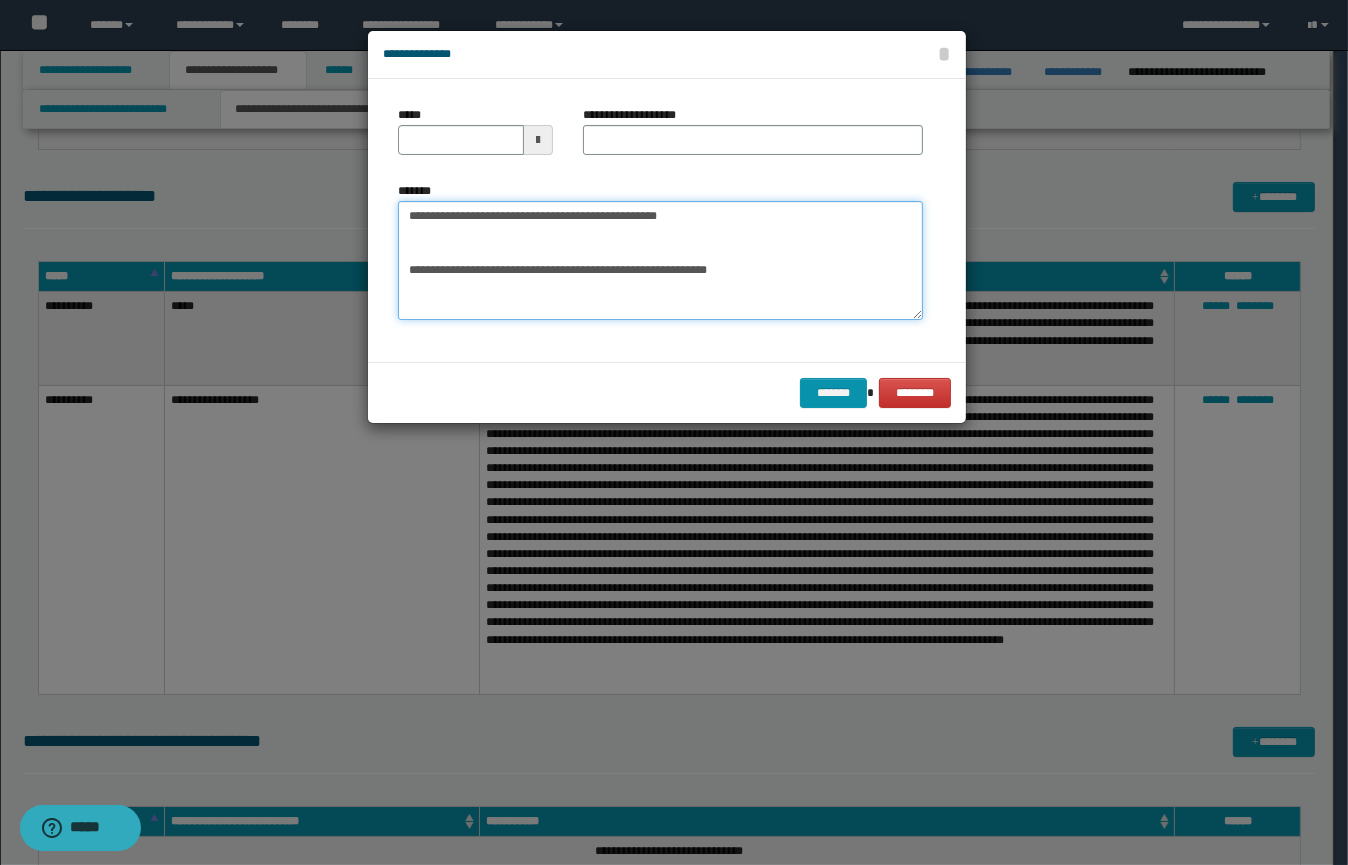 type on "**********" 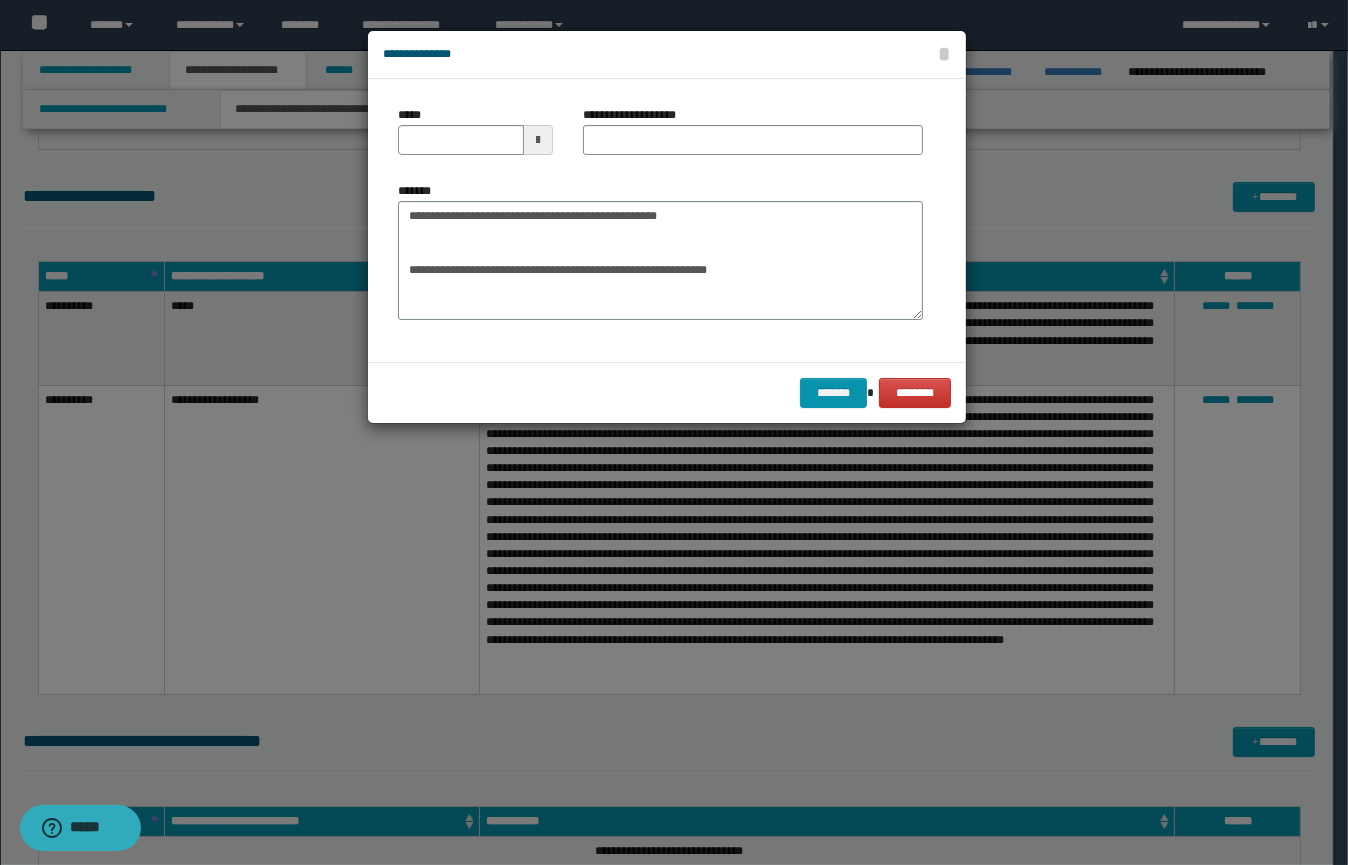 click at bounding box center (538, 140) 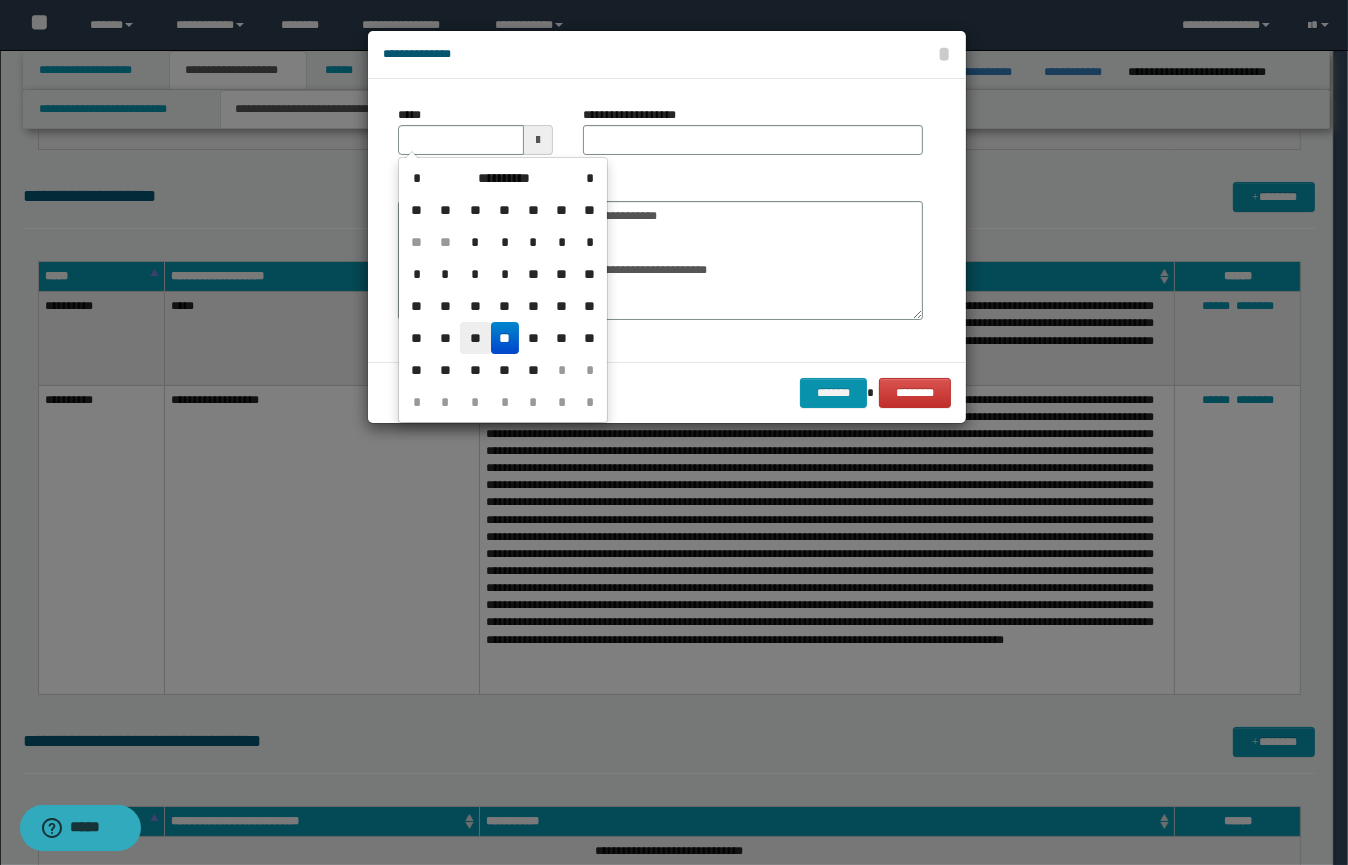click on "**" at bounding box center [475, 338] 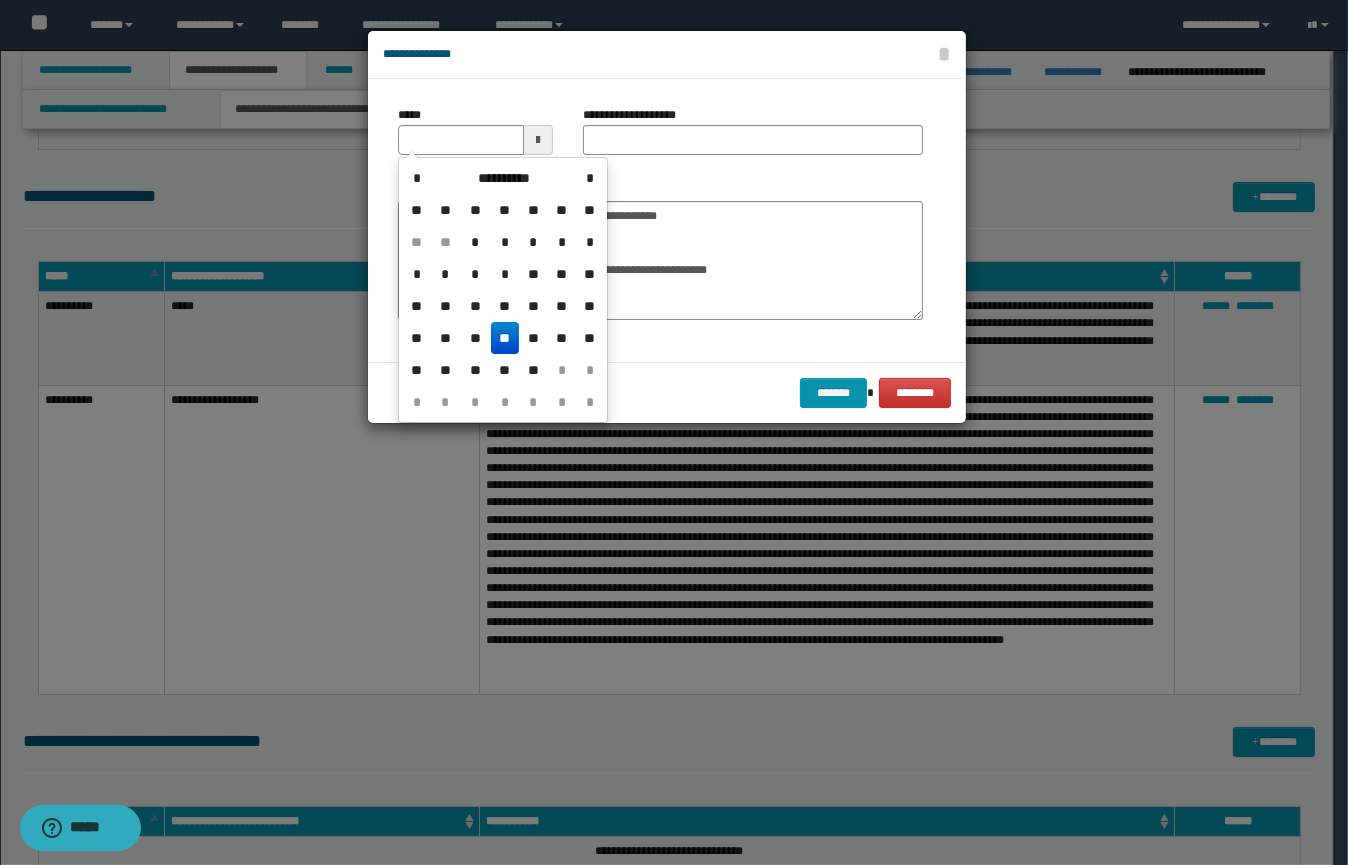 type on "**********" 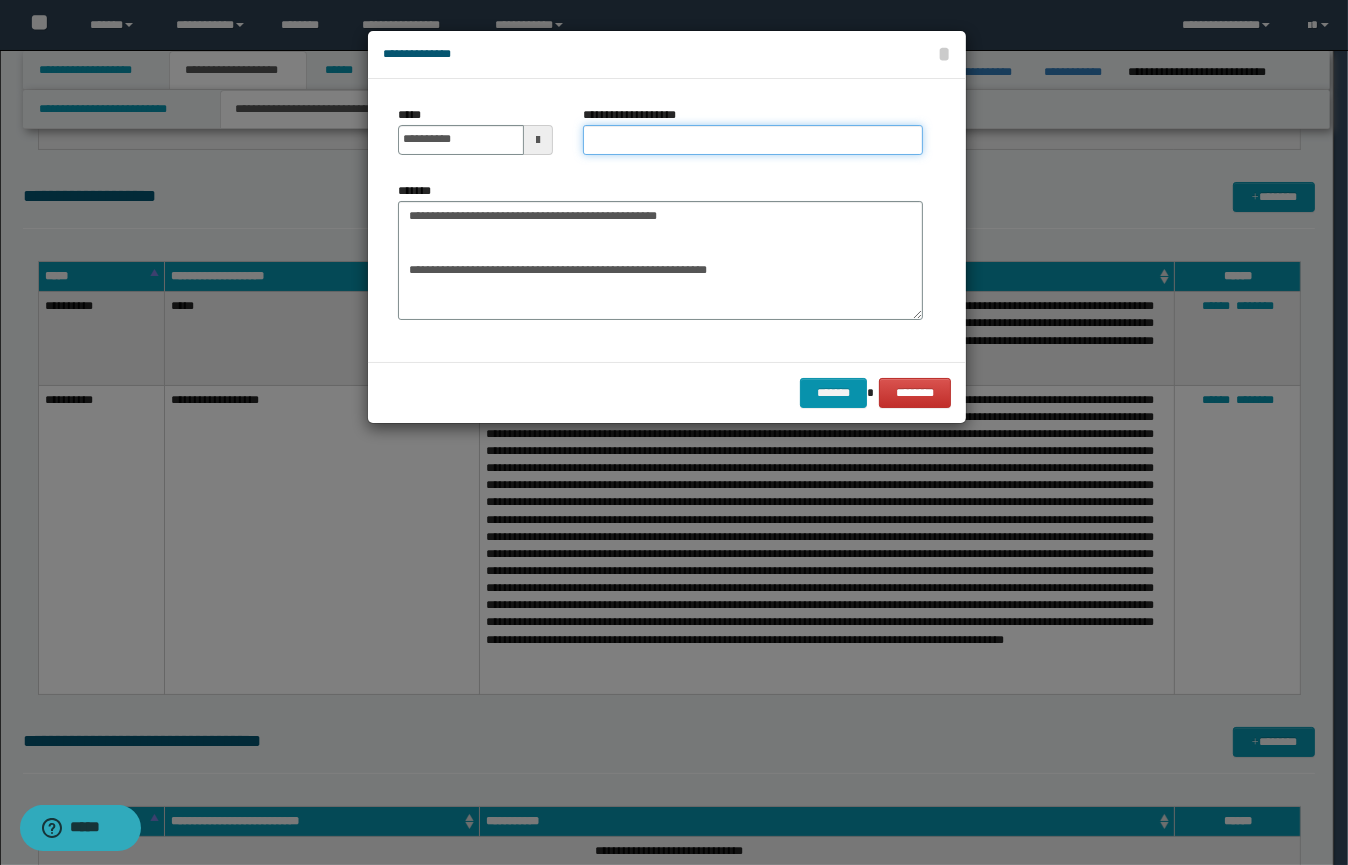 click on "**********" at bounding box center [753, 140] 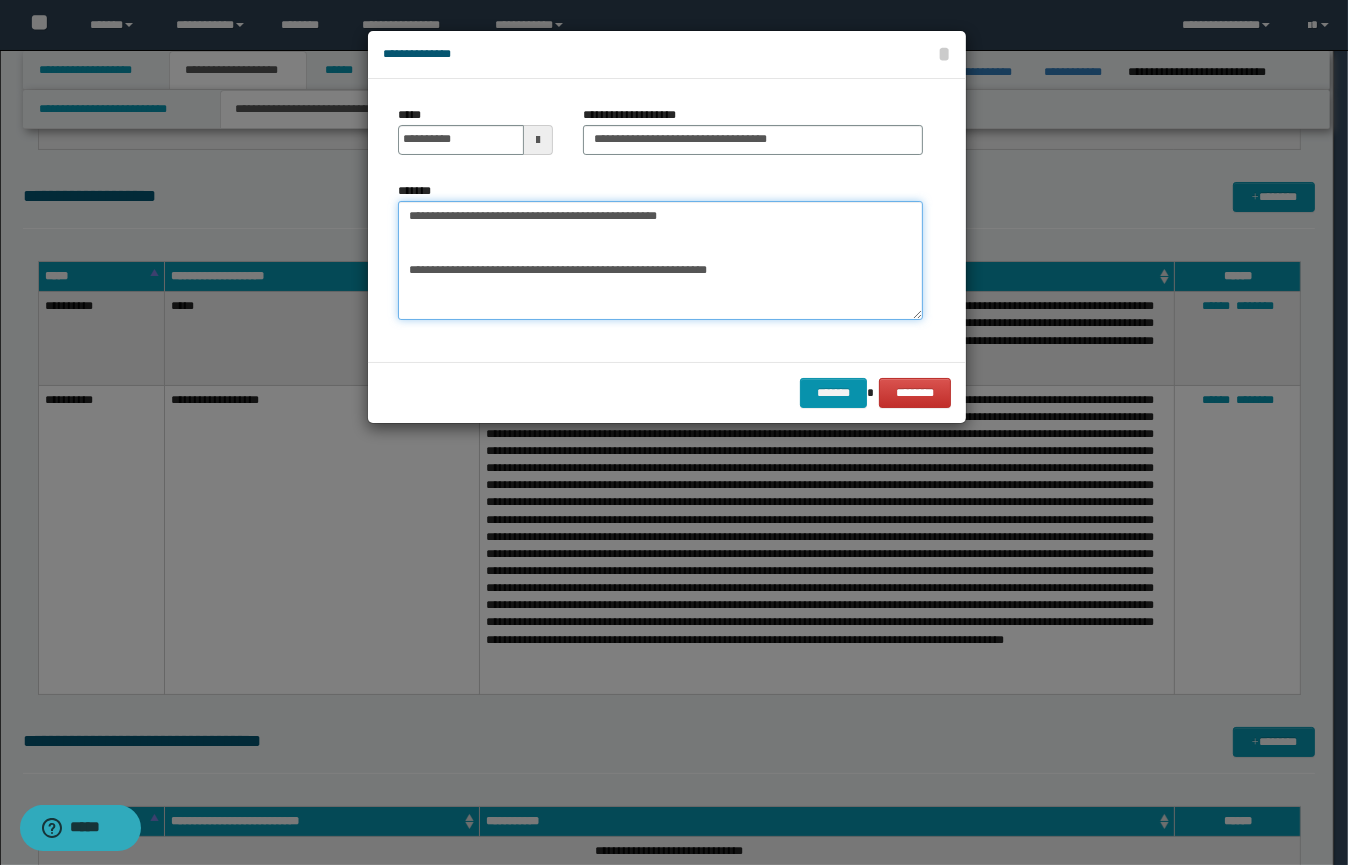 click on "*******" at bounding box center [660, 261] 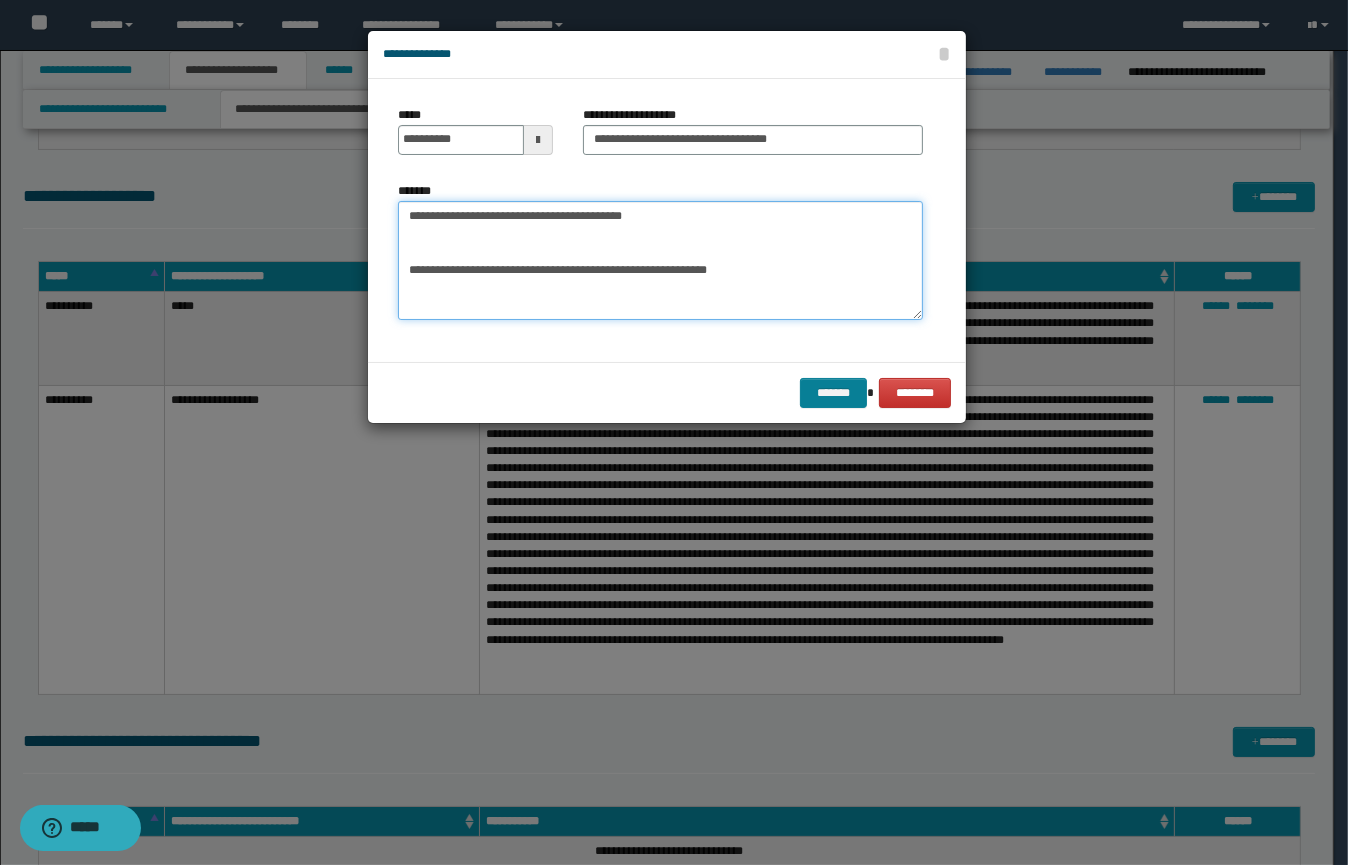 type on "**********" 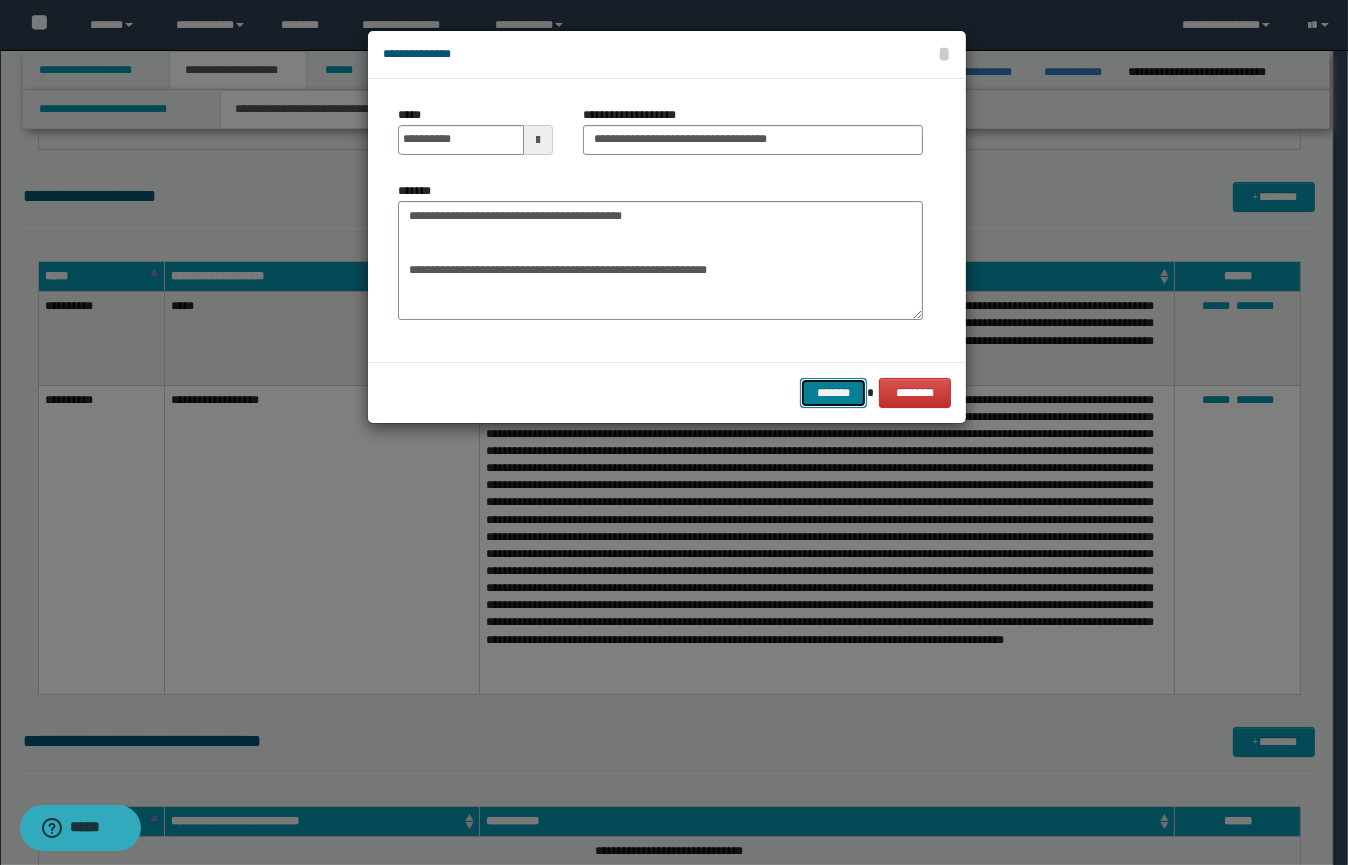 click on "*******" at bounding box center (833, 393) 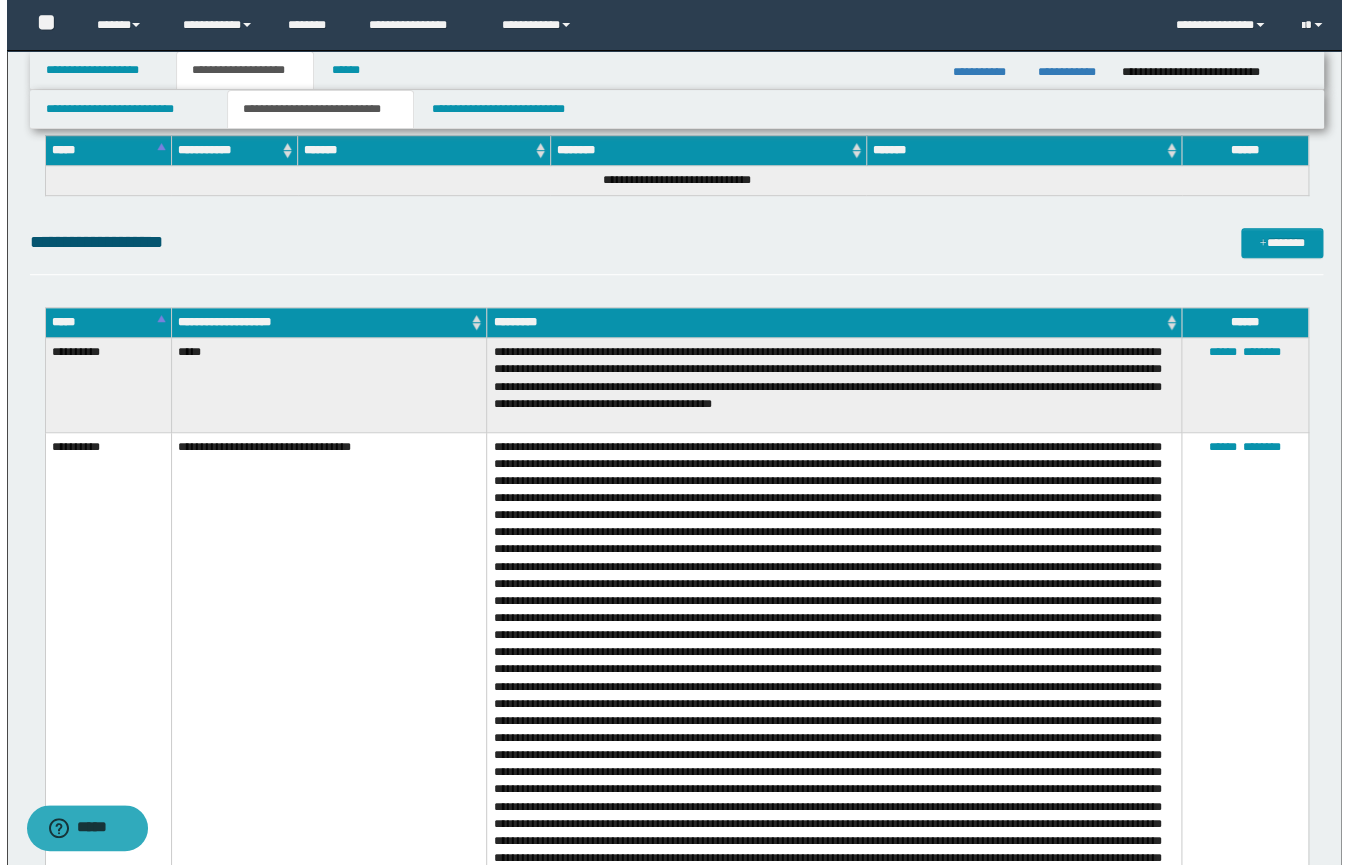 scroll, scrollTop: 350, scrollLeft: 0, axis: vertical 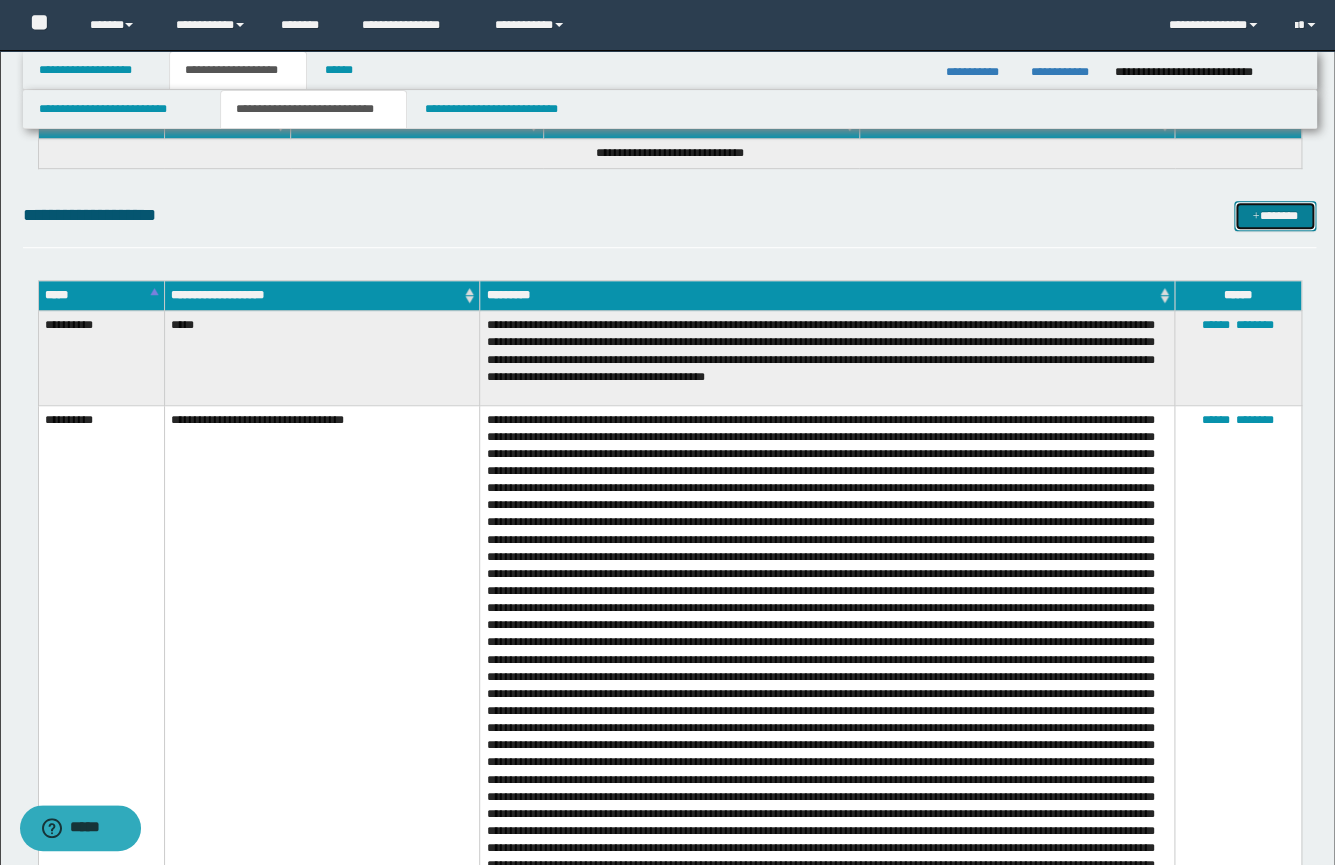 click on "*******" at bounding box center [1275, 216] 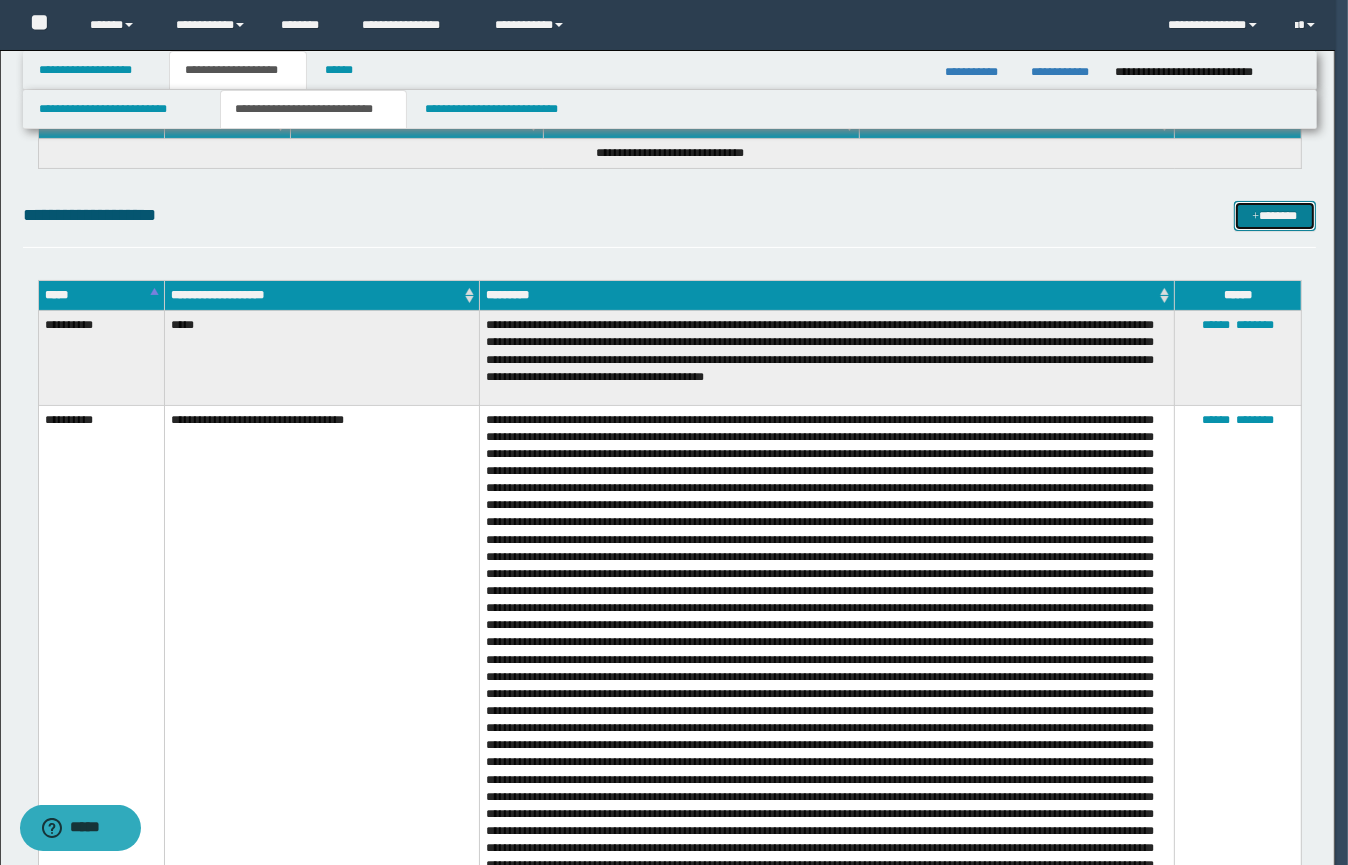 click on "*******" at bounding box center (1275, 216) 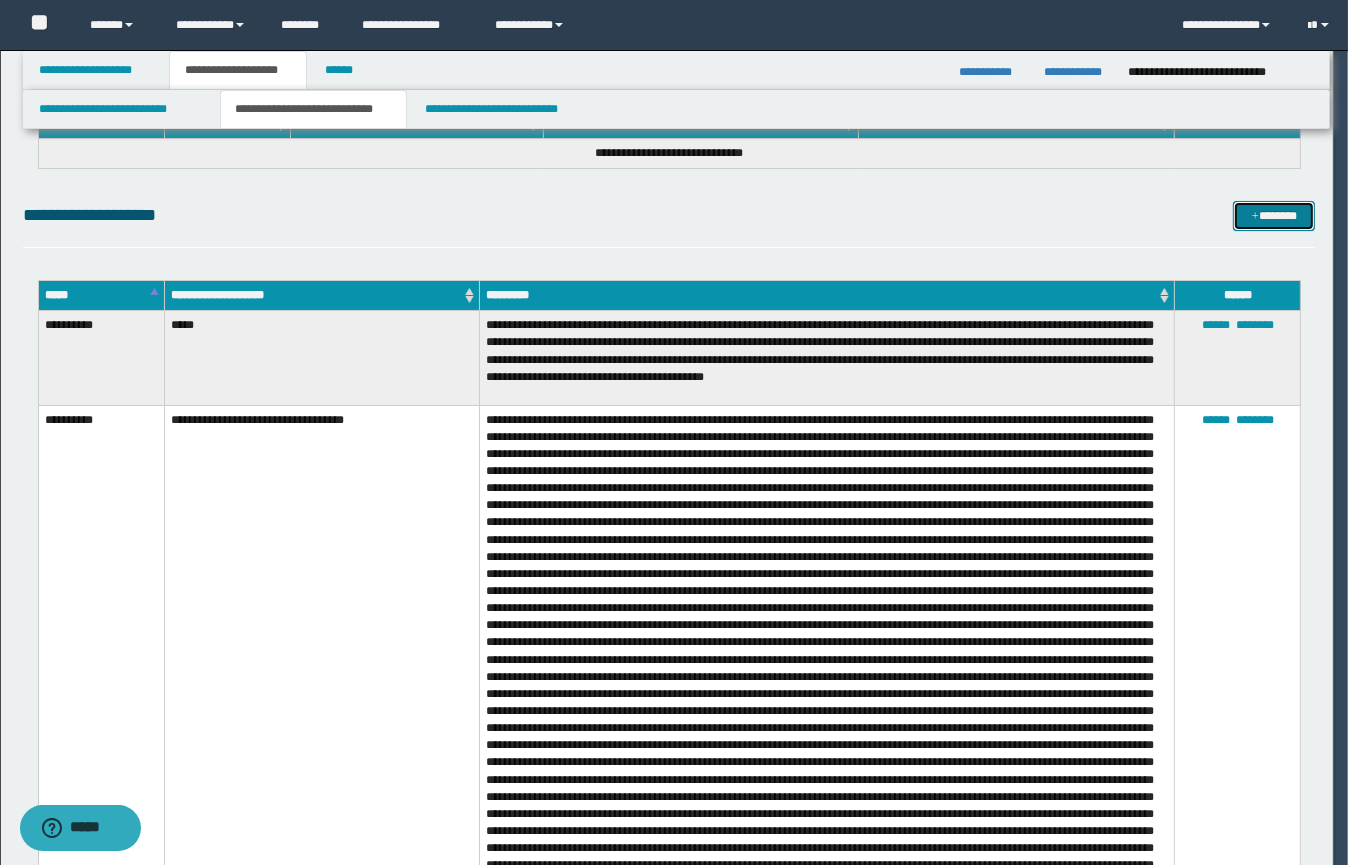 type 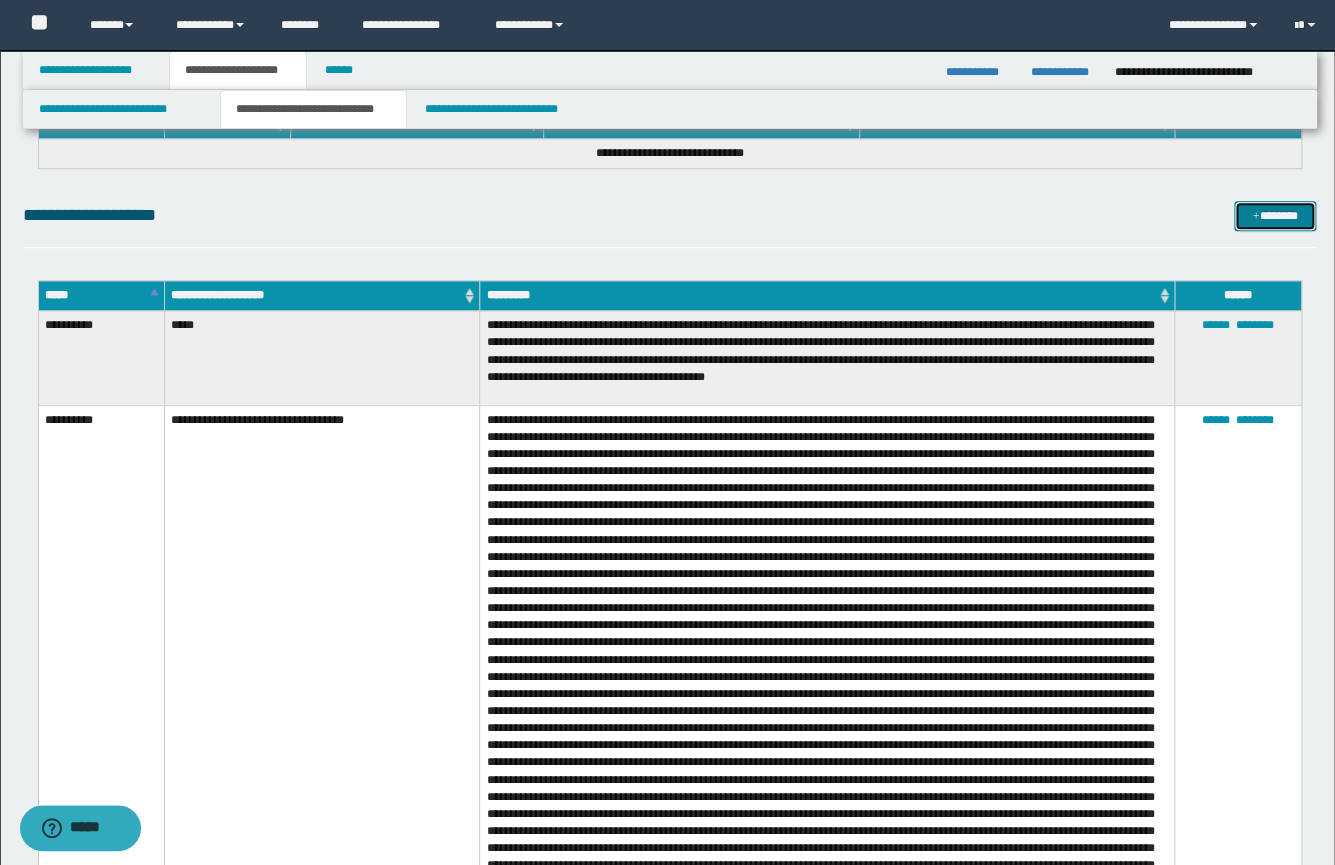 click on "*******" at bounding box center (1275, 216) 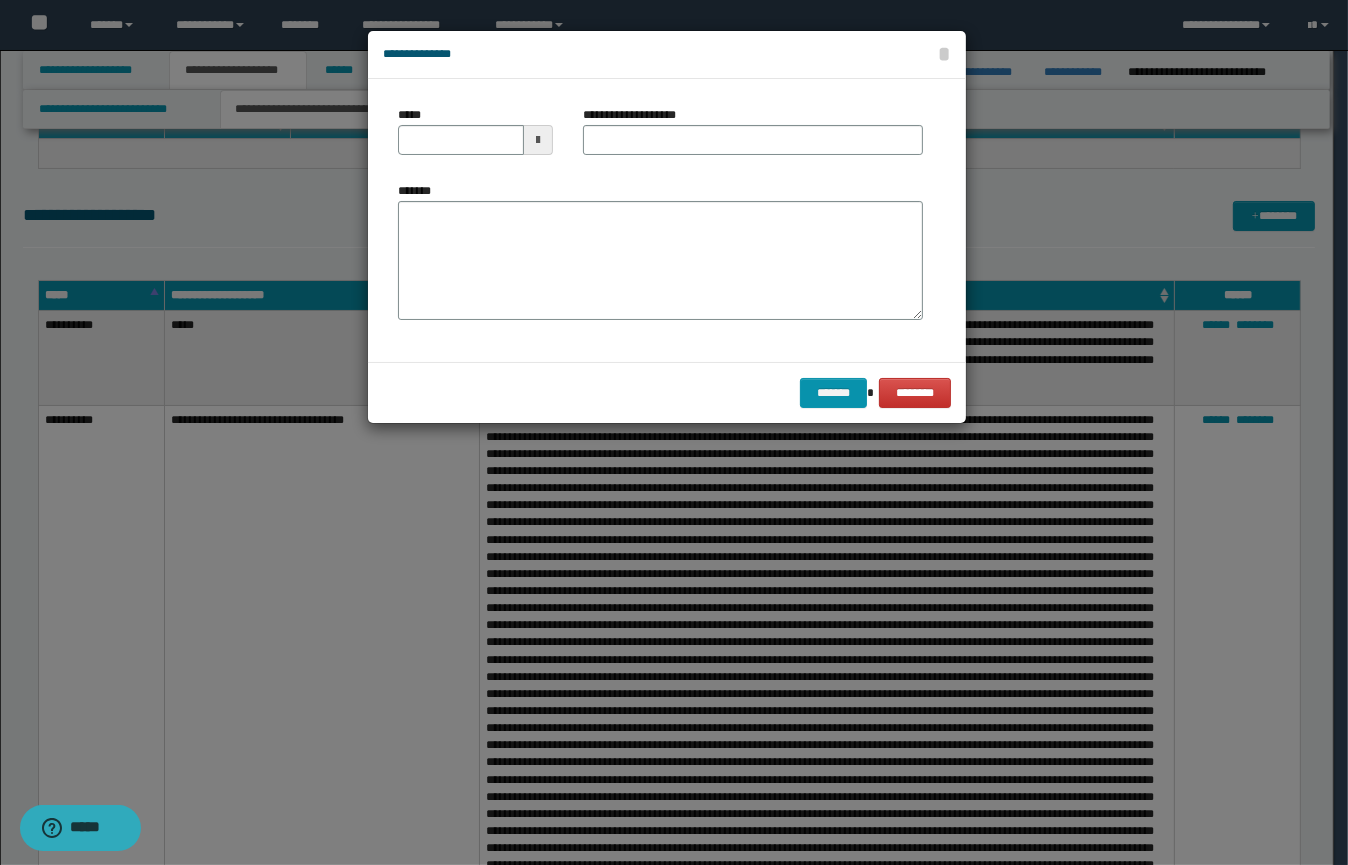 click on "*******" at bounding box center [660, 251] 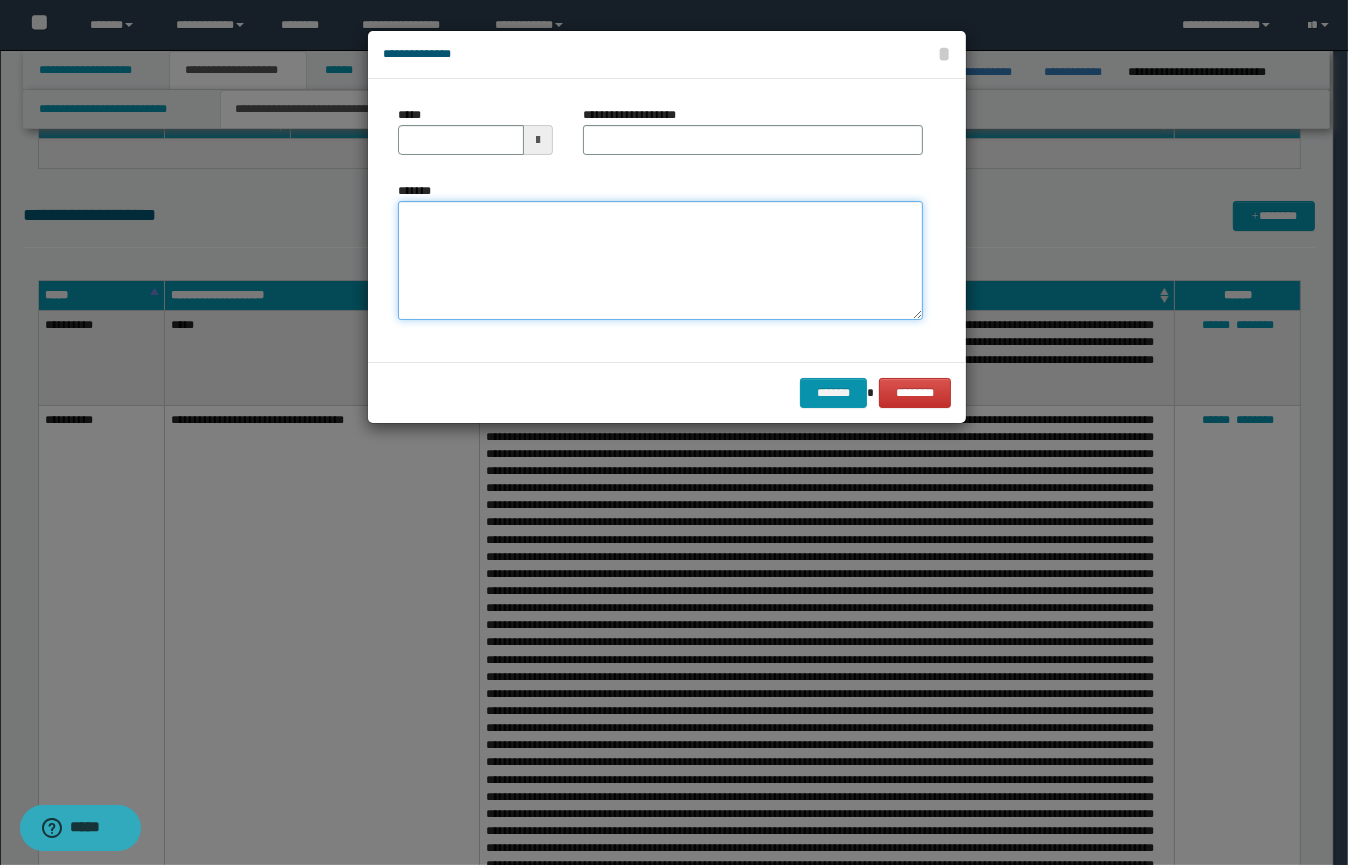 click on "*******" at bounding box center (660, 261) 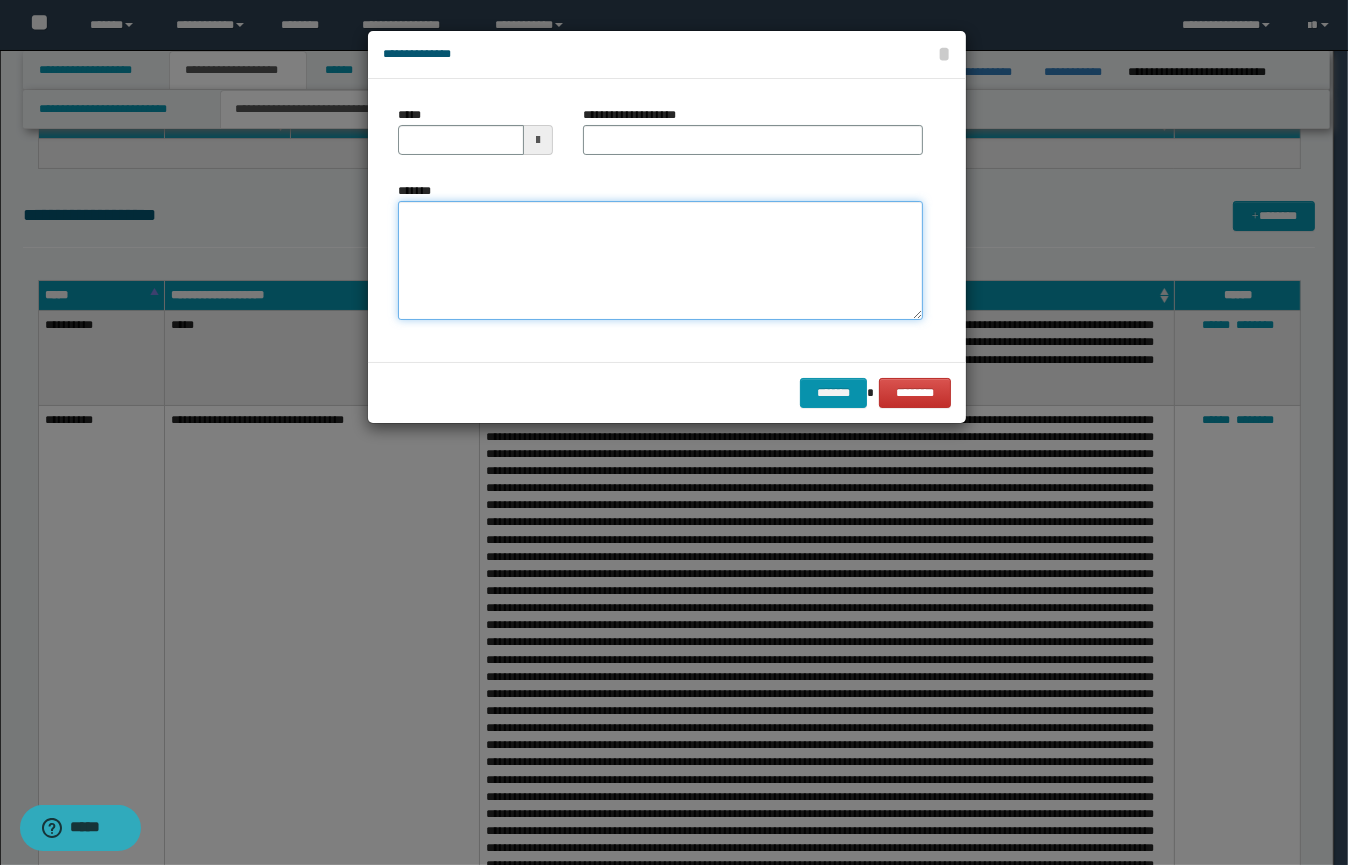 paste on "**********" 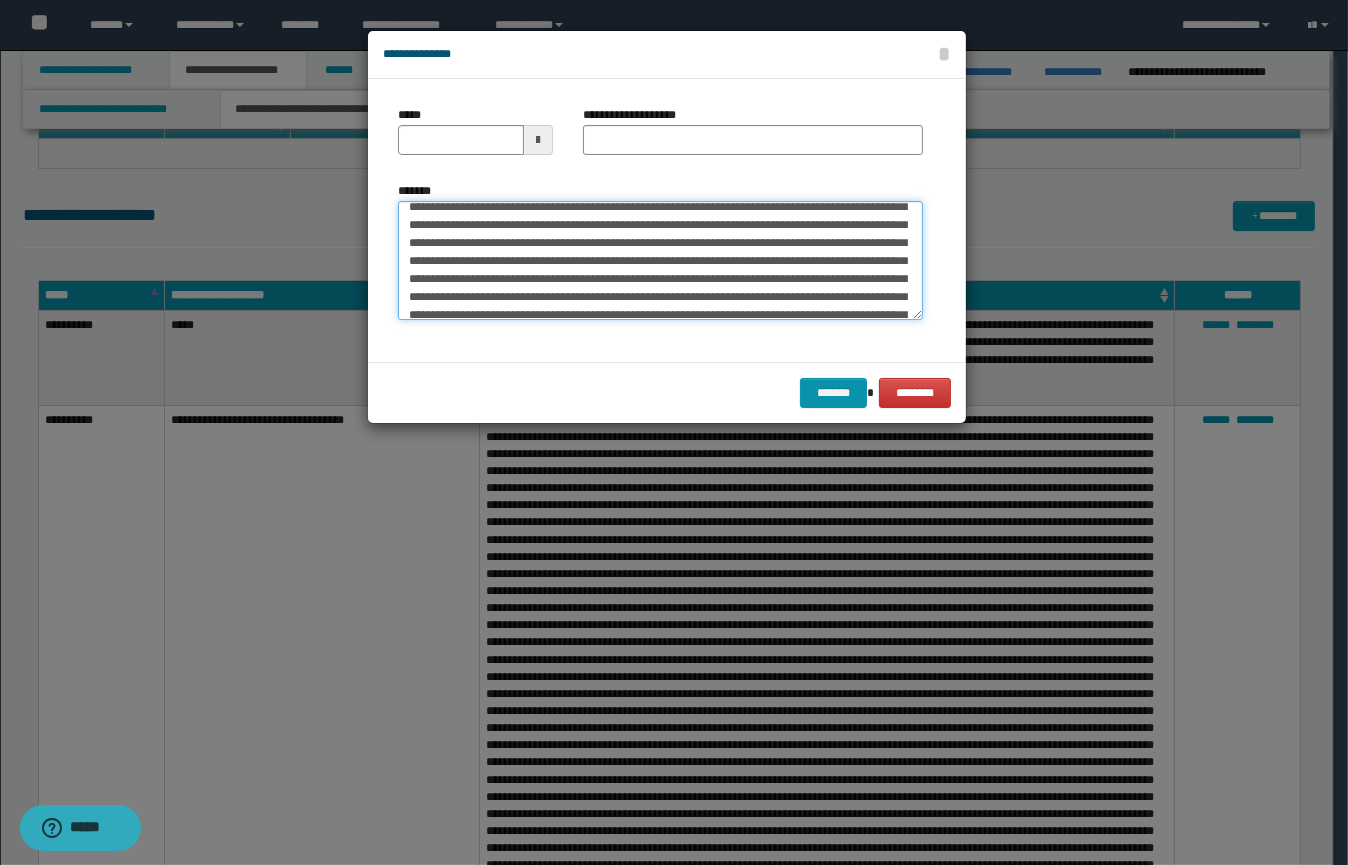 scroll, scrollTop: 0, scrollLeft: 0, axis: both 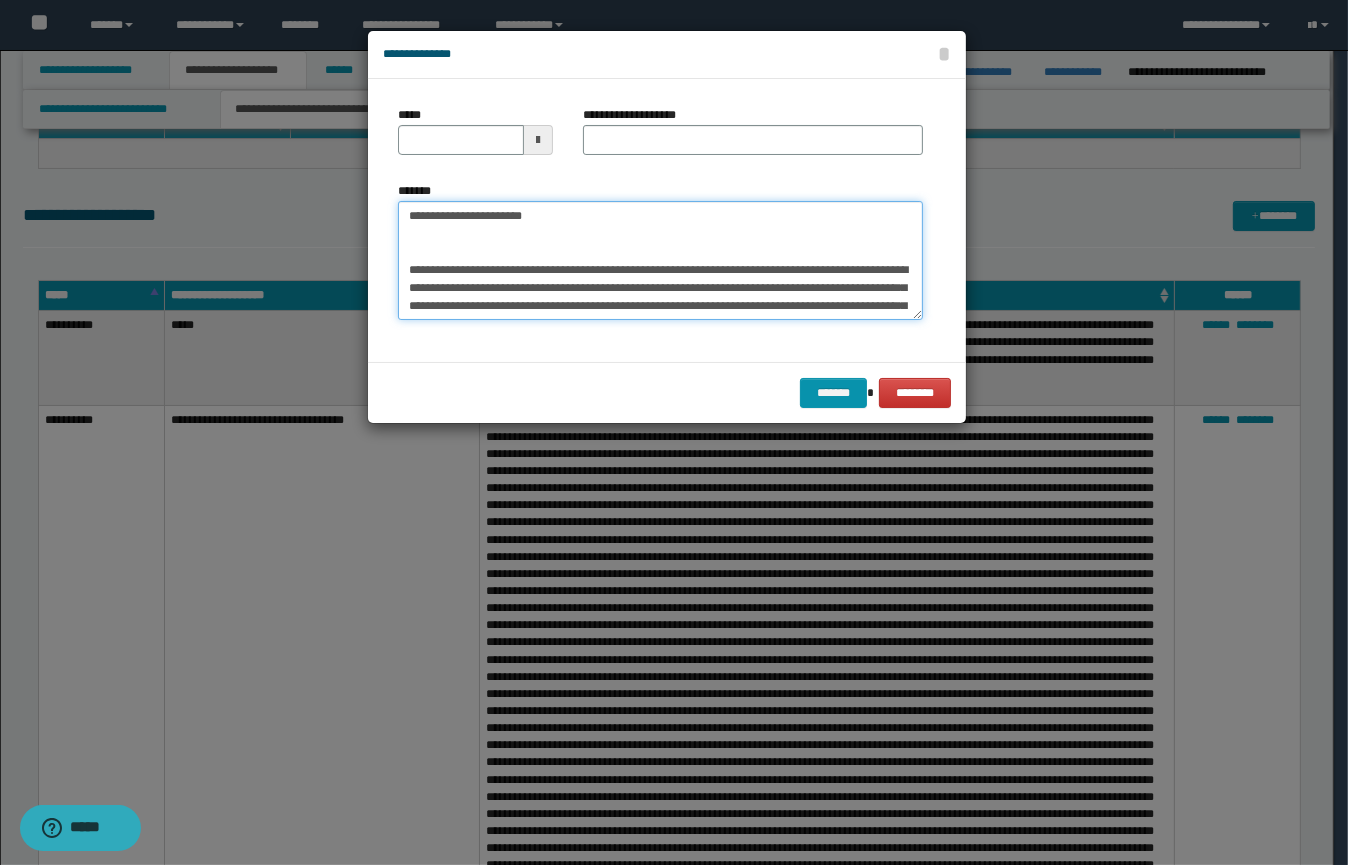 click on "*******" at bounding box center (660, 261) 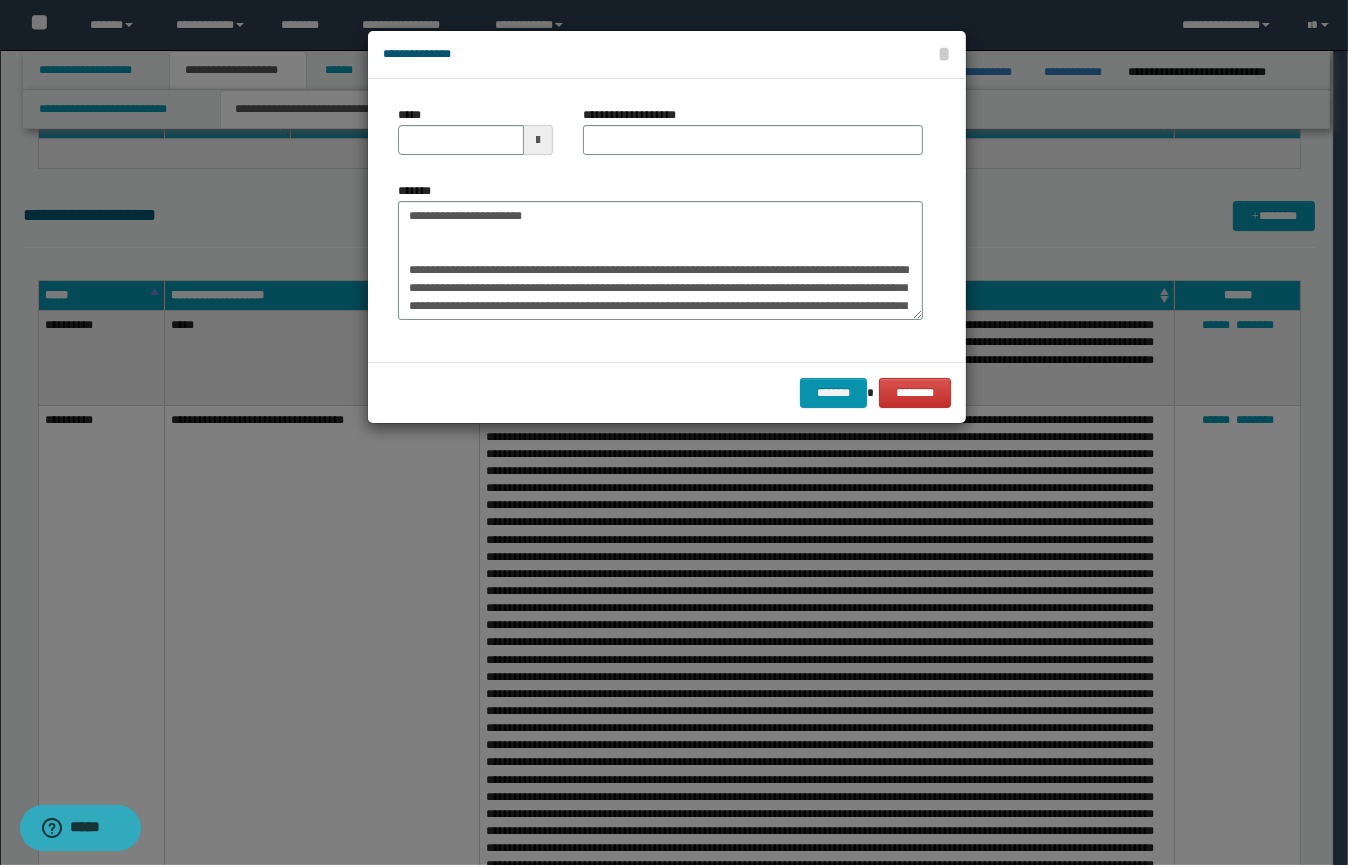 click at bounding box center (538, 140) 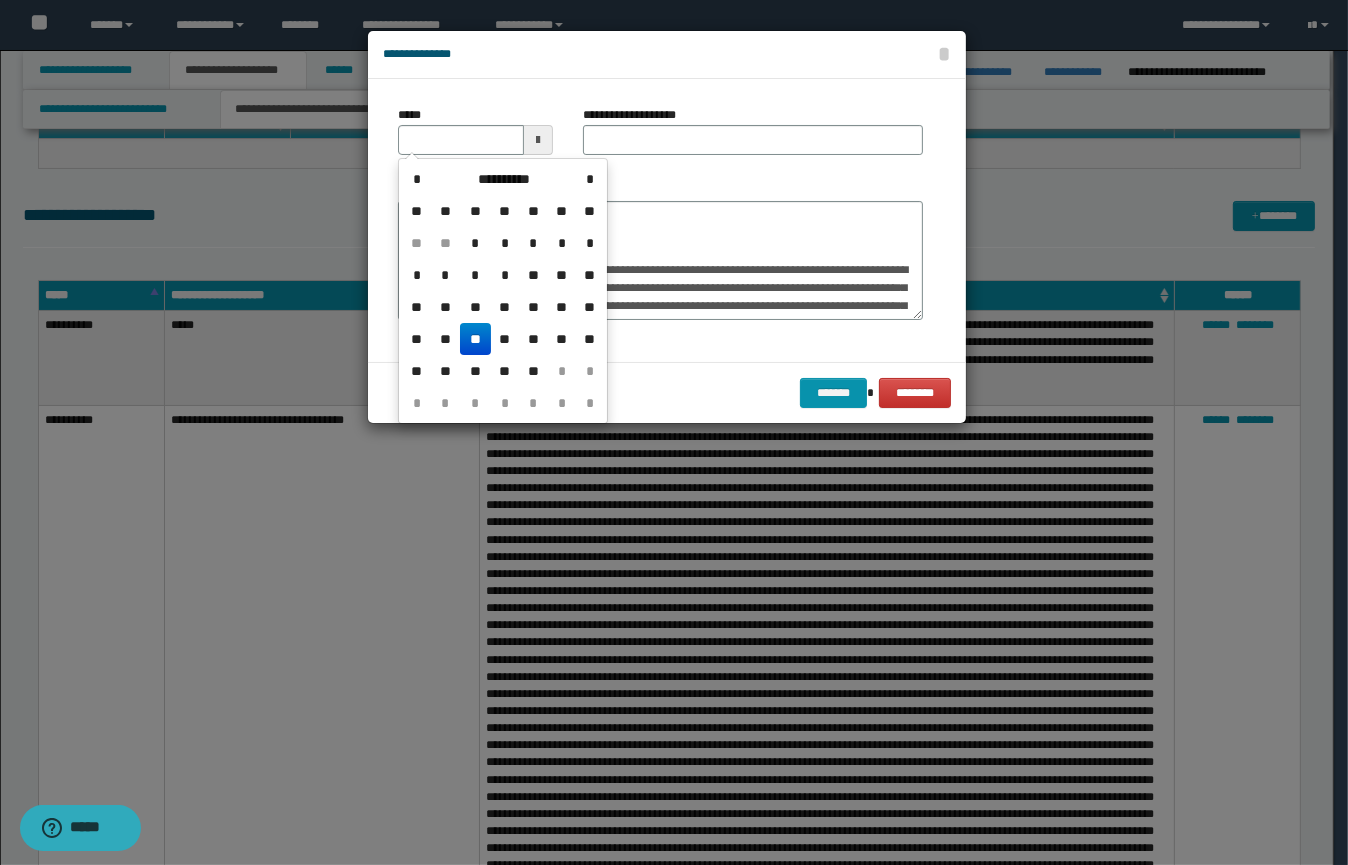 click on "**" at bounding box center (475, 339) 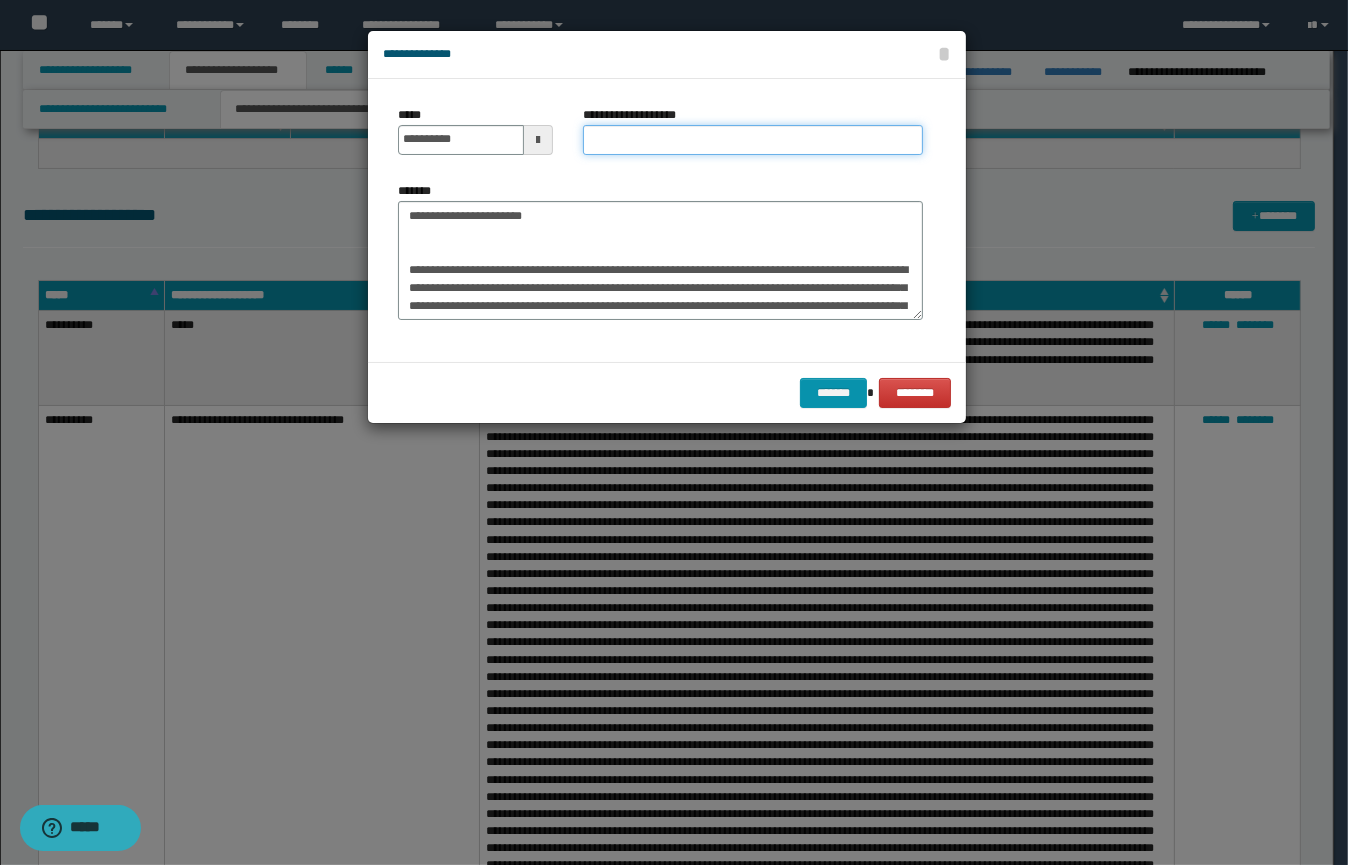 click on "**********" at bounding box center [753, 140] 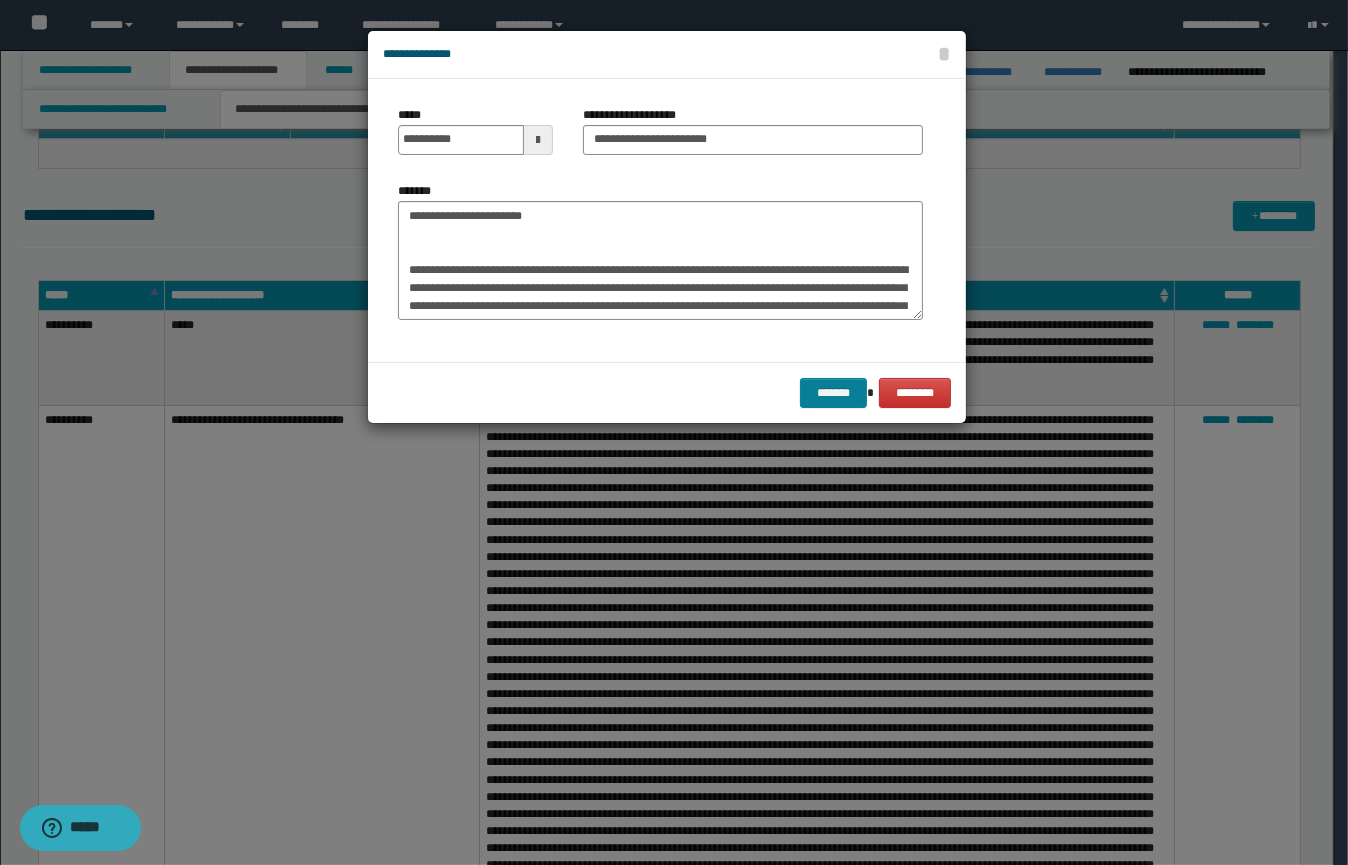click on "*******
********" at bounding box center (667, 392) 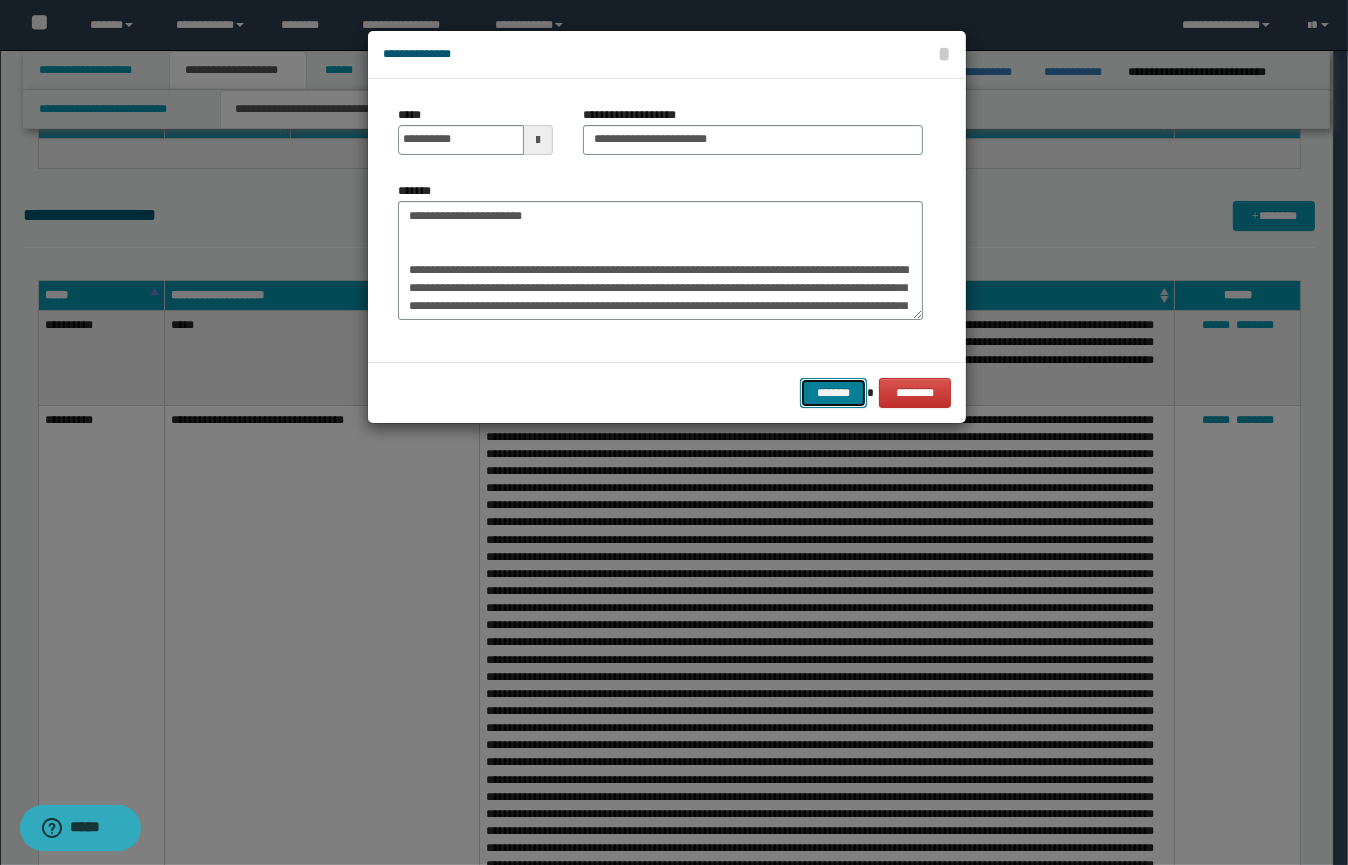 click on "*******" at bounding box center (833, 393) 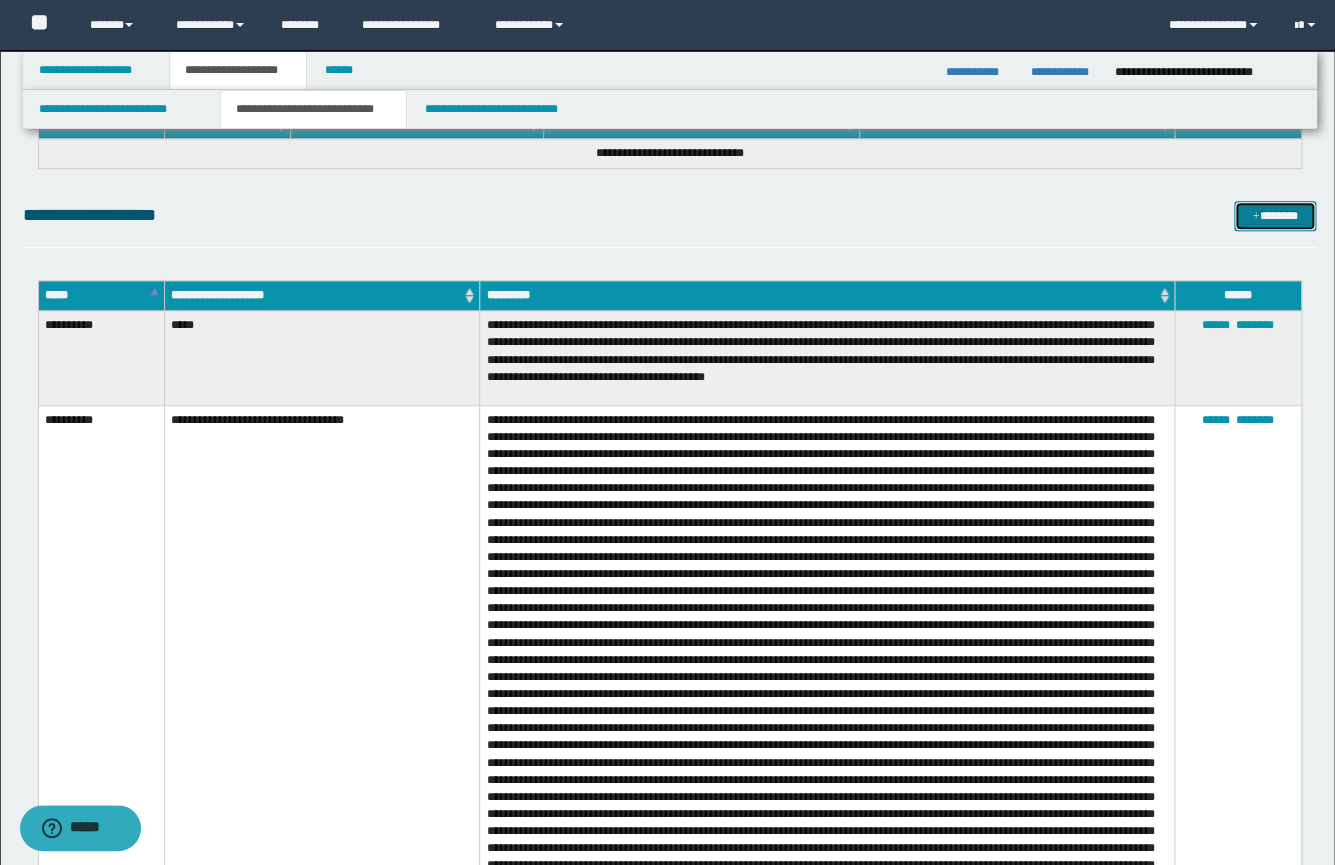 click on "*******" at bounding box center (1275, 216) 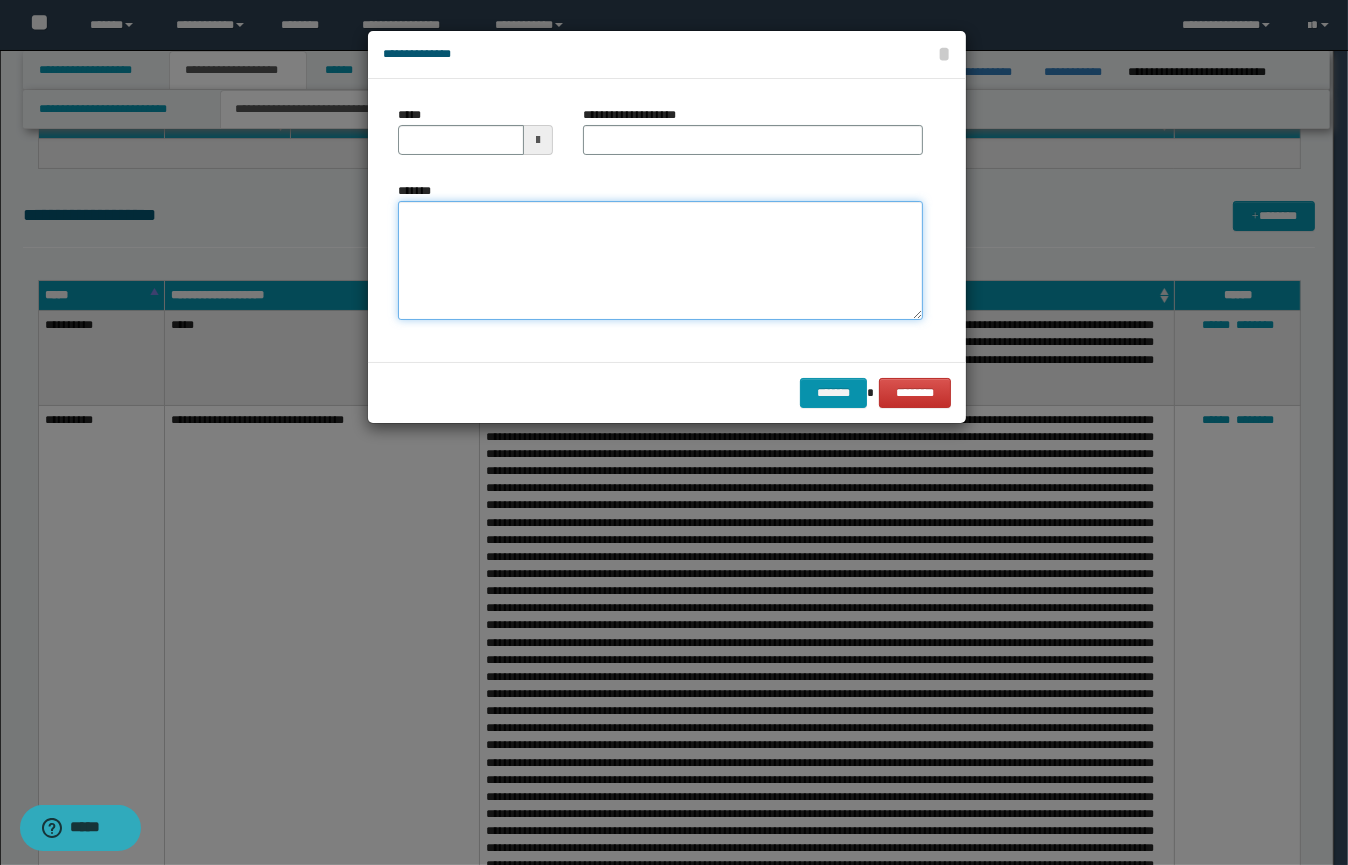 click on "*******" at bounding box center [660, 261] 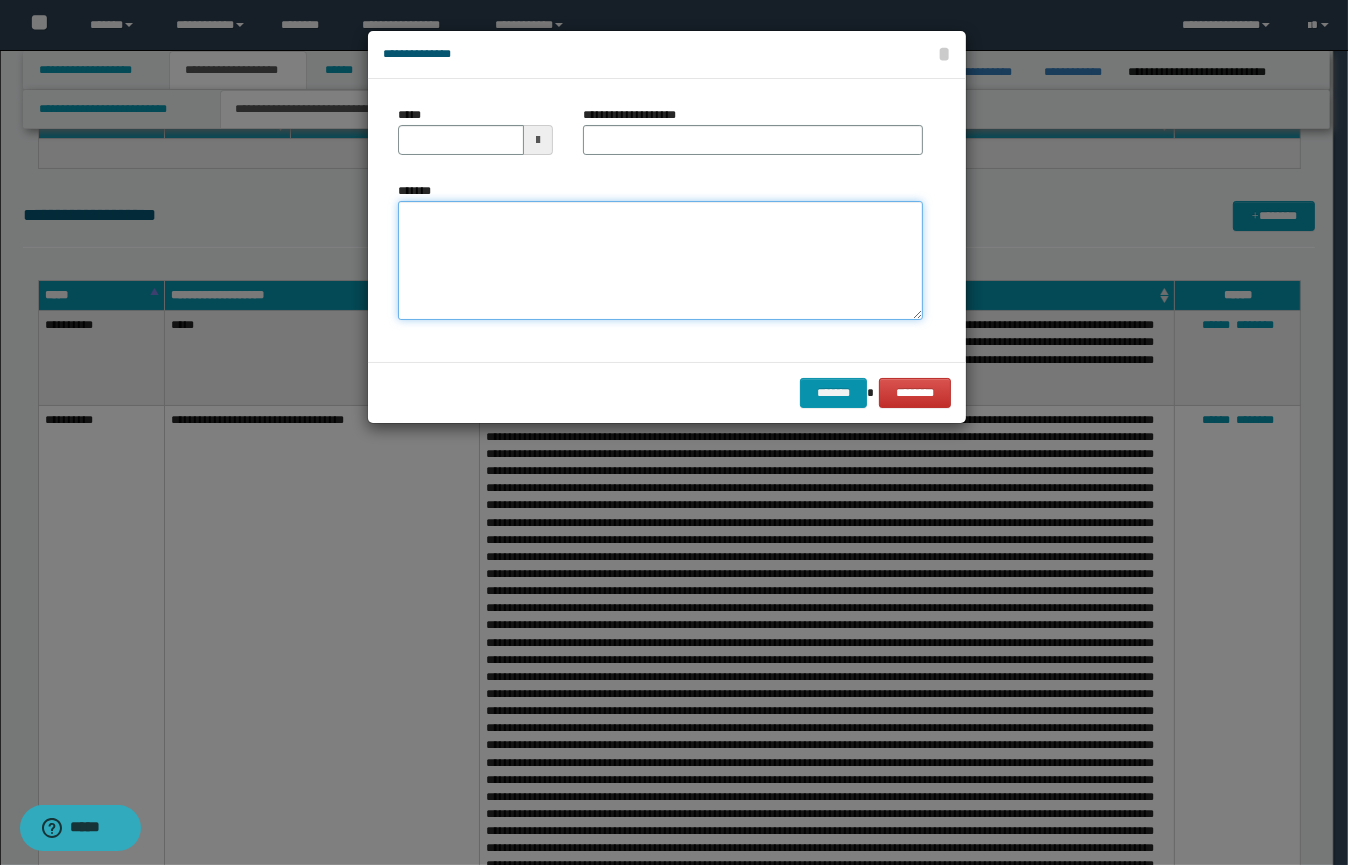 paste on "**********" 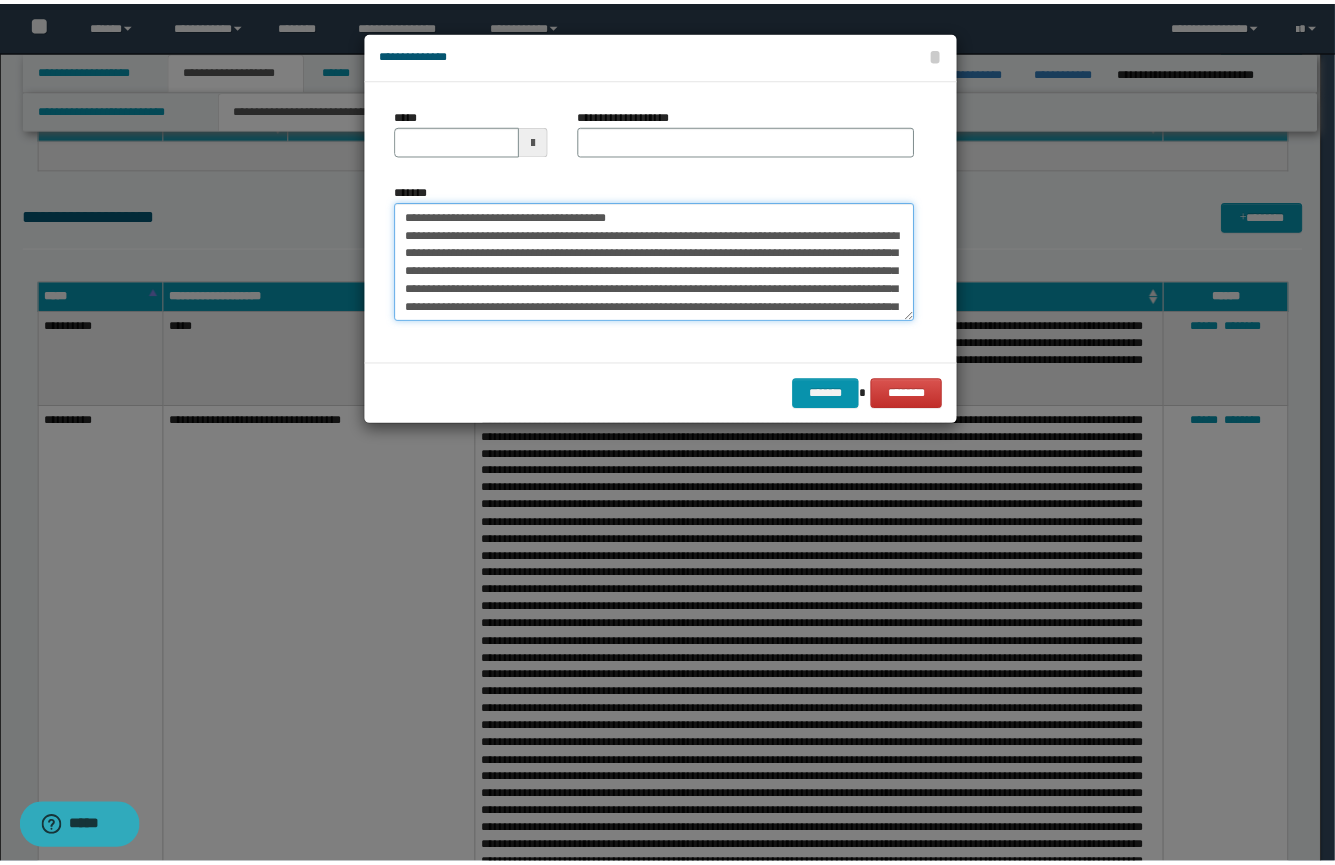 scroll, scrollTop: 65, scrollLeft: 0, axis: vertical 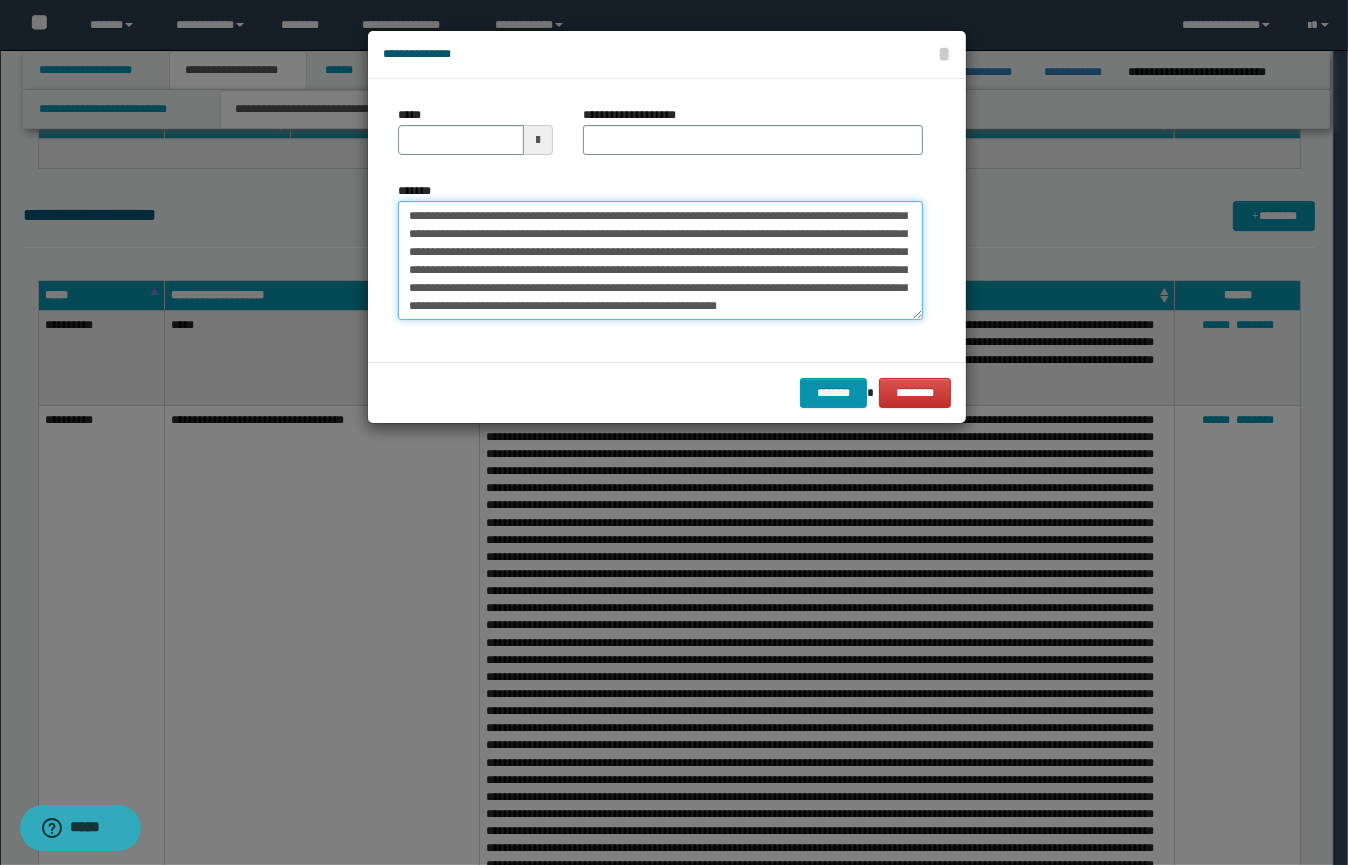 type on "**********" 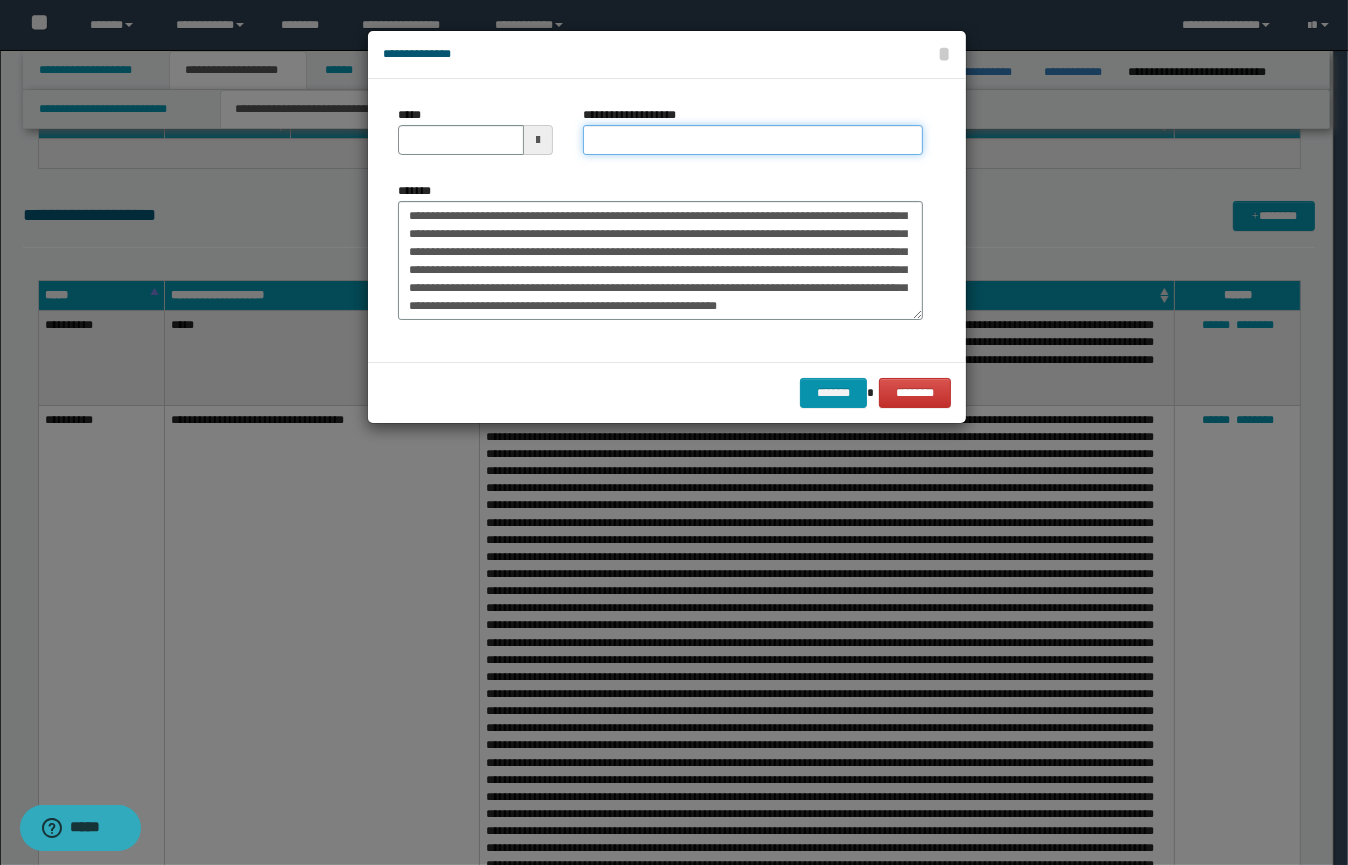 click on "**********" at bounding box center [753, 140] 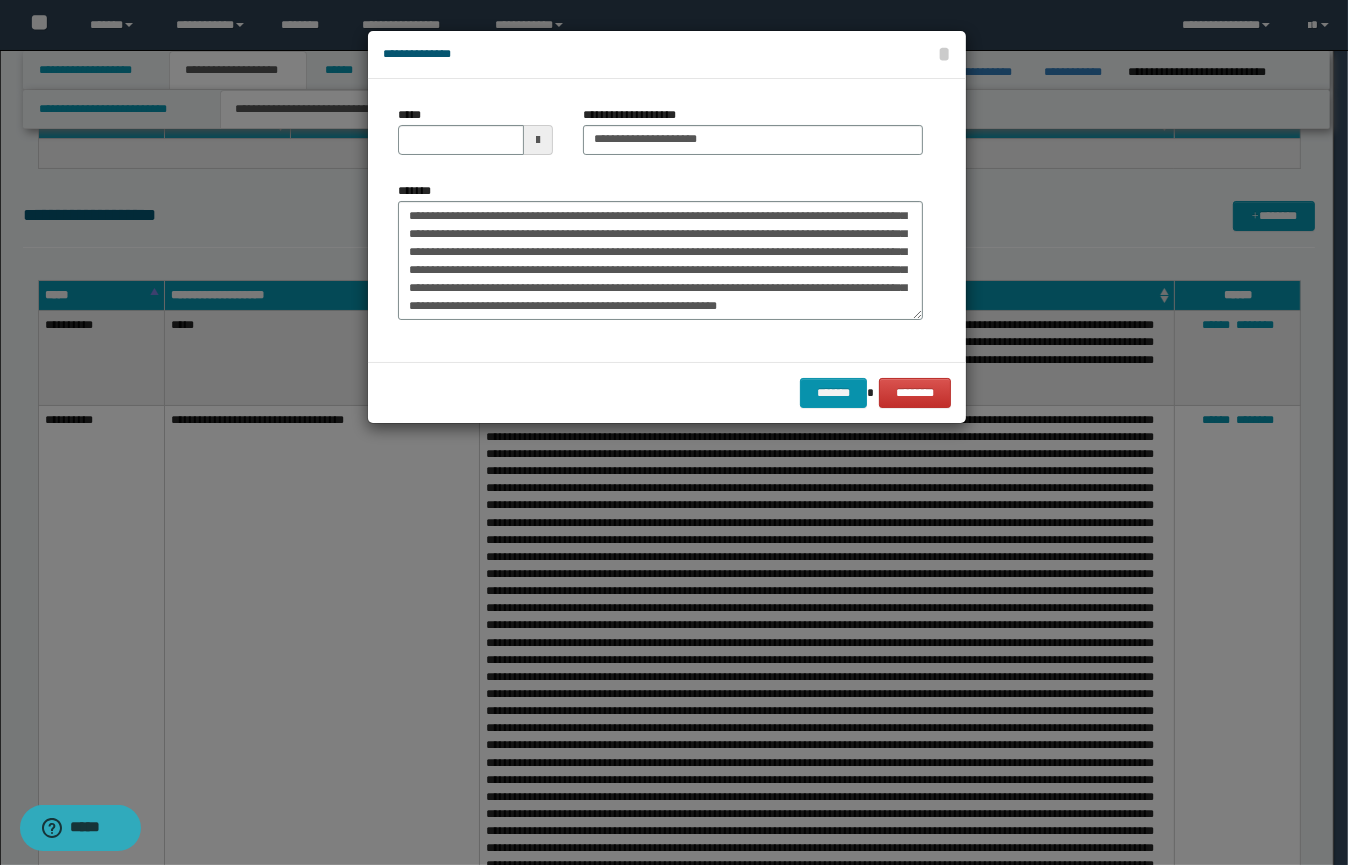 click at bounding box center (538, 140) 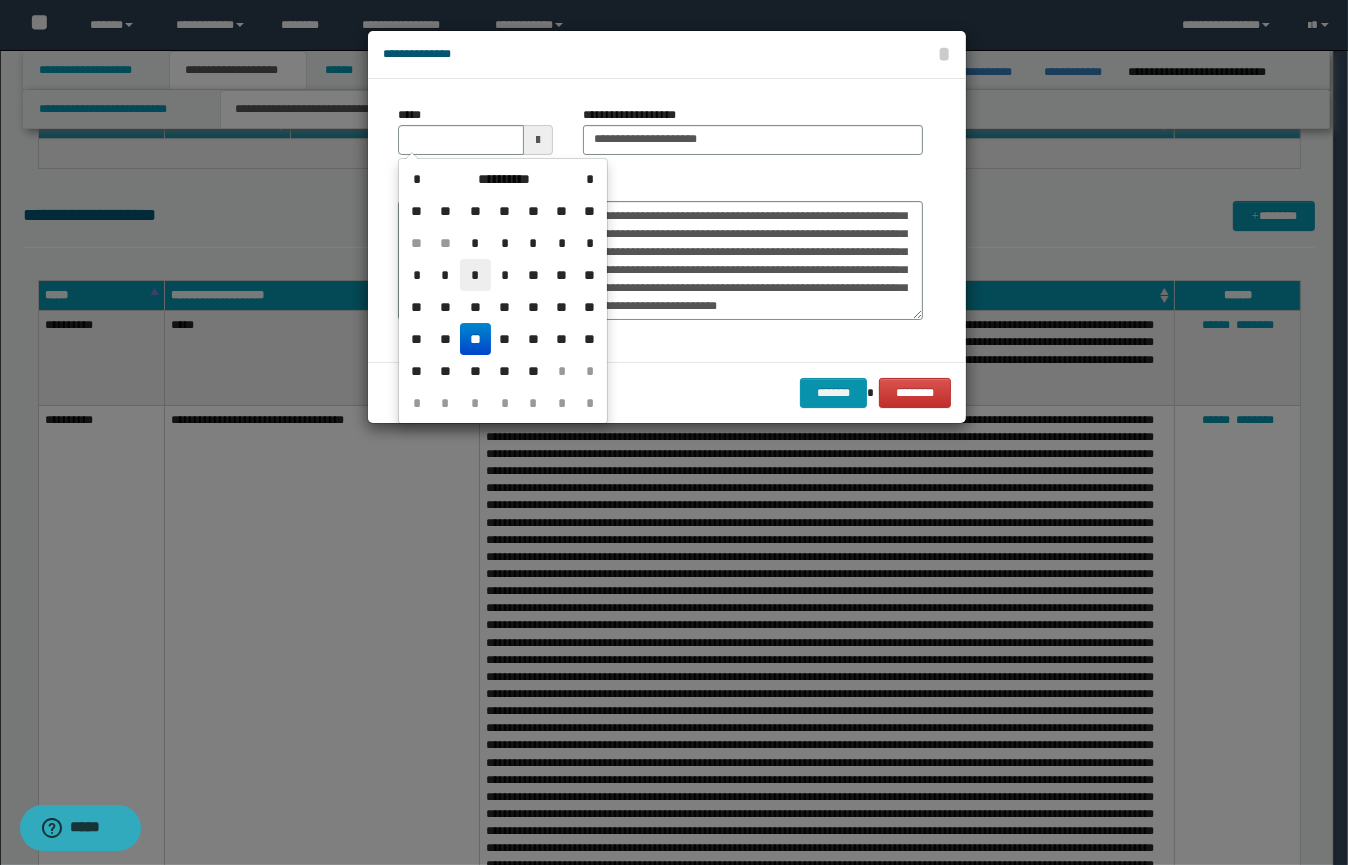 click on "*" at bounding box center [475, 275] 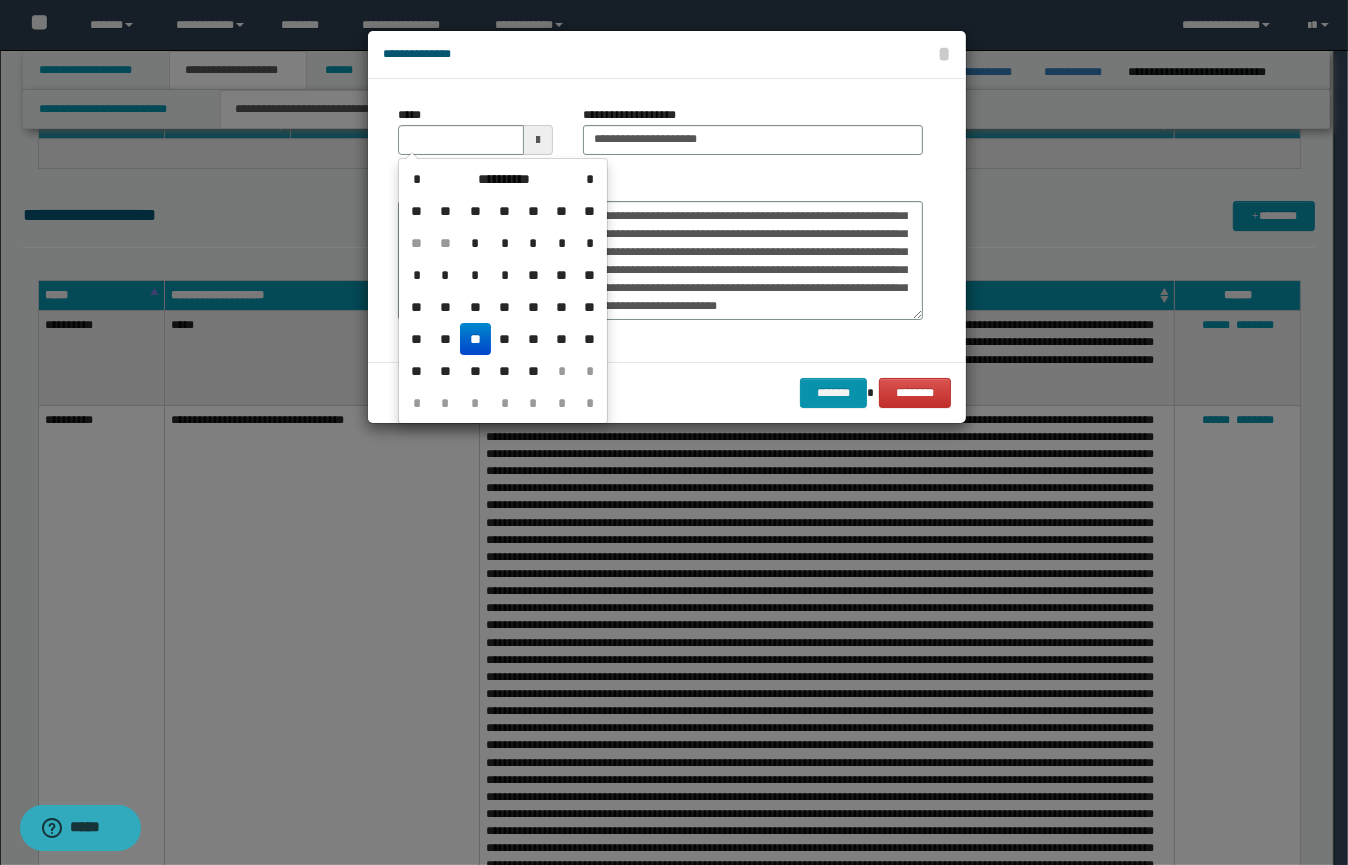 type on "**********" 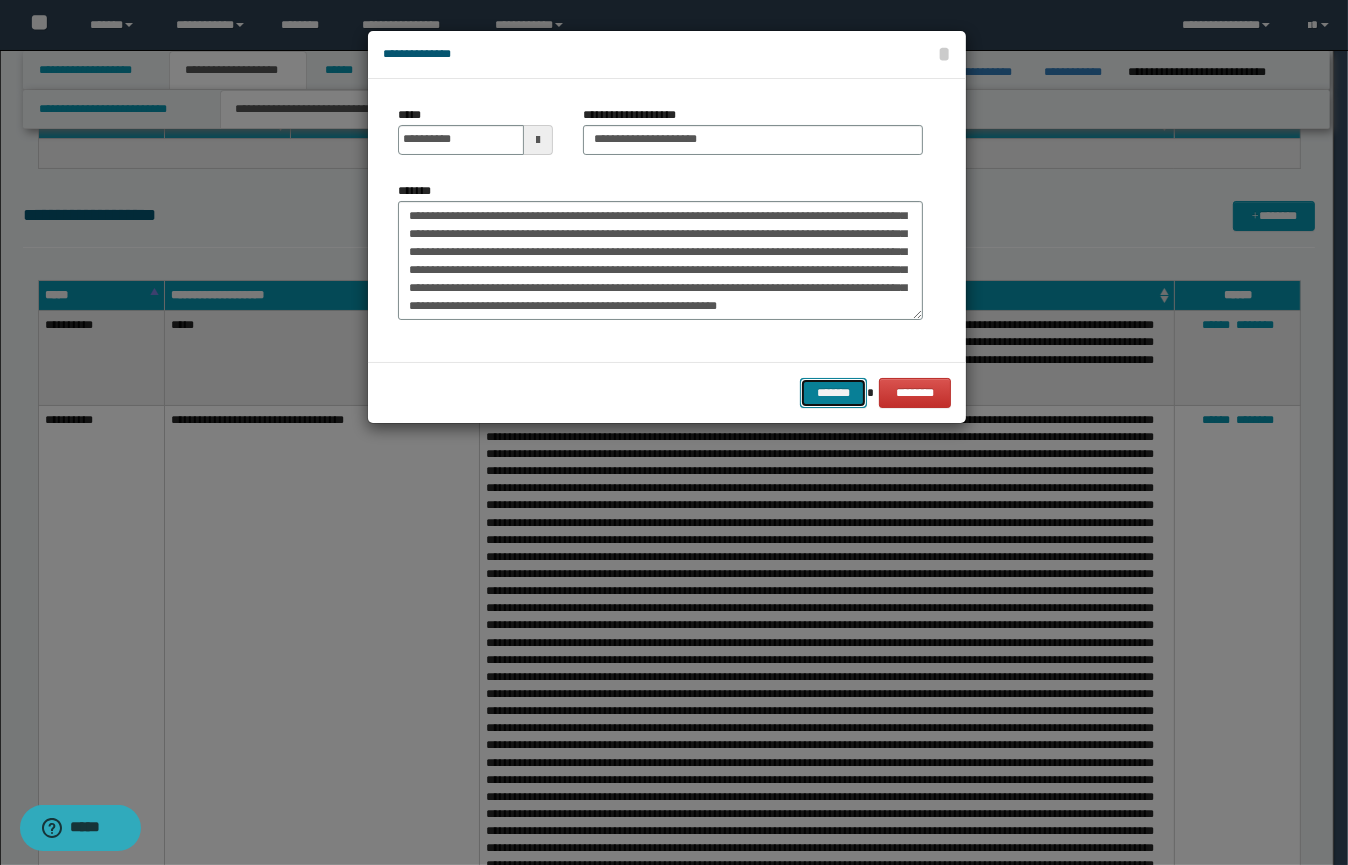 click on "*******" at bounding box center (833, 393) 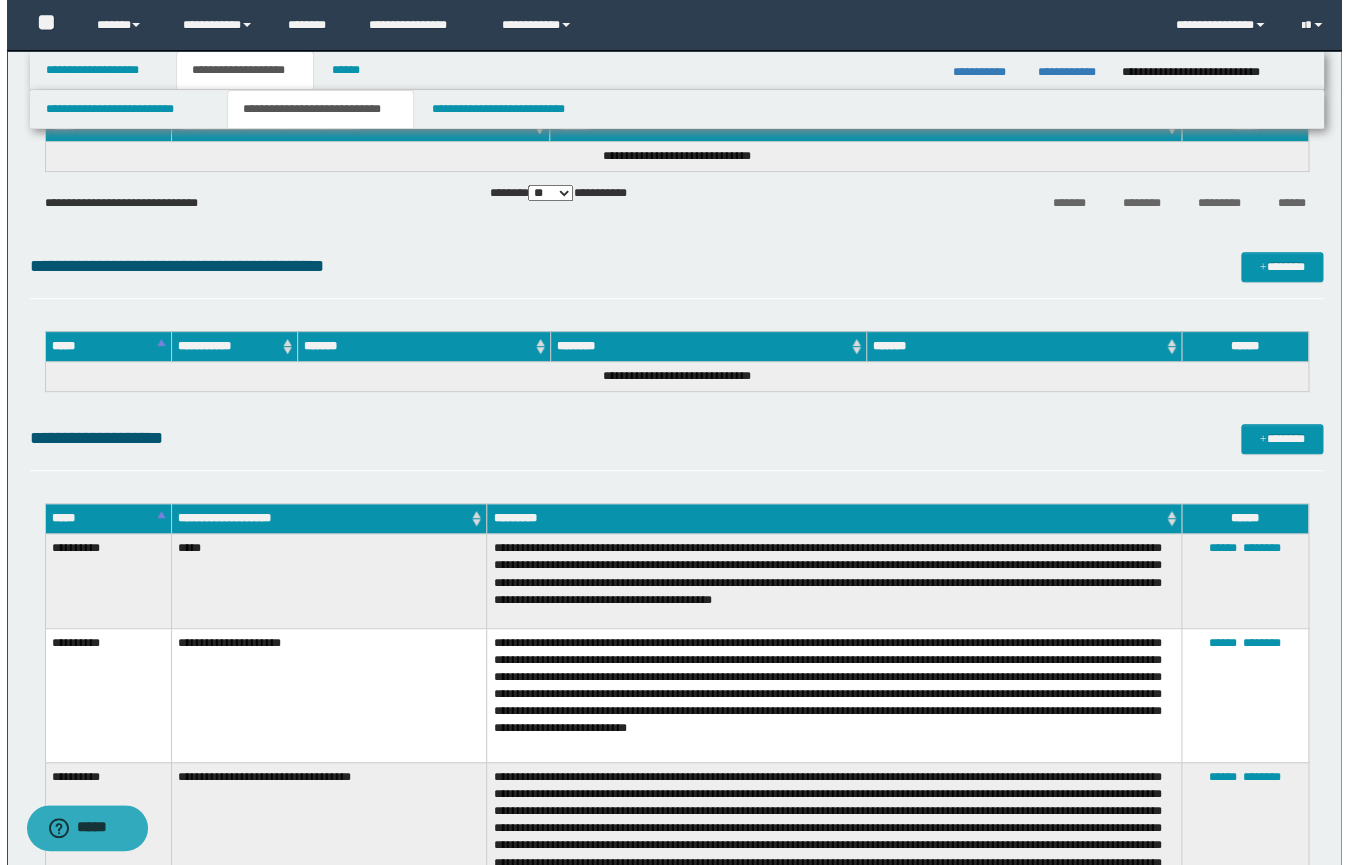 scroll, scrollTop: 0, scrollLeft: 0, axis: both 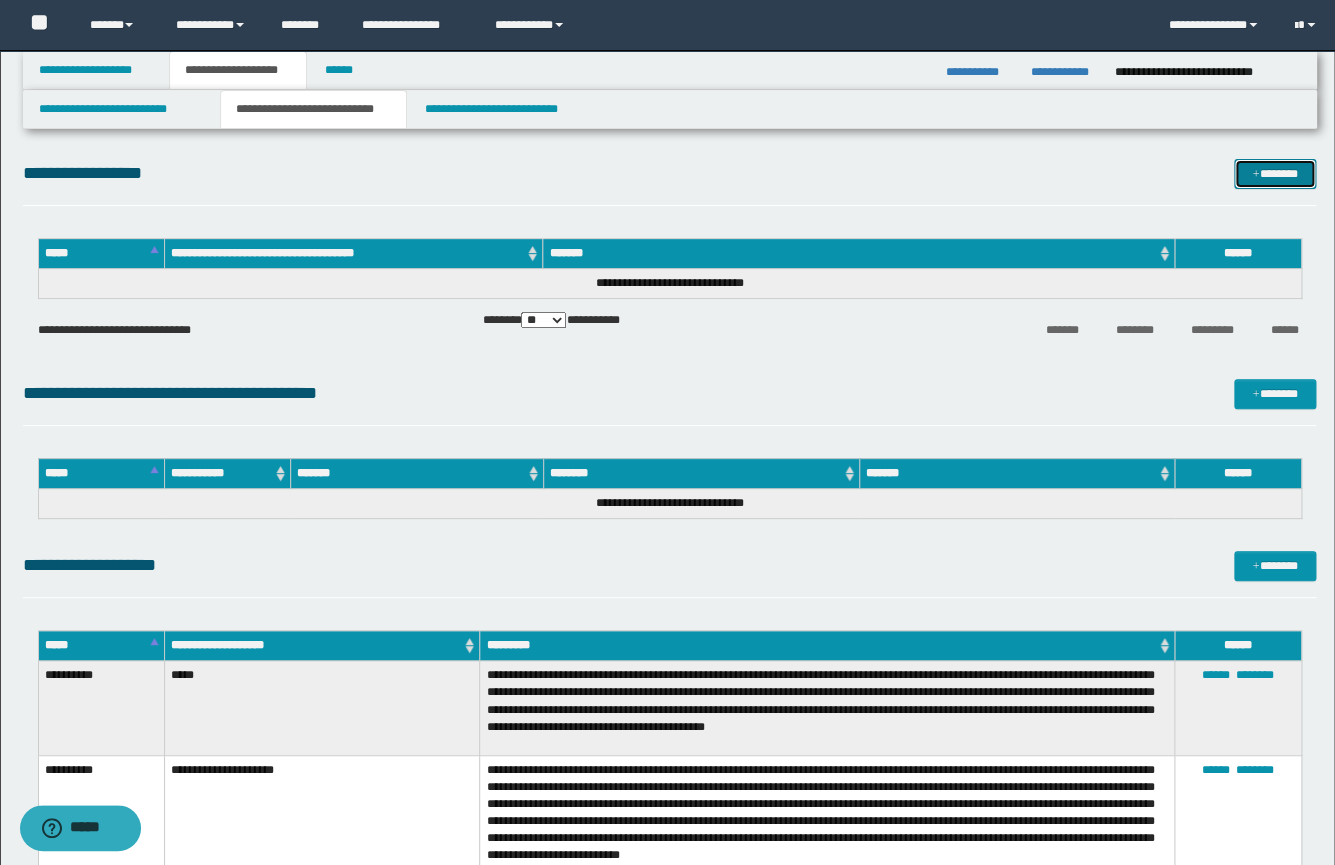 click on "*******" at bounding box center [1275, 174] 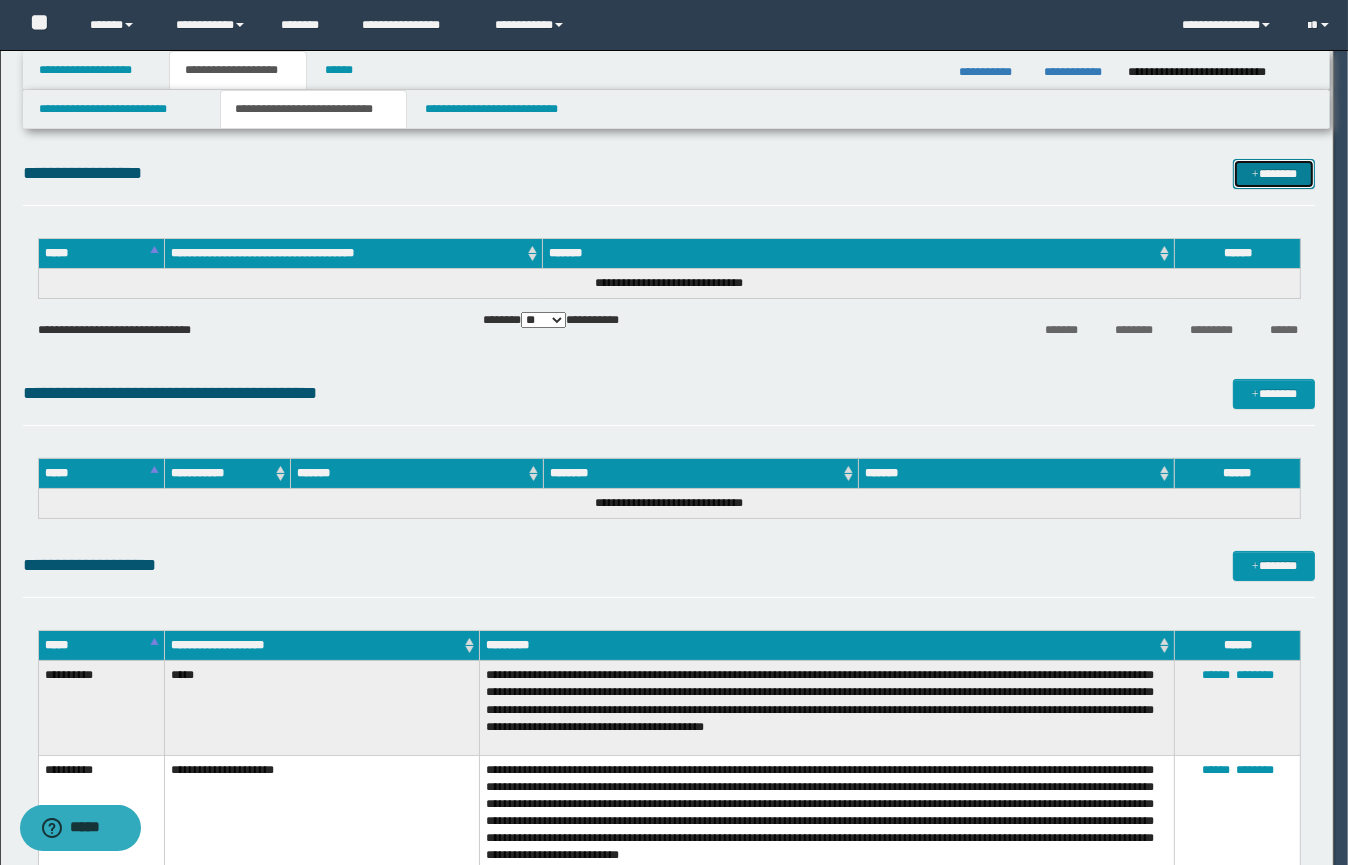 click on "*******" at bounding box center (1274, 174) 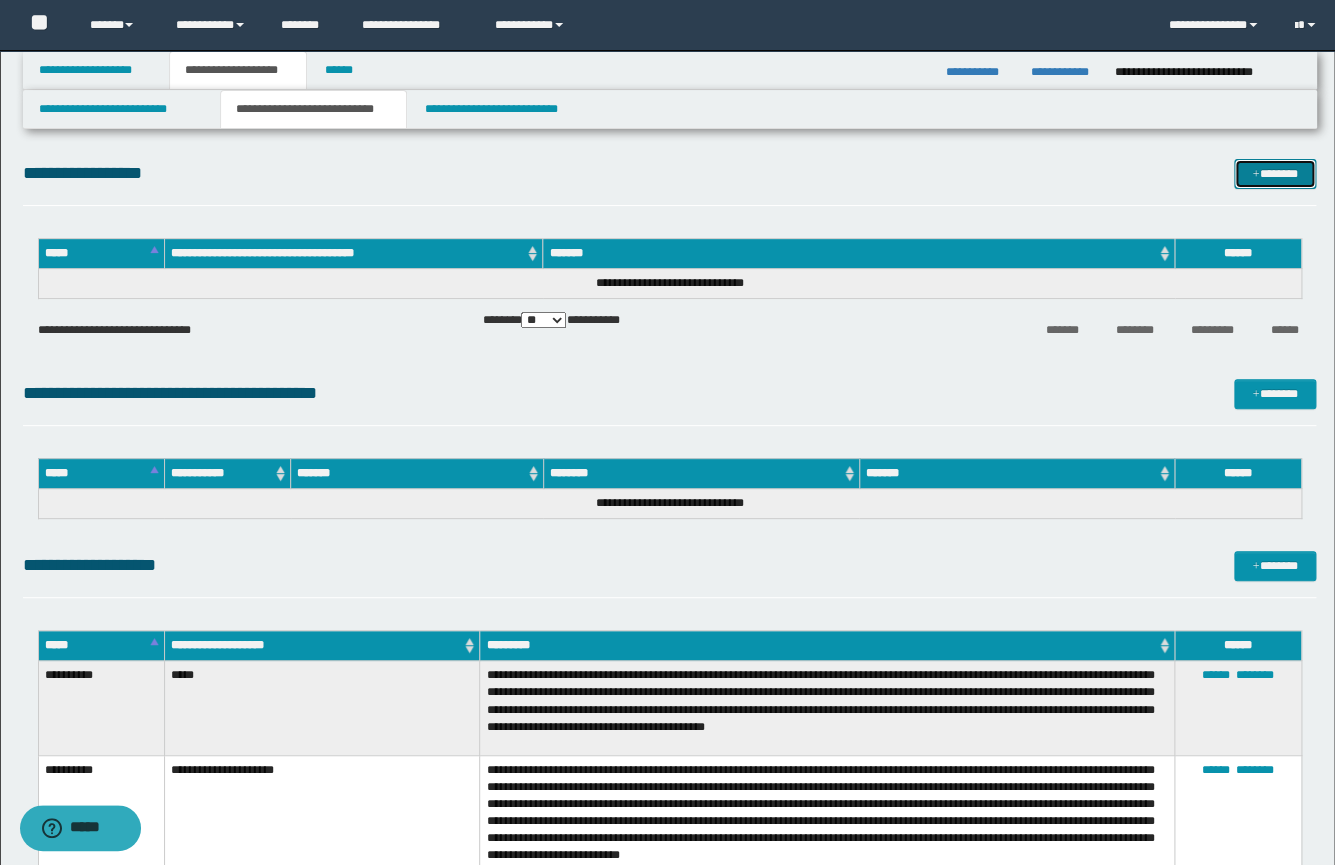 click on "*******" at bounding box center (1275, 174) 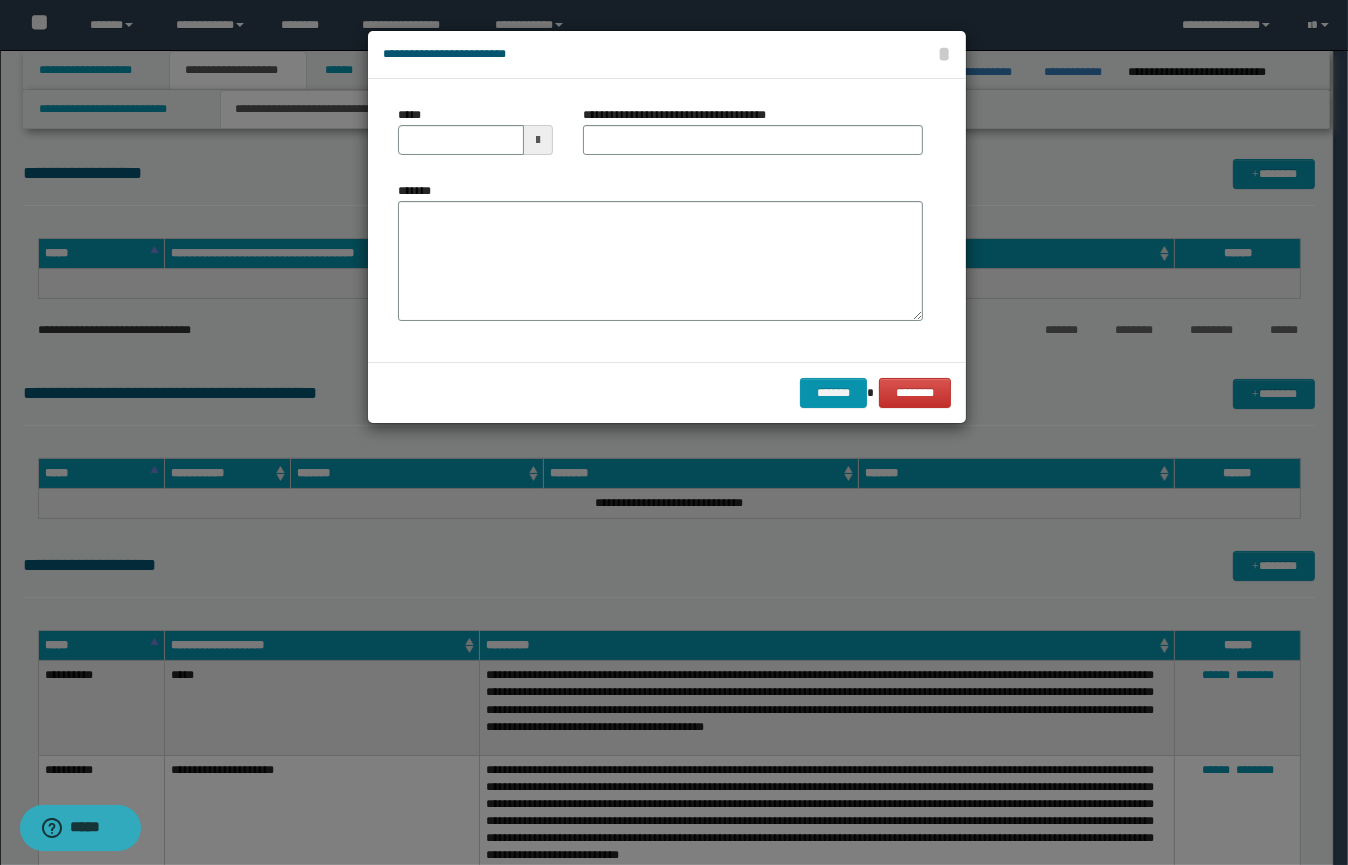 click on "*******" at bounding box center [660, 251] 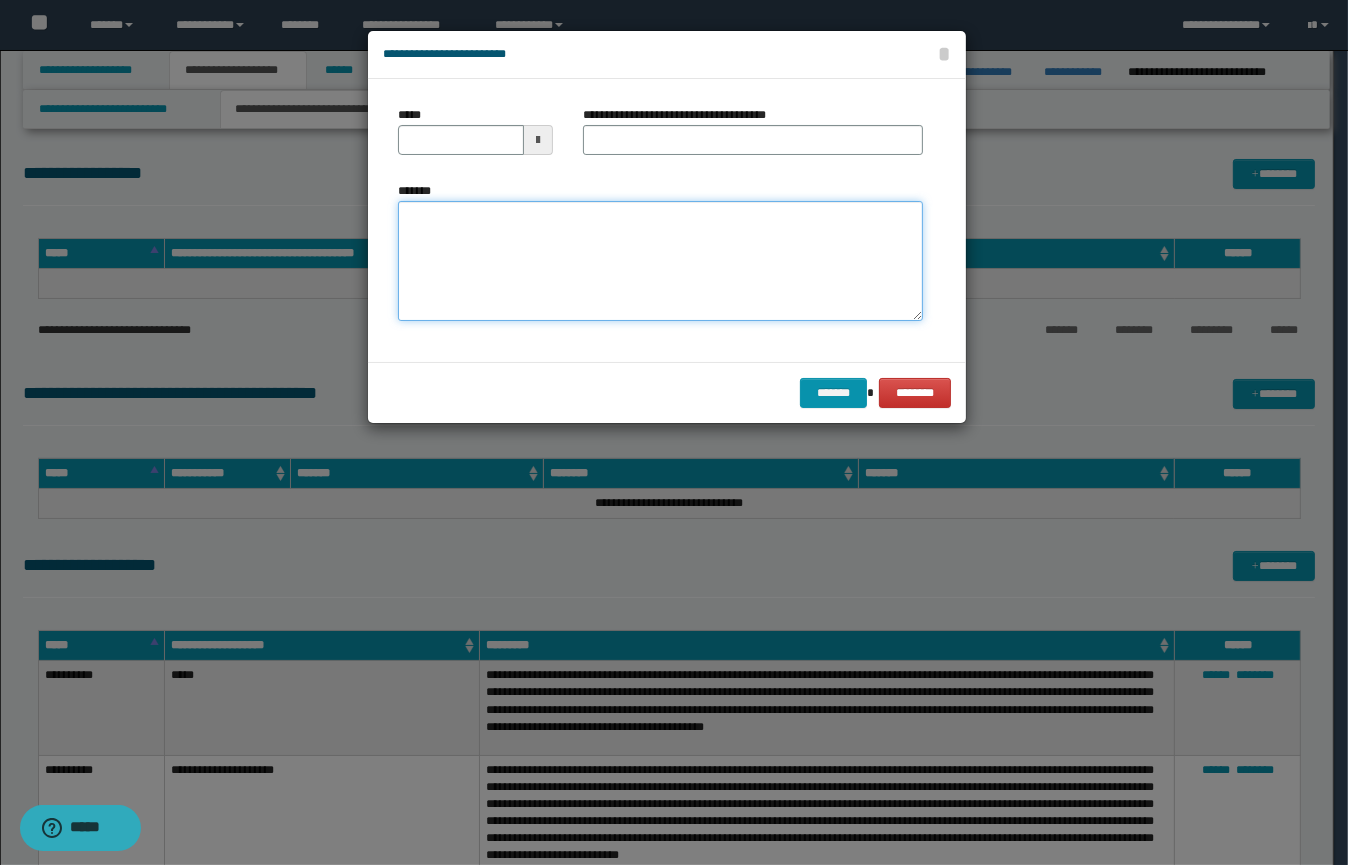 click on "*******" at bounding box center (660, 261) 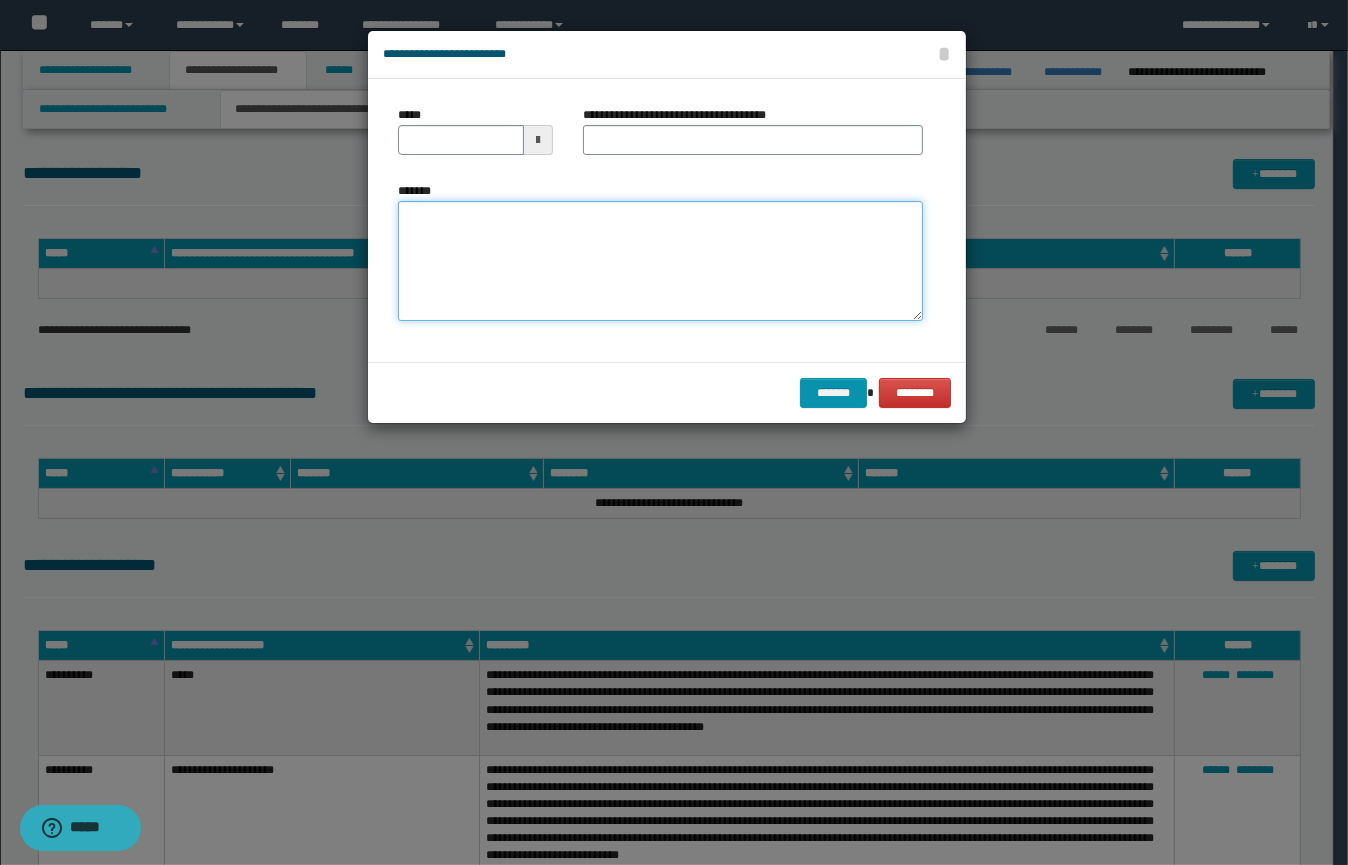 paste on "**********" 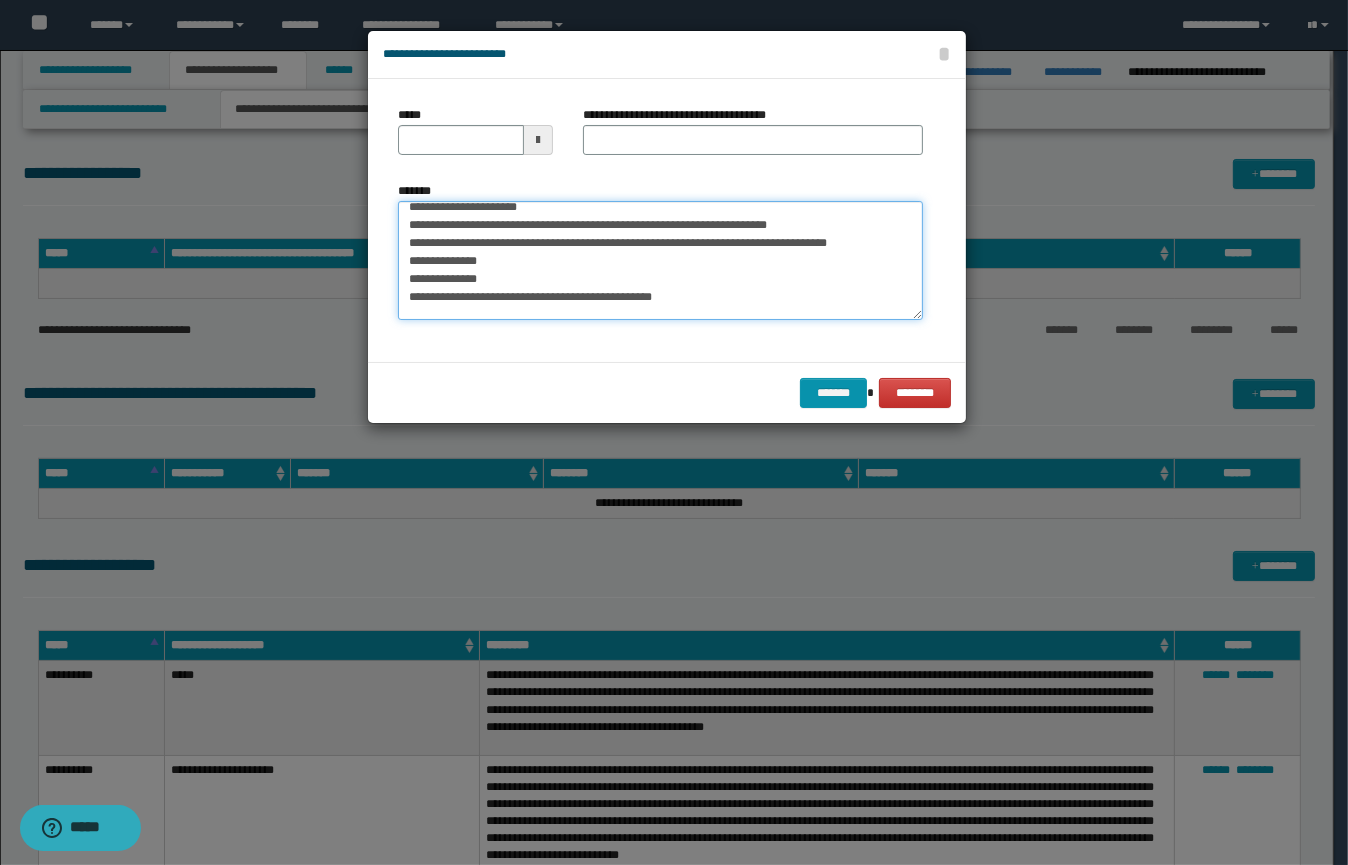 scroll, scrollTop: 0, scrollLeft: 0, axis: both 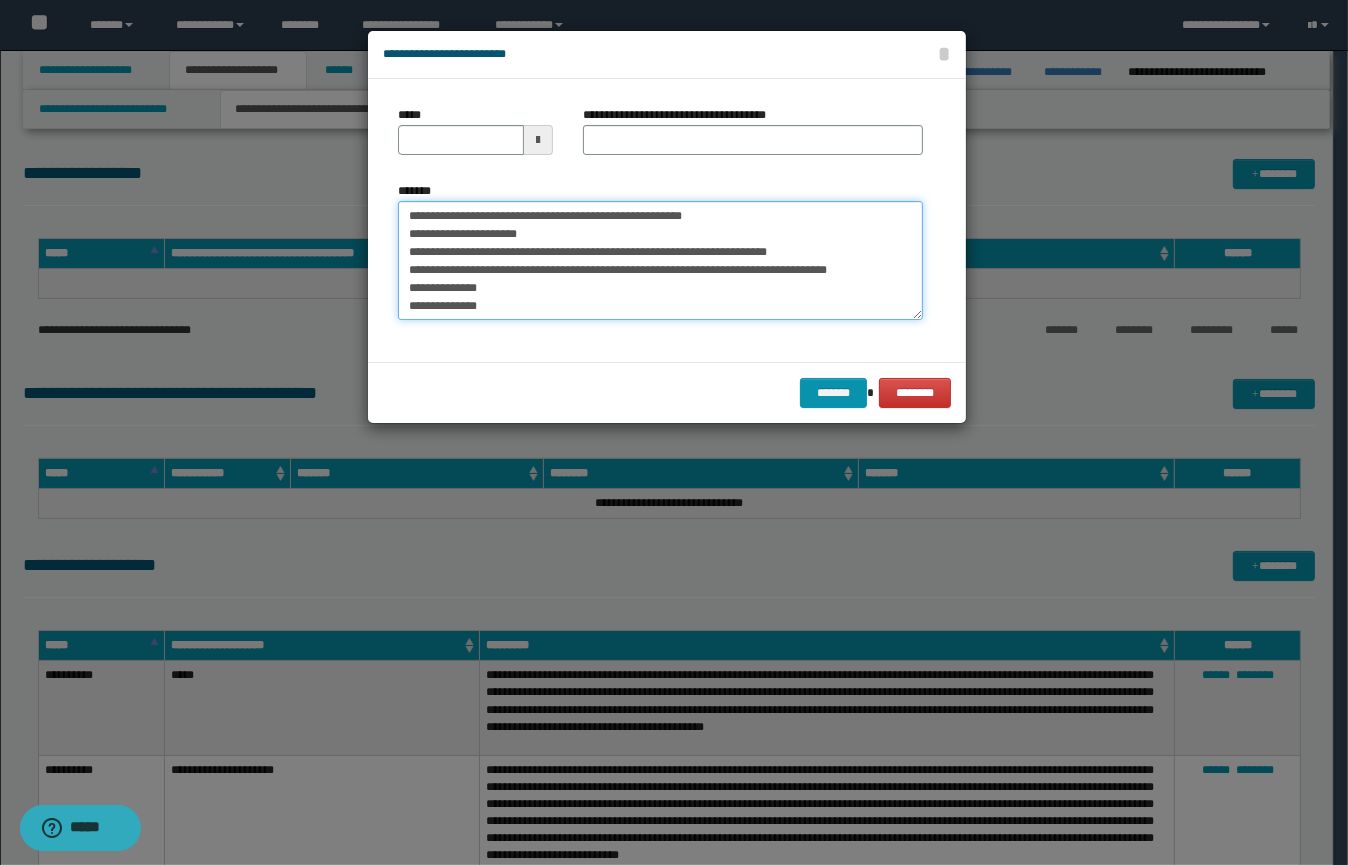 type on "**********" 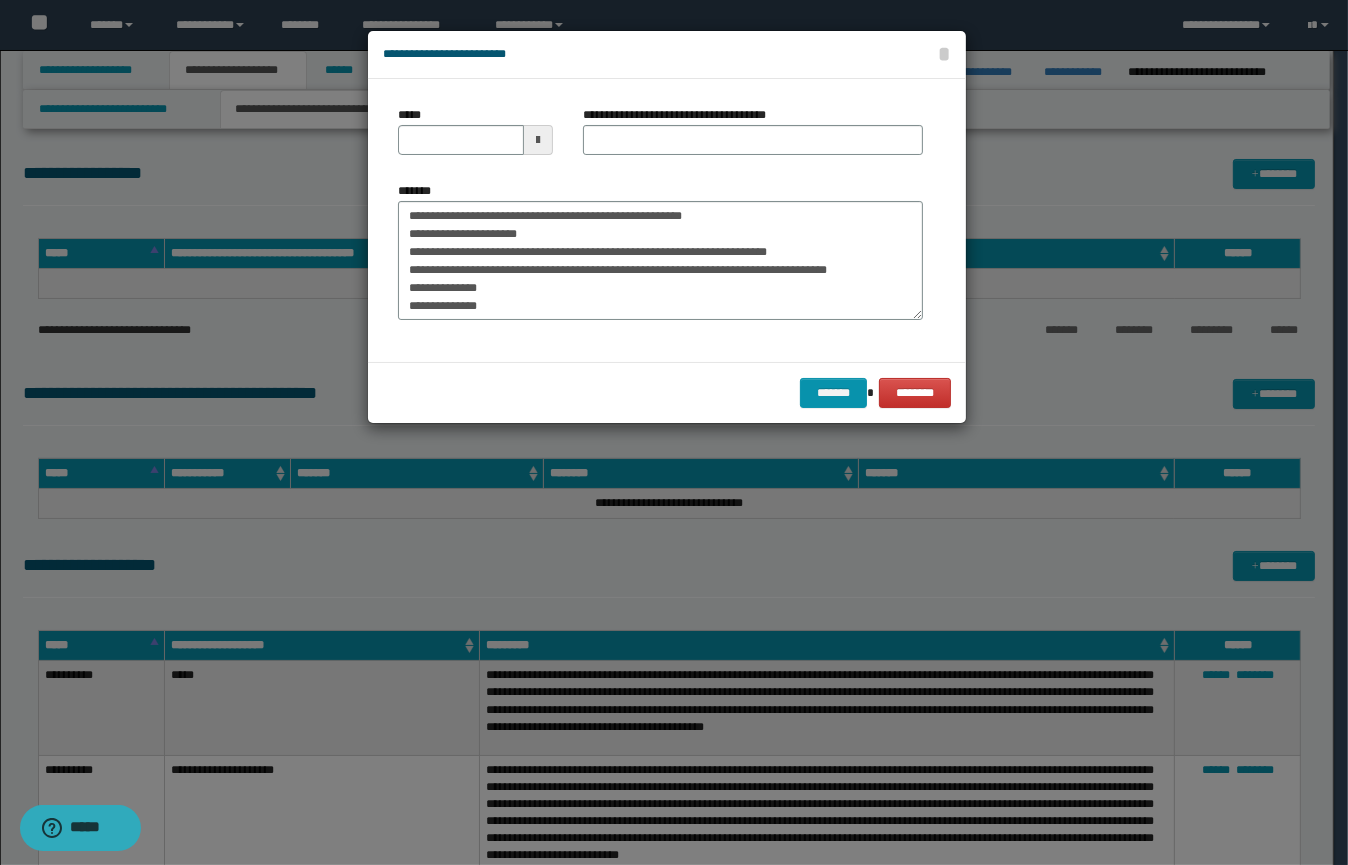 click at bounding box center (538, 140) 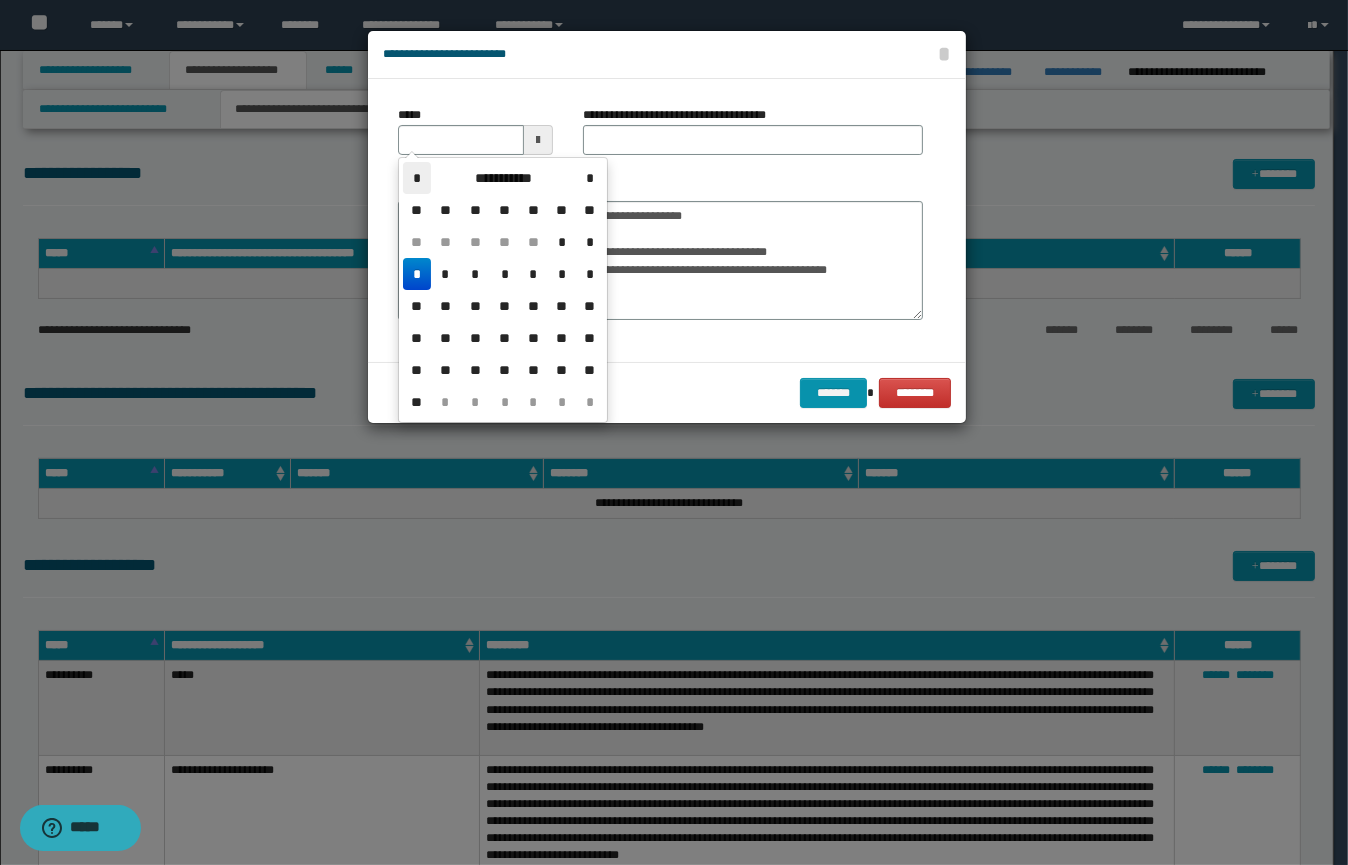 click on "*" at bounding box center [417, 178] 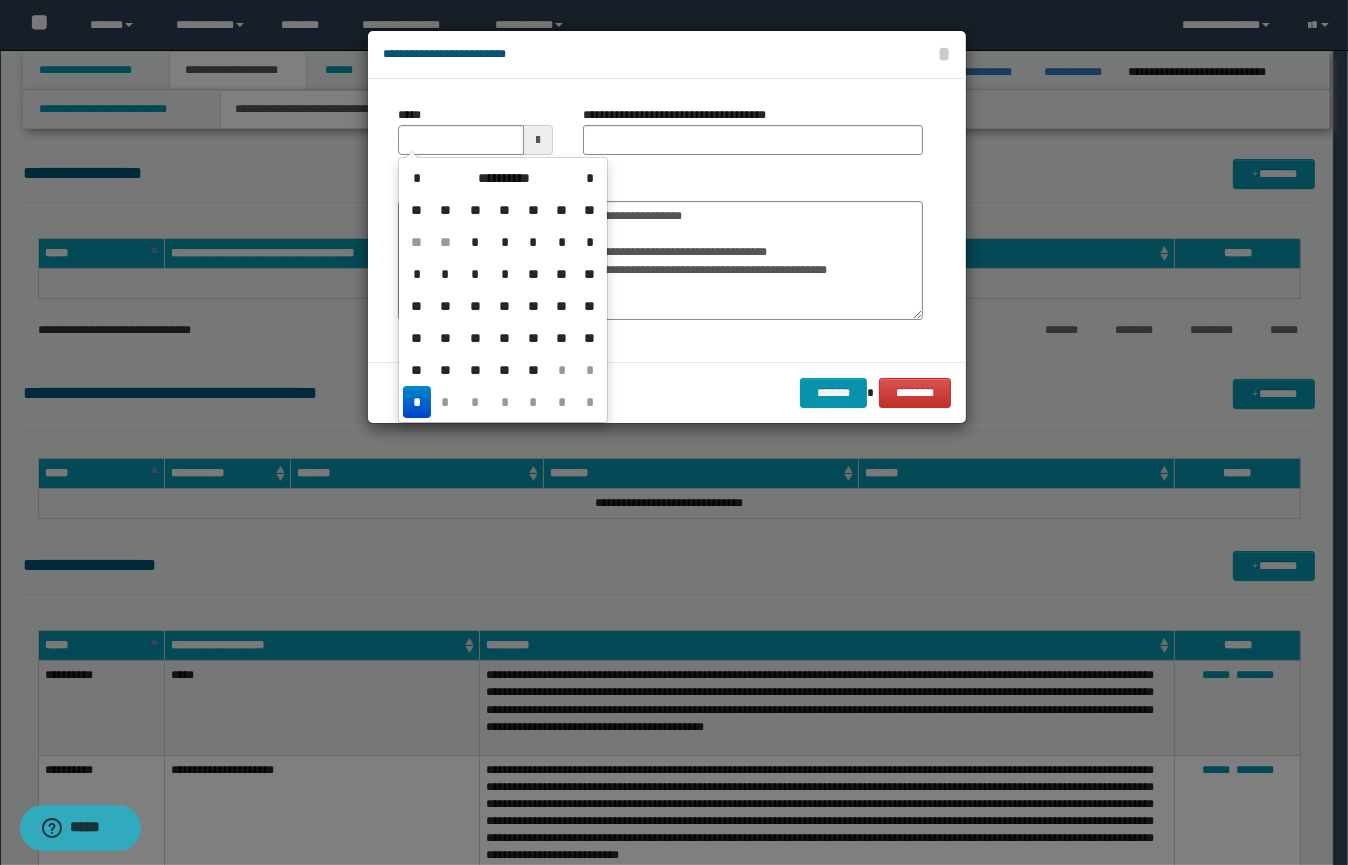 click on "**" at bounding box center (533, 274) 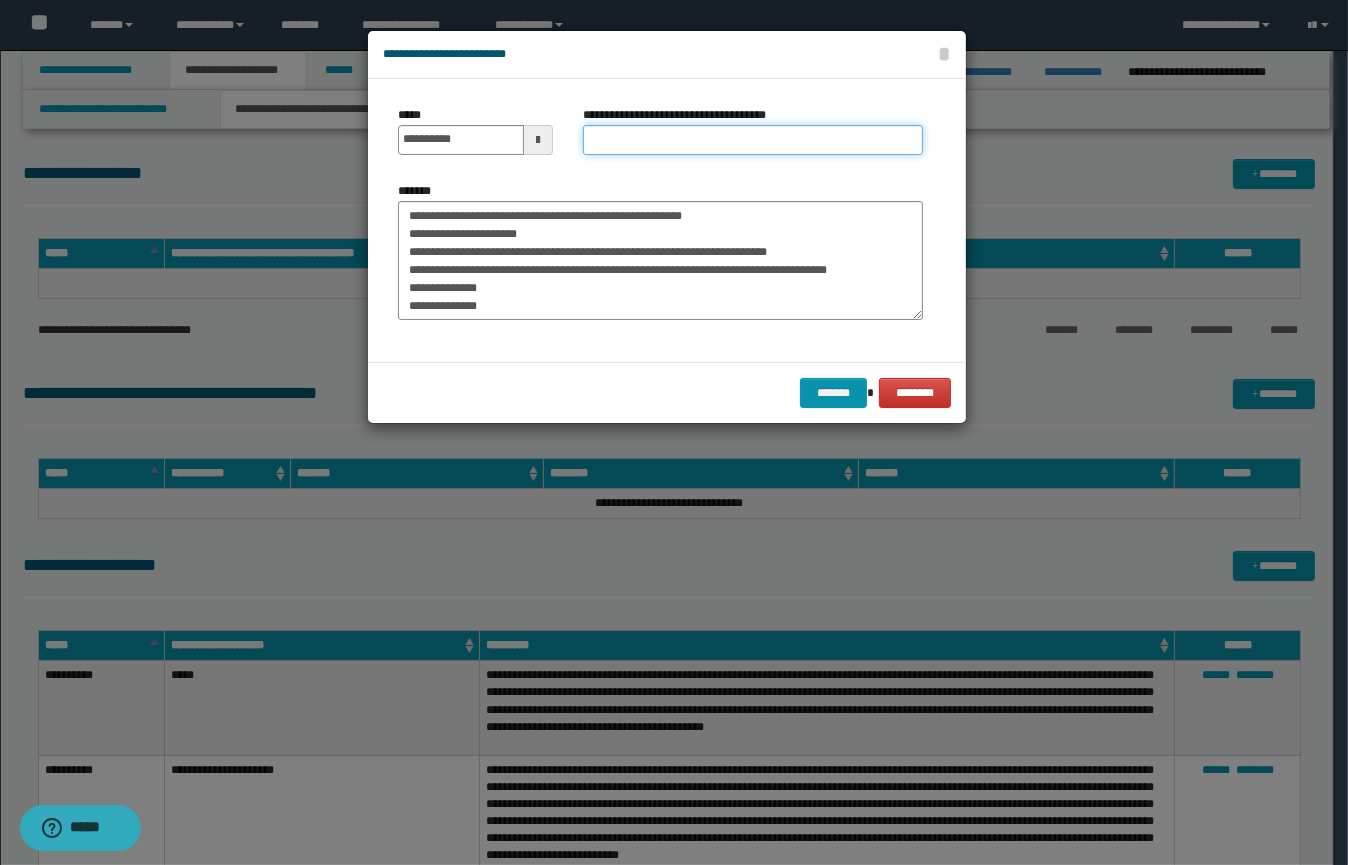 click on "**********" at bounding box center (753, 140) 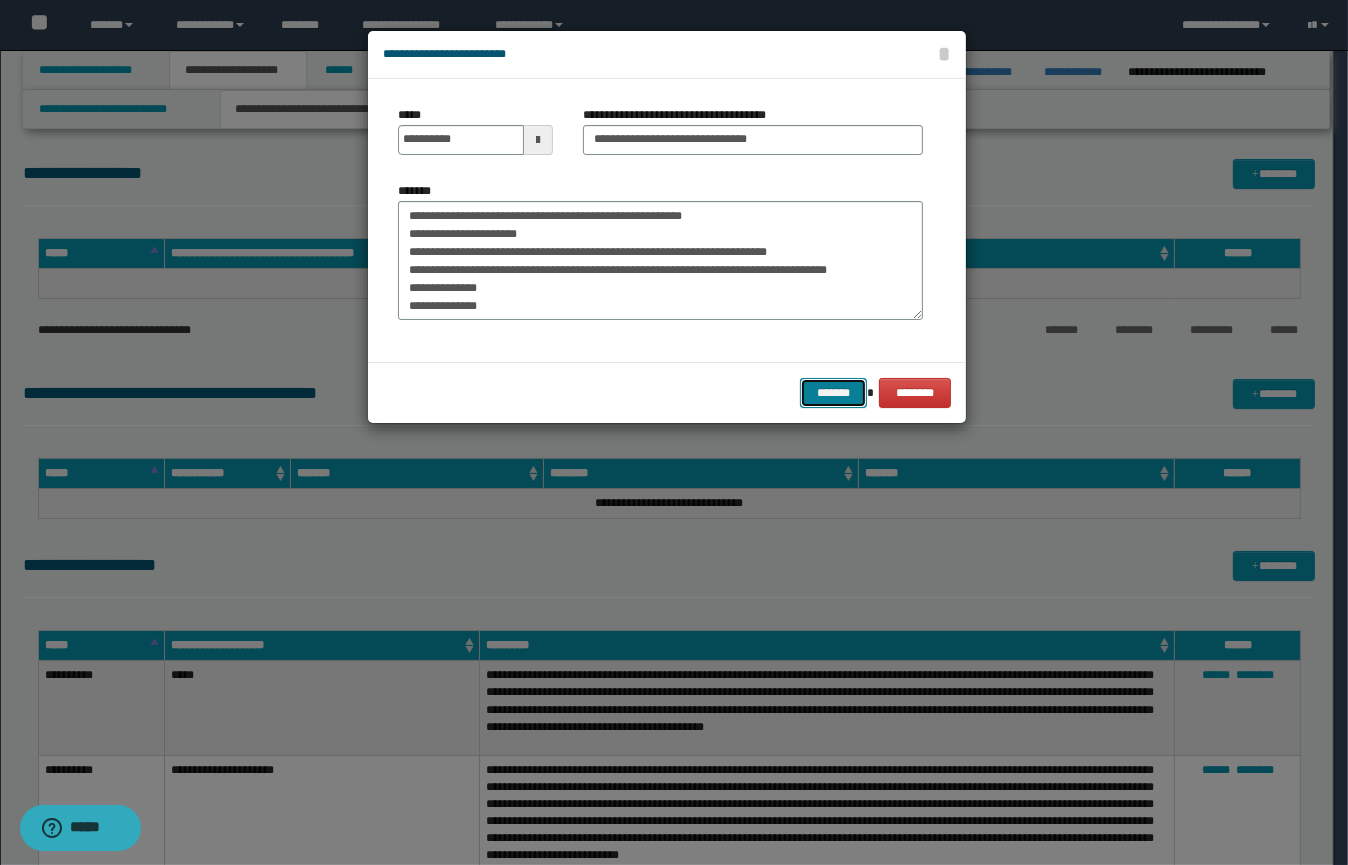 click on "*******" at bounding box center (833, 393) 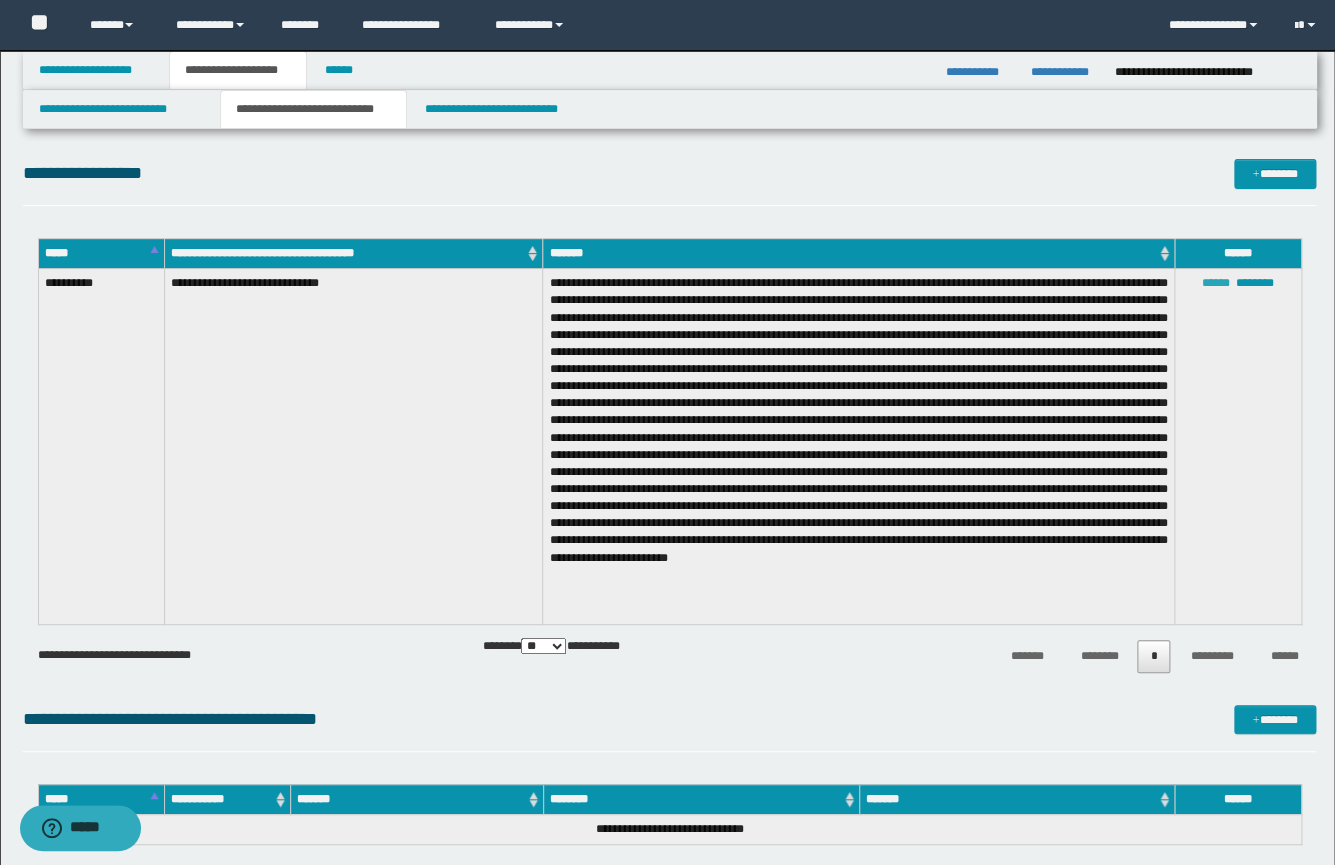 click on "******" at bounding box center [1216, 283] 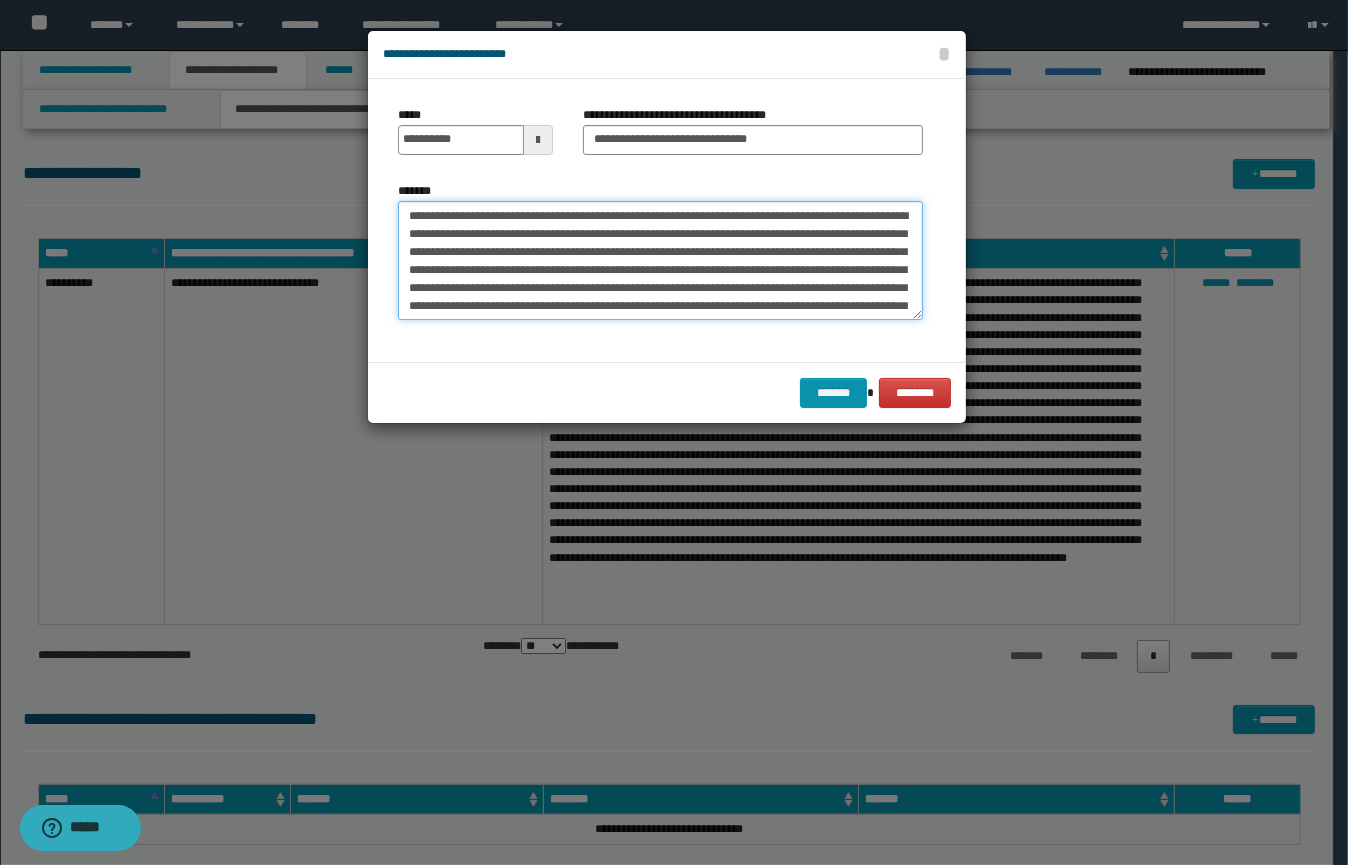 click on "*******" at bounding box center (660, 261) 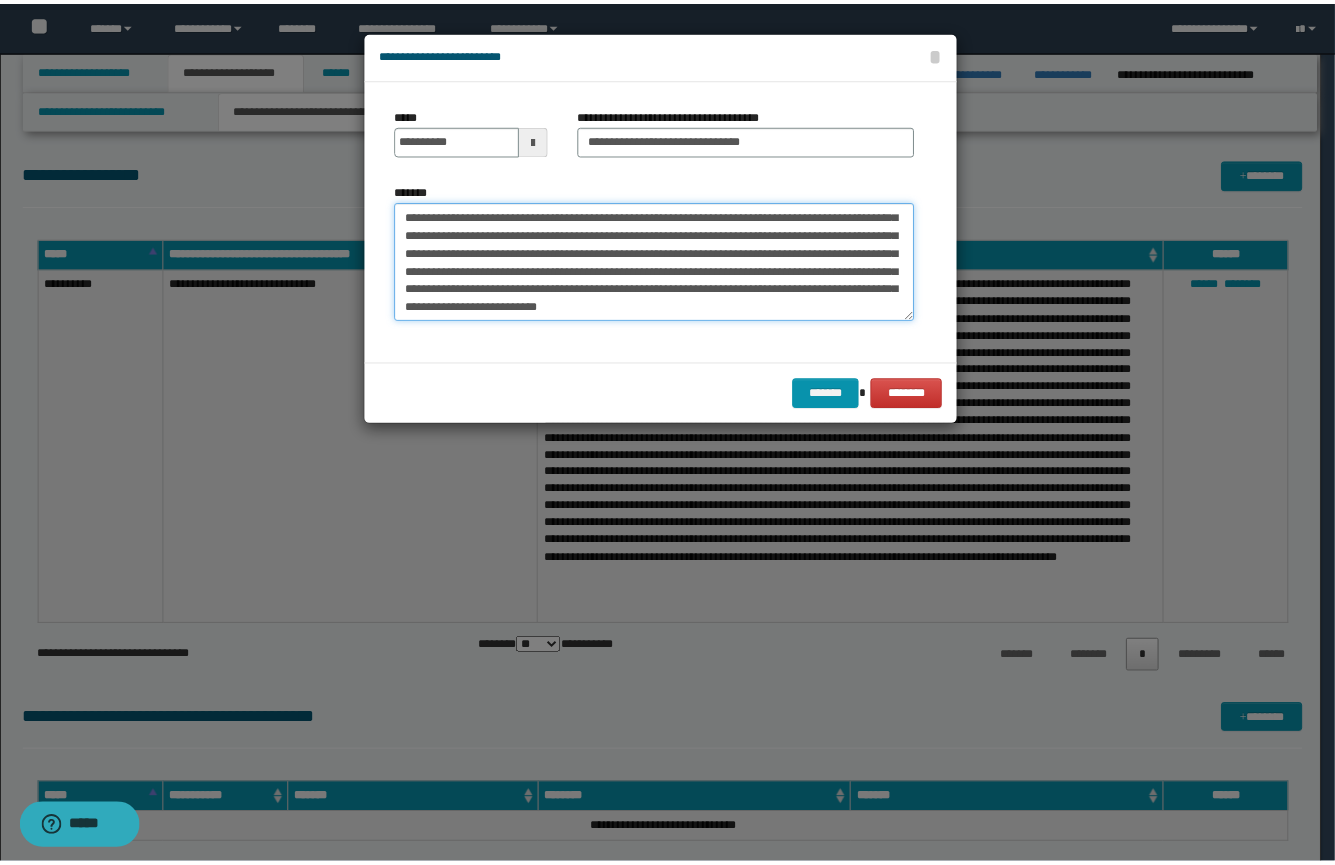 scroll, scrollTop: 360, scrollLeft: 0, axis: vertical 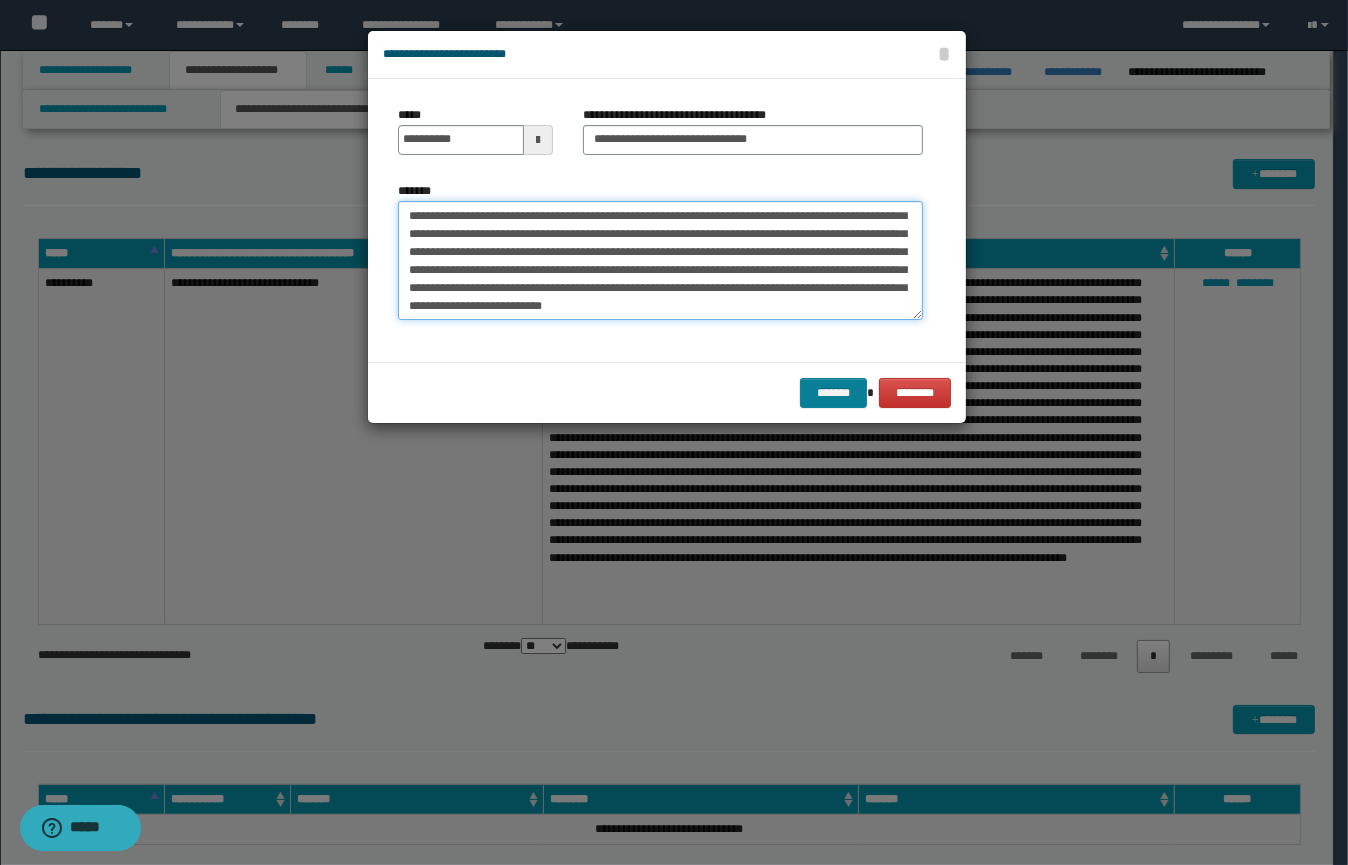 type on "**********" 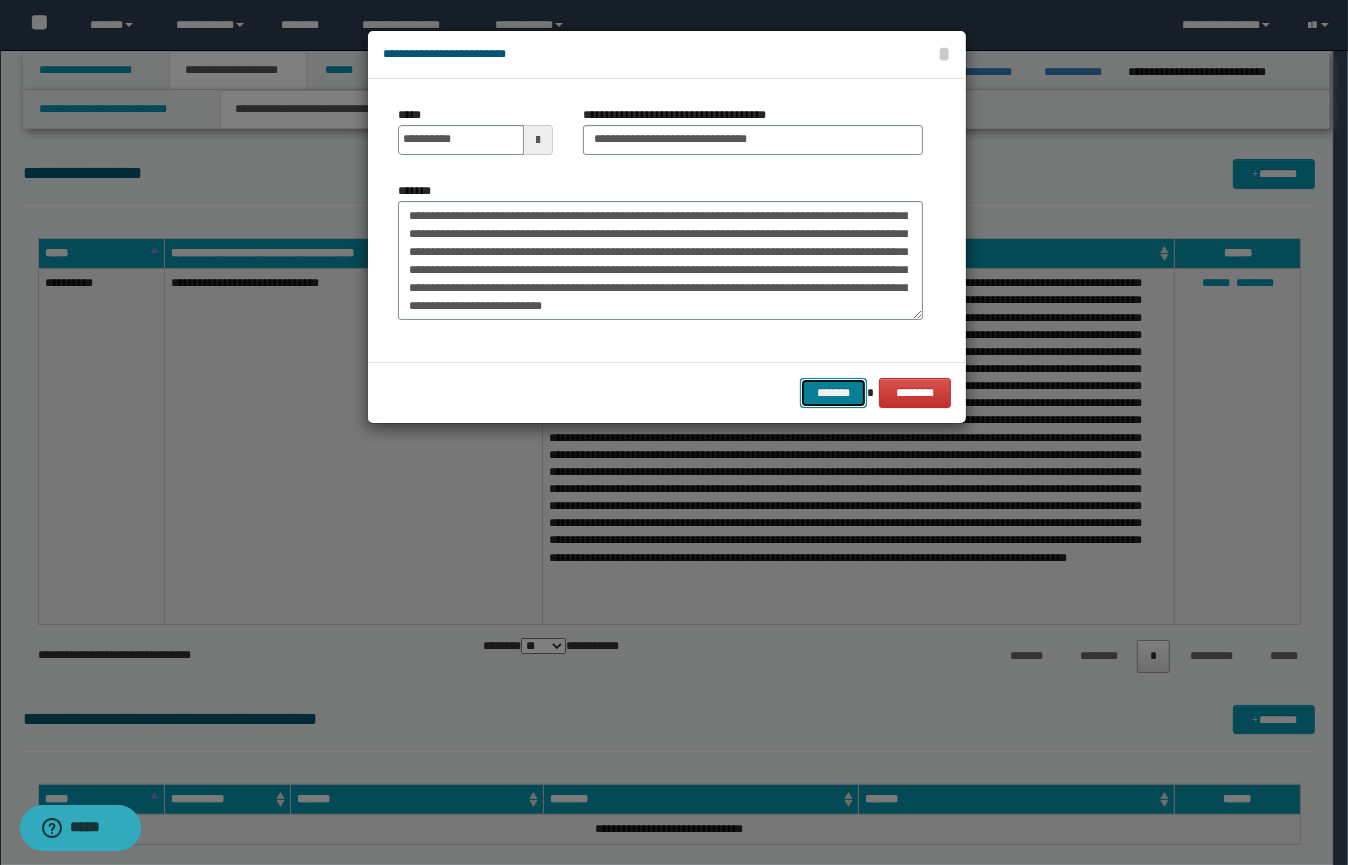 click on "*******" at bounding box center [833, 393] 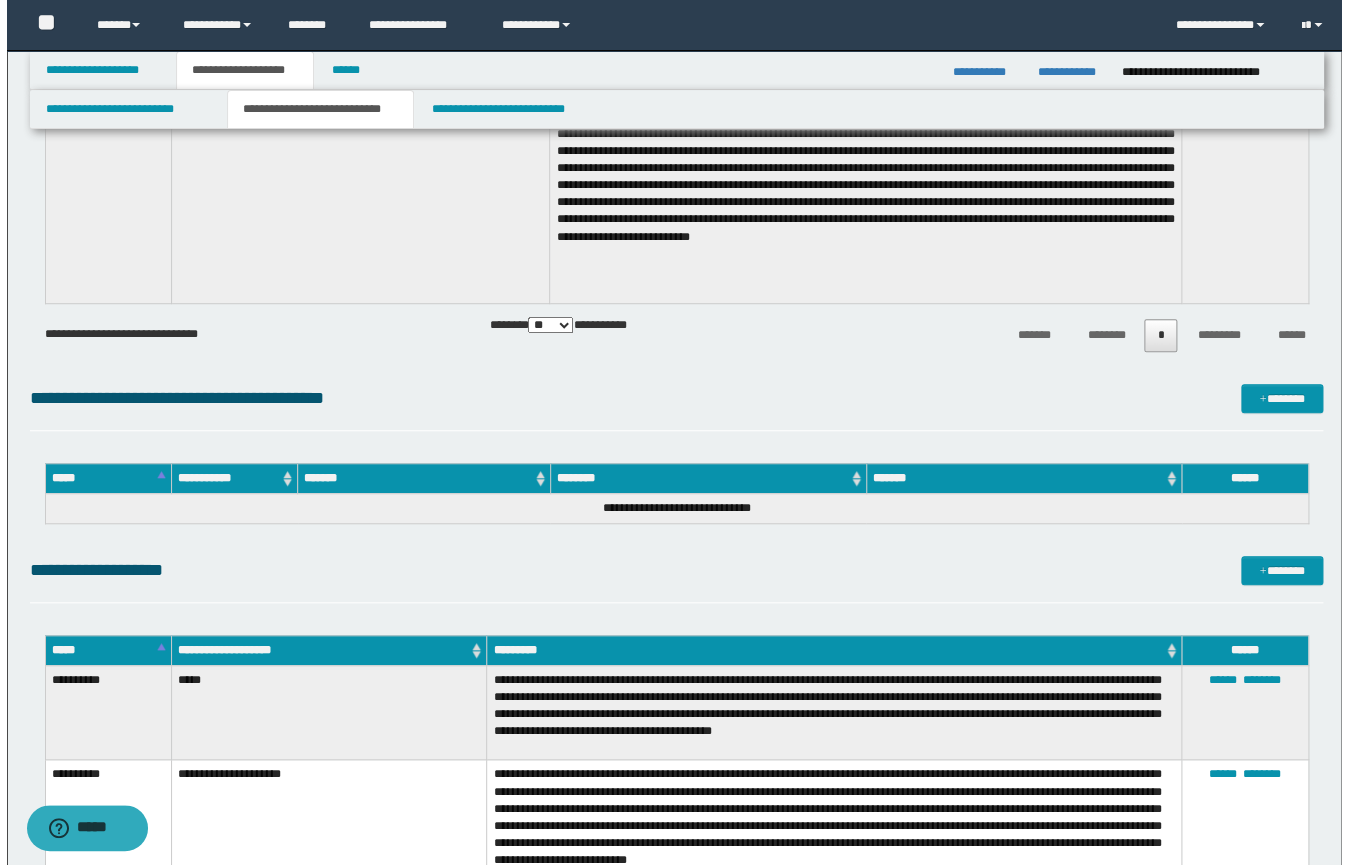 scroll, scrollTop: 0, scrollLeft: 0, axis: both 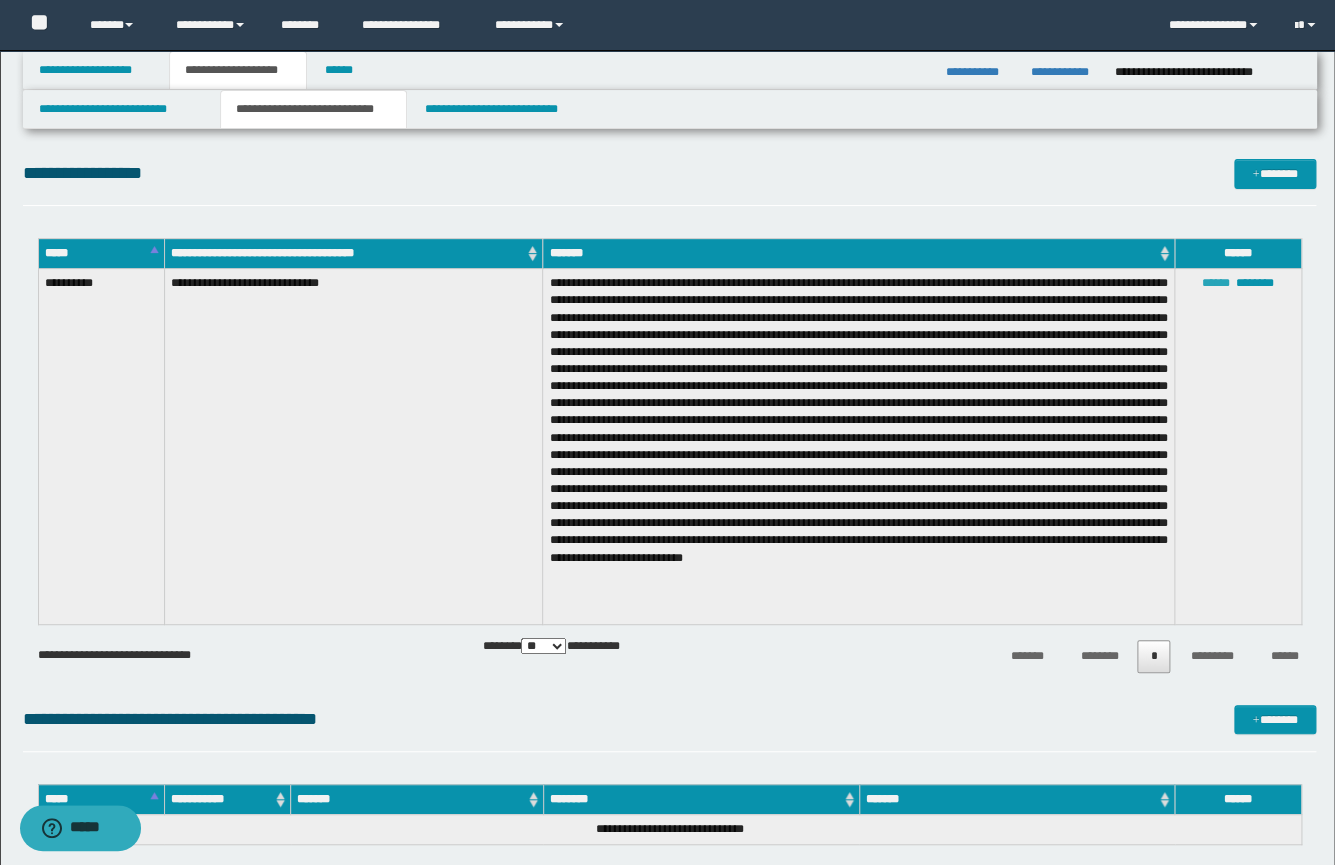 click on "******" at bounding box center (1216, 283) 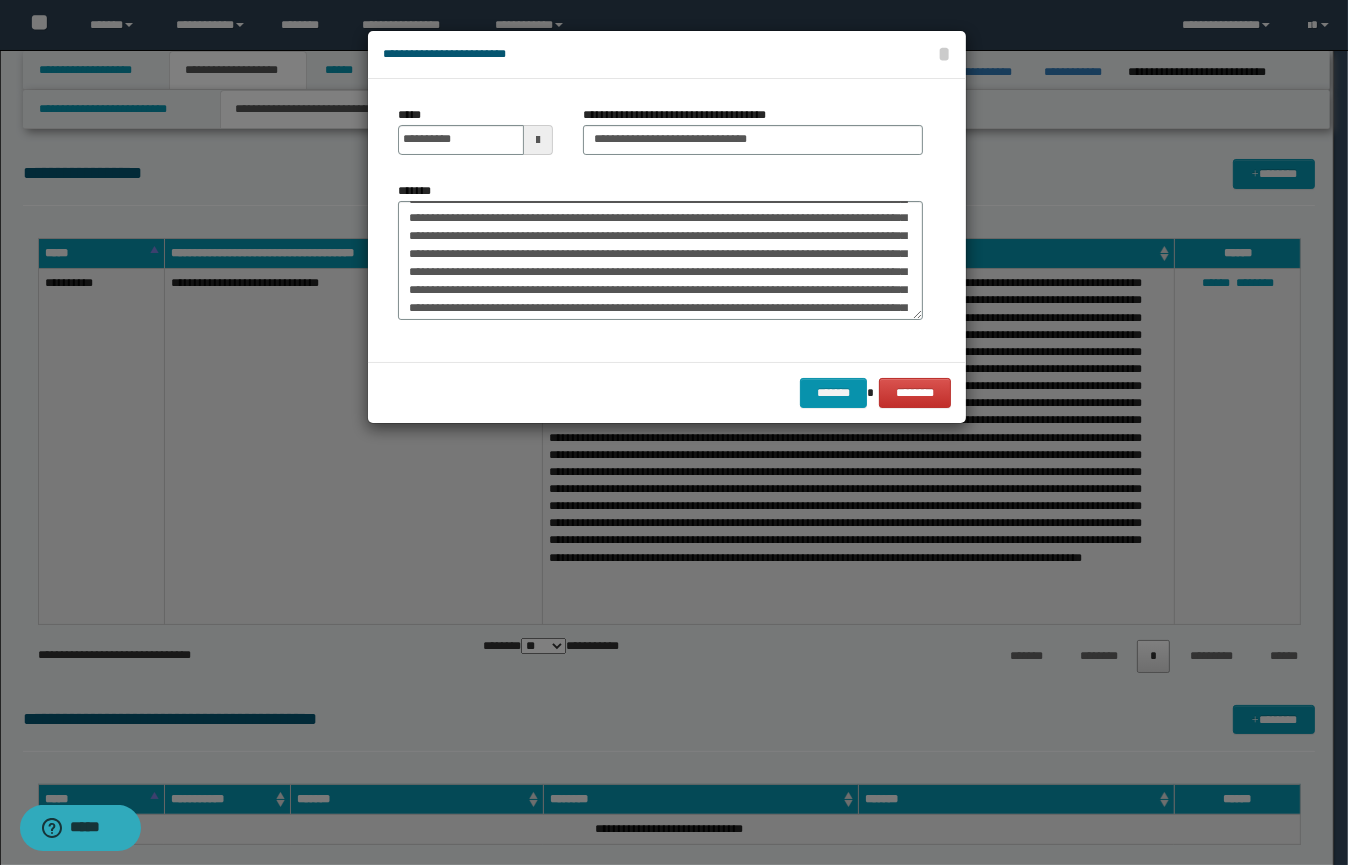 scroll, scrollTop: 0, scrollLeft: 0, axis: both 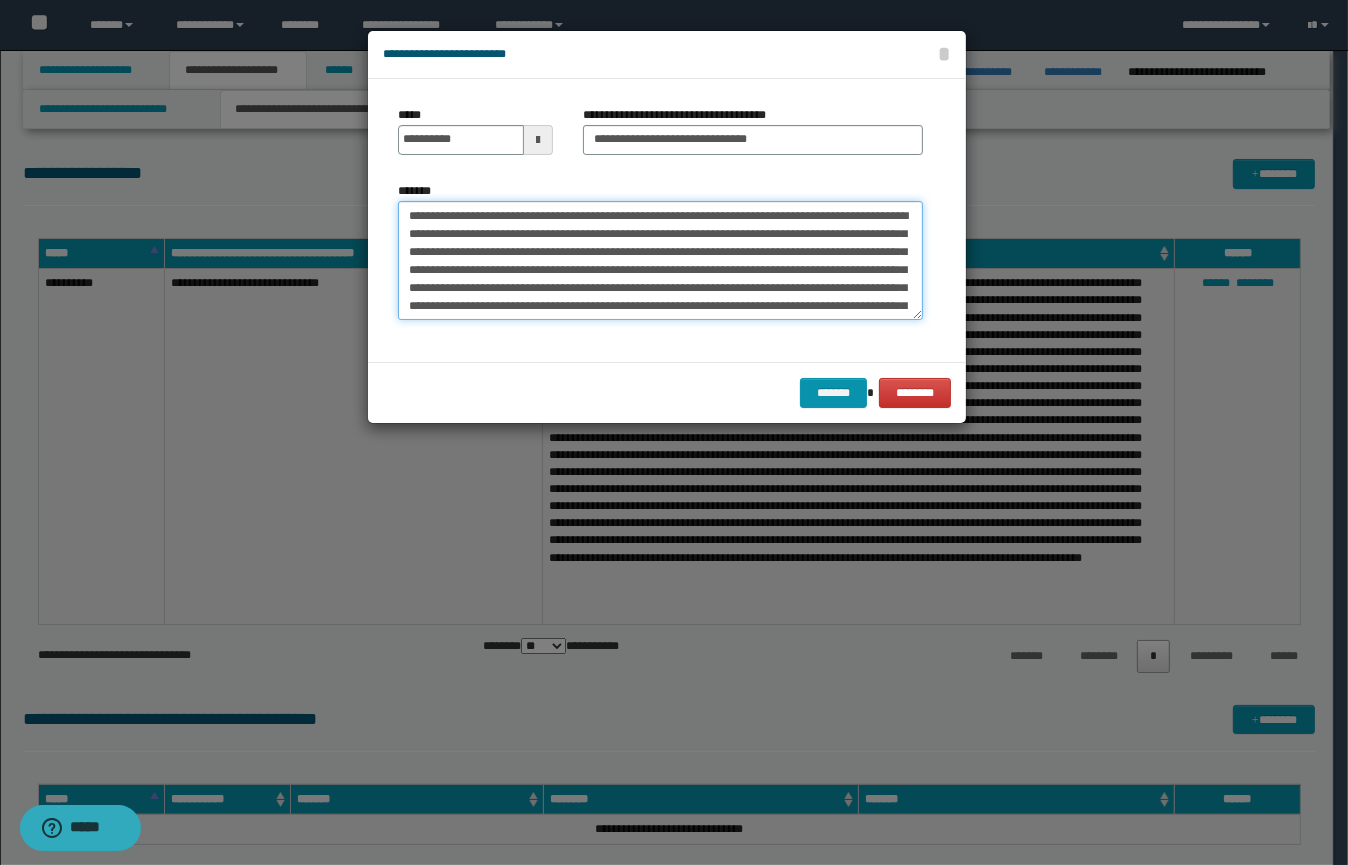 click on "*******" at bounding box center (660, 261) 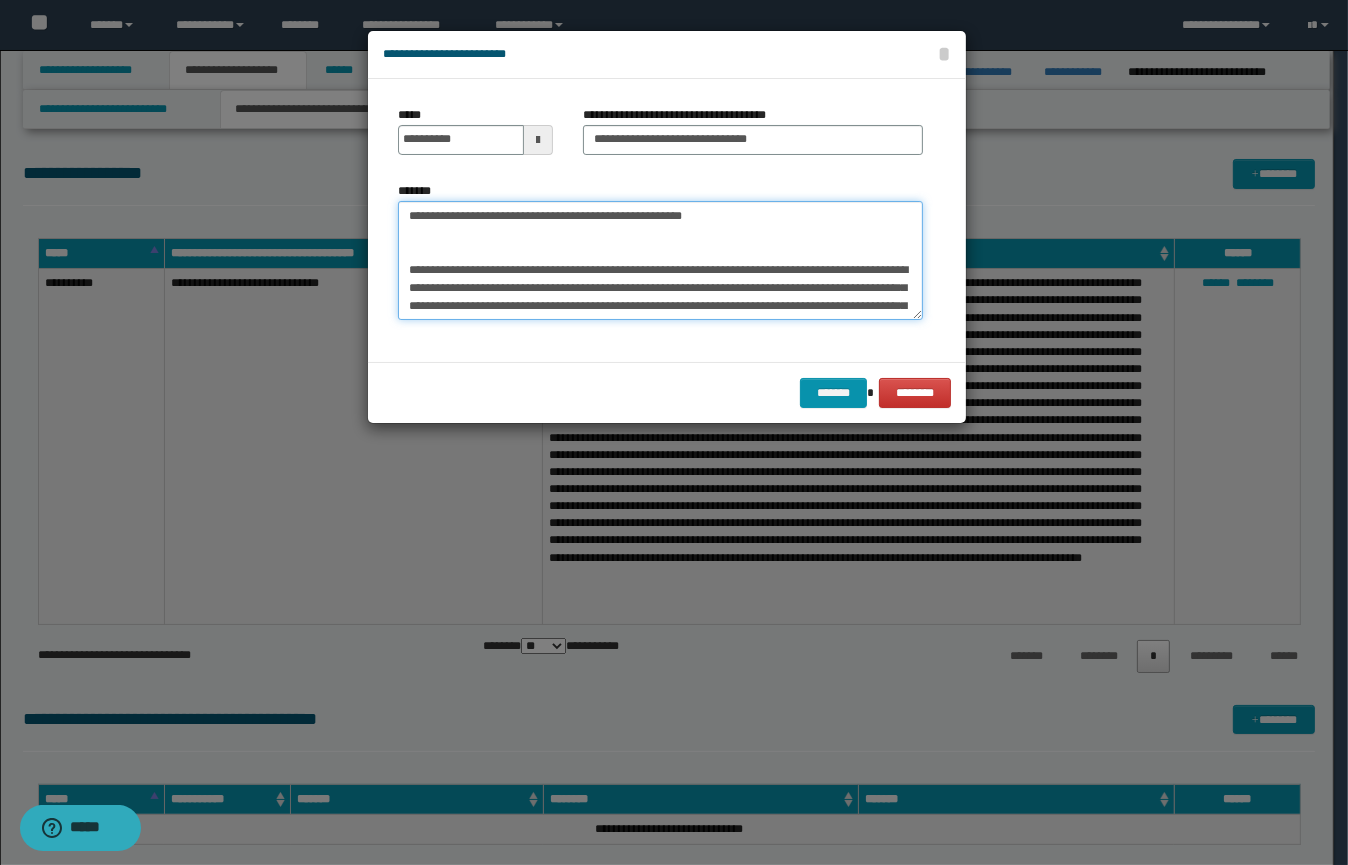 click on "*******" at bounding box center (660, 261) 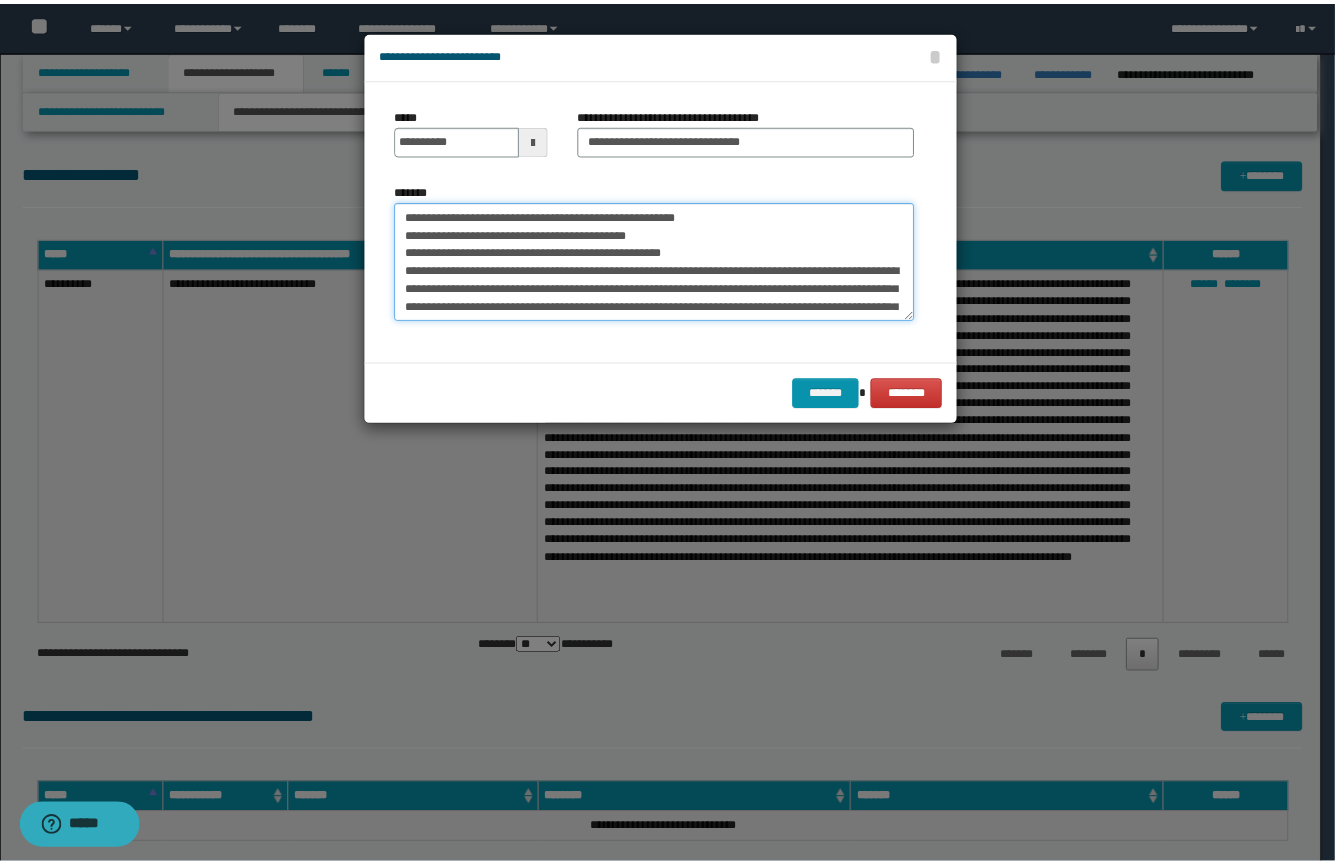 scroll, scrollTop: 29, scrollLeft: 0, axis: vertical 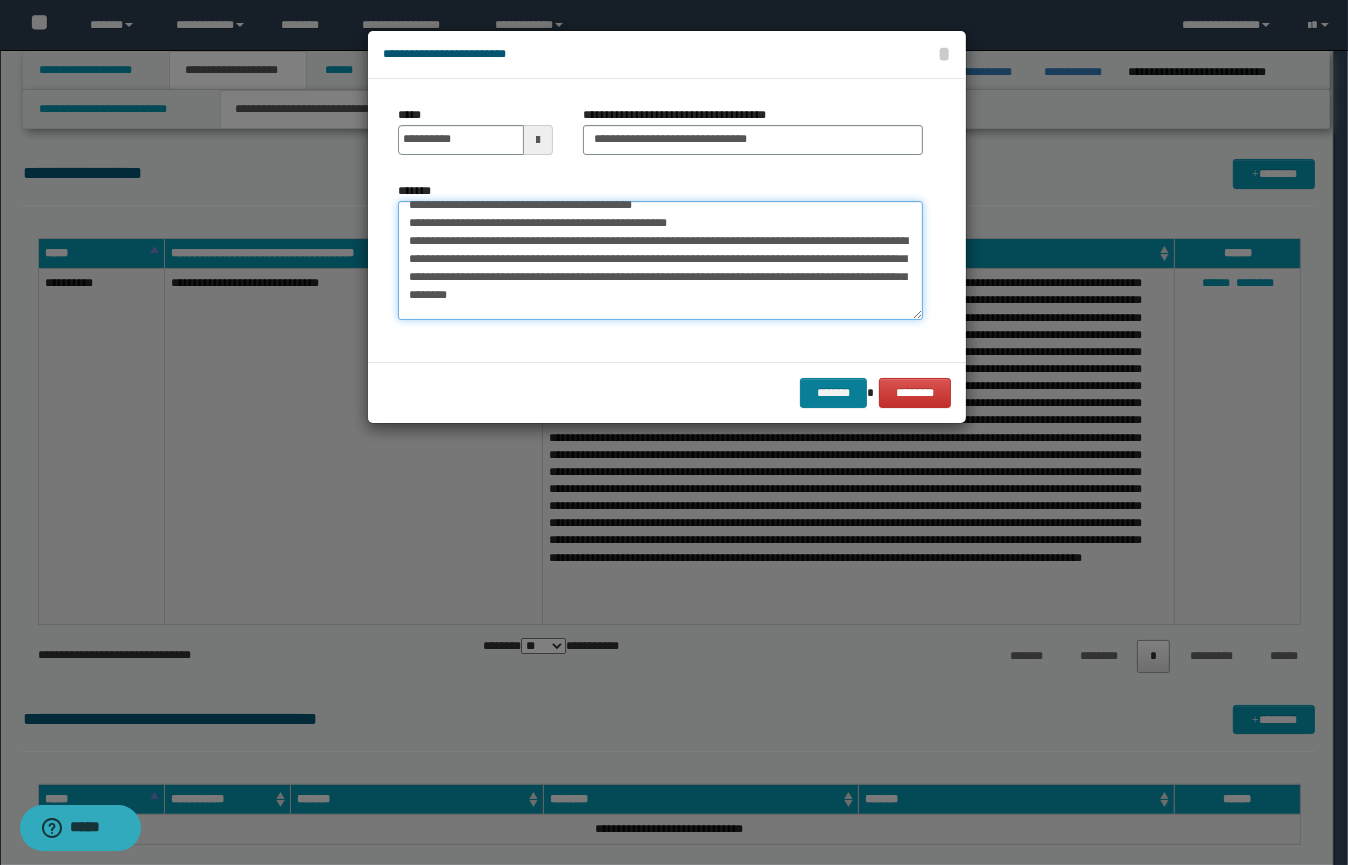 type on "**********" 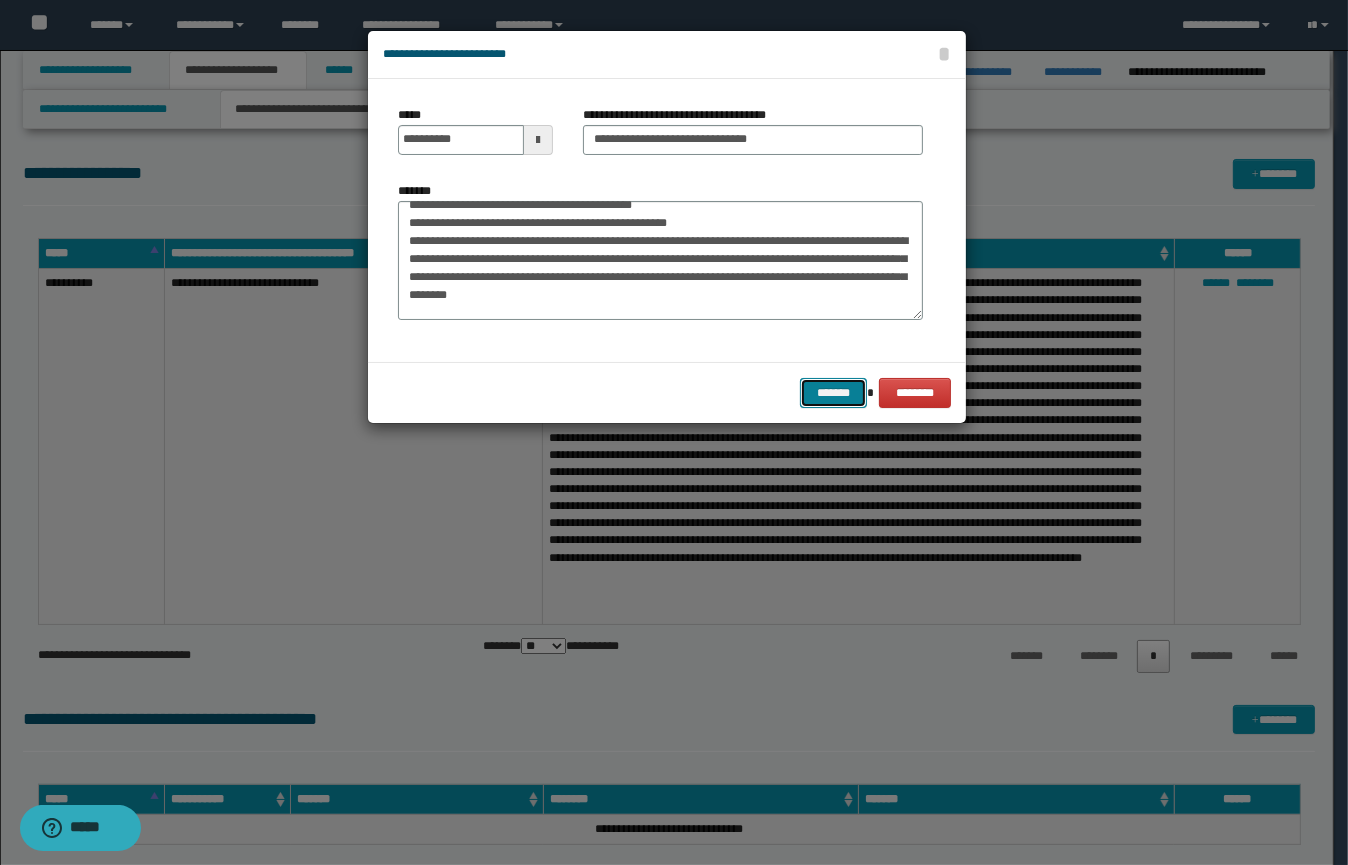 click on "*******" at bounding box center (833, 393) 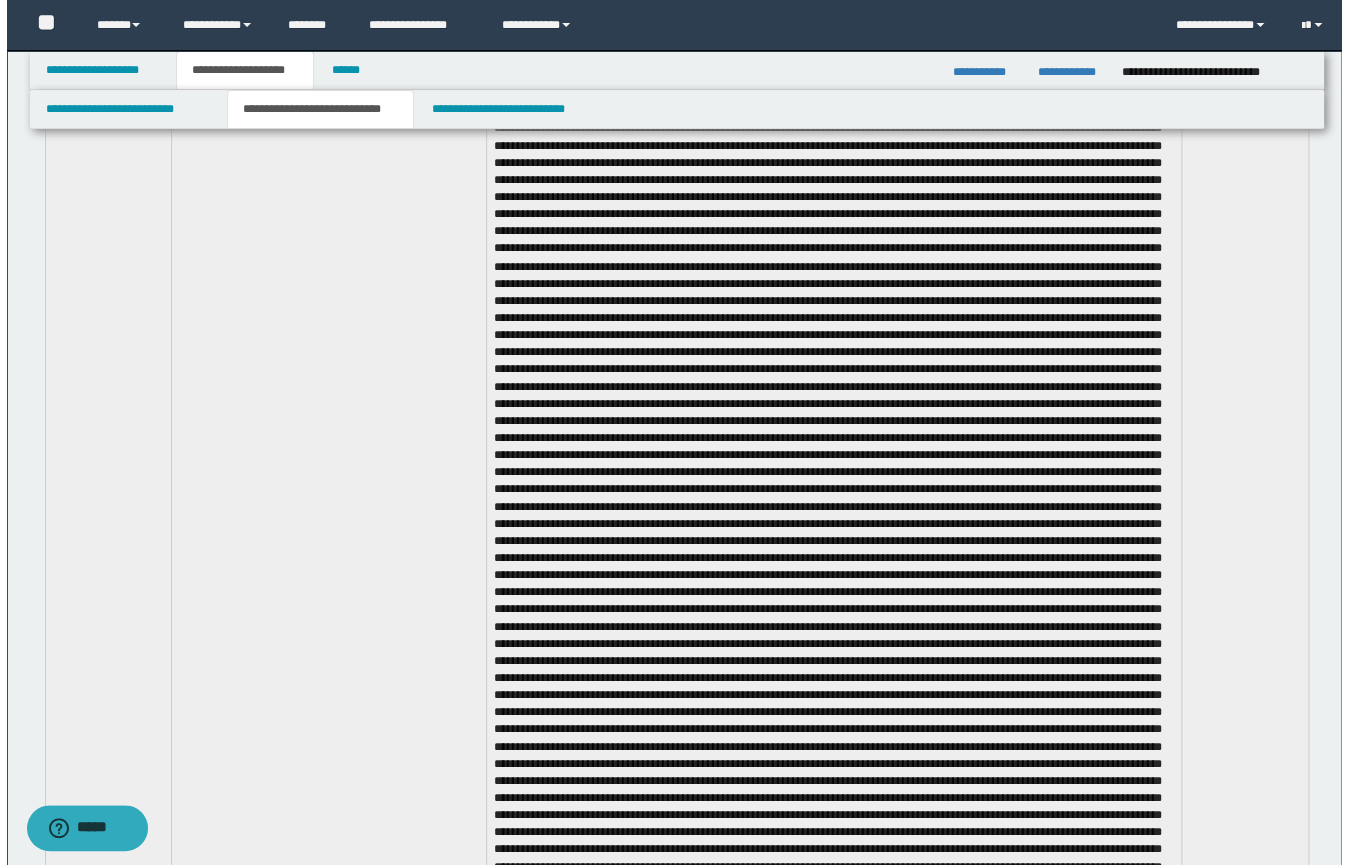 scroll, scrollTop: 814, scrollLeft: 0, axis: vertical 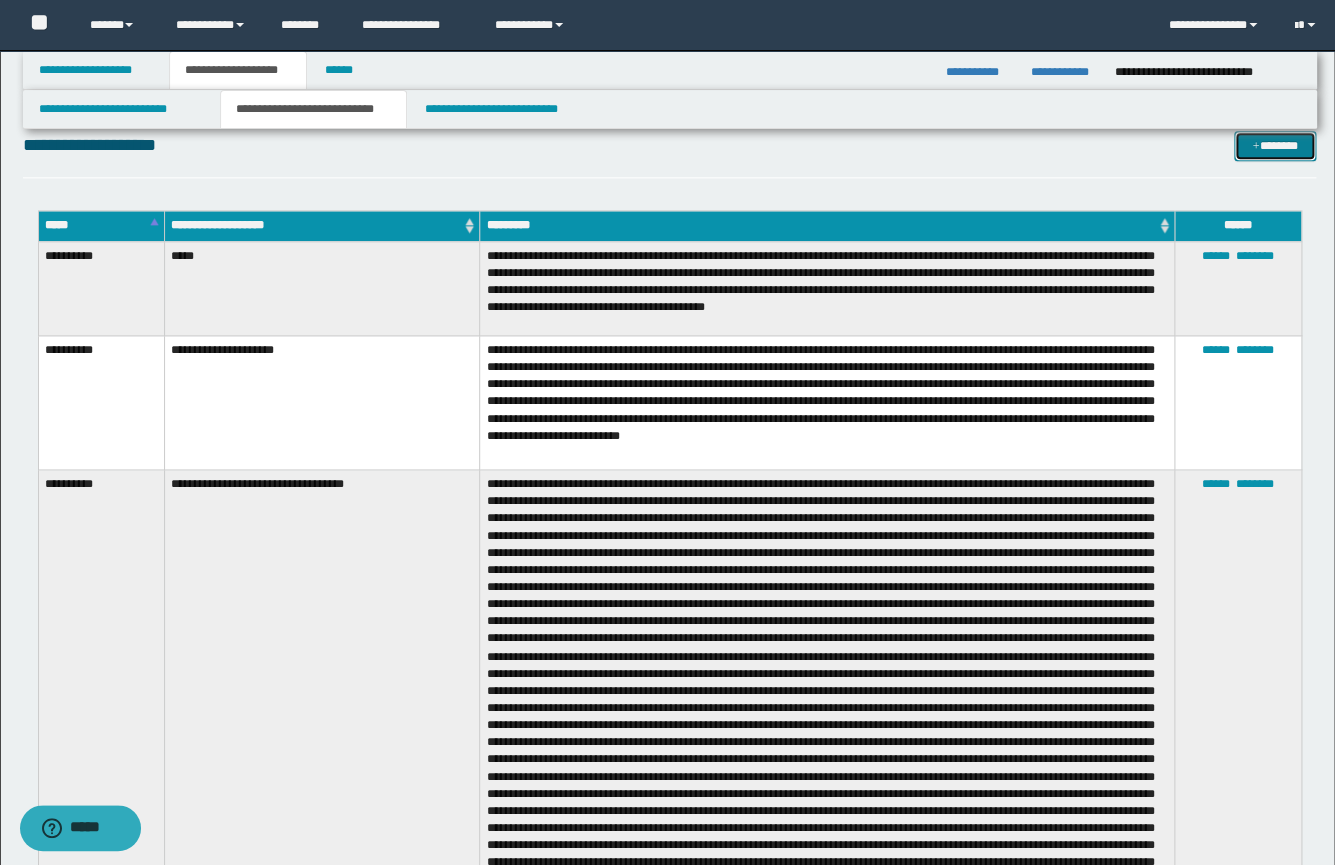 click on "*******" at bounding box center (1275, 146) 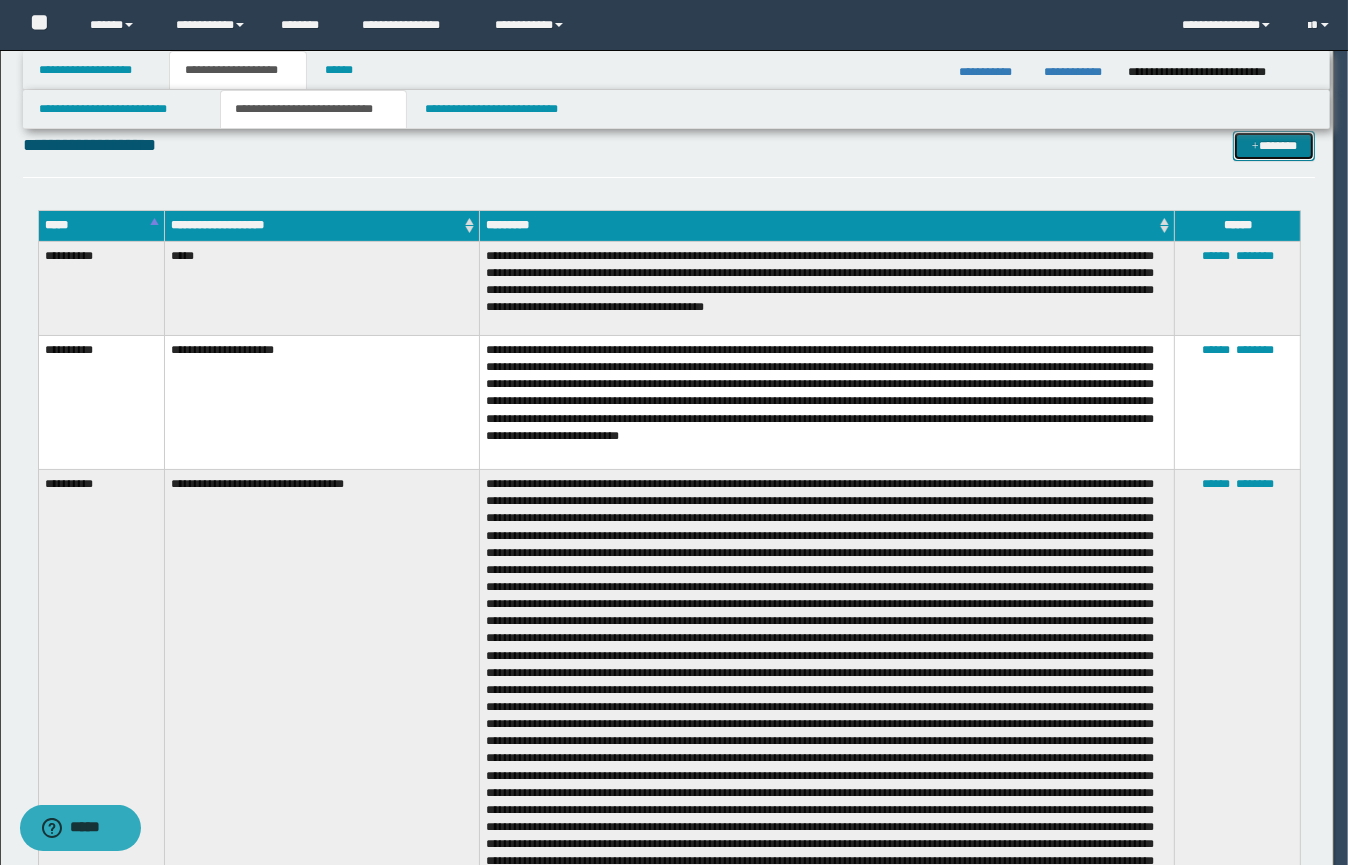 scroll, scrollTop: 0, scrollLeft: 0, axis: both 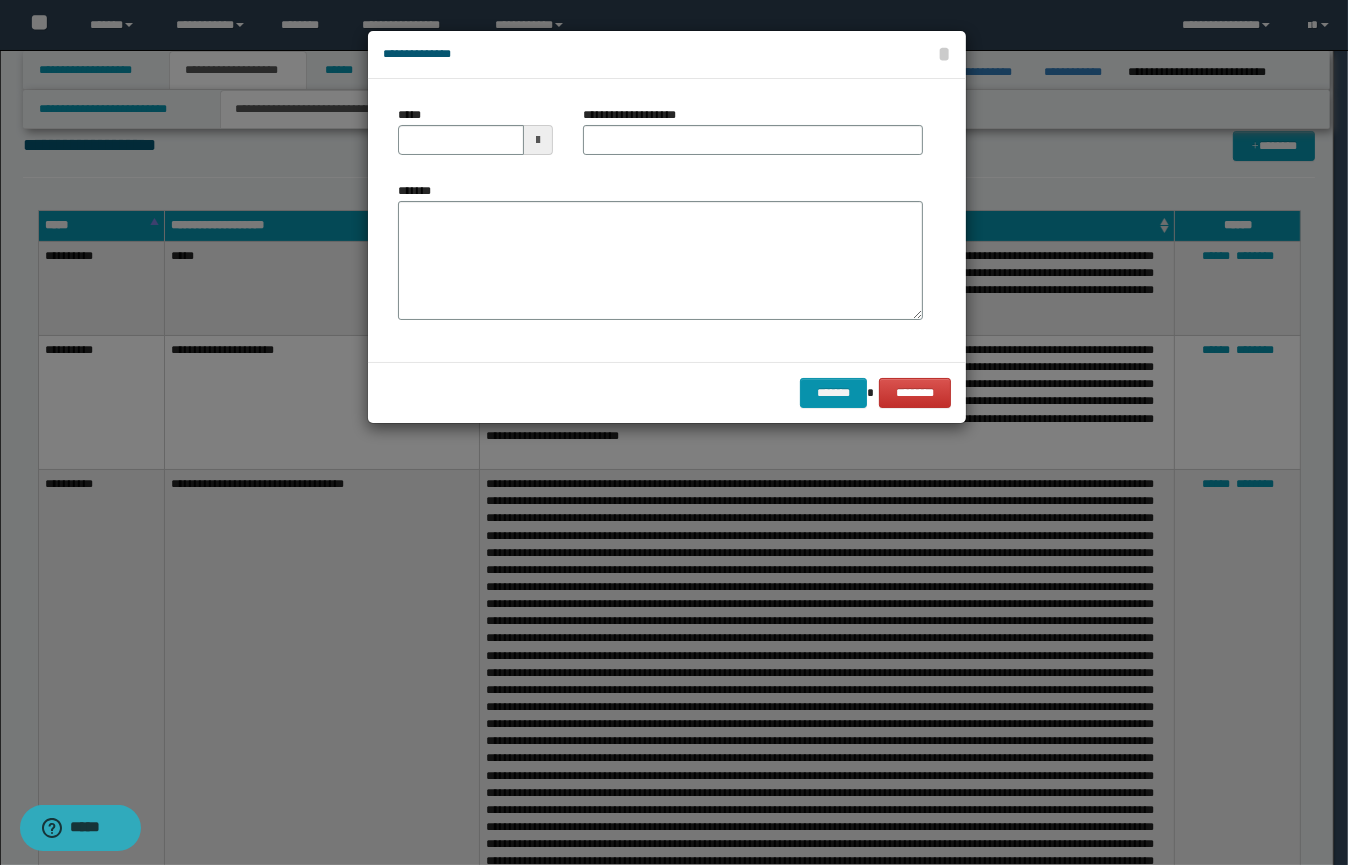 click at bounding box center (538, 140) 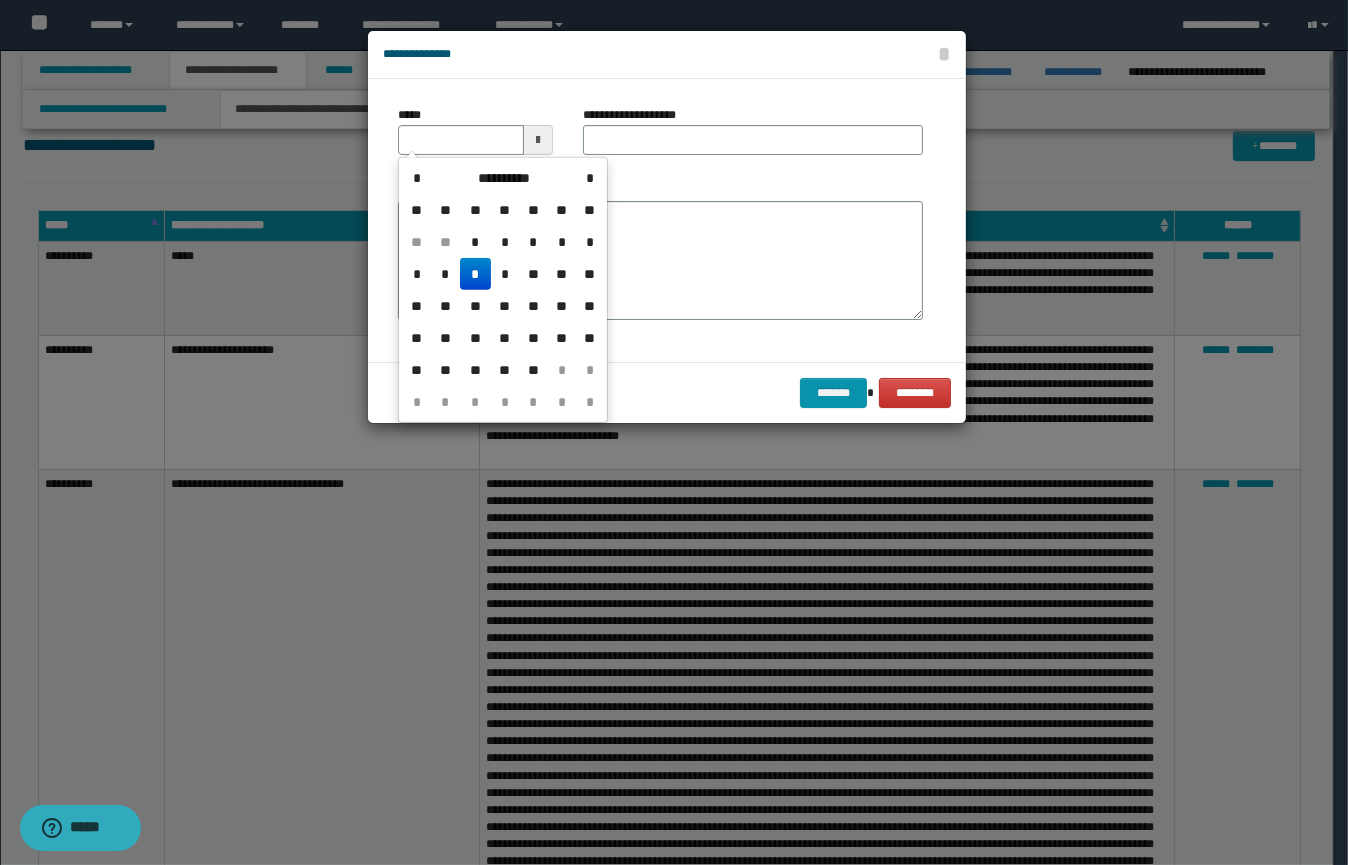 click on "**" at bounding box center [505, 306] 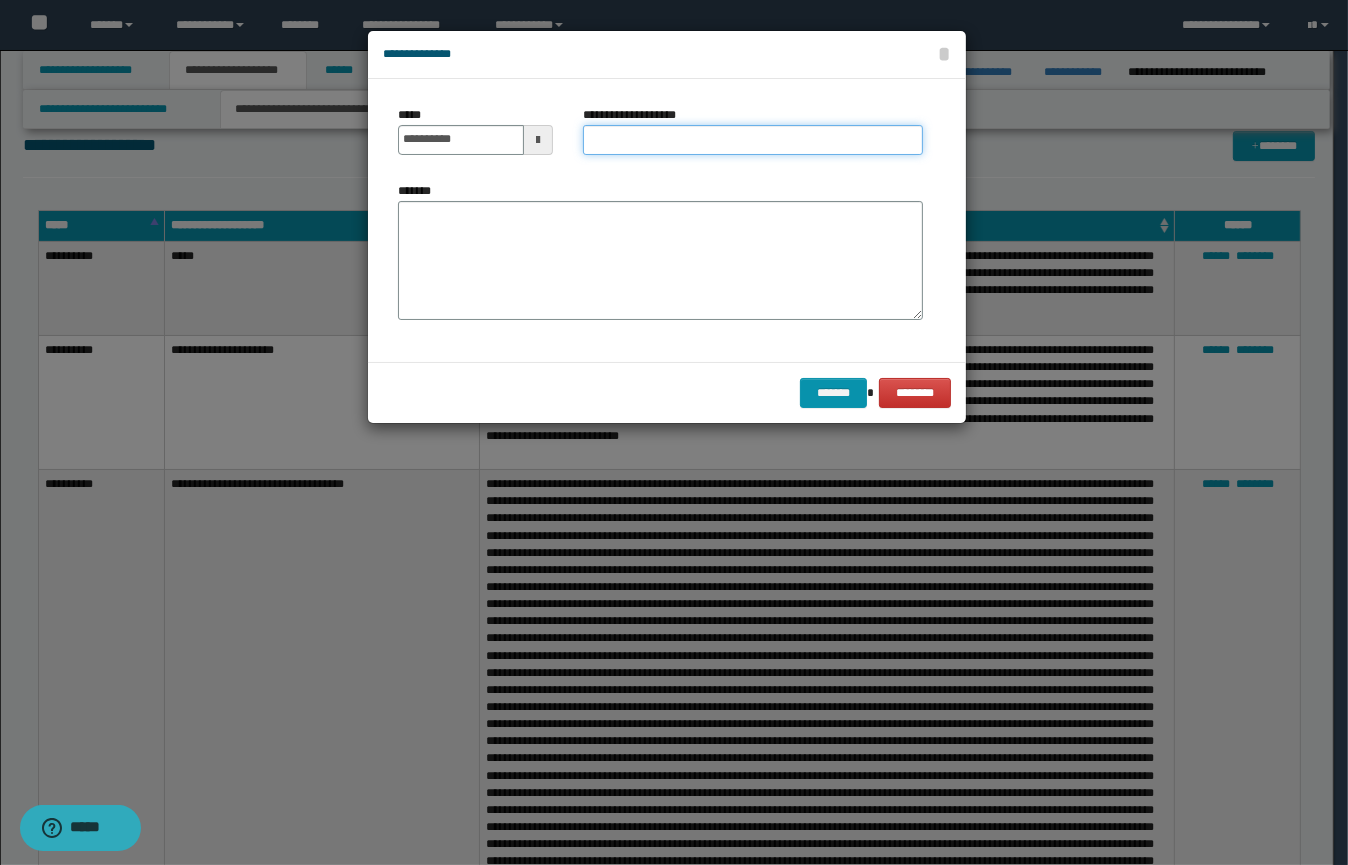 click on "**********" at bounding box center (753, 140) 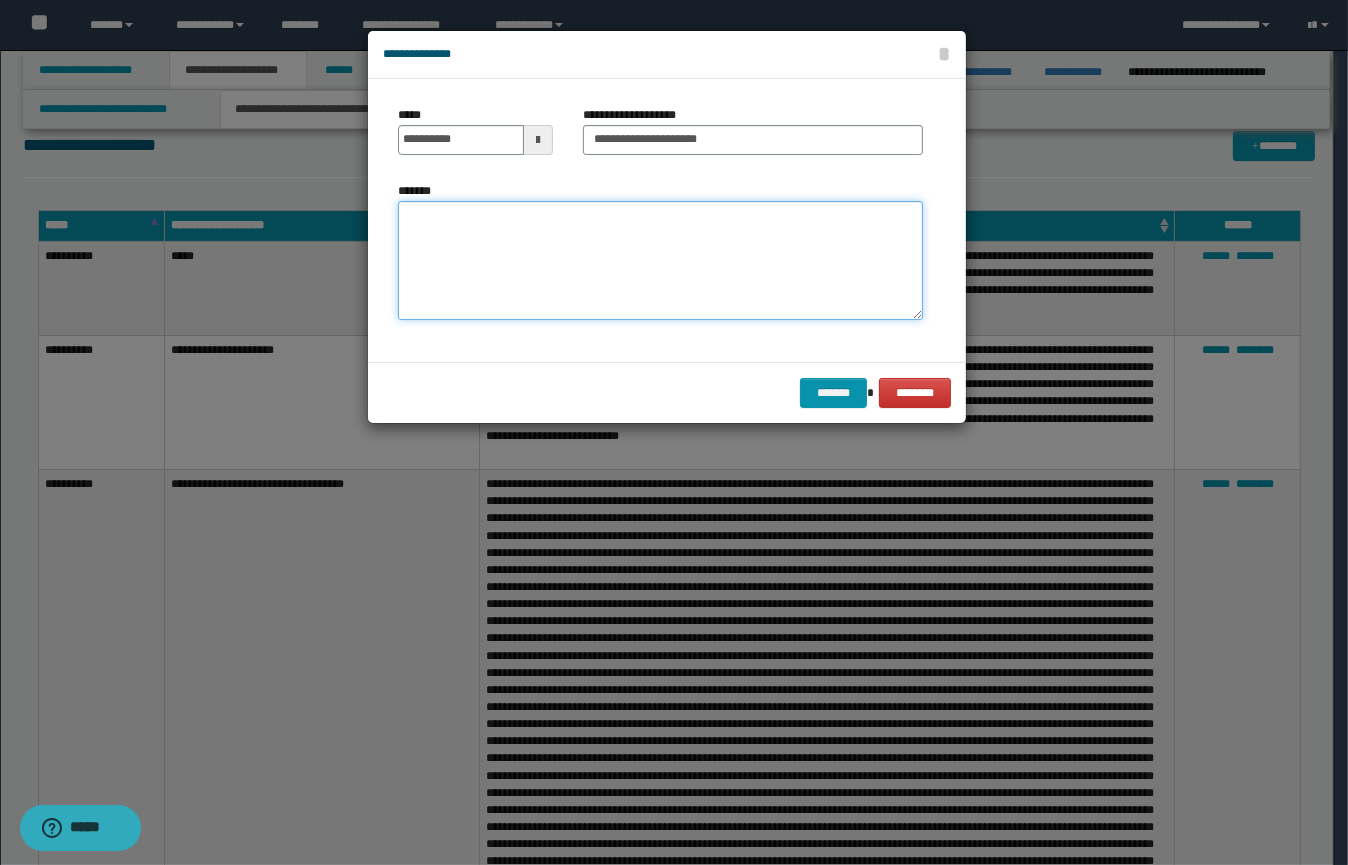 click on "*******" at bounding box center [660, 261] 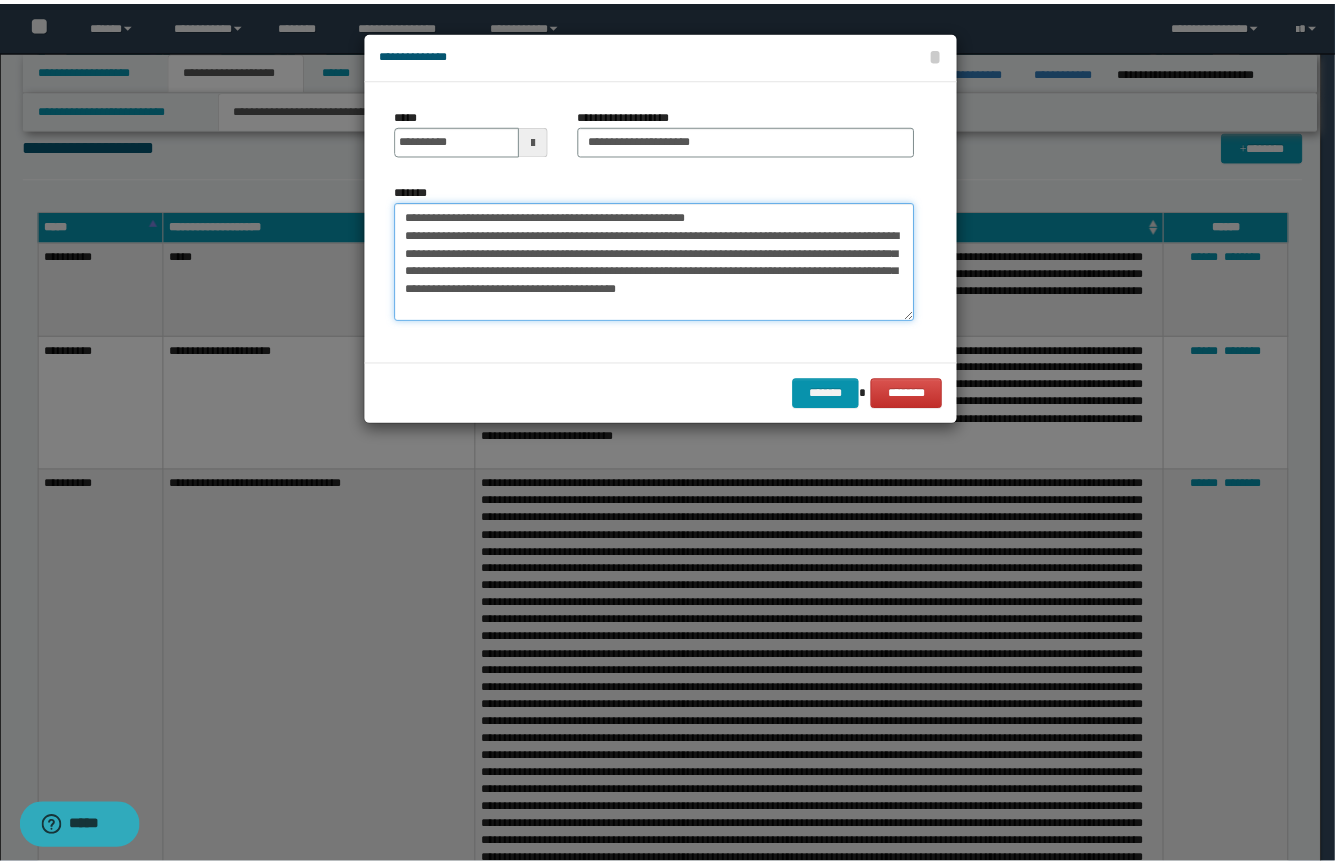 scroll, scrollTop: 0, scrollLeft: 0, axis: both 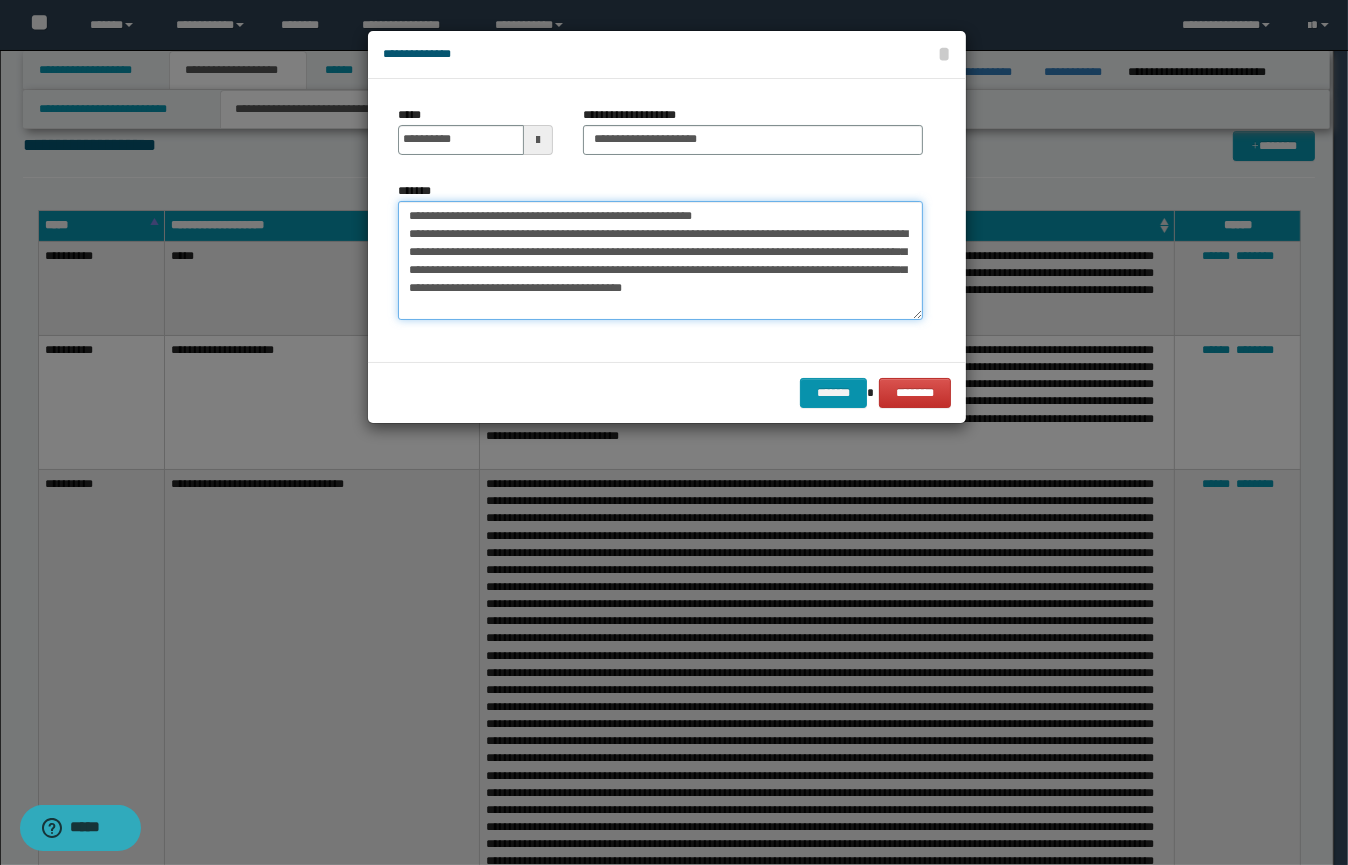 drag, startPoint x: 539, startPoint y: 216, endPoint x: 480, endPoint y: 216, distance: 59 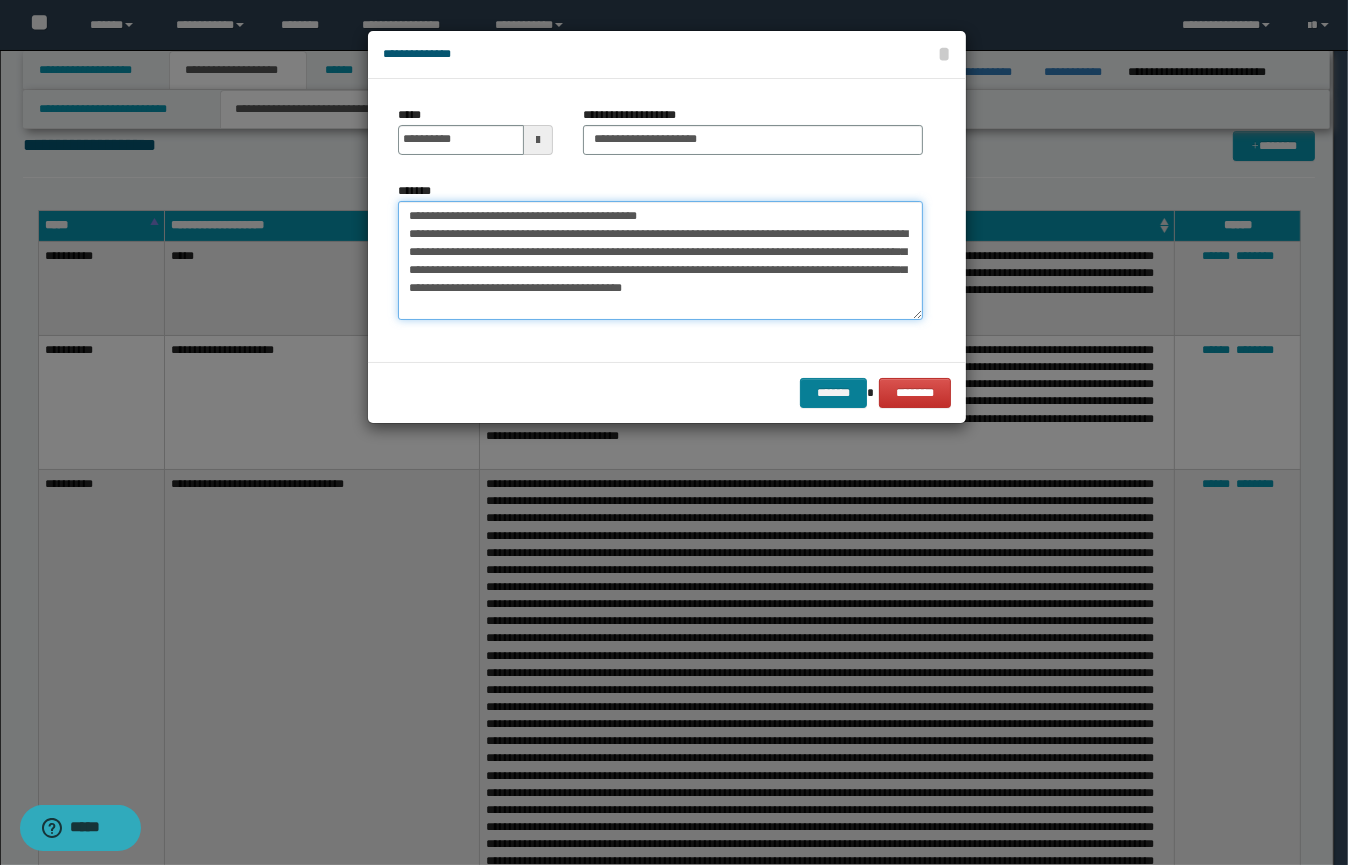 type on "**********" 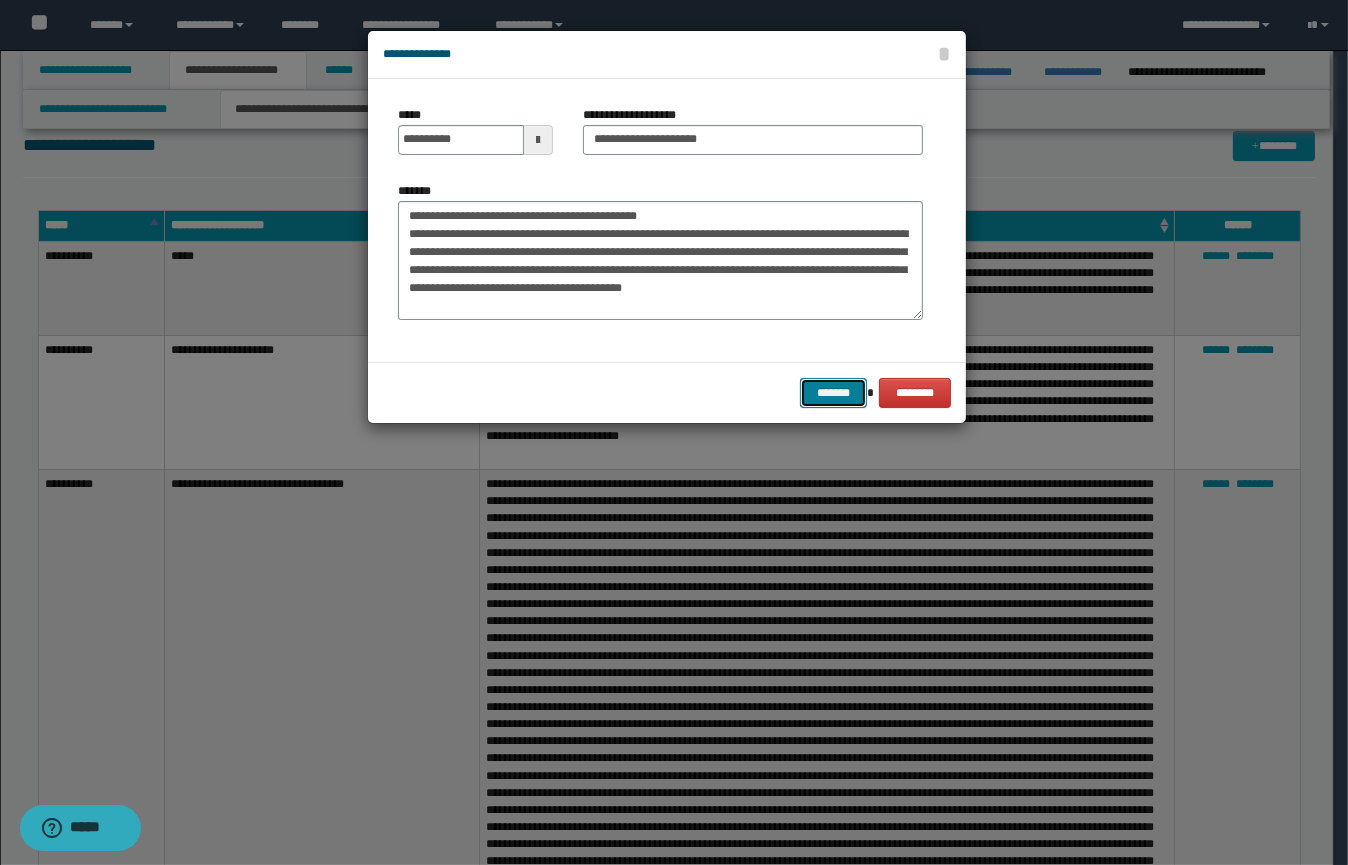 click on "*******" at bounding box center (833, 393) 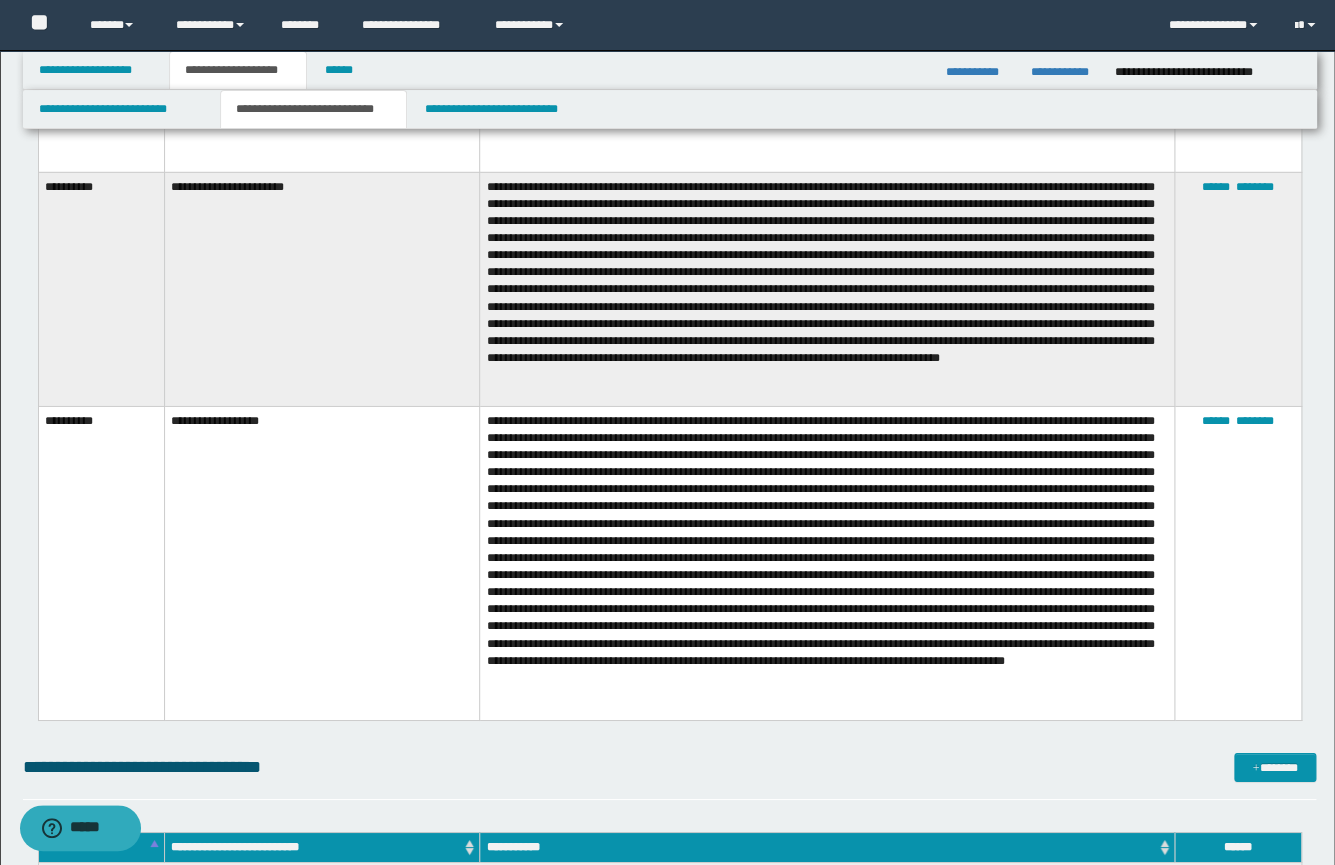 scroll, scrollTop: 2697, scrollLeft: 0, axis: vertical 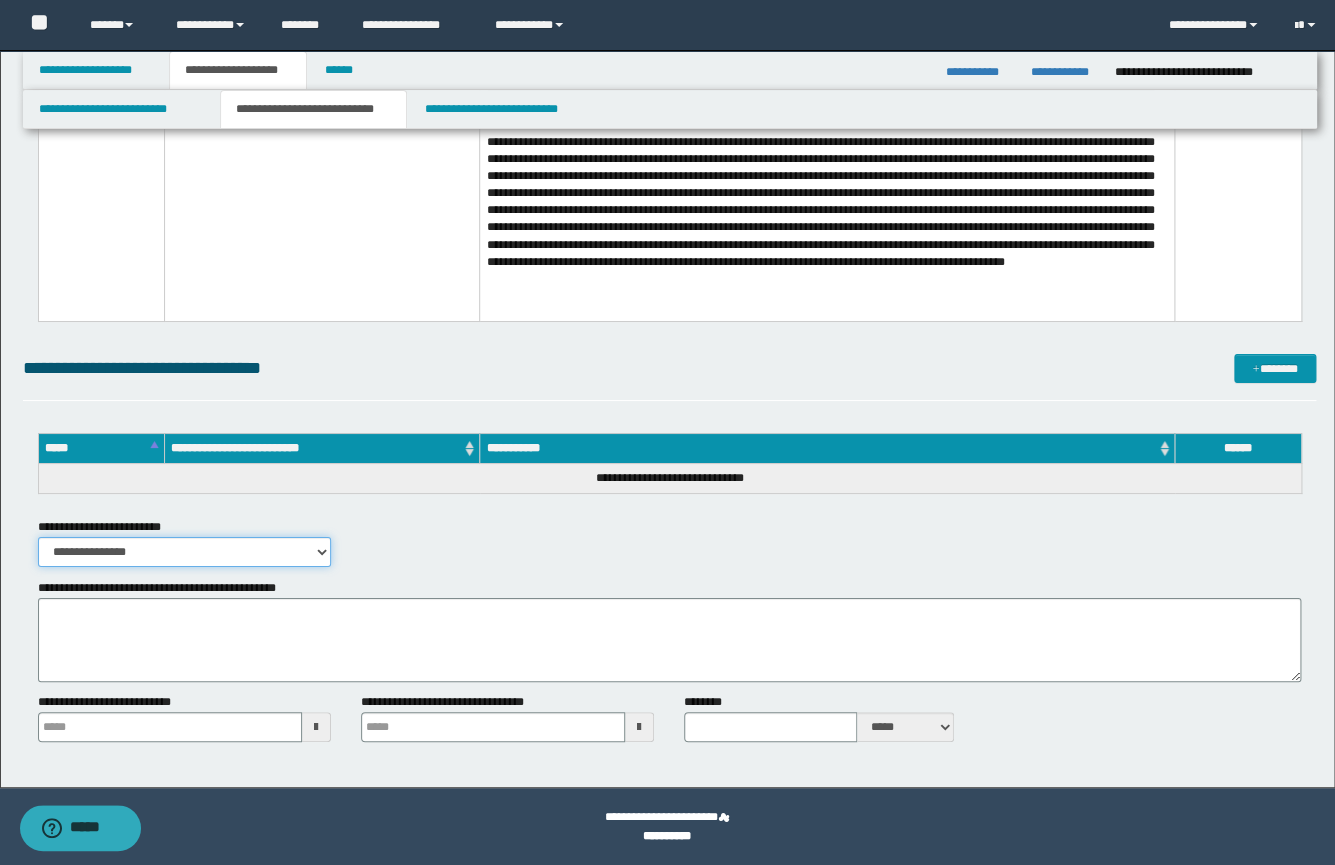 click on "**********" at bounding box center [184, 552] 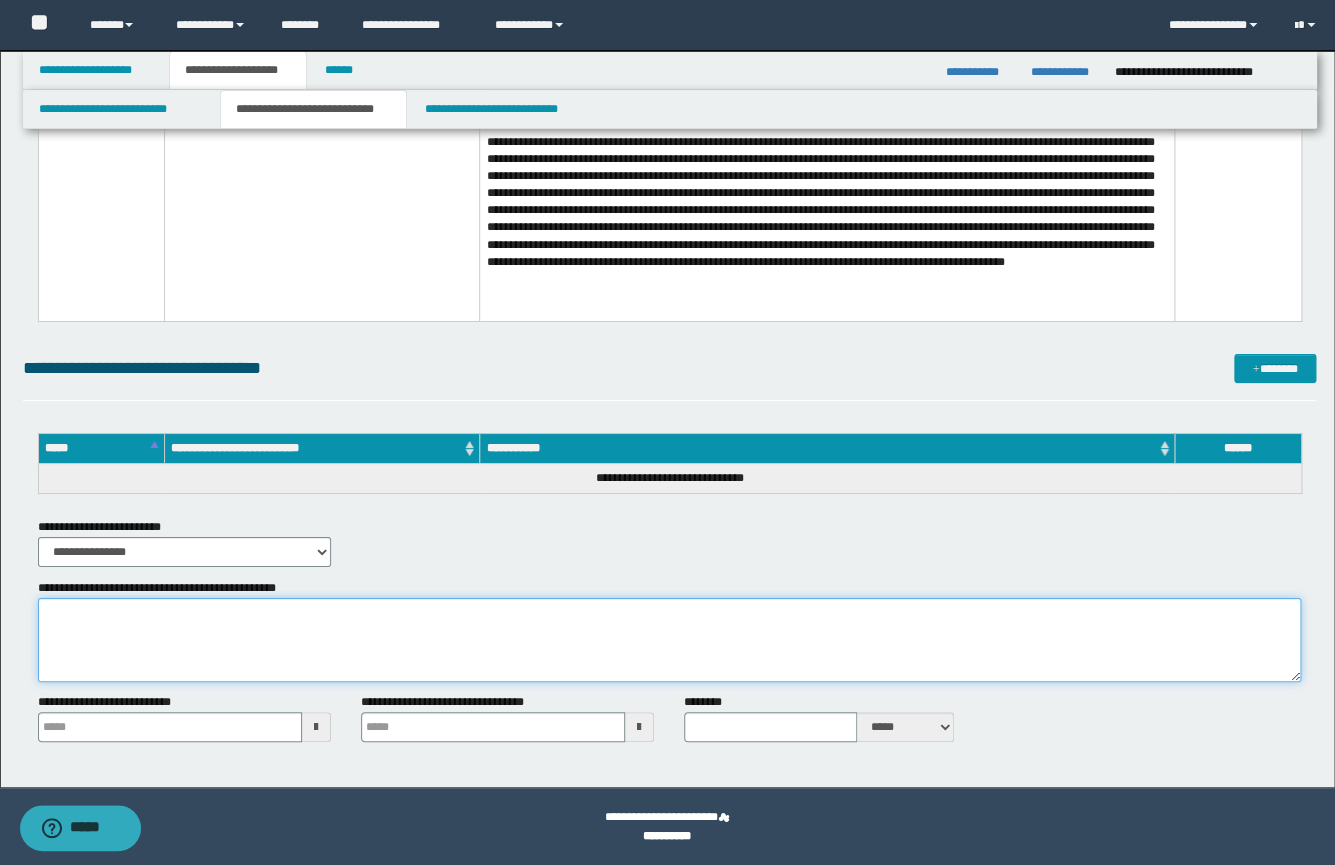 click on "**********" at bounding box center [669, 640] 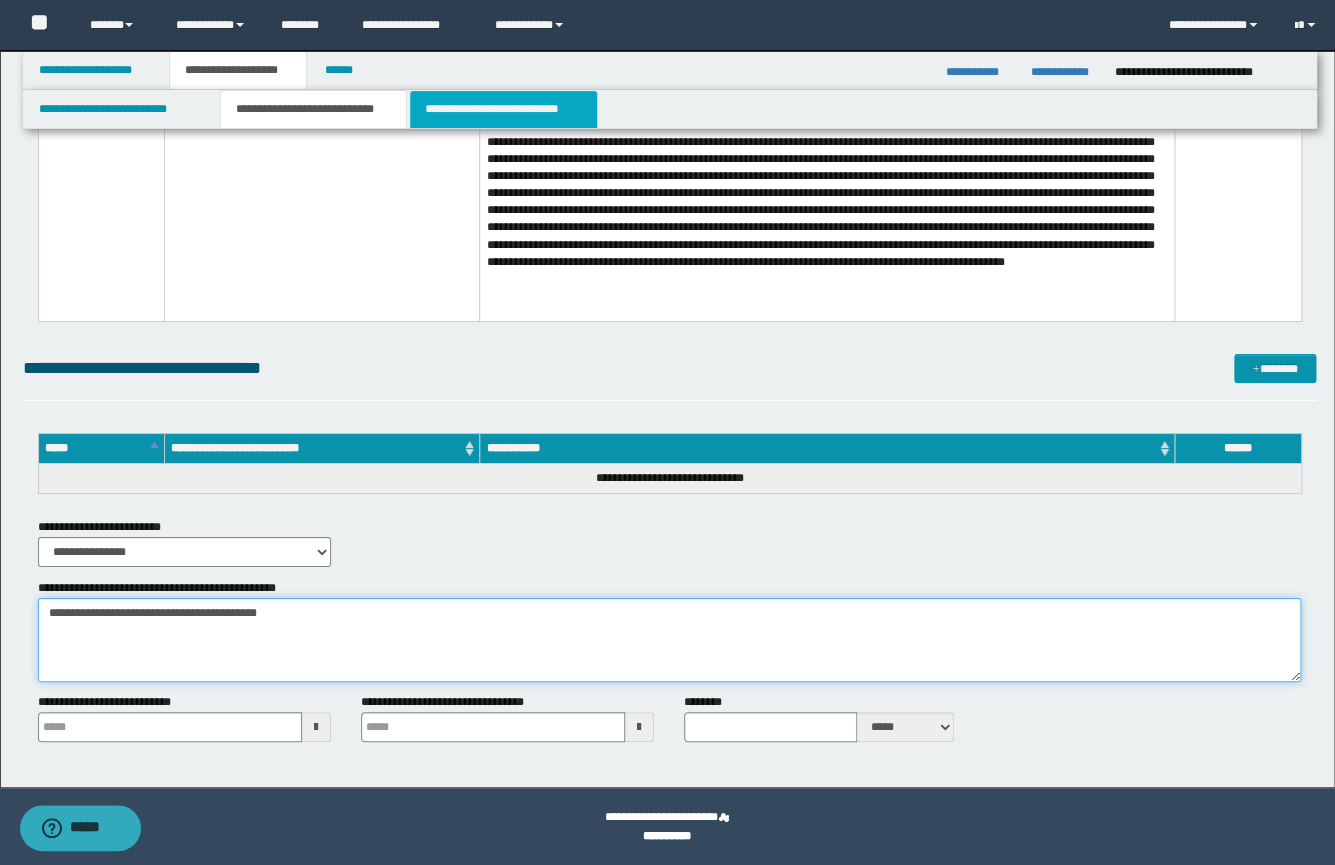 type on "**********" 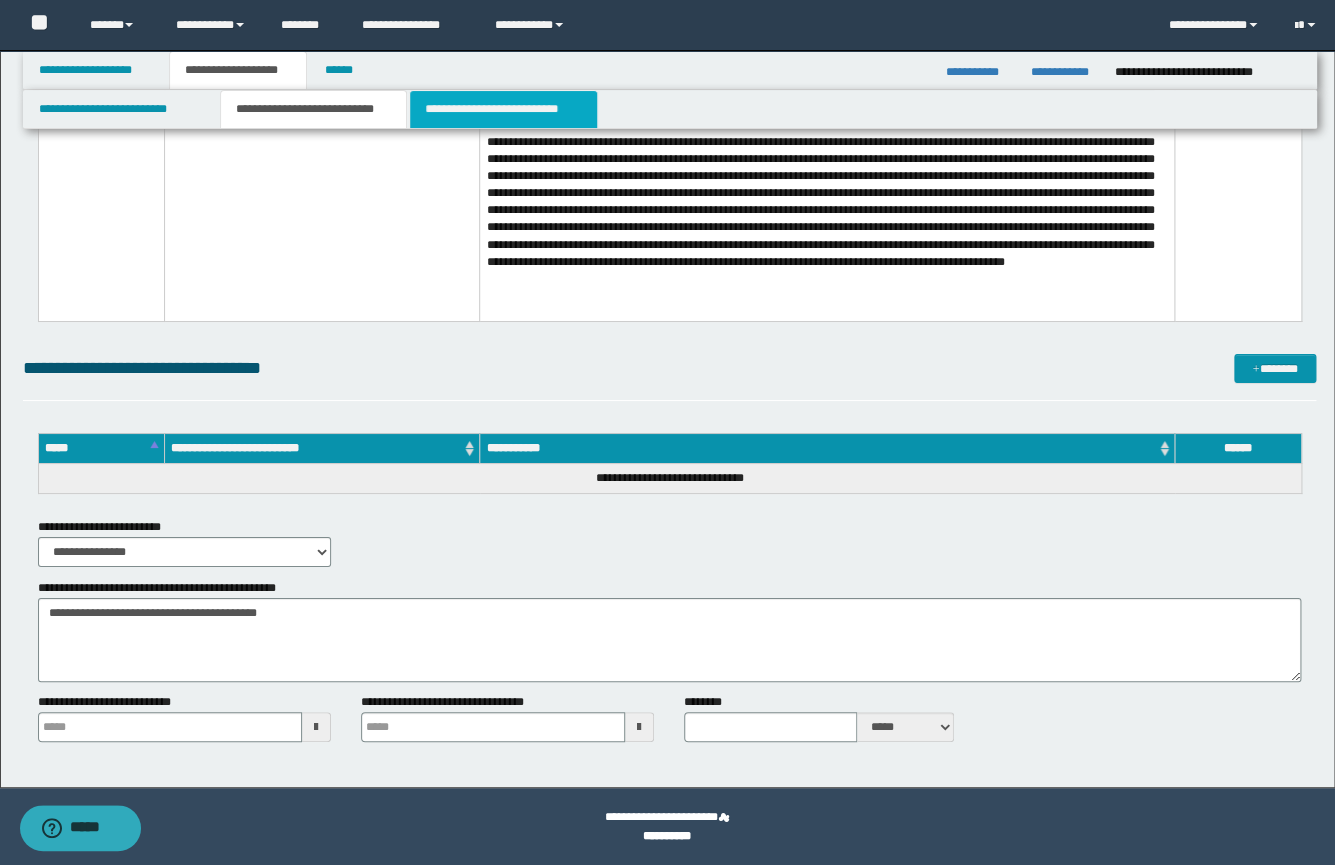 click on "**********" at bounding box center [503, 109] 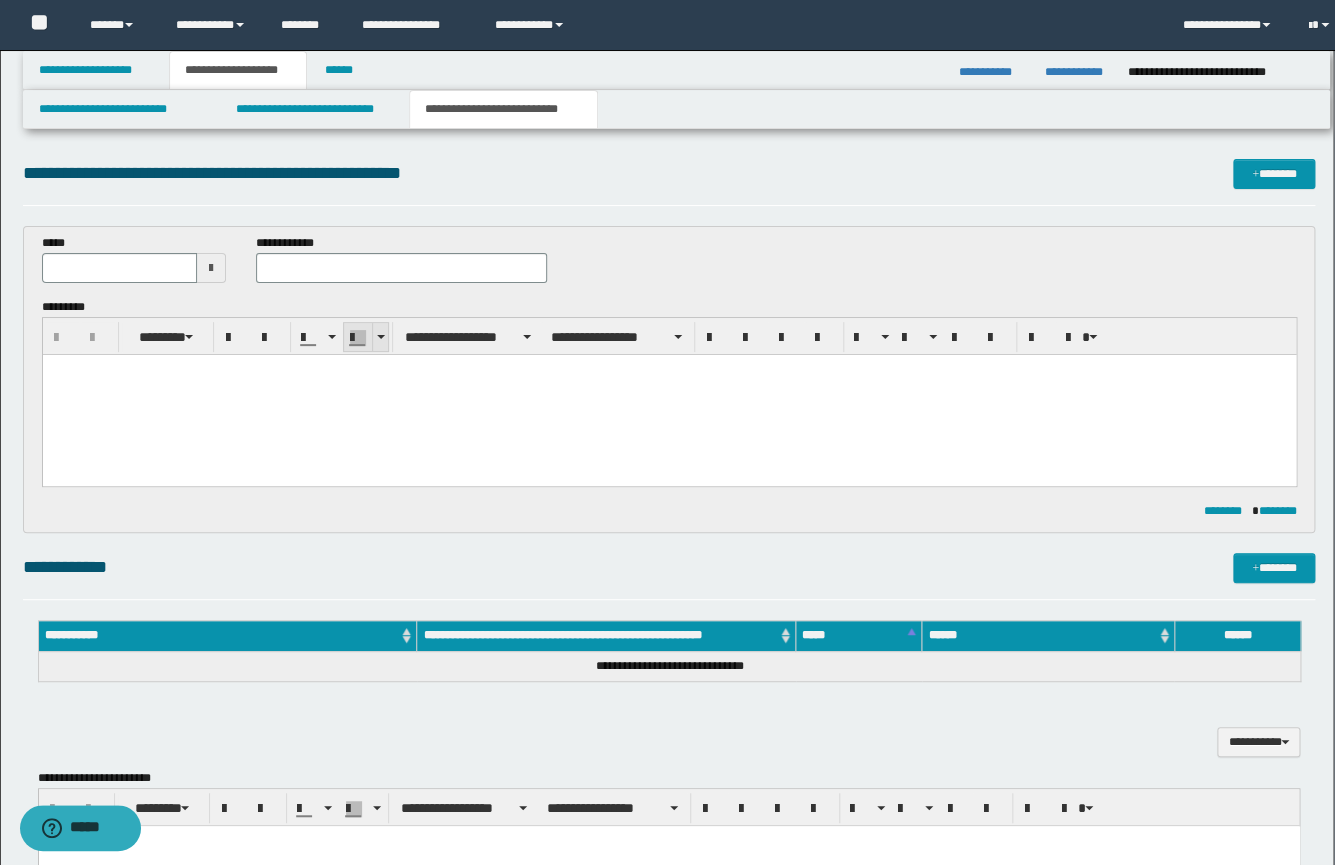 scroll, scrollTop: 0, scrollLeft: 0, axis: both 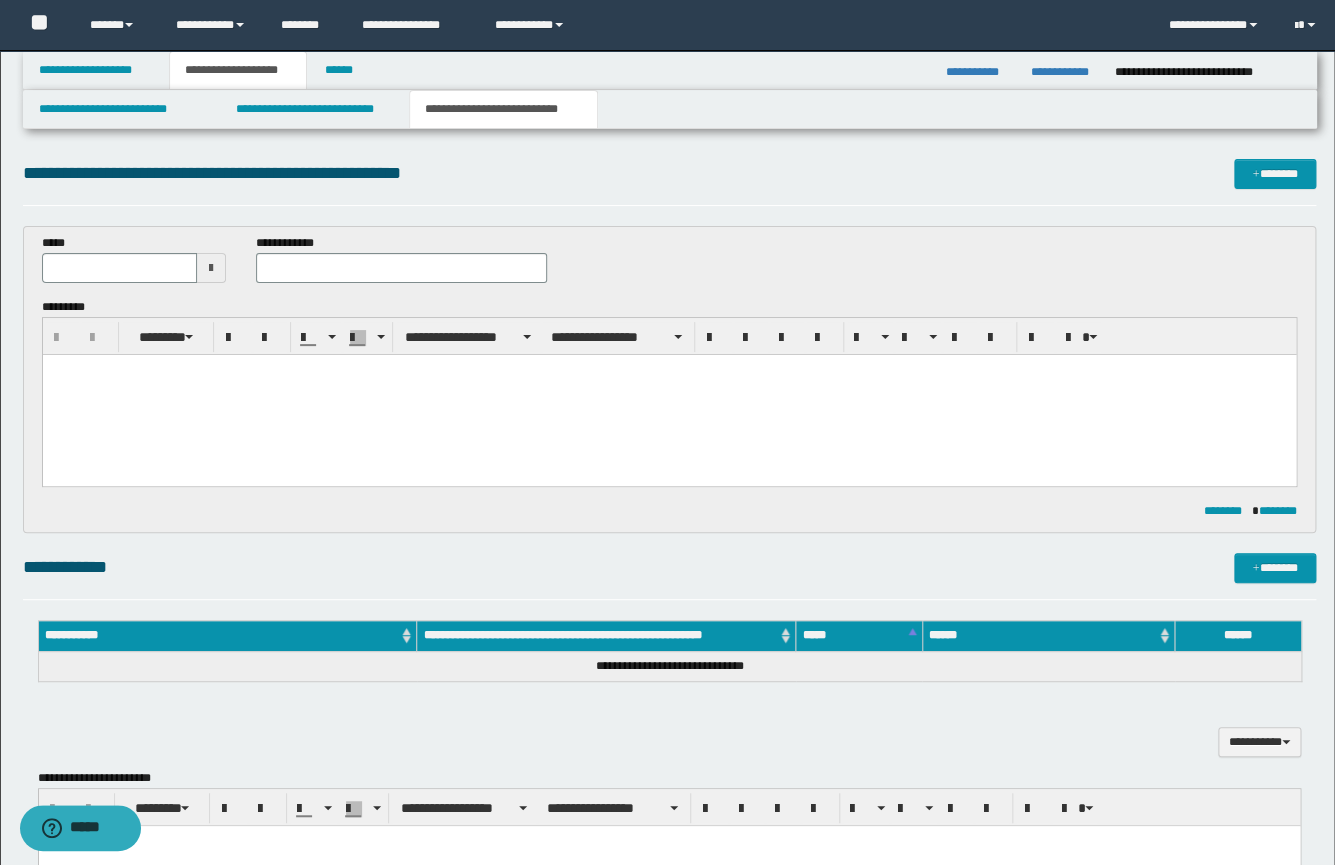 click at bounding box center [668, 395] 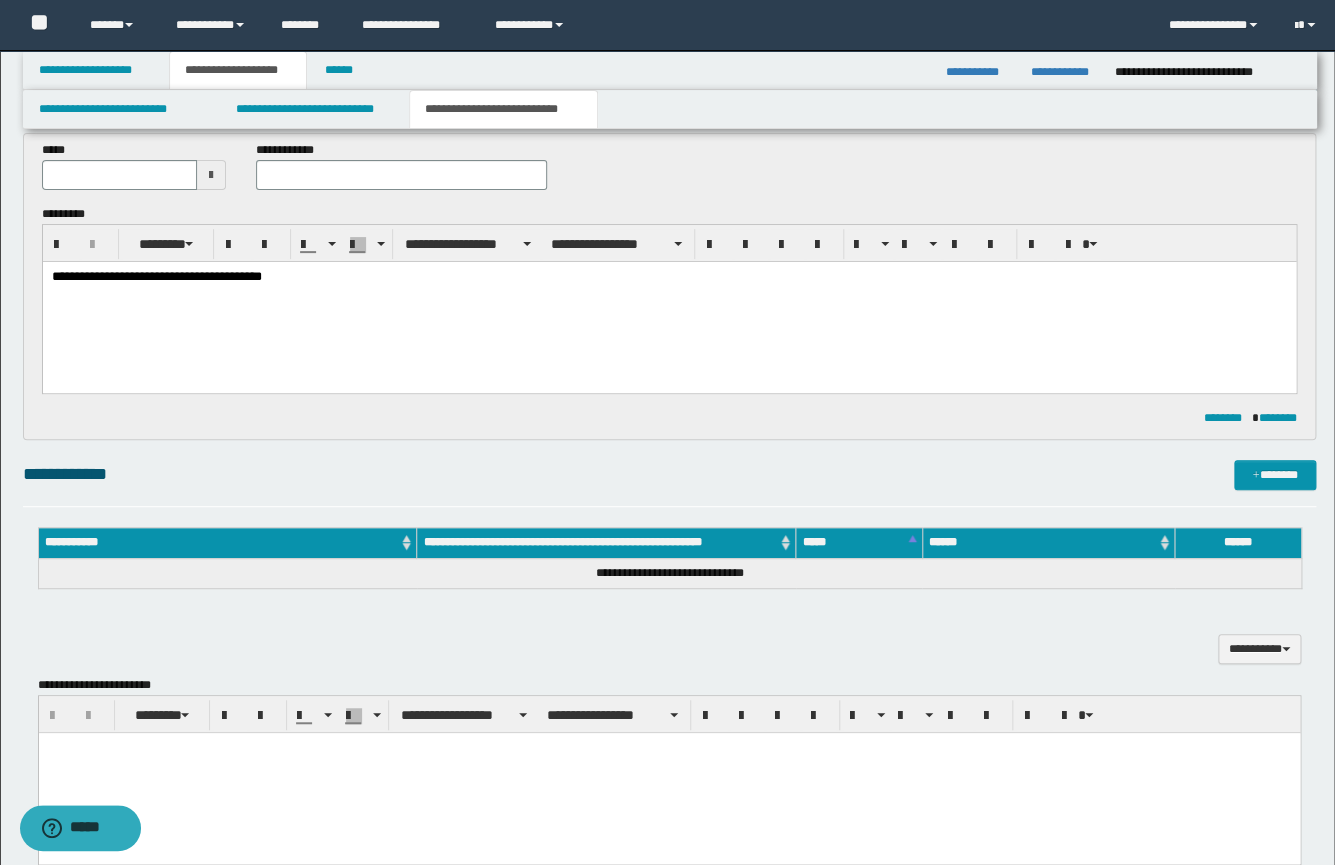 scroll, scrollTop: 313, scrollLeft: 0, axis: vertical 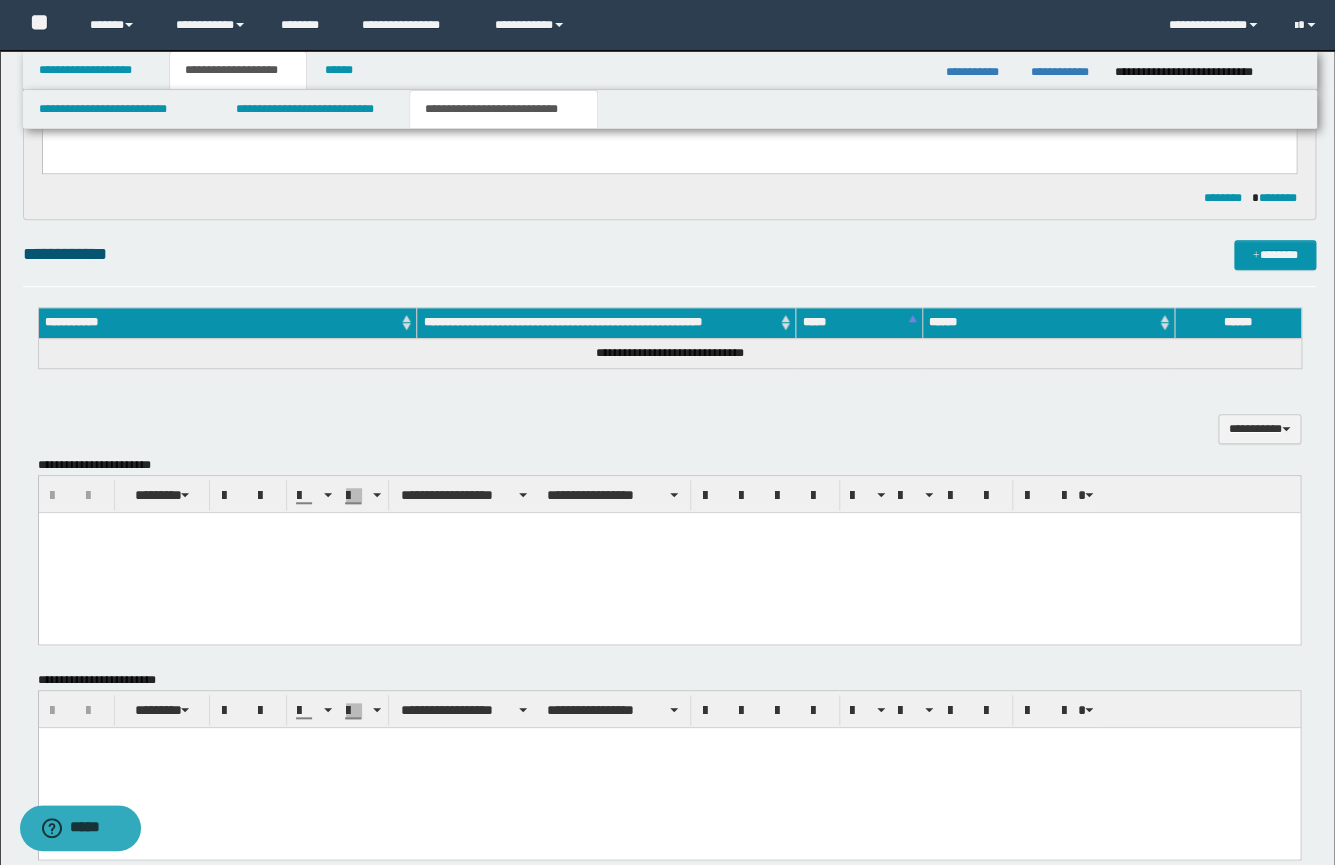 click at bounding box center [668, 553] 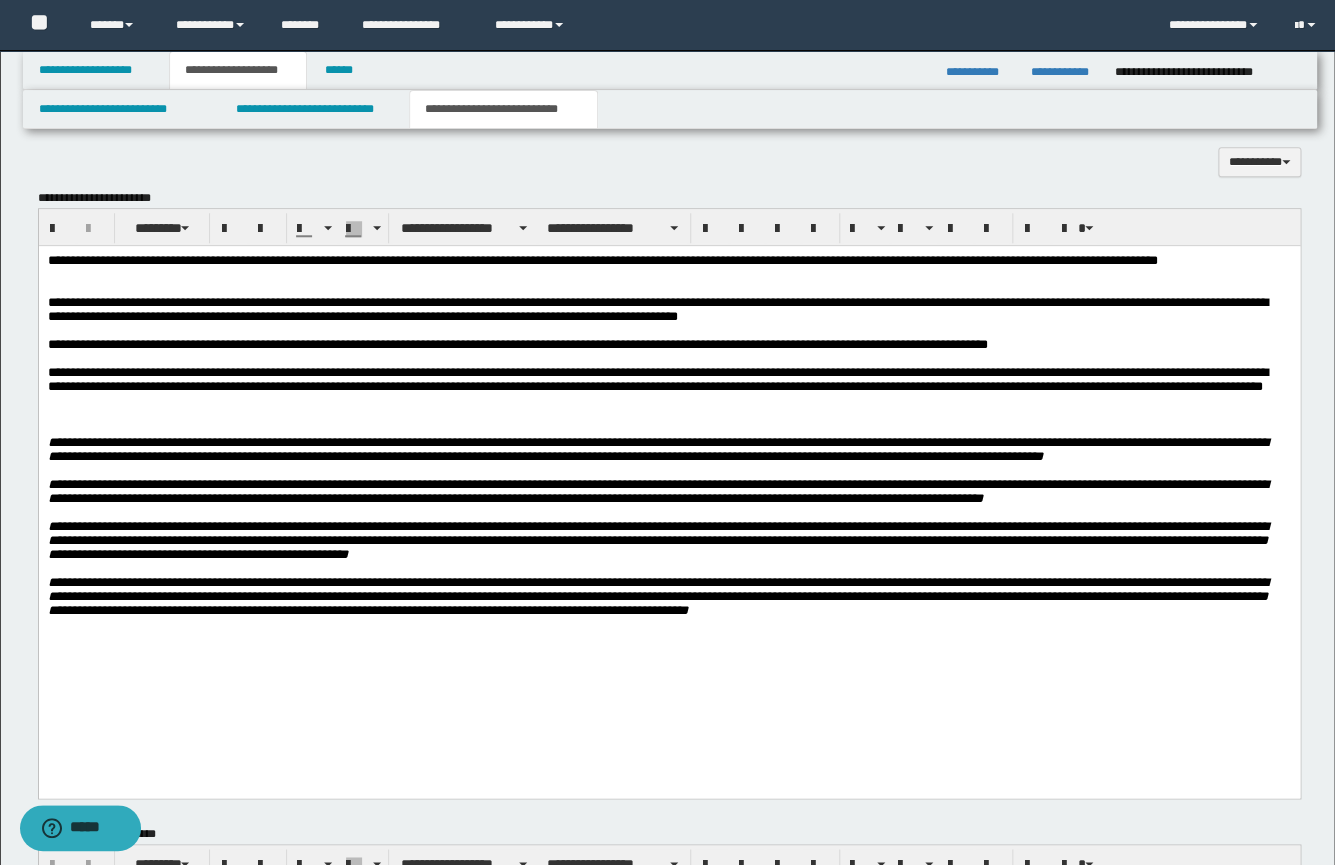 scroll, scrollTop: 594, scrollLeft: 0, axis: vertical 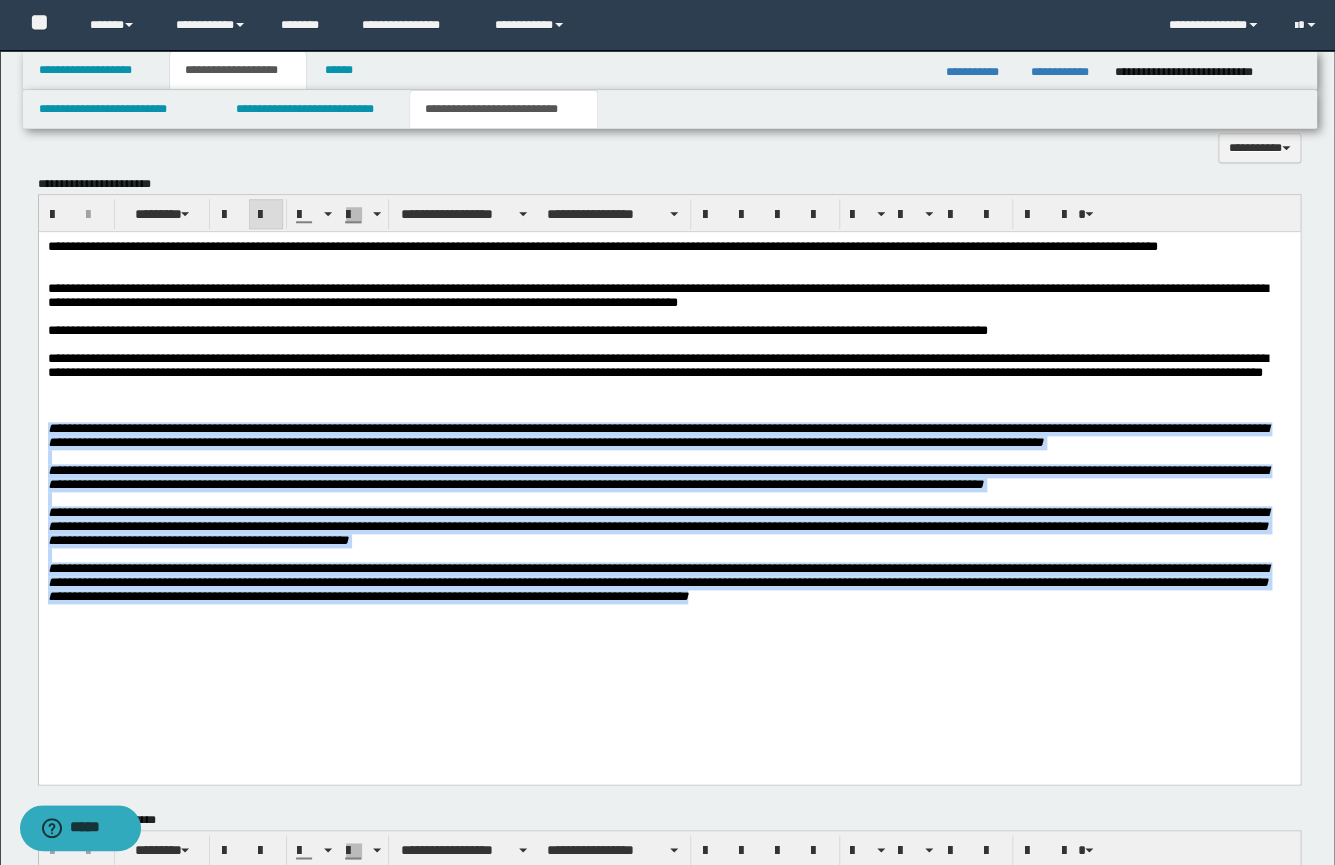 drag, startPoint x: 46, startPoint y: 457, endPoint x: 967, endPoint y: 643, distance: 939.59406 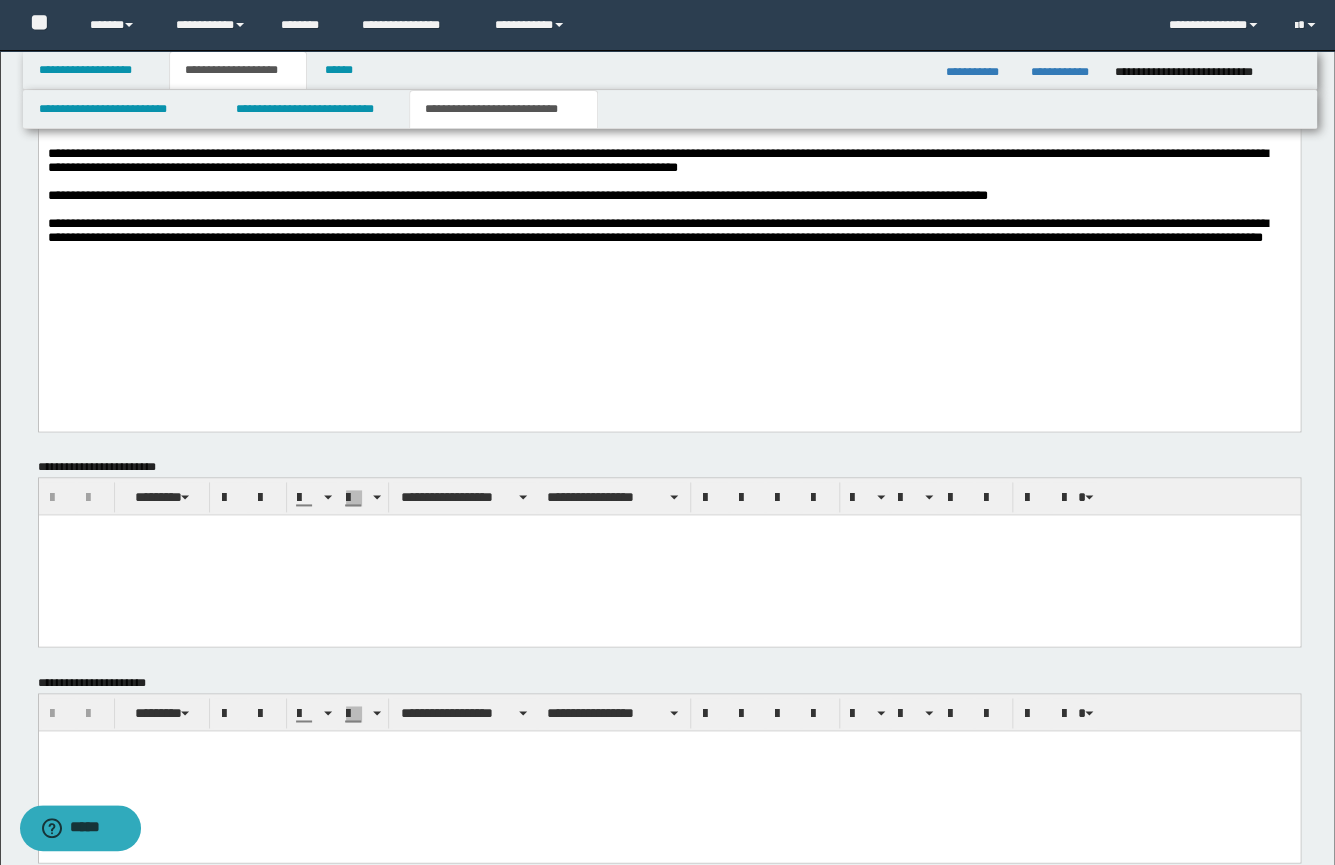 scroll, scrollTop: 849, scrollLeft: 0, axis: vertical 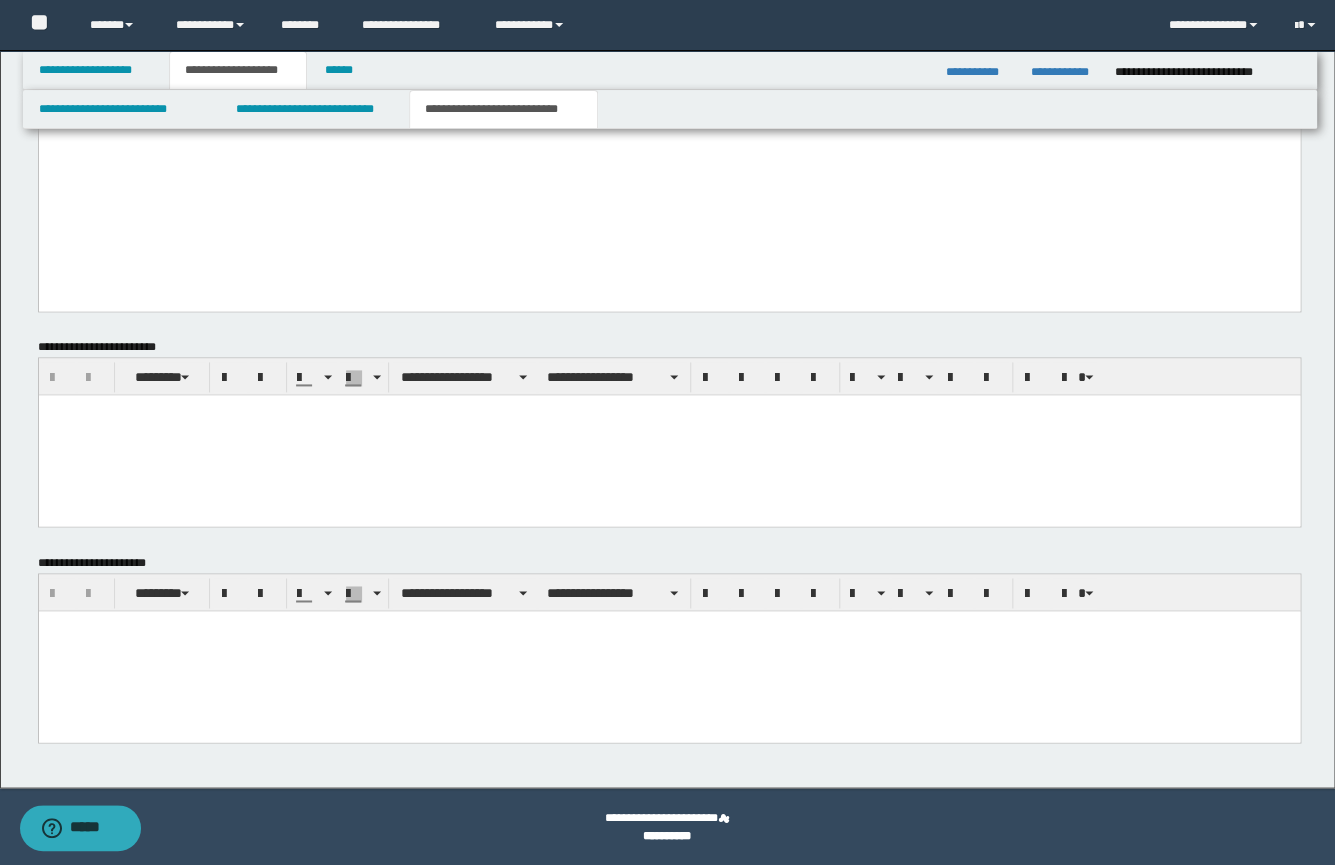 click at bounding box center (668, 650) 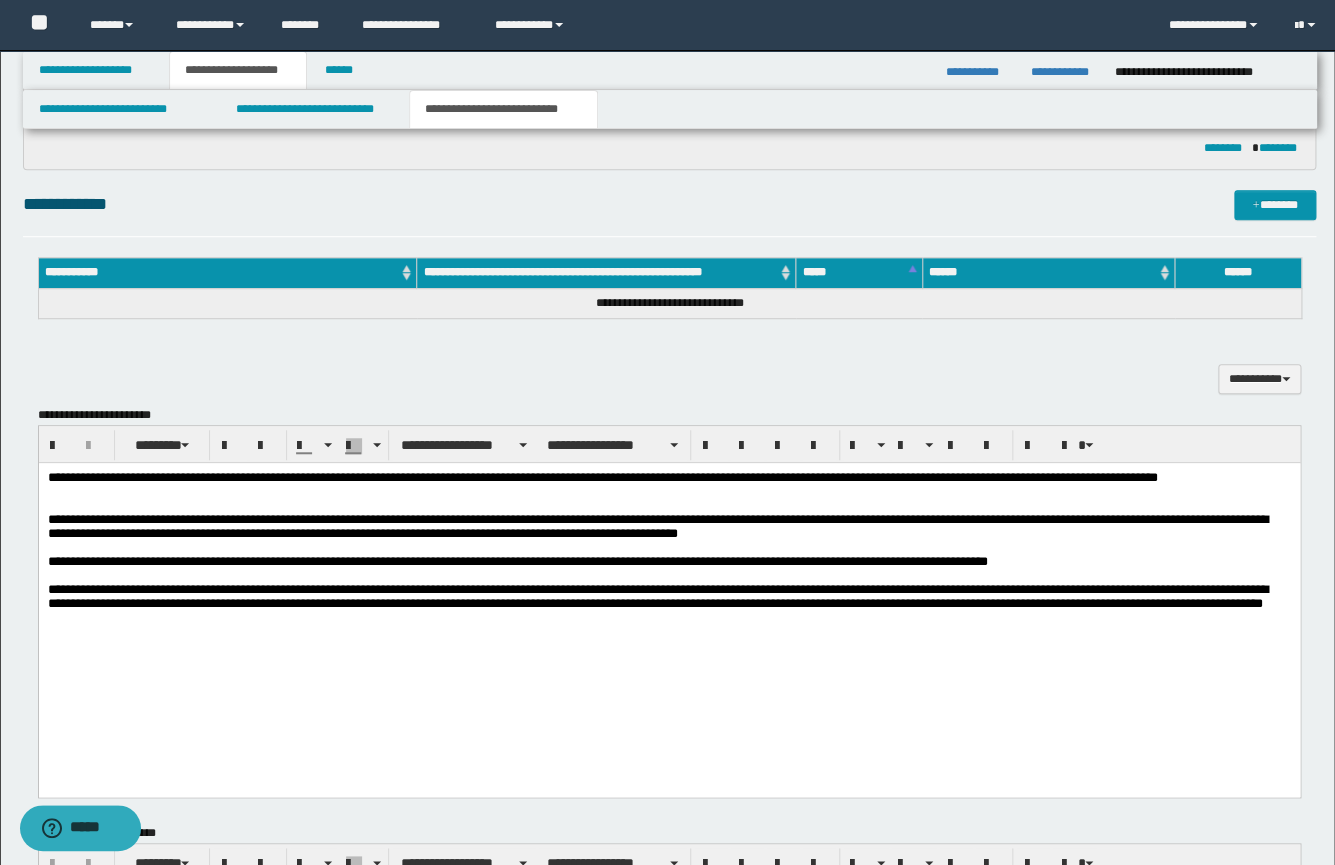 scroll, scrollTop: 367, scrollLeft: 0, axis: vertical 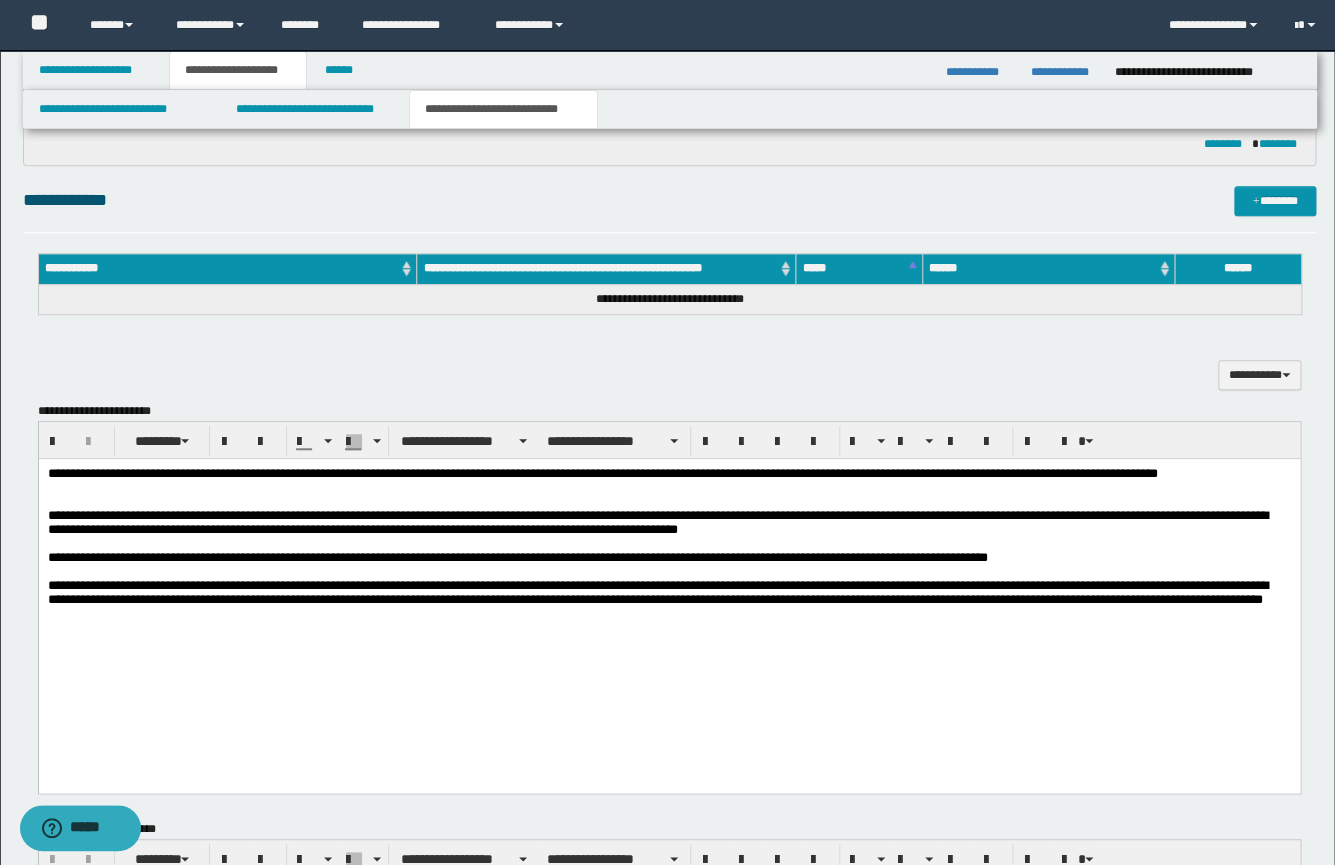 click on "**********" at bounding box center [668, 474] 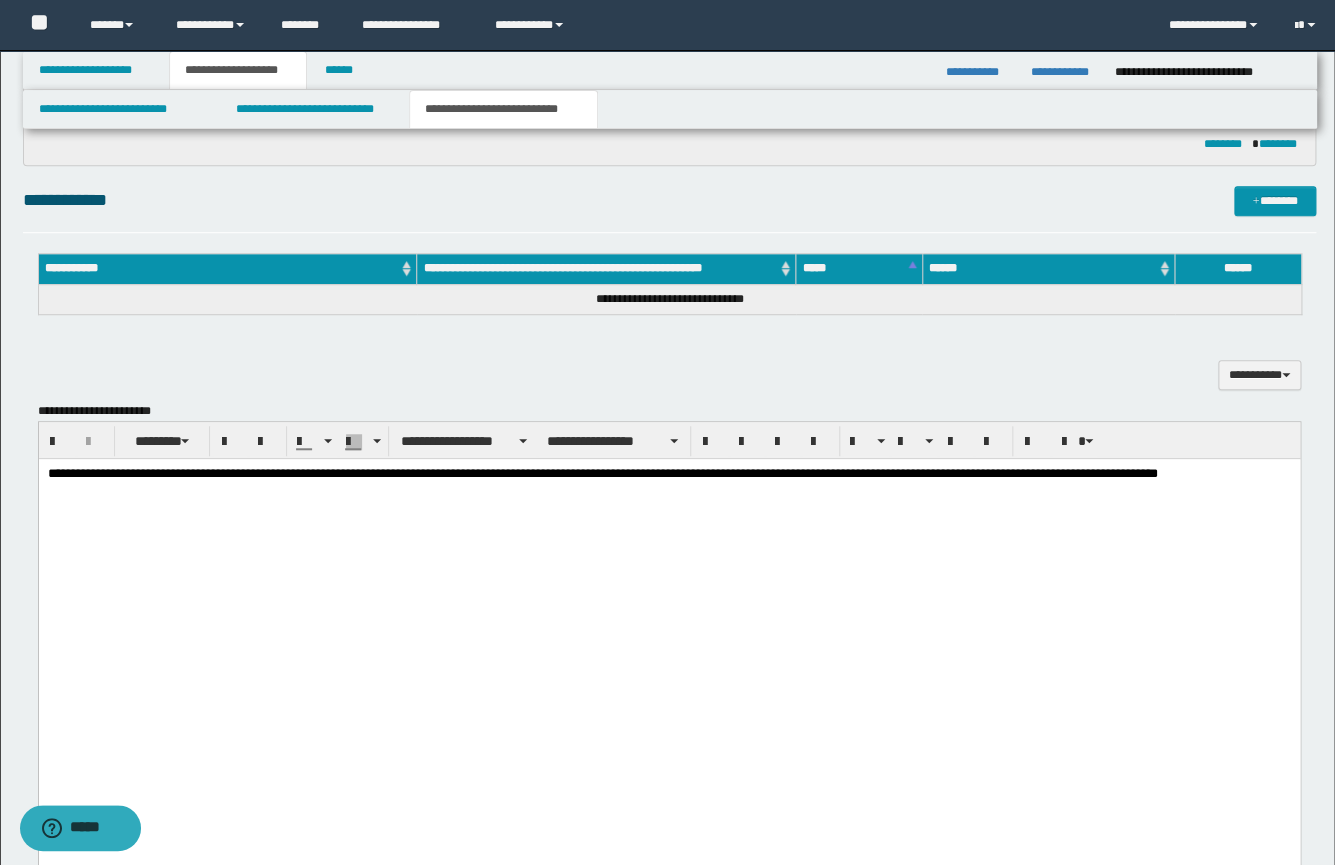 click at bounding box center [668, 488] 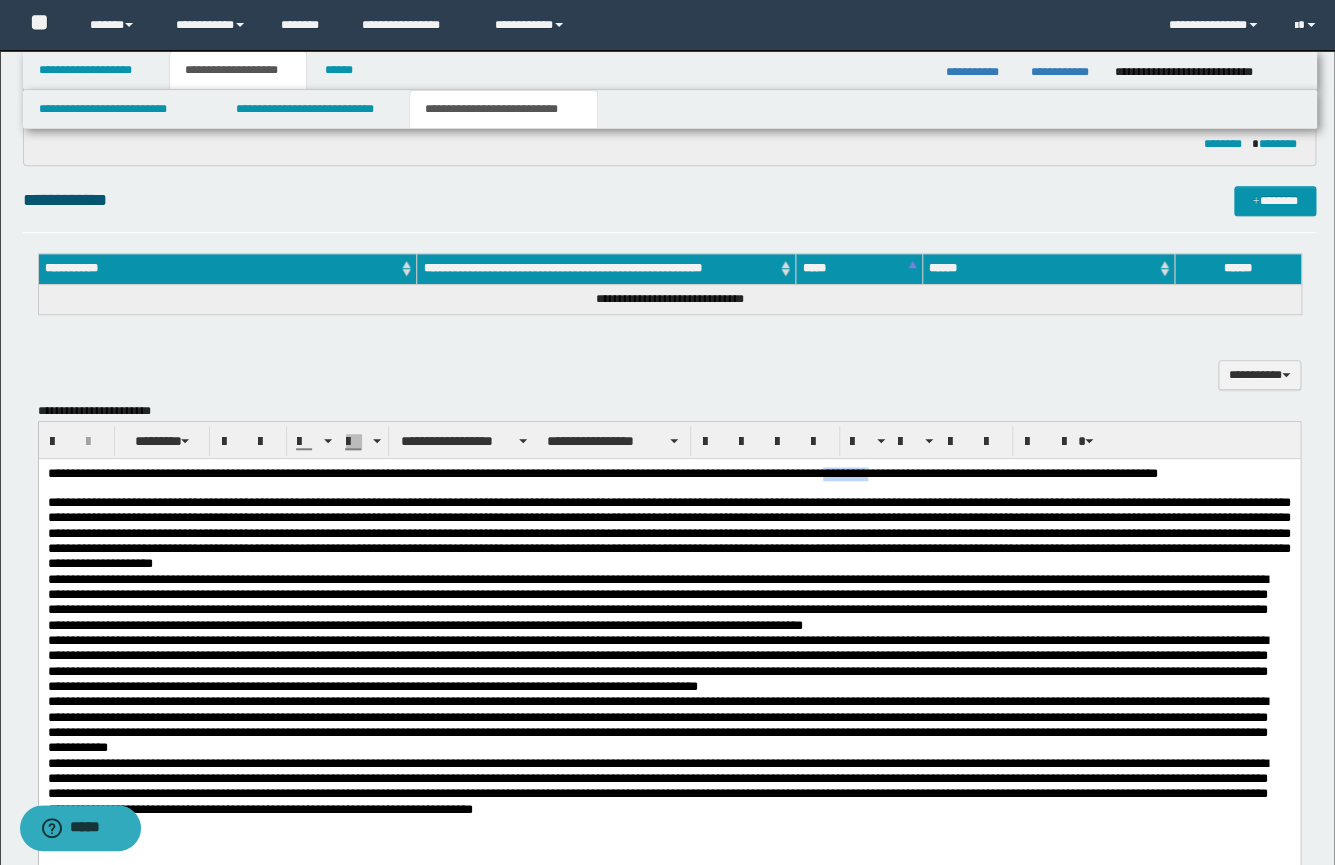 drag, startPoint x: 1030, startPoint y: 475, endPoint x: 949, endPoint y: 473, distance: 81.02469 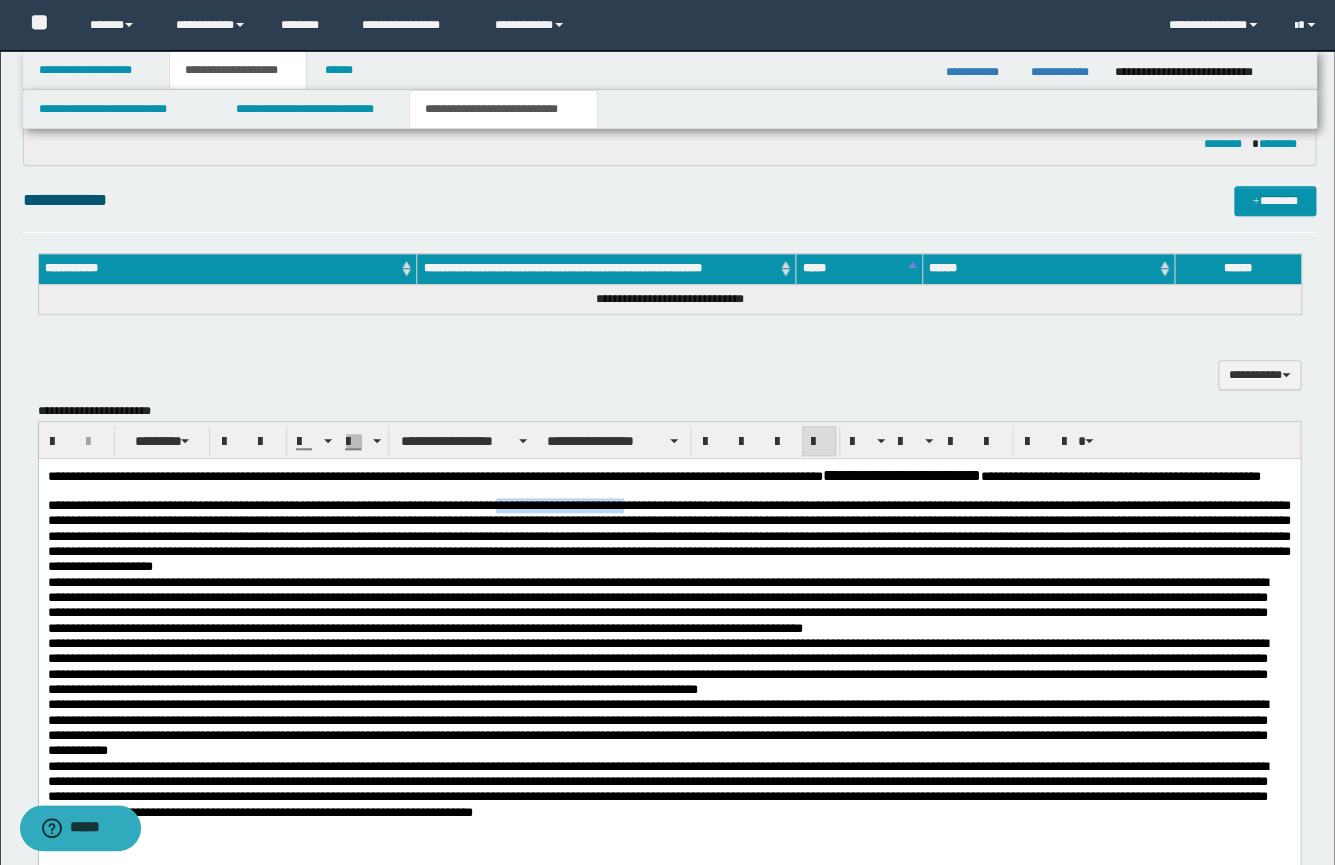 drag, startPoint x: 578, startPoint y: 521, endPoint x: 733, endPoint y: 523, distance: 155.01291 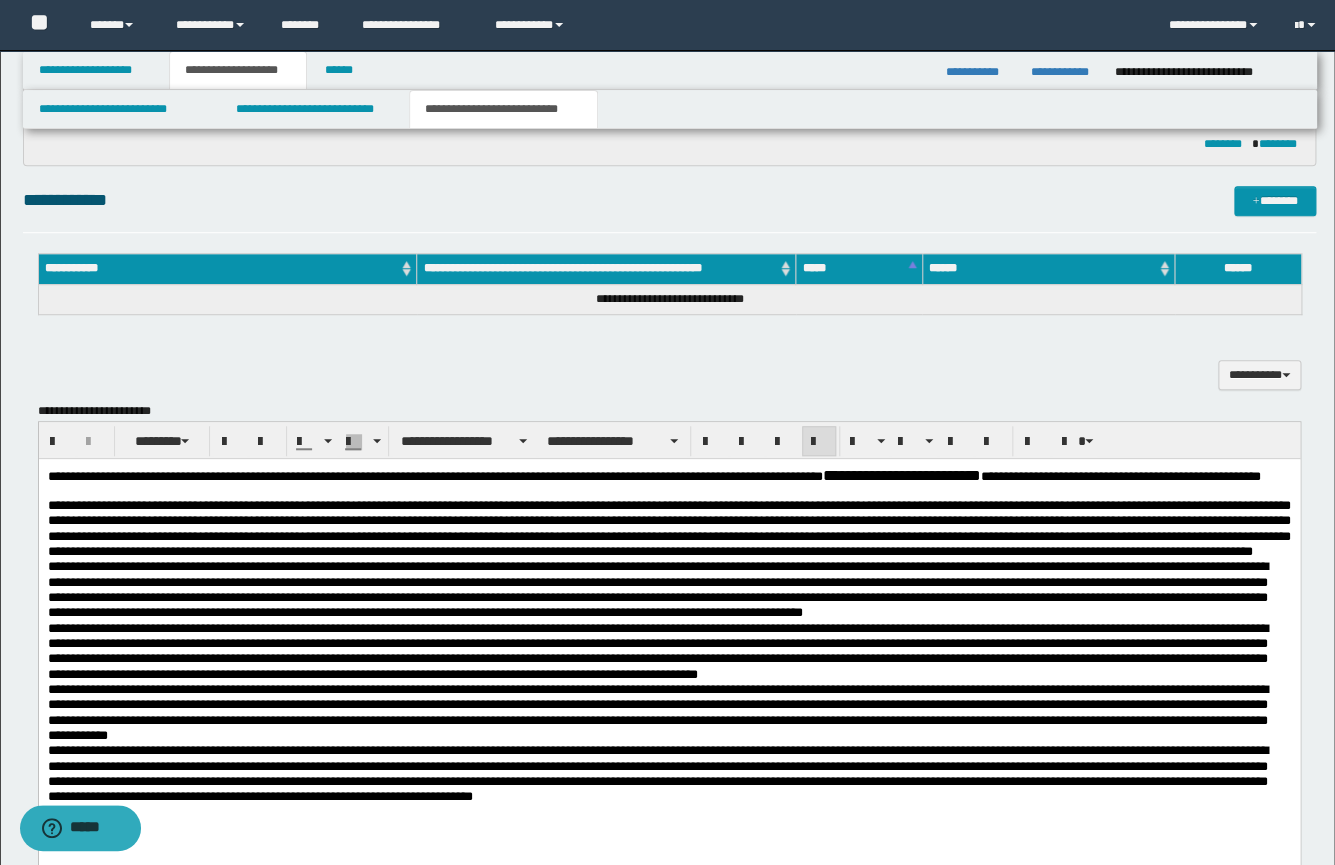 click on "**********" at bounding box center (668, 528) 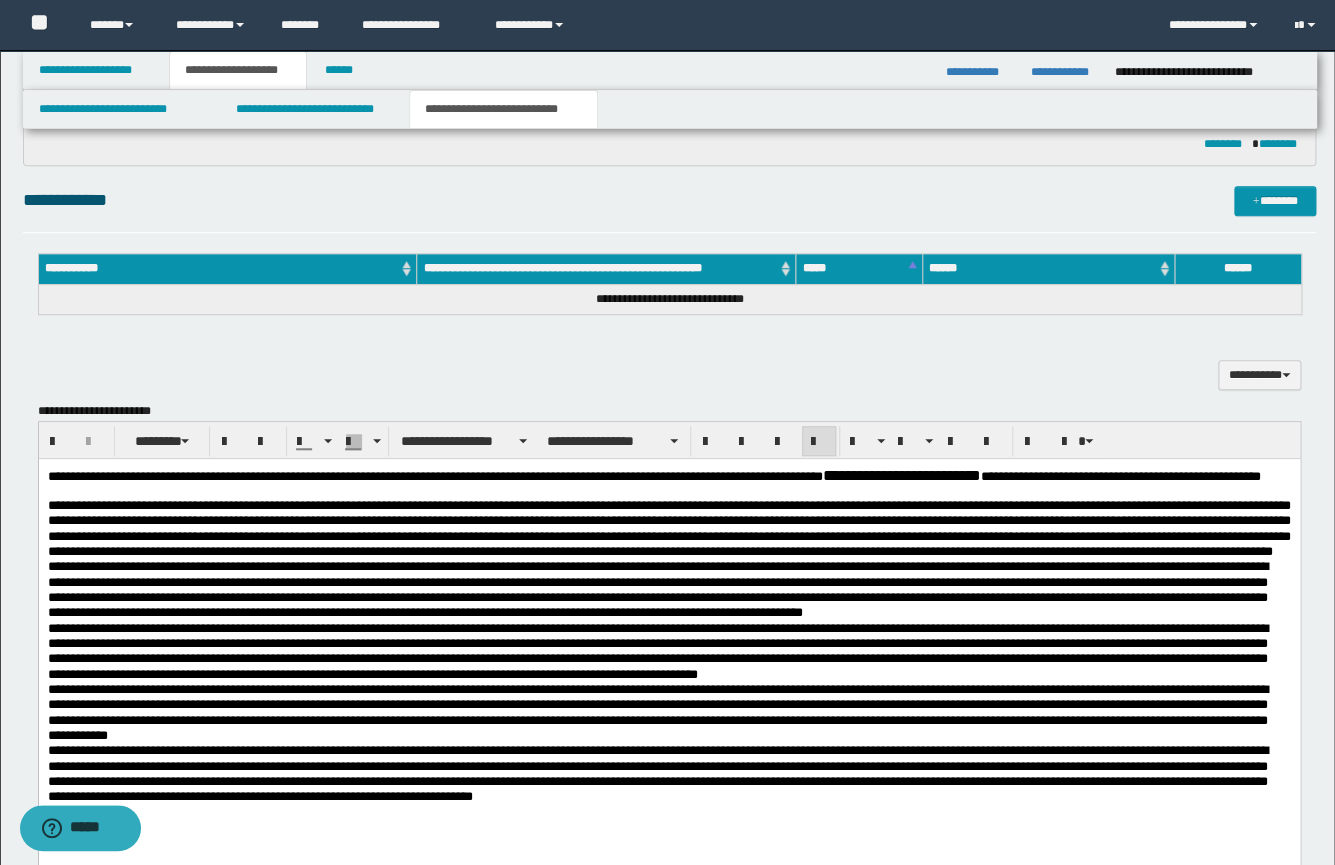 drag, startPoint x: 967, startPoint y: 587, endPoint x: 979, endPoint y: 587, distance: 12 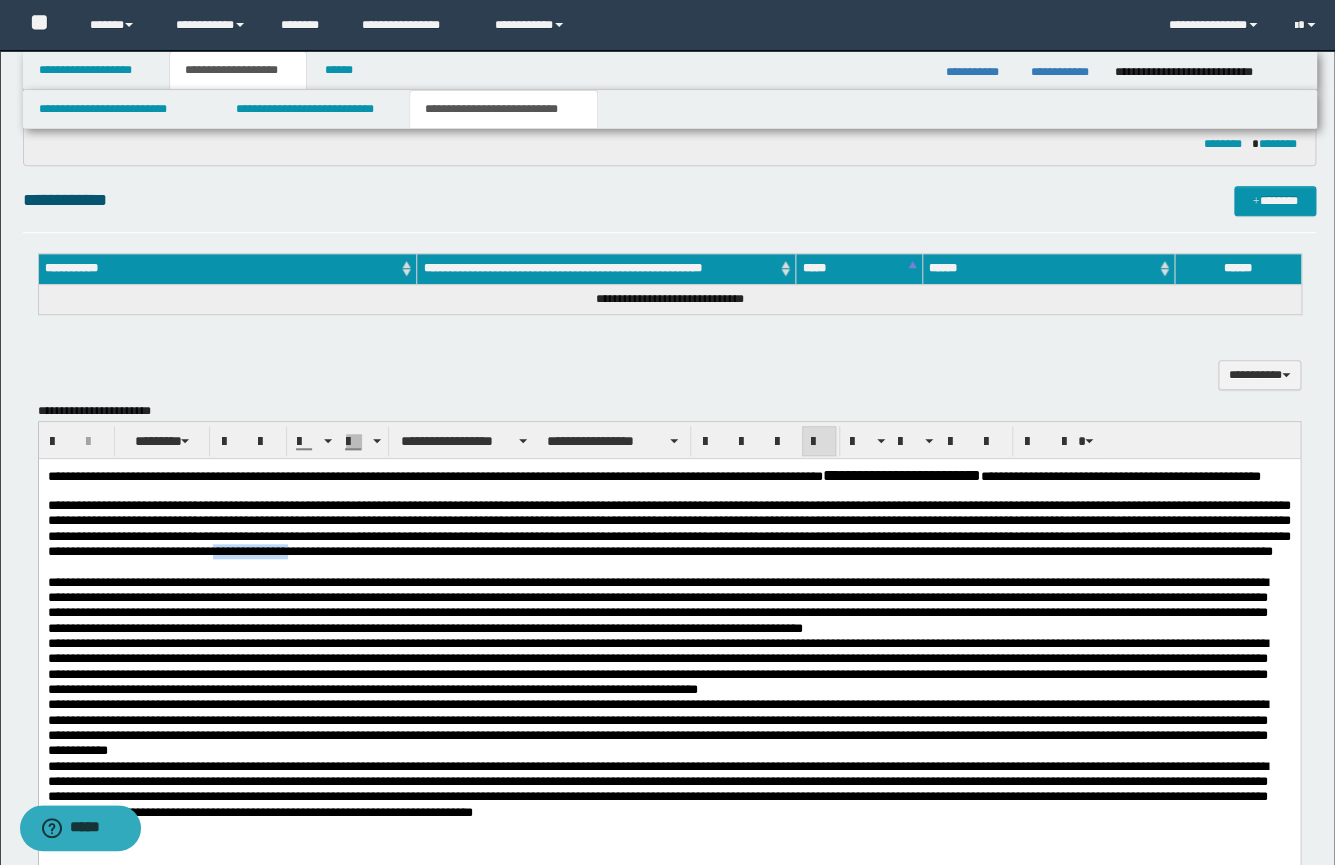 drag, startPoint x: 1023, startPoint y: 565, endPoint x: 928, endPoint y: 568, distance: 95.047356 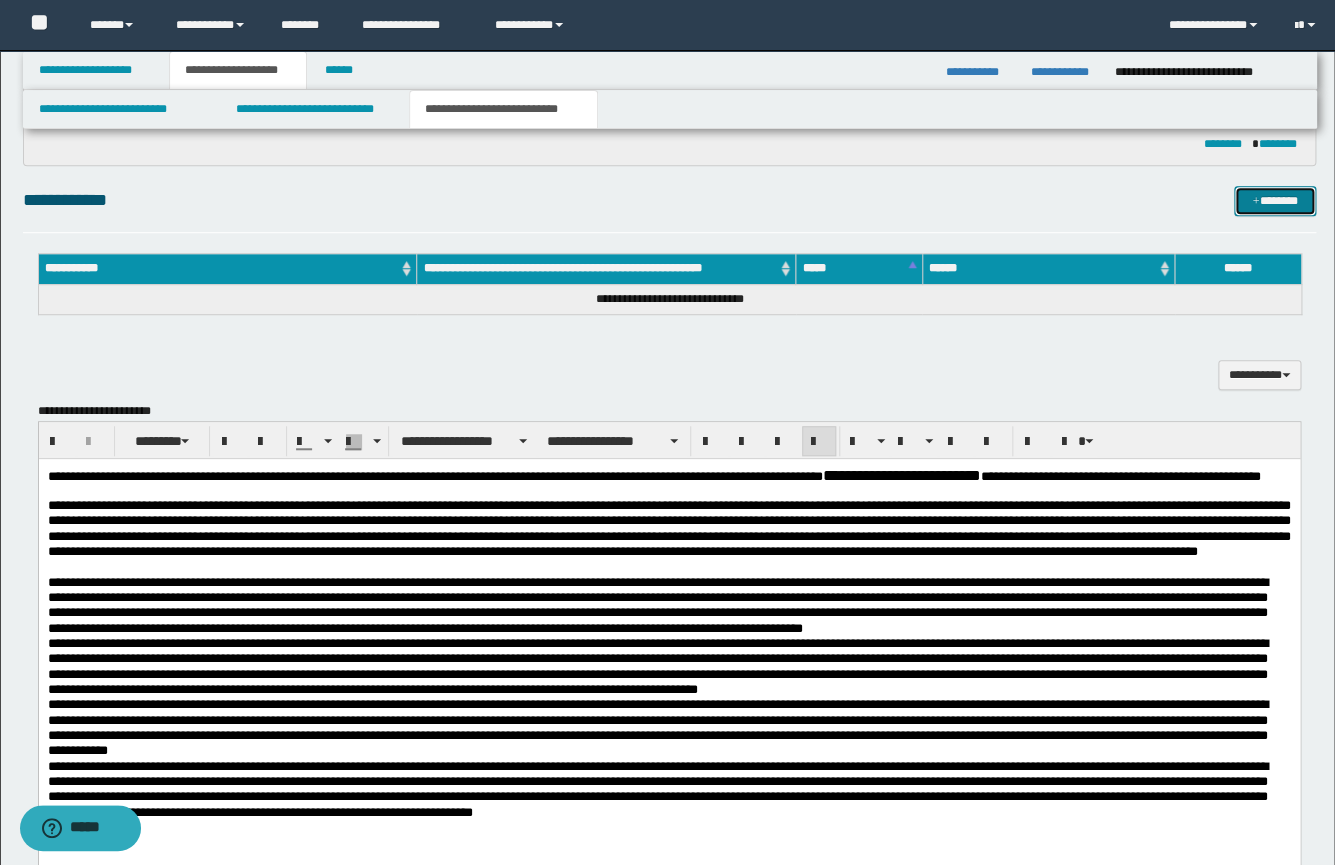 click on "*******" at bounding box center [1275, 201] 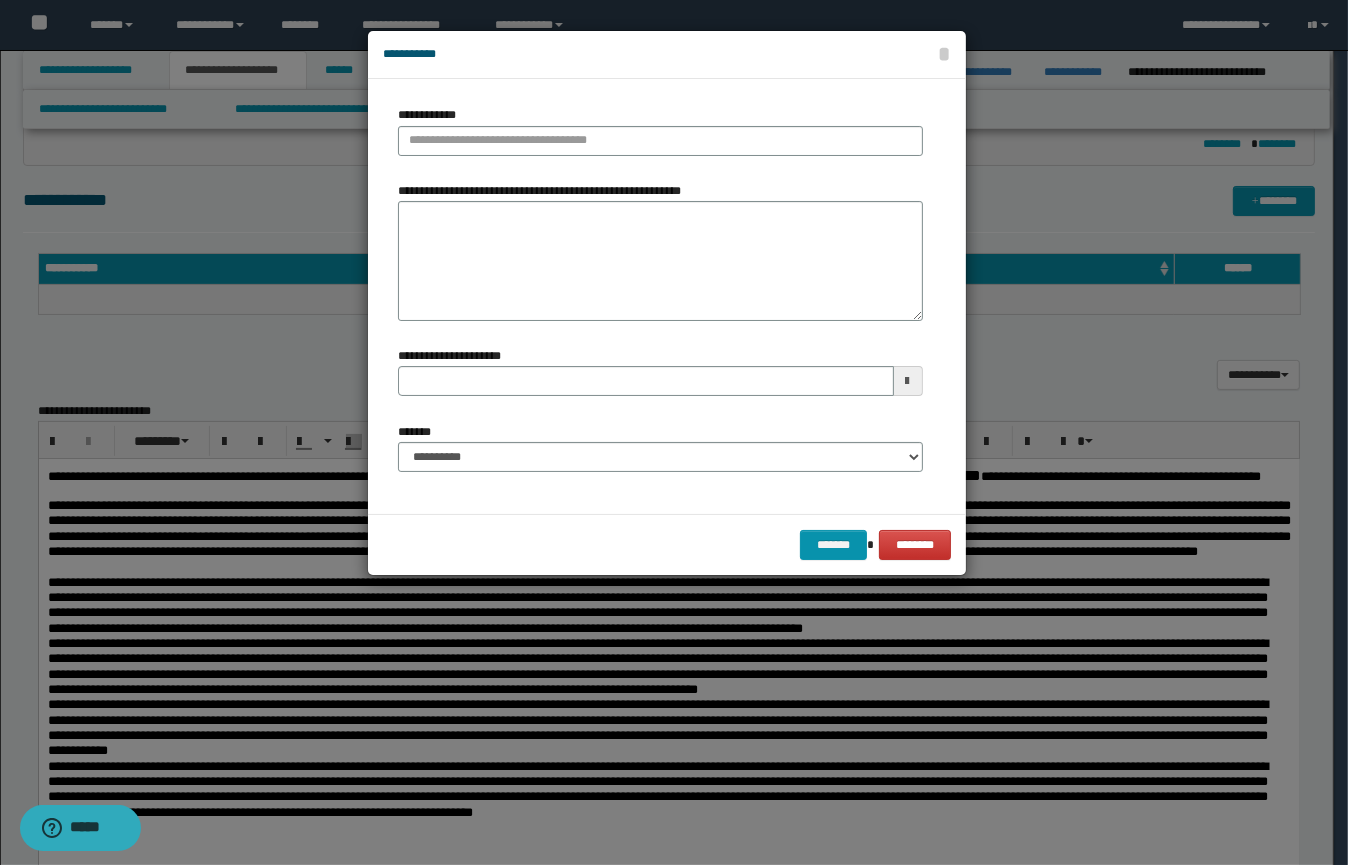 drag, startPoint x: 378, startPoint y: 134, endPoint x: 388, endPoint y: 136, distance: 10.198039 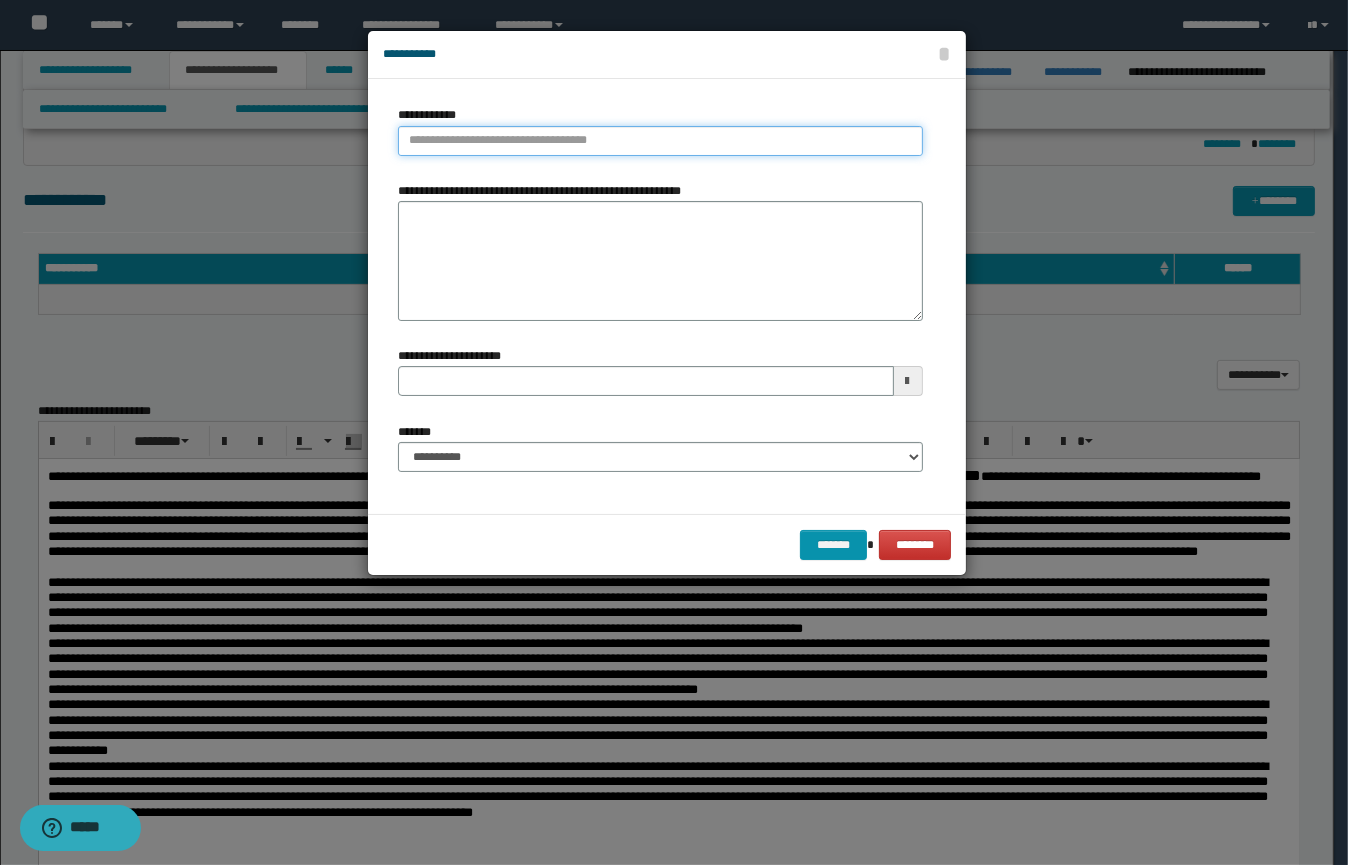 click on "**********" at bounding box center [660, 141] 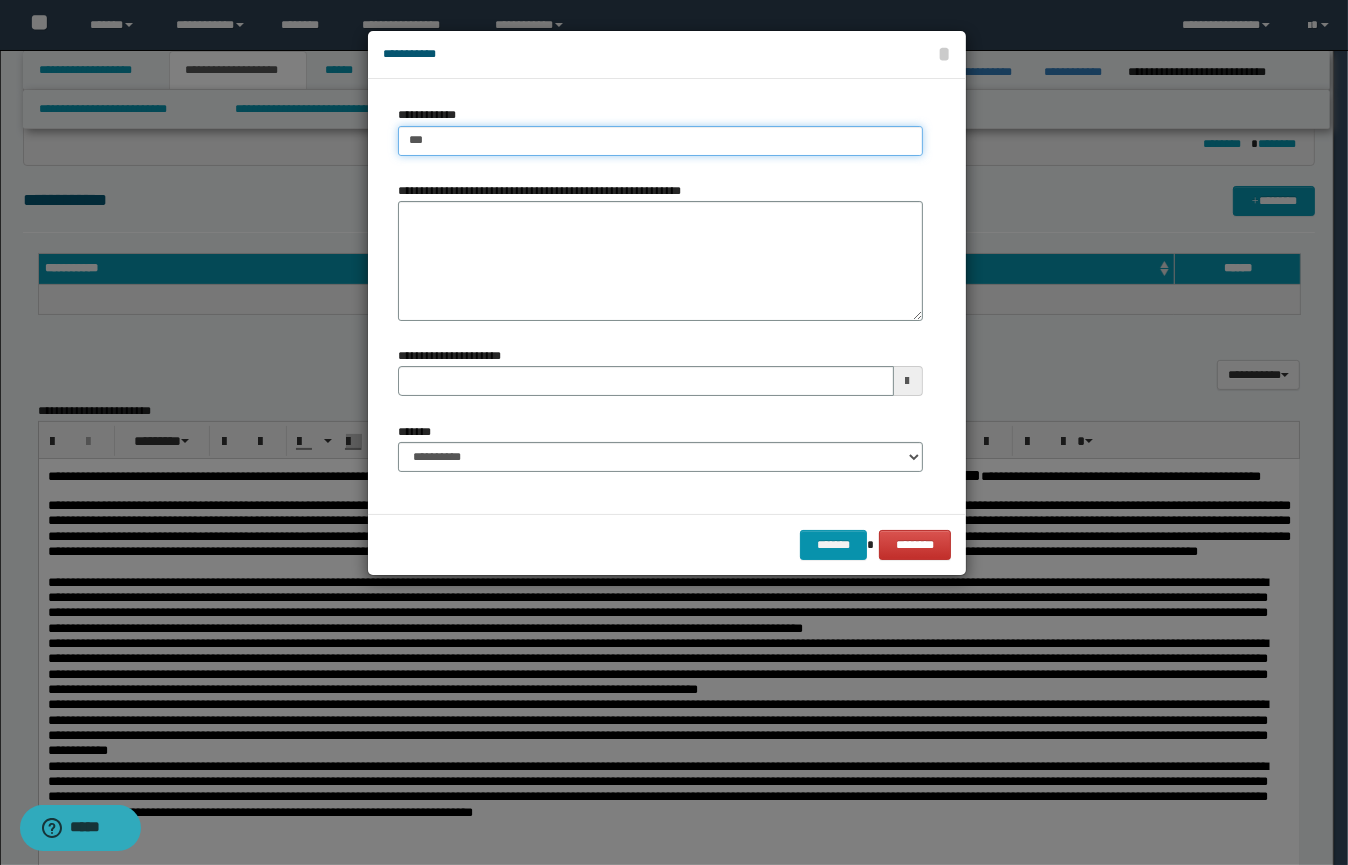 type on "****" 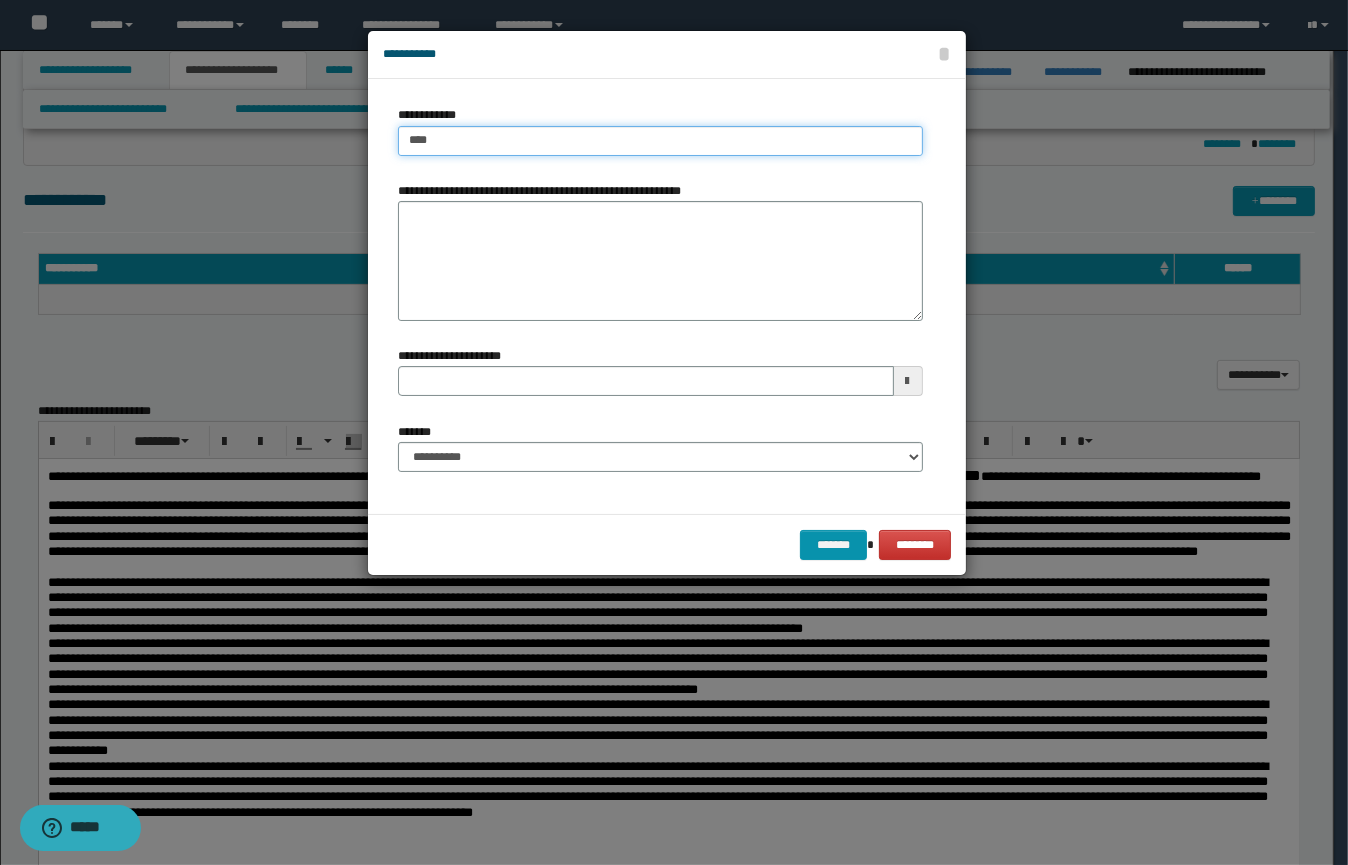 type on "****" 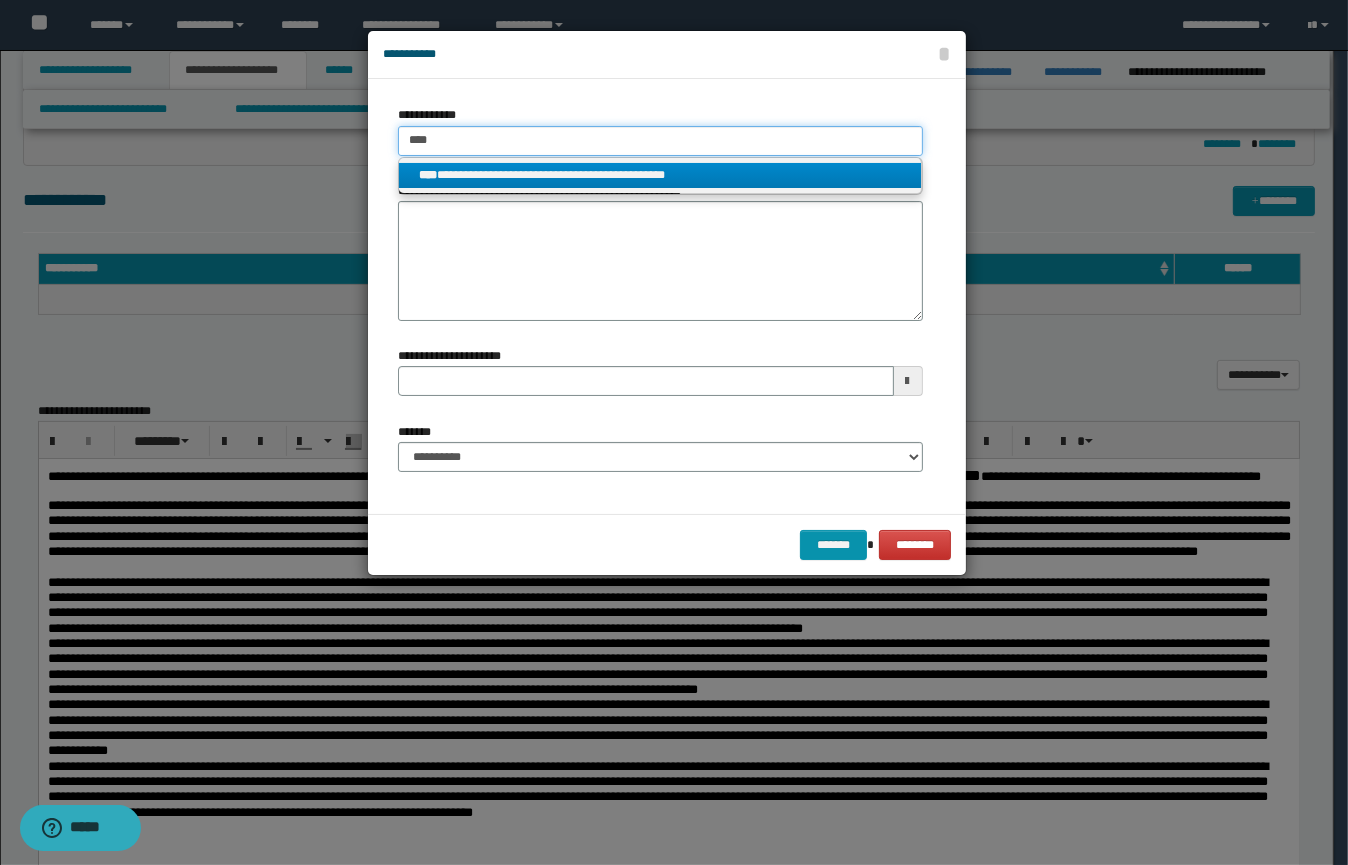 type on "****" 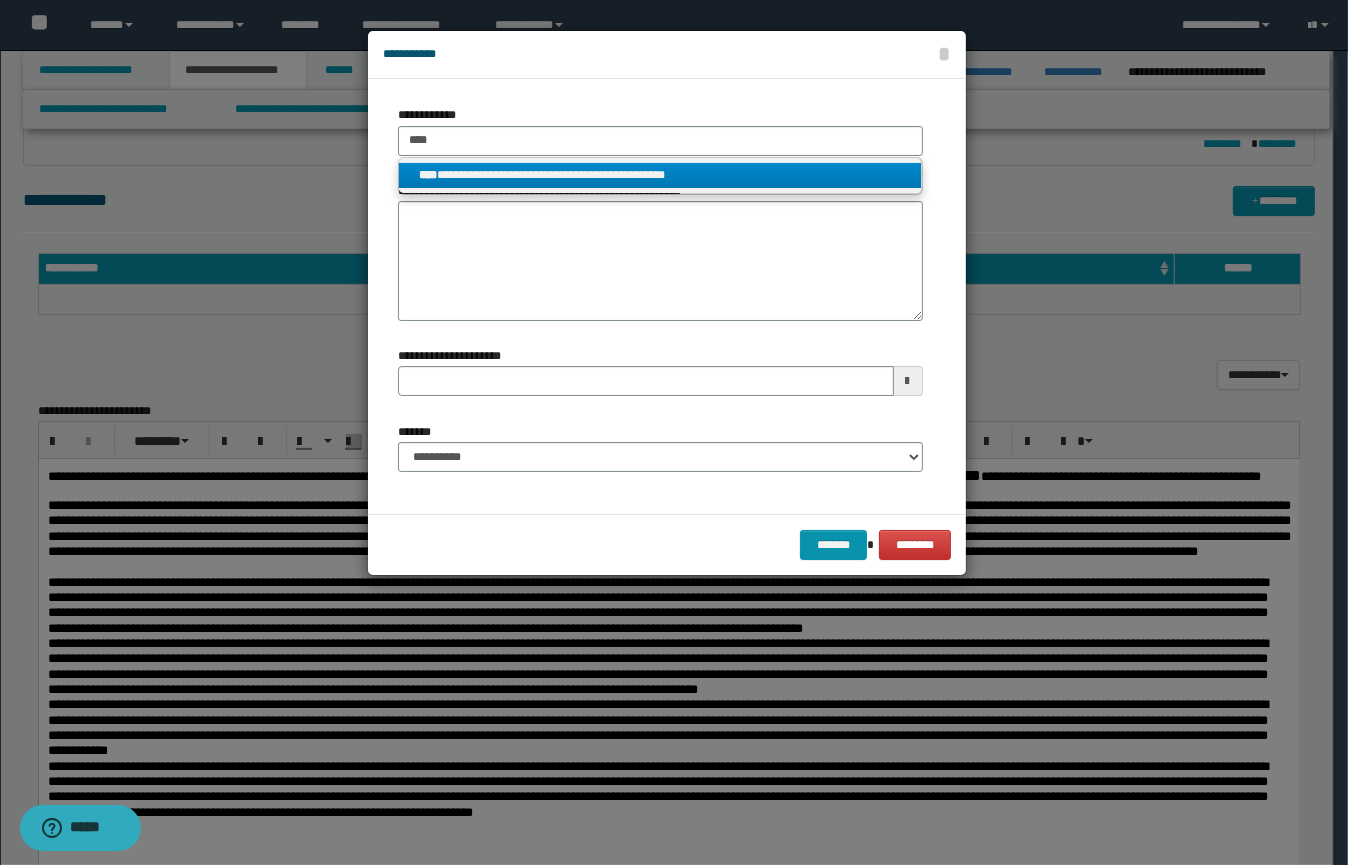 click on "**********" at bounding box center (660, 175) 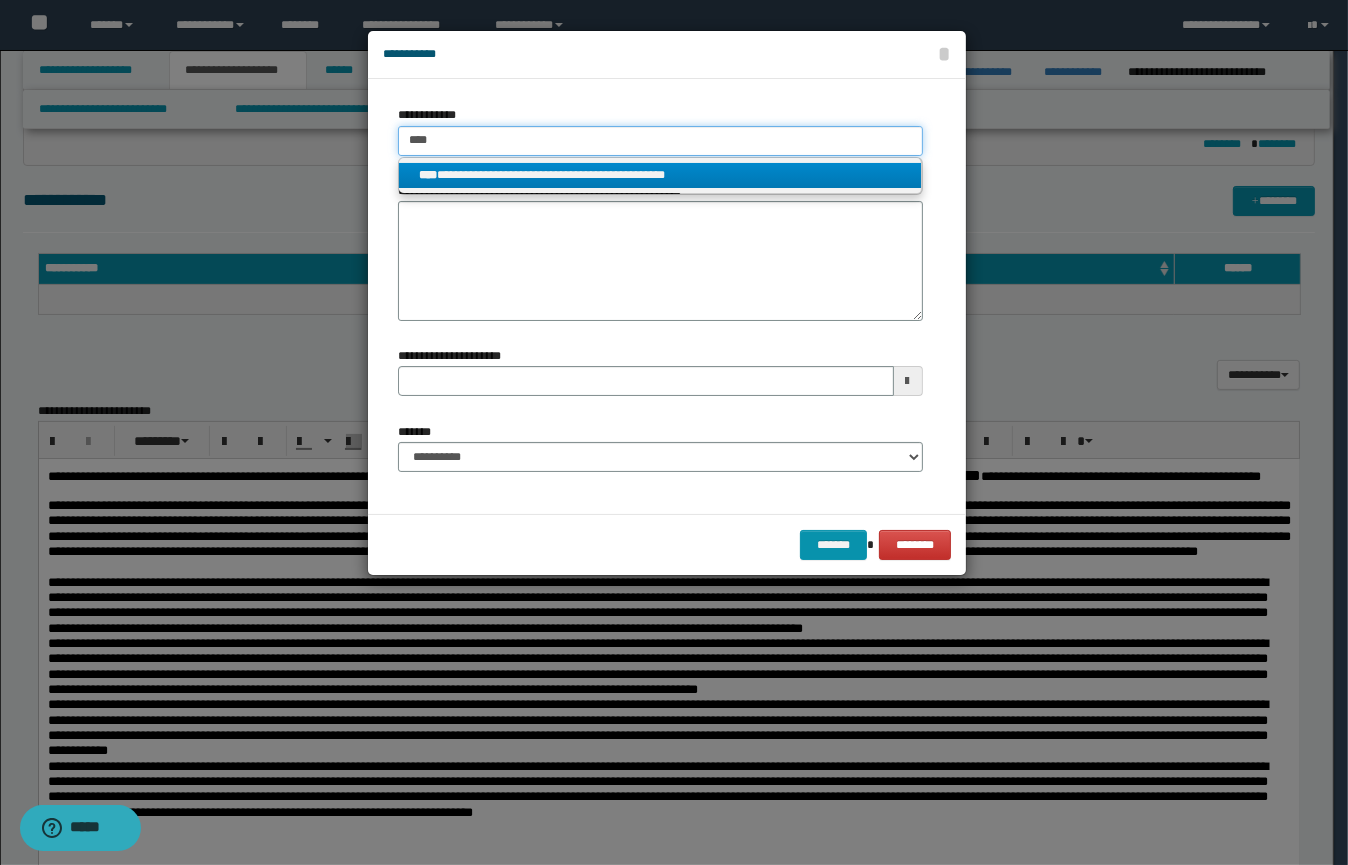type 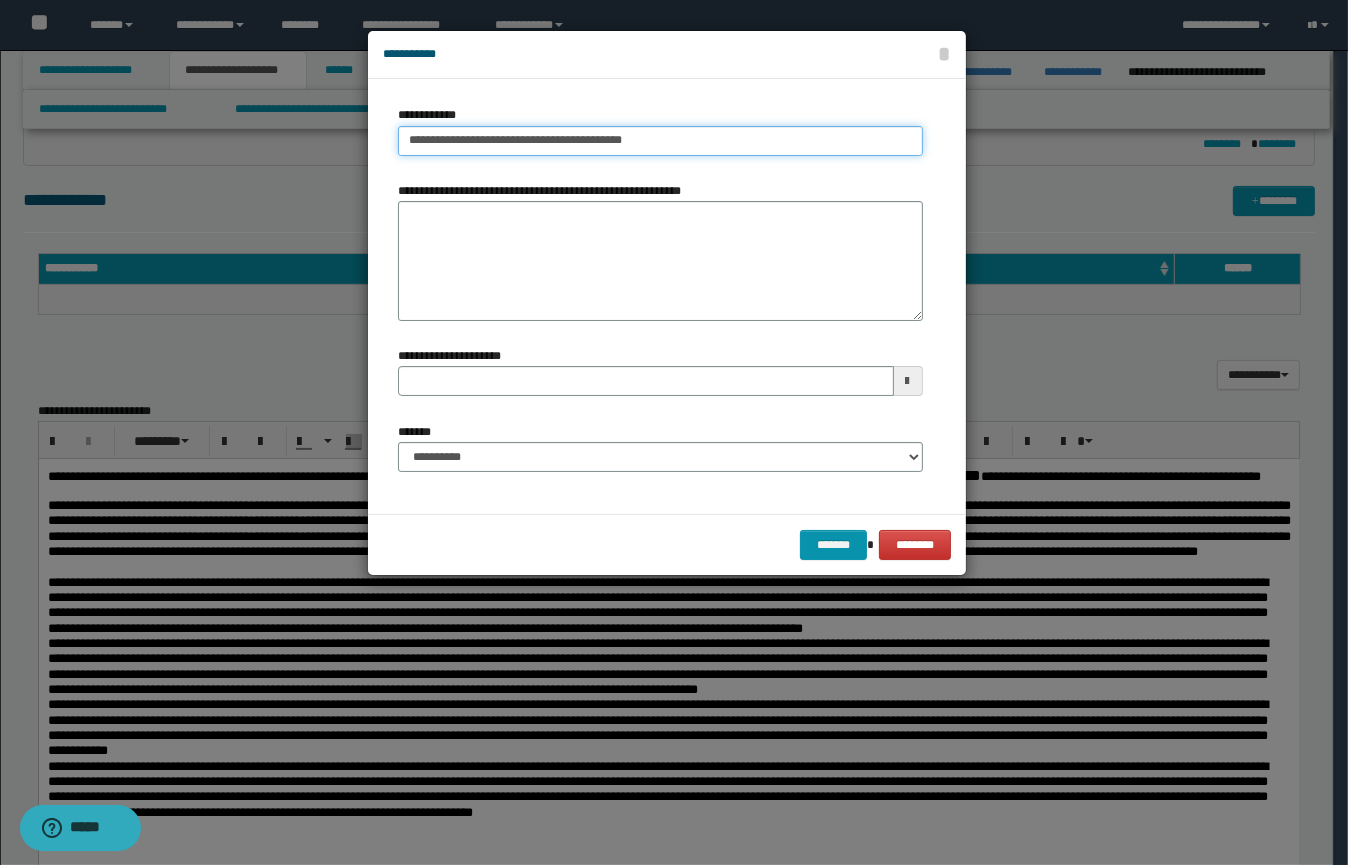 drag, startPoint x: 531, startPoint y: 145, endPoint x: 316, endPoint y: 160, distance: 215.52261 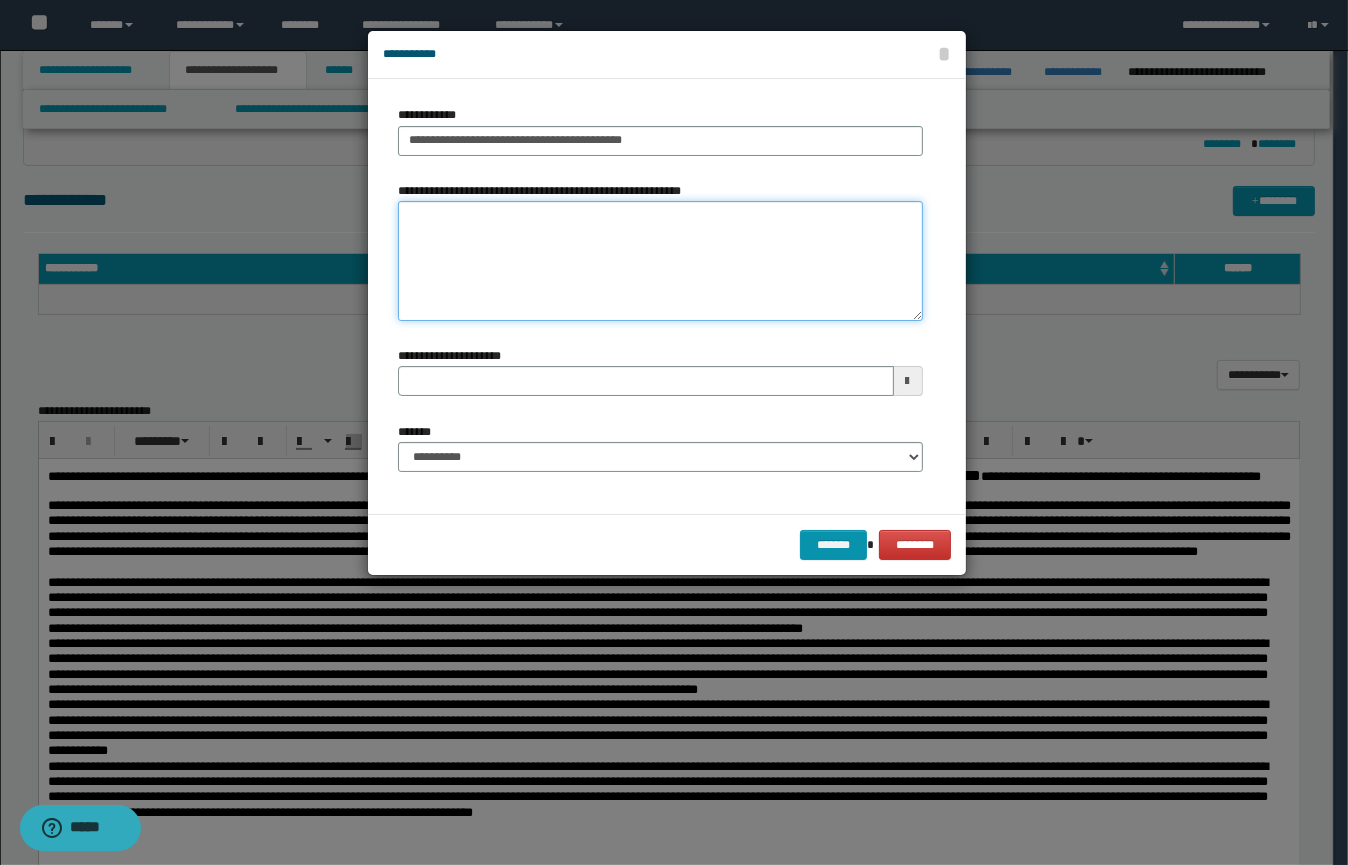 click on "**********" at bounding box center [660, 261] 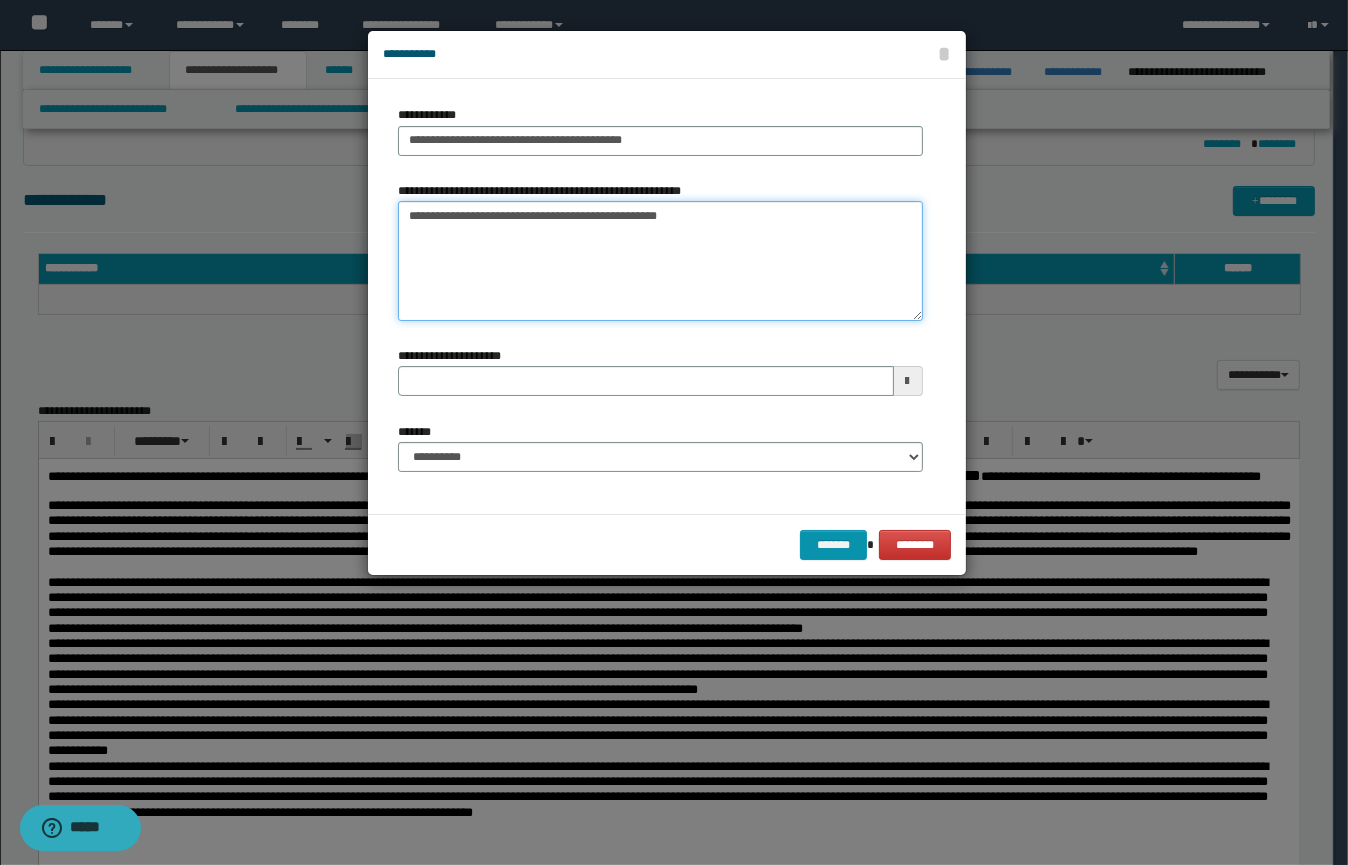 type on "**********" 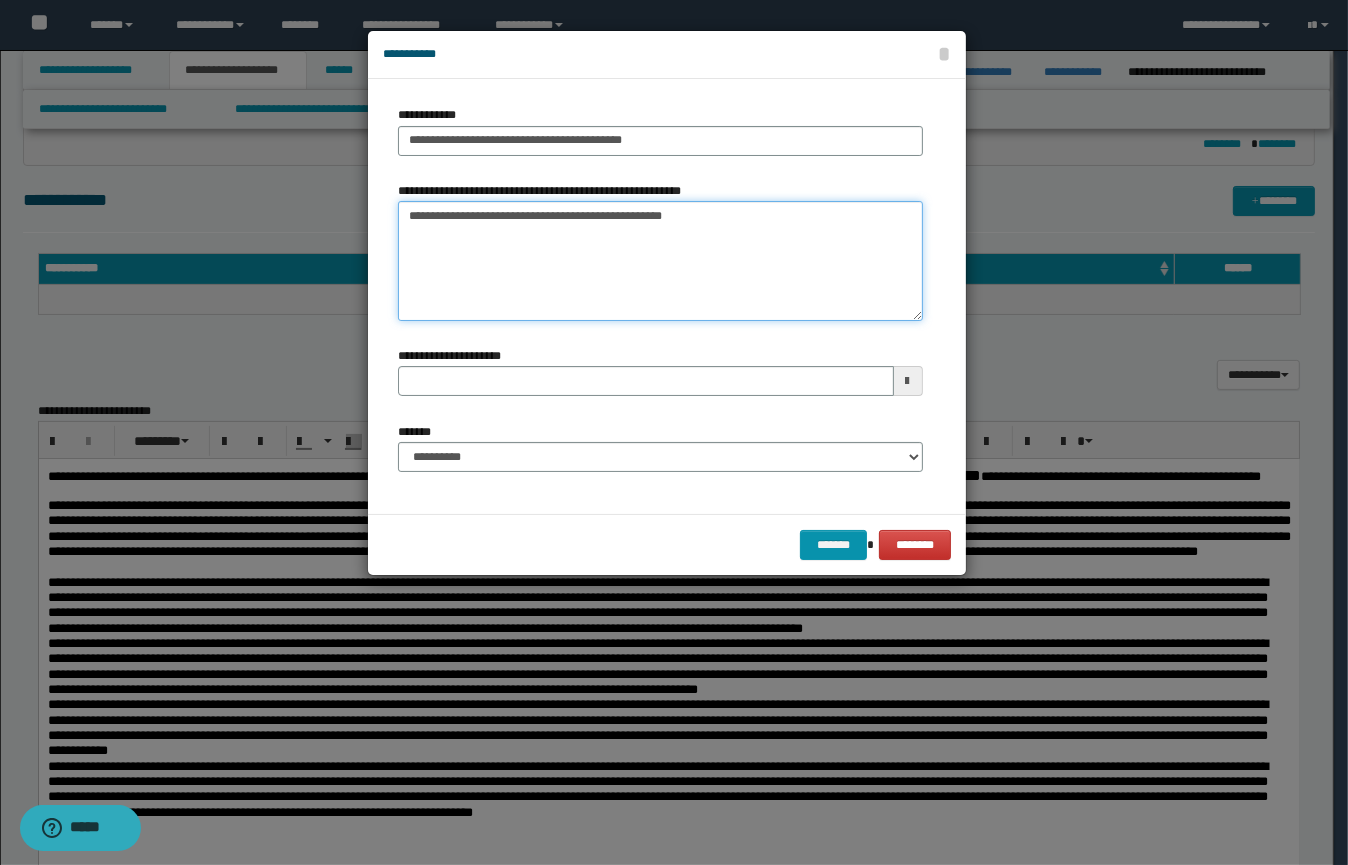 type 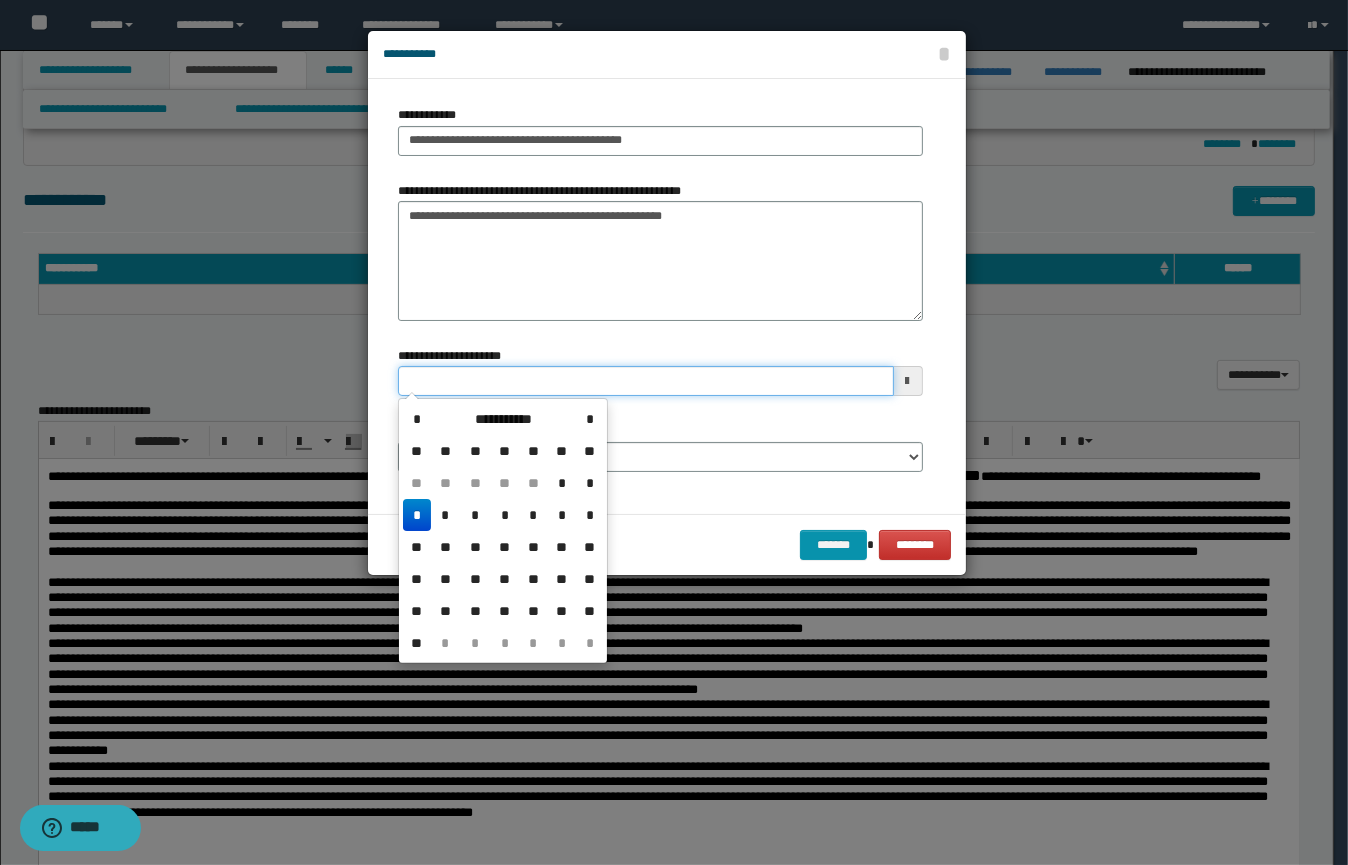 click on "**********" at bounding box center [646, 381] 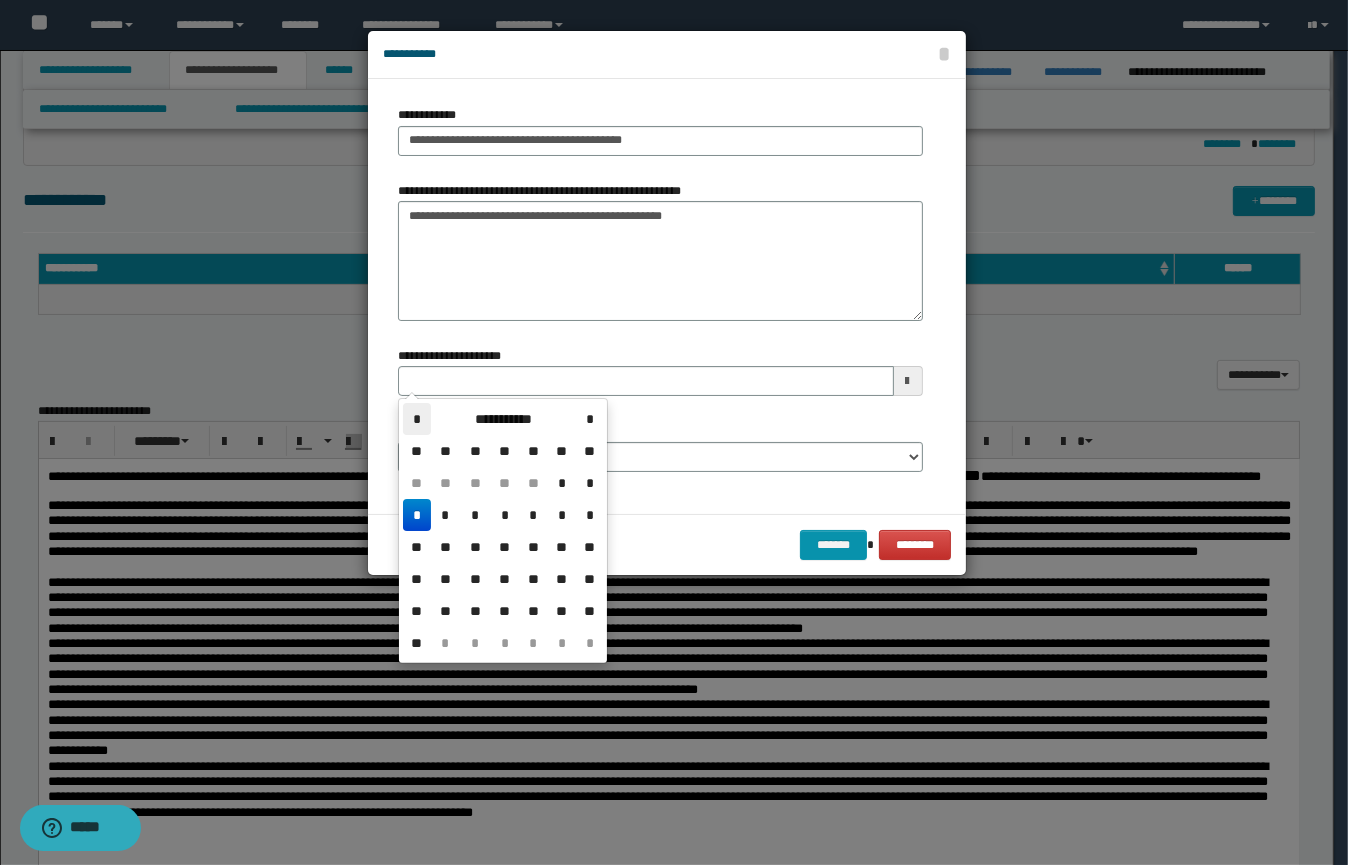 click on "*" at bounding box center [417, 419] 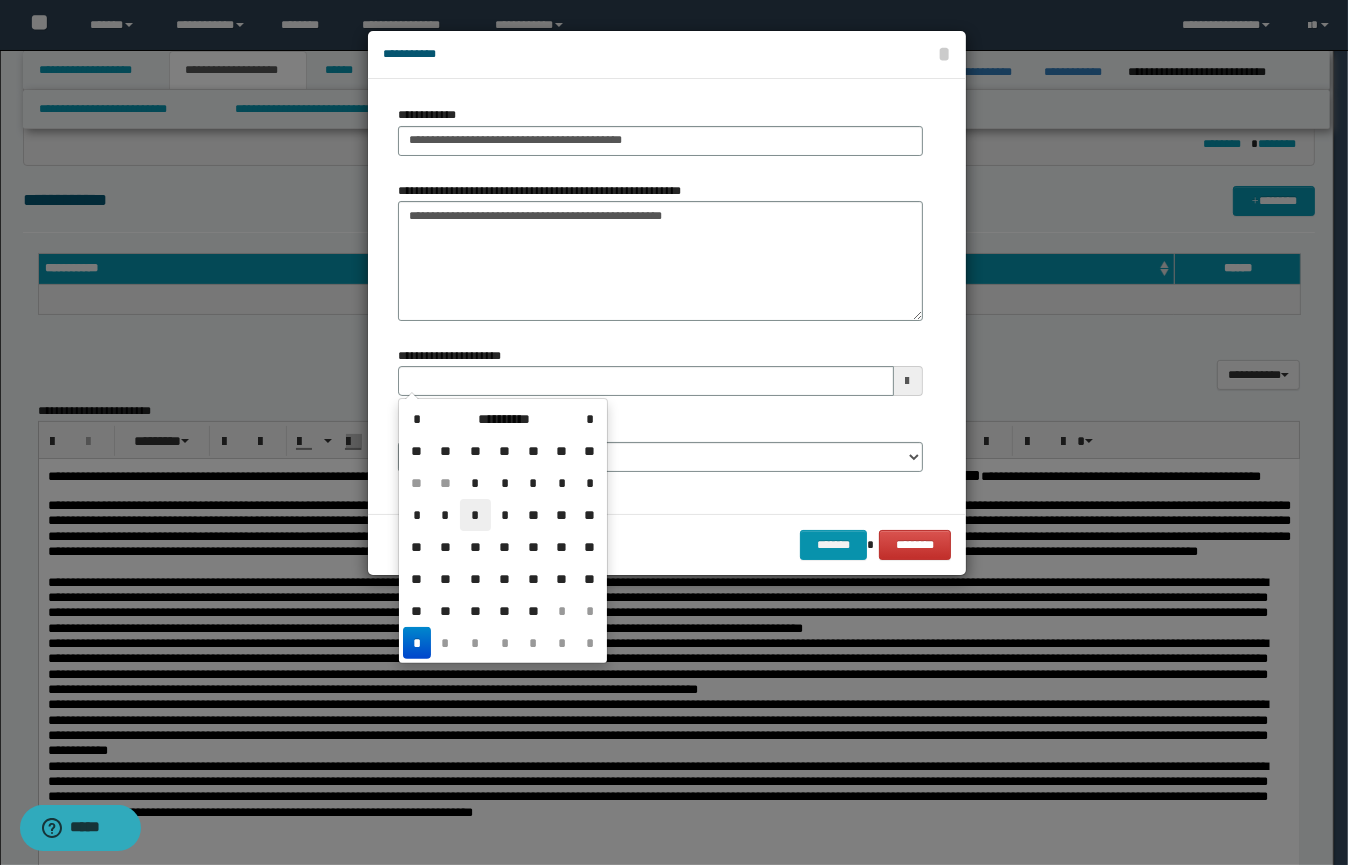 click on "*" at bounding box center [475, 515] 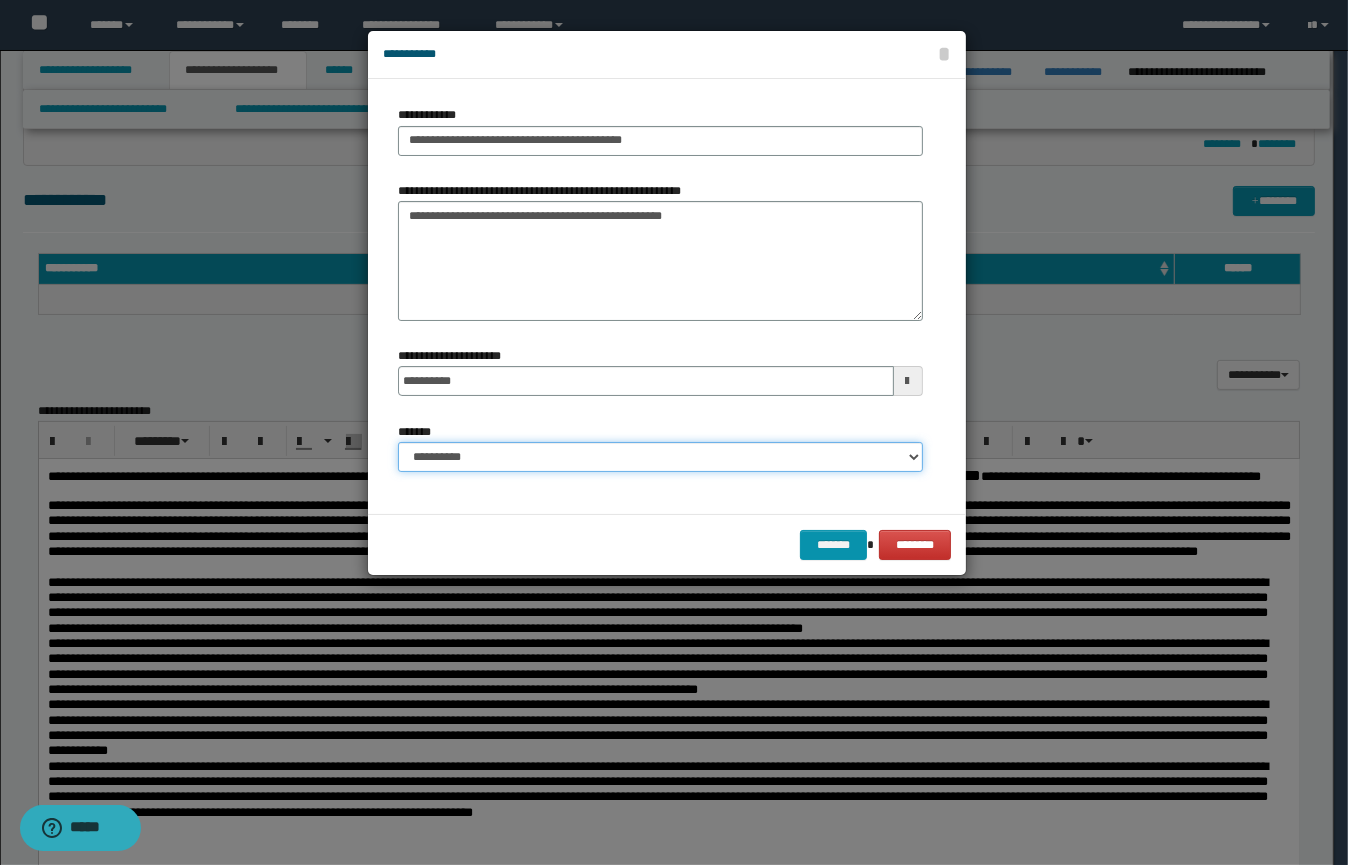 click on "**********" at bounding box center (660, 457) 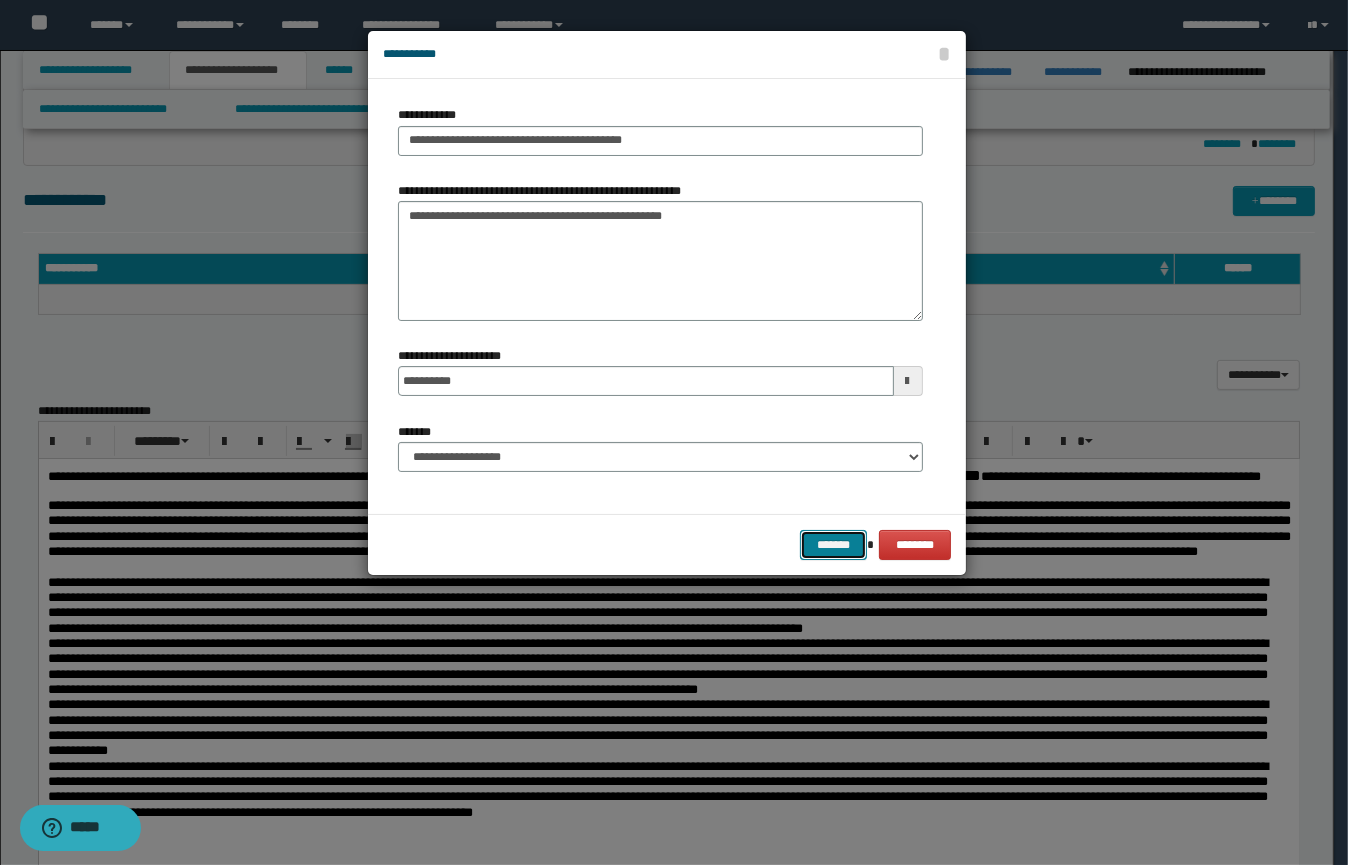 drag, startPoint x: 846, startPoint y: 543, endPoint x: 750, endPoint y: 524, distance: 97.862144 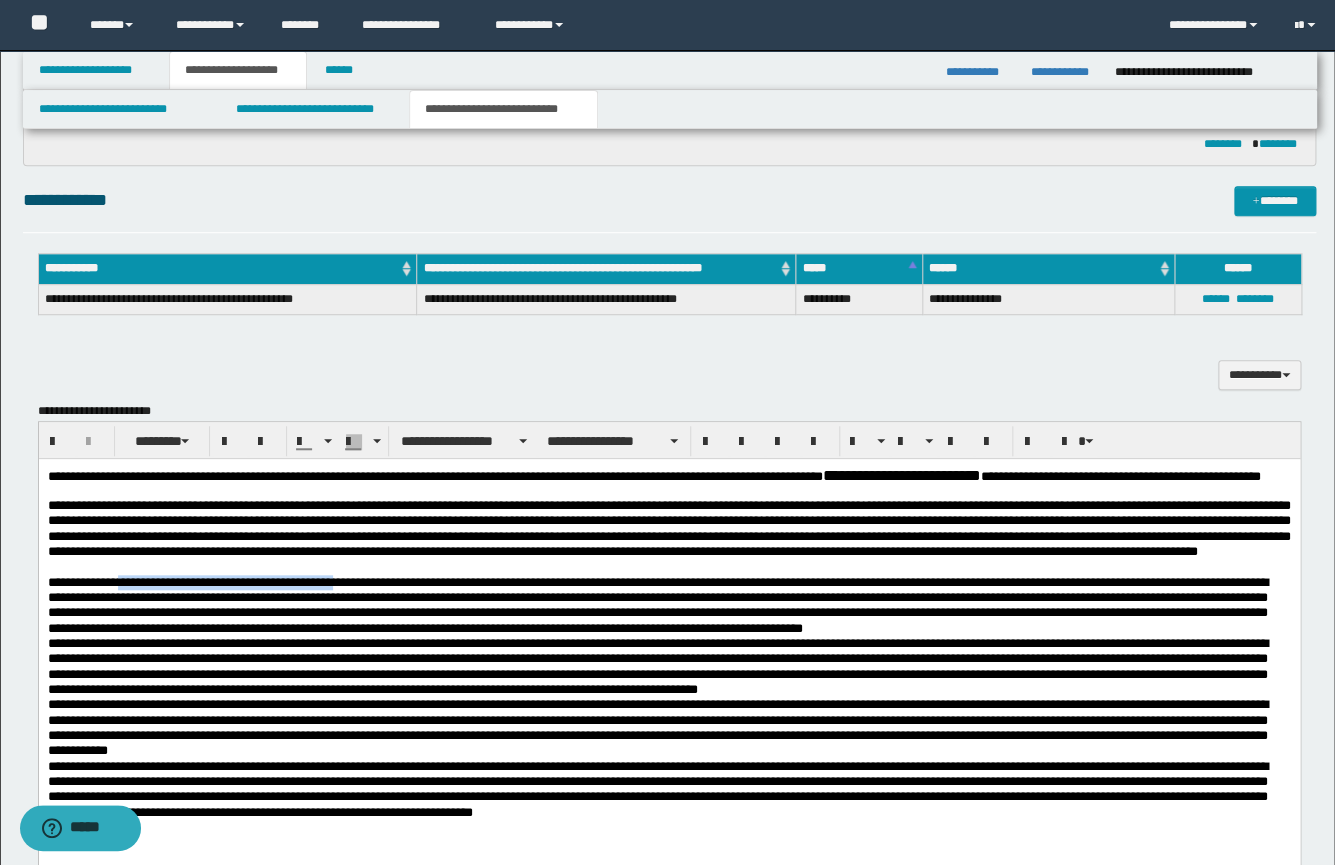 drag, startPoint x: 394, startPoint y: 615, endPoint x: 133, endPoint y: 618, distance: 261.01724 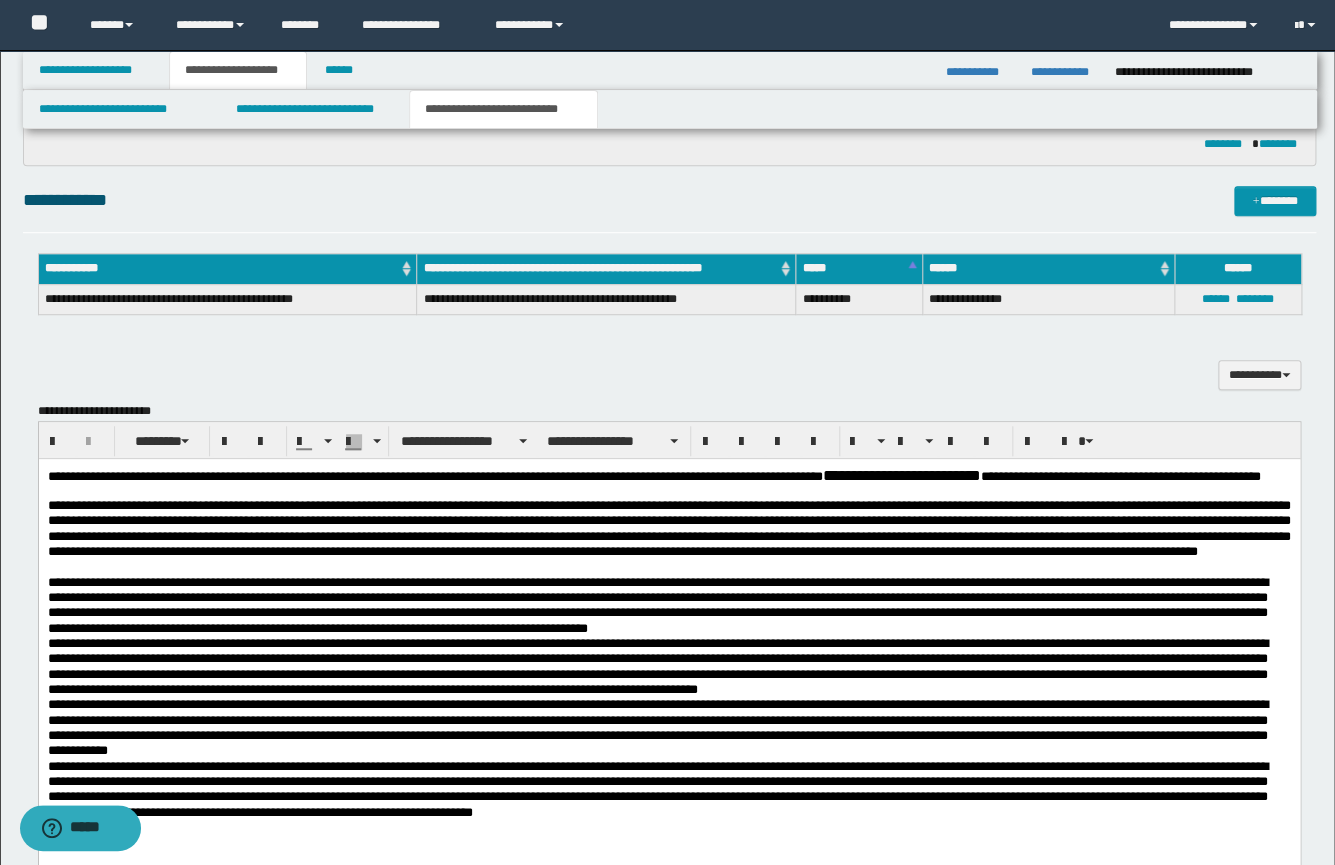 click on "**********" at bounding box center [657, 605] 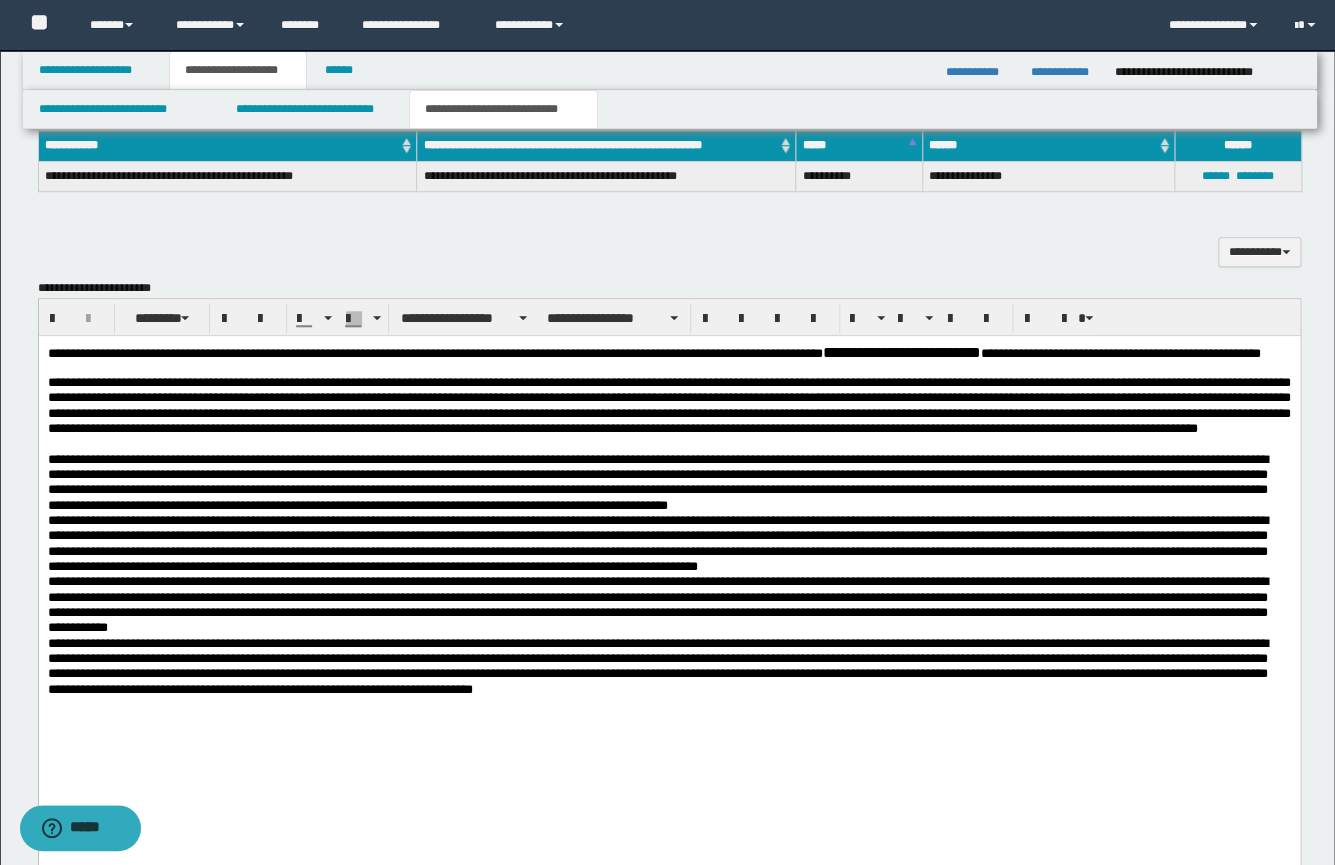 scroll, scrollTop: 580, scrollLeft: 0, axis: vertical 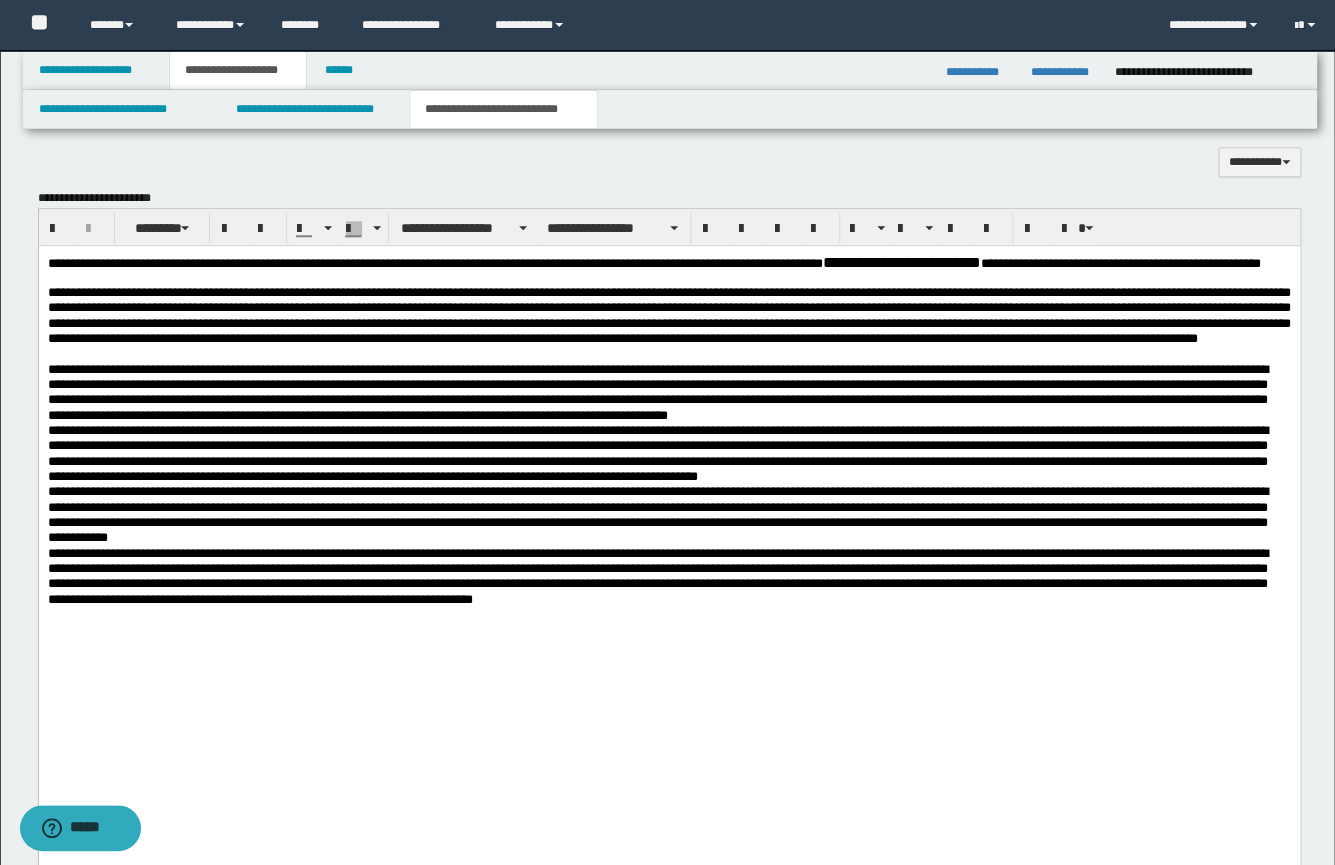 click on "**********" at bounding box center [668, 391] 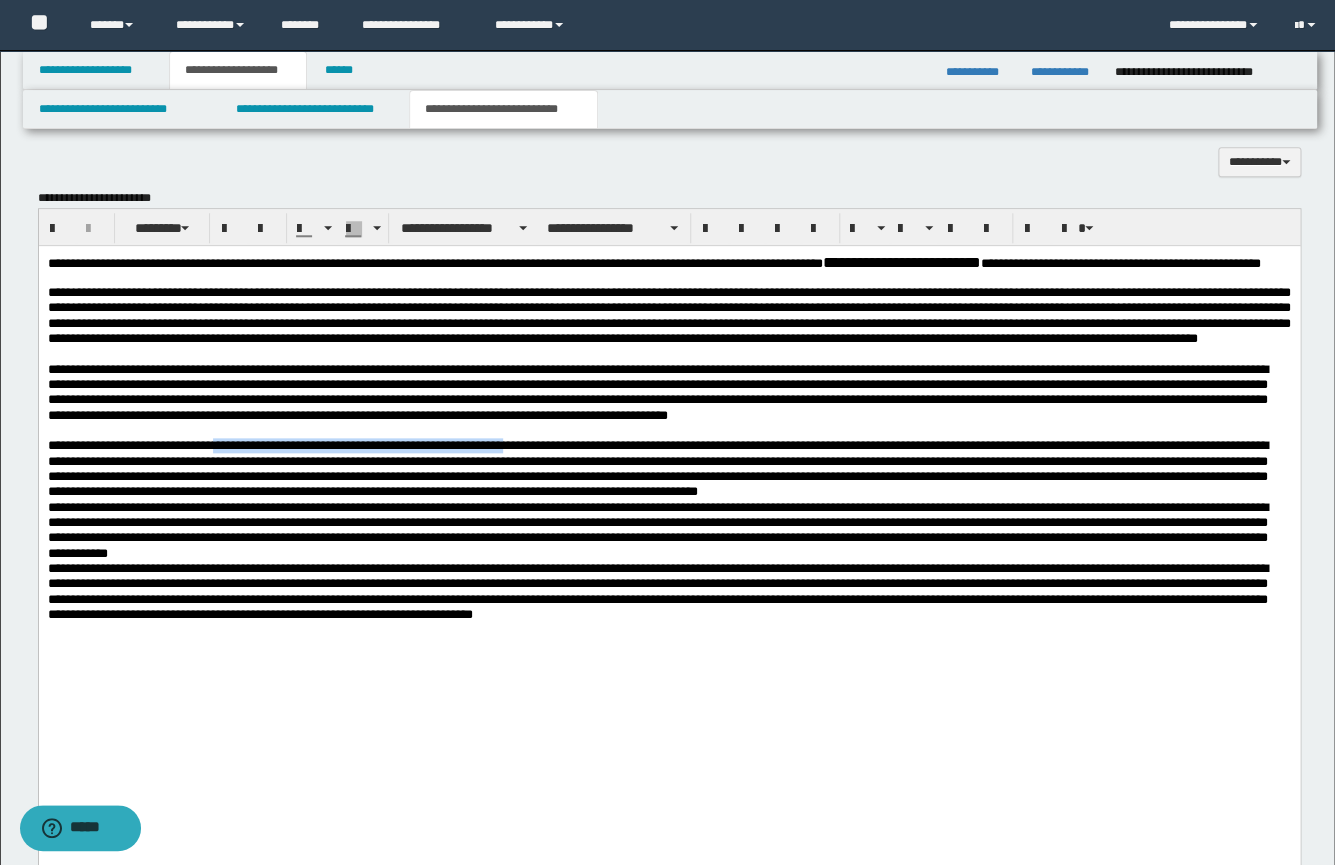 drag, startPoint x: 241, startPoint y: 492, endPoint x: 587, endPoint y: 488, distance: 346.02313 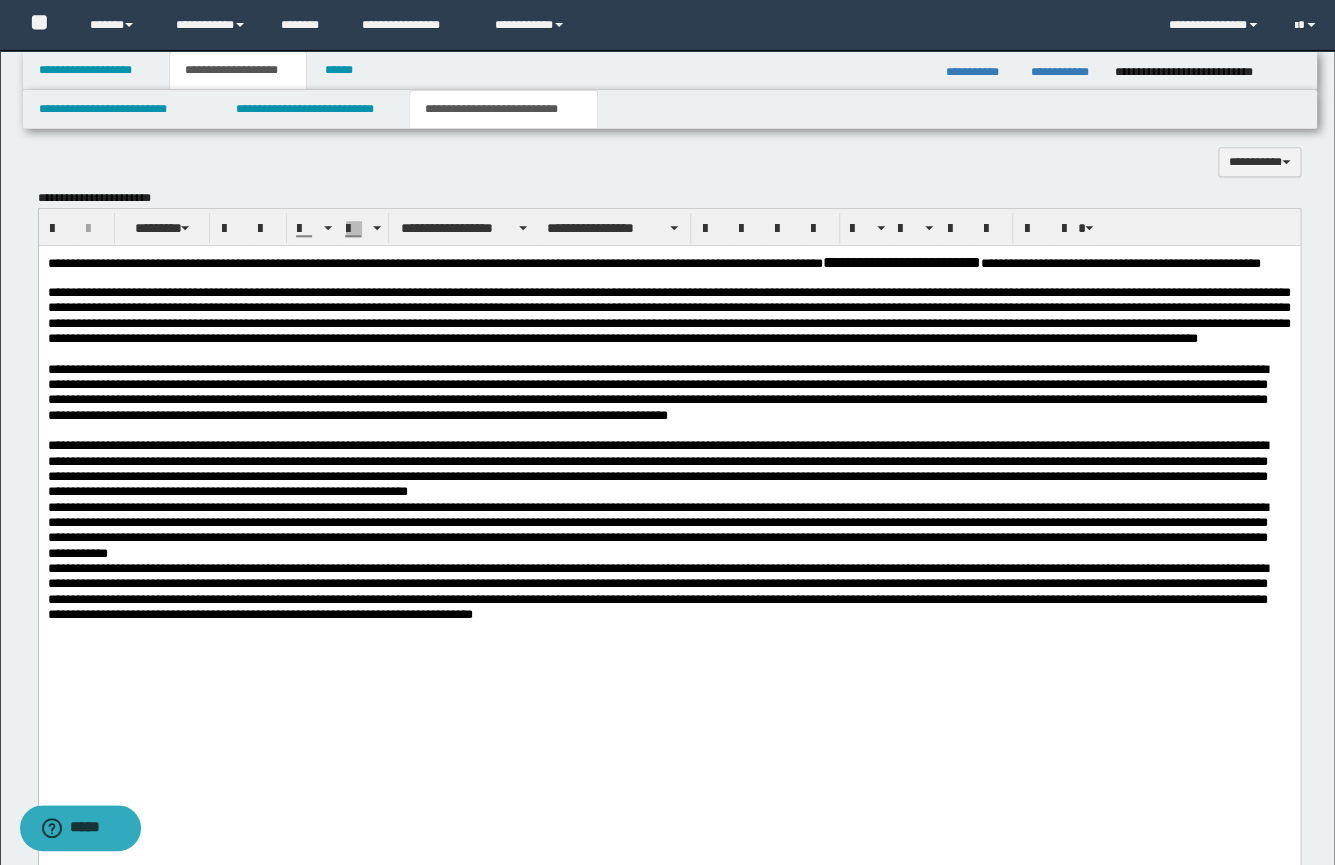 click on "**********" at bounding box center (657, 467) 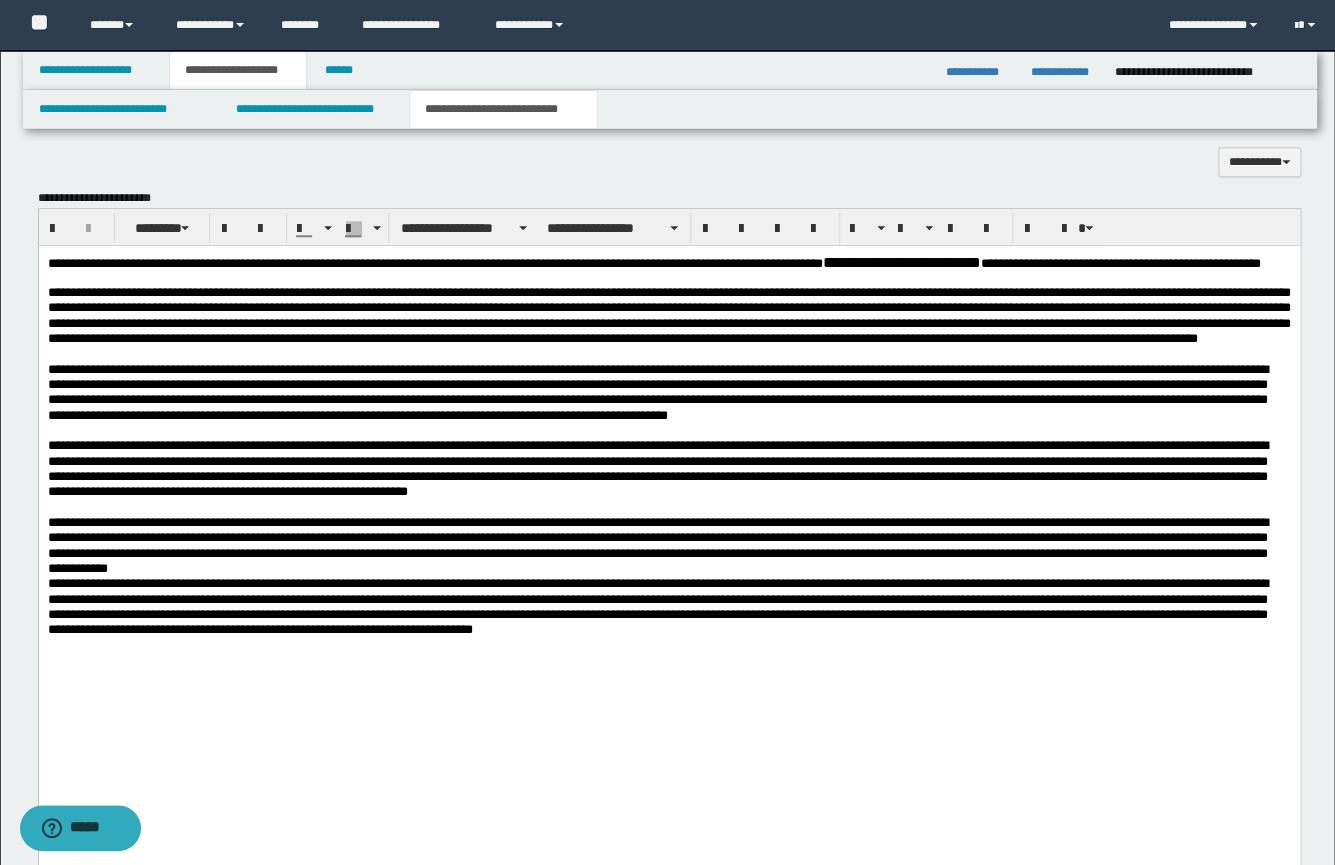 click on "**********" at bounding box center [668, 544] 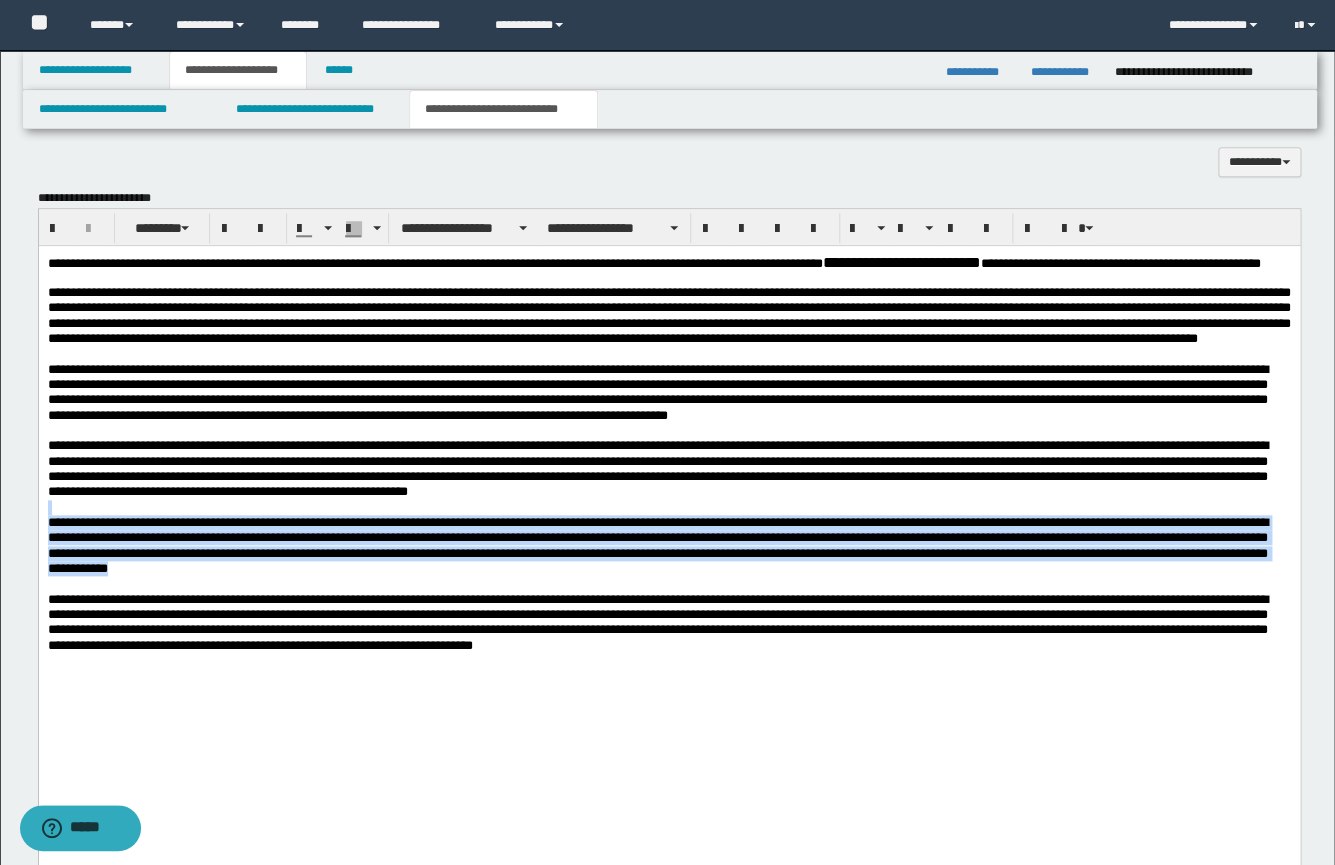 drag, startPoint x: 819, startPoint y: 611, endPoint x: 174, endPoint y: 547, distance: 648.1674 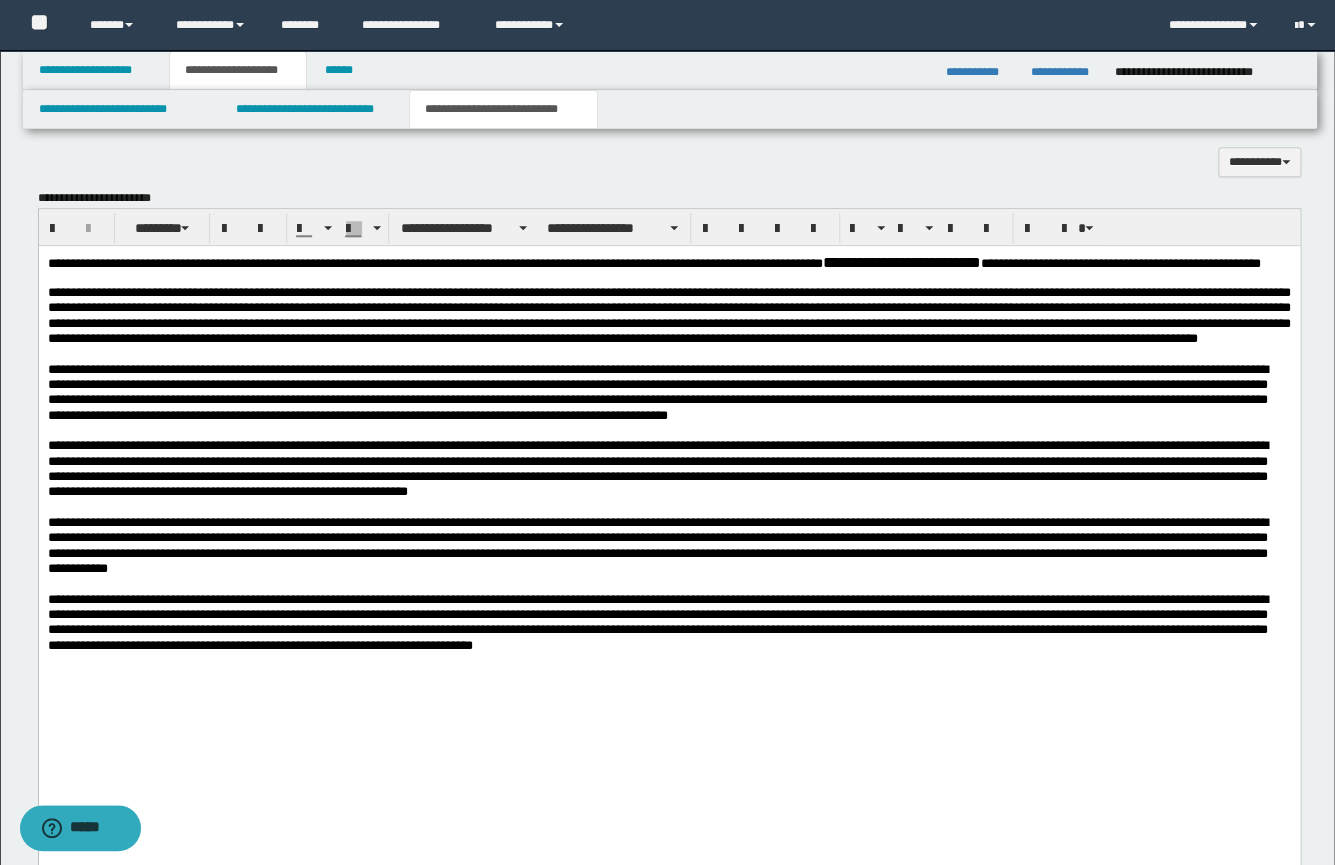 click on "**********" at bounding box center (657, 621) 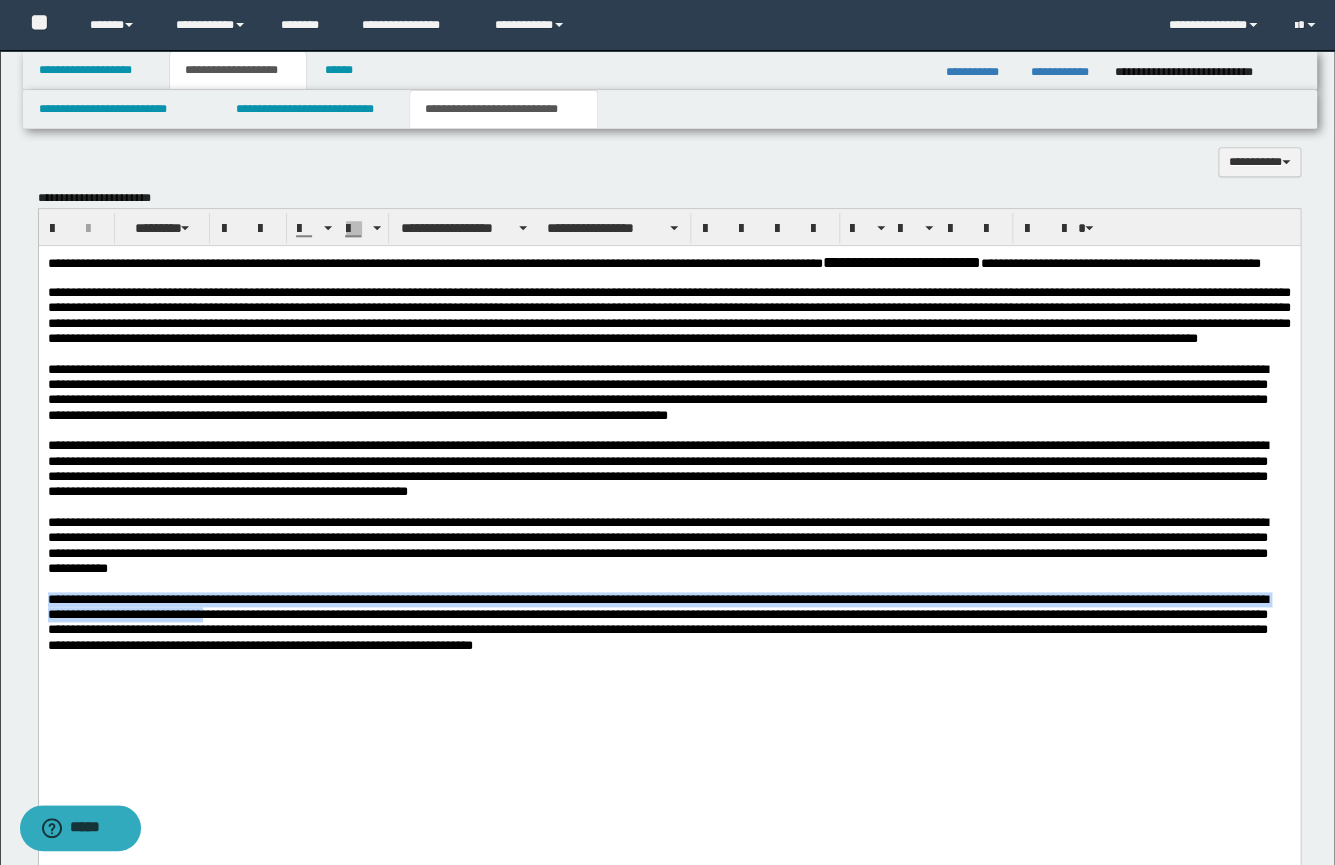drag, startPoint x: 459, startPoint y: 662, endPoint x: 34, endPoint y: 641, distance: 425.5185 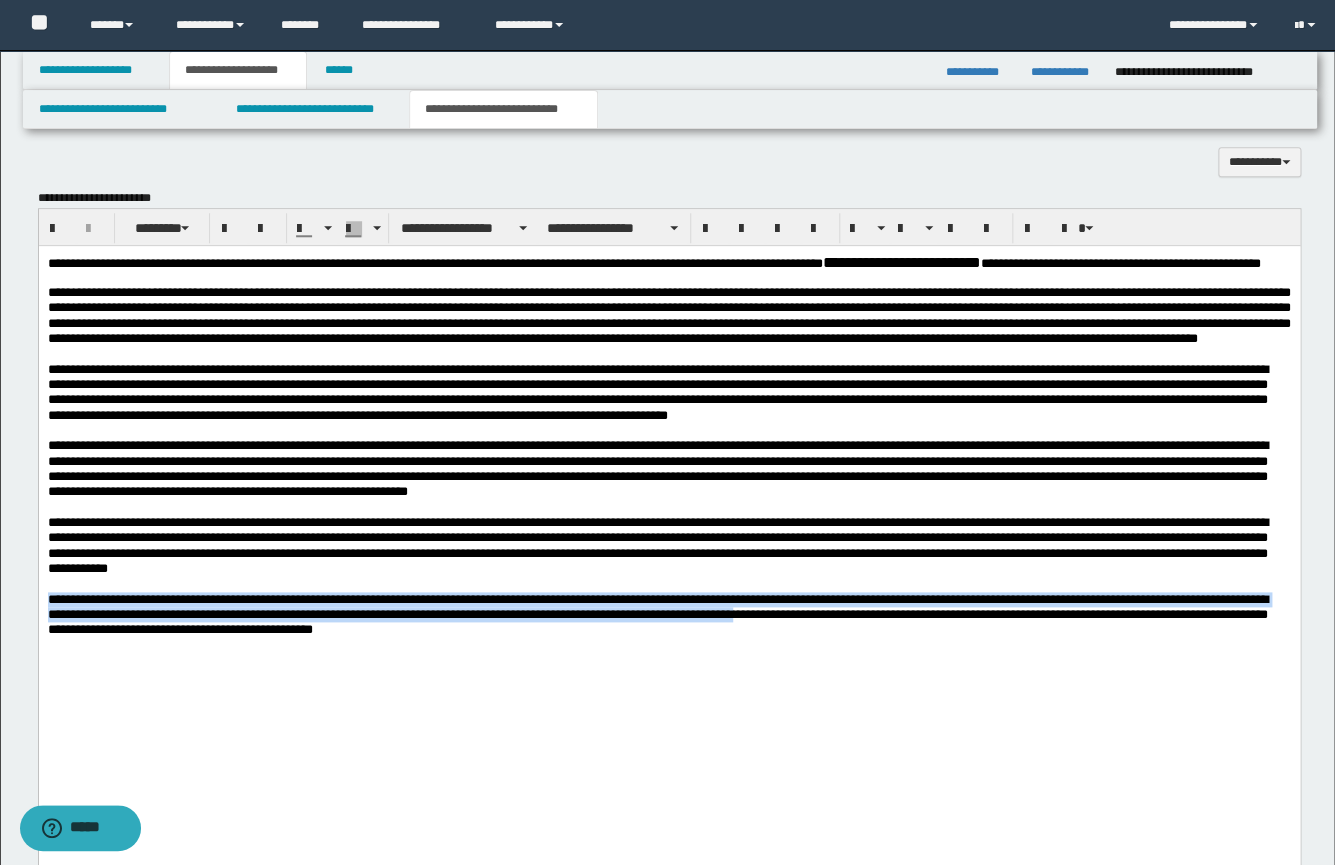 drag, startPoint x: 50, startPoint y: 646, endPoint x: 1094, endPoint y: 659, distance: 1044.0809 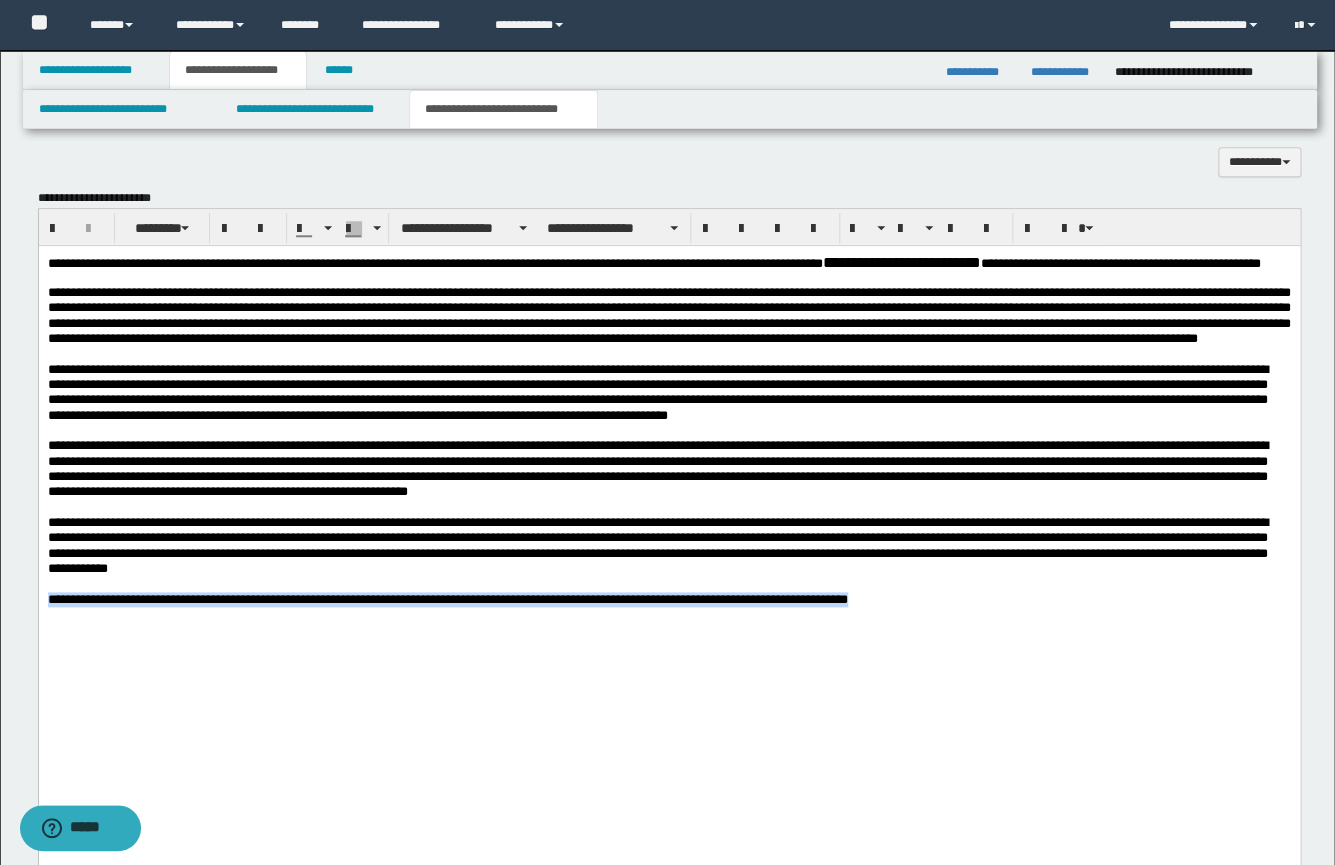 drag, startPoint x: 1021, startPoint y: 646, endPoint x: -1, endPoint y: 644, distance: 1022.00195 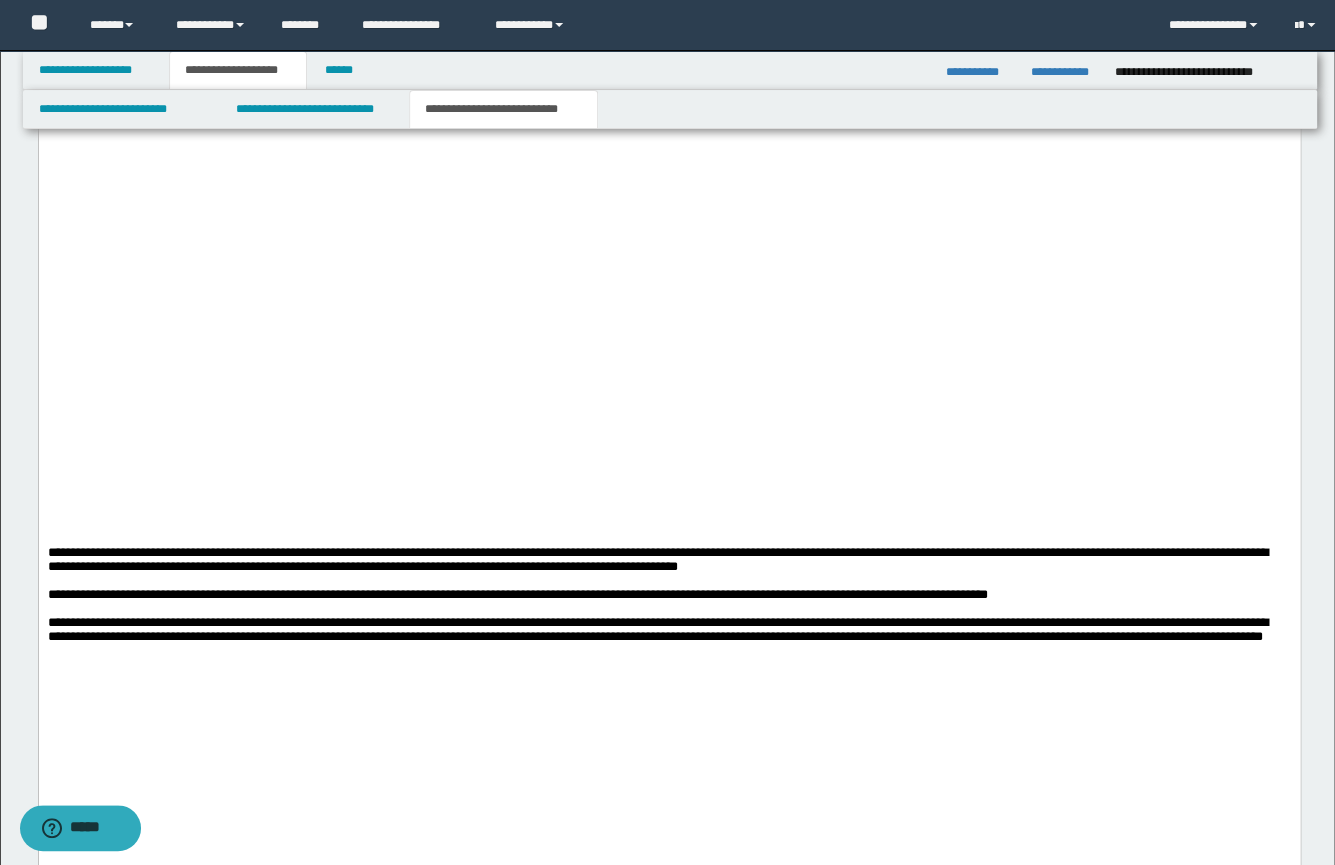 scroll, scrollTop: 1046, scrollLeft: 0, axis: vertical 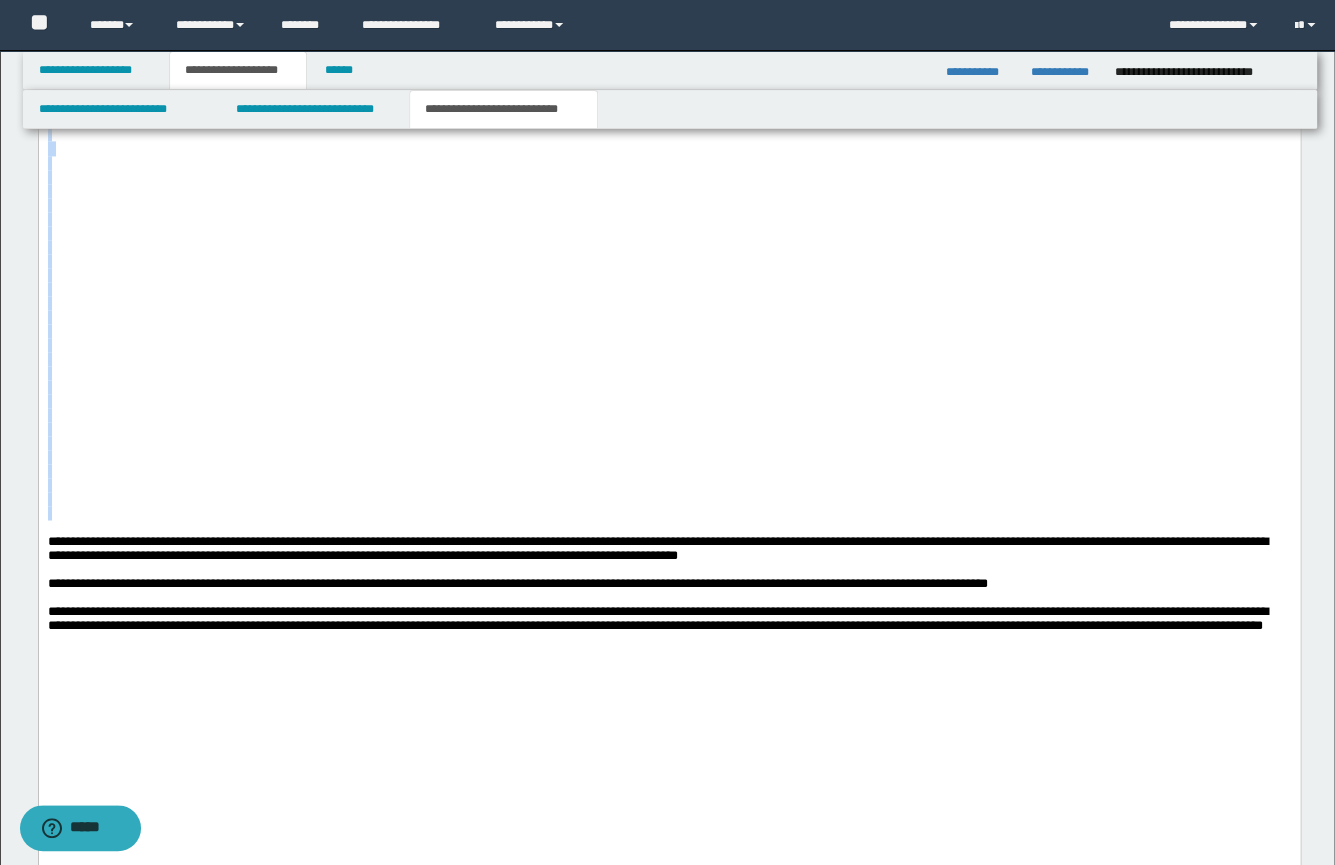 drag, startPoint x: 52, startPoint y: 579, endPoint x: 80, endPoint y: 179, distance: 400.9788 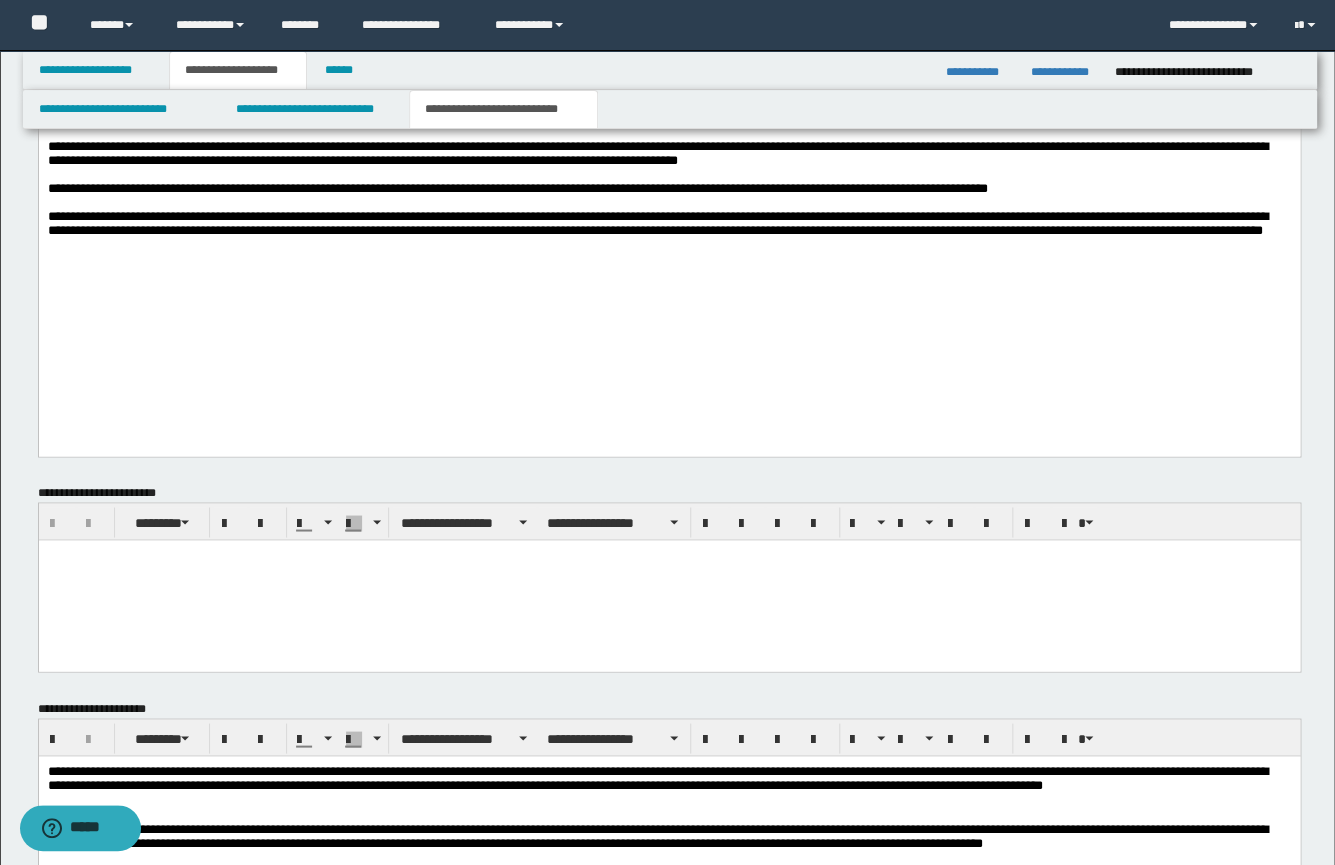 scroll, scrollTop: 881, scrollLeft: 0, axis: vertical 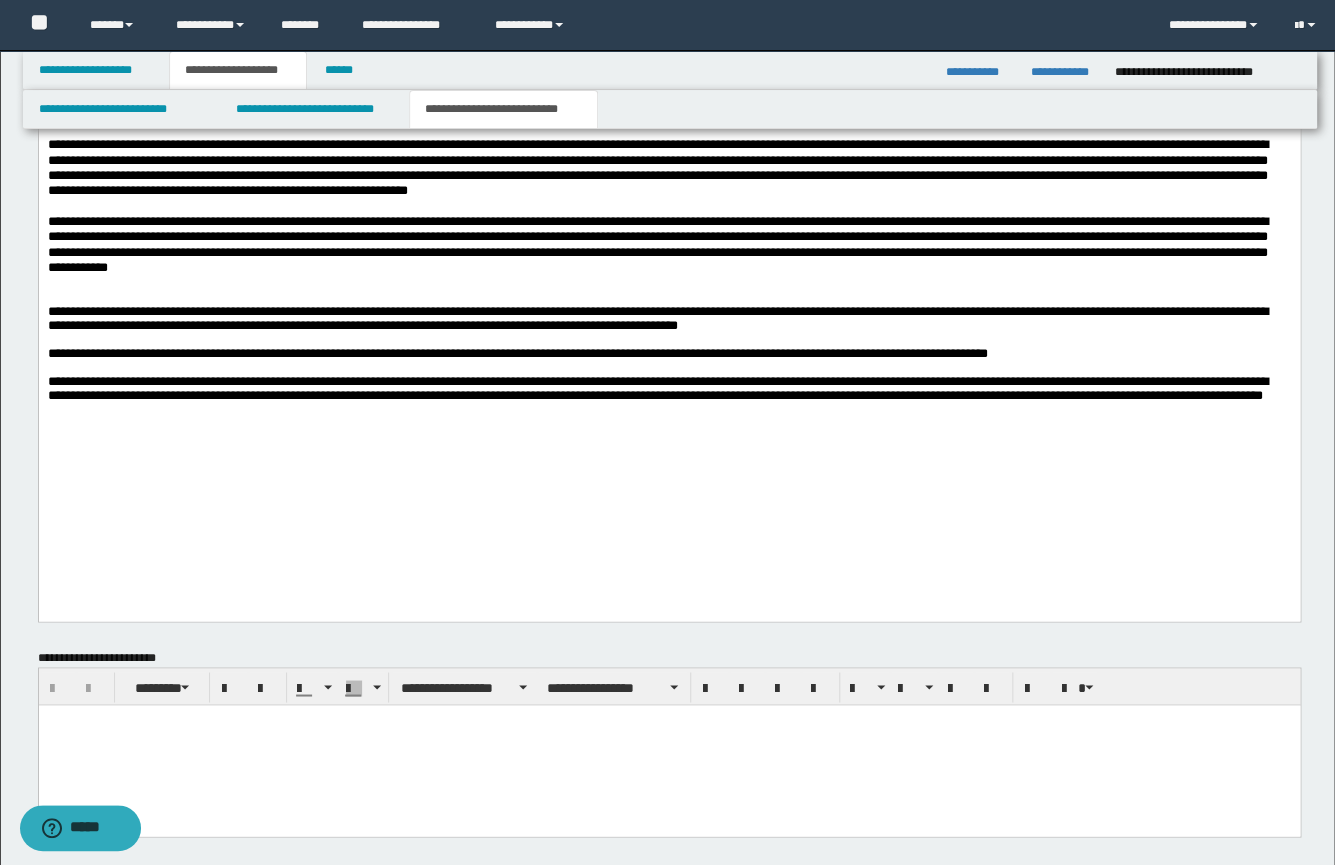 click on "**********" at bounding box center [668, 319] 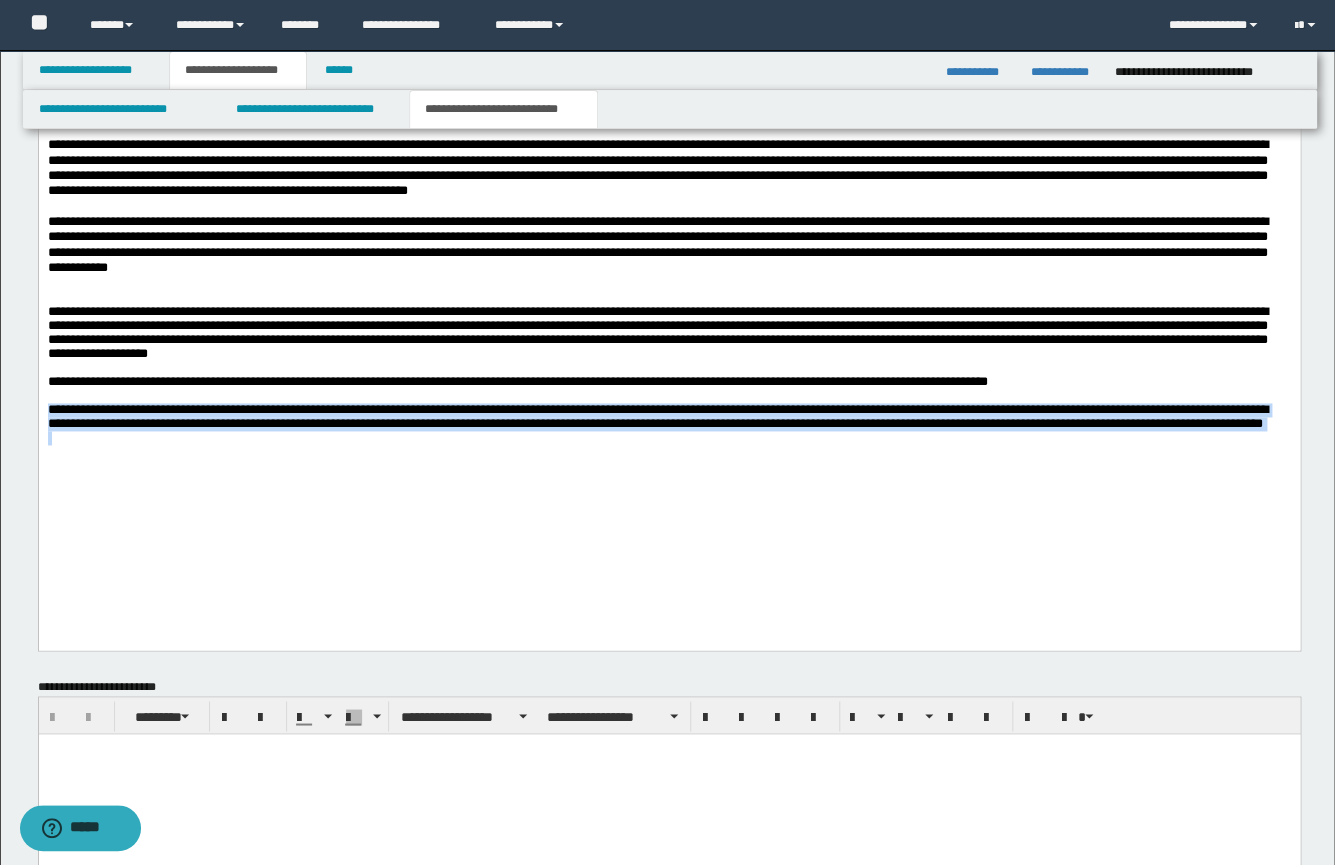 drag, startPoint x: 527, startPoint y: 501, endPoint x: -1, endPoint y: 466, distance: 529.15875 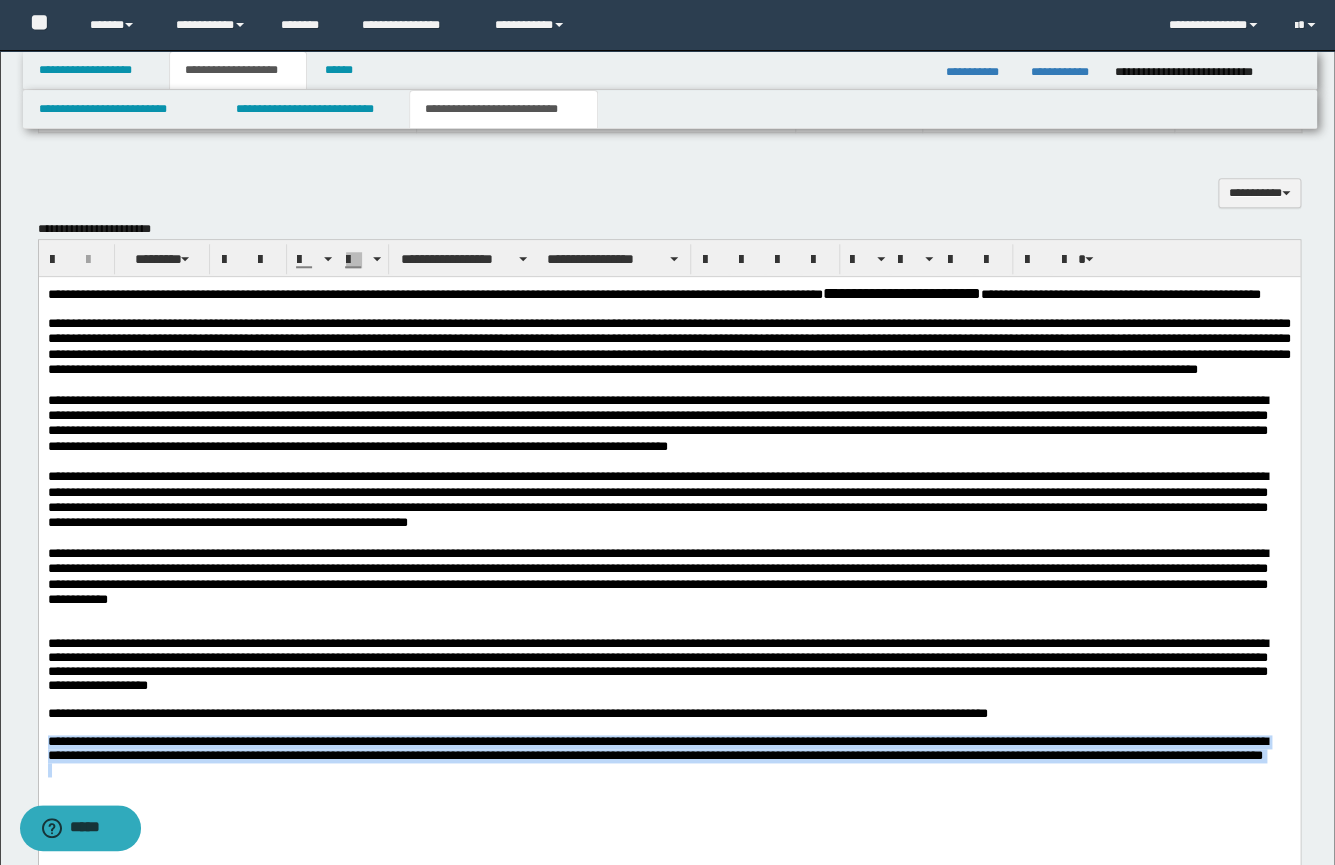 scroll, scrollTop: 545, scrollLeft: 0, axis: vertical 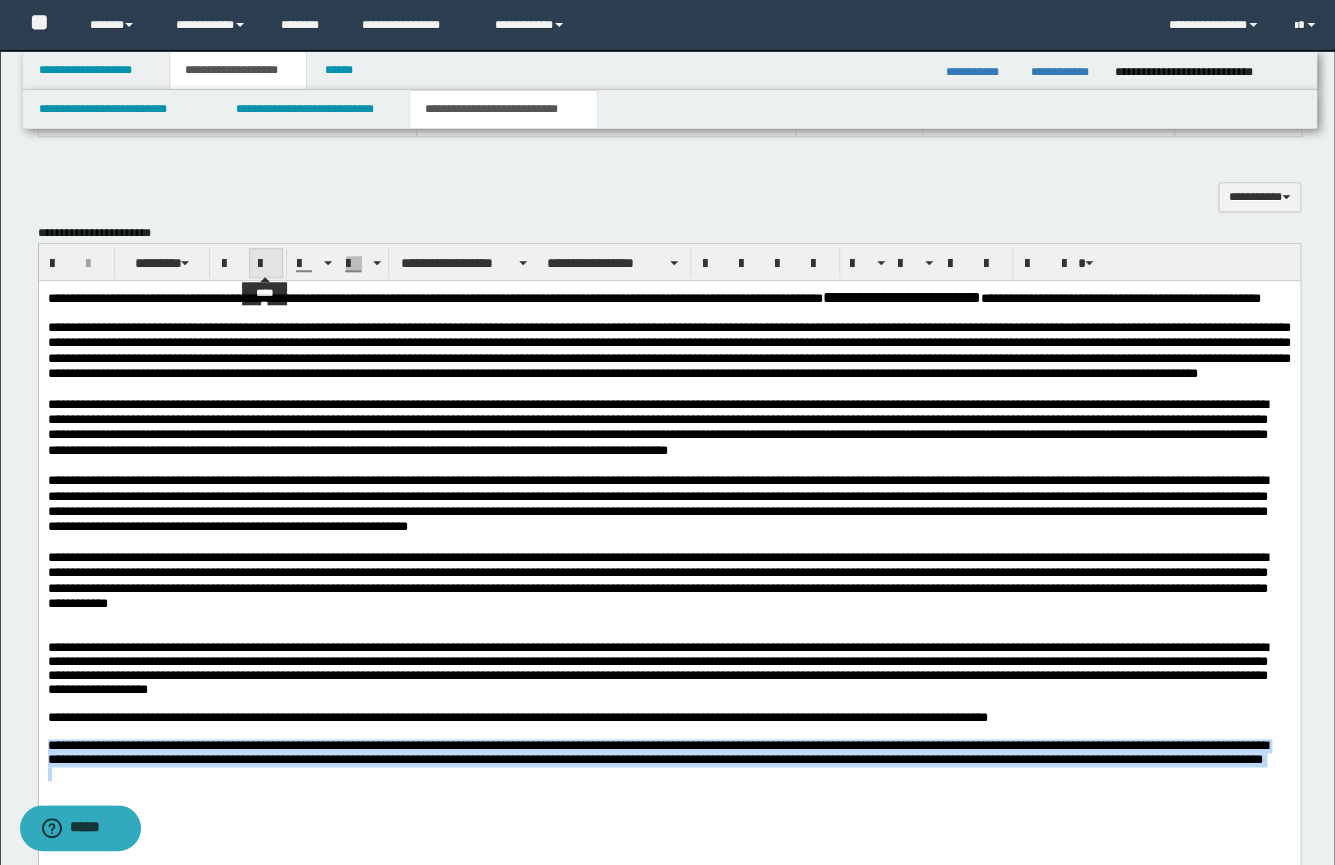 click at bounding box center (266, 264) 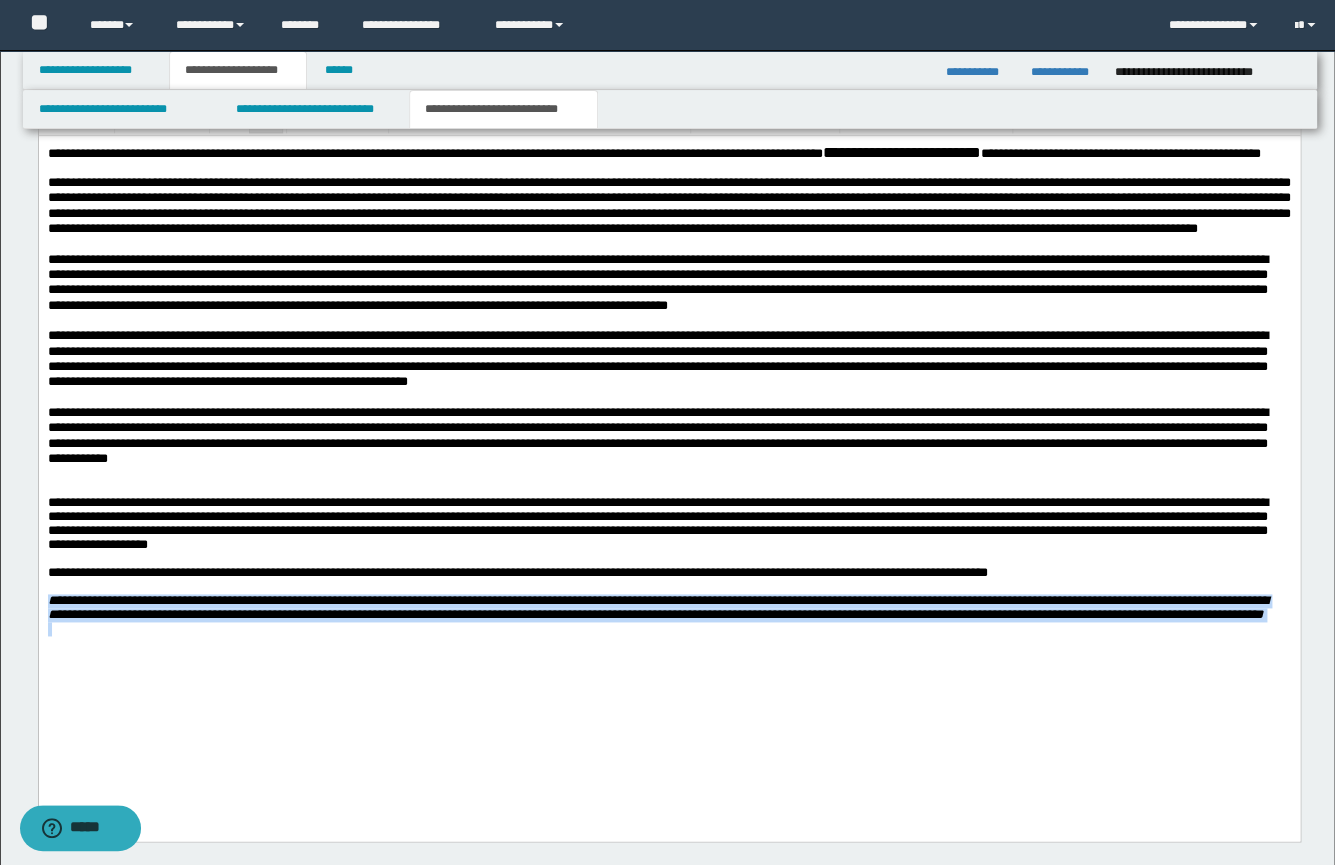scroll, scrollTop: 891, scrollLeft: 0, axis: vertical 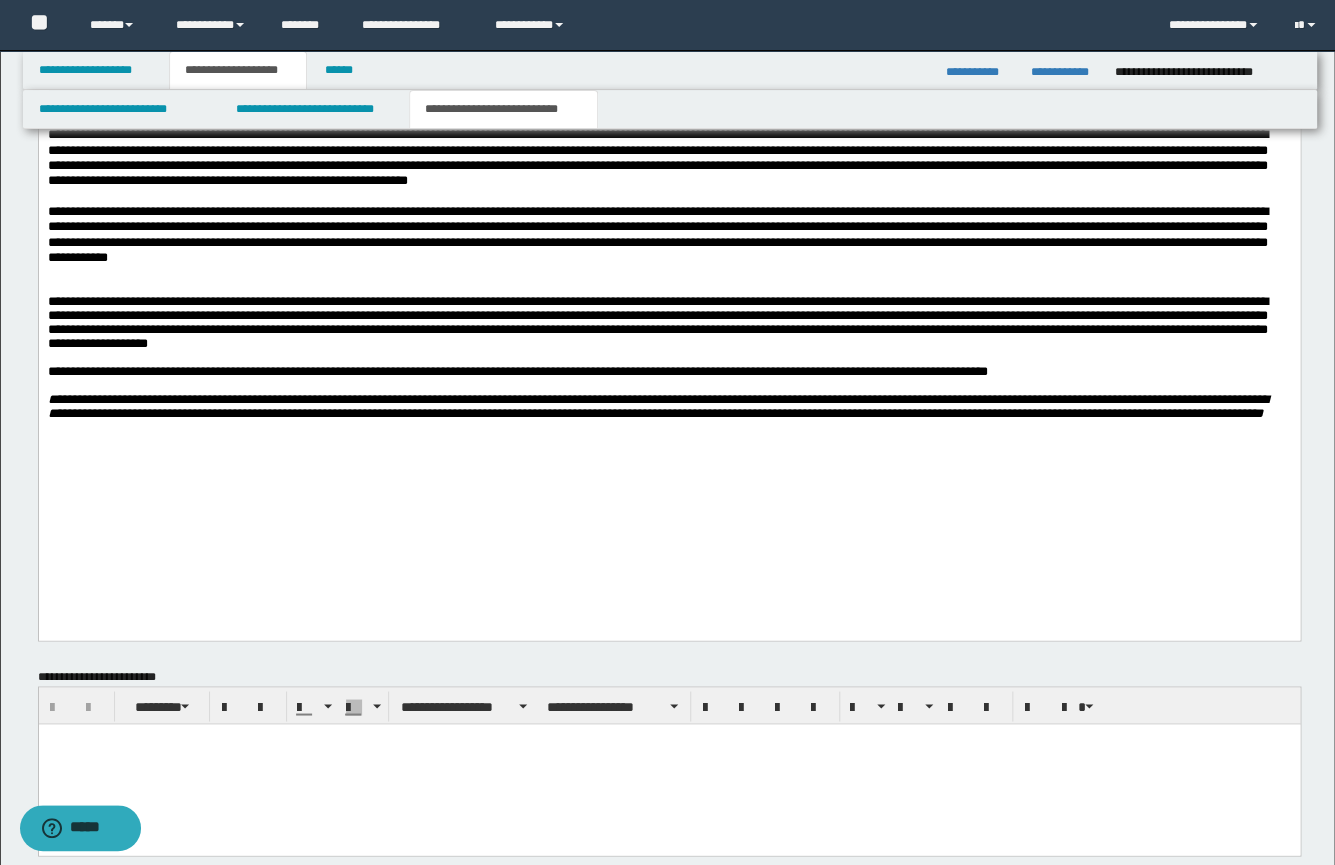 click on "**********" at bounding box center [668, 228] 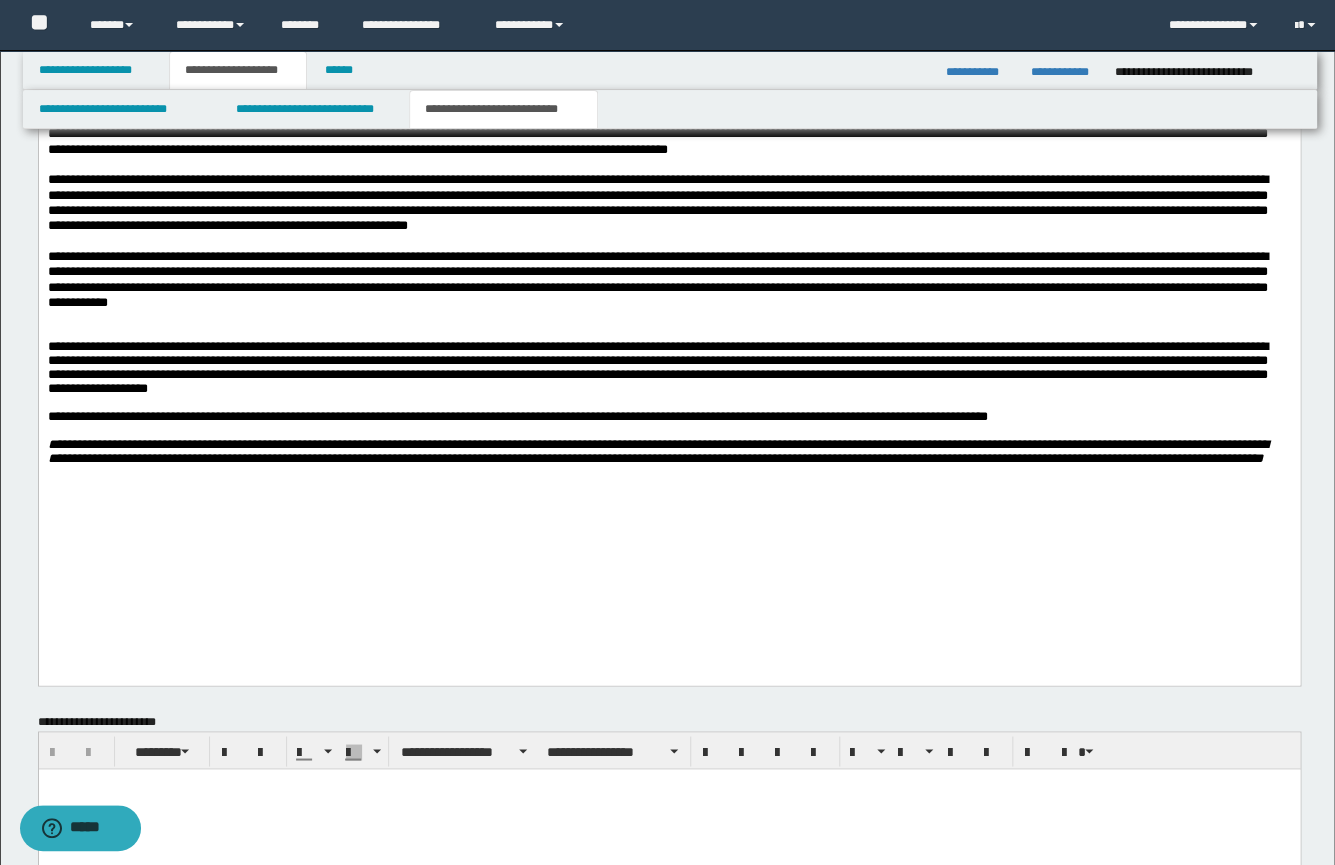scroll, scrollTop: 811, scrollLeft: 0, axis: vertical 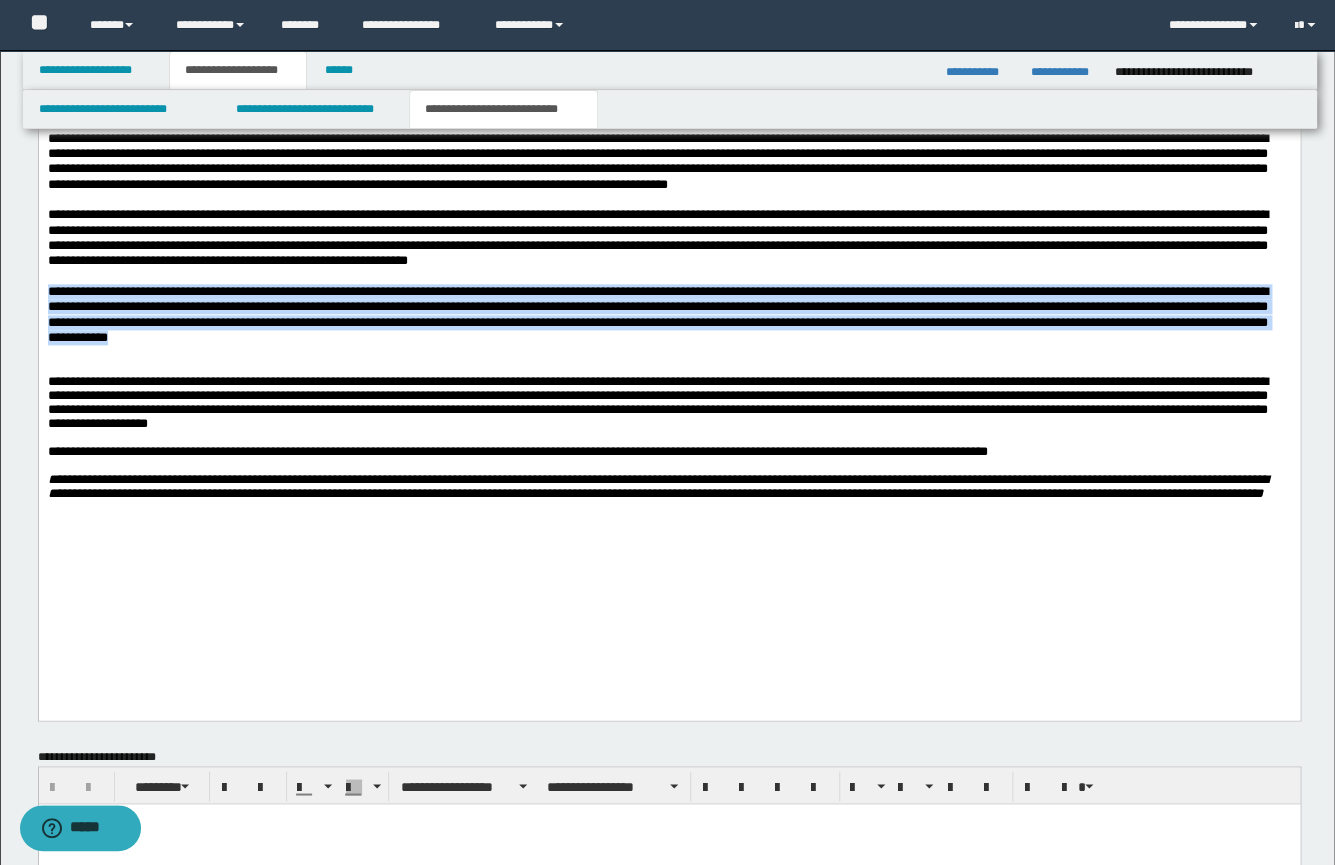 drag, startPoint x: 819, startPoint y: 382, endPoint x: -1, endPoint y: 340, distance: 821.0749 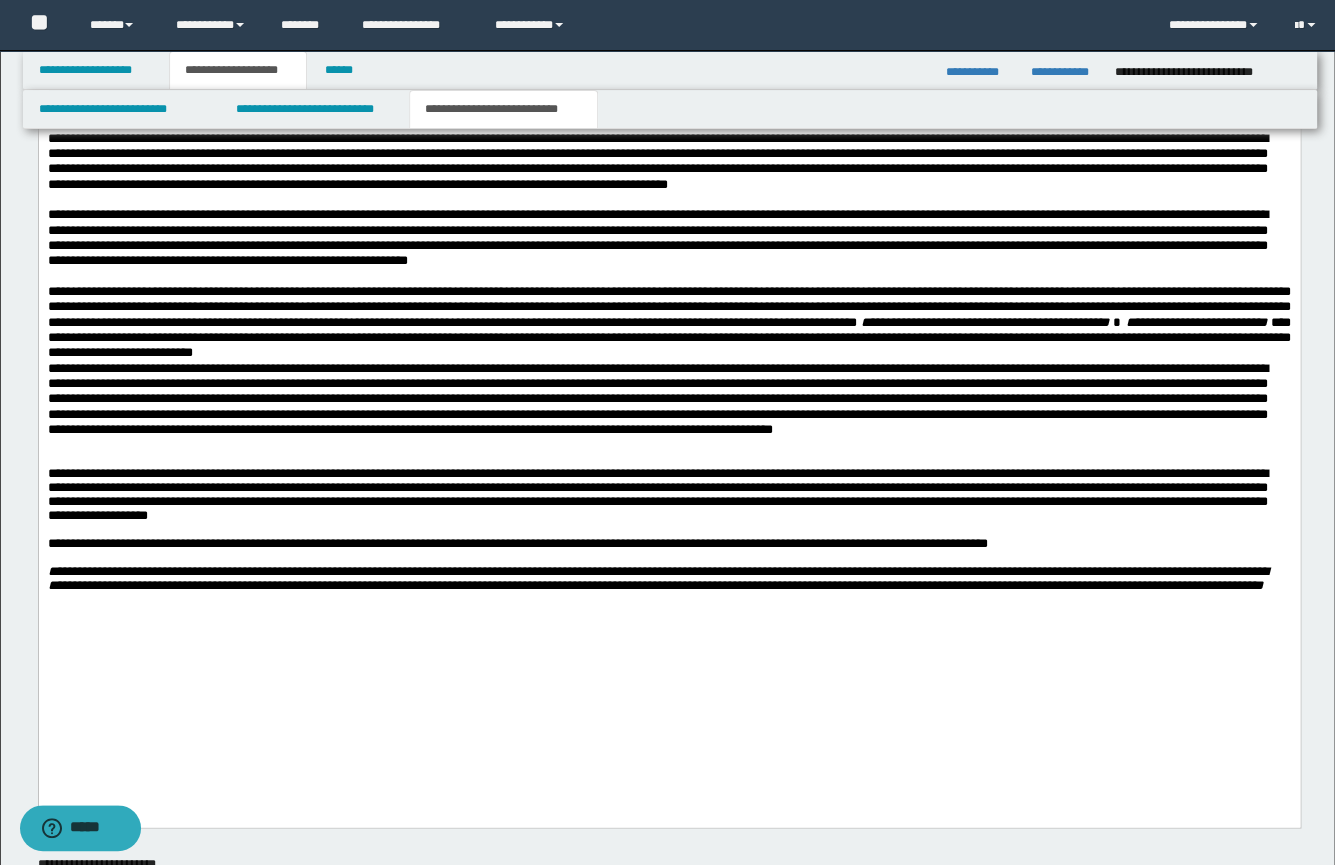 scroll, scrollTop: 815, scrollLeft: 0, axis: vertical 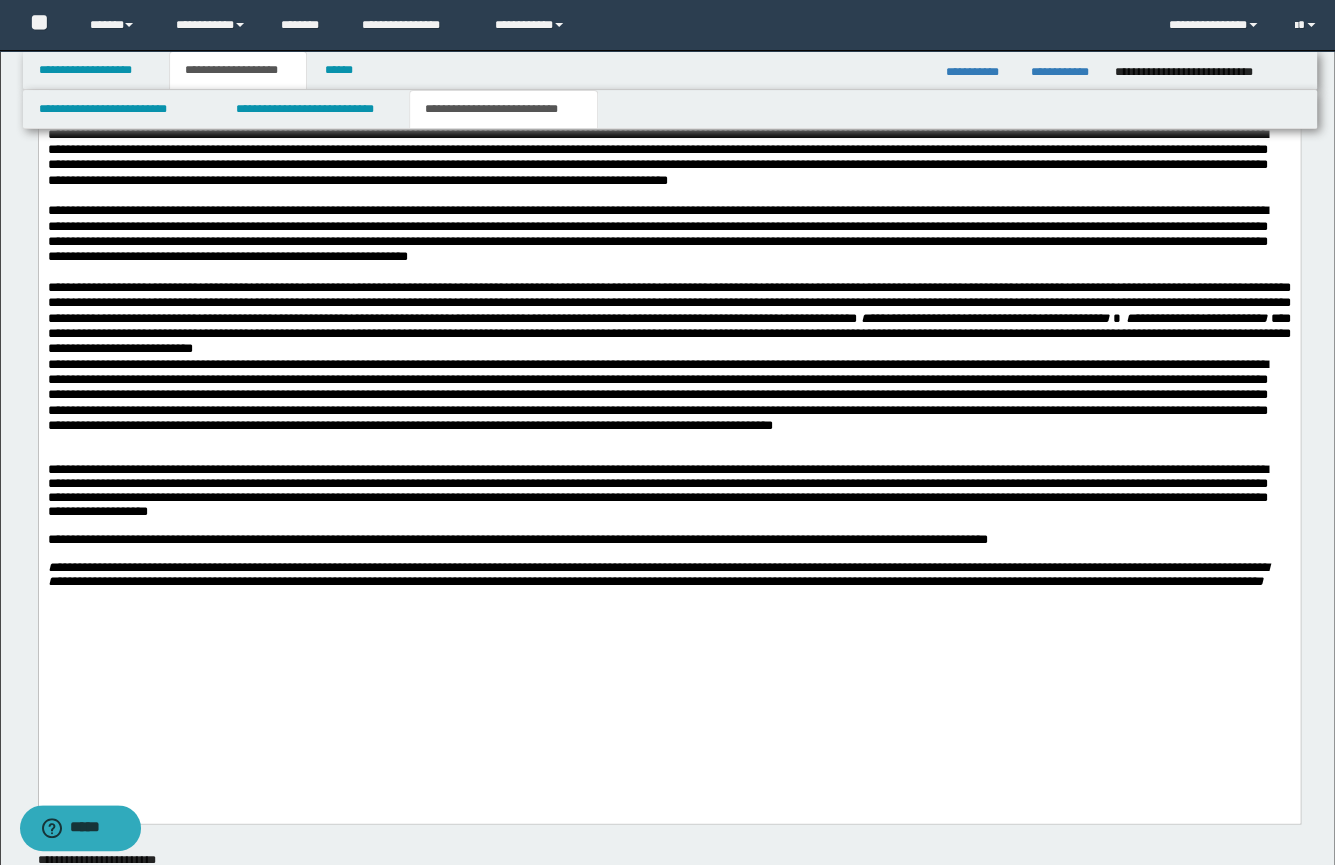 click on "**********" at bounding box center [668, 317] 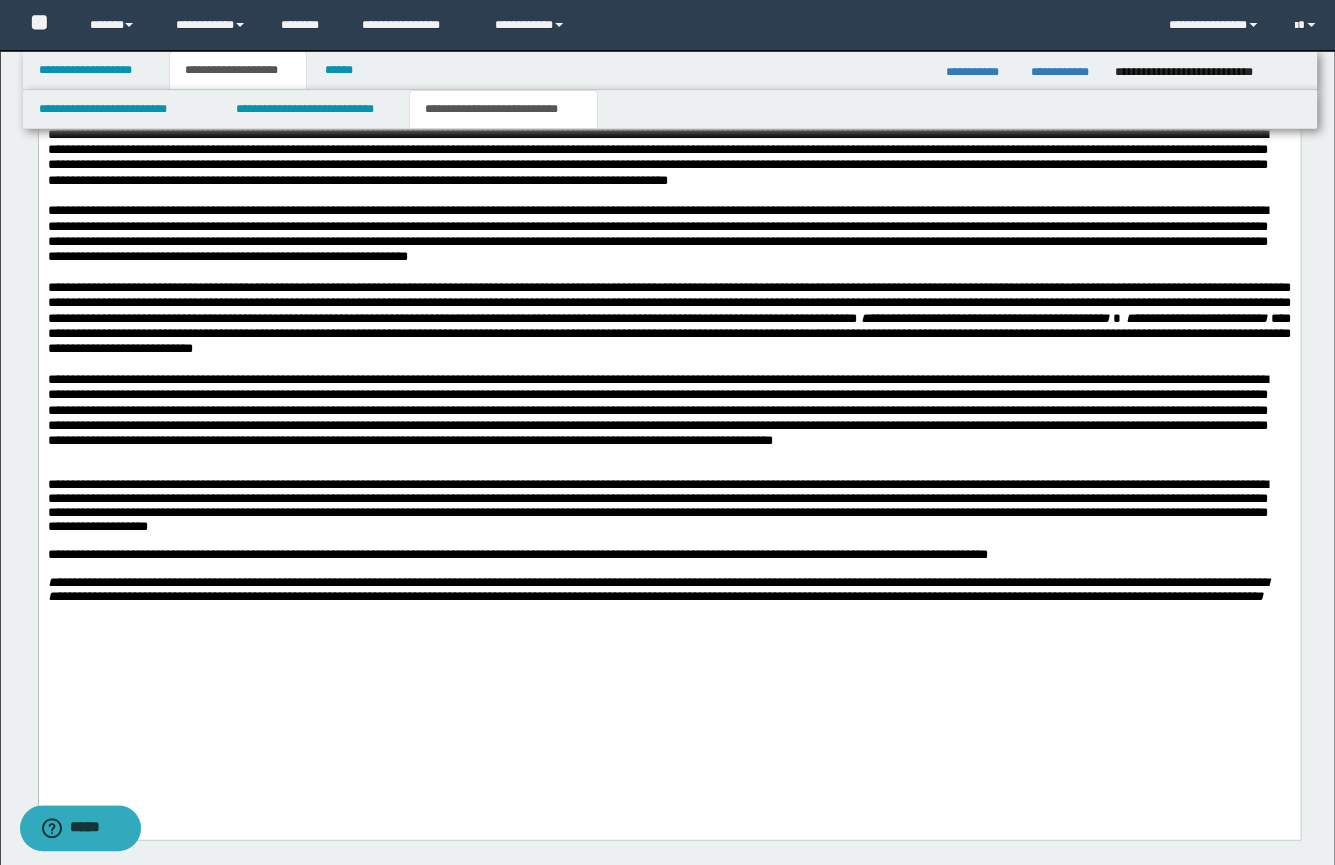 scroll, scrollTop: 841, scrollLeft: 0, axis: vertical 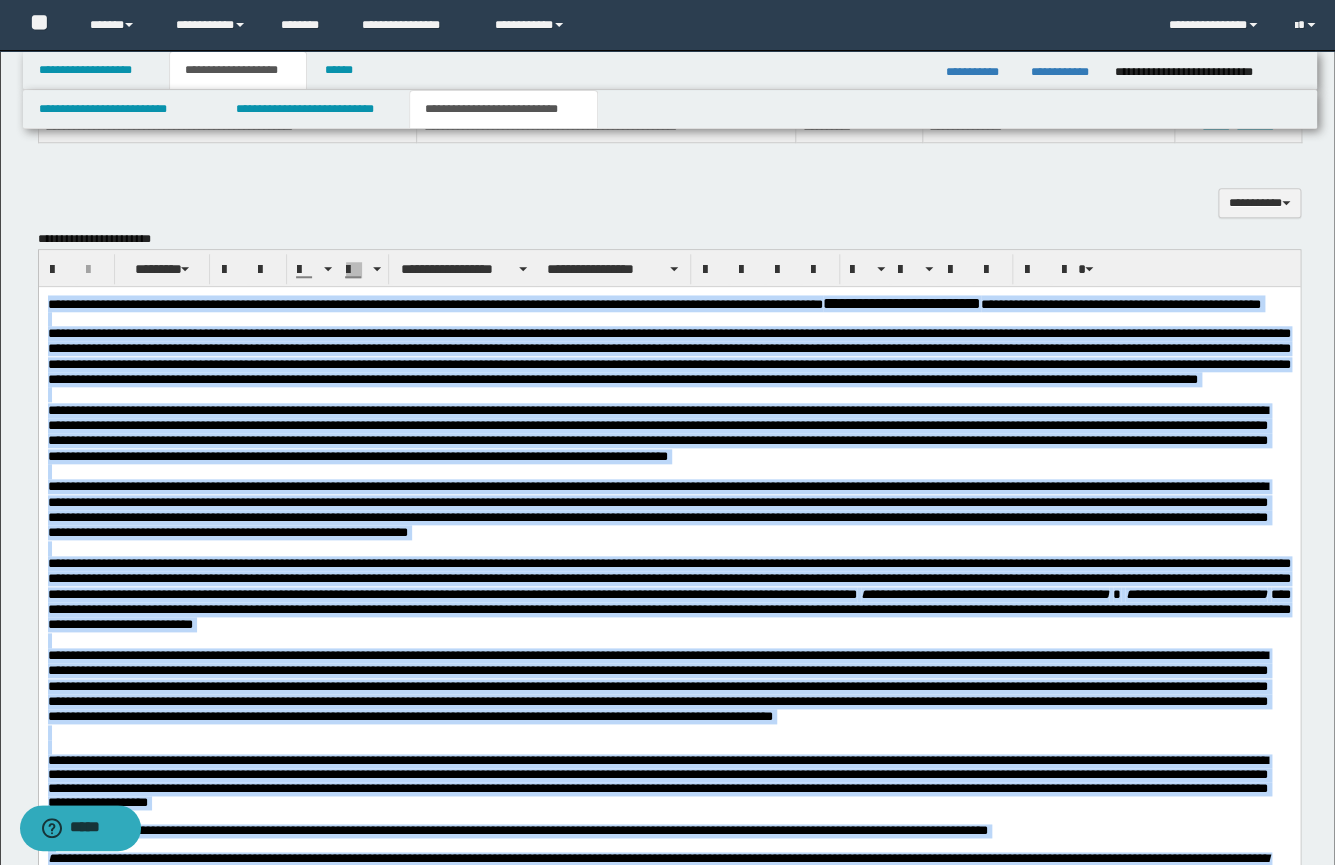 drag, startPoint x: 426, startPoint y: 935, endPoint x: 227, endPoint y: 204, distance: 757.6028 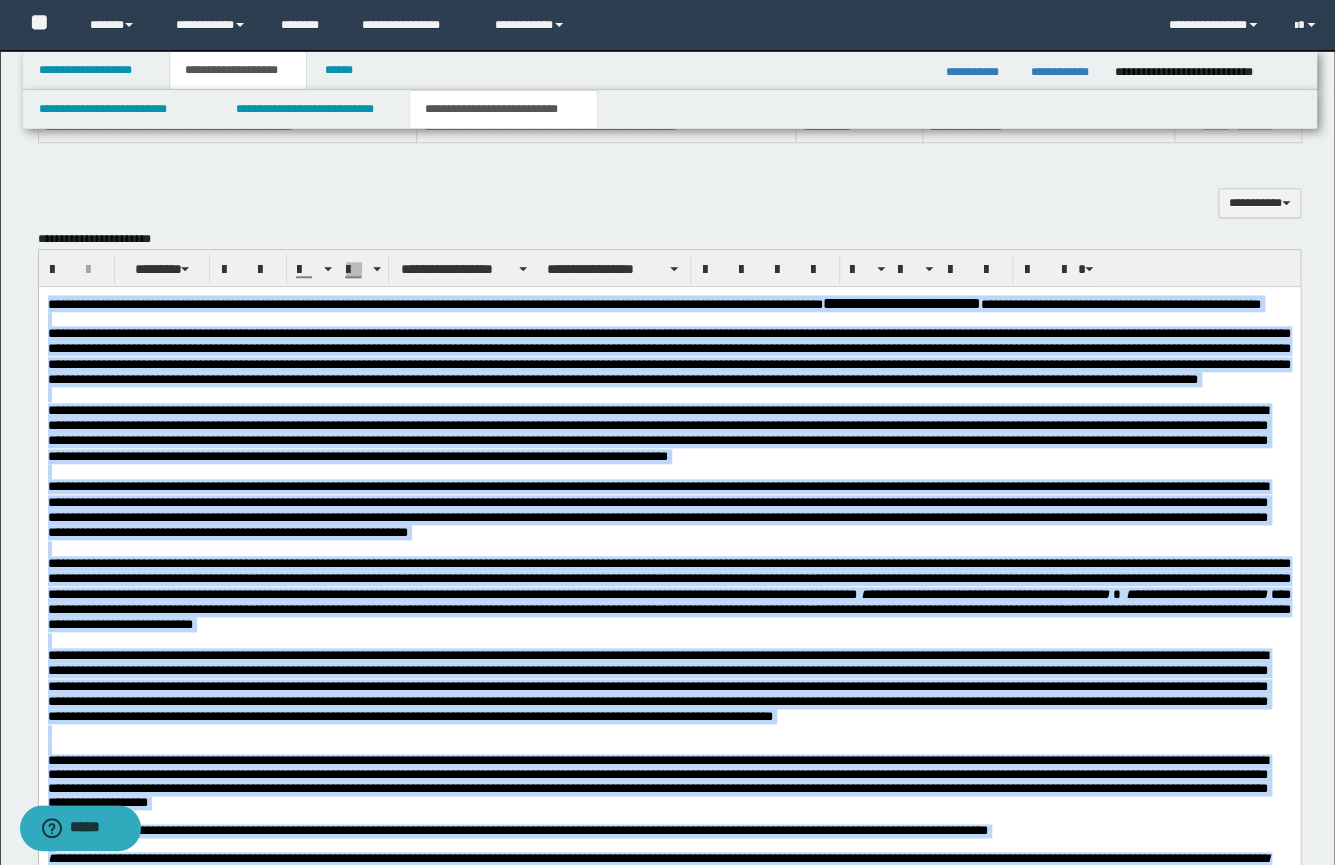 click on "**********" at bounding box center (668, 633) 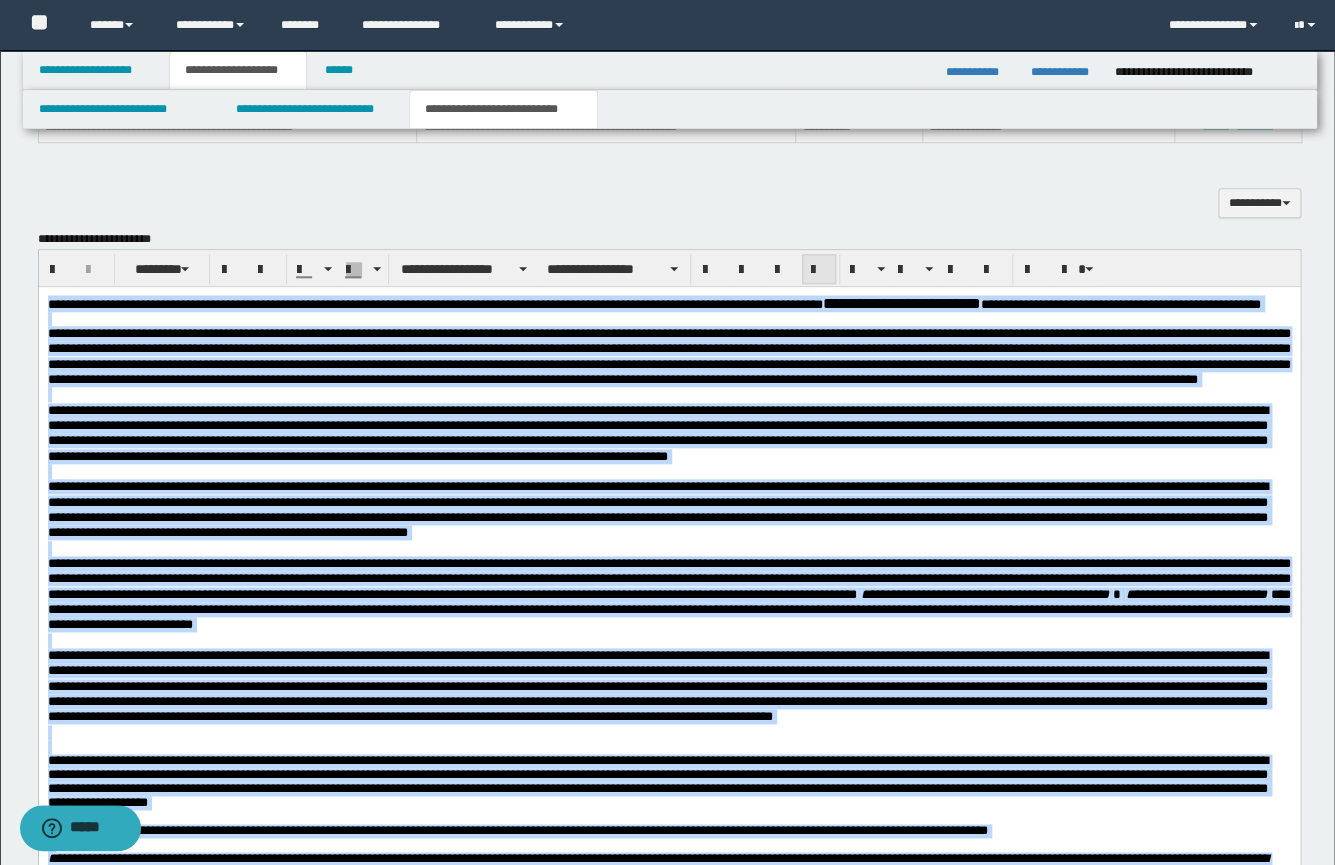 click at bounding box center (819, 269) 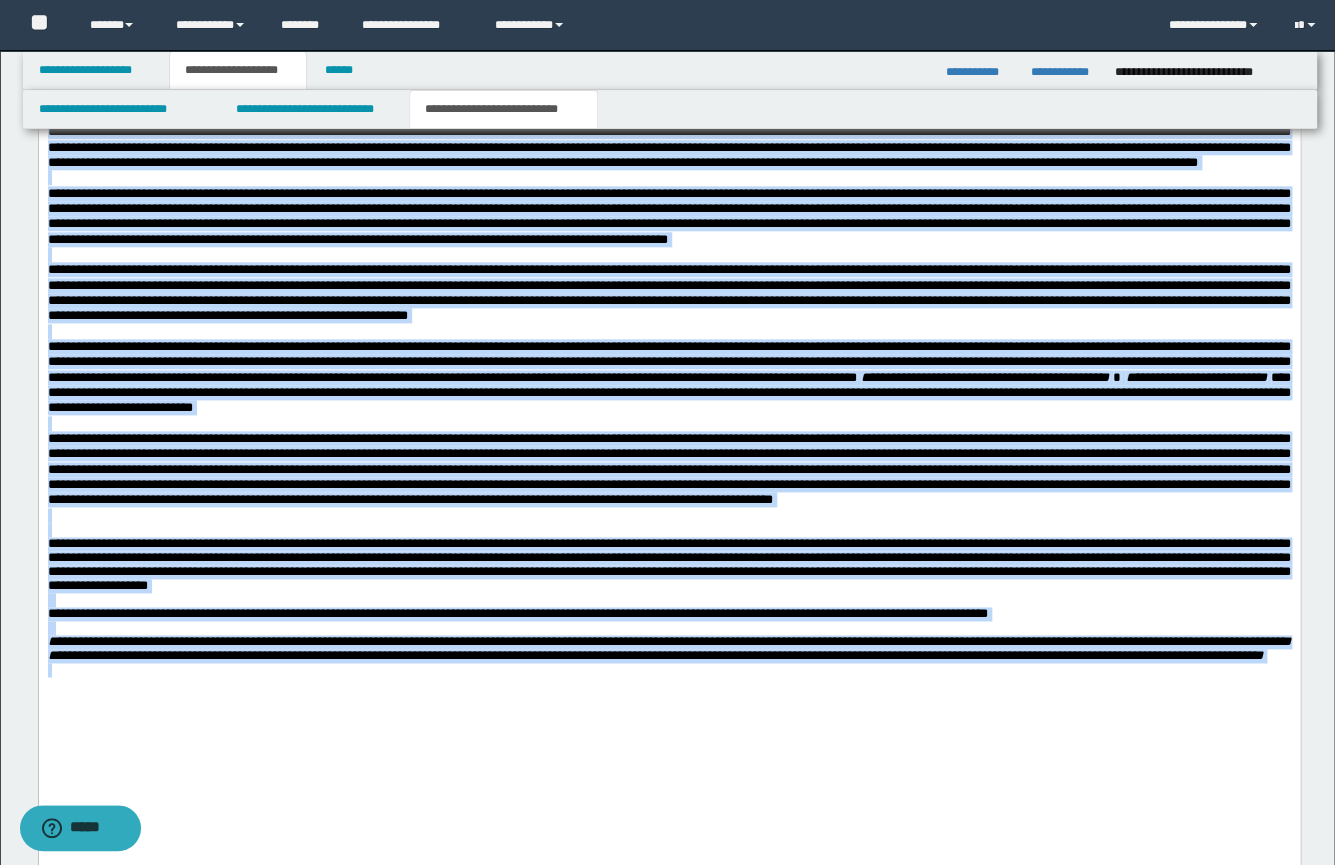 scroll, scrollTop: 766, scrollLeft: 0, axis: vertical 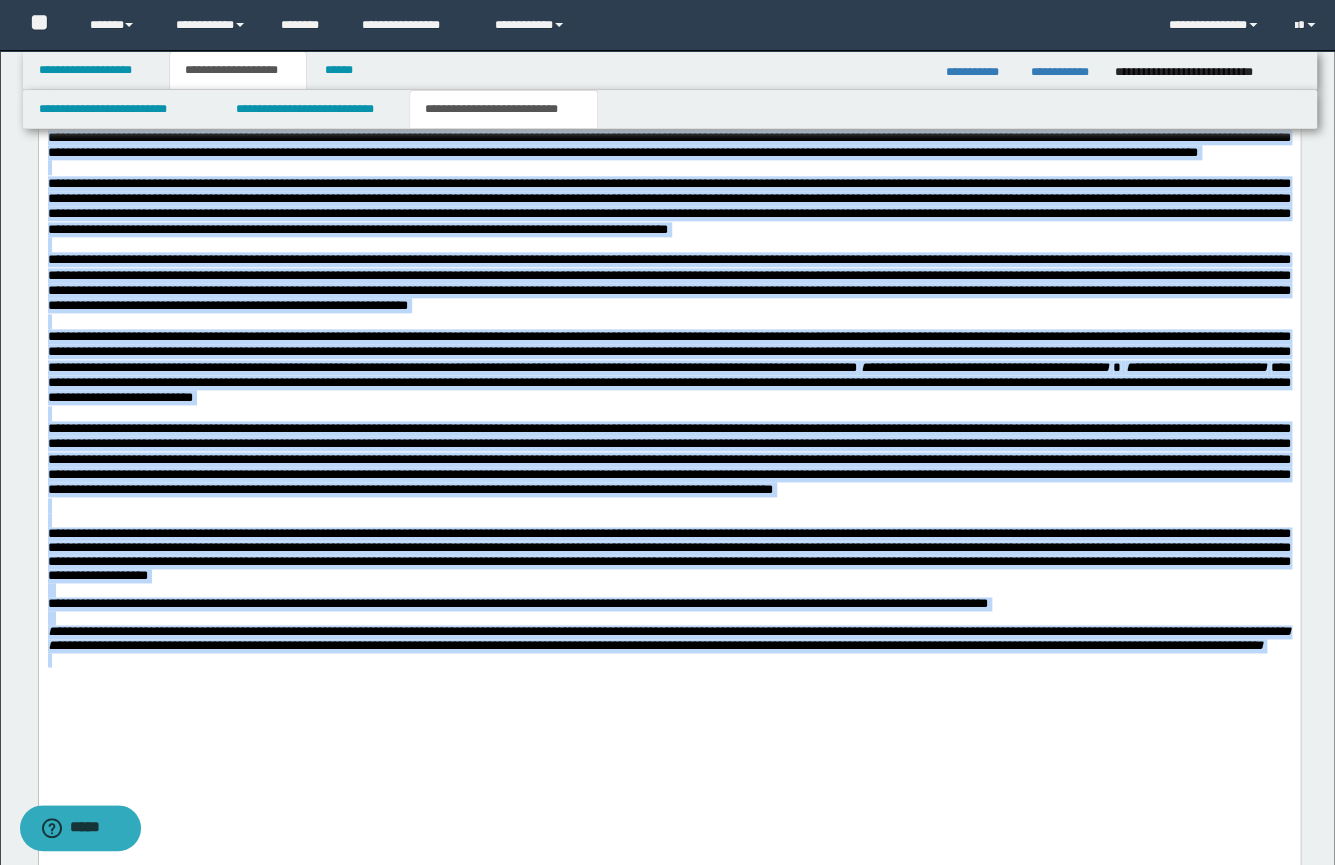 click at bounding box center (668, 519) 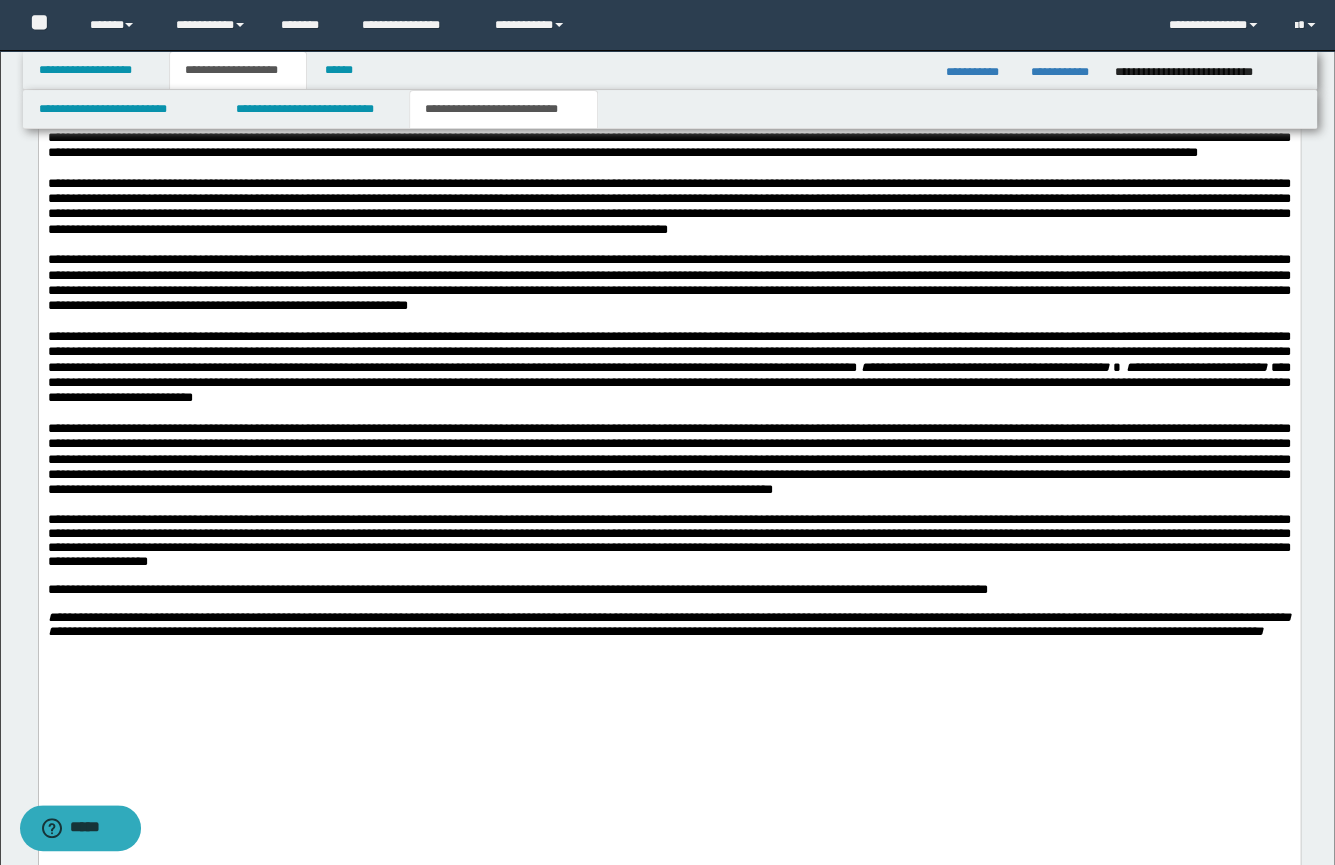 click at bounding box center (668, 645) 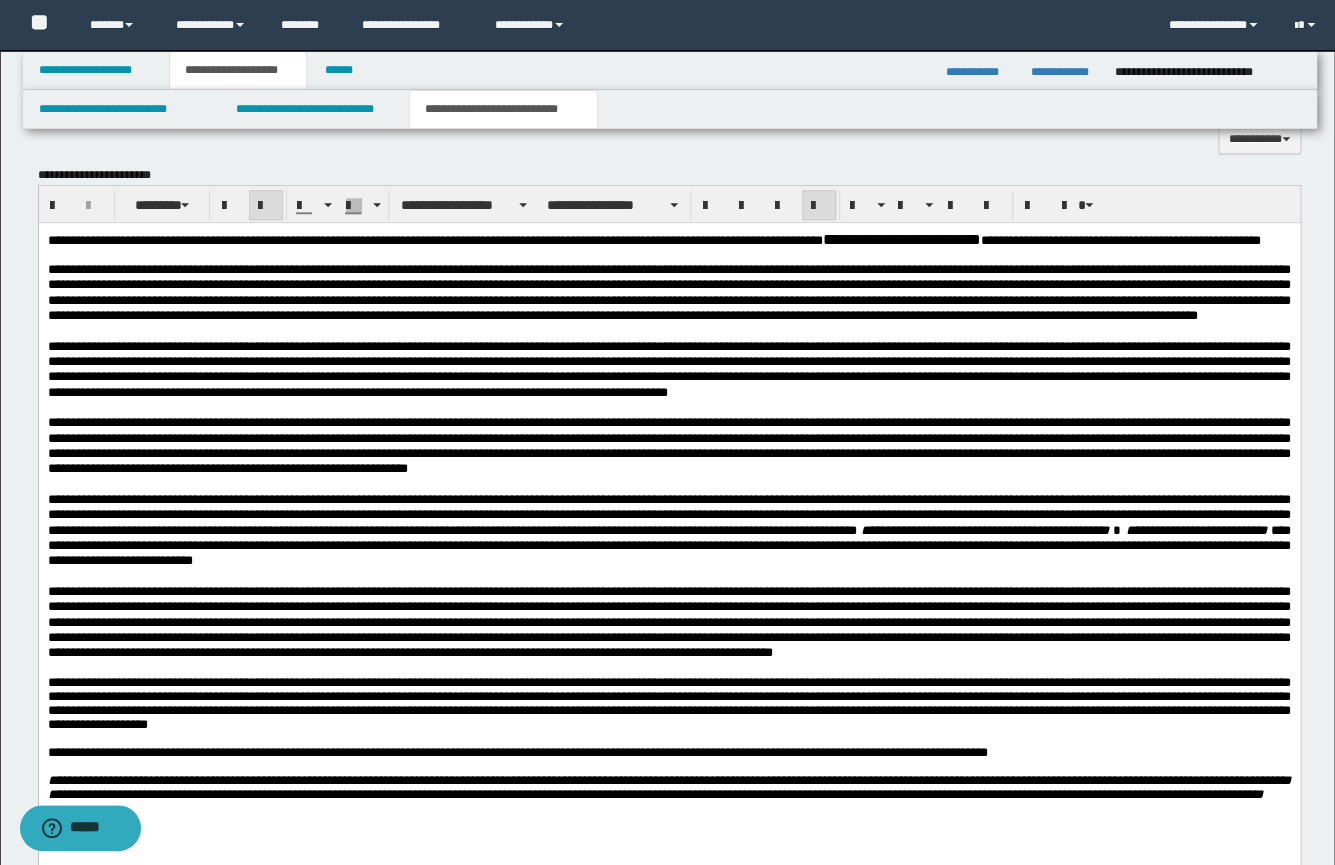 scroll, scrollTop: 600, scrollLeft: 0, axis: vertical 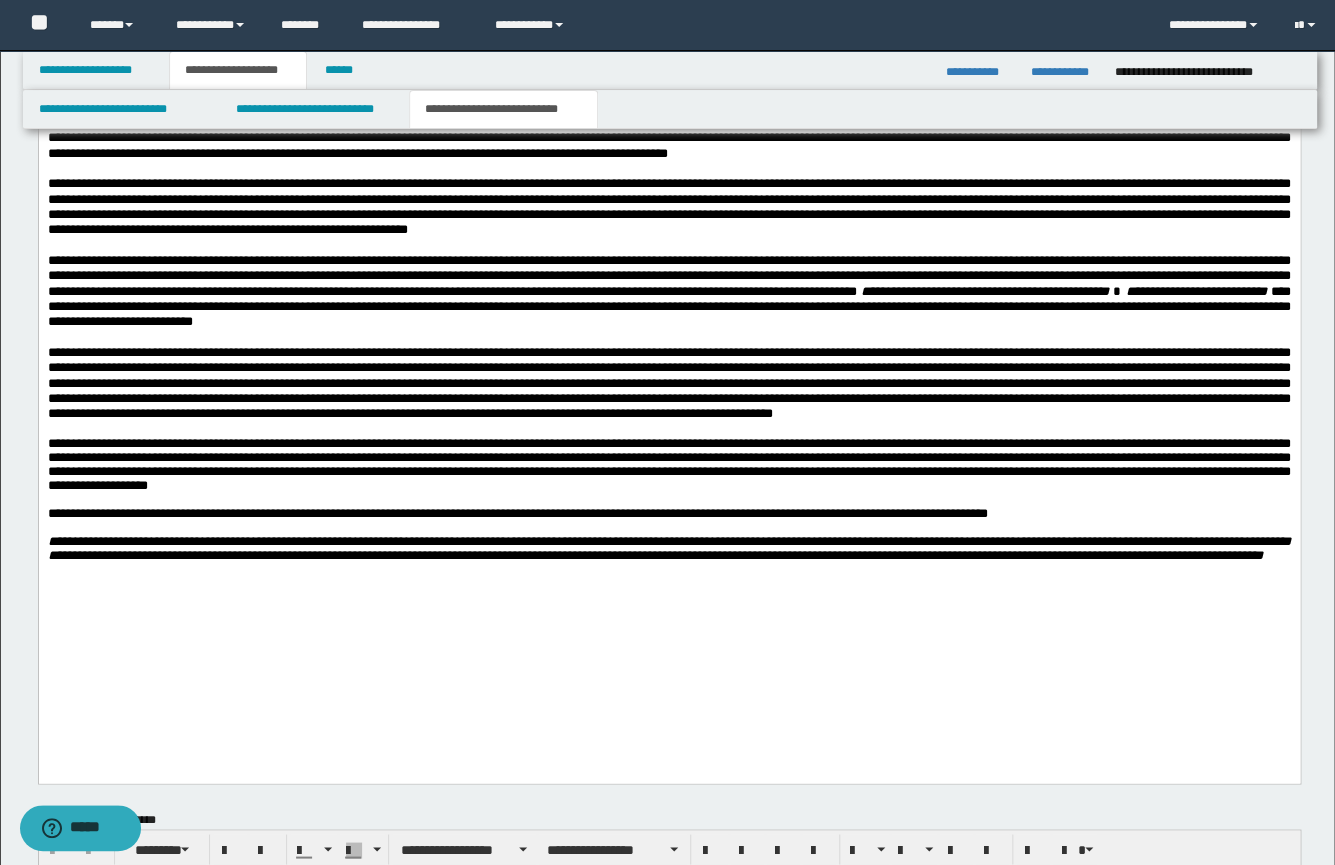 click at bounding box center (668, 383) 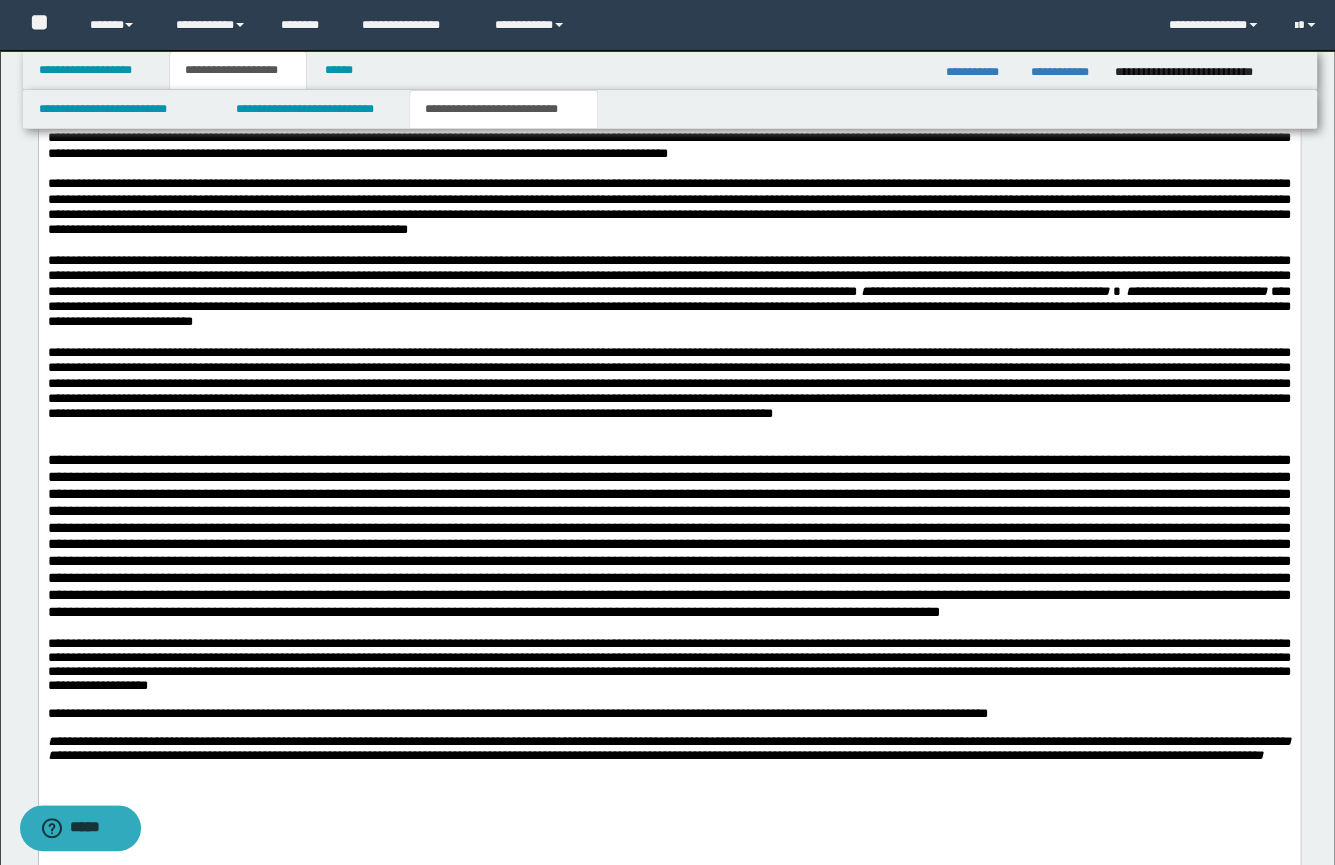 click at bounding box center [668, 536] 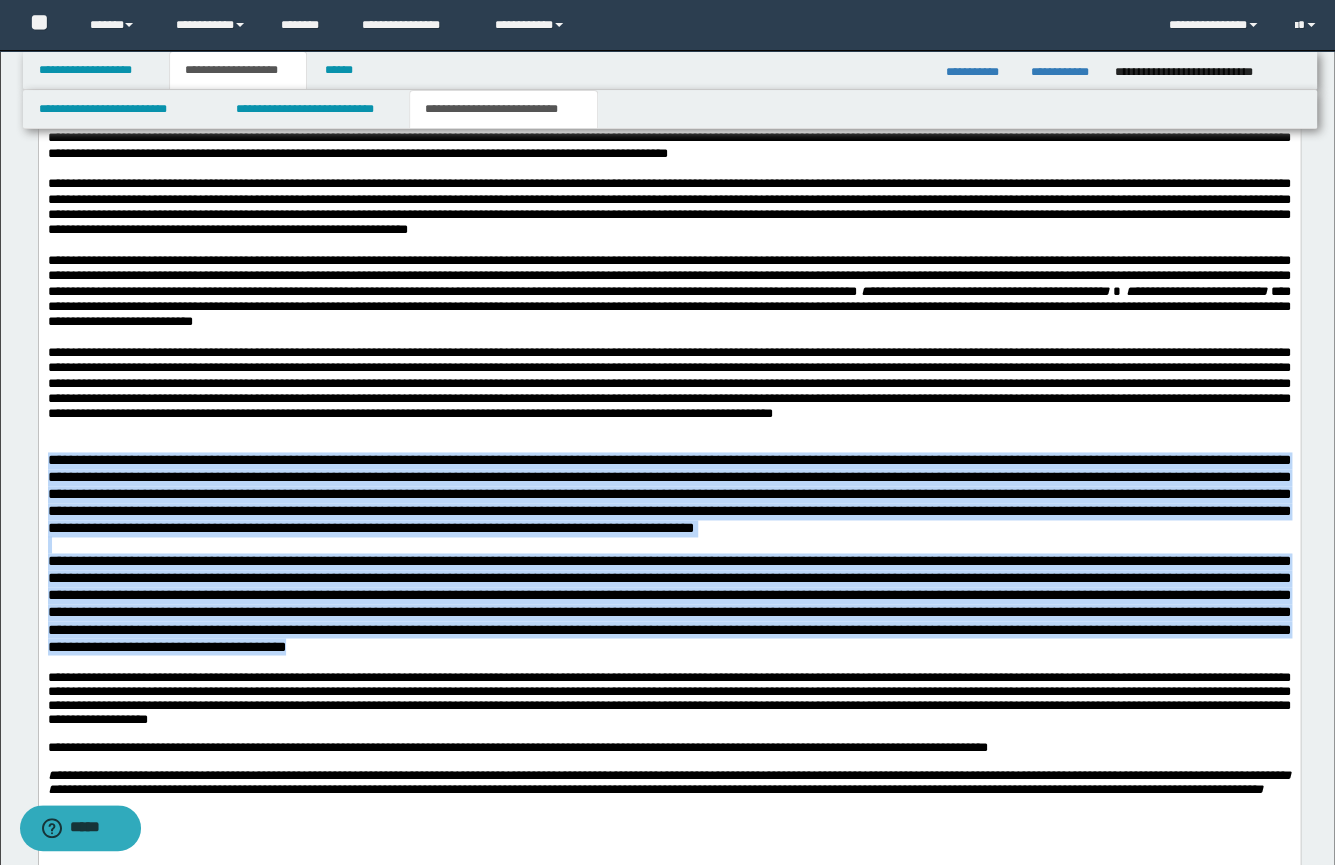 drag, startPoint x: 817, startPoint y: 710, endPoint x: 6, endPoint y: 522, distance: 832.50525 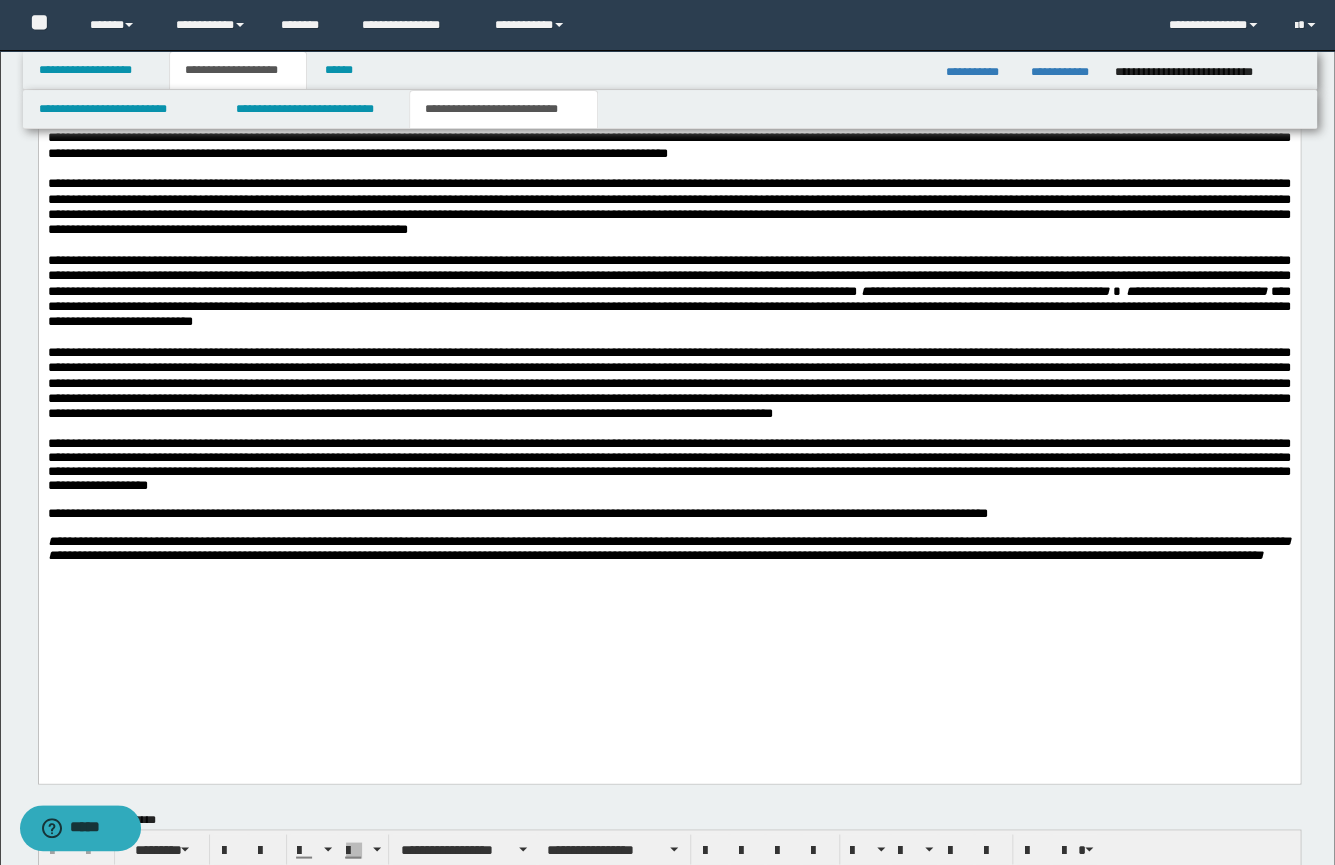 click on "**********" at bounding box center (668, 316) 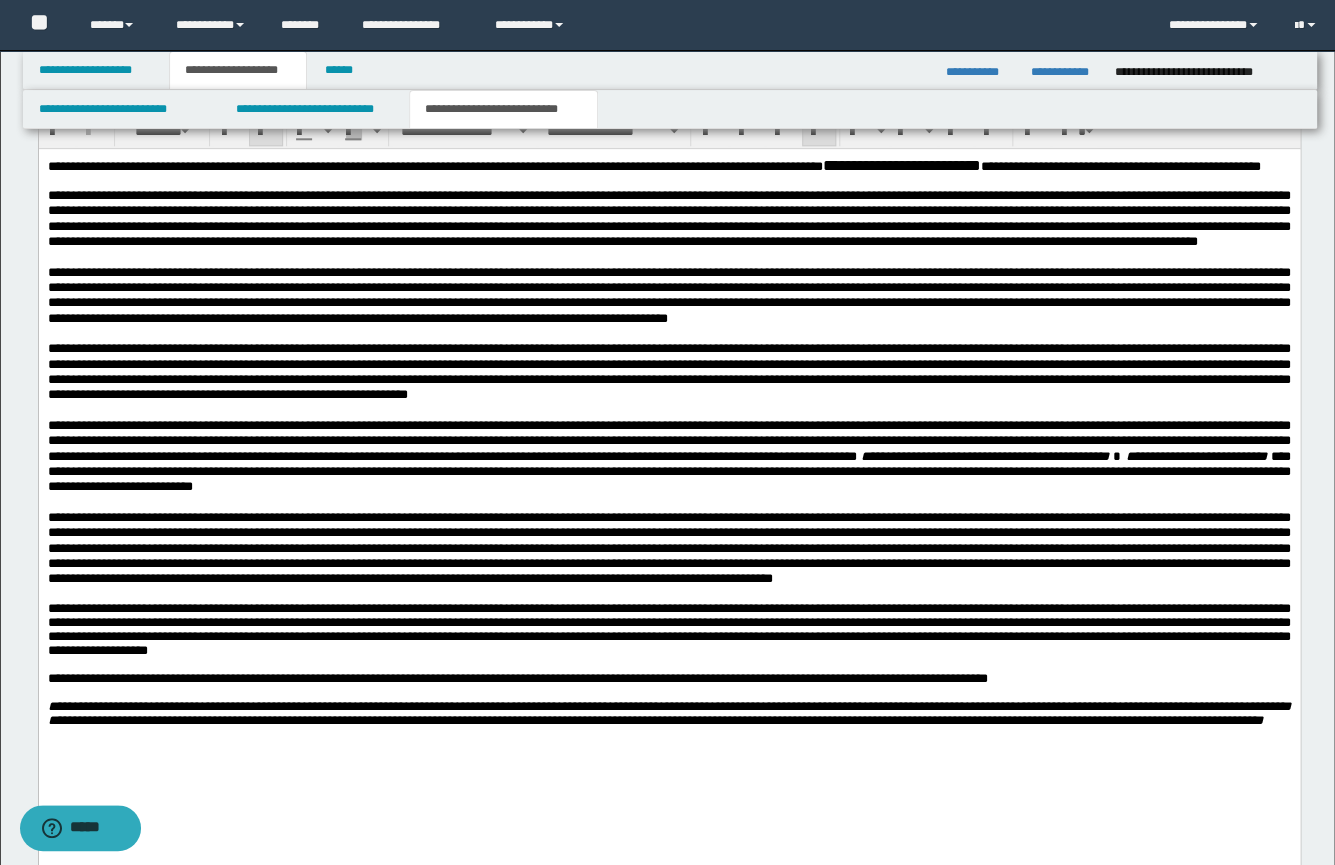 scroll, scrollTop: 400, scrollLeft: 0, axis: vertical 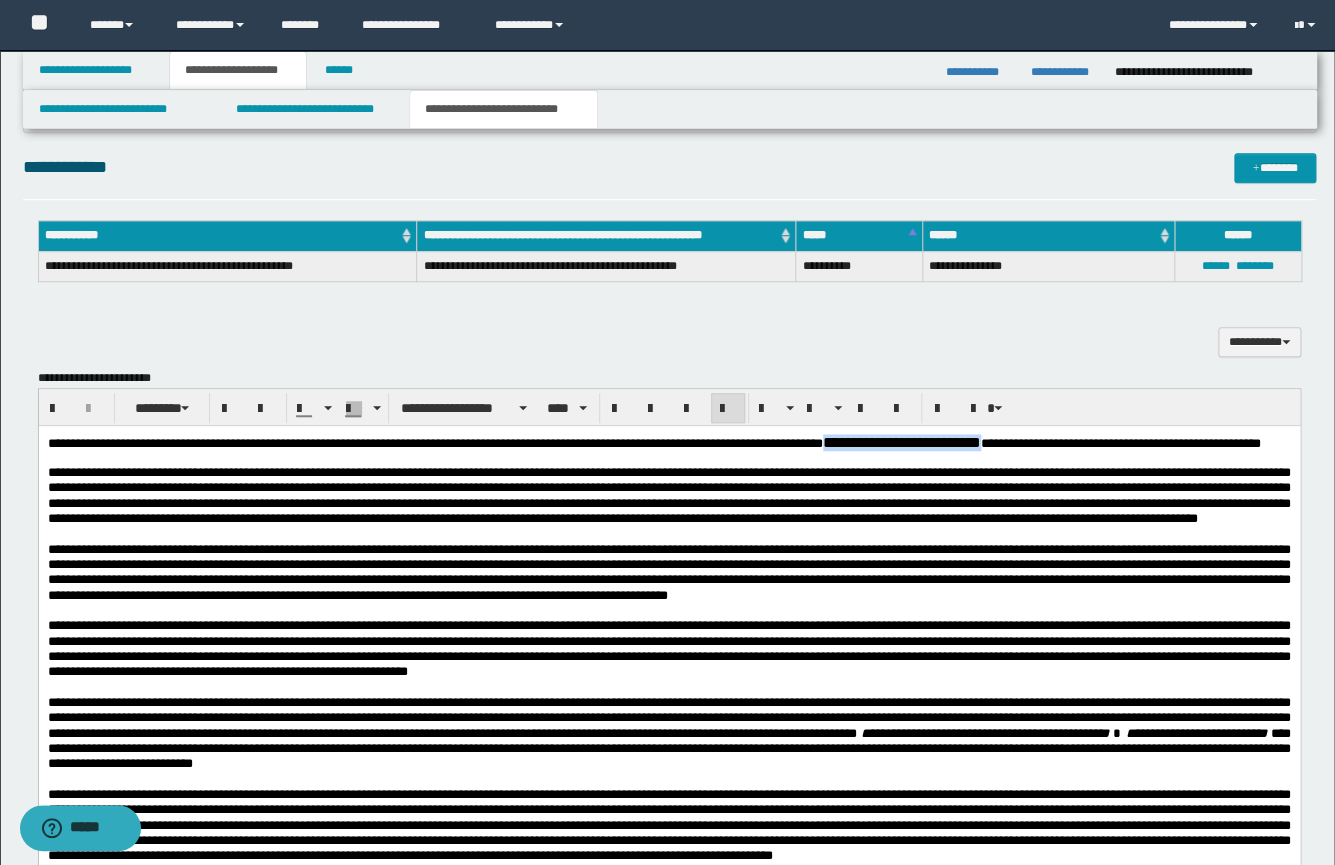 drag, startPoint x: 1154, startPoint y: 445, endPoint x: 954, endPoint y: 444, distance: 200.0025 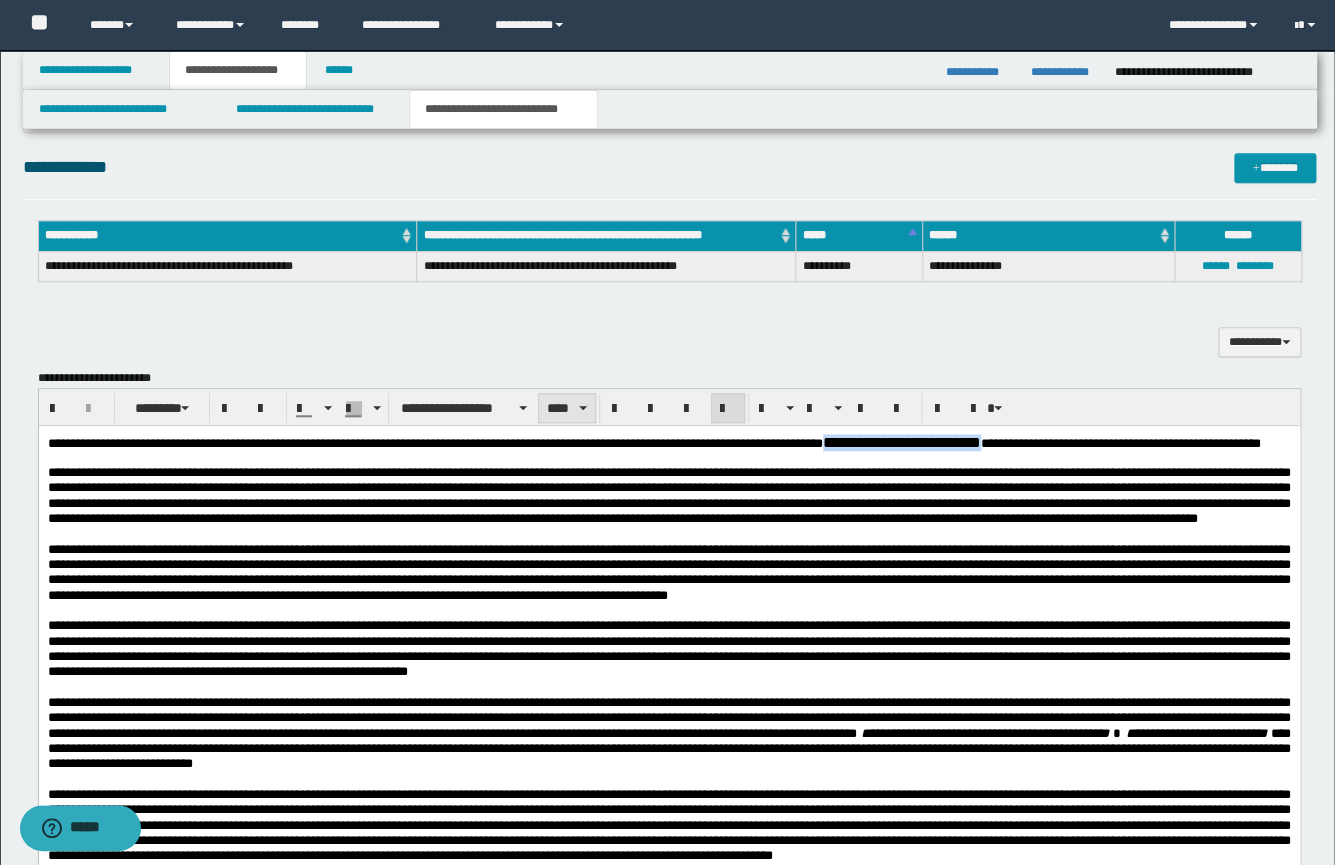 drag, startPoint x: 547, startPoint y: 402, endPoint x: 553, endPoint y: 415, distance: 14.3178215 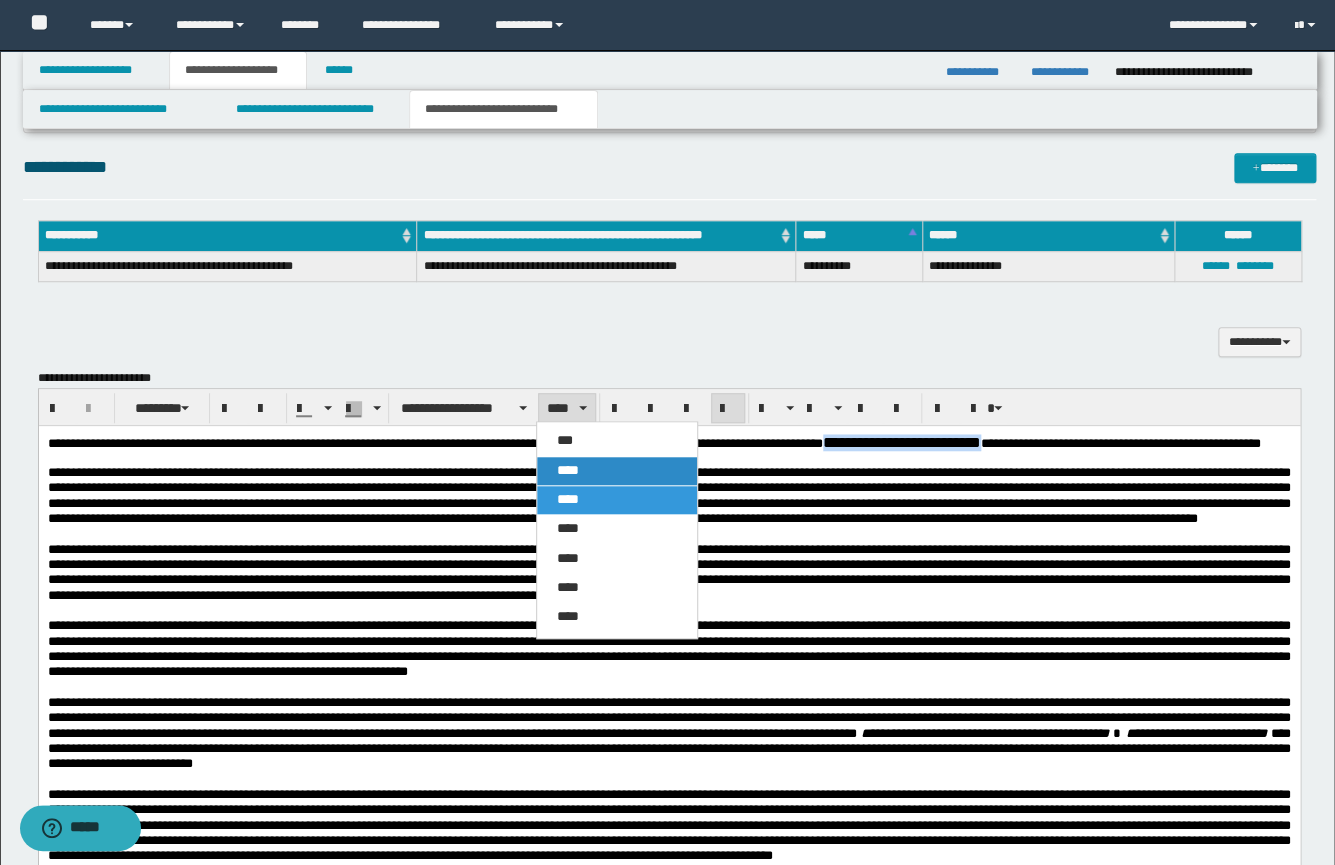 click on "****" at bounding box center [568, 470] 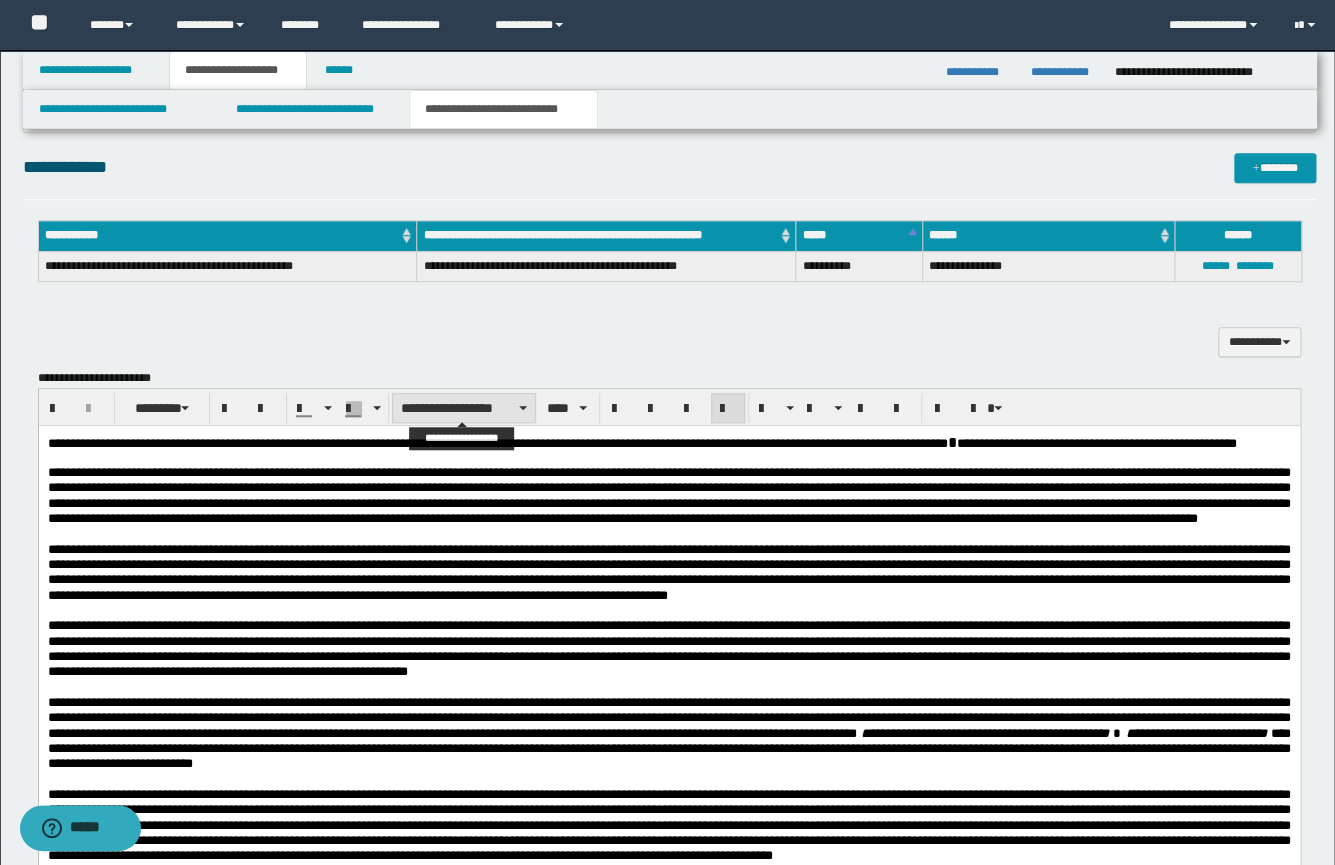 click on "**********" at bounding box center [464, 408] 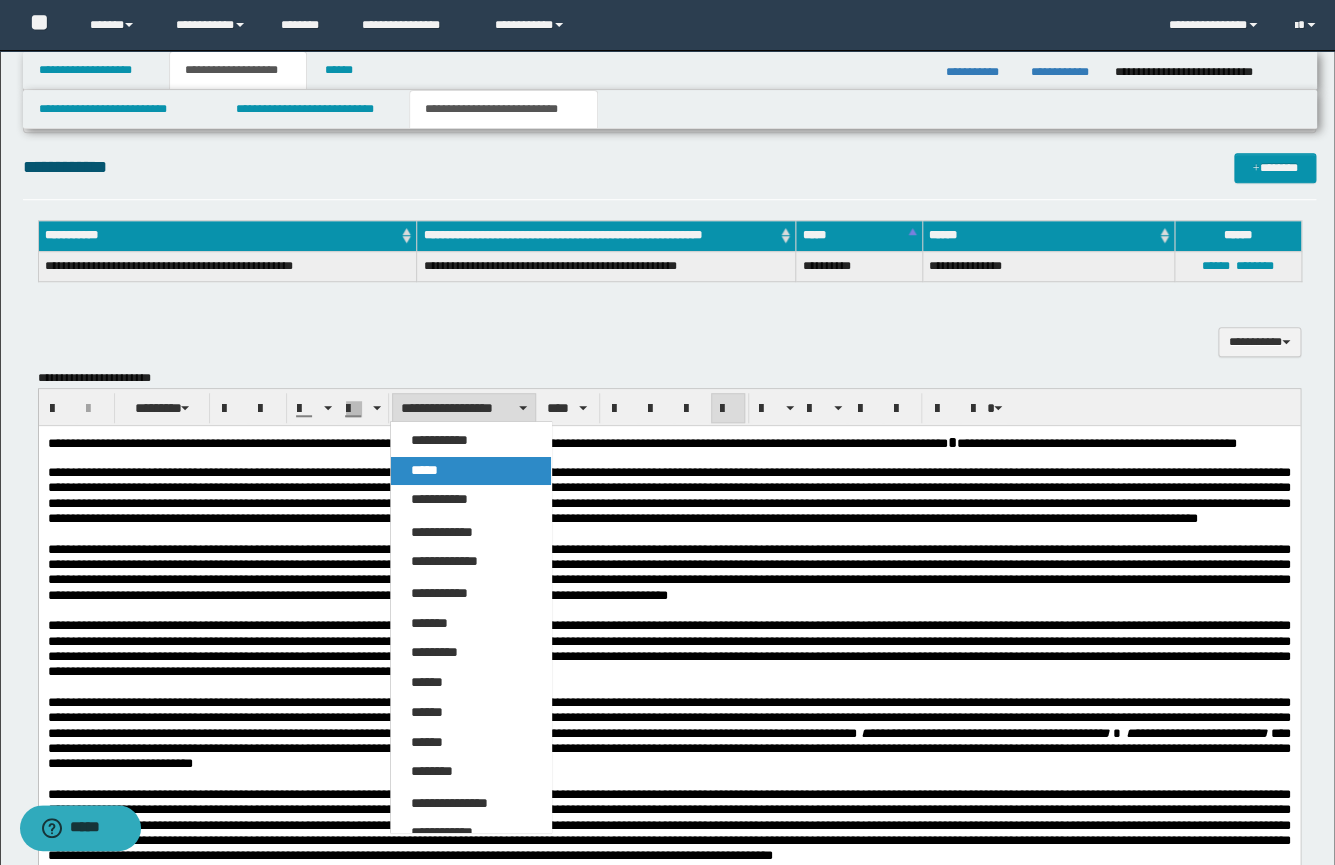 click on "*****" at bounding box center [471, 471] 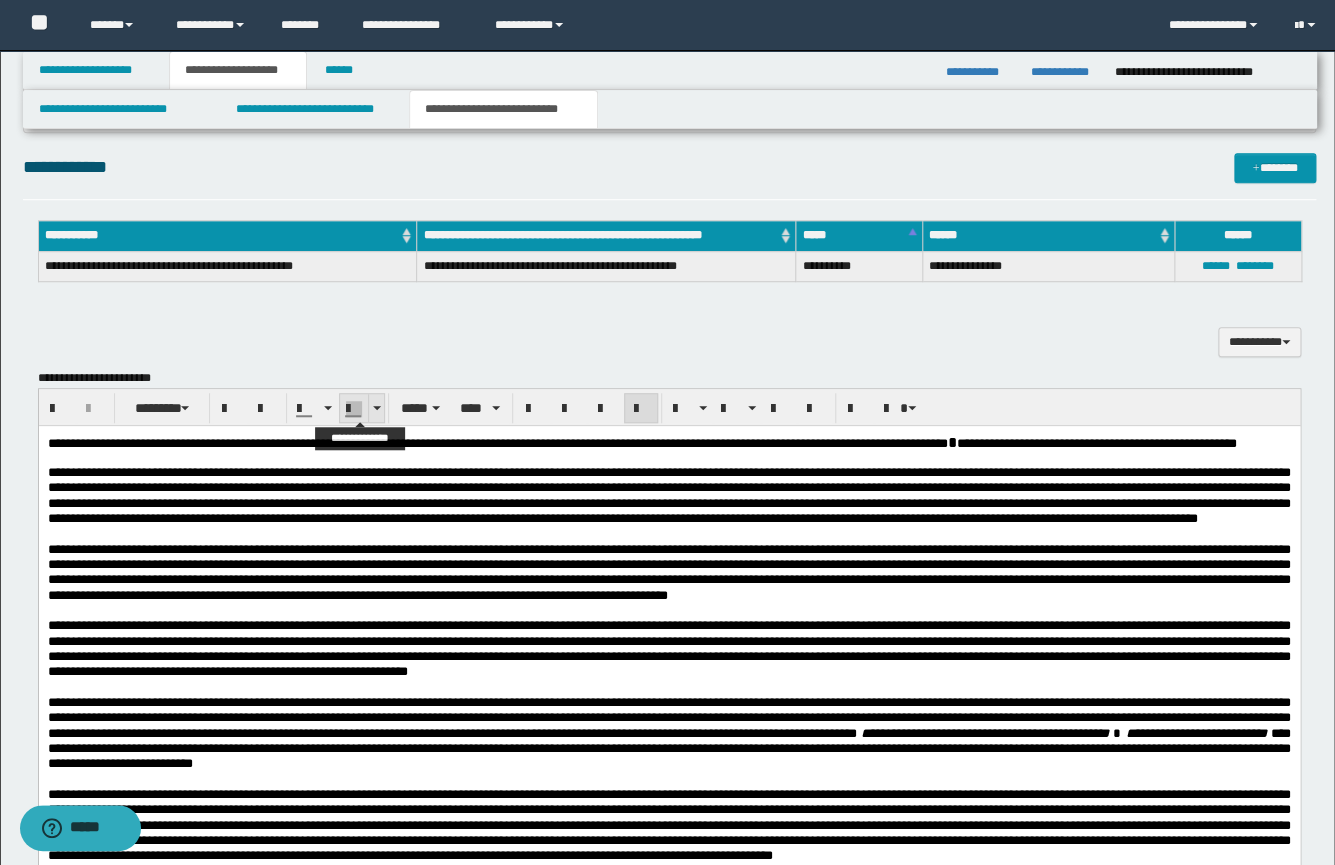 click at bounding box center [377, 408] 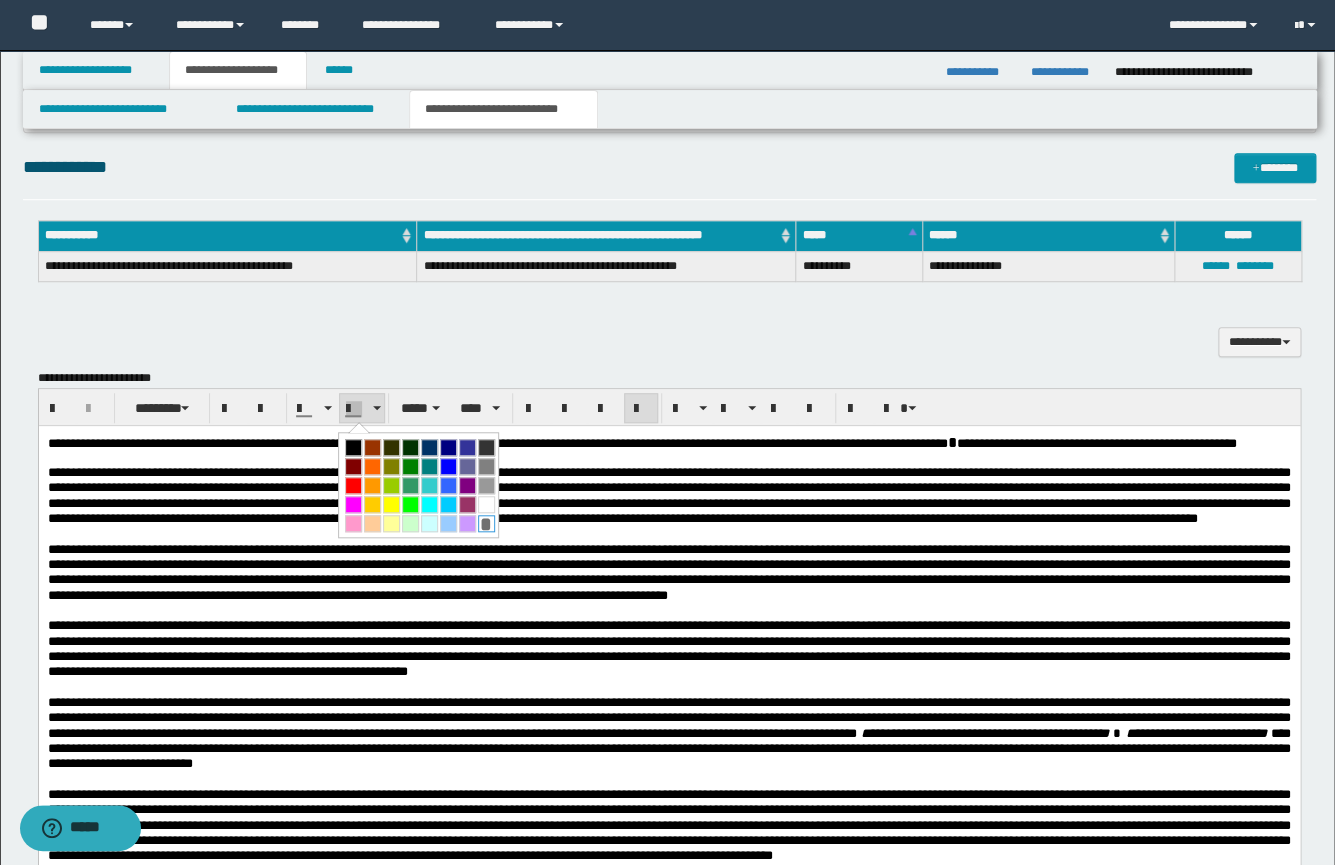 drag, startPoint x: 413, startPoint y: 85, endPoint x: 486, endPoint y: 523, distance: 444.04166 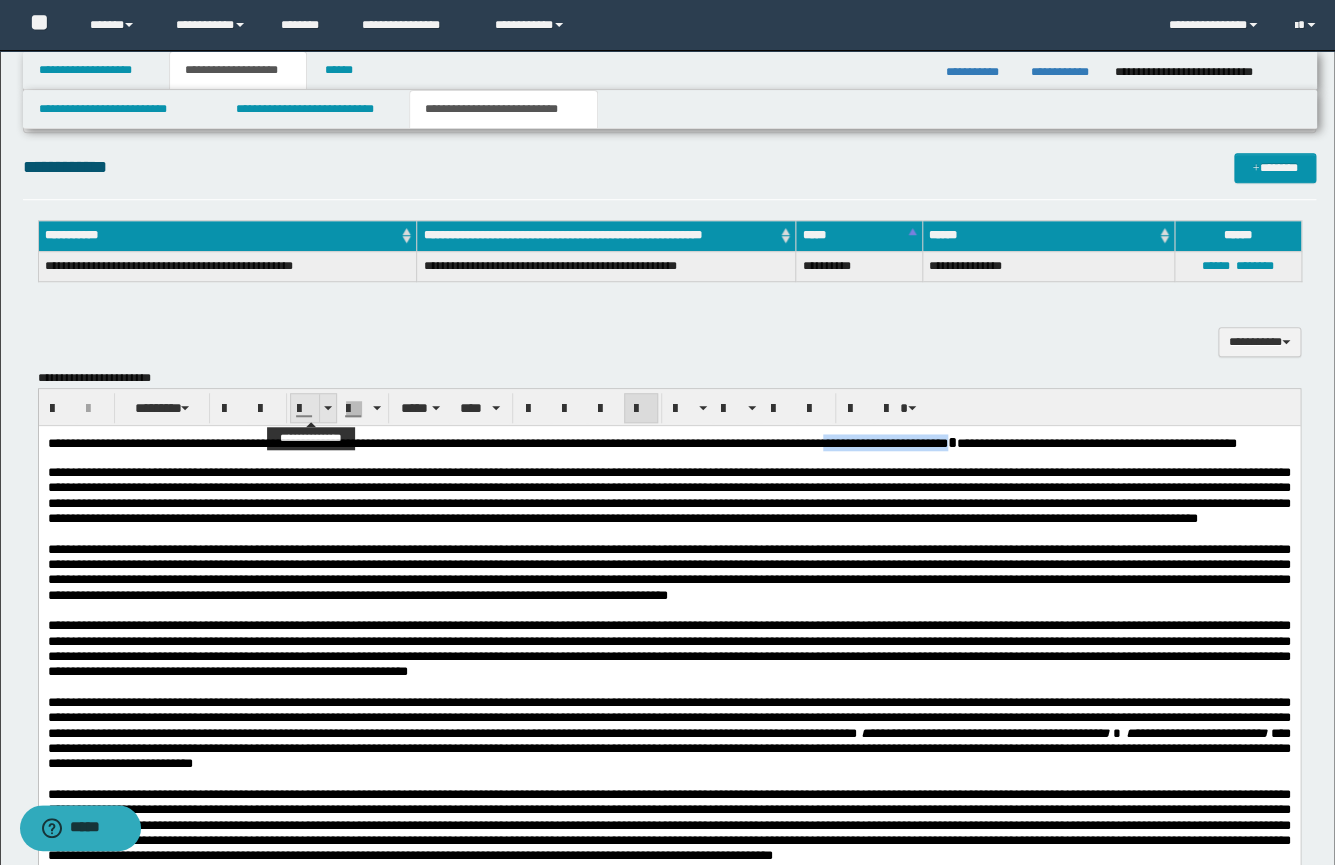 click at bounding box center [327, 408] 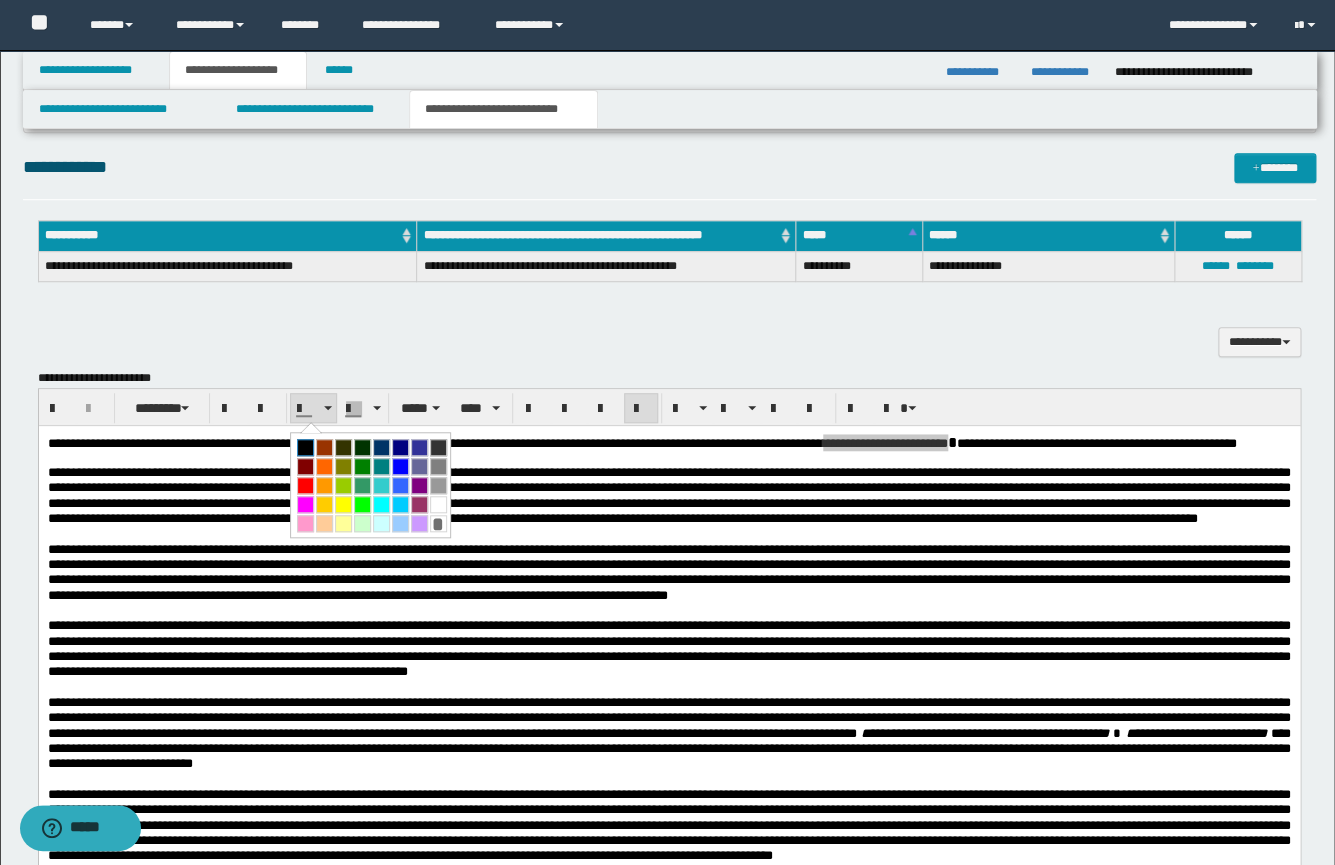 drag, startPoint x: 307, startPoint y: 449, endPoint x: 586, endPoint y: 148, distance: 410.41687 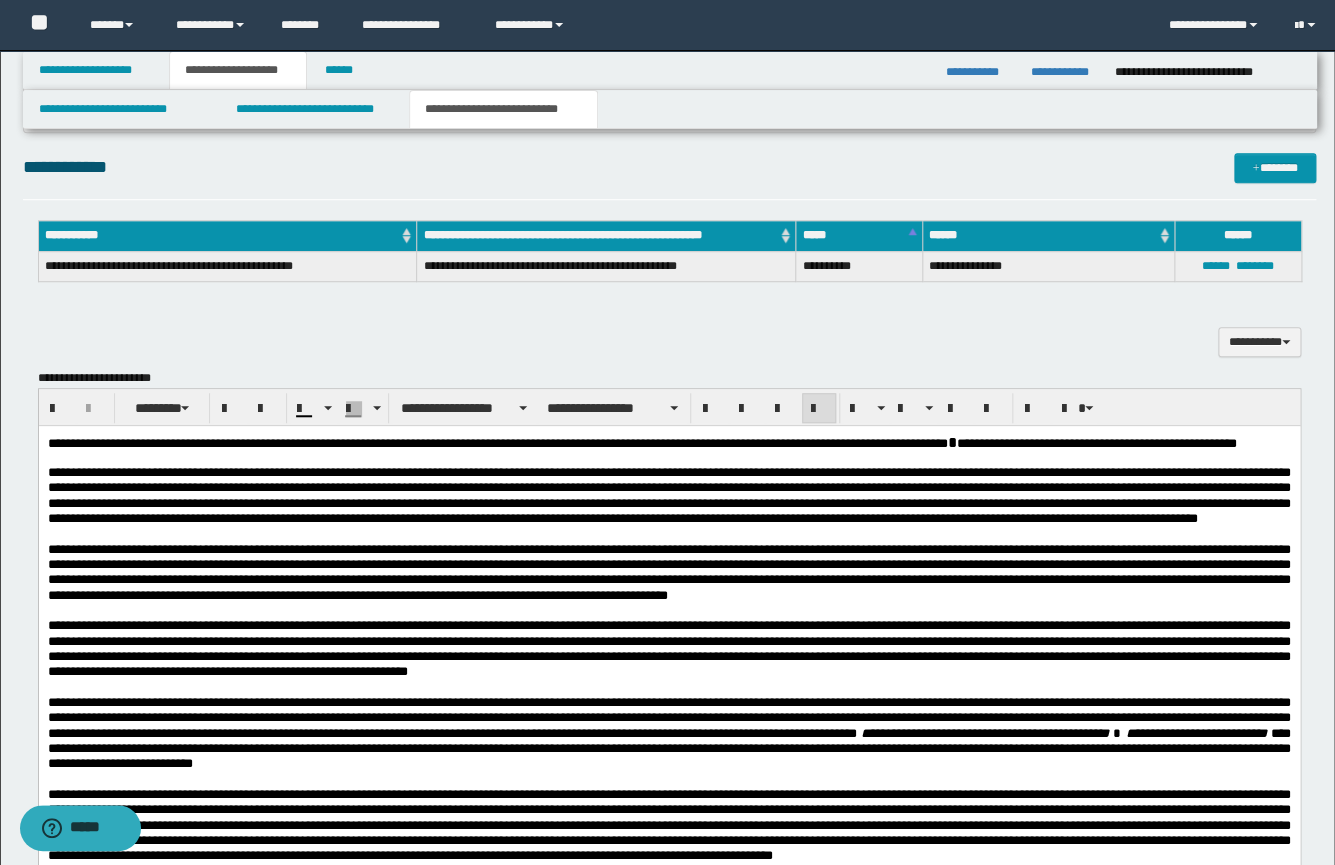 click at bounding box center [668, 610] 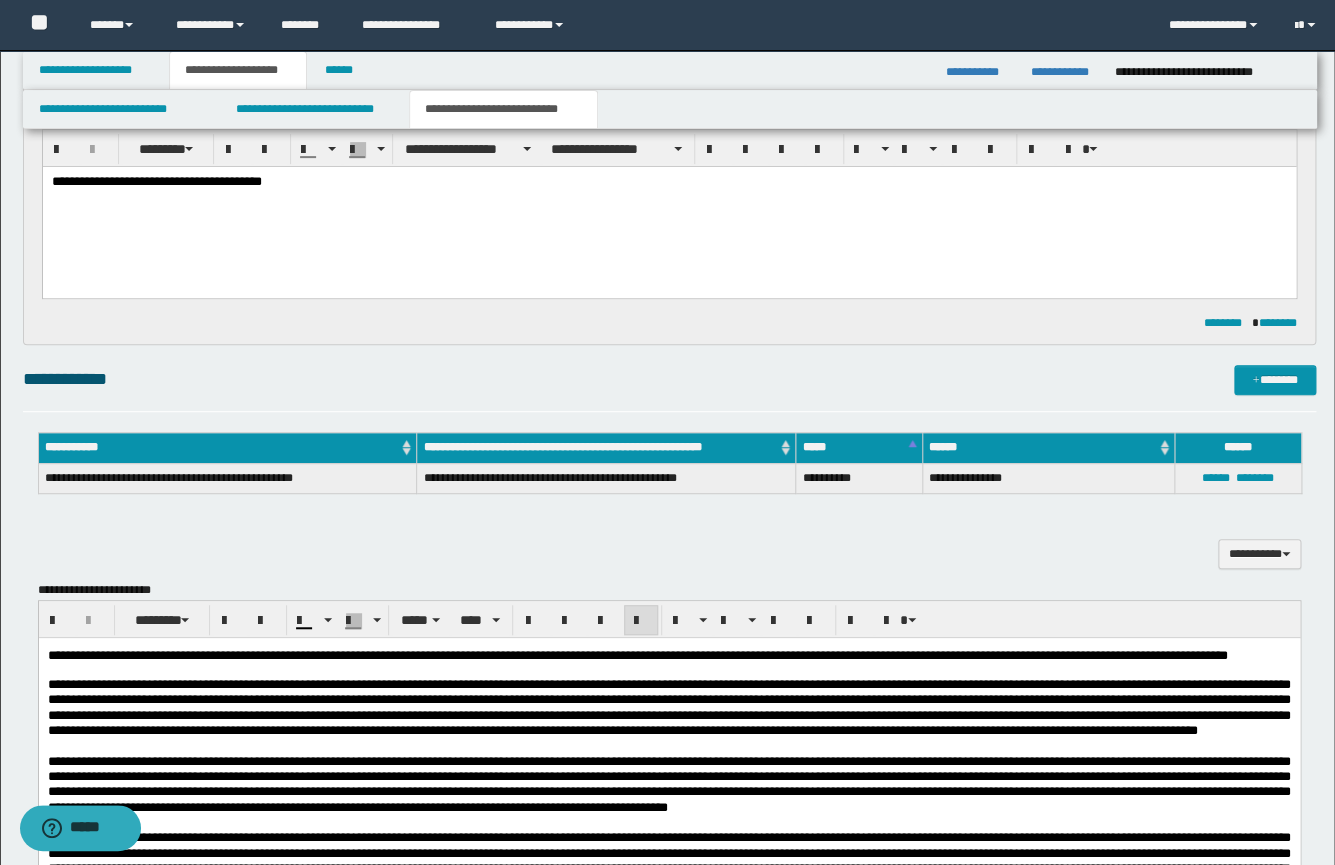 scroll, scrollTop: 383, scrollLeft: 0, axis: vertical 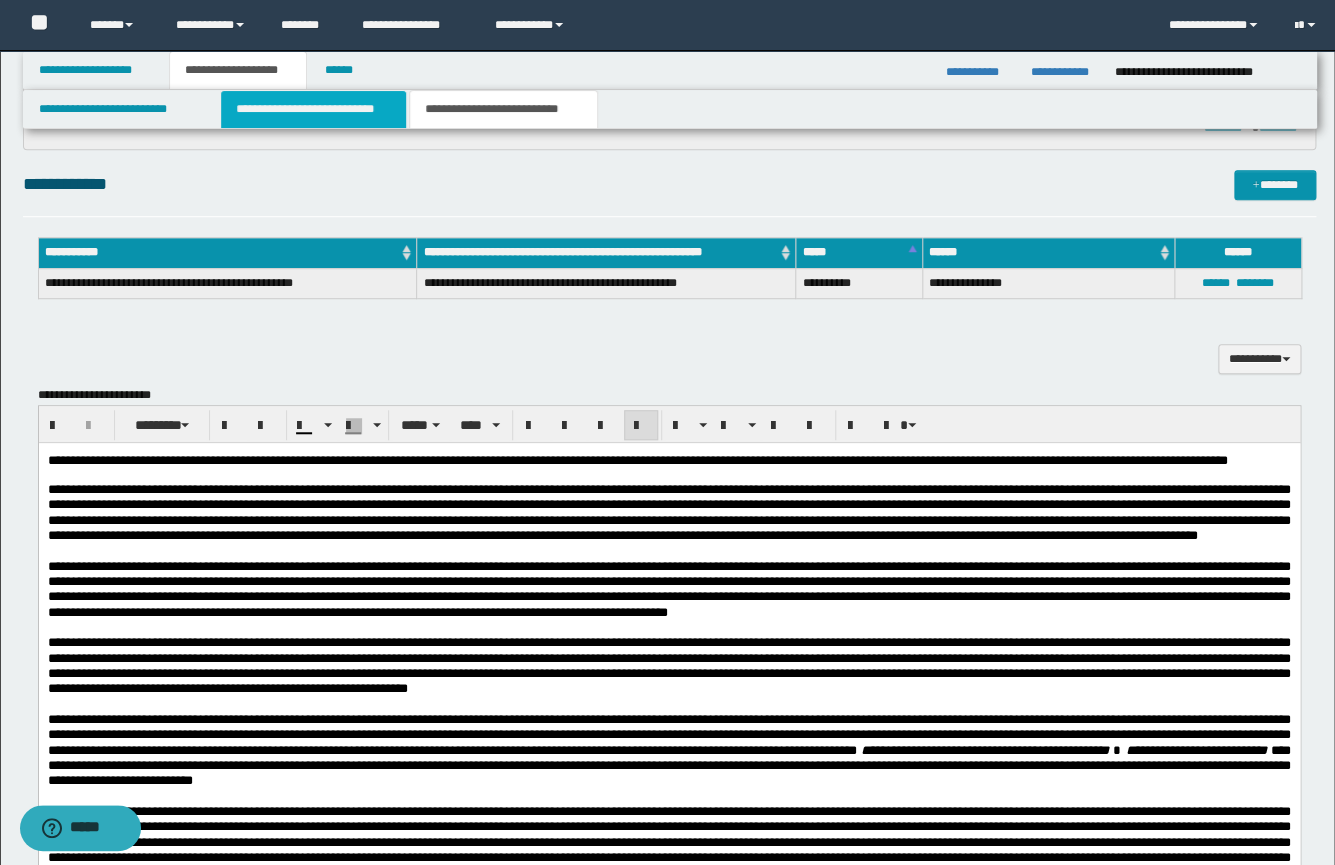 click on "**********" at bounding box center (313, 109) 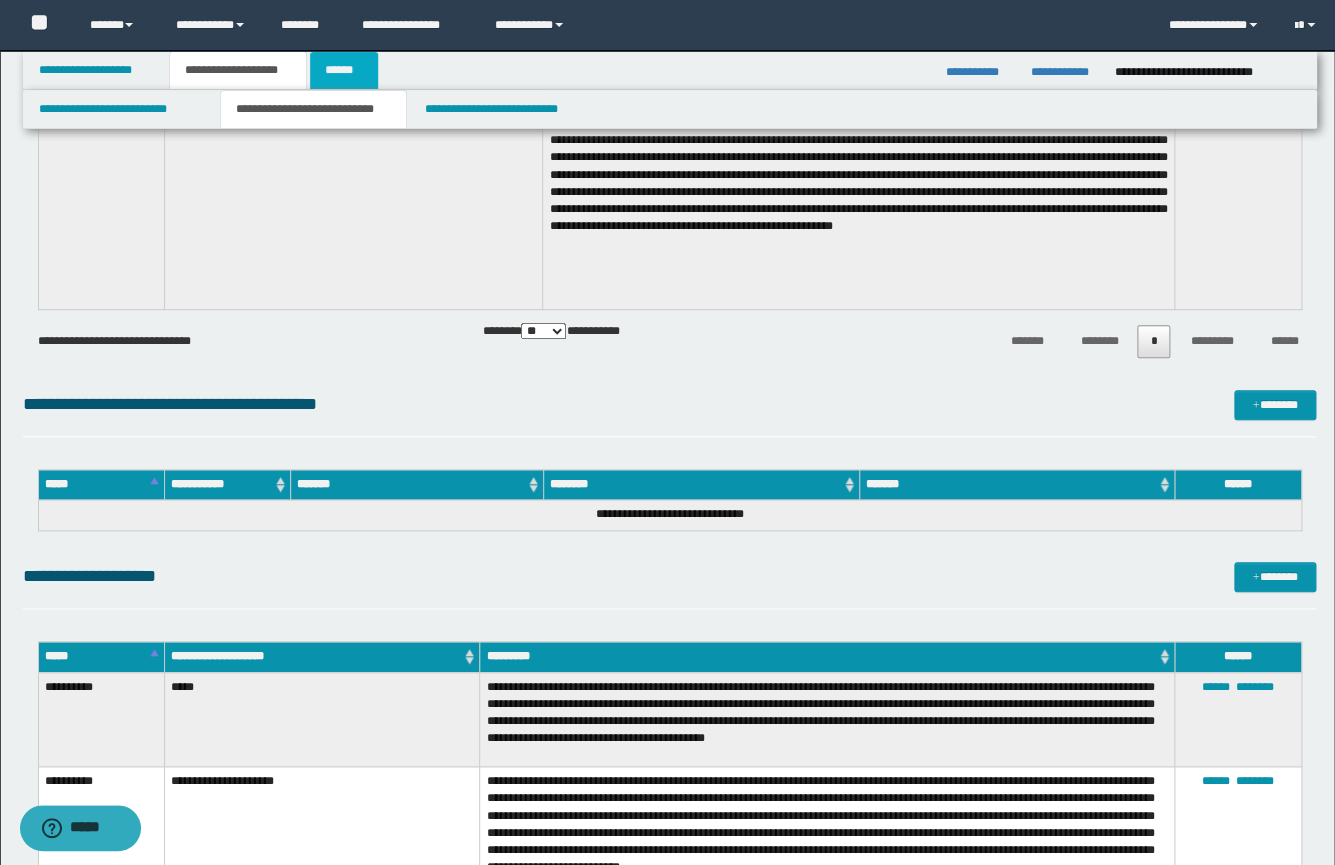 click on "******" at bounding box center [344, 70] 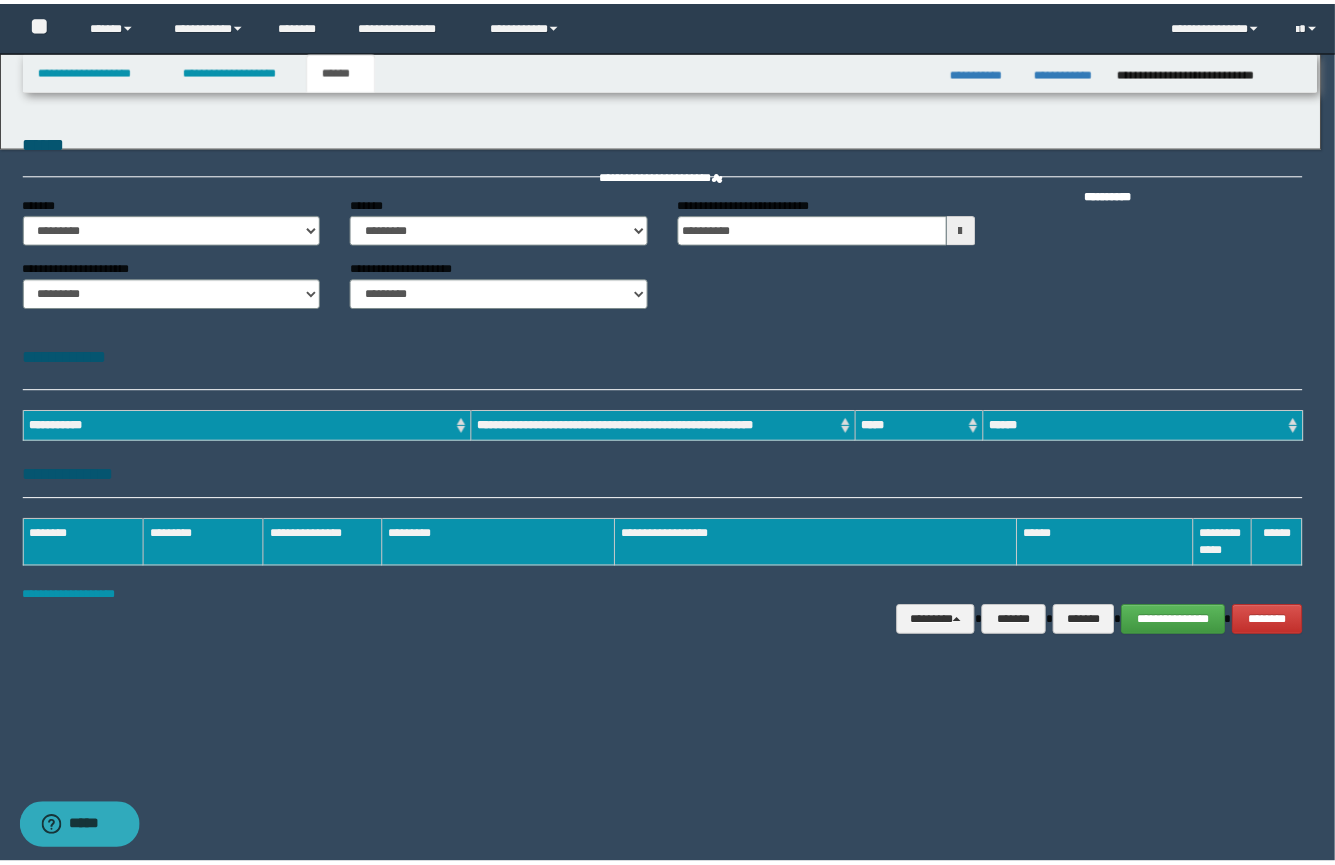 scroll, scrollTop: 0, scrollLeft: 0, axis: both 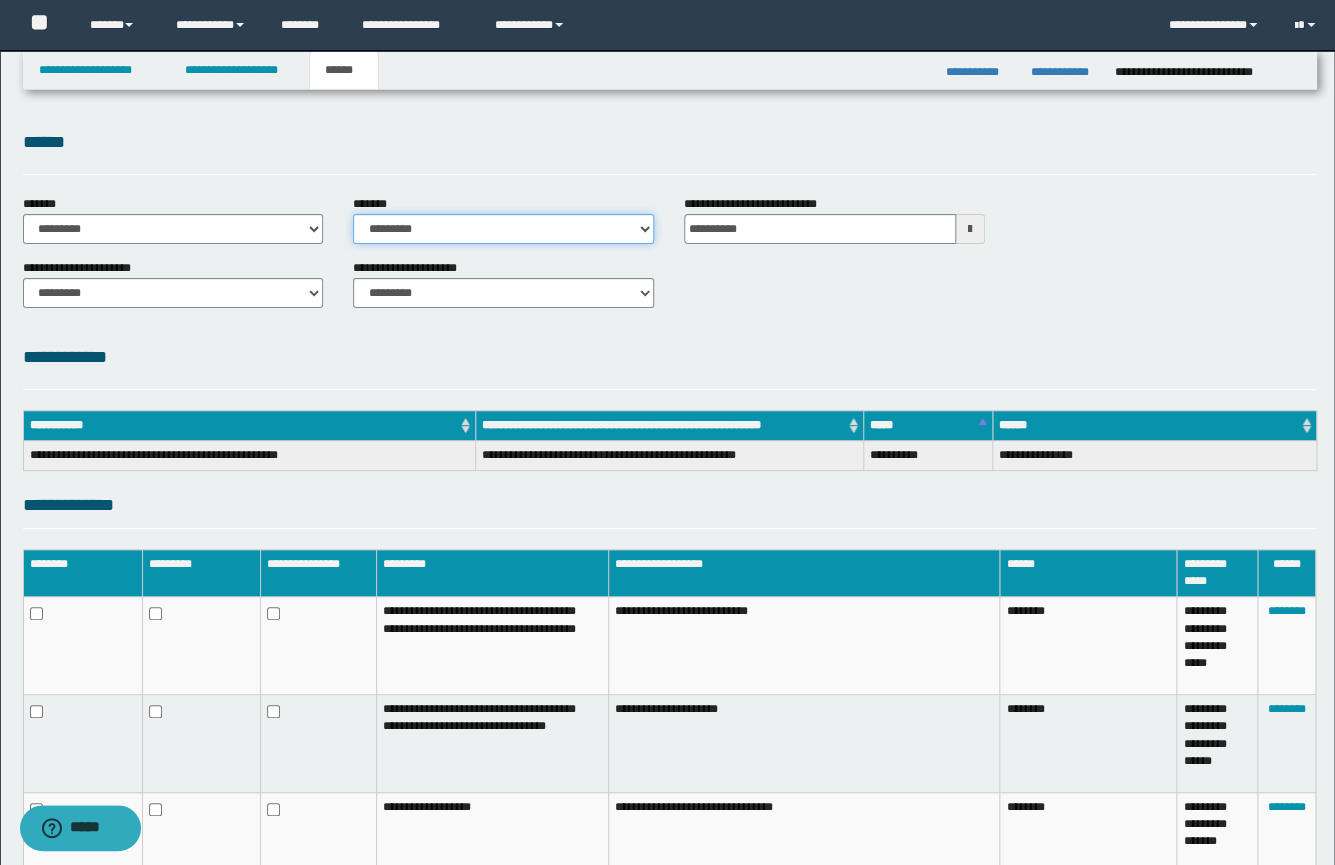 click on "**********" at bounding box center (503, 229) 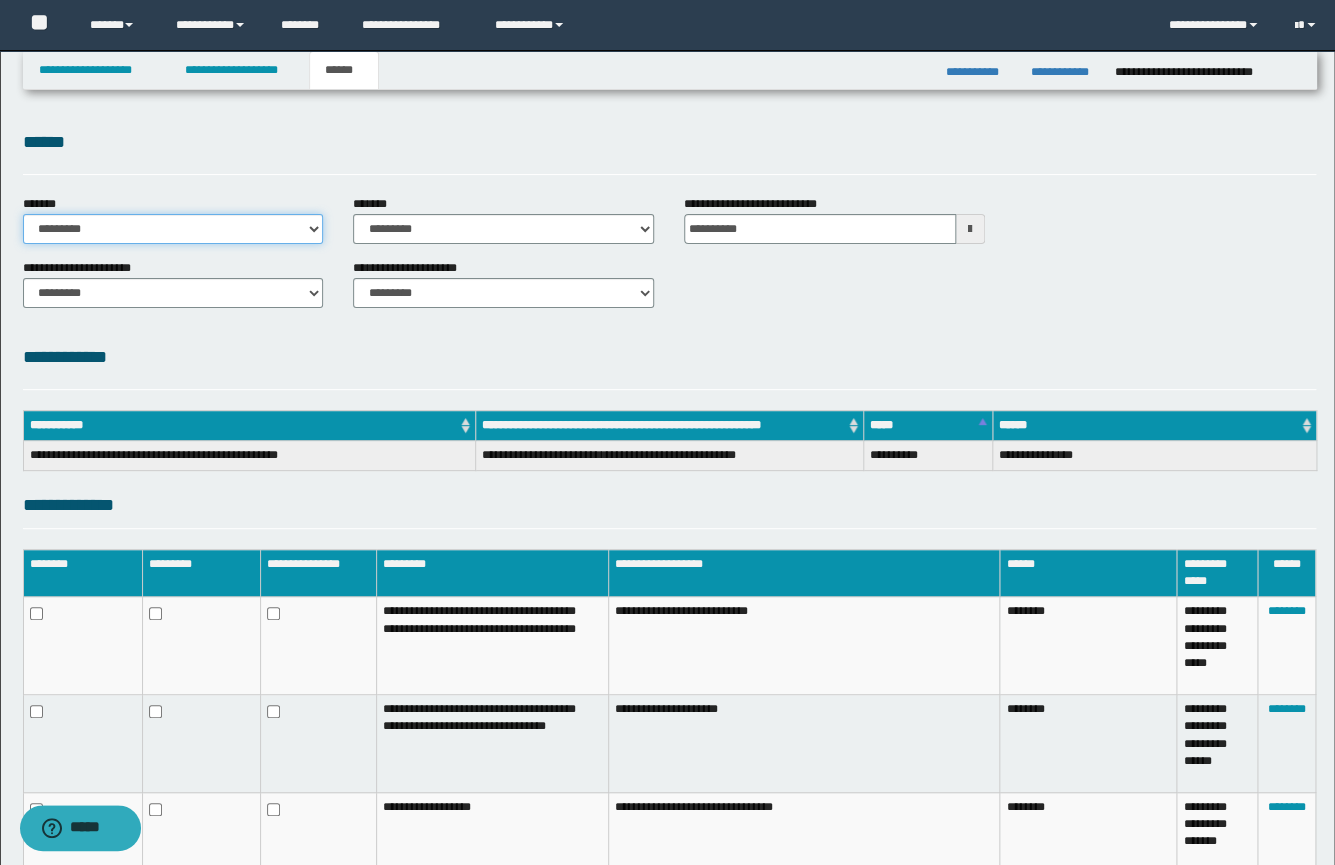 click on "**********" at bounding box center [173, 229] 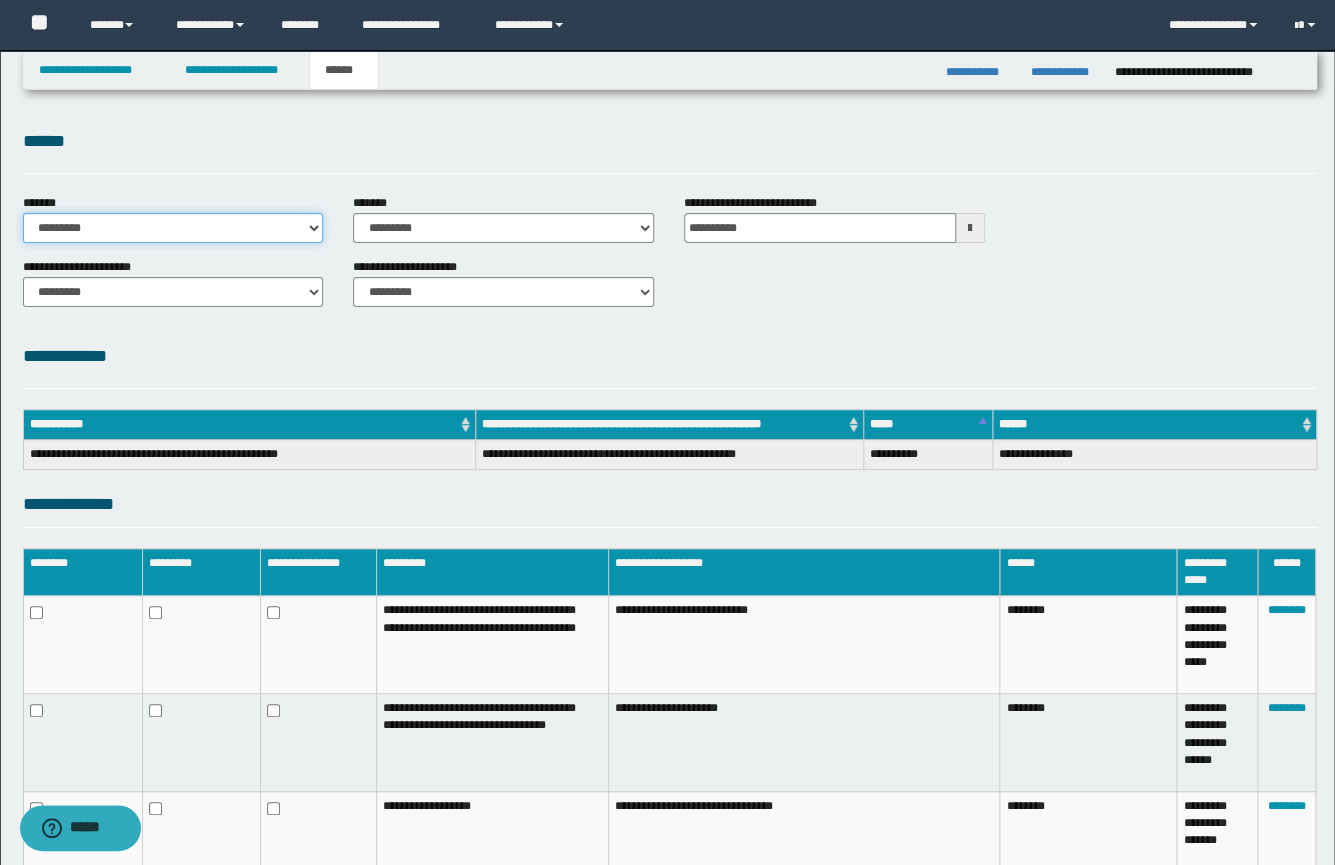scroll, scrollTop: 0, scrollLeft: 0, axis: both 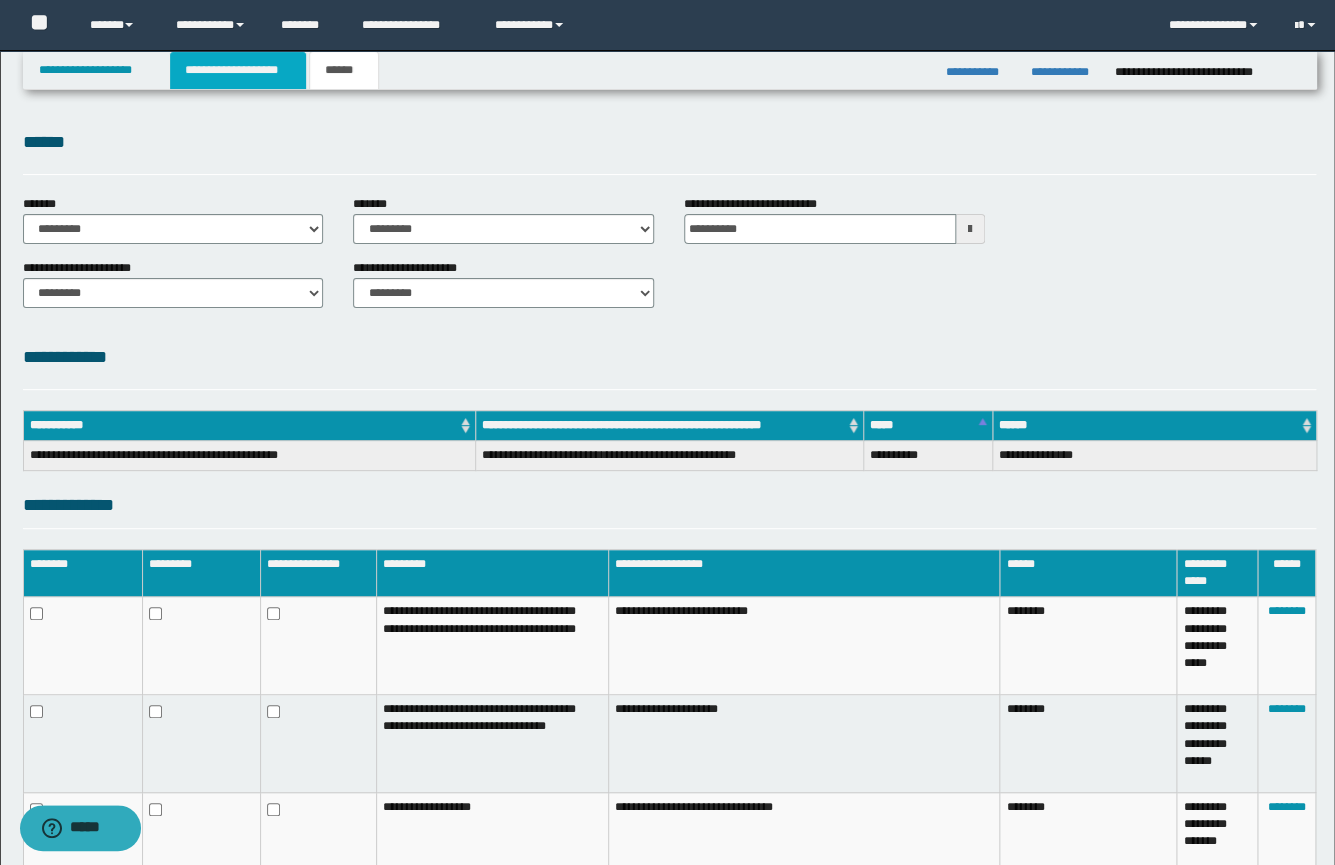 click on "**********" at bounding box center (238, 70) 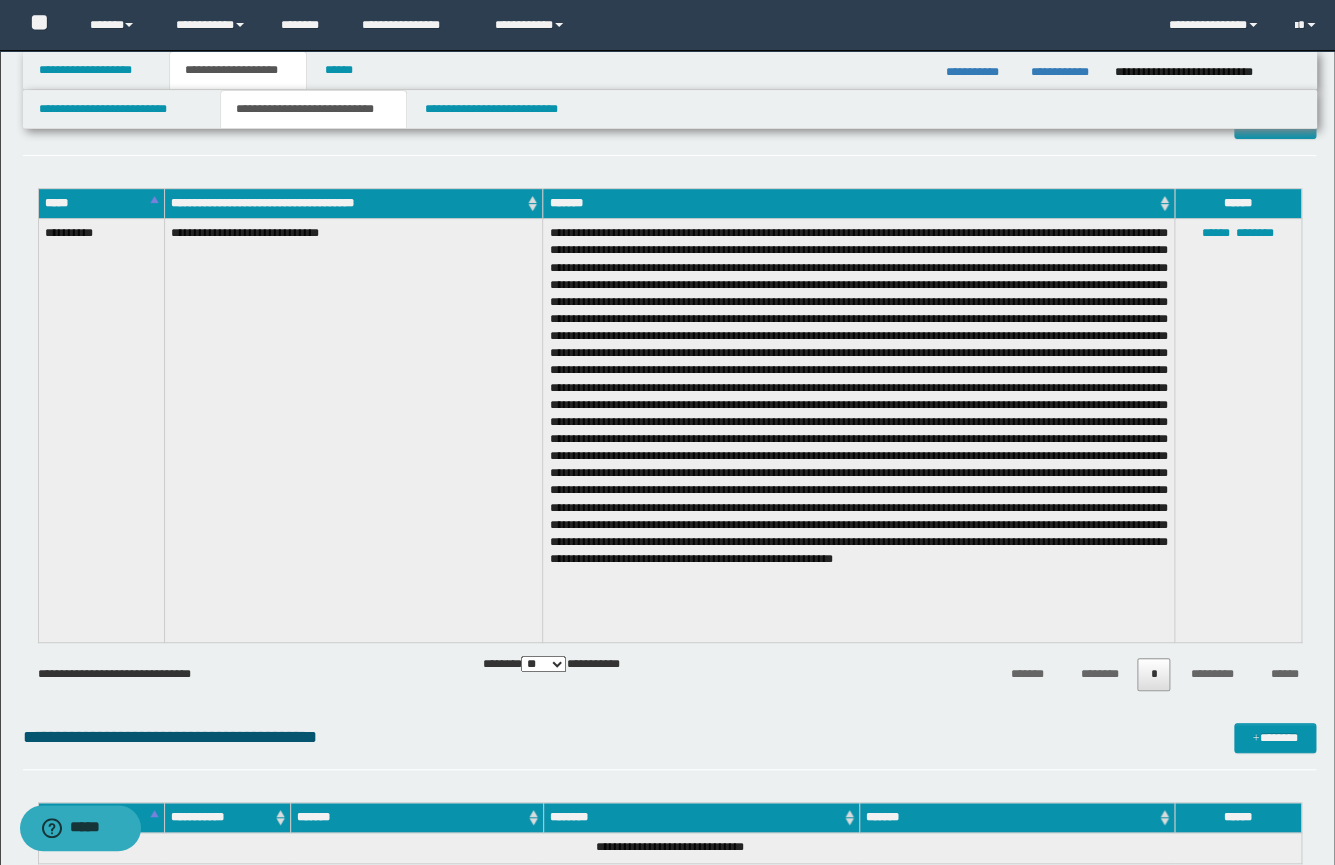 scroll, scrollTop: 0, scrollLeft: 0, axis: both 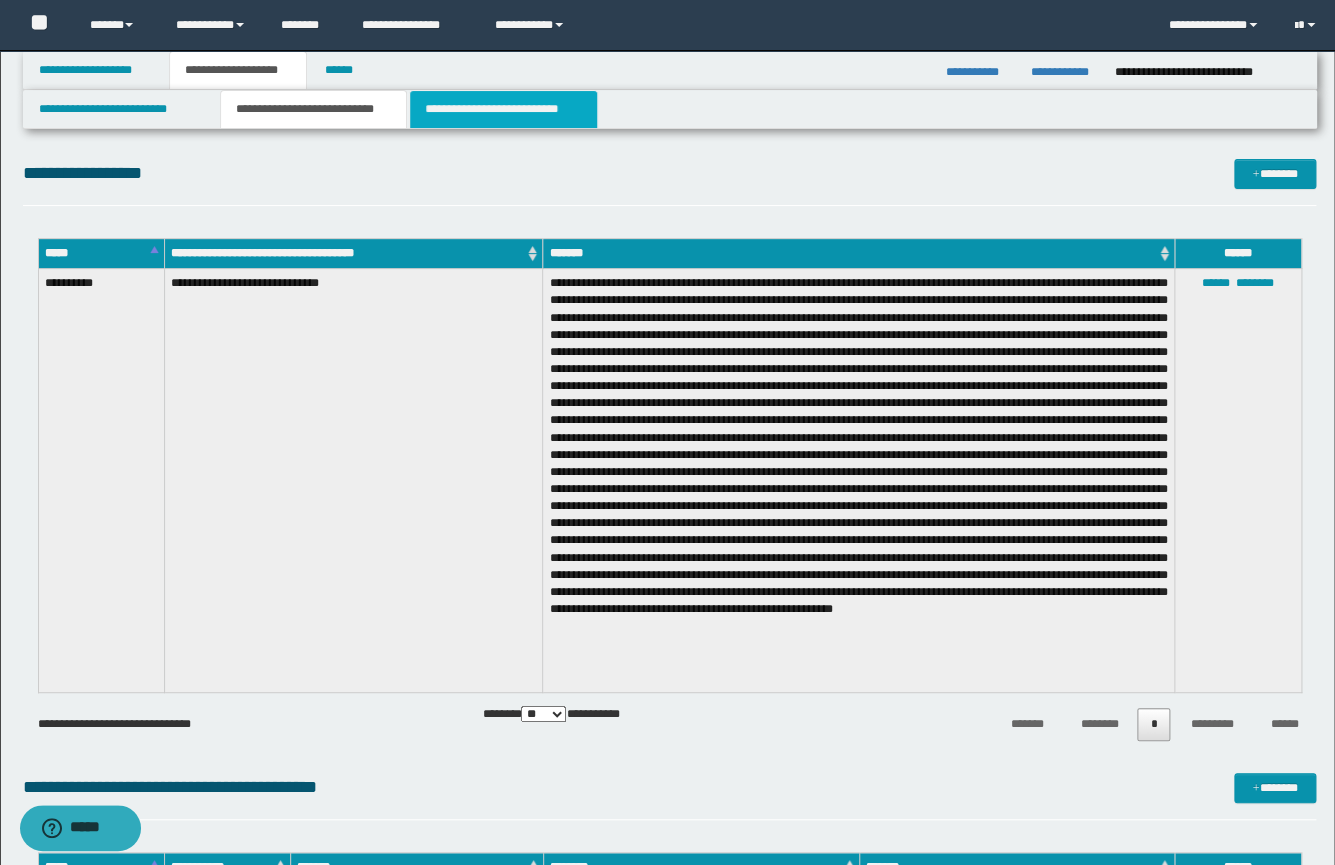 click on "**********" at bounding box center (503, 109) 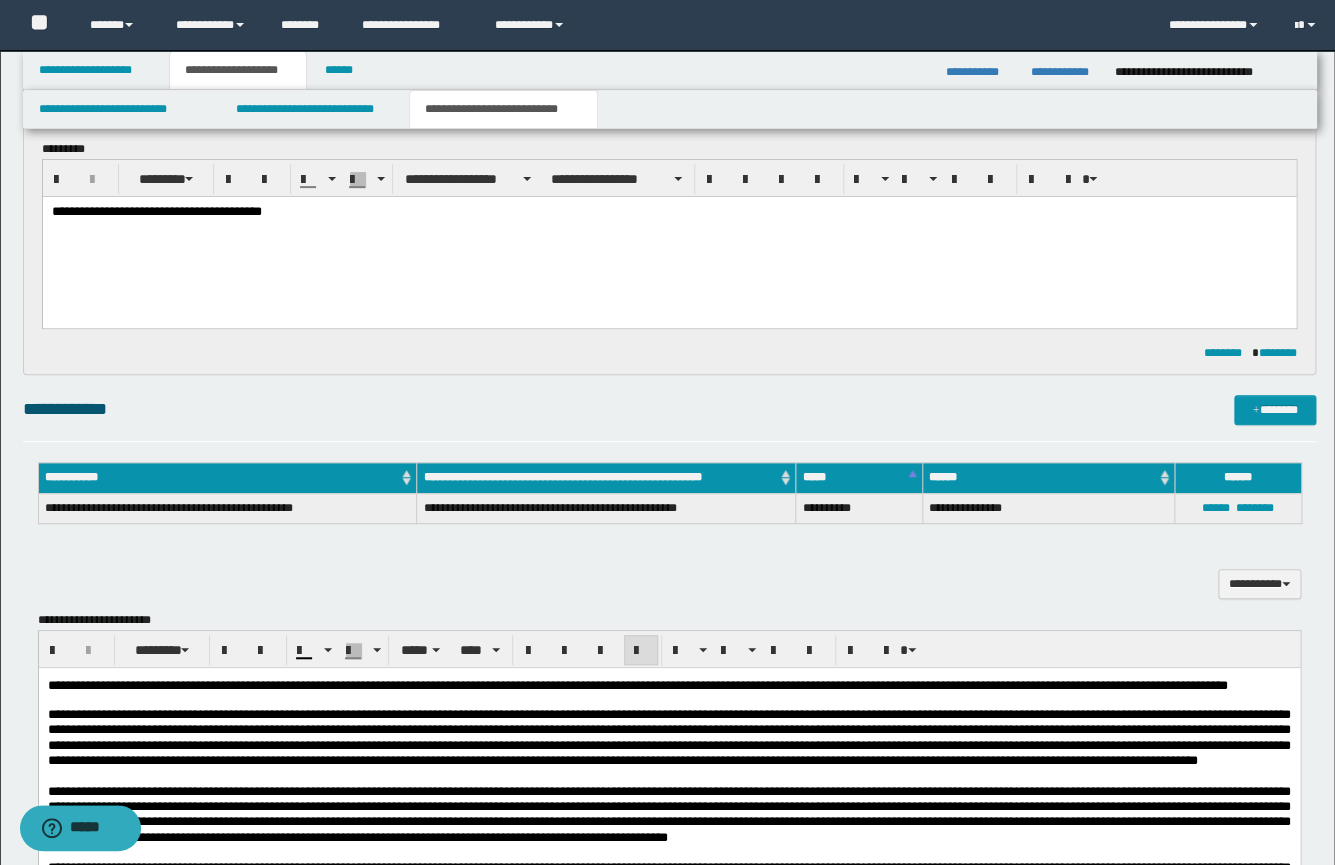 scroll, scrollTop: 350, scrollLeft: 0, axis: vertical 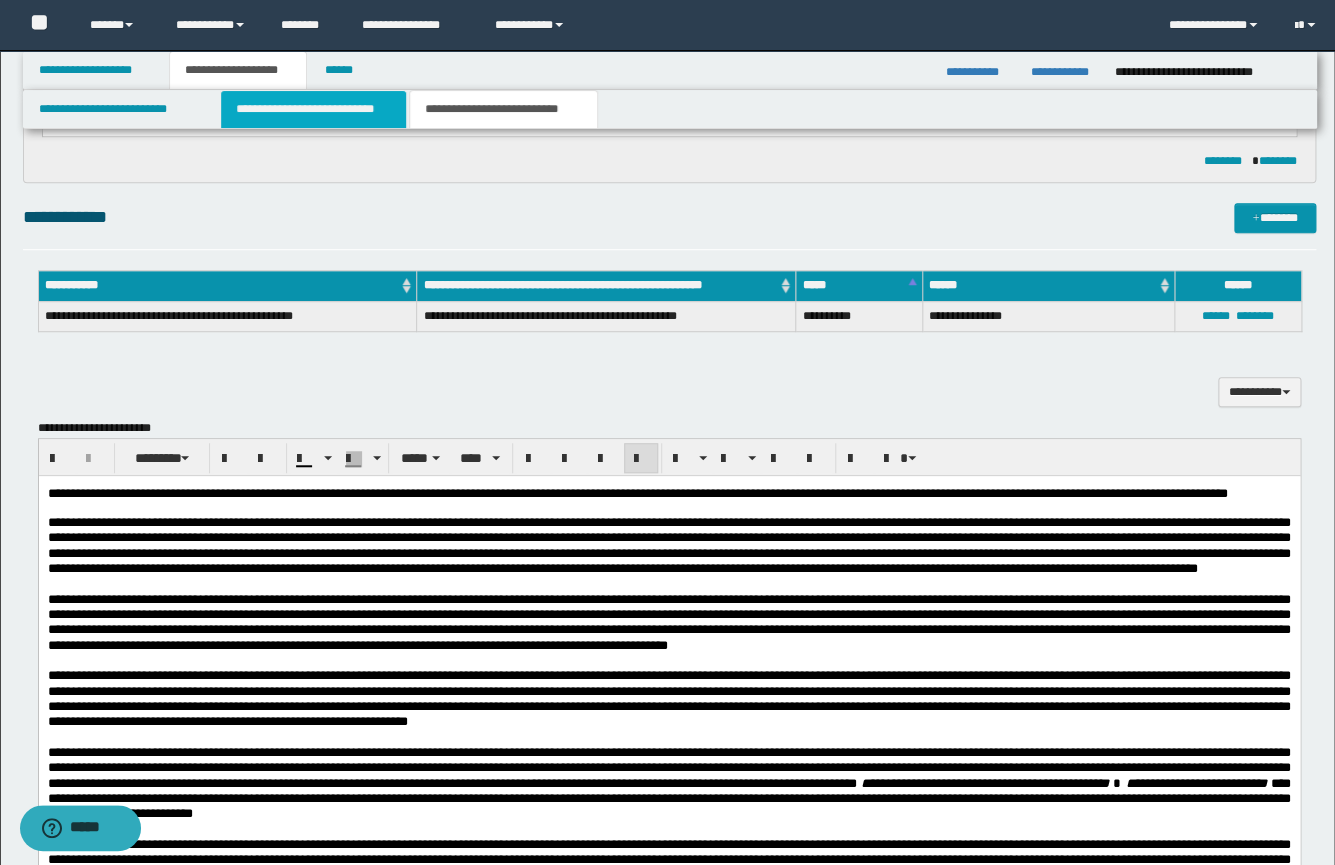 click on "**********" at bounding box center (313, 109) 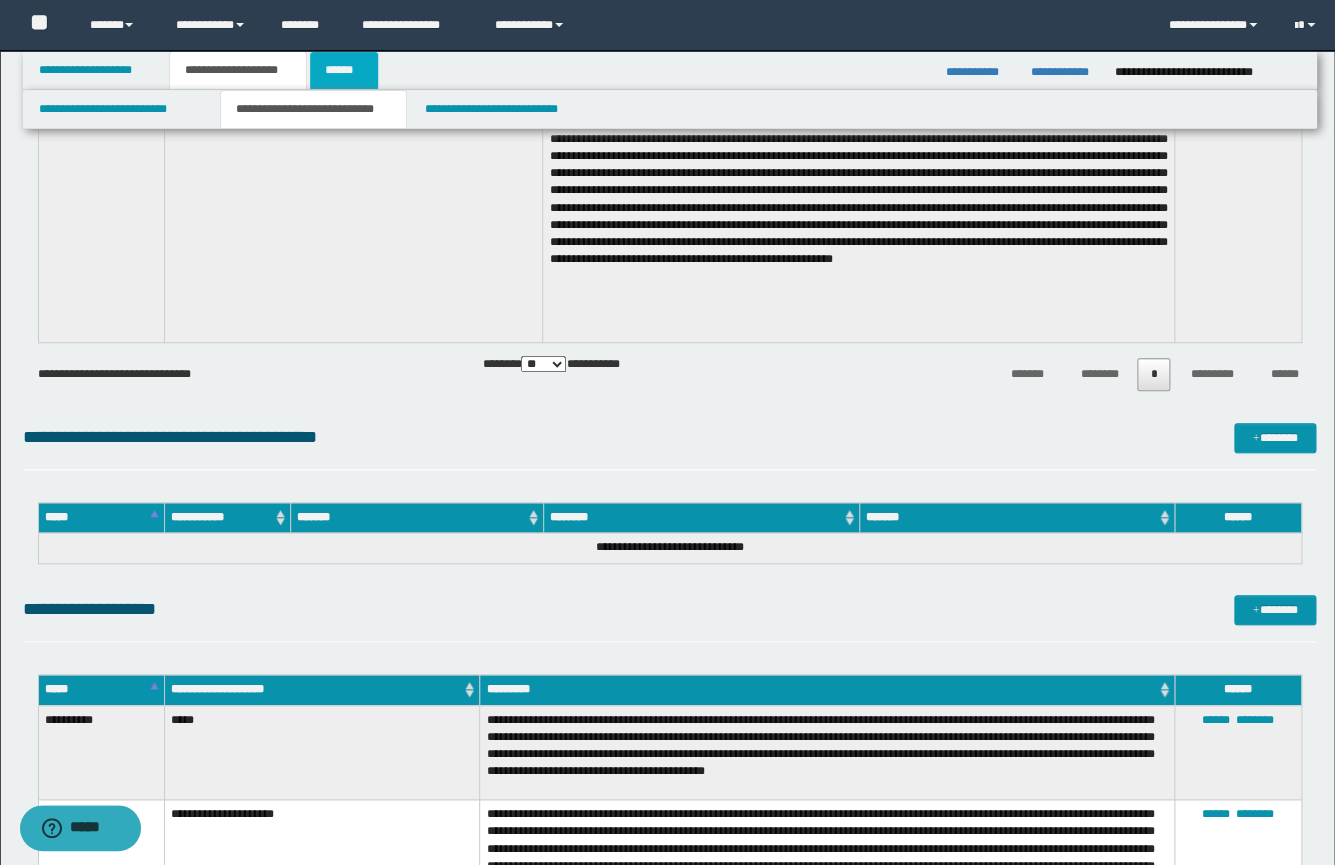 click on "******" at bounding box center (344, 70) 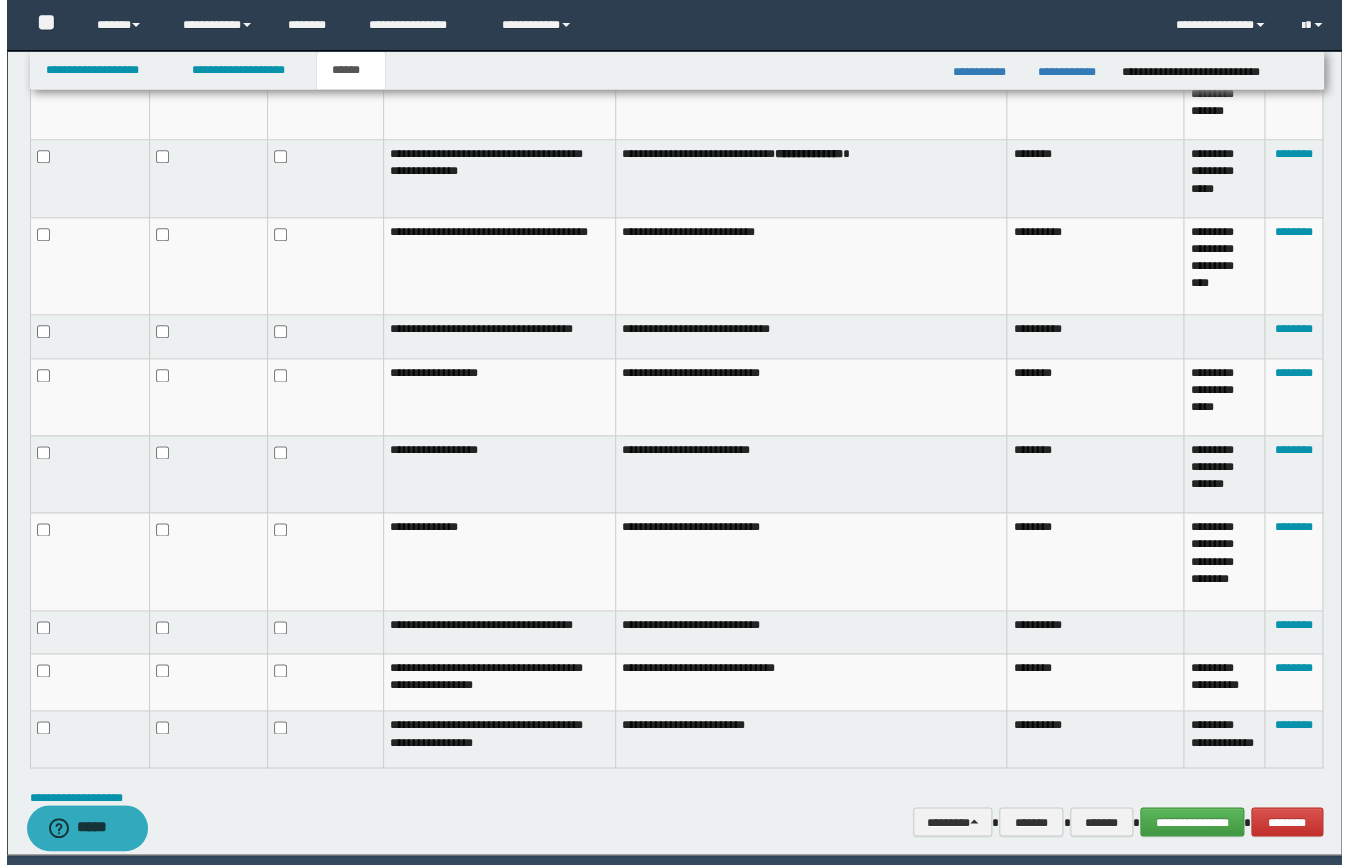 scroll, scrollTop: 797, scrollLeft: 0, axis: vertical 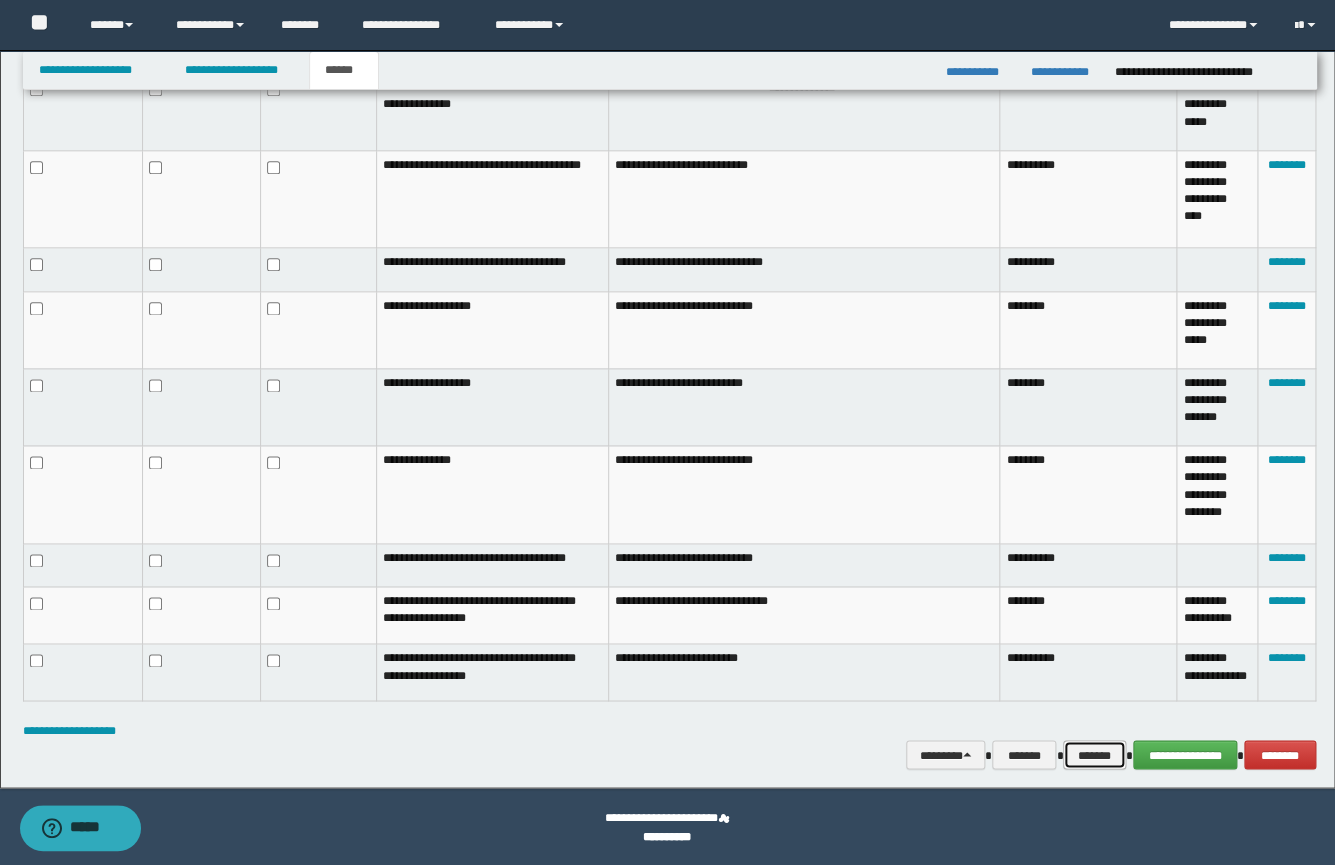 click on "*******" at bounding box center (1094, 755) 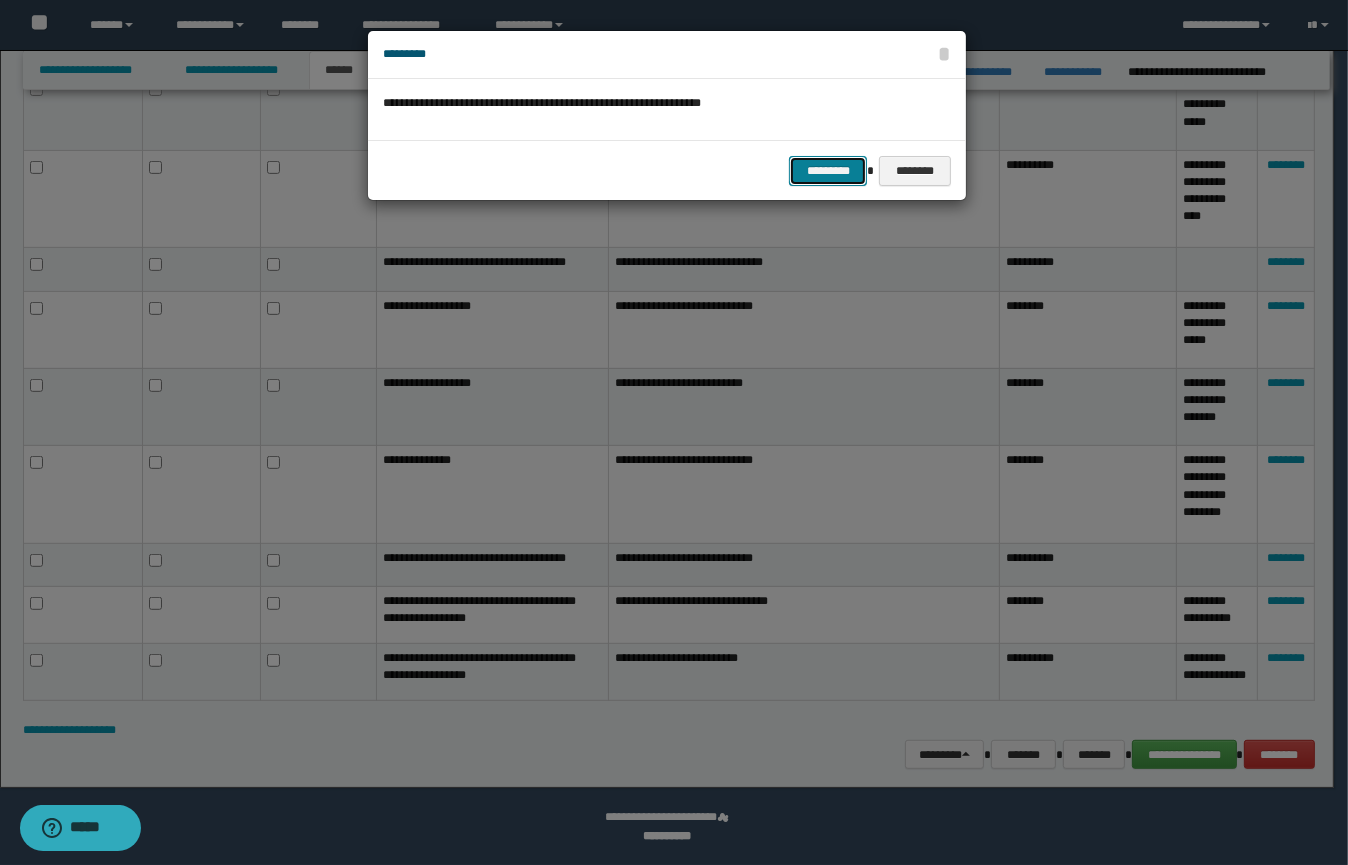 click on "*********" at bounding box center [828, 171] 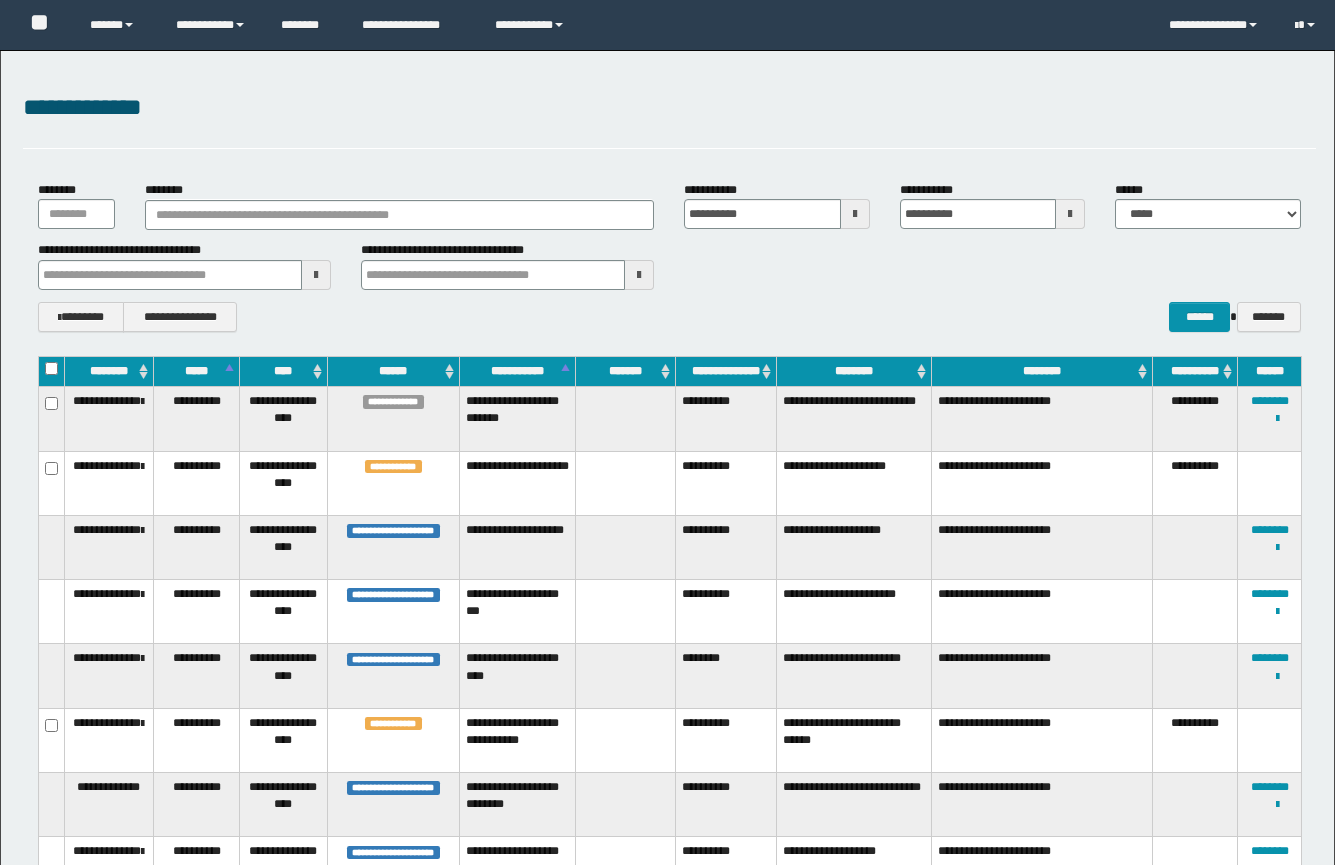 scroll, scrollTop: 225, scrollLeft: 0, axis: vertical 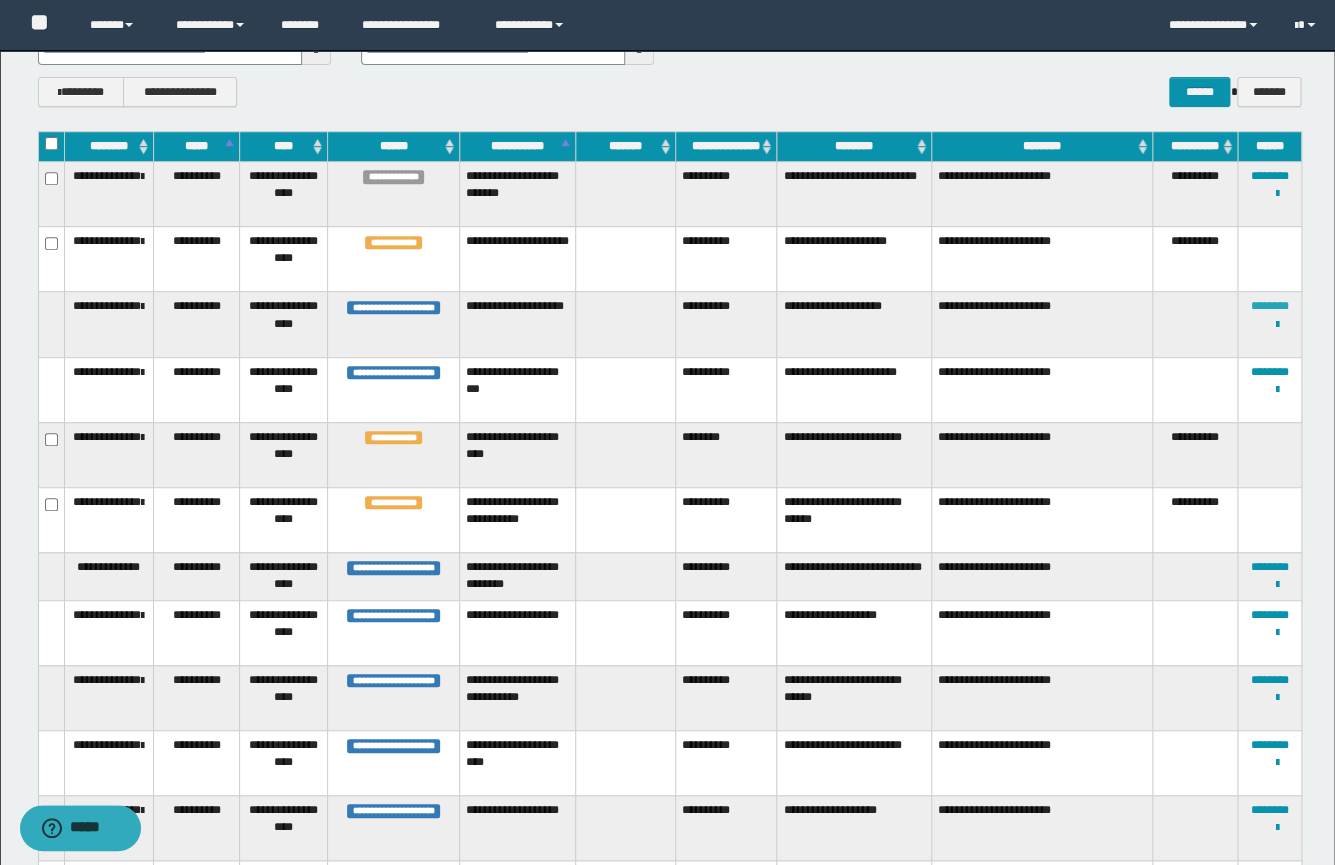 click on "********" at bounding box center [1270, 306] 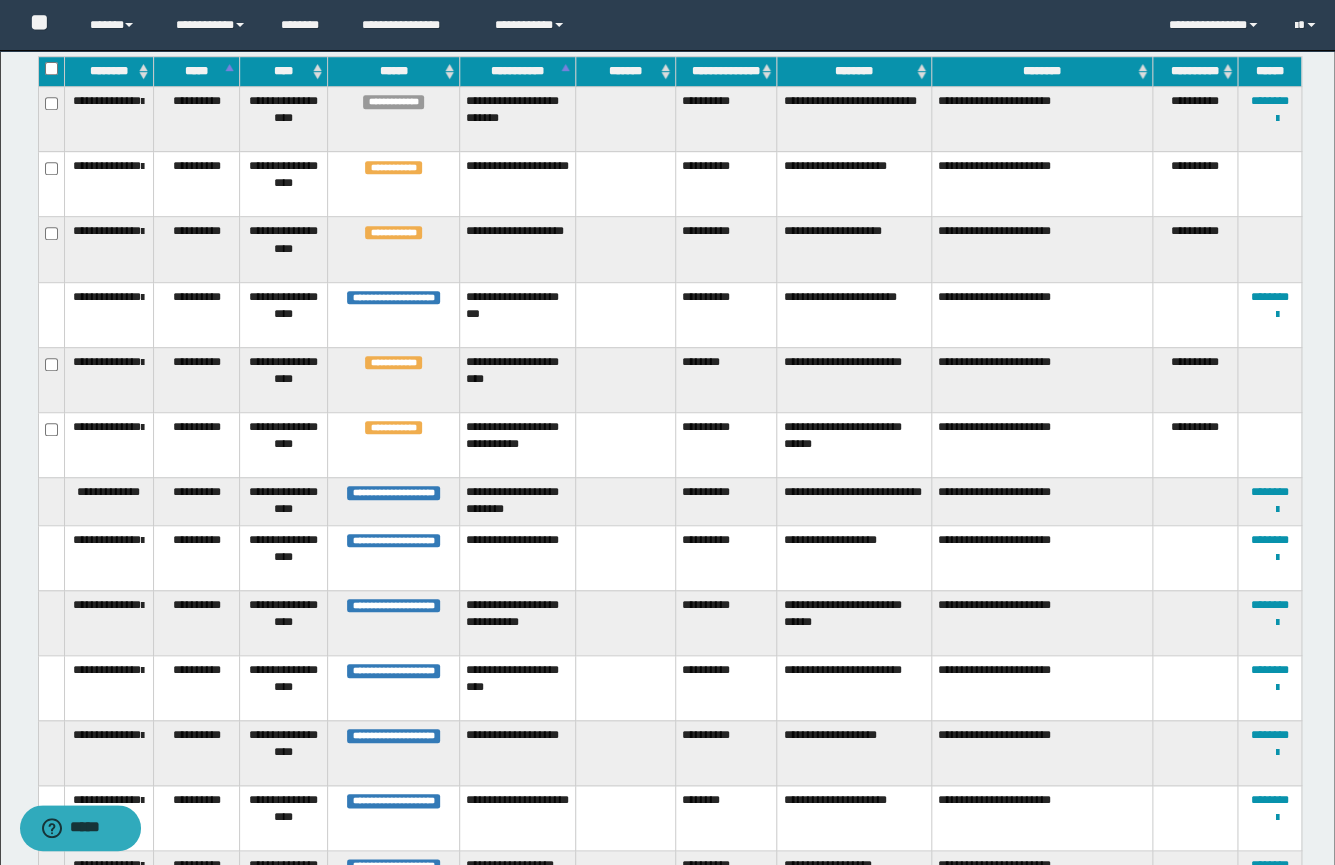 scroll, scrollTop: 0, scrollLeft: 0, axis: both 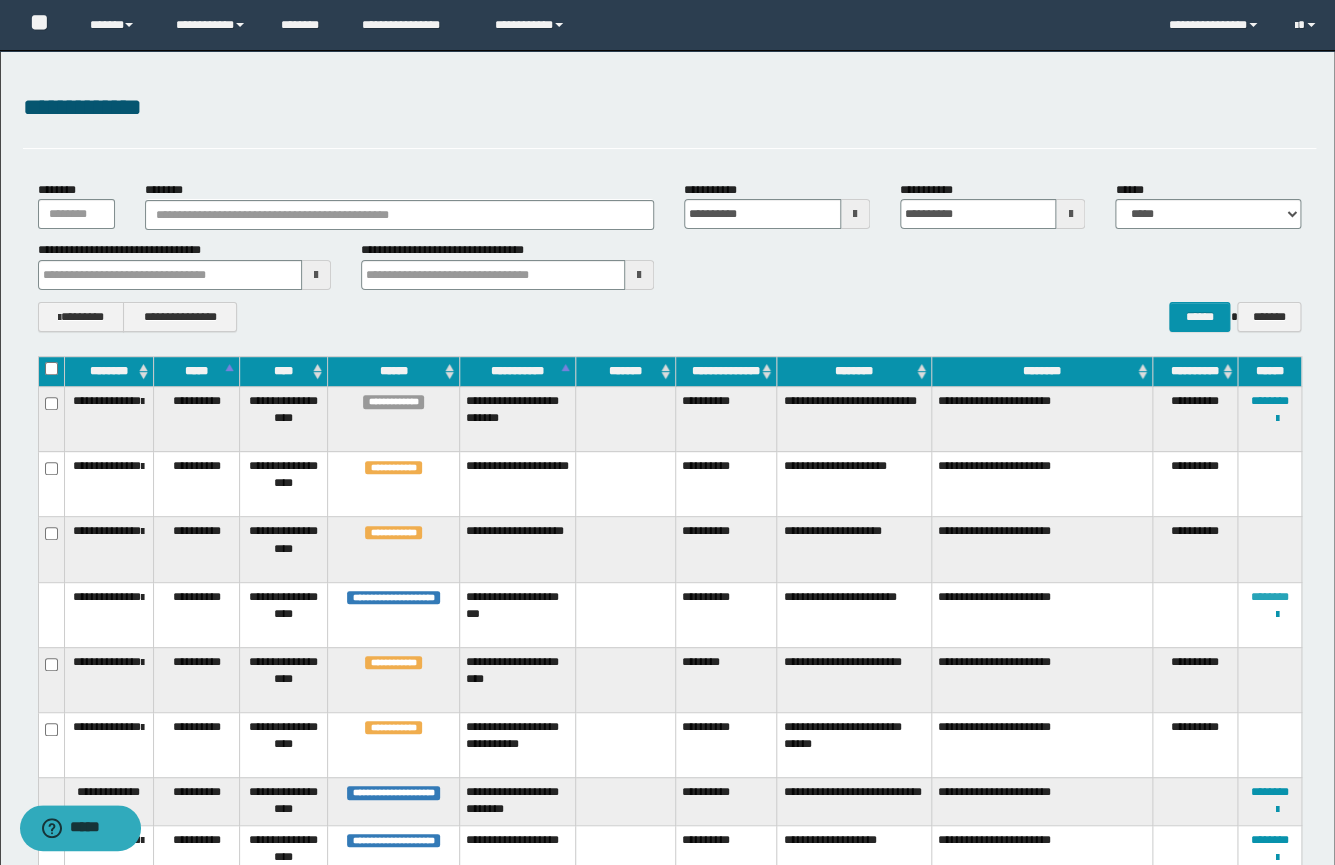 click on "********" at bounding box center [1270, 597] 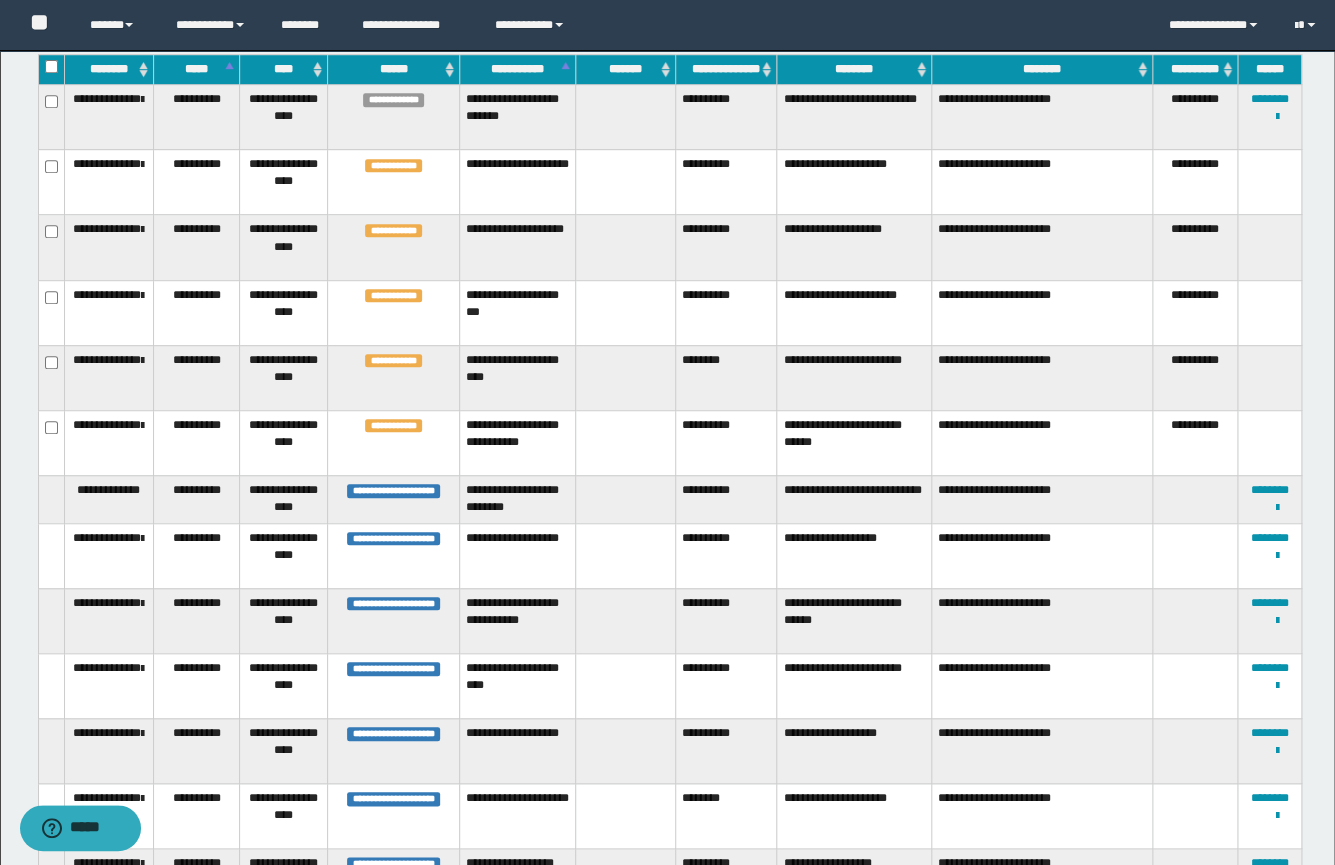 scroll, scrollTop: 323, scrollLeft: 0, axis: vertical 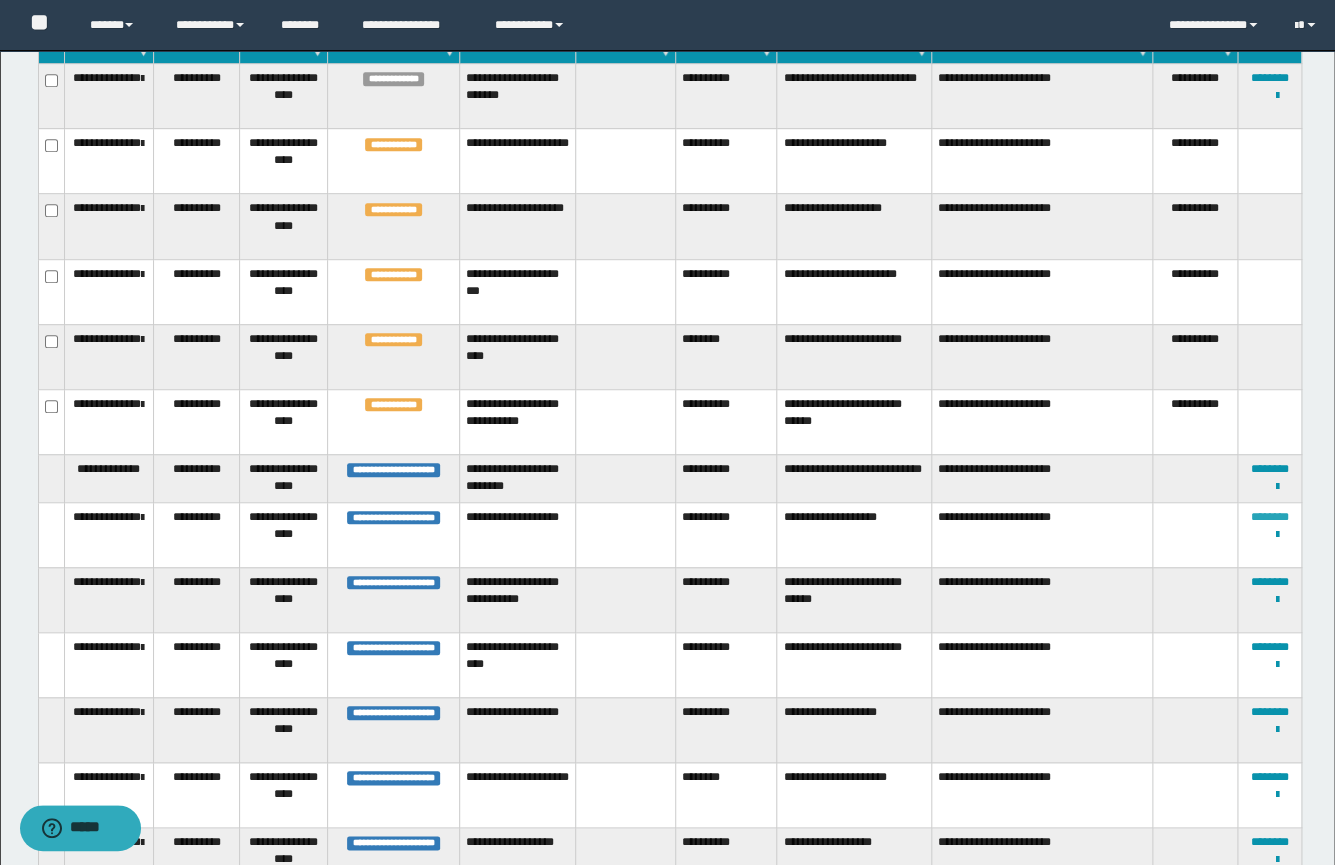 click on "********" at bounding box center (1270, 517) 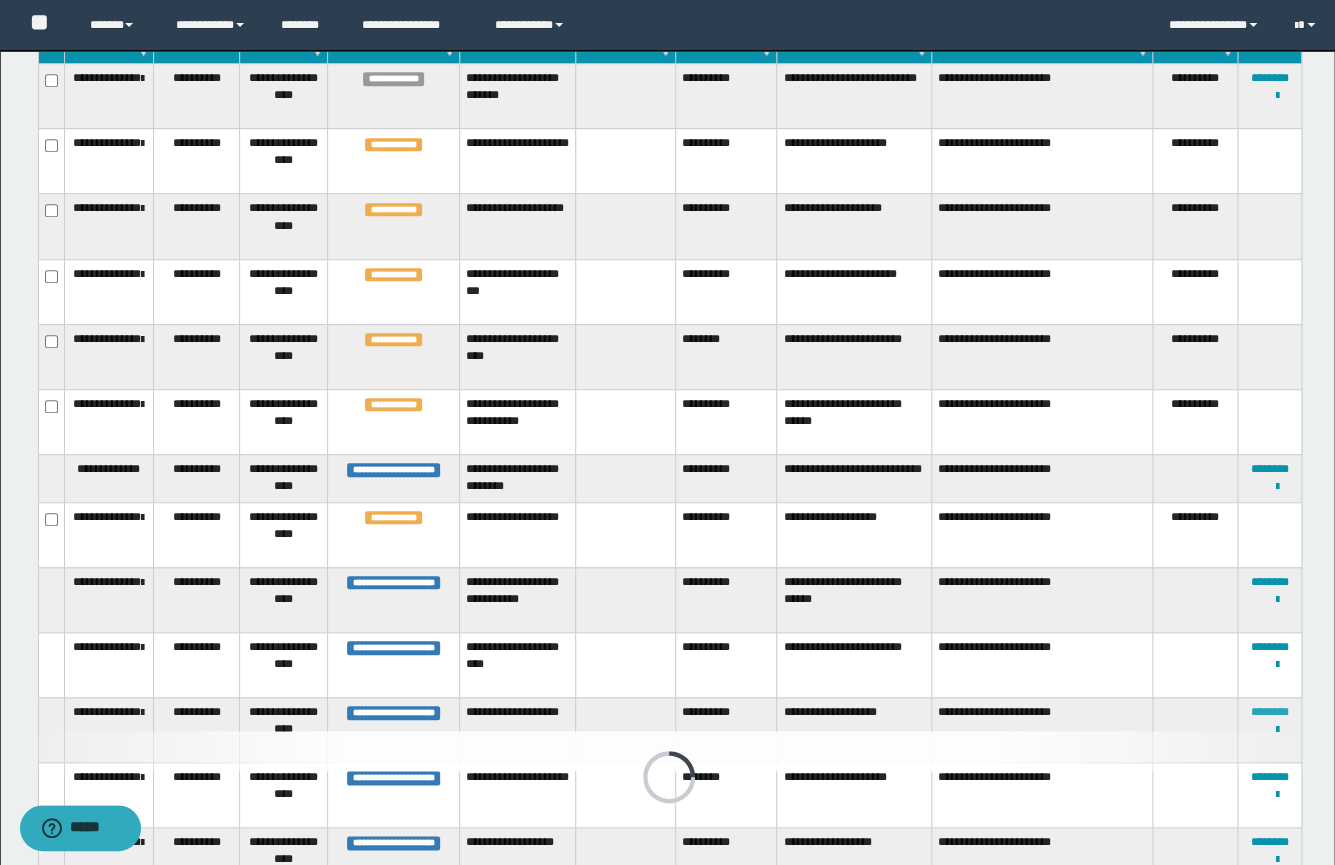 click on "********" at bounding box center (1270, 712) 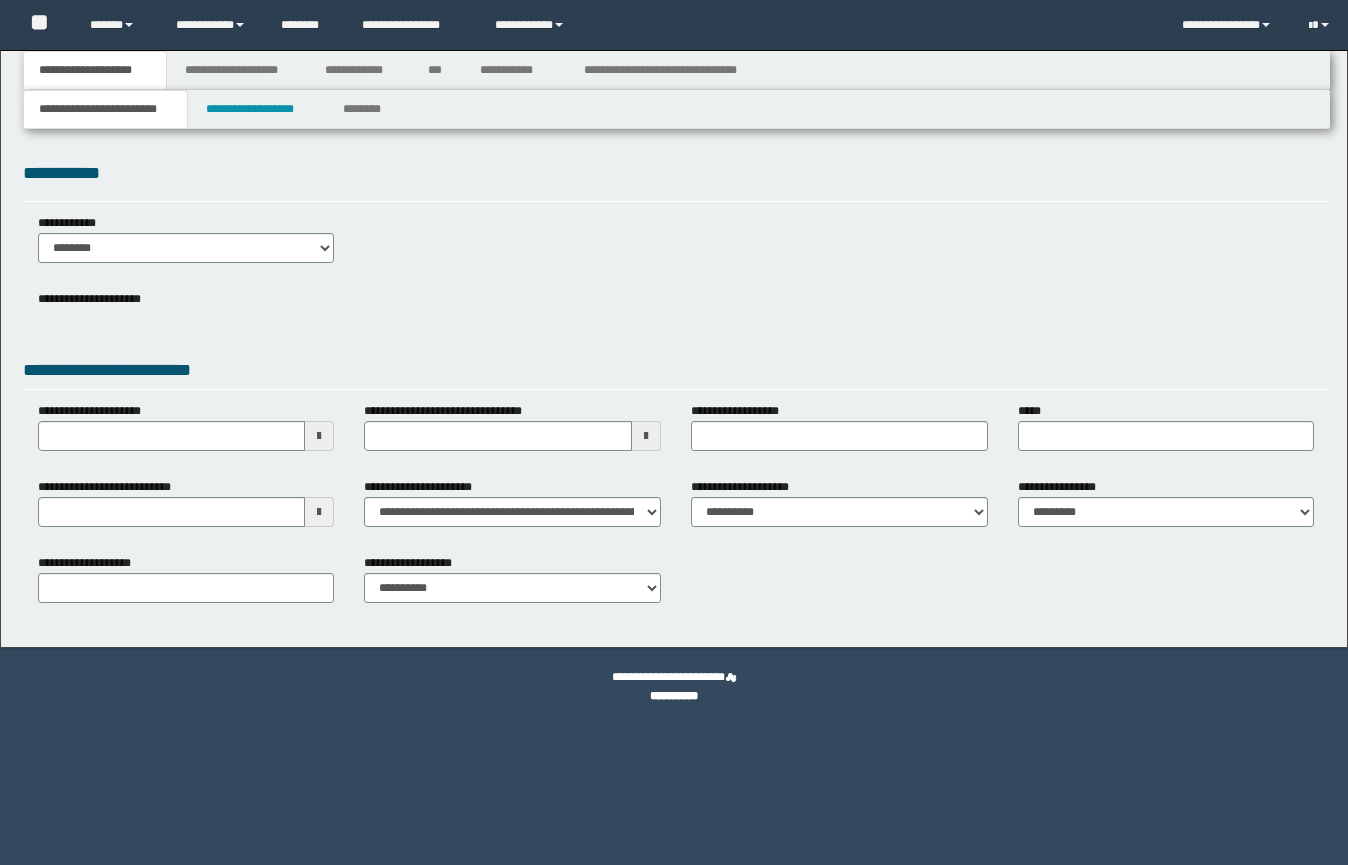scroll, scrollTop: 0, scrollLeft: 0, axis: both 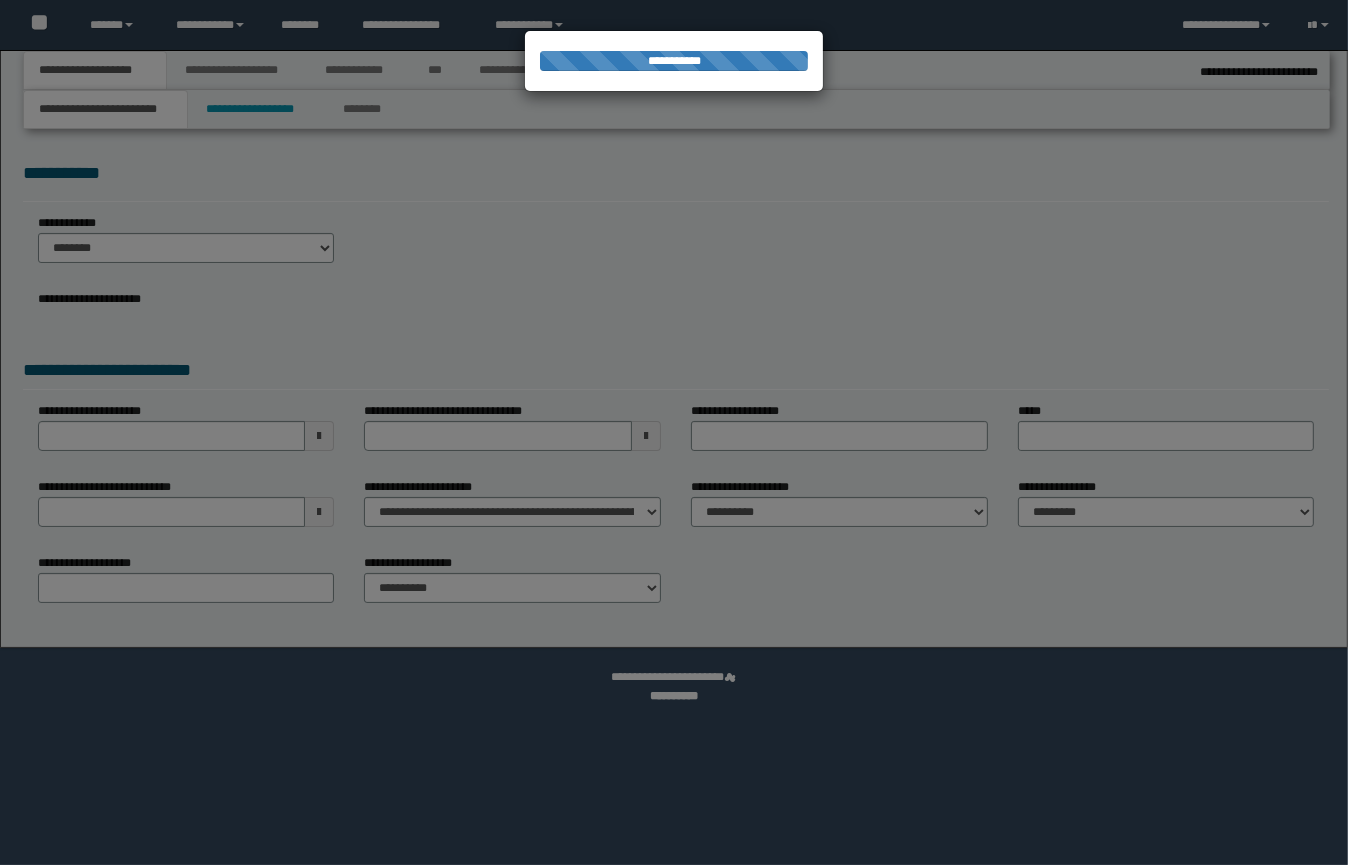 select on "*" 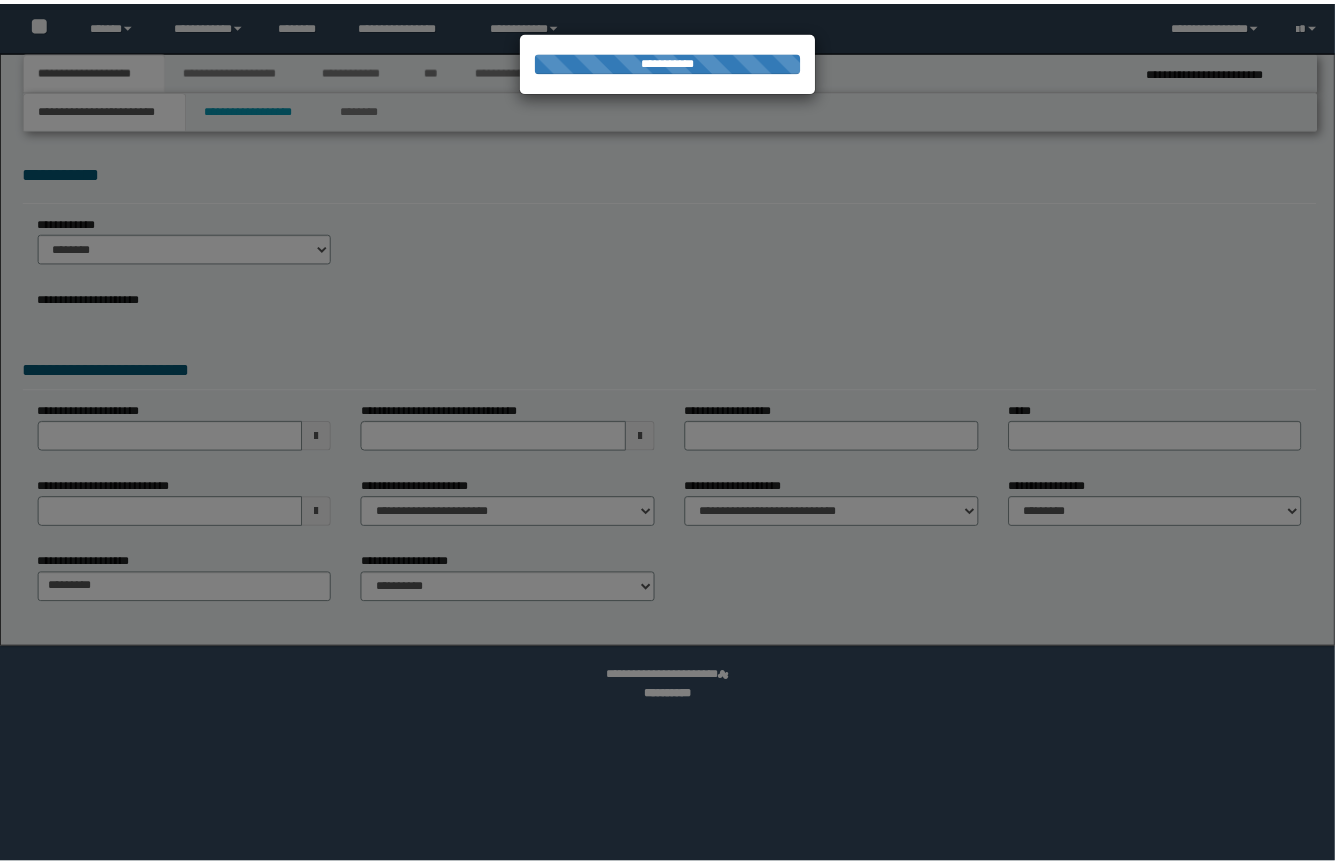 scroll, scrollTop: 0, scrollLeft: 0, axis: both 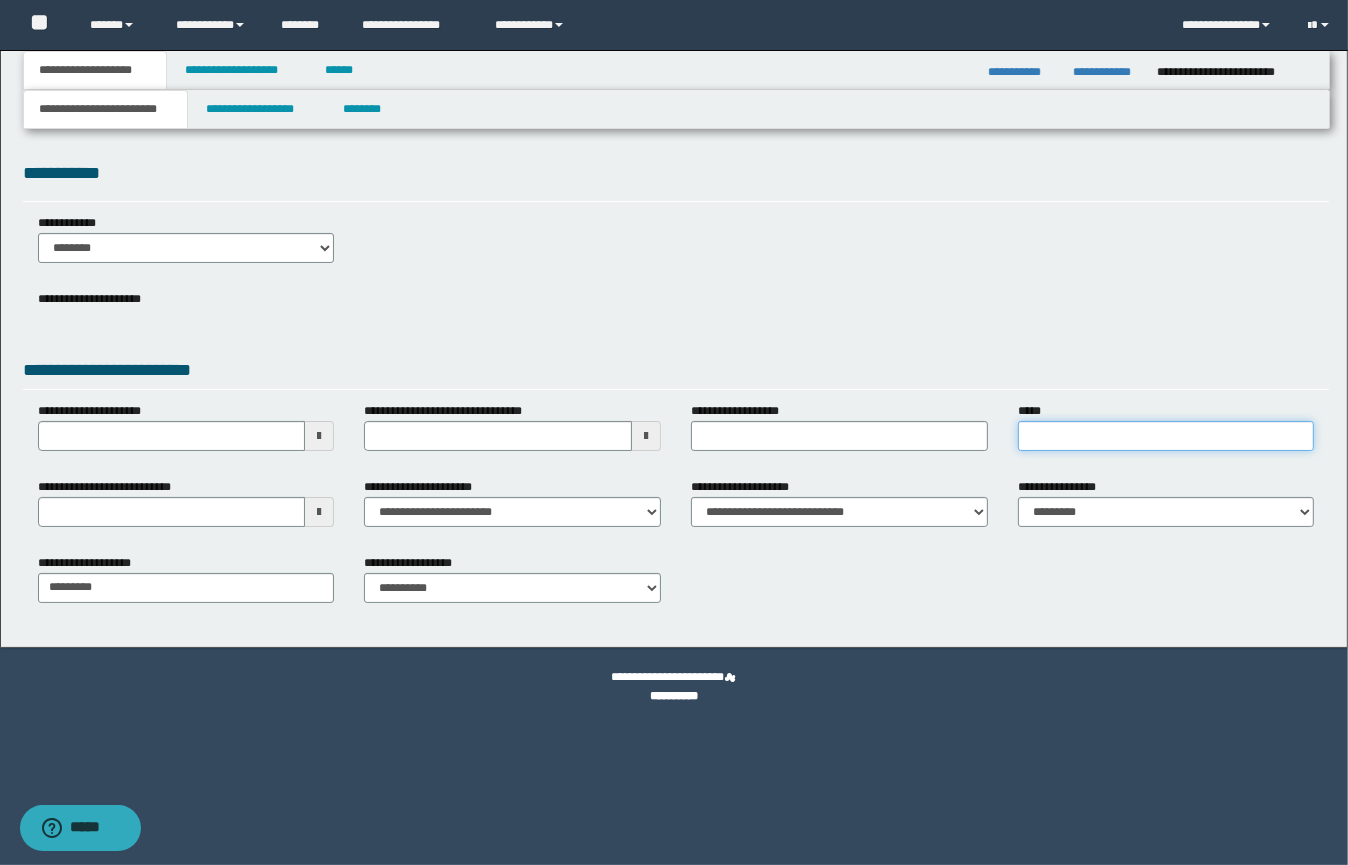 click on "*****" at bounding box center [1166, 436] 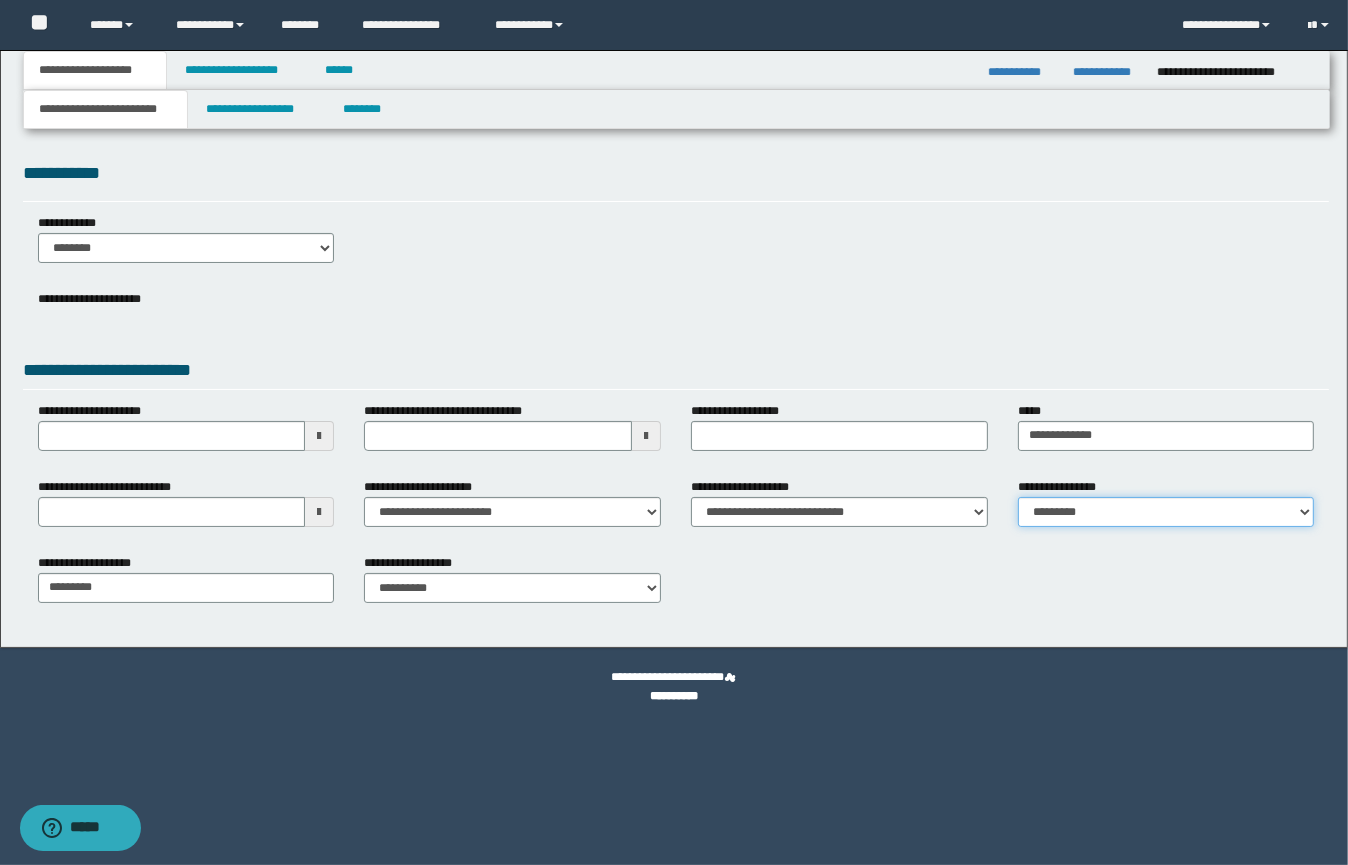click on "**********" at bounding box center (1166, 512) 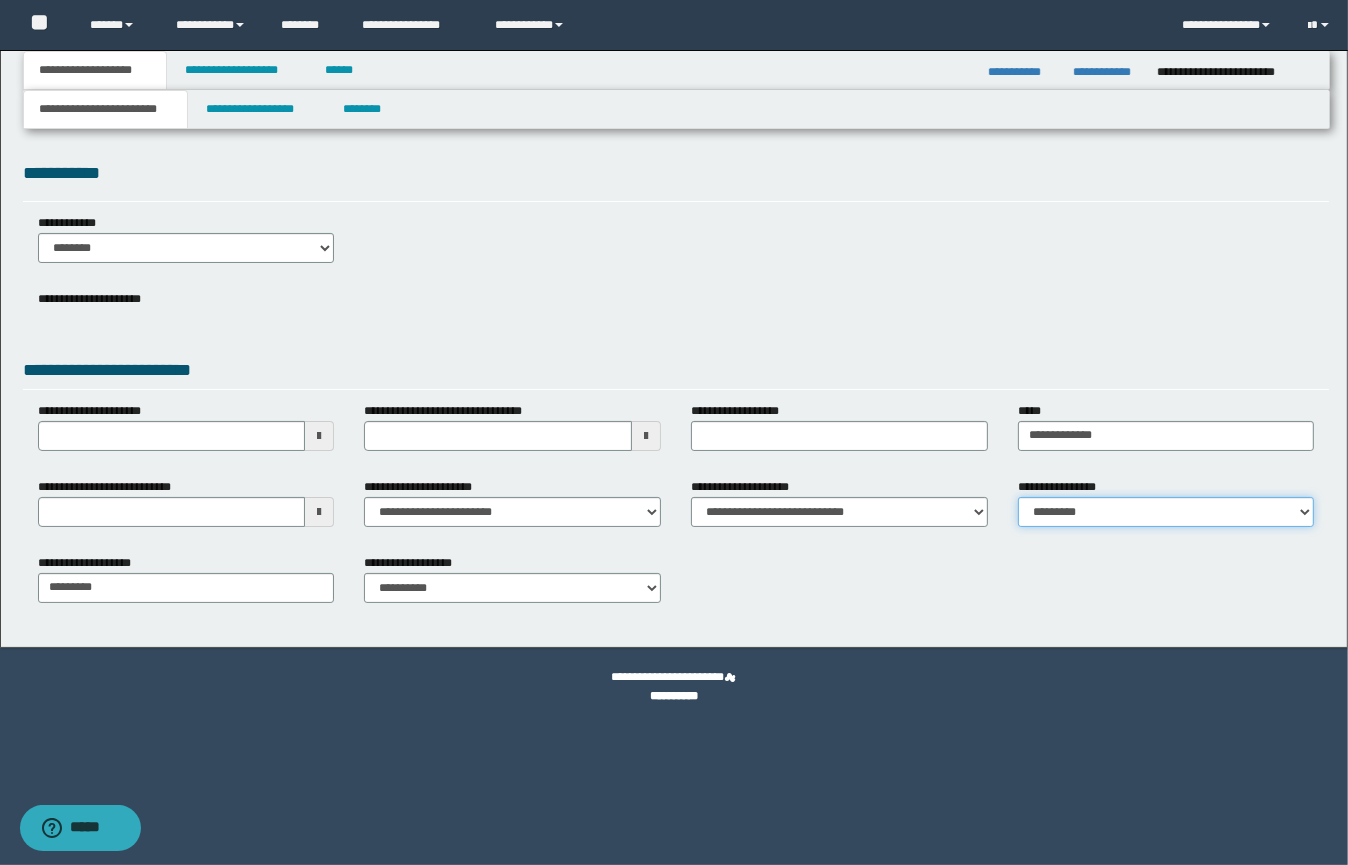 select on "*" 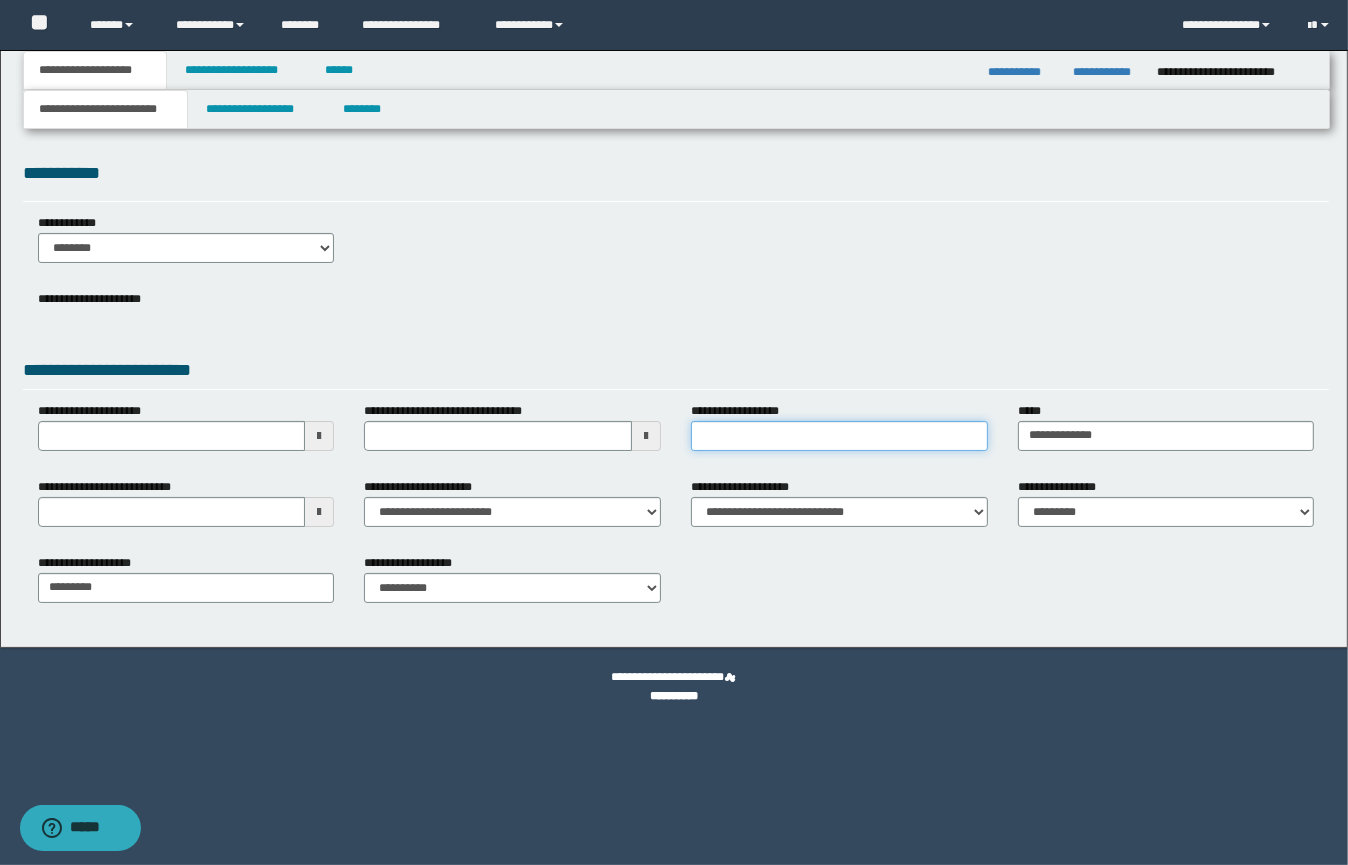 click on "**********" at bounding box center [839, 436] 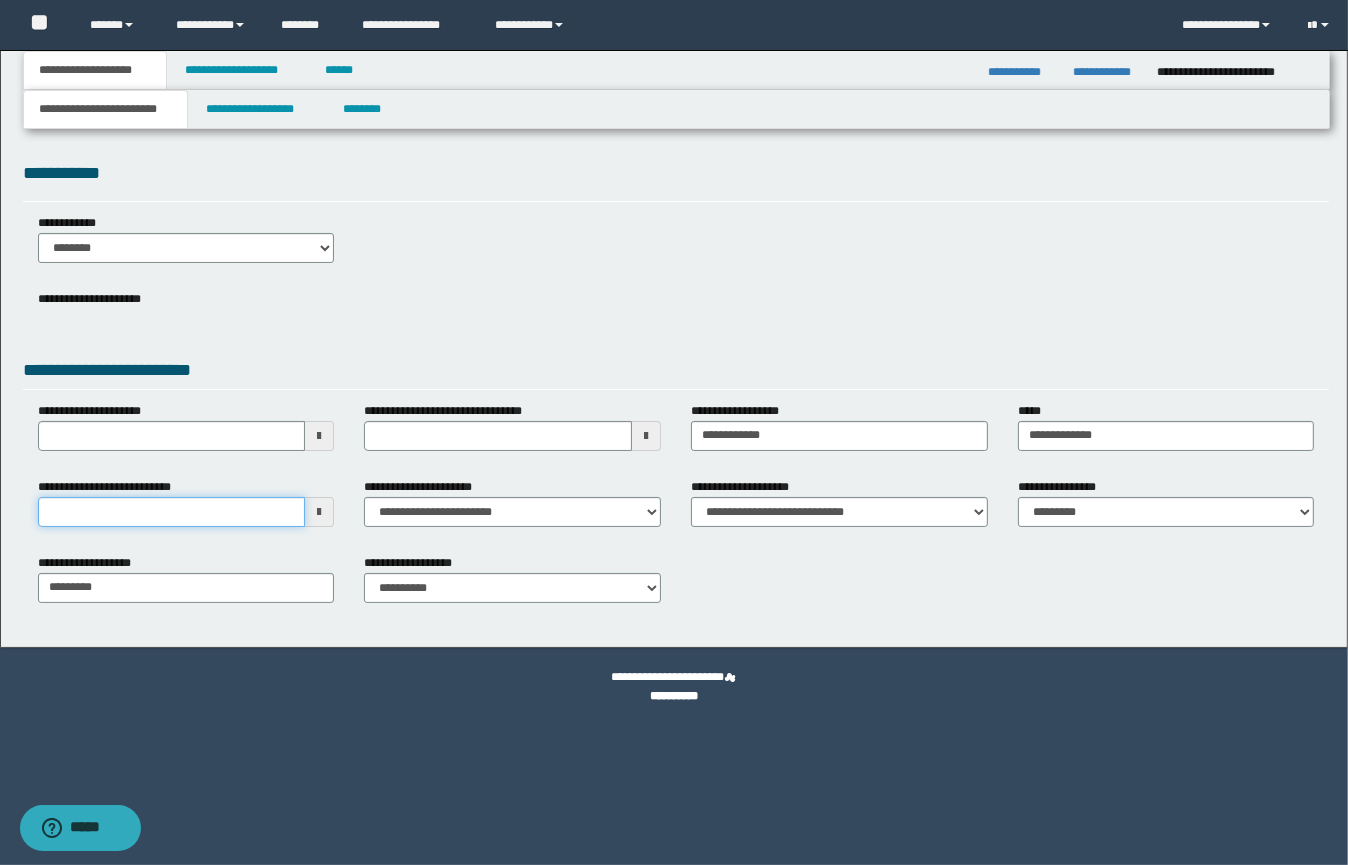 click on "**********" at bounding box center [172, 512] 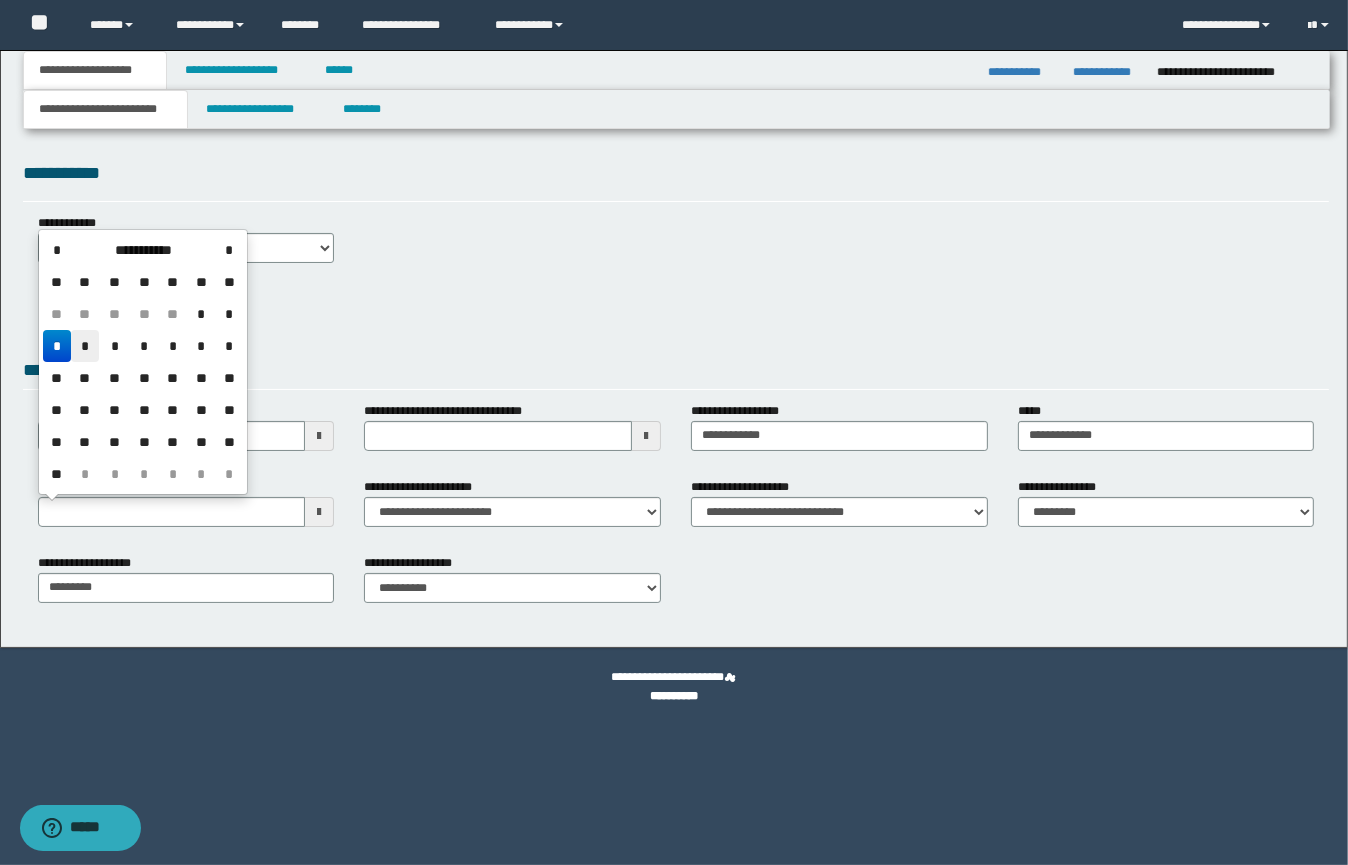 click on "*" at bounding box center [85, 346] 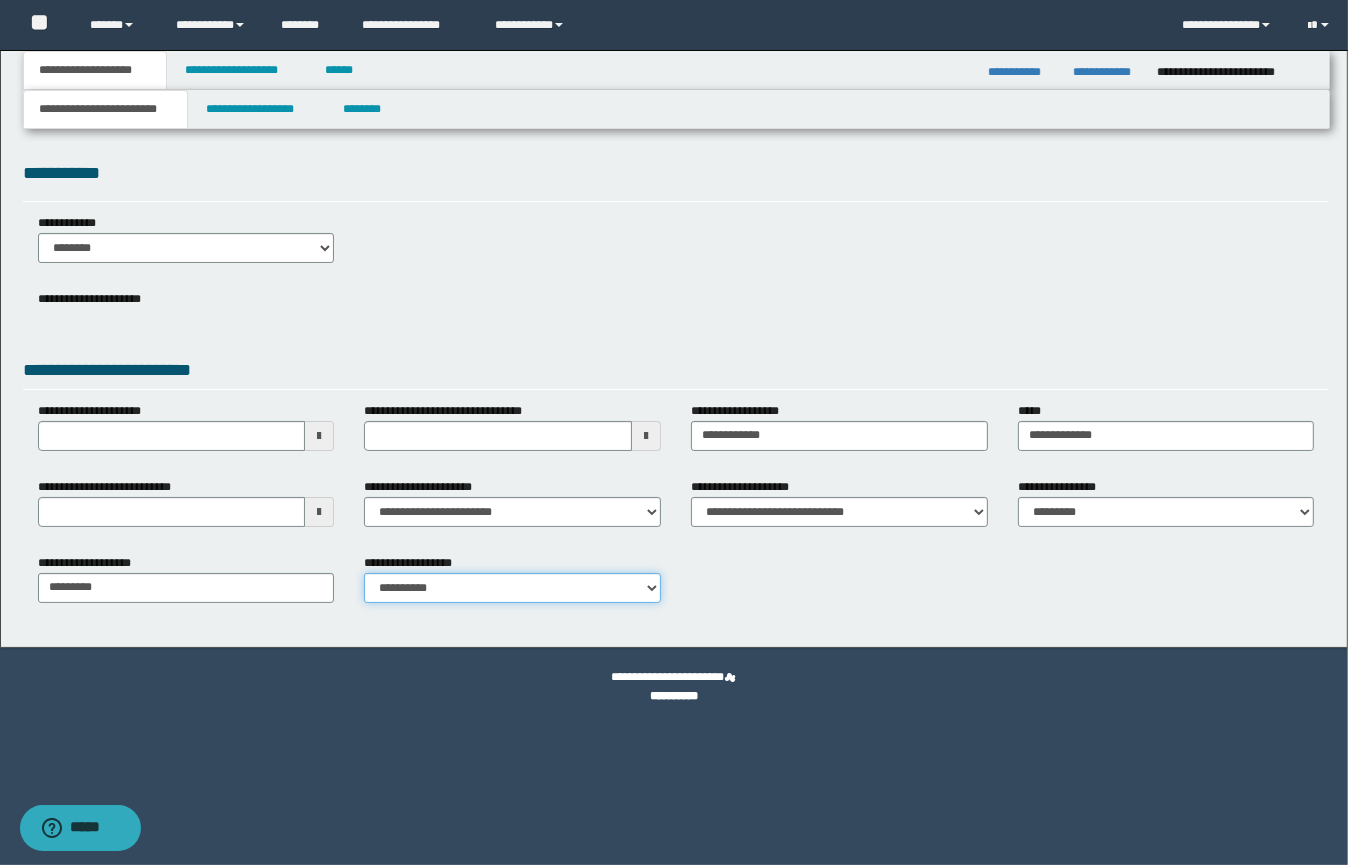 click on "**********" at bounding box center (512, 588) 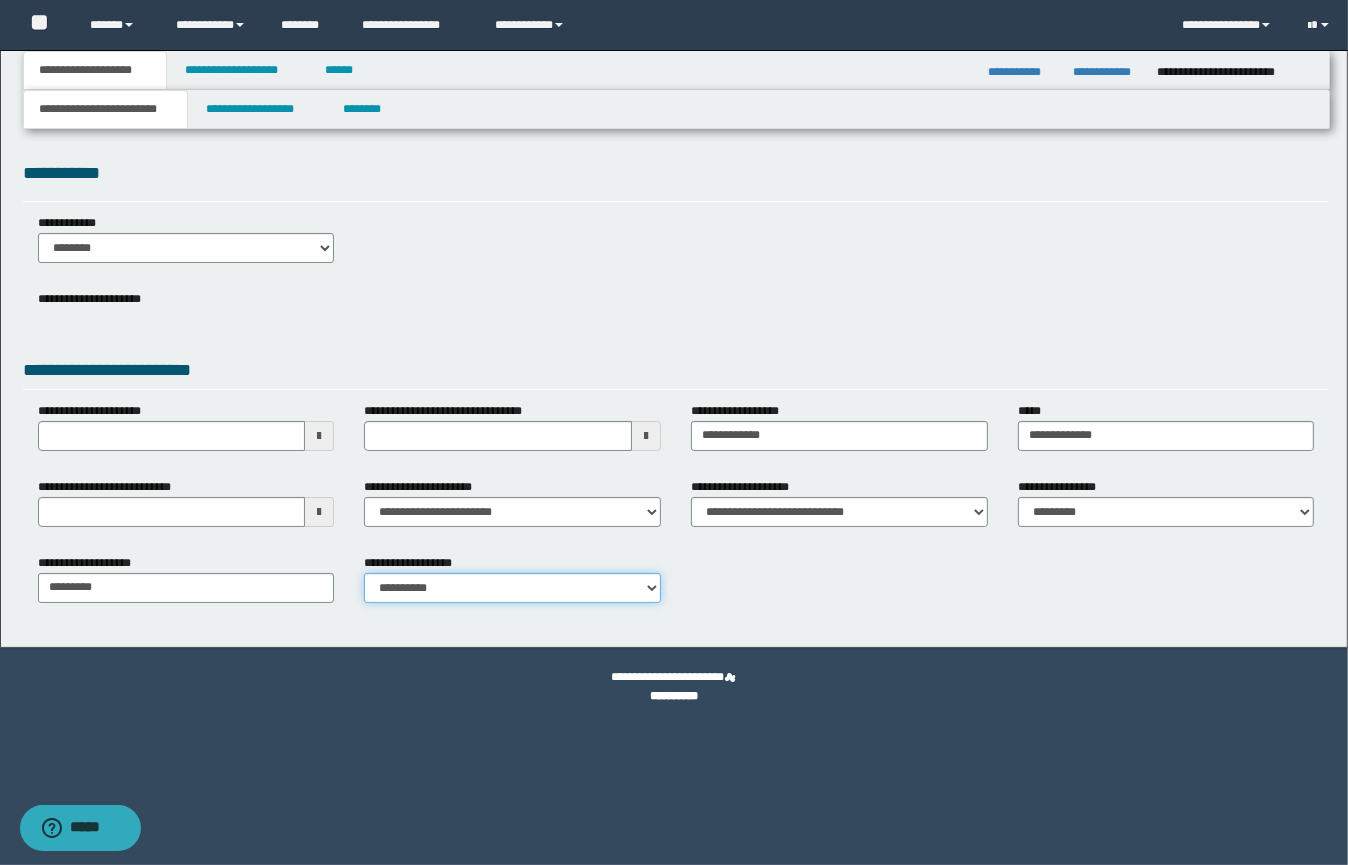 select on "*" 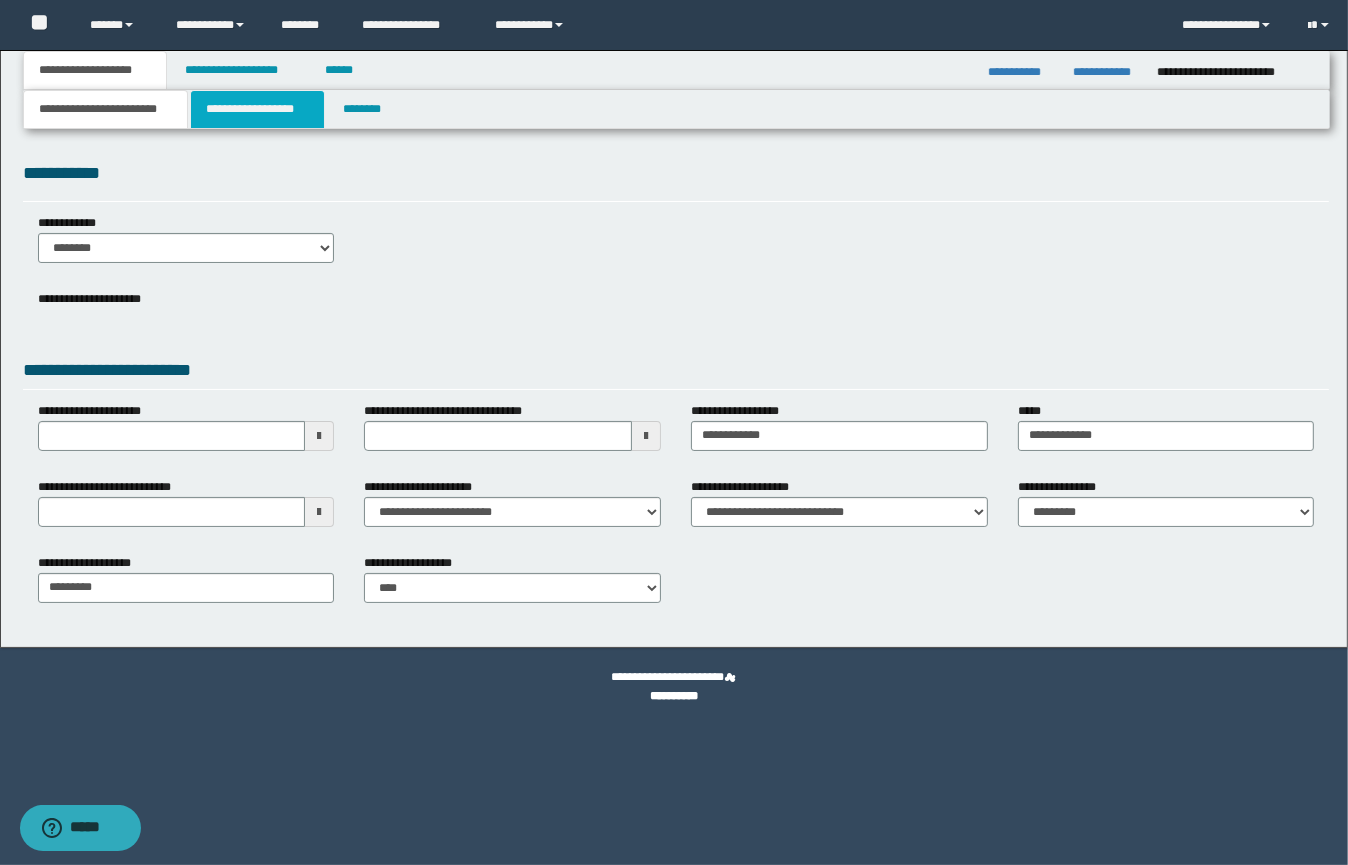 click on "**********" at bounding box center [257, 109] 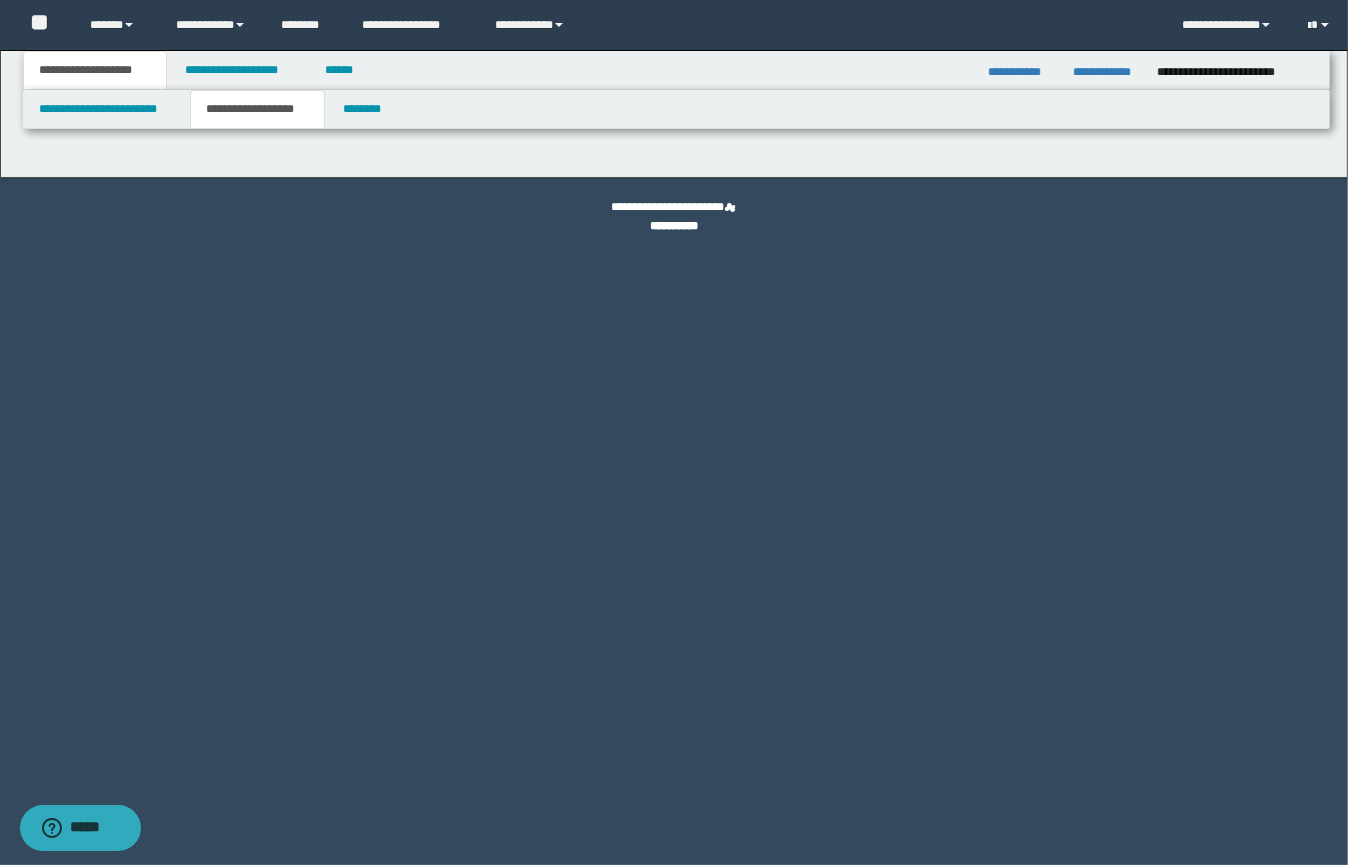 type on "**********" 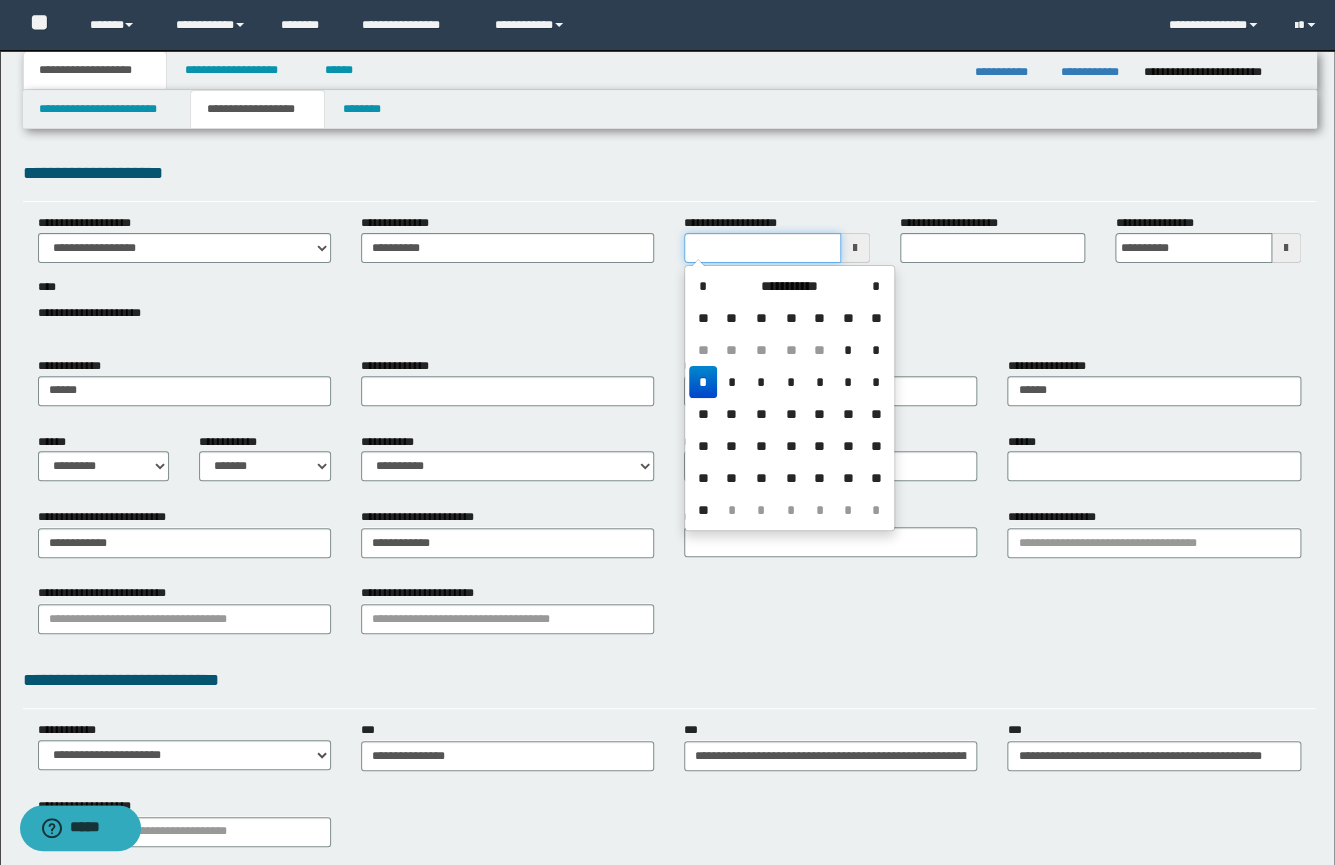 drag, startPoint x: 739, startPoint y: 244, endPoint x: 612, endPoint y: 242, distance: 127.01575 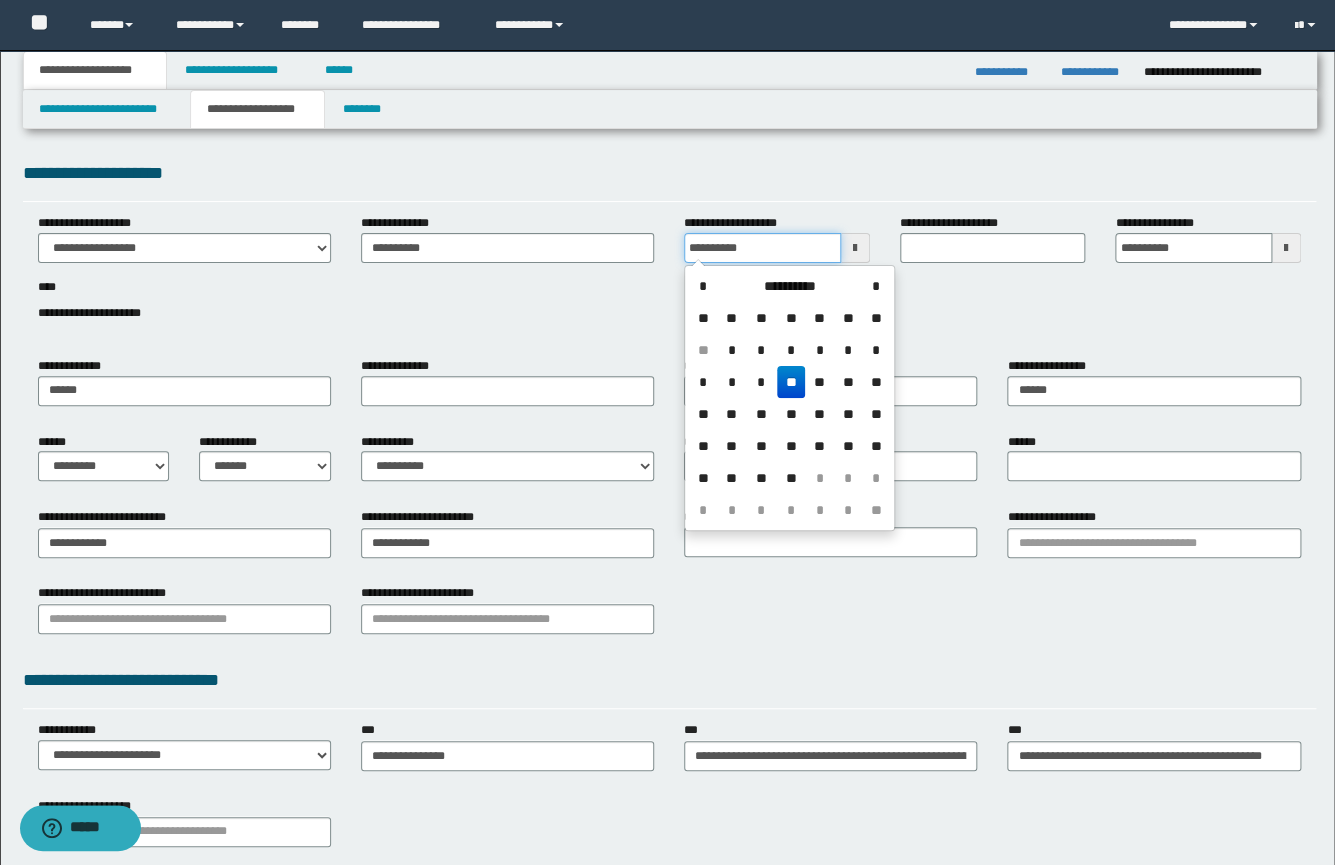 type on "**********" 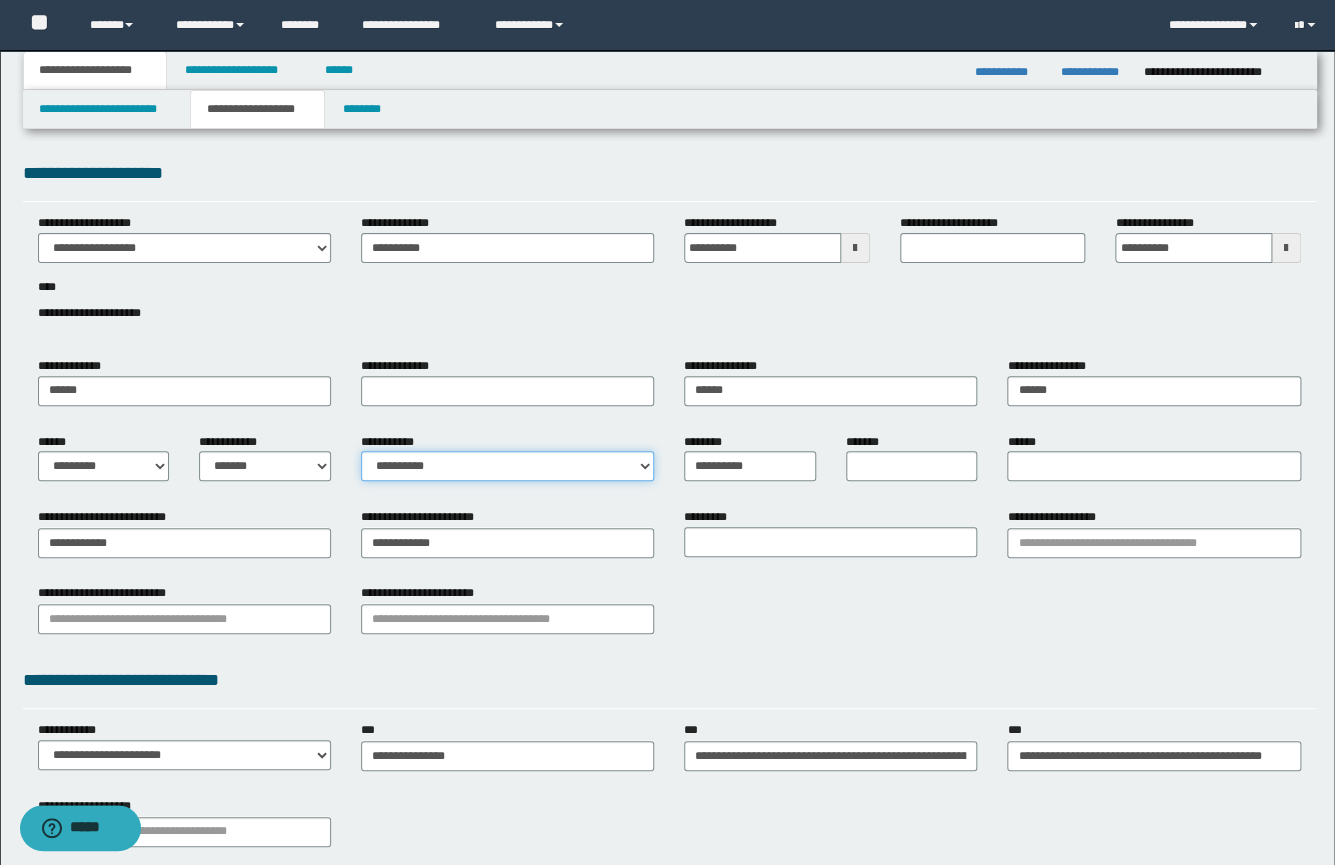 click on "**********" at bounding box center (507, 466) 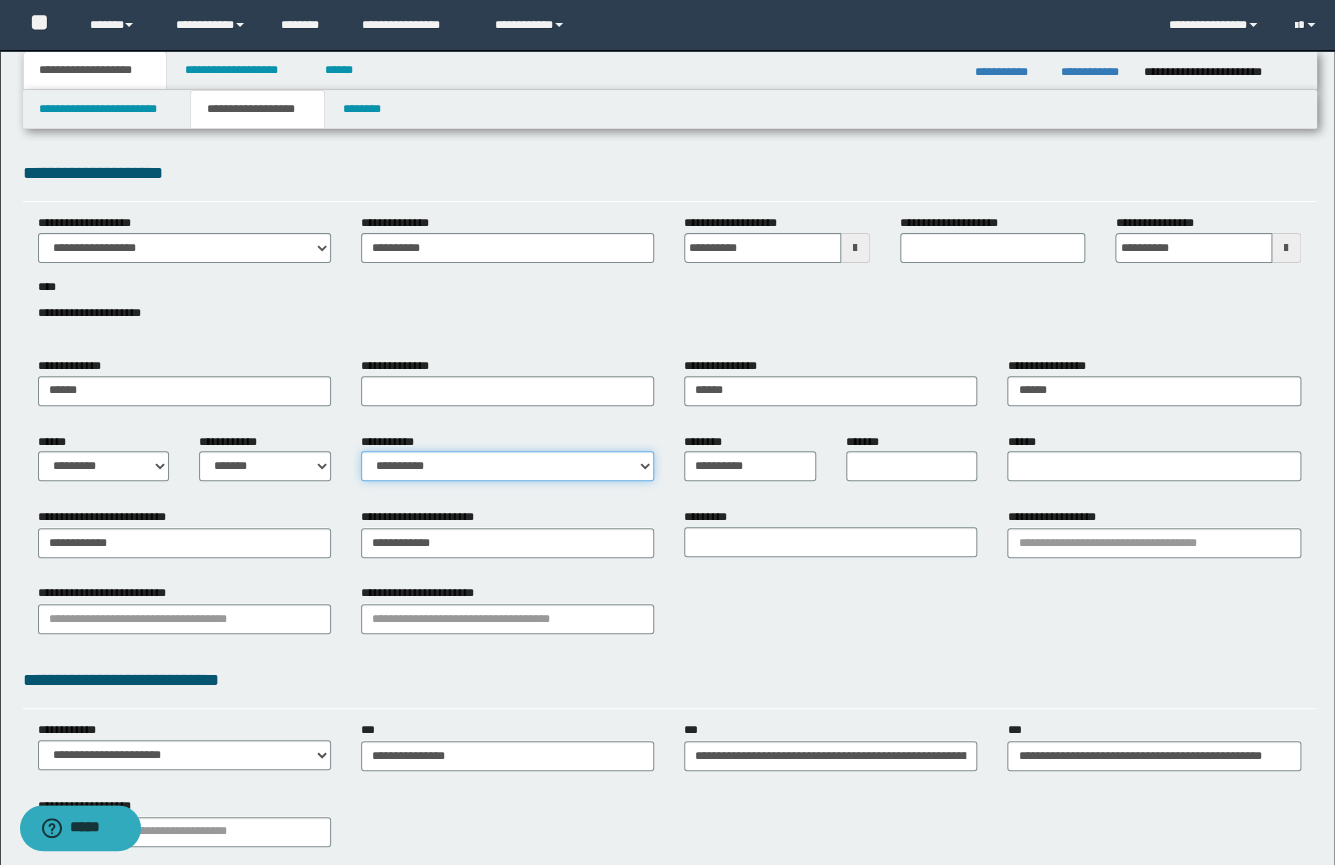 select on "*" 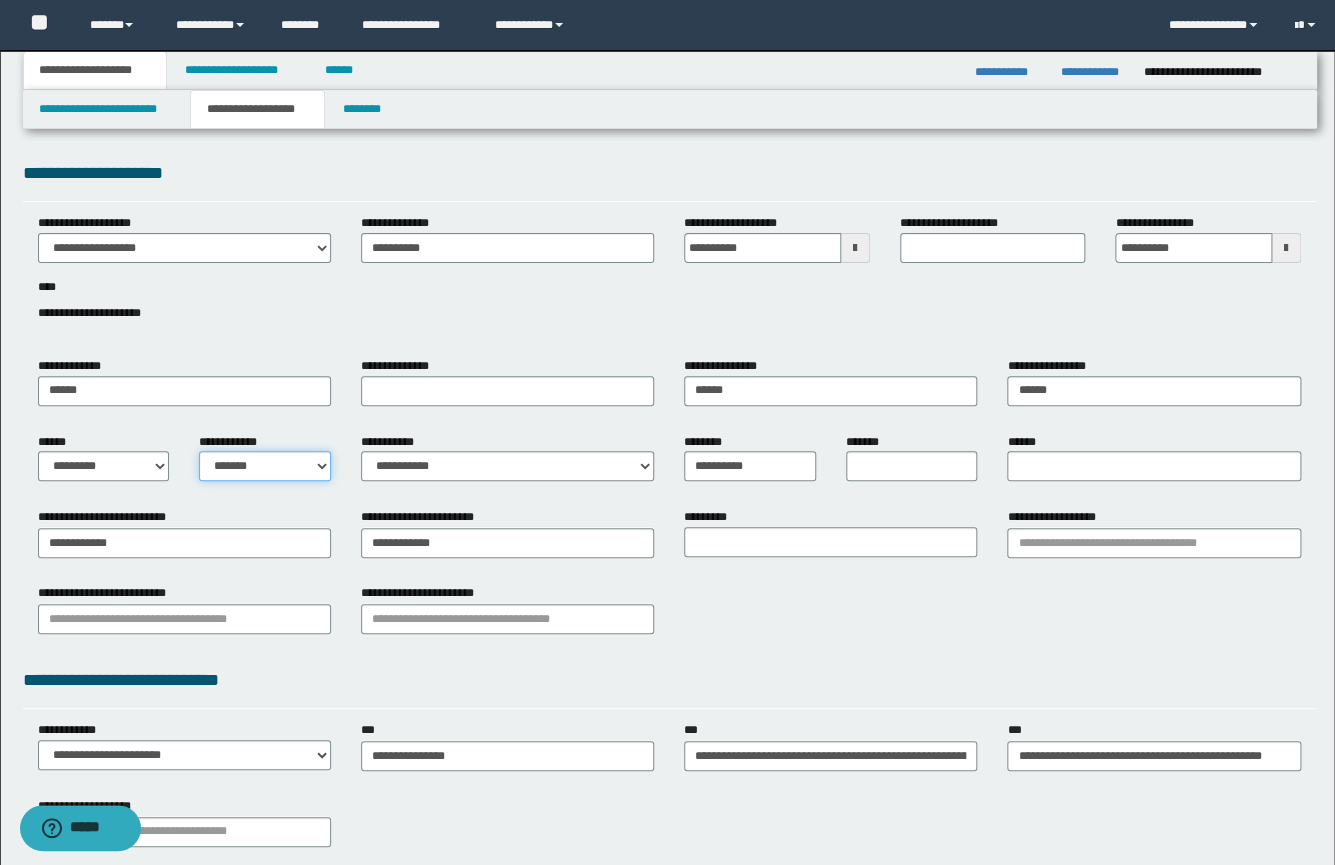 click on "**********" at bounding box center [265, 466] 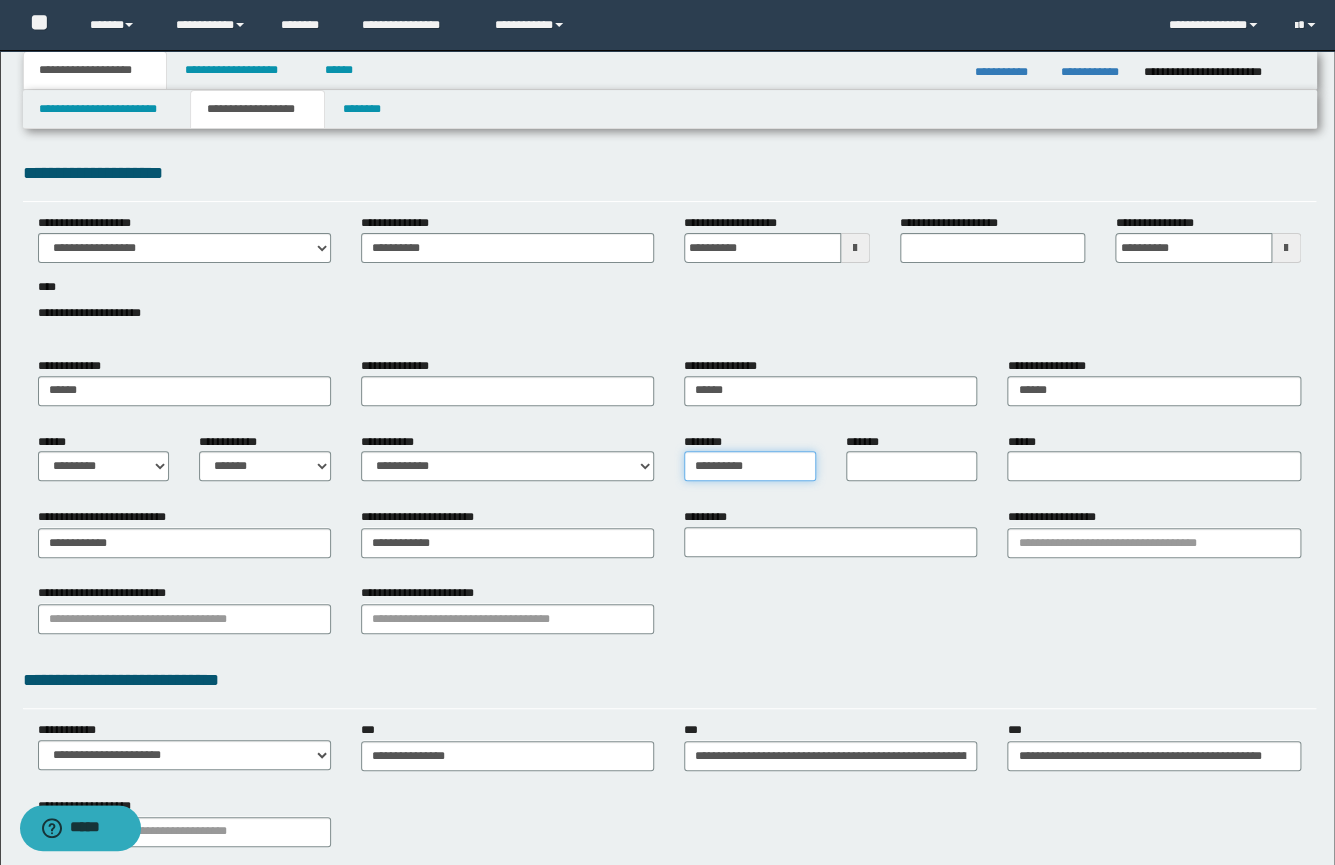 drag, startPoint x: 798, startPoint y: 470, endPoint x: 784, endPoint y: 480, distance: 17.20465 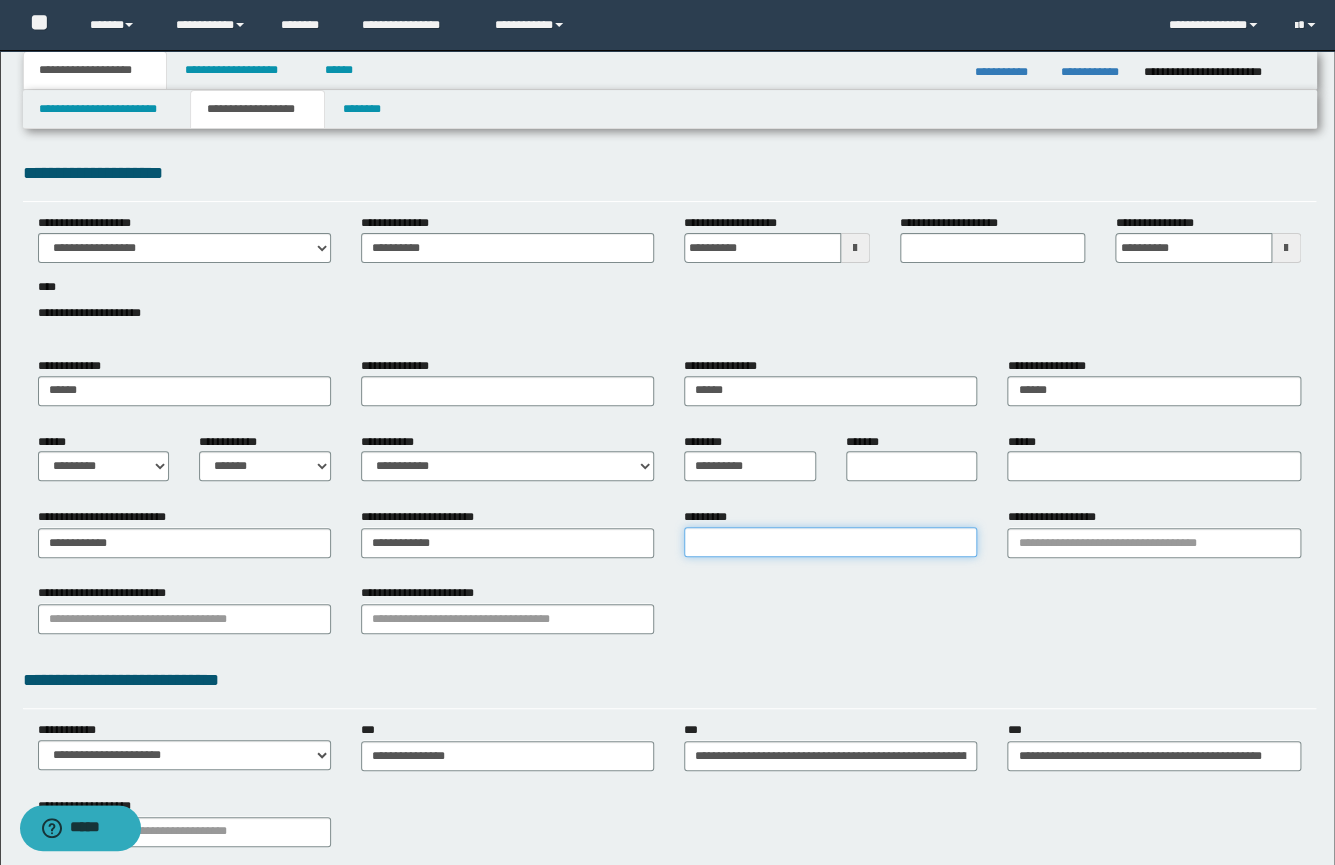 click on "*********" at bounding box center [830, 542] 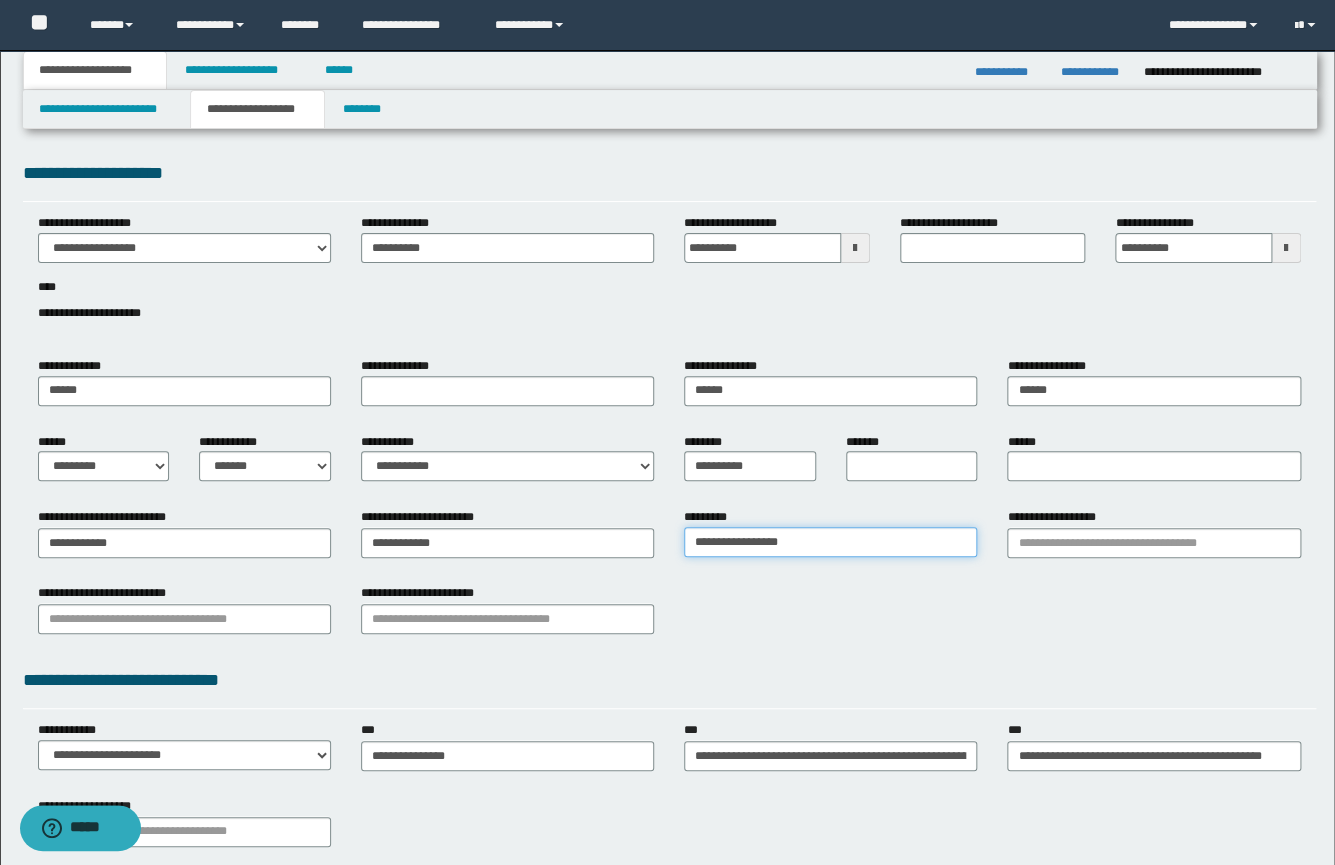 type on "**********" 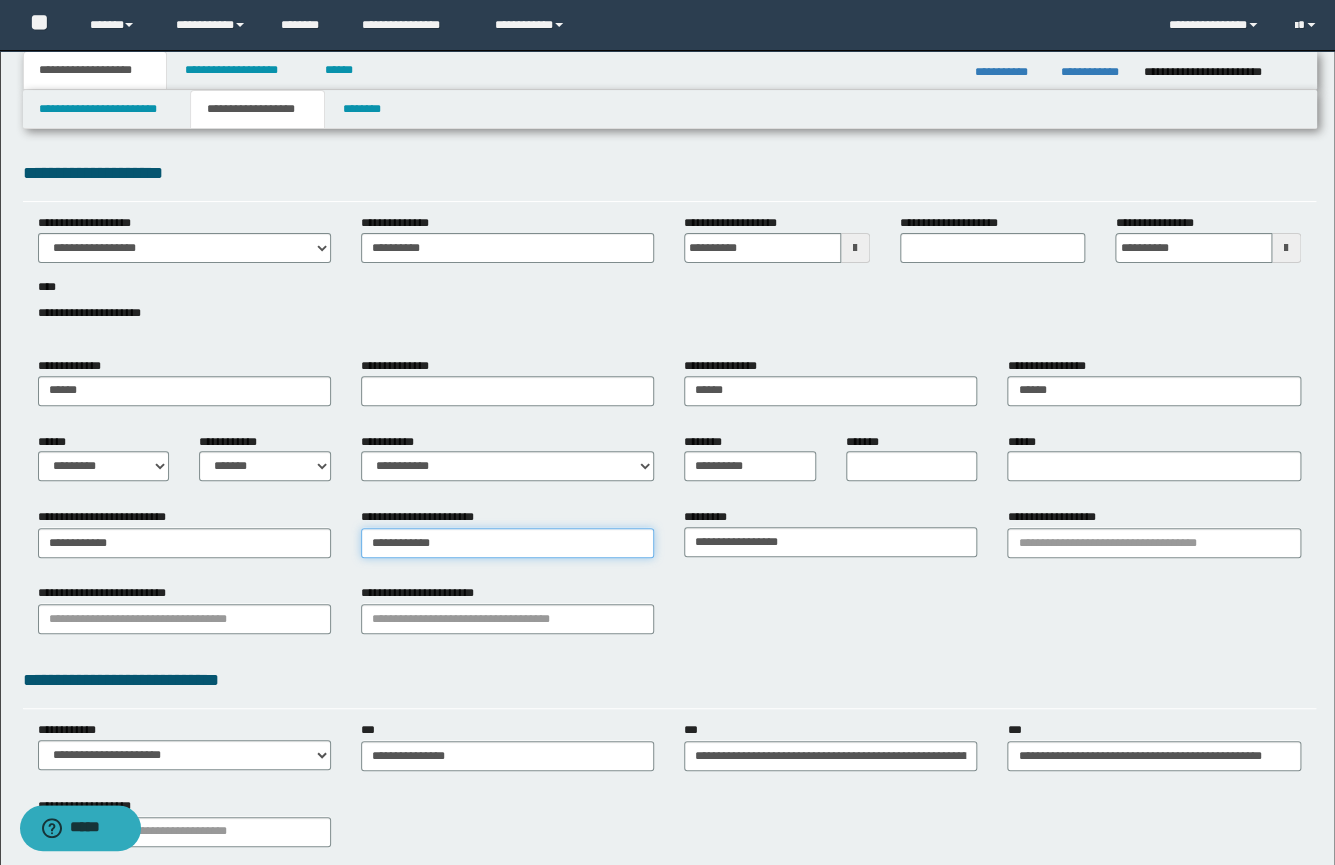 type on "**********" 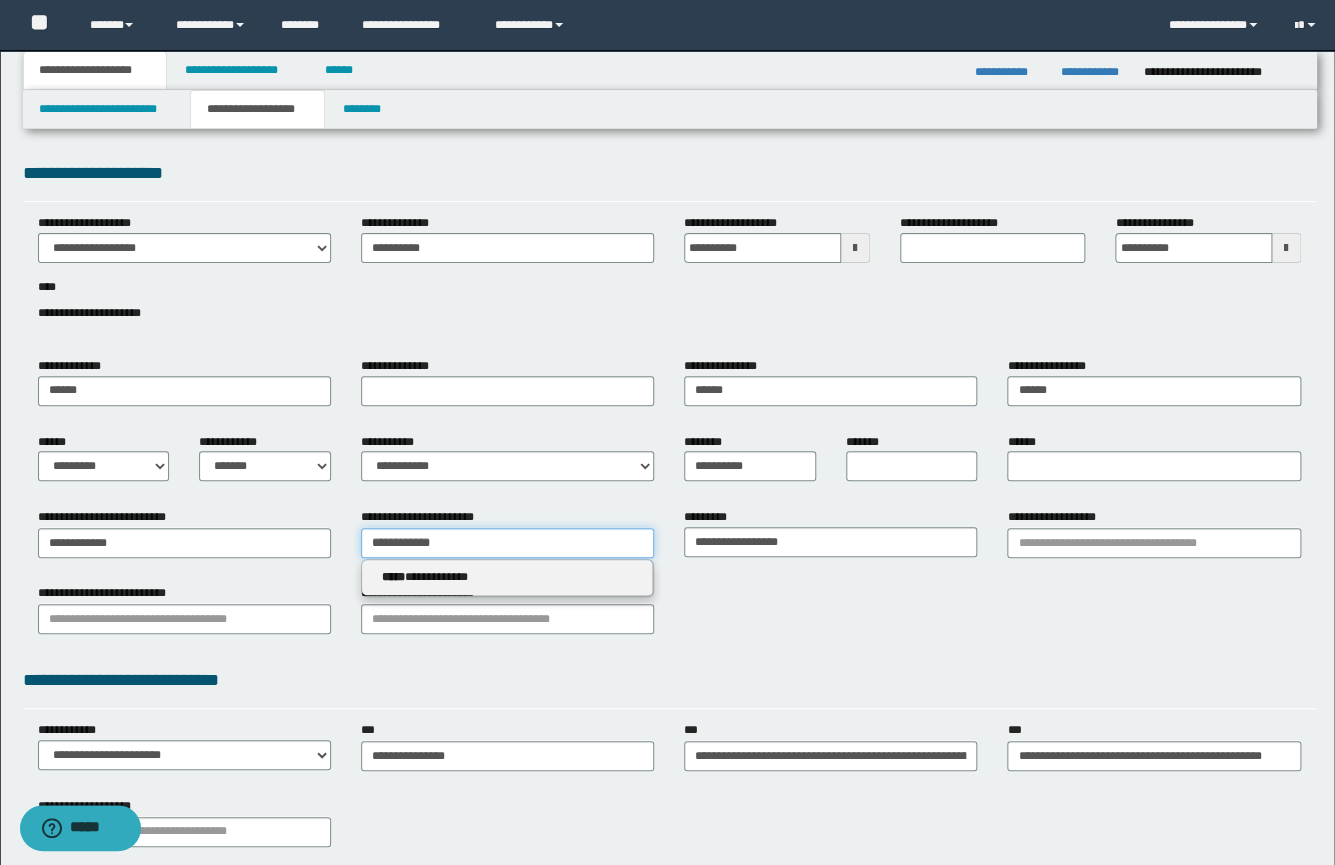 drag, startPoint x: 462, startPoint y: 546, endPoint x: 275, endPoint y: 536, distance: 187.26718 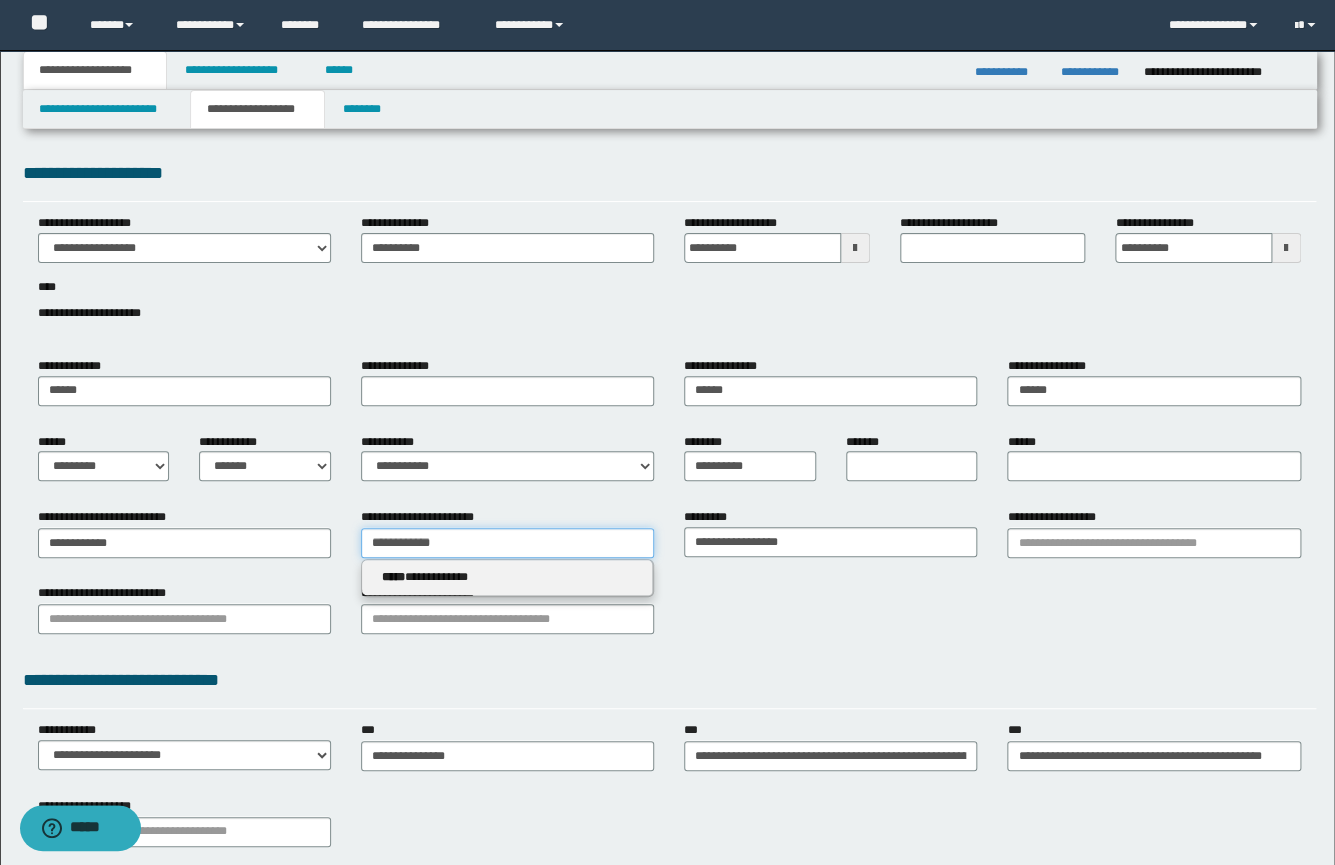 click on "**********" at bounding box center [669, 540] 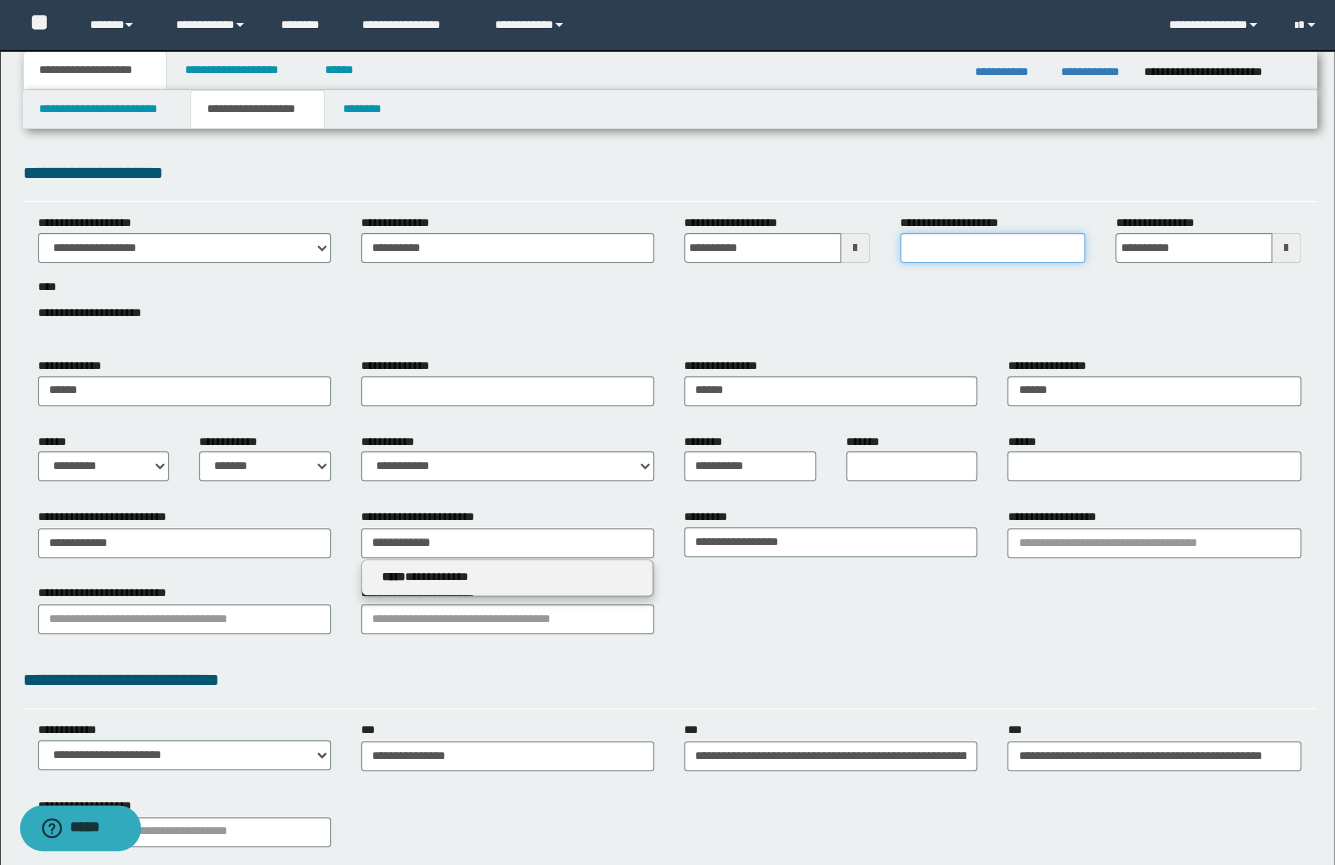 type 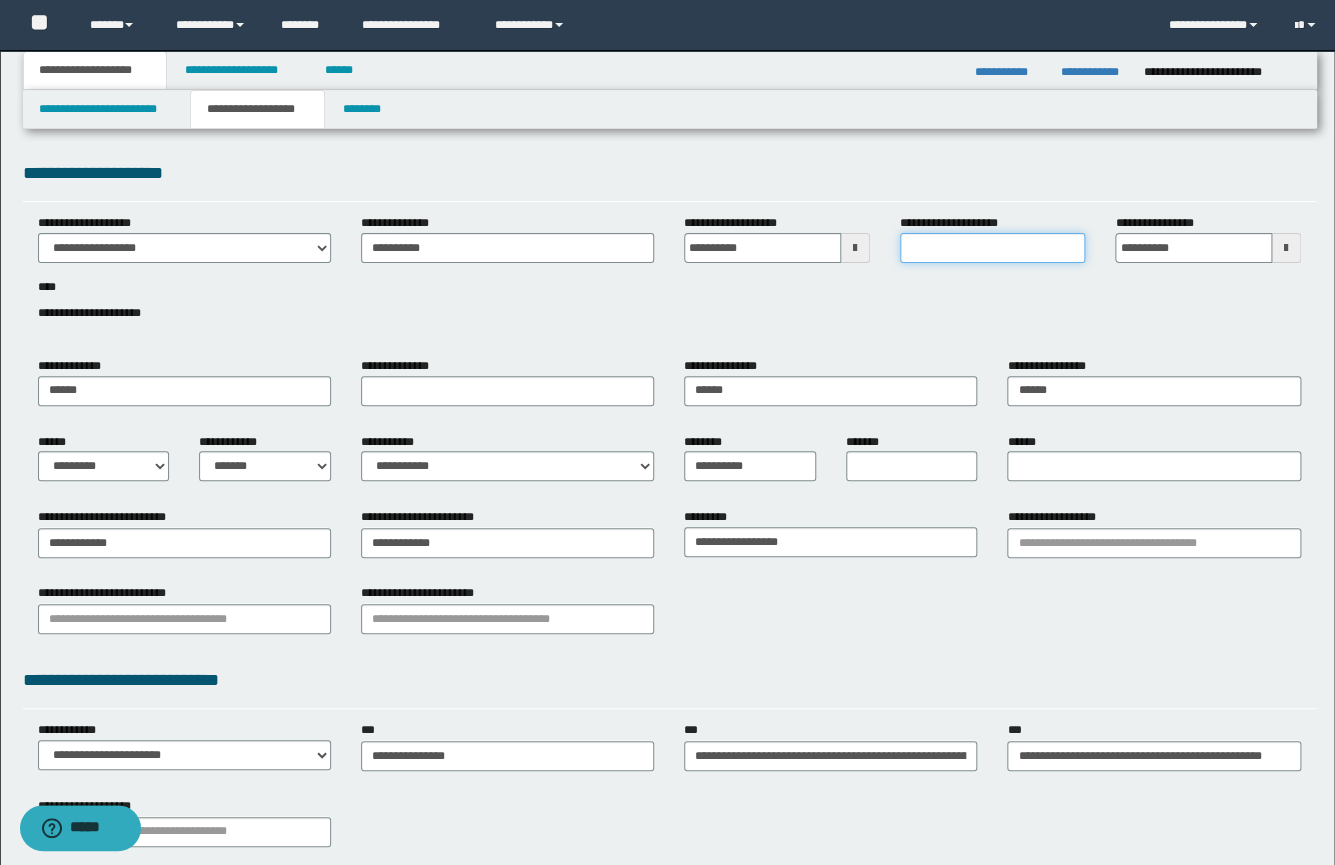 click on "**********" at bounding box center [993, 248] 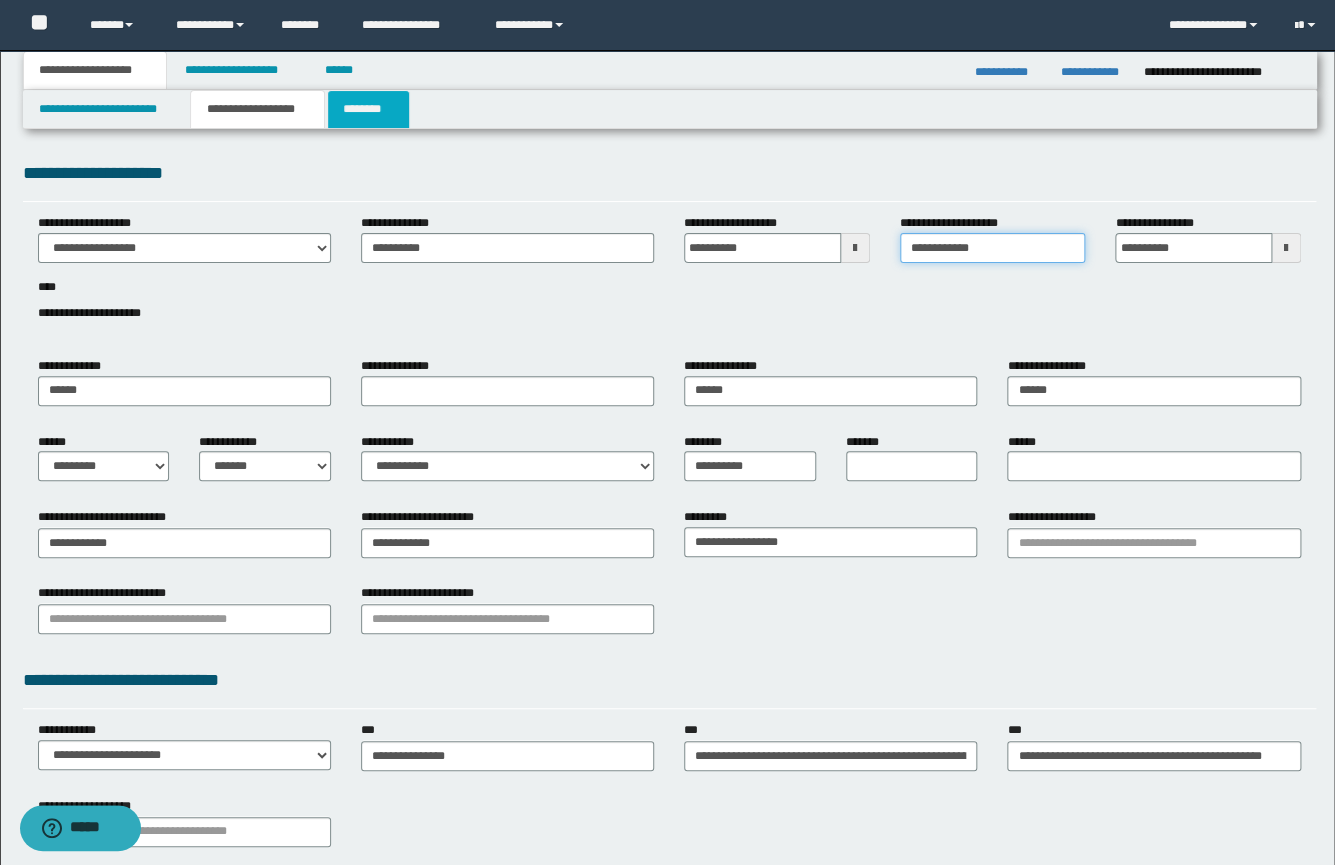 type on "**********" 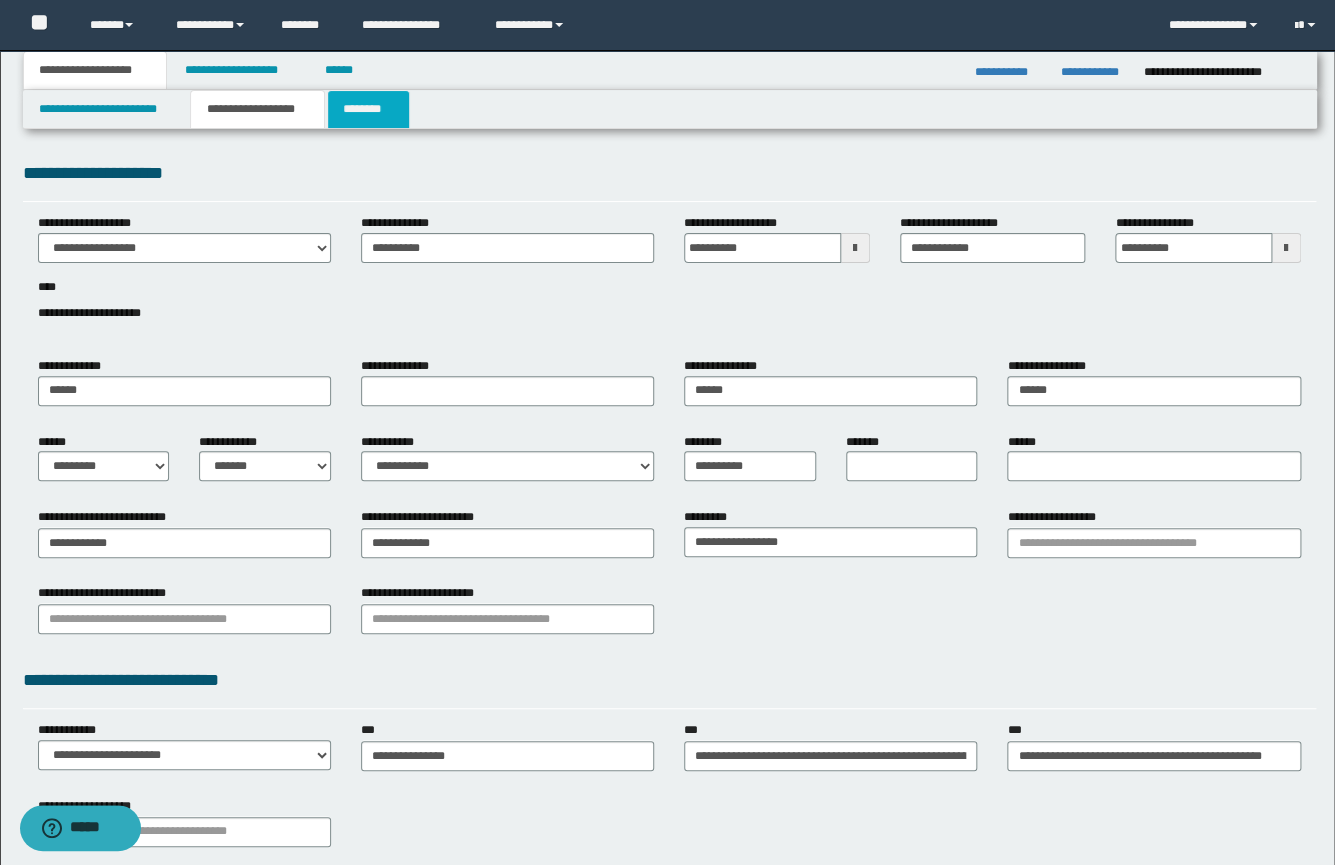 click on "********" at bounding box center [368, 109] 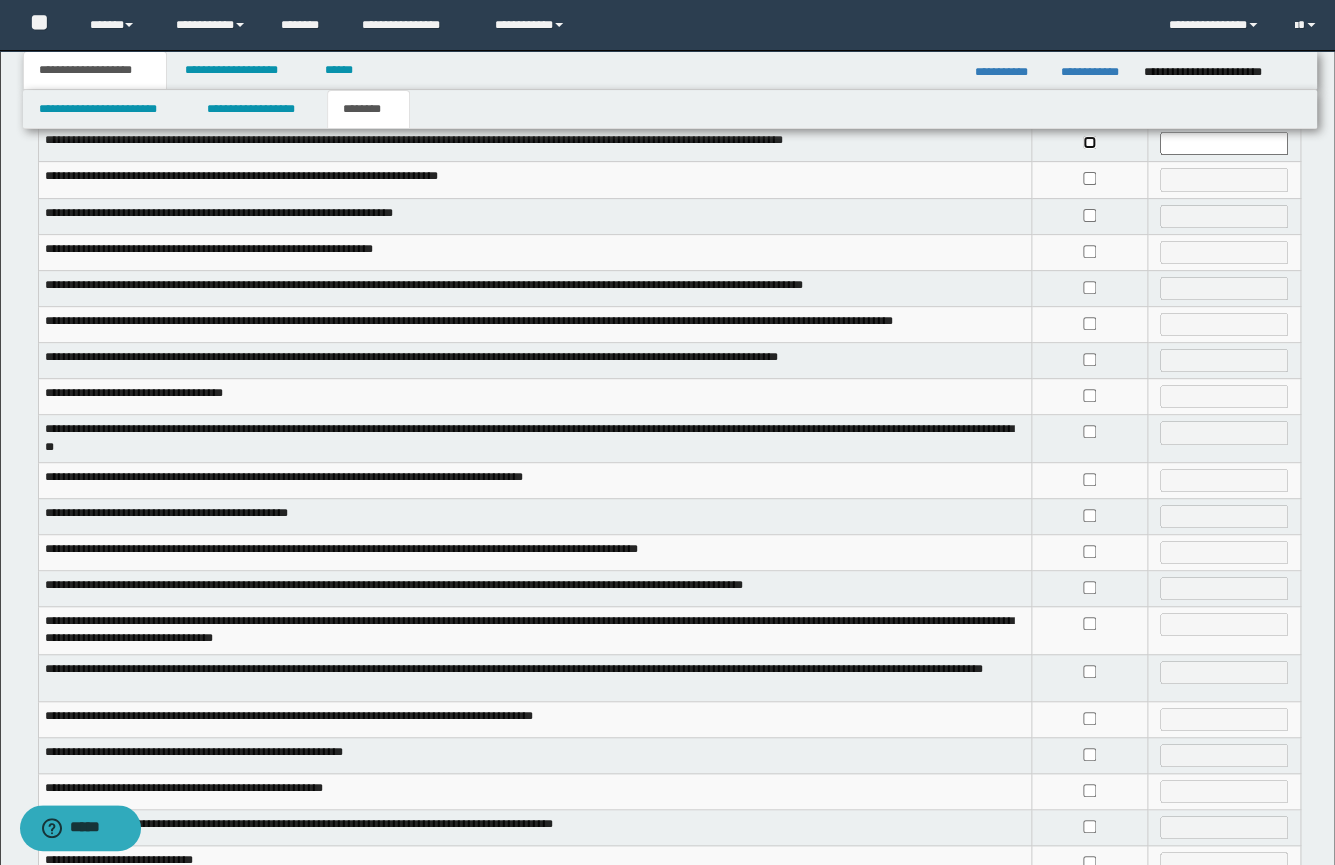 scroll, scrollTop: 278, scrollLeft: 0, axis: vertical 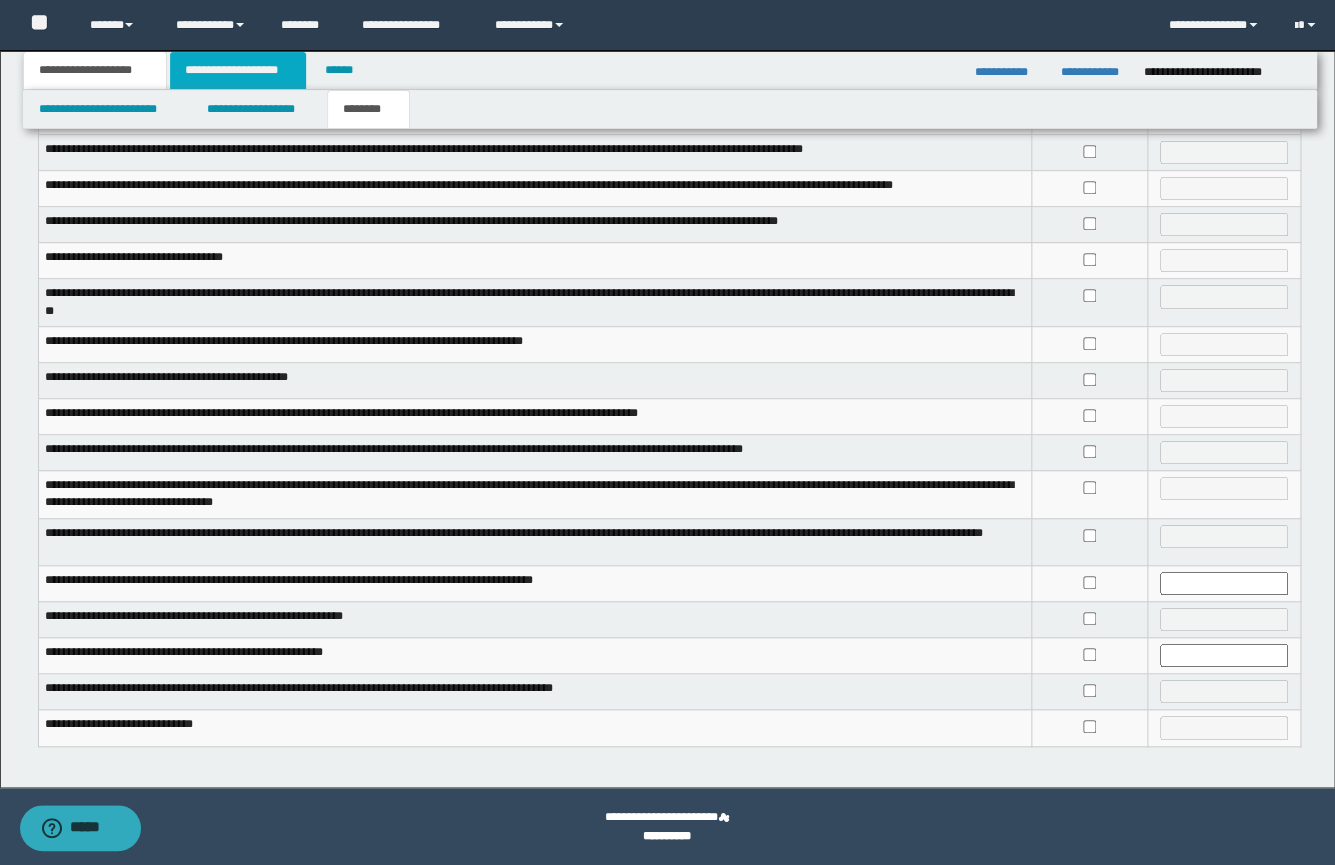 click on "**********" at bounding box center (238, 70) 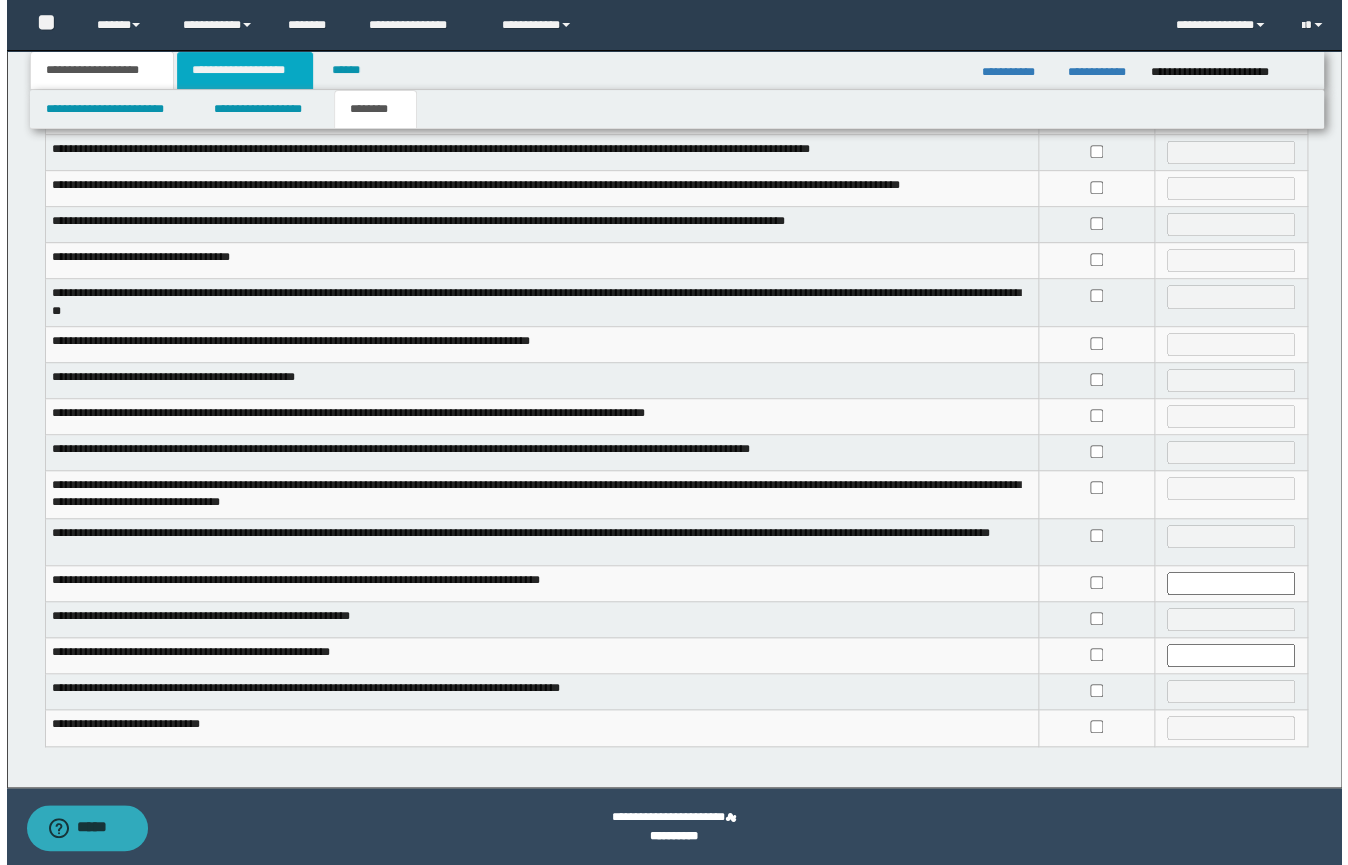 scroll, scrollTop: 0, scrollLeft: 0, axis: both 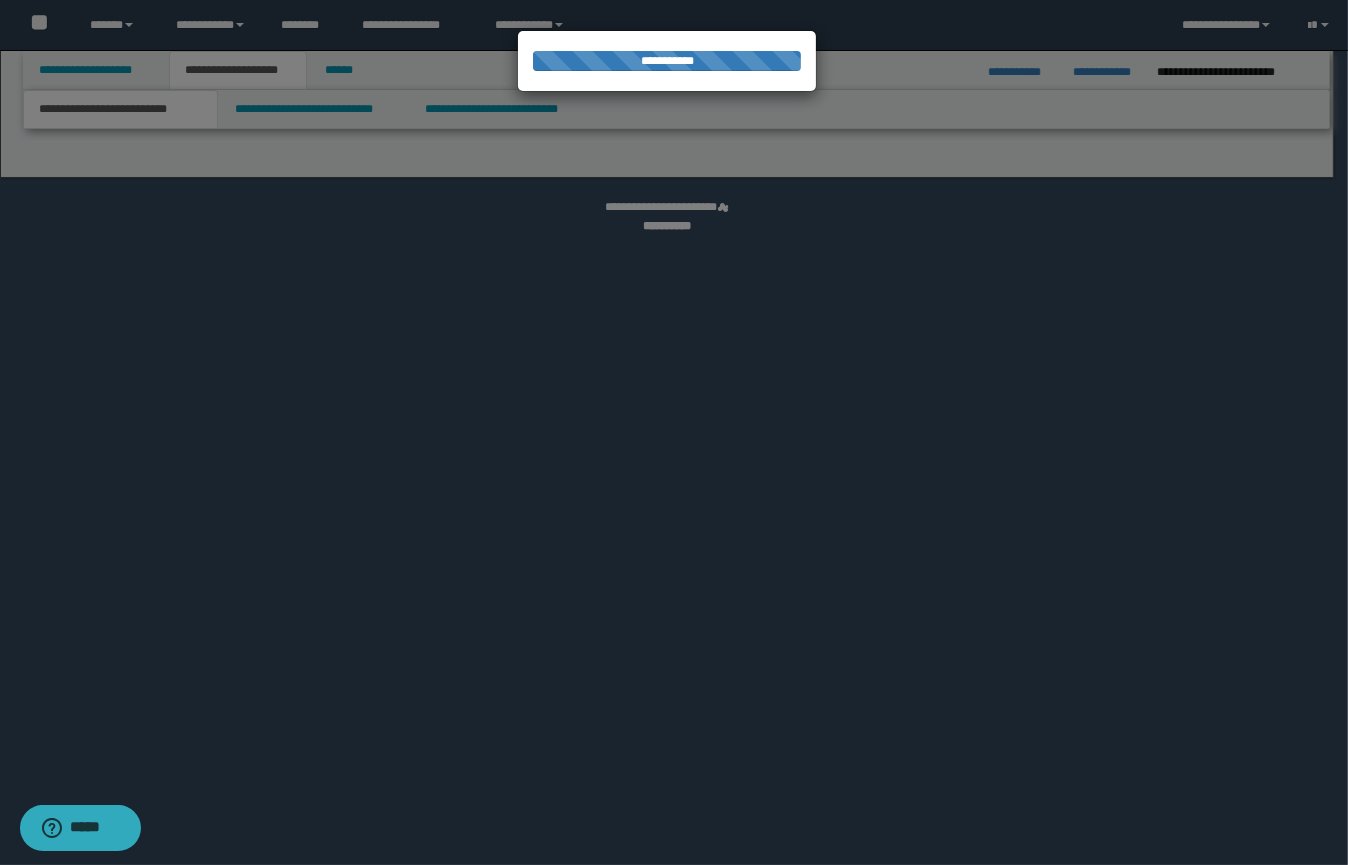 select on "*" 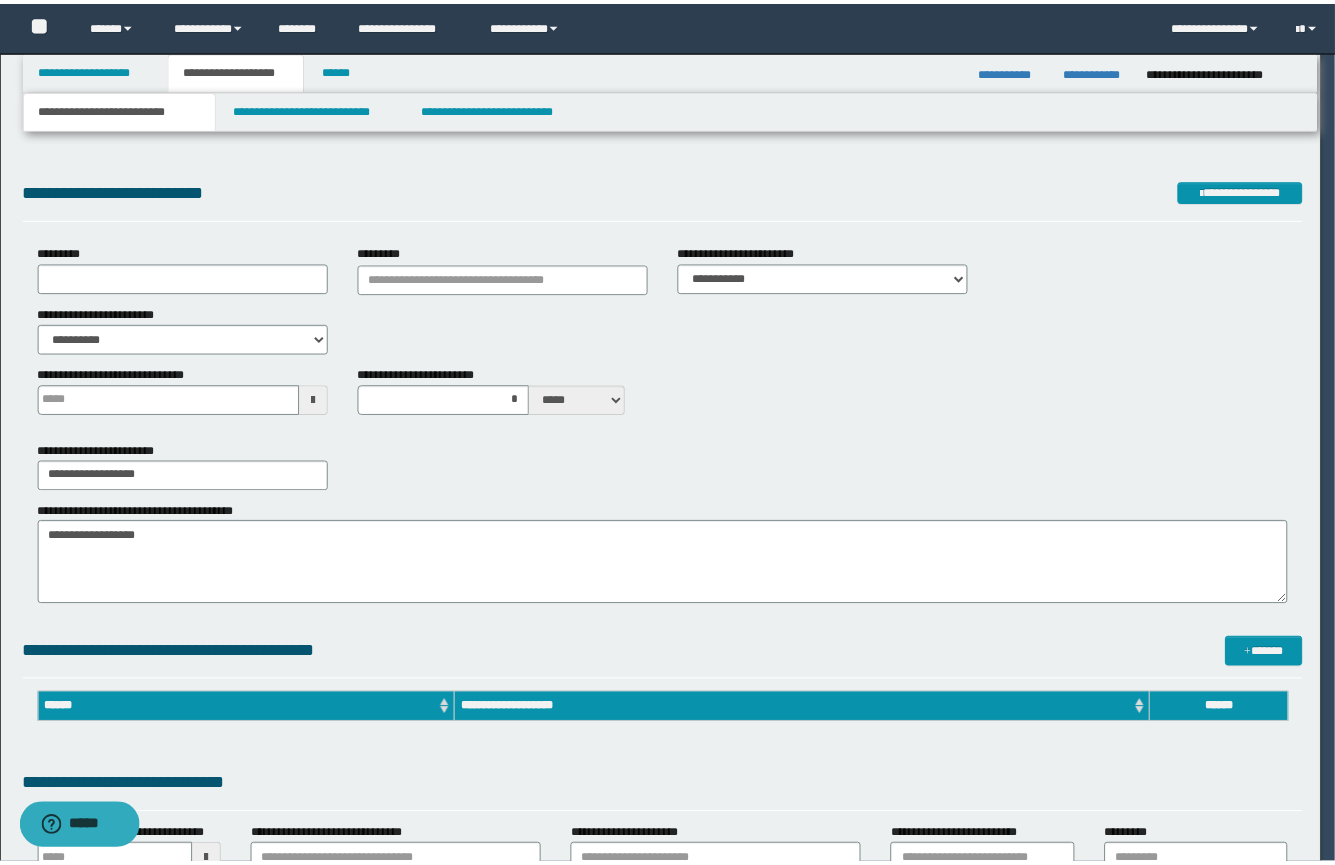 scroll, scrollTop: 0, scrollLeft: 0, axis: both 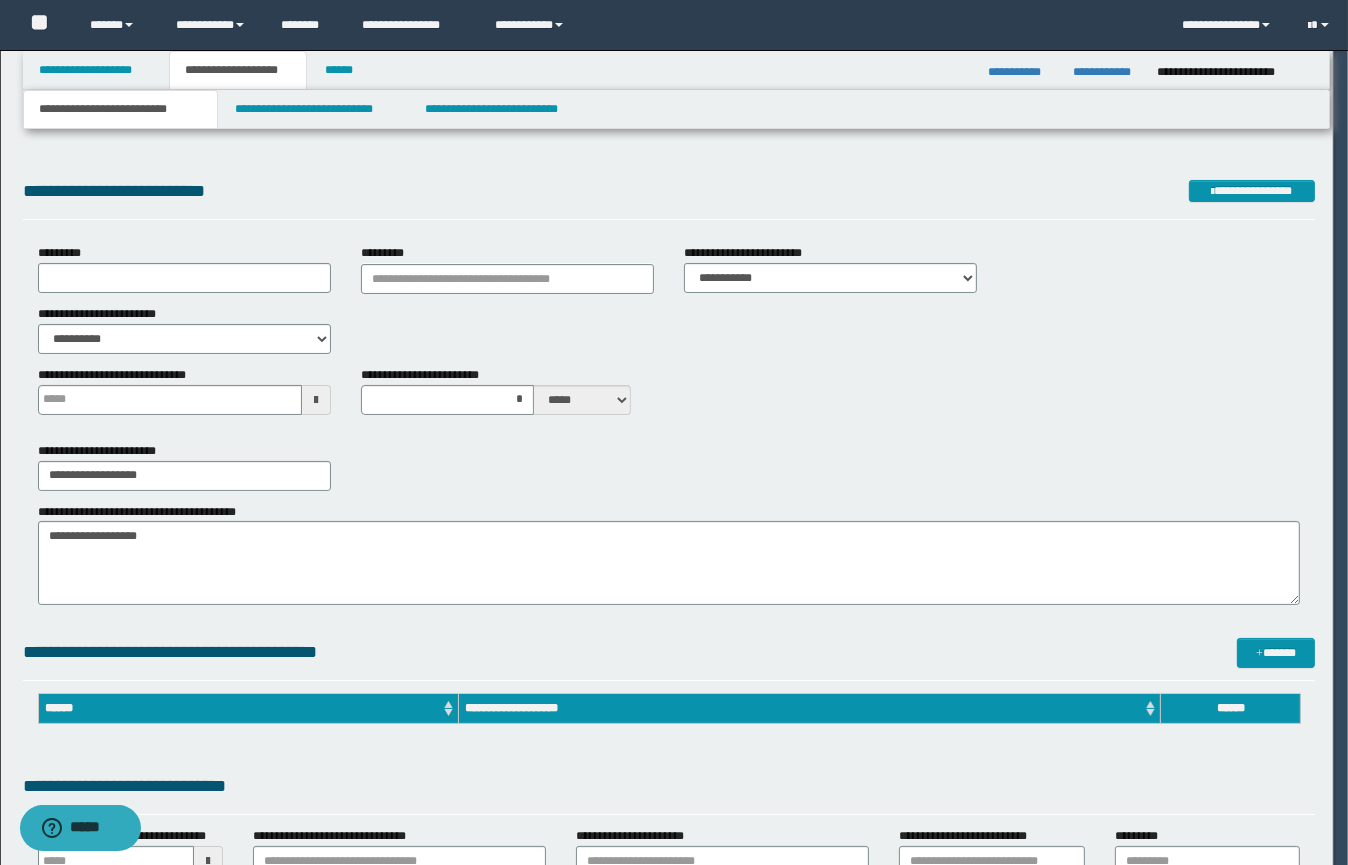 type 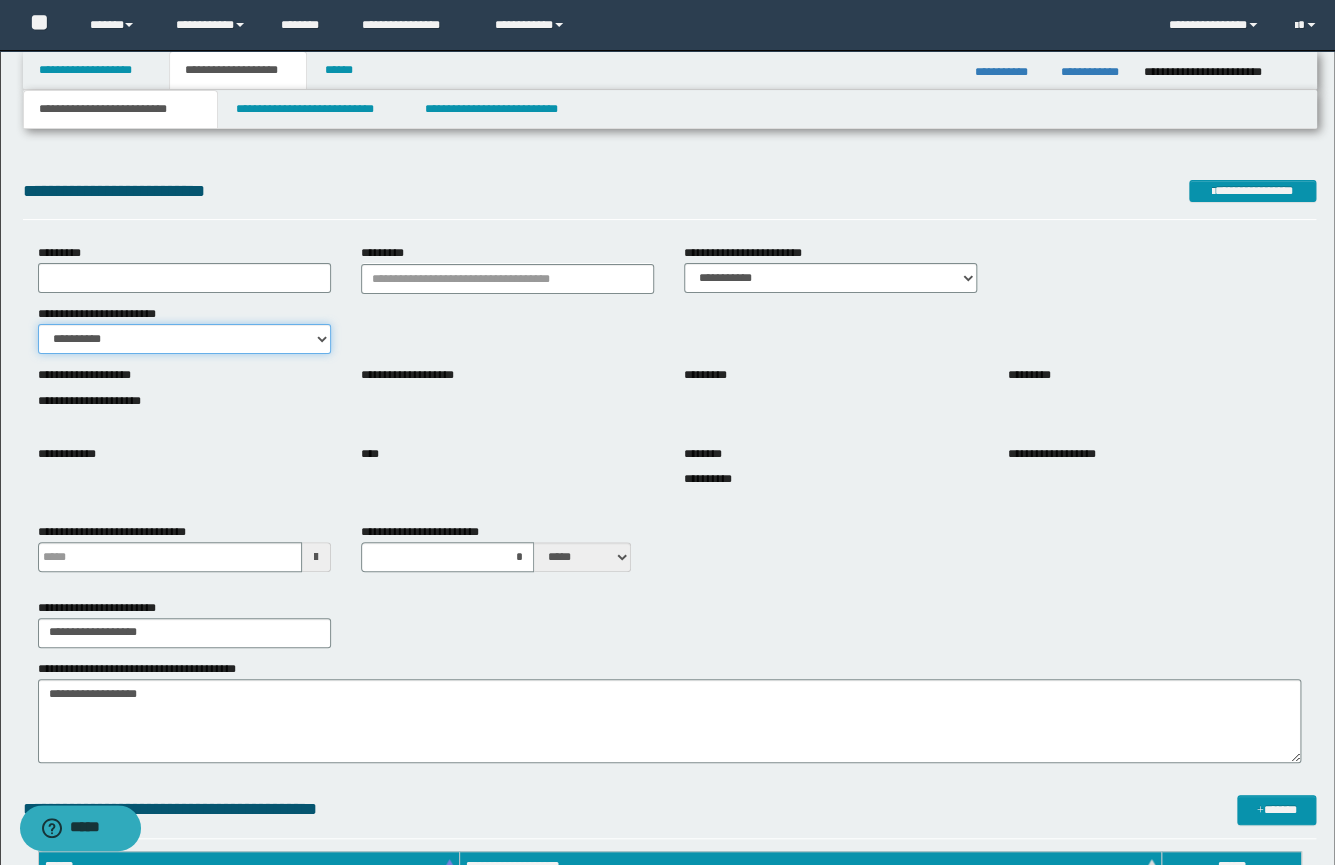 click on "**********" at bounding box center (184, 339) 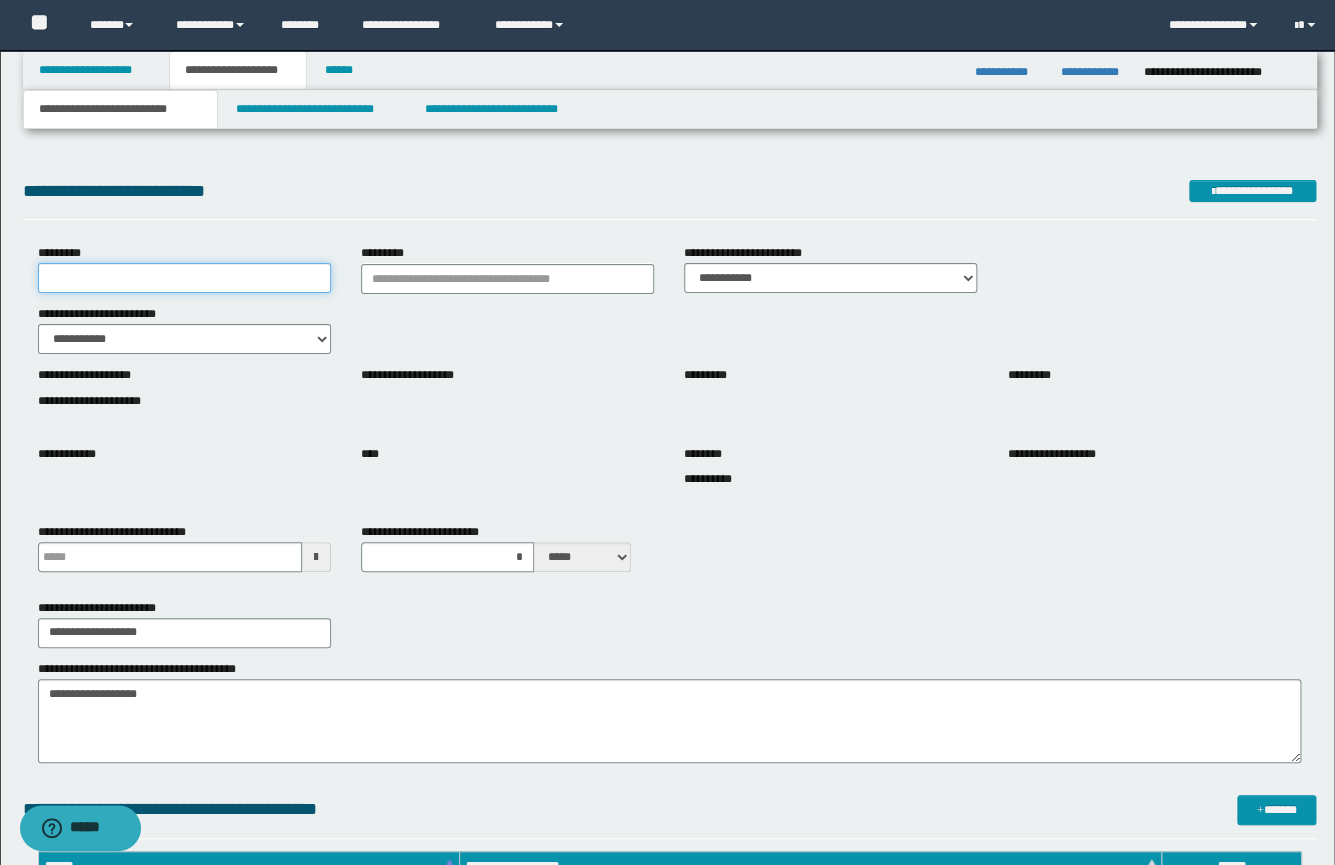 click on "*********" at bounding box center [184, 278] 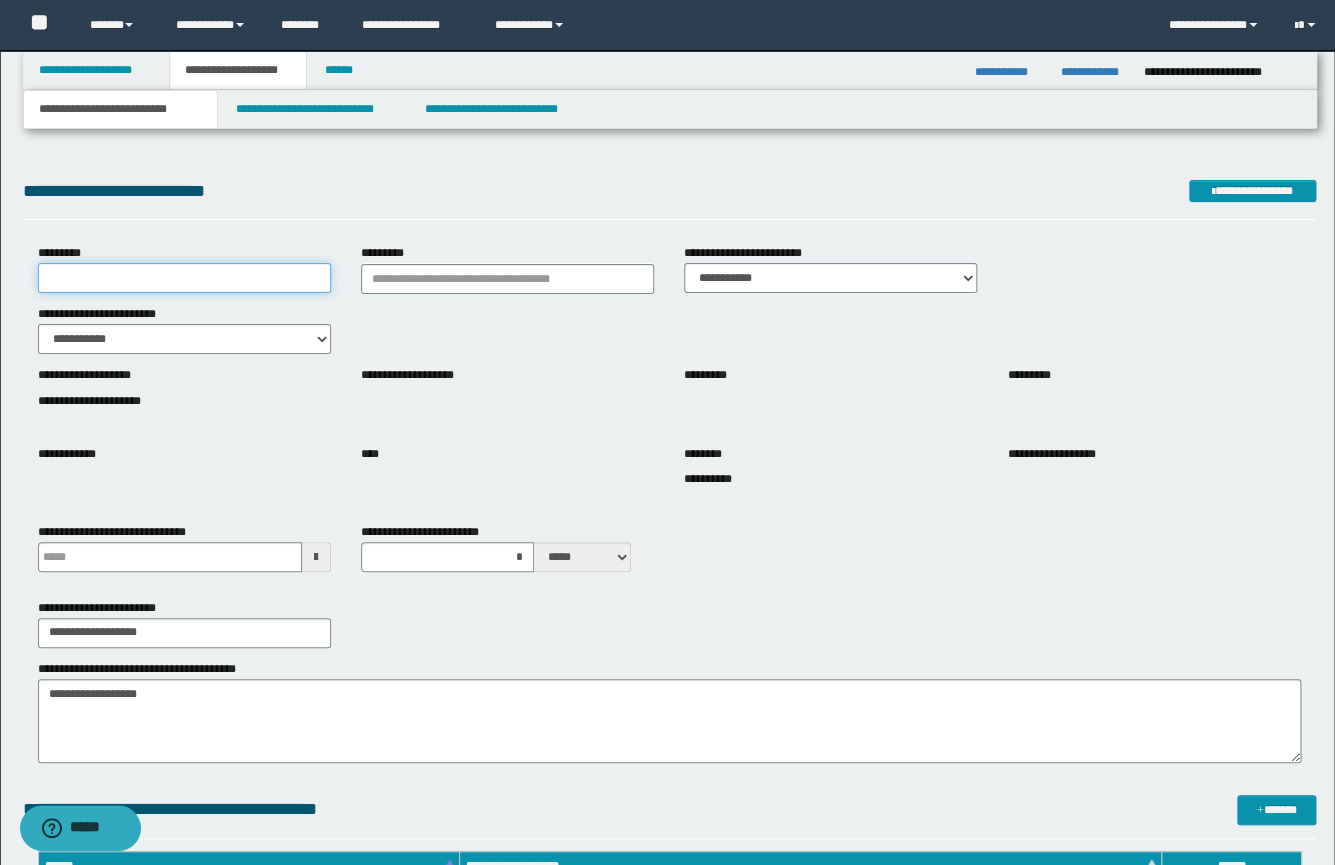 type on "********" 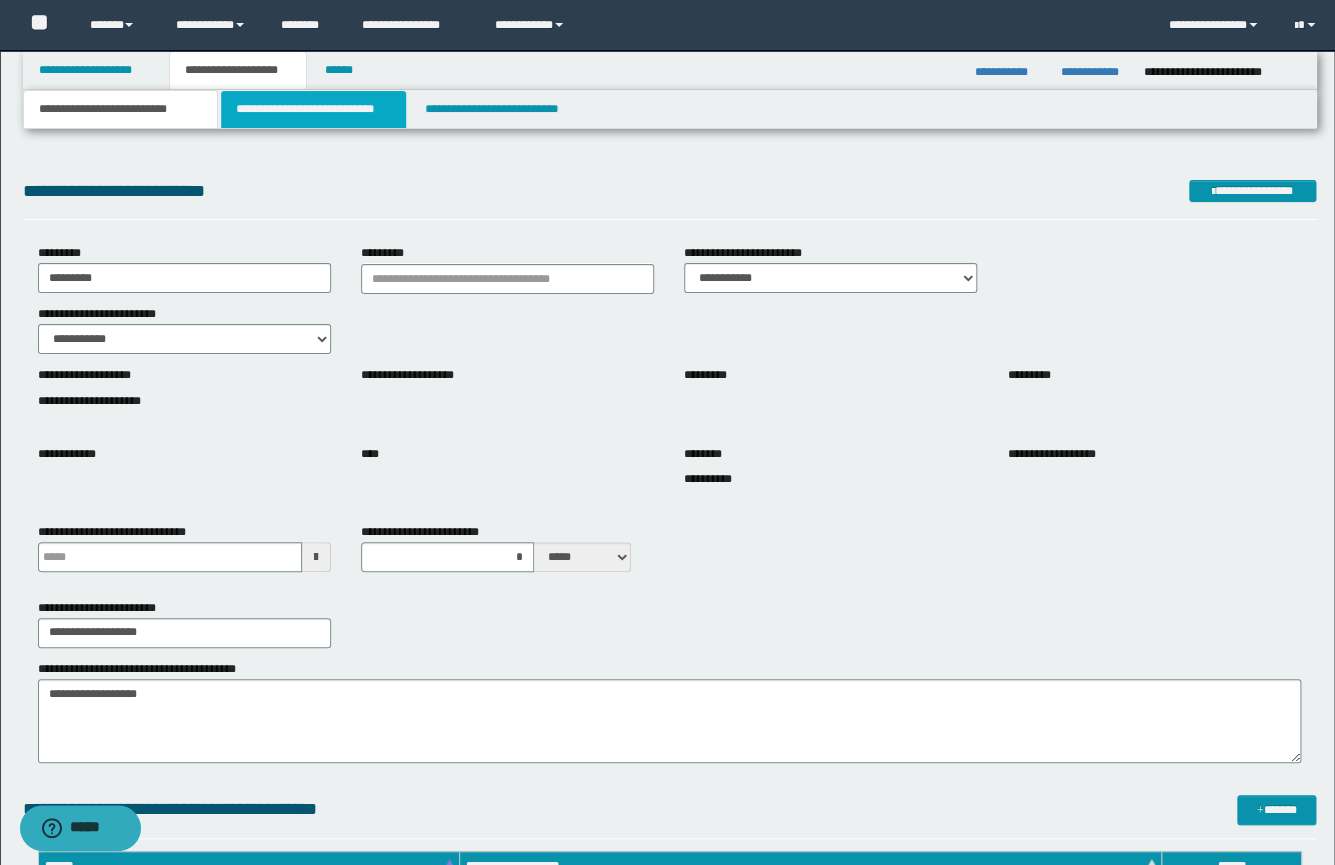 click on "**********" at bounding box center [313, 109] 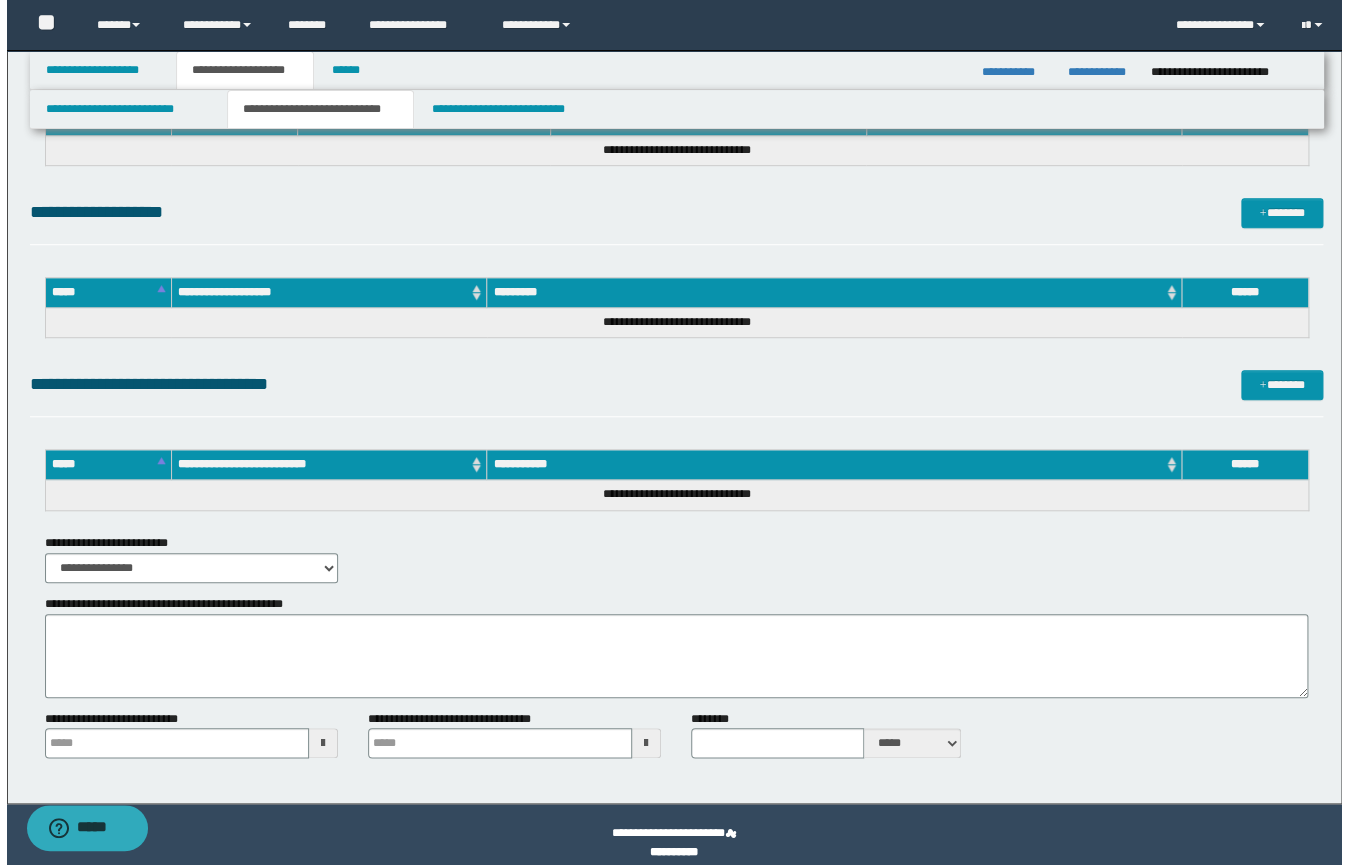 scroll, scrollTop: 369, scrollLeft: 0, axis: vertical 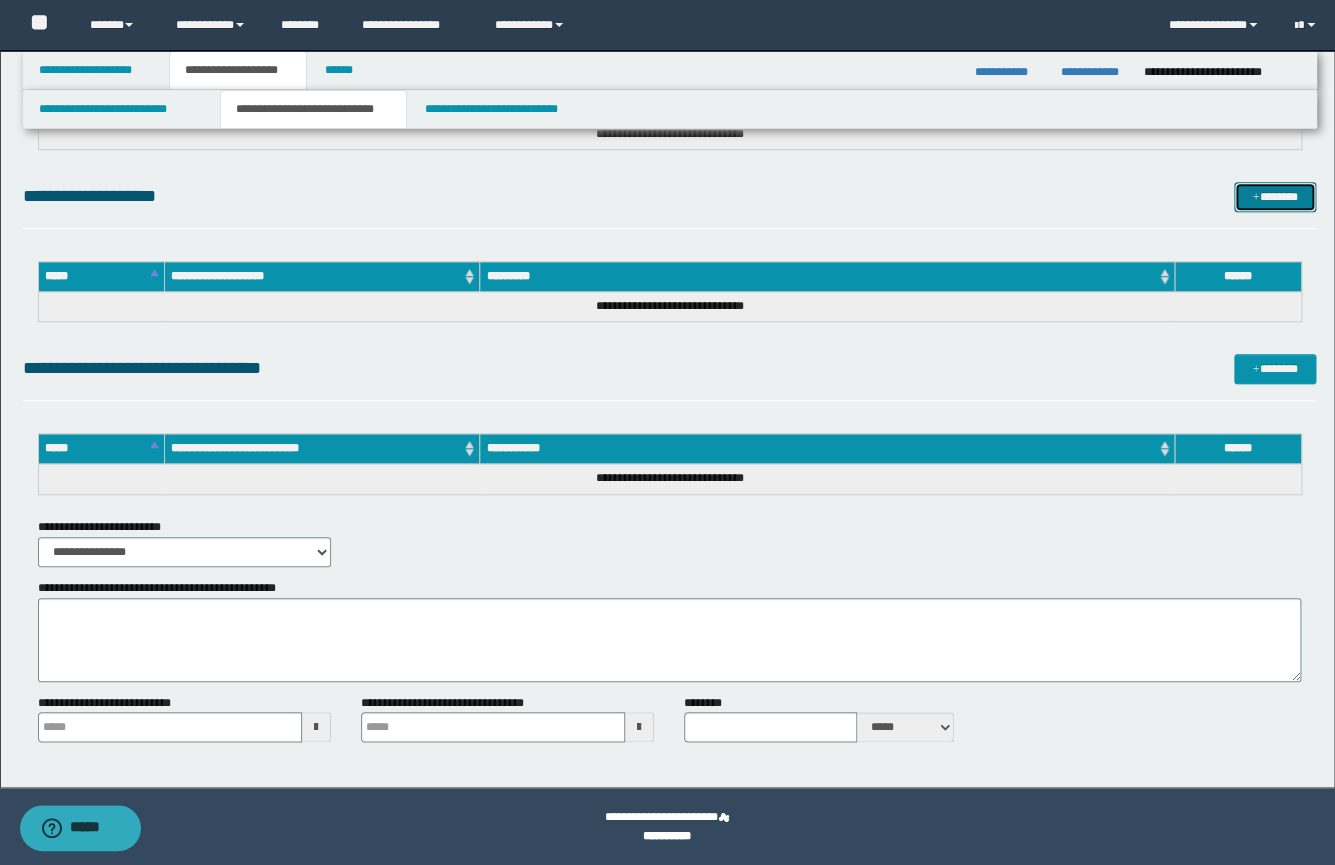 click on "*******" at bounding box center (1275, 197) 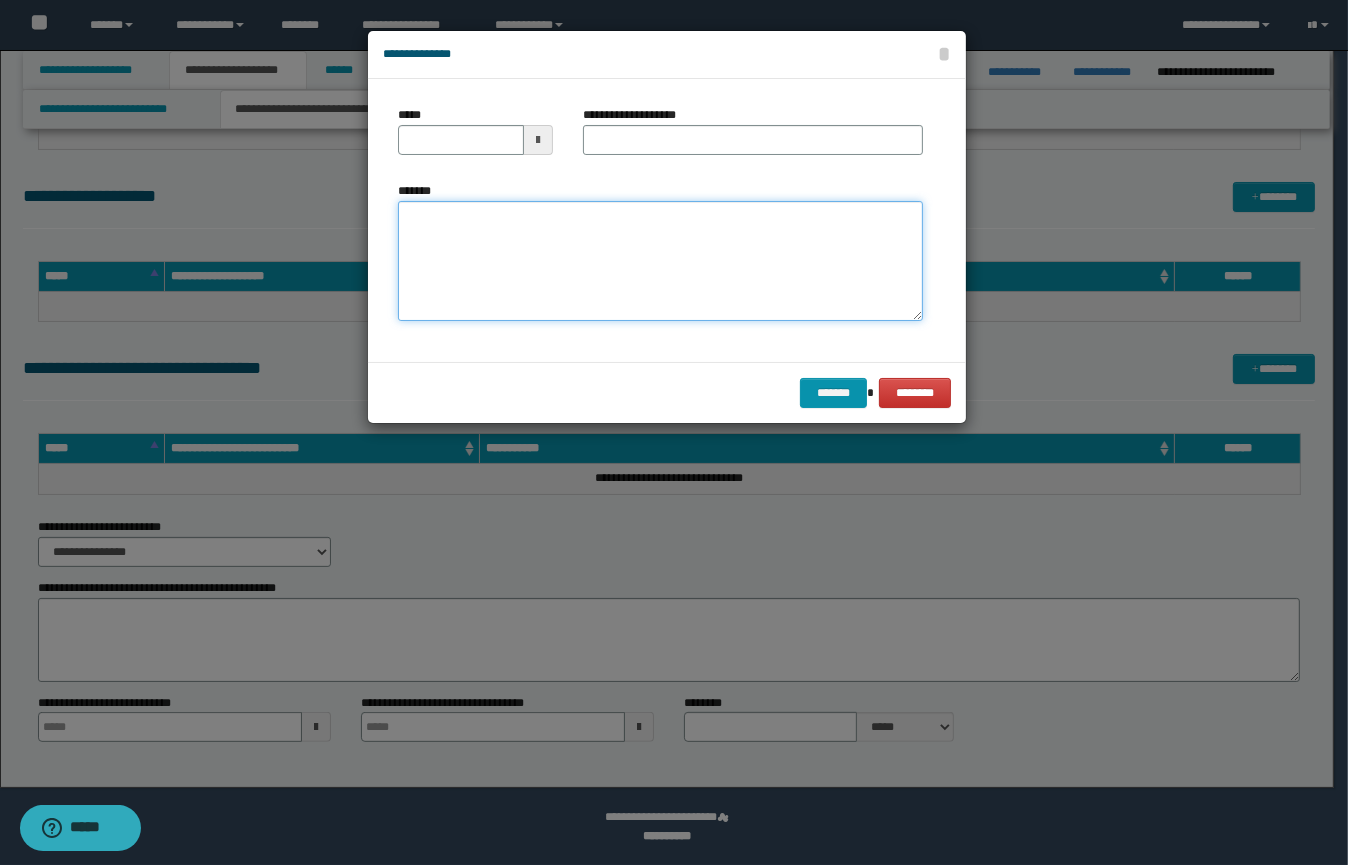 drag, startPoint x: 595, startPoint y: 215, endPoint x: 583, endPoint y: 223, distance: 14.422205 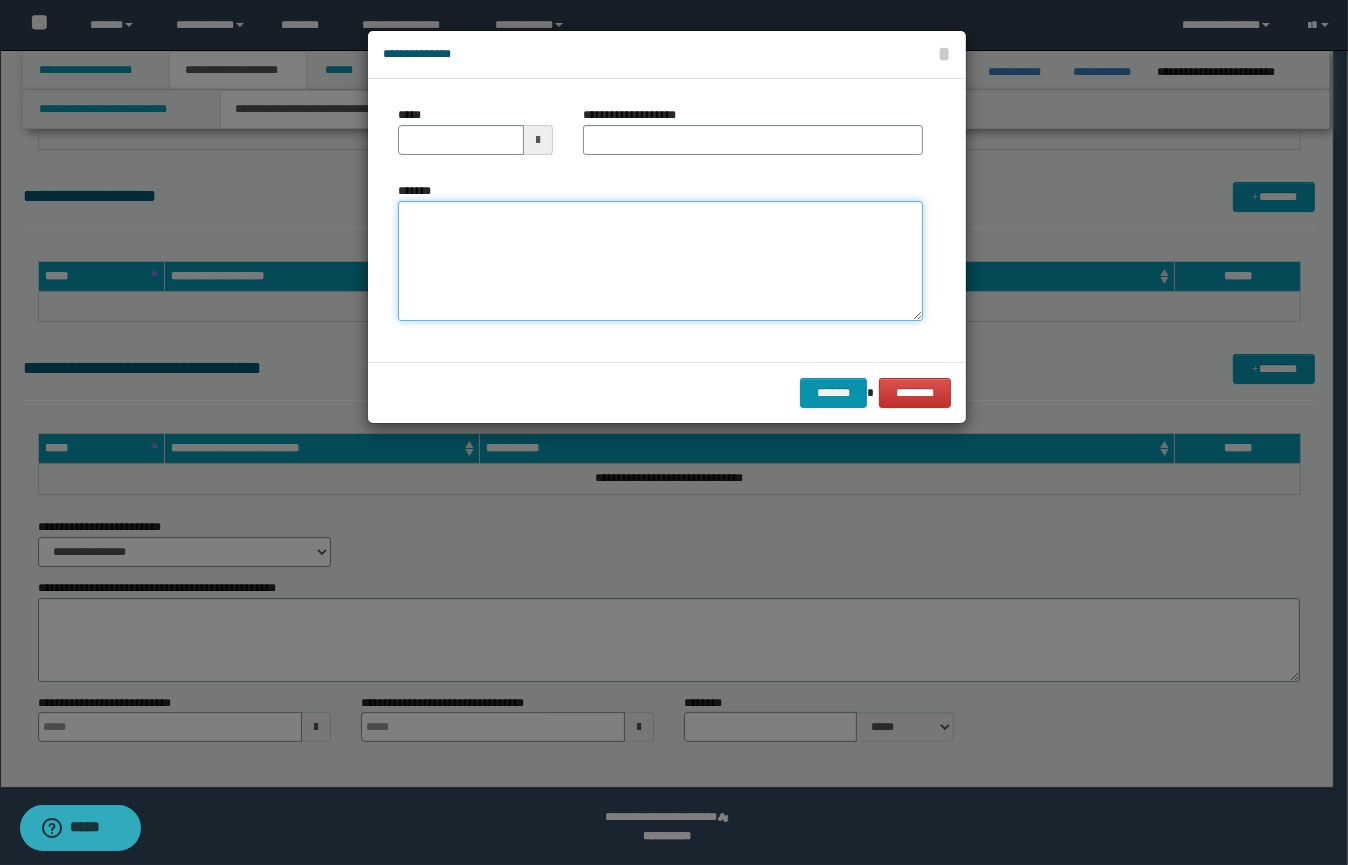 paste on "**********" 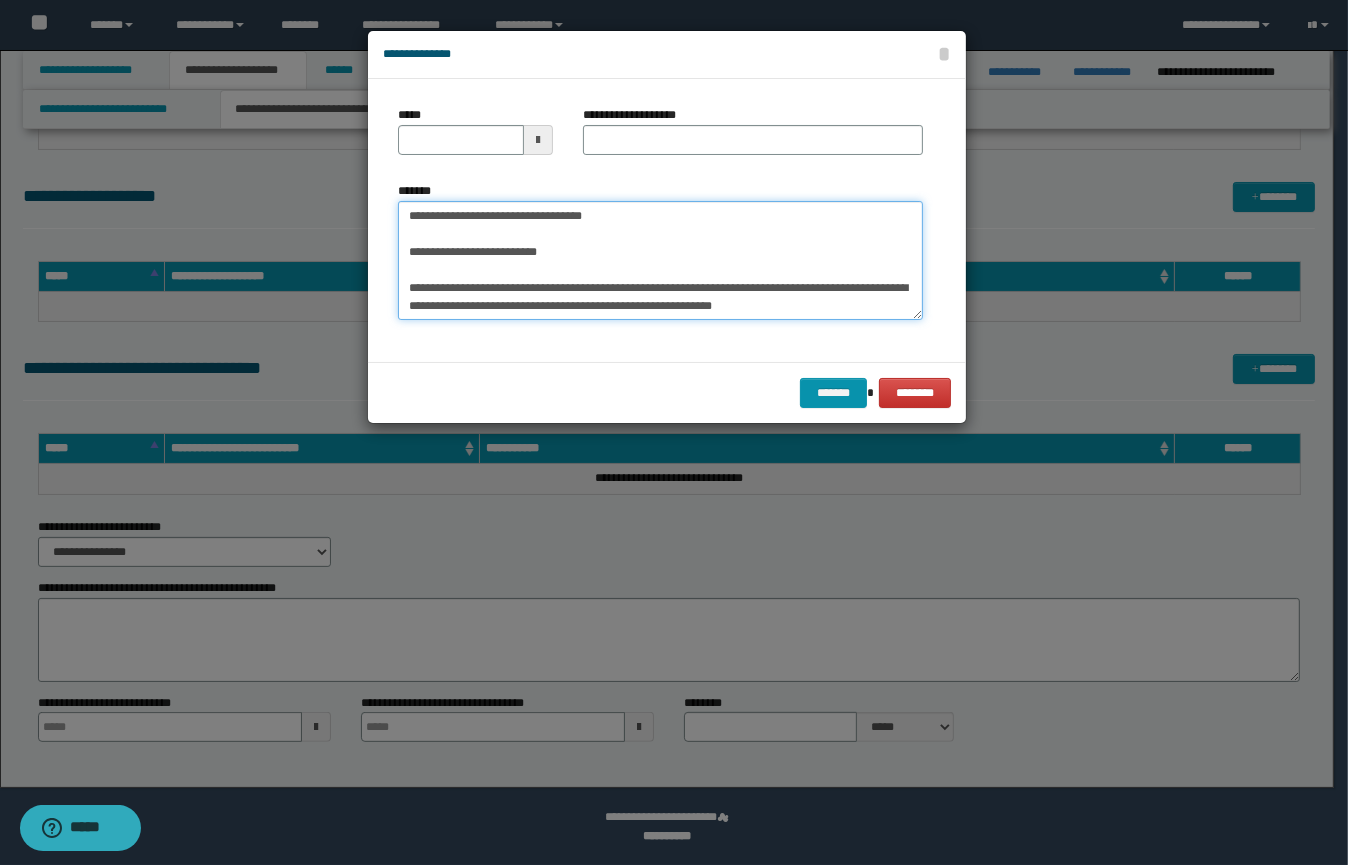 scroll, scrollTop: 0, scrollLeft: 0, axis: both 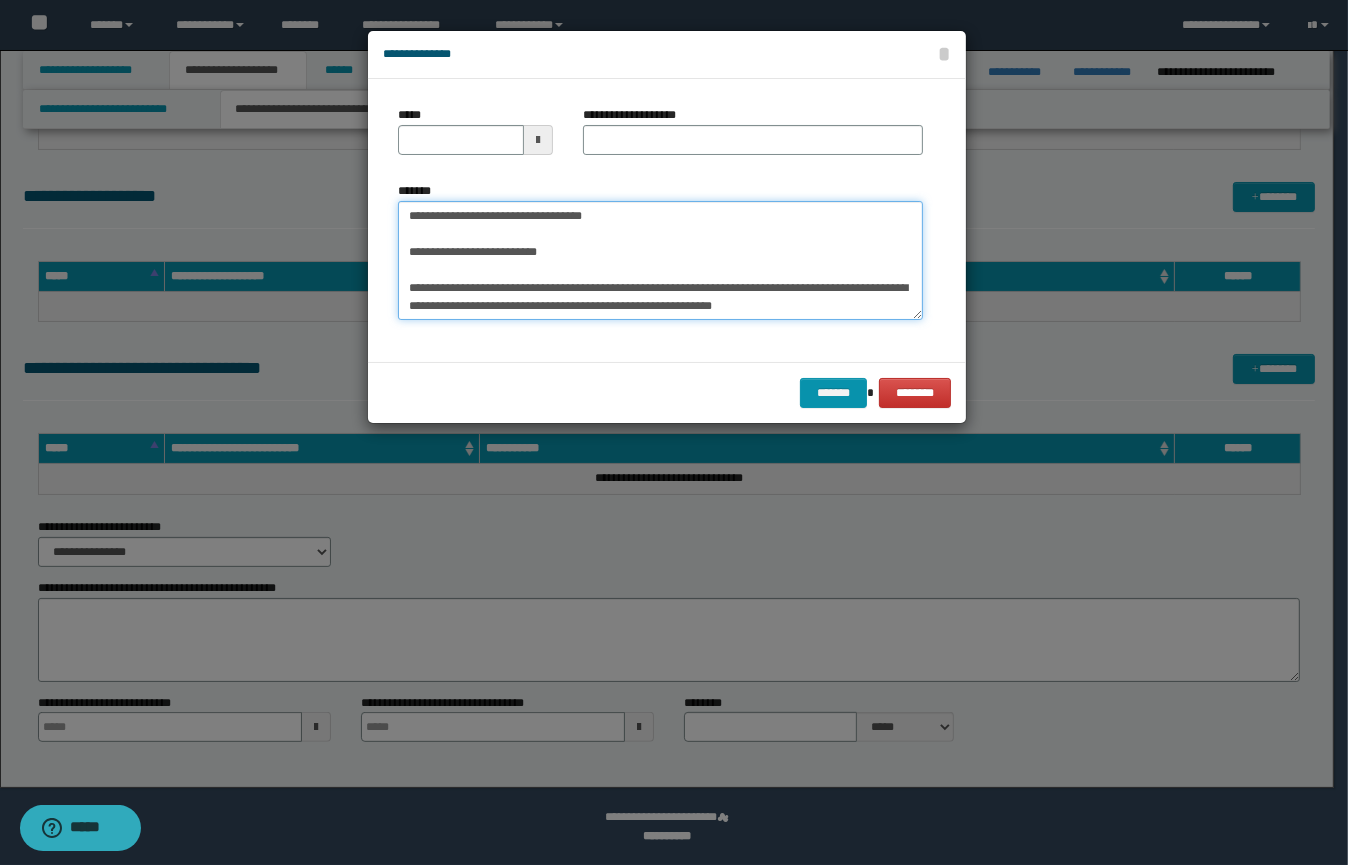 type on "**********" 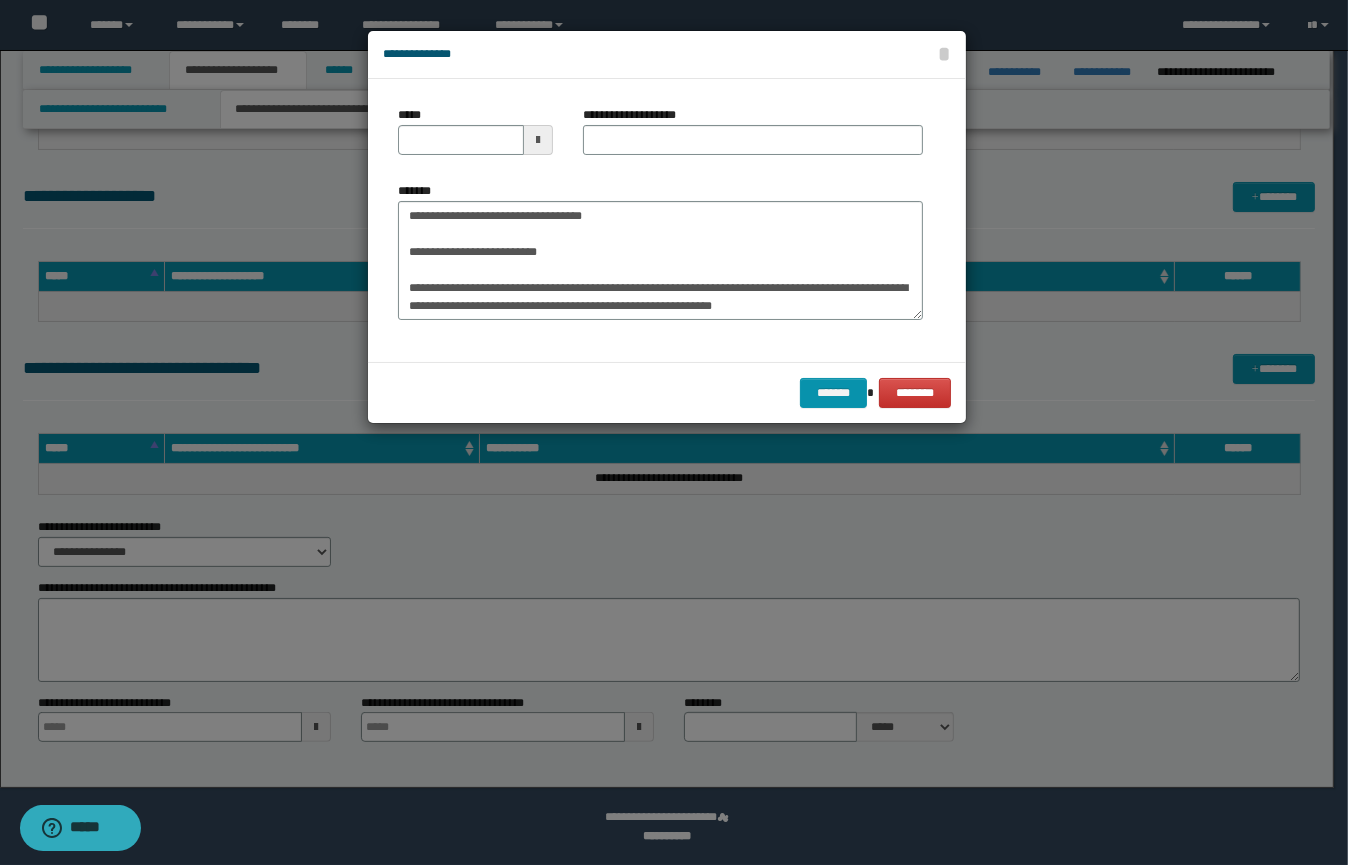 click at bounding box center [538, 140] 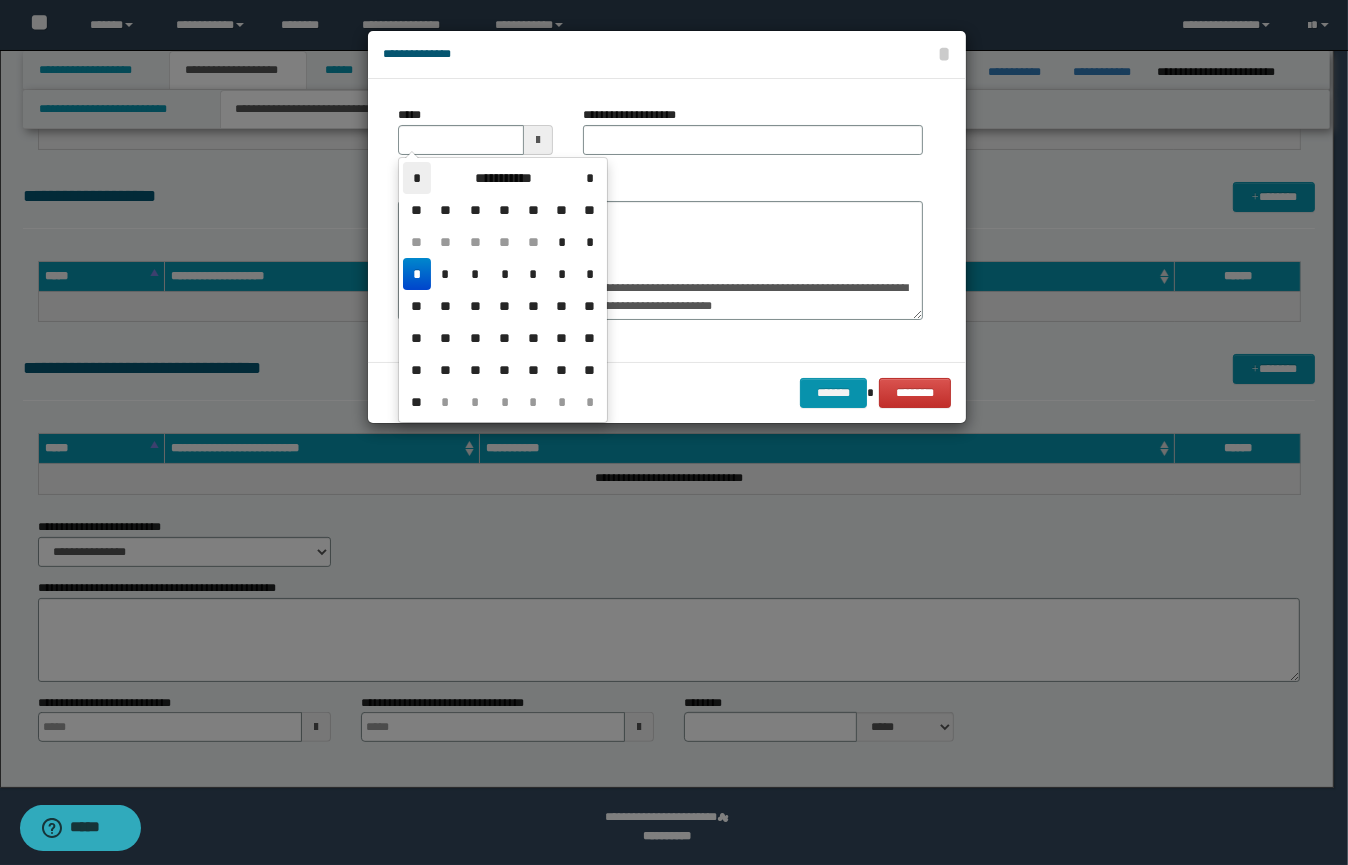 click on "*" at bounding box center (417, 178) 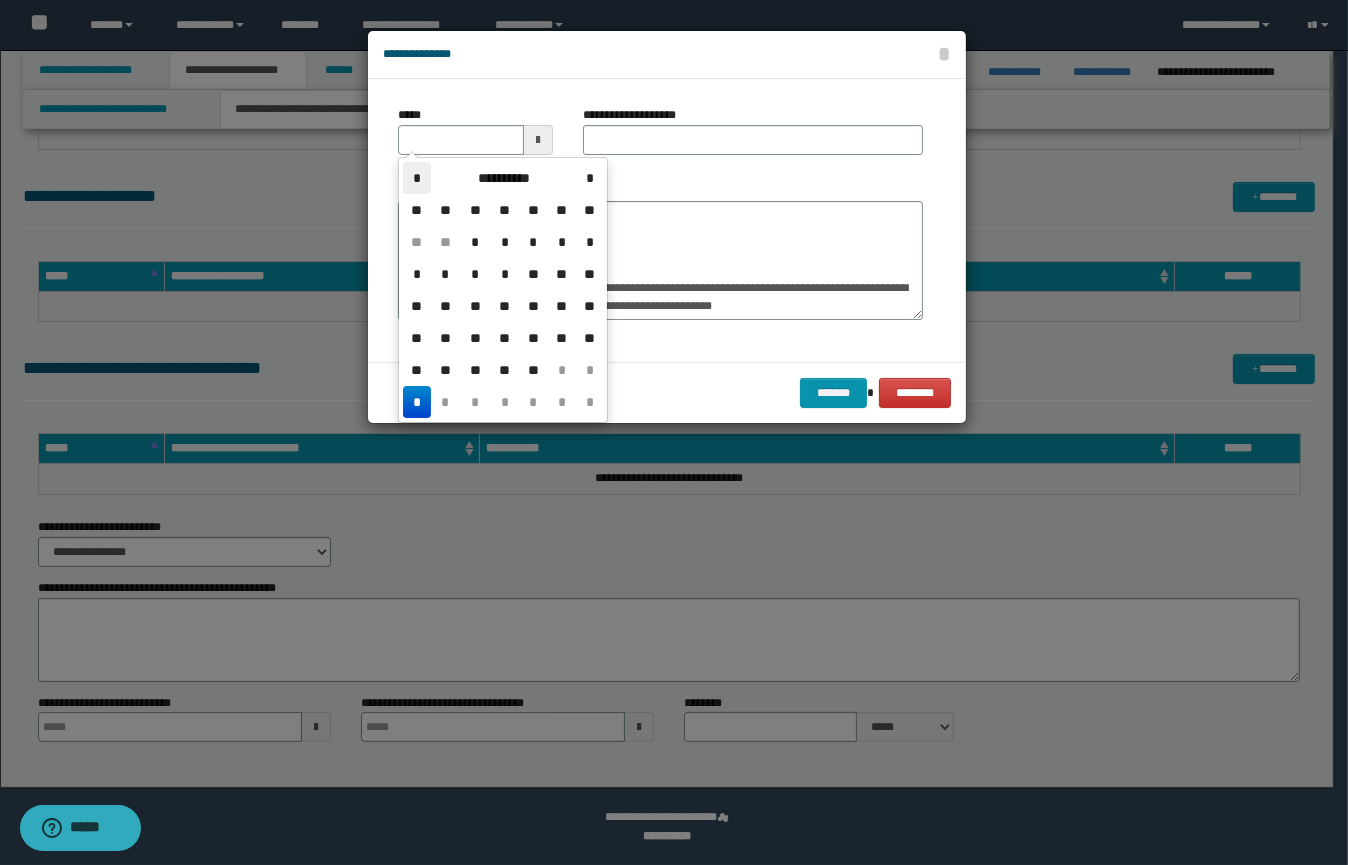 click on "*" at bounding box center [417, 178] 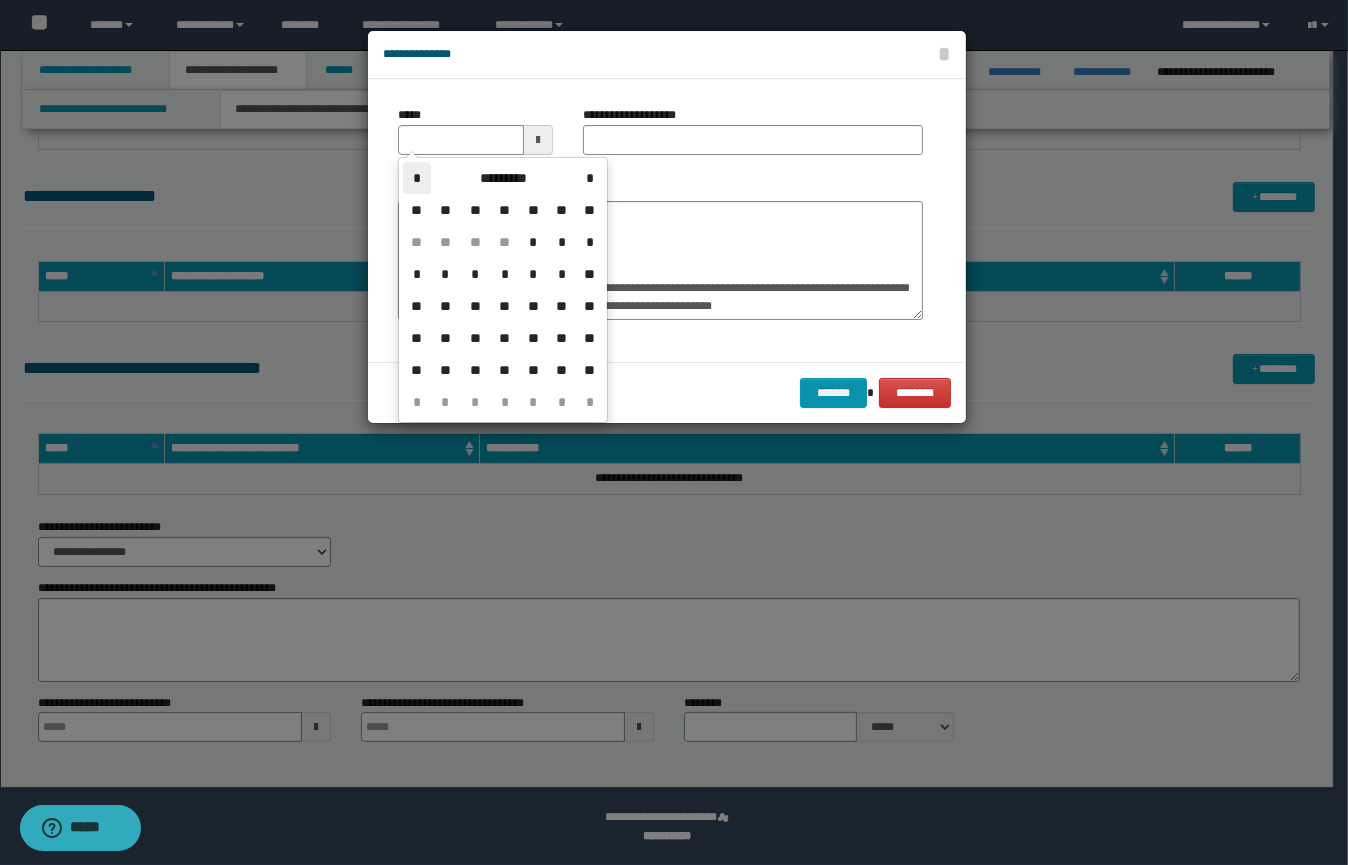 click on "*" at bounding box center (417, 178) 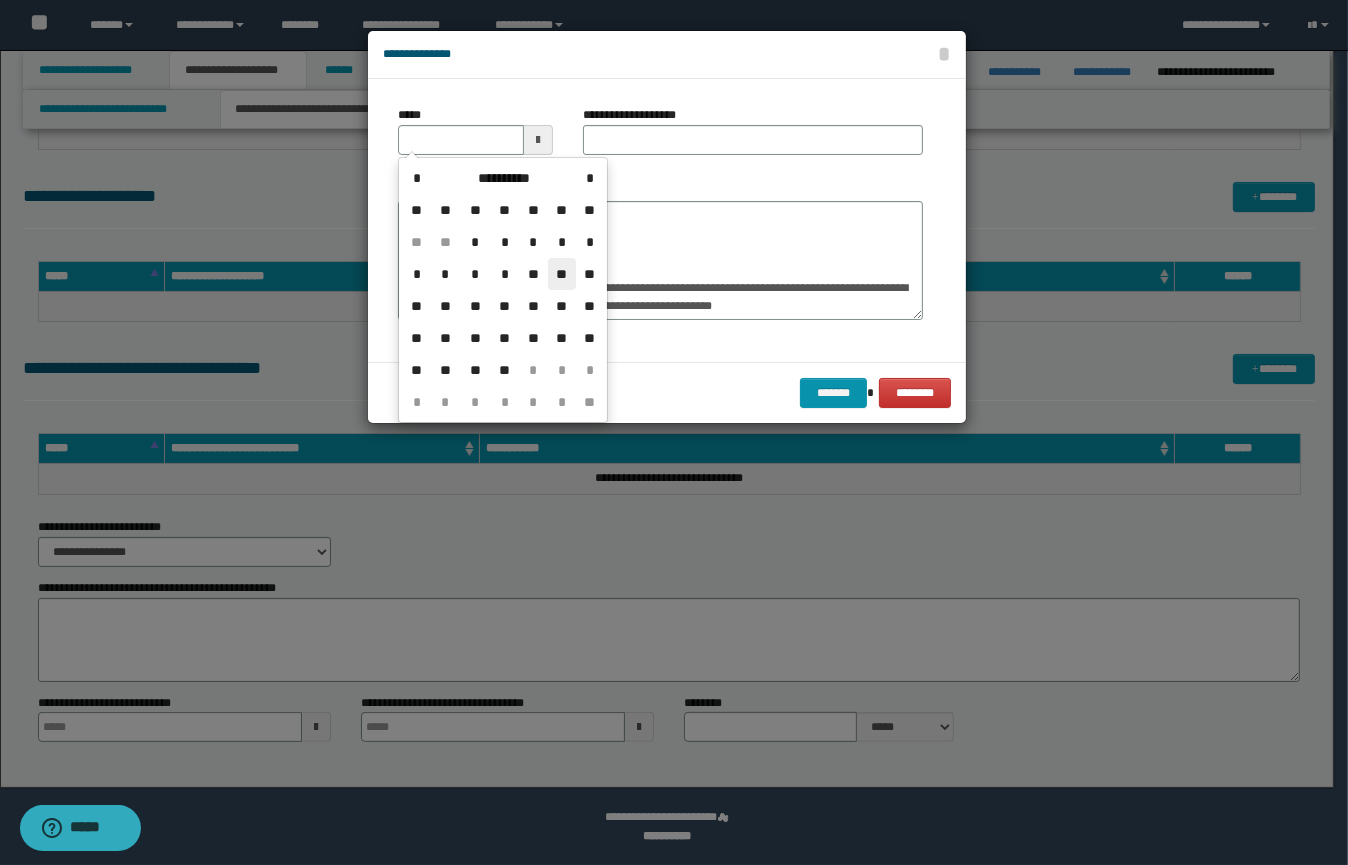 drag, startPoint x: 558, startPoint y: 273, endPoint x: 556, endPoint y: 159, distance: 114.01754 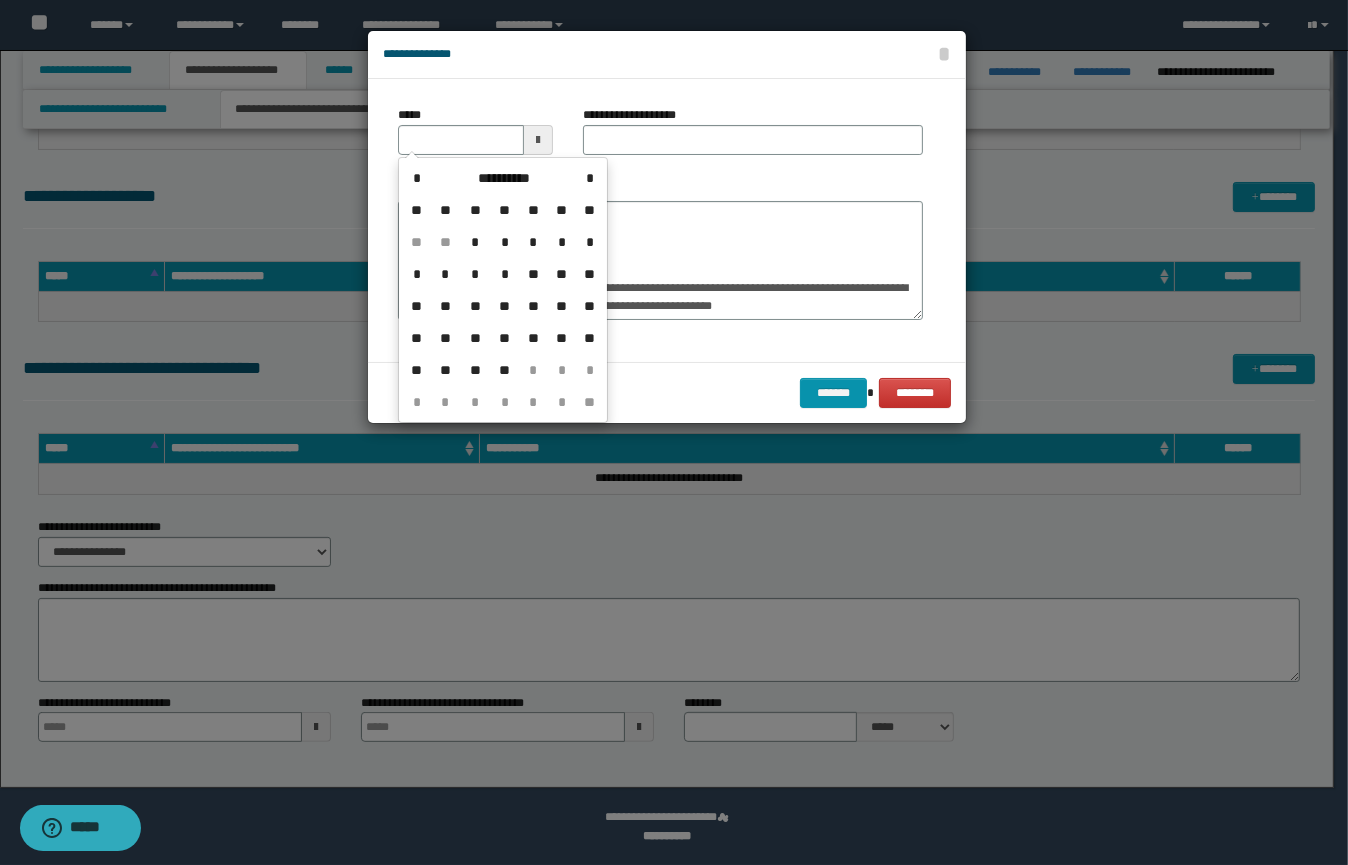 click on "**" at bounding box center (562, 274) 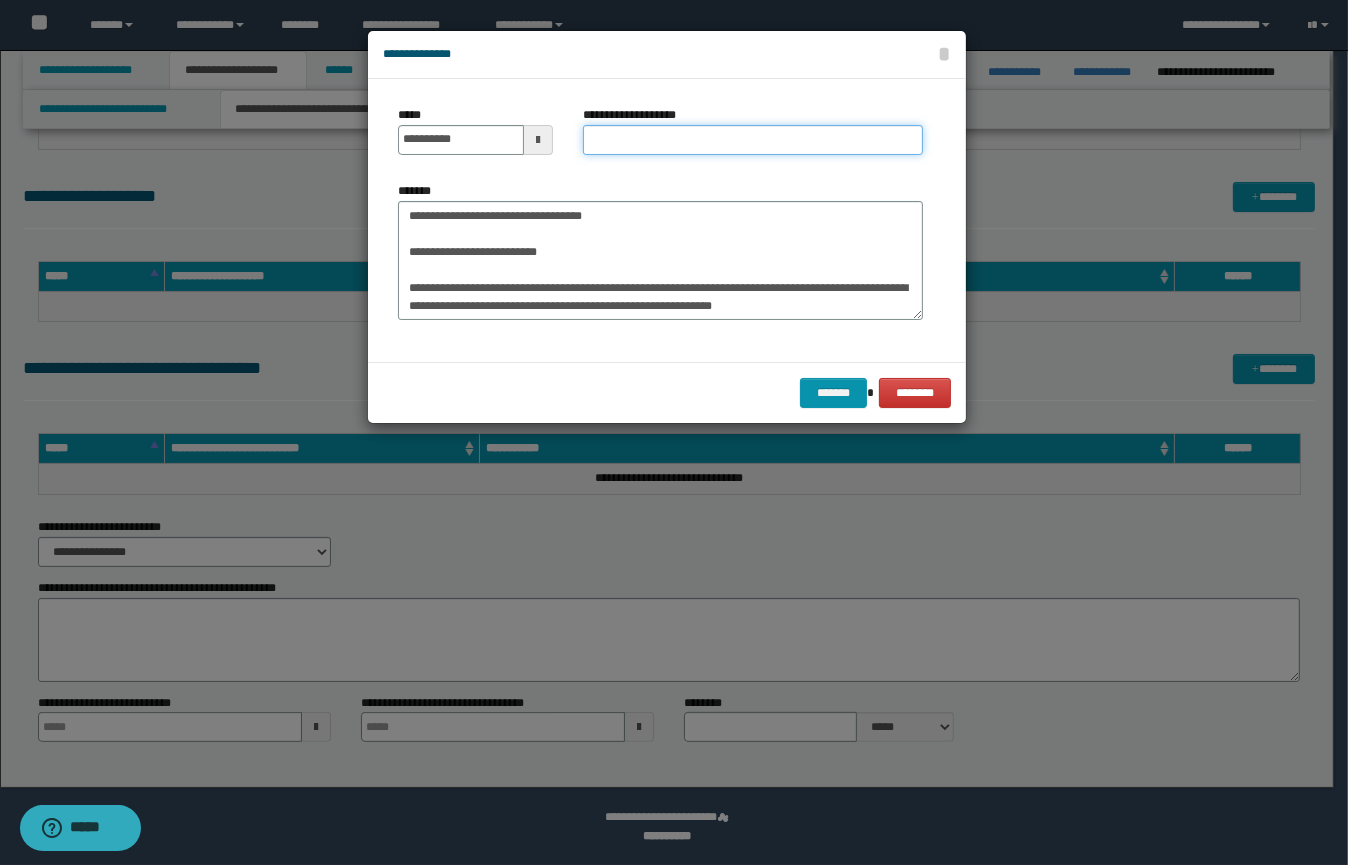 click on "**********" at bounding box center [753, 140] 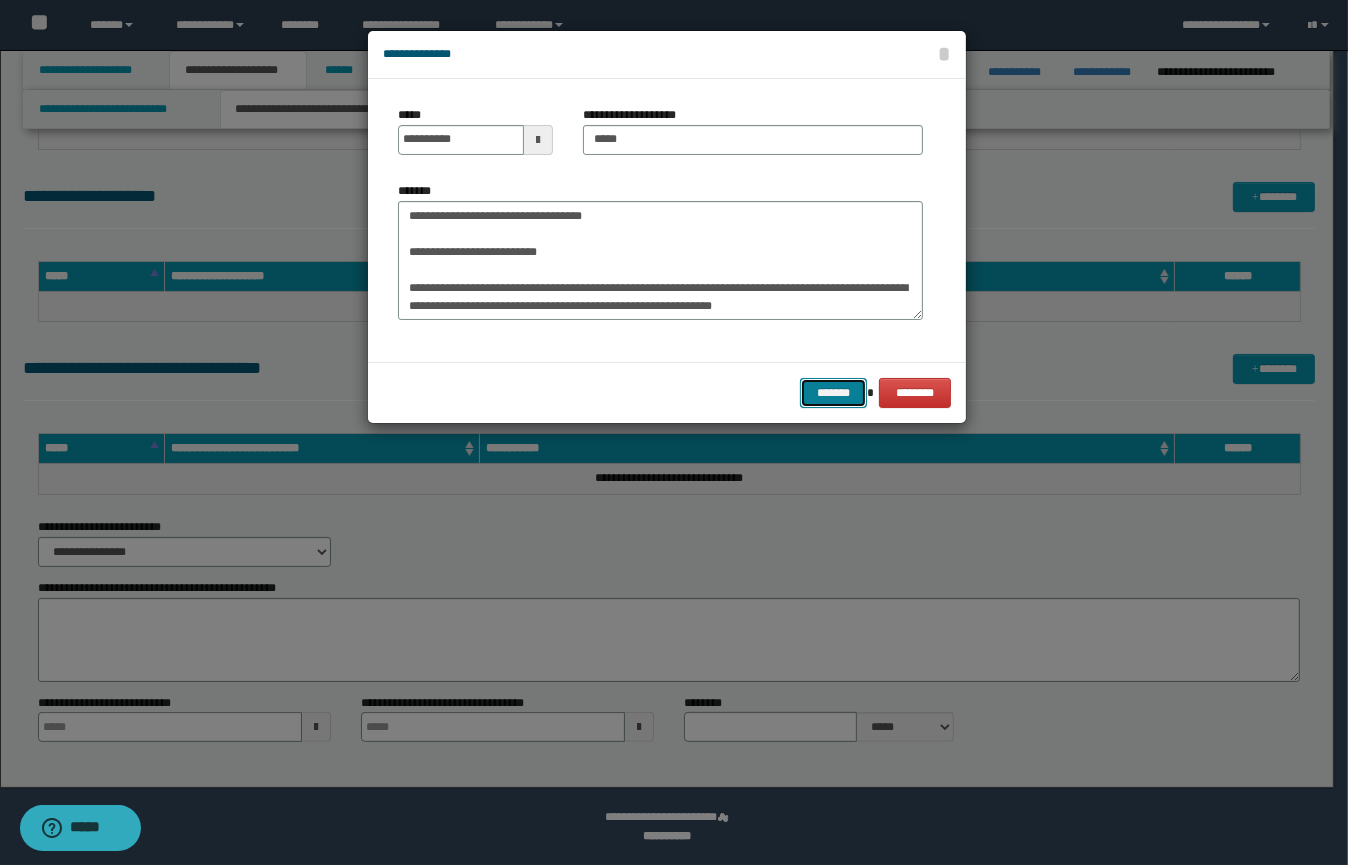 click on "*******" at bounding box center [833, 393] 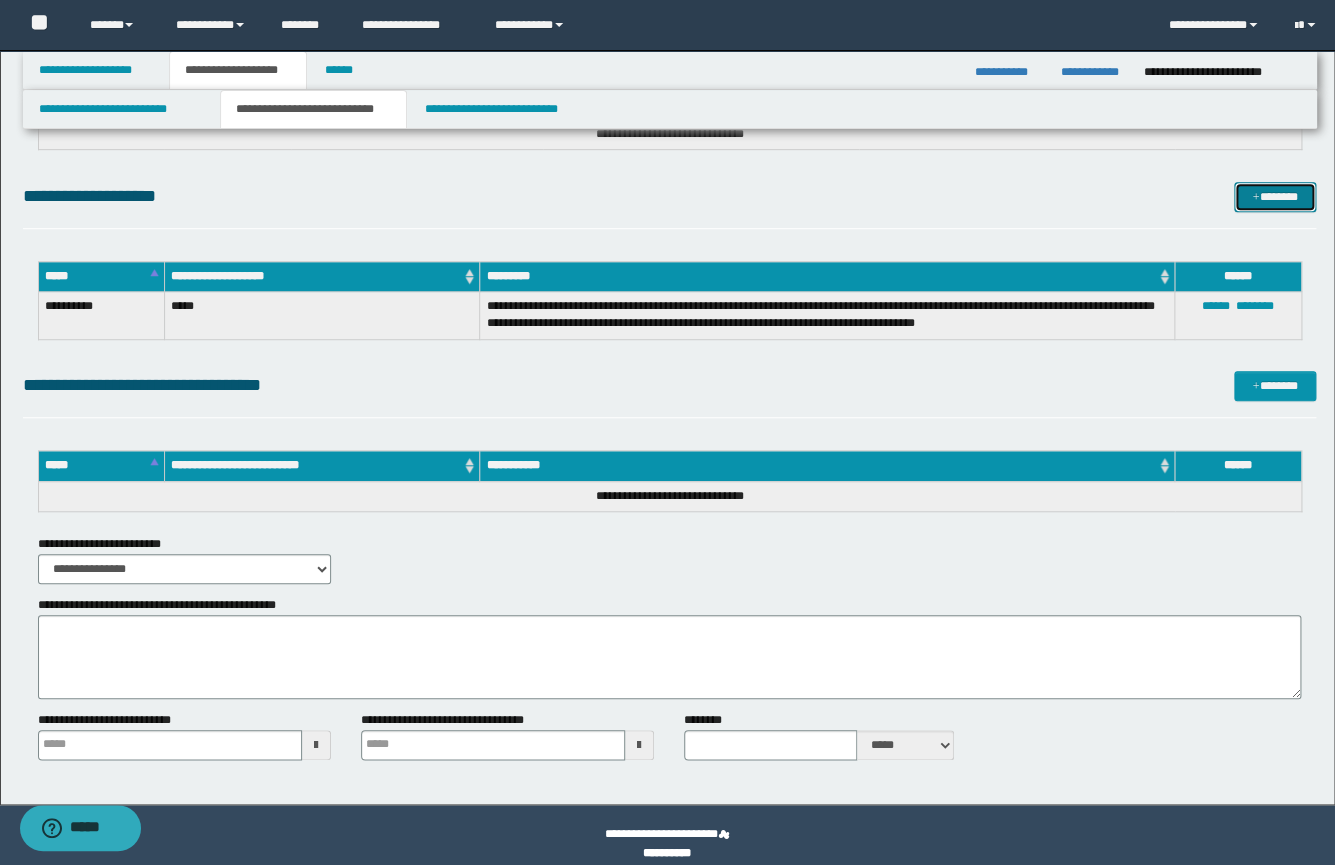 click on "*******" at bounding box center [1275, 197] 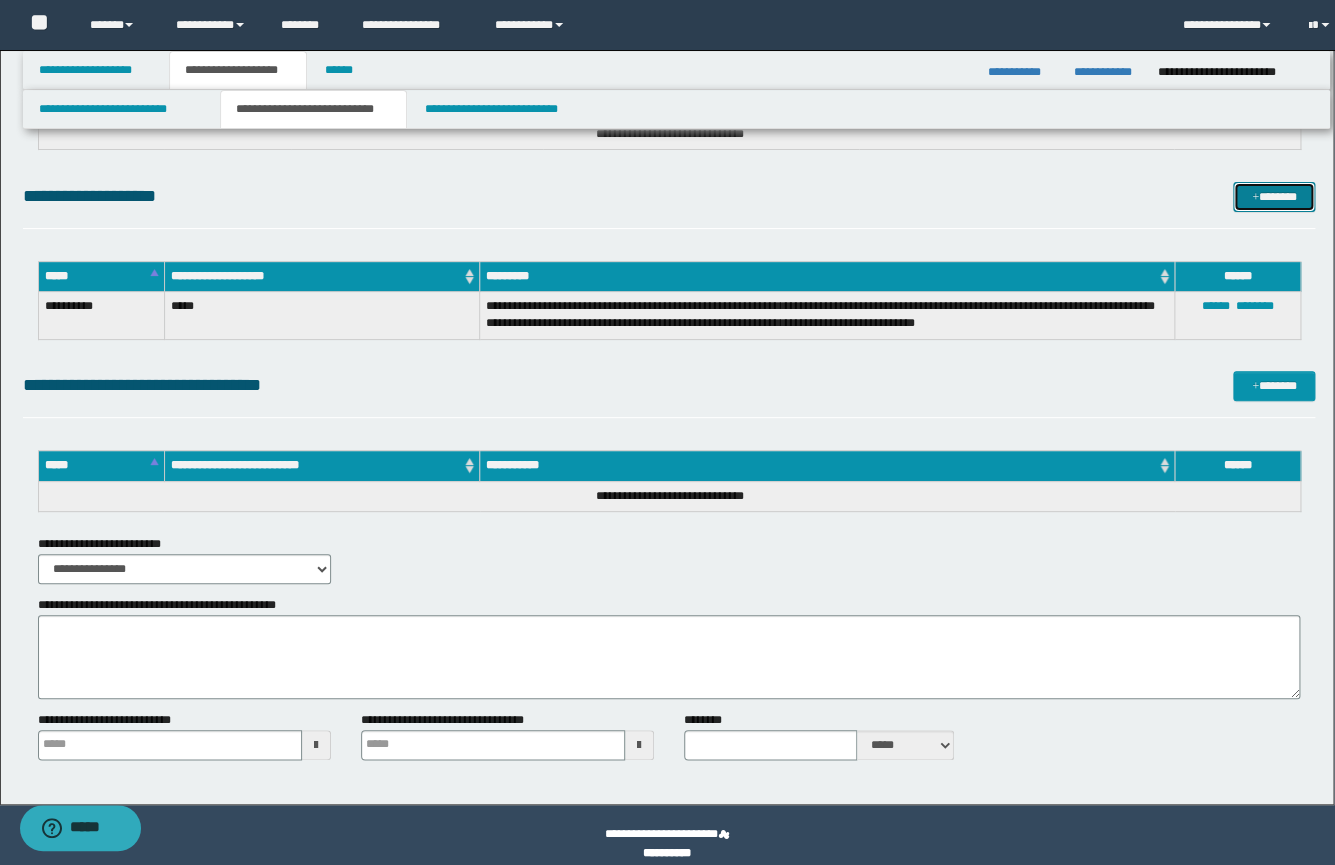 click on "*******" at bounding box center [1274, 197] 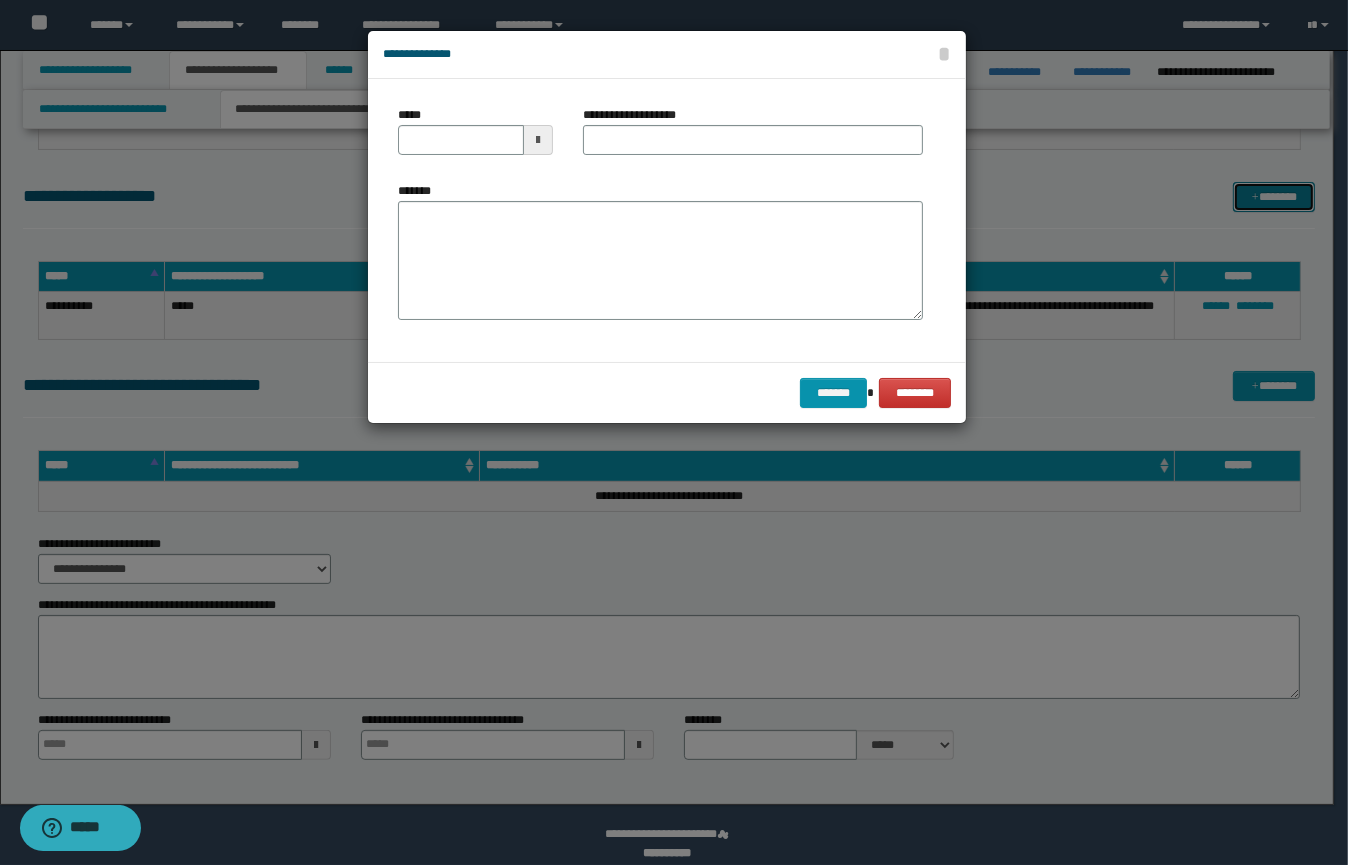 type 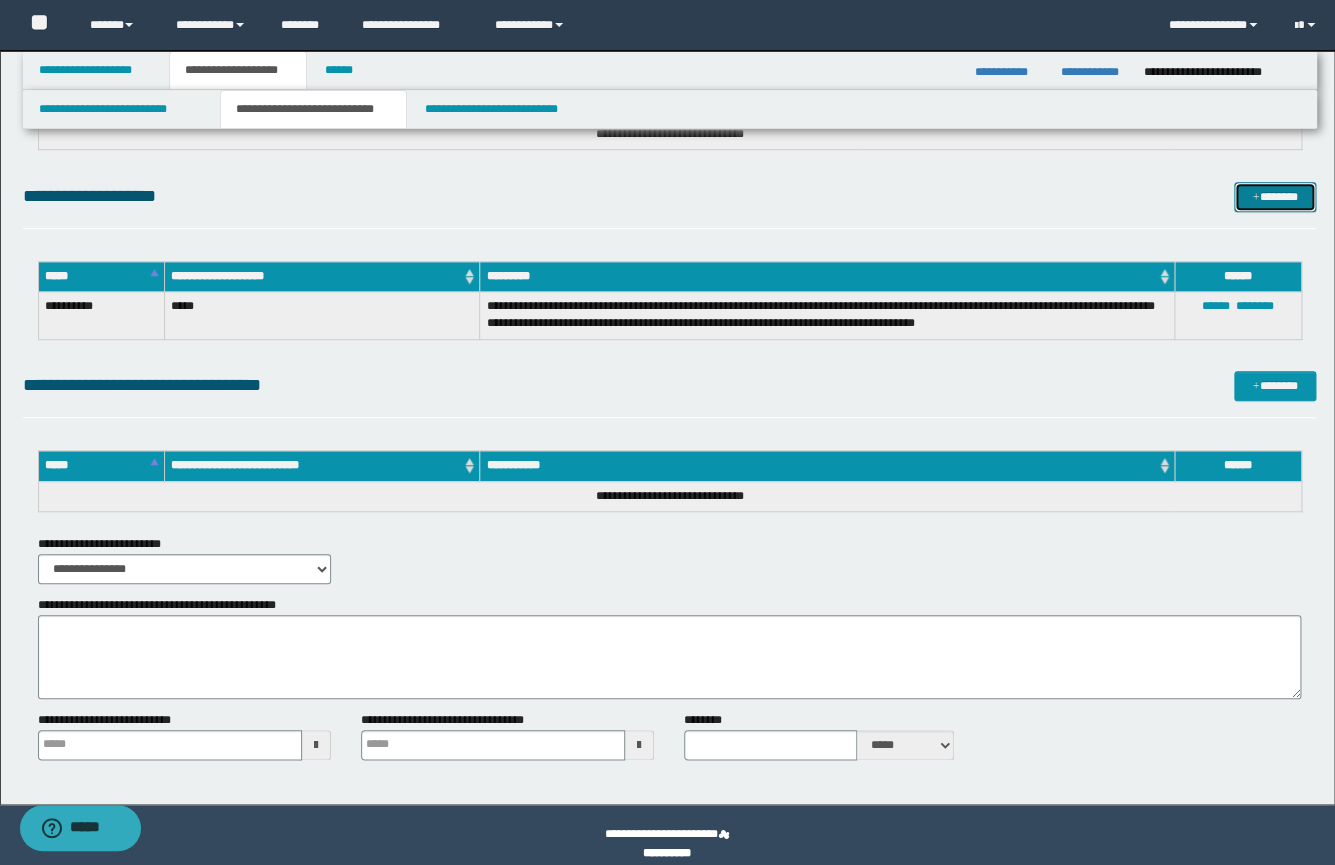 drag, startPoint x: 1286, startPoint y: 192, endPoint x: 1234, endPoint y: 198, distance: 52.34501 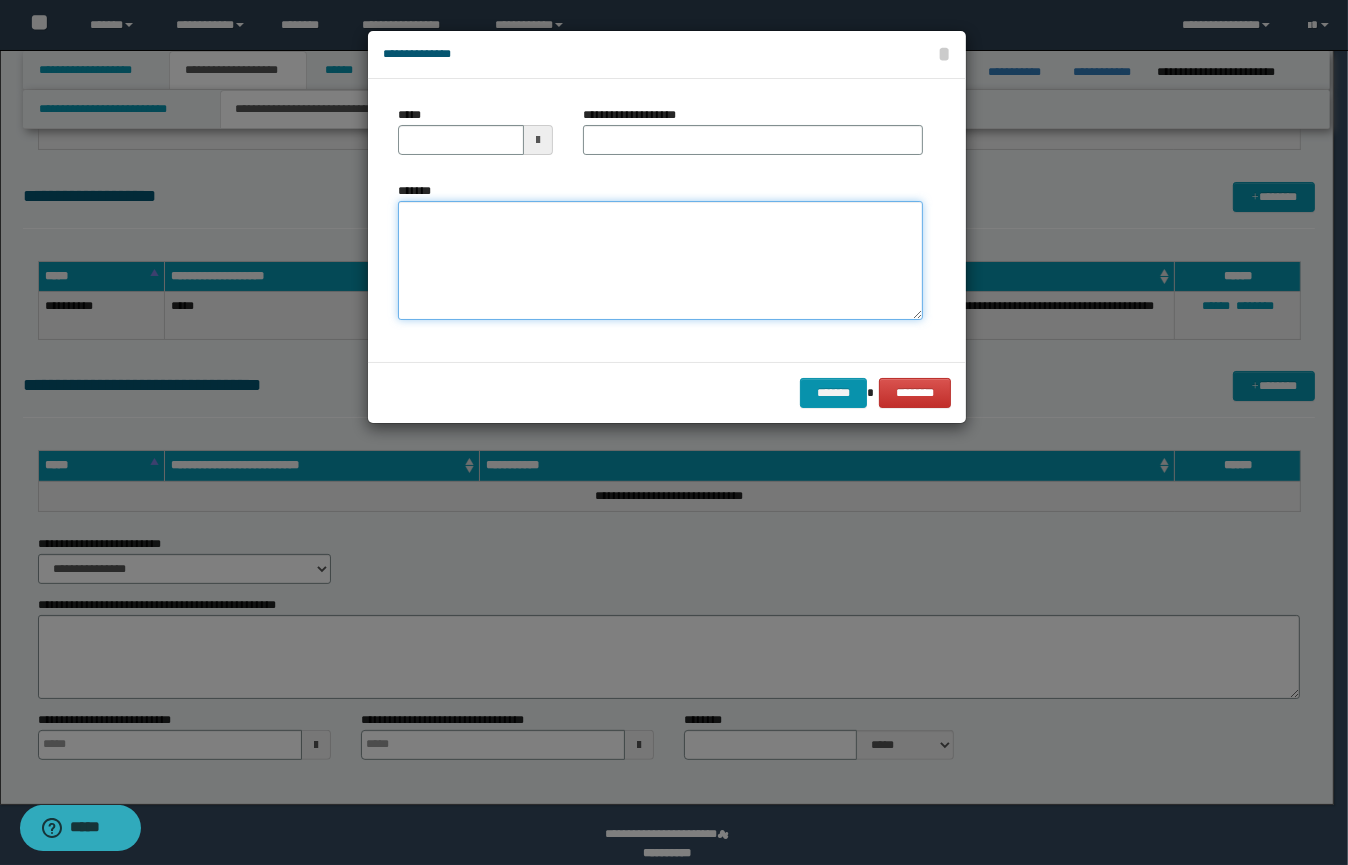 click on "*******" at bounding box center [660, 261] 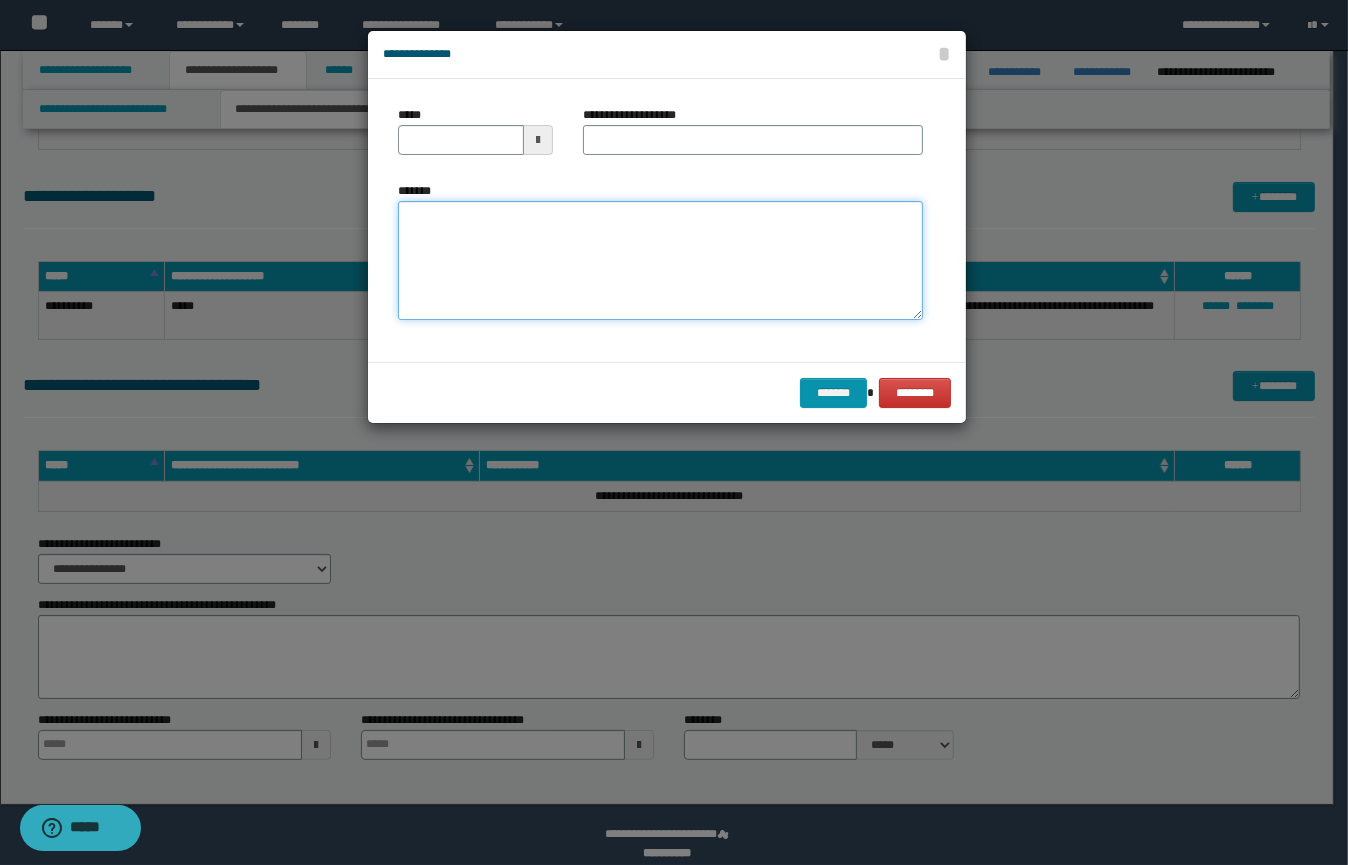 paste on "**********" 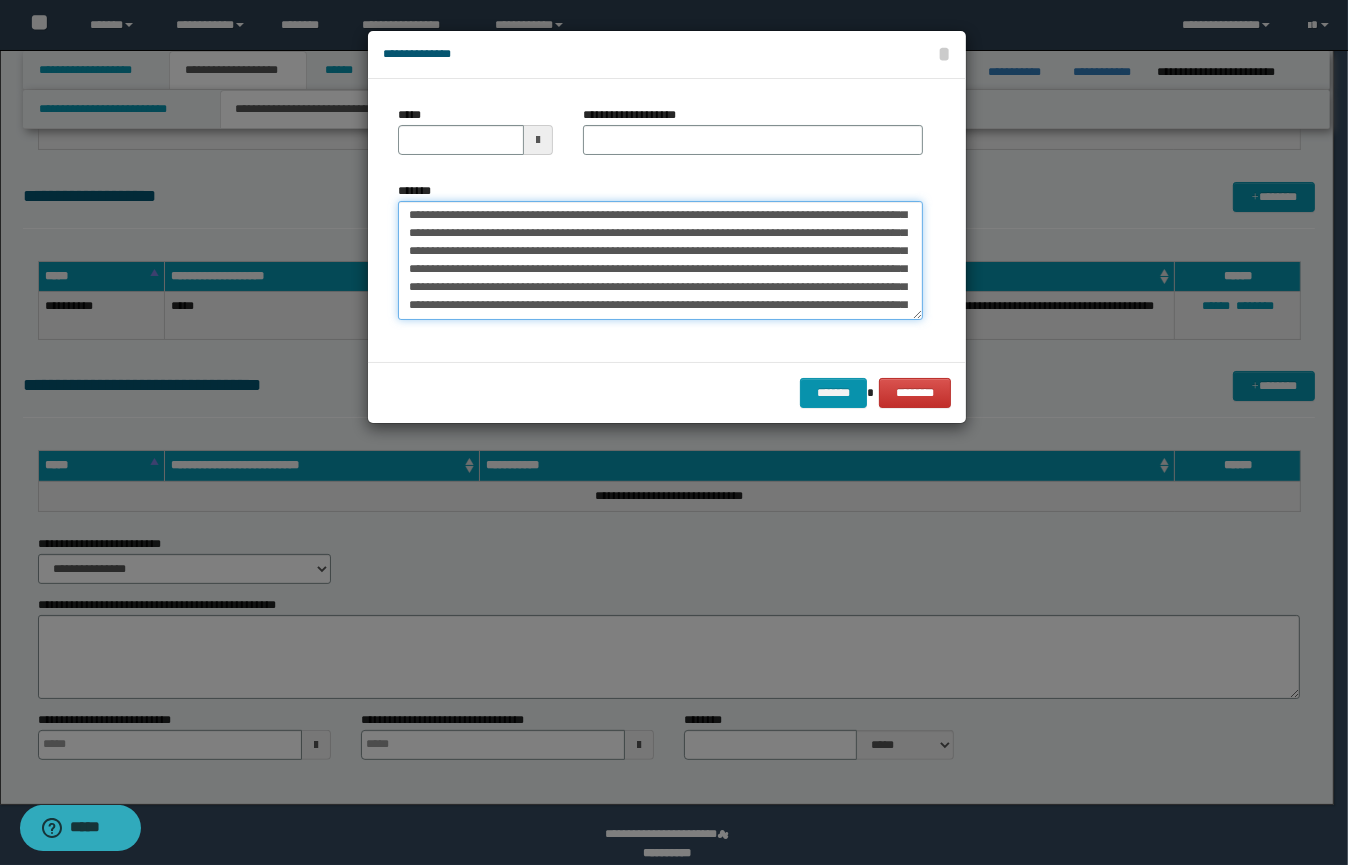 scroll, scrollTop: 0, scrollLeft: 0, axis: both 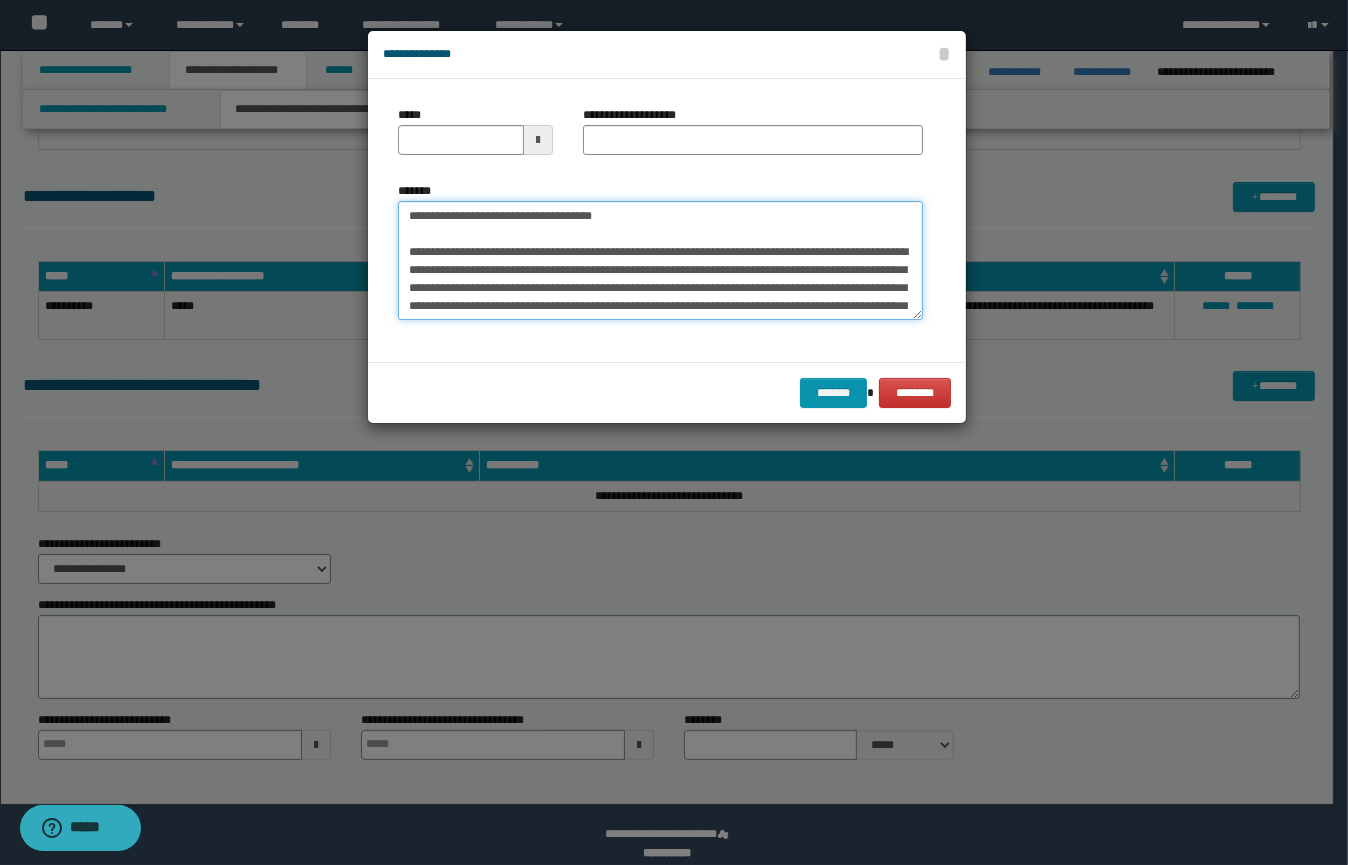 type on "**********" 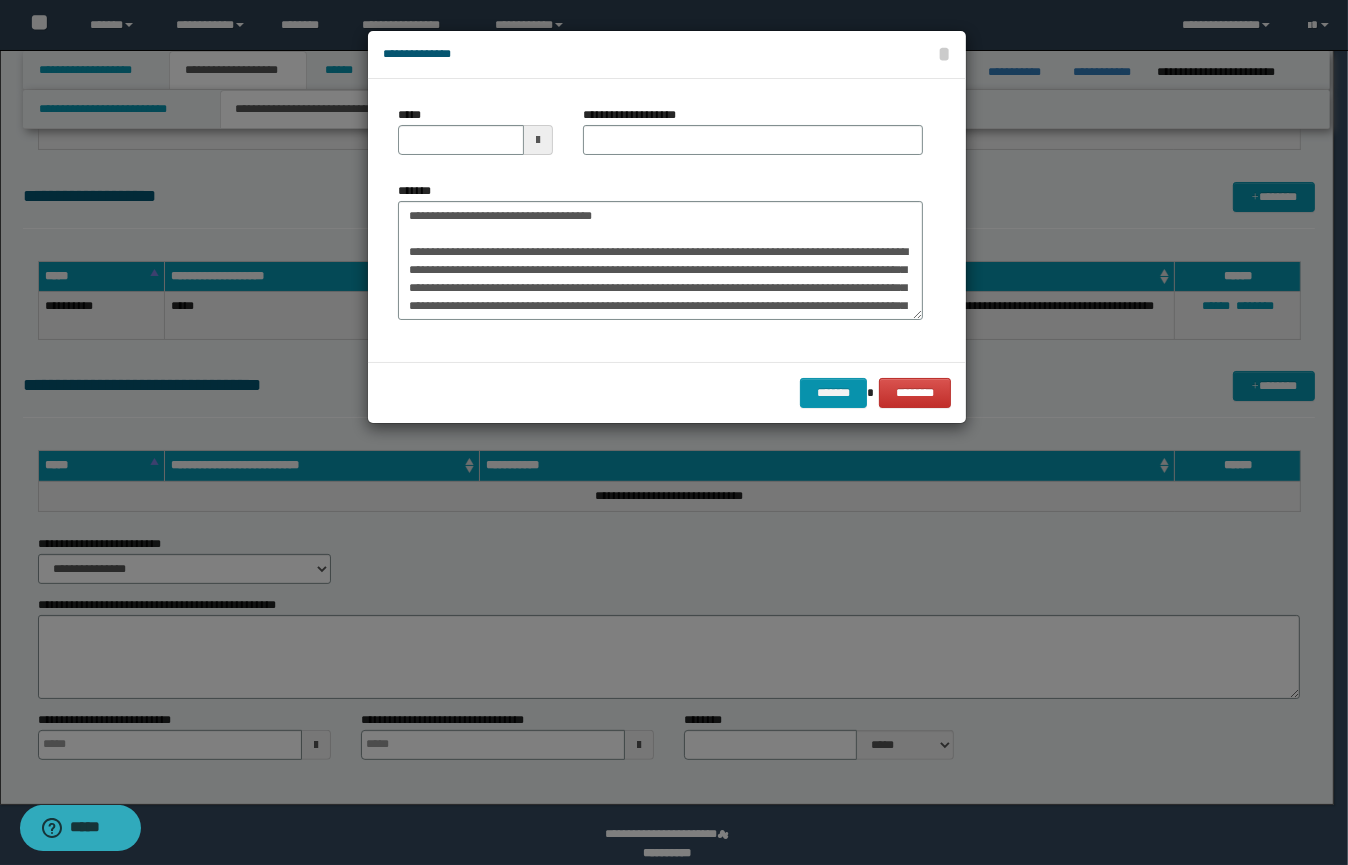 click at bounding box center (538, 140) 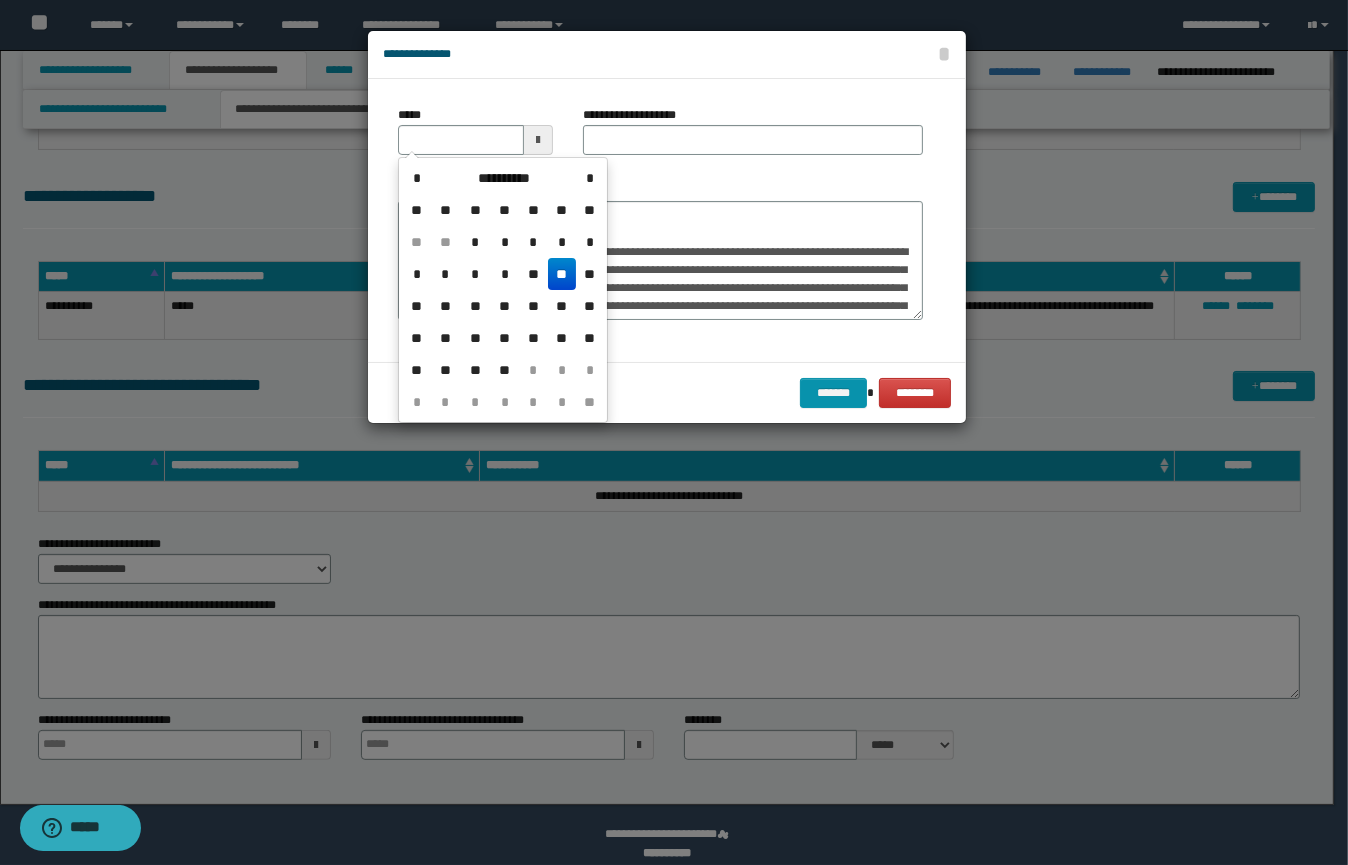 click on "**" at bounding box center [505, 338] 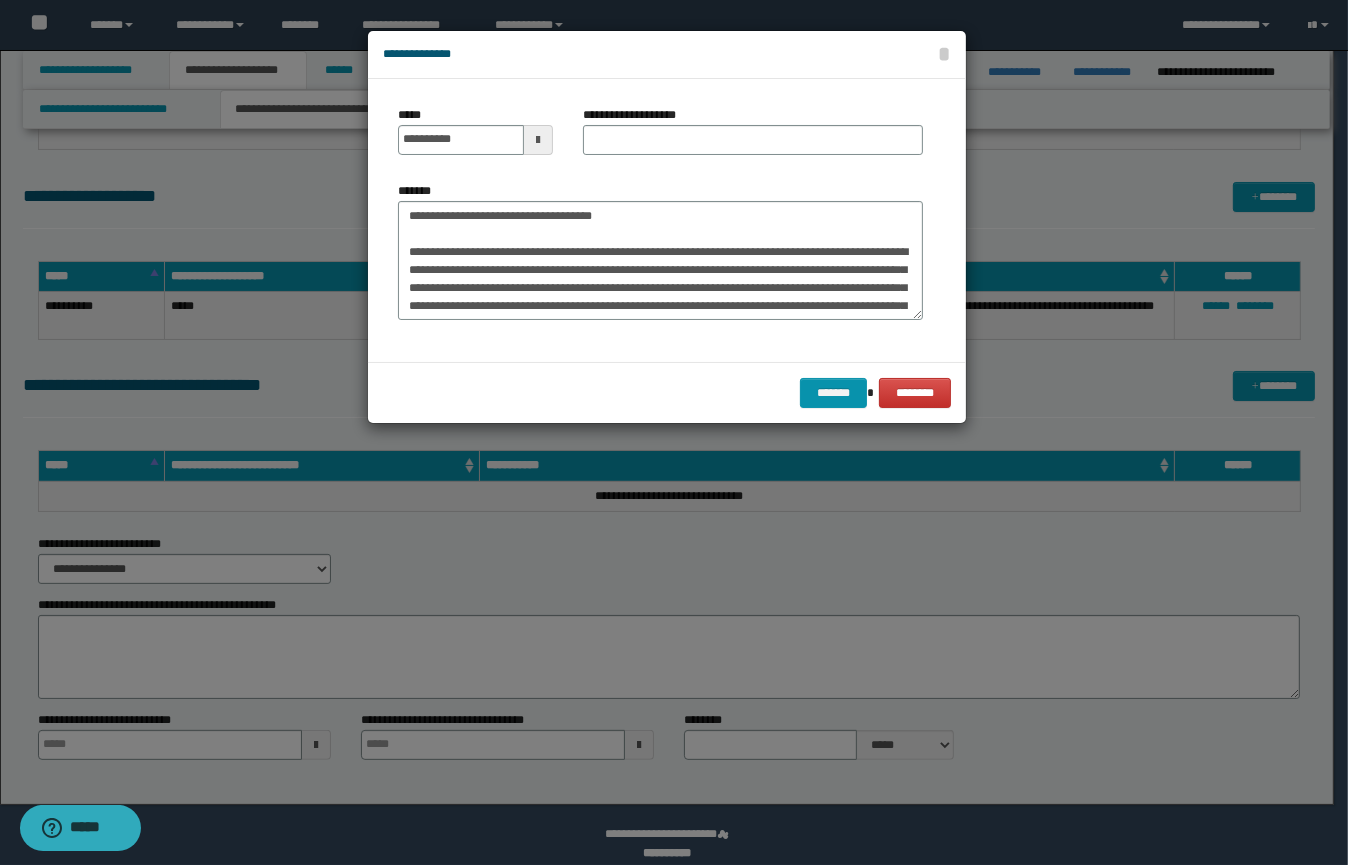 click at bounding box center [538, 140] 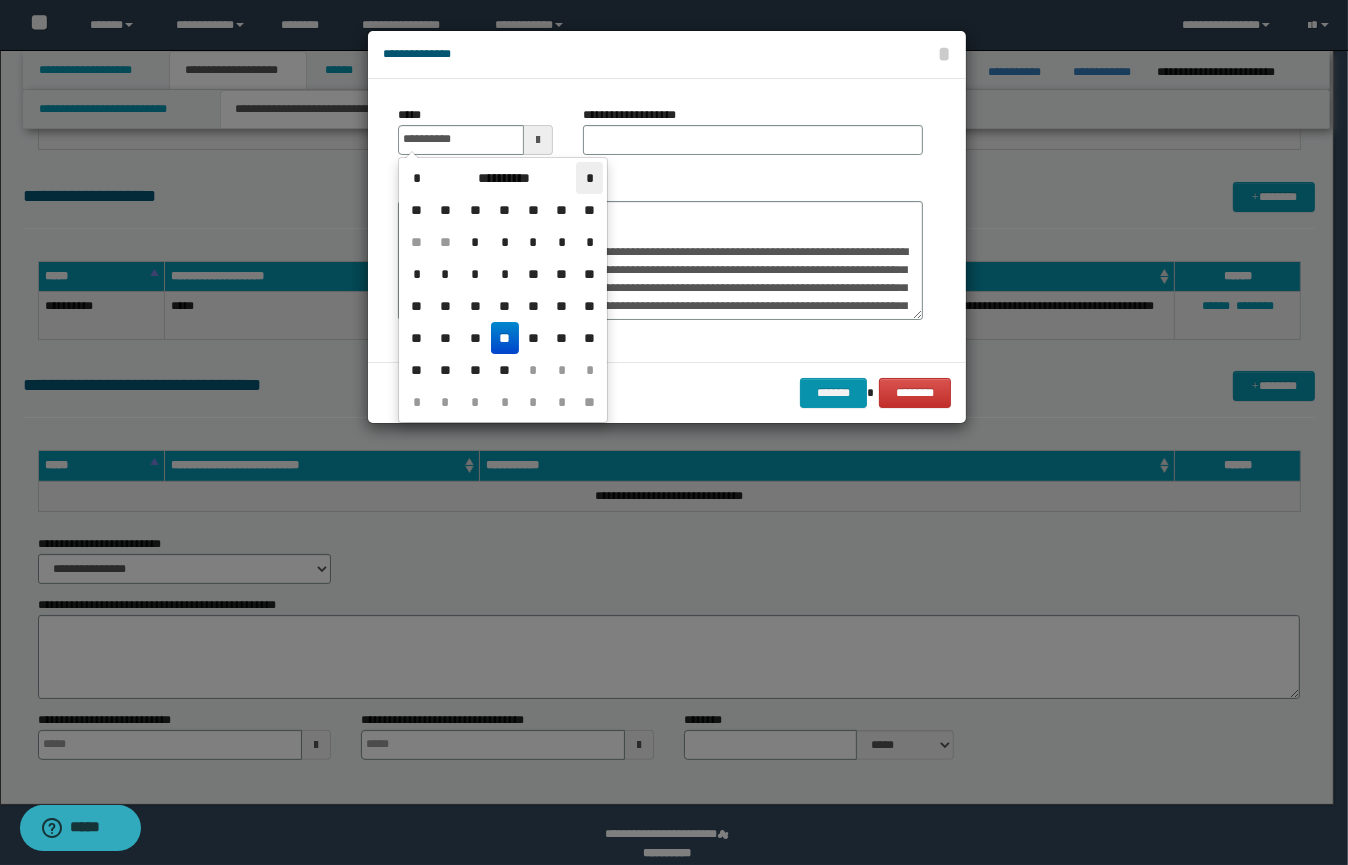 click on "*" at bounding box center (589, 178) 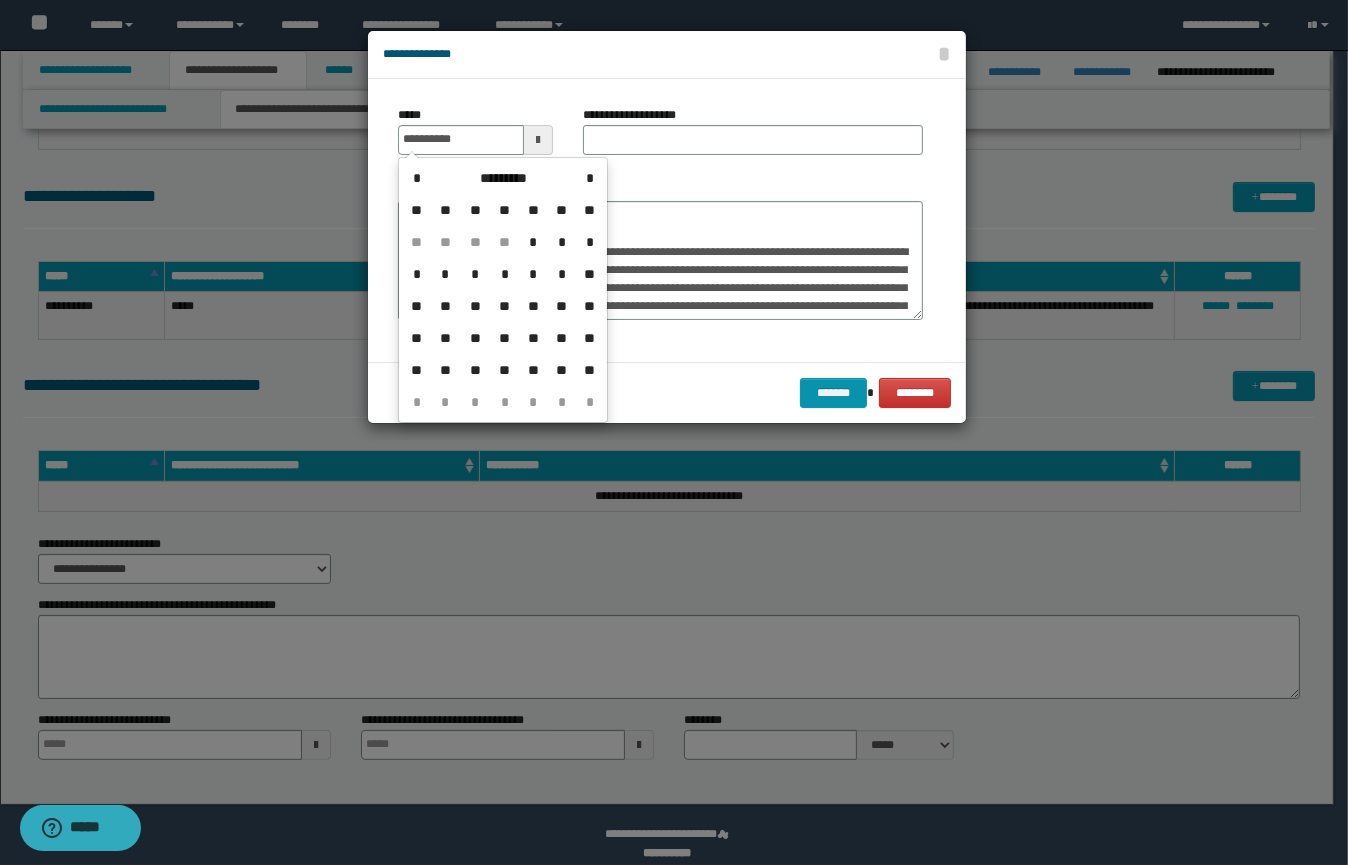 drag, startPoint x: 555, startPoint y: 342, endPoint x: 524, endPoint y: 281, distance: 68.42514 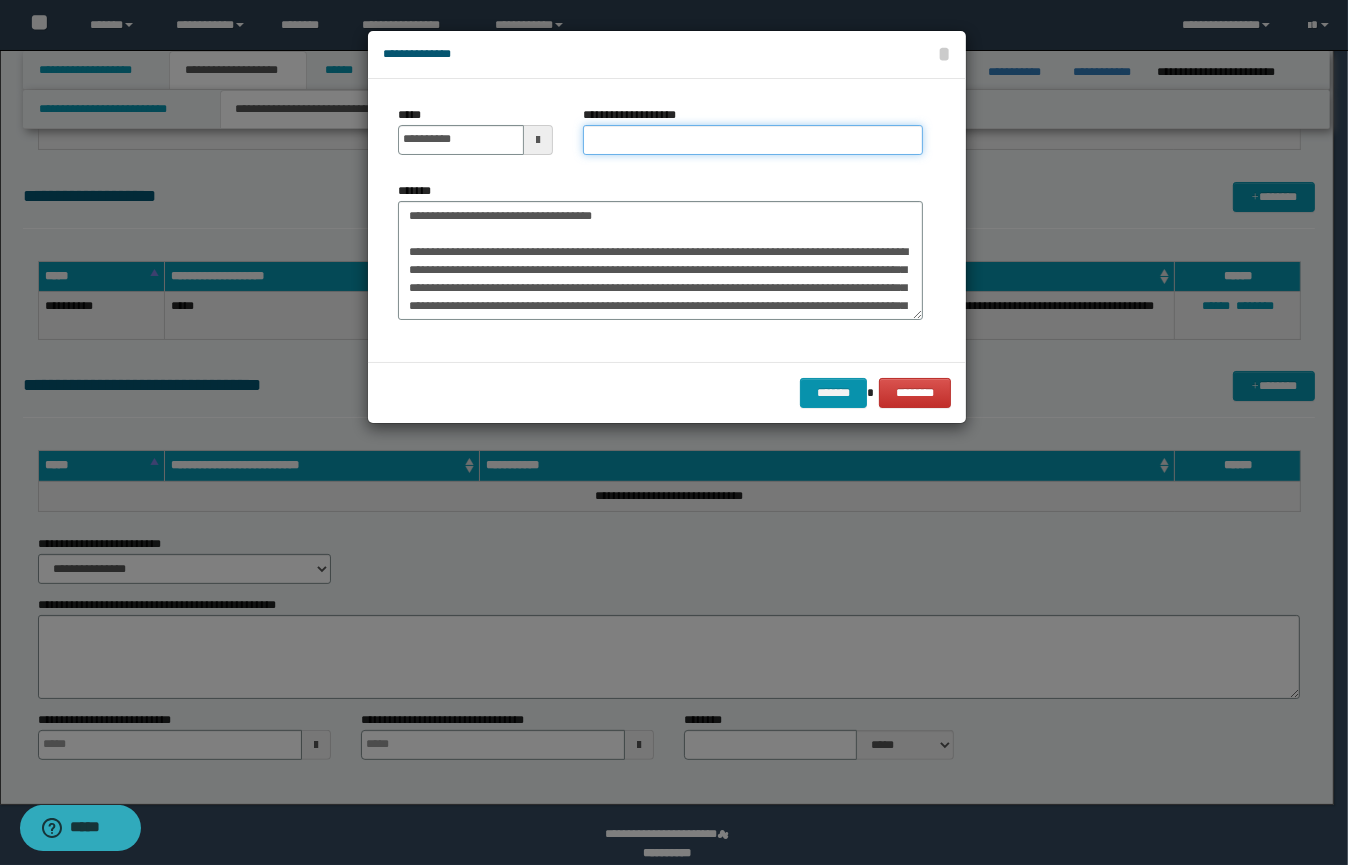 click on "**********" at bounding box center [753, 140] 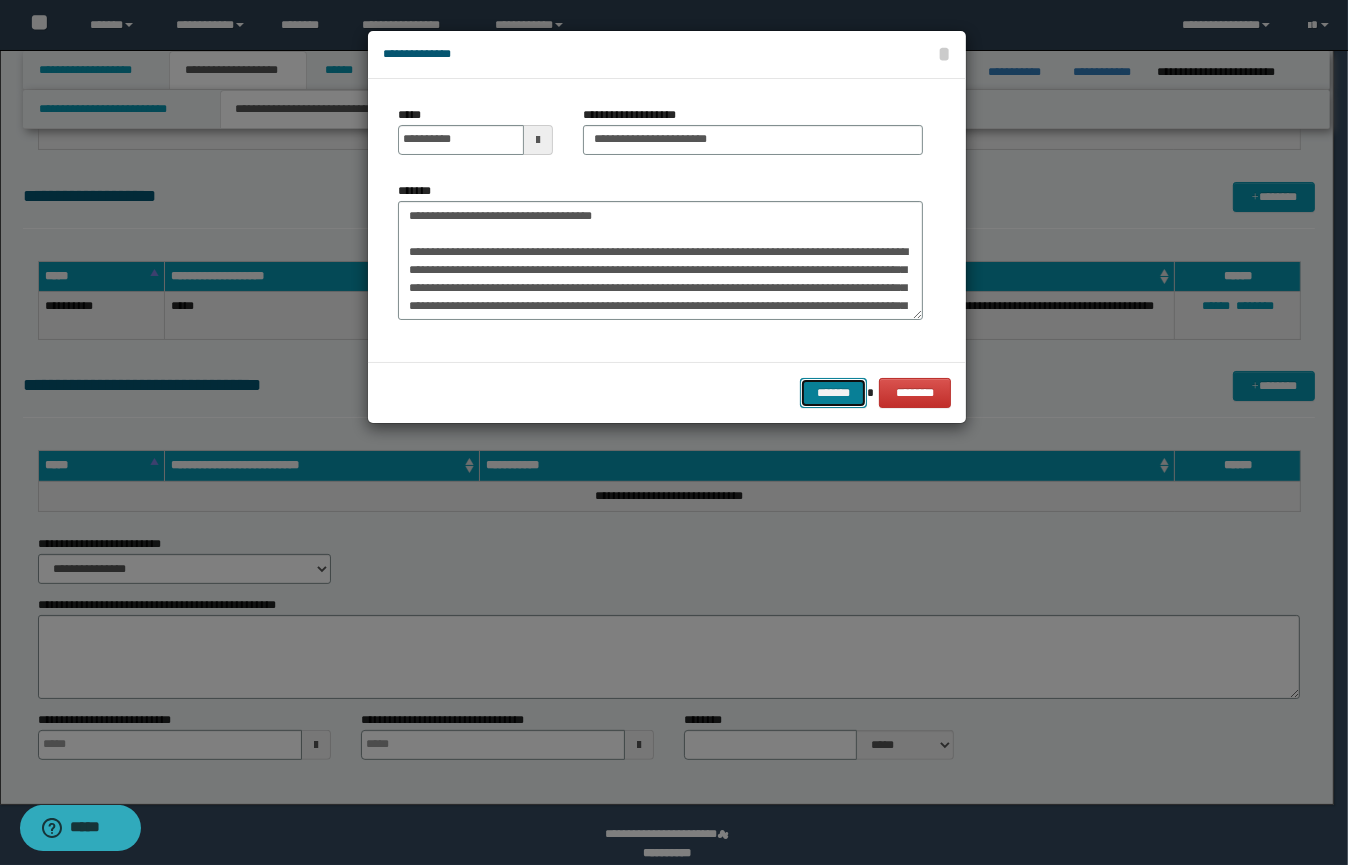 click on "*******" at bounding box center (833, 393) 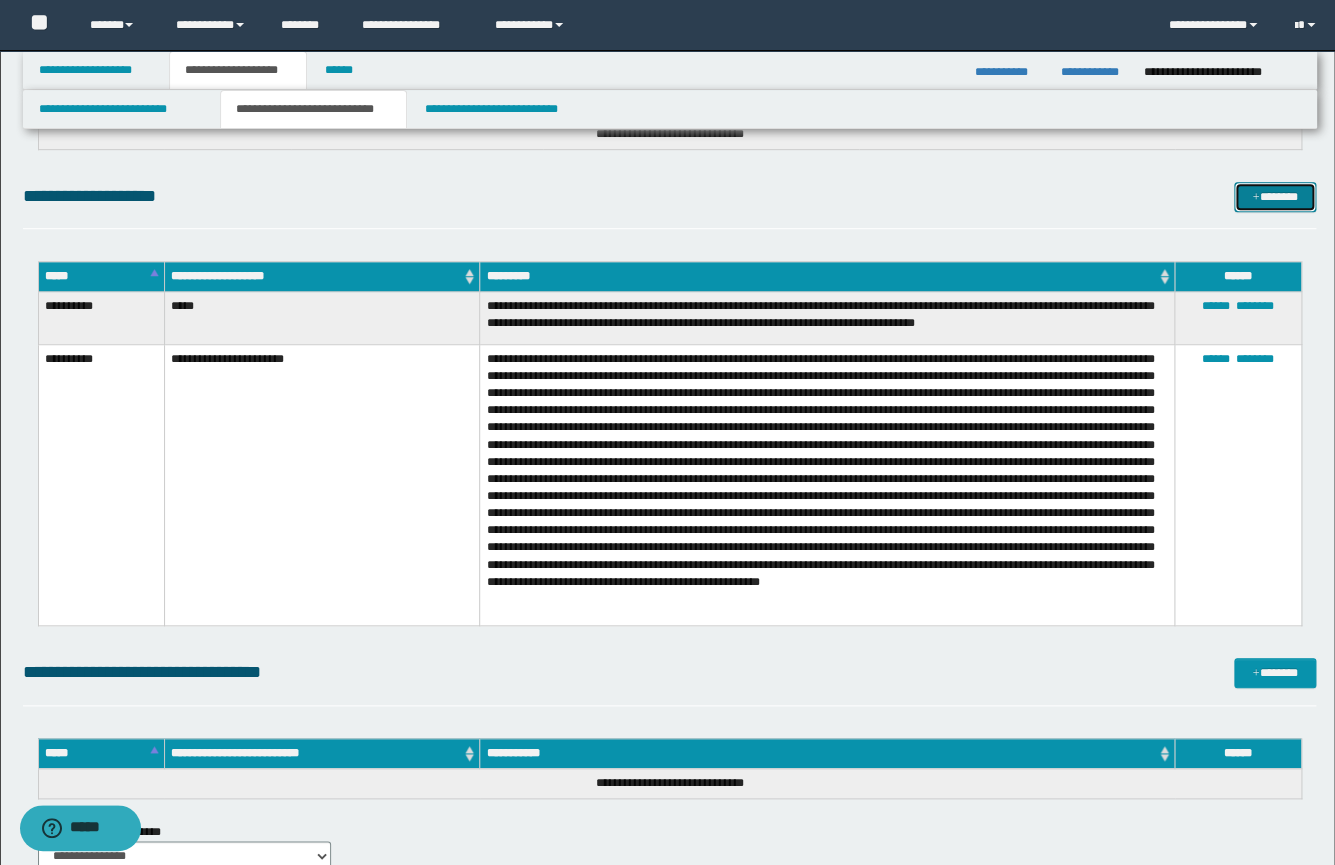 click at bounding box center [1255, 198] 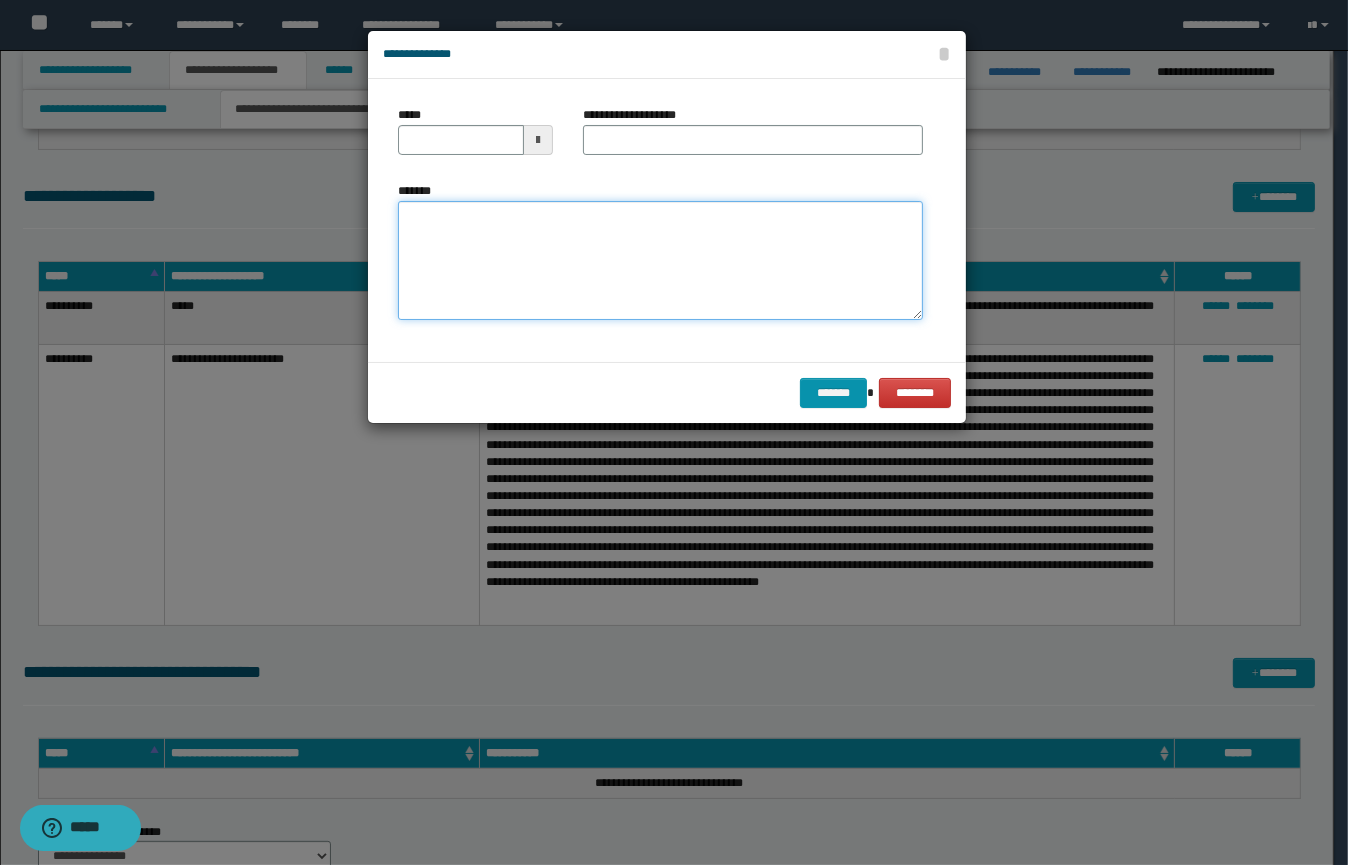 click on "*******" at bounding box center [660, 261] 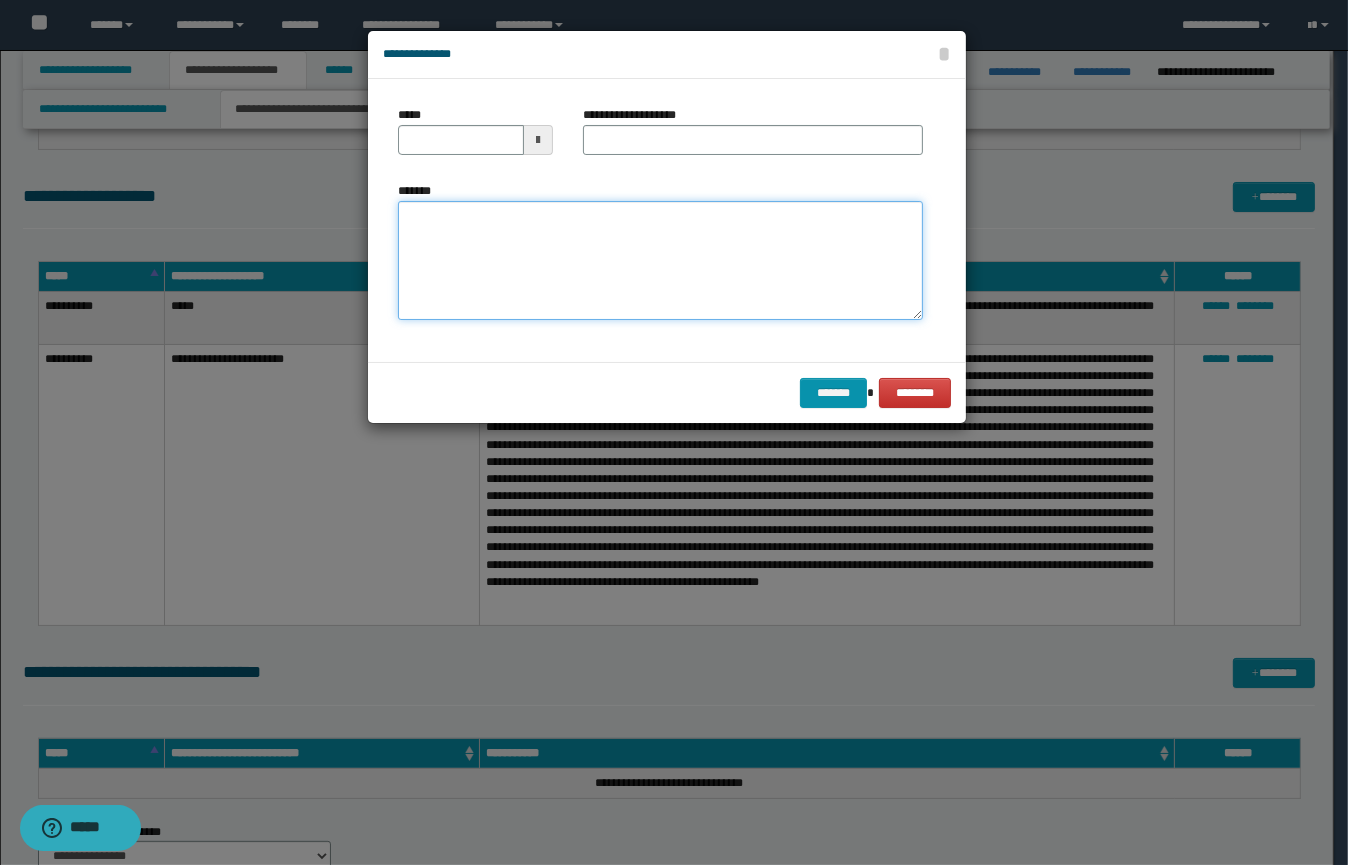 paste on "**********" 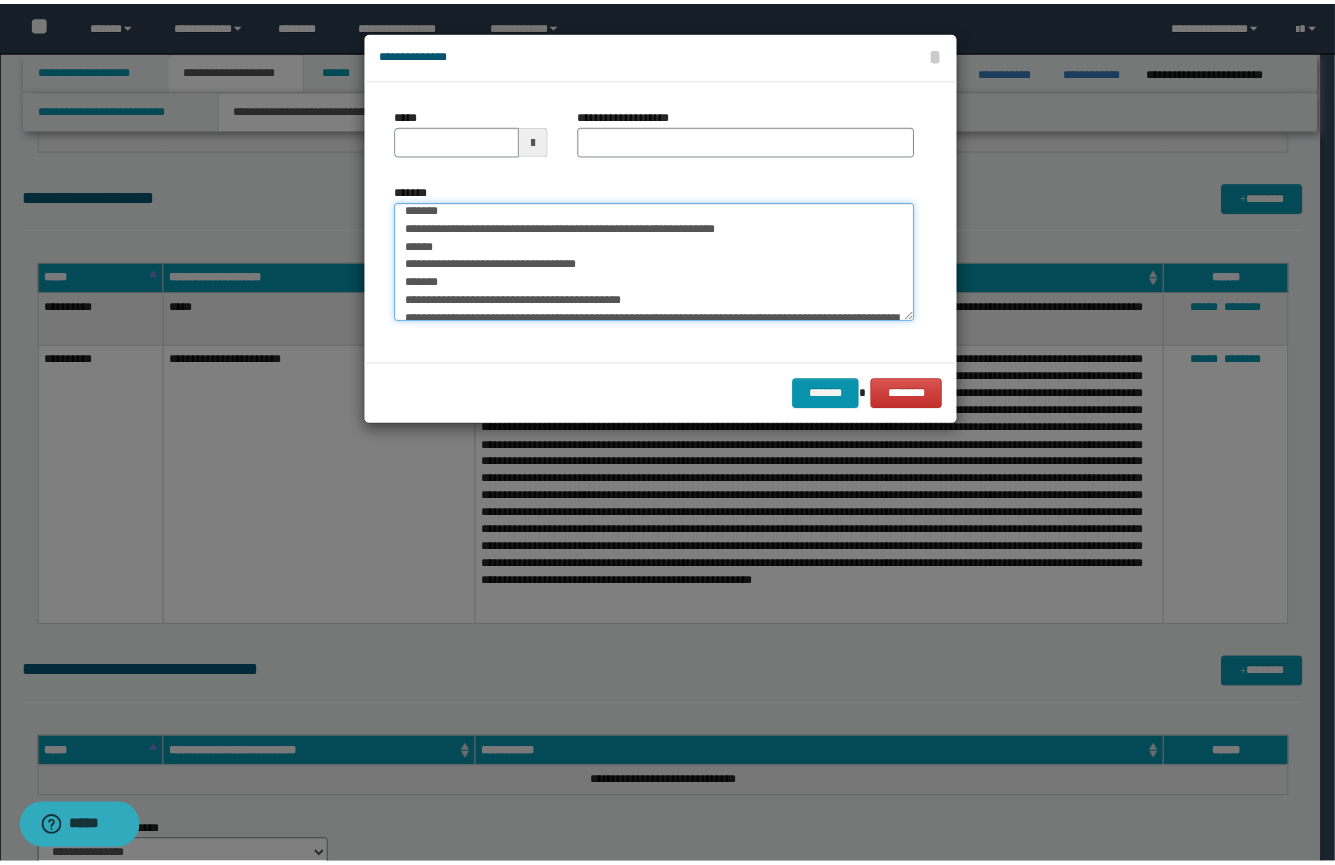 scroll, scrollTop: 0, scrollLeft: 0, axis: both 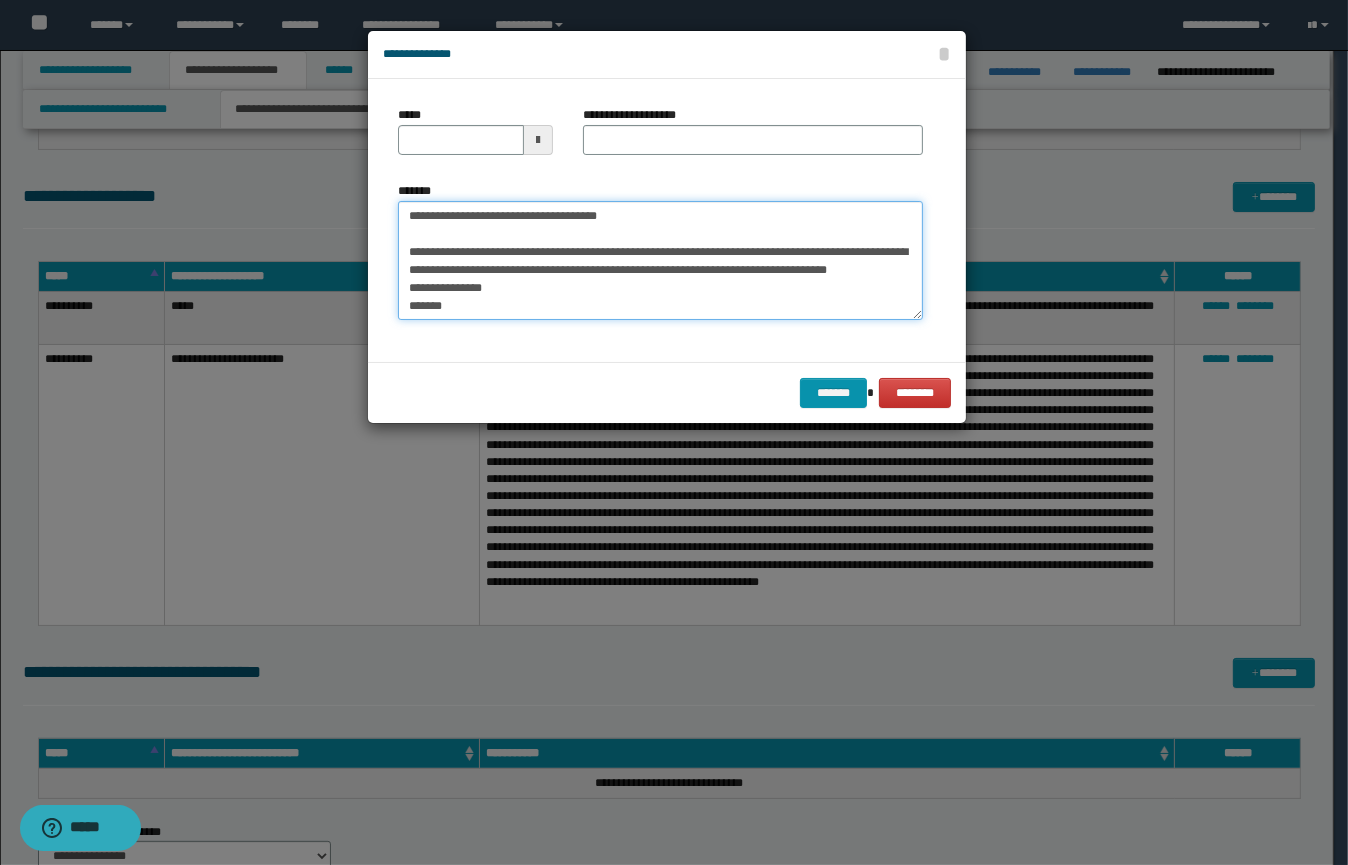 type on "**********" 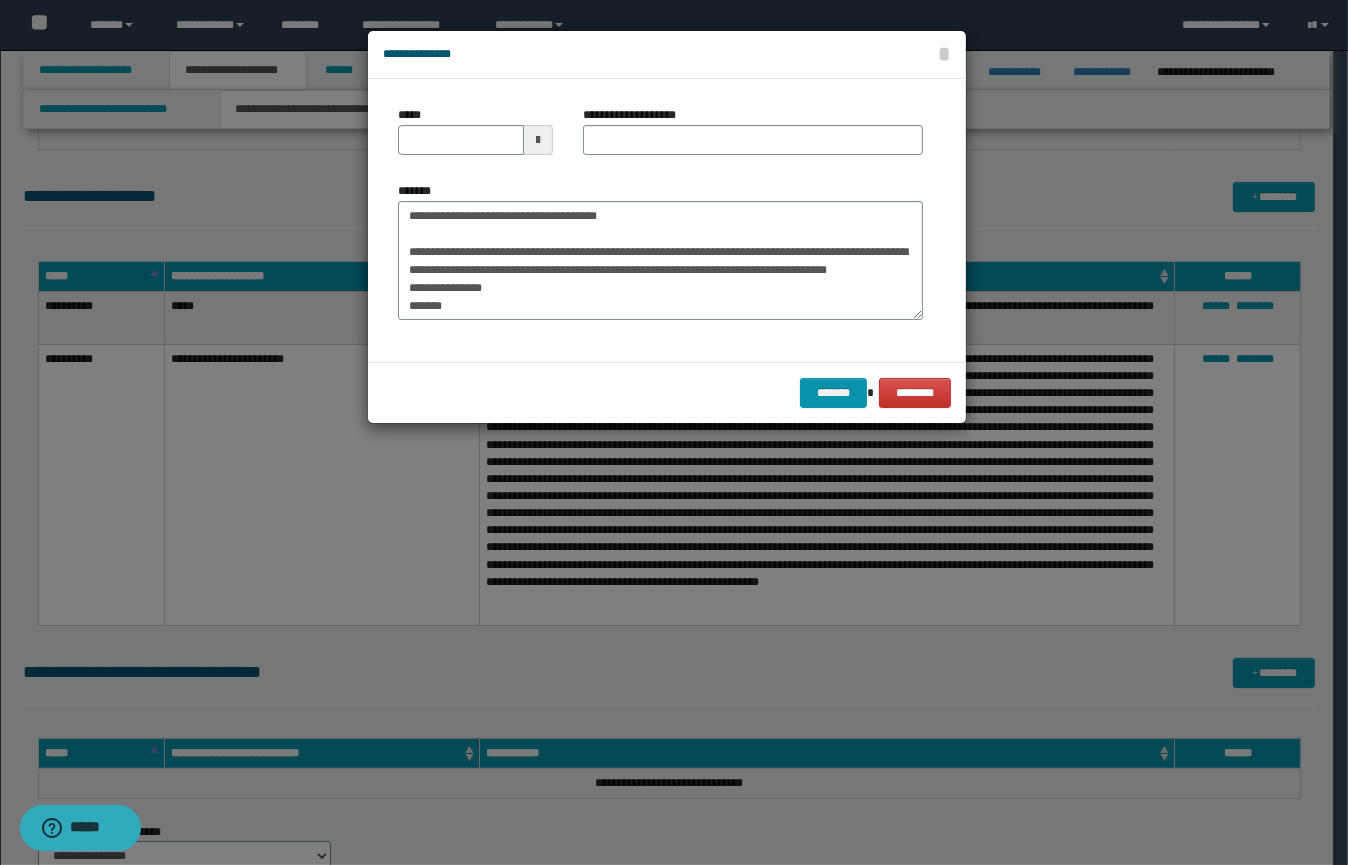click at bounding box center [538, 140] 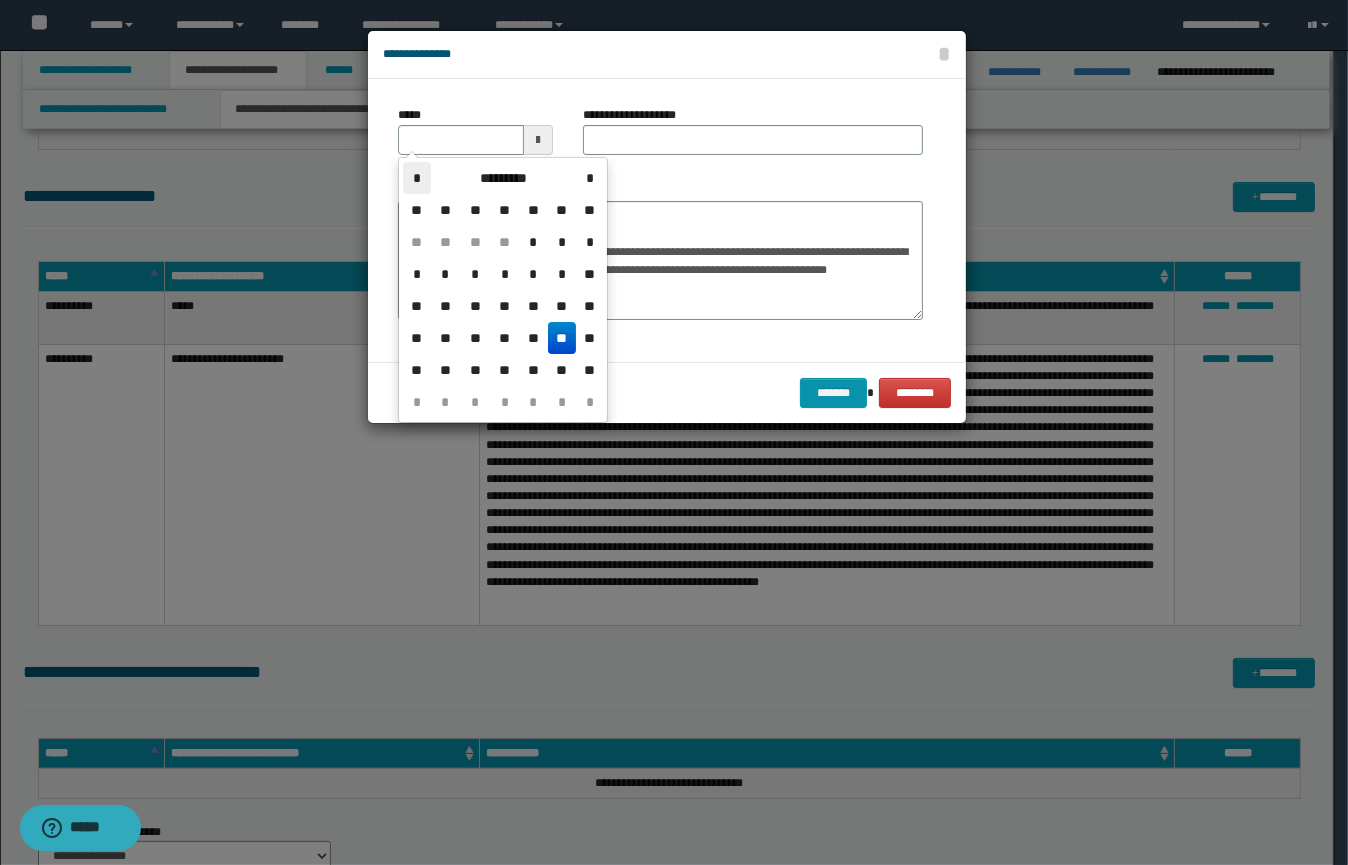 click on "*" at bounding box center (417, 178) 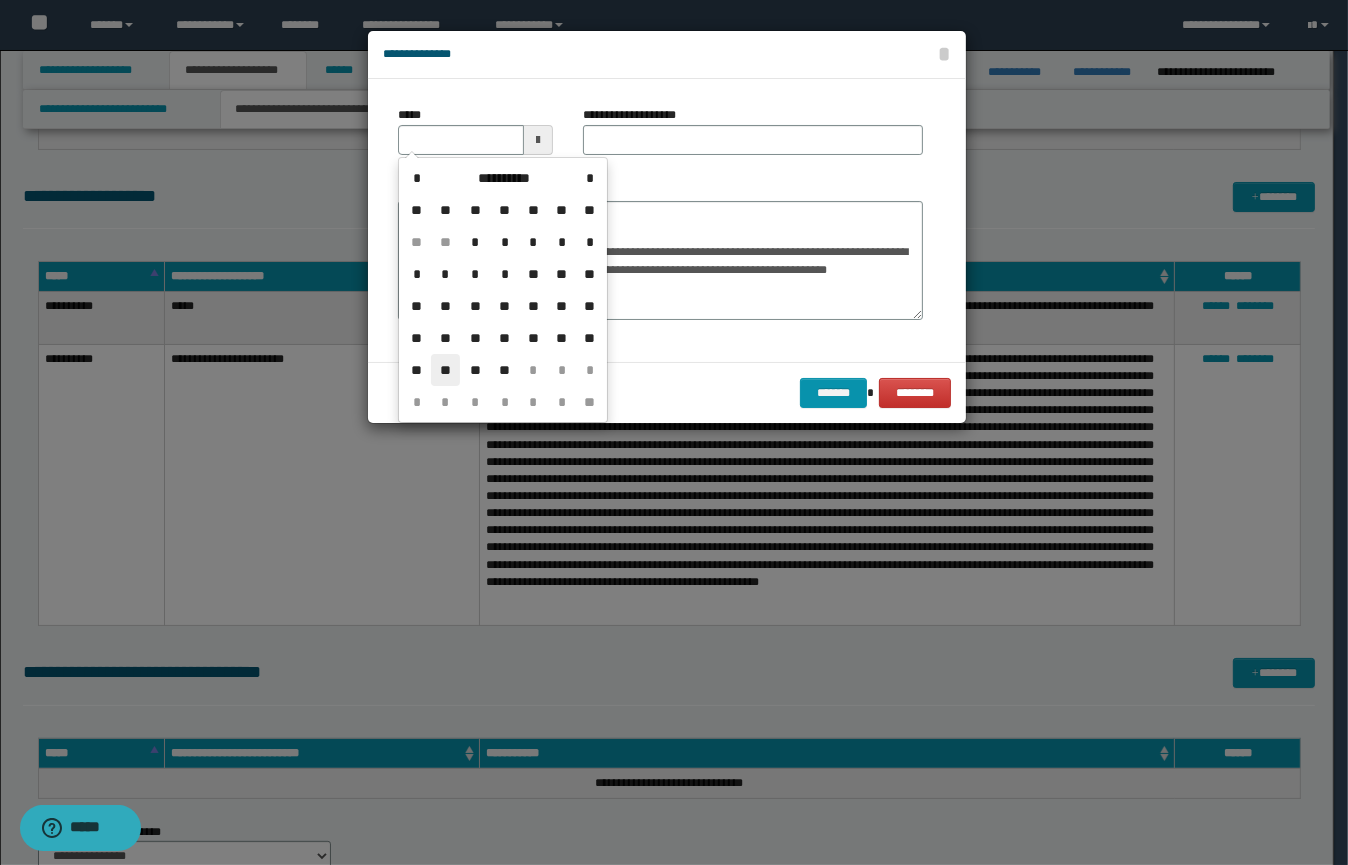 click on "**" at bounding box center [445, 370] 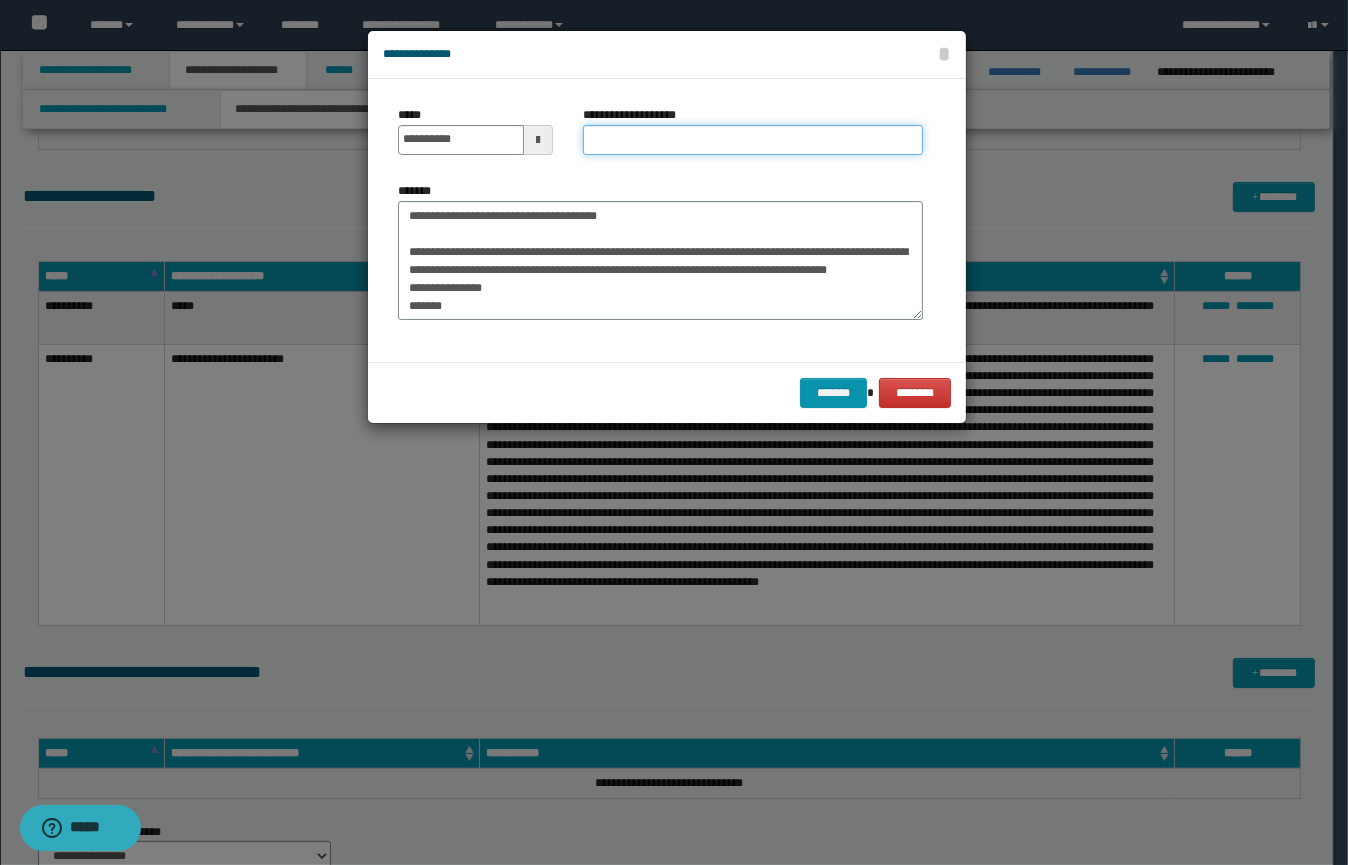 click on "**********" at bounding box center [753, 140] 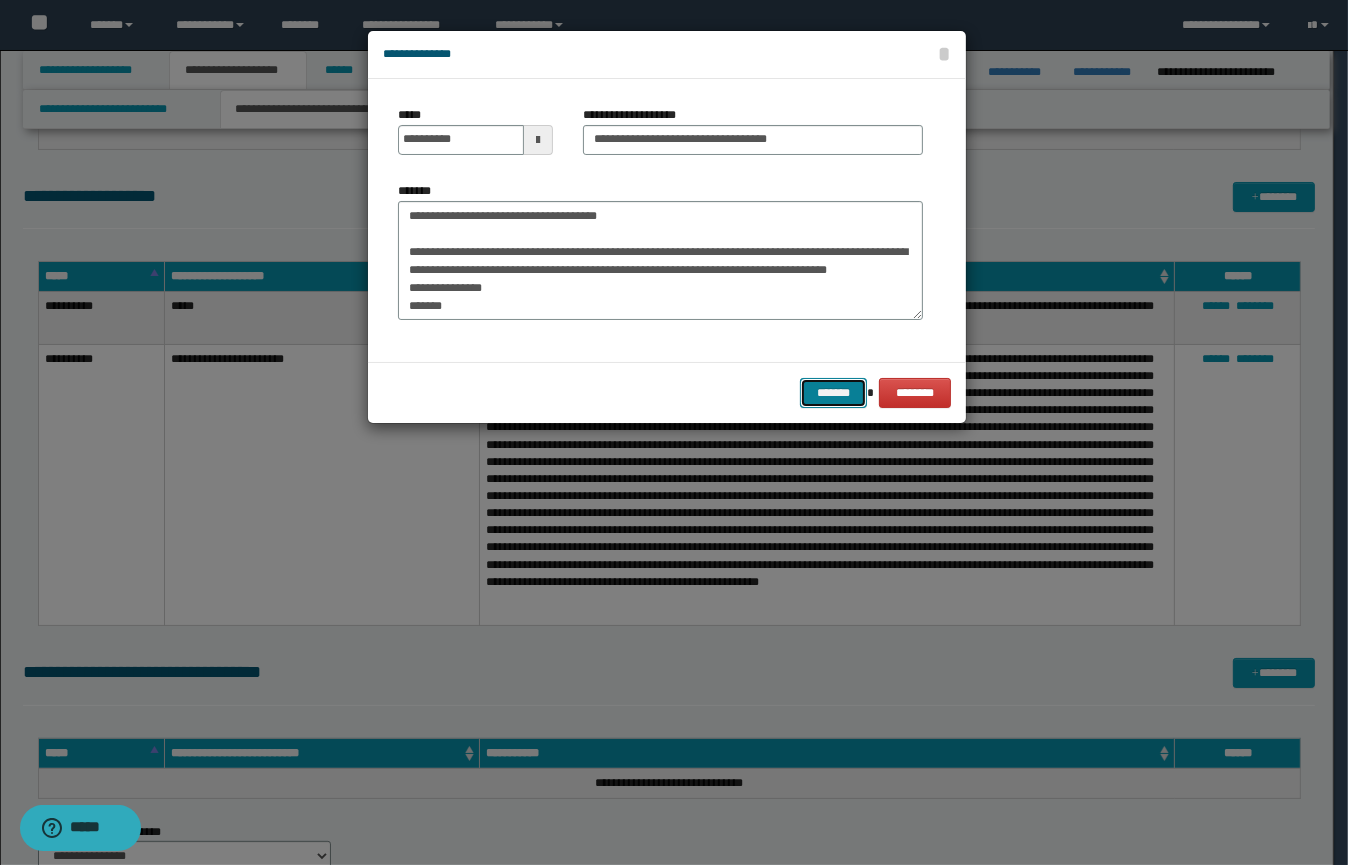 click on "*******" at bounding box center (833, 393) 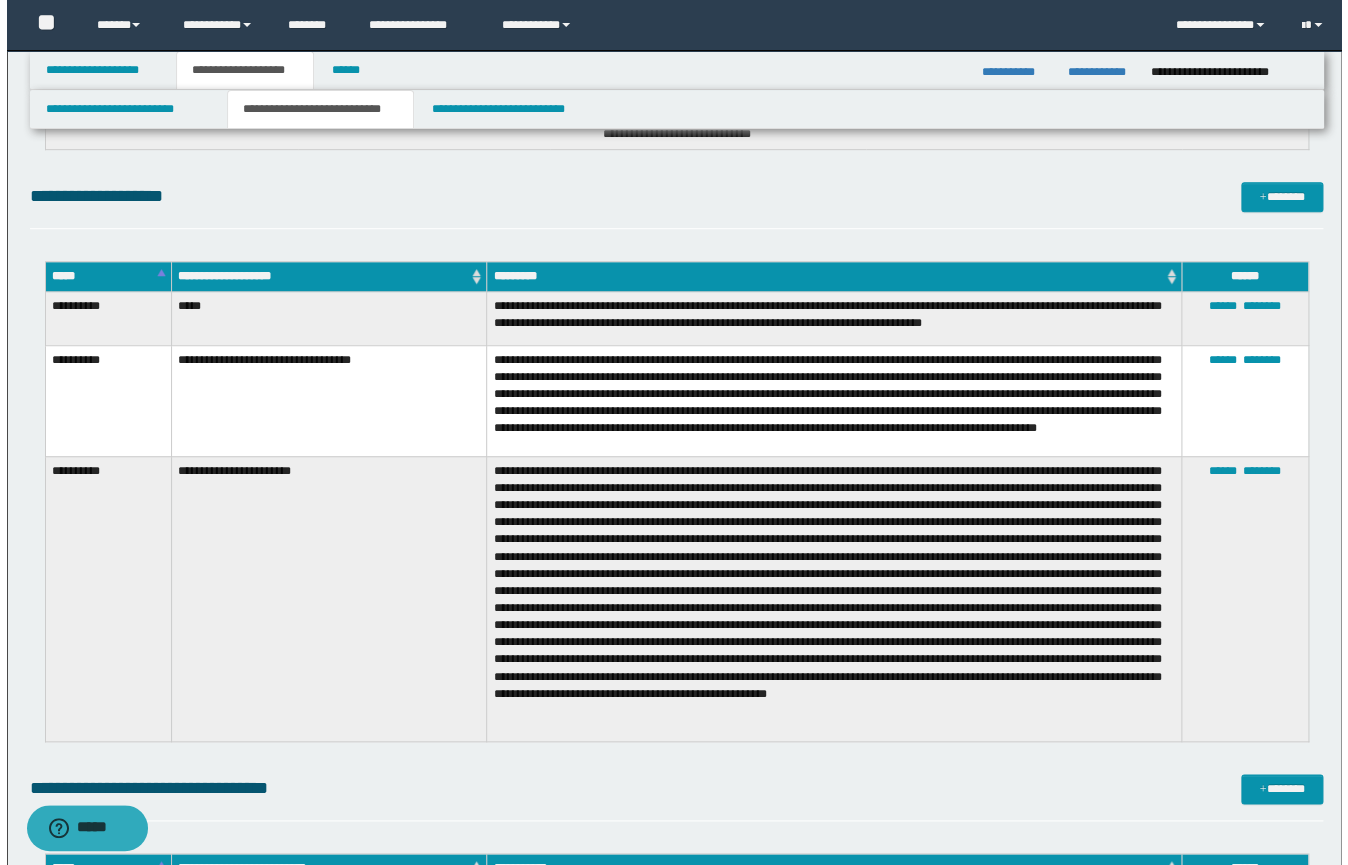 scroll, scrollTop: 0, scrollLeft: 0, axis: both 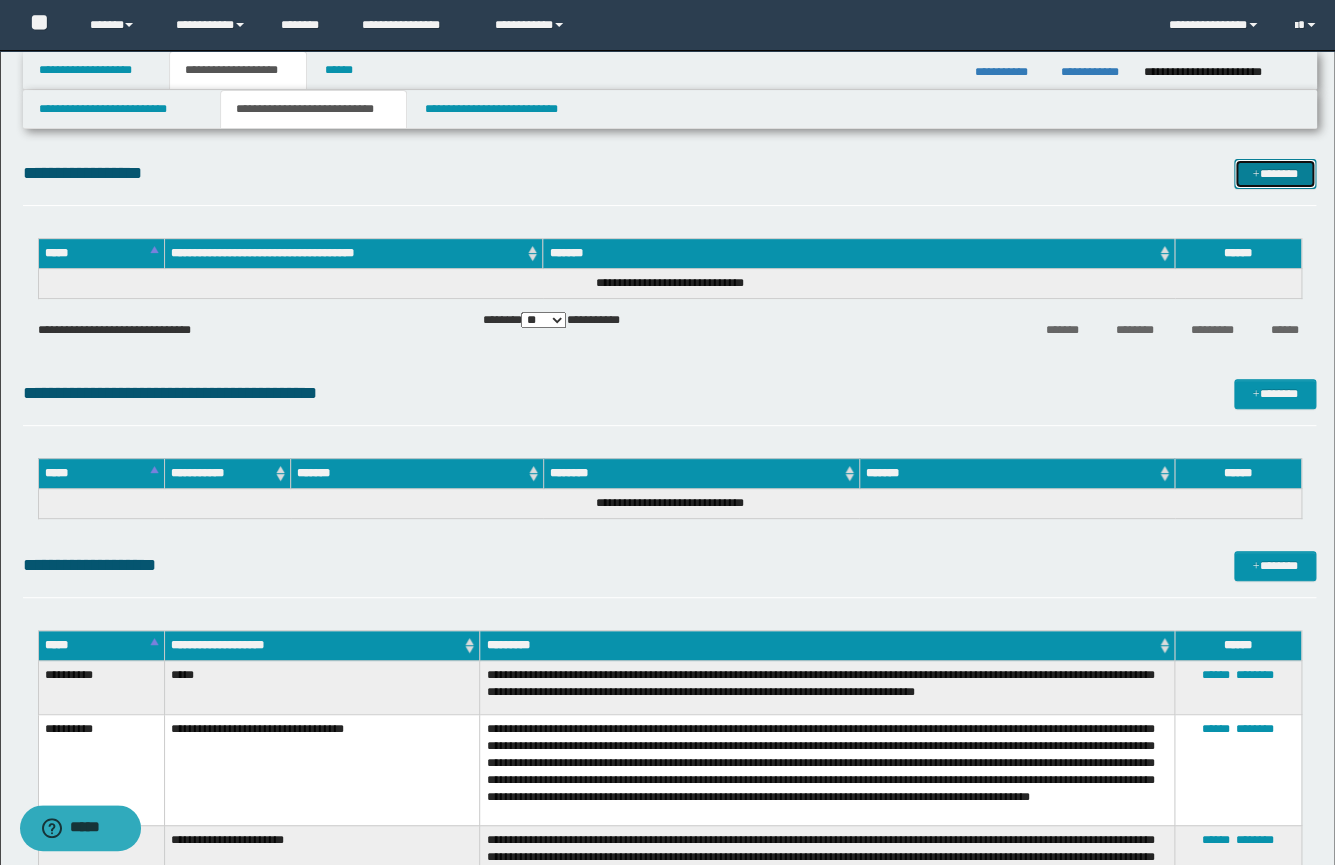 click on "*******" at bounding box center (1275, 174) 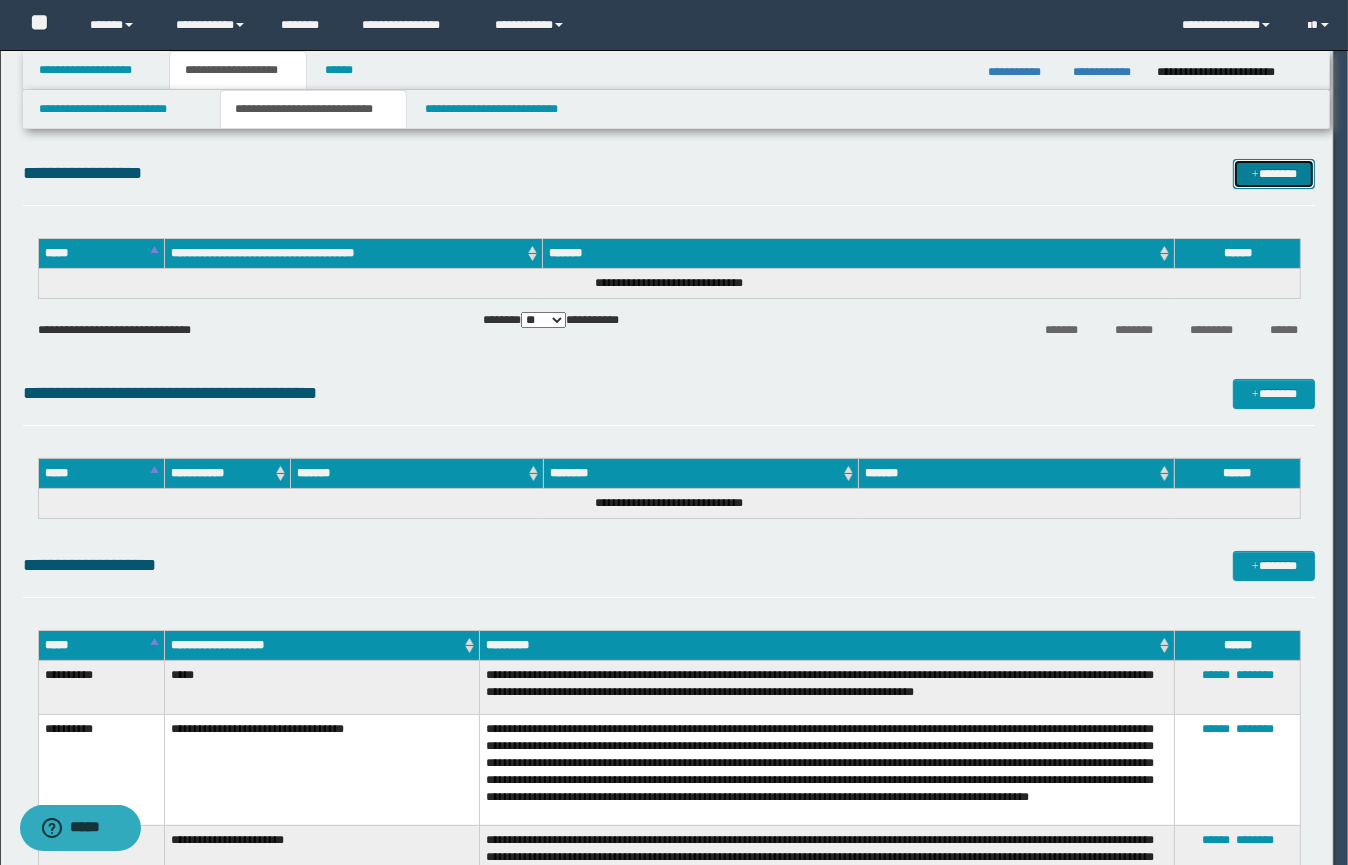 type 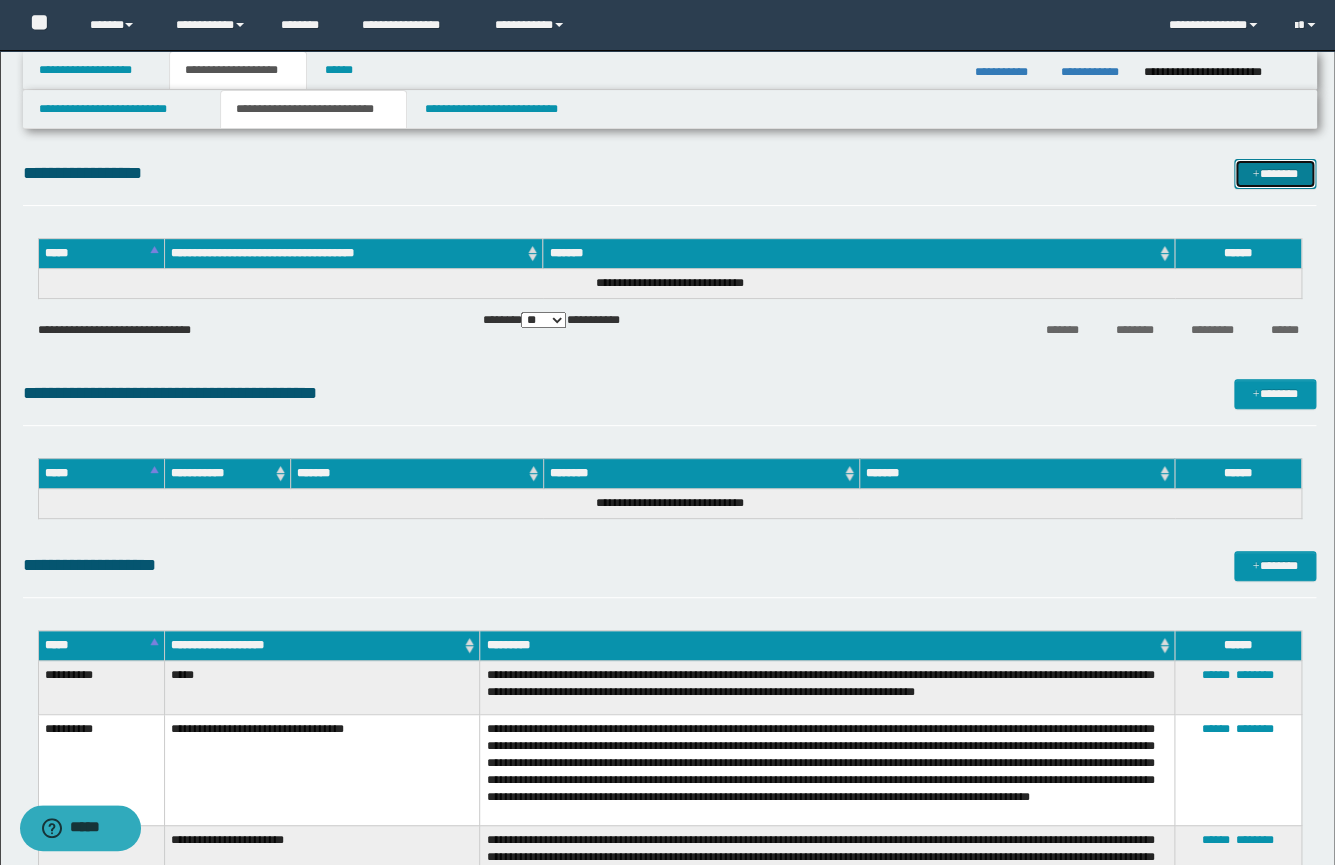 click on "*******" at bounding box center [1275, 174] 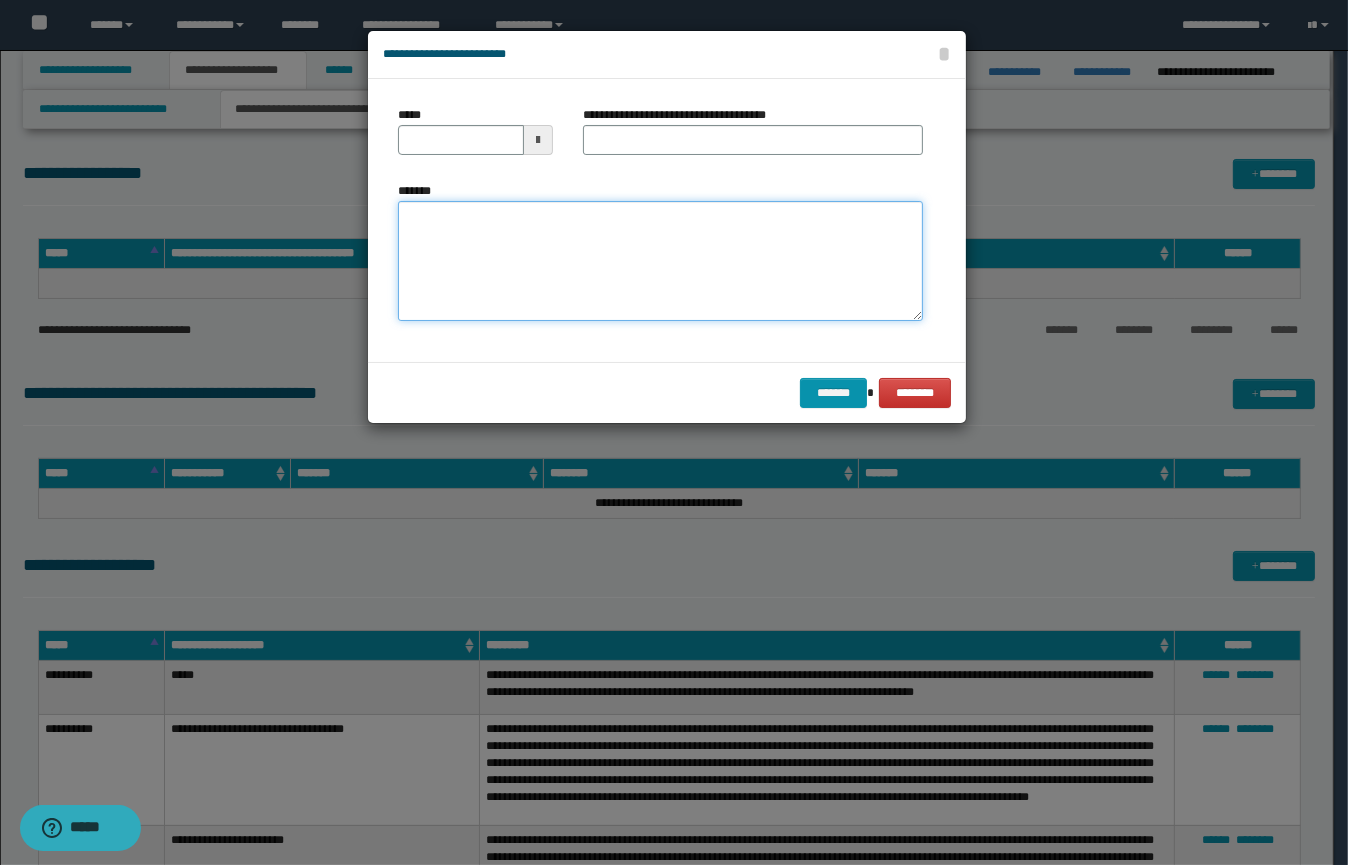 click on "*******" at bounding box center [660, 261] 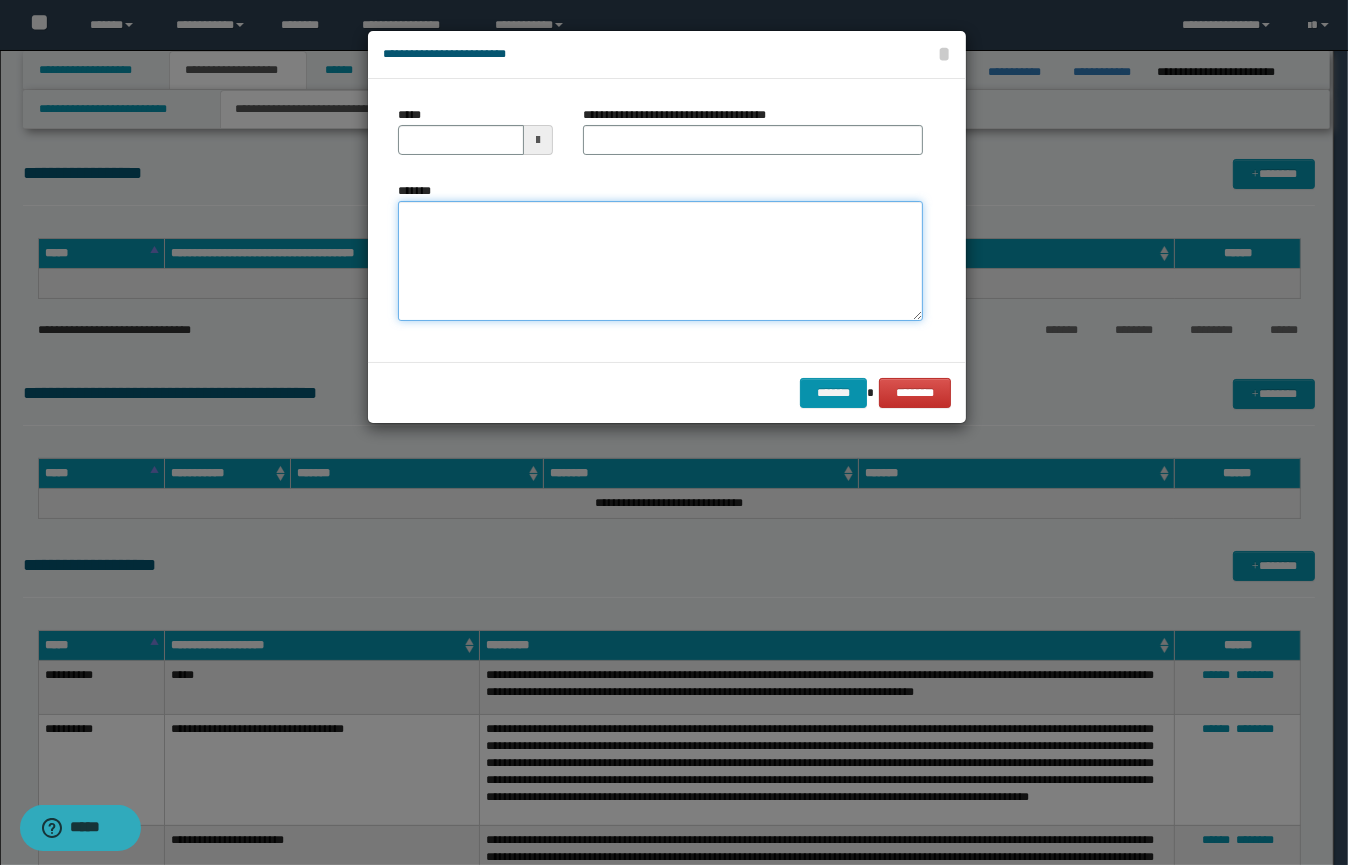 paste on "**********" 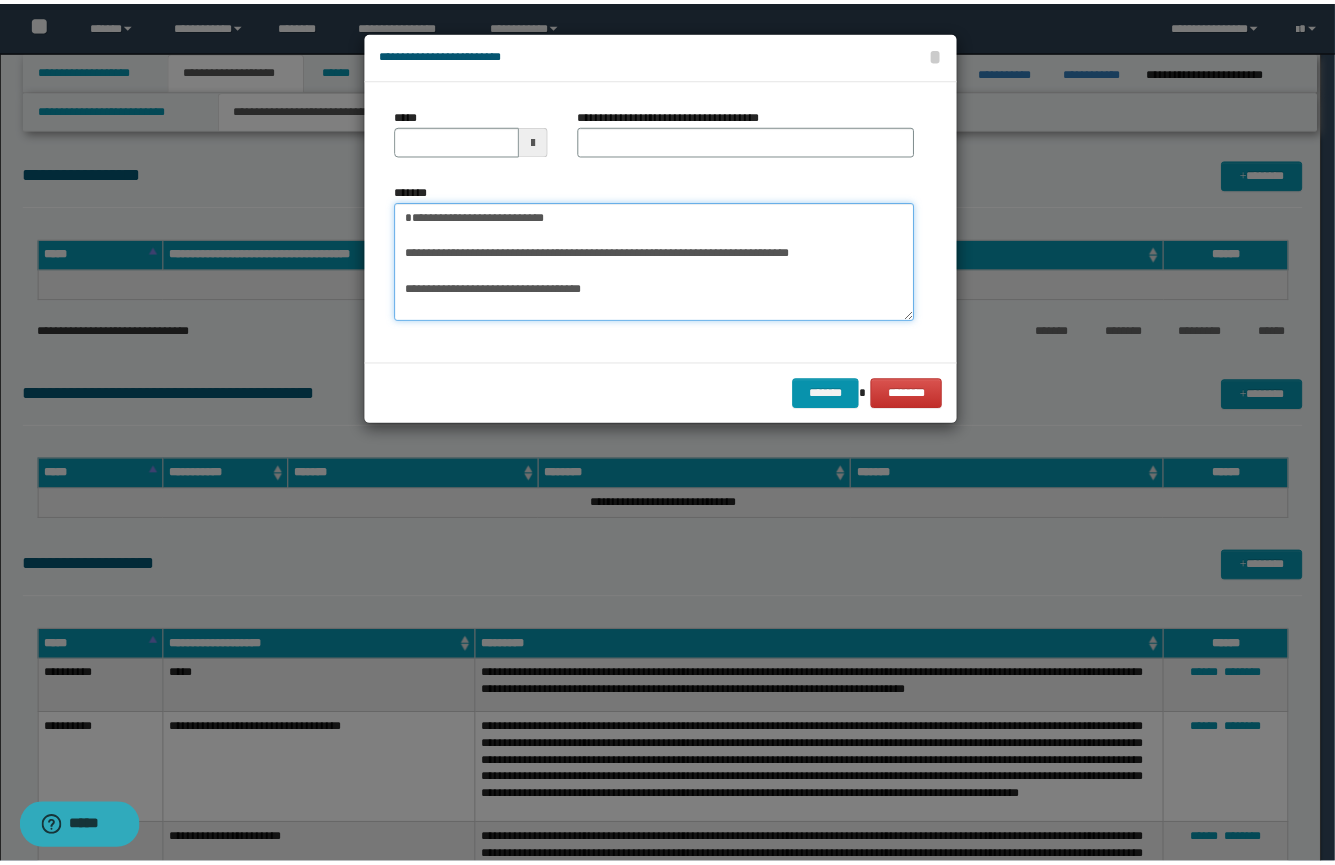 scroll, scrollTop: 0, scrollLeft: 0, axis: both 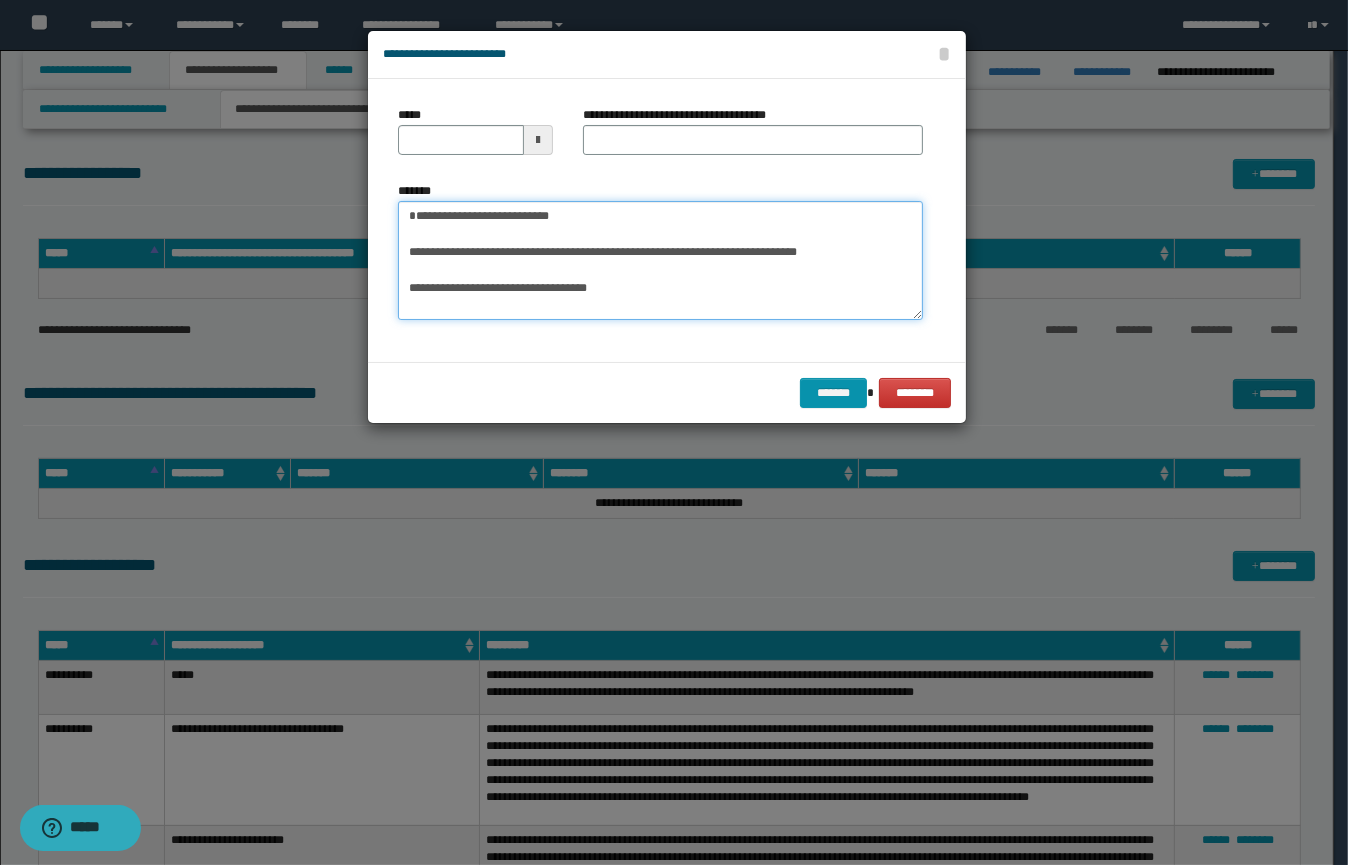 type on "**********" 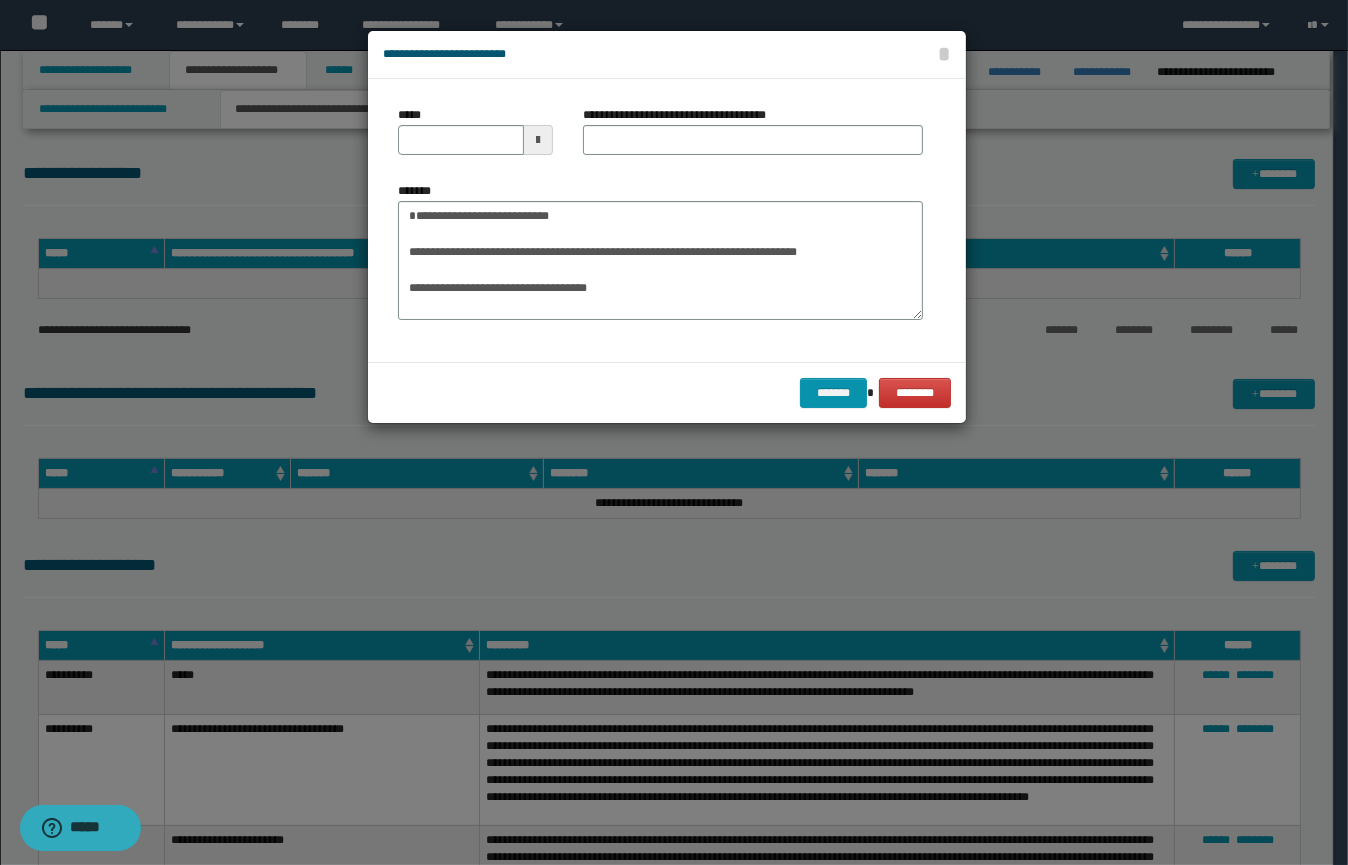 click at bounding box center [538, 140] 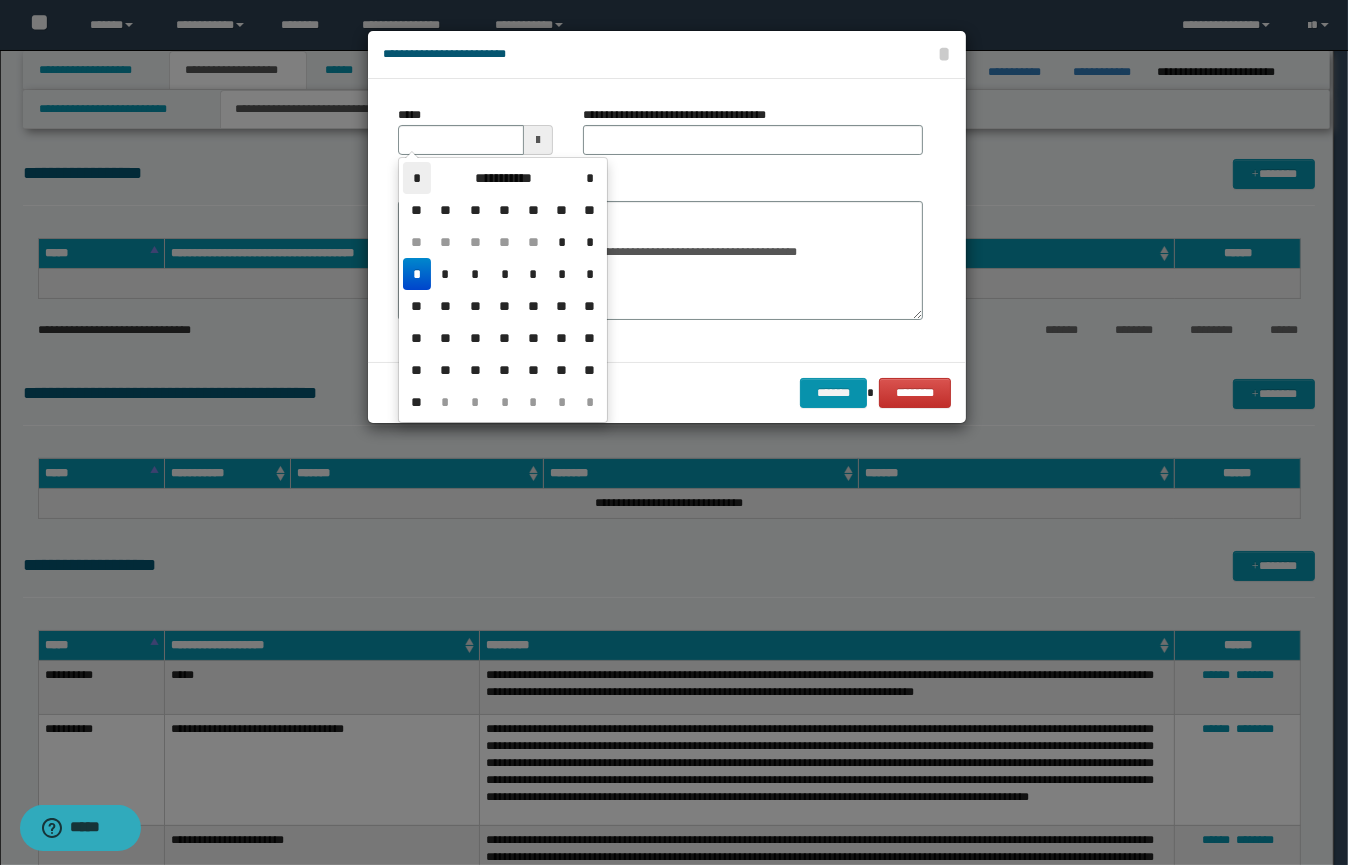 click on "*" at bounding box center [417, 178] 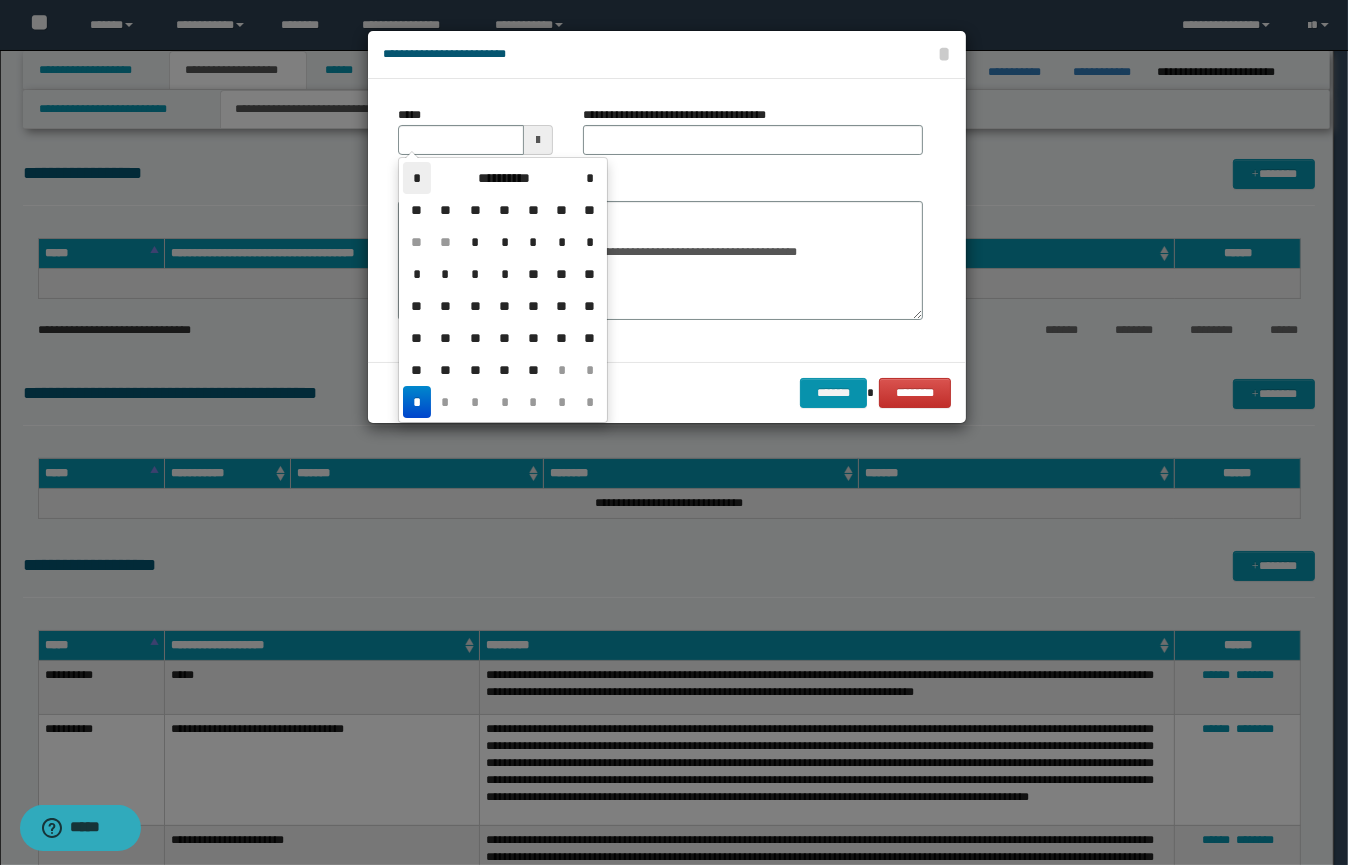click on "*" at bounding box center [417, 178] 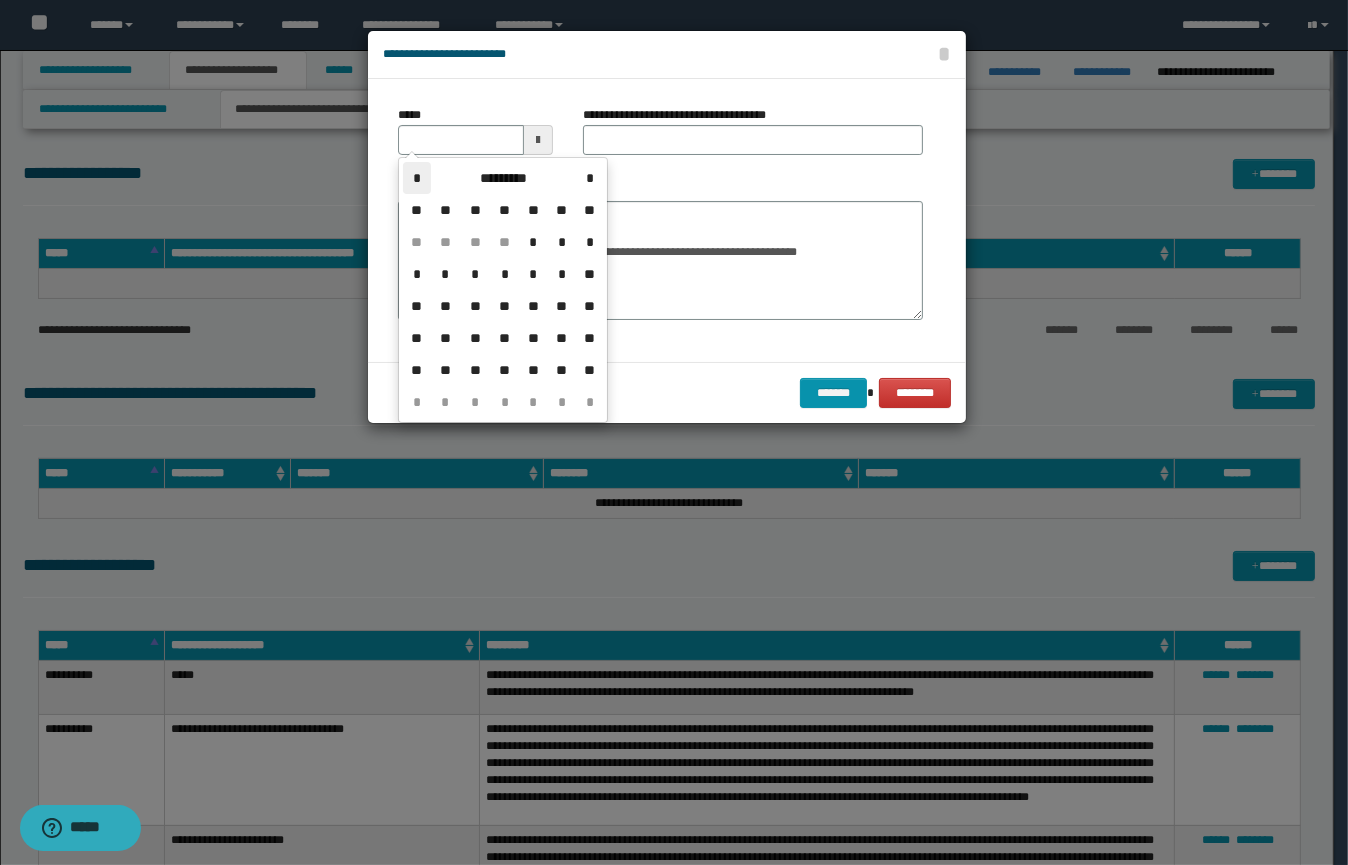 click on "*" at bounding box center [417, 178] 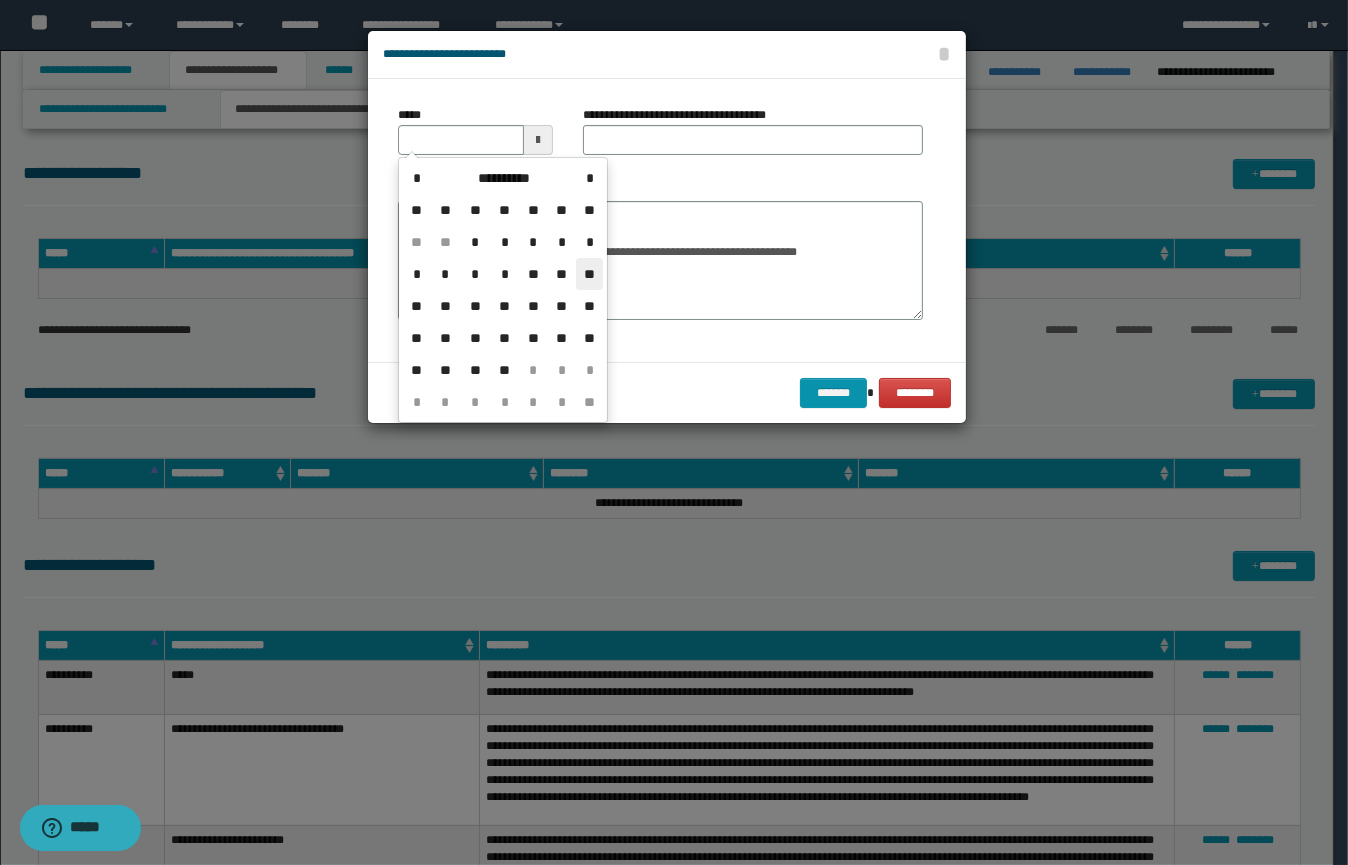 click on "**" at bounding box center [589, 274] 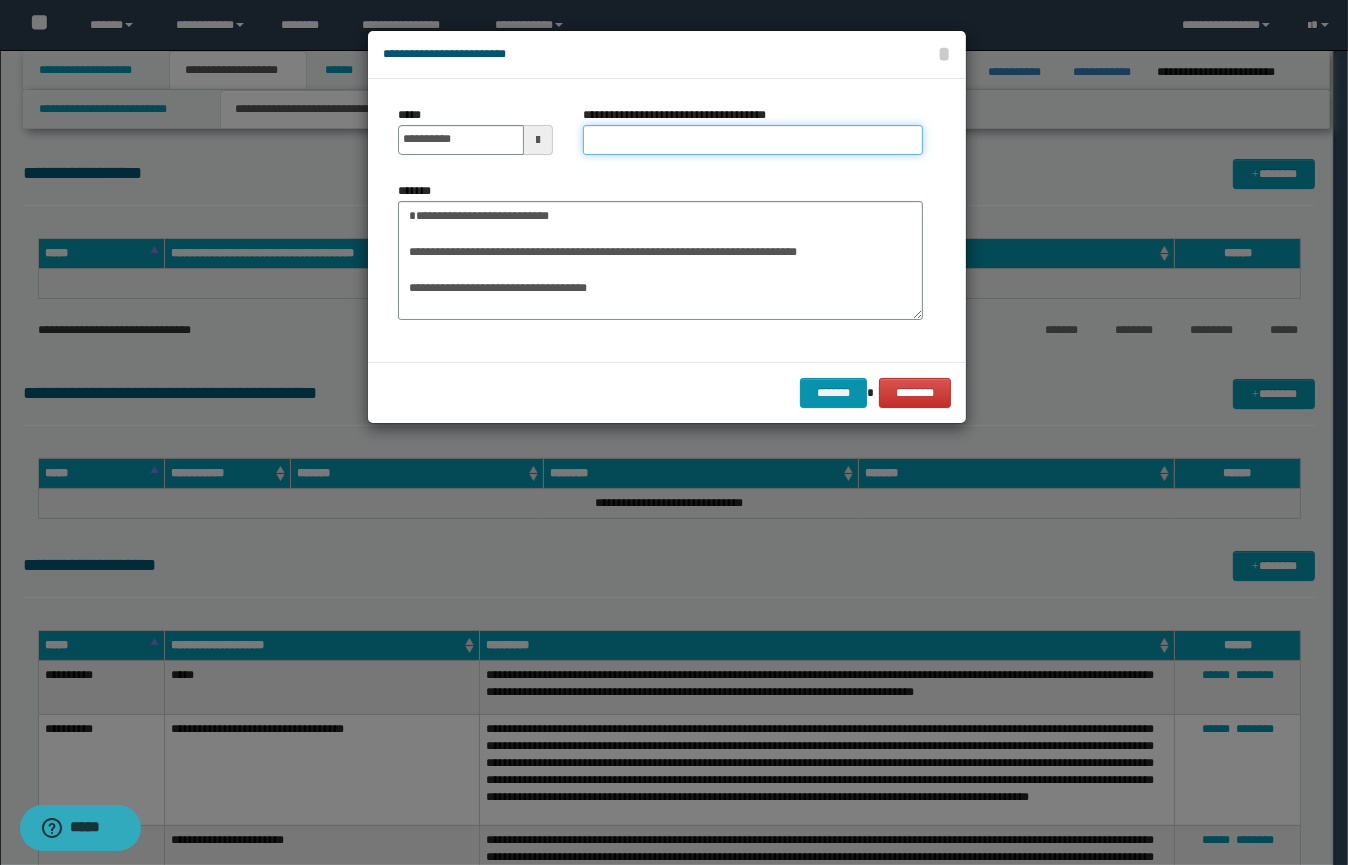 click on "**********" at bounding box center [753, 140] 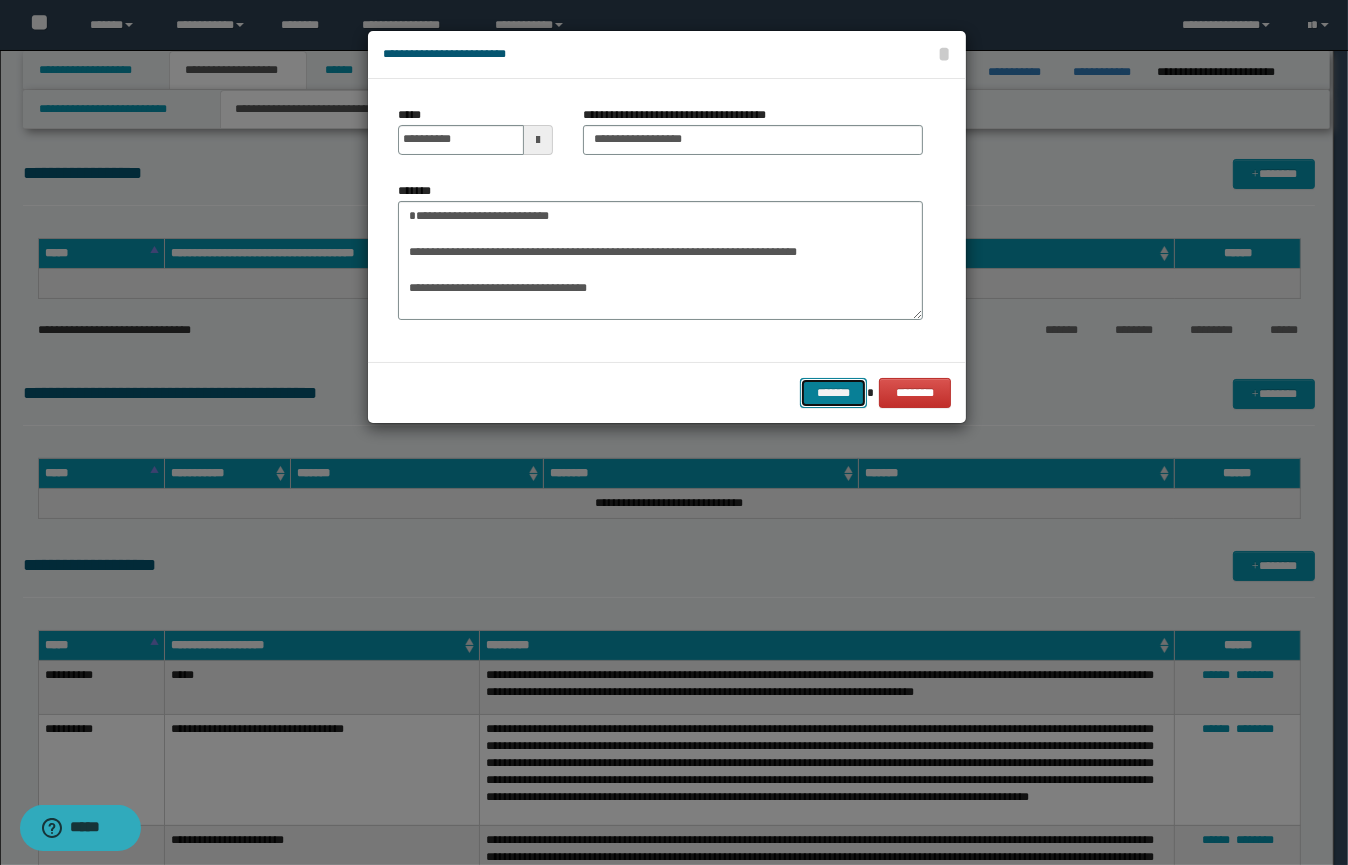 click on "*******" at bounding box center [833, 393] 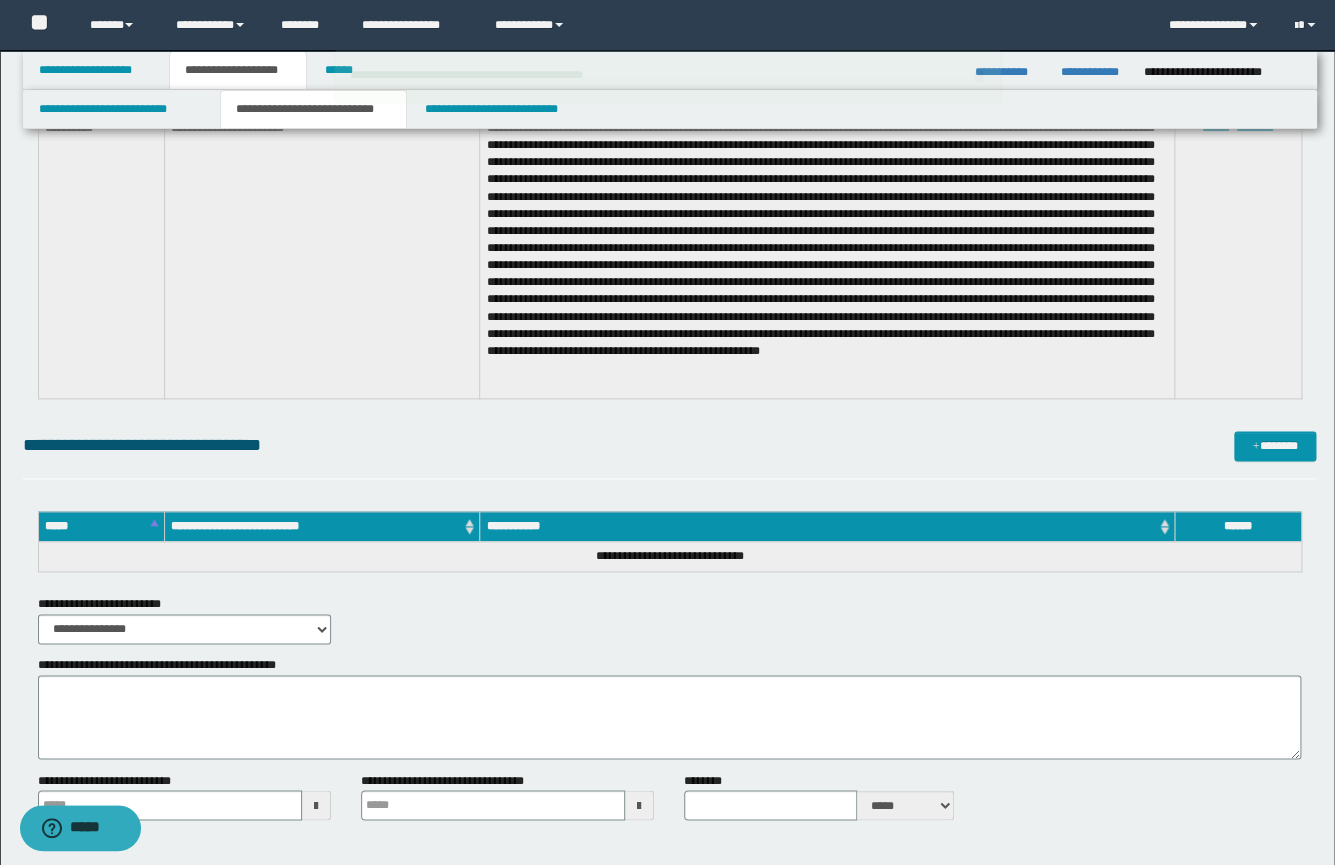 scroll, scrollTop: 736, scrollLeft: 0, axis: vertical 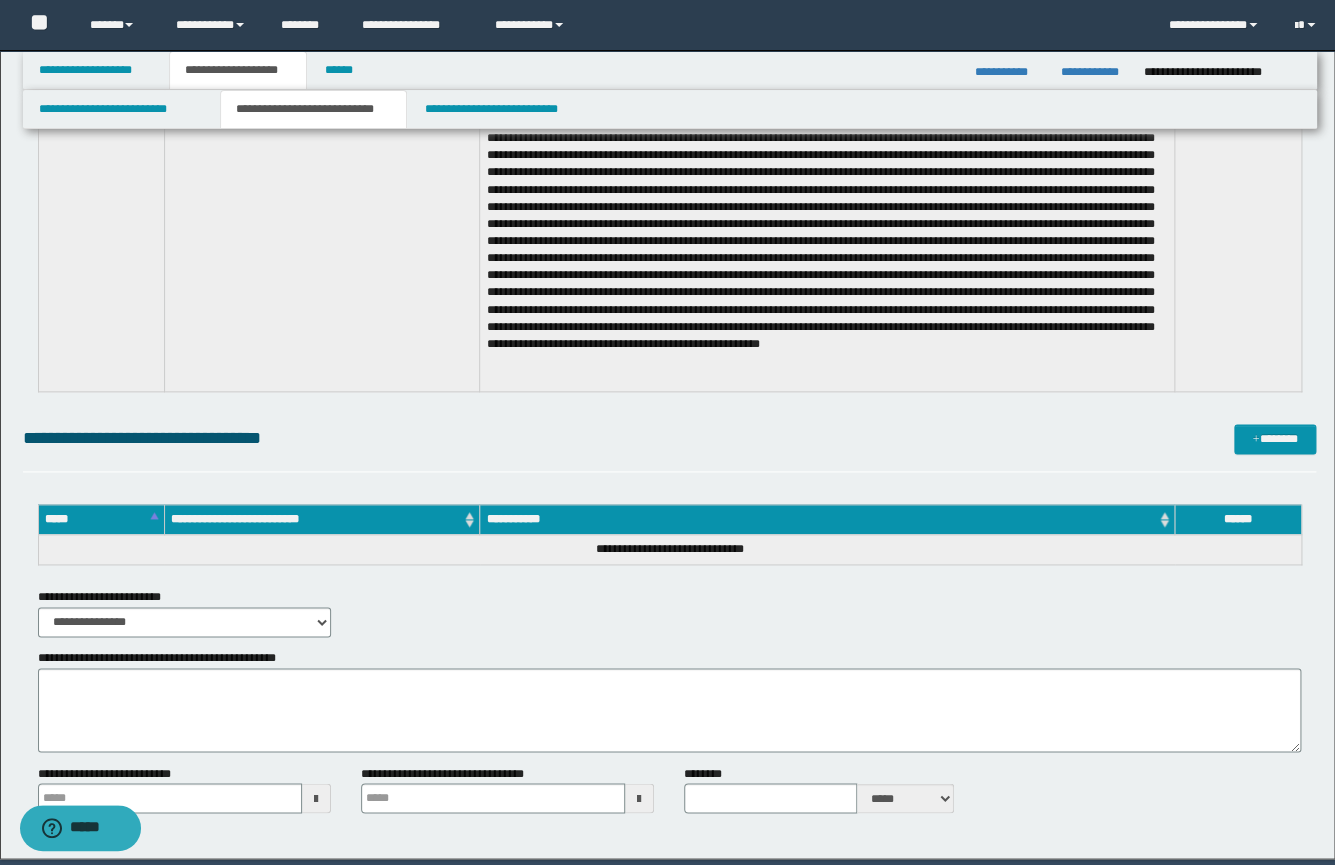 click on "**********" at bounding box center (238, 70) 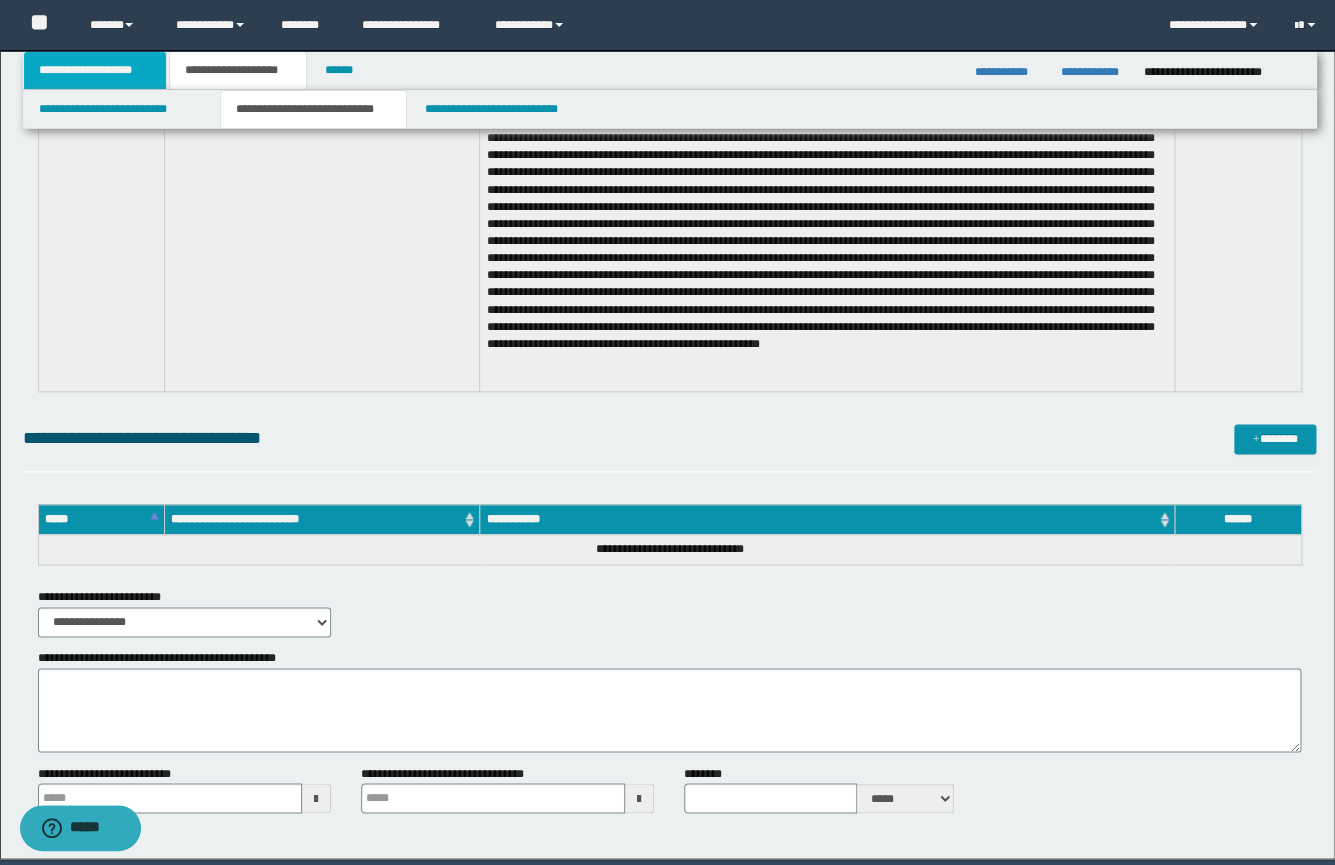 click on "**********" at bounding box center (95, 70) 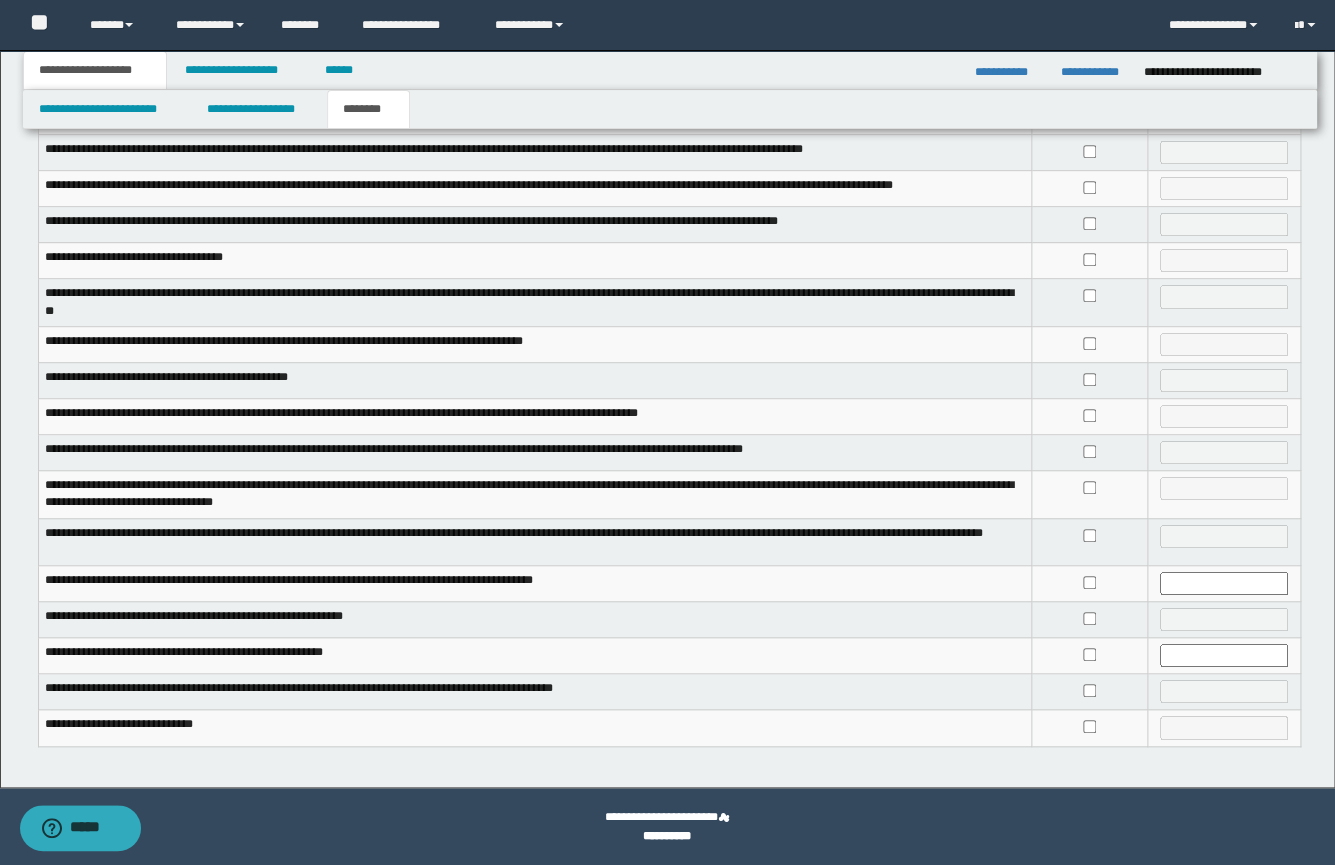 click on "********" at bounding box center [368, 109] 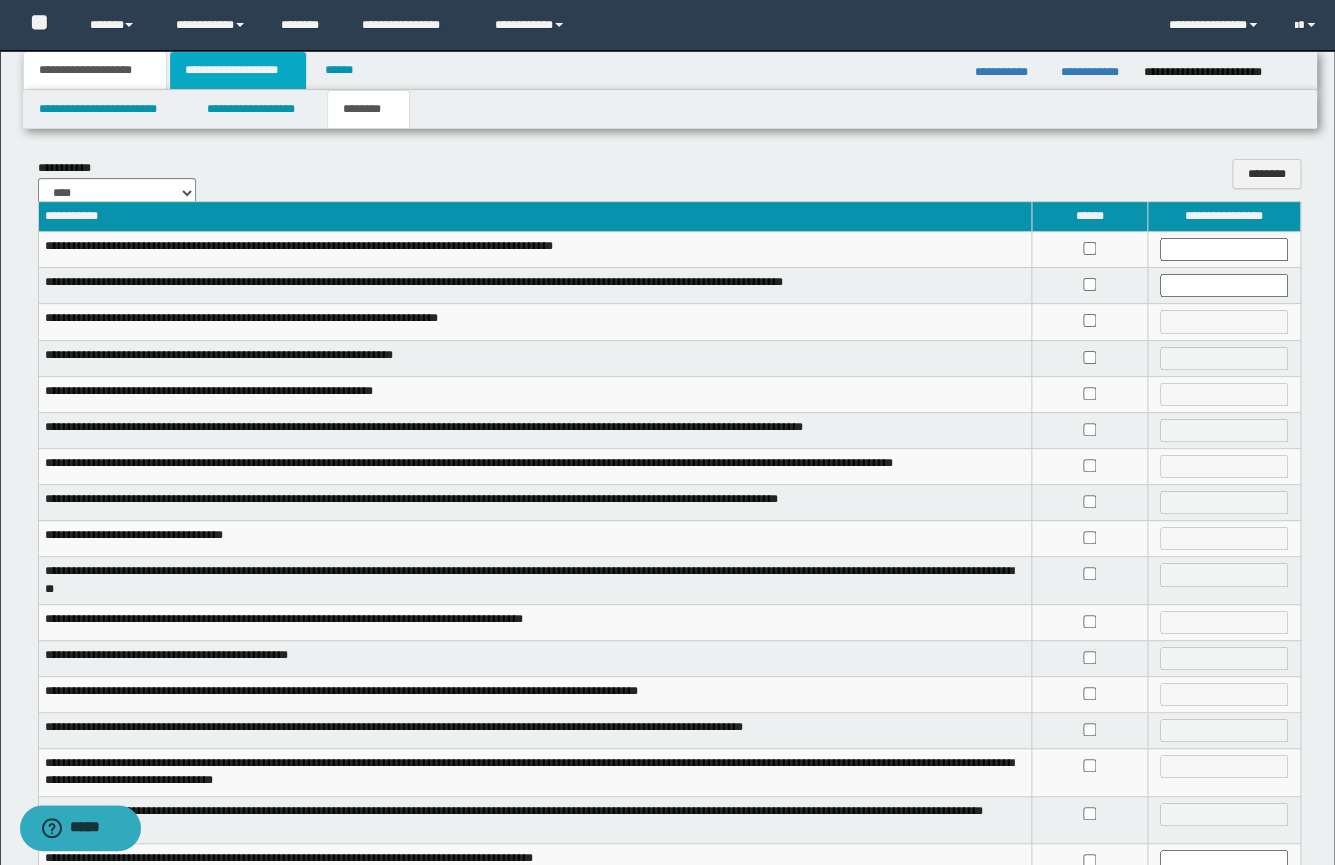 click on "**********" at bounding box center [238, 70] 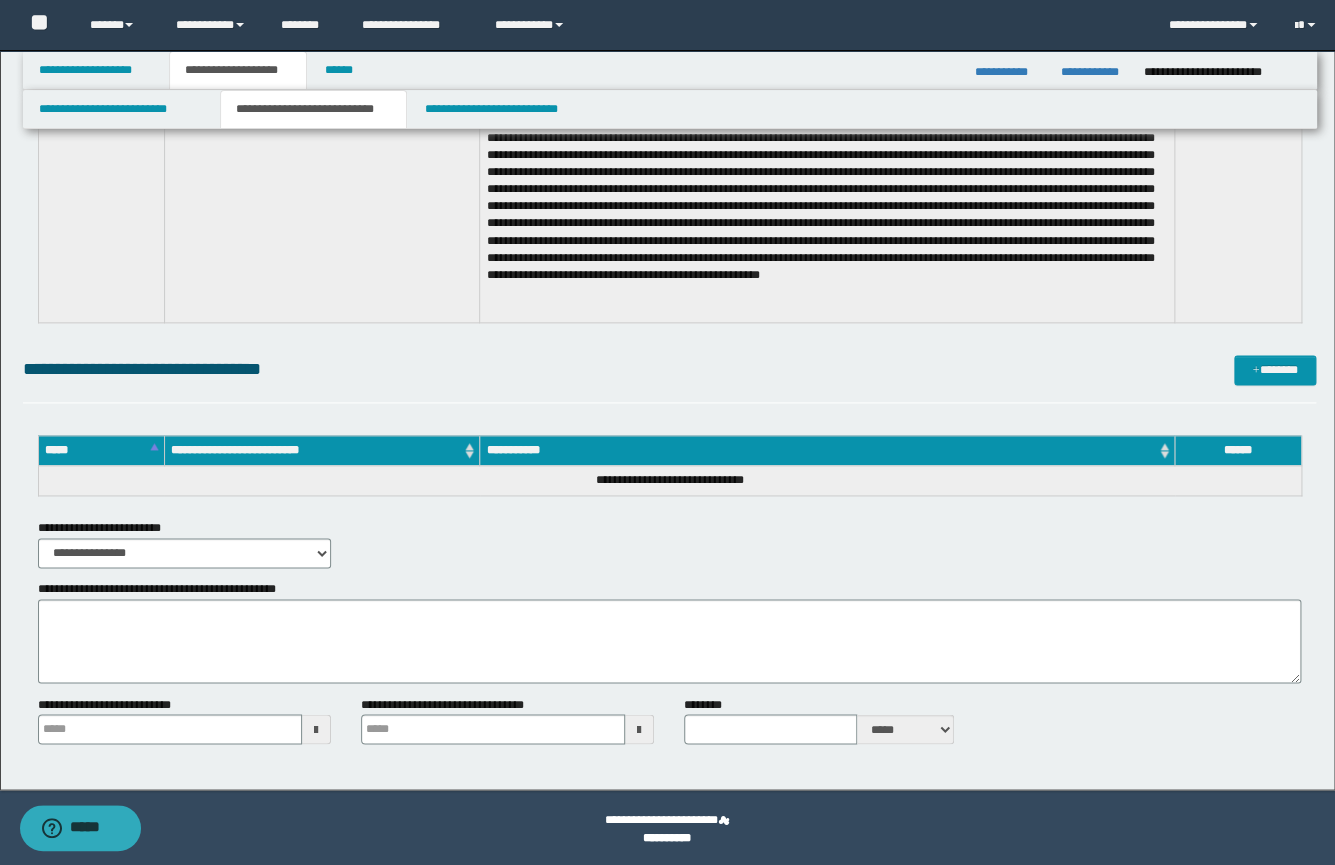 scroll, scrollTop: 806, scrollLeft: 0, axis: vertical 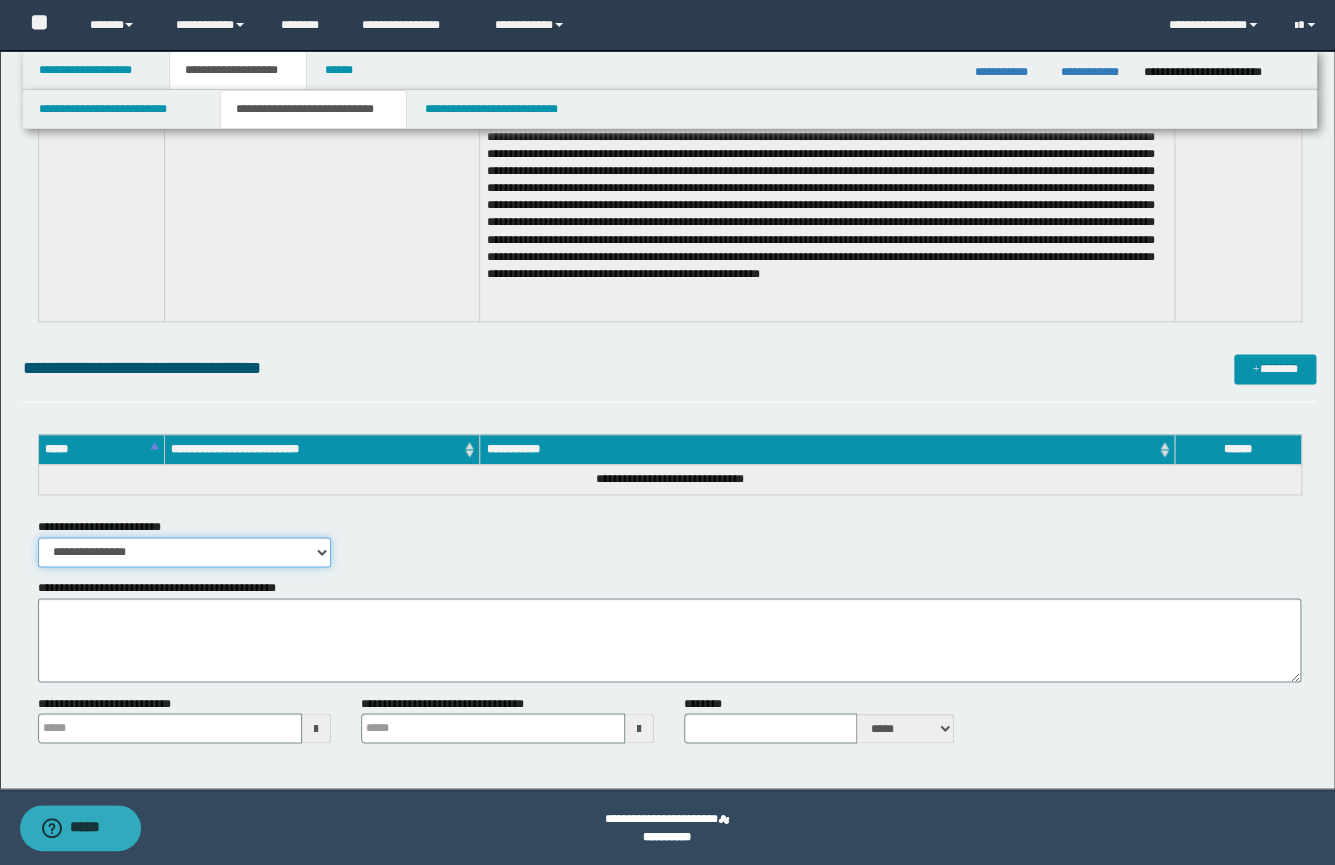 click on "**********" at bounding box center [184, 552] 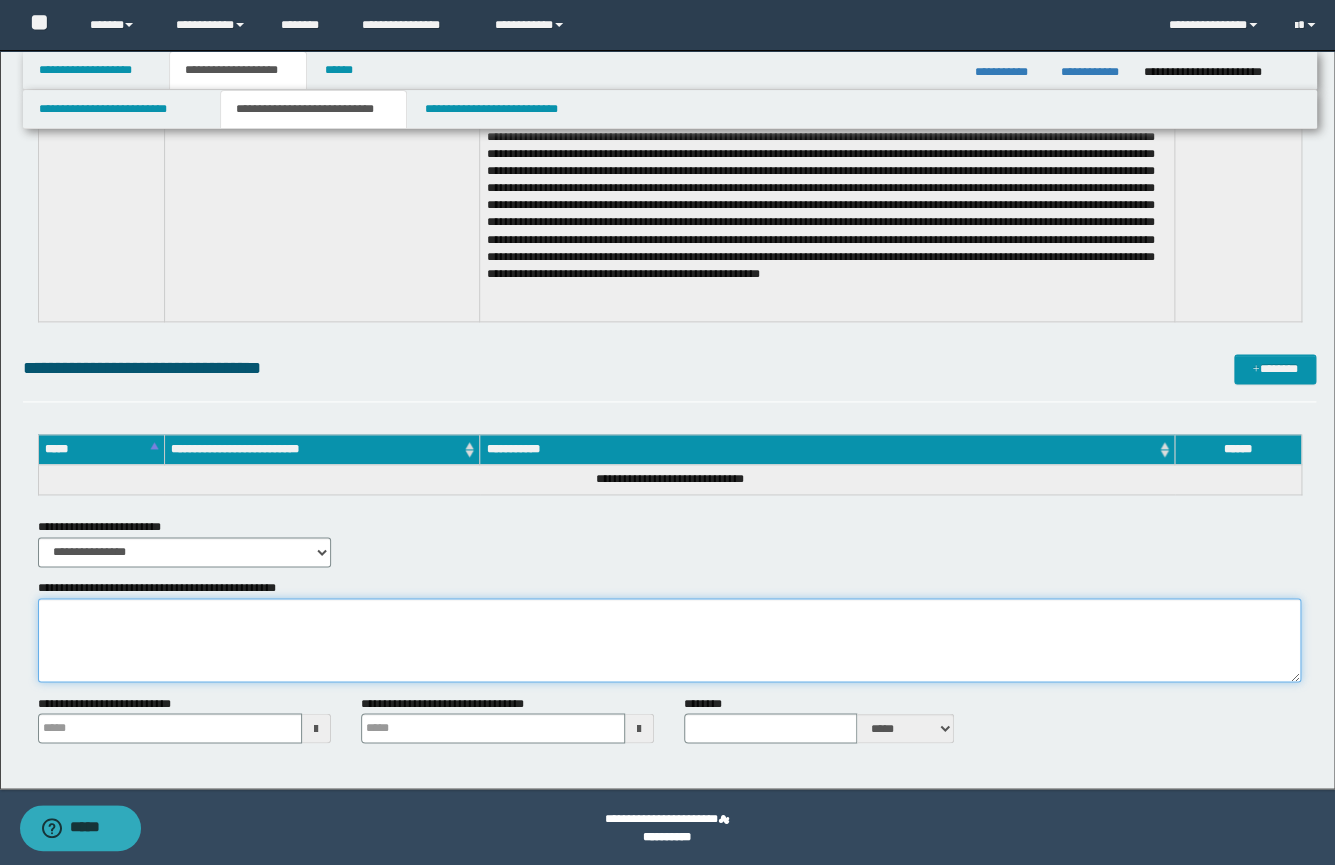 drag, startPoint x: 125, startPoint y: 551, endPoint x: 110, endPoint y: 643, distance: 93.214806 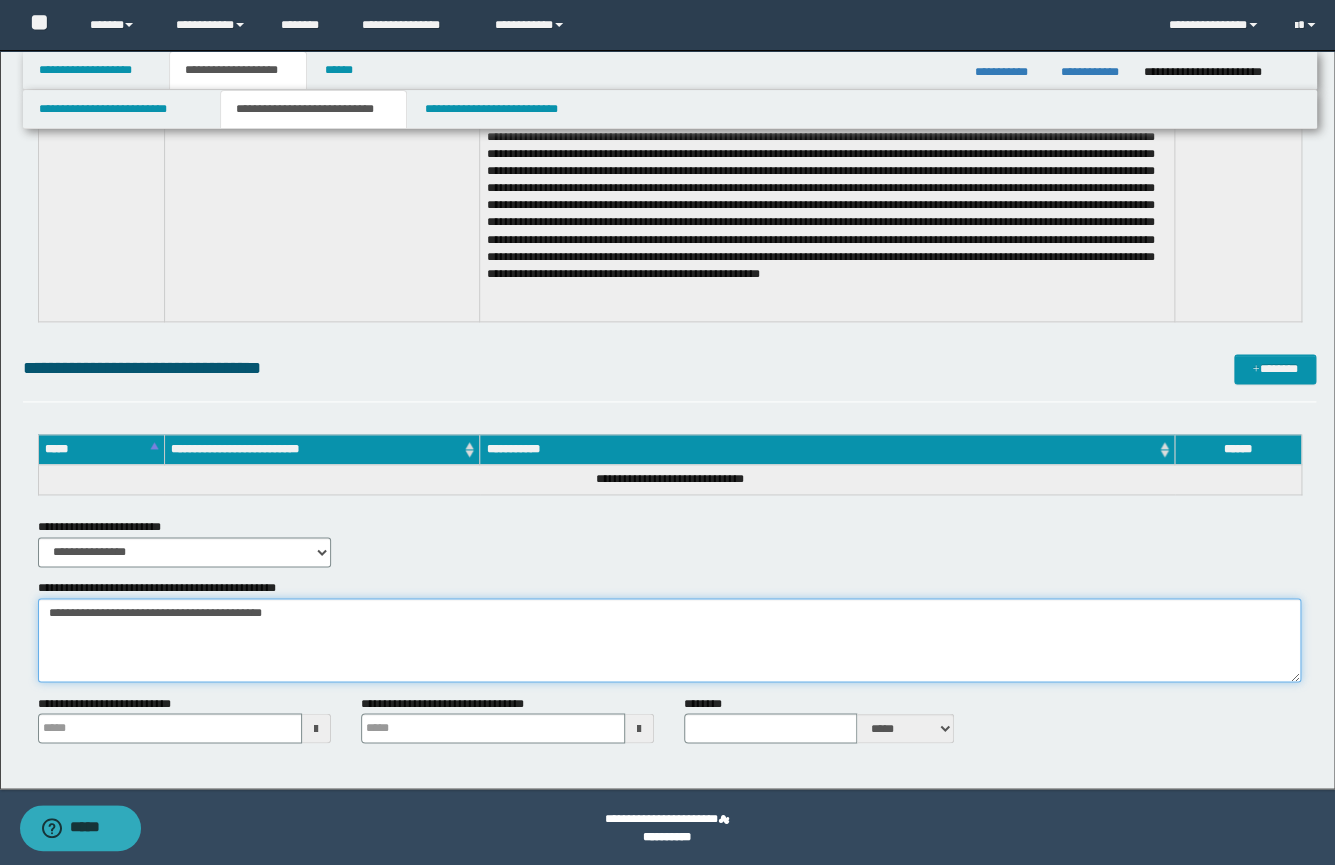 drag, startPoint x: 263, startPoint y: 613, endPoint x: 304, endPoint y: 598, distance: 43.65776 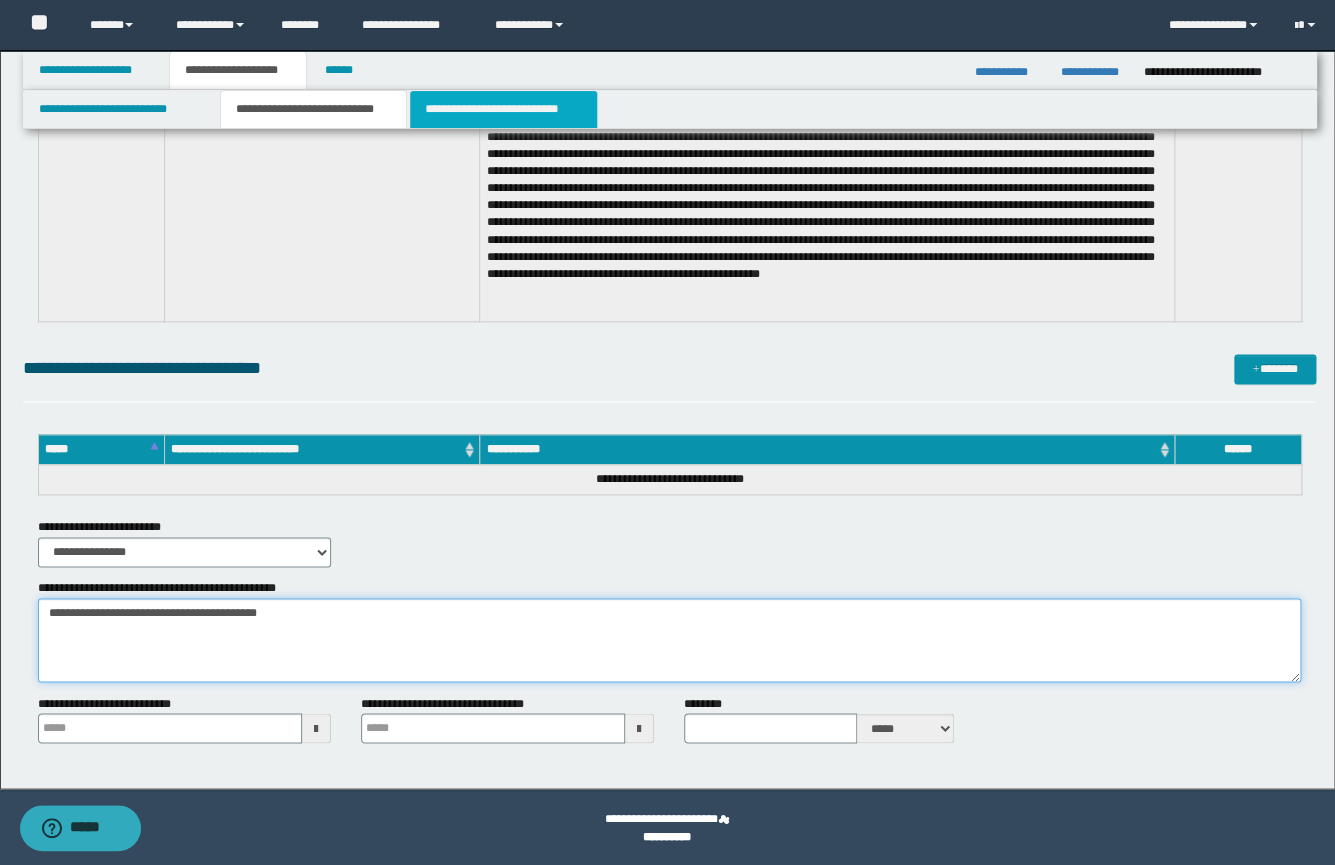 type on "**********" 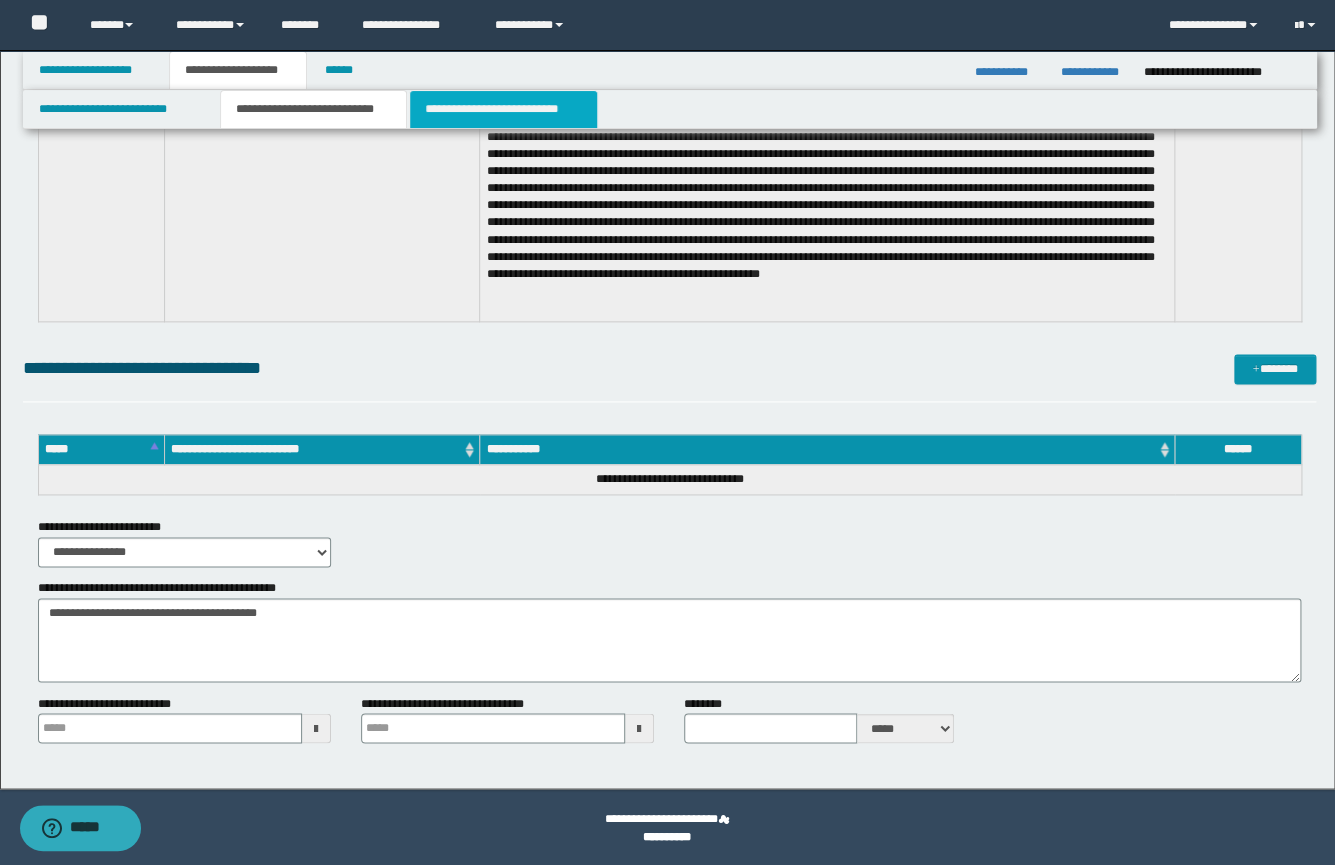 click on "**********" at bounding box center (503, 109) 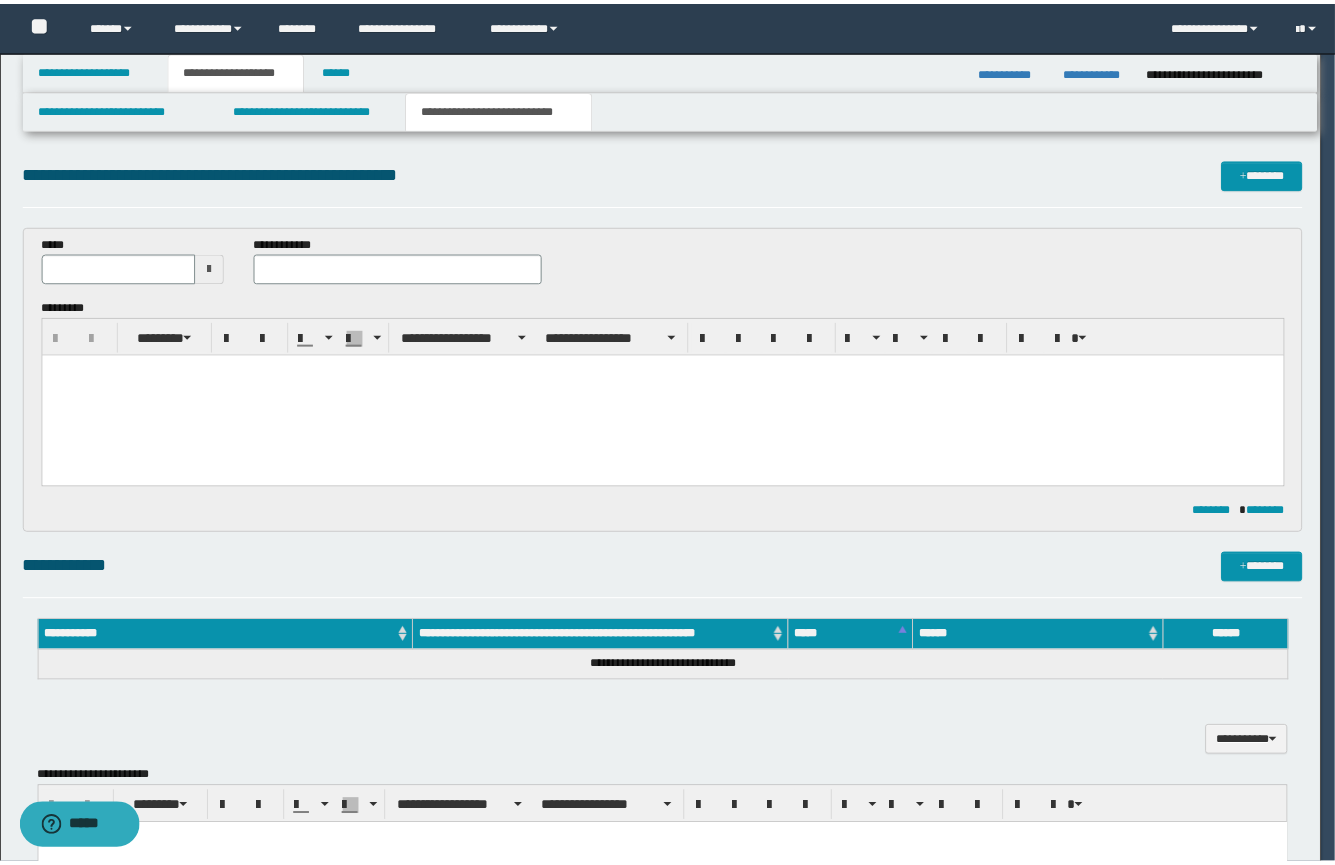scroll, scrollTop: 0, scrollLeft: 0, axis: both 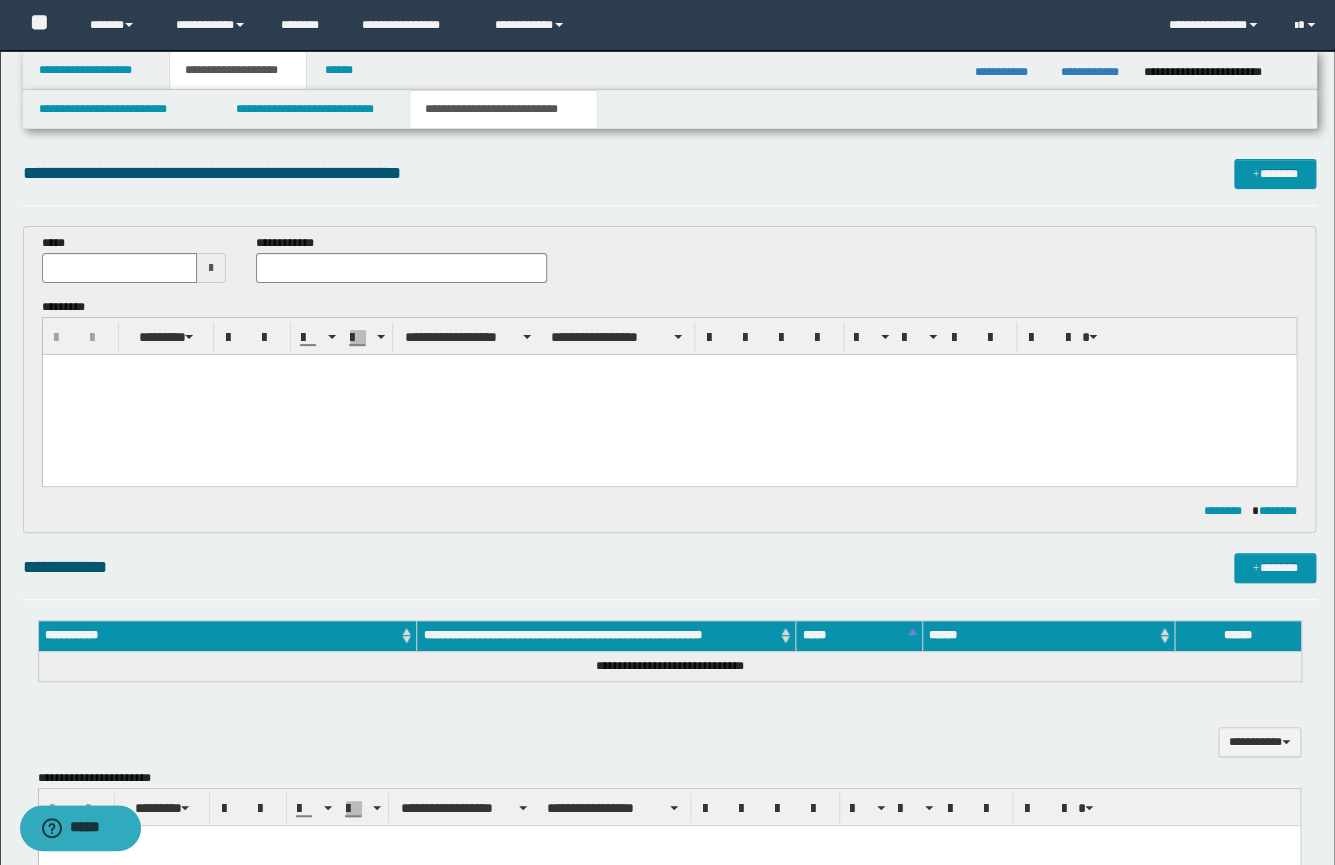 click at bounding box center [668, 395] 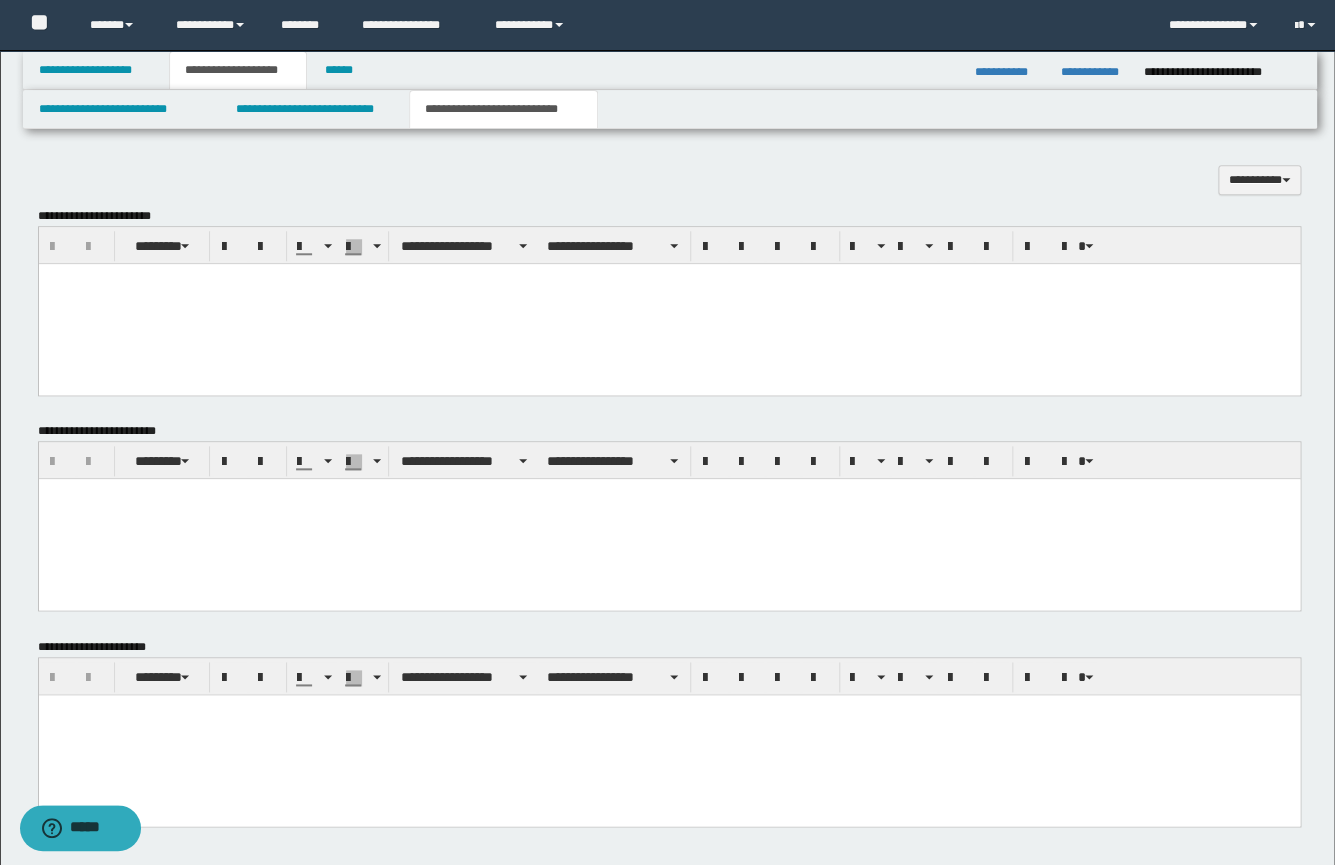 scroll, scrollTop: 589, scrollLeft: 0, axis: vertical 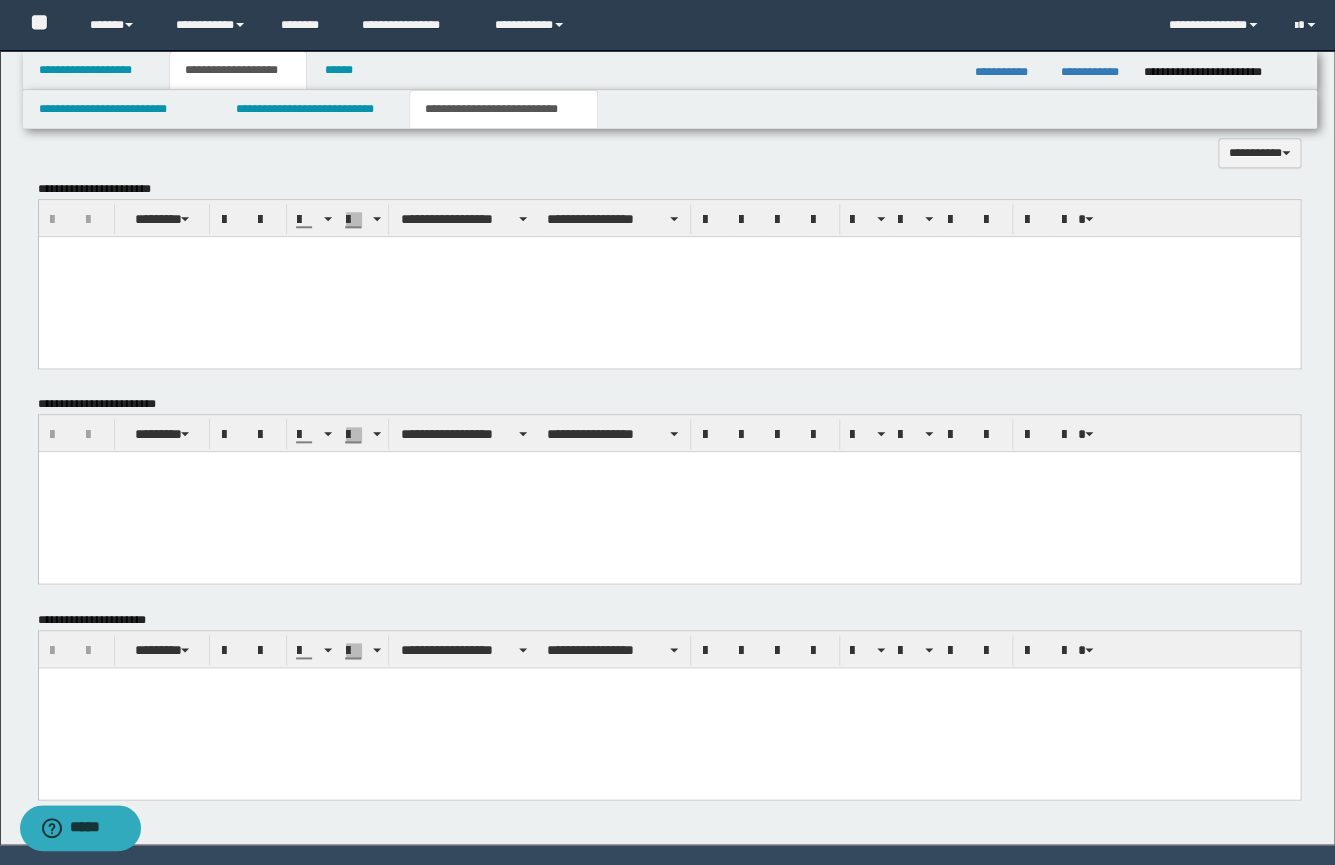 click at bounding box center [668, 276] 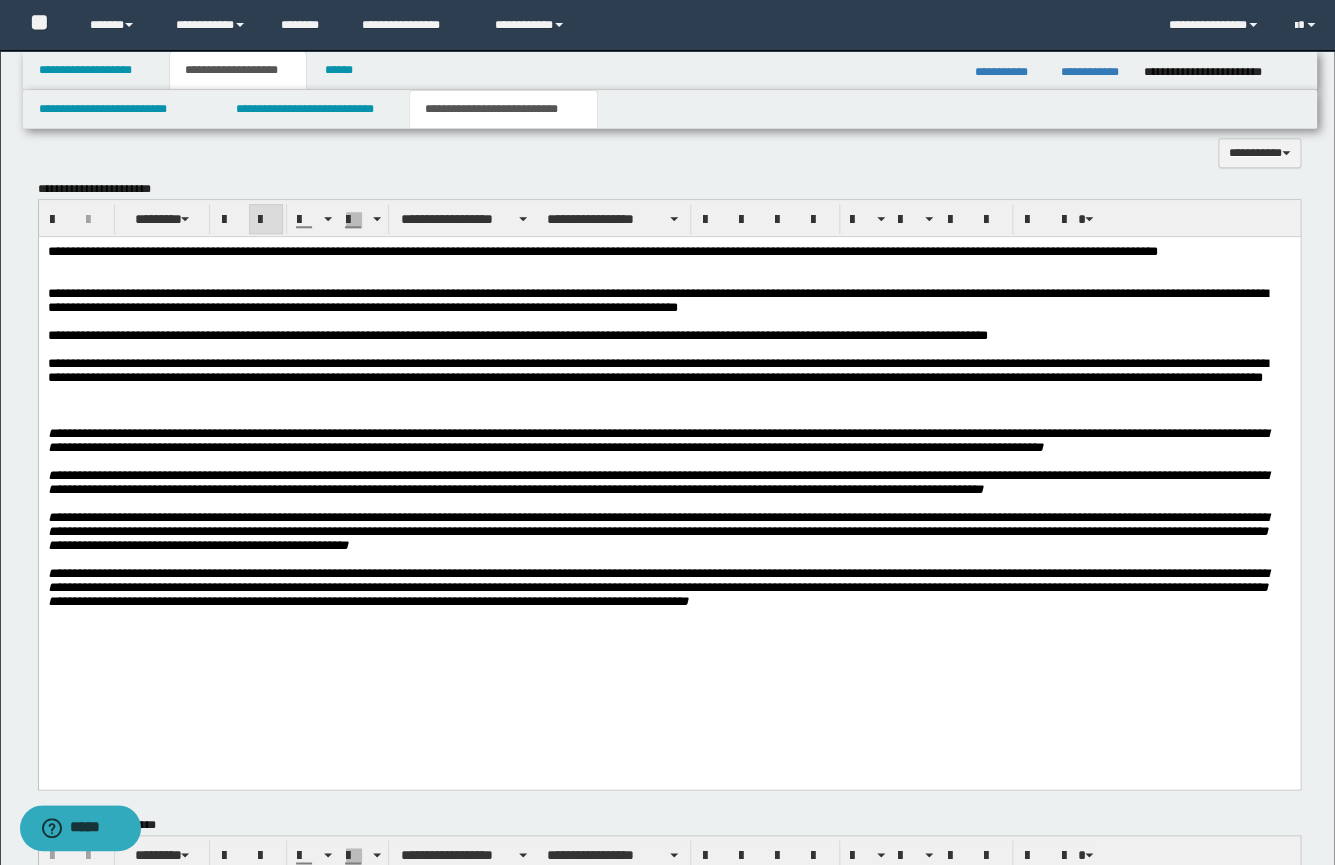 drag, startPoint x: 42, startPoint y: 472, endPoint x: 224, endPoint y: 620, distance: 234.58047 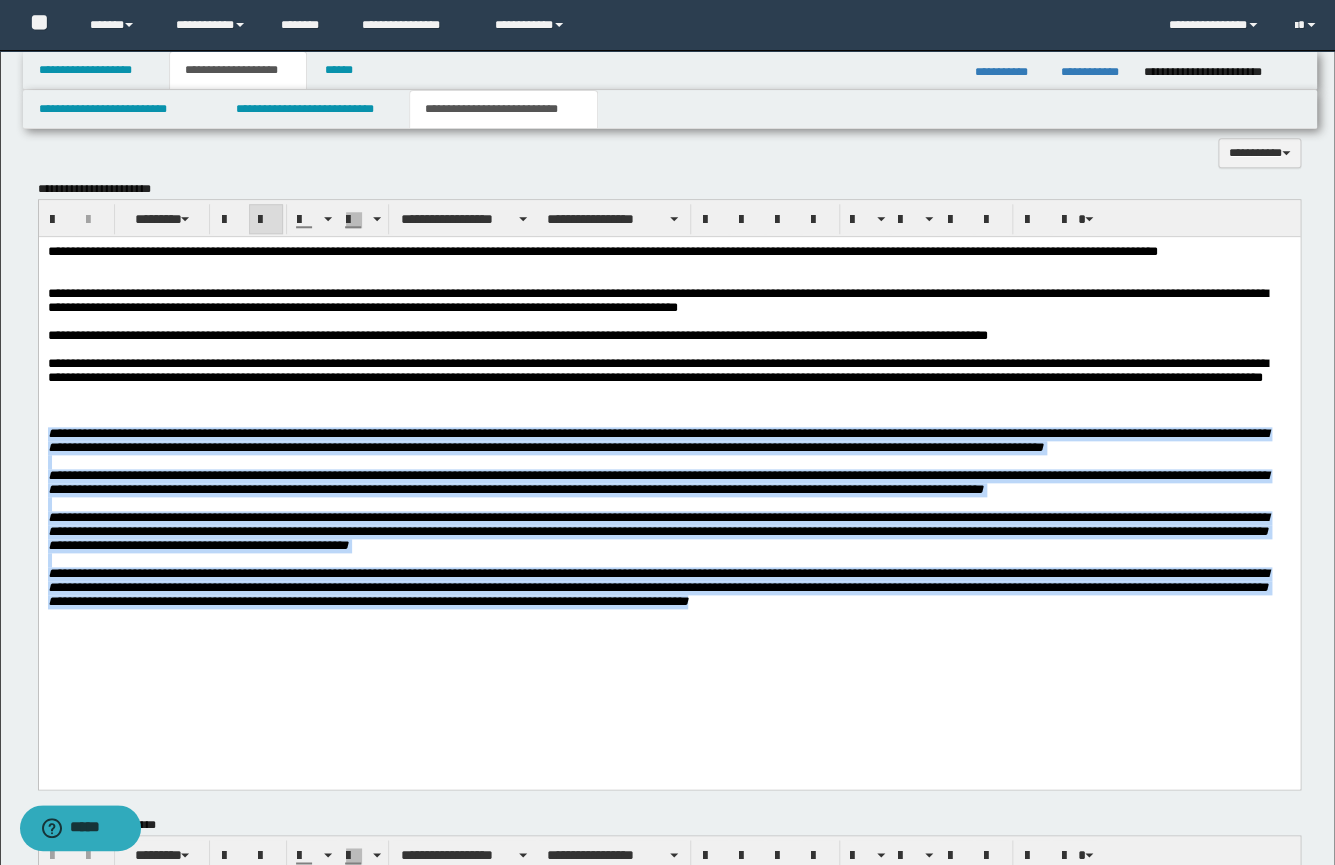 drag, startPoint x: 47, startPoint y: 464, endPoint x: 606, endPoint y: 694, distance: 604.4675 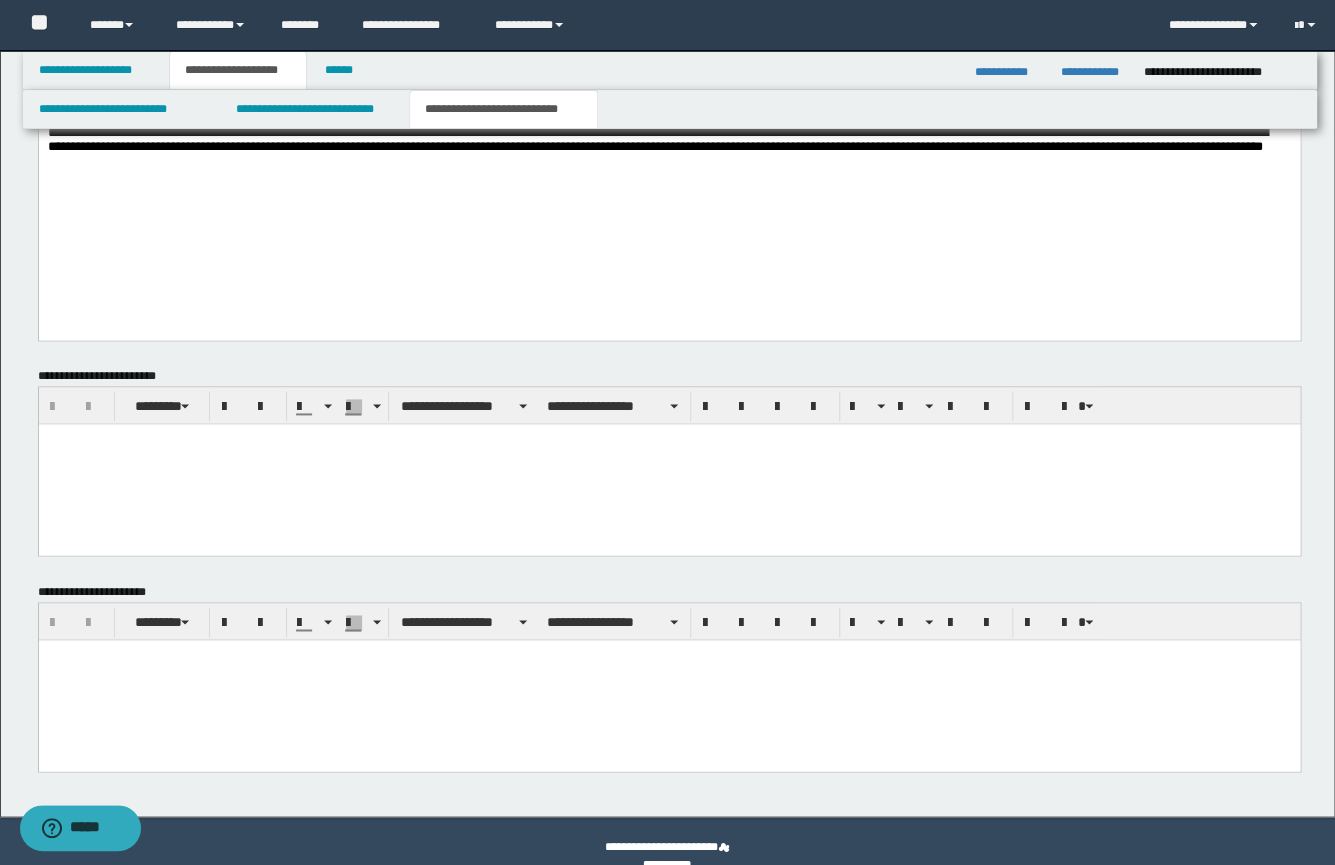 scroll, scrollTop: 849, scrollLeft: 0, axis: vertical 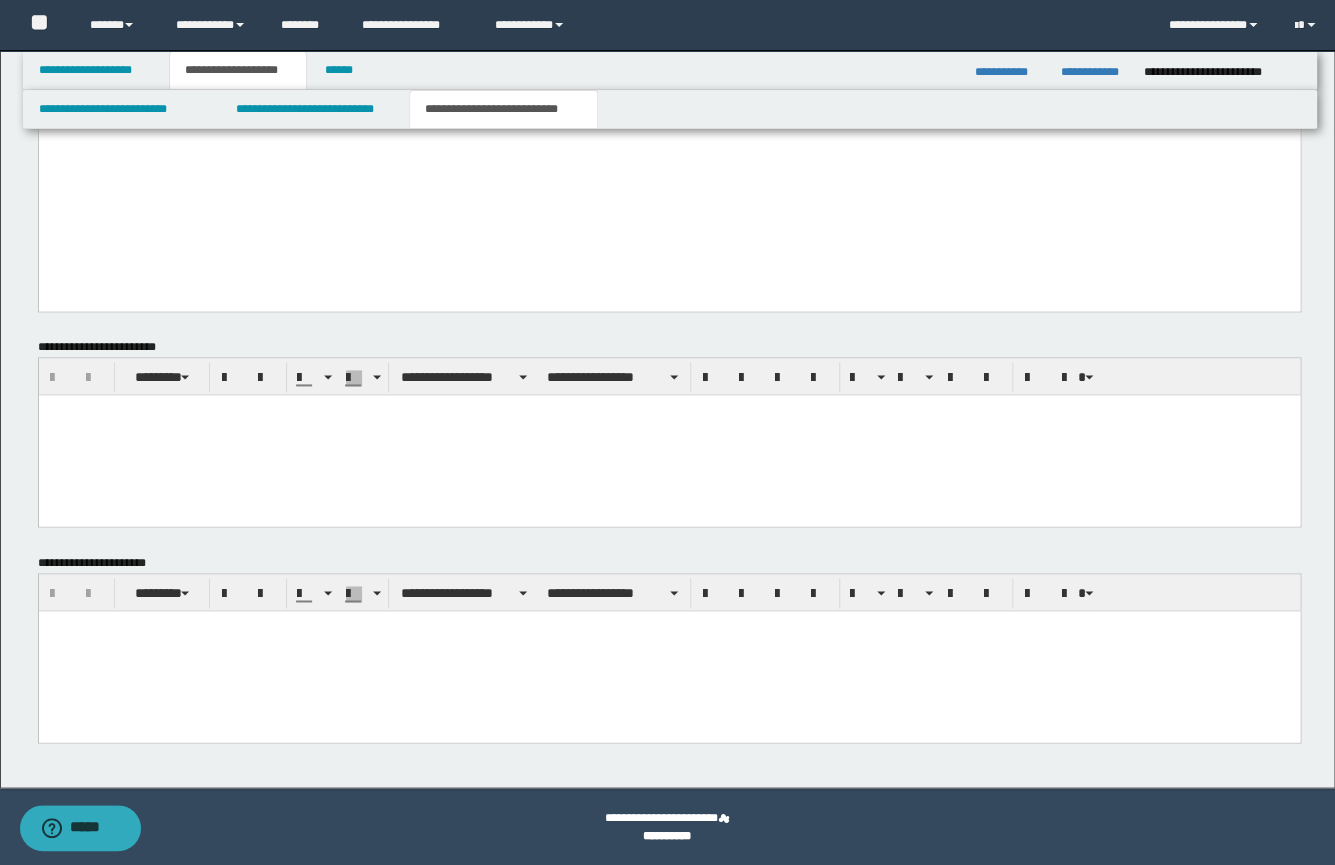 click at bounding box center (668, 625) 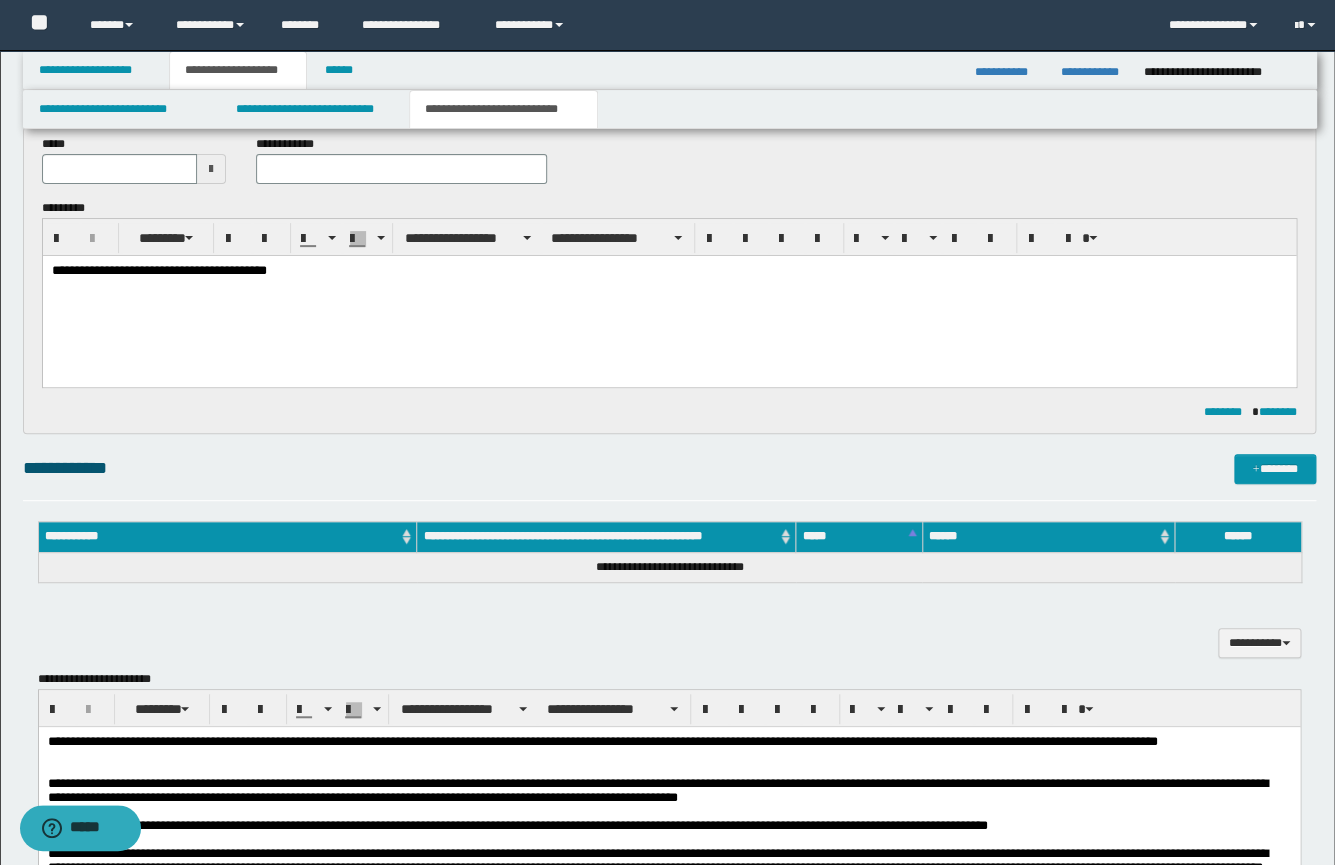 scroll, scrollTop: 100, scrollLeft: 0, axis: vertical 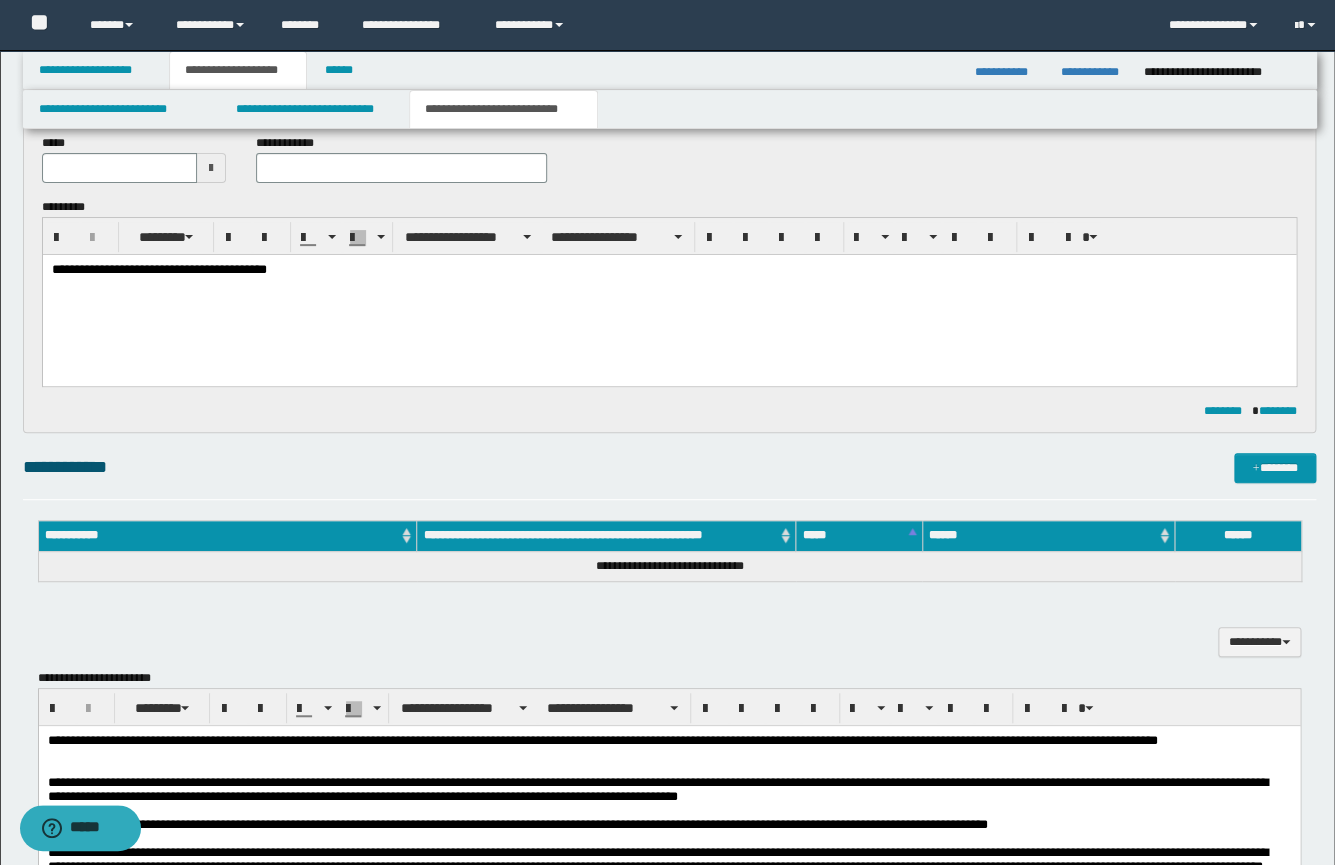click on "**********" at bounding box center (668, 295) 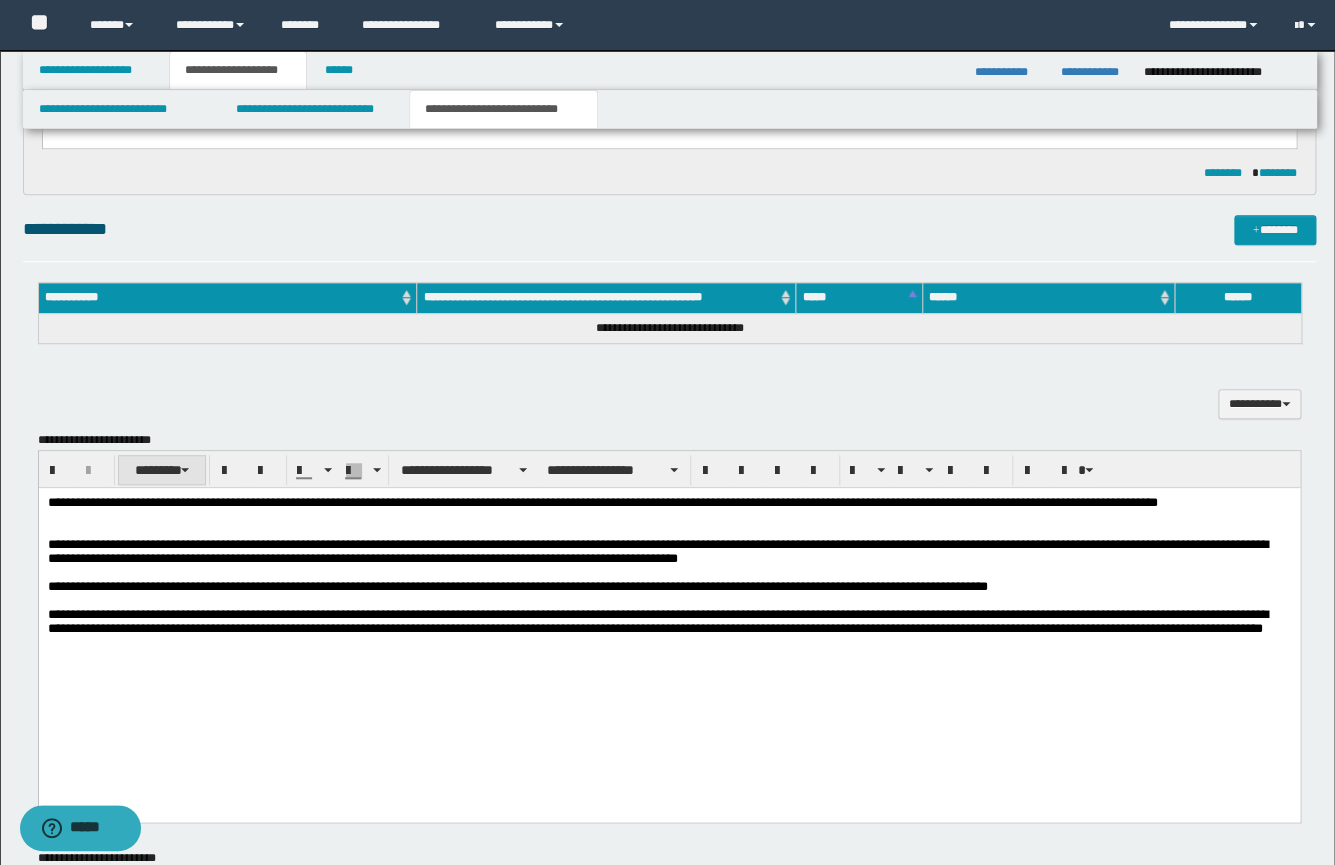 scroll, scrollTop: 390, scrollLeft: 0, axis: vertical 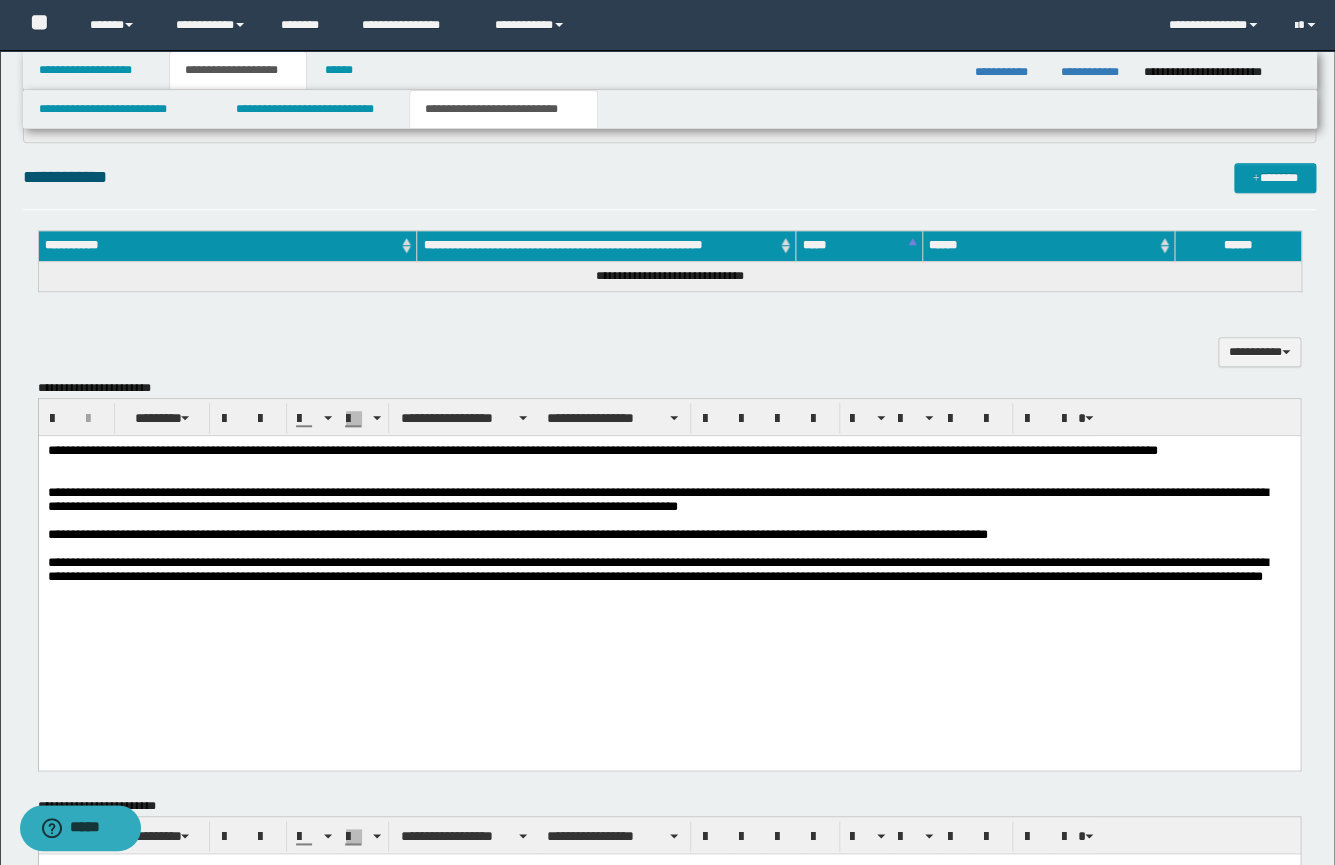 click on "**********" at bounding box center [668, 451] 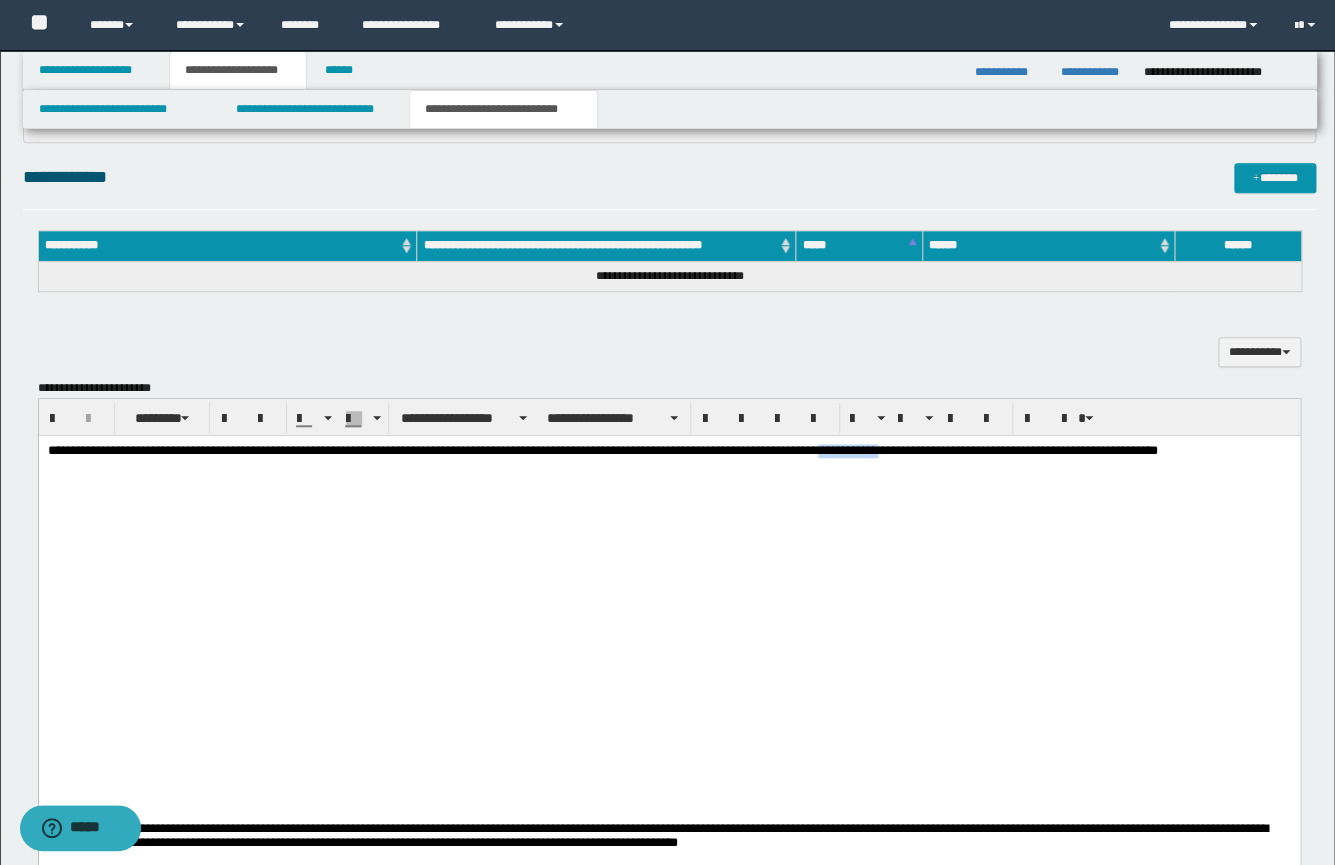 drag, startPoint x: 1035, startPoint y: 455, endPoint x: 965, endPoint y: 451, distance: 70.11419 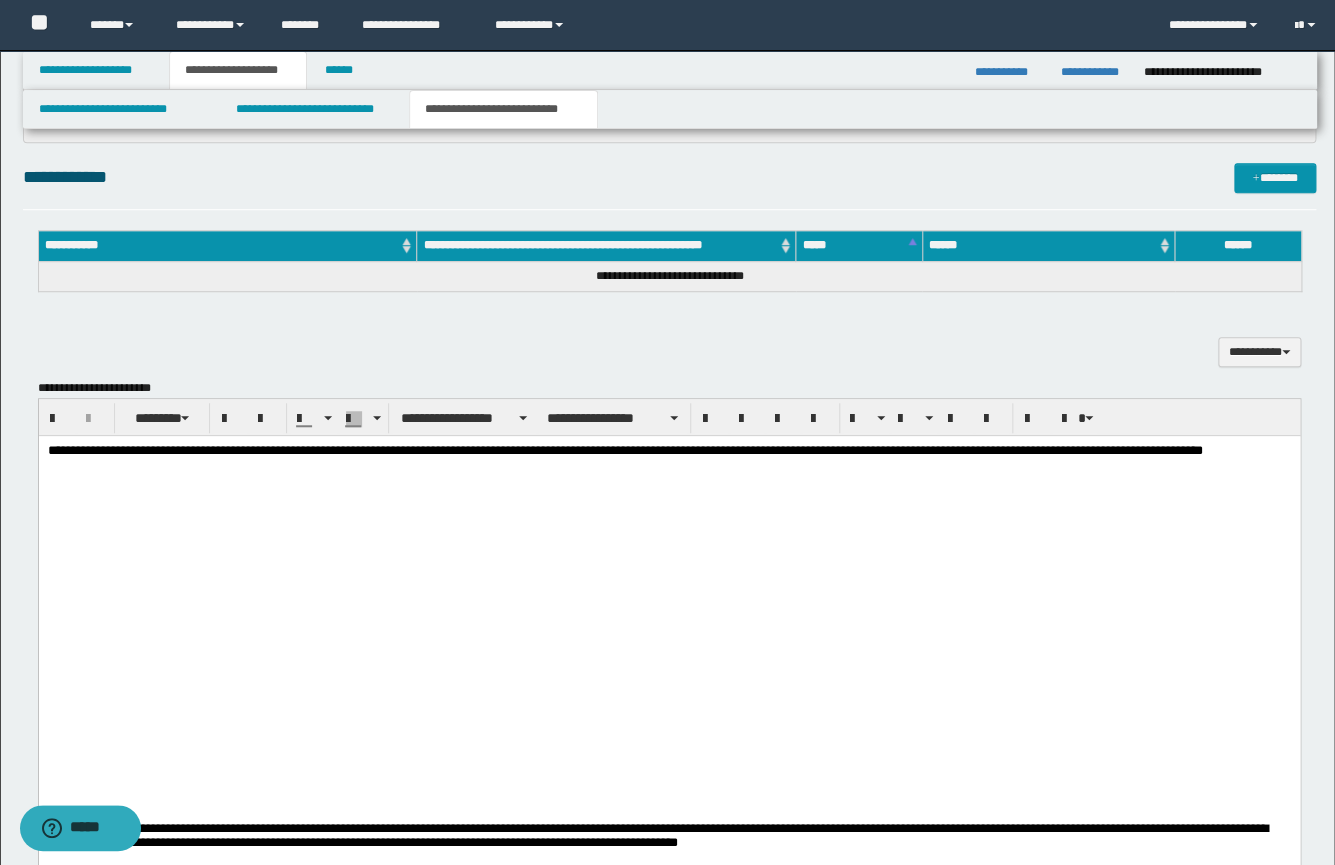 click on "**********" at bounding box center (869, 450) 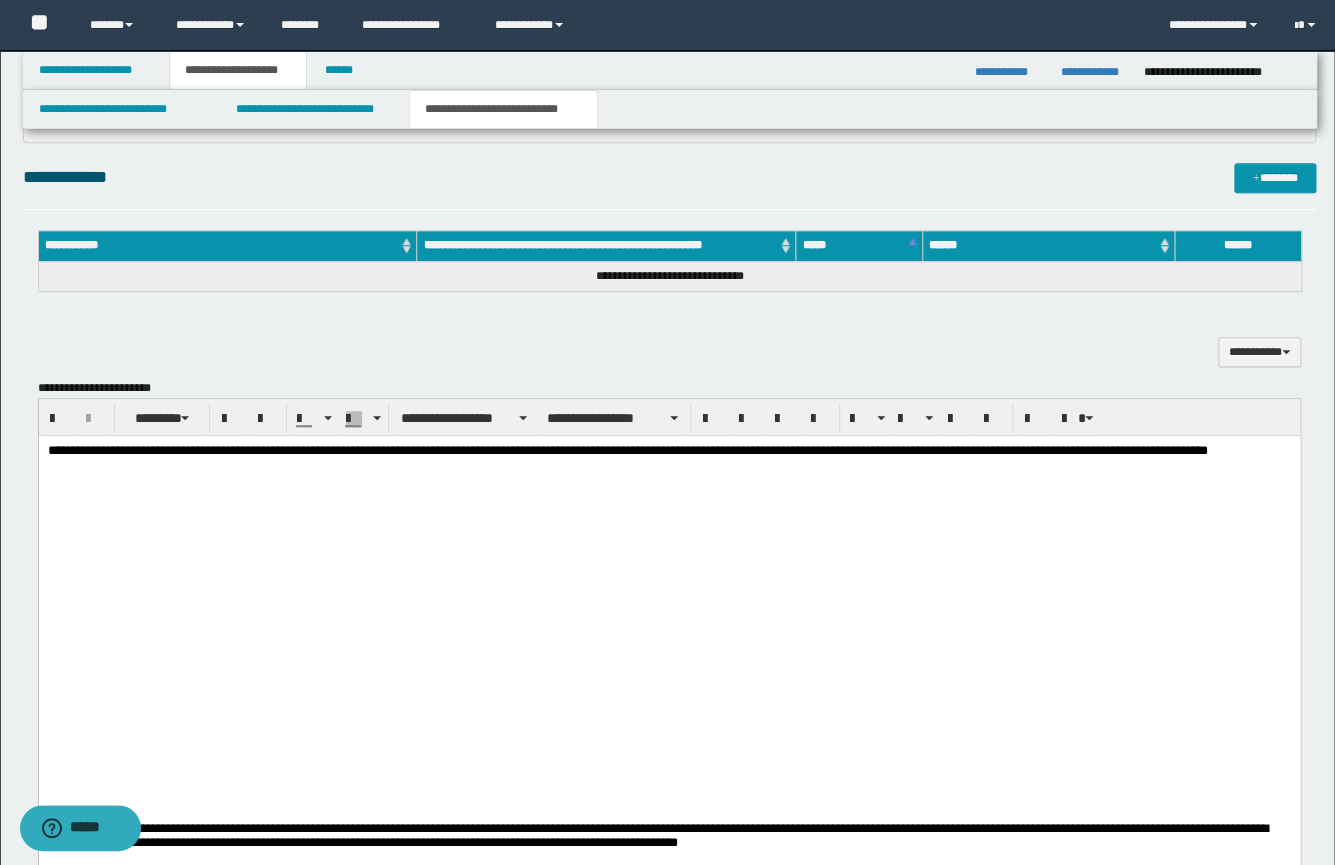 click on "**********" at bounding box center [627, 450] 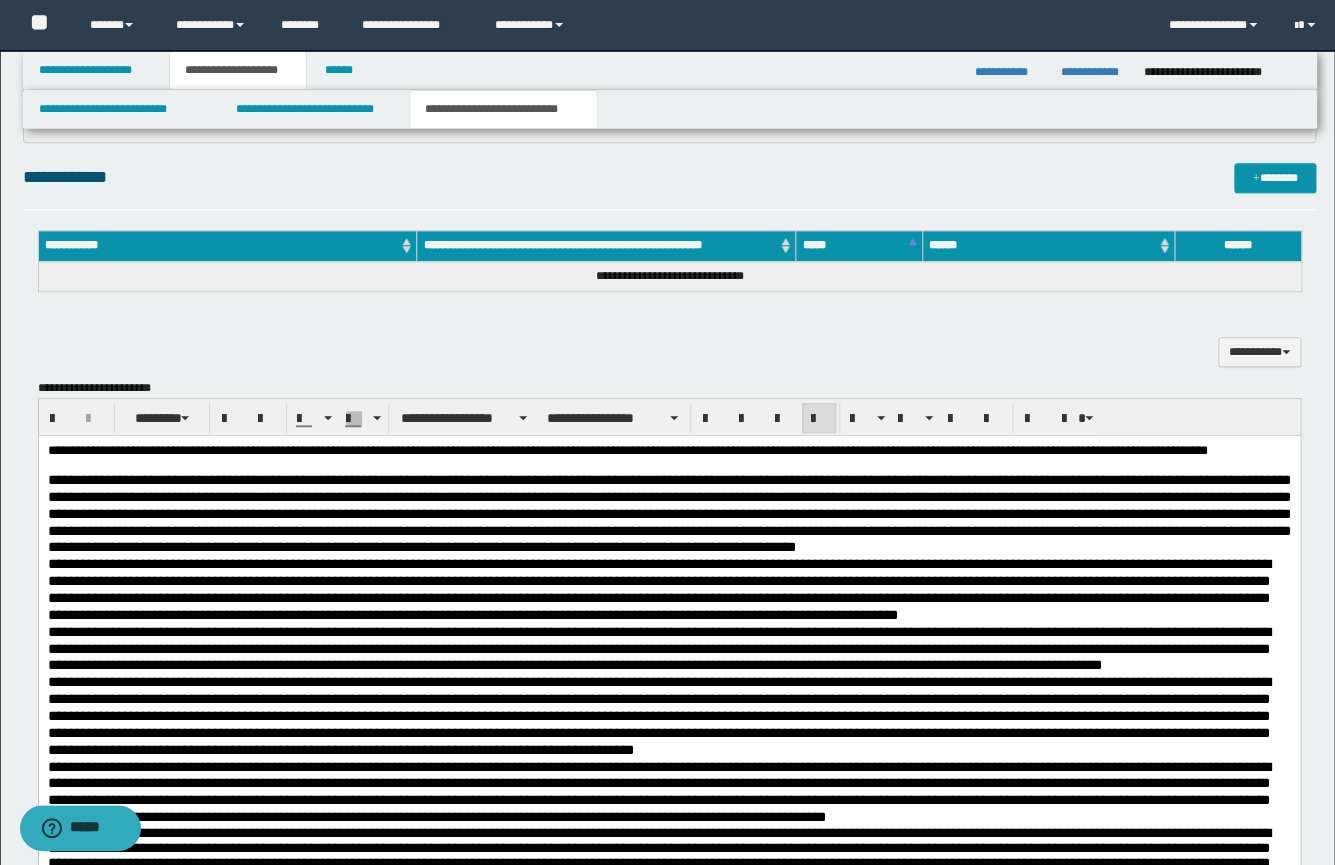 click on "**********" at bounding box center (668, 513) 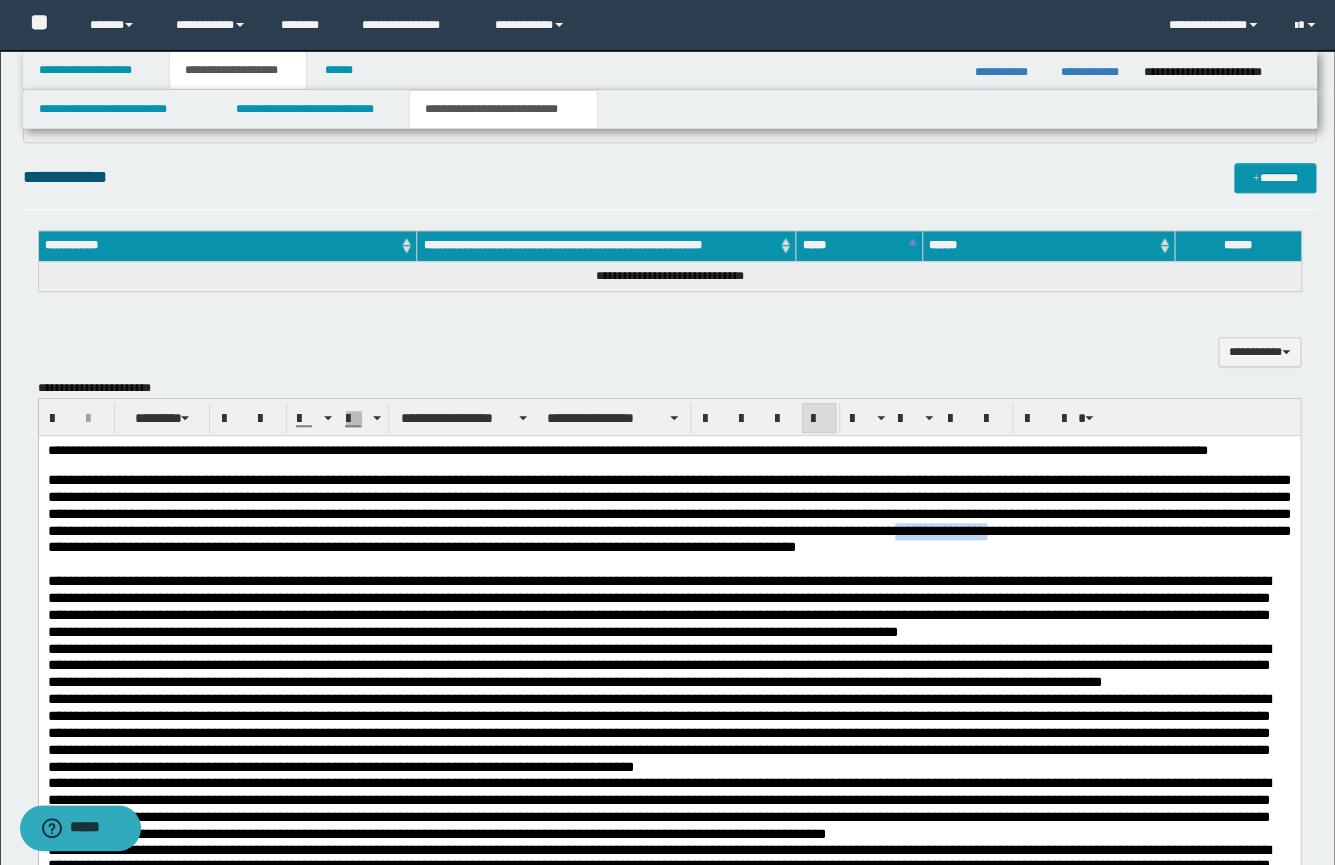 drag, startPoint x: 1269, startPoint y: 546, endPoint x: 1163, endPoint y: 548, distance: 106.01887 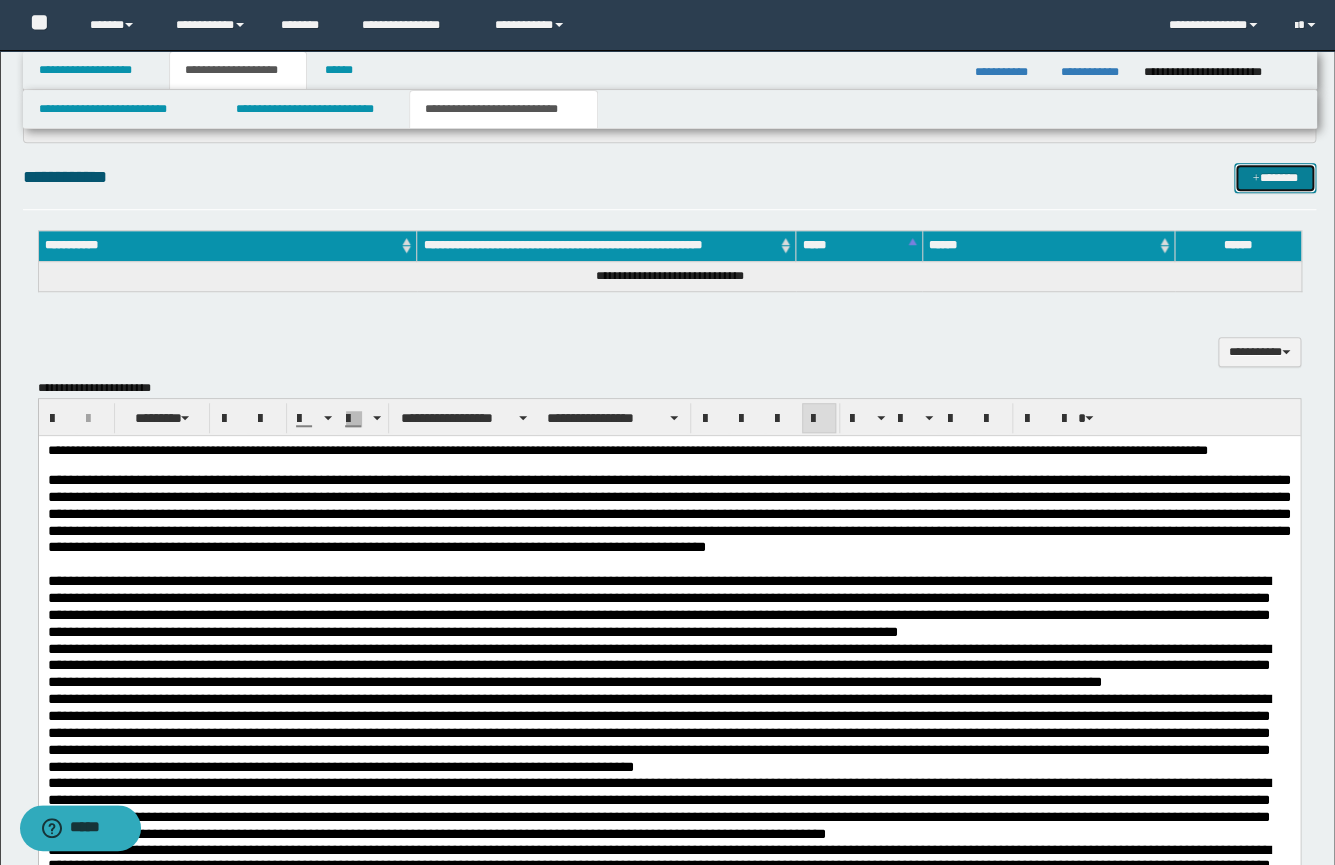 click on "*******" at bounding box center [1275, 178] 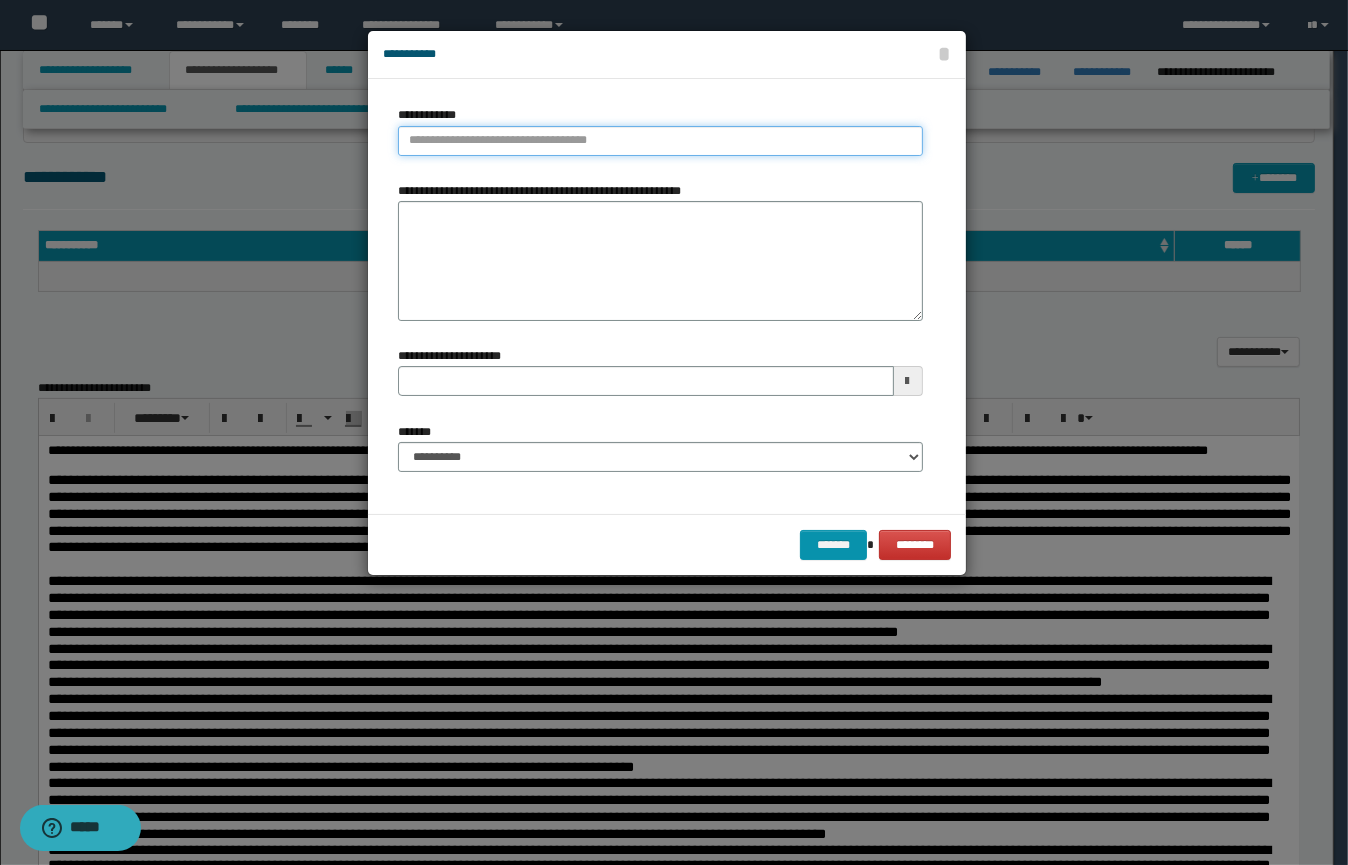 click on "**********" at bounding box center (660, 141) 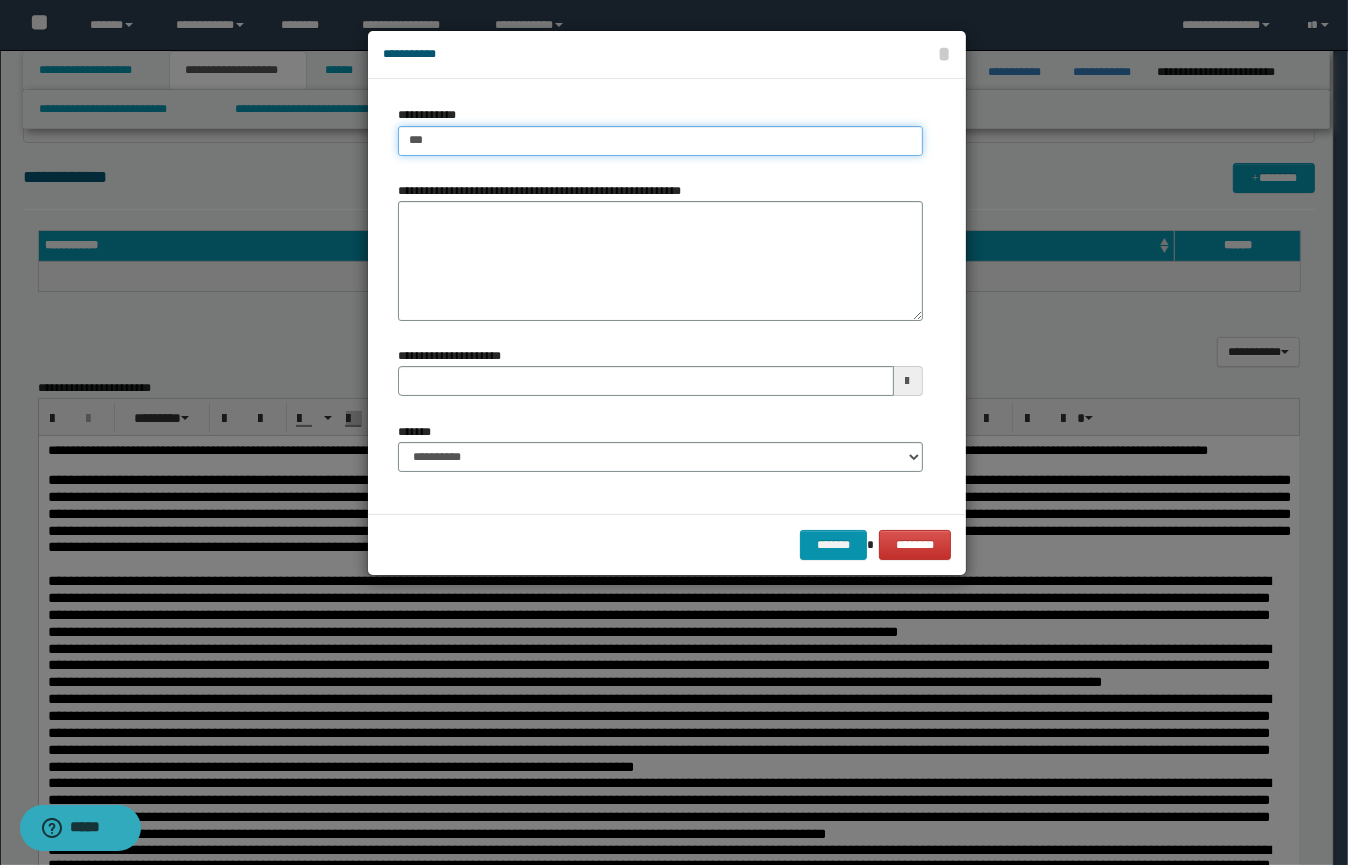 type on "****" 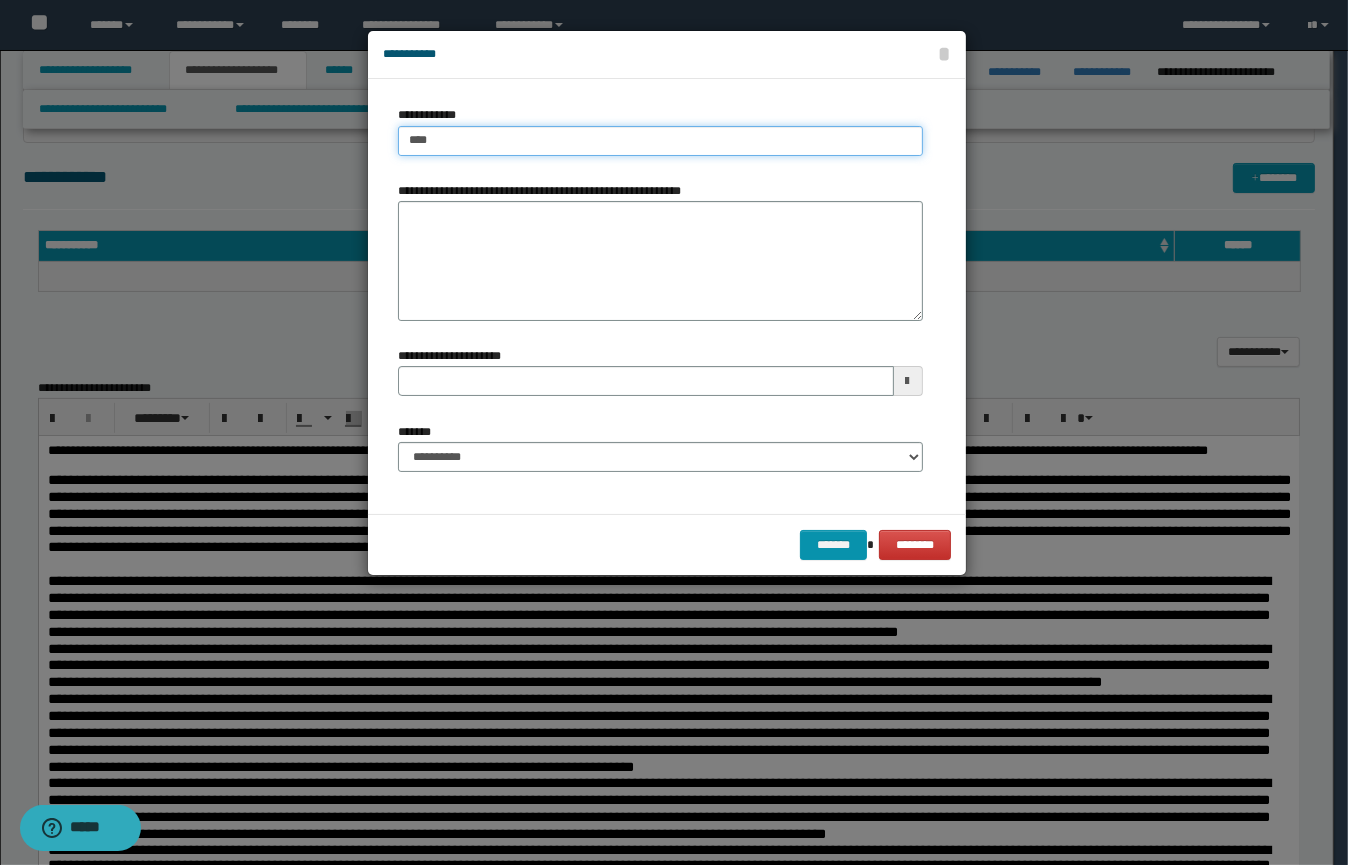 type on "****" 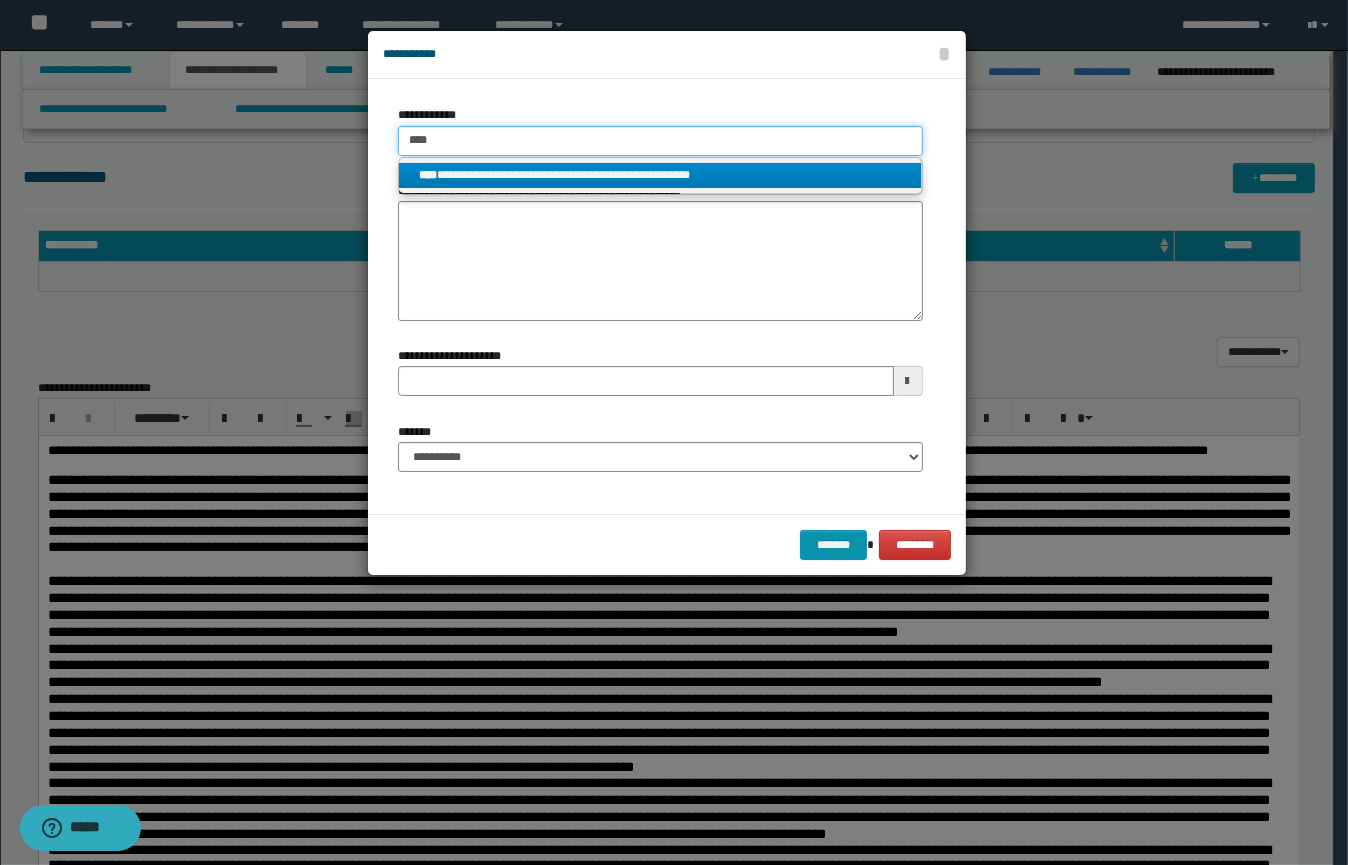type 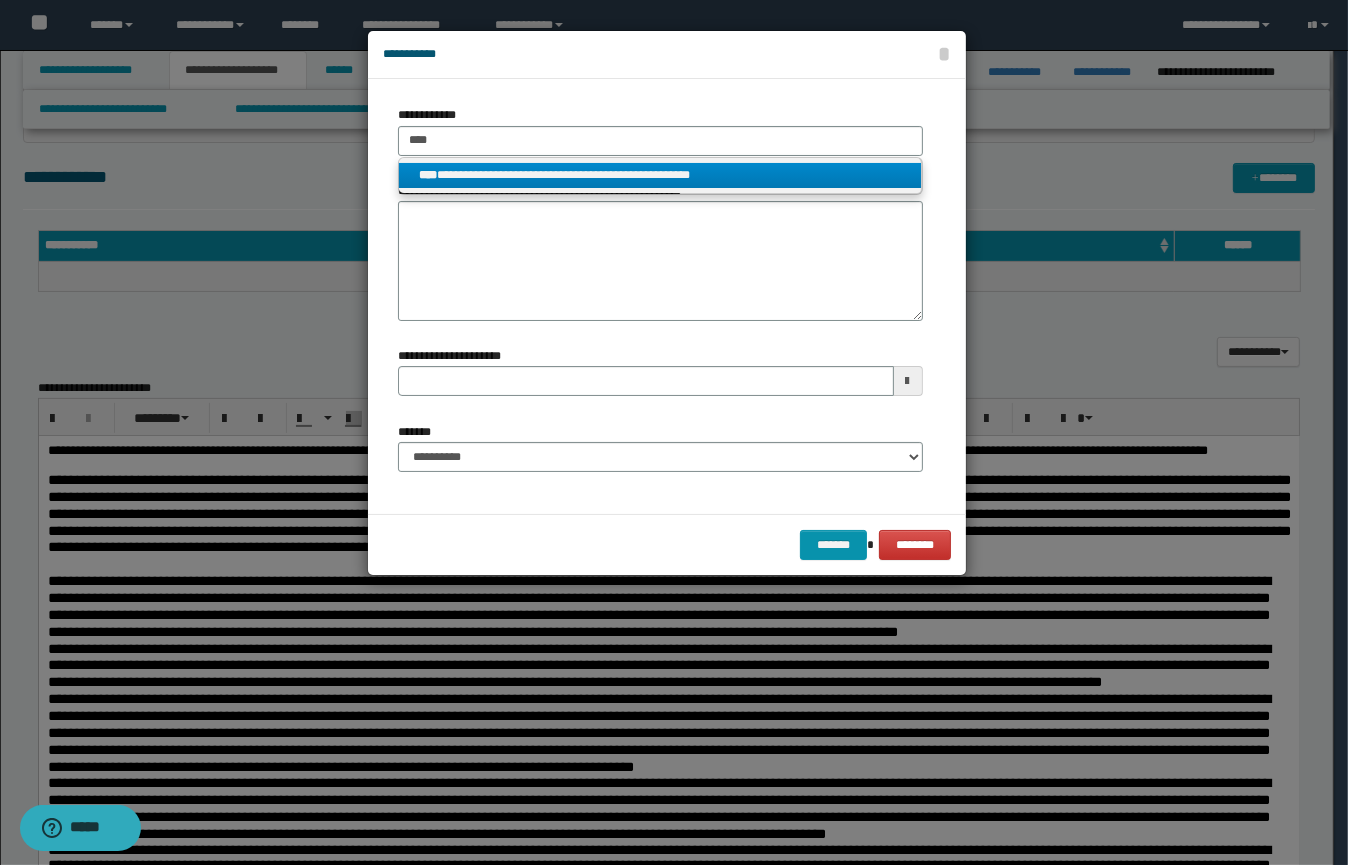 click on "**********" at bounding box center (660, 175) 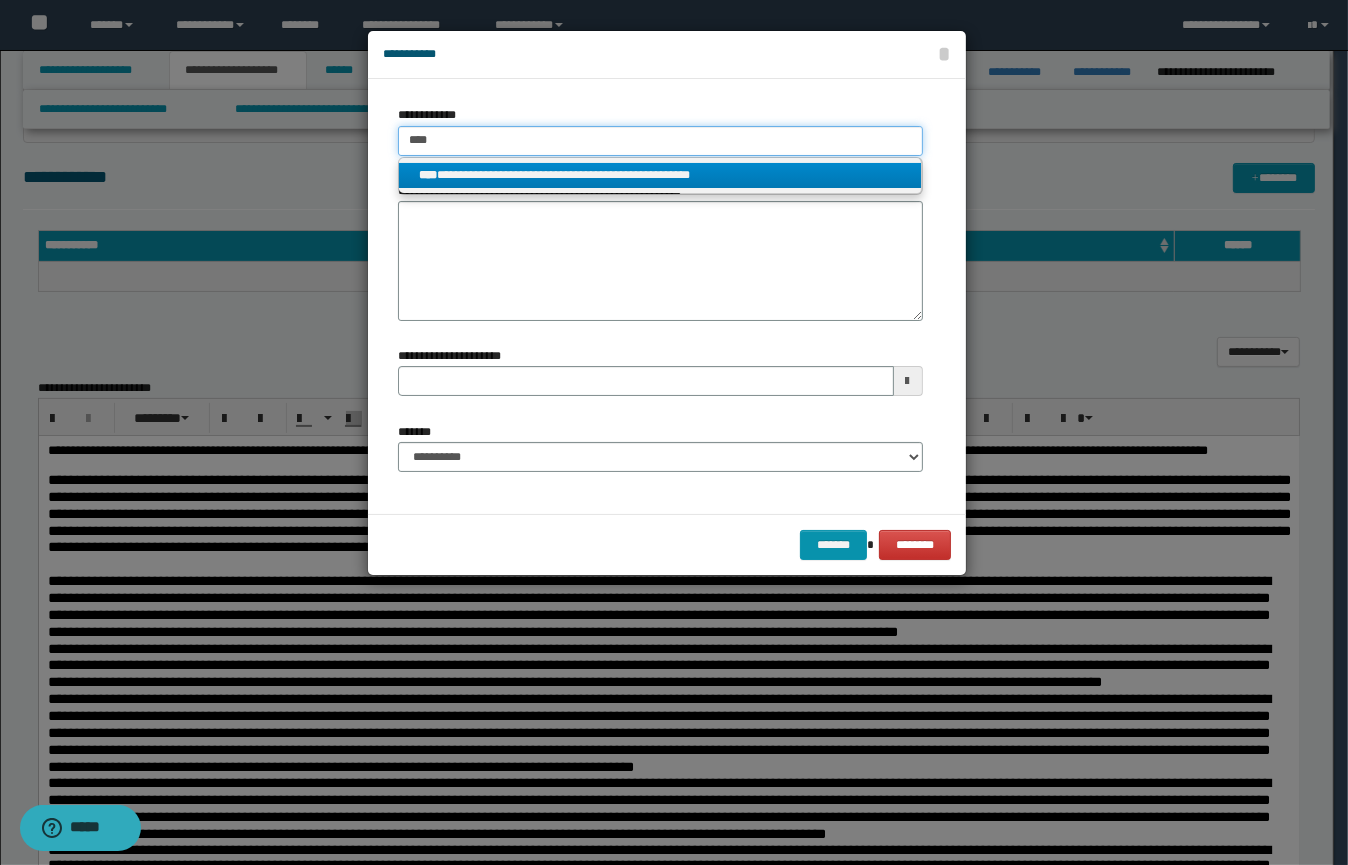 type 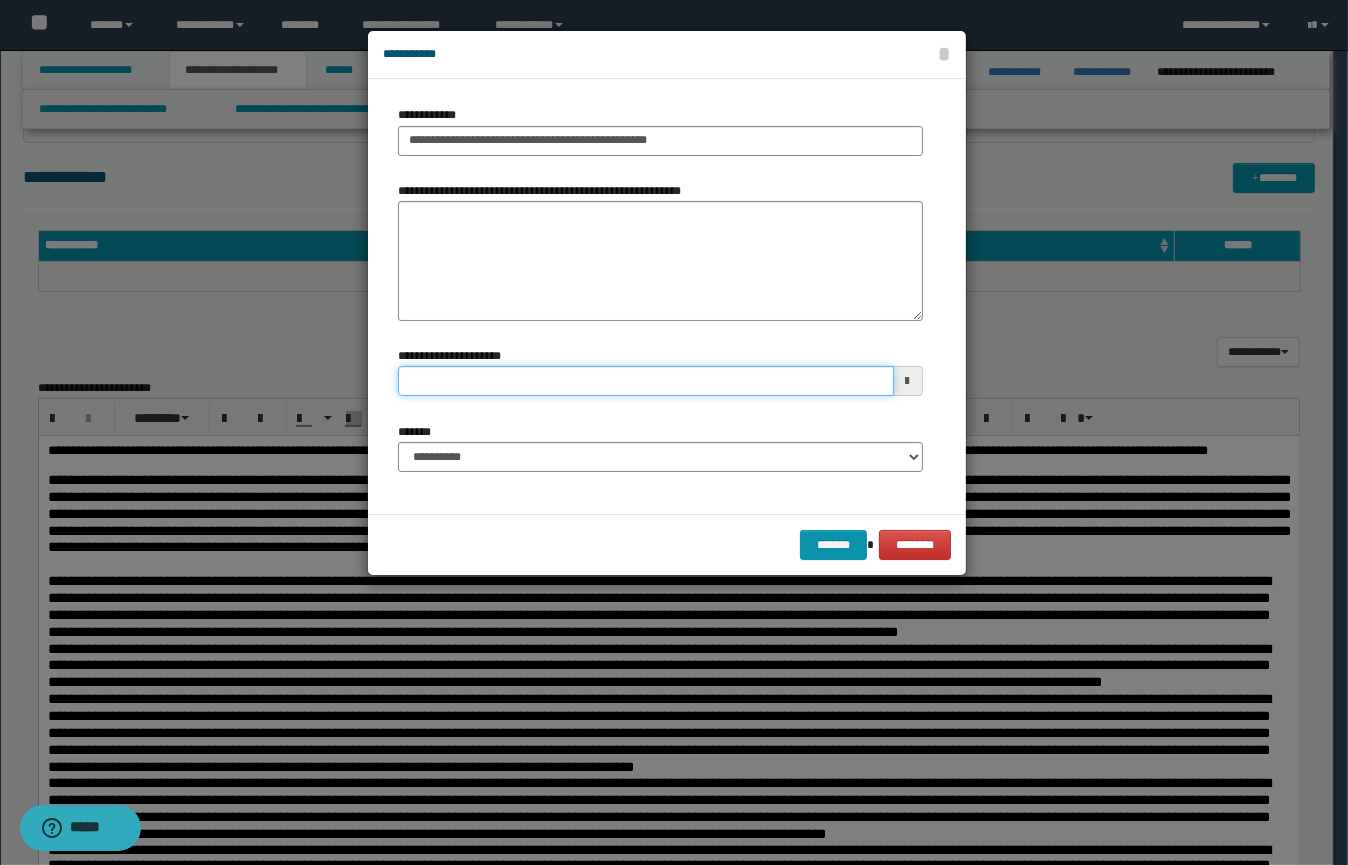 click on "**********" at bounding box center (646, 381) 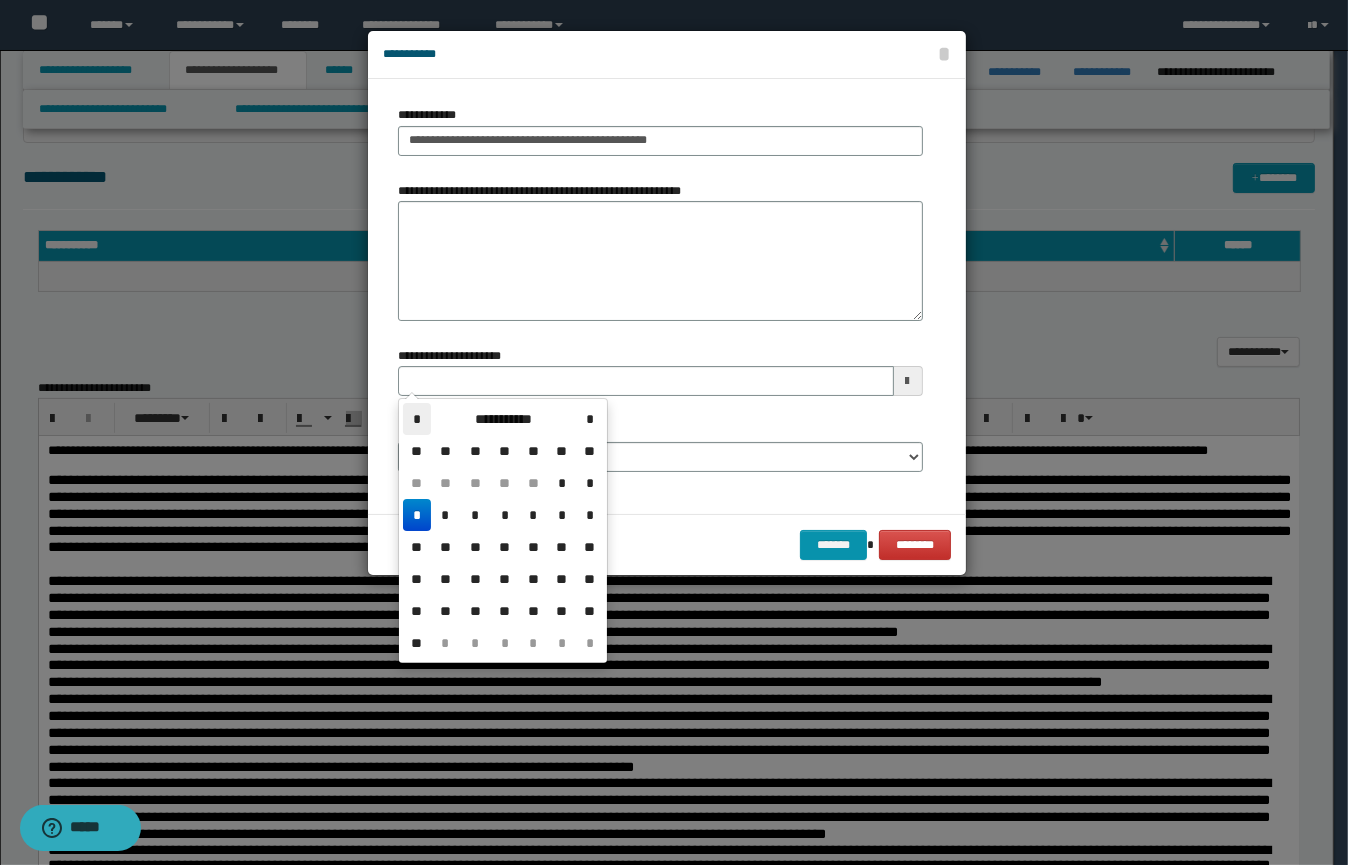 click on "*" at bounding box center [417, 419] 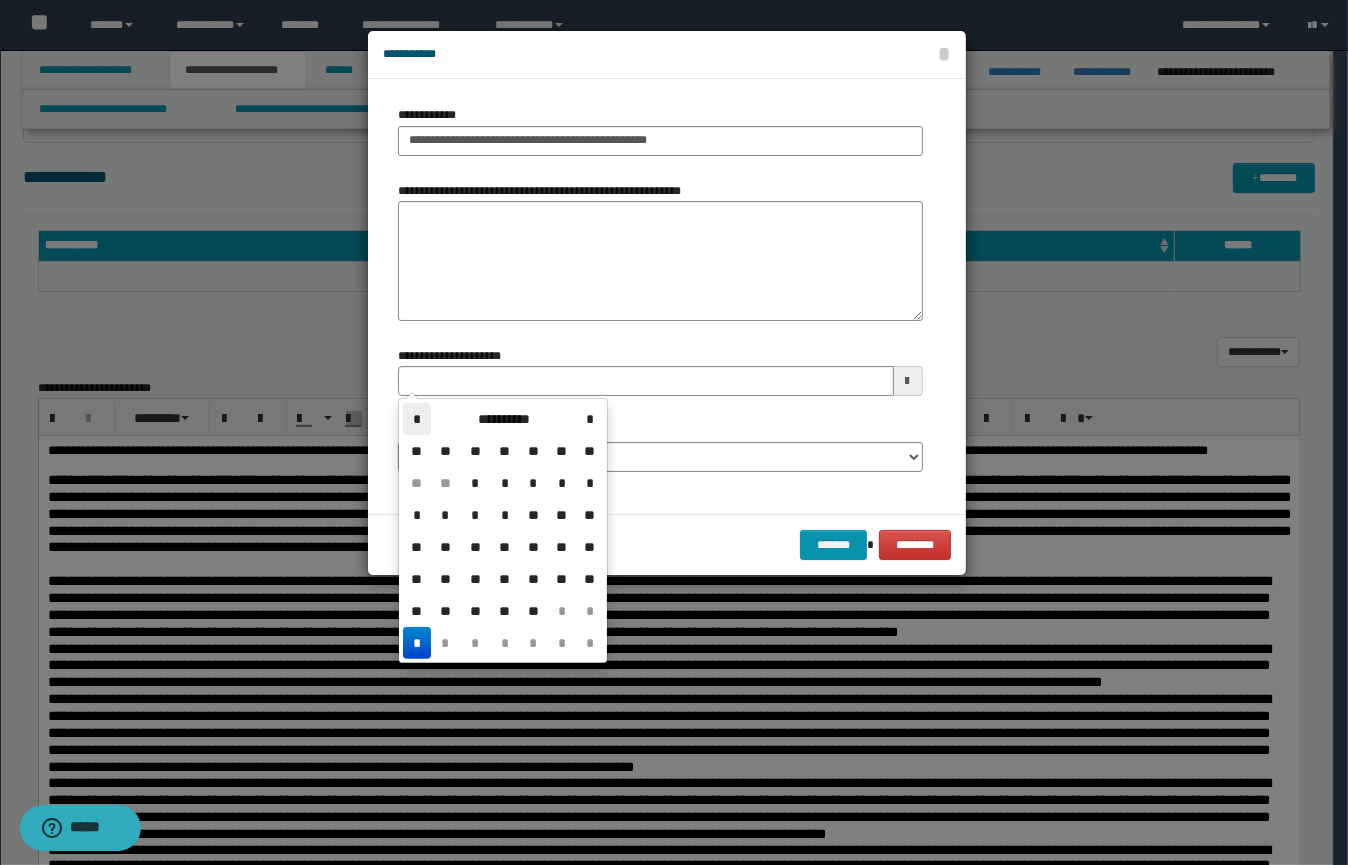 click on "*" at bounding box center [417, 419] 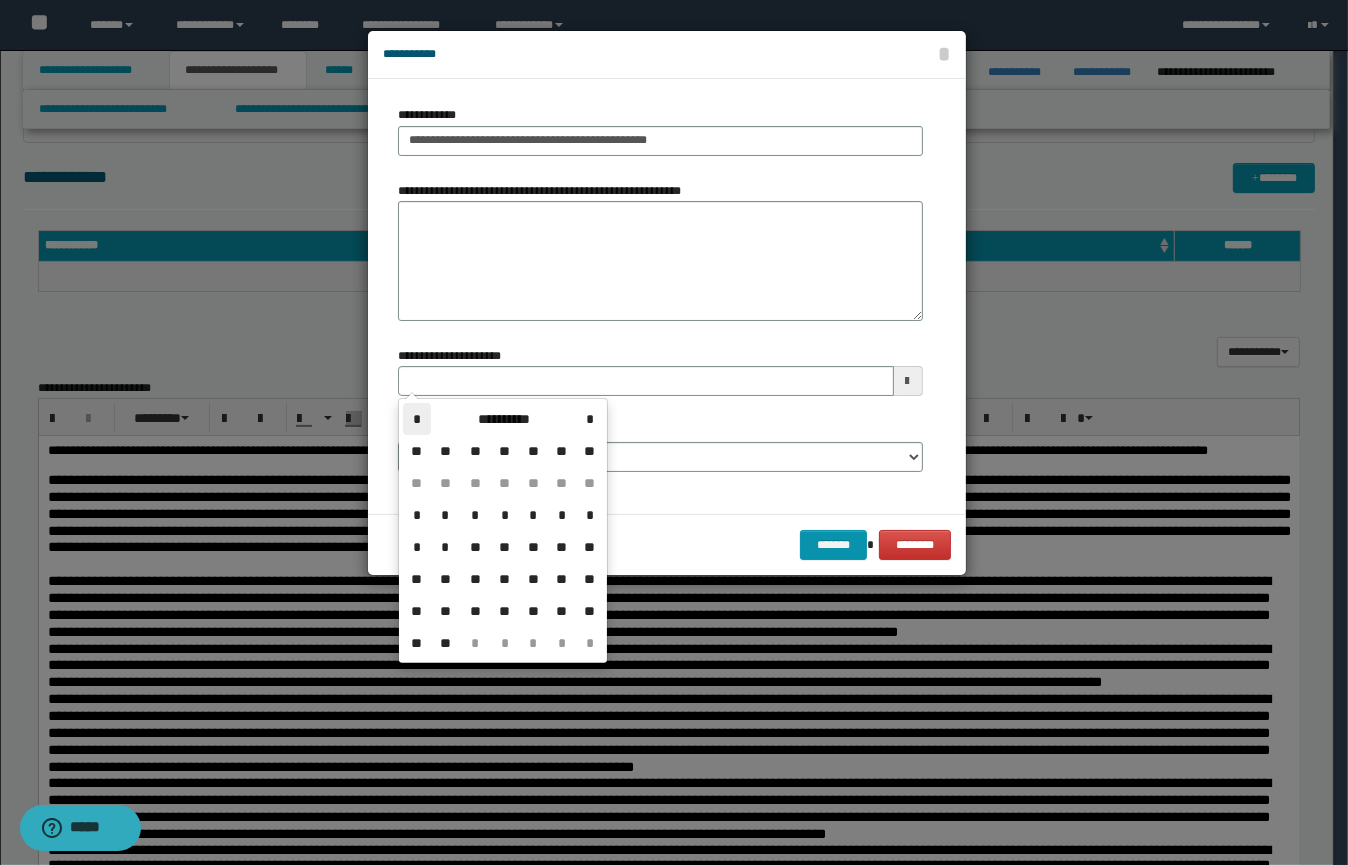 click on "*" at bounding box center (417, 419) 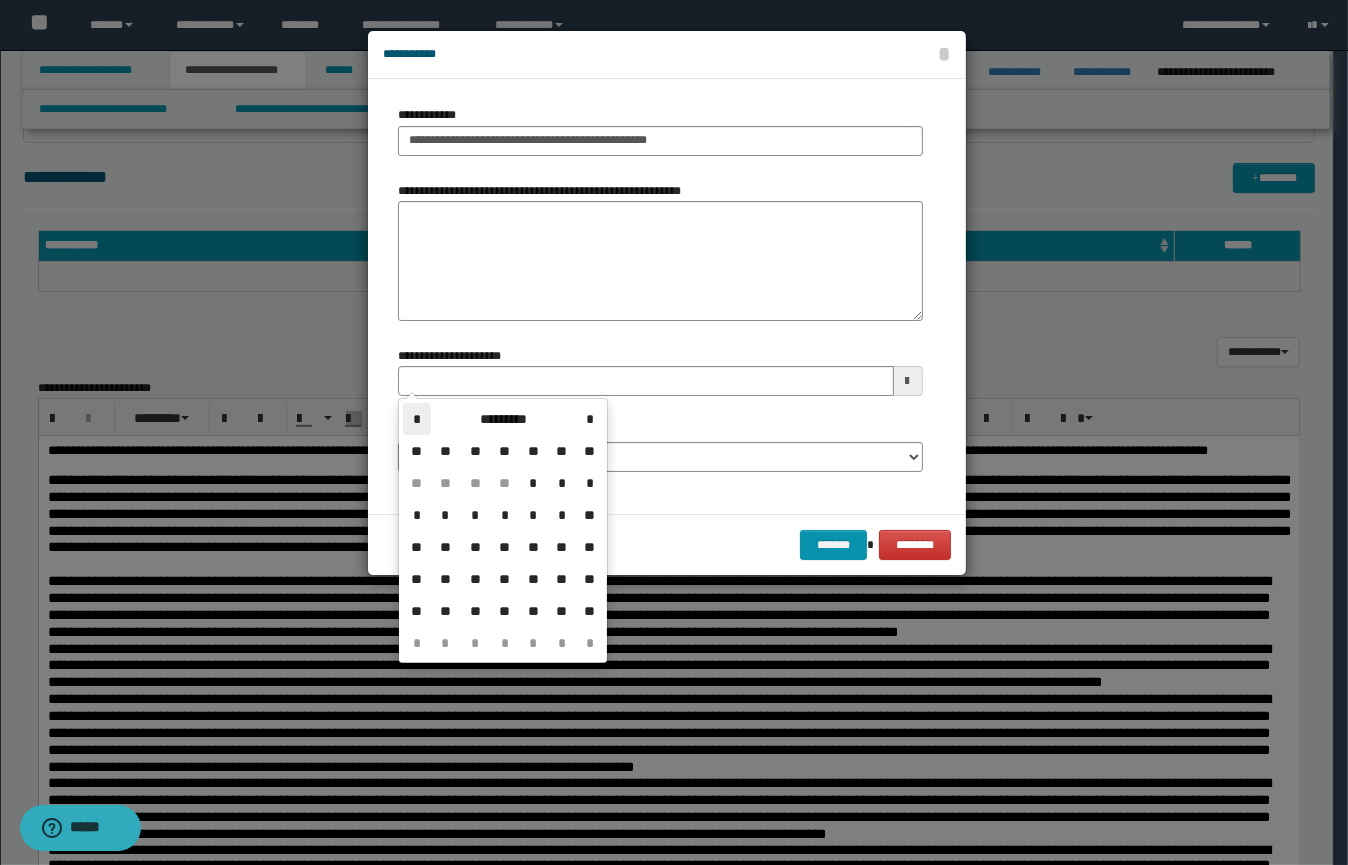click on "*" at bounding box center (417, 419) 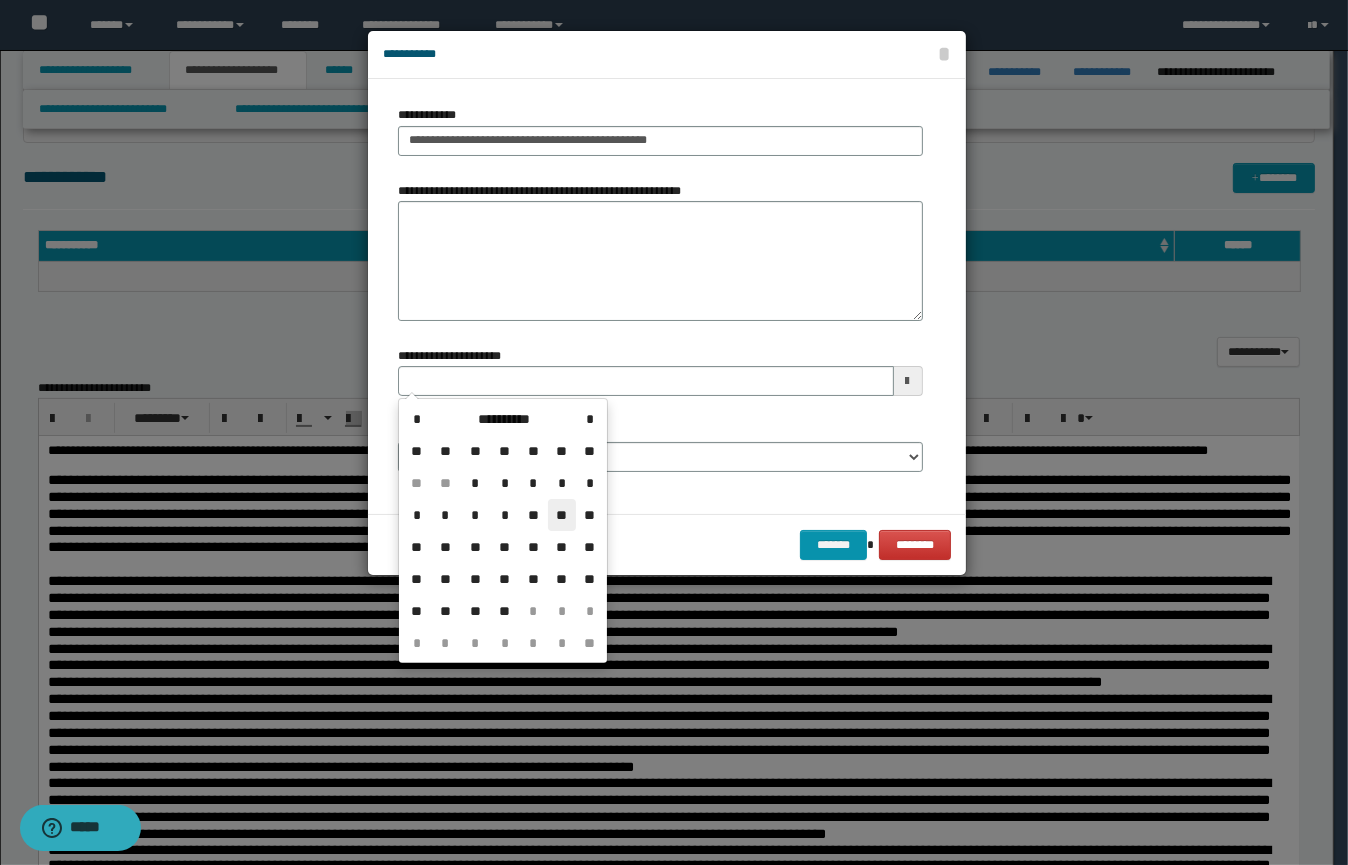 click on "**" at bounding box center [562, 515] 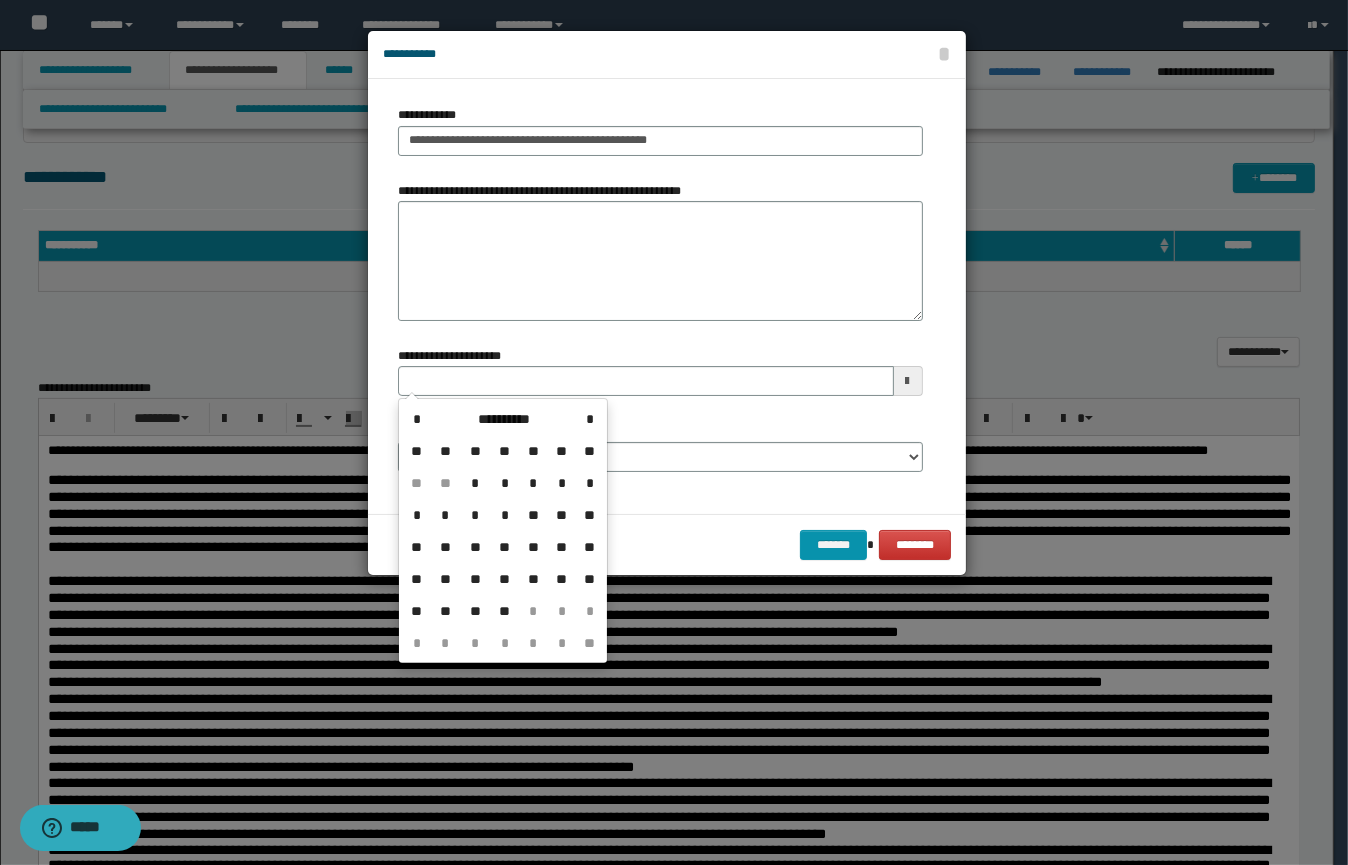 type on "**********" 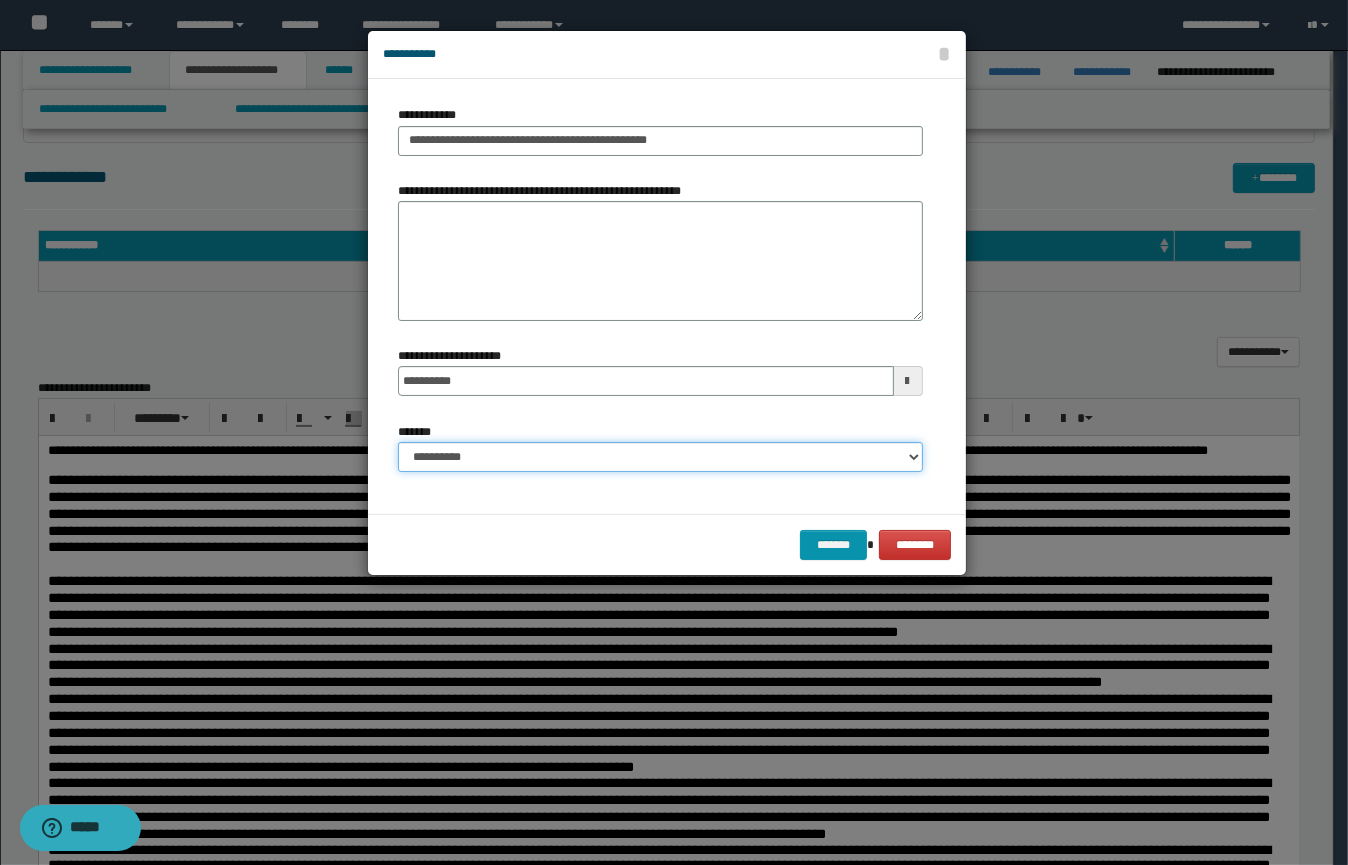 click on "**********" at bounding box center (660, 457) 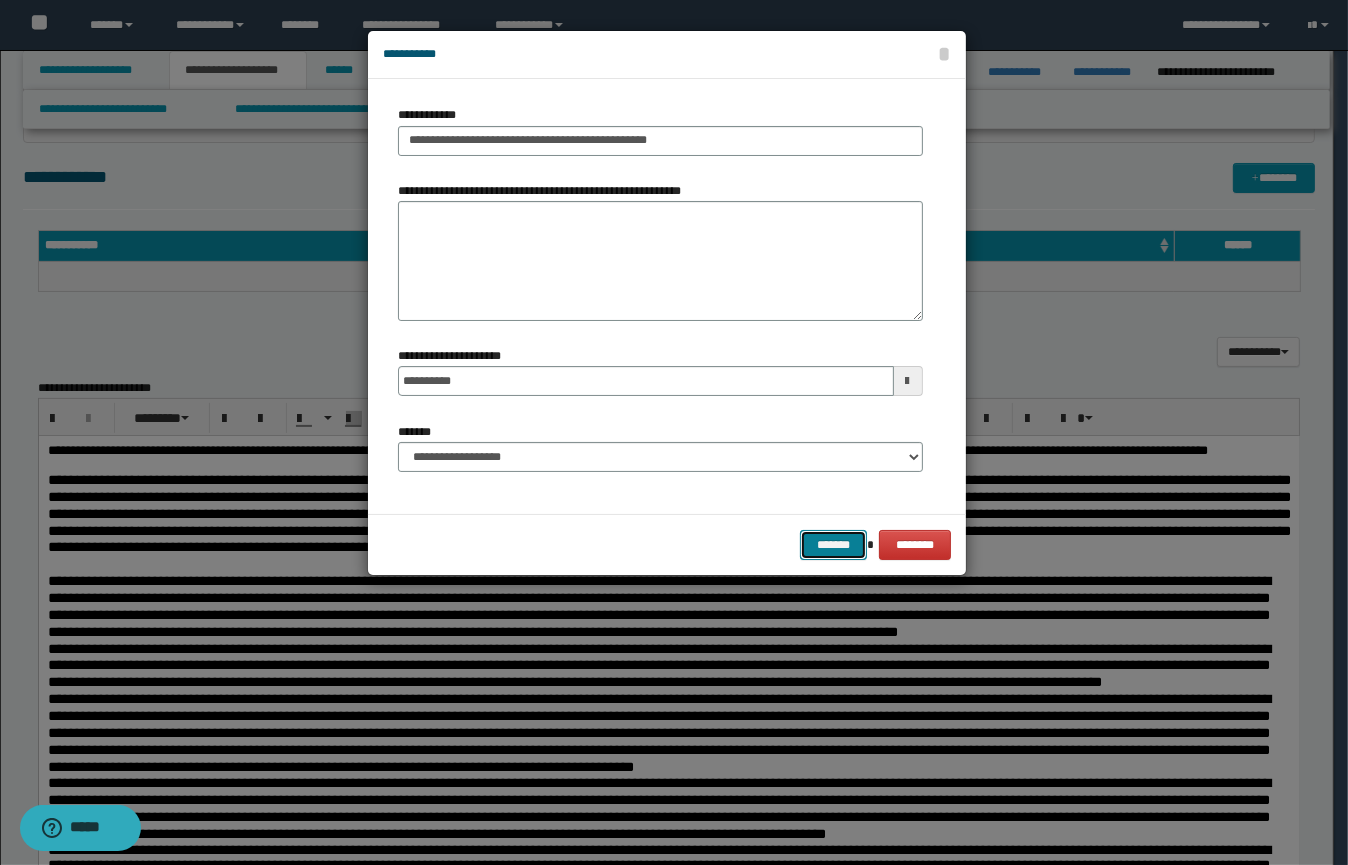 click on "*******" at bounding box center [833, 545] 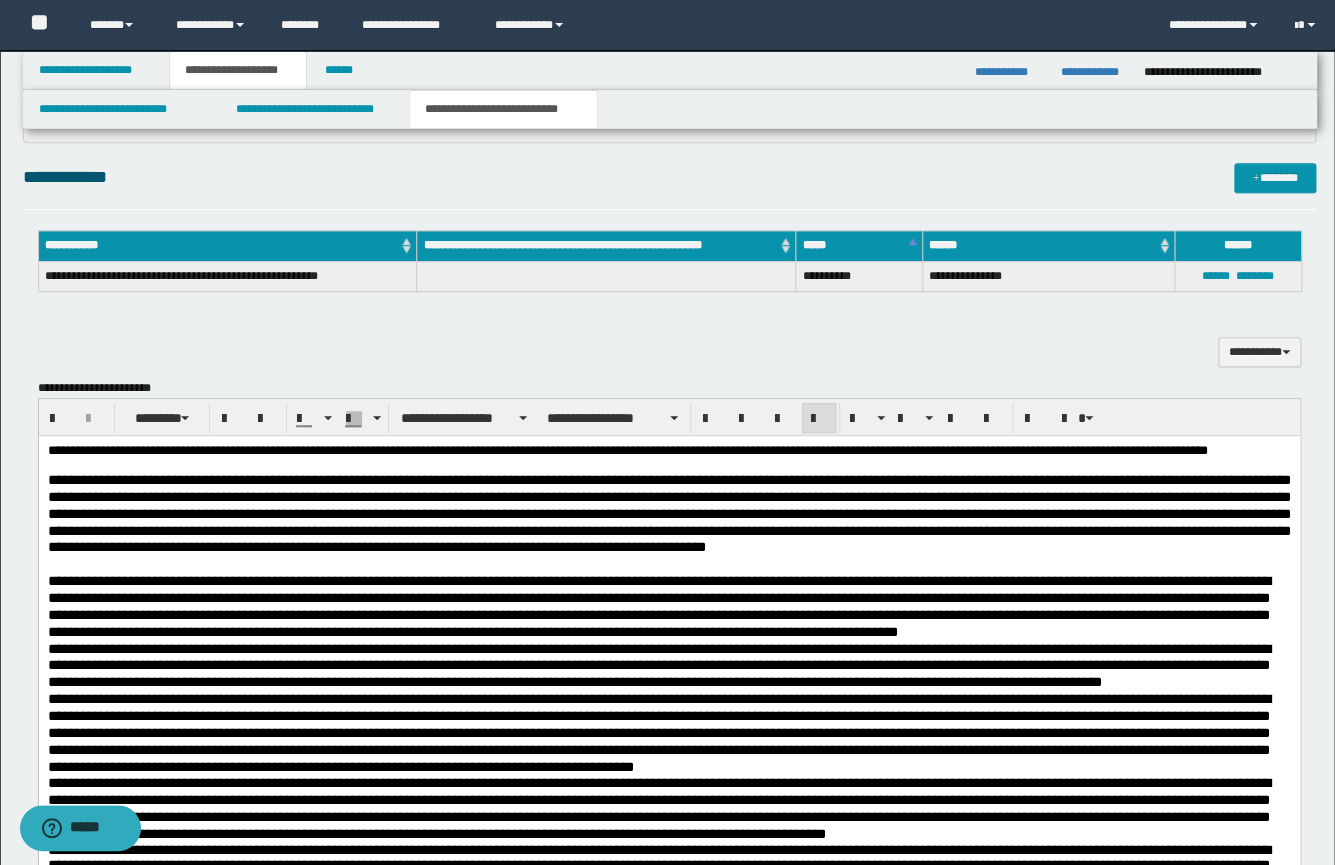 click on "**********" at bounding box center (668, 514) 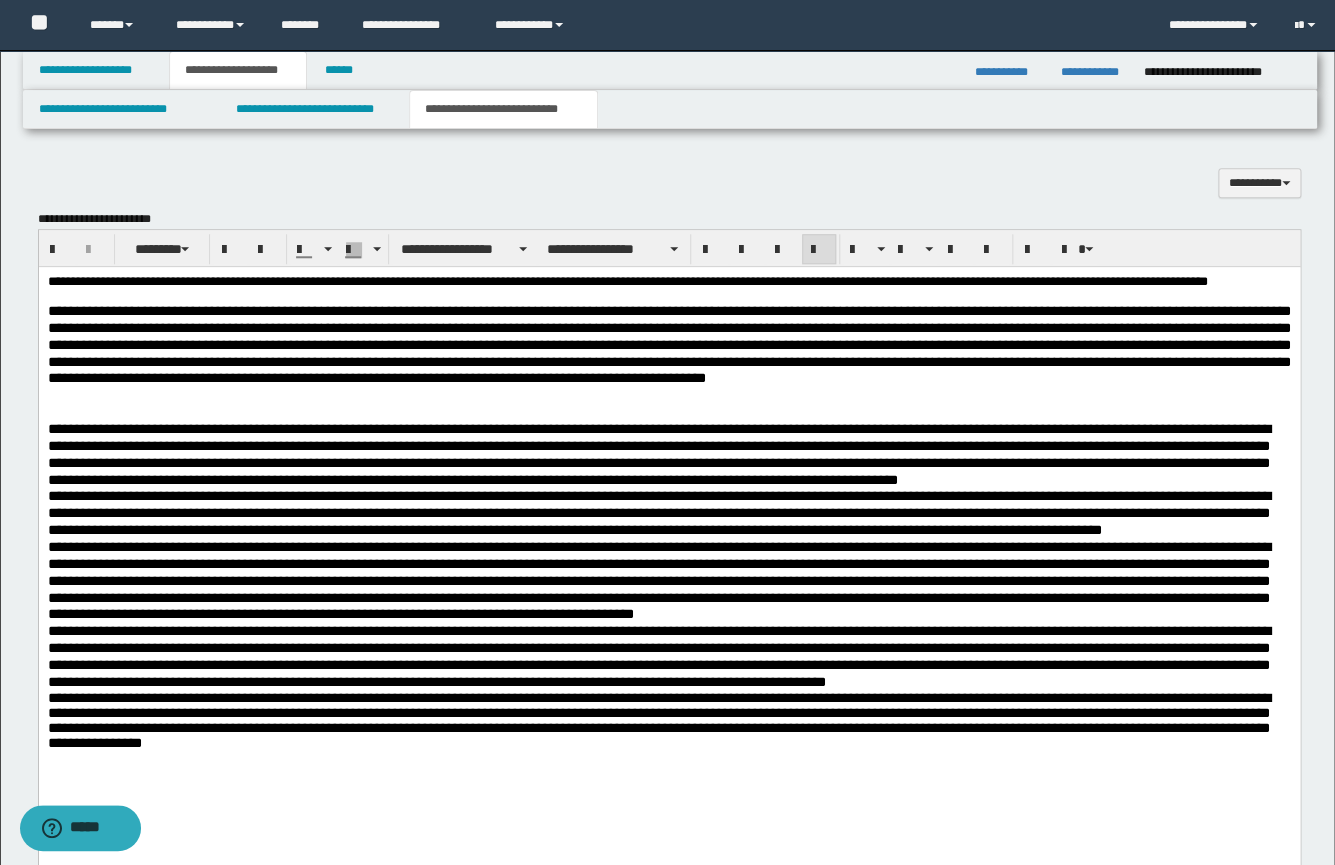 scroll, scrollTop: 586, scrollLeft: 0, axis: vertical 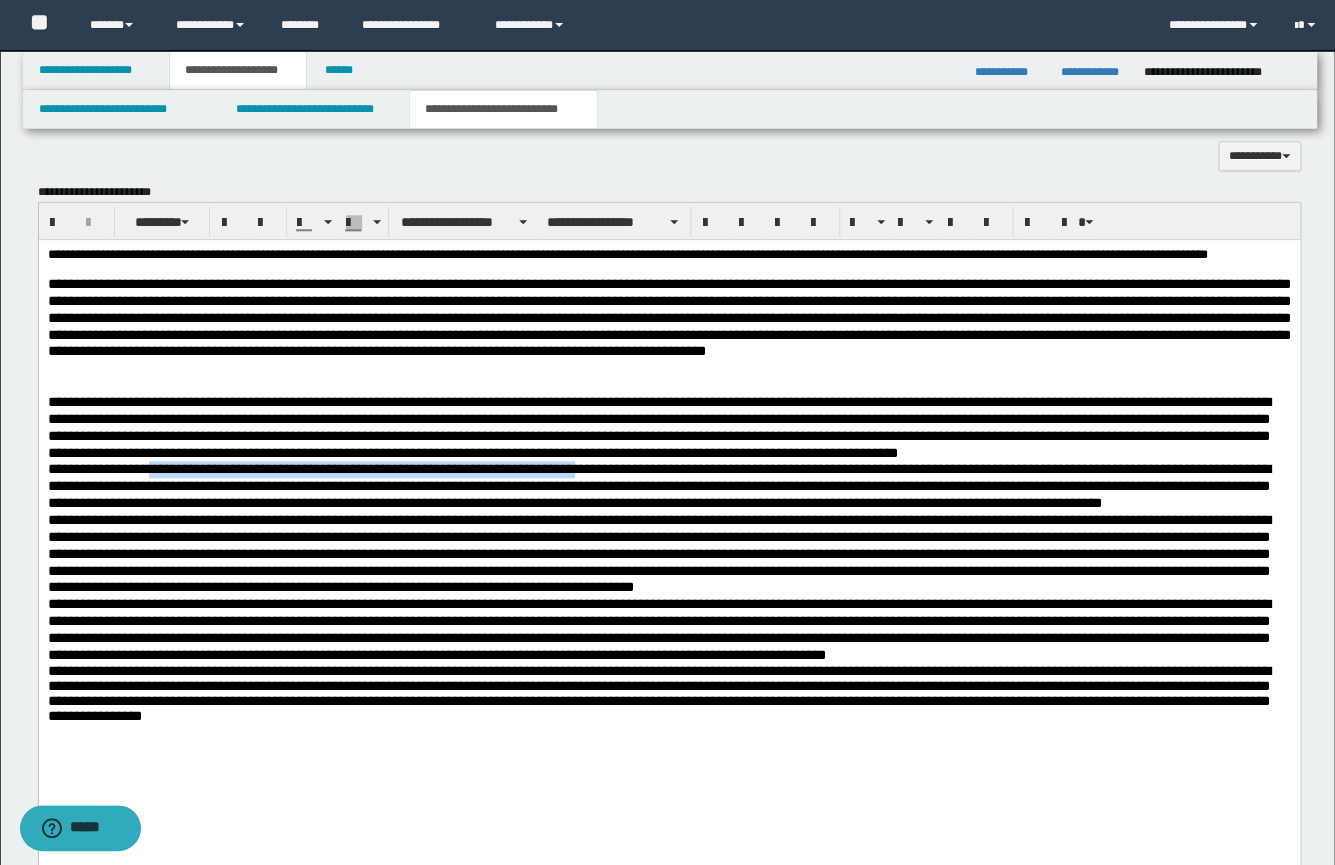 drag, startPoint x: 158, startPoint y: 503, endPoint x: 618, endPoint y: 499, distance: 460.0174 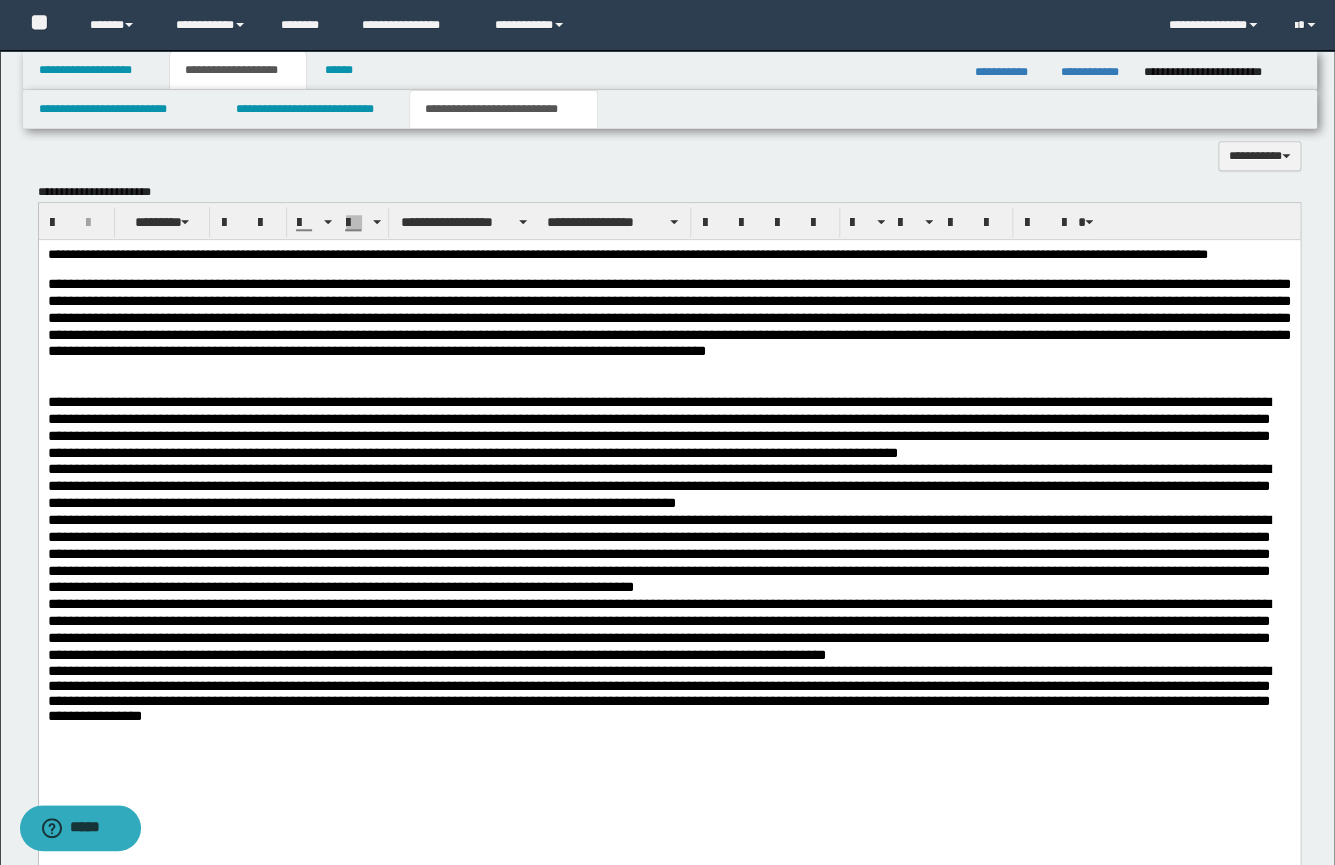 click on "**********" at bounding box center [668, 485] 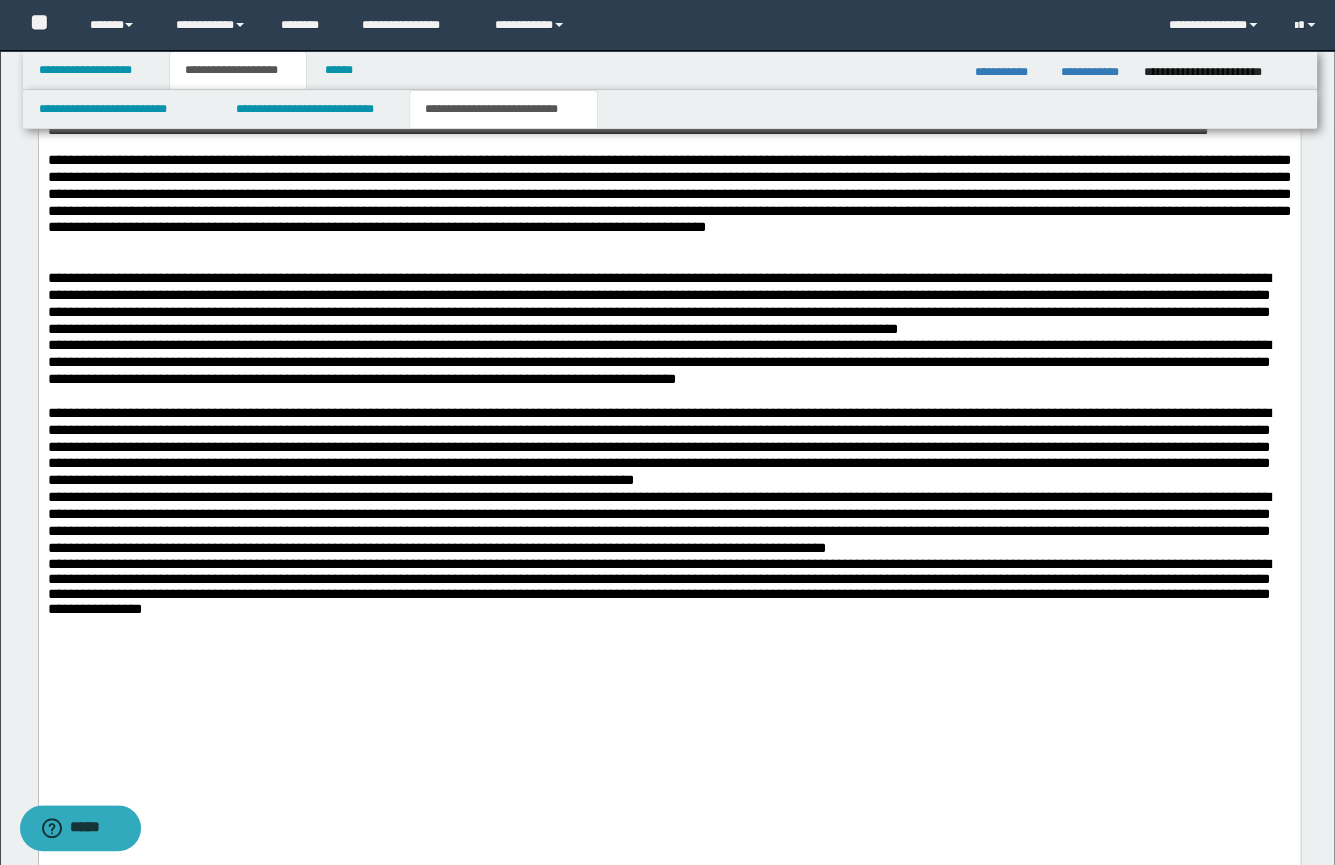 scroll, scrollTop: 717, scrollLeft: 0, axis: vertical 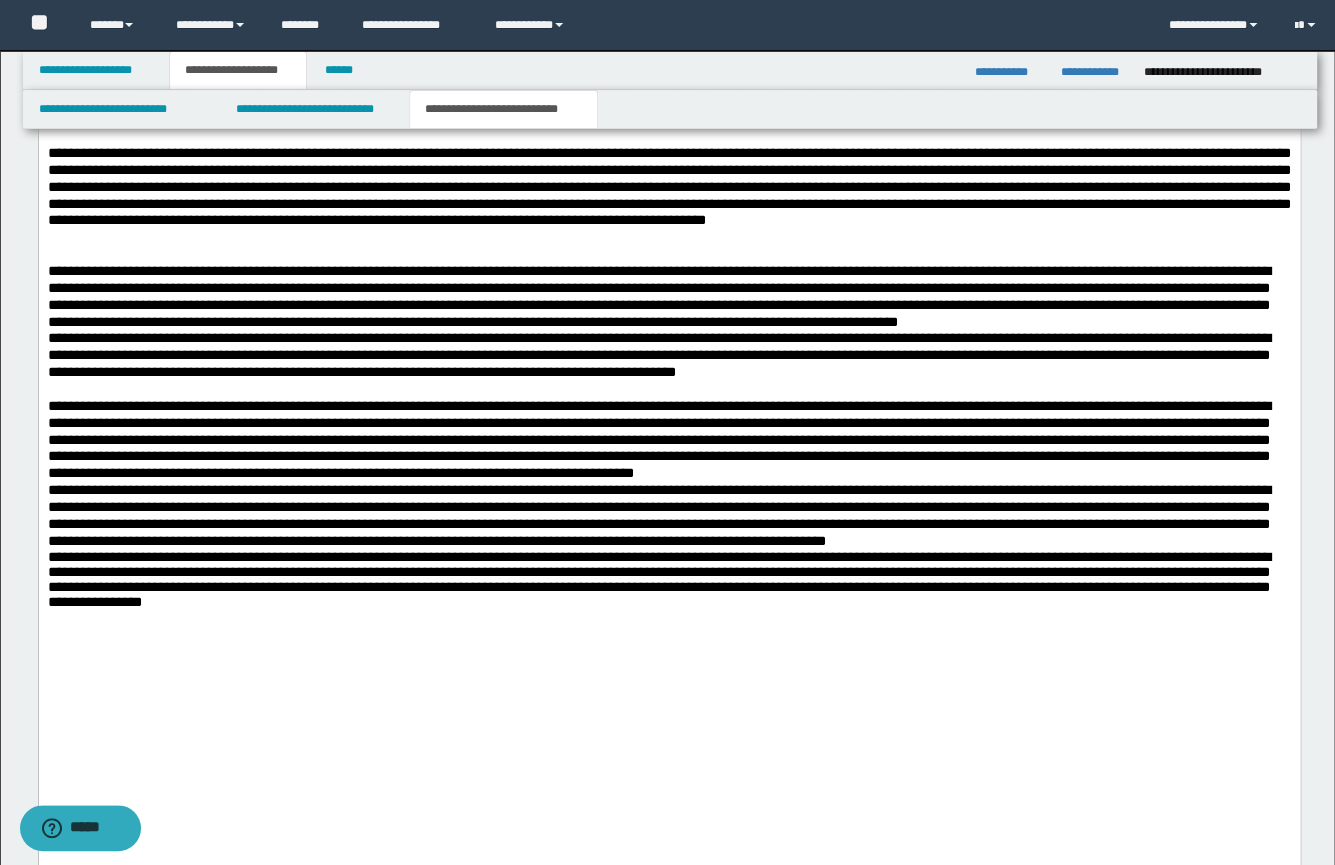 click on "**********" at bounding box center [668, 439] 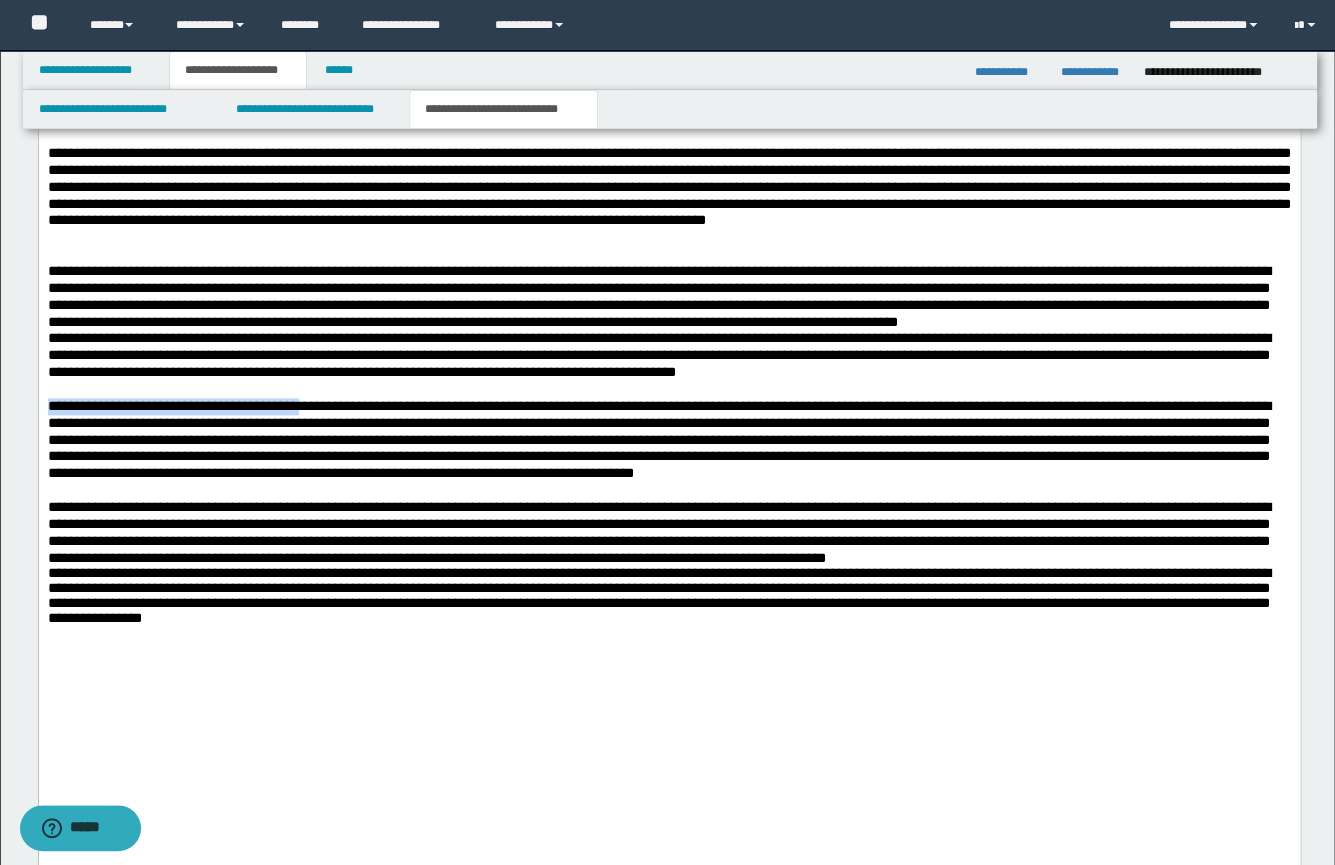 drag, startPoint x: 346, startPoint y: 442, endPoint x: 16, endPoint y: 434, distance: 330.09695 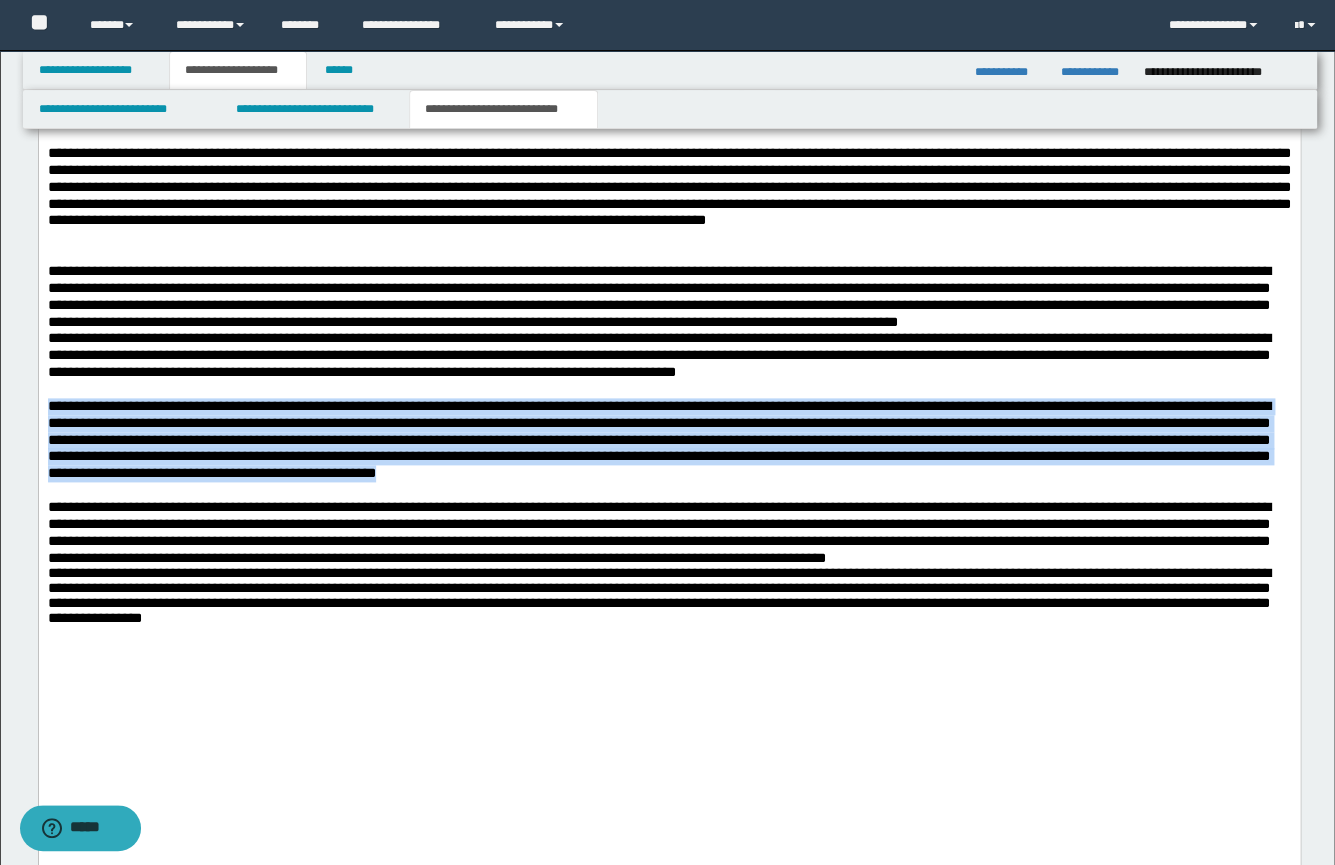 drag, startPoint x: 47, startPoint y: 441, endPoint x: 868, endPoint y: 522, distance: 824.9861 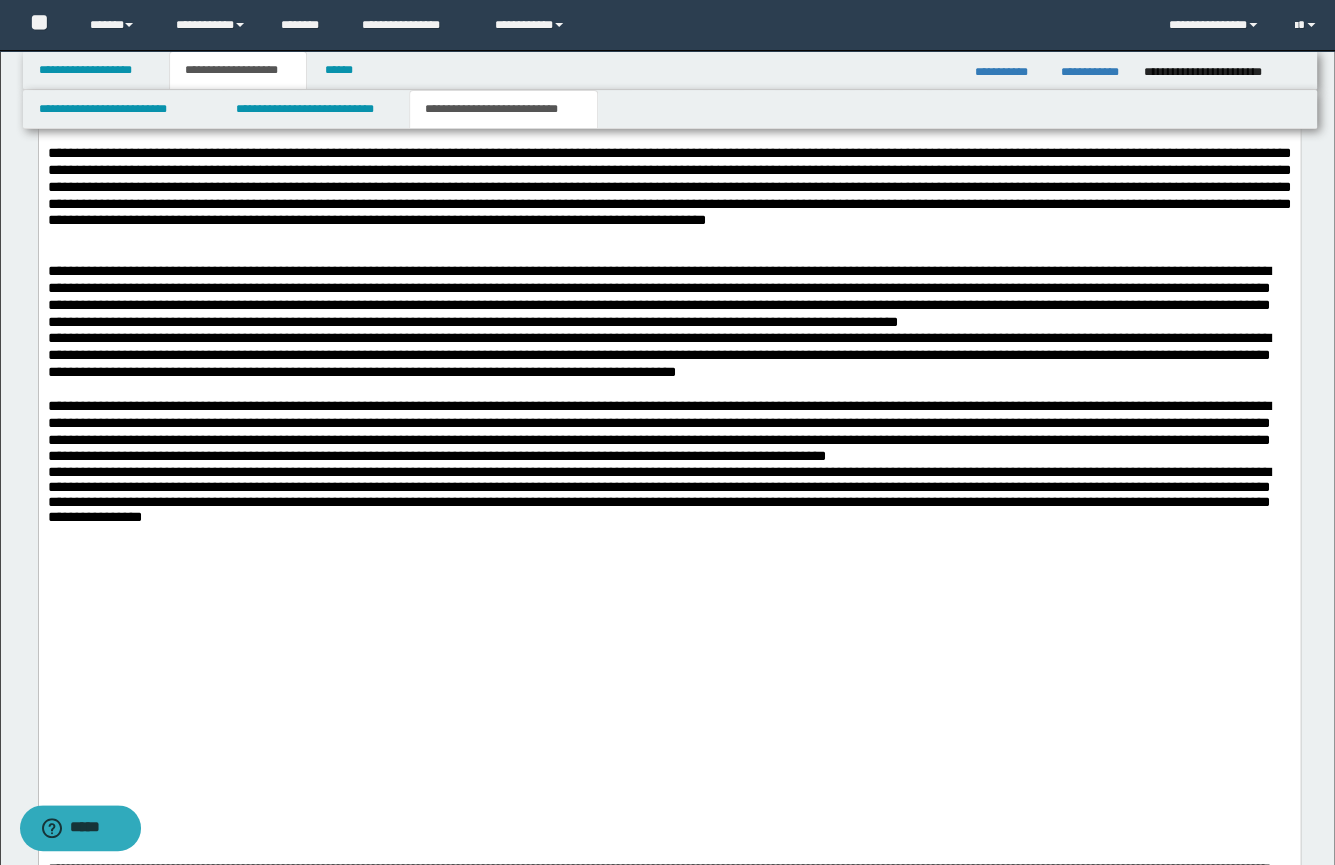 click on "**********" at bounding box center (658, 430) 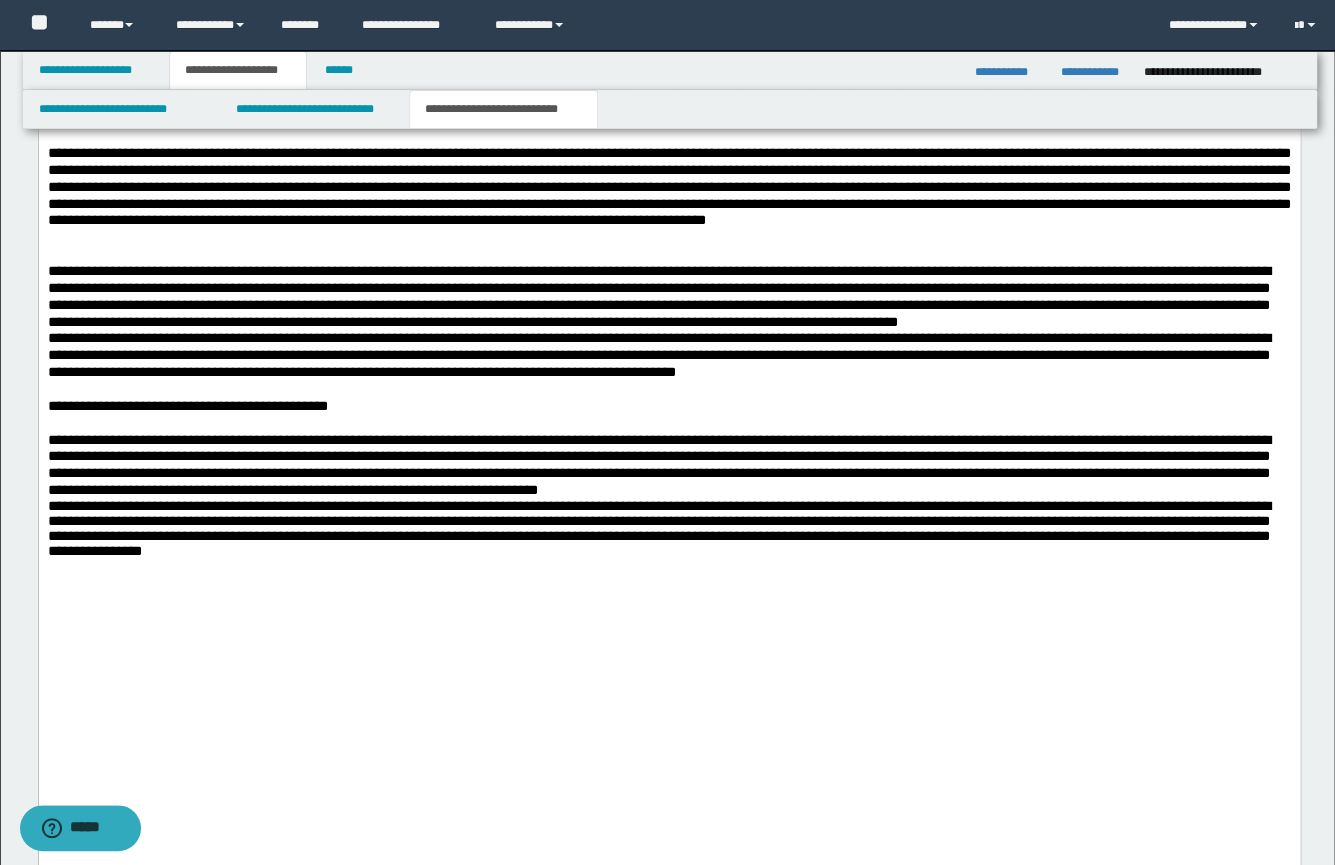 click on "**********" at bounding box center [668, 405] 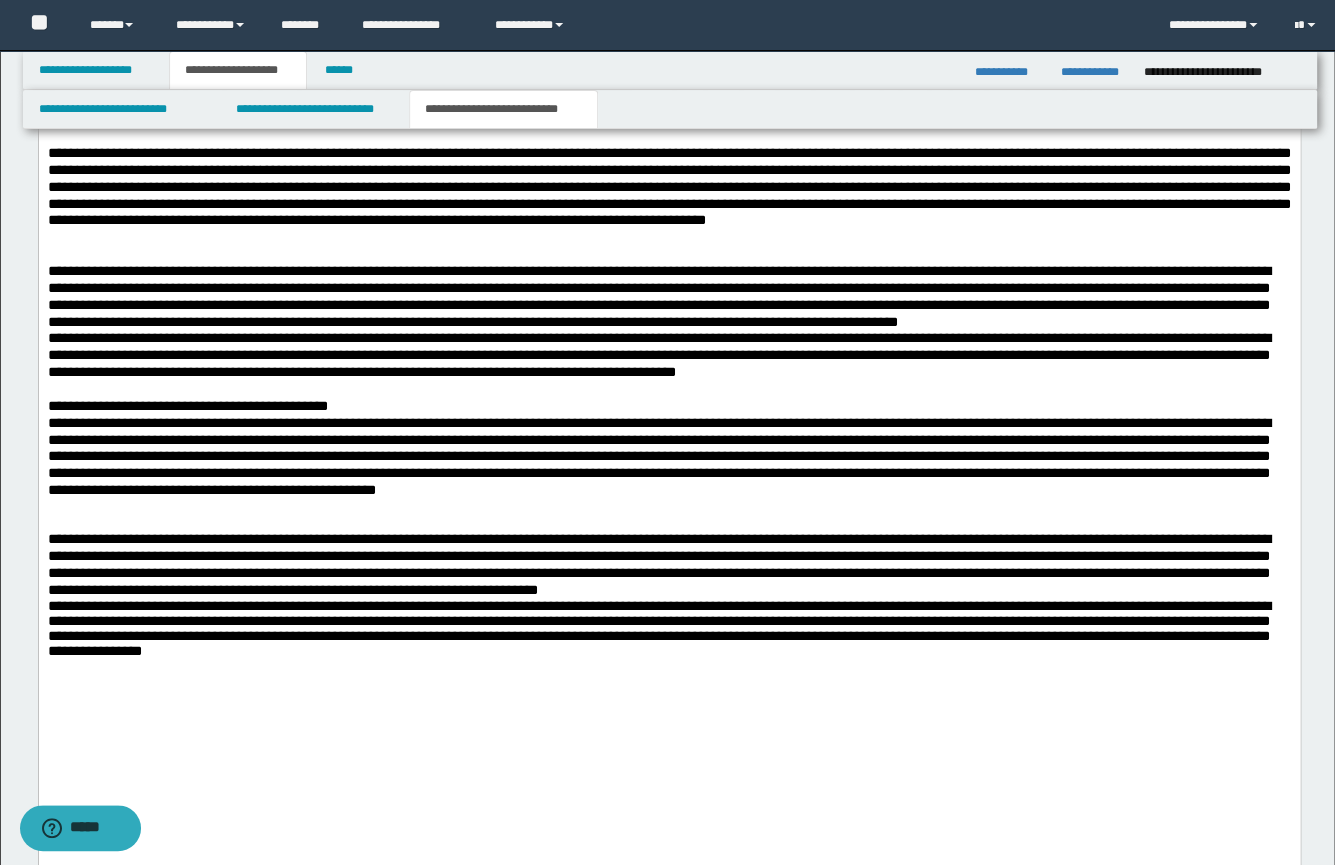 click on "**********" at bounding box center (658, 455) 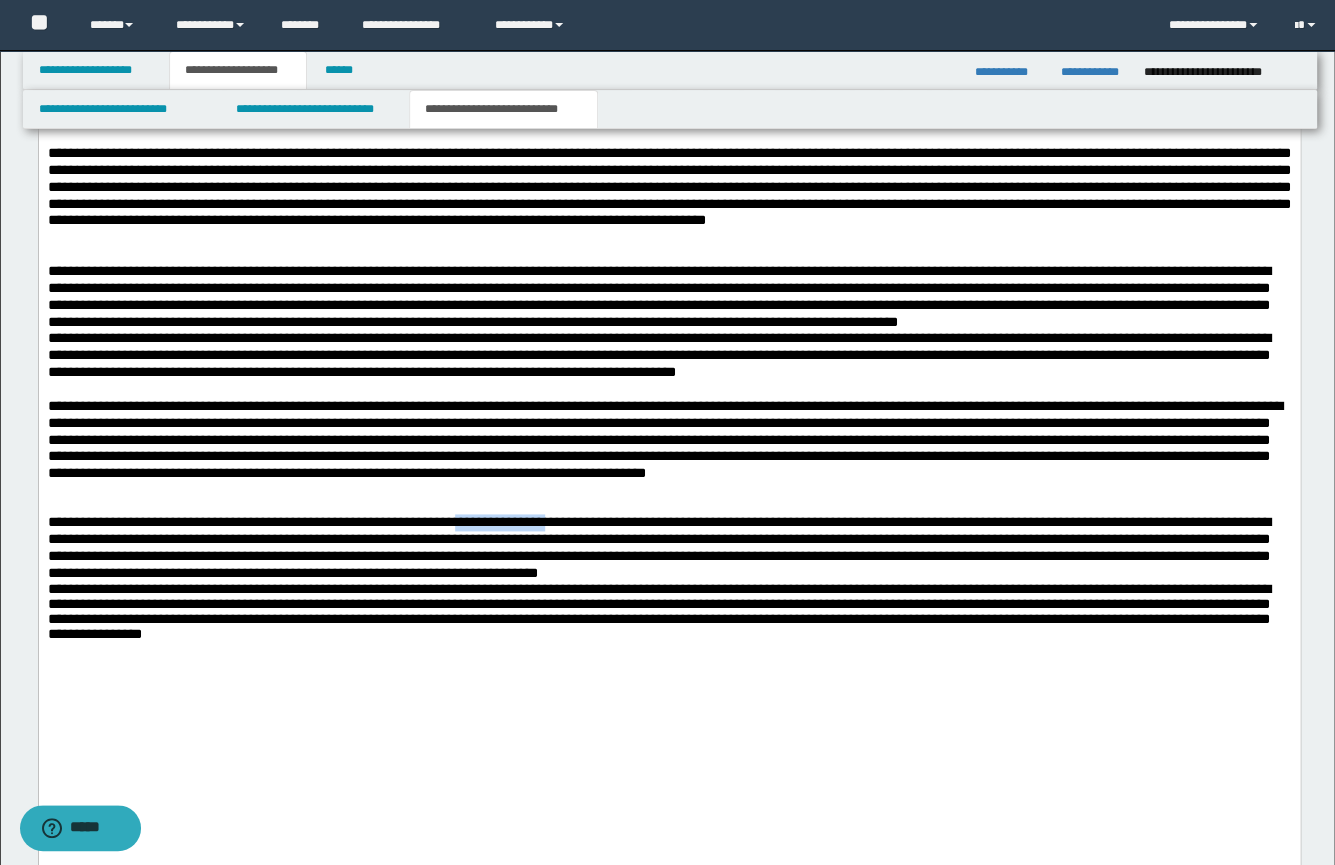 drag, startPoint x: 591, startPoint y: 561, endPoint x: 485, endPoint y: 564, distance: 106.04244 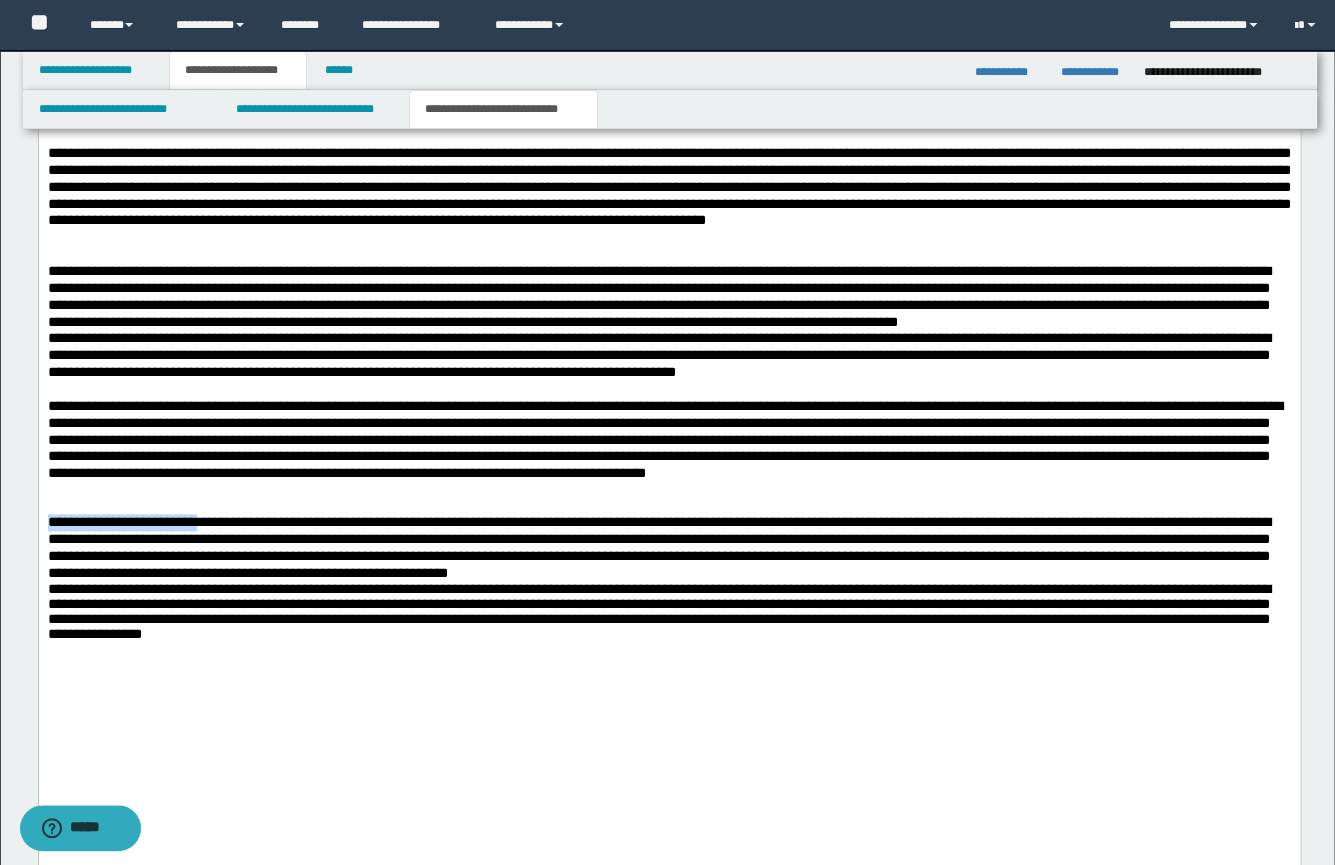drag, startPoint x: 206, startPoint y: 563, endPoint x: -1, endPoint y: 560, distance: 207.02174 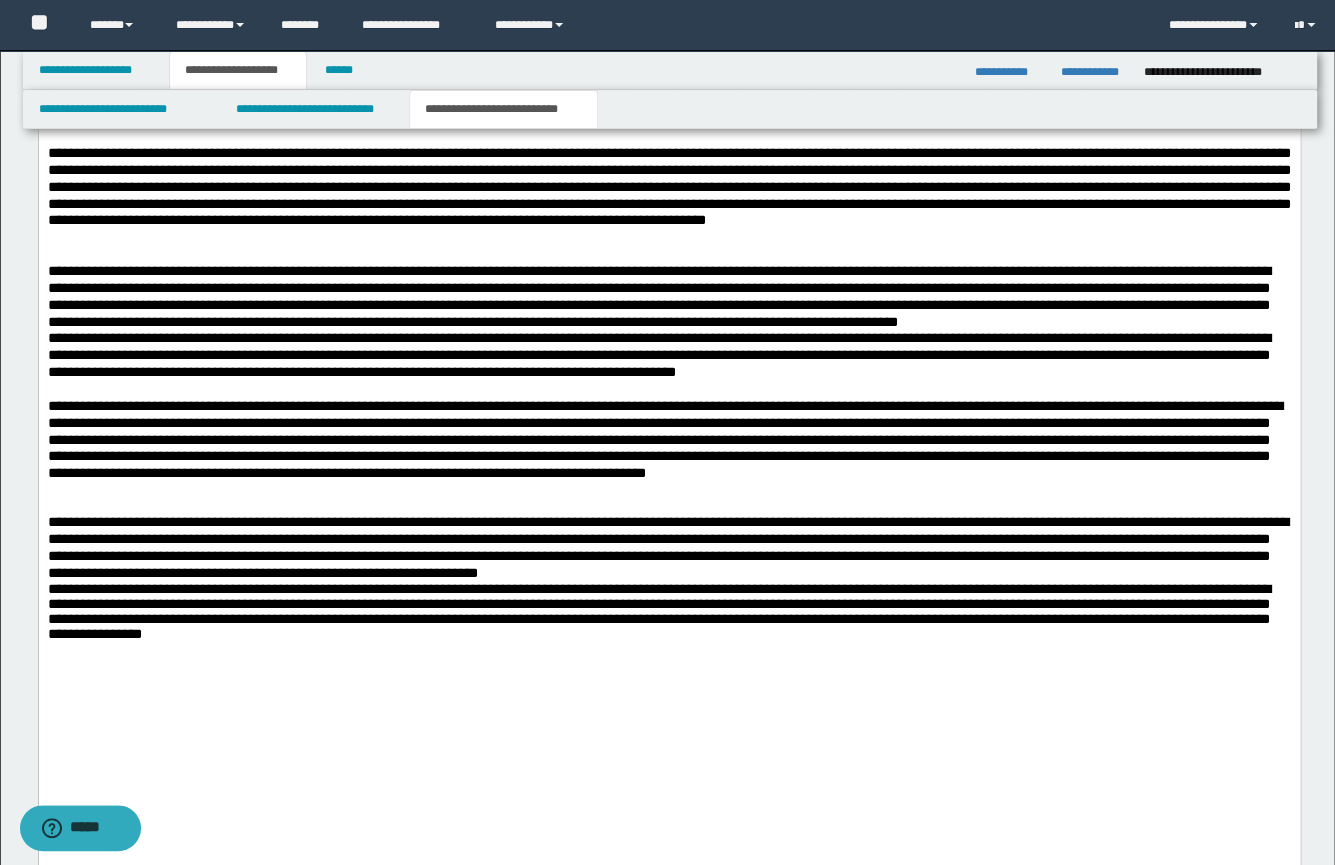 click on "**********" at bounding box center (658, 610) 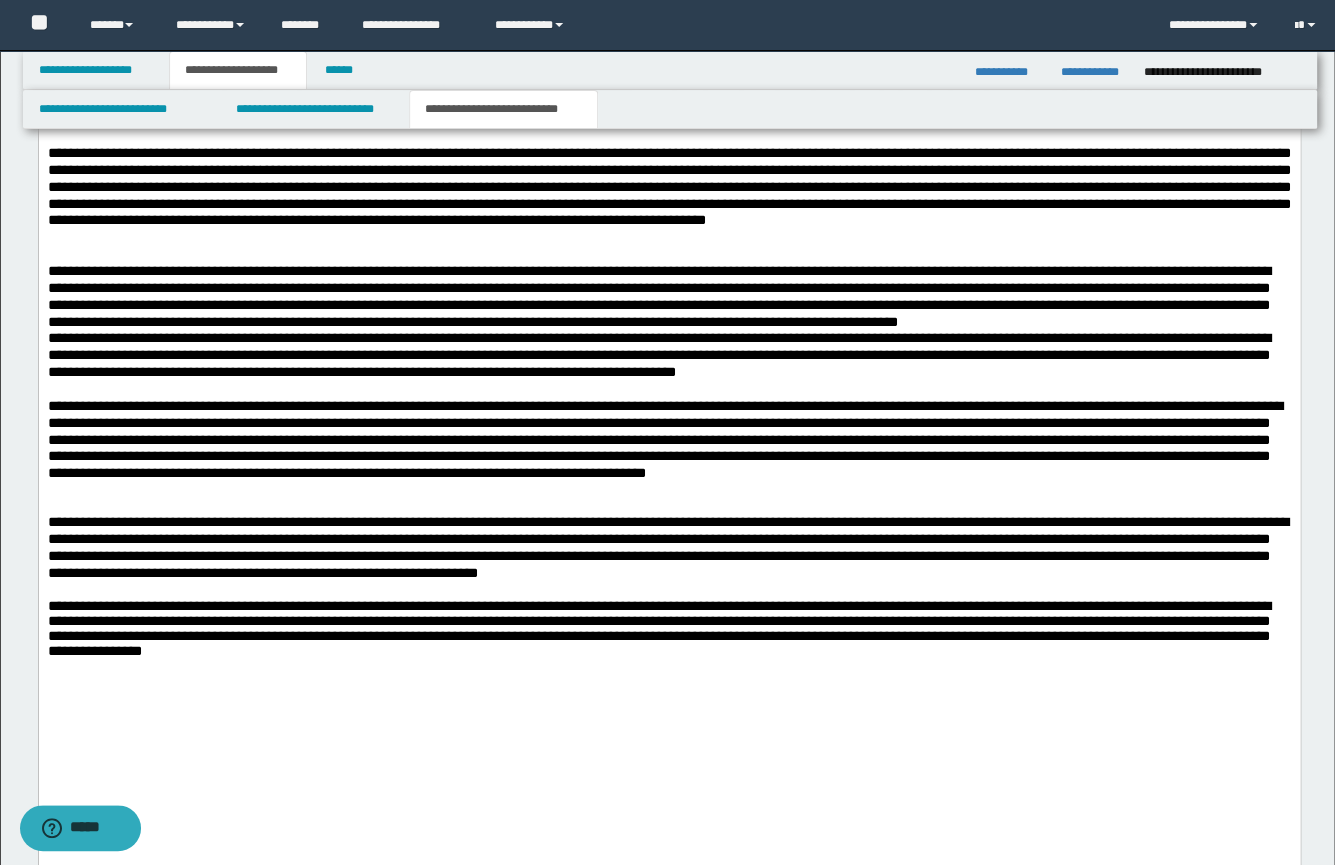 click on "**********" at bounding box center (667, 546) 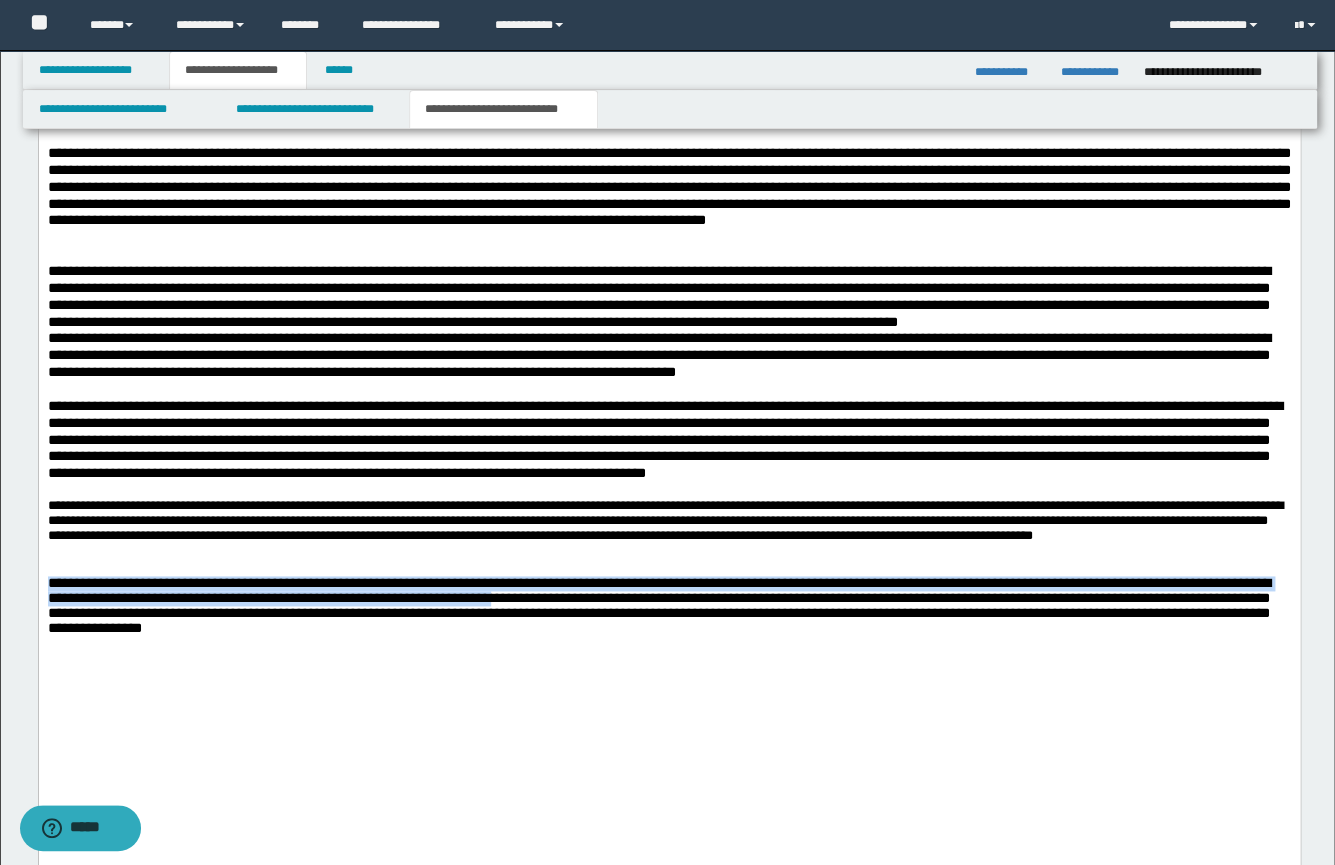 drag, startPoint x: 685, startPoint y: 638, endPoint x: 1, endPoint y: 621, distance: 684.21124 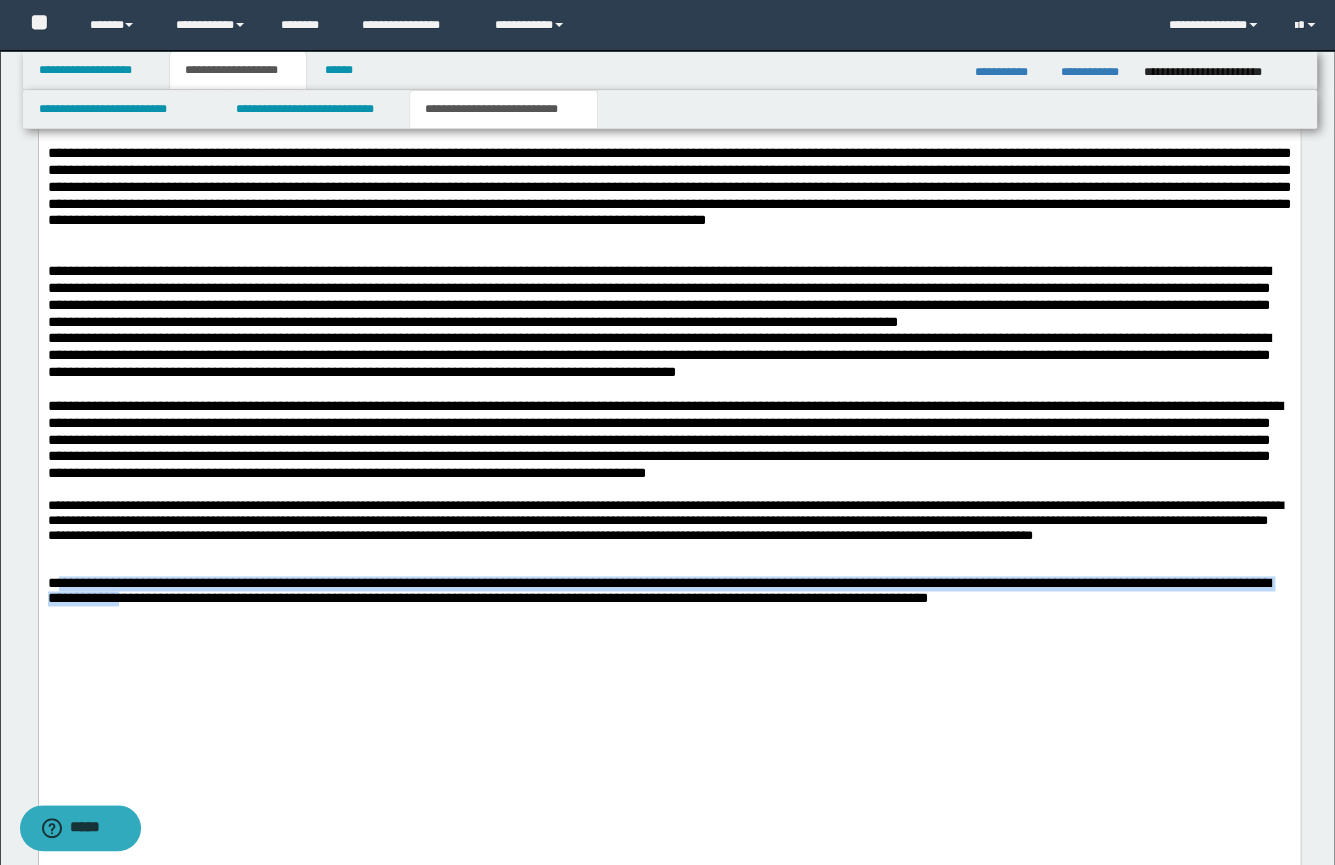 drag, startPoint x: 55, startPoint y: 622, endPoint x: 197, endPoint y: 642, distance: 143.40154 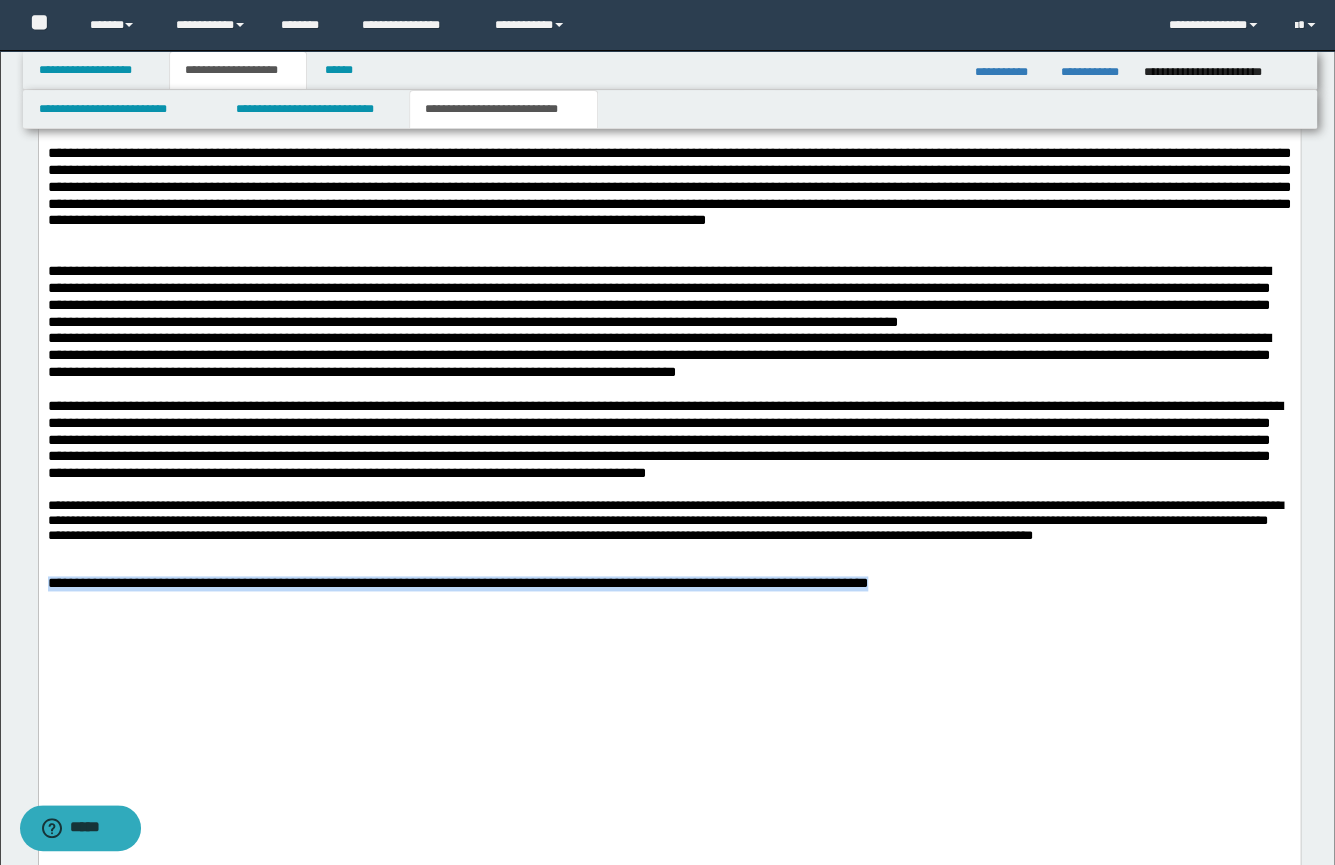 drag, startPoint x: 988, startPoint y: 621, endPoint x: 60, endPoint y: 736, distance: 935.0984 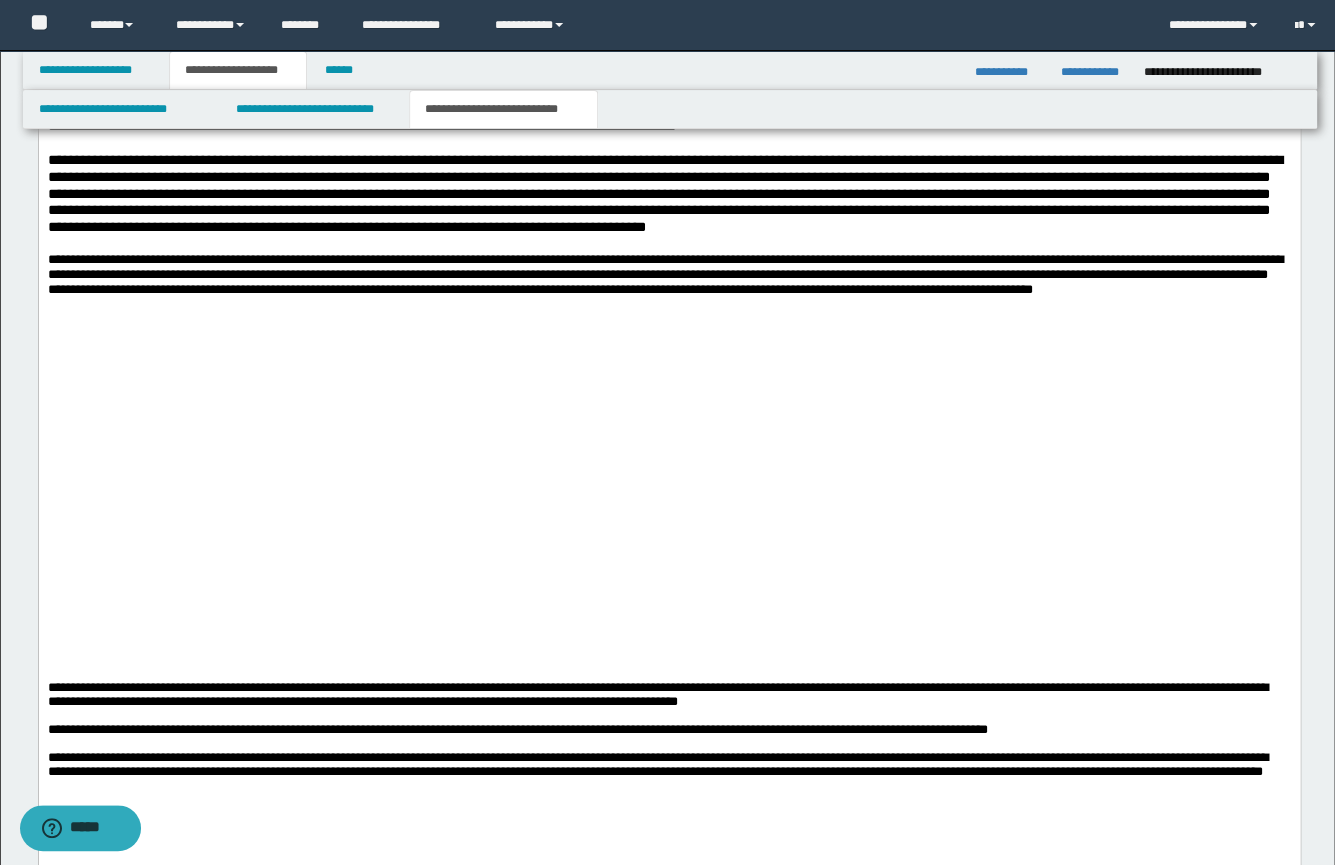 scroll, scrollTop: 965, scrollLeft: 0, axis: vertical 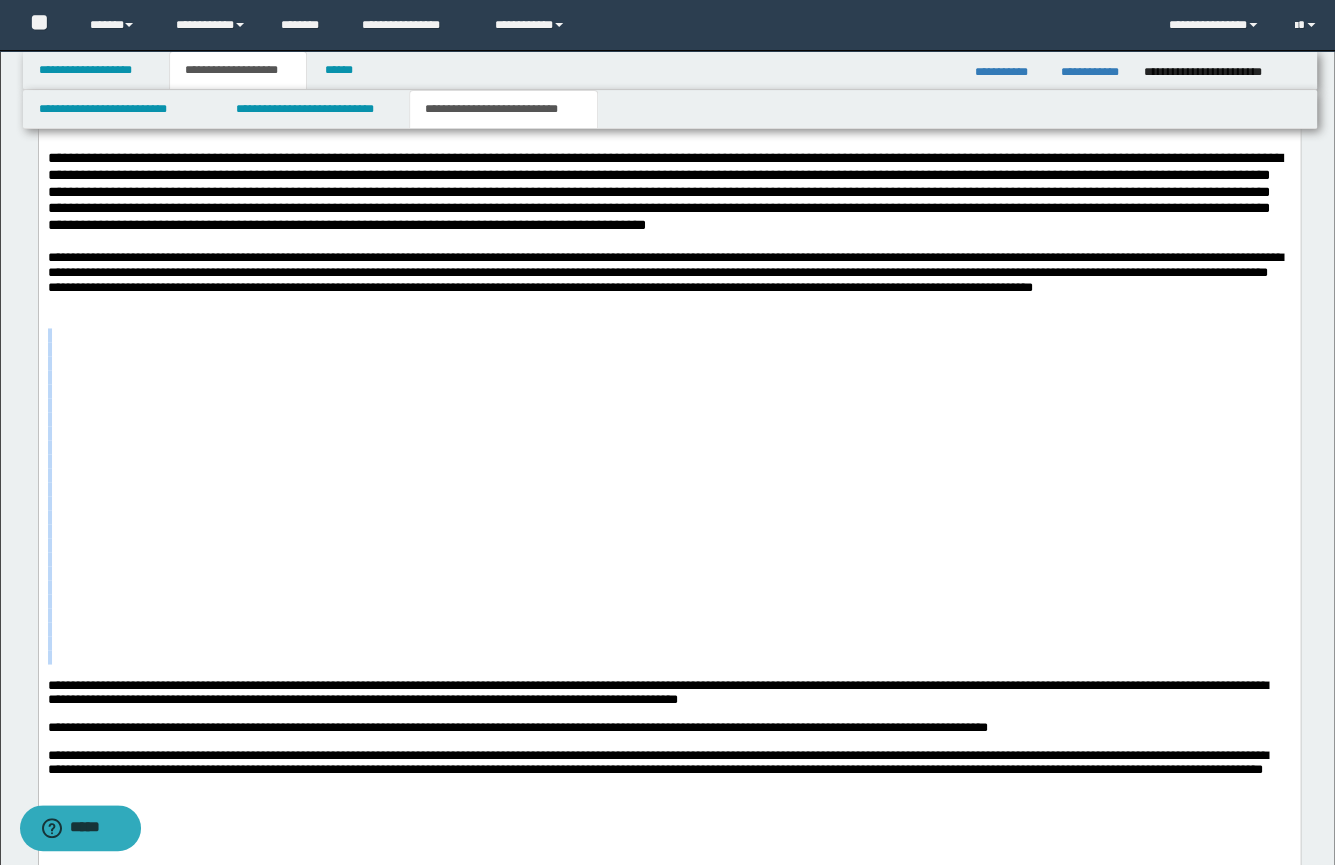 drag, startPoint x: 58, startPoint y: 706, endPoint x: 60, endPoint y: 380, distance: 326.00613 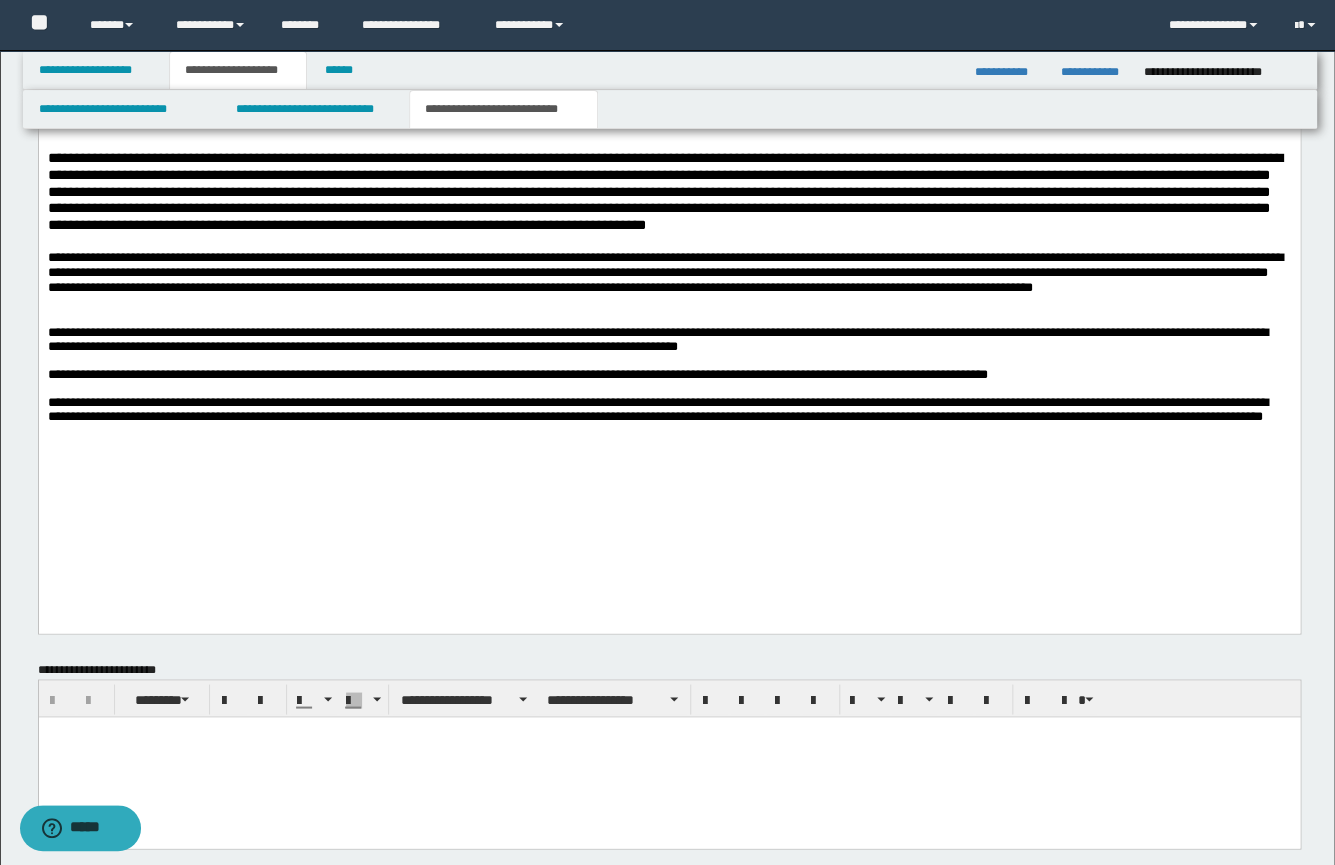 drag, startPoint x: 957, startPoint y: 391, endPoint x: 1012, endPoint y: 385, distance: 55.326305 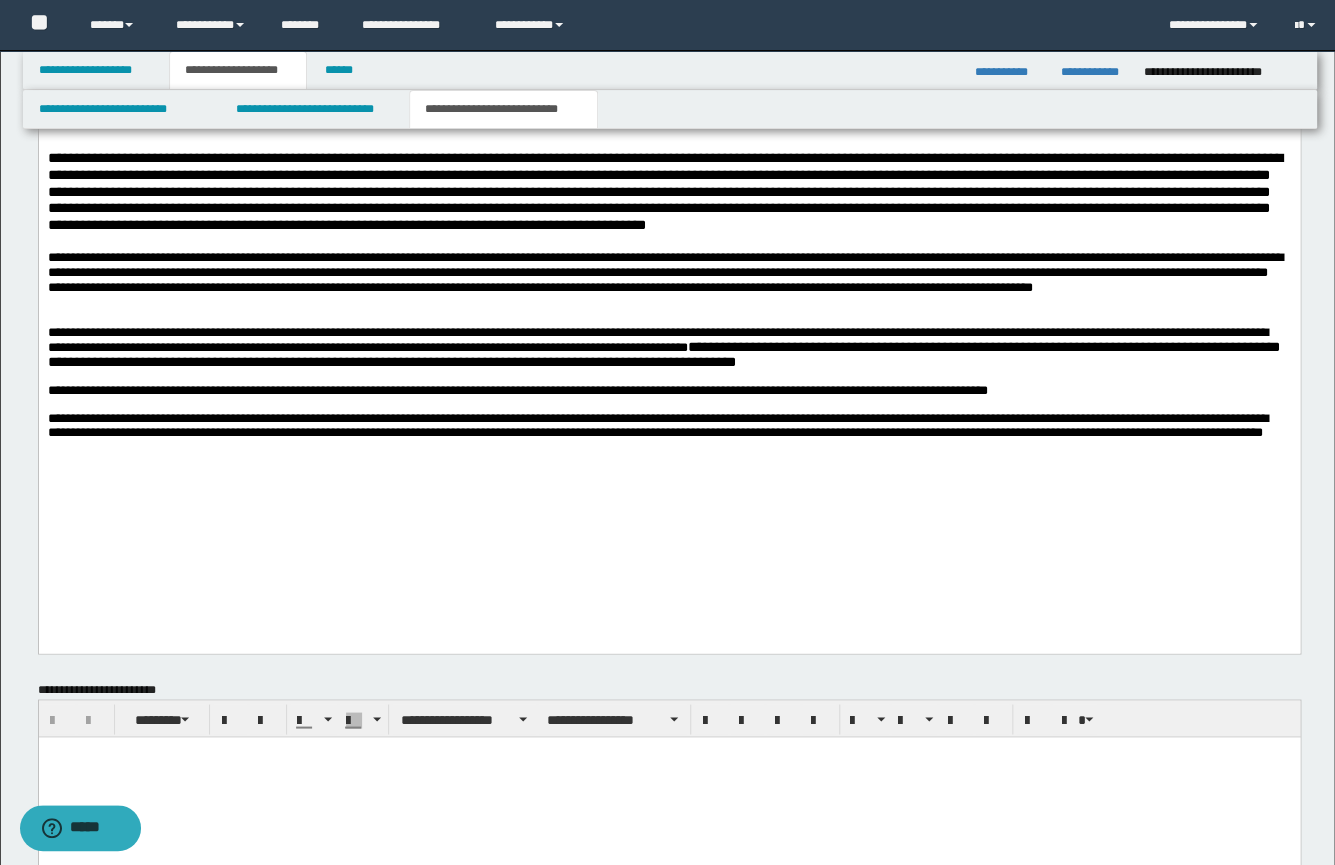 click on "**********" at bounding box center (663, 354) 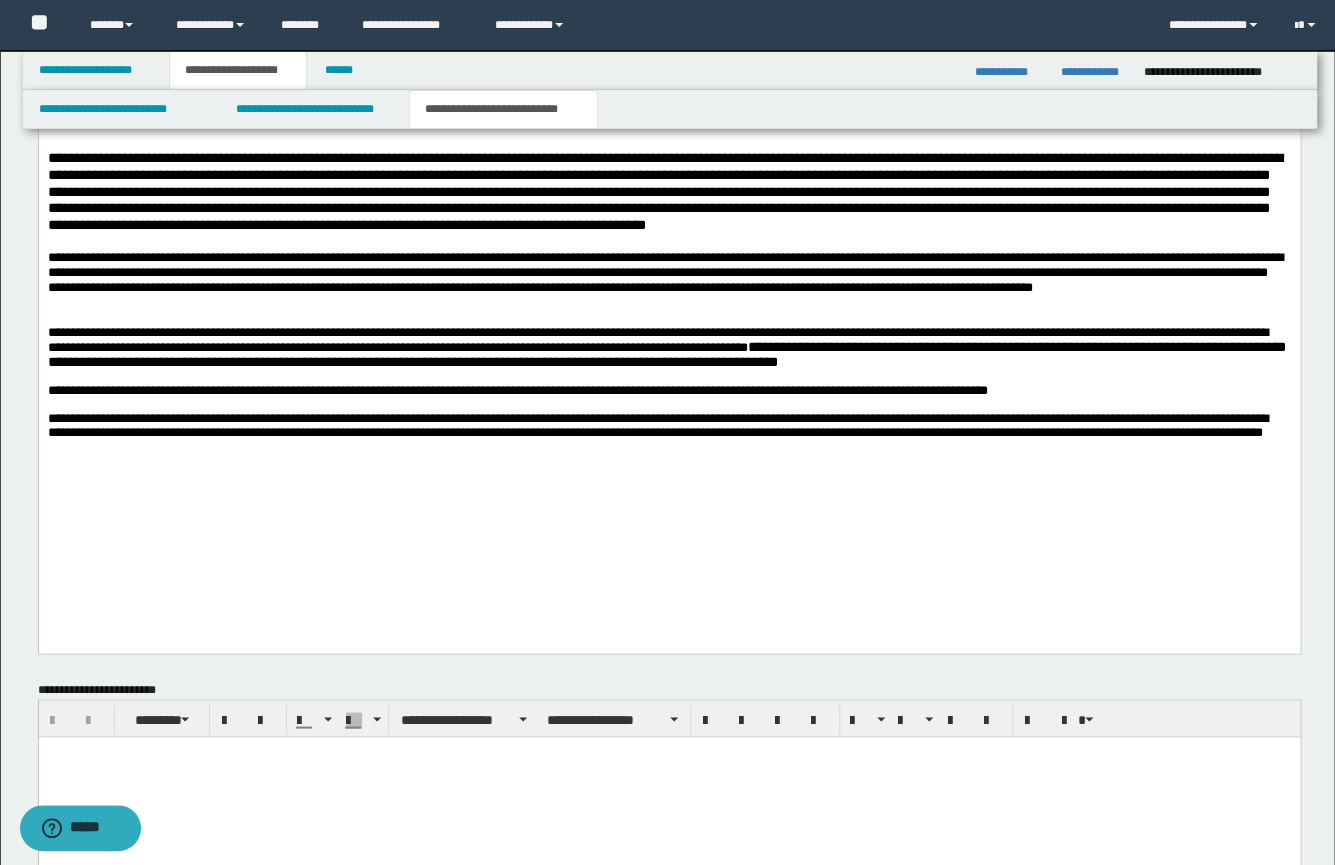 click on "**********" at bounding box center [668, 200] 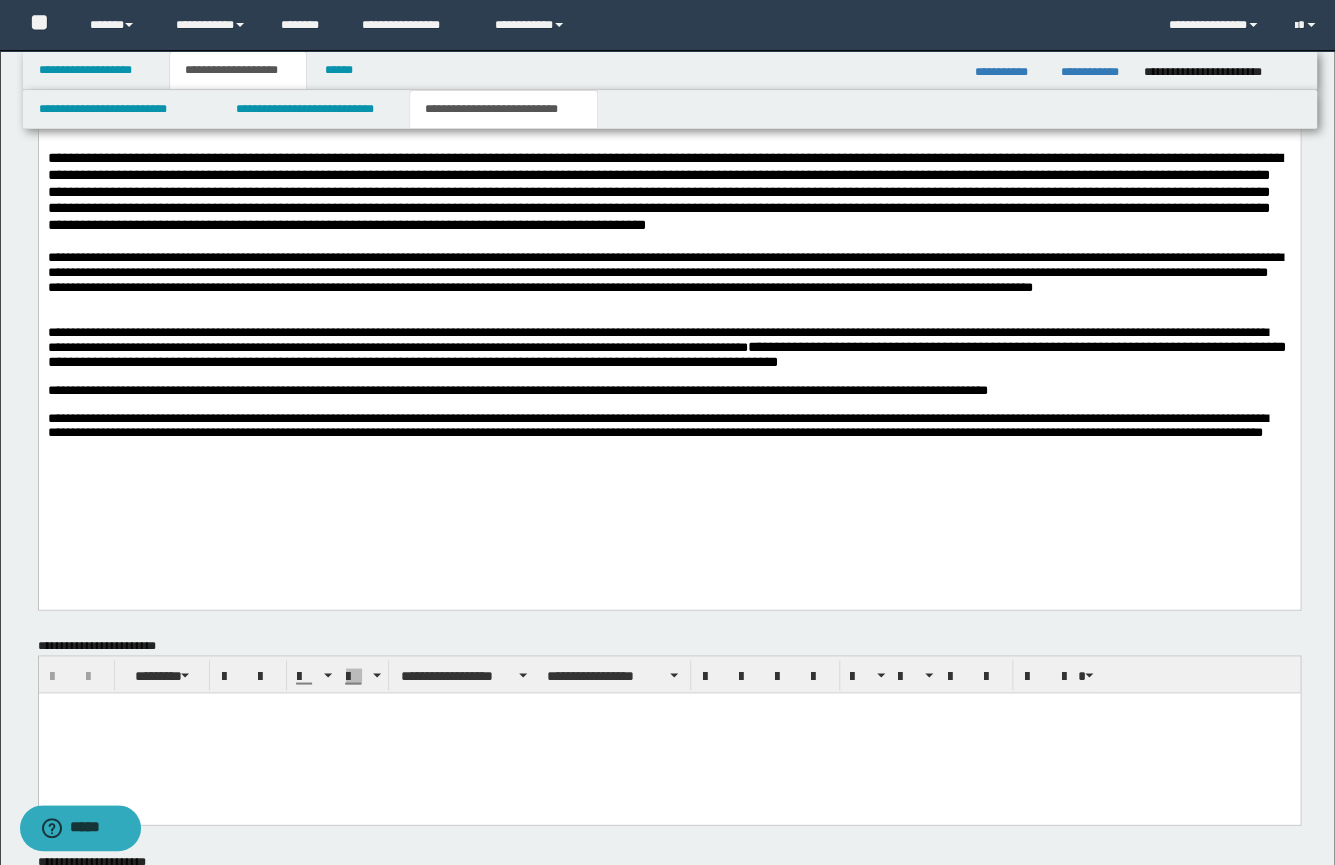 click on "**********" at bounding box center (668, 179) 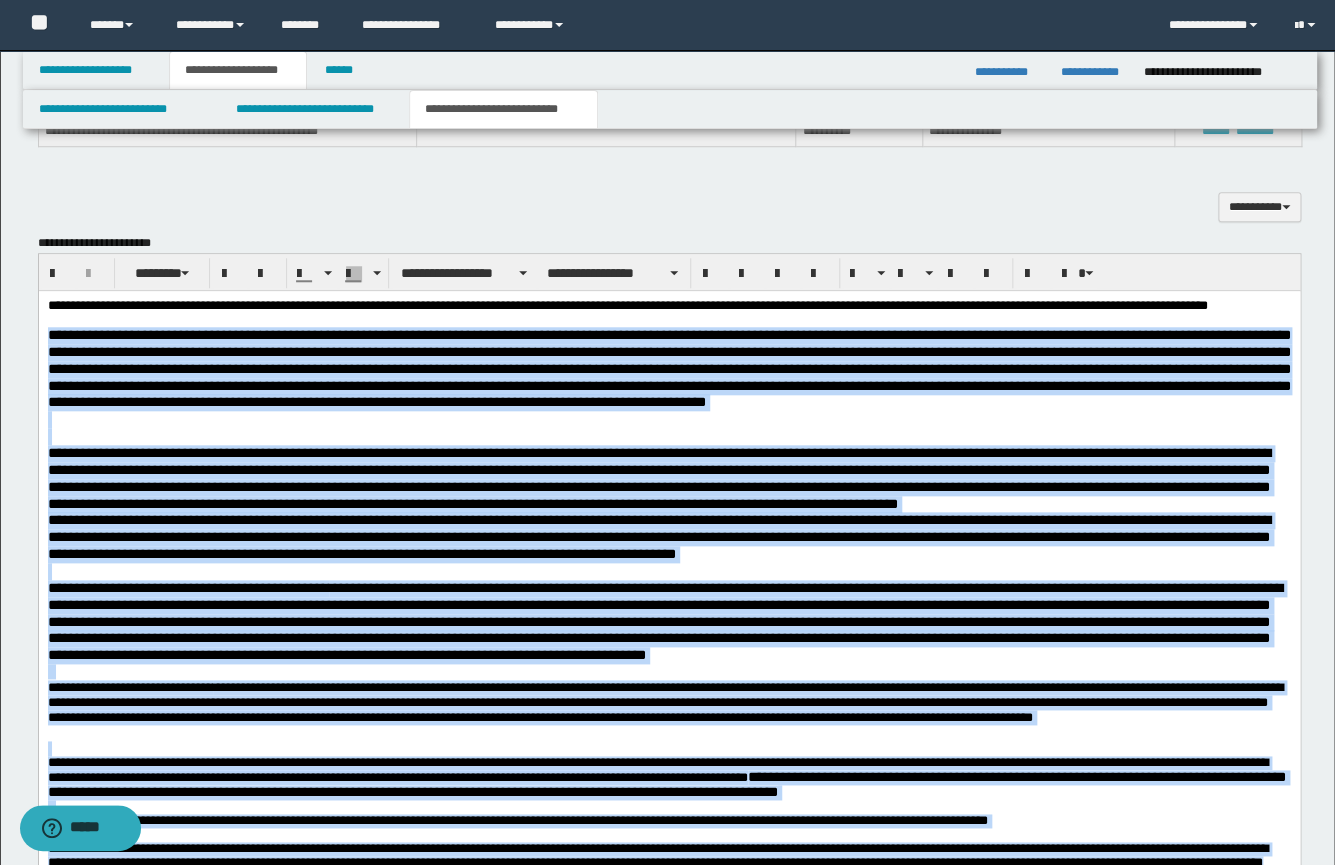 scroll, scrollTop: 434, scrollLeft: 0, axis: vertical 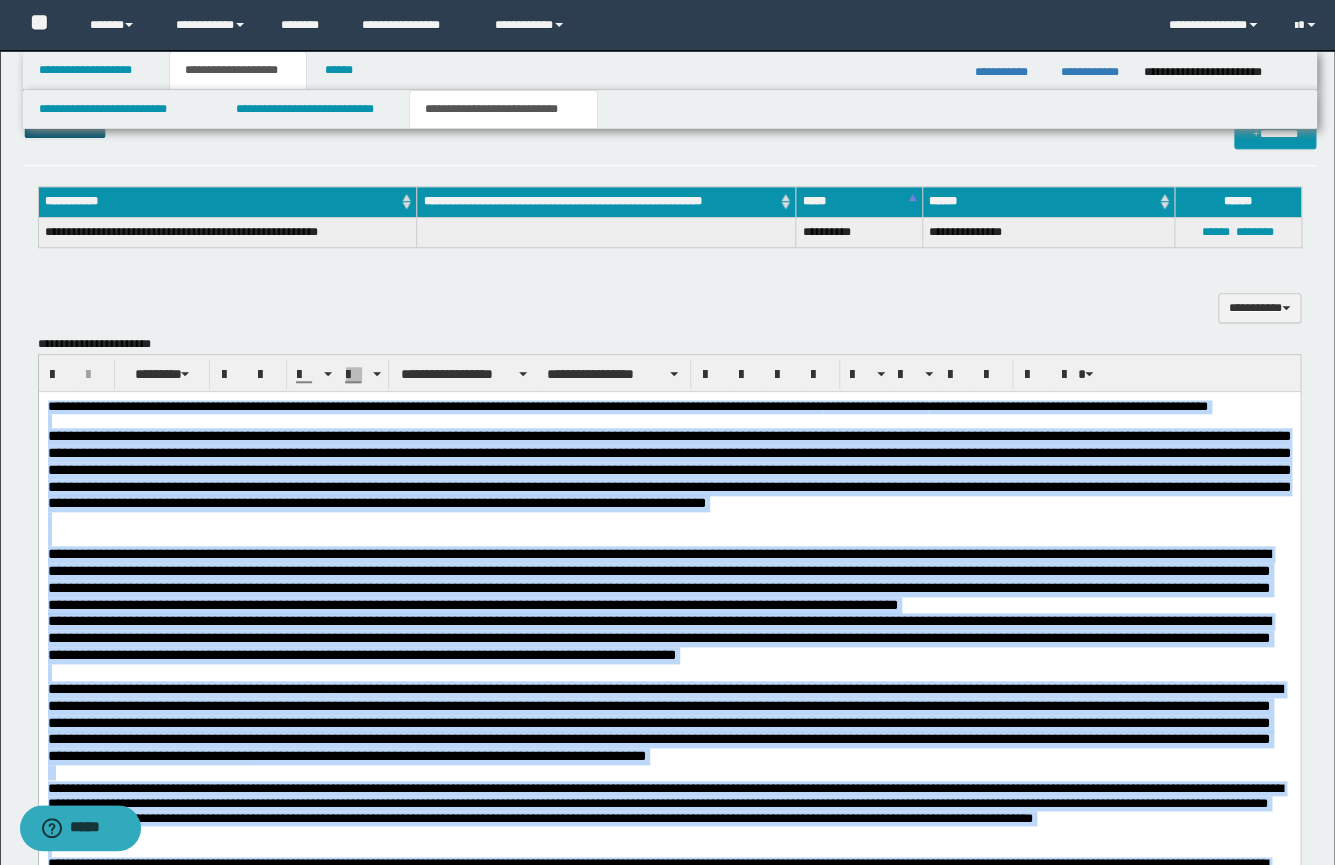 drag, startPoint x: 548, startPoint y: 1036, endPoint x: 5, endPoint y: 27, distance: 1145.8315 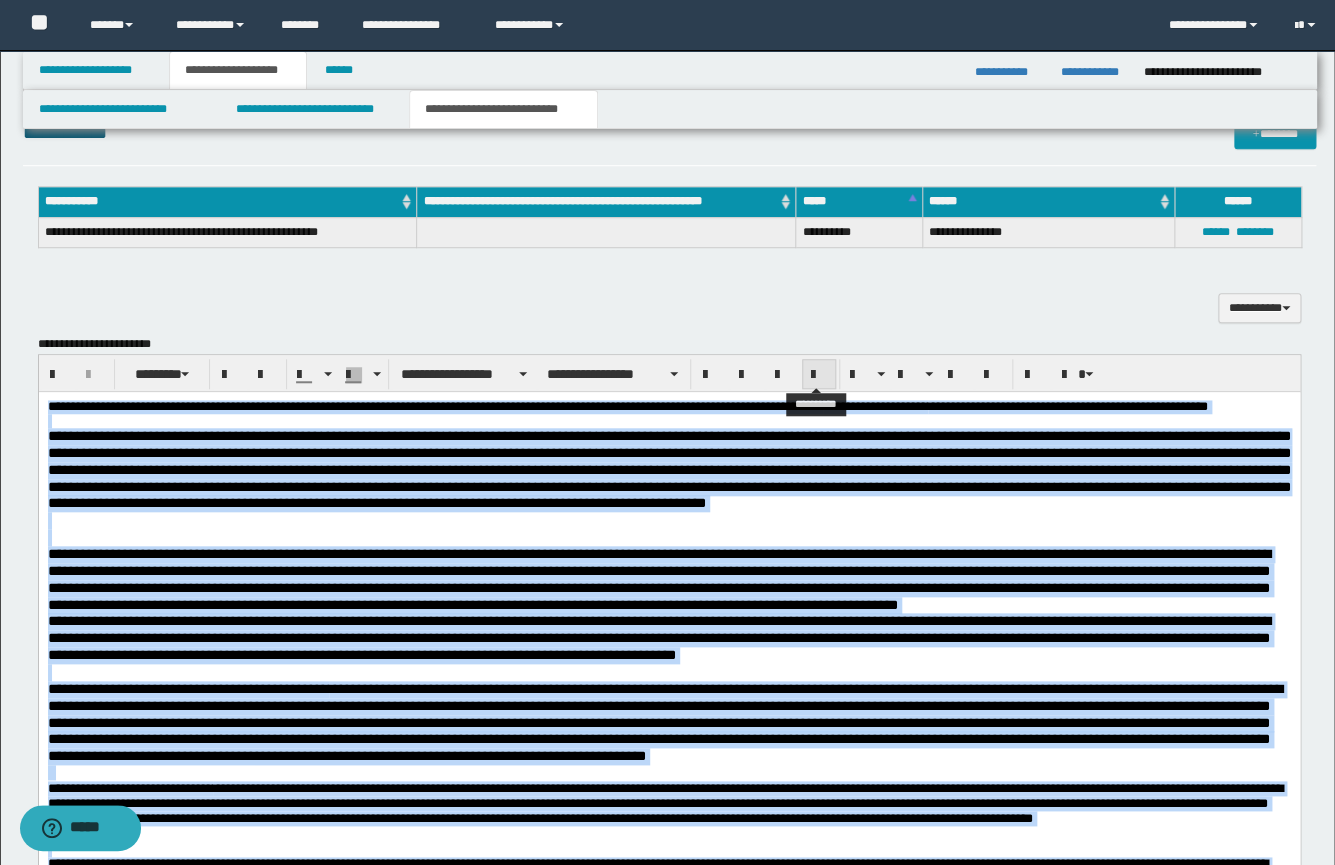 click at bounding box center (819, 375) 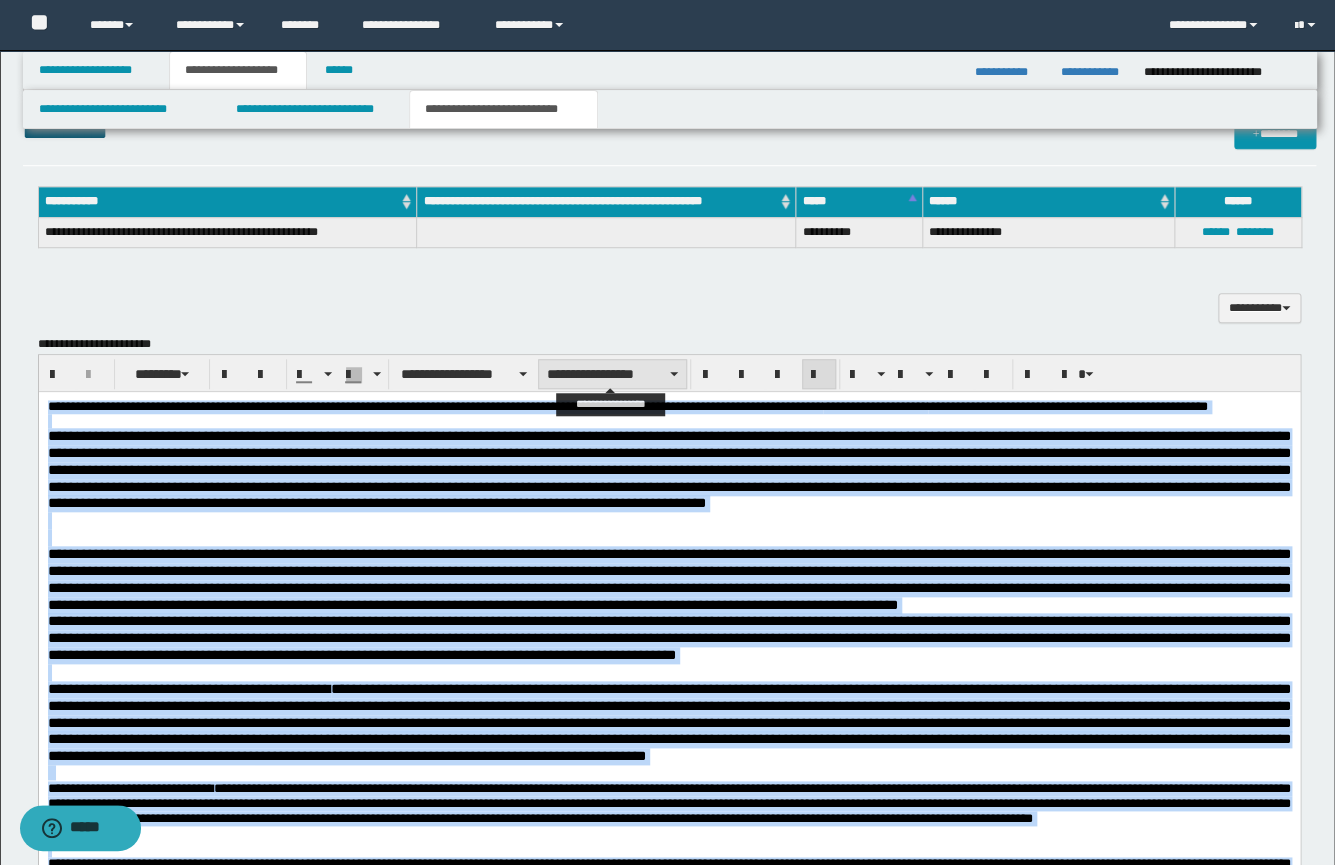 click on "**********" at bounding box center (612, 374) 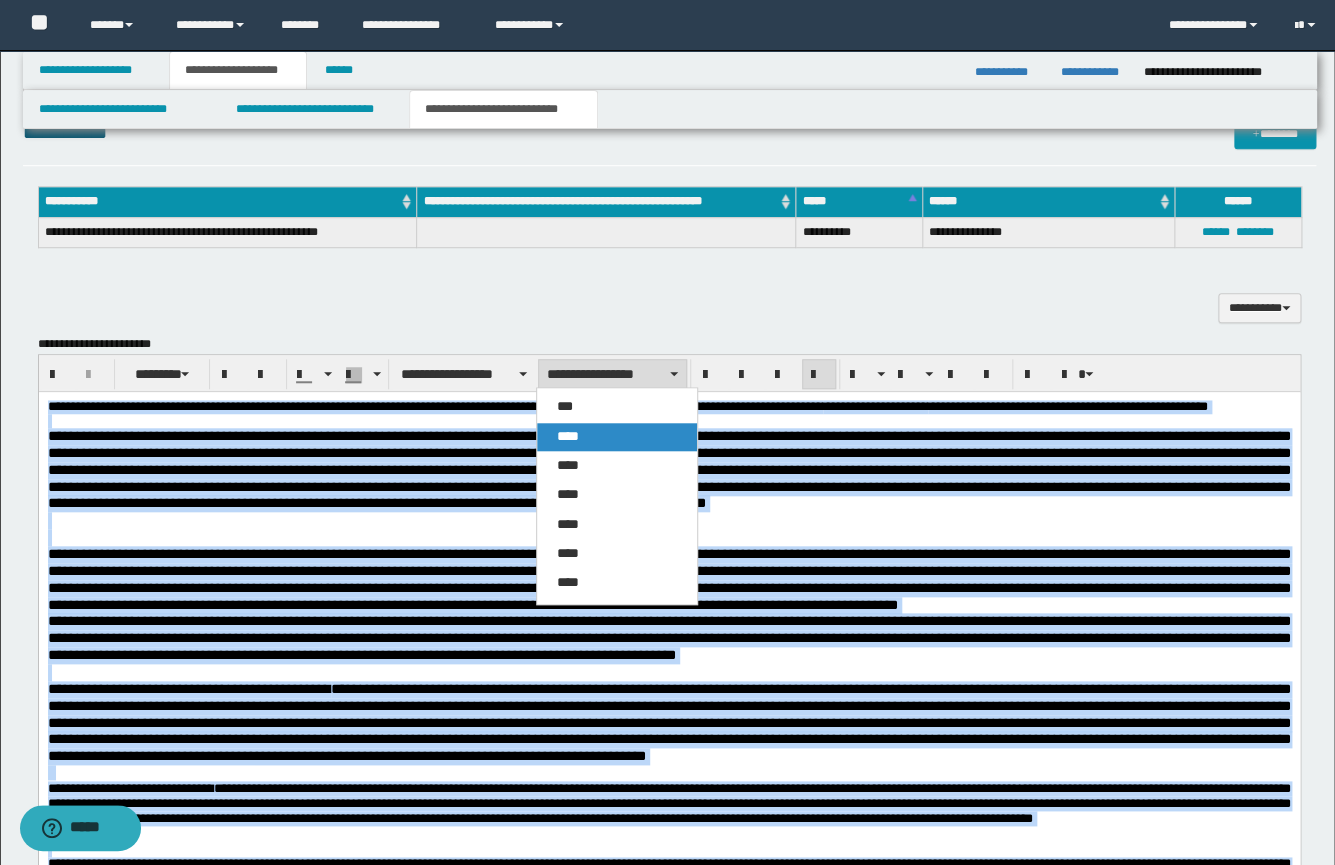 click on "****" at bounding box center (617, 437) 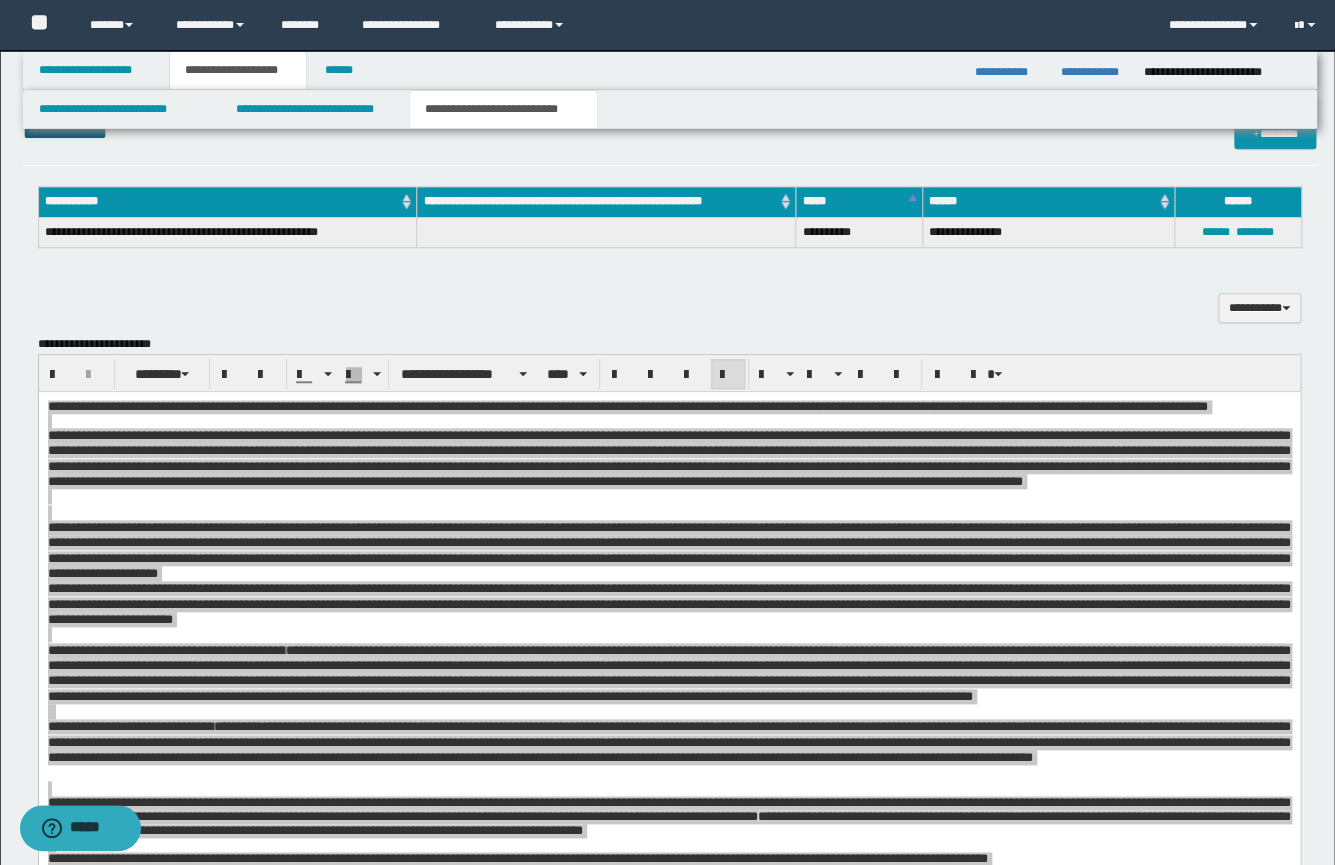 click on "**********" at bounding box center [669, 373] 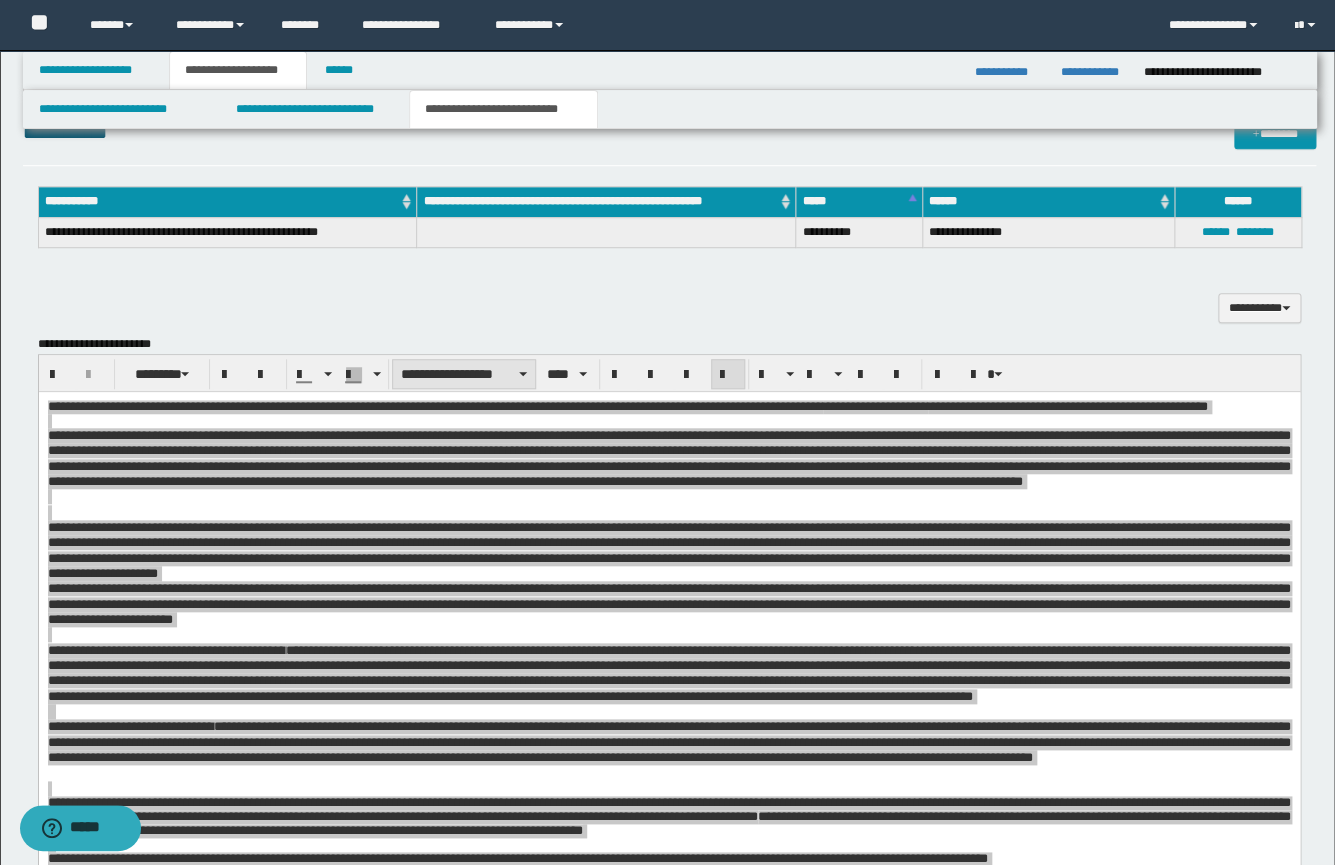 click on "**********" at bounding box center (464, 374) 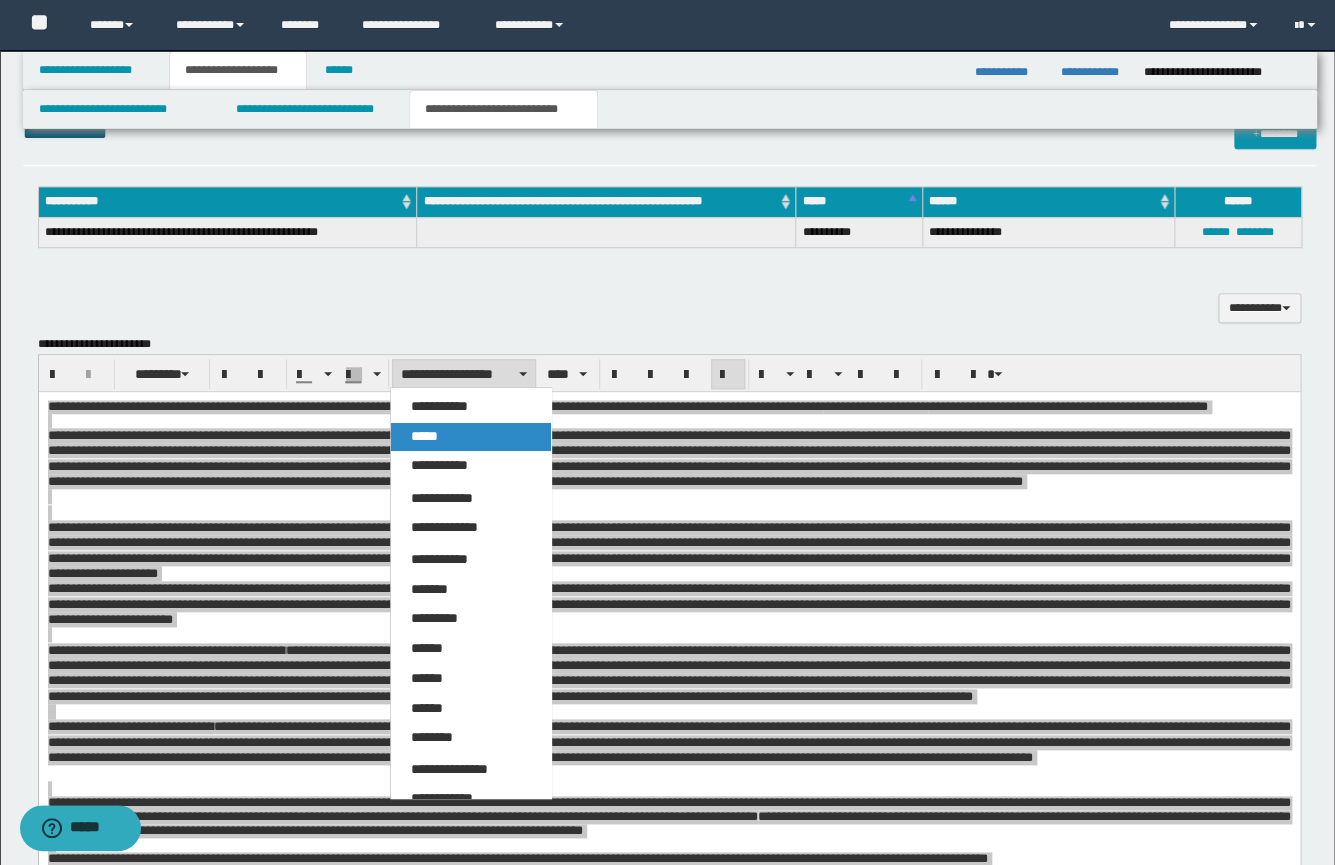 click on "*****" at bounding box center [471, 437] 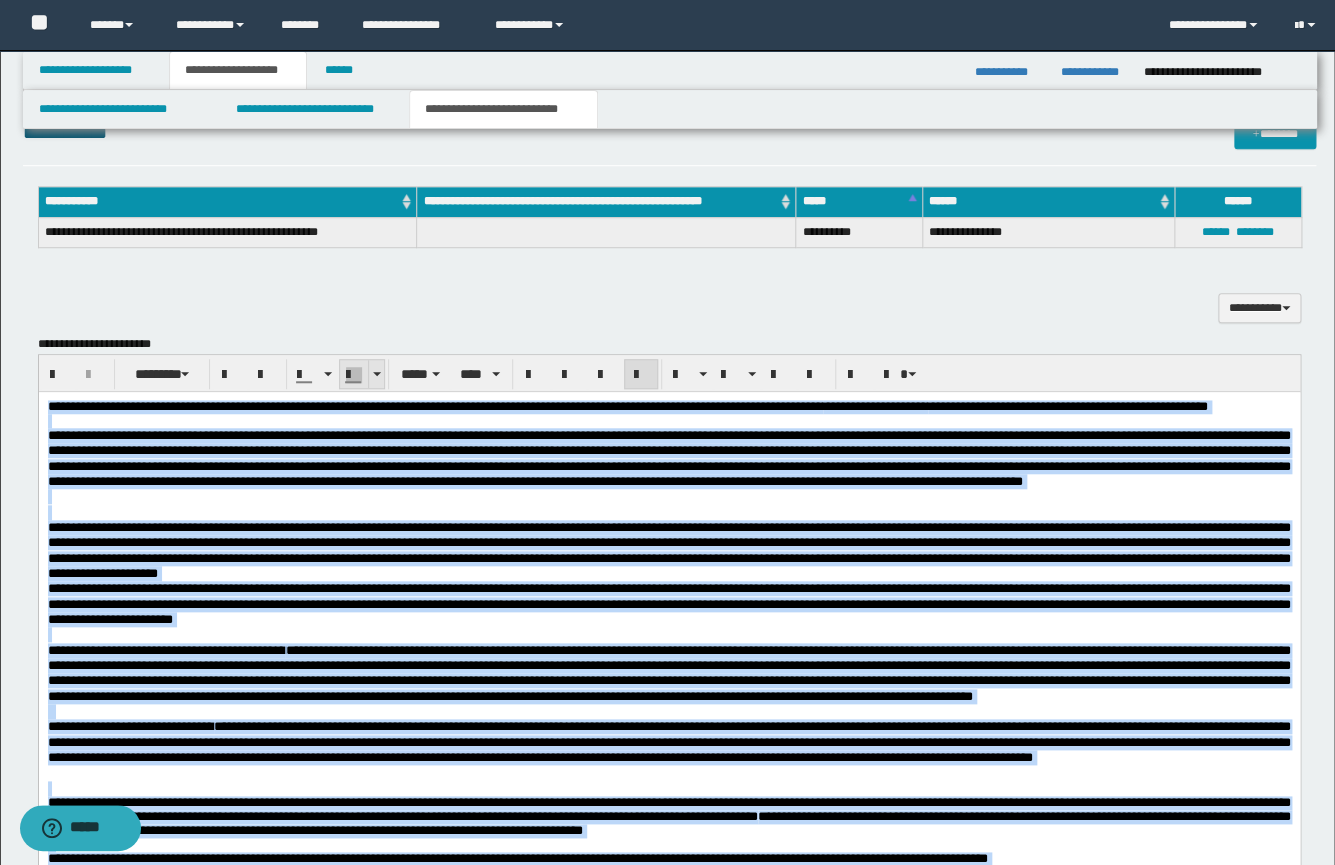 click at bounding box center (376, 374) 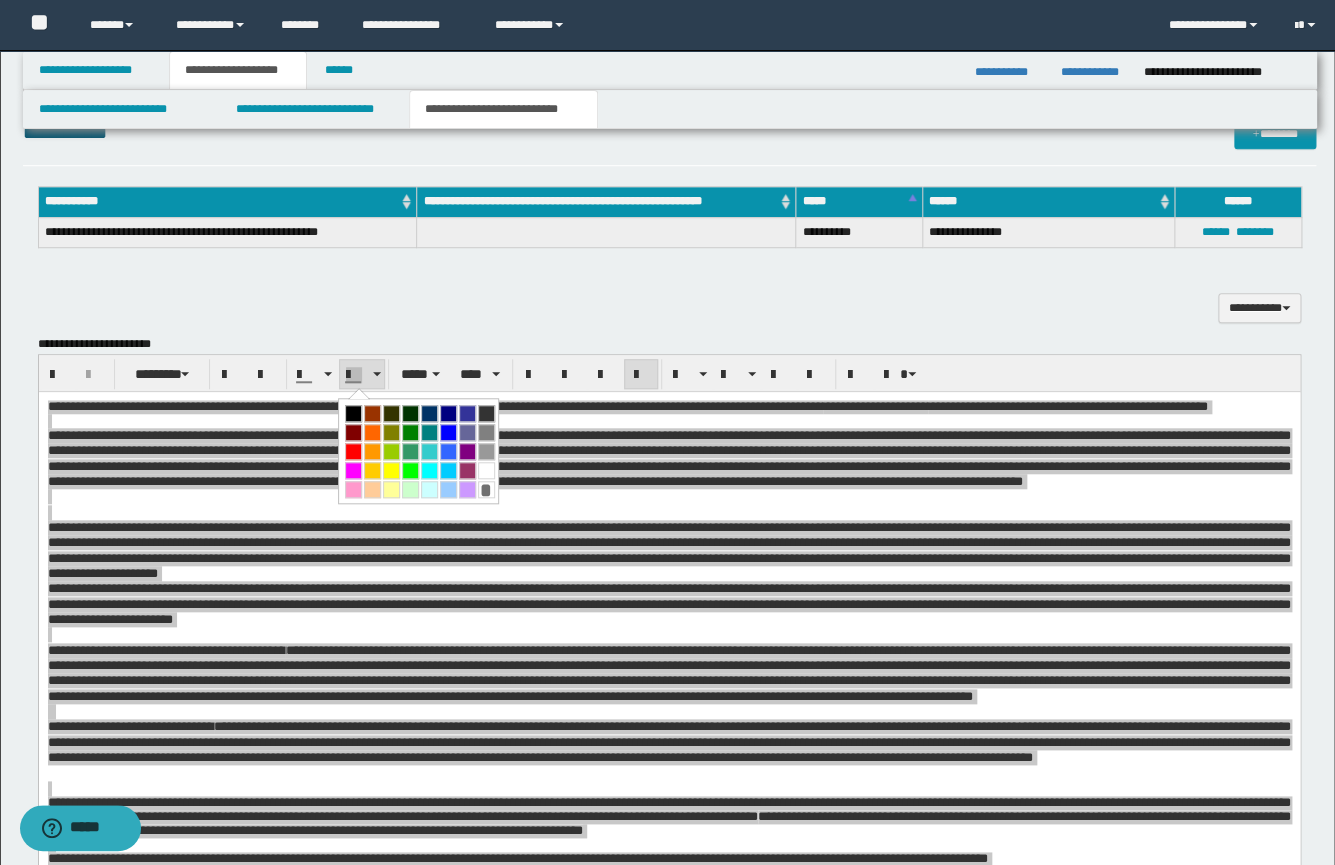 click on "*" at bounding box center [418, 450] 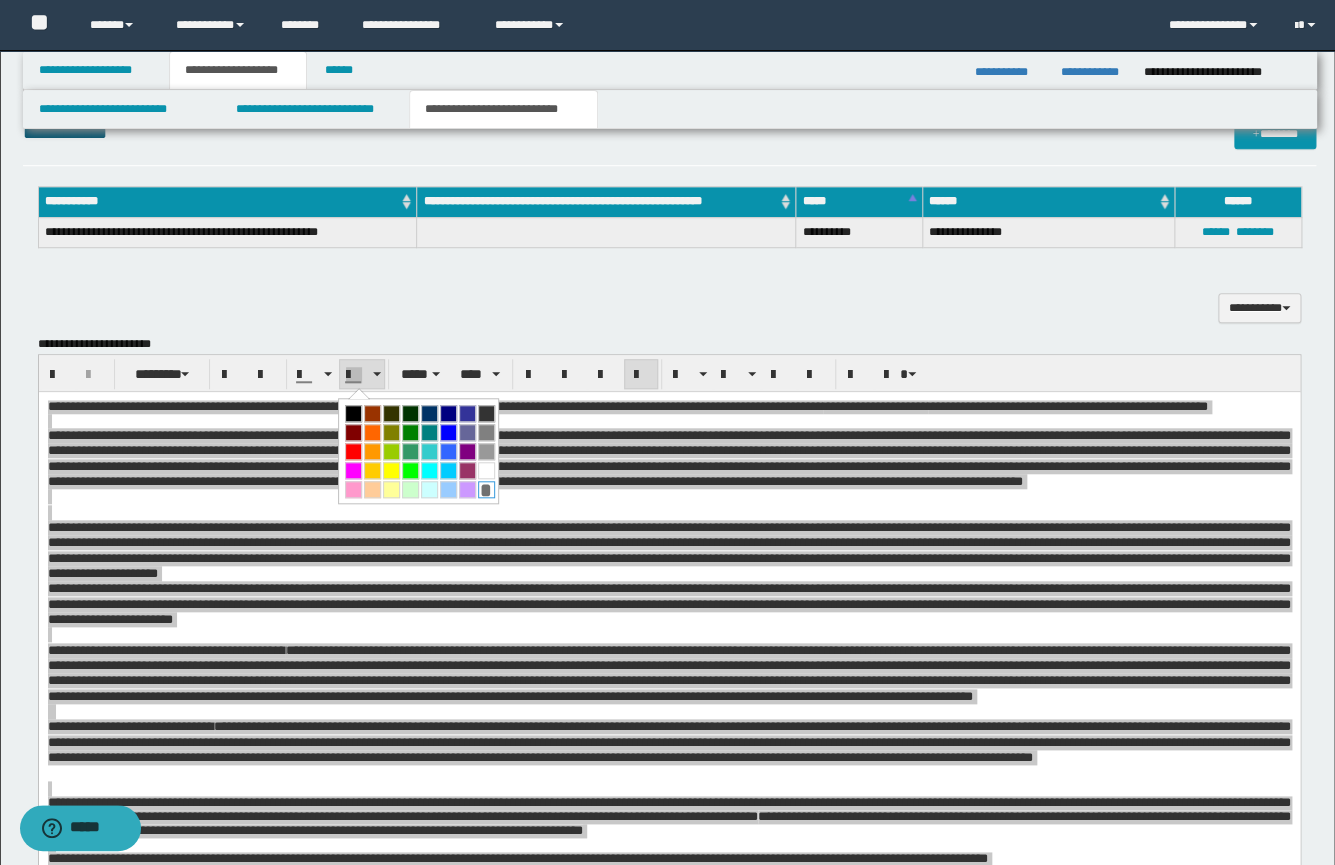 click on "*" at bounding box center (486, 489) 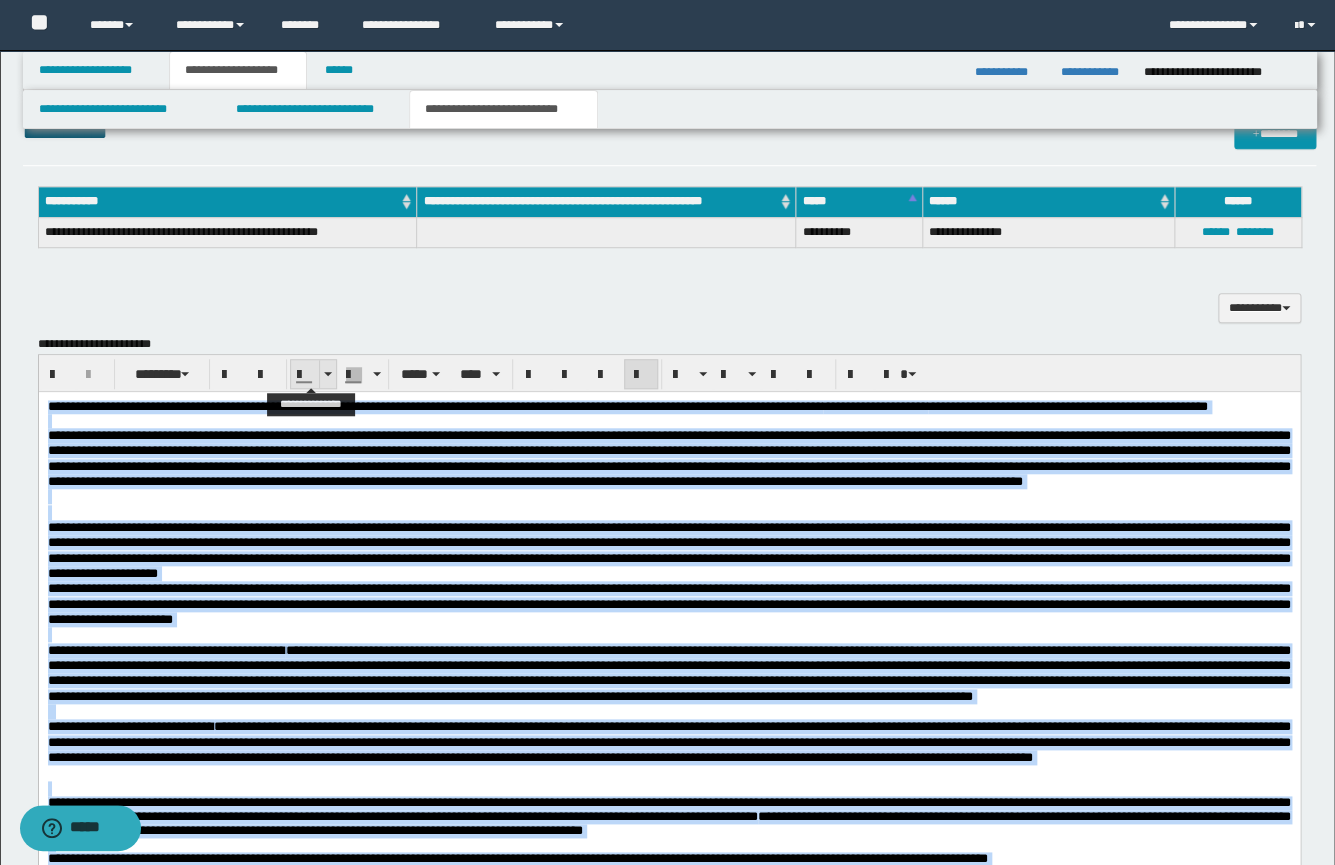 click at bounding box center [327, 374] 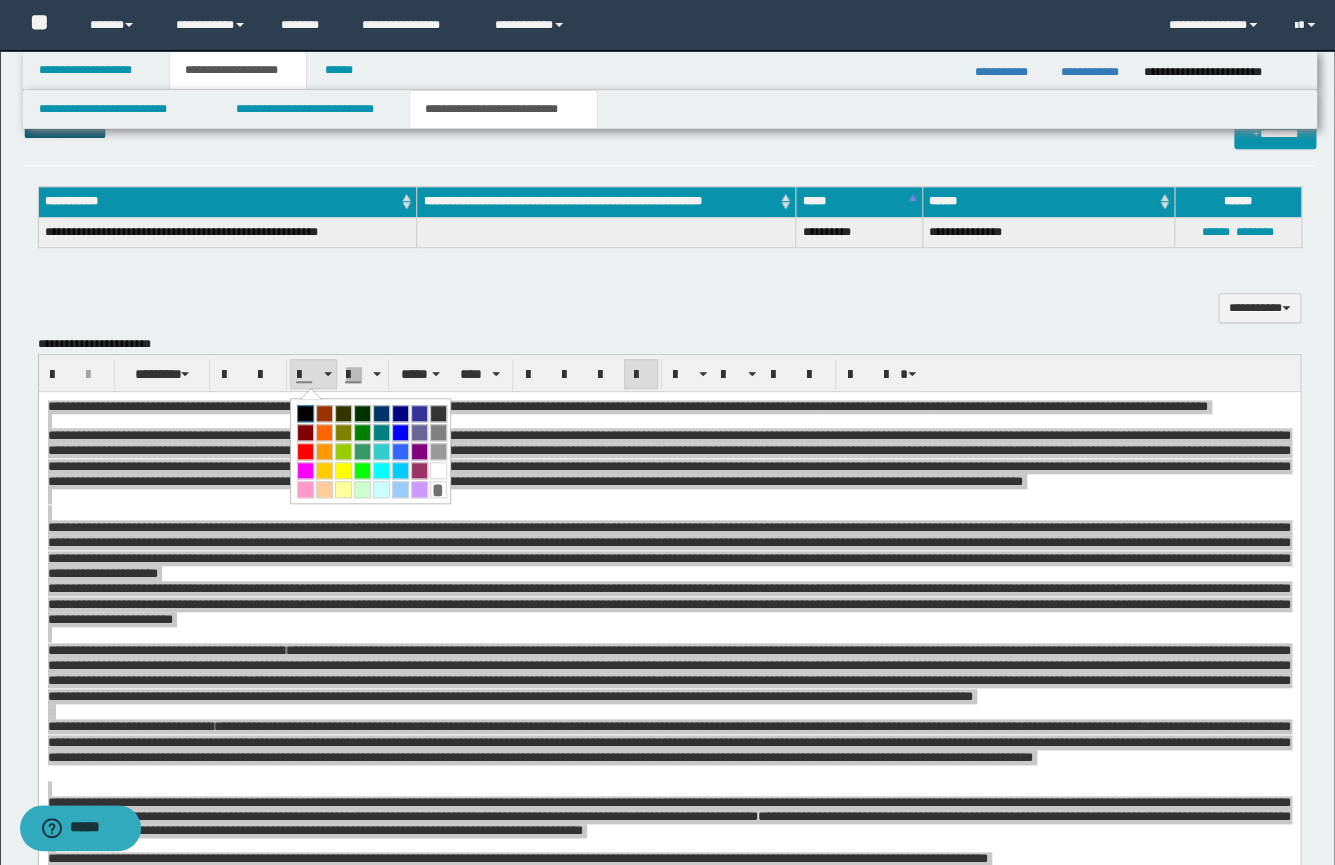 click at bounding box center (305, 413) 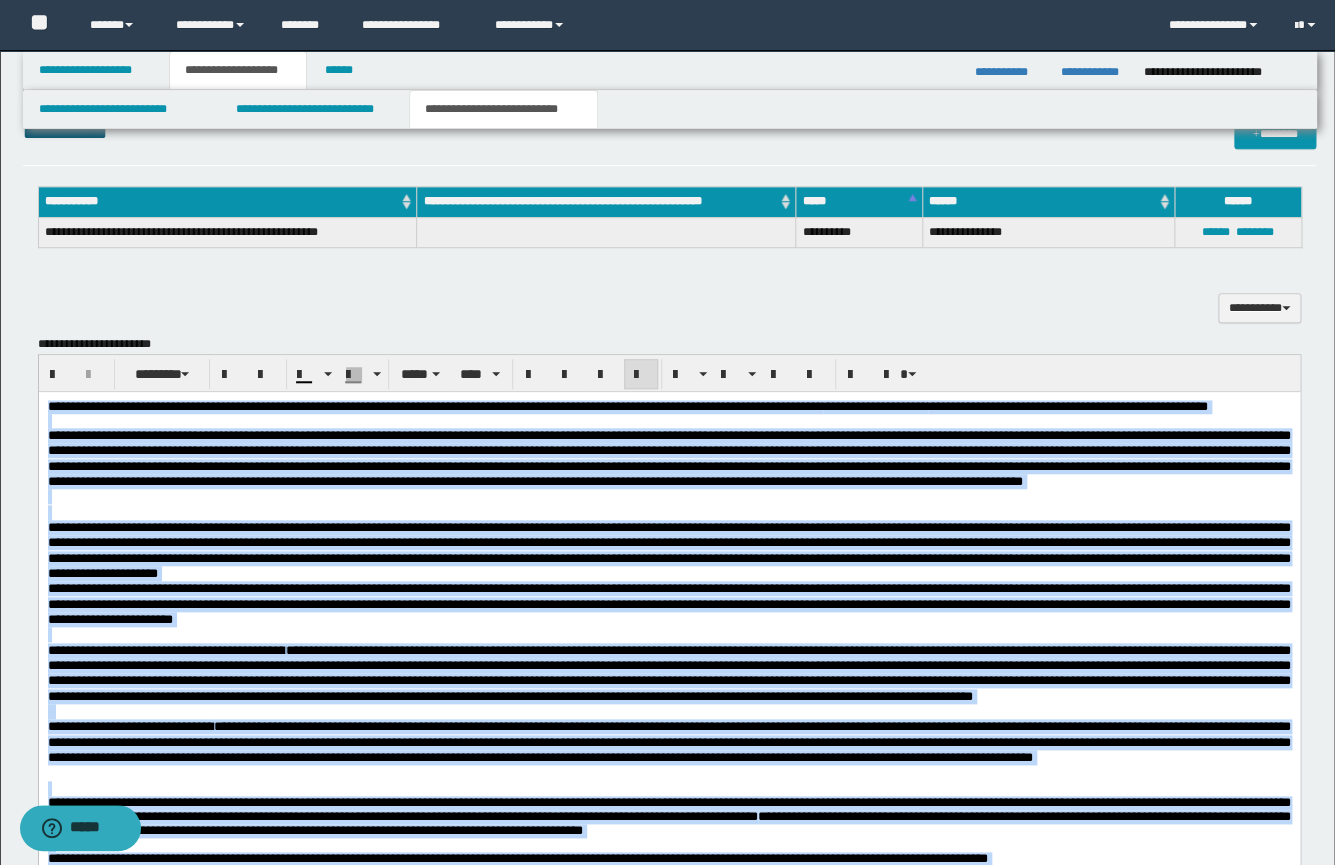 click on "**********" at bounding box center (668, 458) 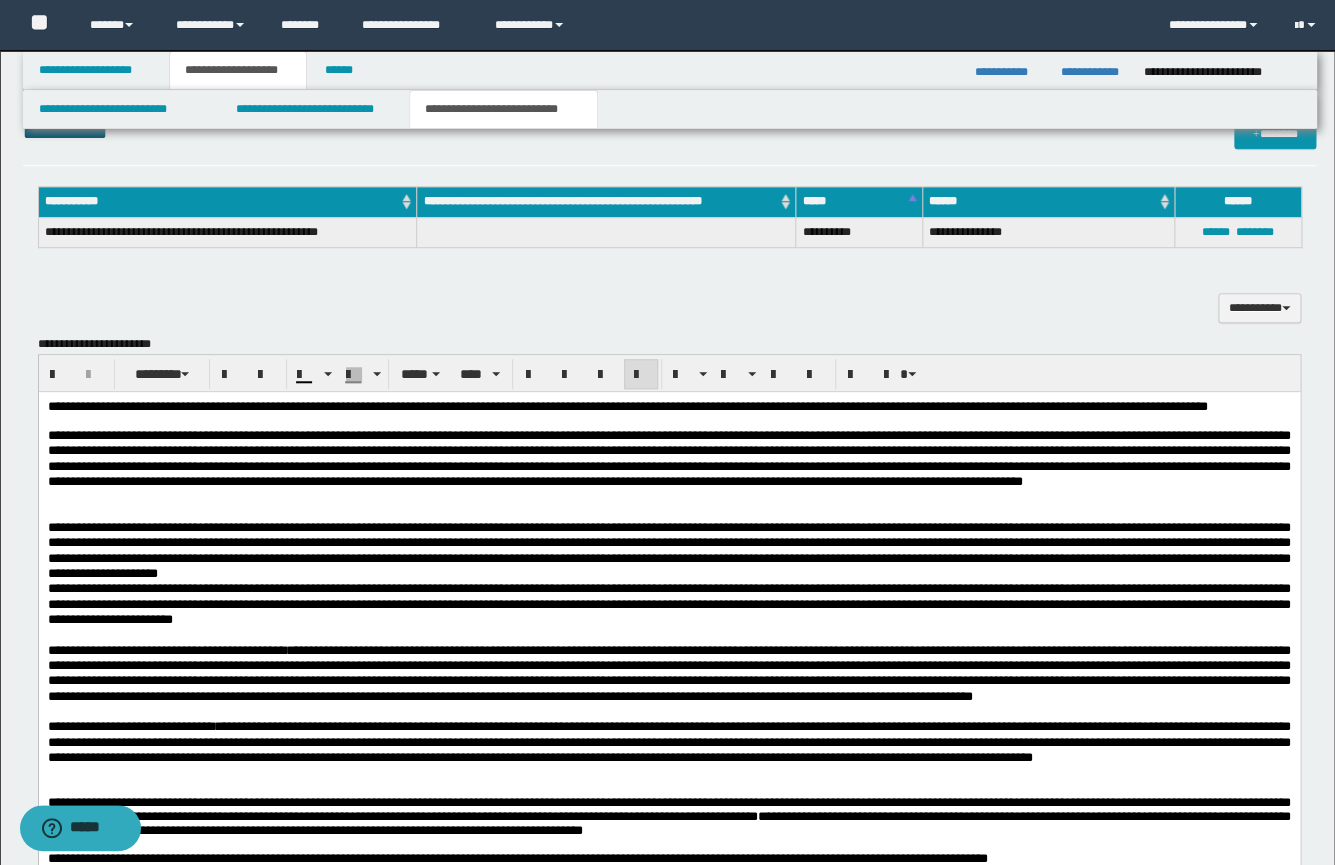 click at bounding box center (668, 512) 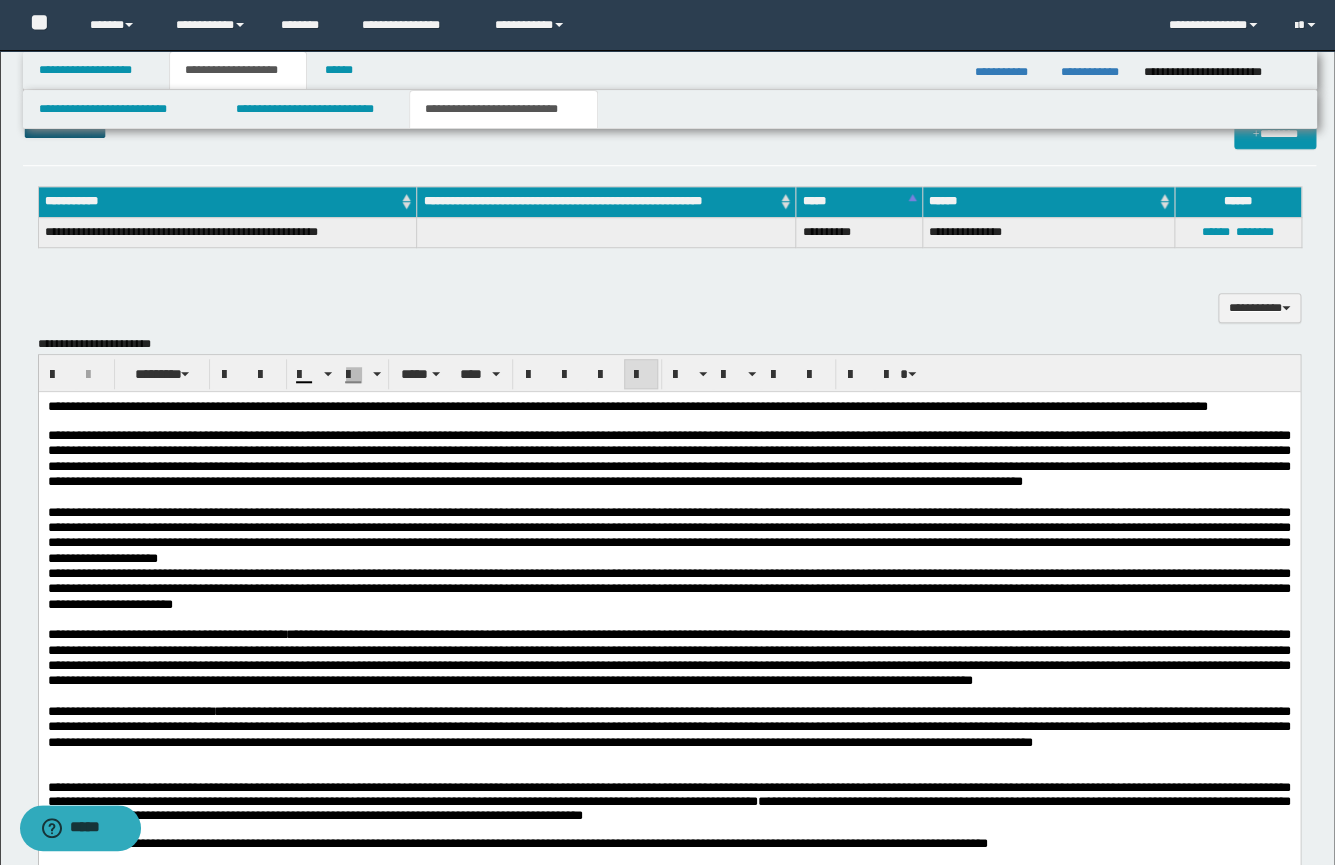 click on "**********" at bounding box center (668, 535) 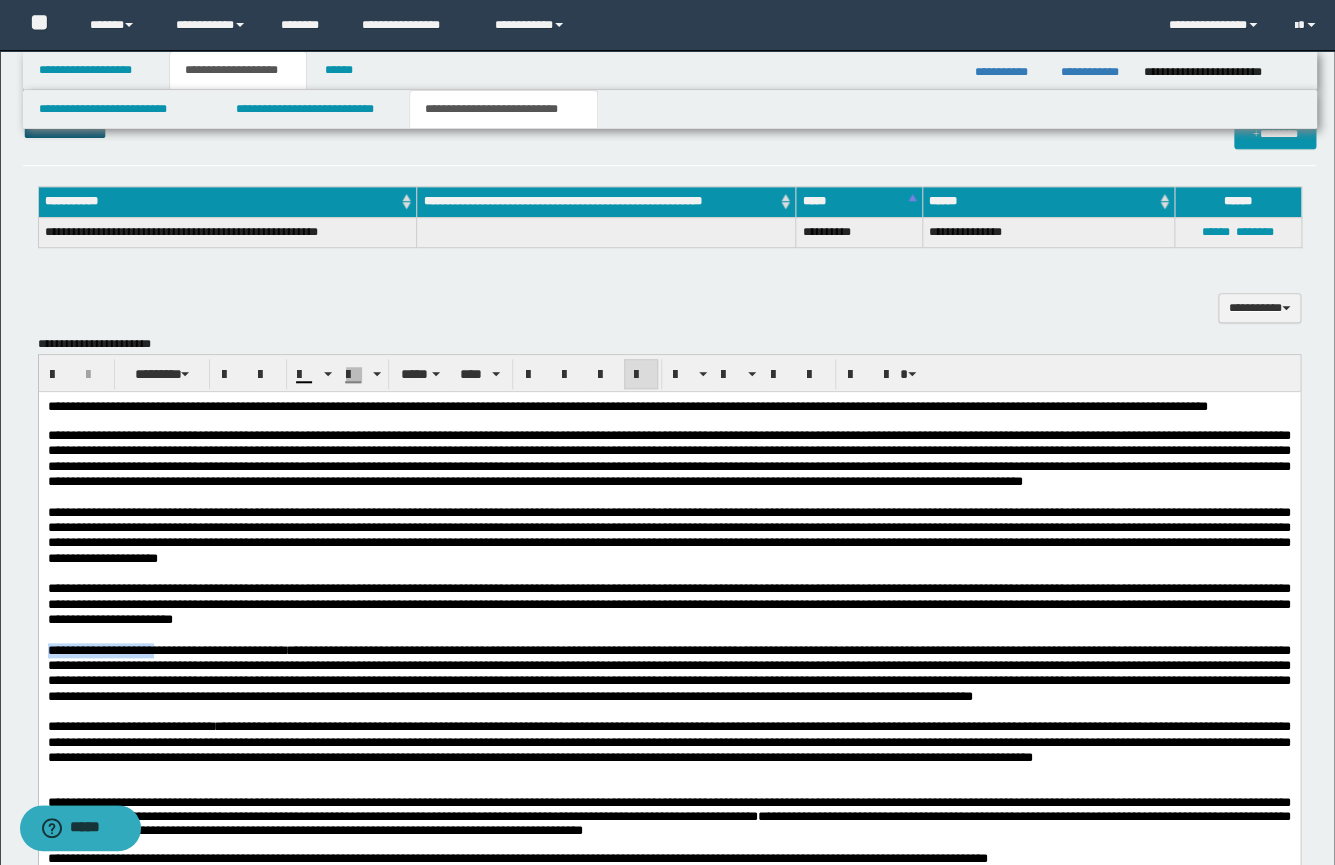 drag, startPoint x: 174, startPoint y: 678, endPoint x: 24, endPoint y: 684, distance: 150.11995 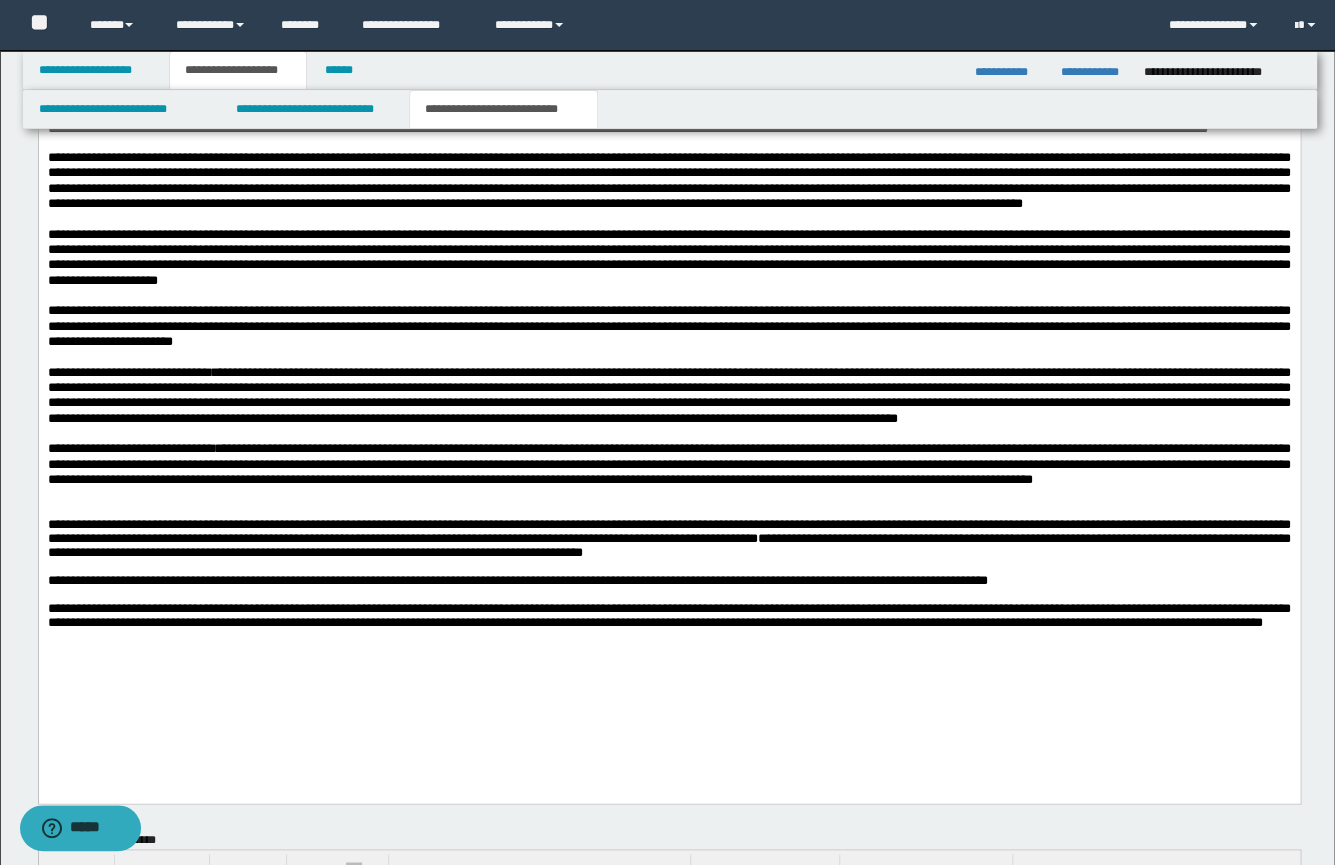 scroll, scrollTop: 713, scrollLeft: 0, axis: vertical 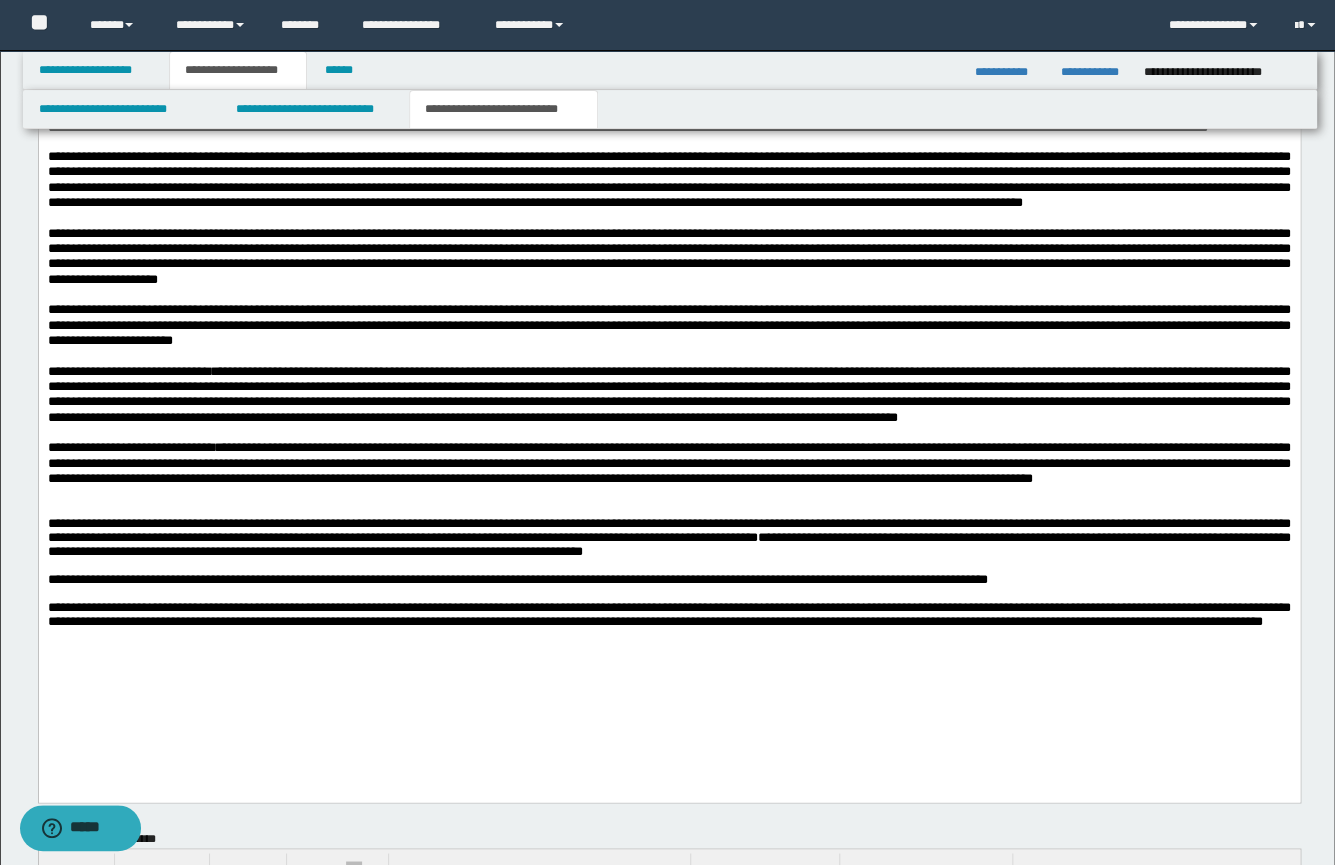 click on "**********" at bounding box center [668, 536] 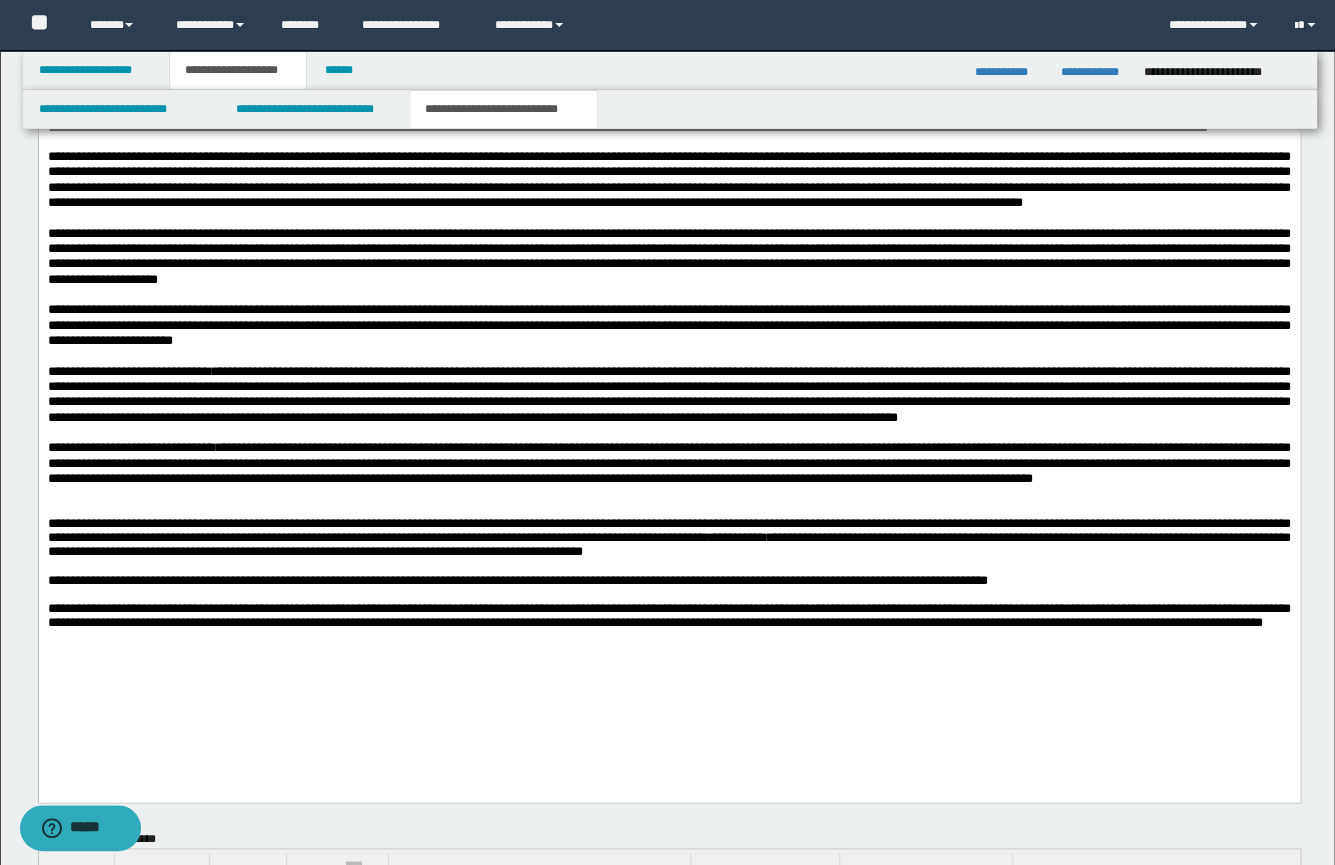 click on "**********" at bounding box center [668, 615] 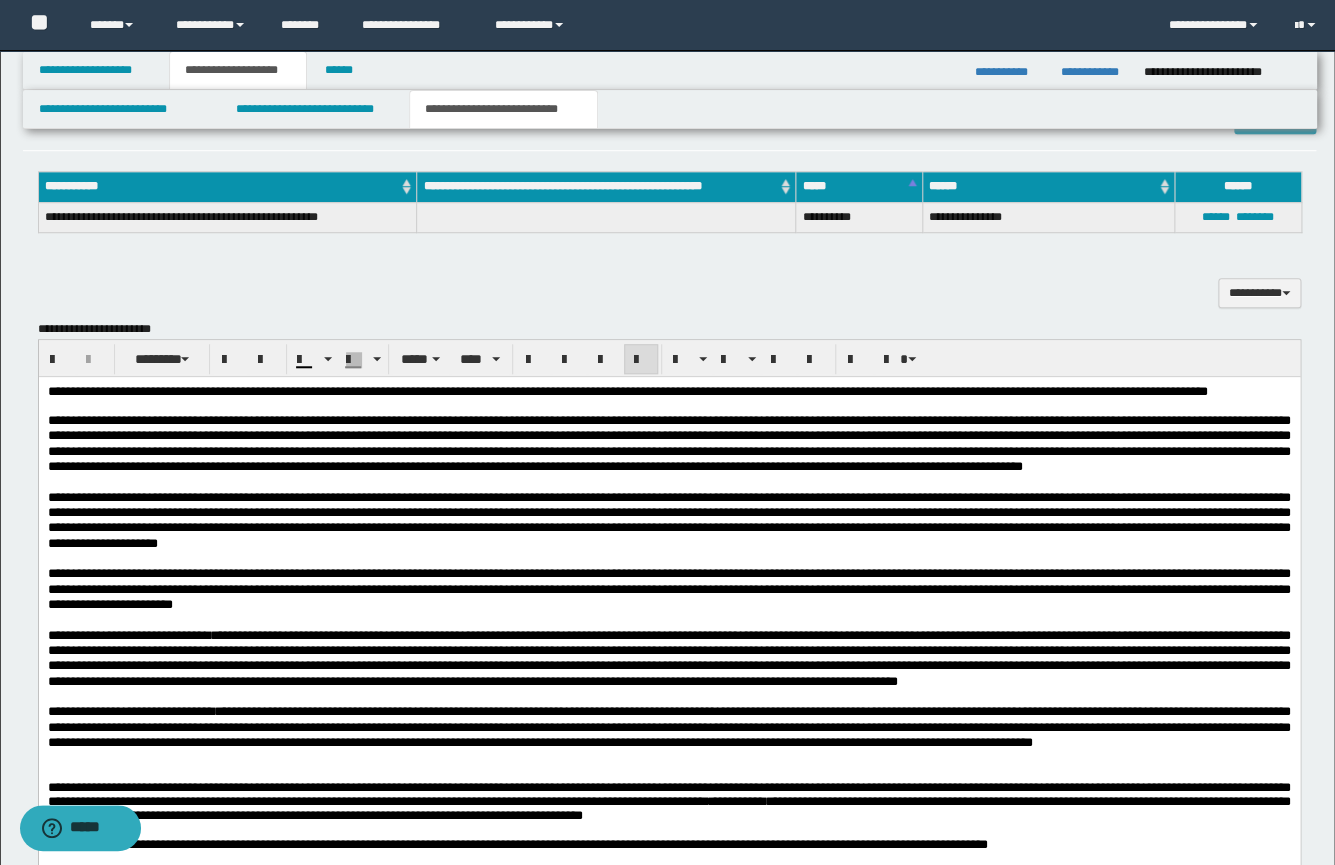 scroll, scrollTop: 445, scrollLeft: 0, axis: vertical 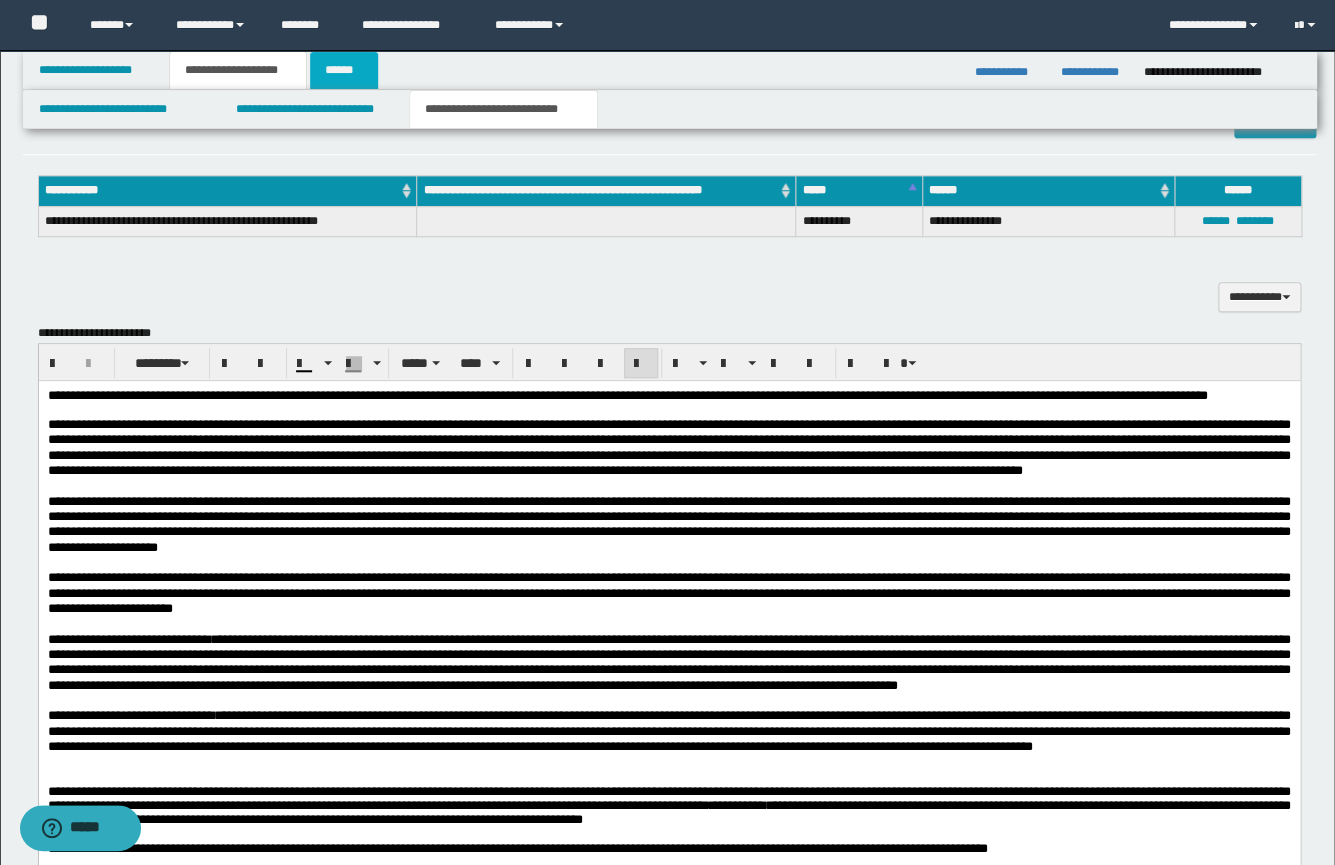 click on "******" at bounding box center [344, 70] 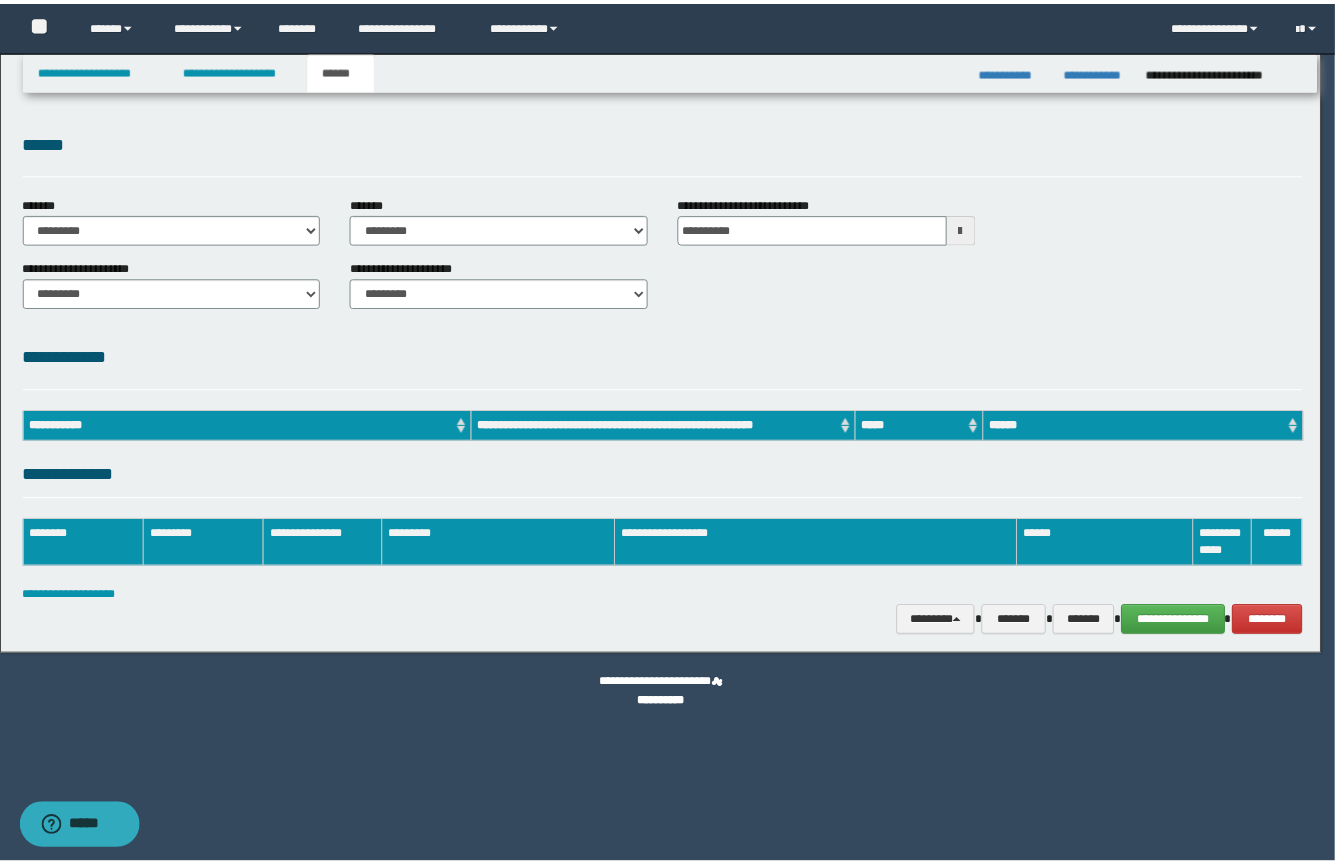 scroll, scrollTop: 0, scrollLeft: 0, axis: both 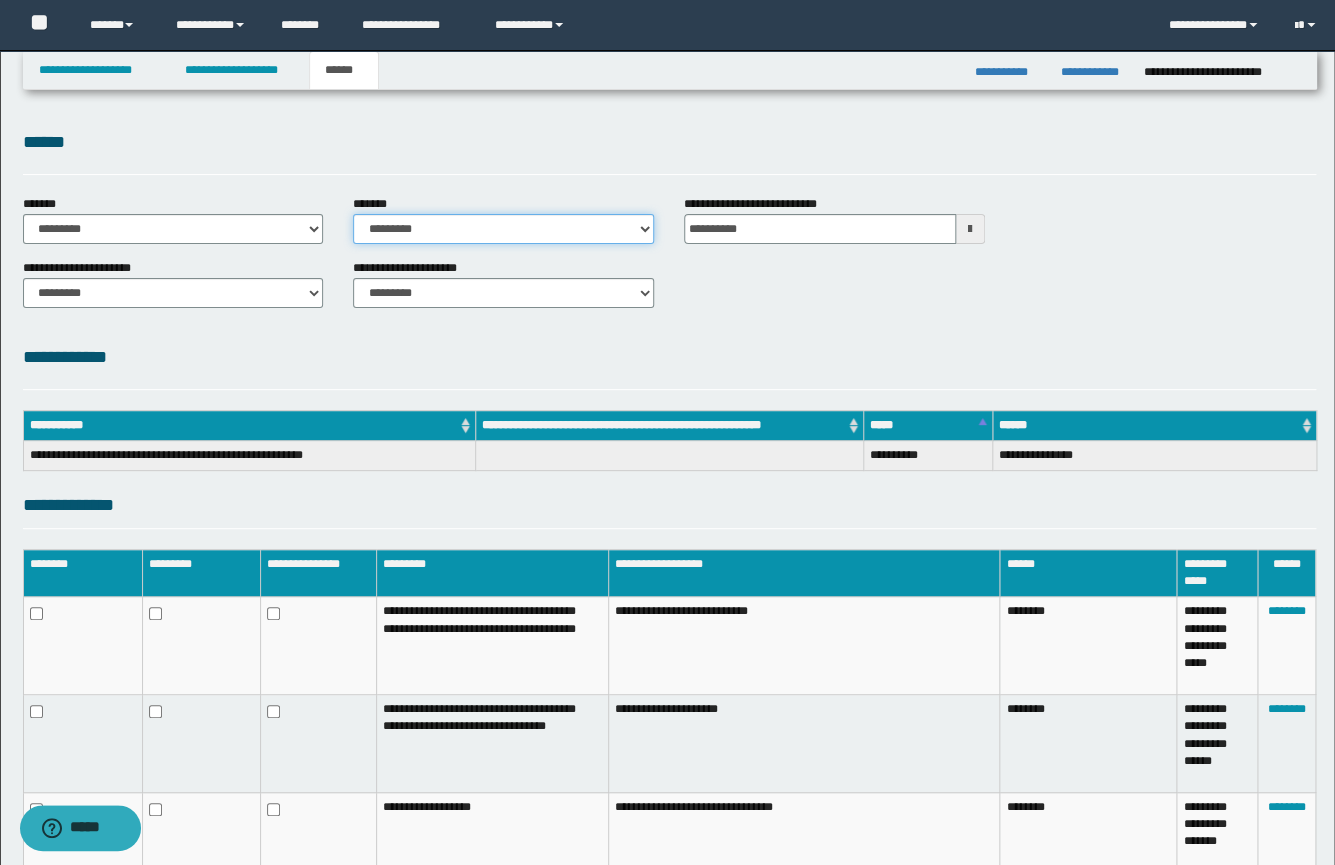 click on "**********" at bounding box center (503, 229) 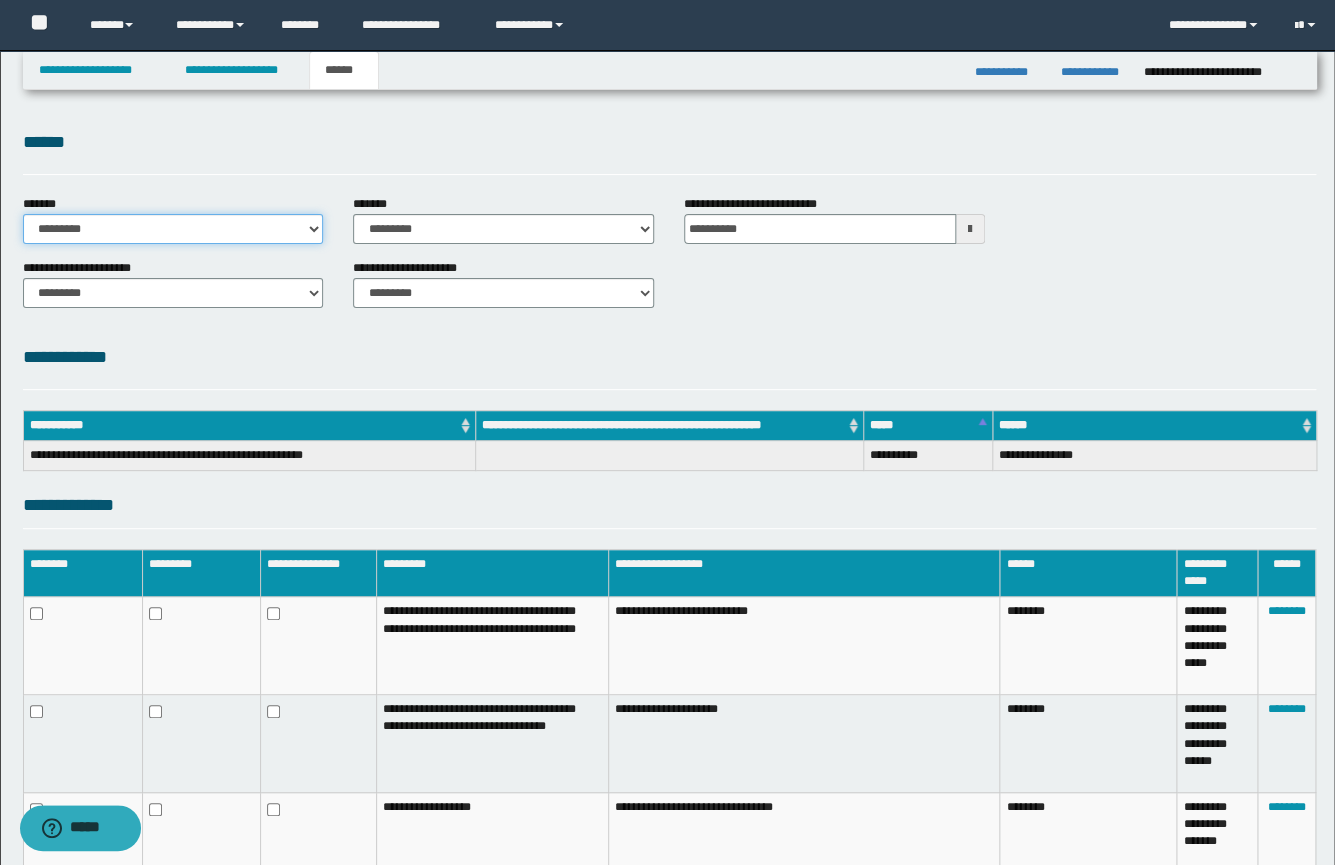 click on "**********" at bounding box center (173, 229) 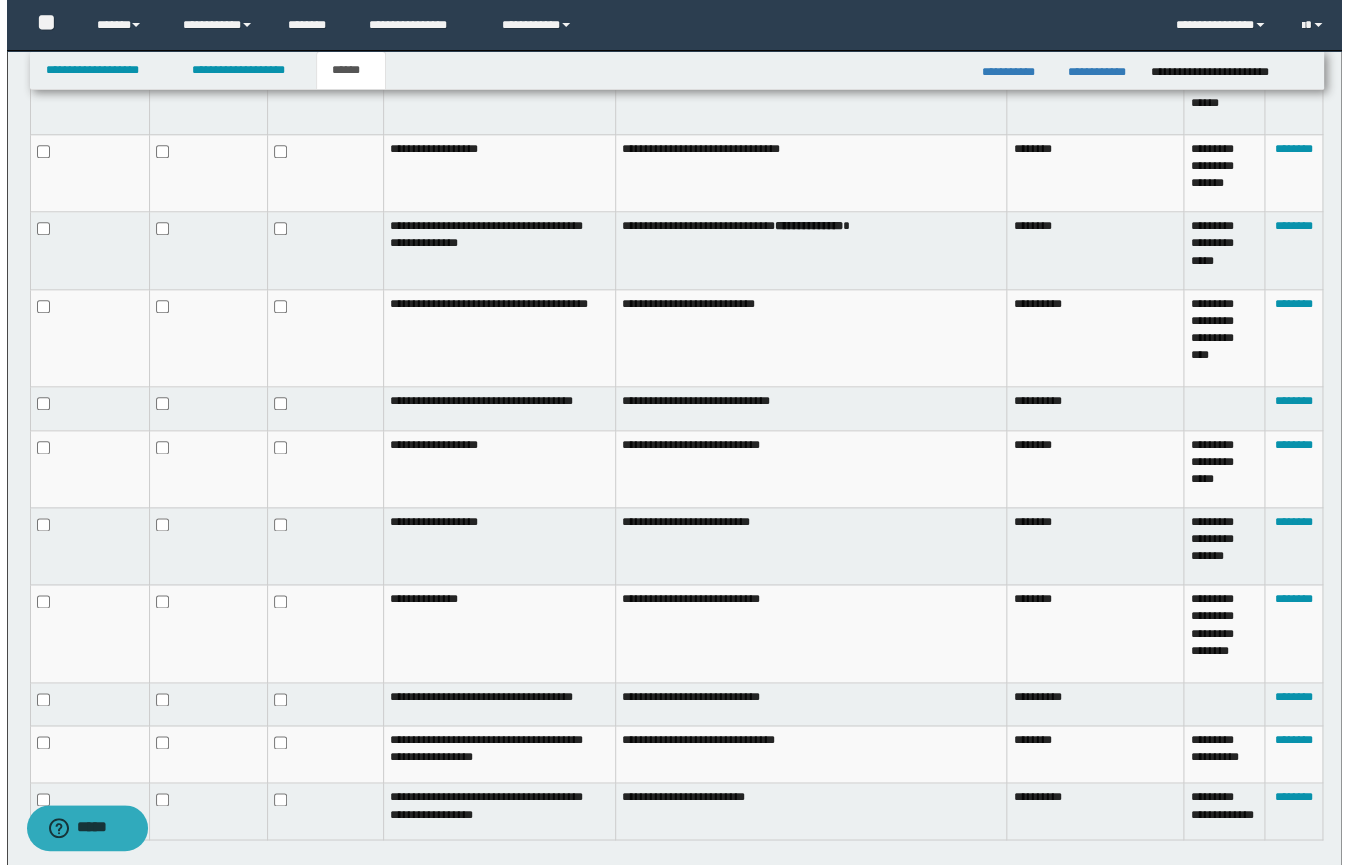 scroll, scrollTop: 797, scrollLeft: 0, axis: vertical 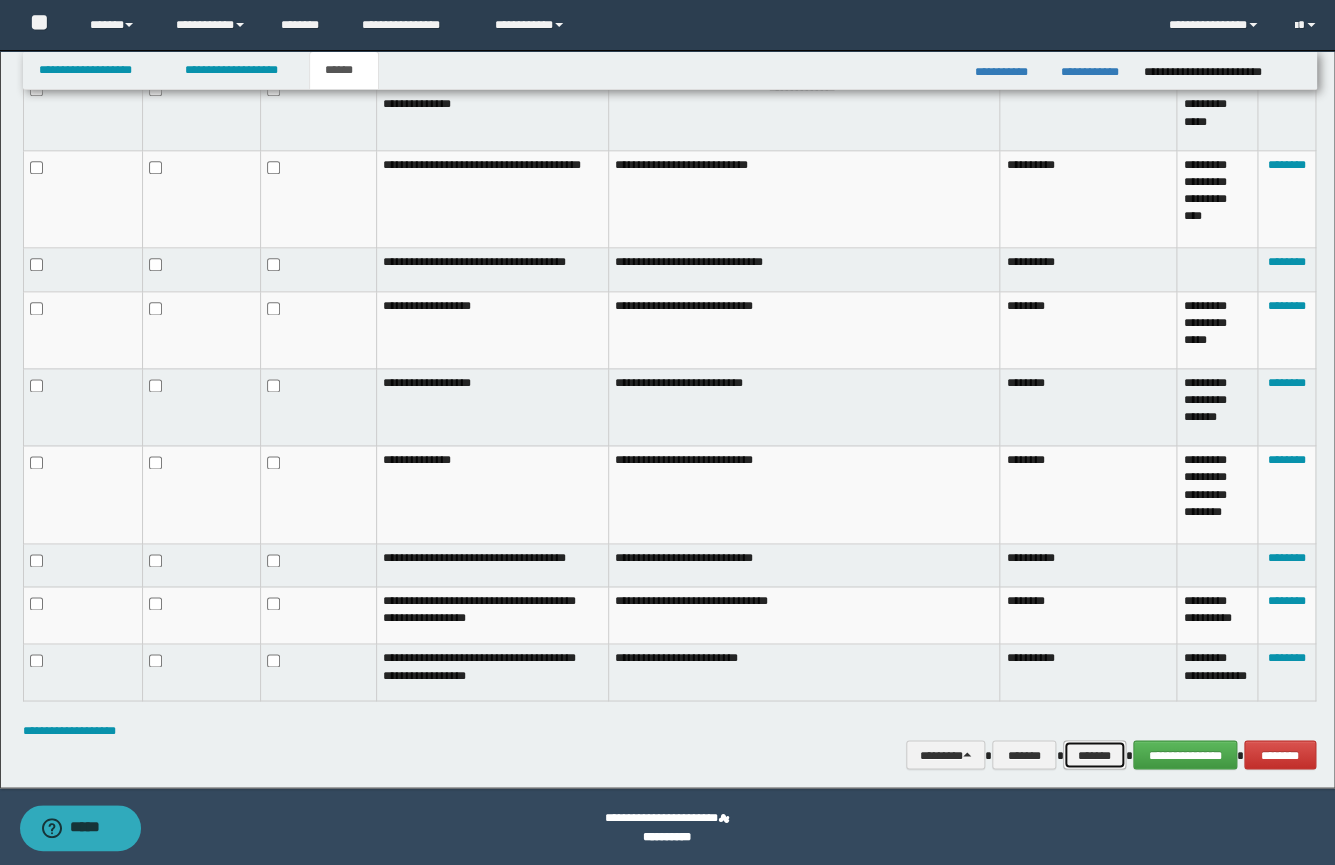 click on "*******" at bounding box center [1094, 755] 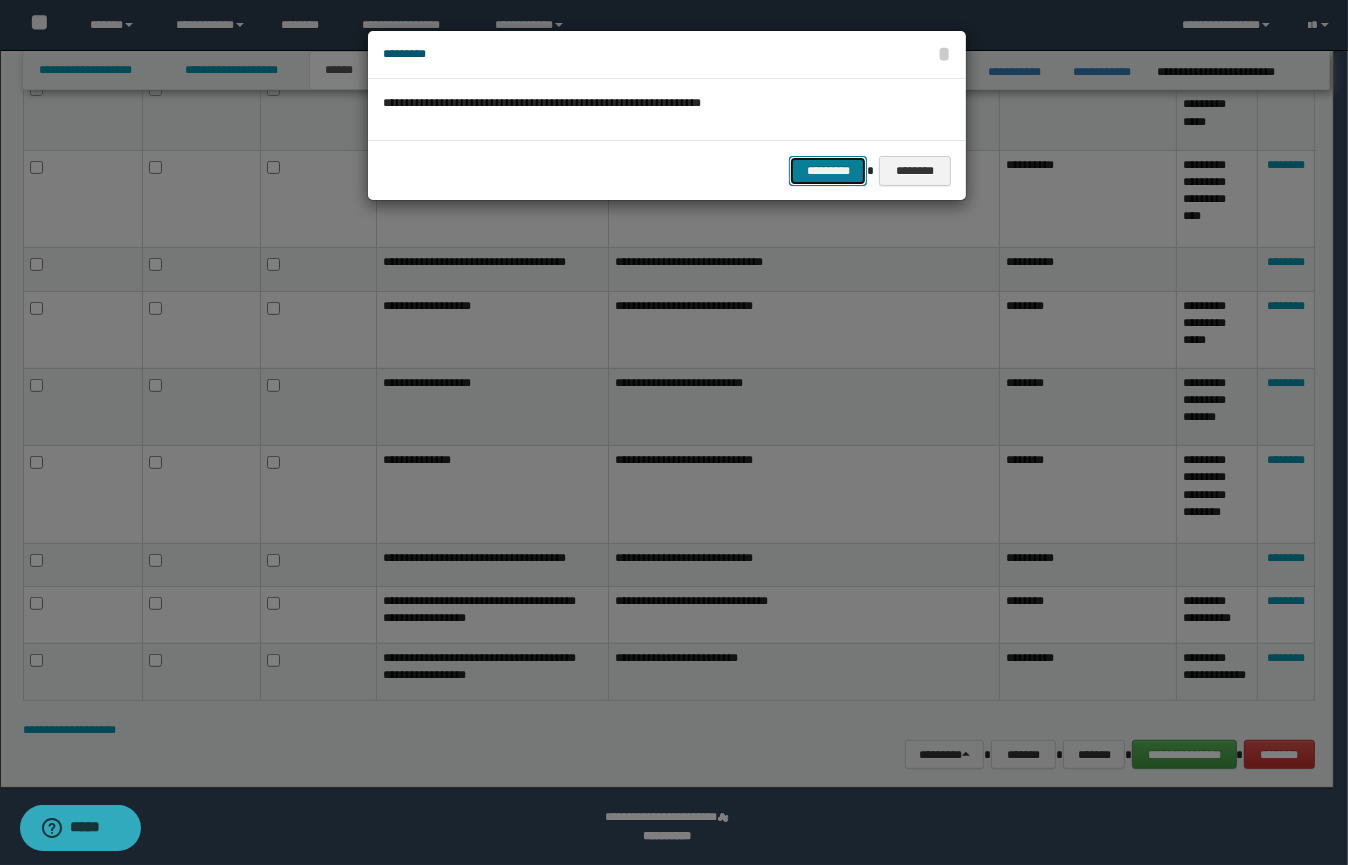 click on "*********" at bounding box center (828, 171) 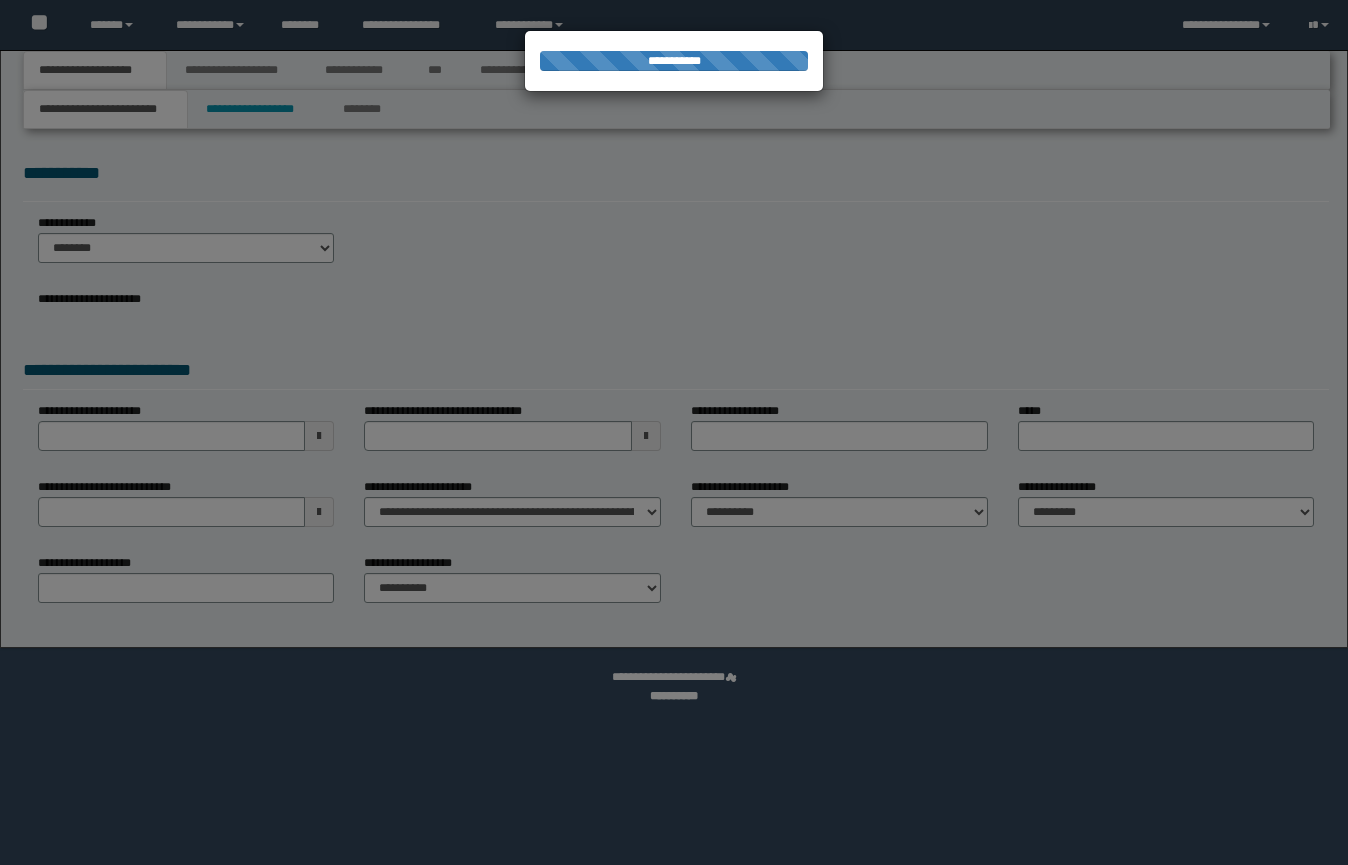 scroll, scrollTop: 0, scrollLeft: 0, axis: both 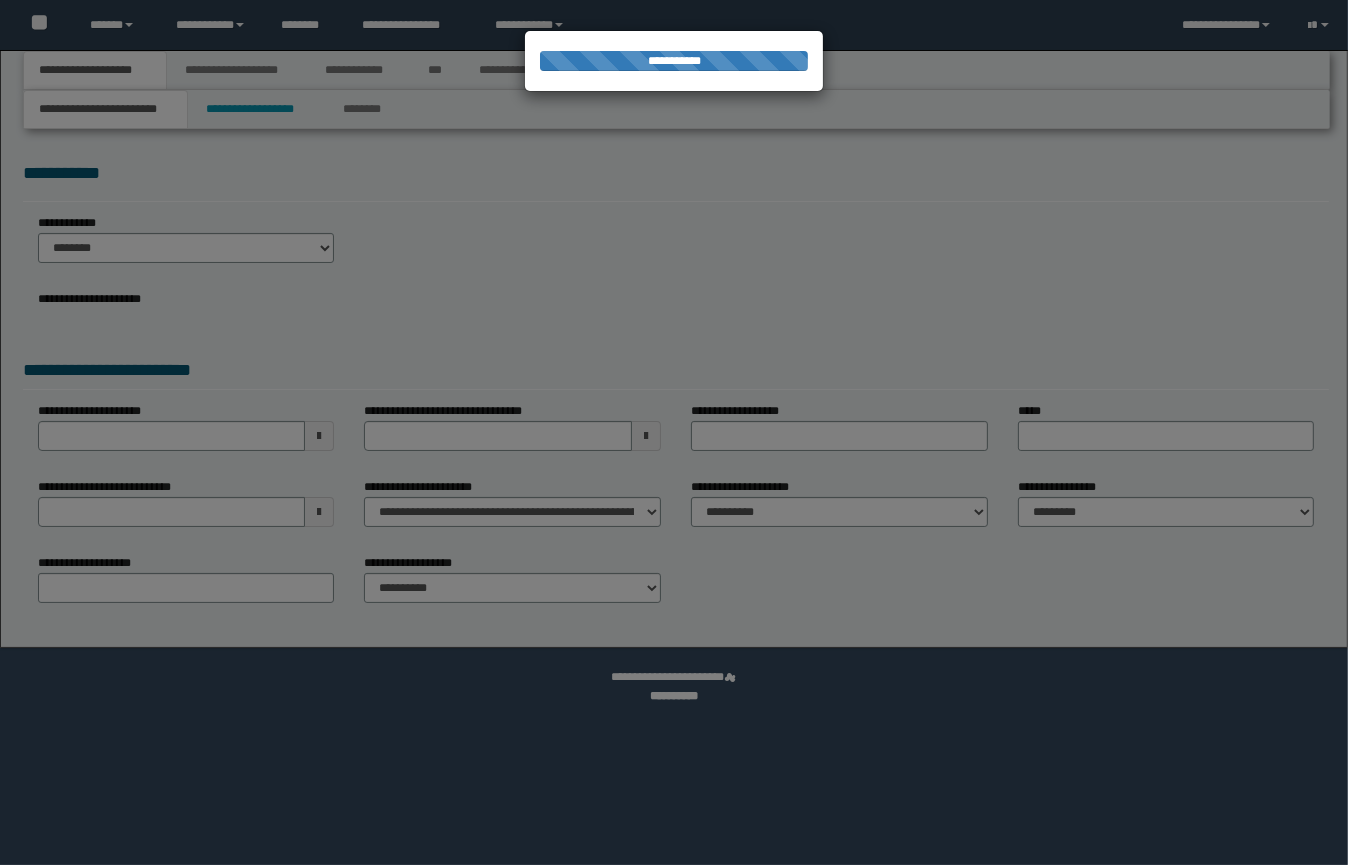 select on "*" 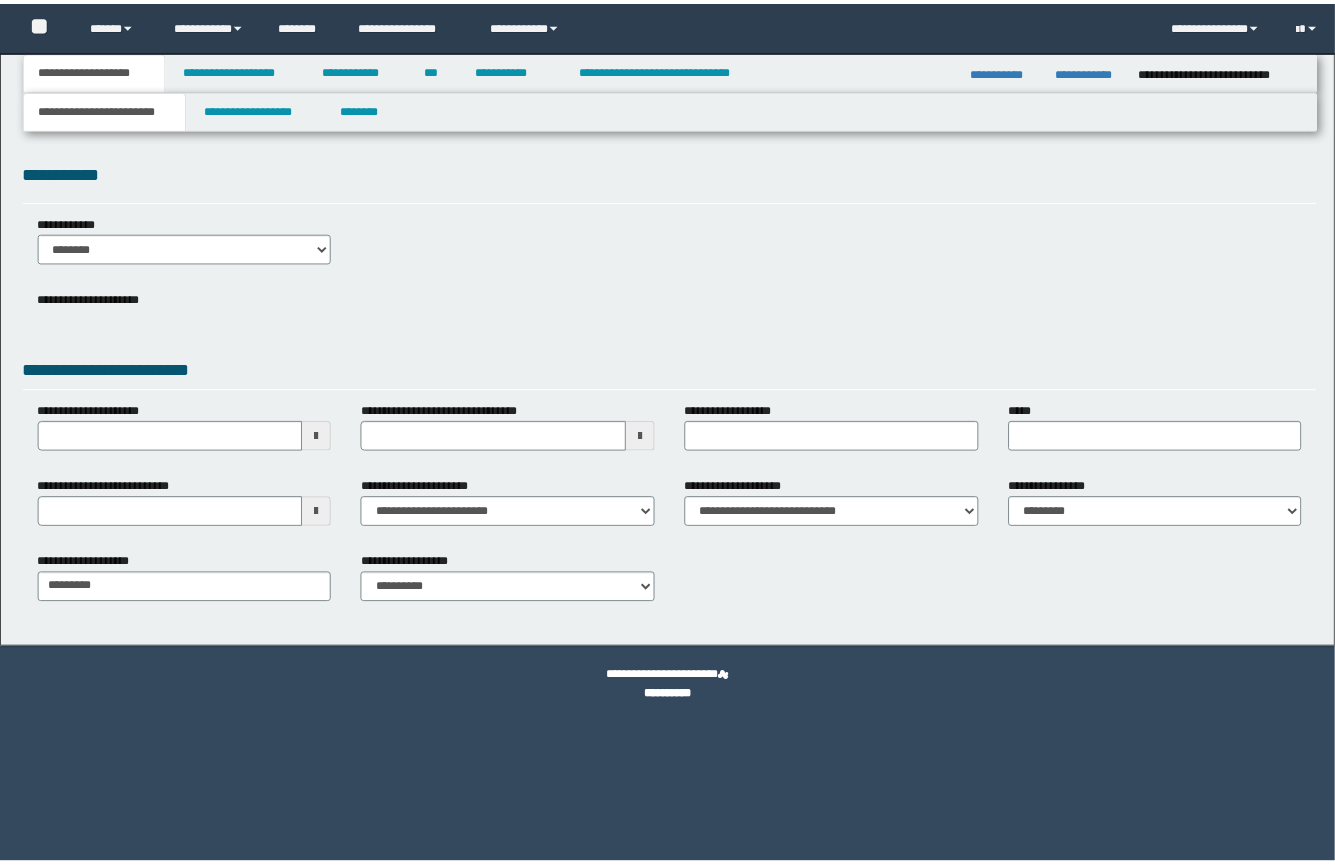 scroll, scrollTop: 0, scrollLeft: 0, axis: both 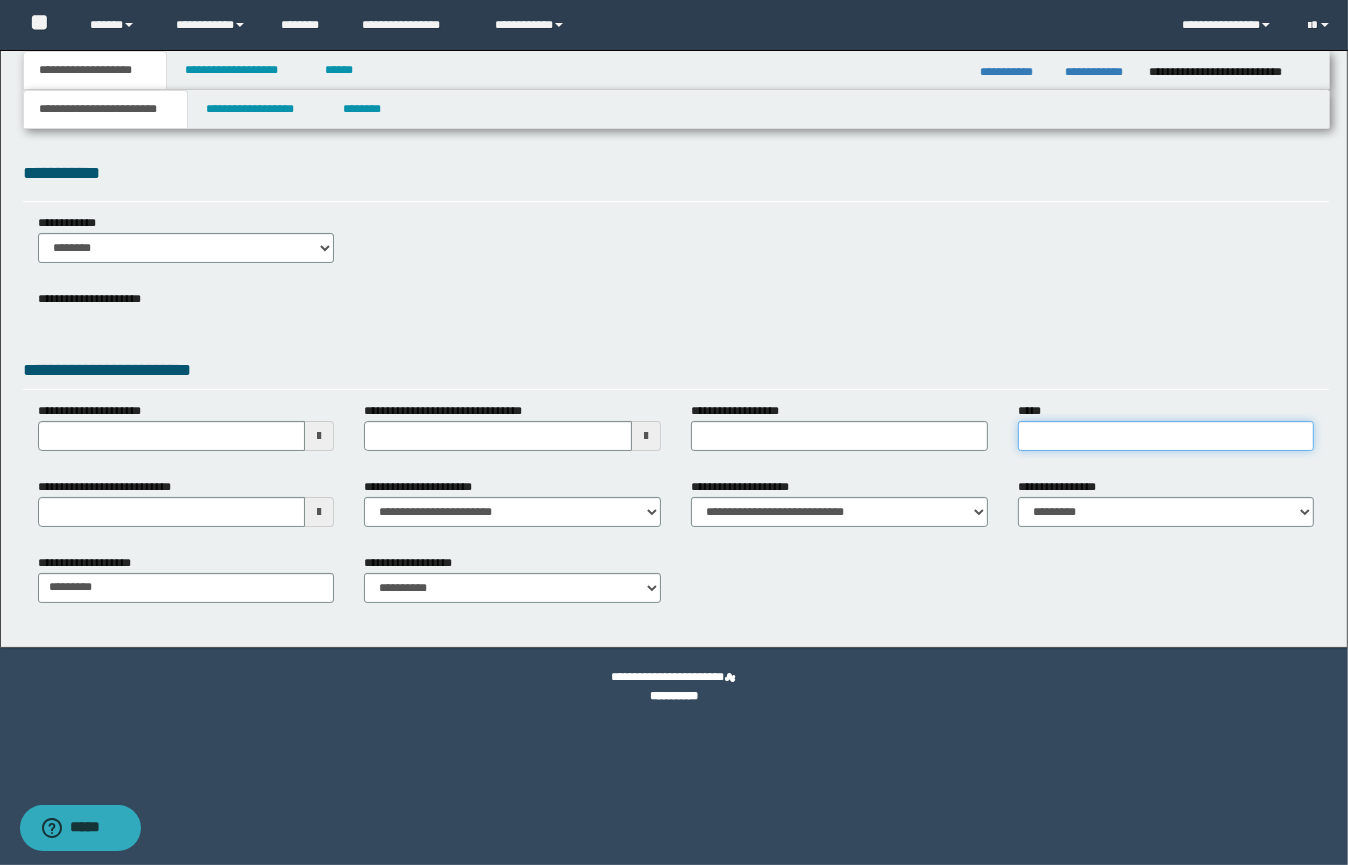 click on "*****" at bounding box center (1166, 436) 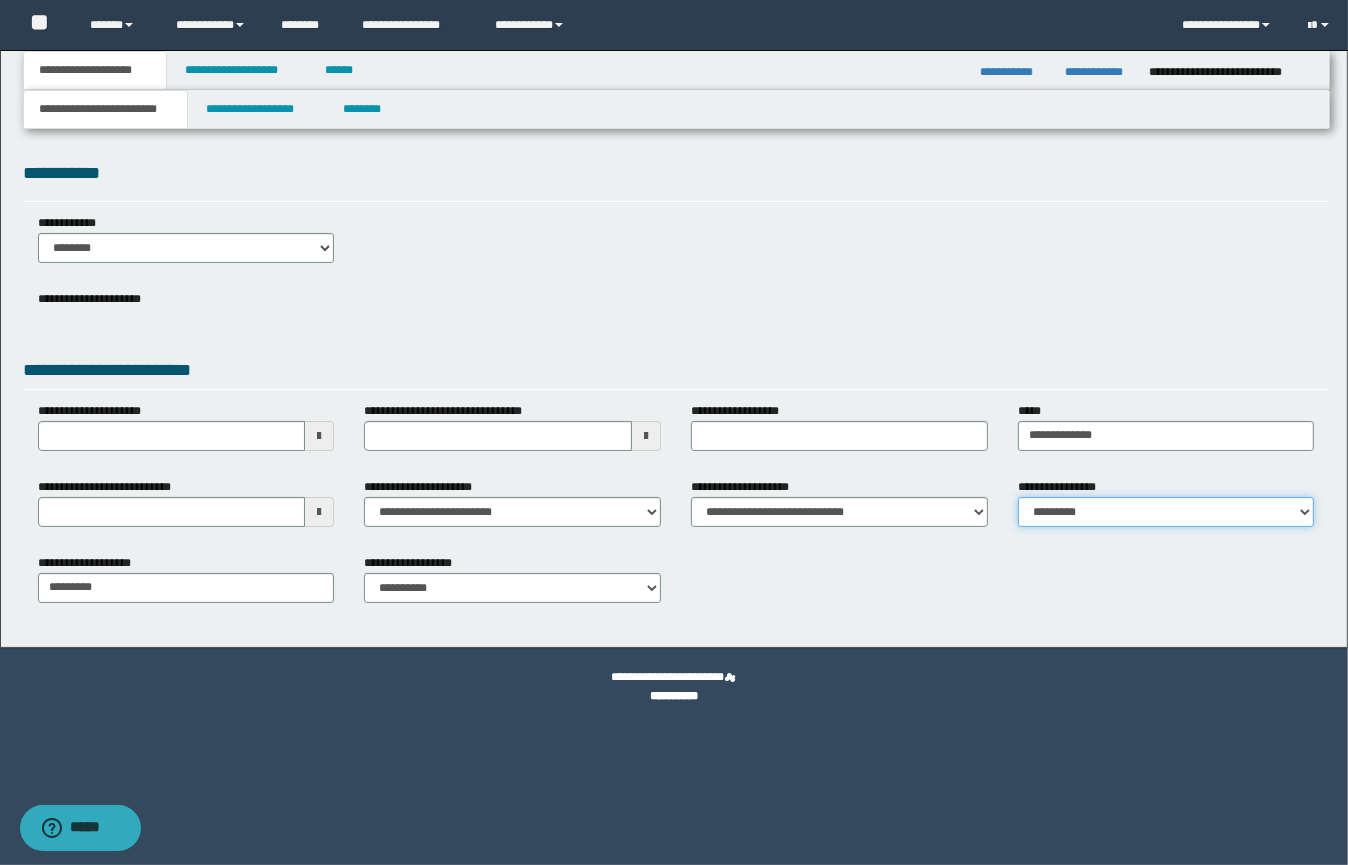 click on "**********" at bounding box center [1166, 512] 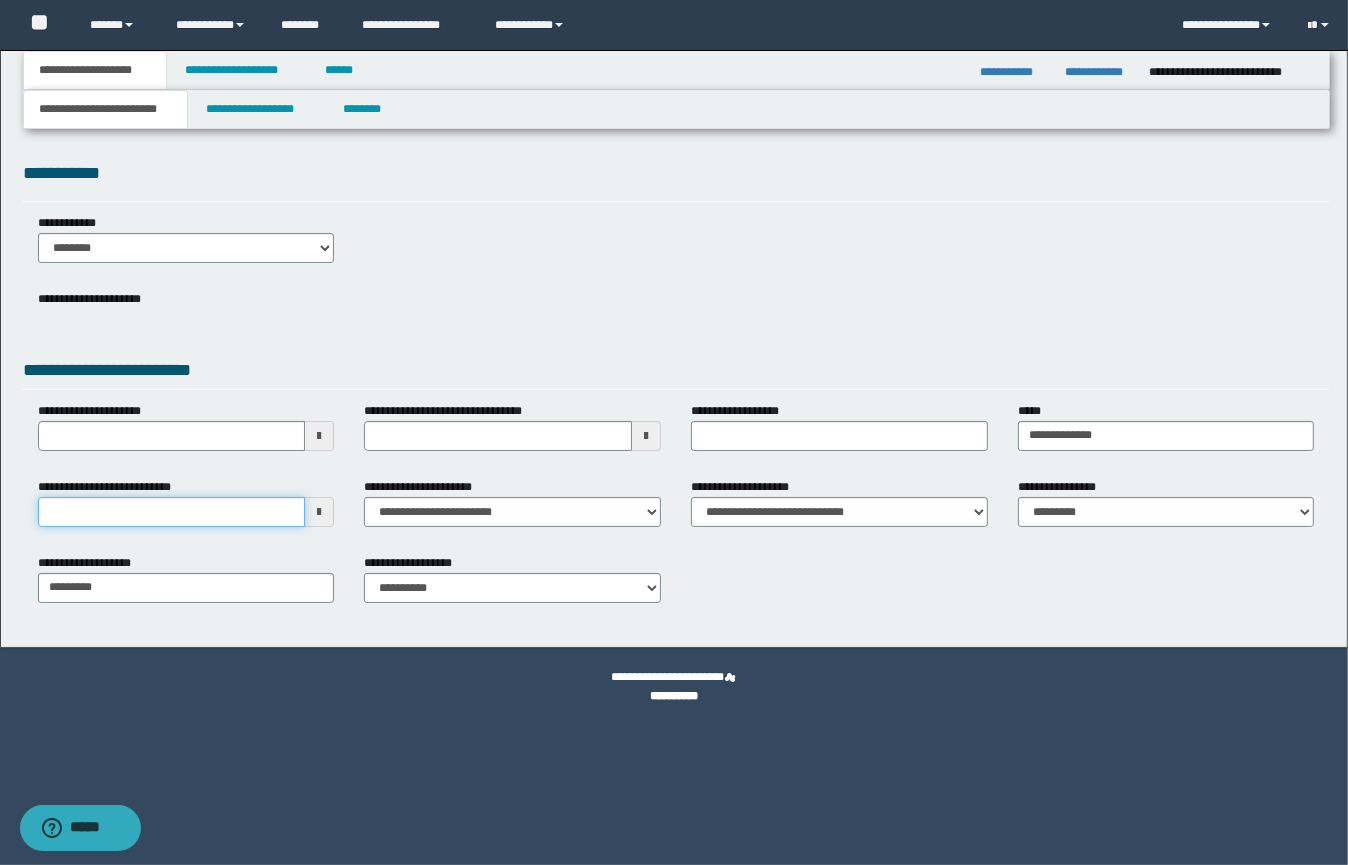 click on "**********" at bounding box center (172, 512) 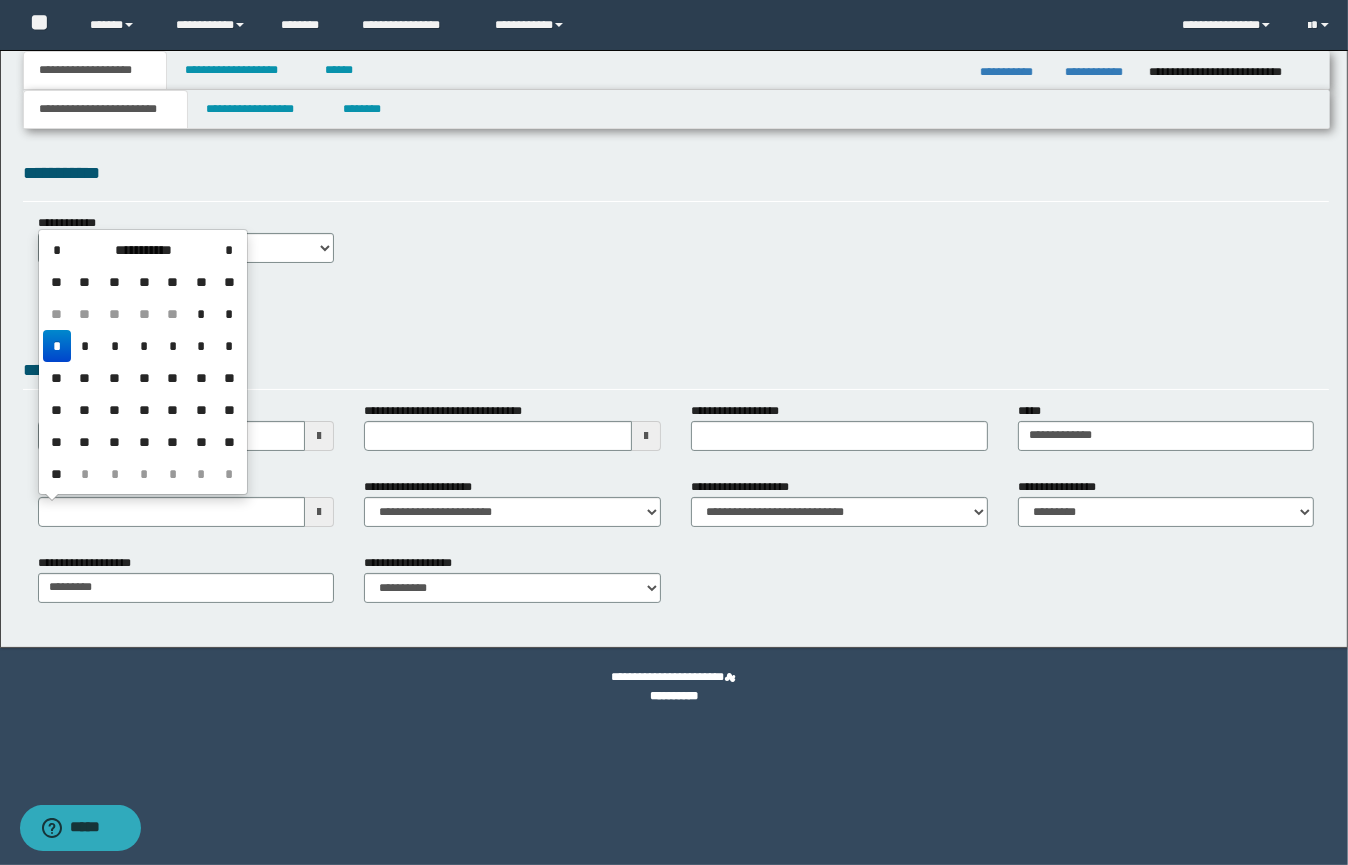 click on "*" at bounding box center [57, 346] 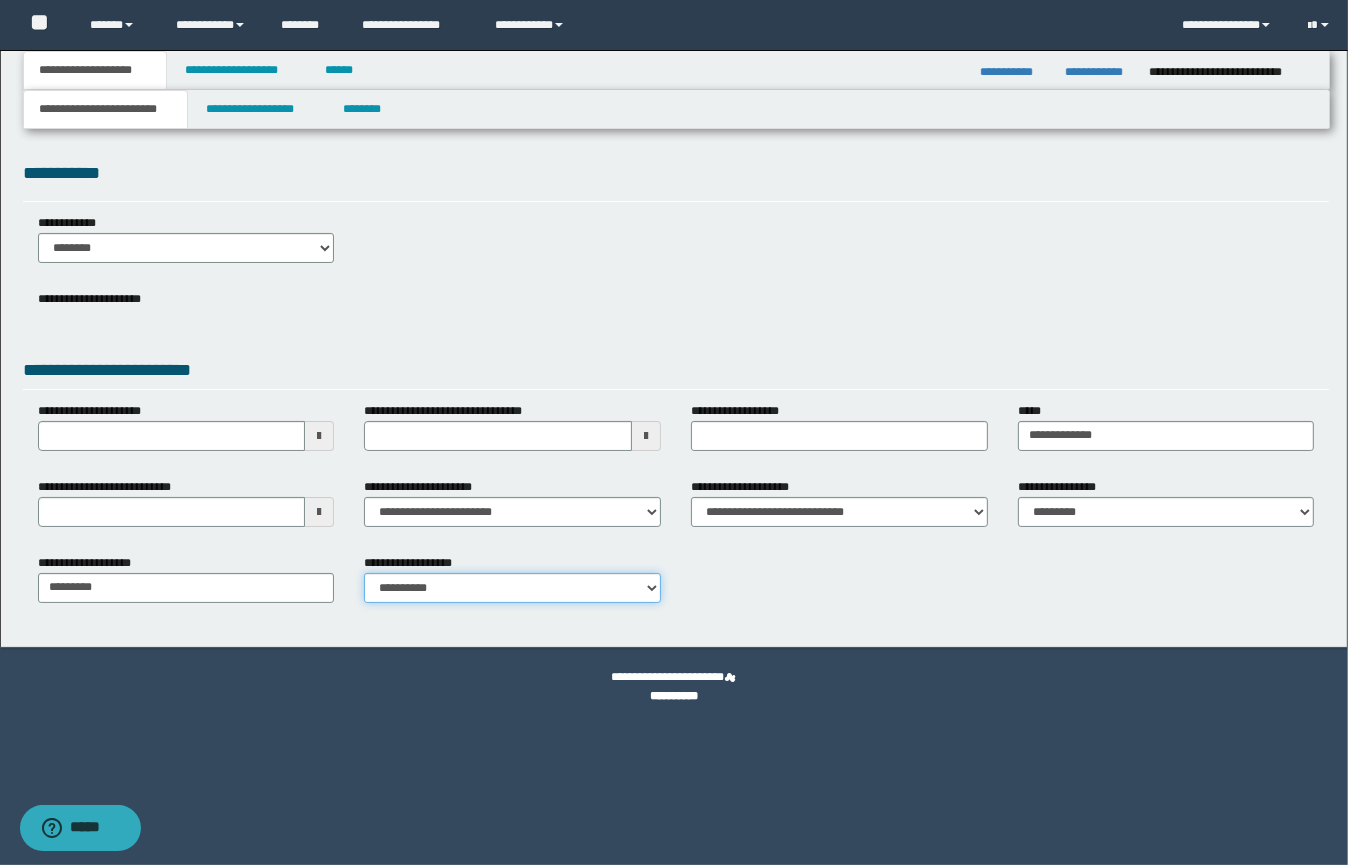 click on "**********" at bounding box center (512, 588) 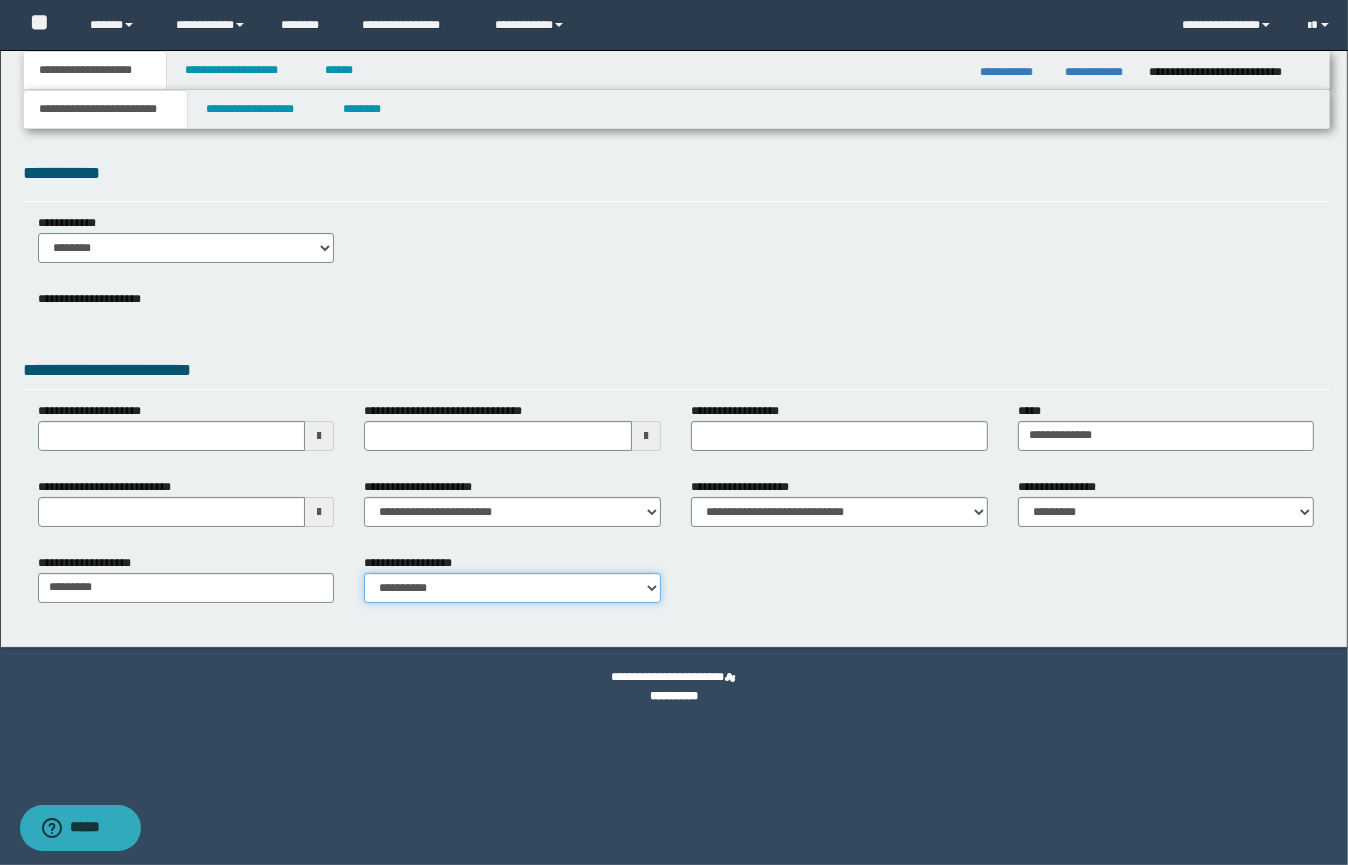 select on "*" 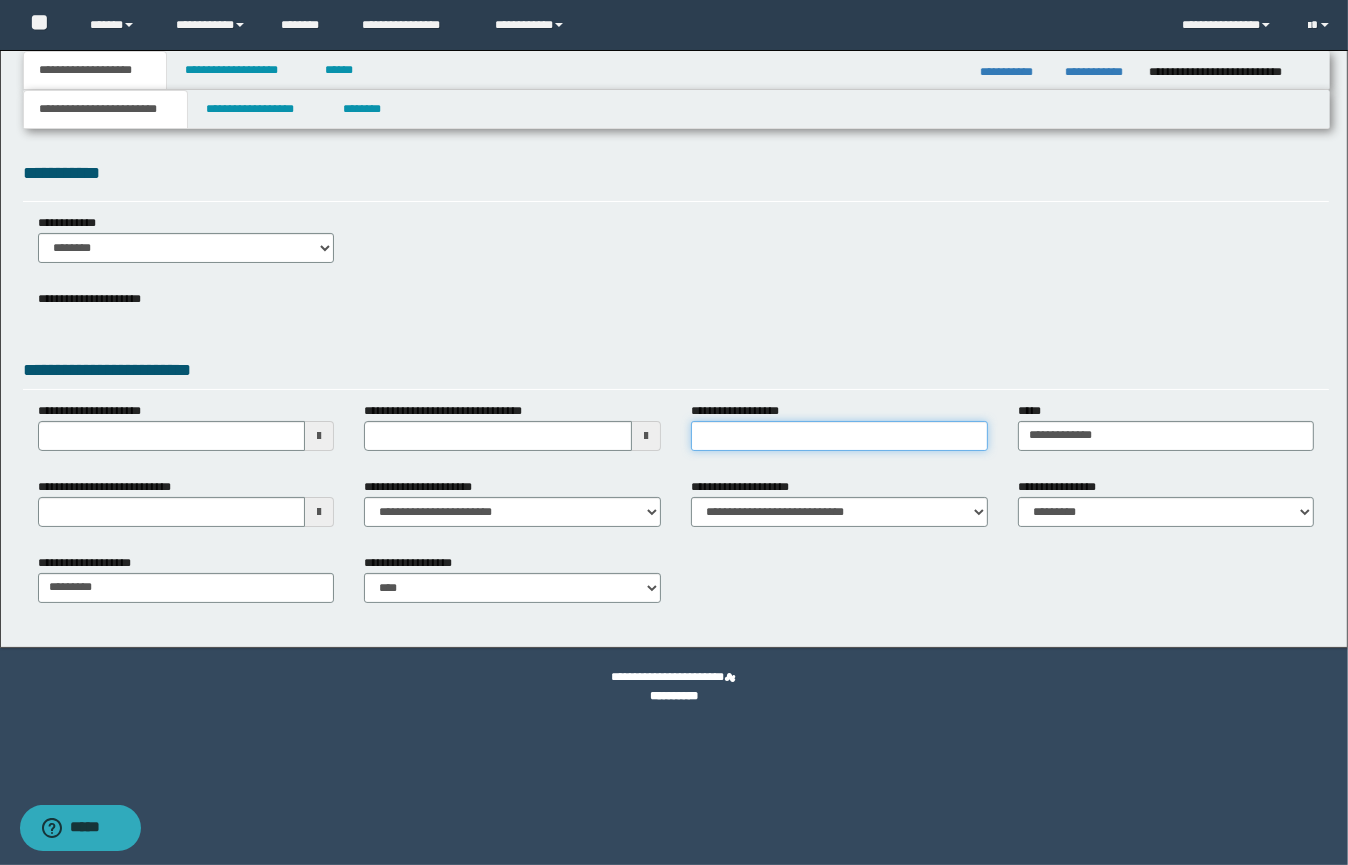 click on "**********" at bounding box center (839, 436) 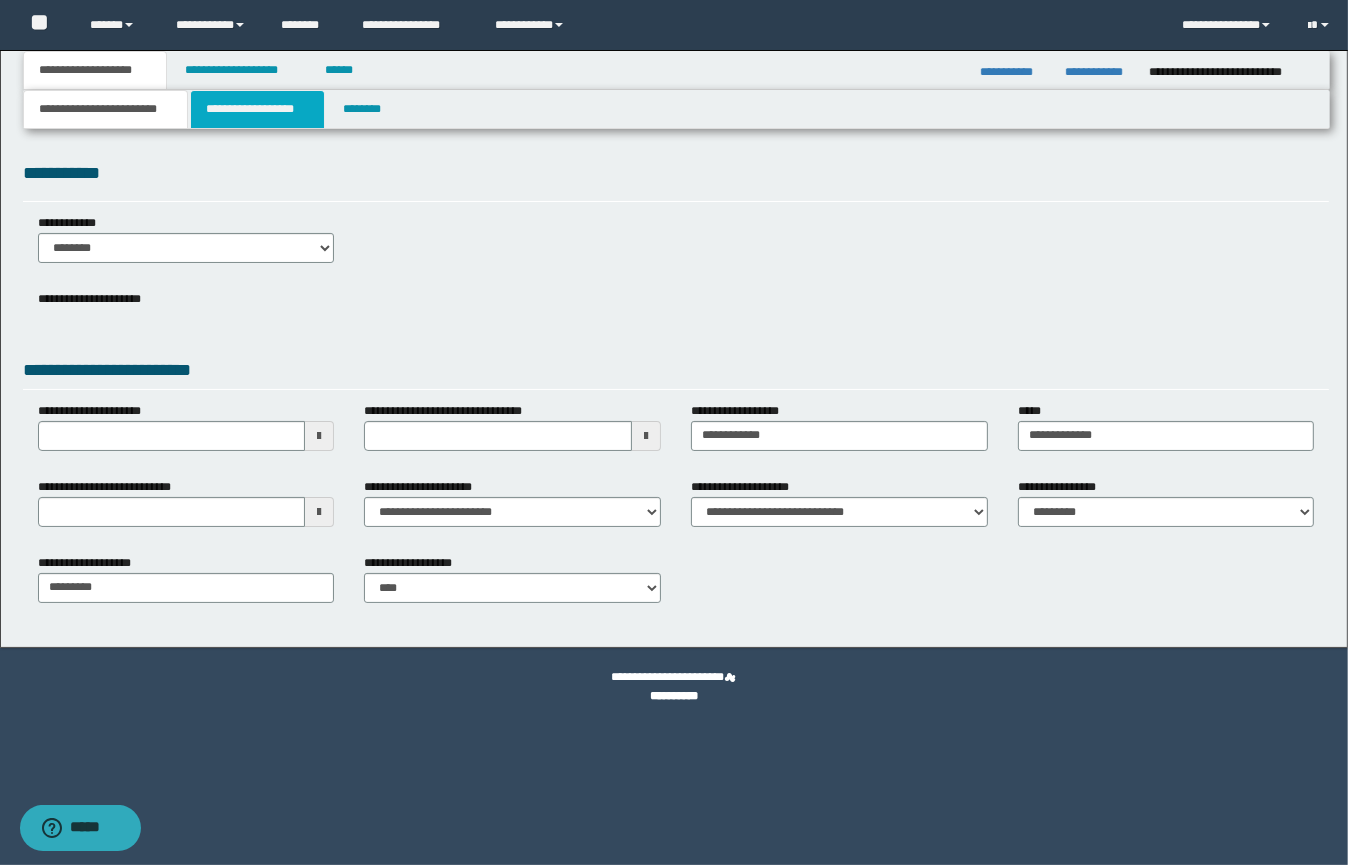 click on "**********" at bounding box center (257, 109) 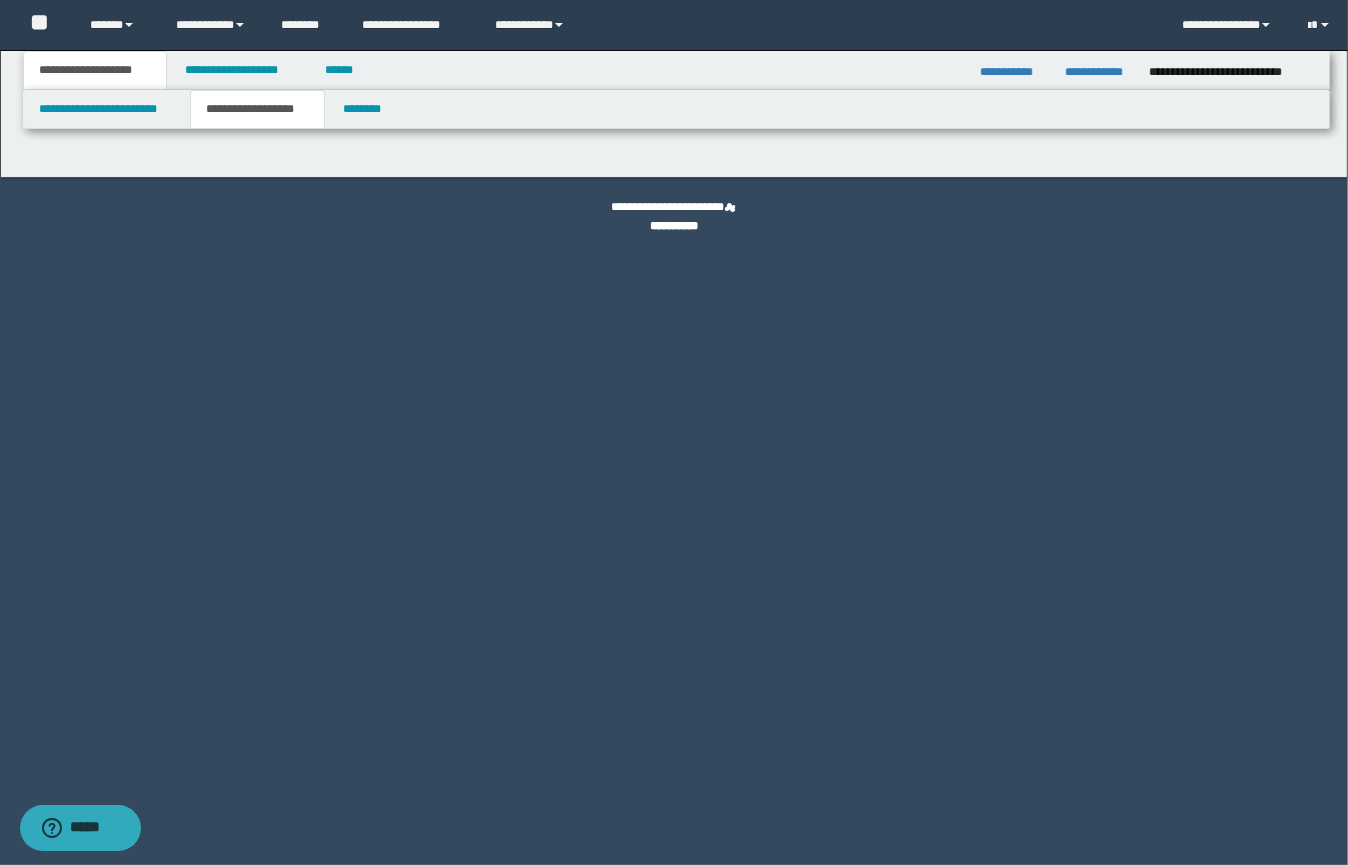 type on "**********" 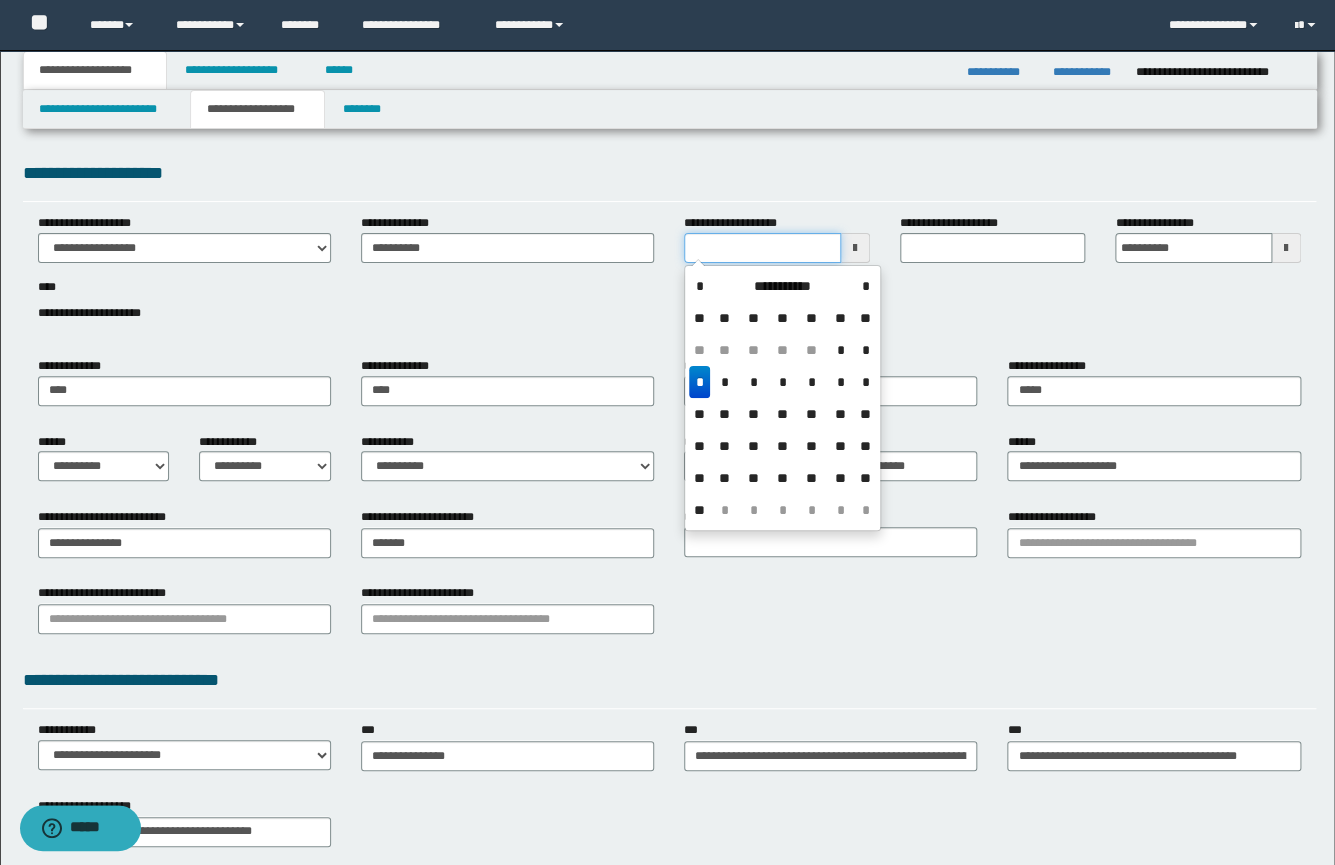 drag, startPoint x: 737, startPoint y: 248, endPoint x: 581, endPoint y: 235, distance: 156.54073 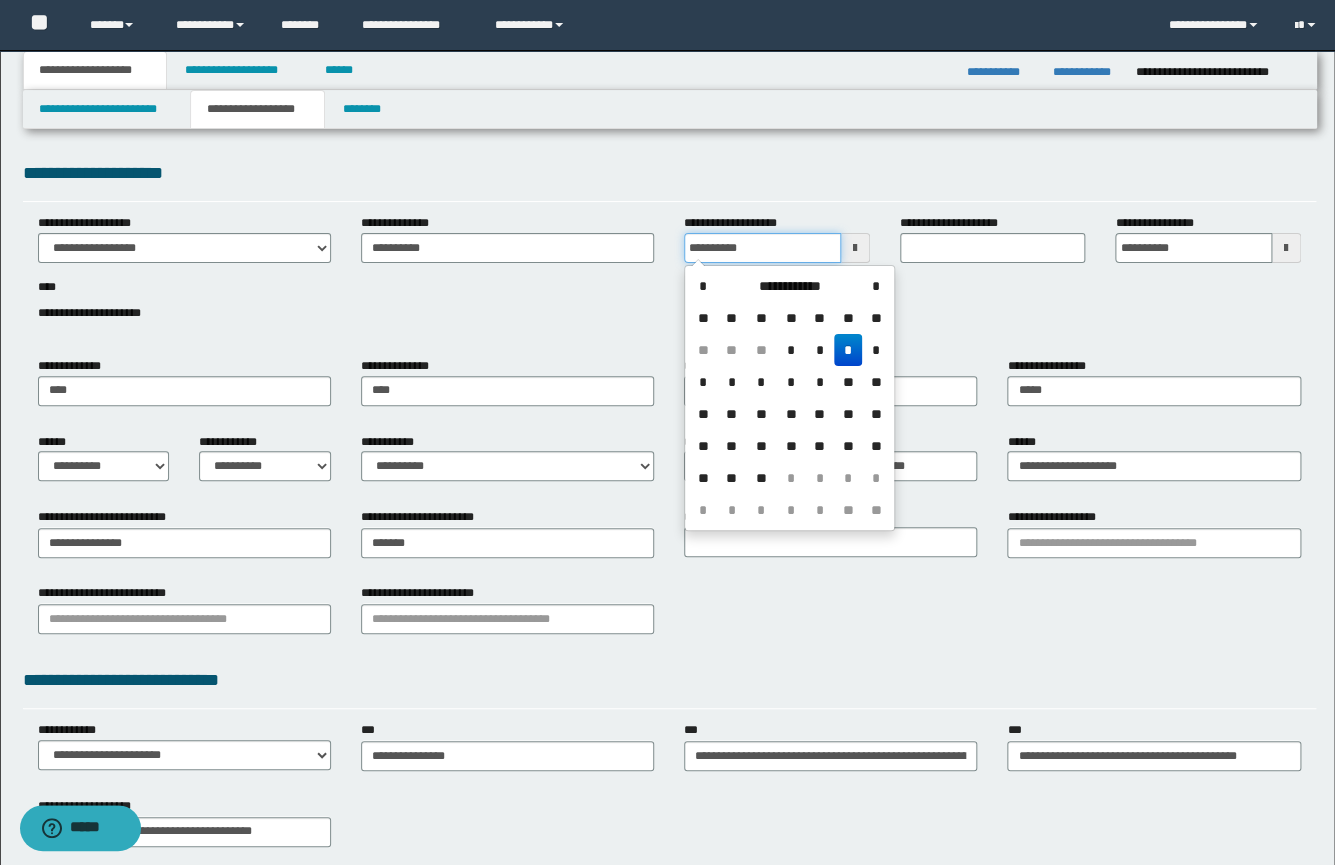 type on "**********" 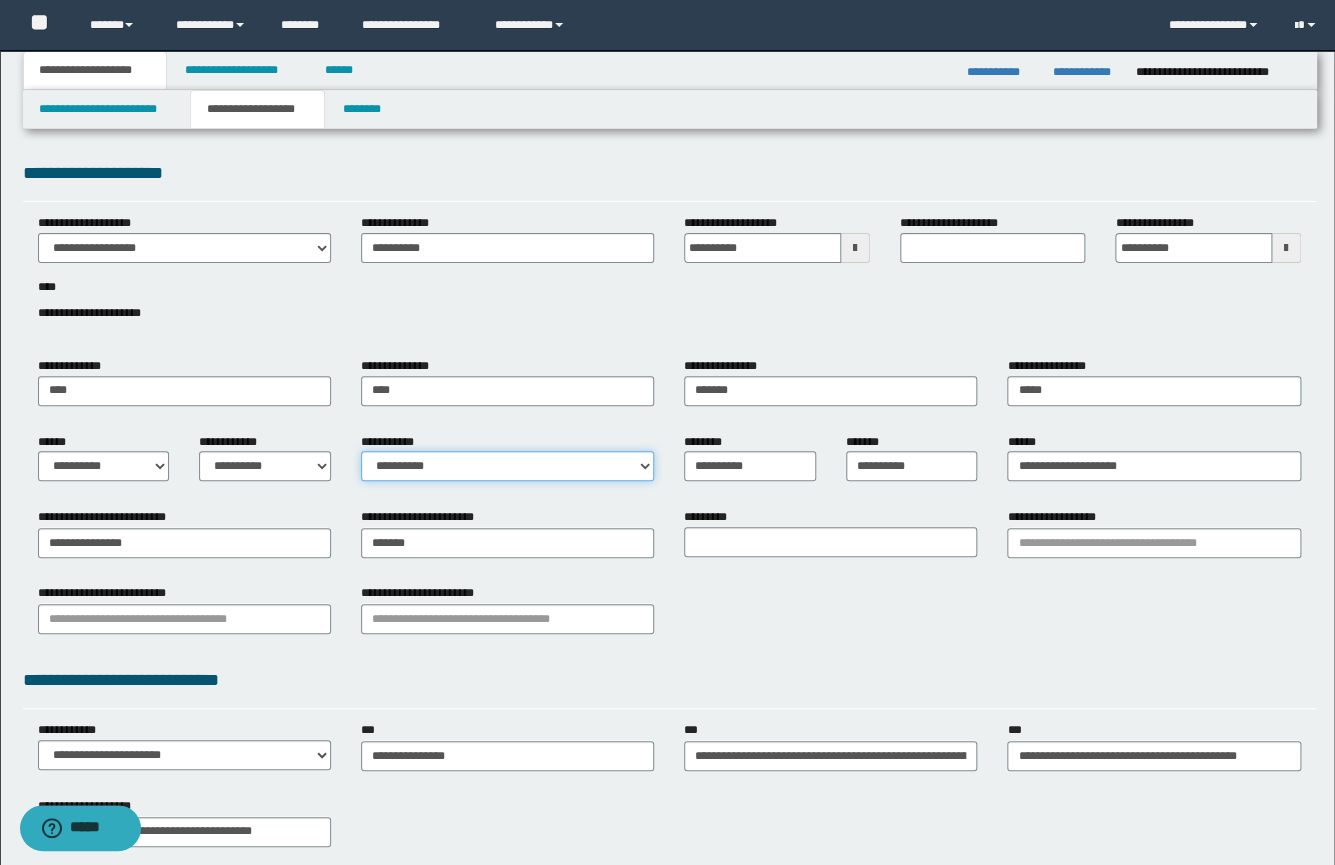click on "**********" at bounding box center [507, 466] 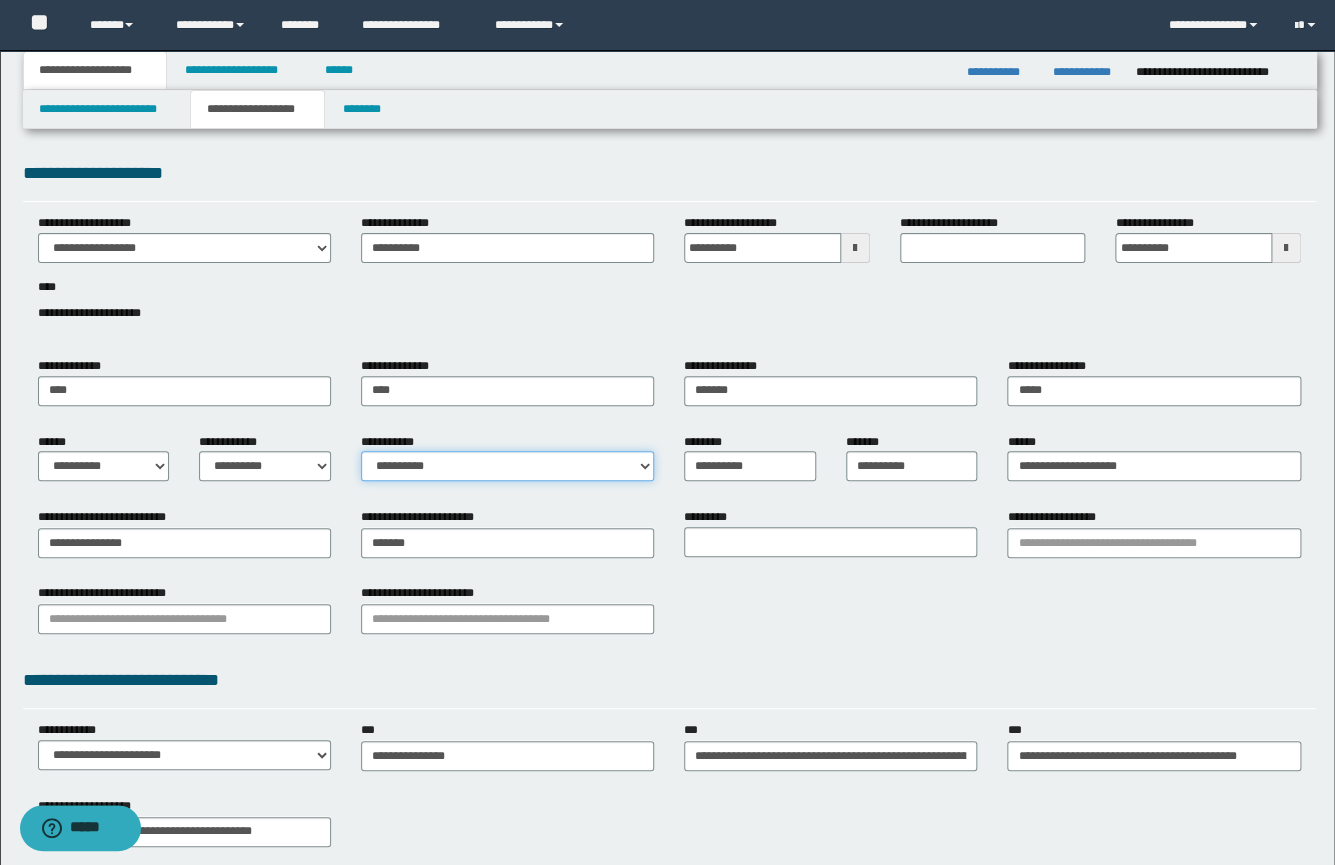 select on "*" 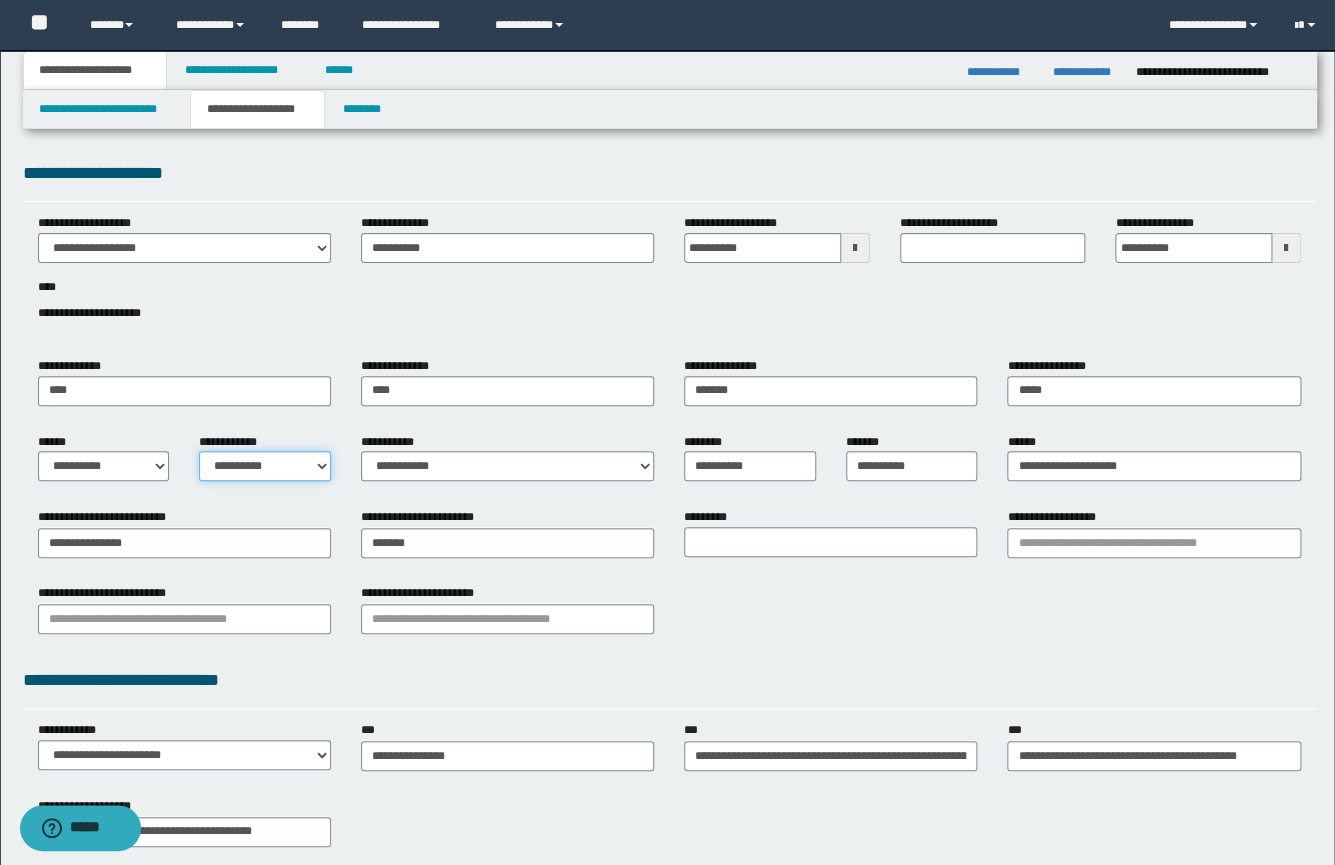 click on "**********" at bounding box center (265, 466) 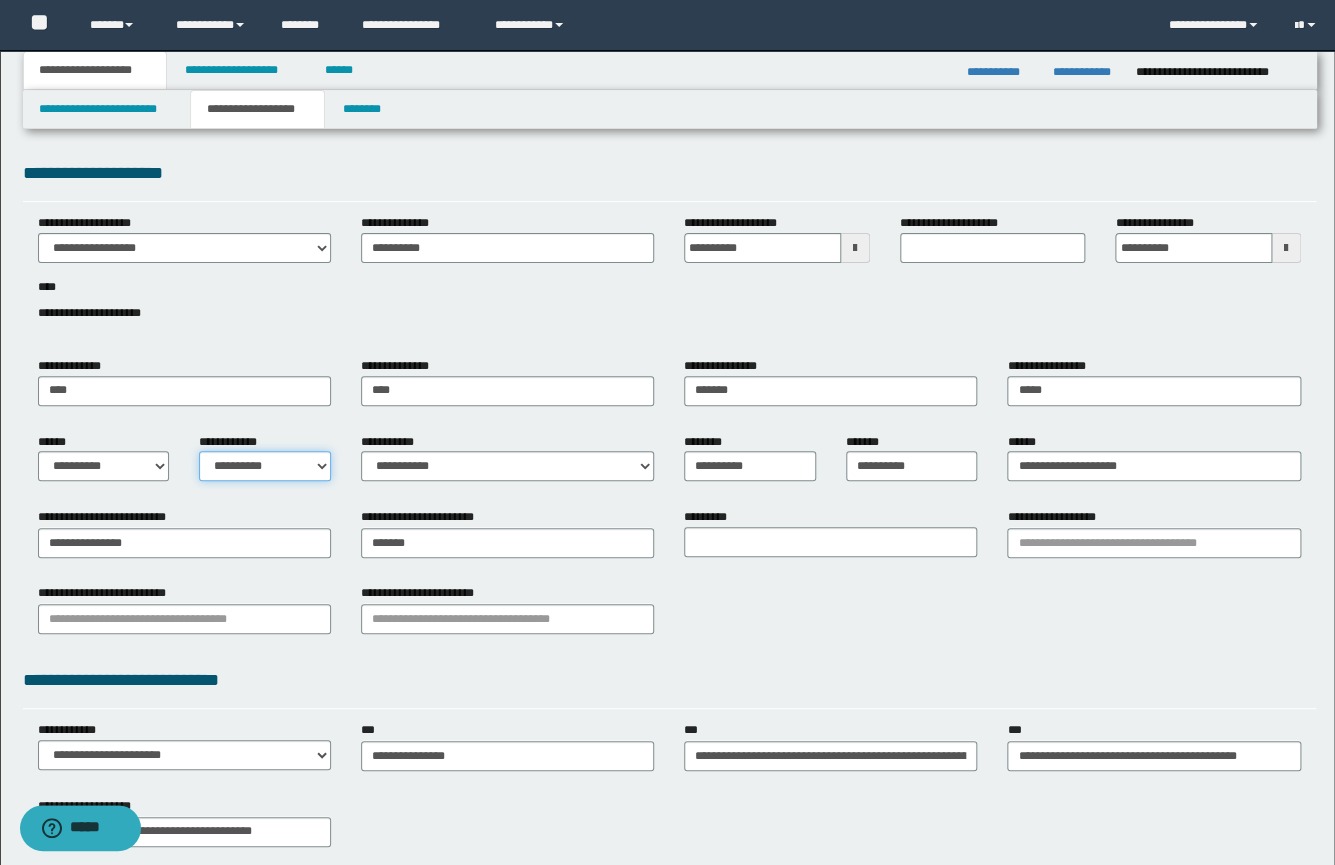 select on "*" 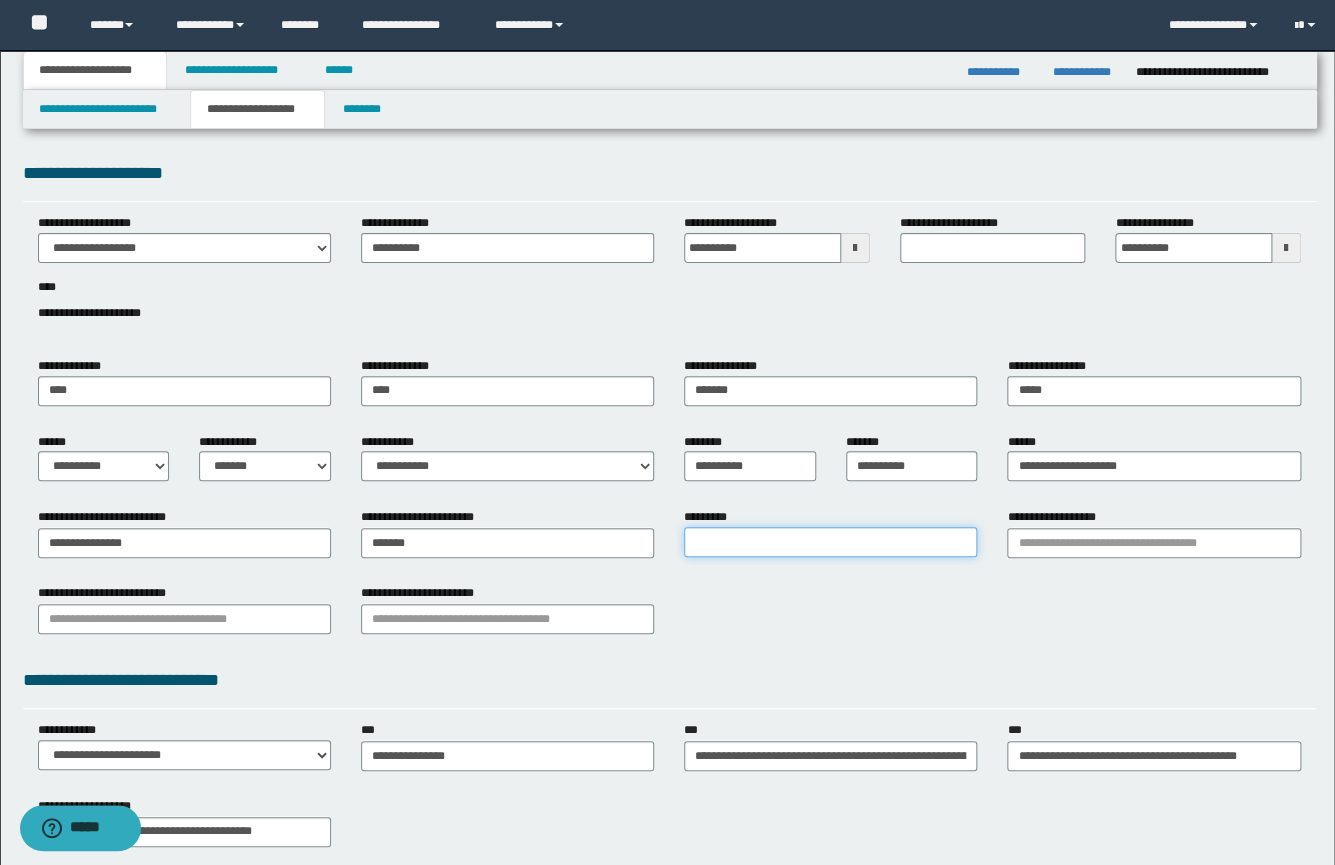 click on "*********" at bounding box center (830, 542) 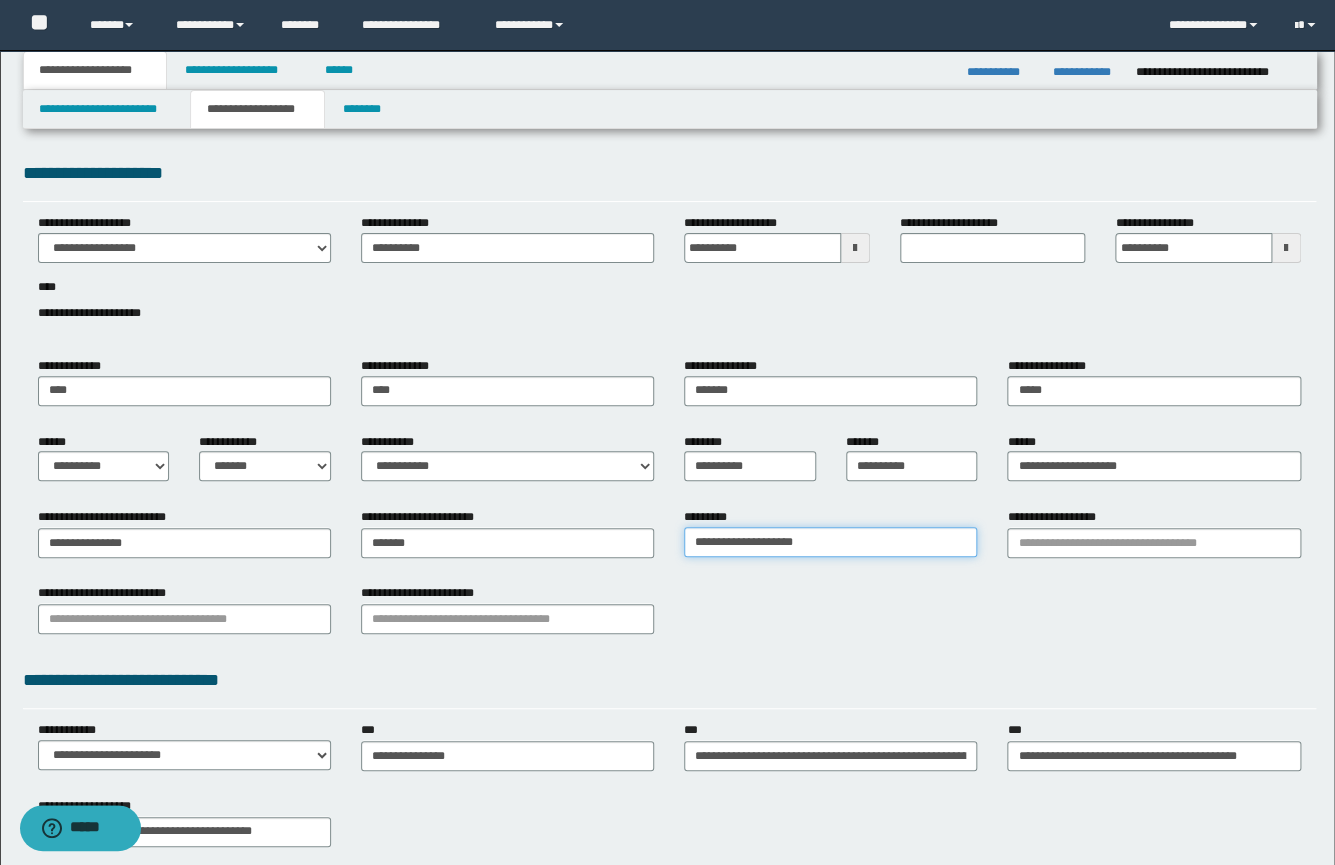 type on "**********" 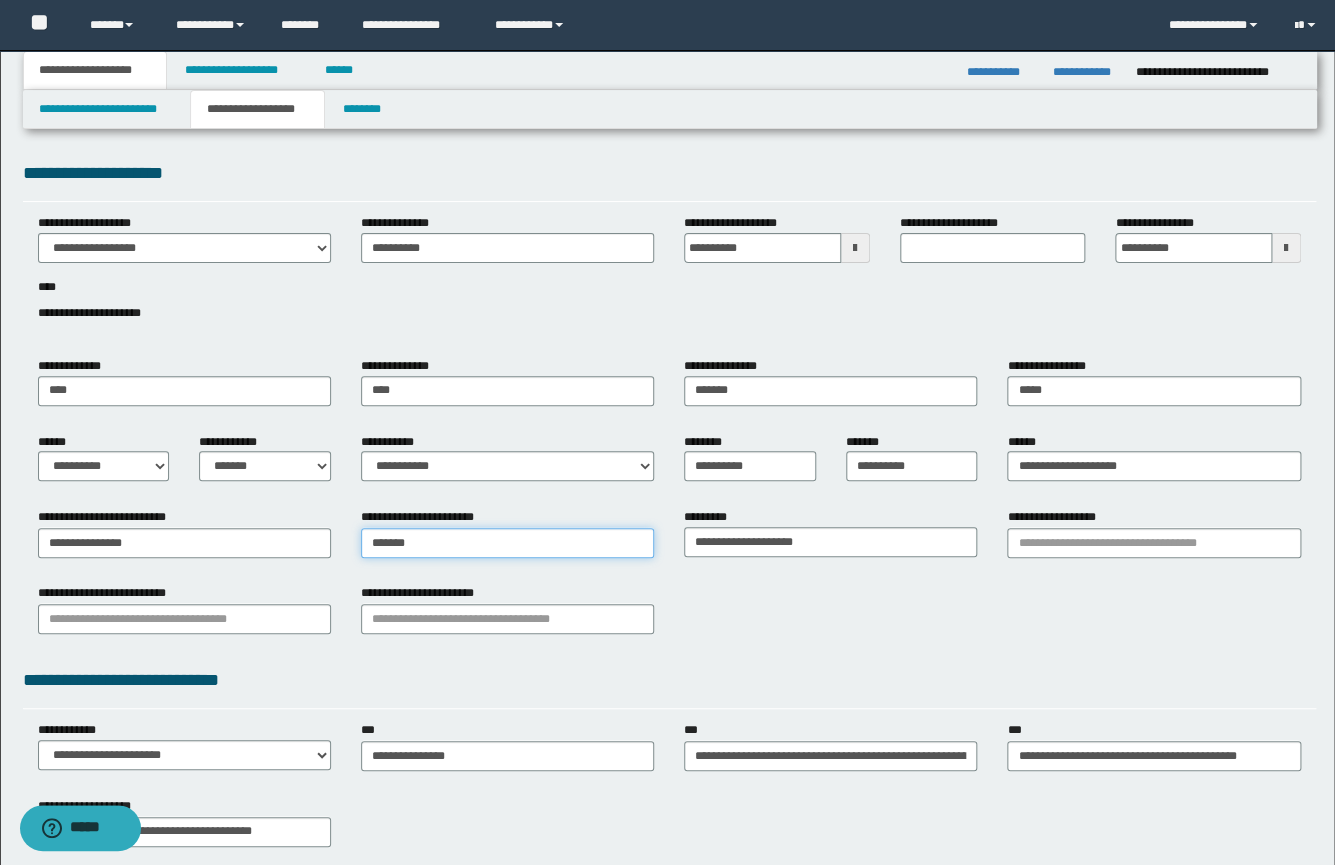 type on "*******" 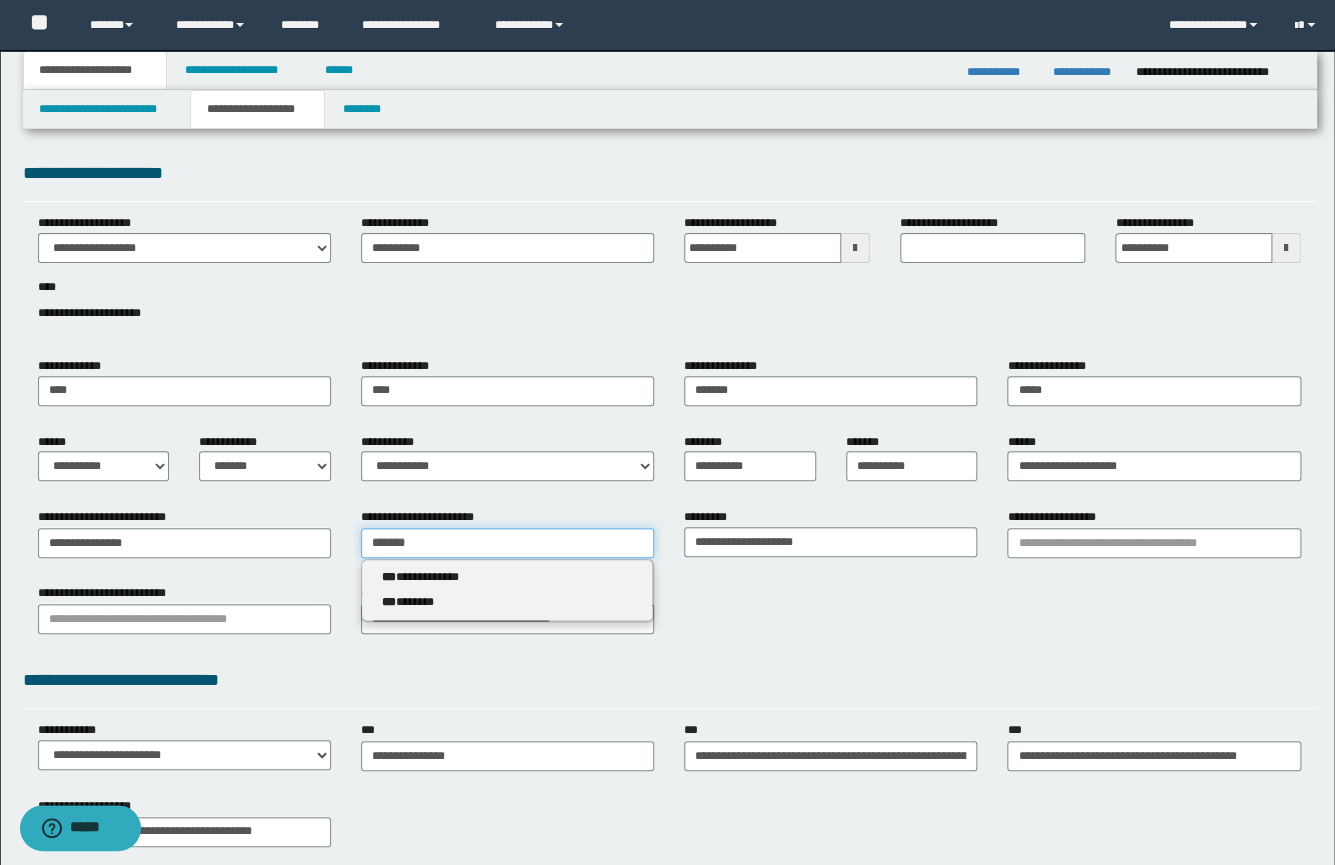 drag, startPoint x: 435, startPoint y: 548, endPoint x: 308, endPoint y: 551, distance: 127.03543 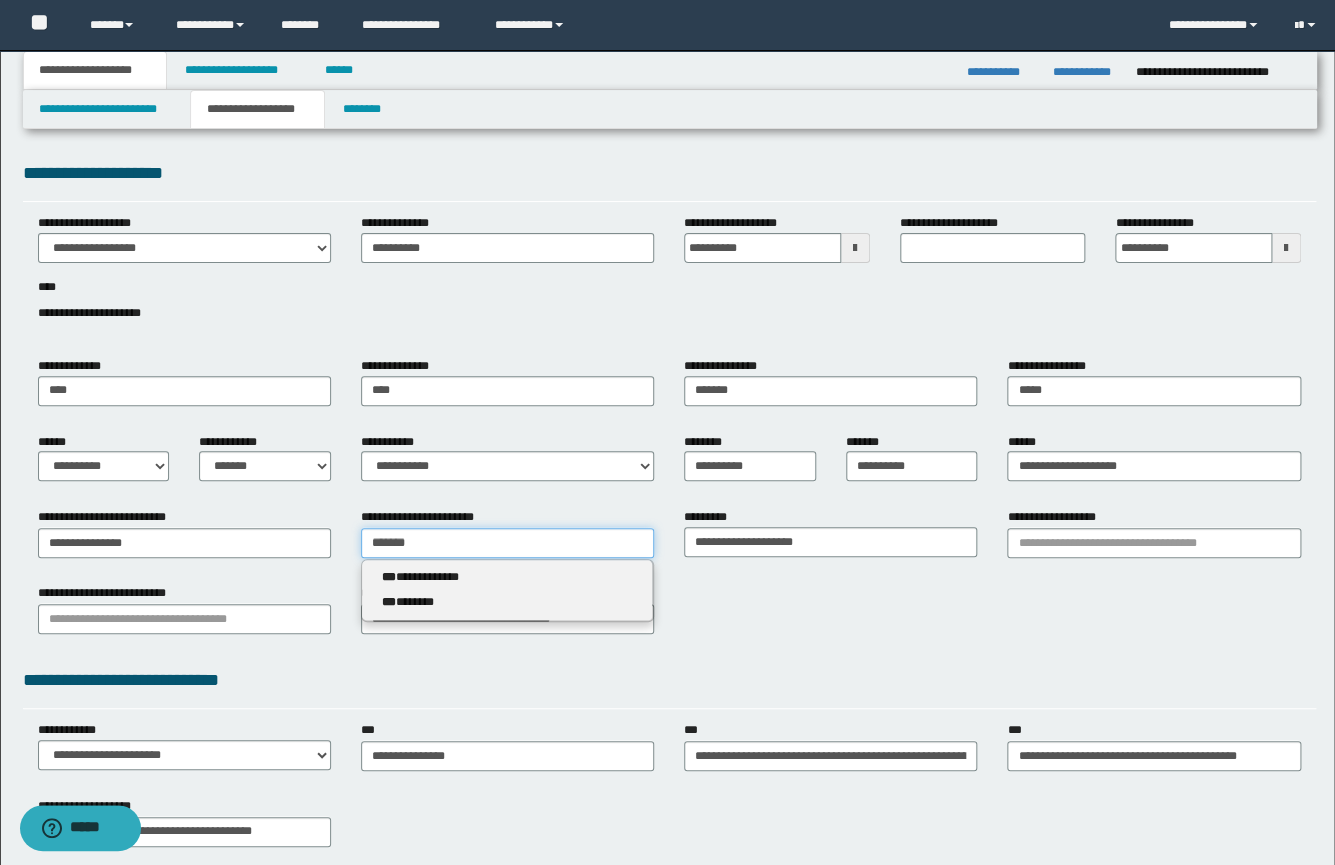 click on "**********" at bounding box center (669, 540) 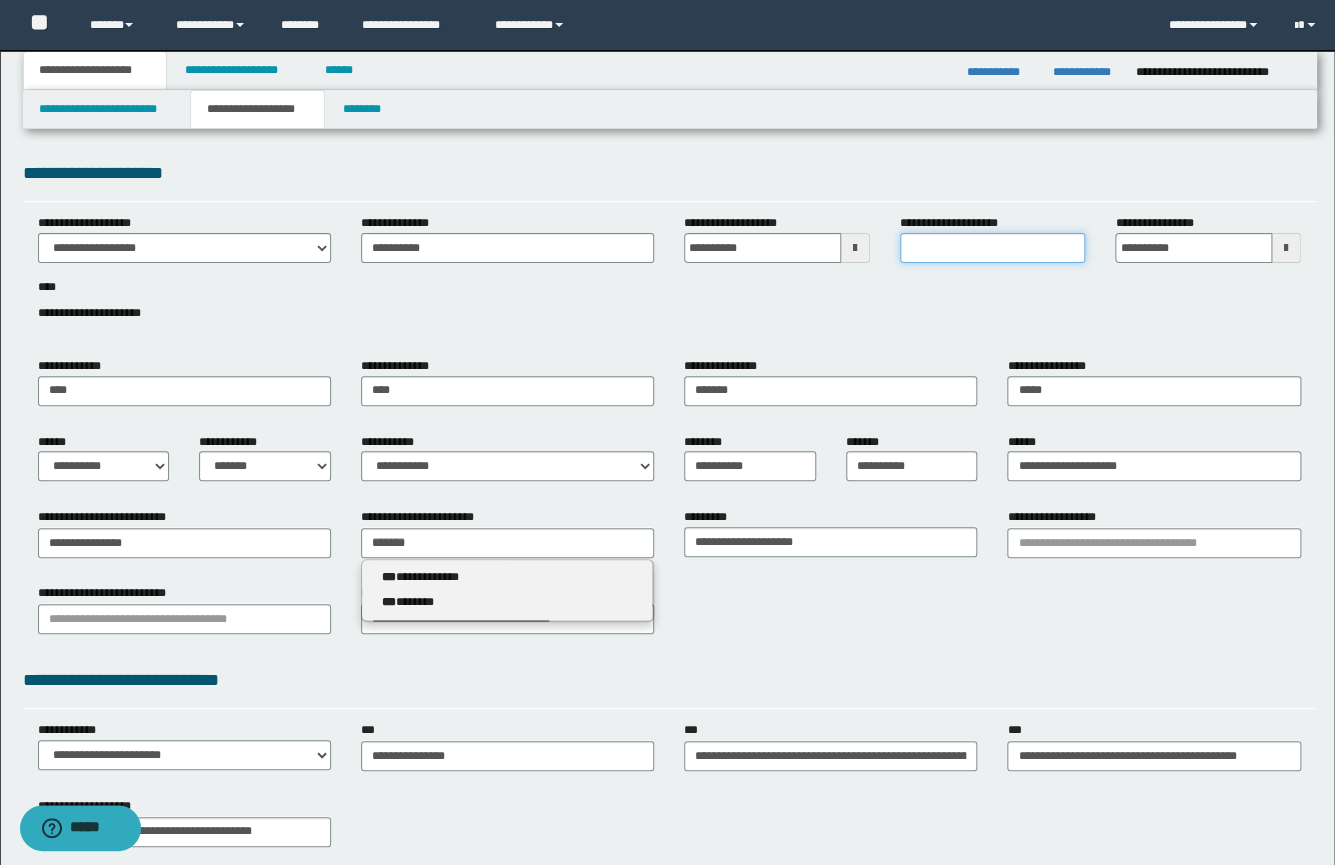 type 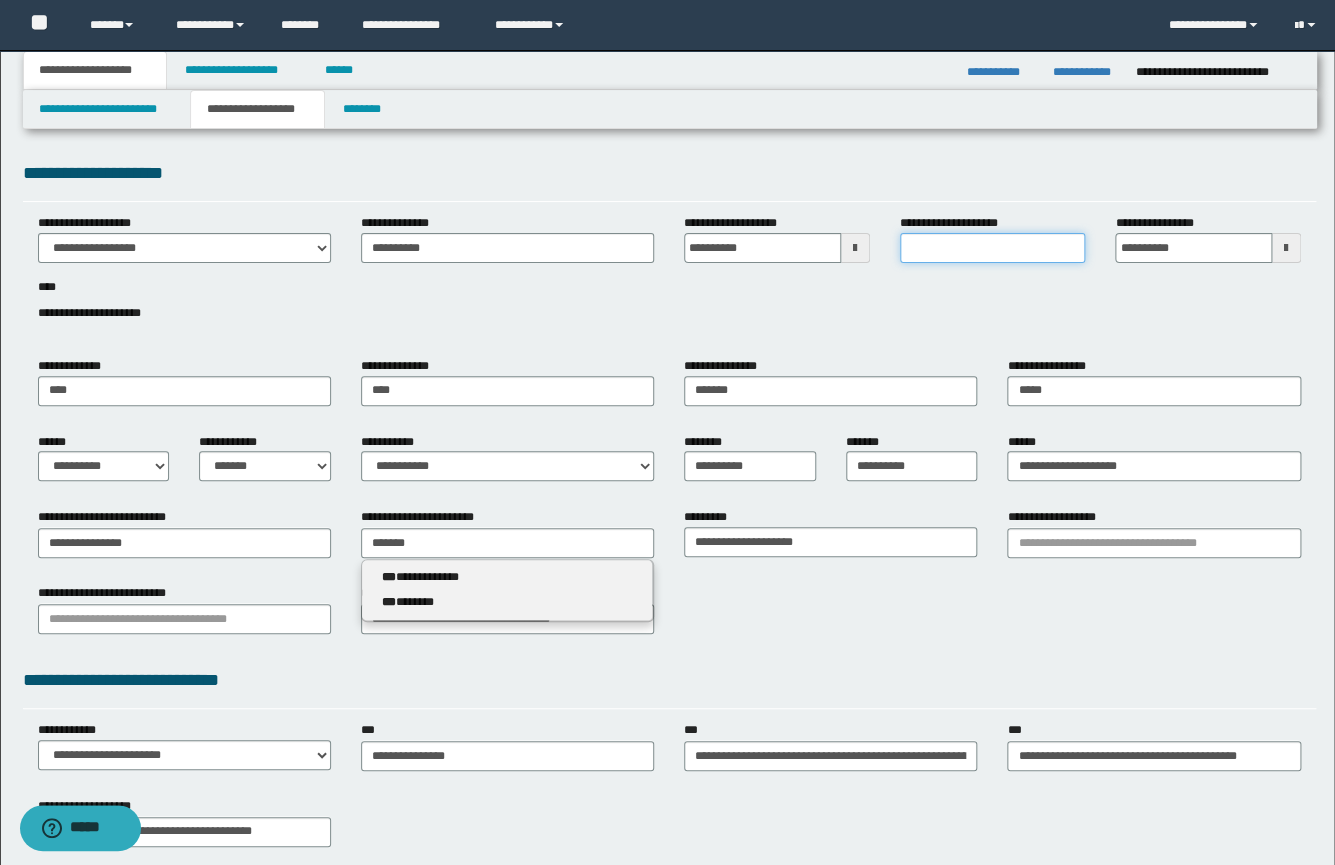 click on "**********" at bounding box center [993, 248] 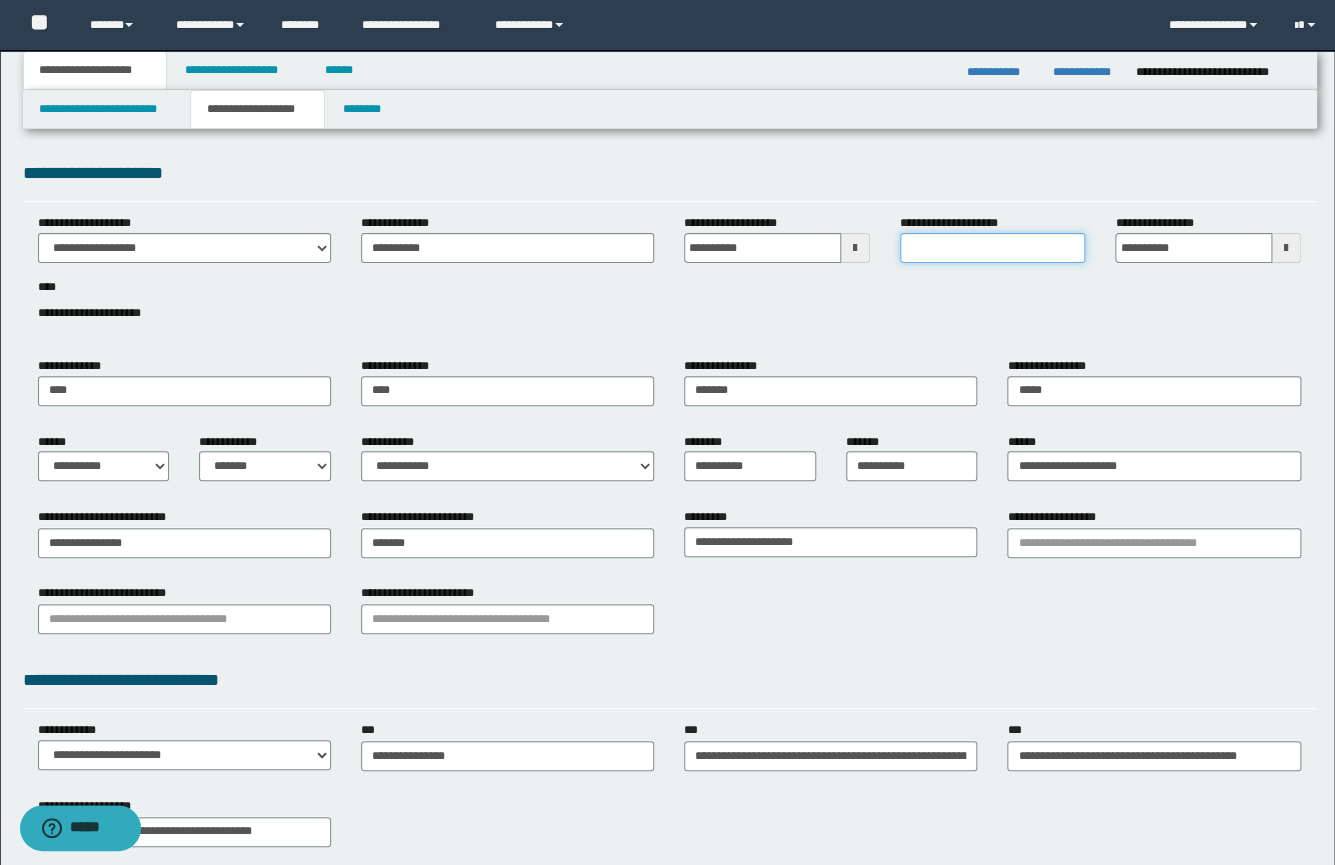 paste on "*******" 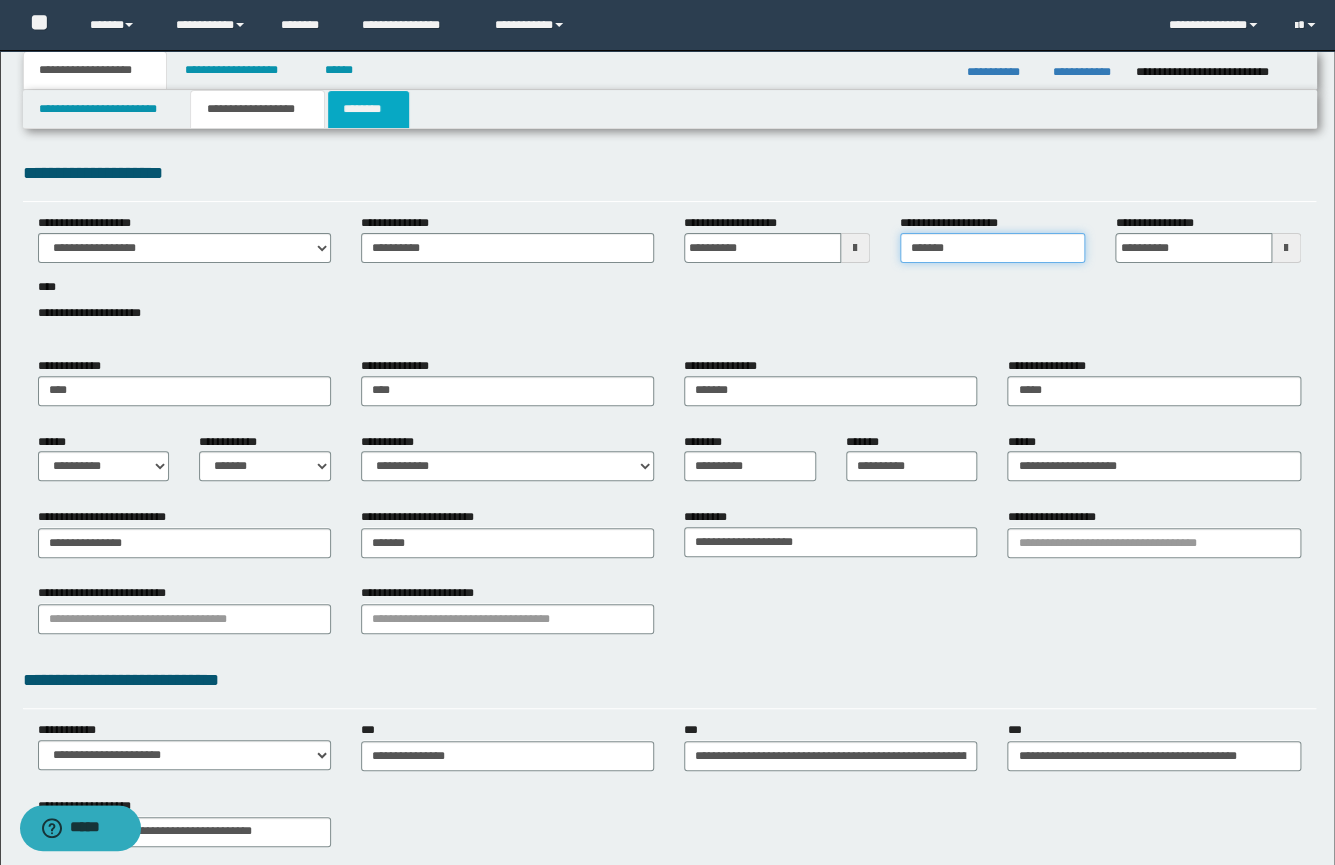 type on "*******" 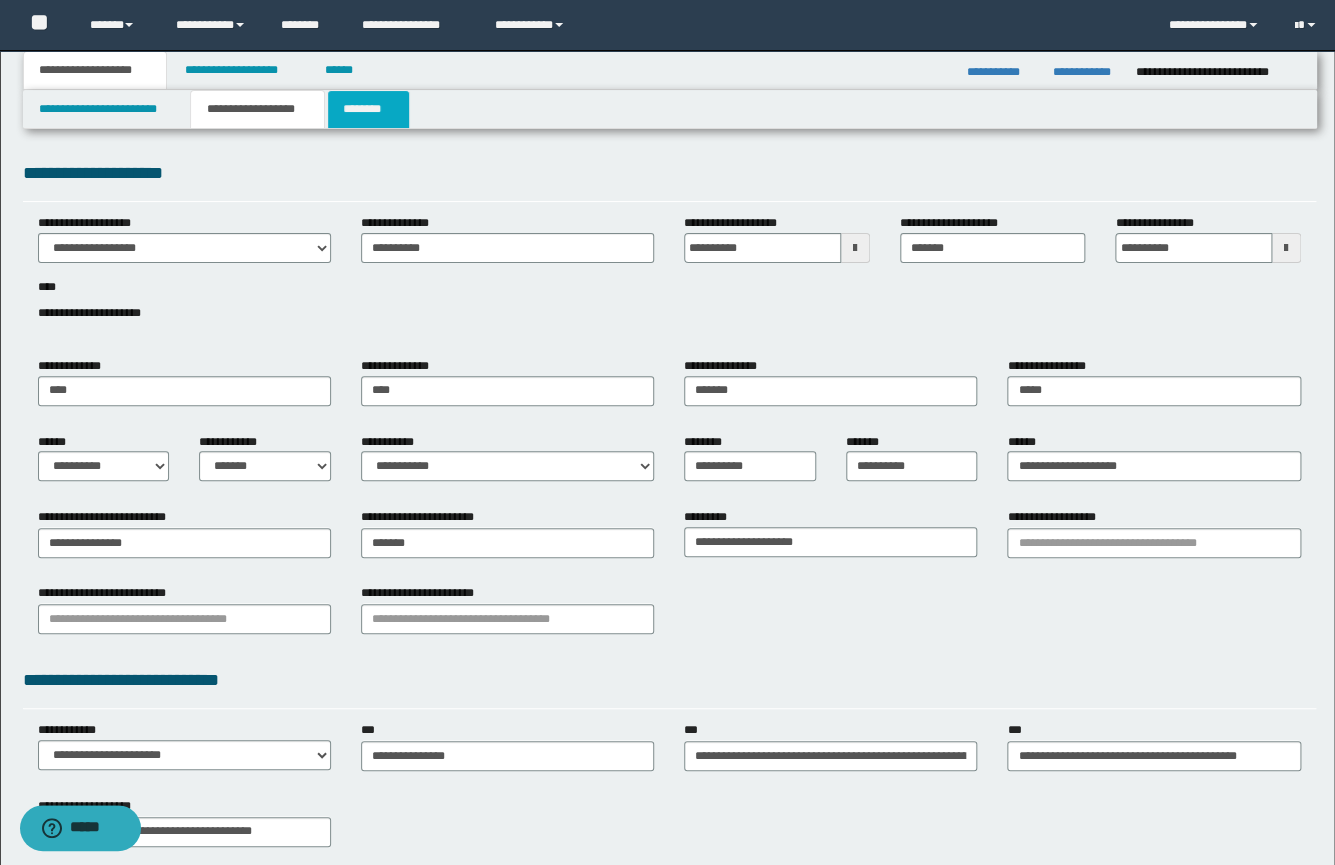 click on "********" at bounding box center [368, 109] 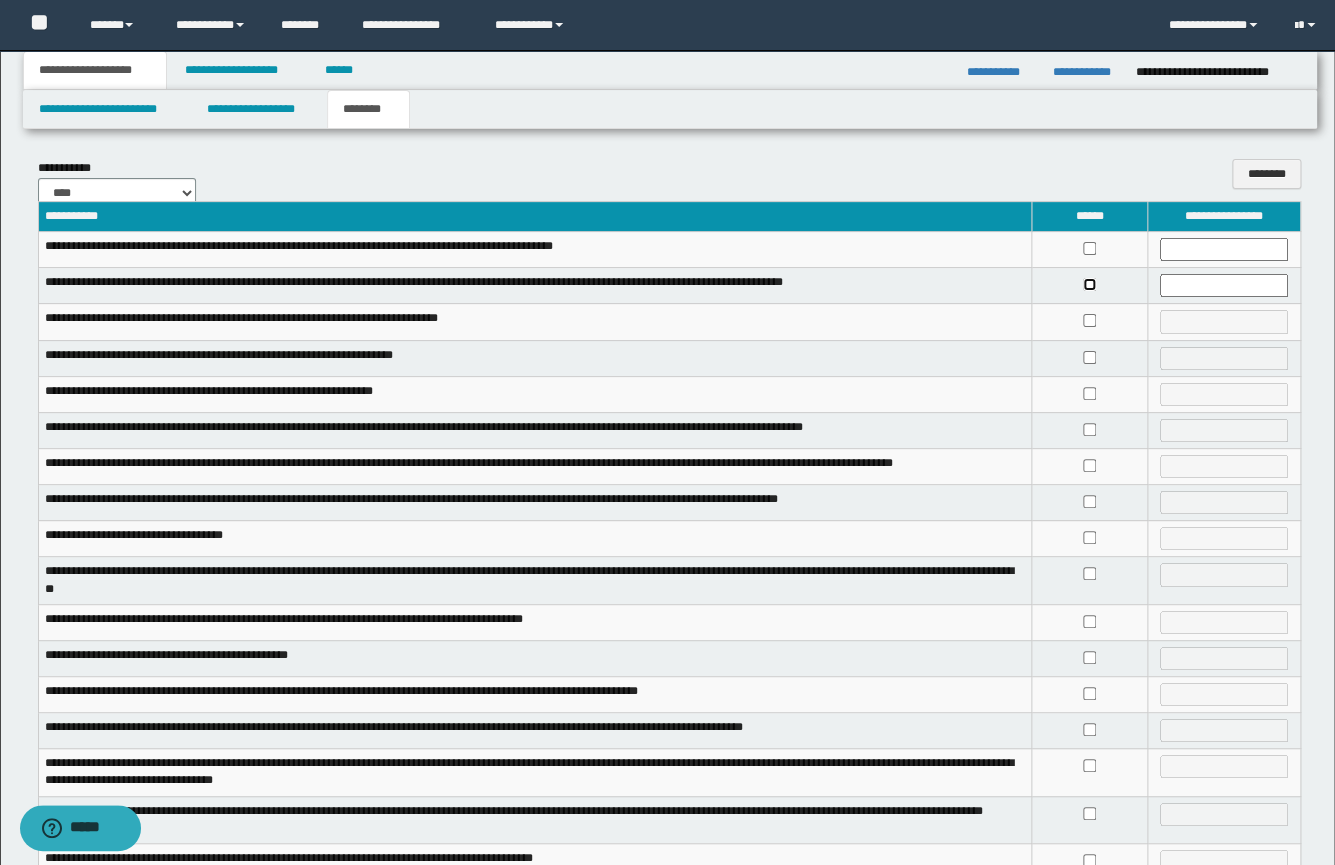 scroll, scrollTop: 278, scrollLeft: 0, axis: vertical 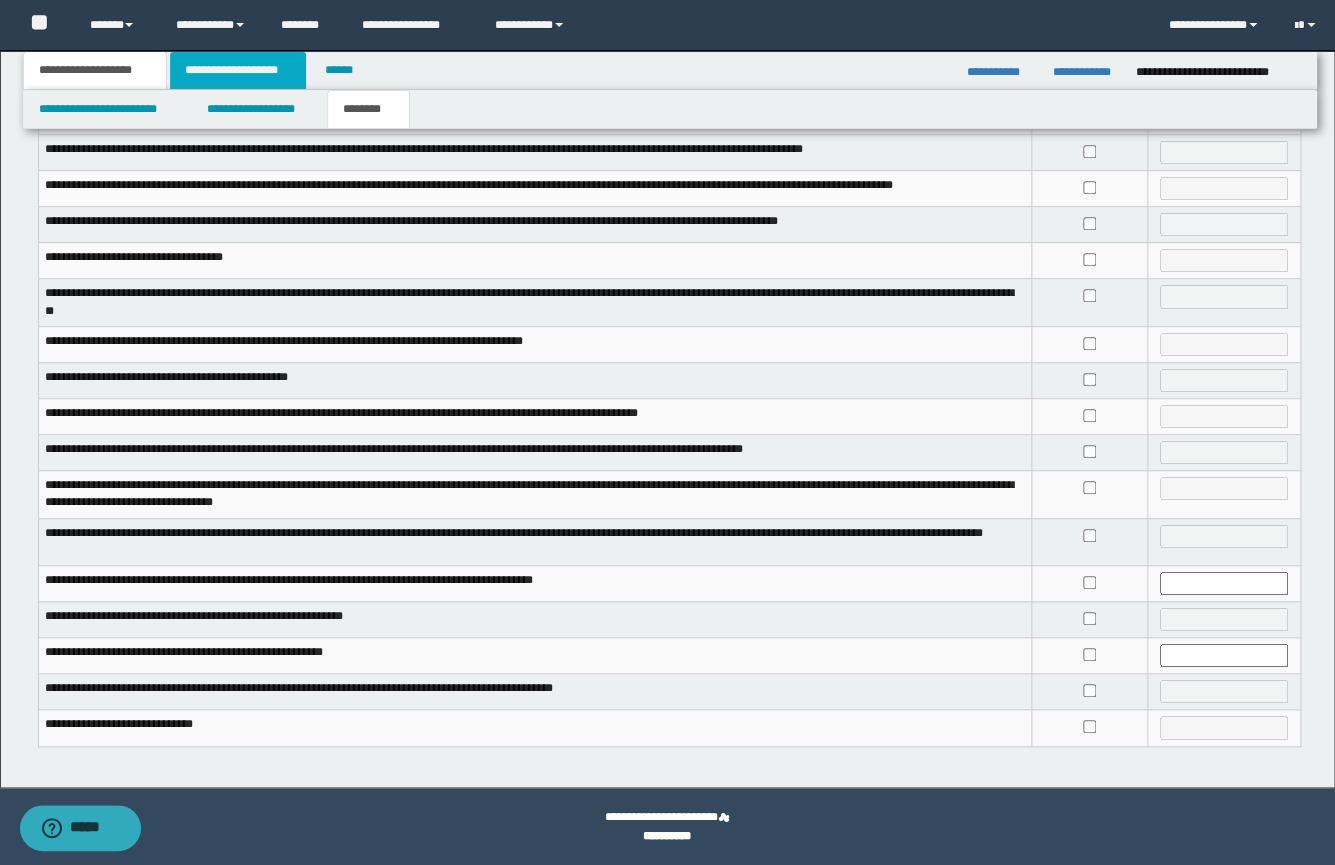 click on "**********" at bounding box center (238, 70) 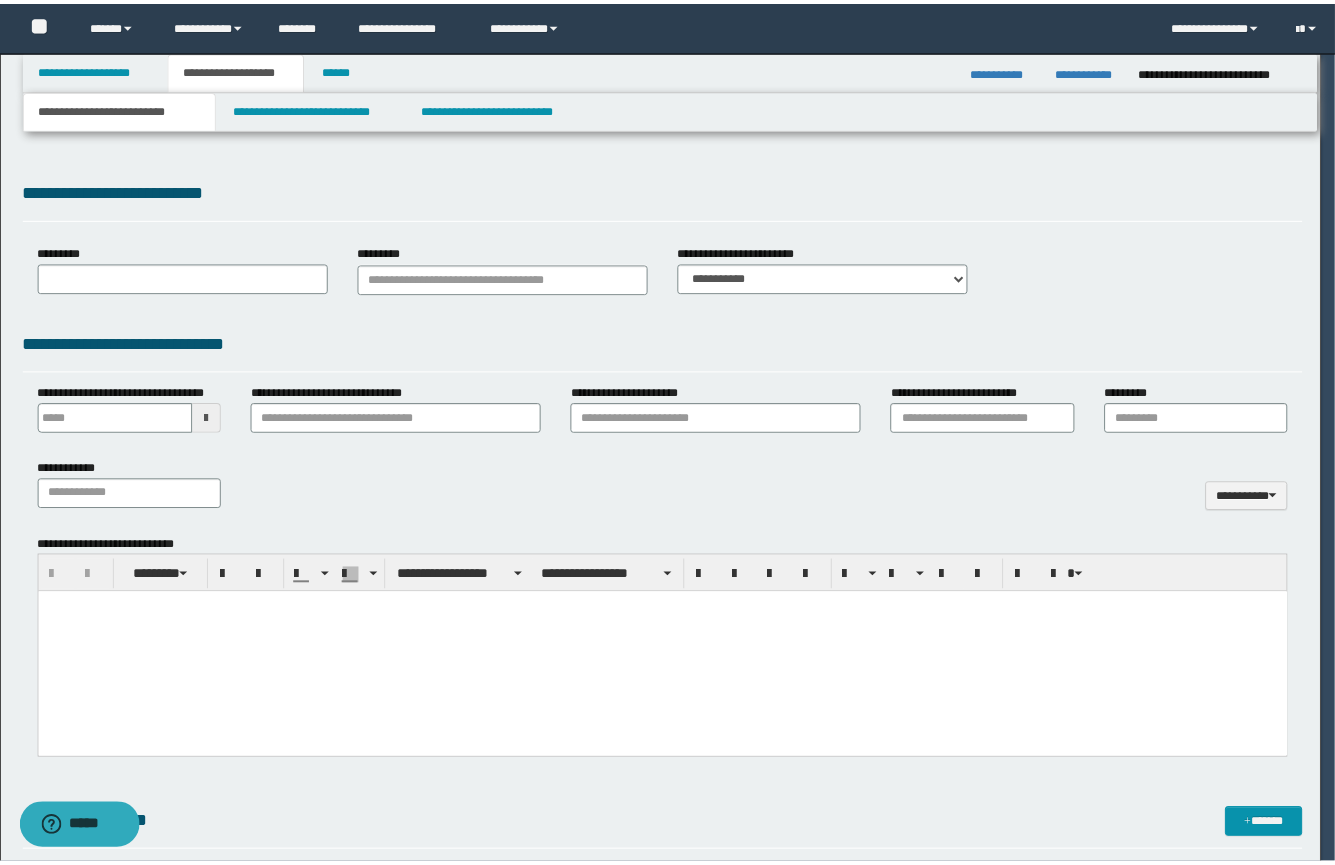 scroll, scrollTop: 0, scrollLeft: 0, axis: both 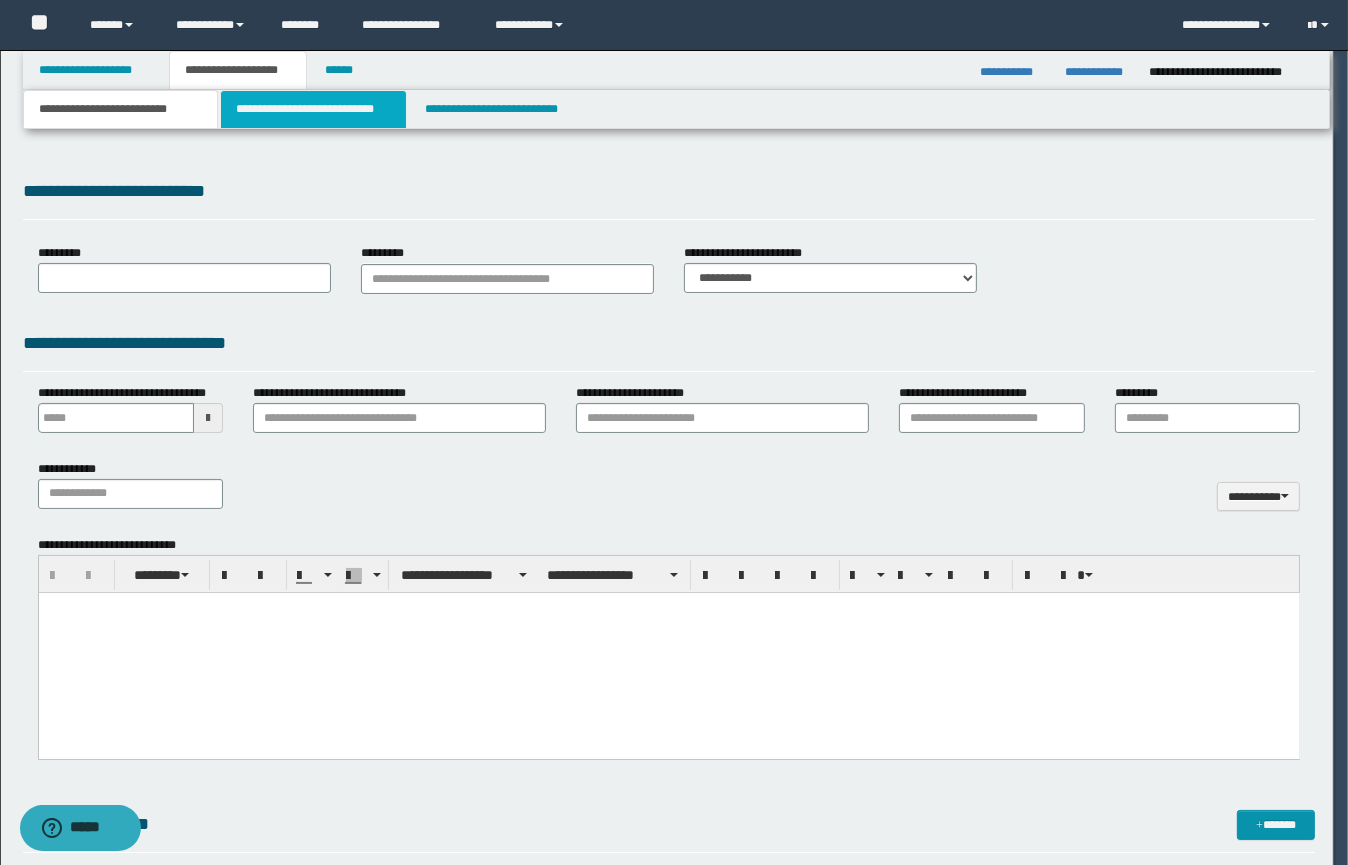 select on "*" 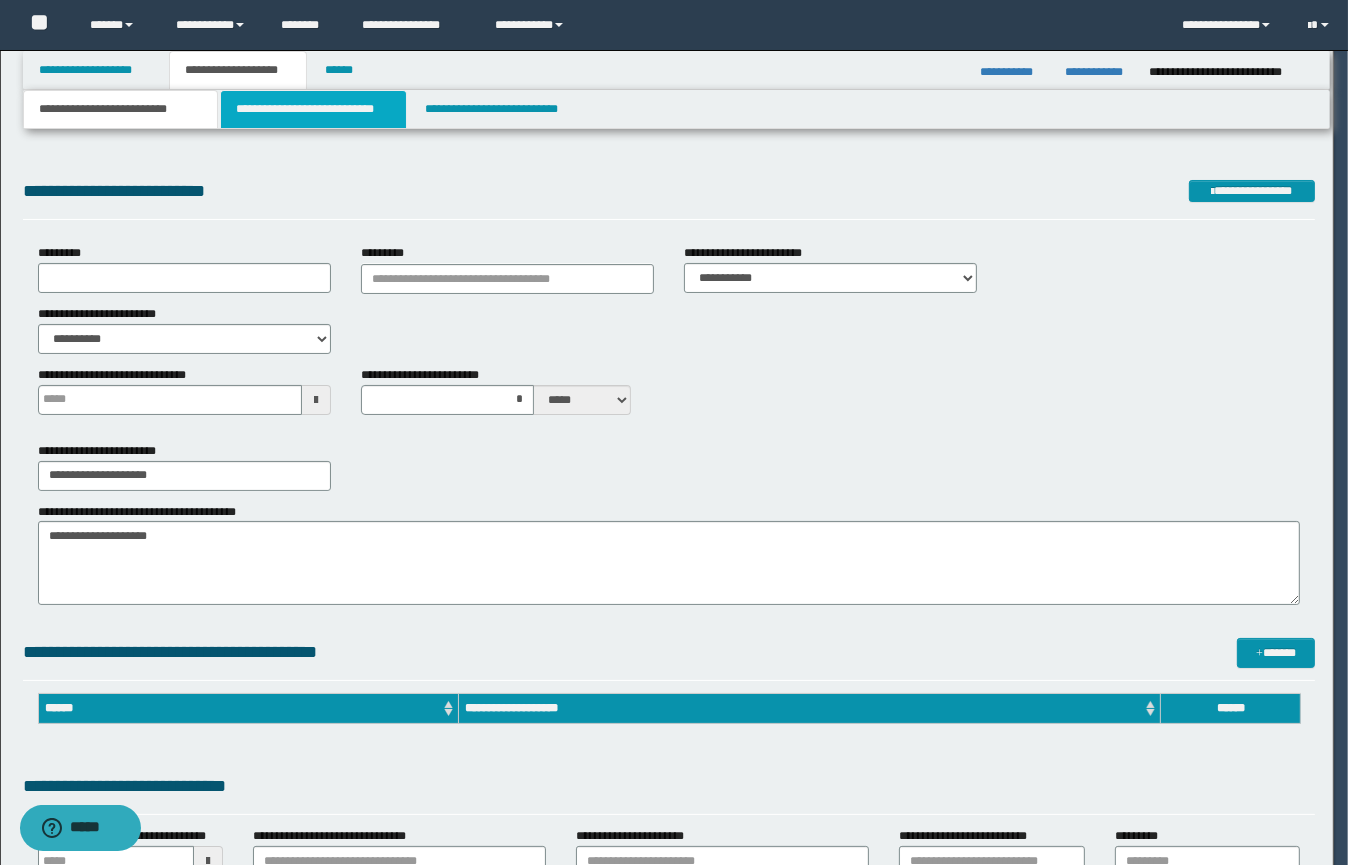 type 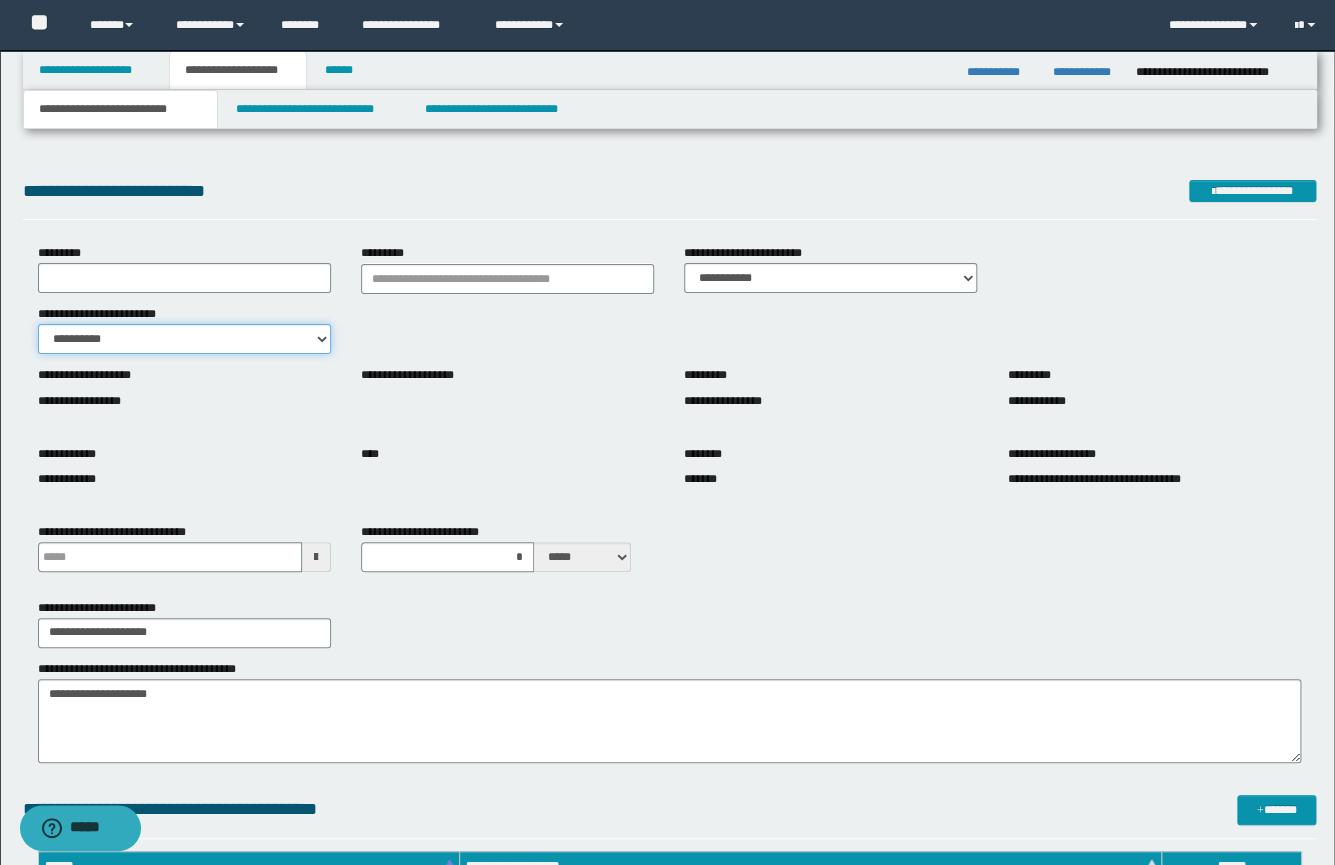 click on "**********" at bounding box center (184, 339) 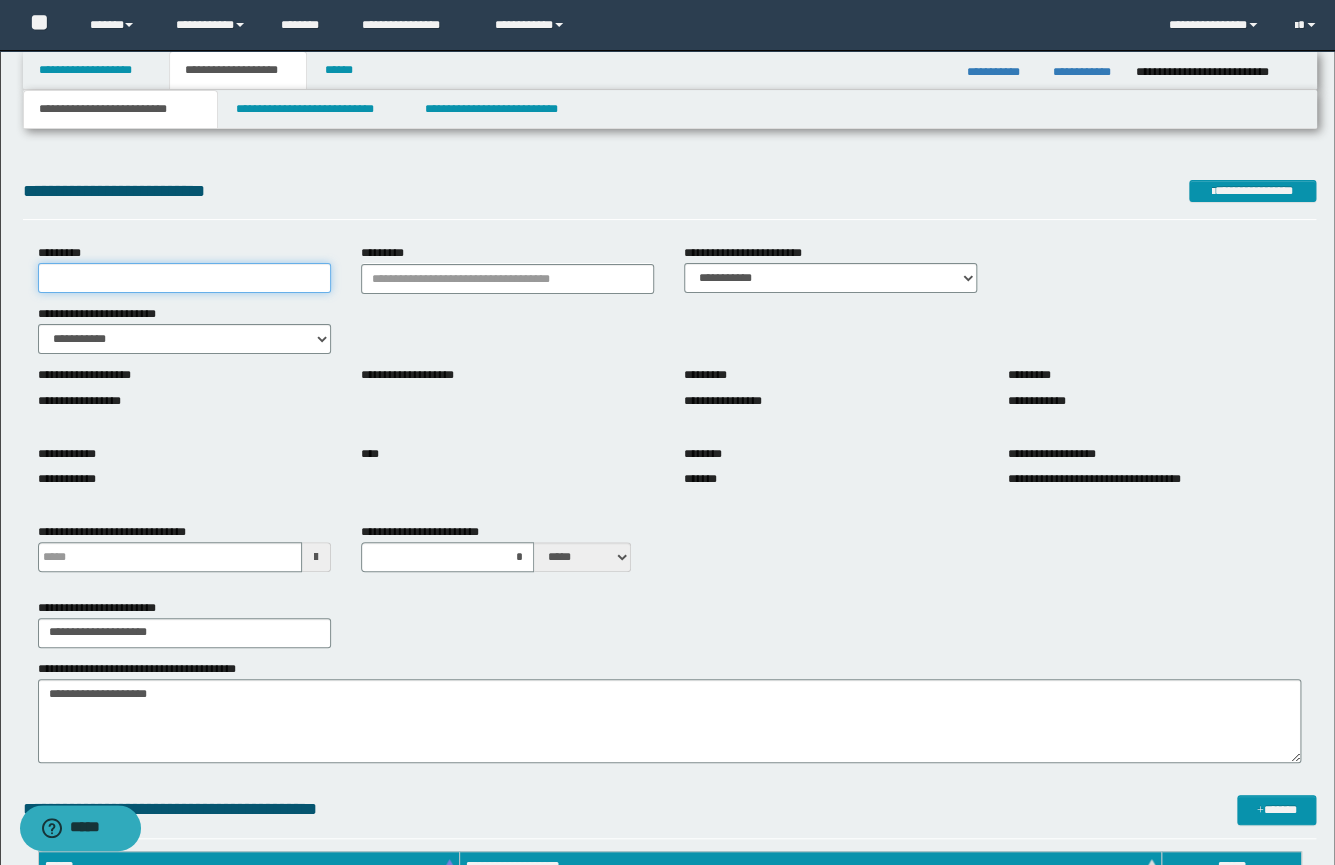 click on "*********" at bounding box center (184, 278) 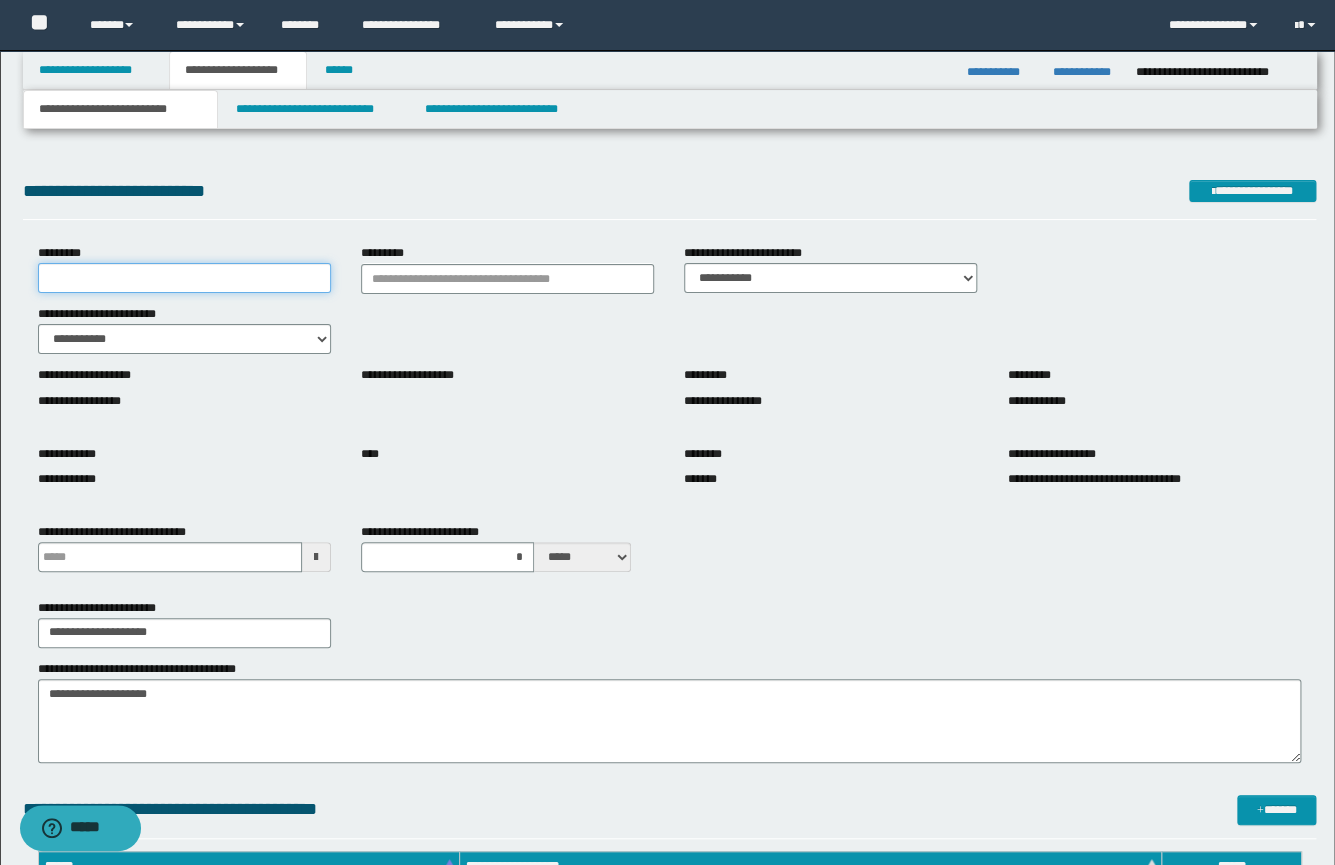 type on "********" 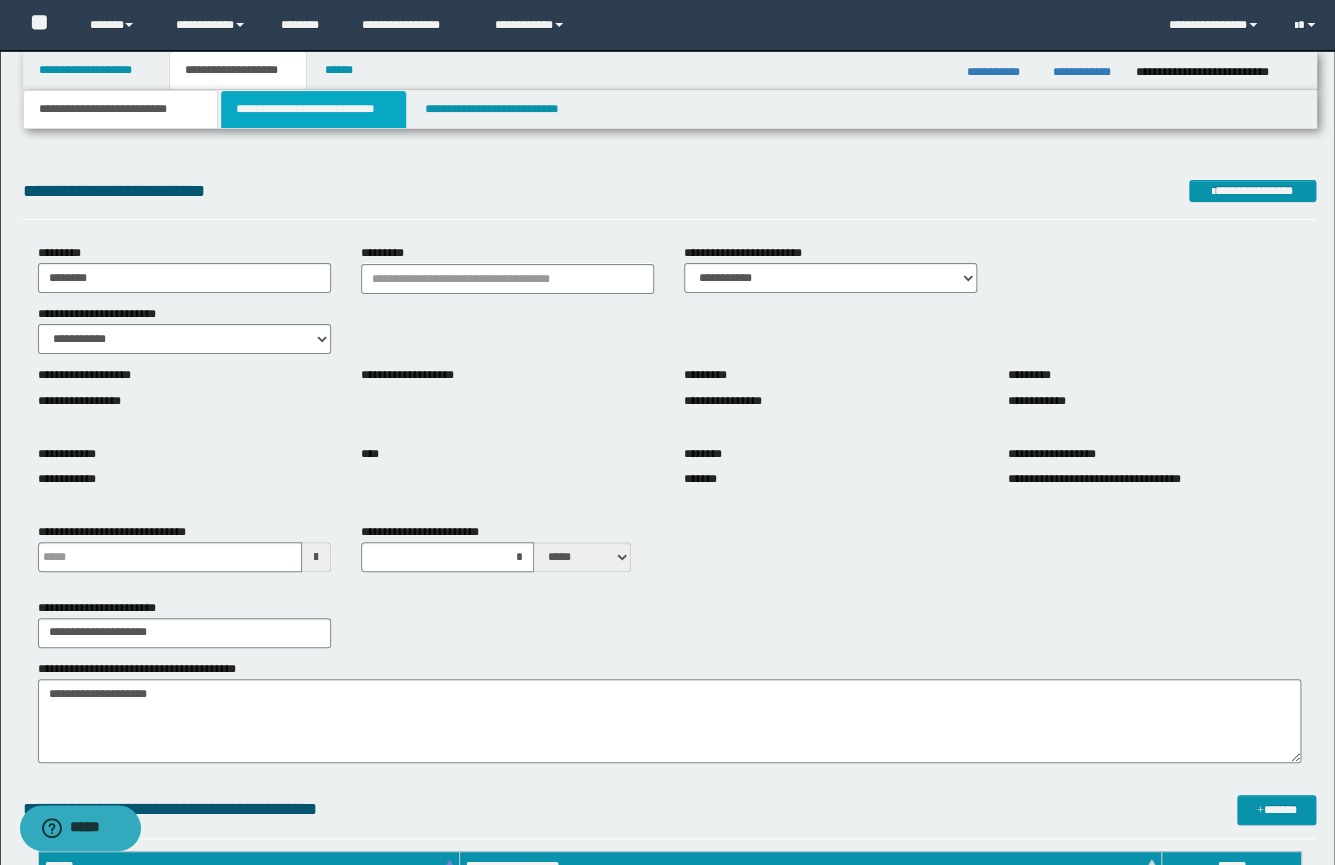 click on "**********" at bounding box center (313, 109) 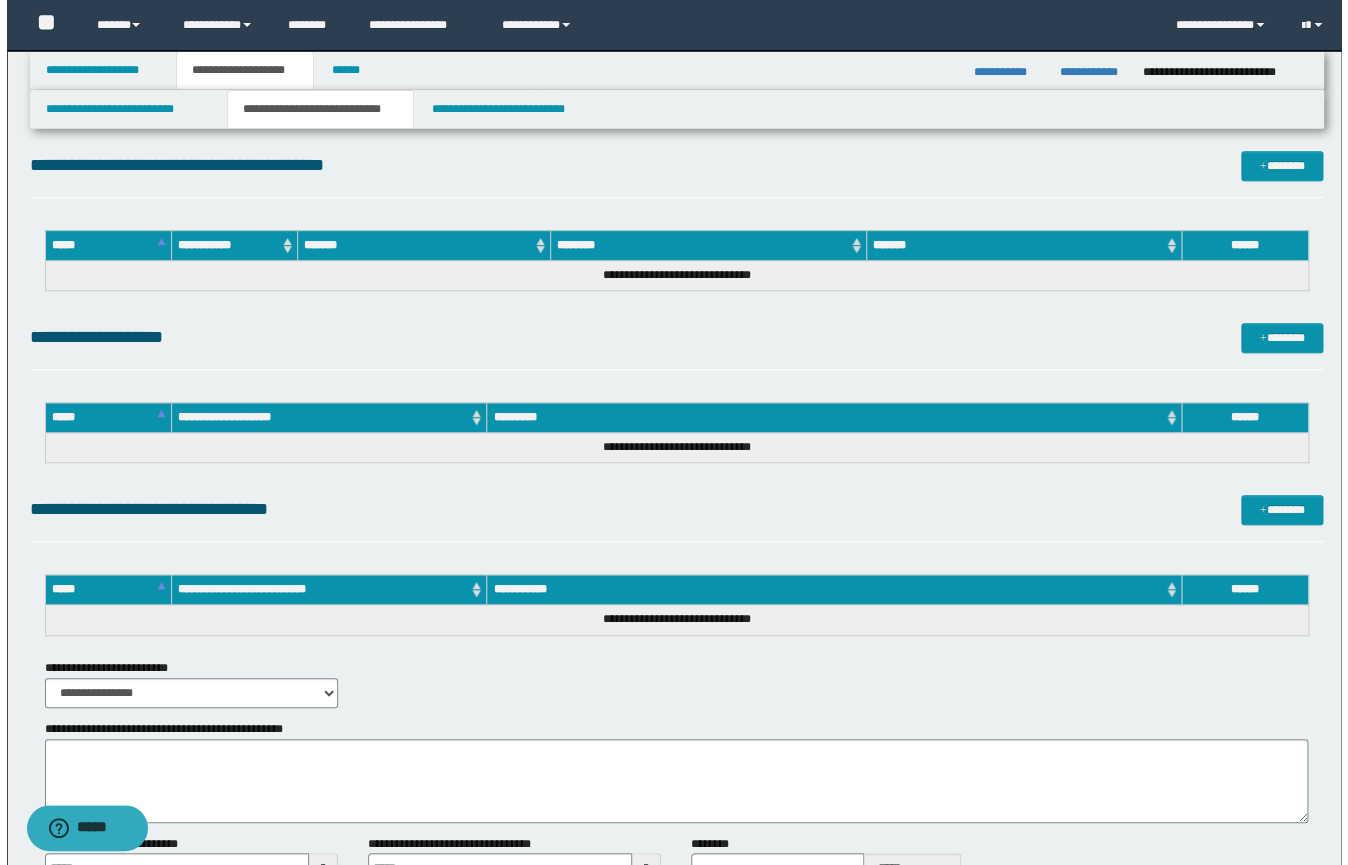 scroll, scrollTop: 369, scrollLeft: 0, axis: vertical 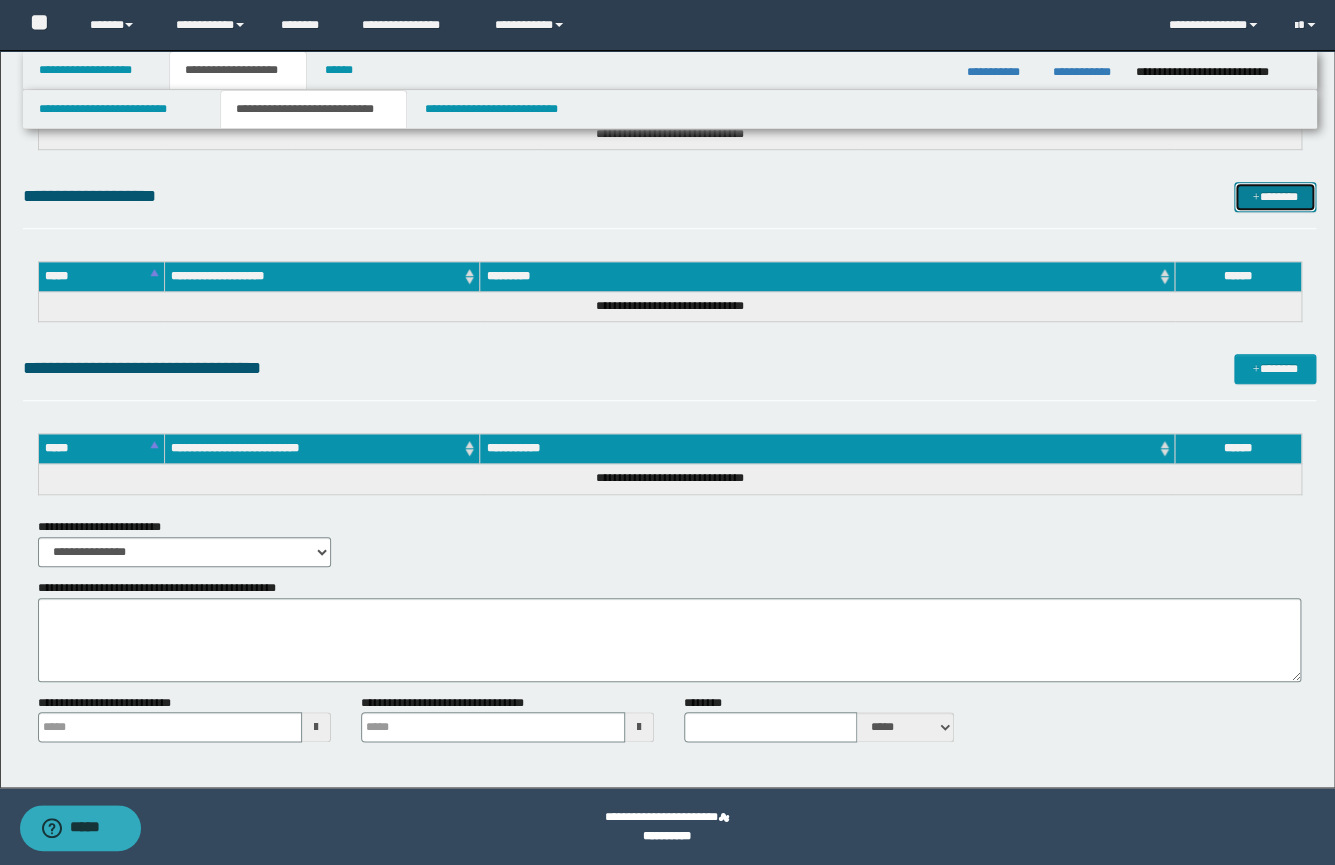 click on "*******" at bounding box center [1275, 197] 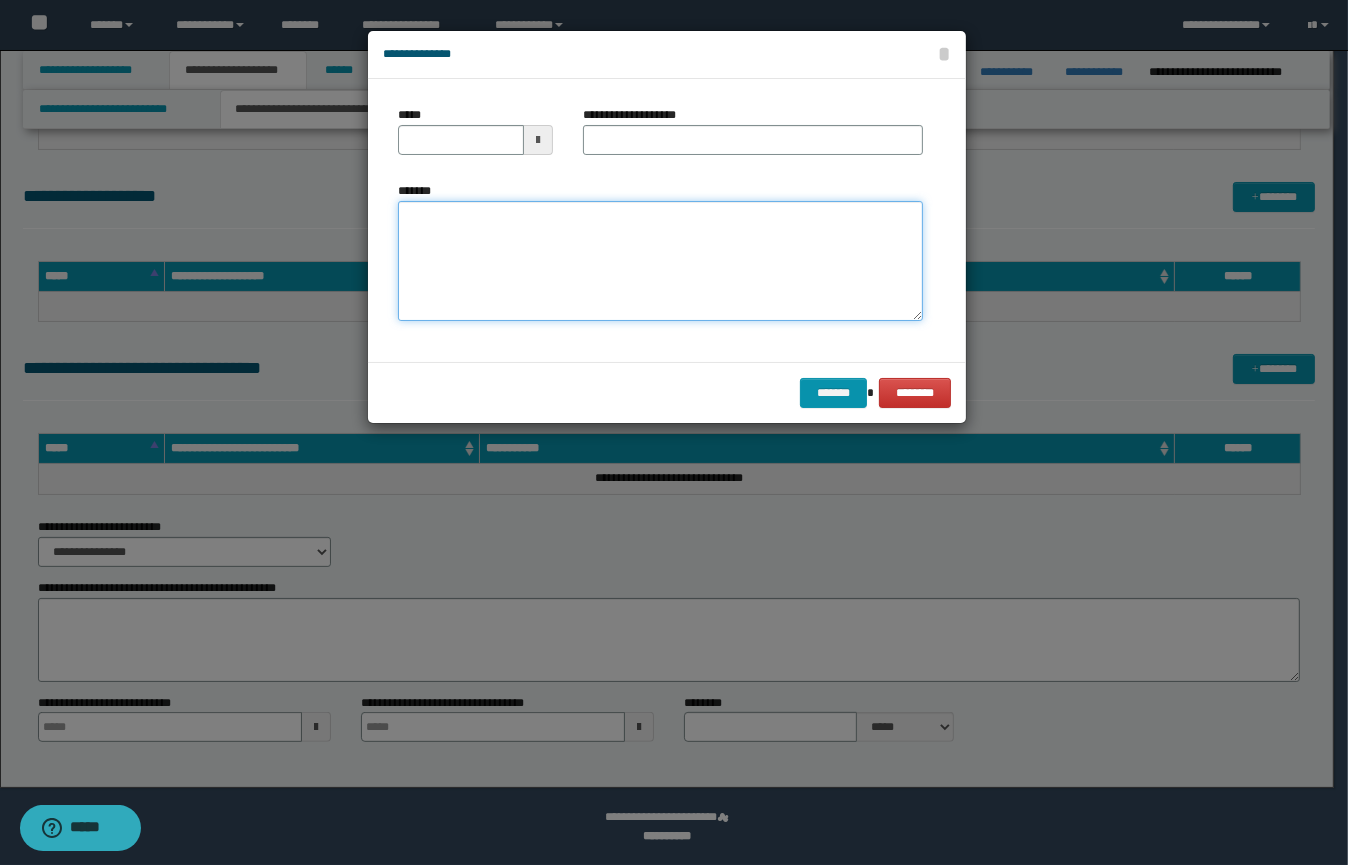 click on "*******" at bounding box center (660, 261) 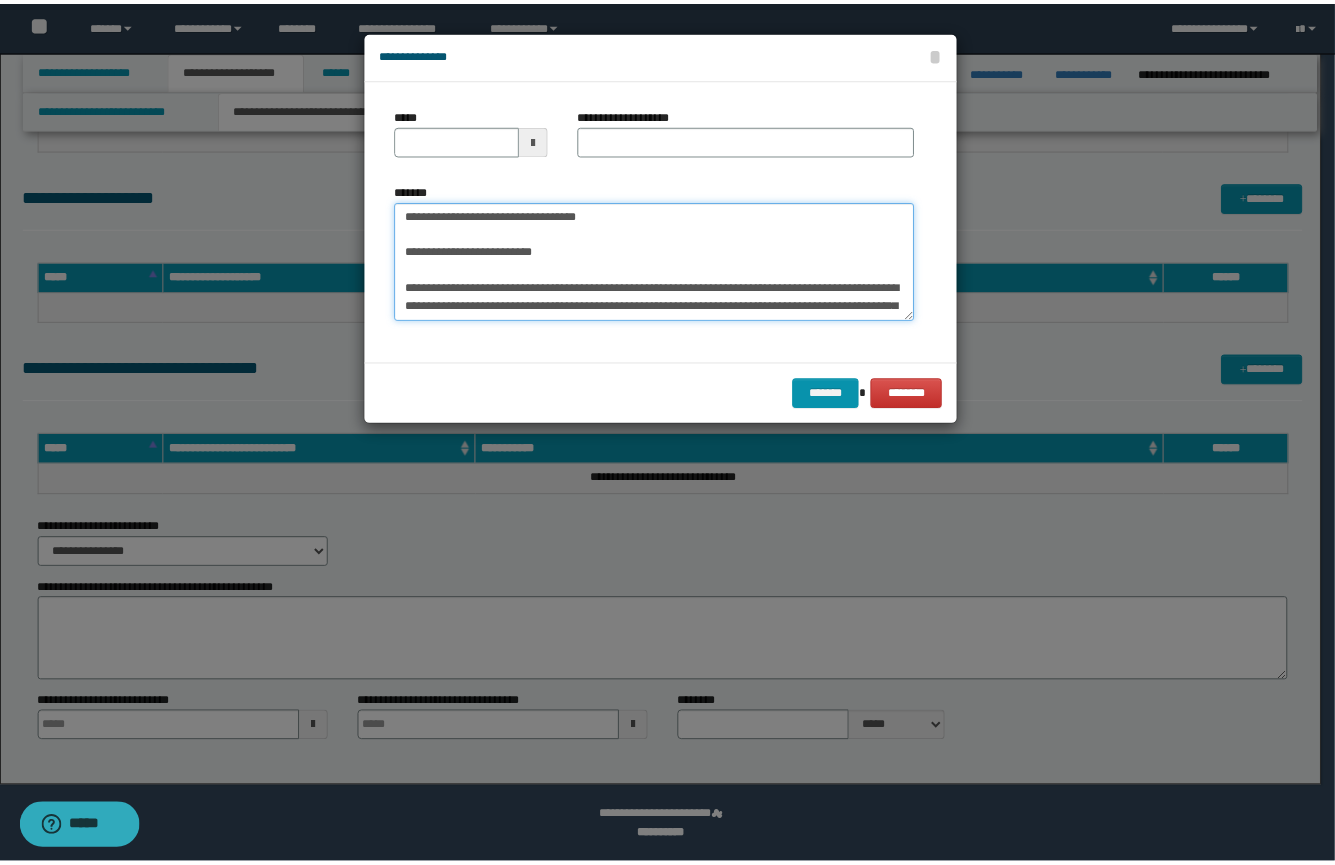 scroll, scrollTop: 0, scrollLeft: 0, axis: both 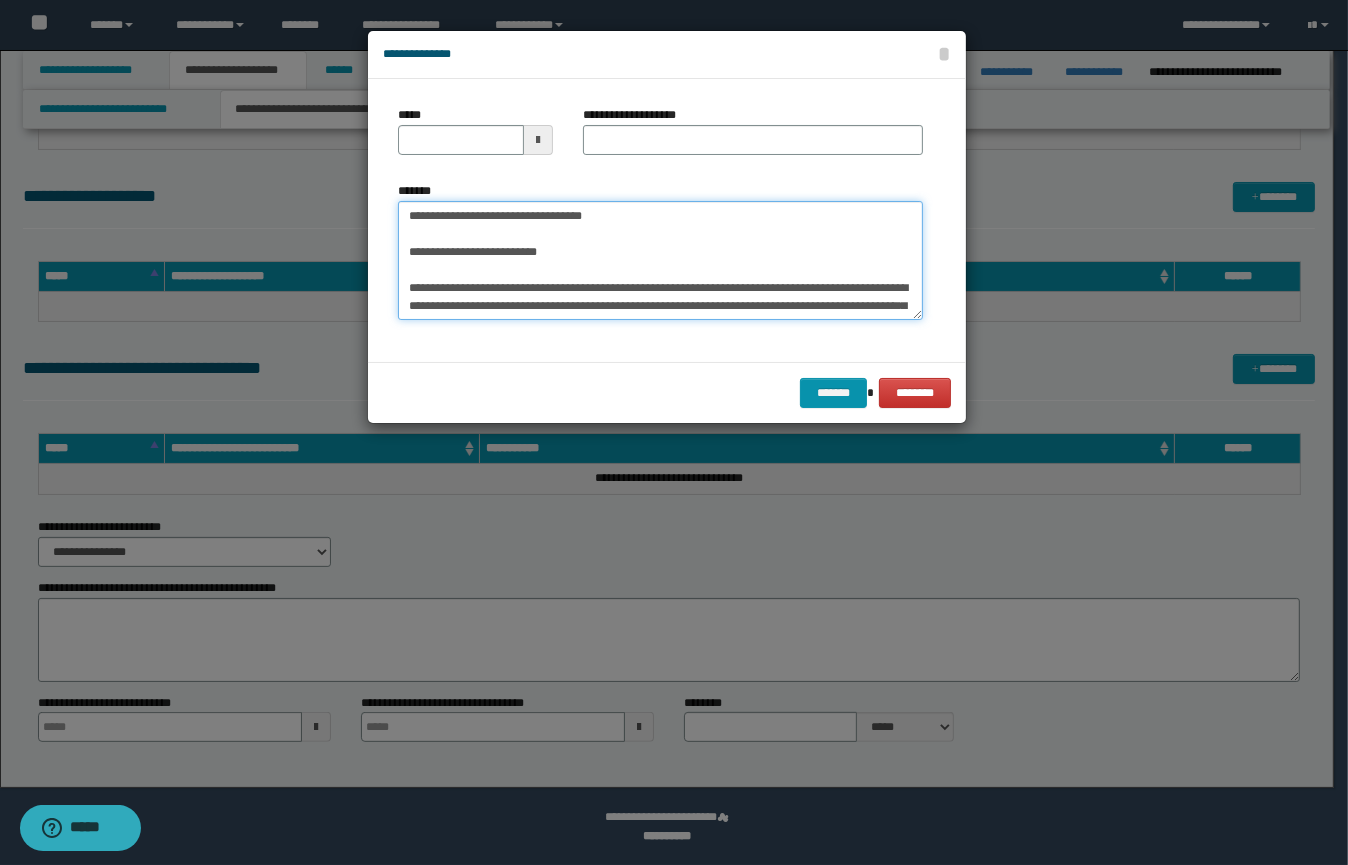 type on "**********" 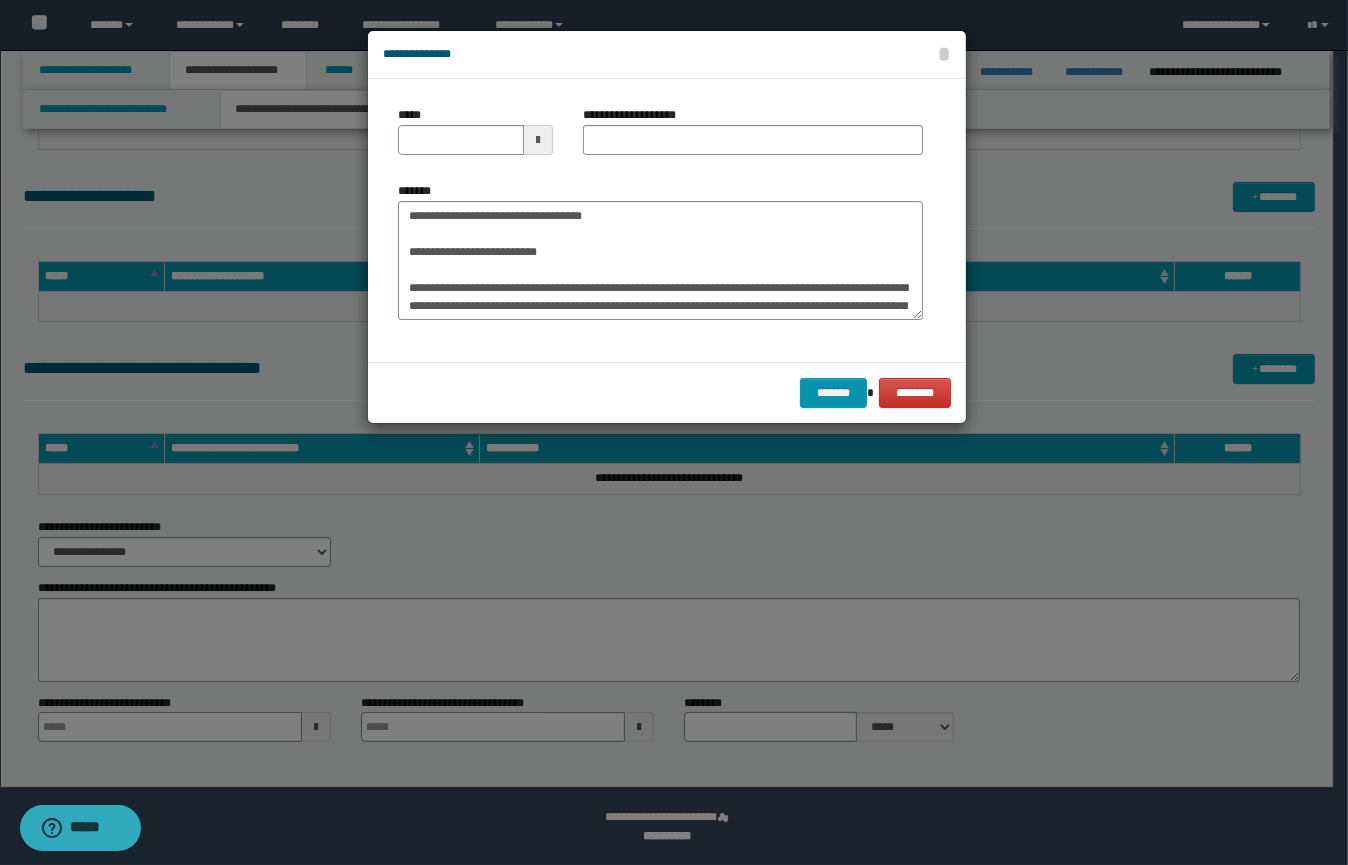 click at bounding box center (538, 140) 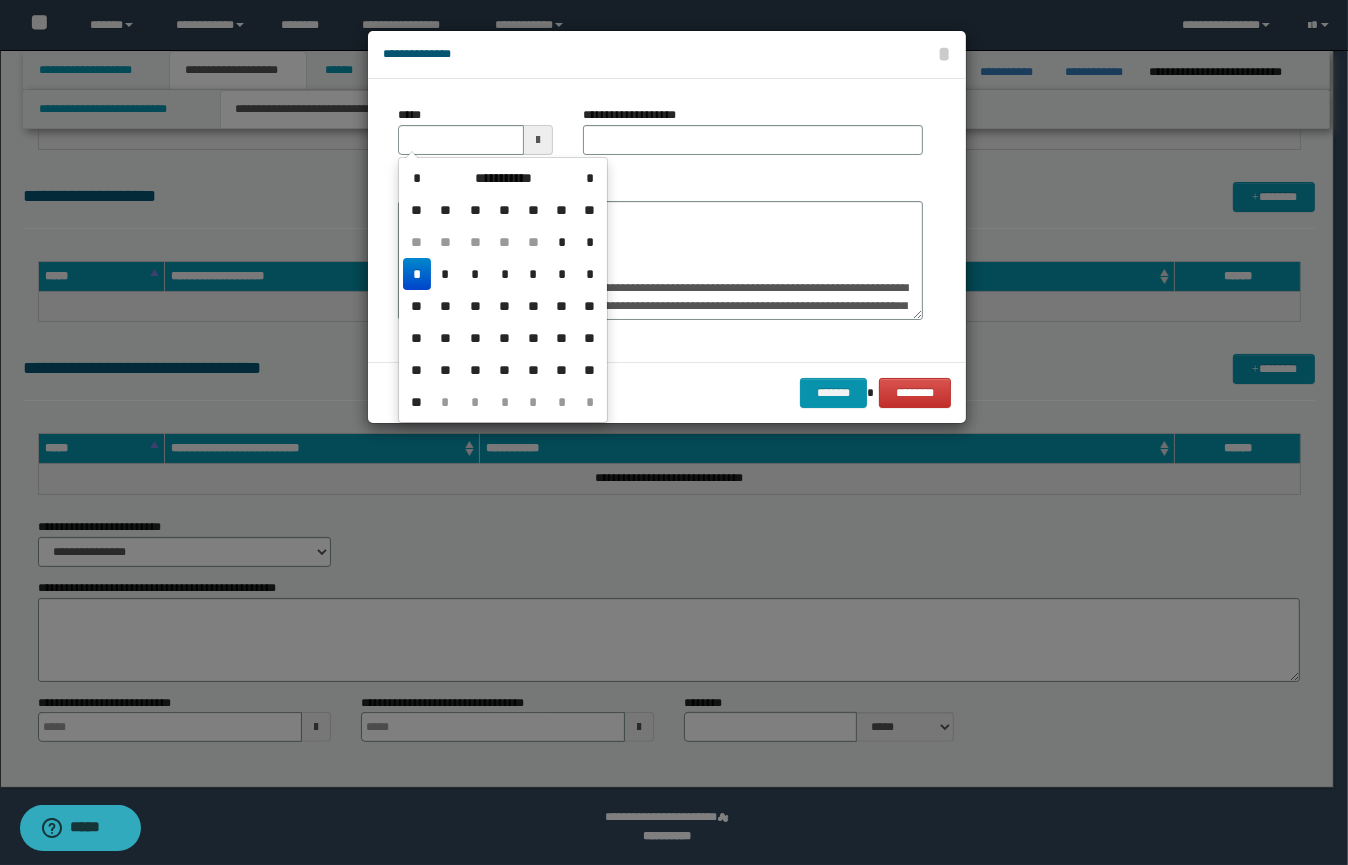 type 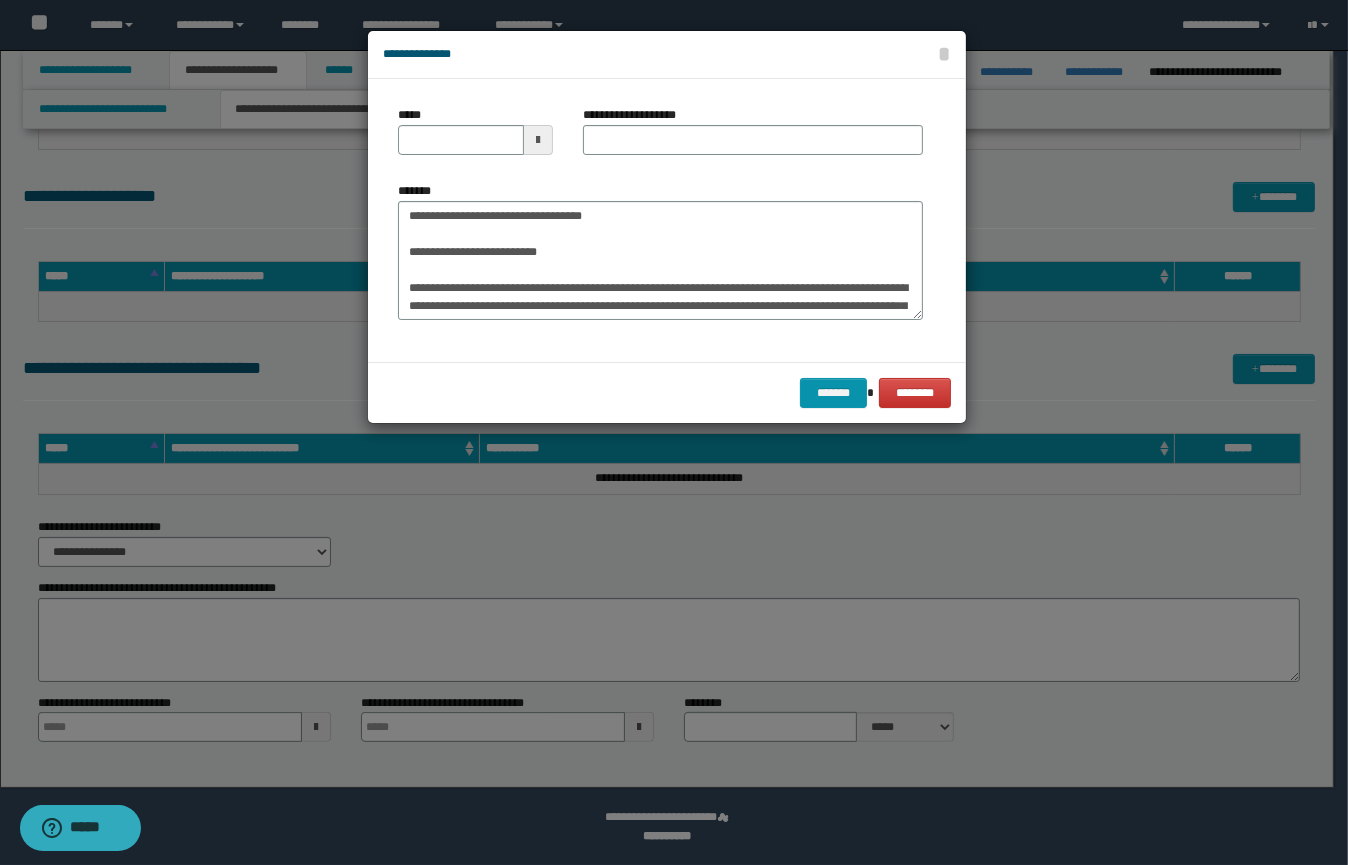 click on "**********" at bounding box center (660, 251) 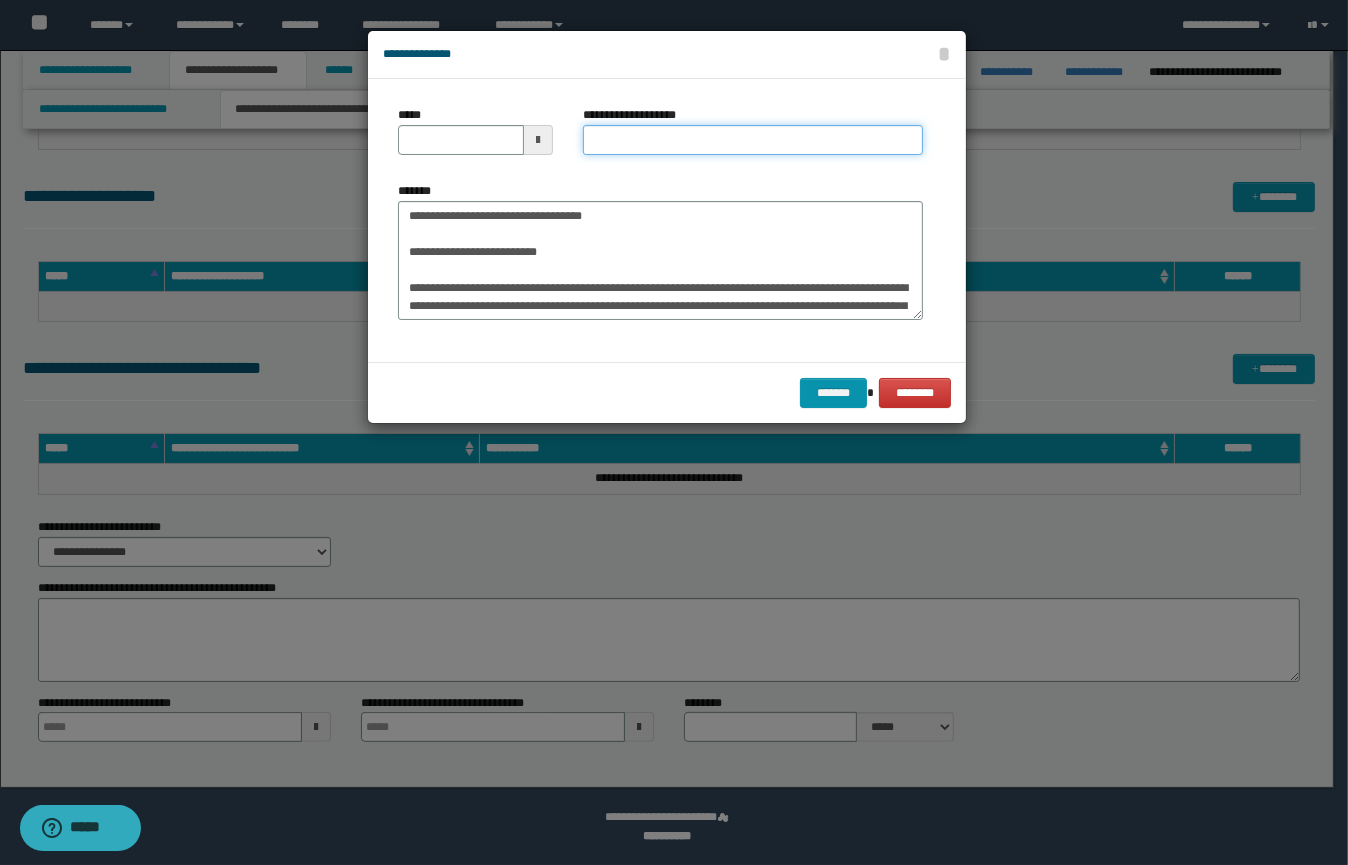 click on "**********" at bounding box center (753, 140) 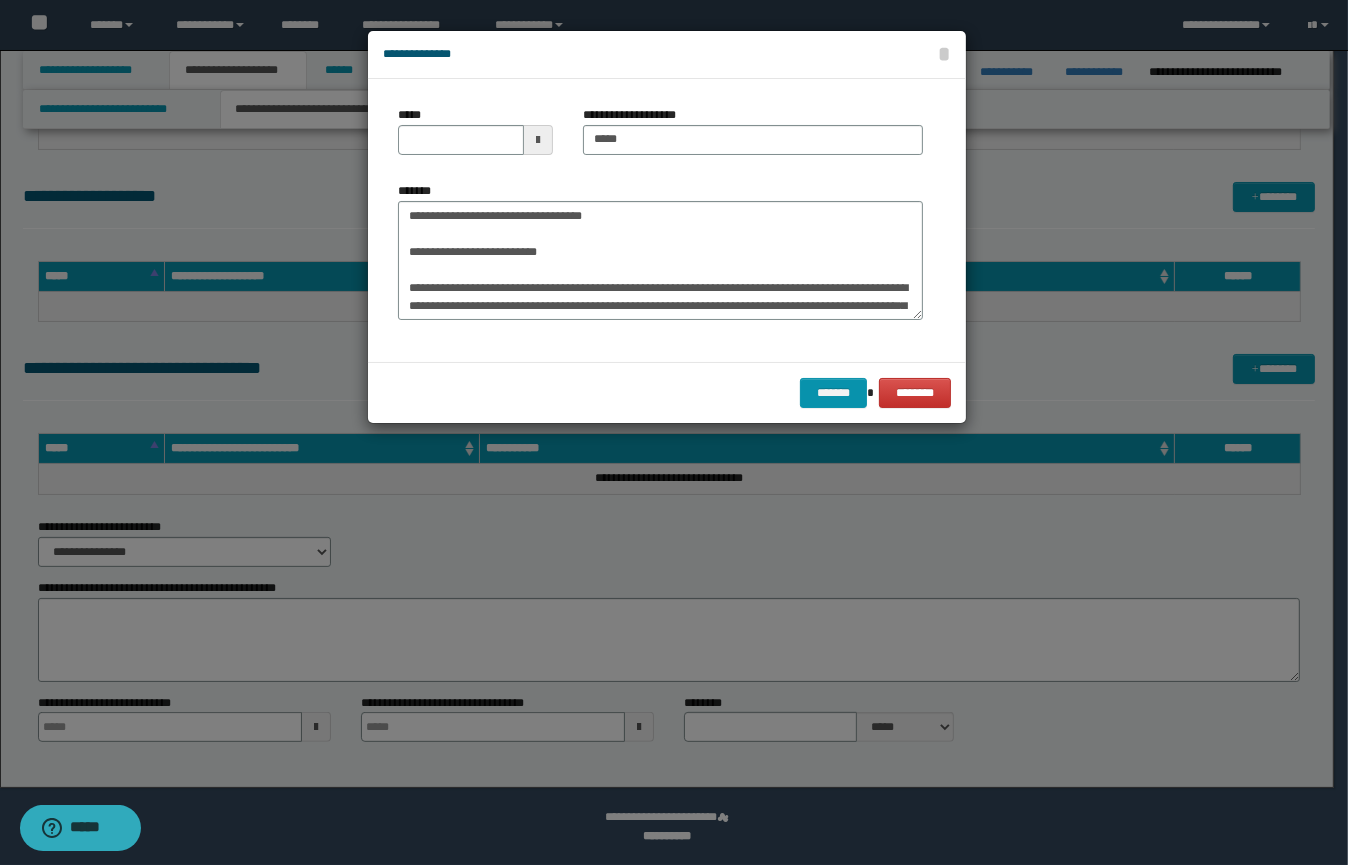 click at bounding box center [538, 140] 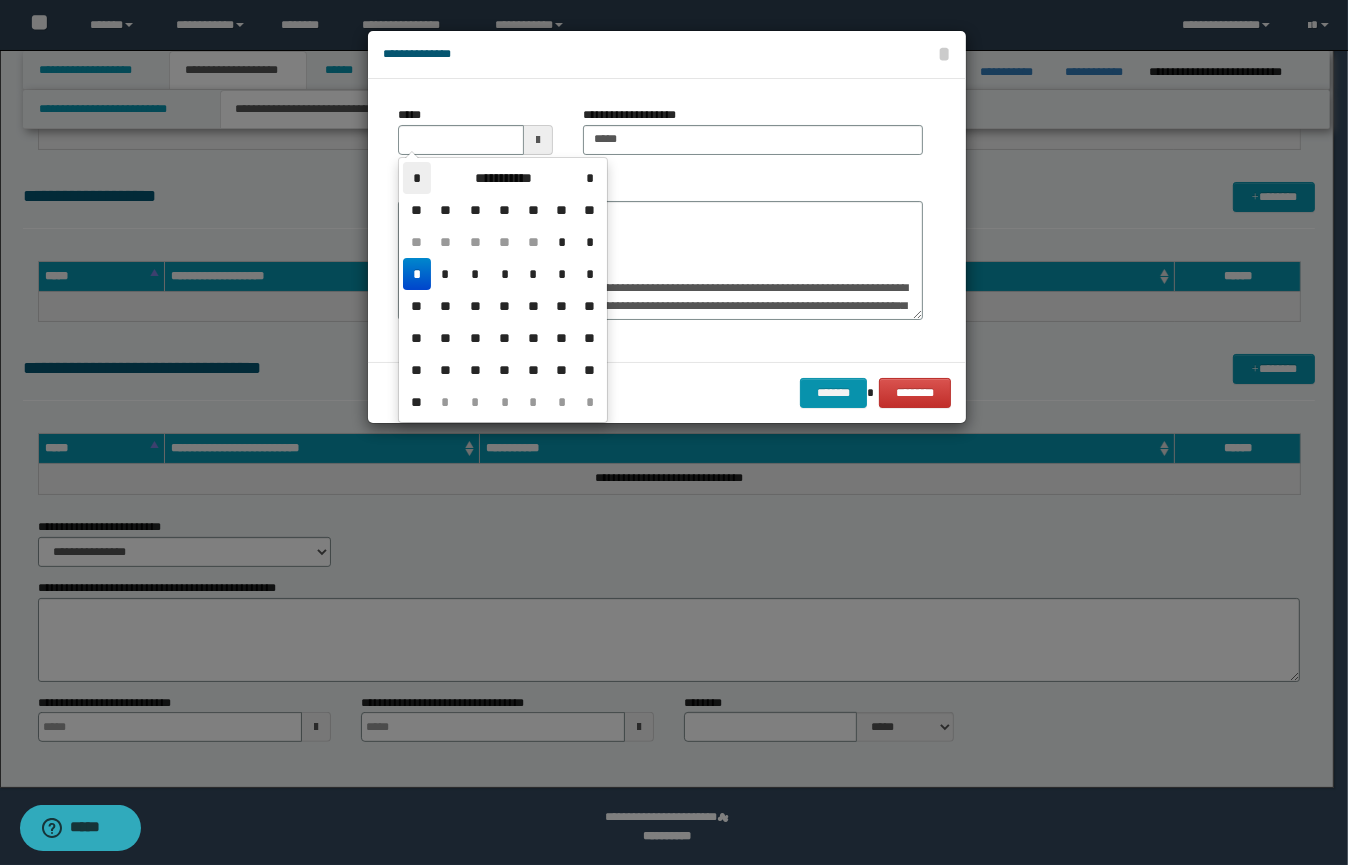 click on "*" at bounding box center (417, 178) 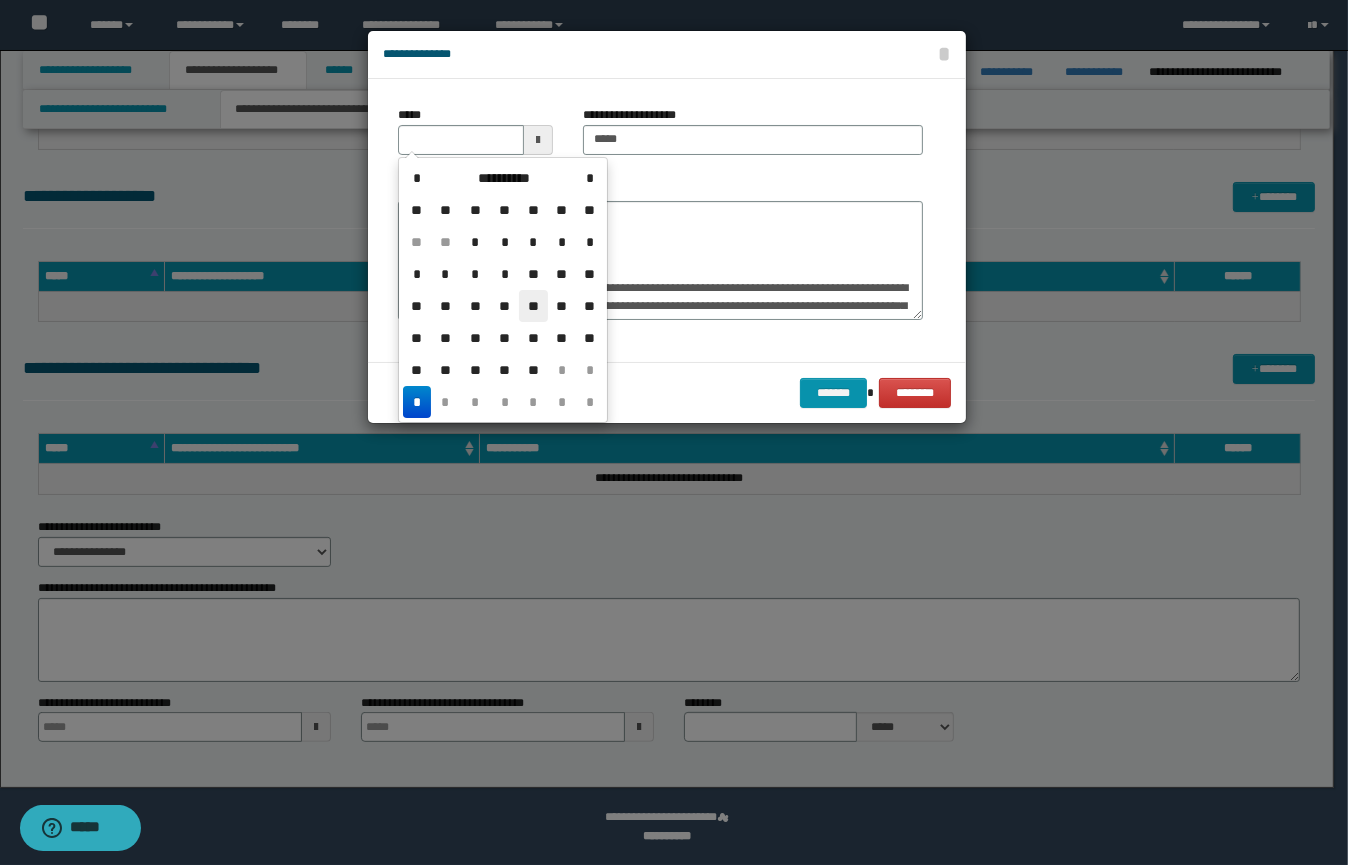 click on "**" at bounding box center [533, 306] 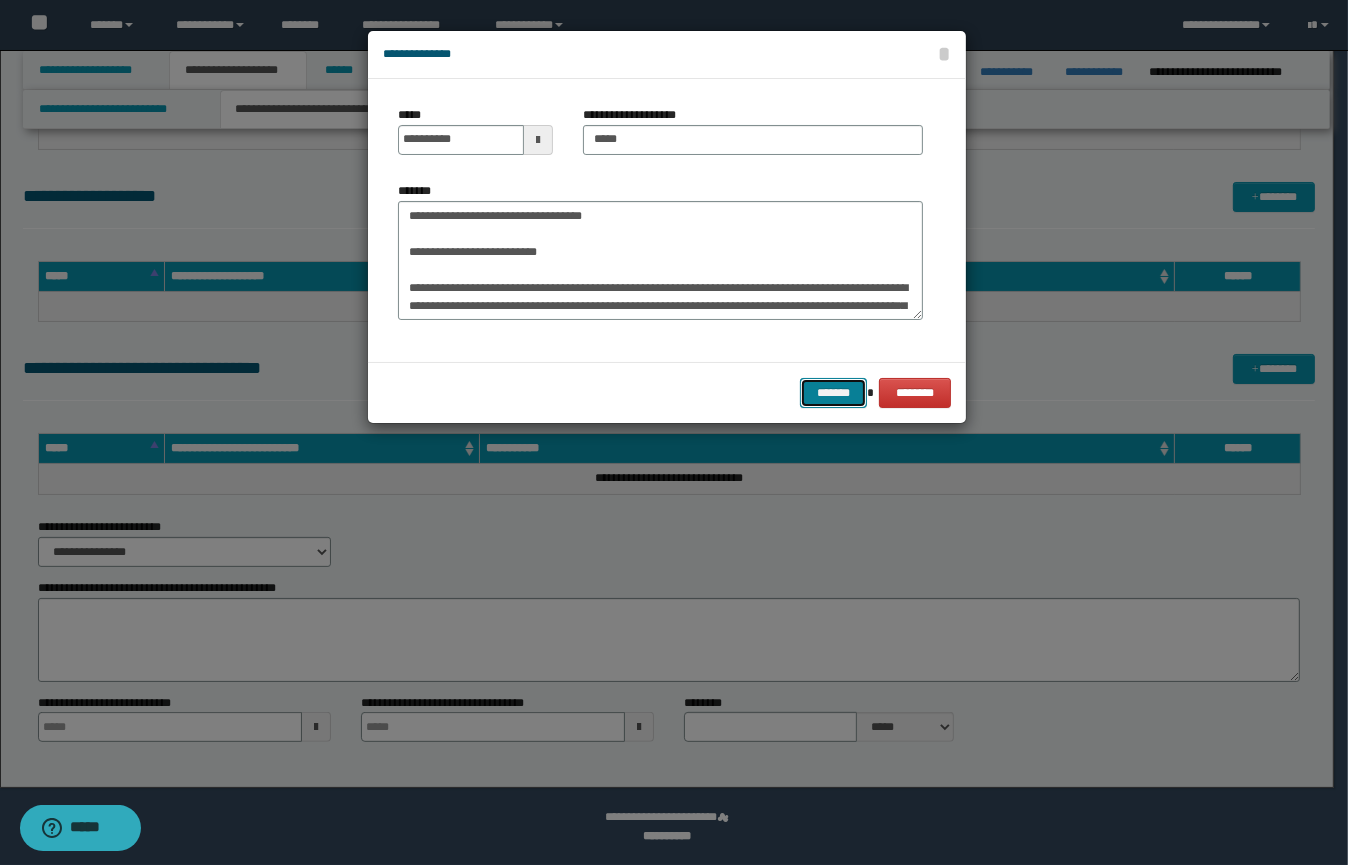 click on "*******" at bounding box center [833, 393] 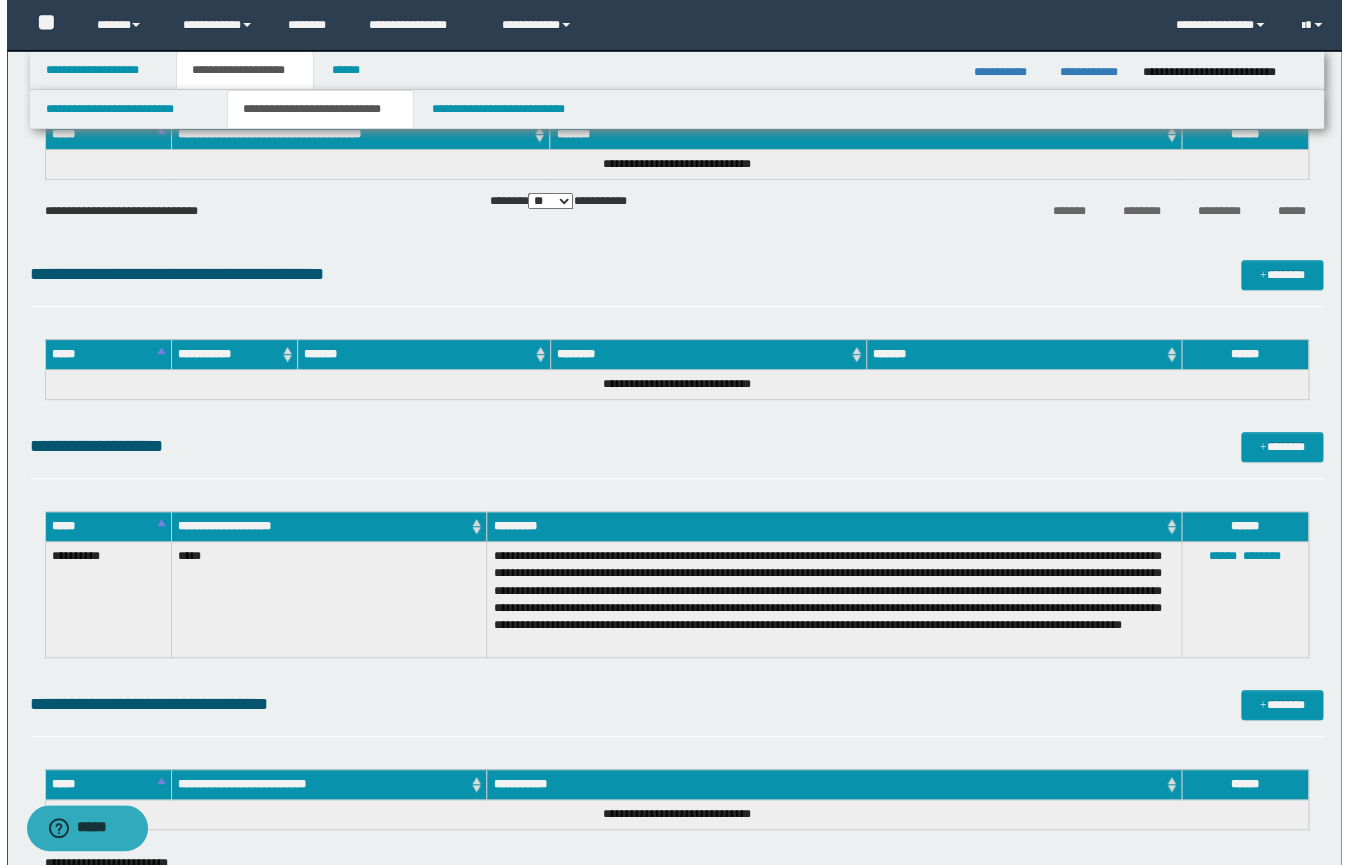 scroll, scrollTop: 0, scrollLeft: 0, axis: both 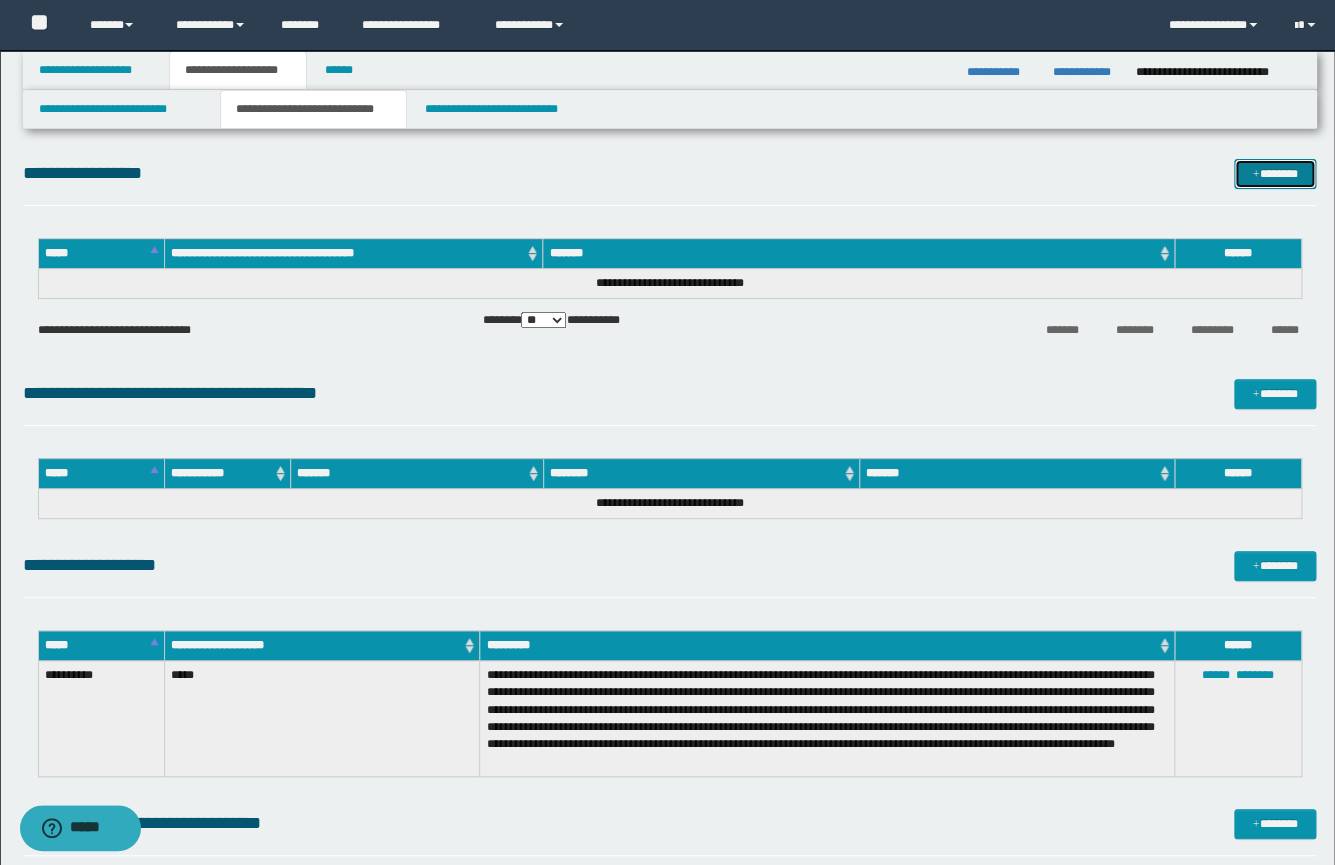 click on "*******" at bounding box center (1275, 174) 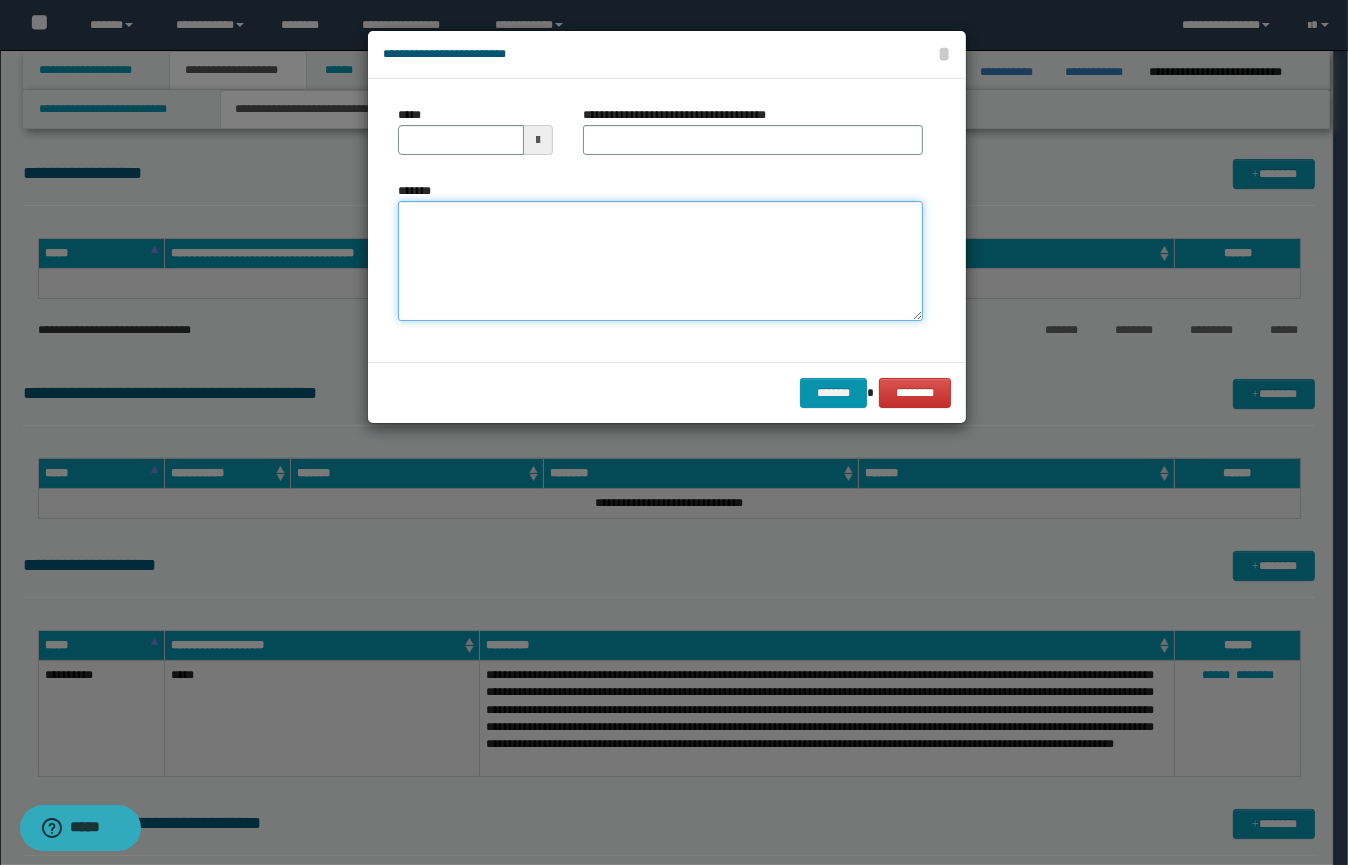 click on "*******" at bounding box center [660, 261] 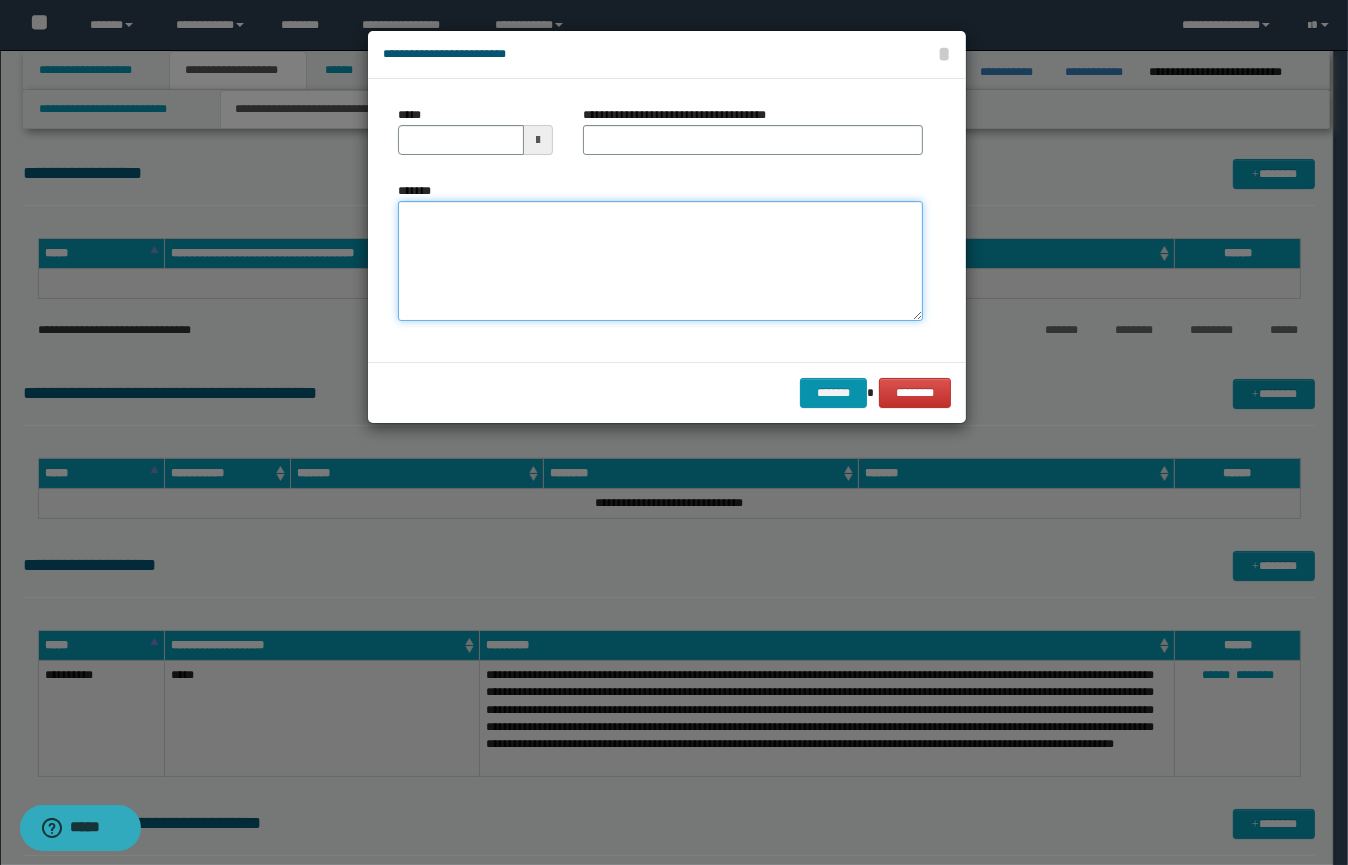 paste on "**********" 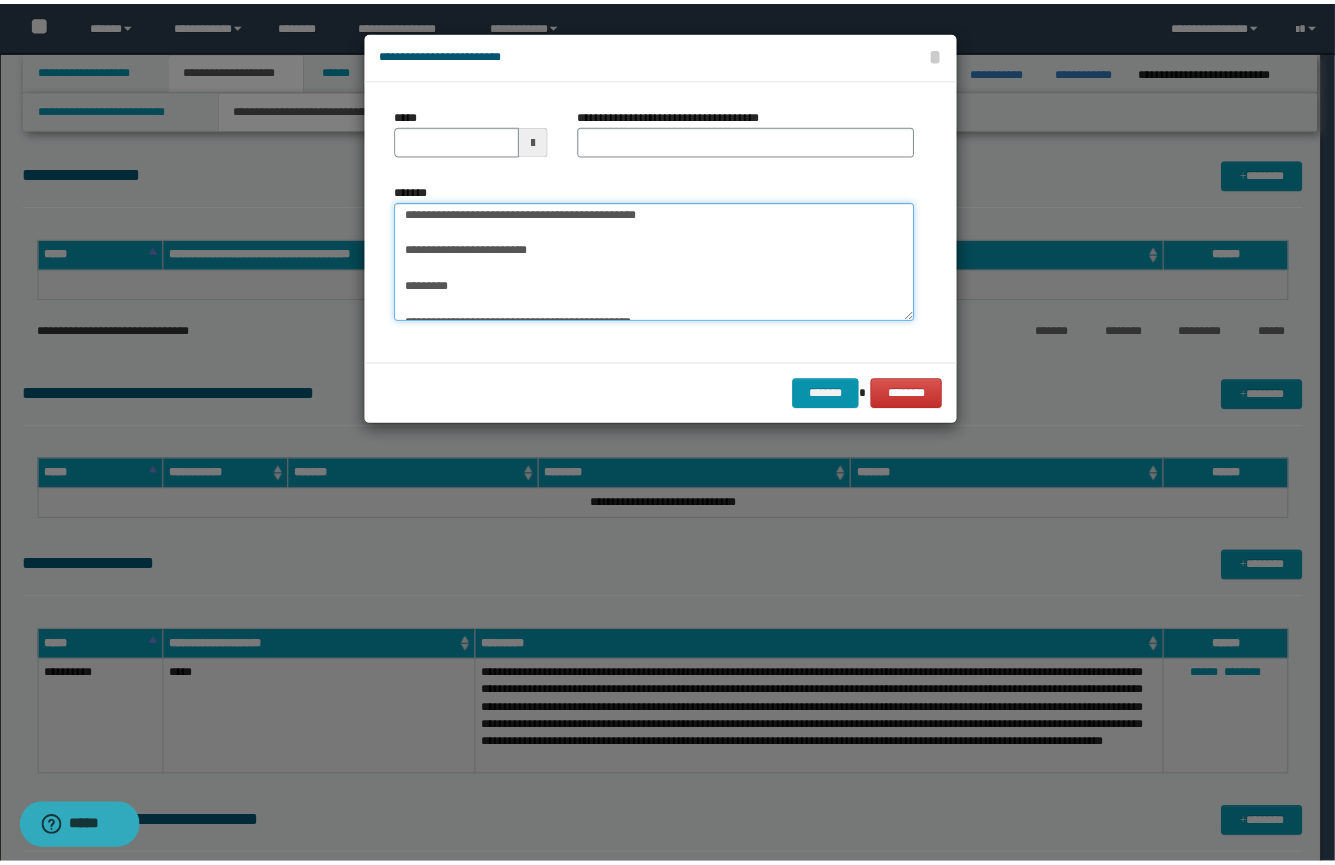 scroll, scrollTop: 0, scrollLeft: 0, axis: both 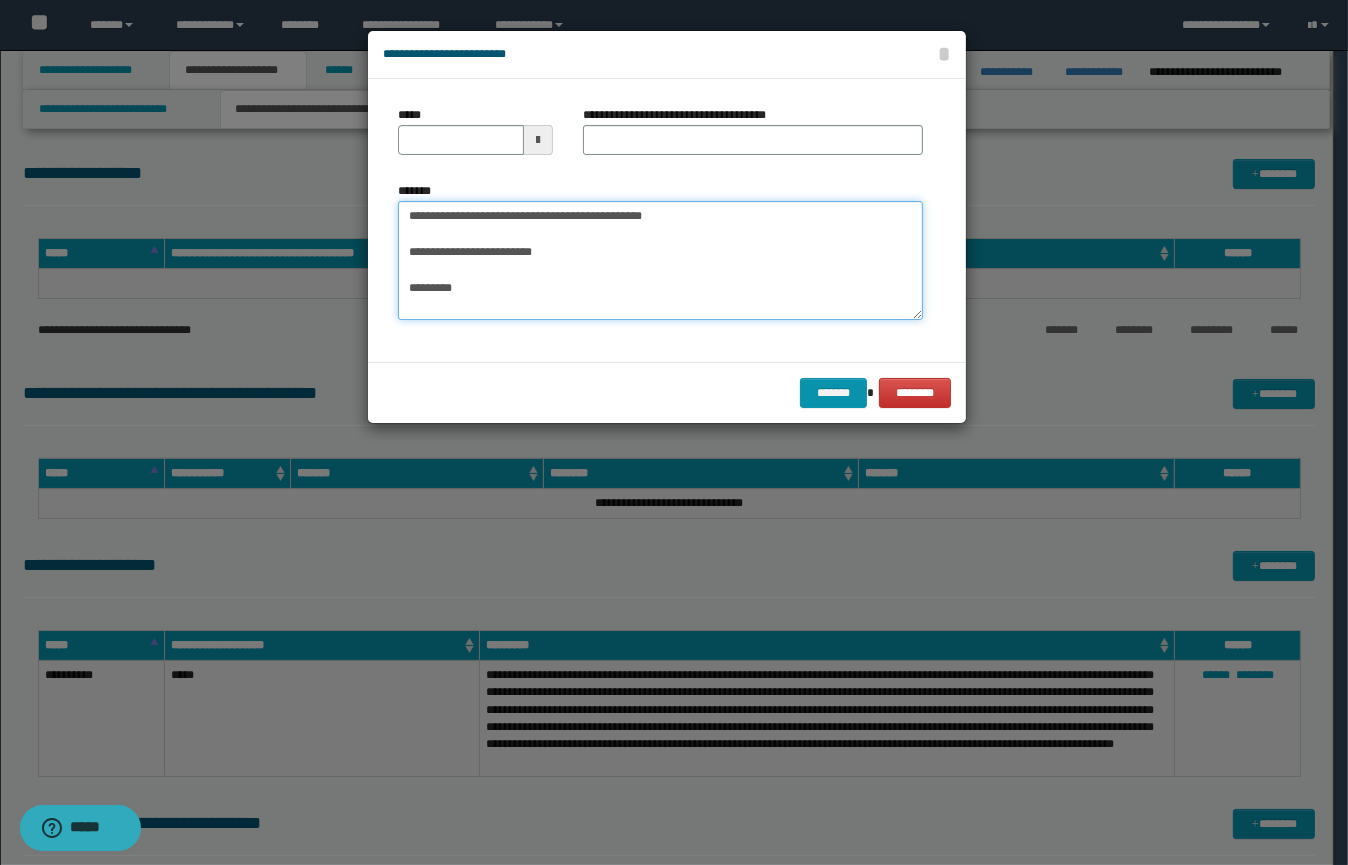 type on "**********" 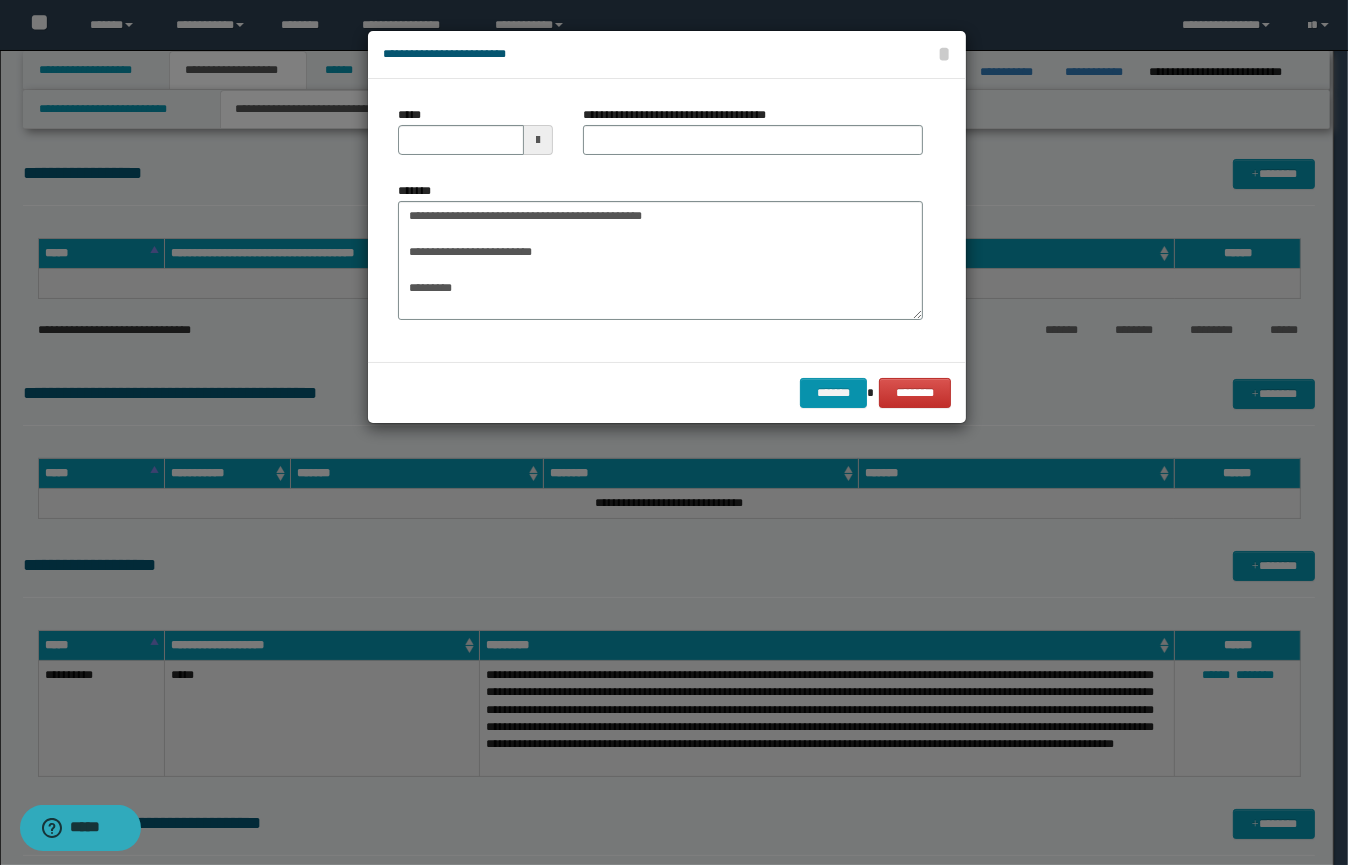 click at bounding box center (538, 140) 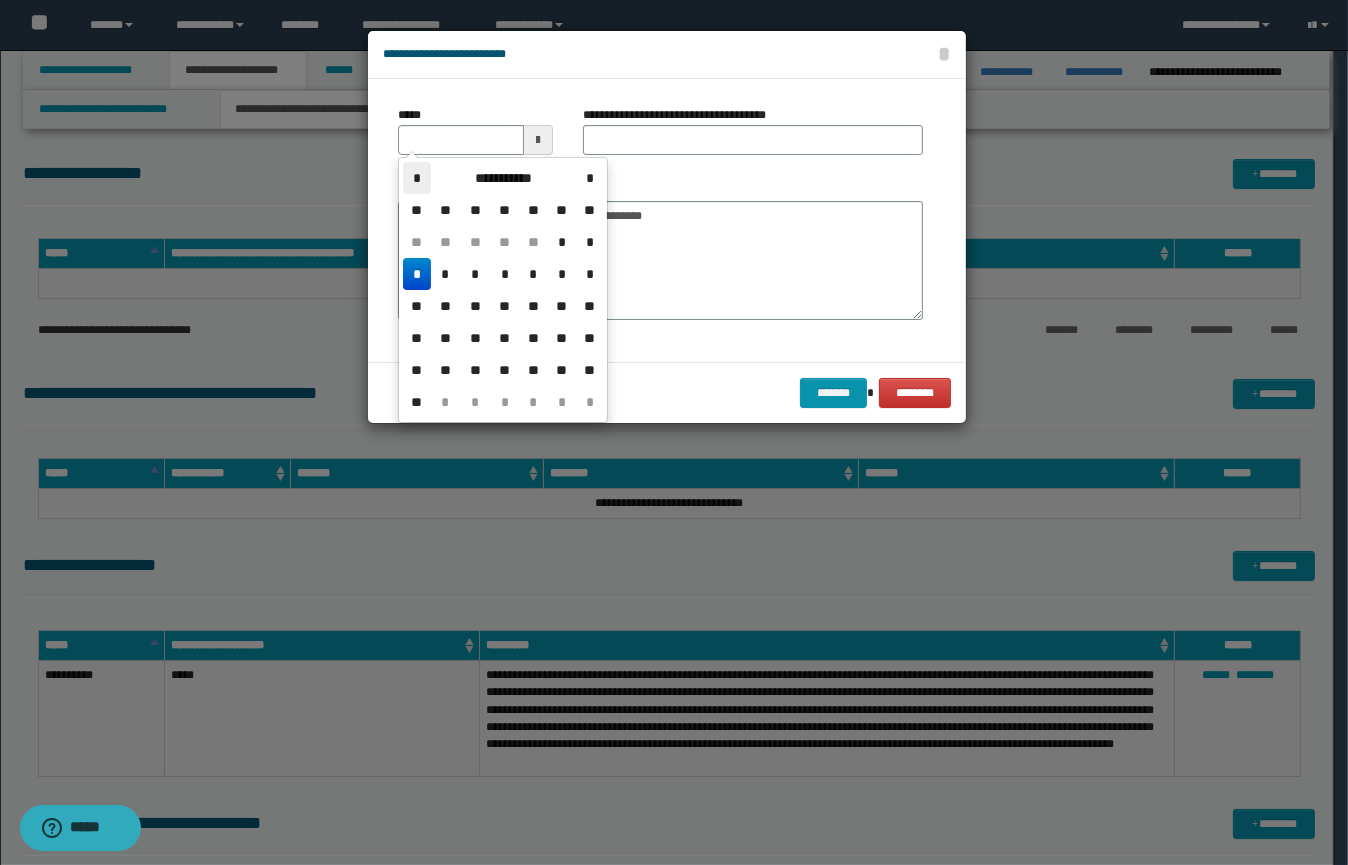 click on "*" at bounding box center (417, 178) 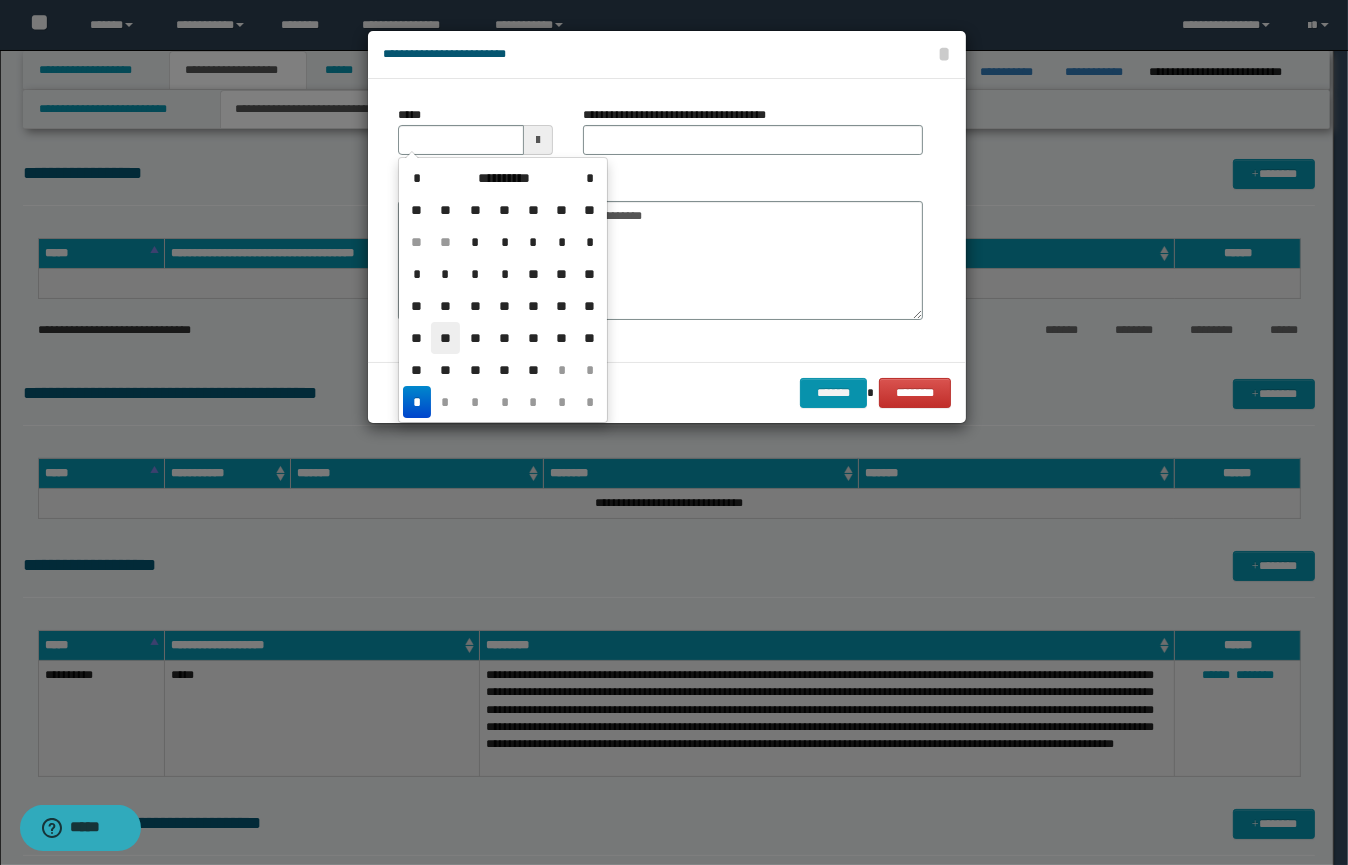 click on "**" at bounding box center (445, 338) 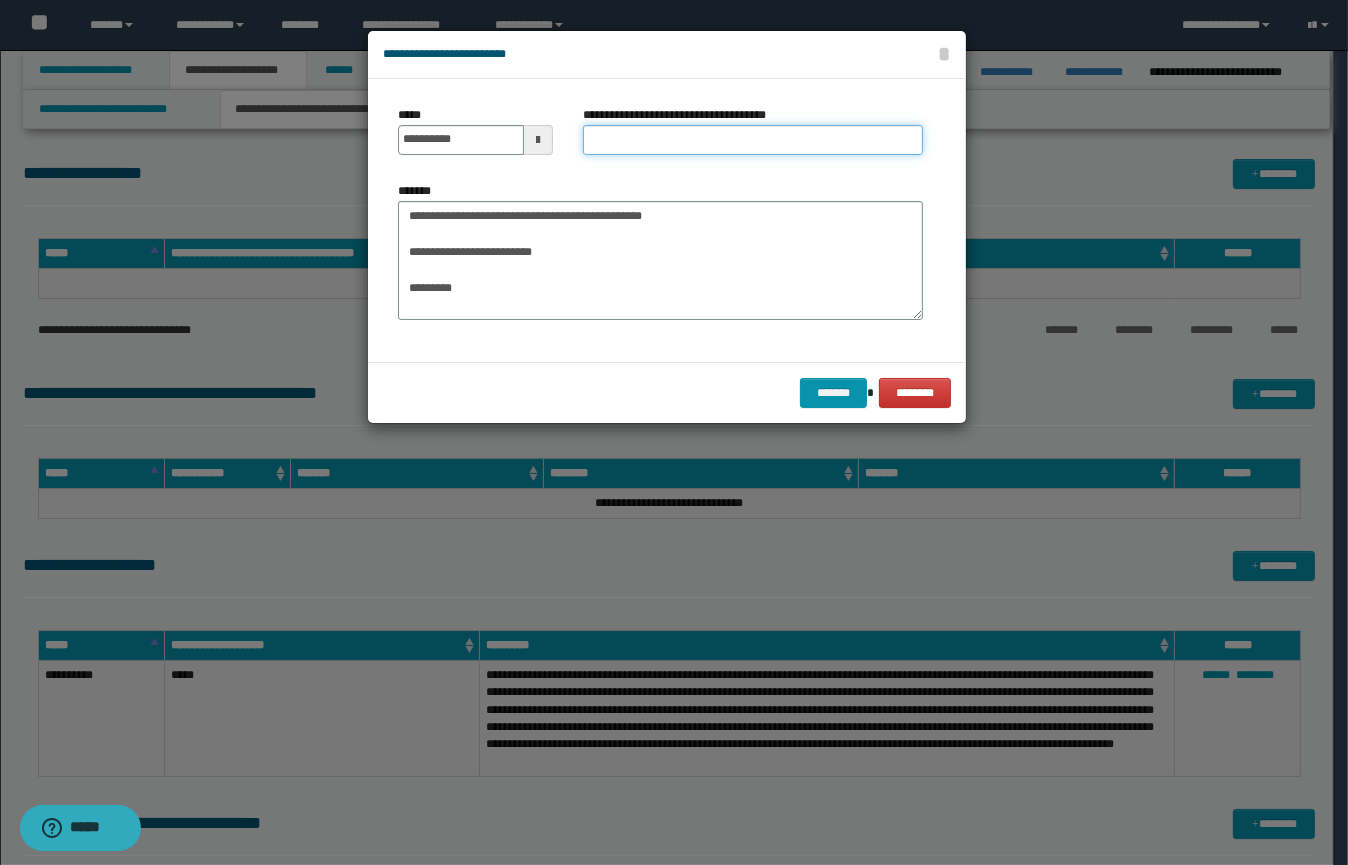 click on "**********" at bounding box center [753, 140] 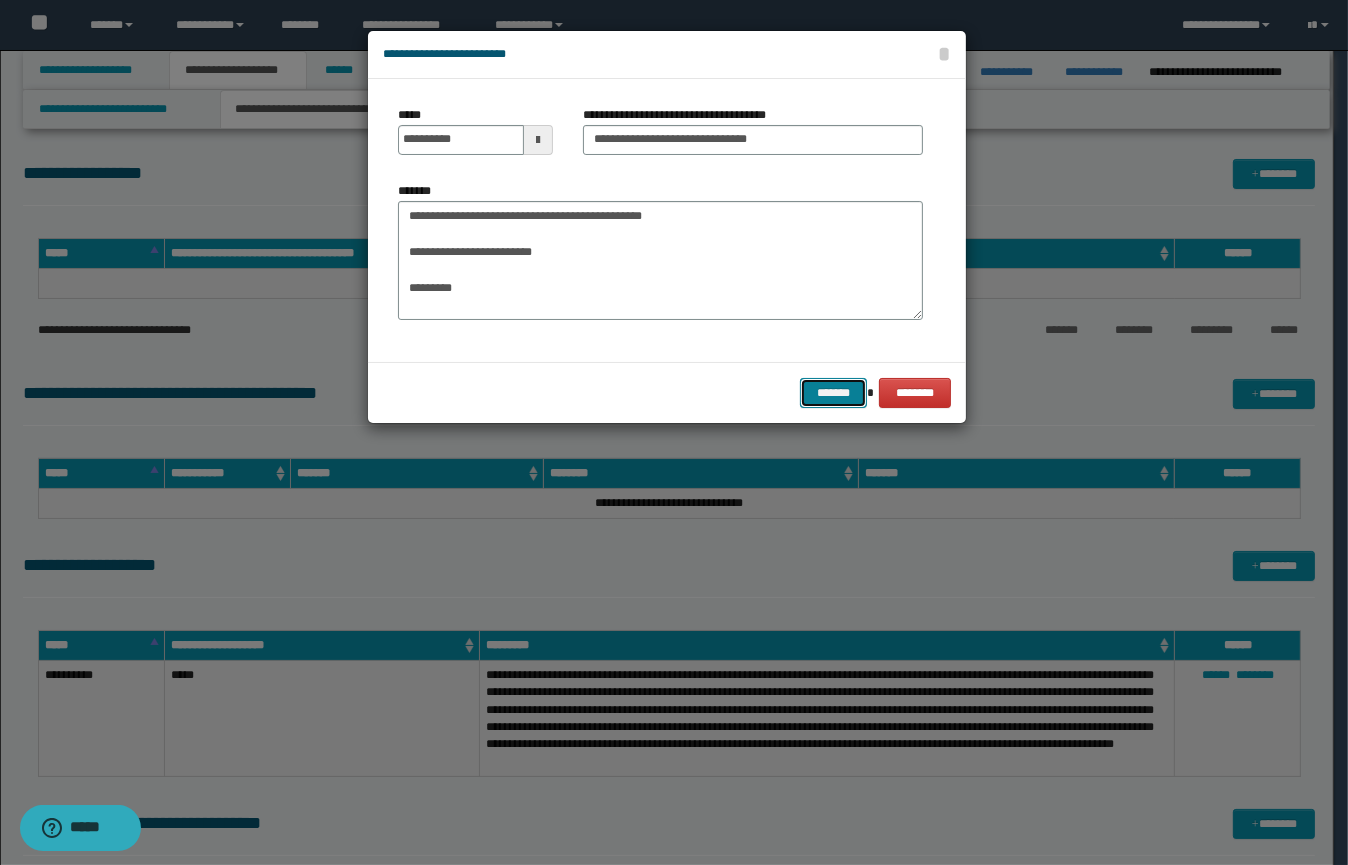 click on "*******" at bounding box center (833, 393) 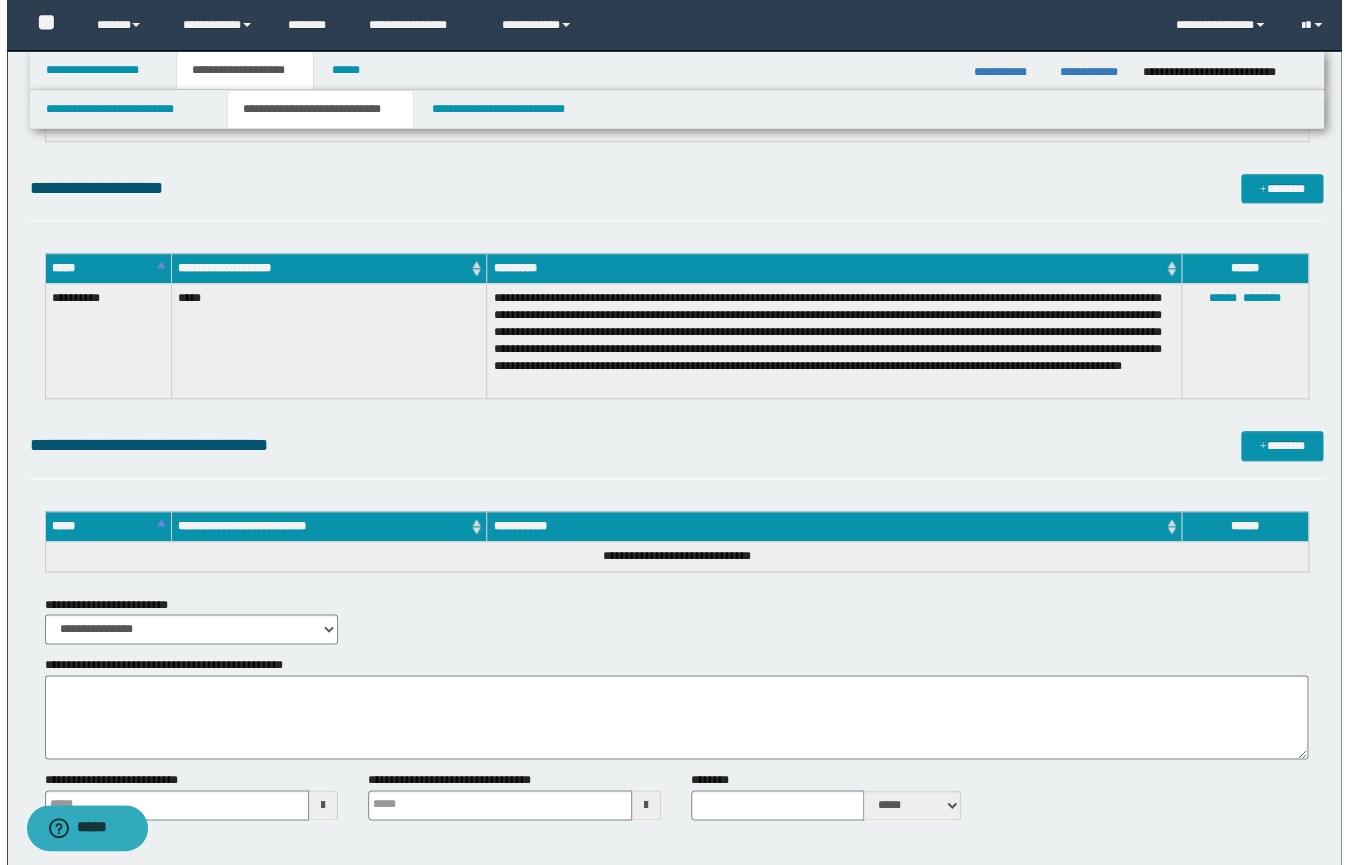 scroll, scrollTop: 476, scrollLeft: 0, axis: vertical 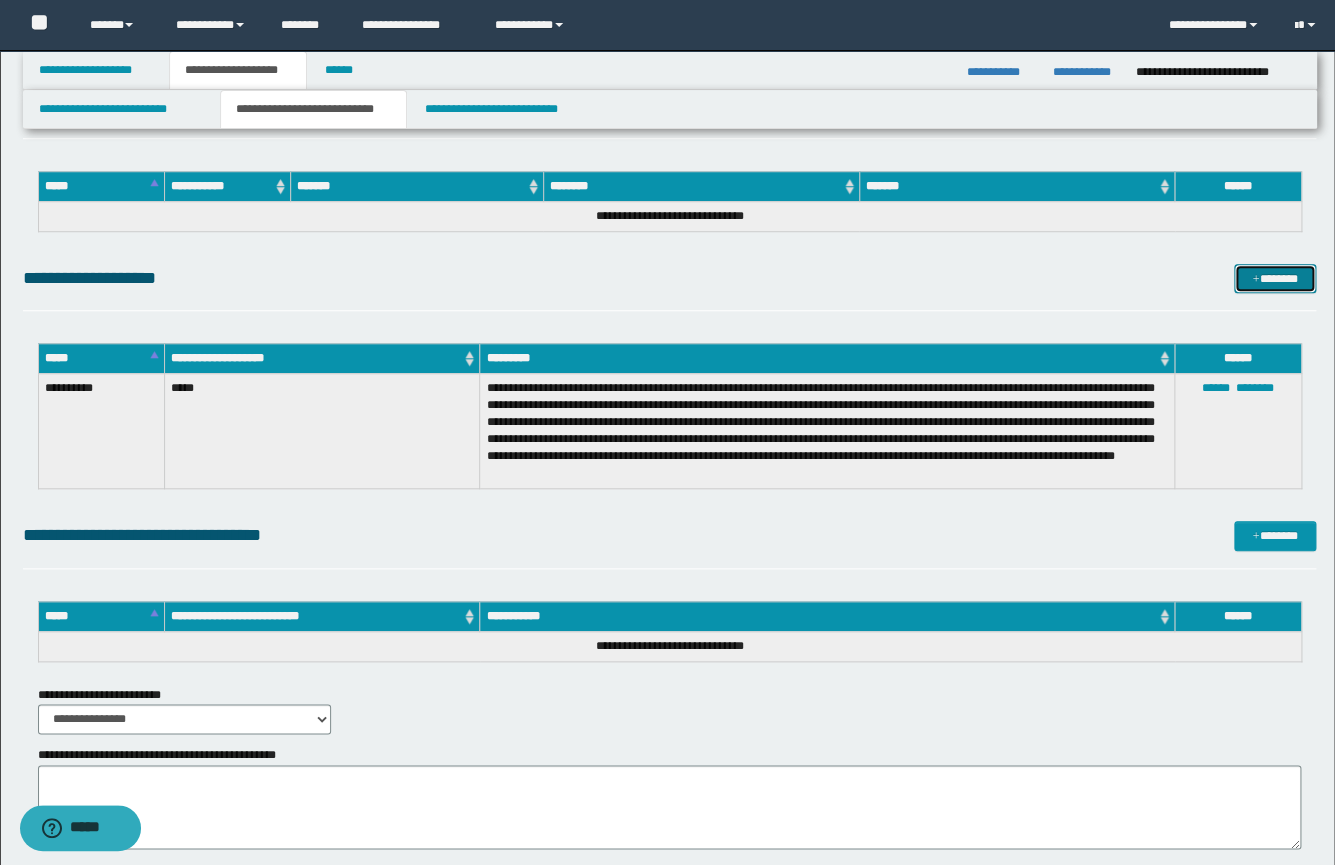 click on "*******" at bounding box center [1275, 279] 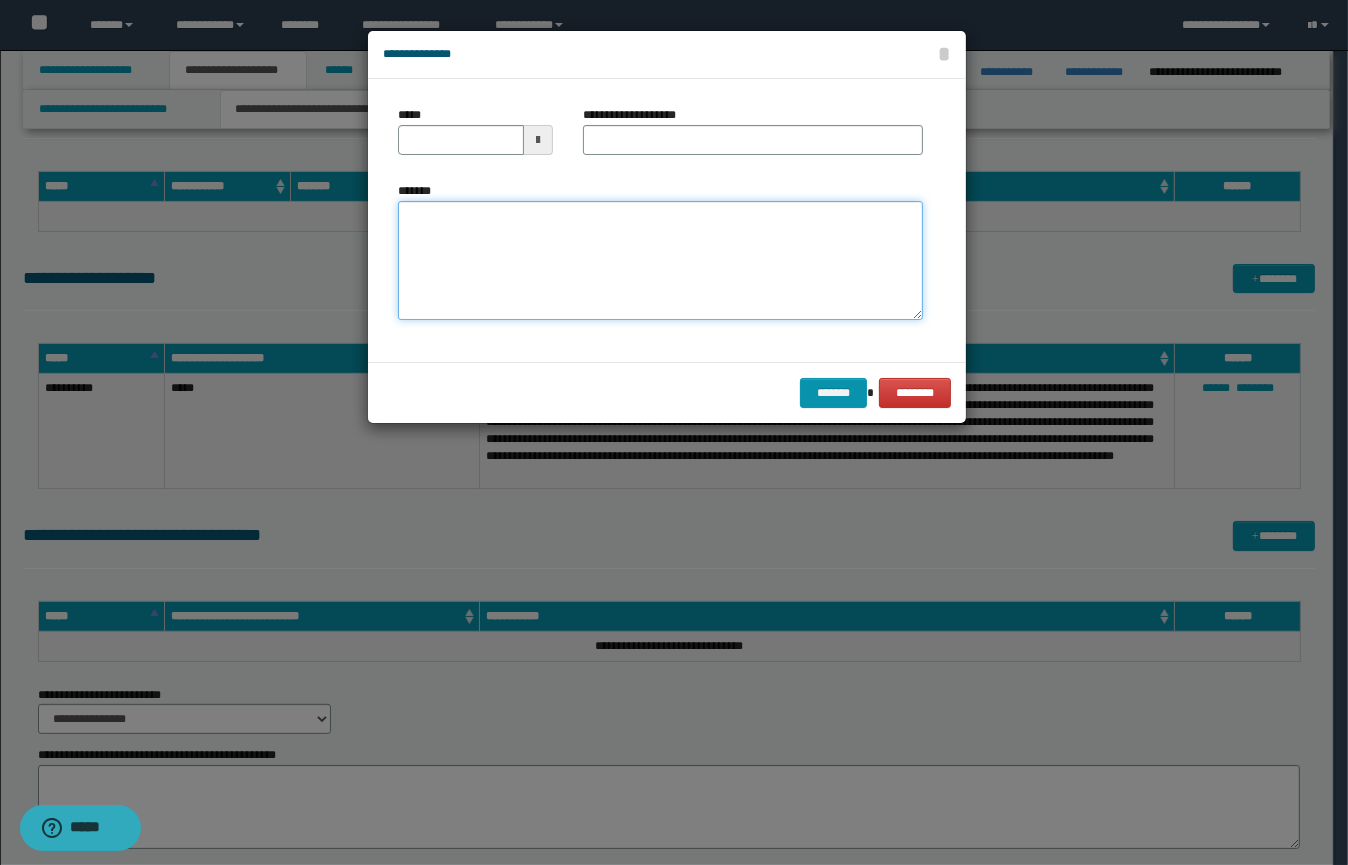 click on "*******" at bounding box center [660, 261] 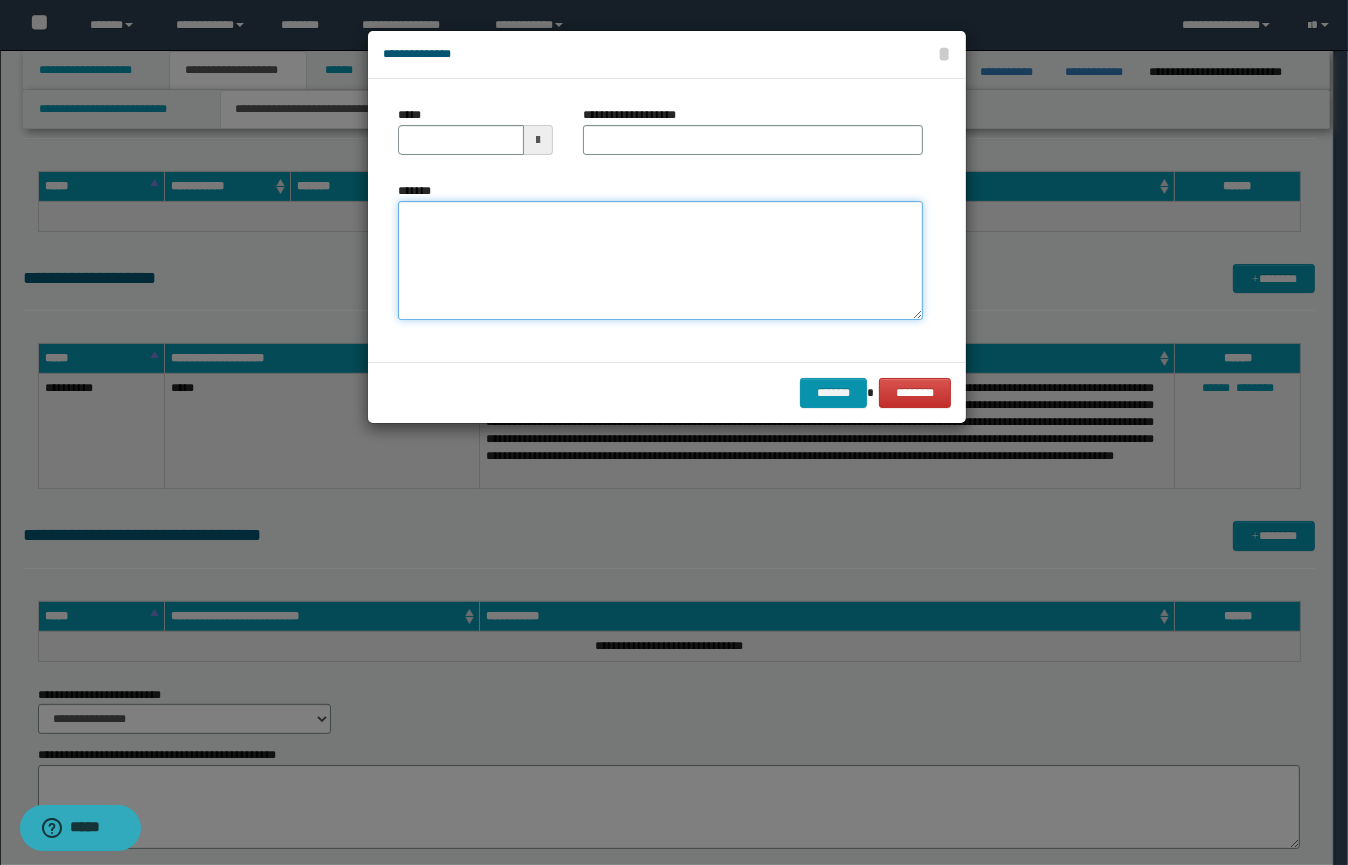 paste on "**********" 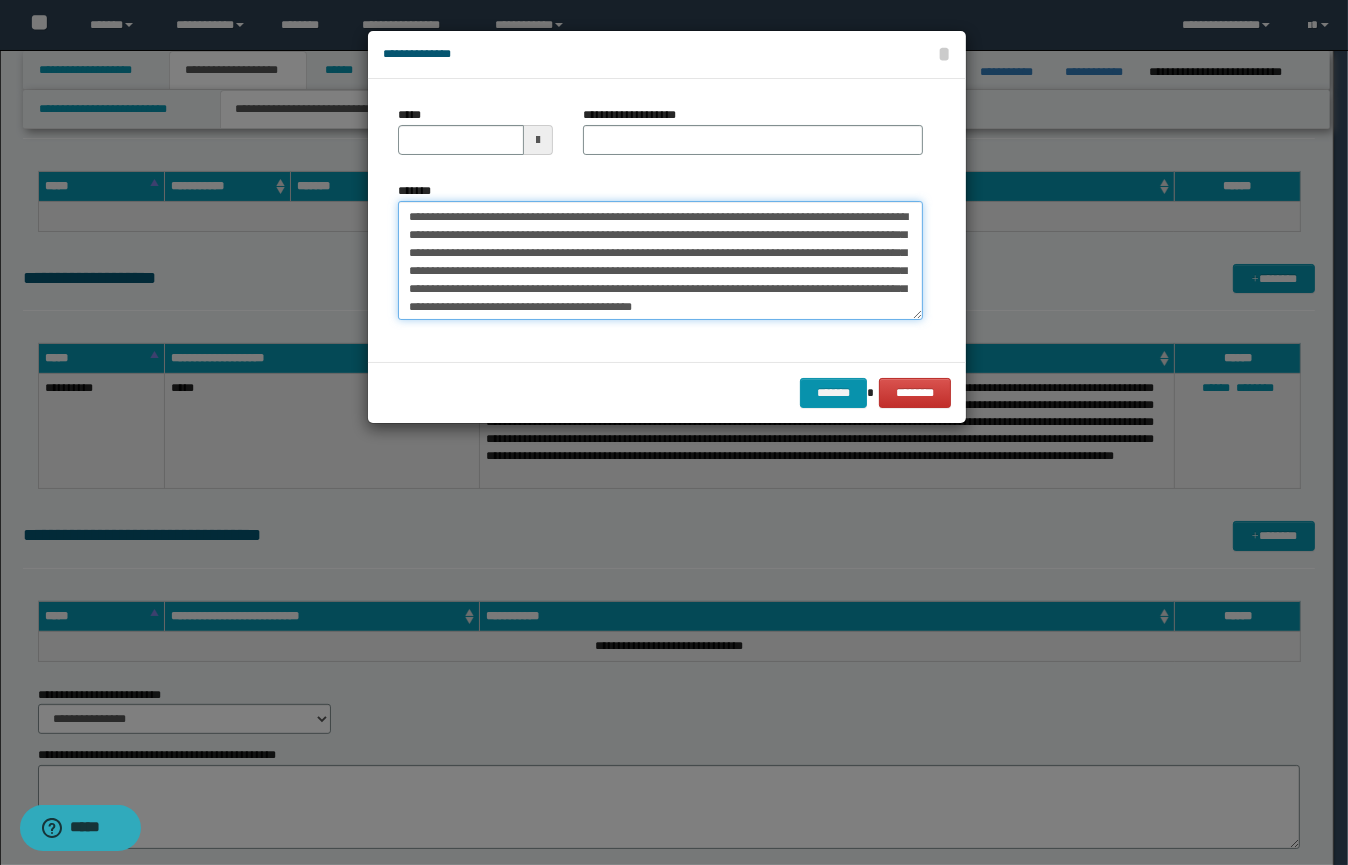 scroll, scrollTop: 0, scrollLeft: 0, axis: both 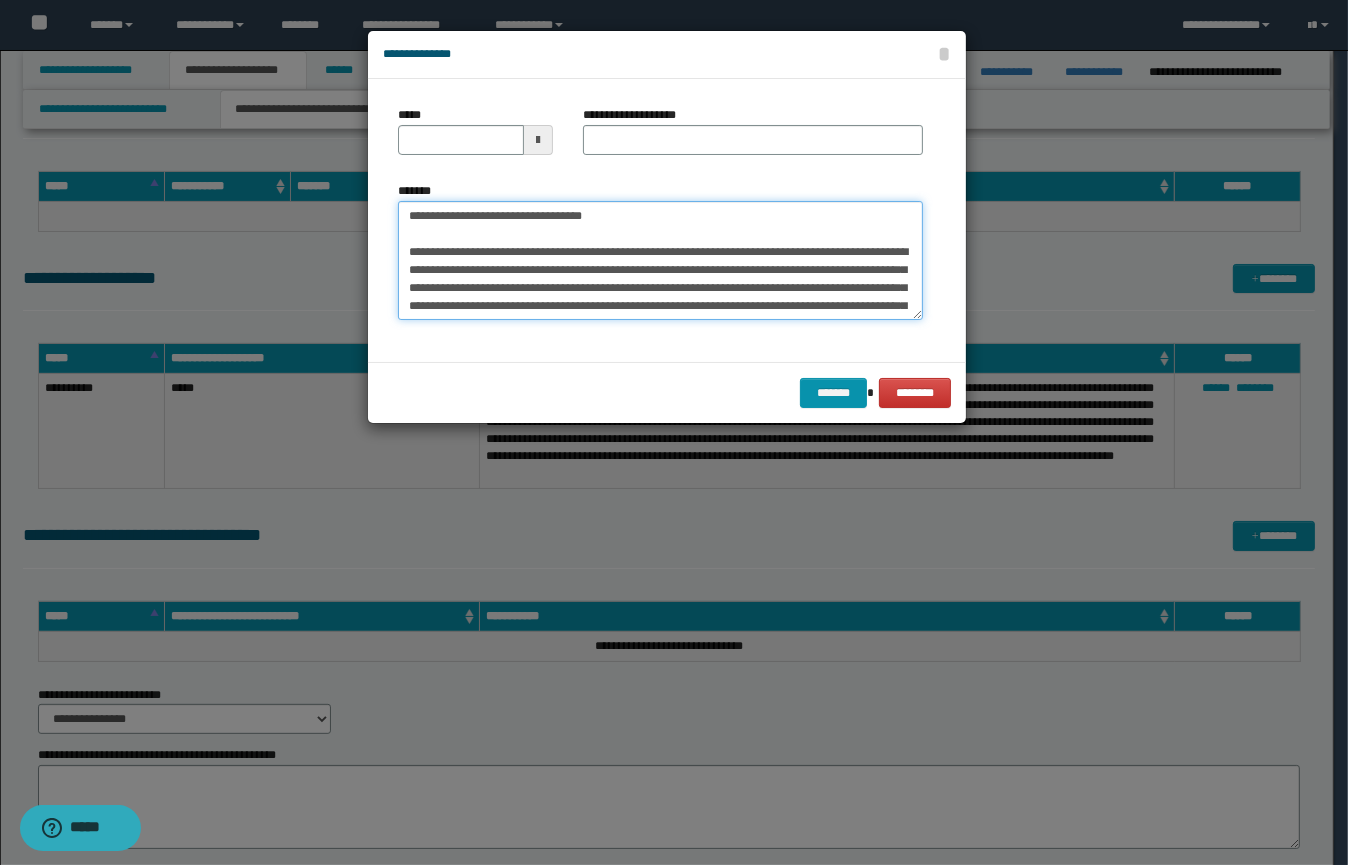 type on "**********" 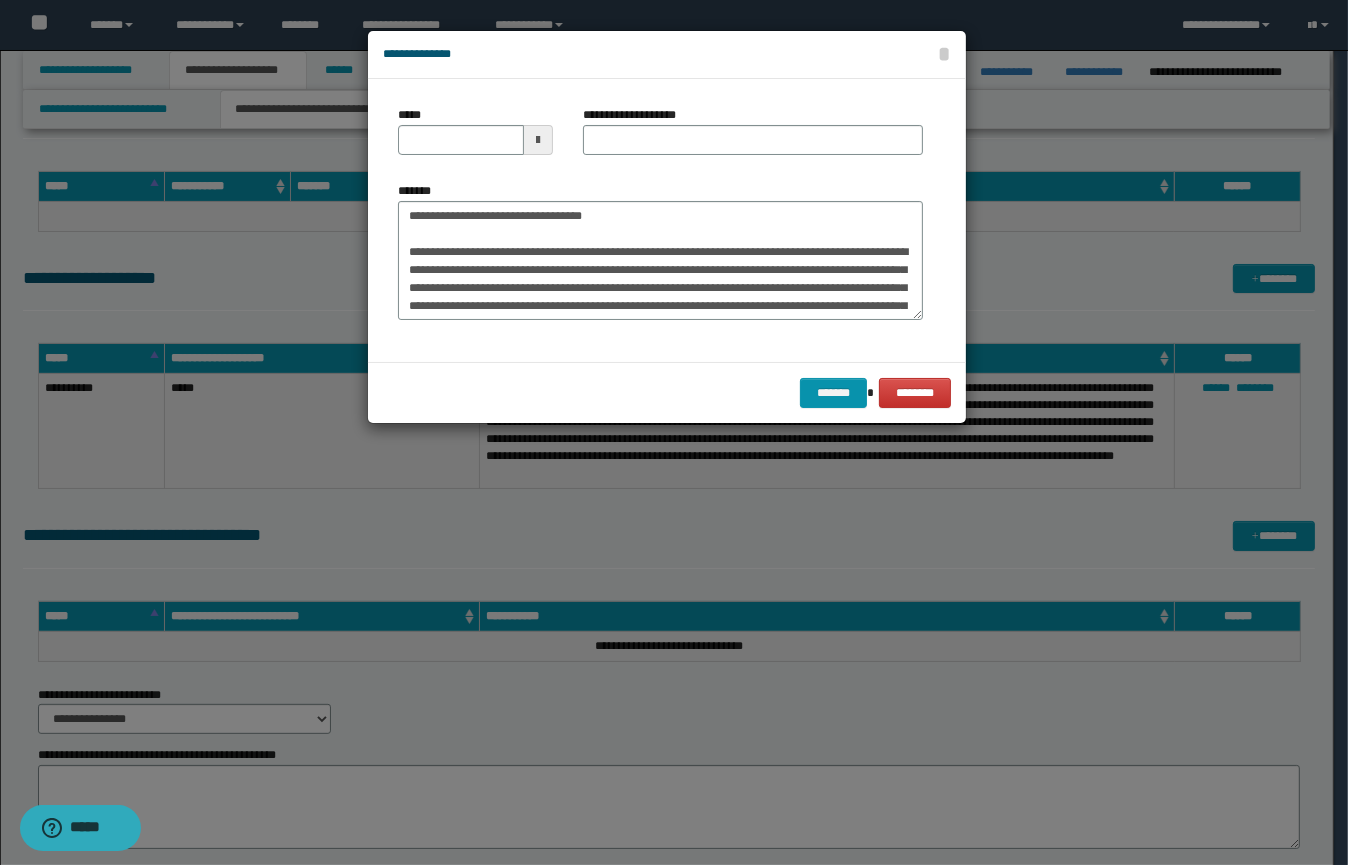 click at bounding box center (538, 140) 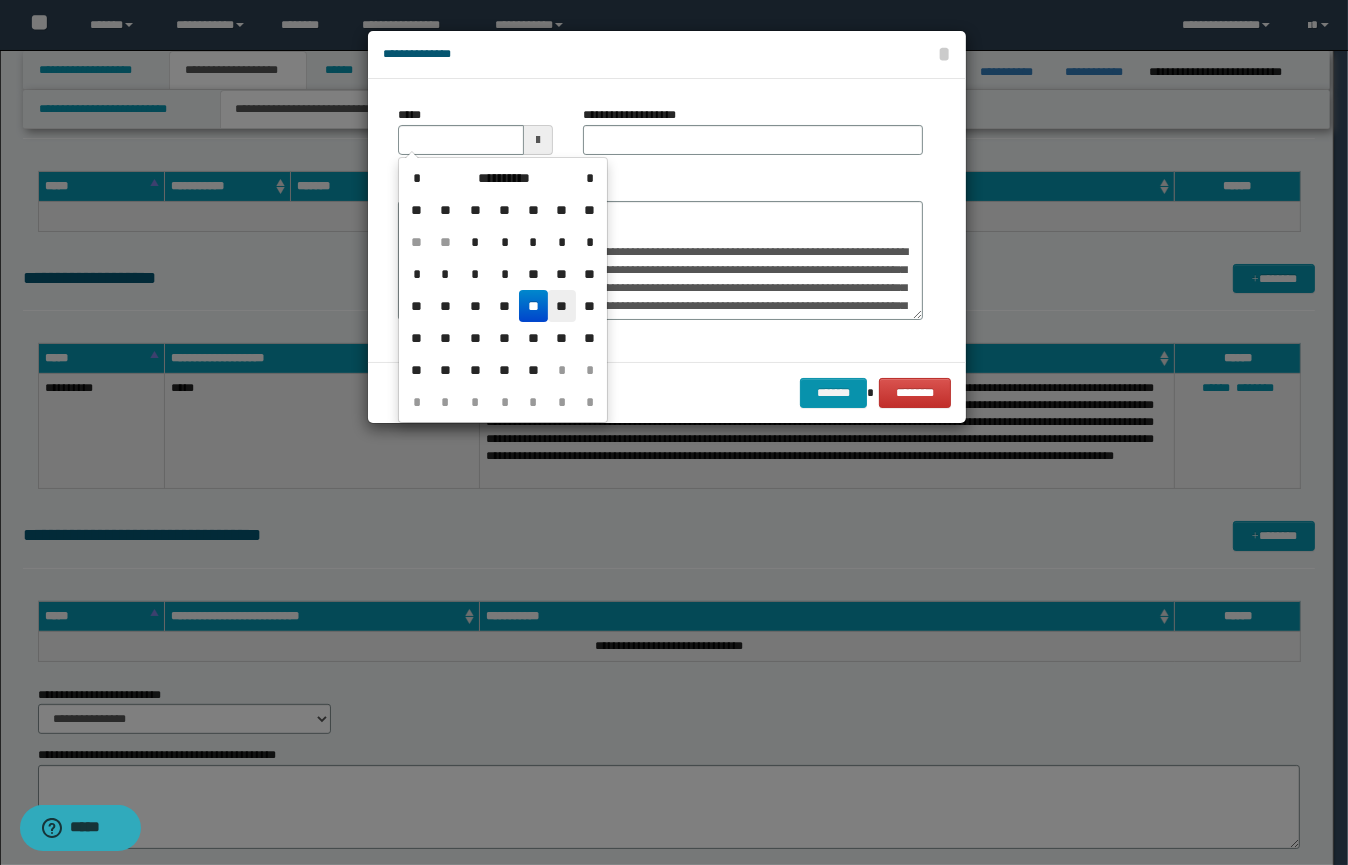 click on "**" at bounding box center (562, 306) 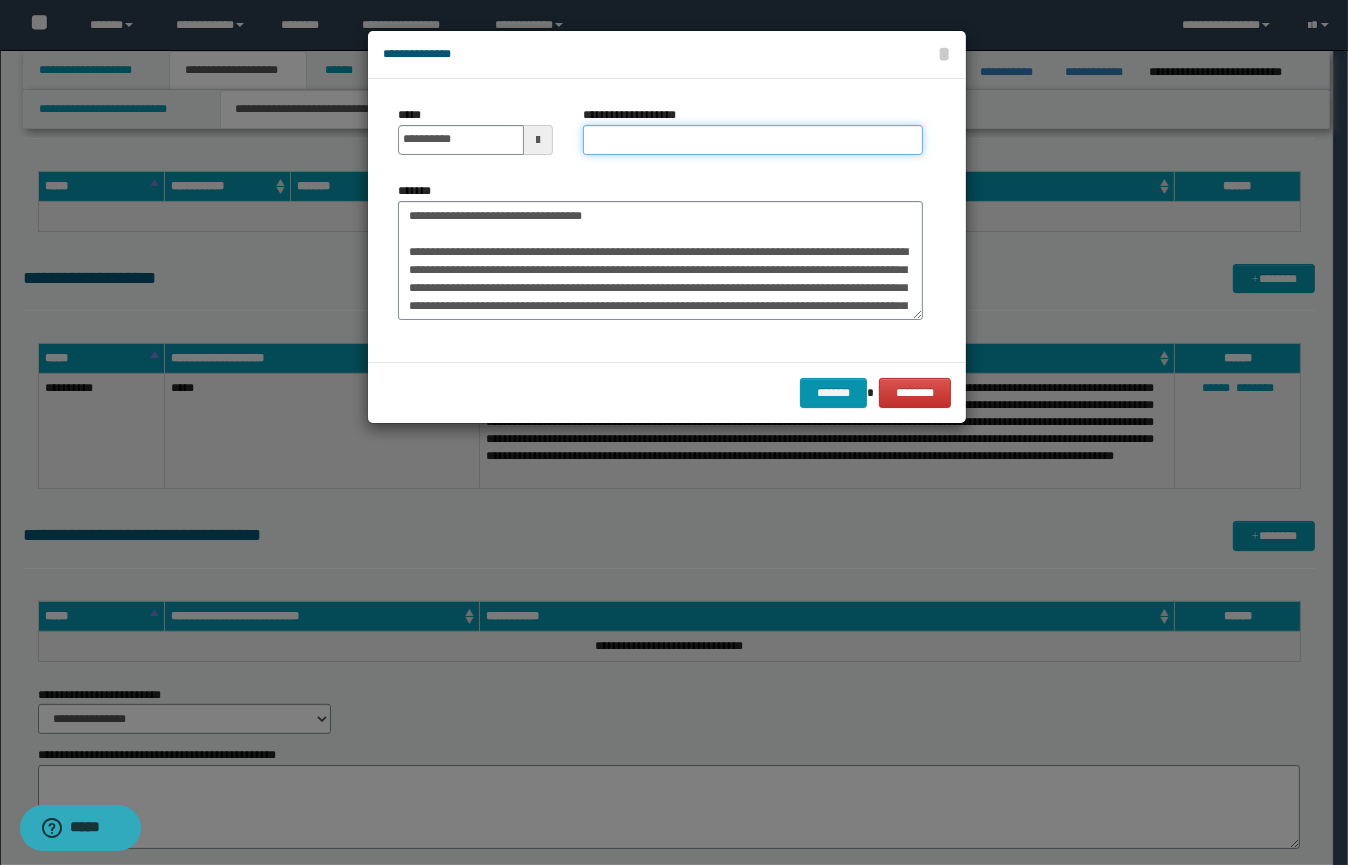 click on "**********" at bounding box center (753, 140) 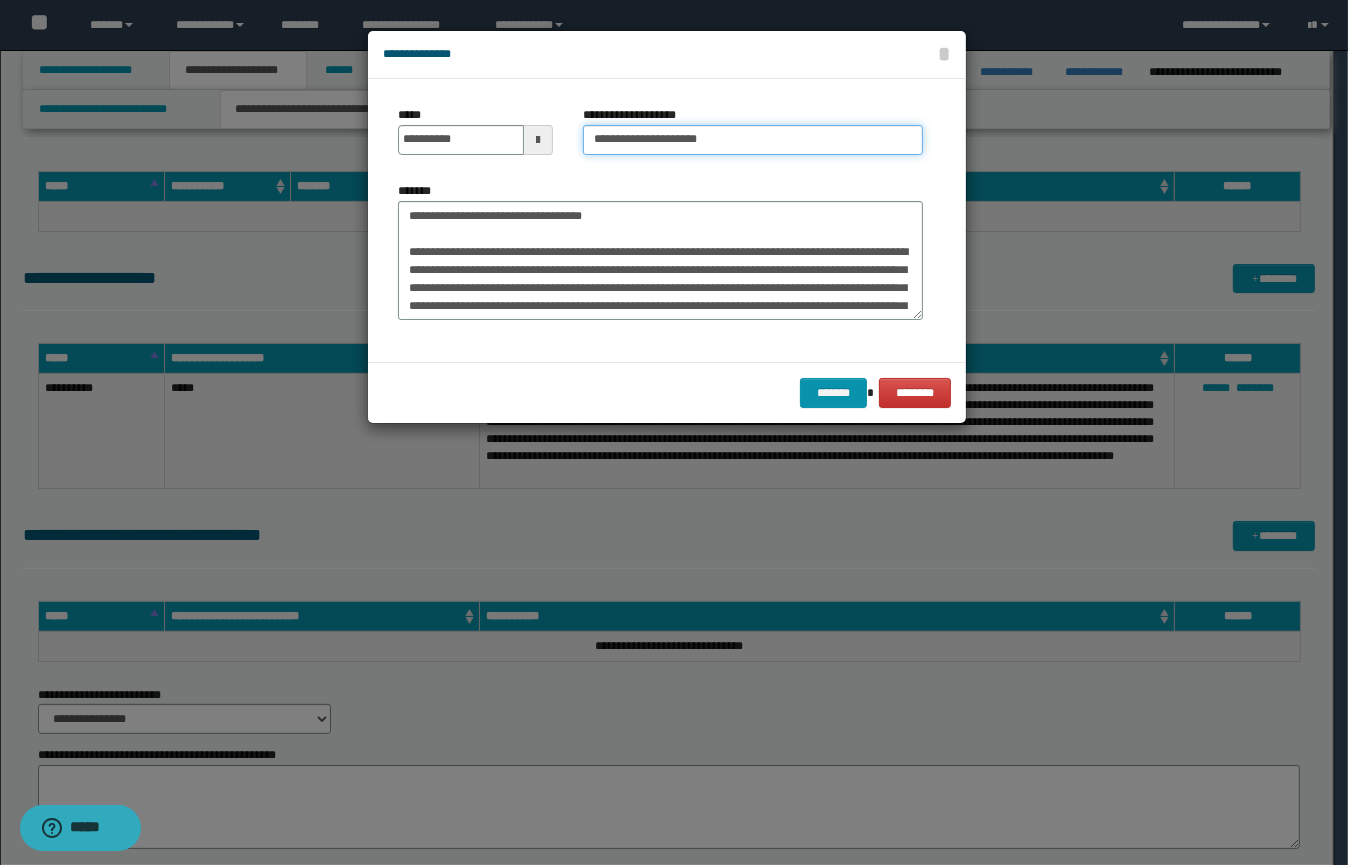 drag, startPoint x: 792, startPoint y: 142, endPoint x: 676, endPoint y: 140, distance: 116.01724 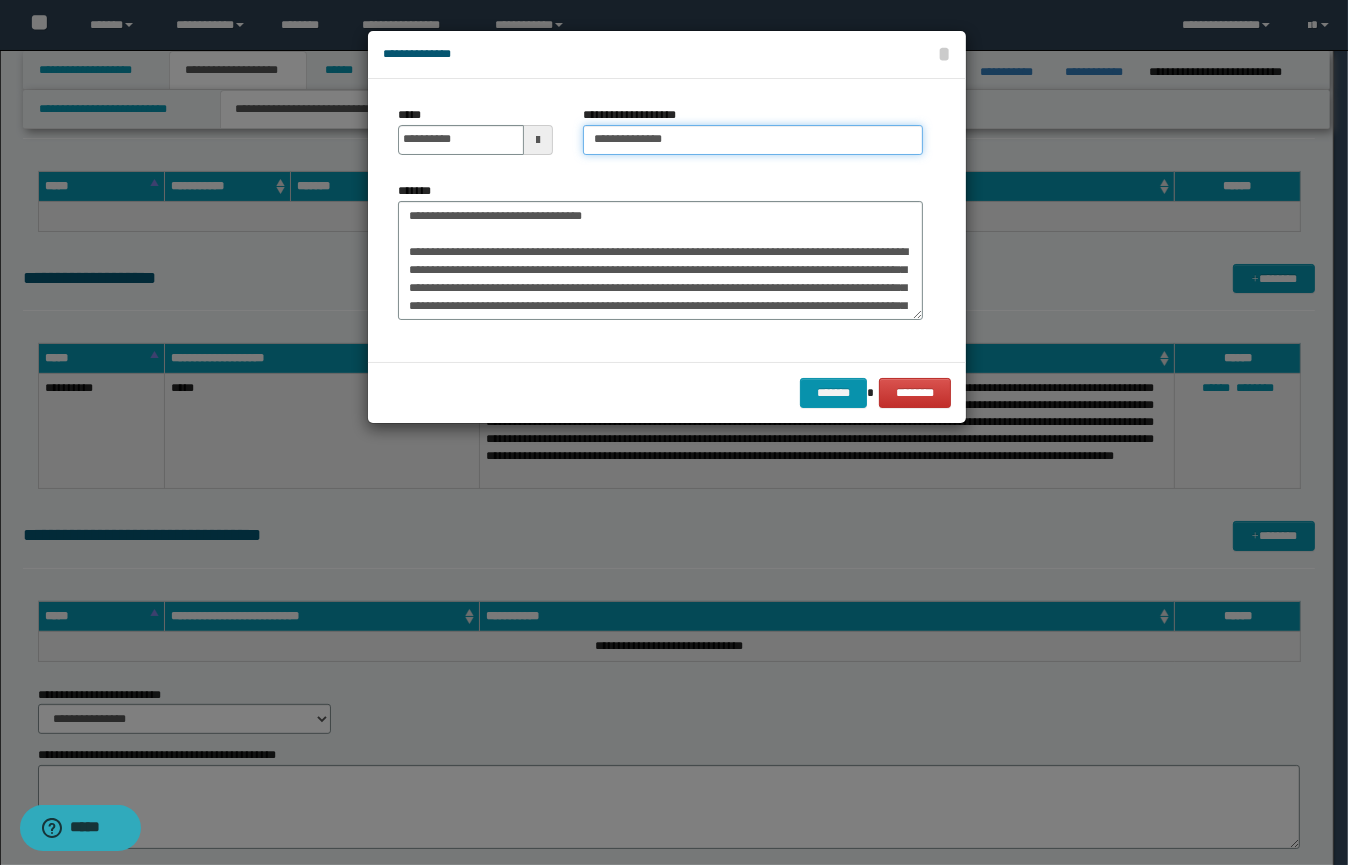 type on "**********" 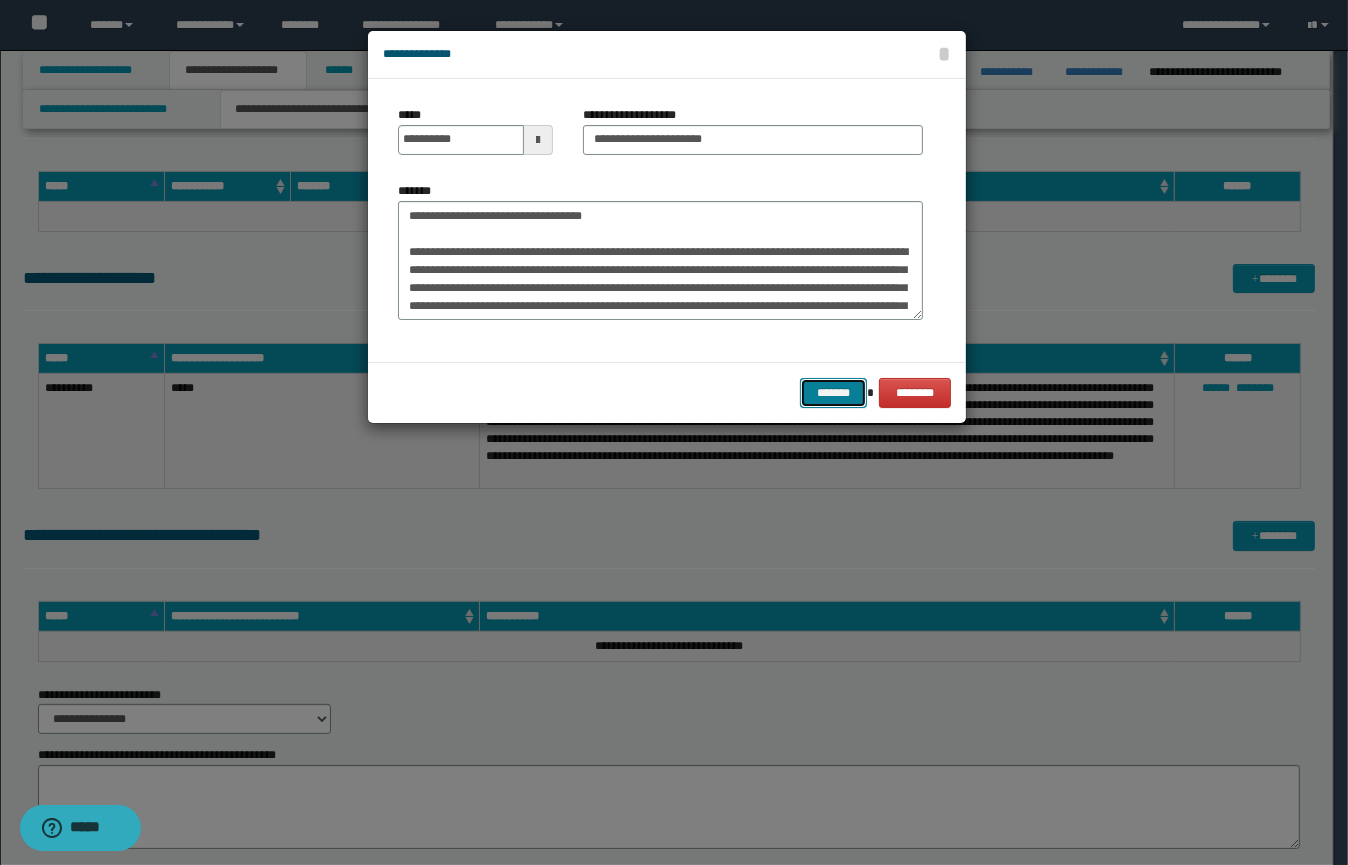 click on "*******" at bounding box center [833, 393] 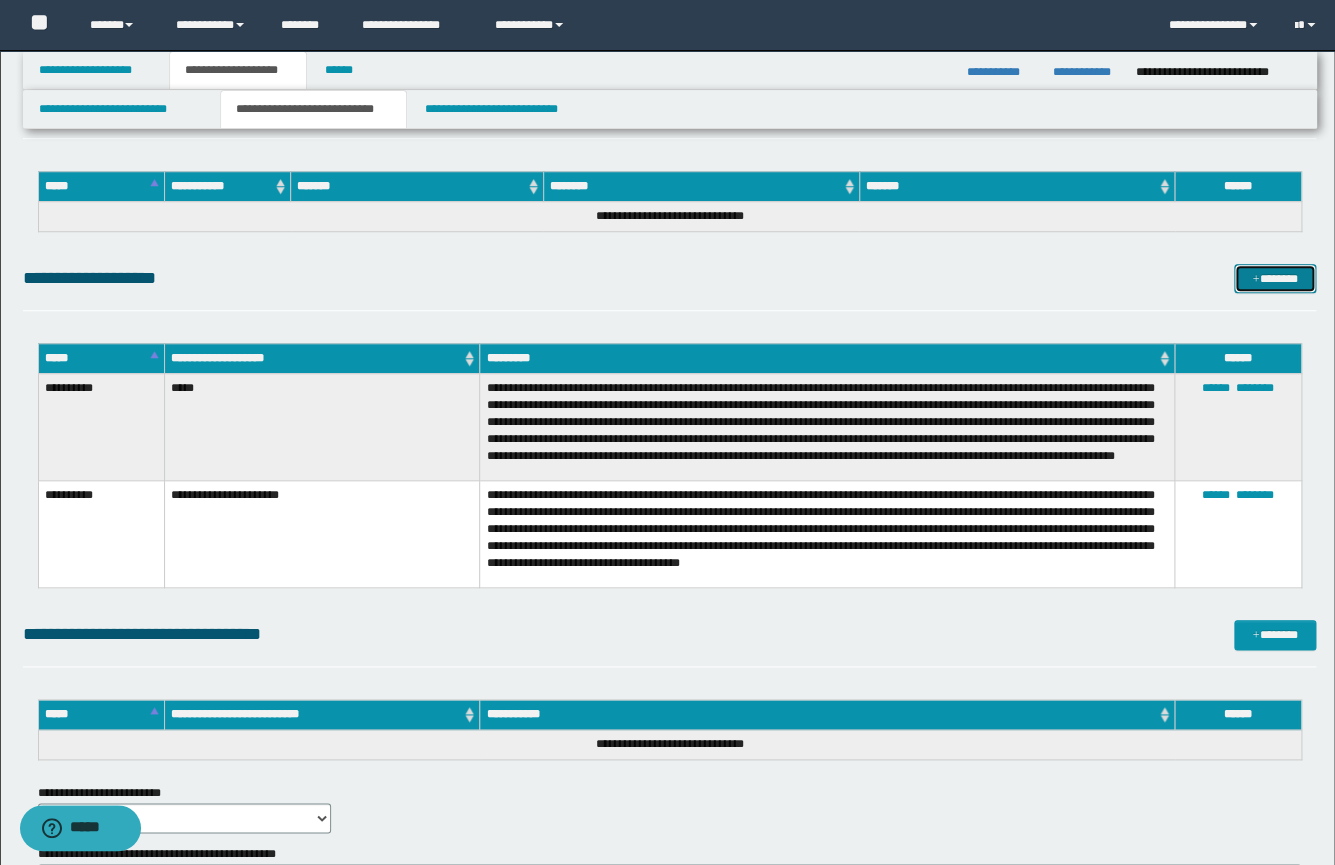 click on "*******" at bounding box center (1275, 279) 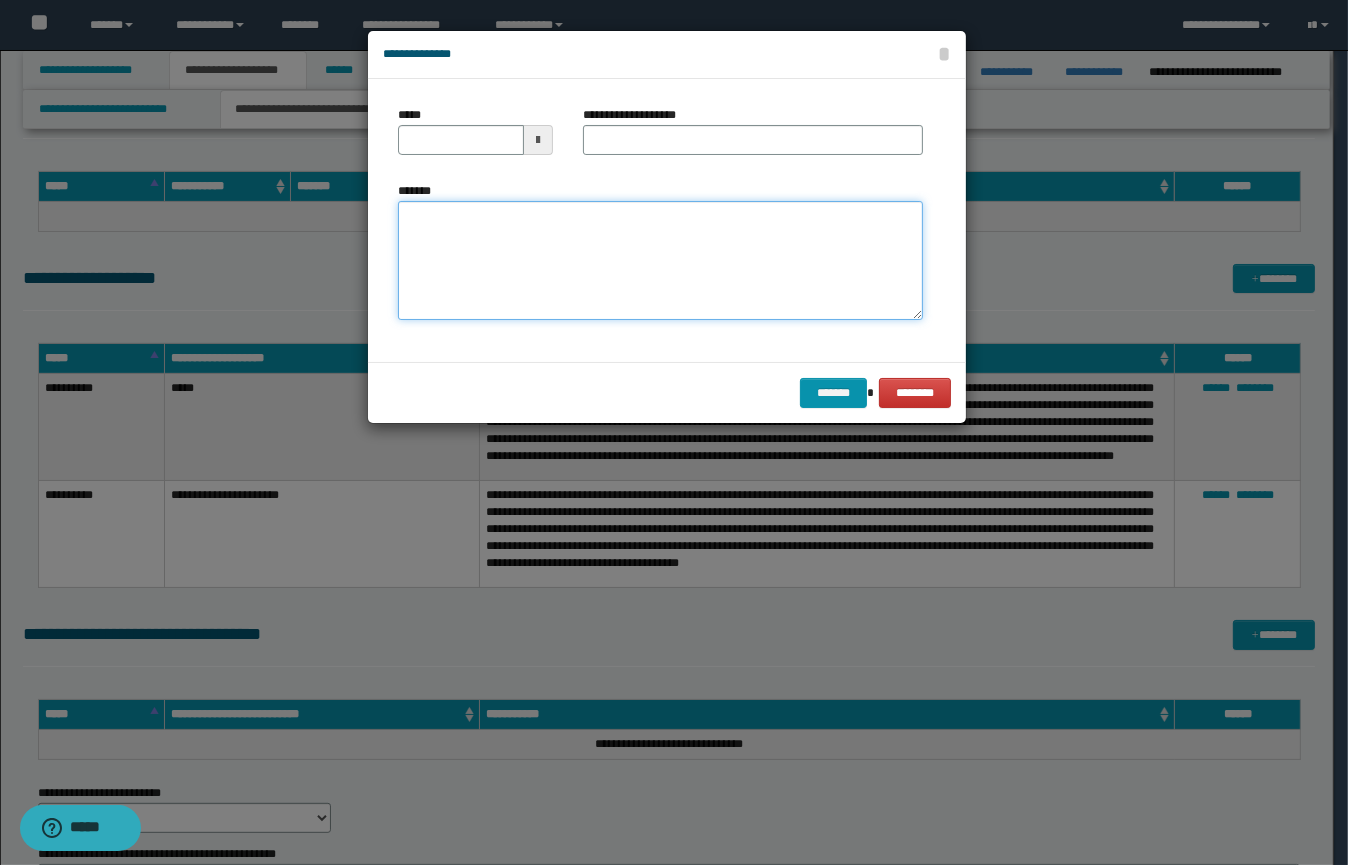 click on "*******" at bounding box center (660, 261) 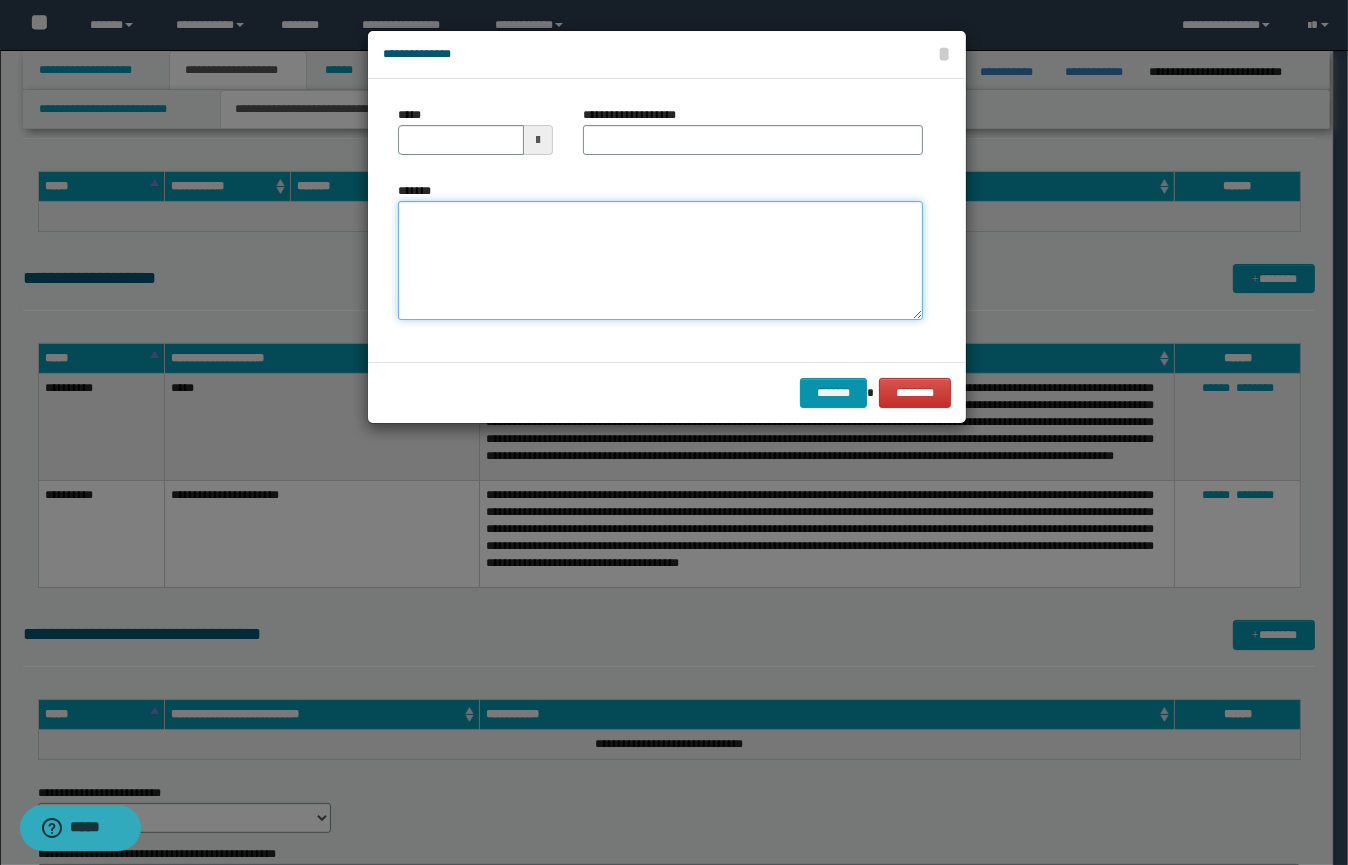 paste on "**********" 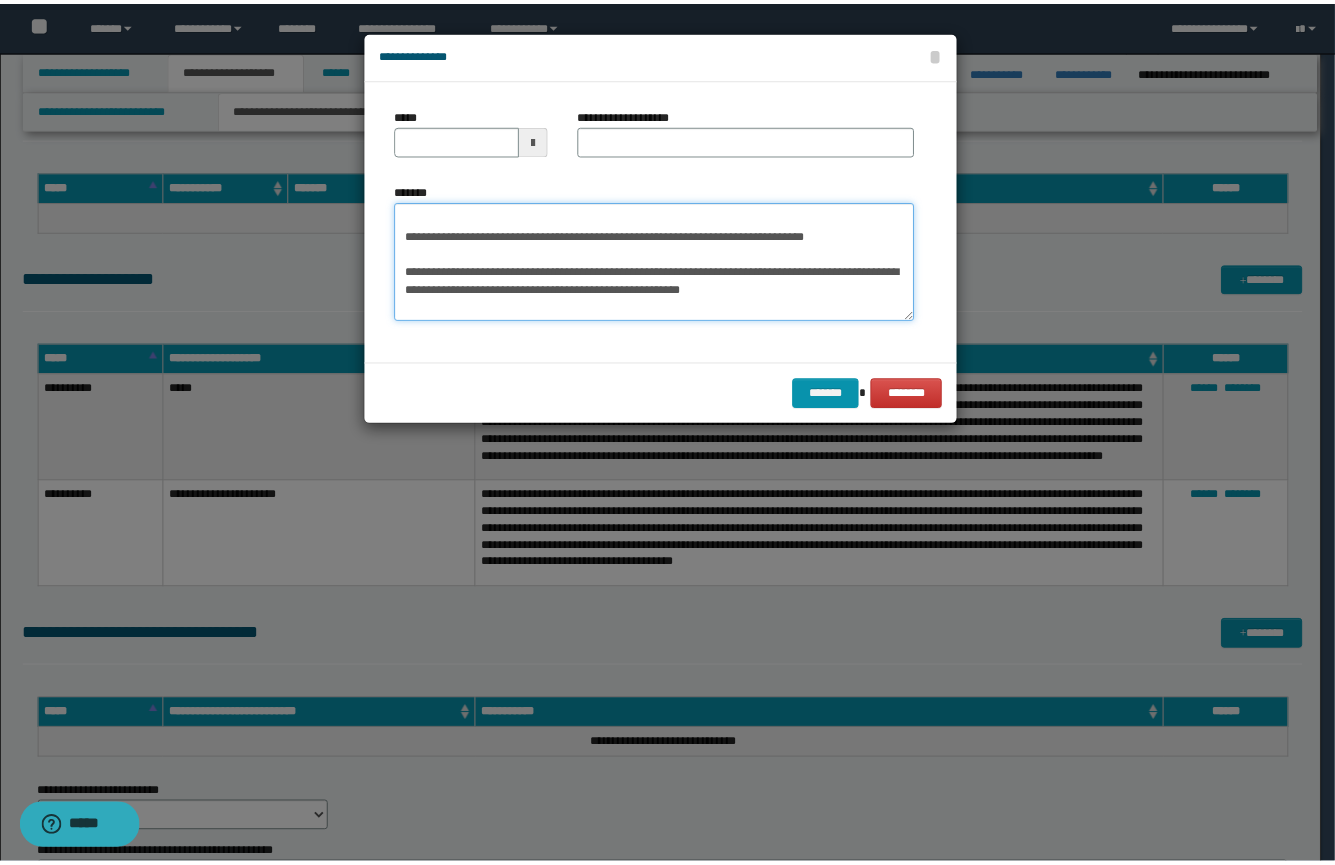 scroll, scrollTop: 0, scrollLeft: 0, axis: both 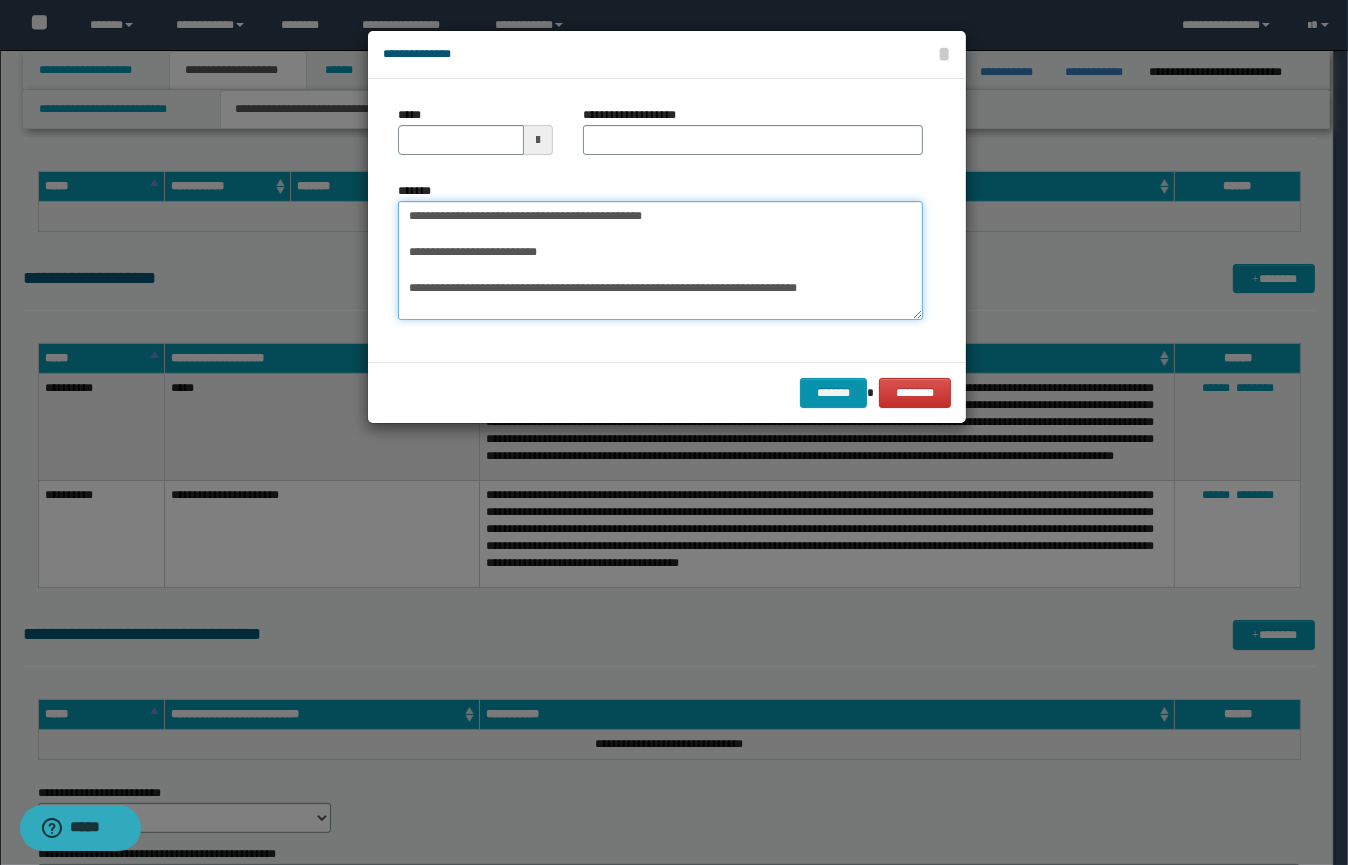 type on "**********" 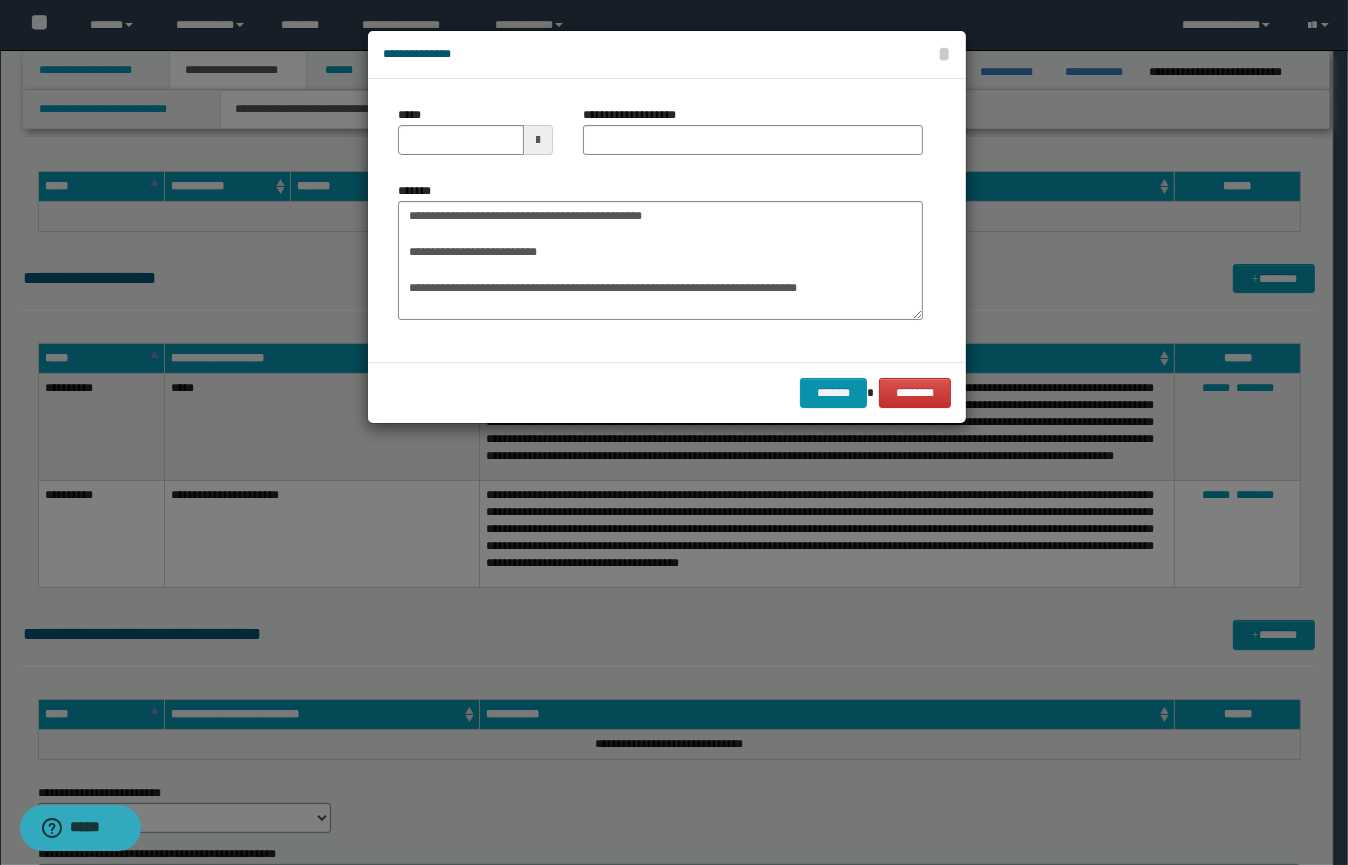 click at bounding box center (538, 140) 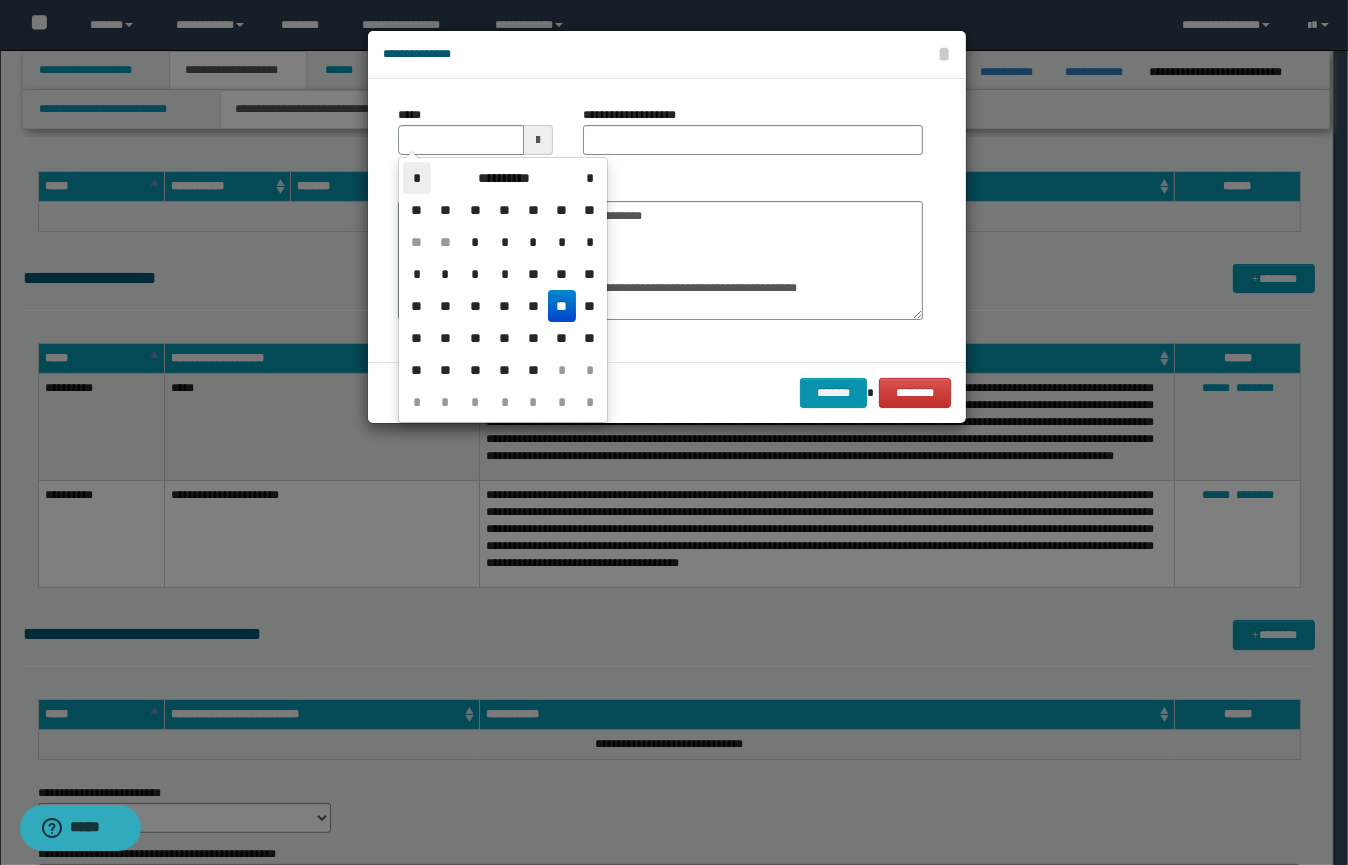 click on "*" at bounding box center [417, 178] 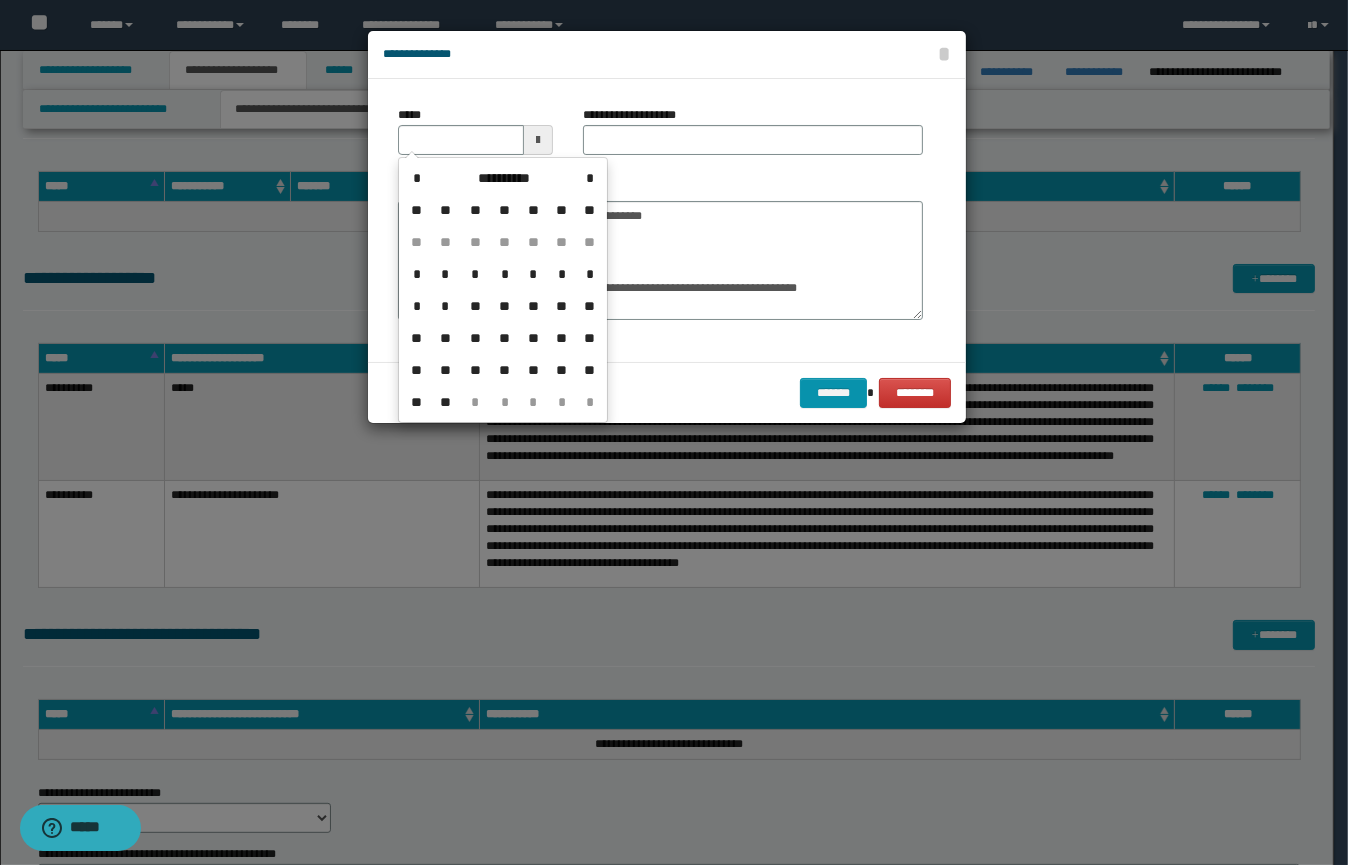click at bounding box center [538, 140] 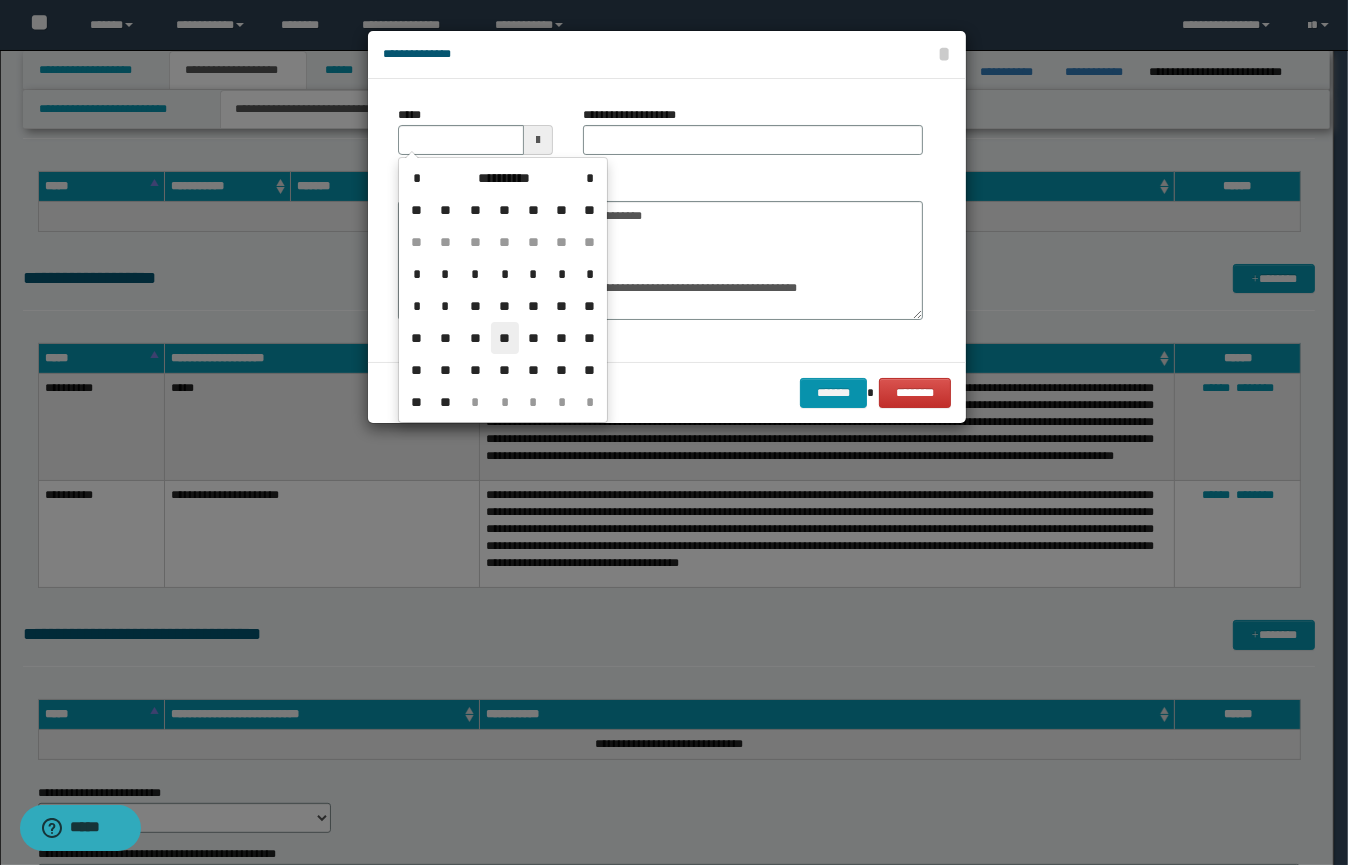 click on "**" at bounding box center [505, 338] 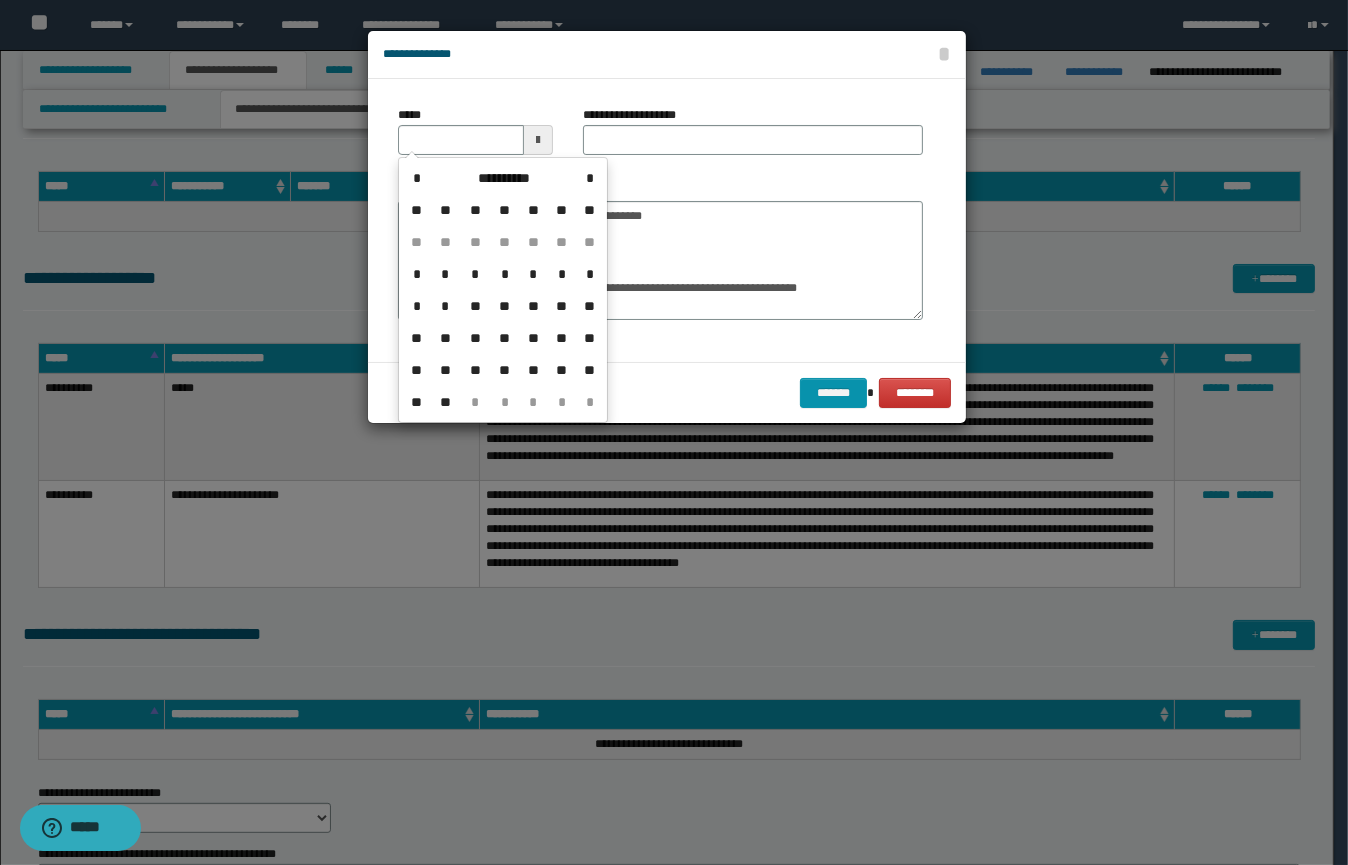 type on "**********" 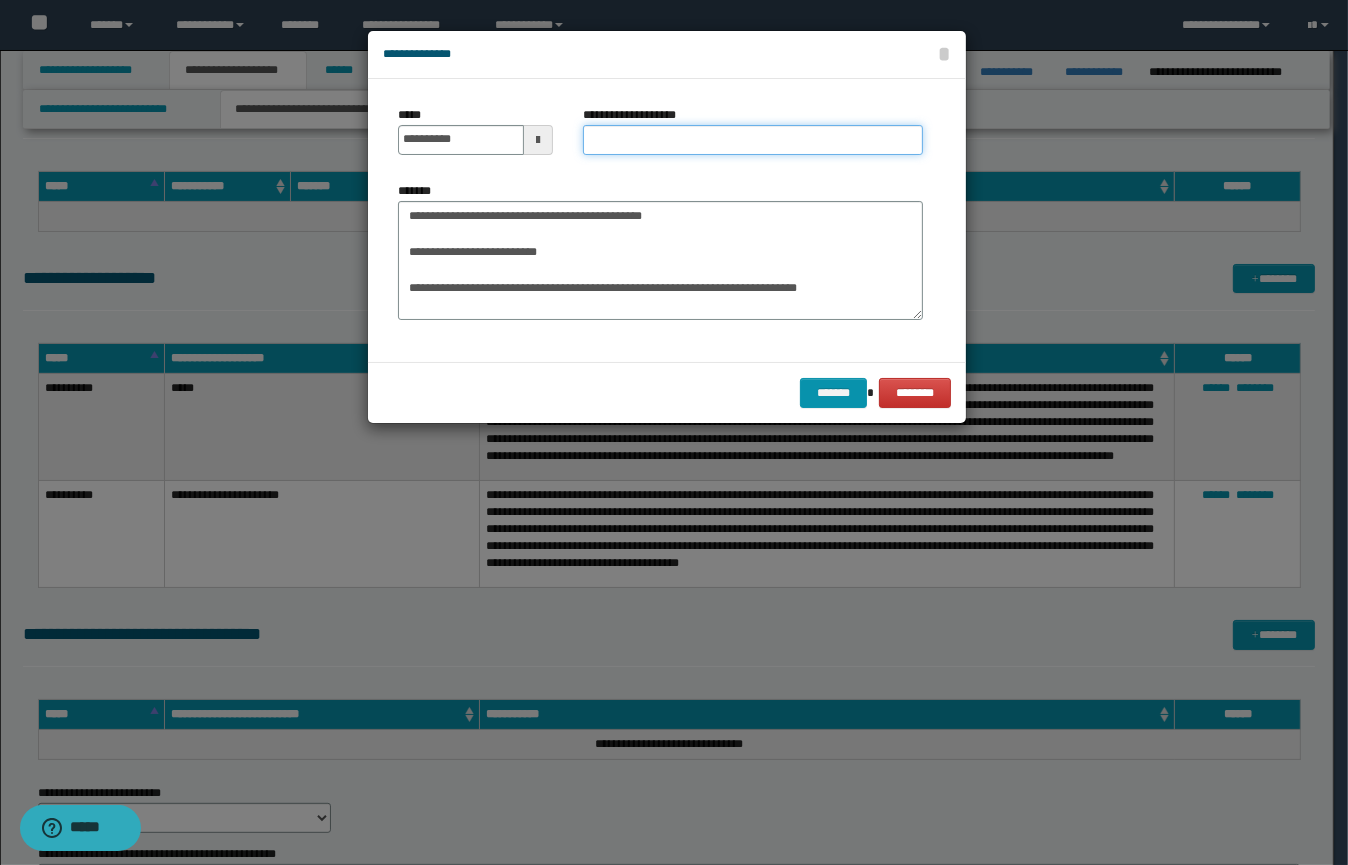 click on "**********" at bounding box center [753, 140] 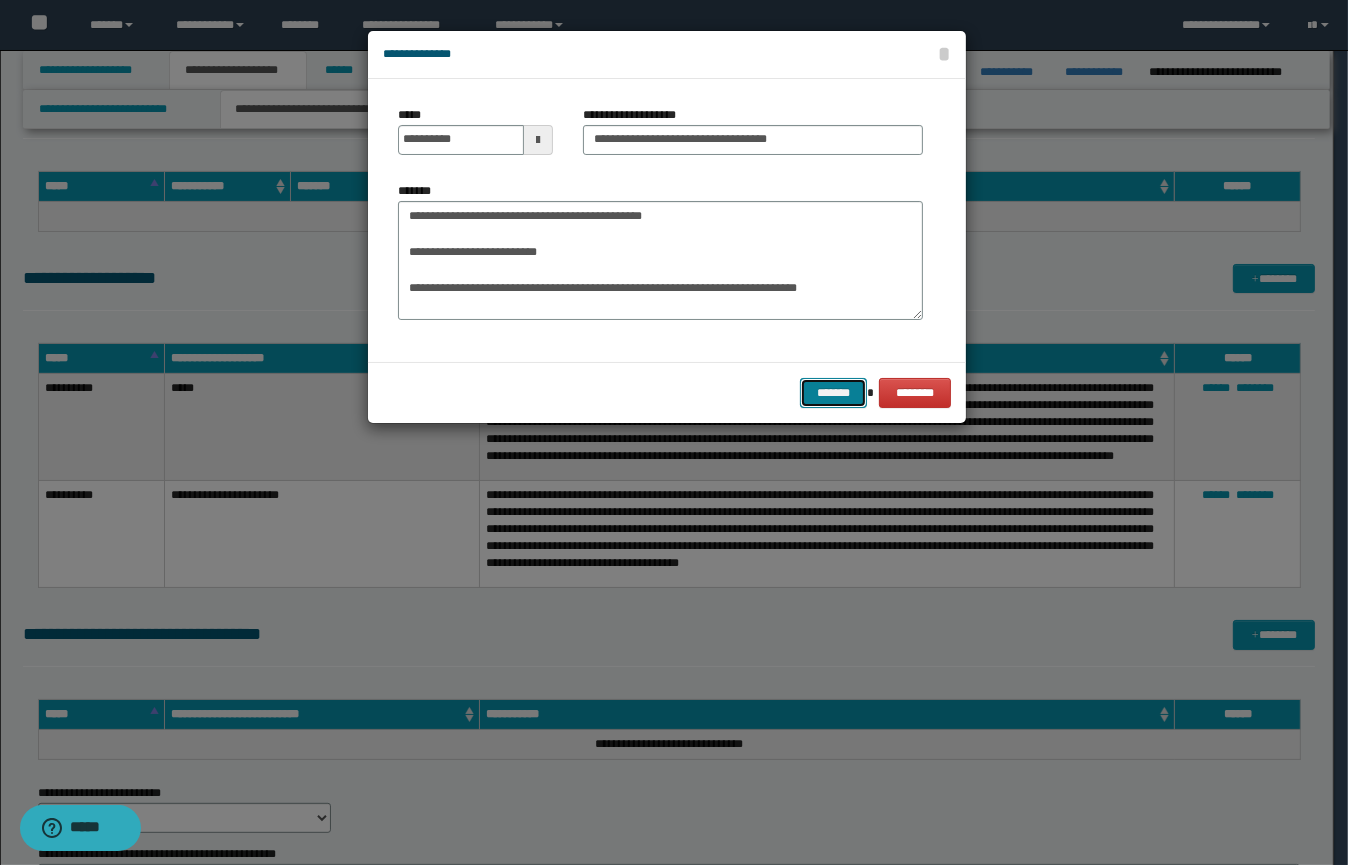 click on "*******" at bounding box center [833, 393] 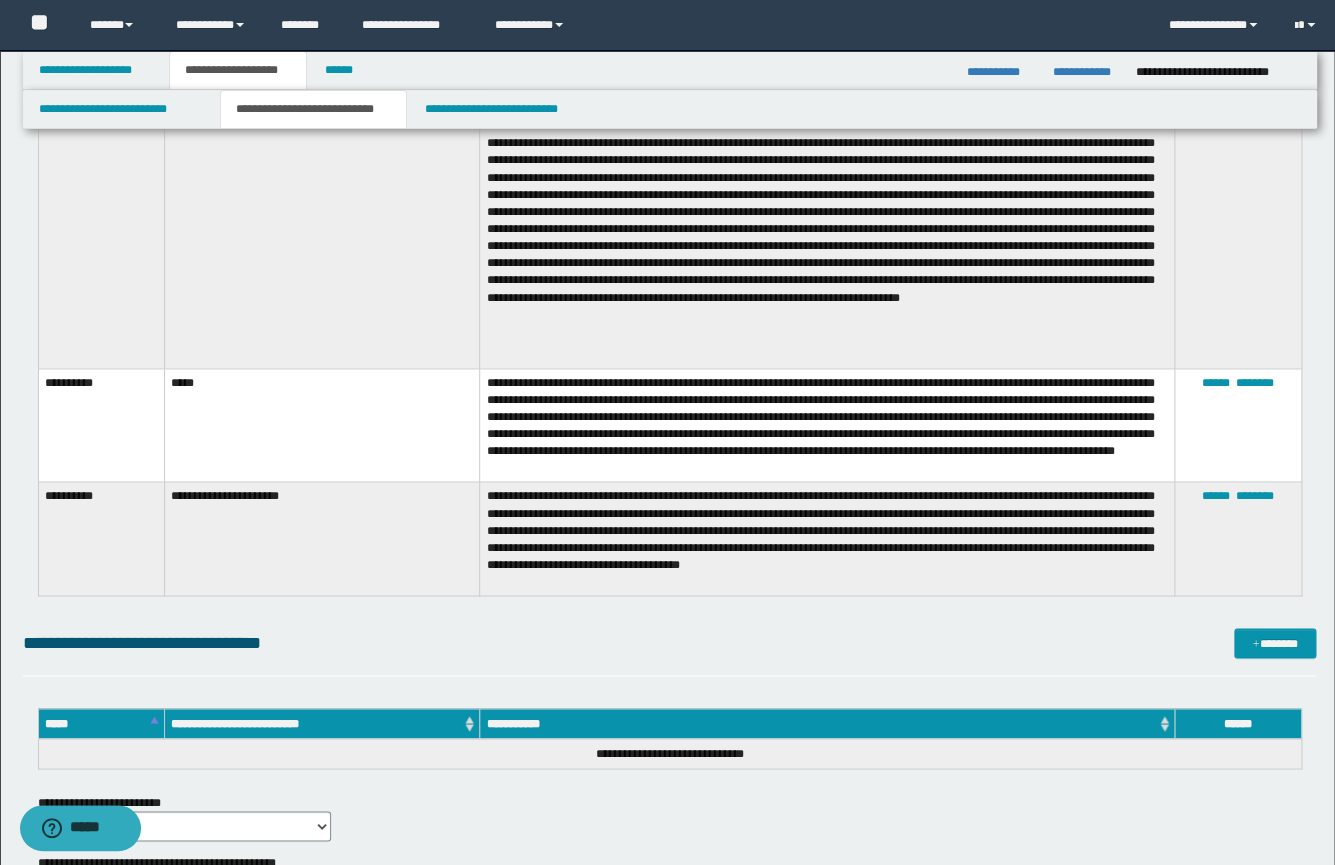 scroll, scrollTop: 896, scrollLeft: 0, axis: vertical 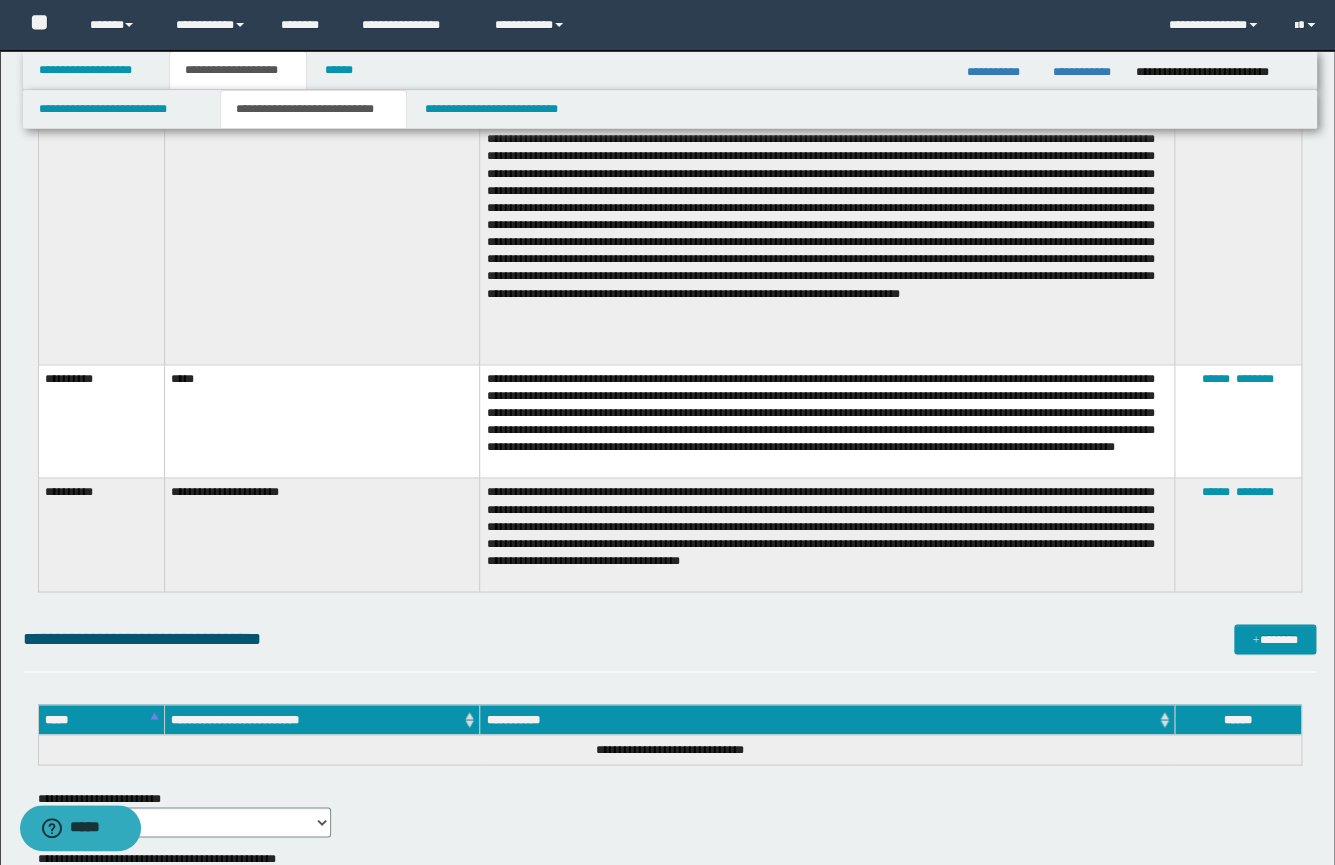 click at bounding box center [827, 158] 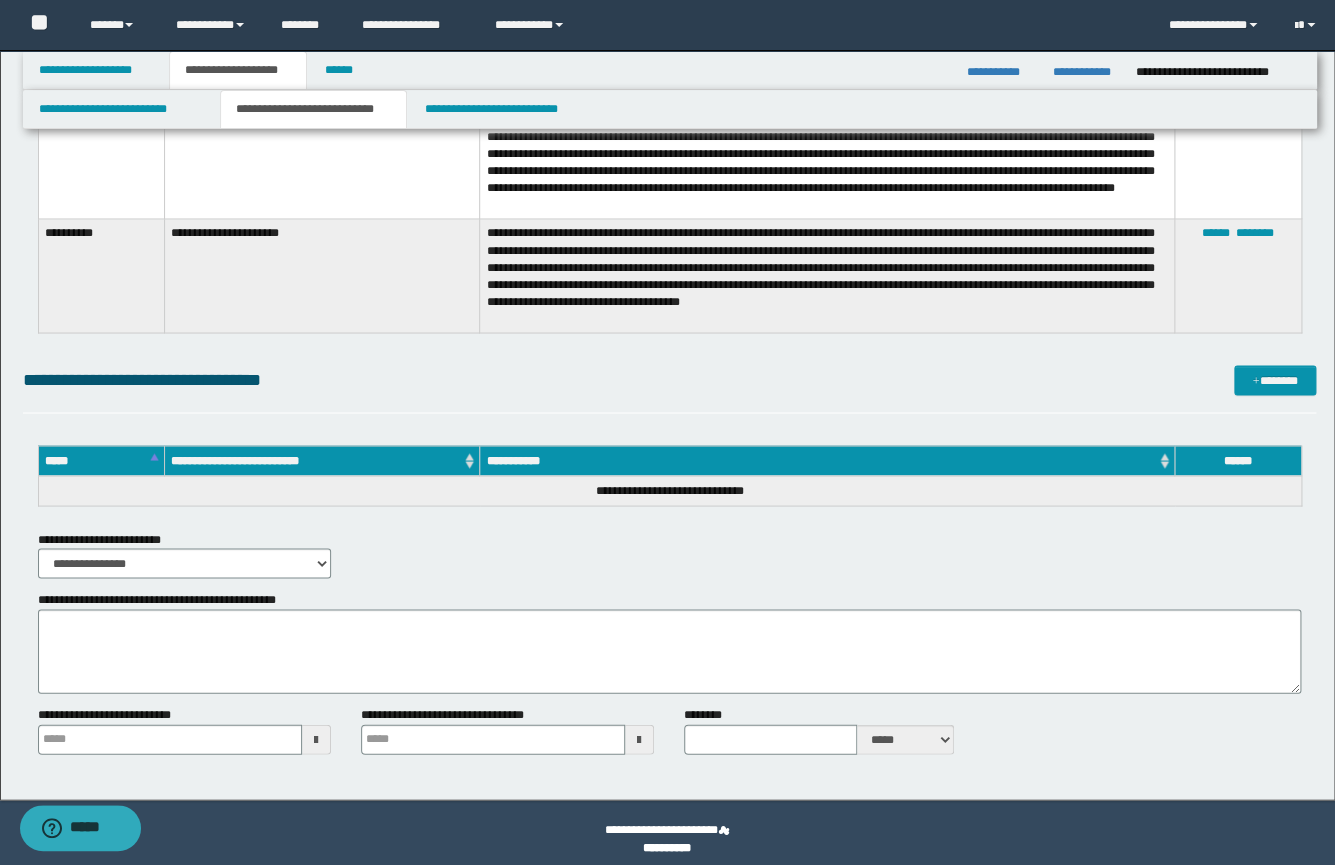 scroll, scrollTop: 1167, scrollLeft: 0, axis: vertical 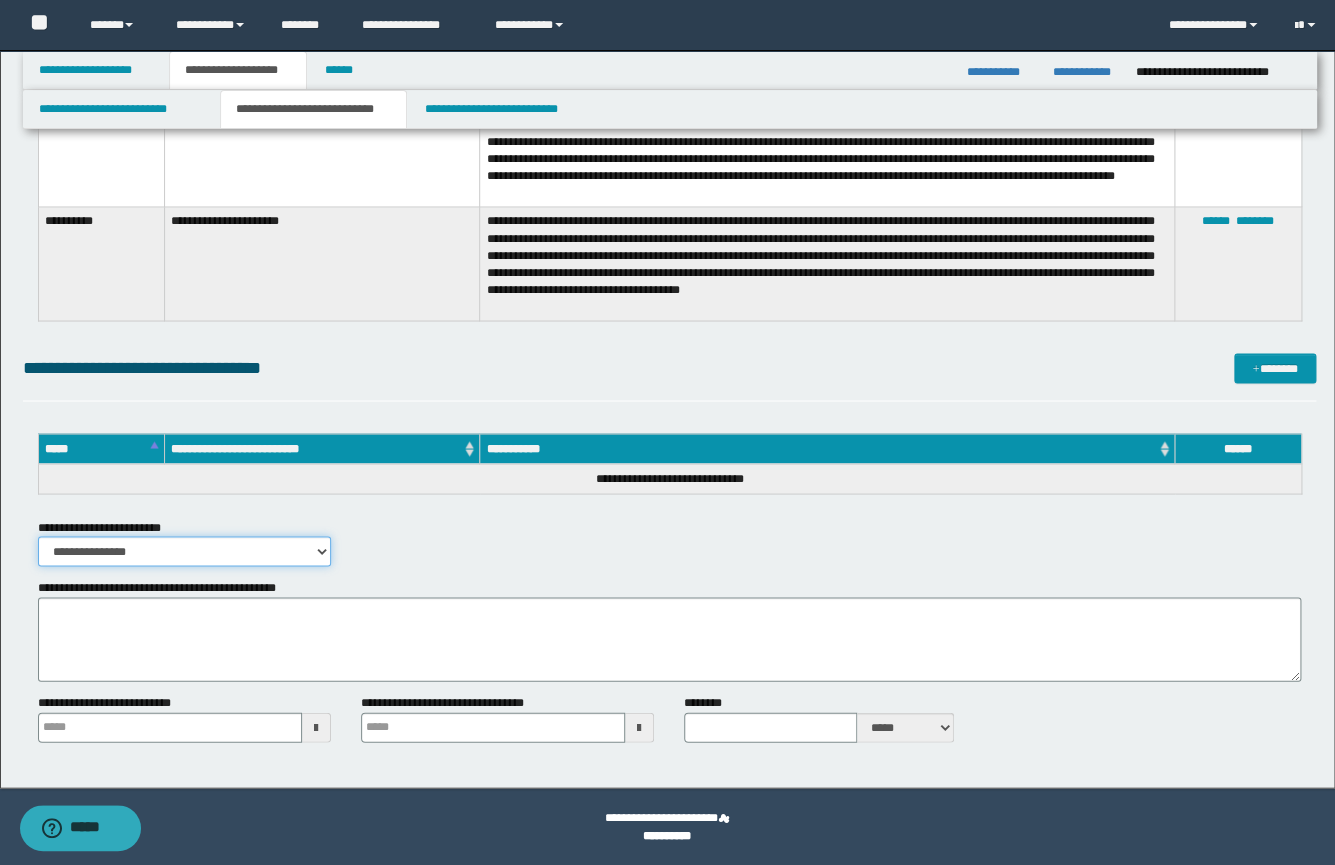 click on "**********" at bounding box center [184, 551] 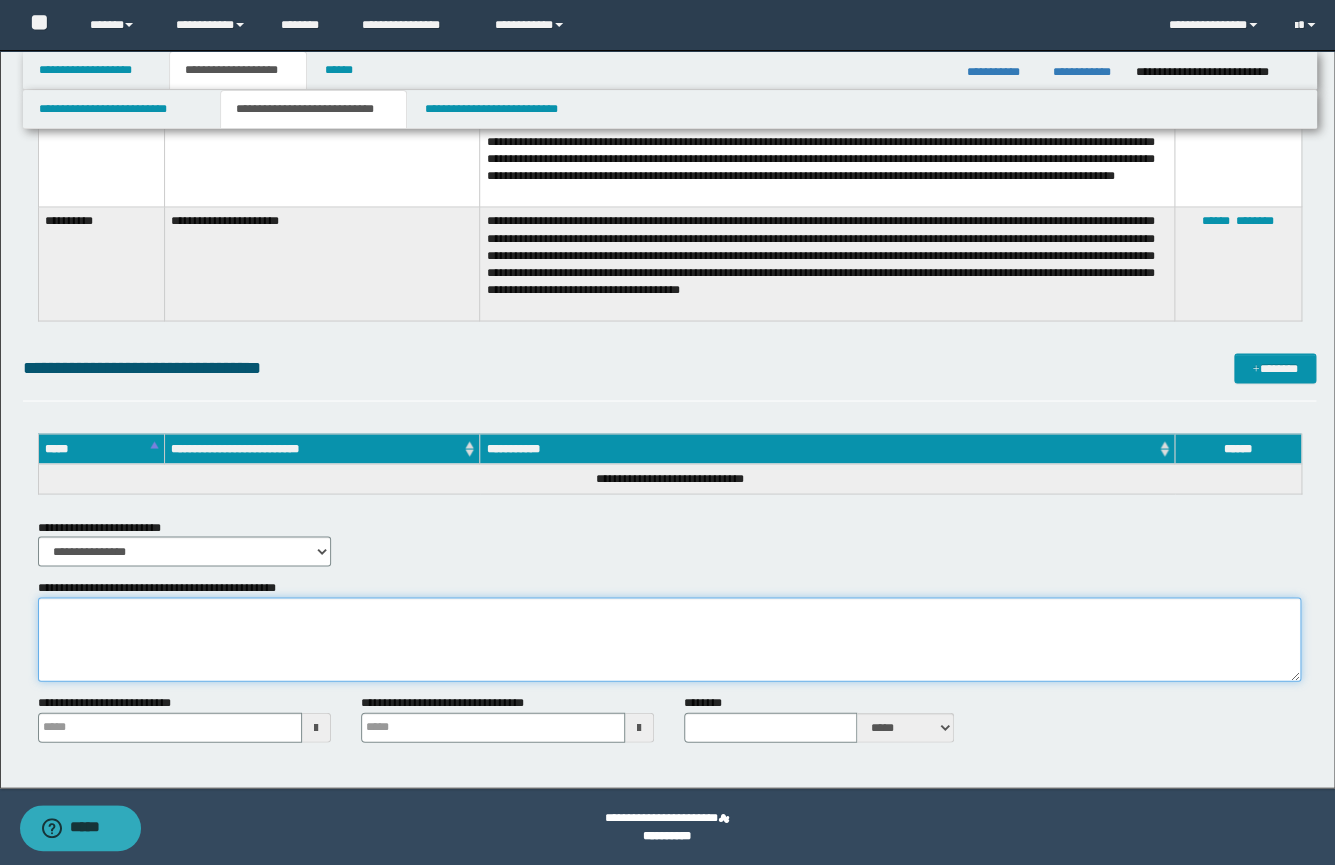 click on "**********" at bounding box center [669, 639] 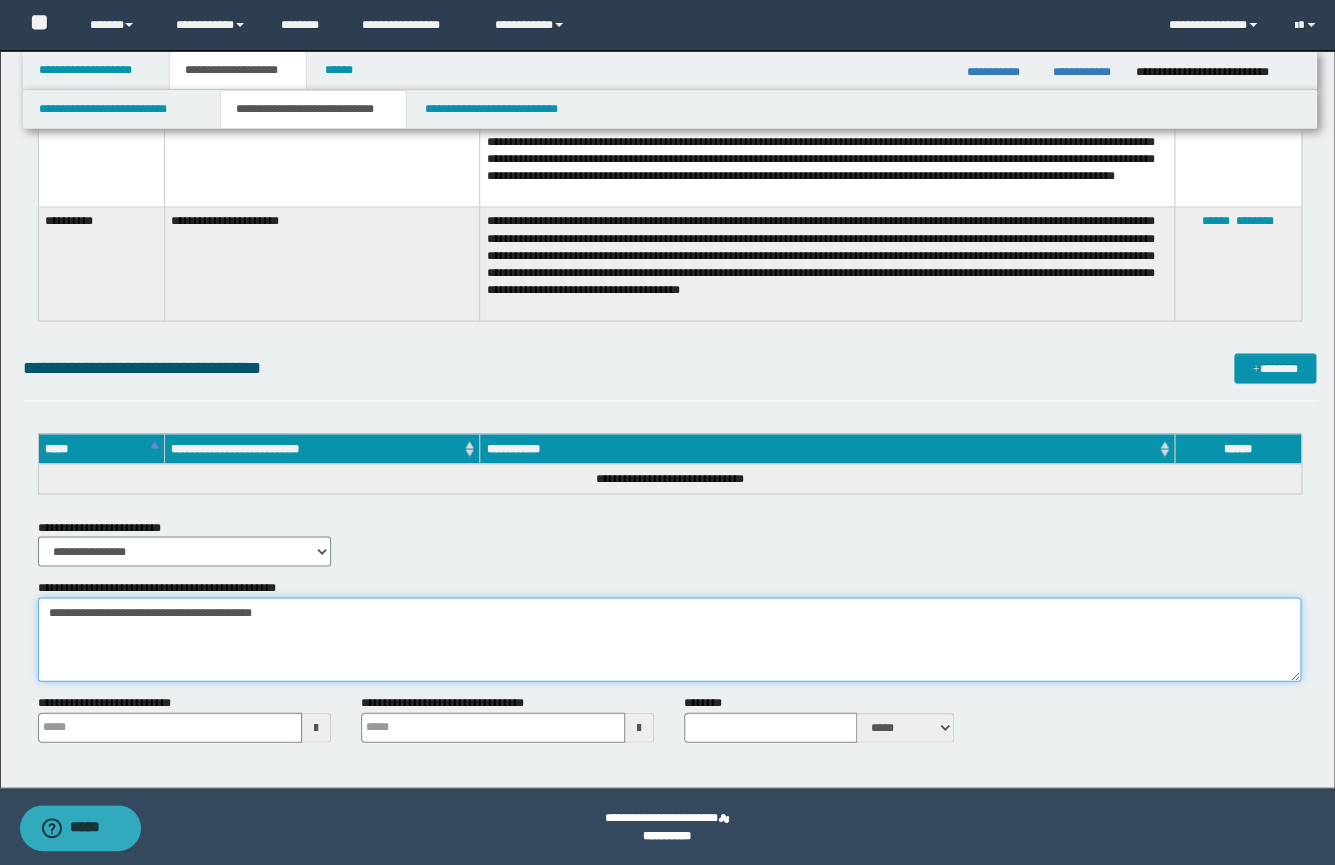click on "**********" at bounding box center (669, 639) 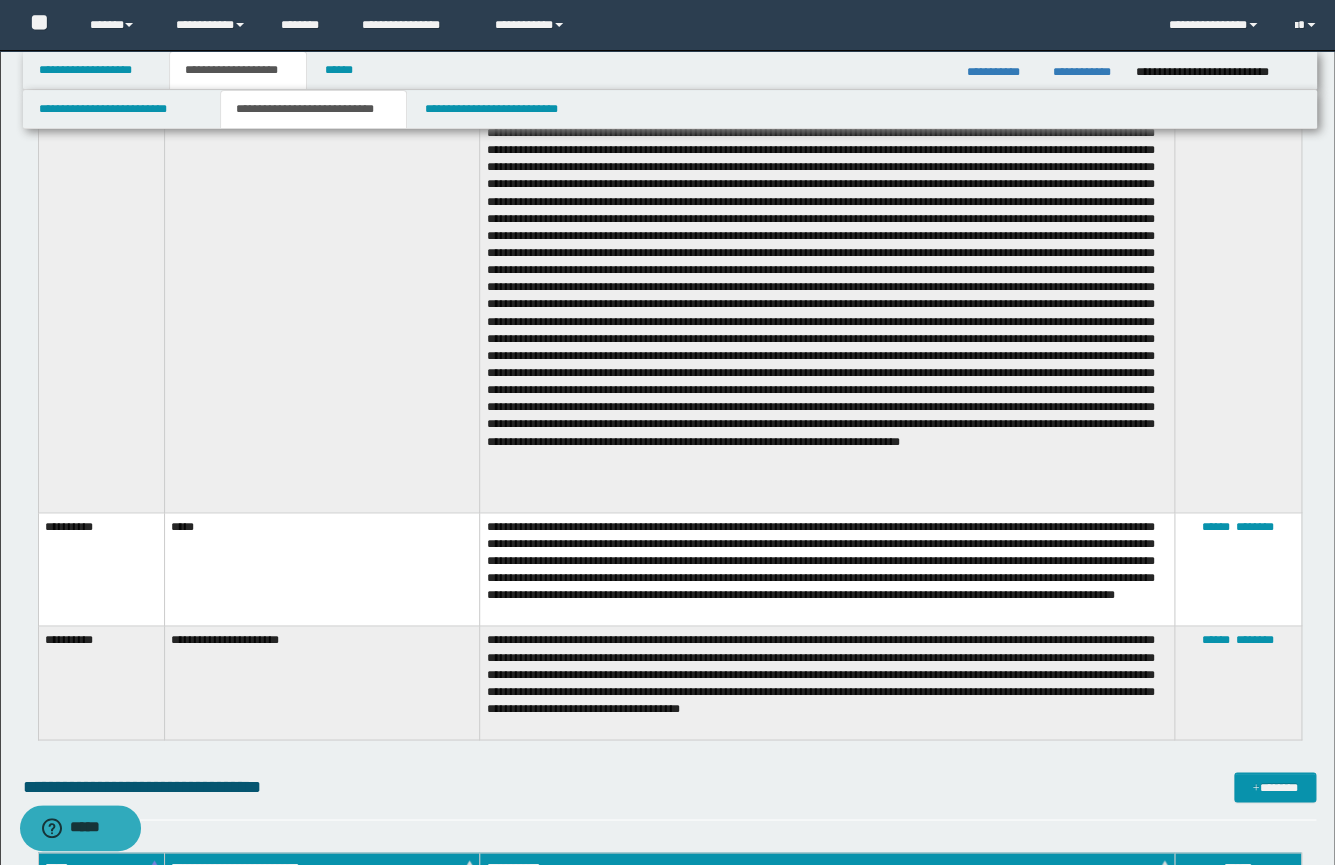scroll, scrollTop: 485, scrollLeft: 0, axis: vertical 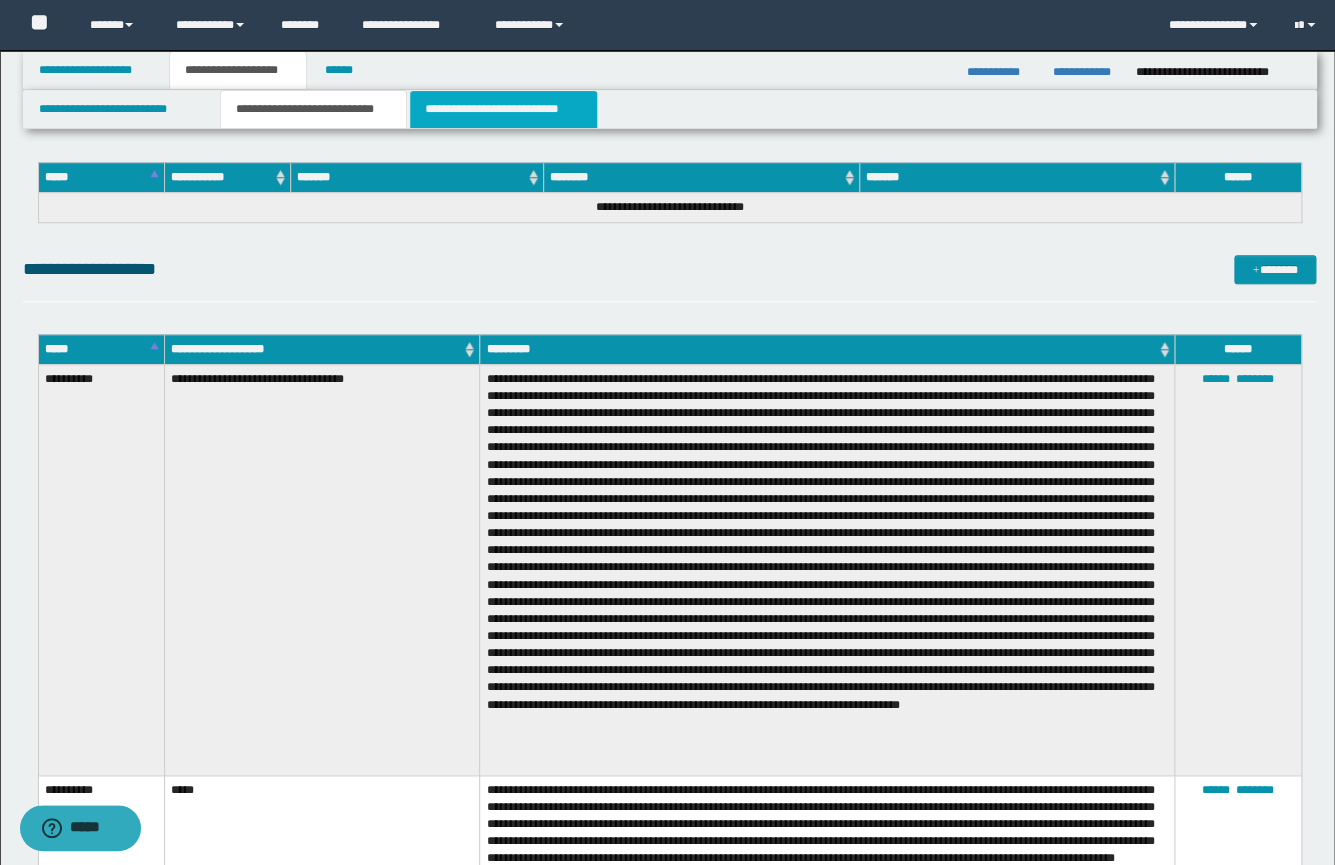 type on "**********" 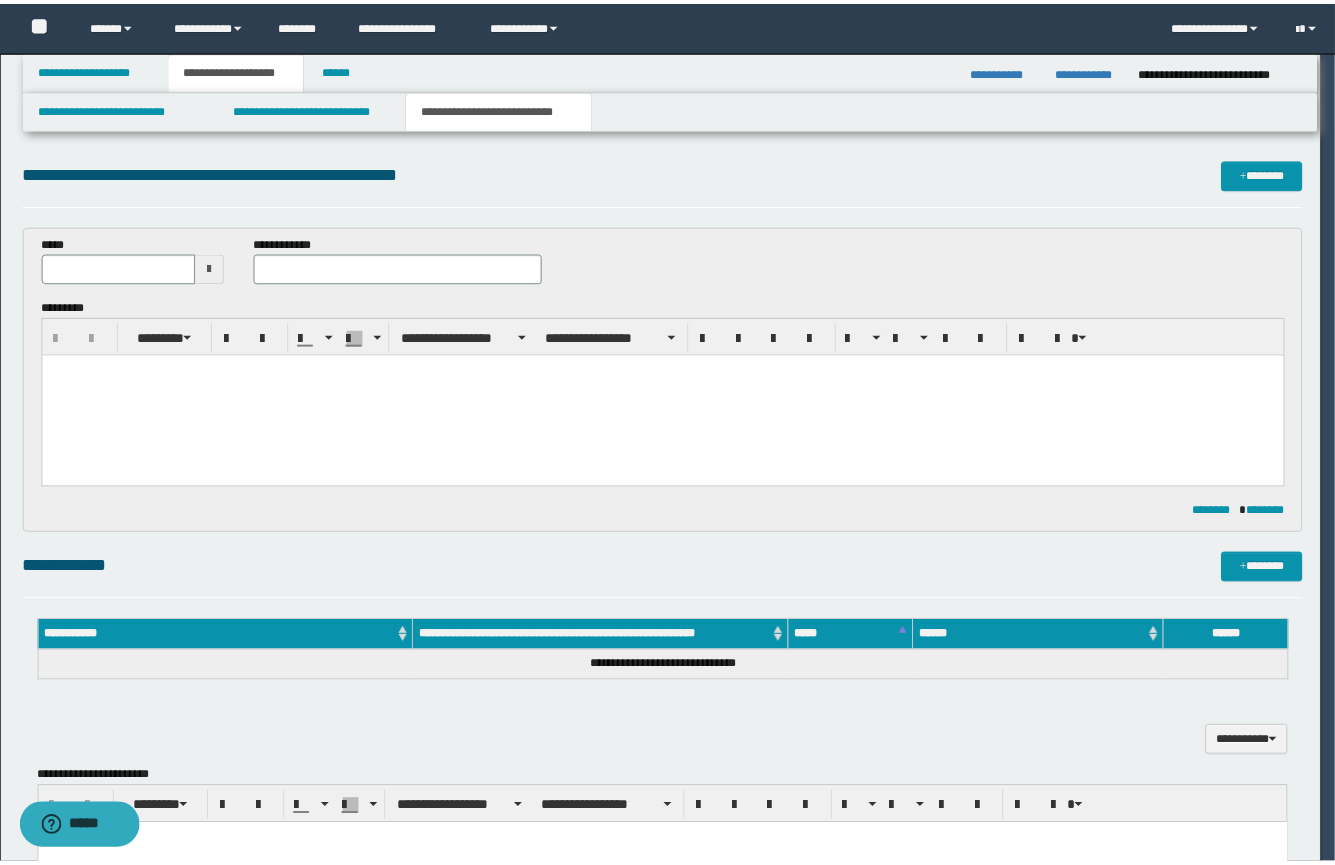 scroll, scrollTop: 0, scrollLeft: 0, axis: both 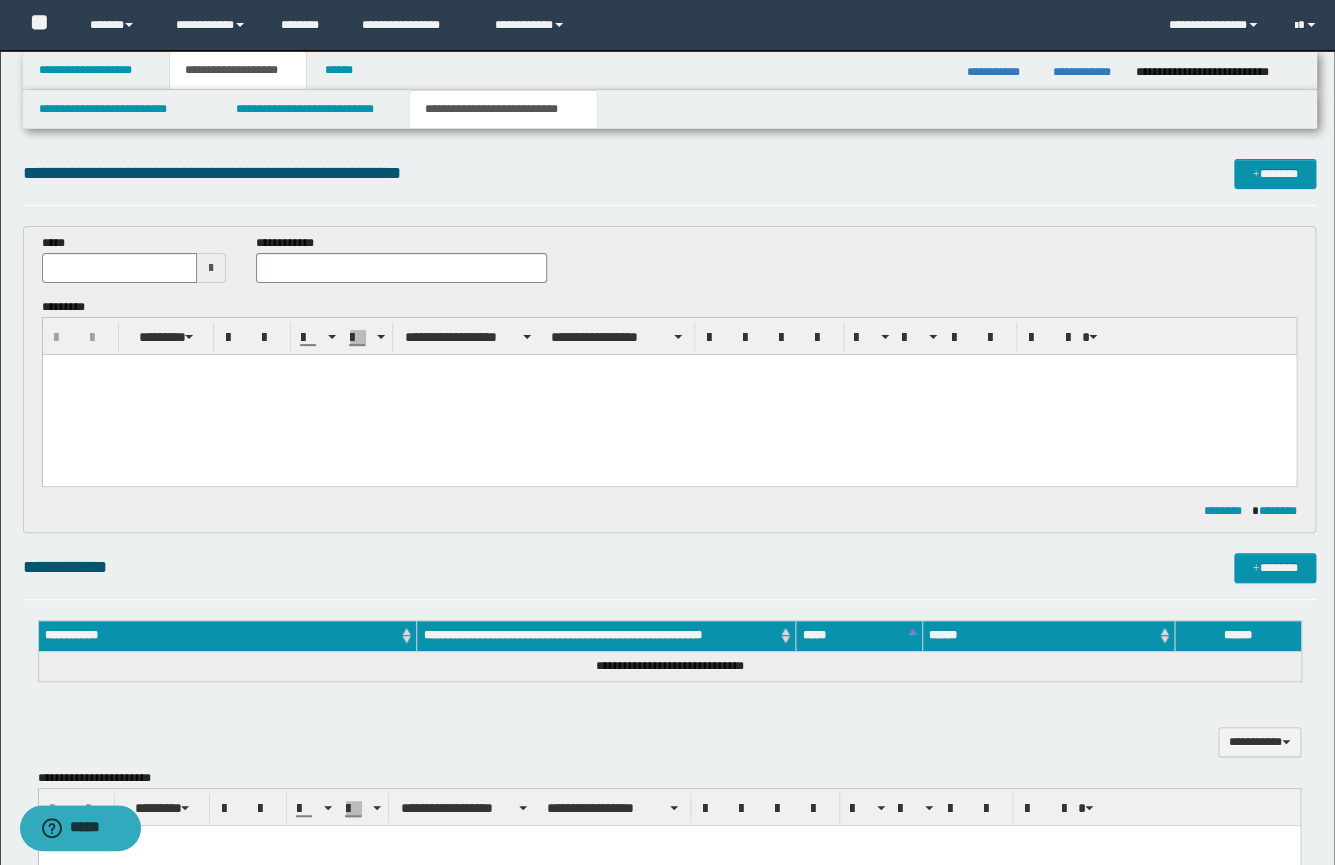 click at bounding box center [668, 395] 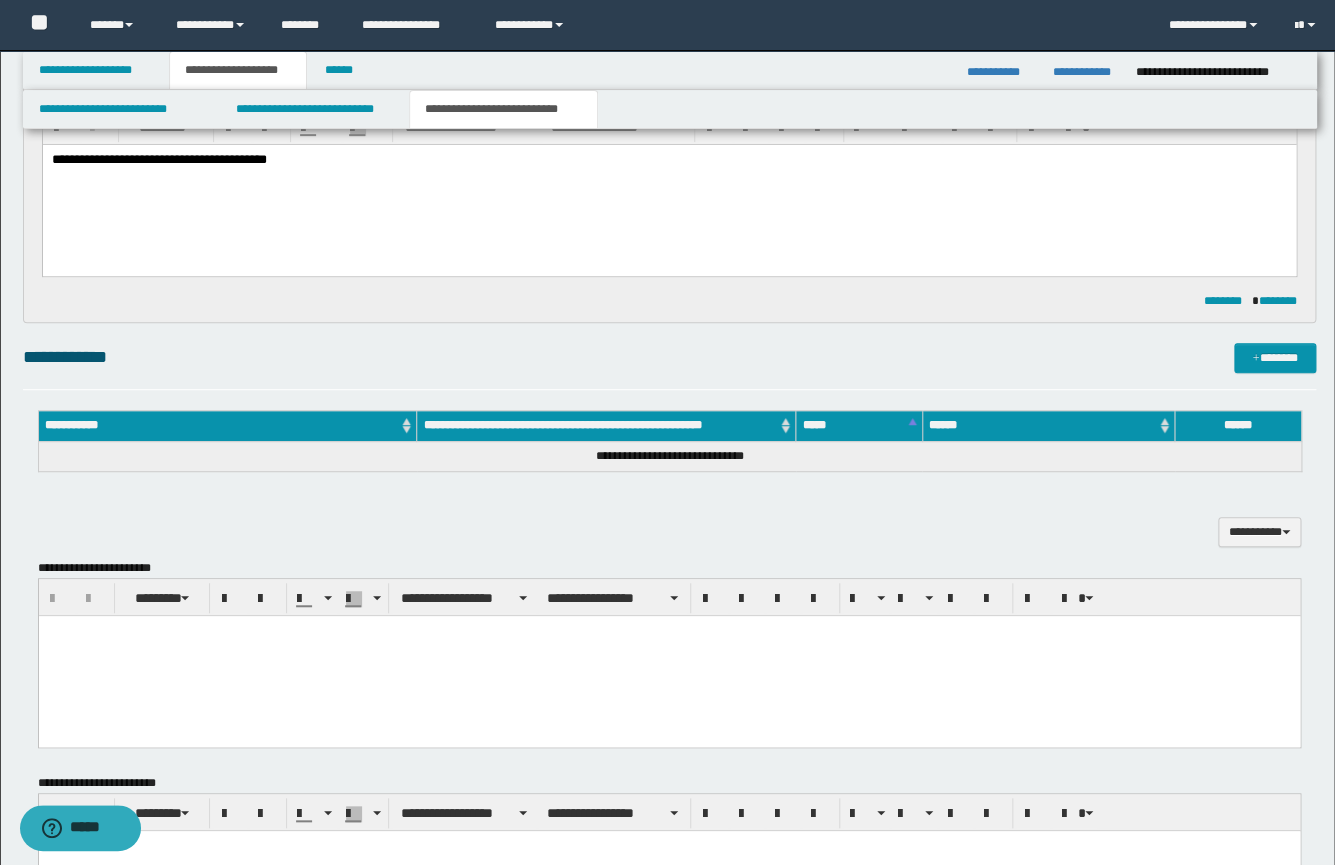 scroll, scrollTop: 420, scrollLeft: 0, axis: vertical 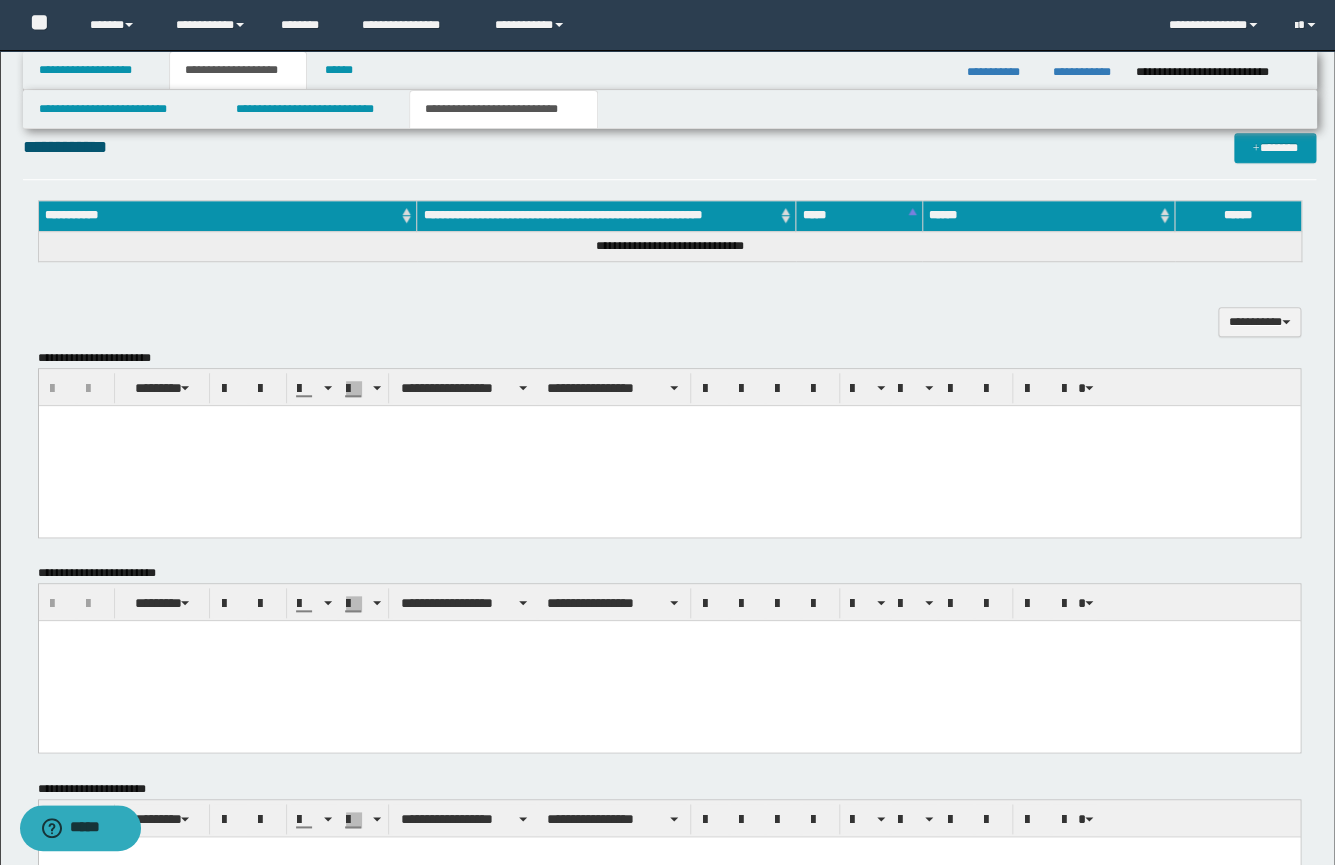 click at bounding box center (668, 446) 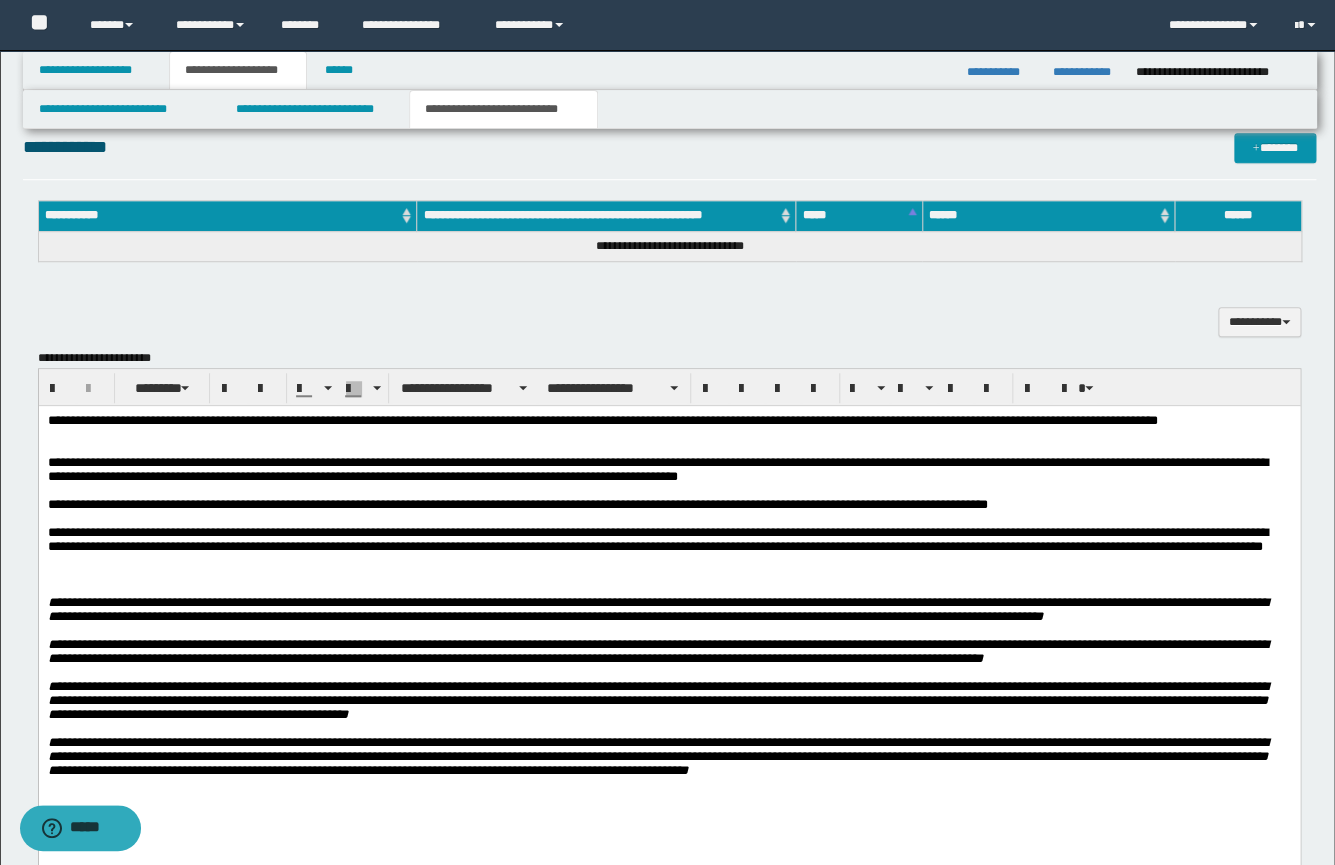 click on "**********" at bounding box center (668, 621) 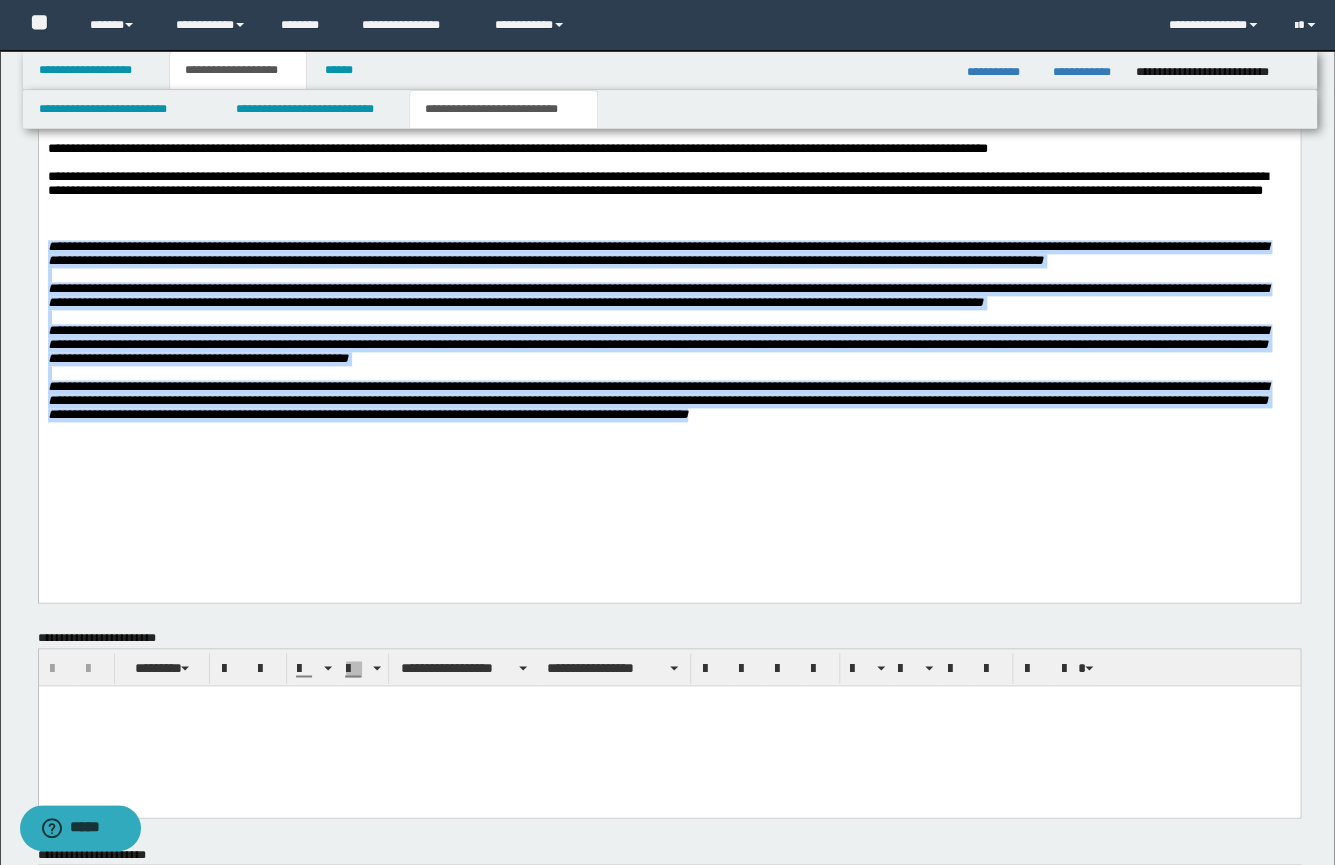 scroll, scrollTop: 1066, scrollLeft: 0, axis: vertical 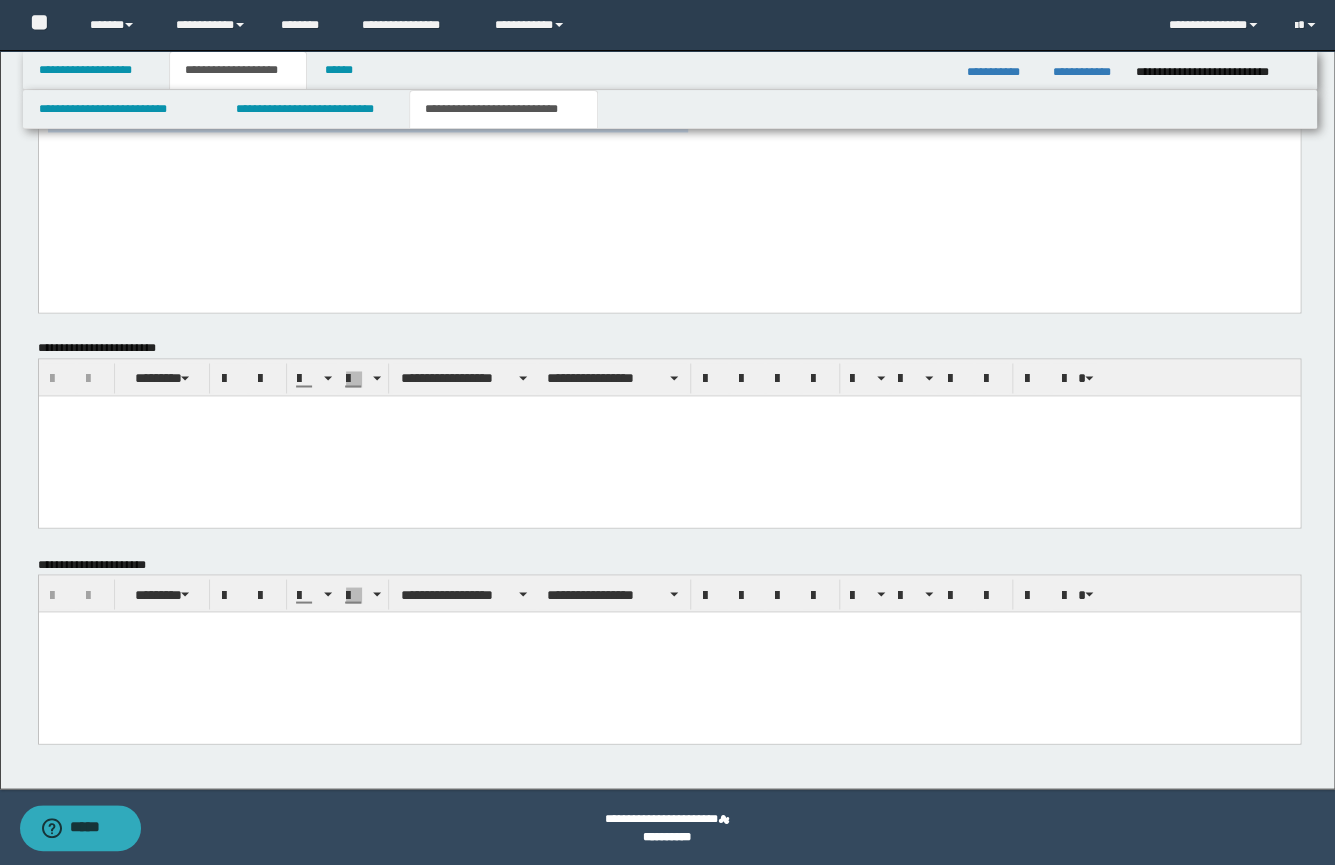 drag, startPoint x: 83, startPoint y: 35, endPoint x: 180, endPoint y: 913, distance: 883.342 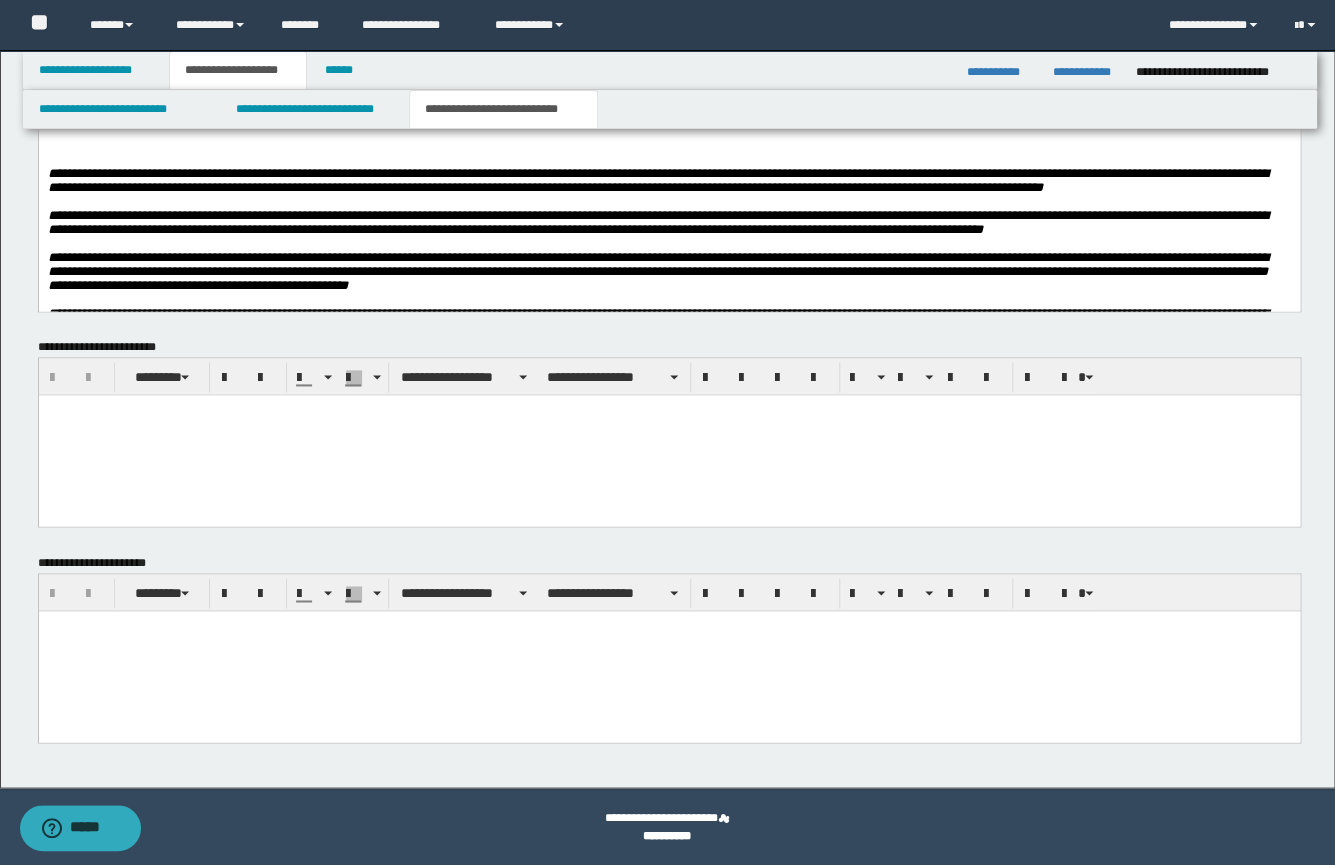 scroll, scrollTop: 849, scrollLeft: 0, axis: vertical 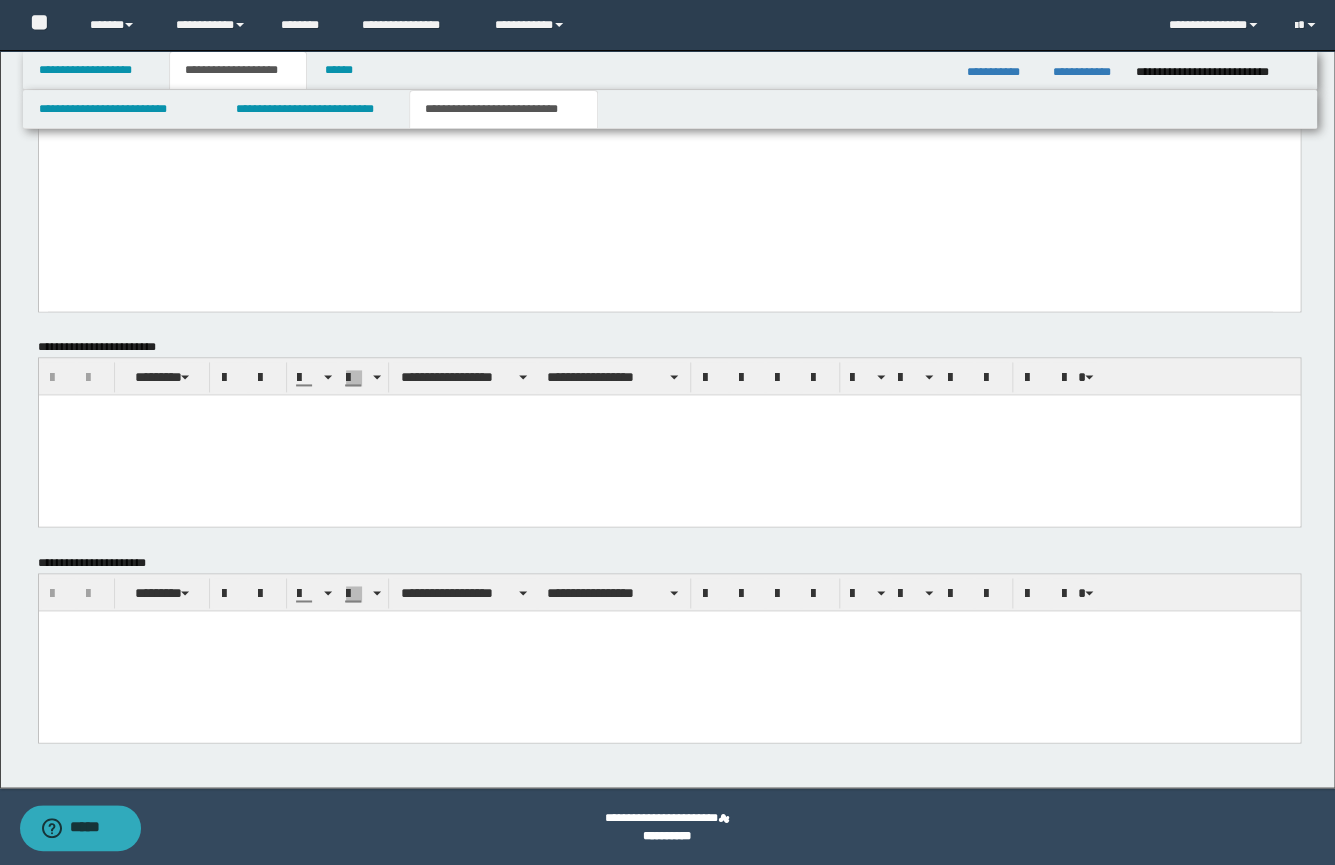 click at bounding box center (668, 625) 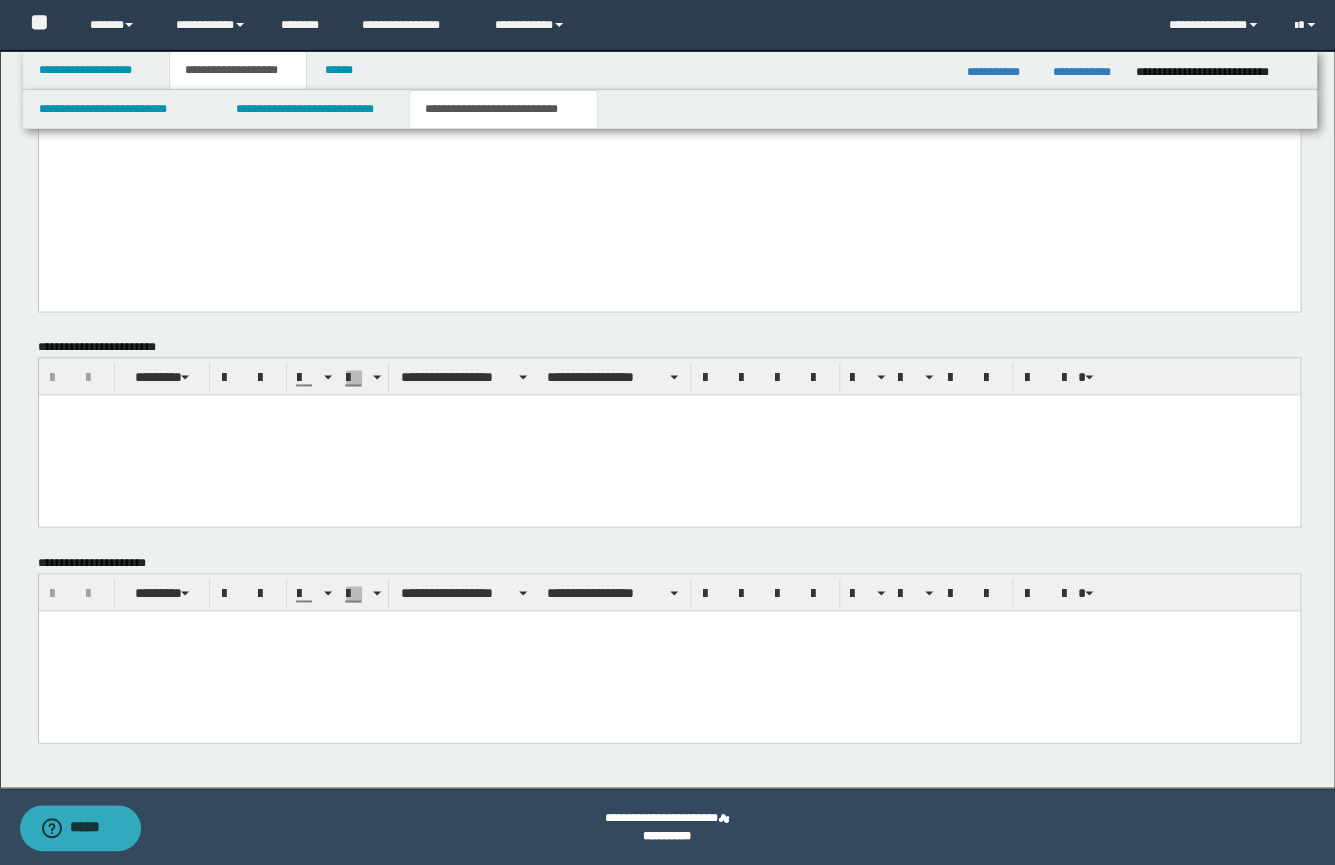 type 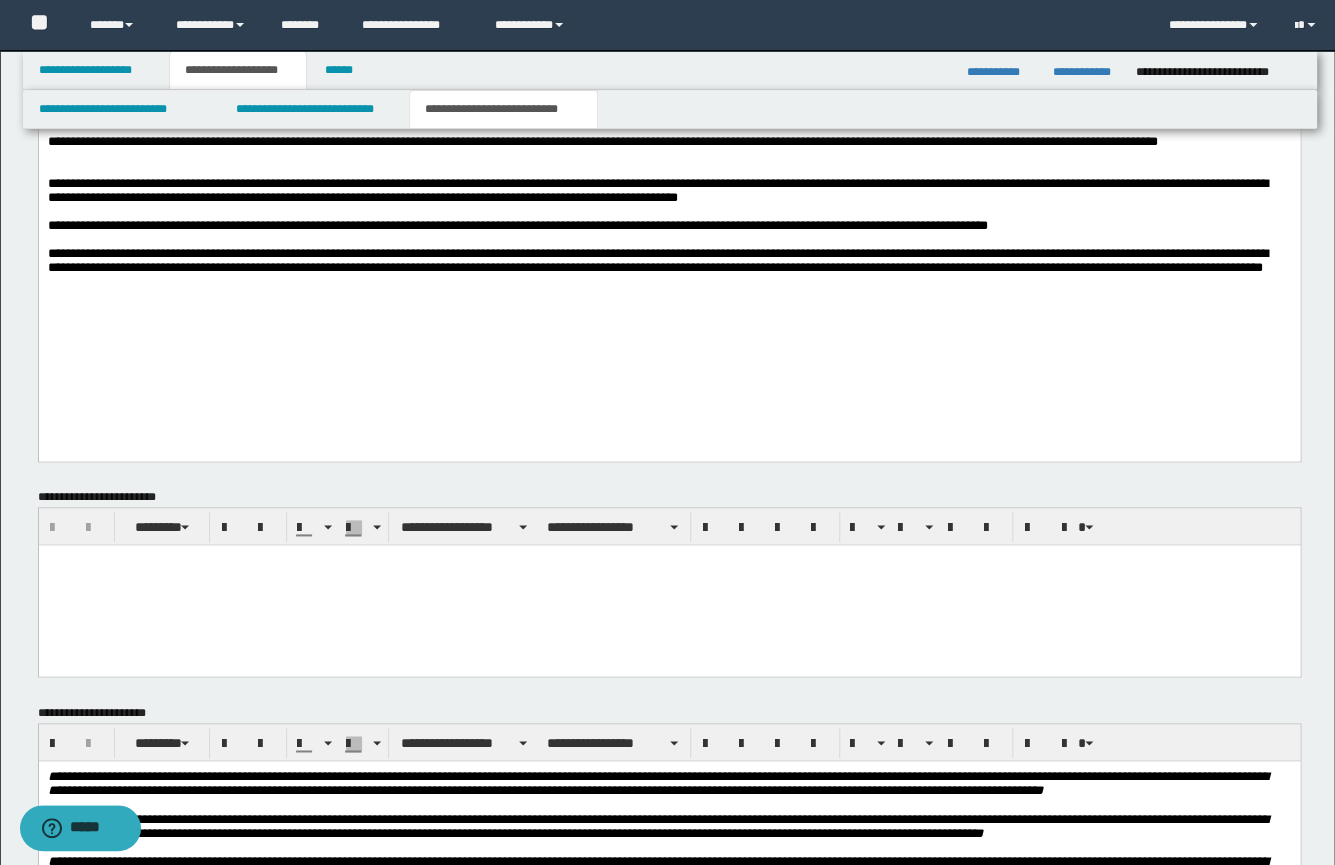 scroll, scrollTop: 476, scrollLeft: 0, axis: vertical 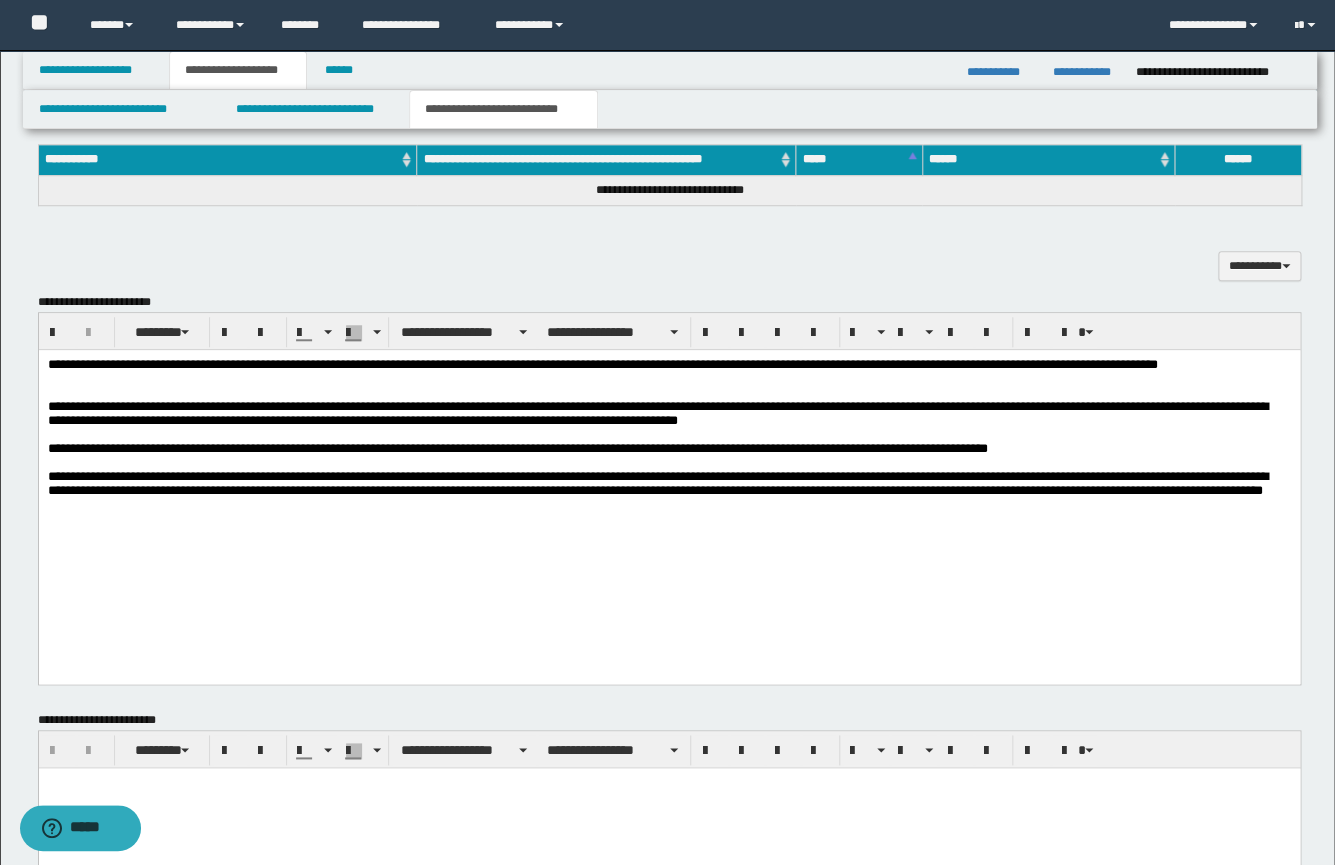 click at bounding box center (668, 379) 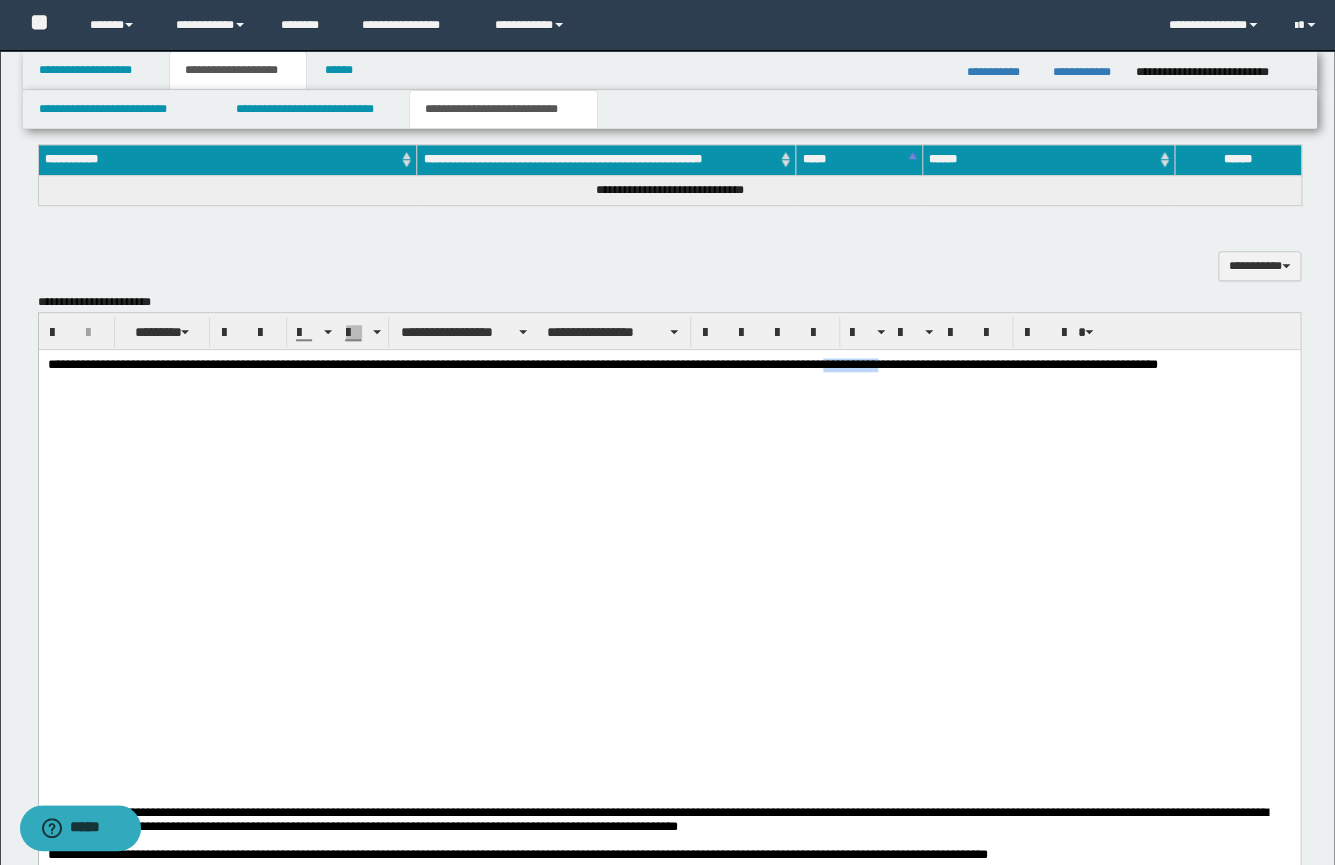 drag, startPoint x: 1031, startPoint y: 368, endPoint x: 947, endPoint y: 370, distance: 84.0238 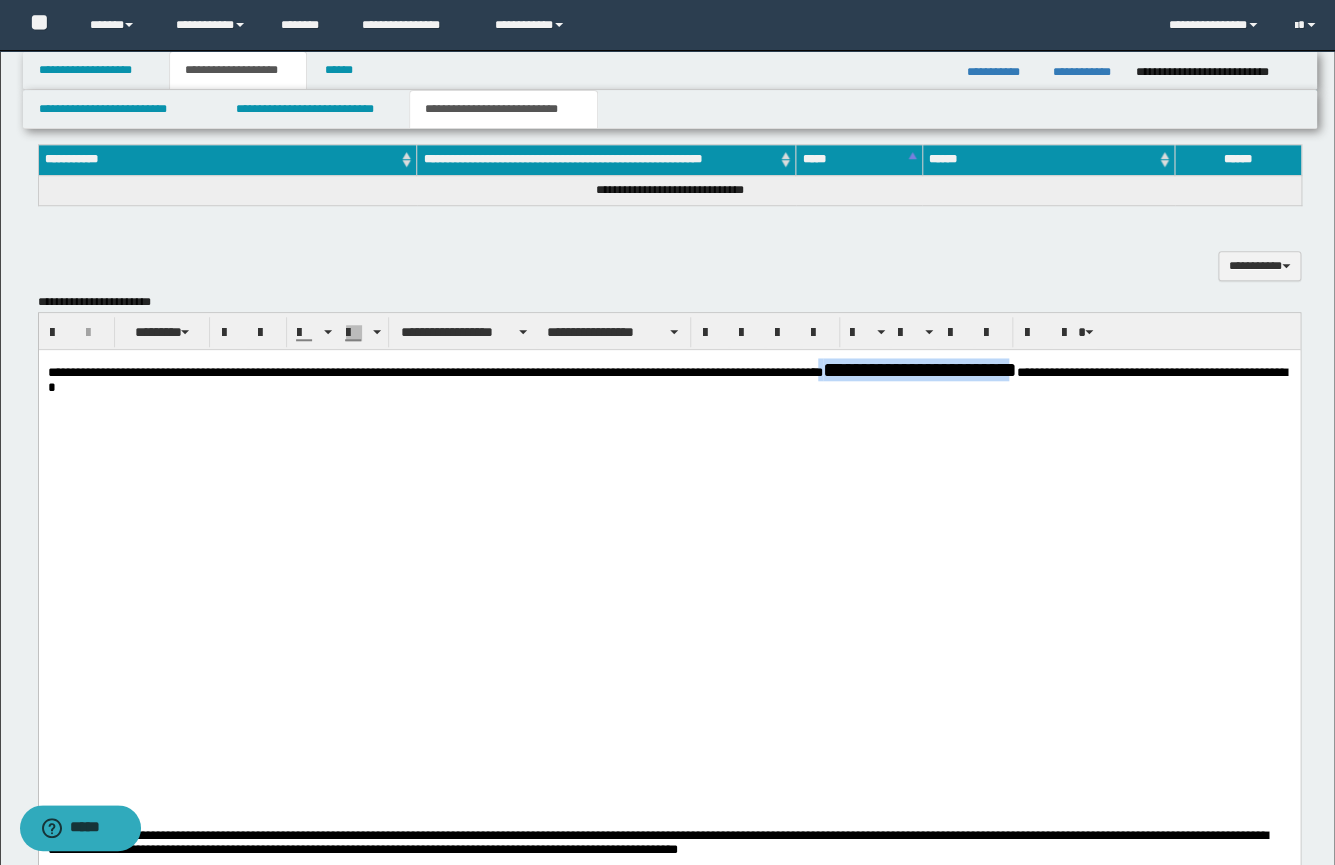 drag, startPoint x: 1181, startPoint y: 371, endPoint x: 946, endPoint y: 371, distance: 235 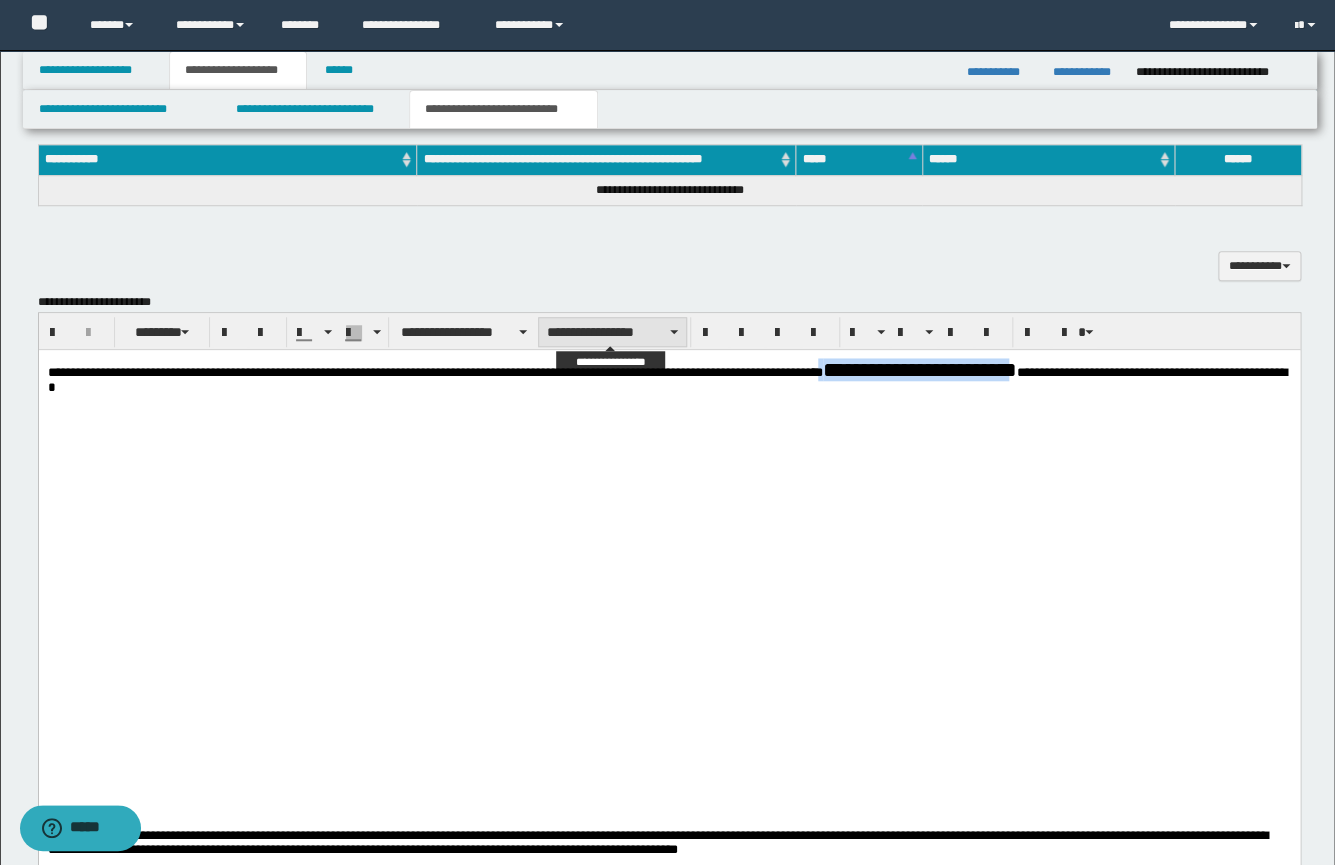 click on "**********" at bounding box center [612, 332] 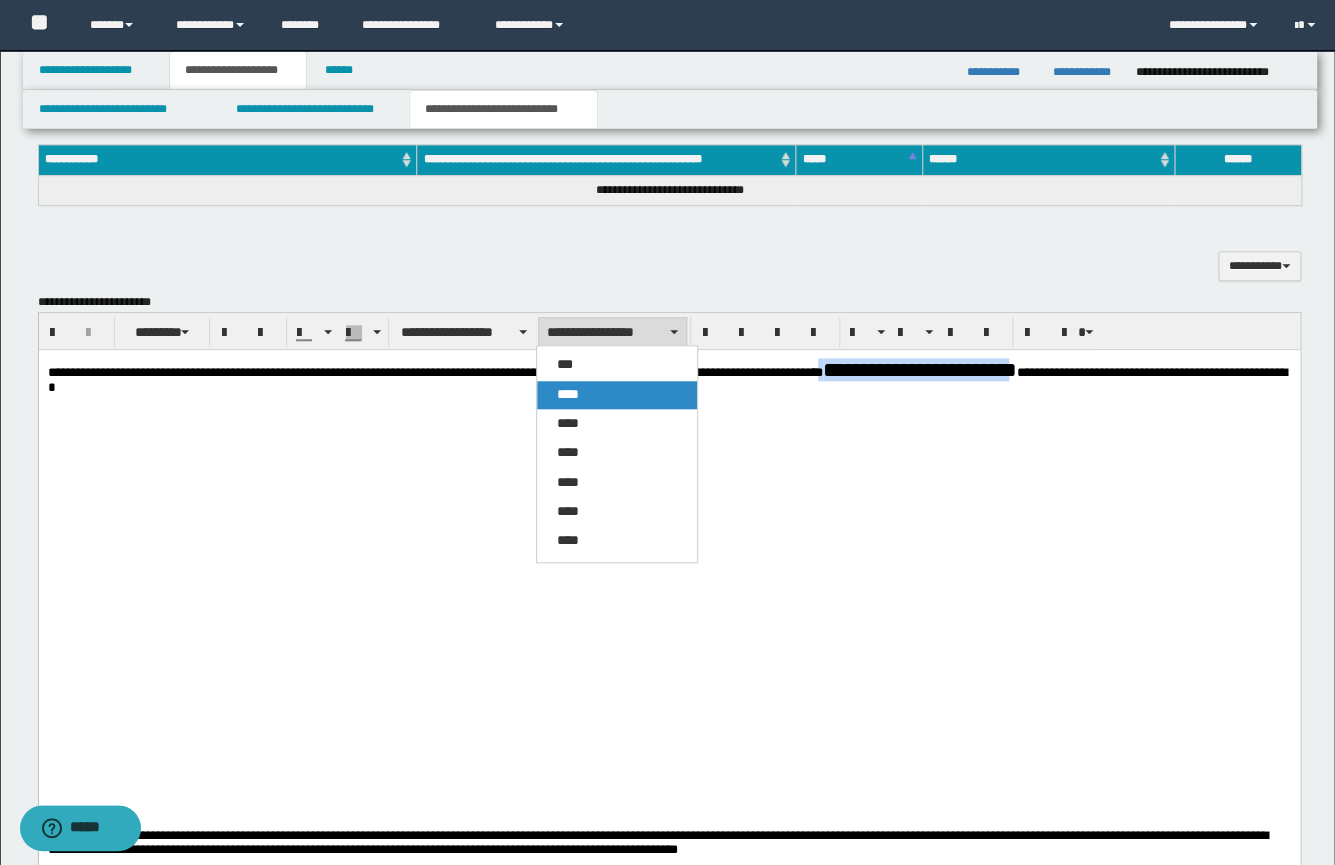 drag, startPoint x: 571, startPoint y: 391, endPoint x: 435, endPoint y: 0, distance: 413.97705 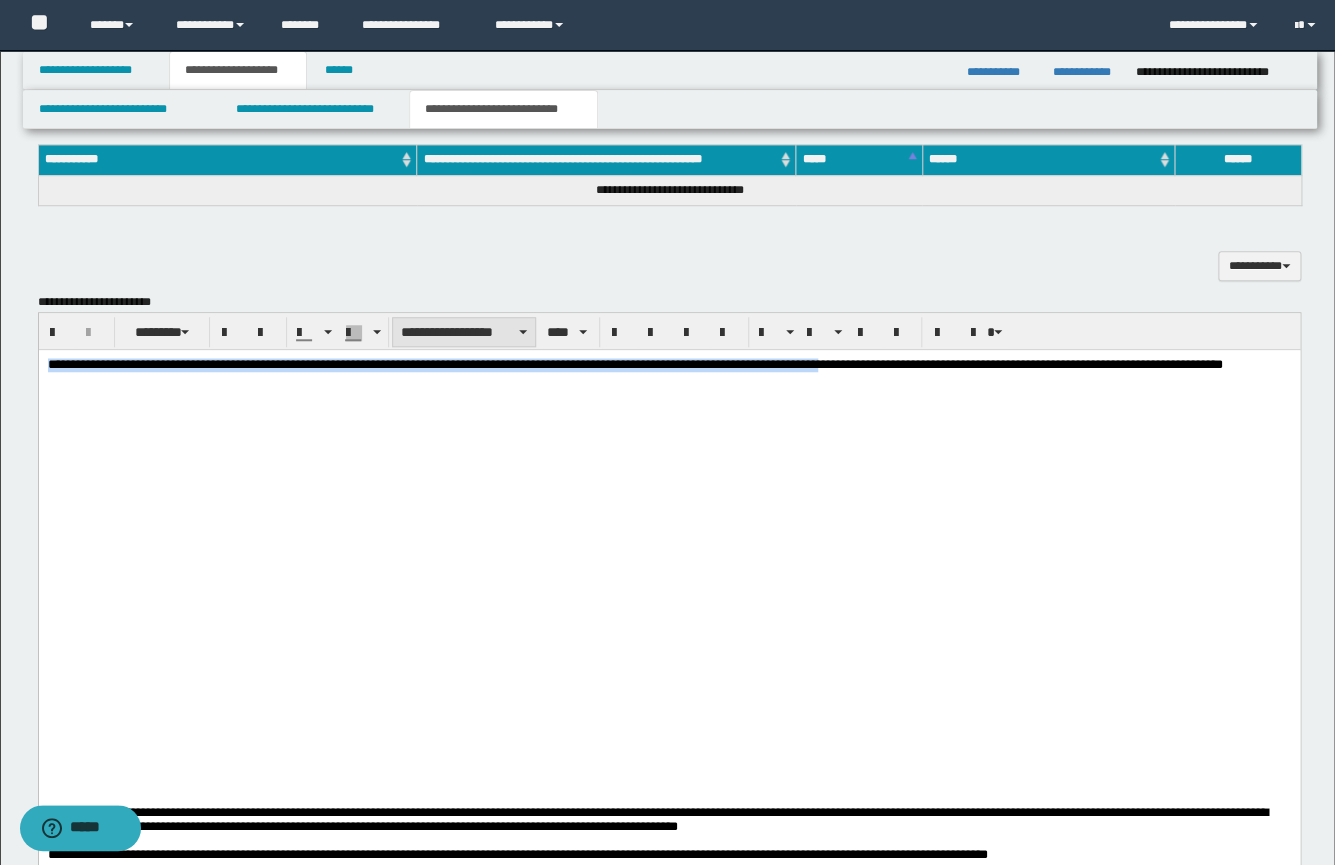 click on "**********" at bounding box center [464, 332] 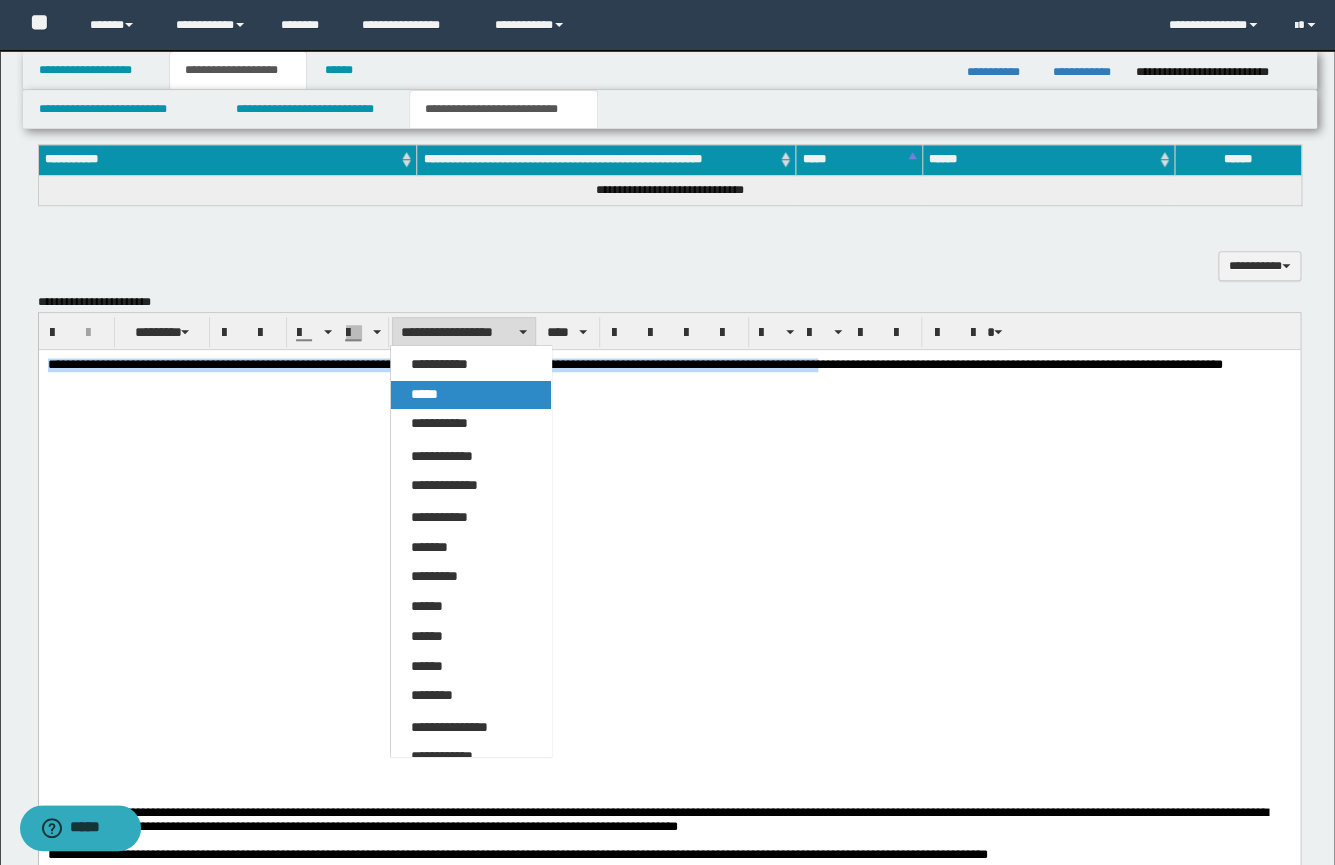 click on "*****" at bounding box center (424, 394) 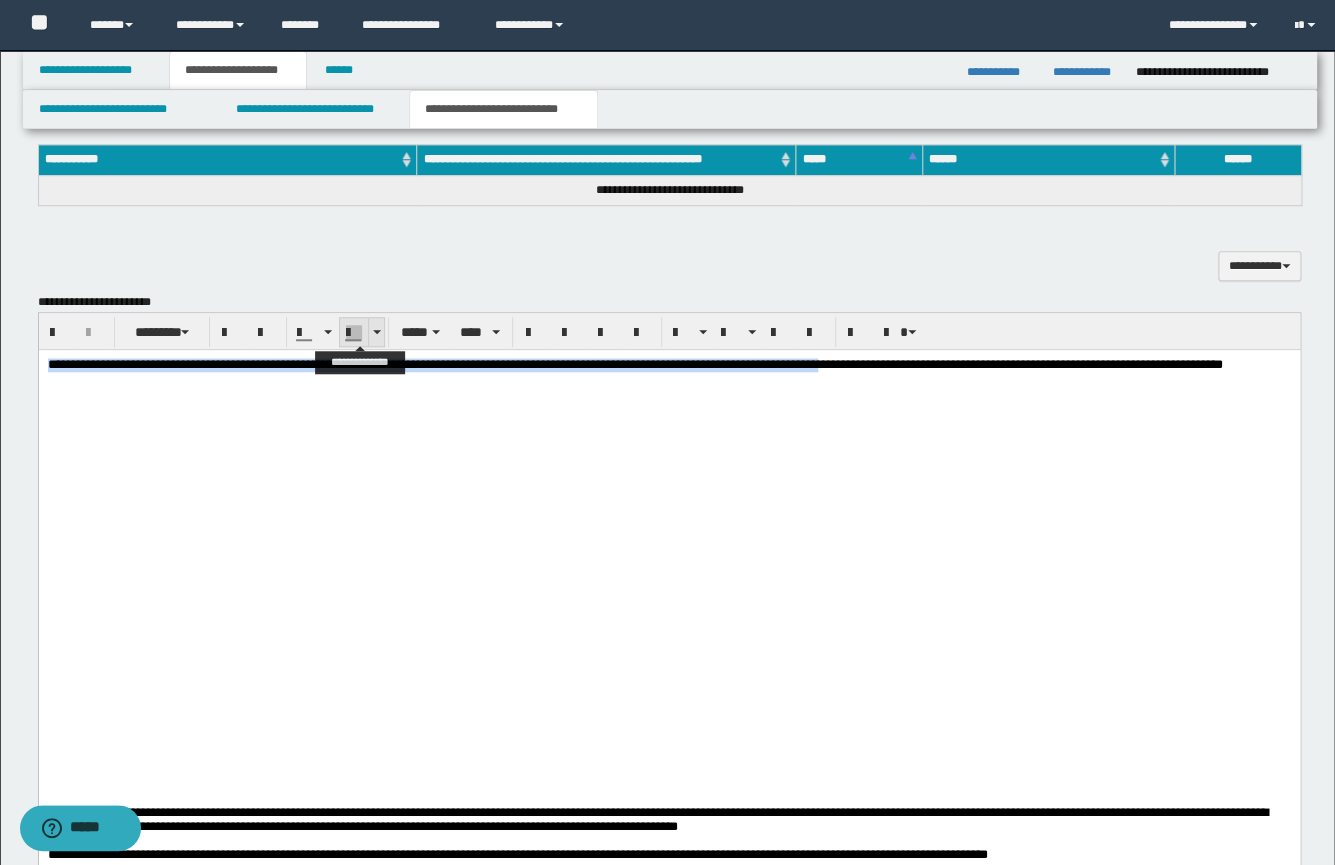 click at bounding box center [376, 332] 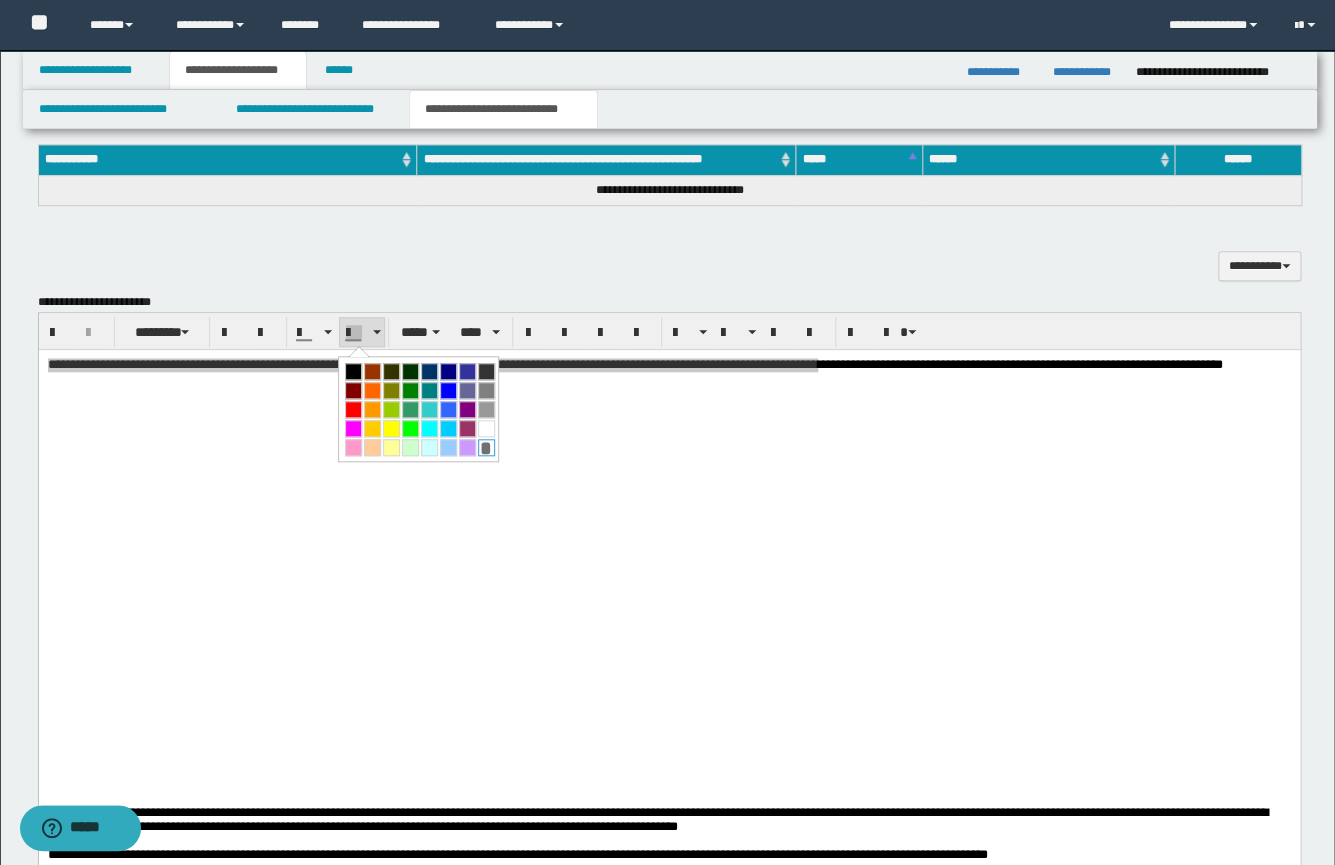 click on "*" at bounding box center [486, 447] 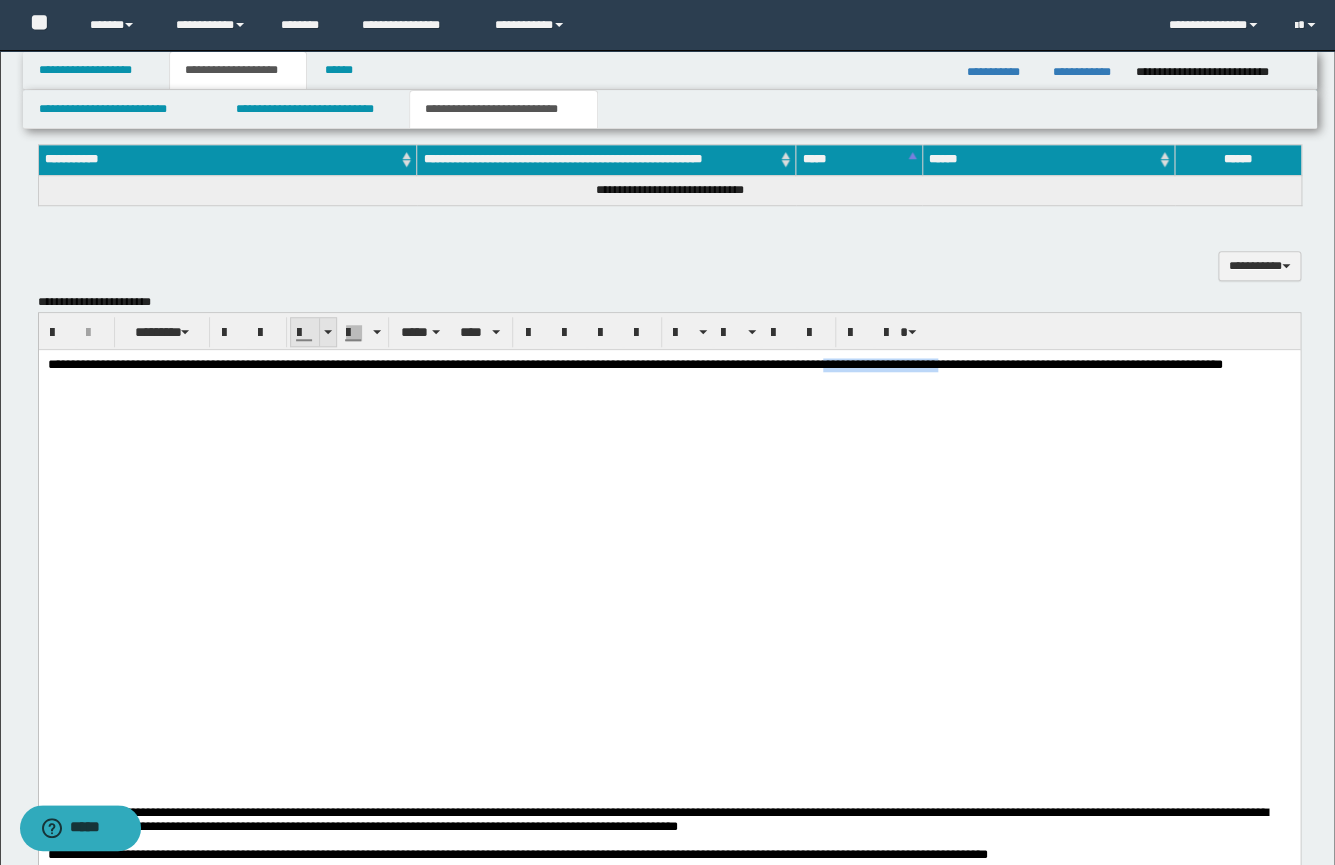 click at bounding box center [327, 332] 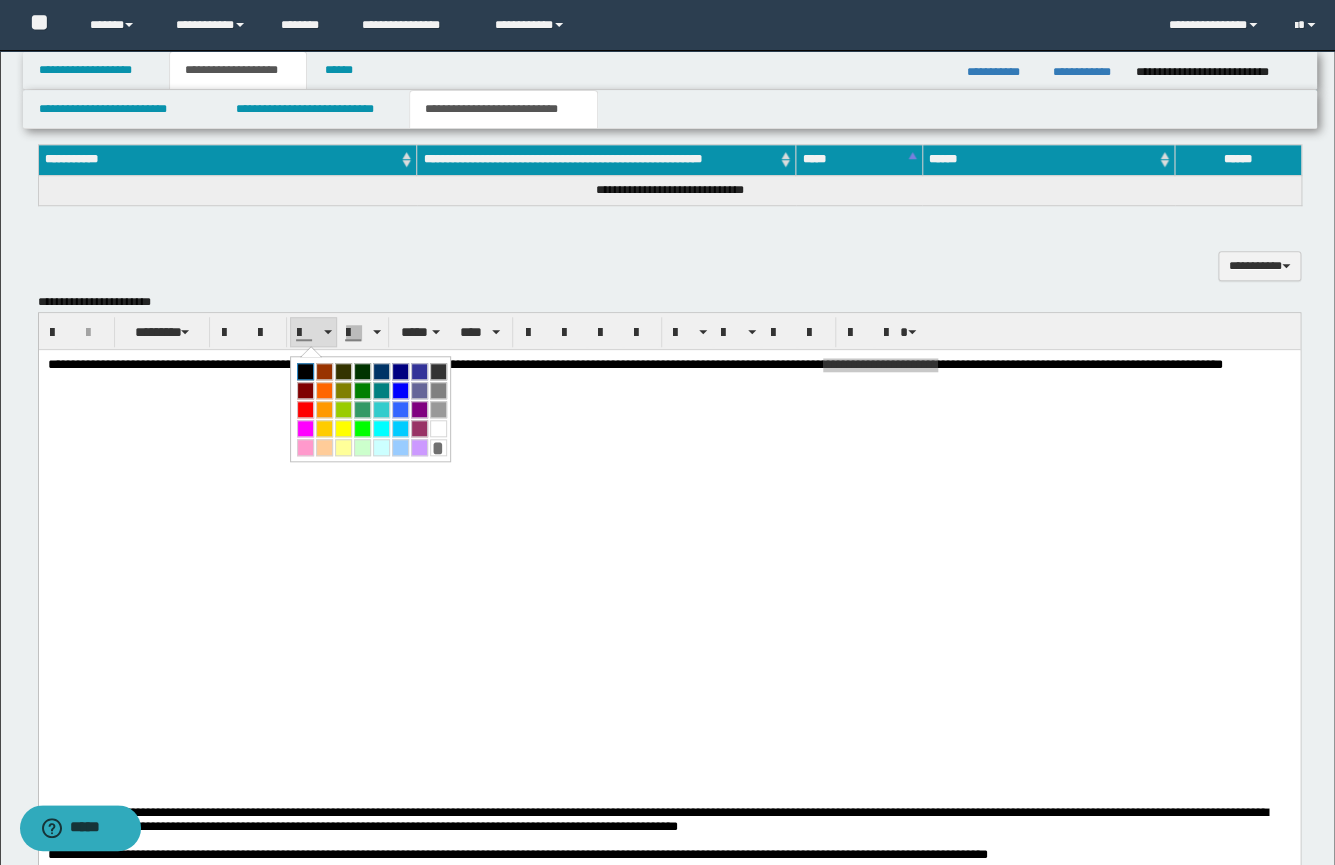 click at bounding box center (305, 371) 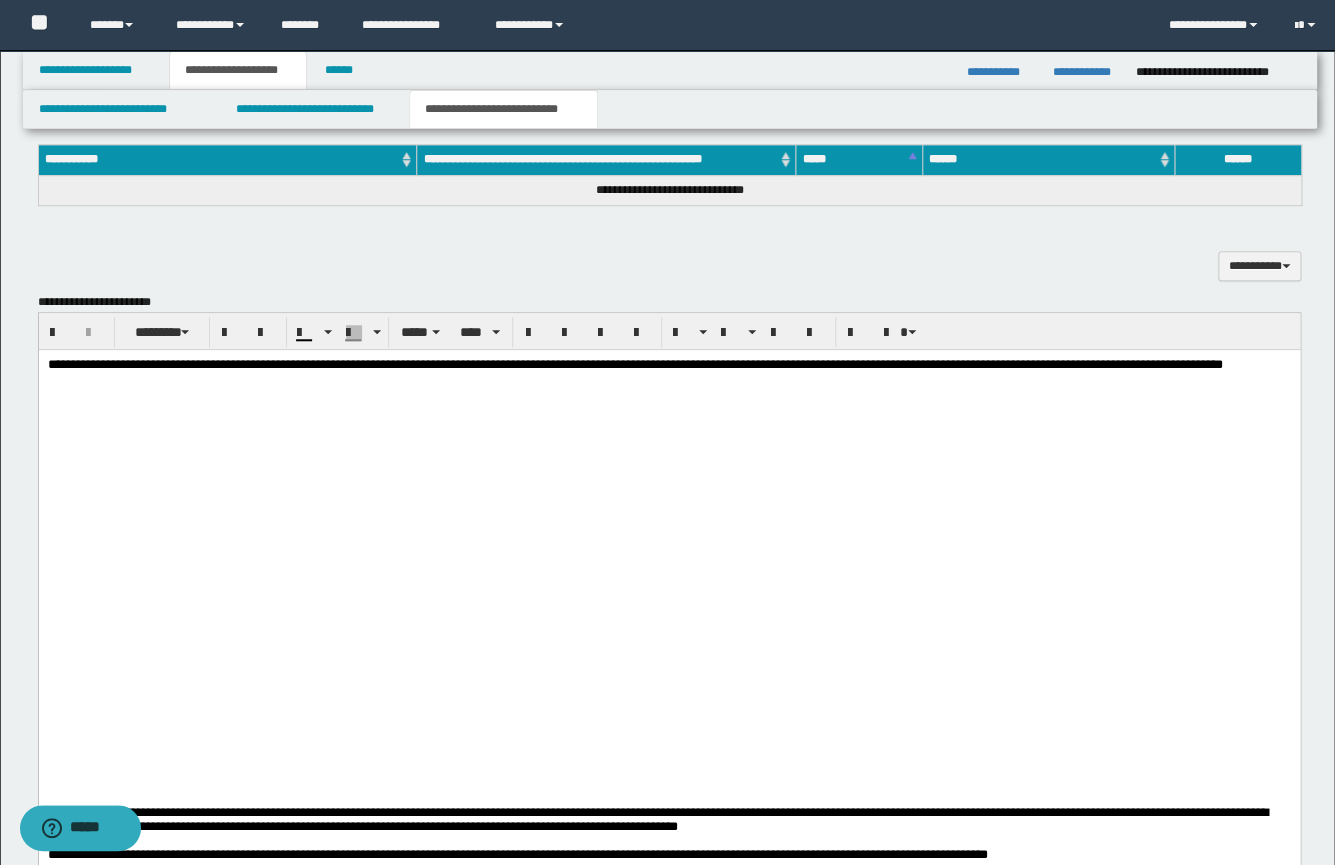click at bounding box center [668, 435] 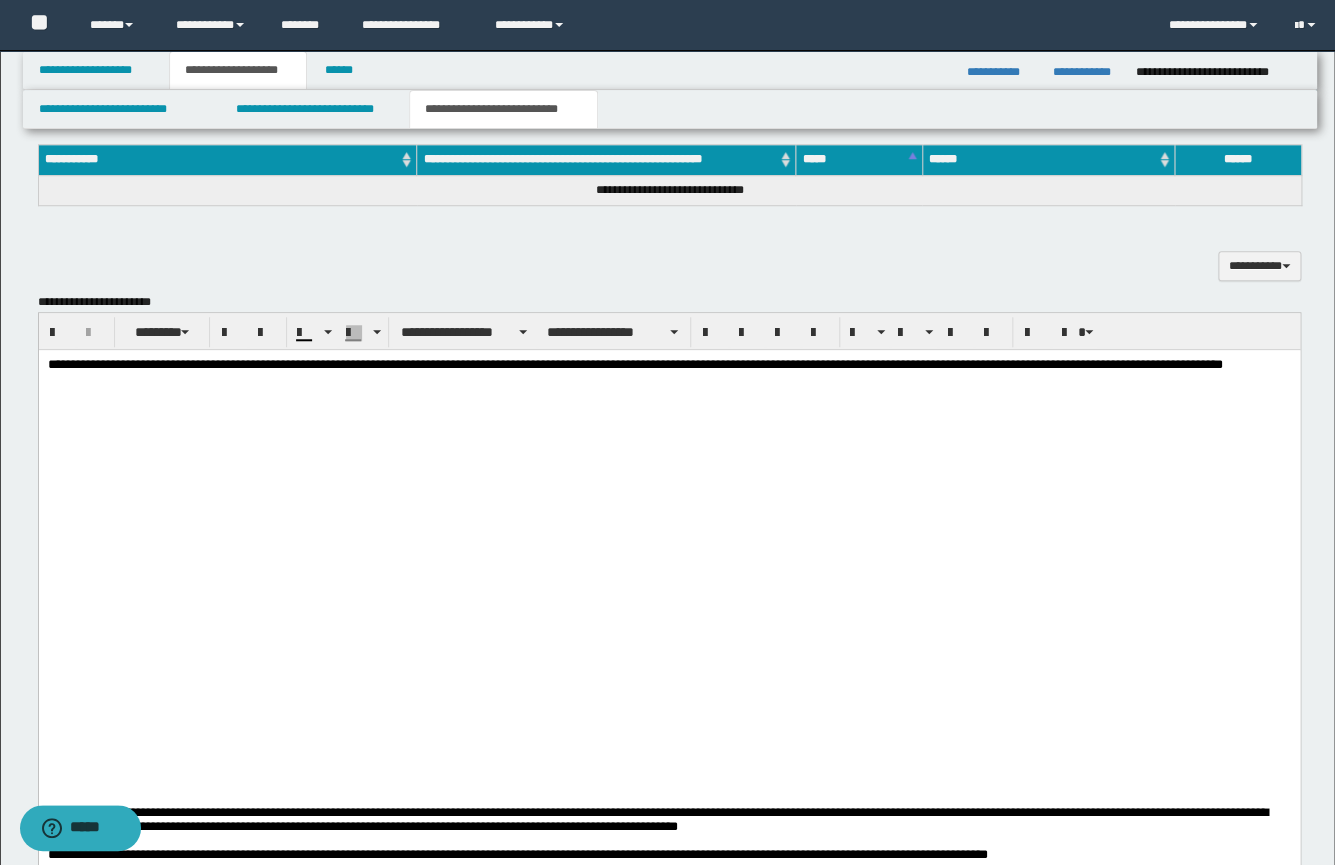 drag, startPoint x: 1106, startPoint y: 422, endPoint x: 581, endPoint y: 468, distance: 527.0114 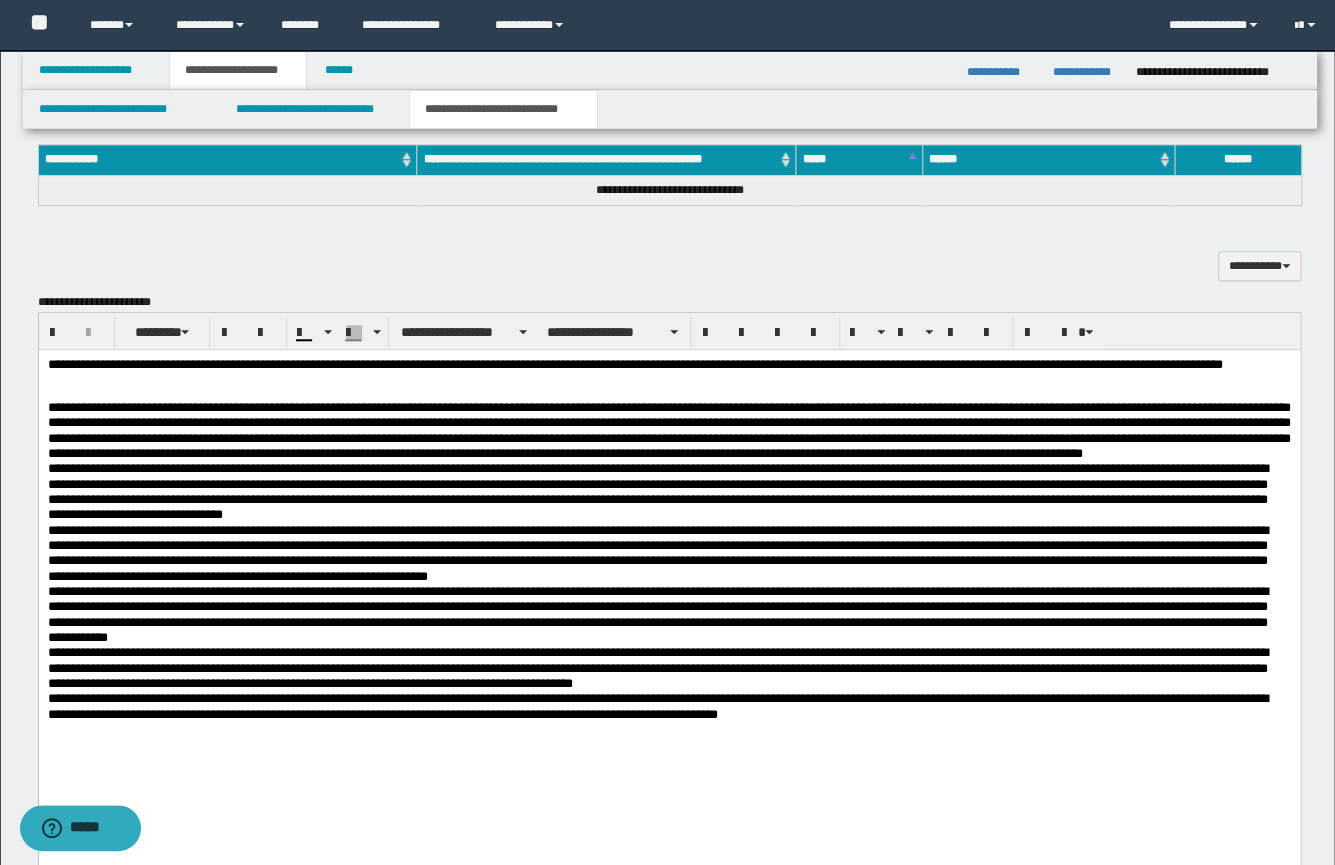 click on "**********" at bounding box center (668, 430) 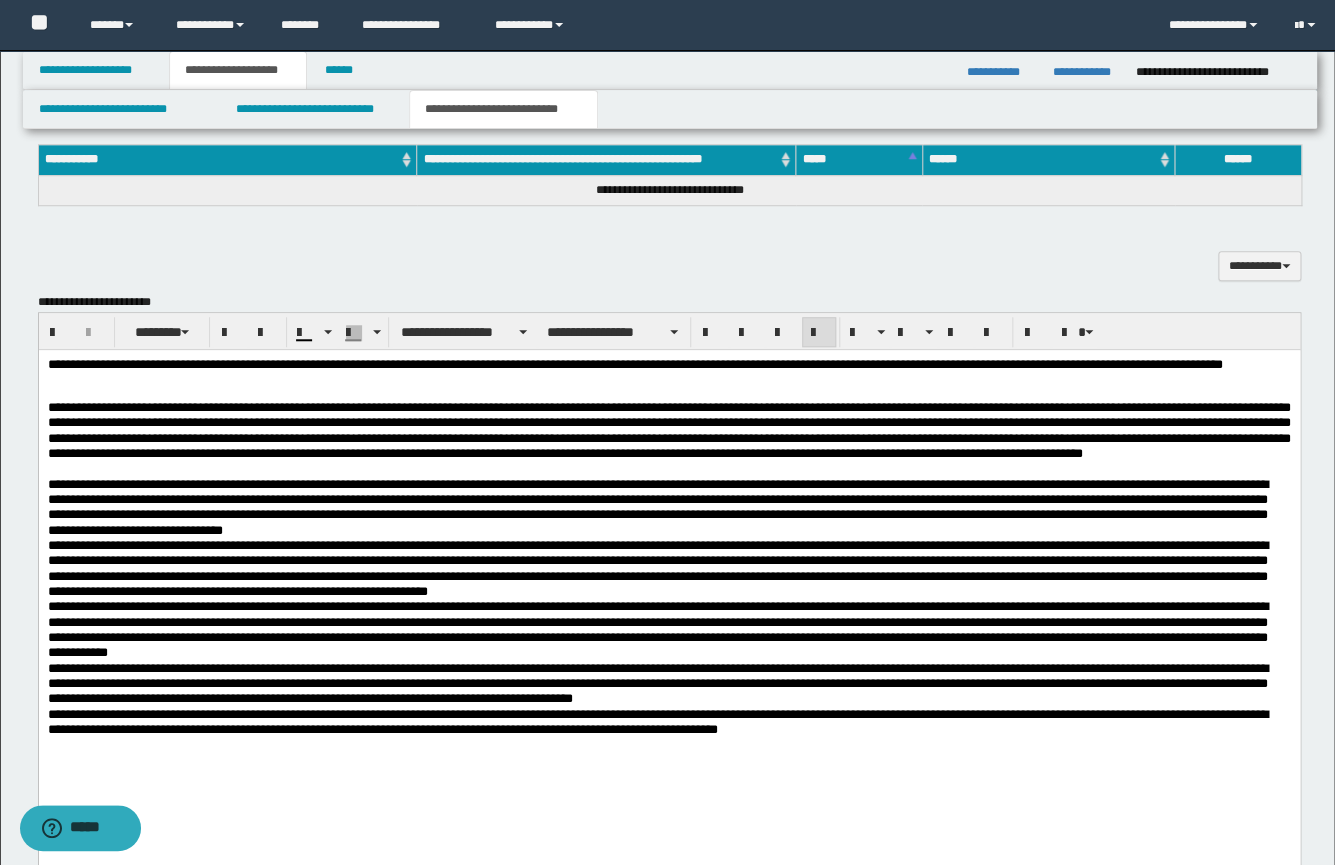 click on "**********" at bounding box center [668, 507] 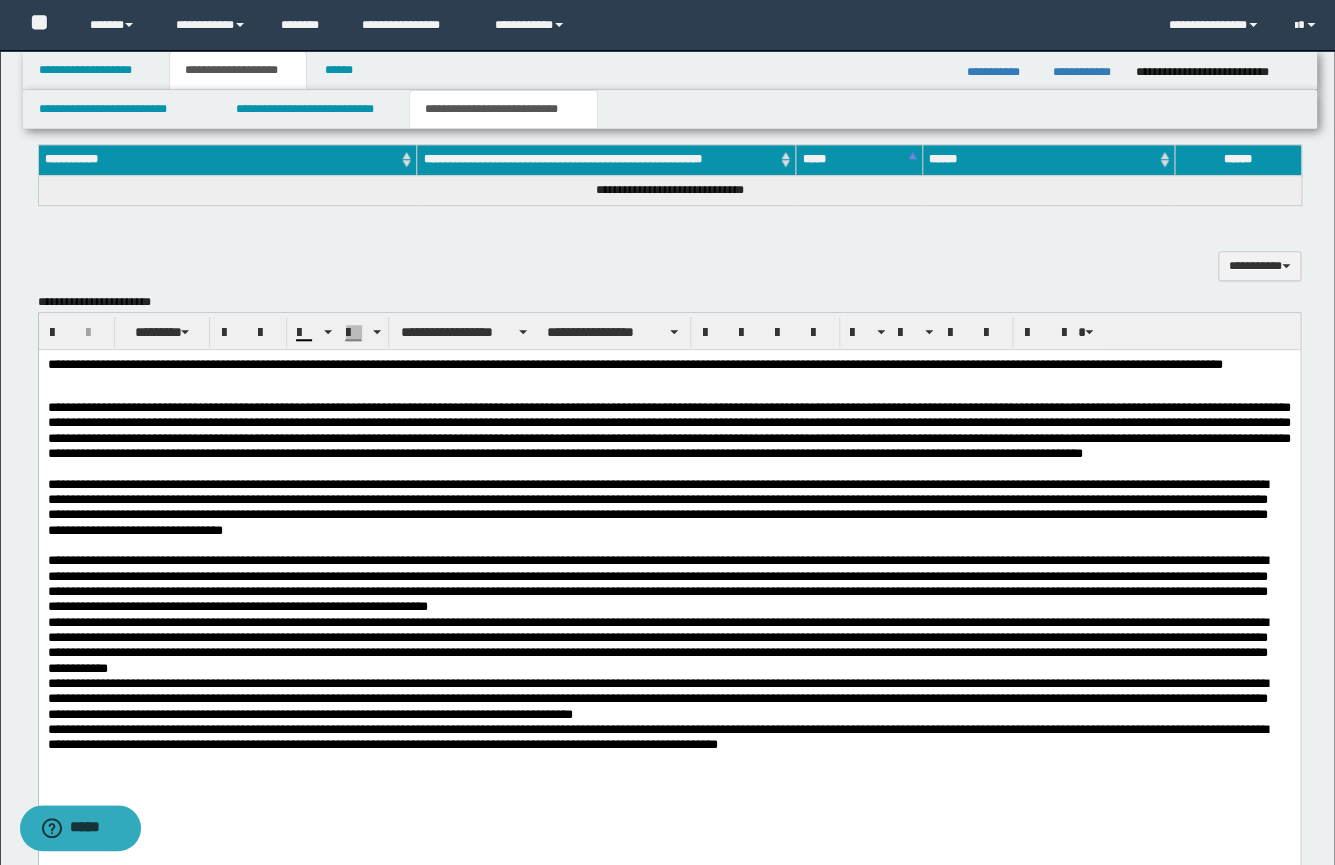click on "**********" at bounding box center [657, 645] 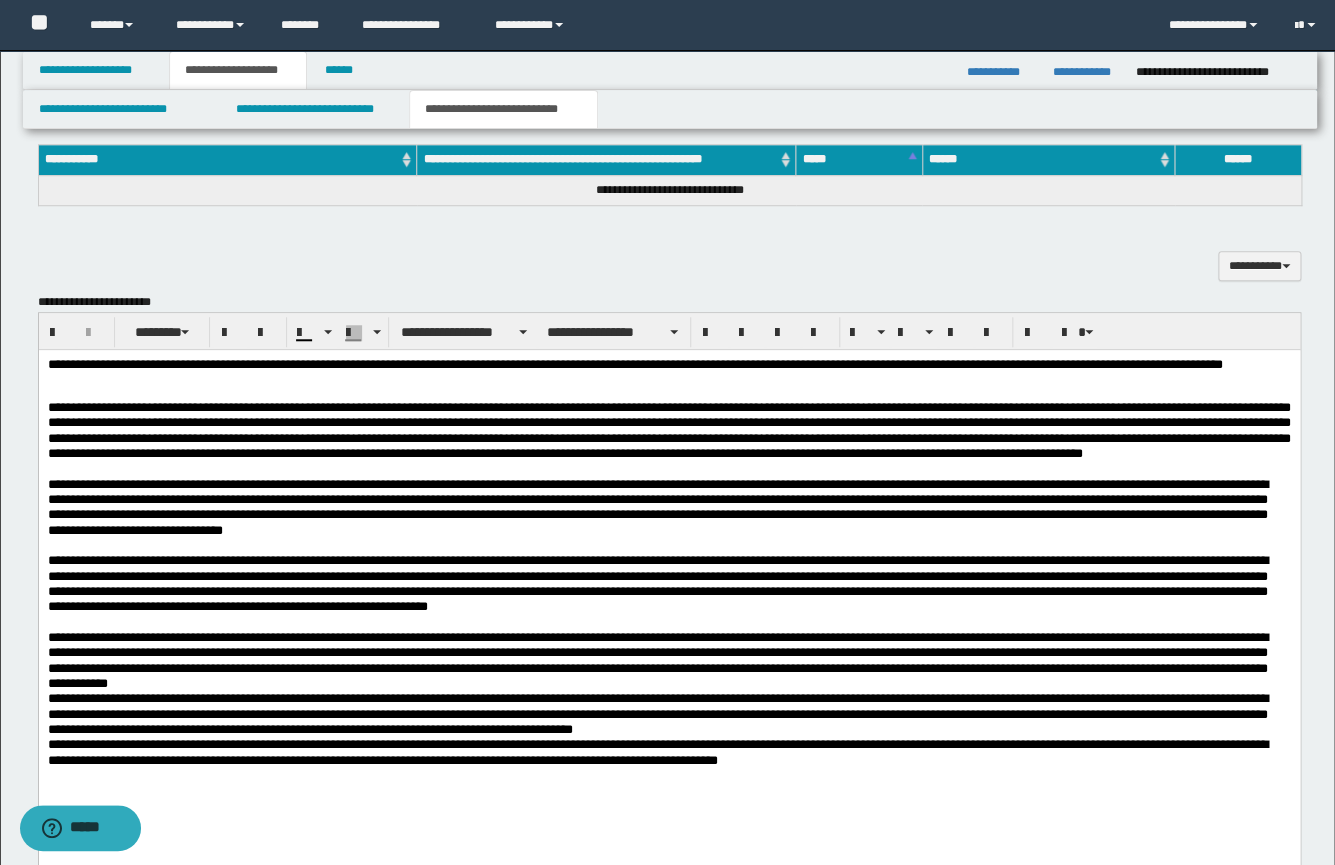 click on "**********" at bounding box center (668, 660) 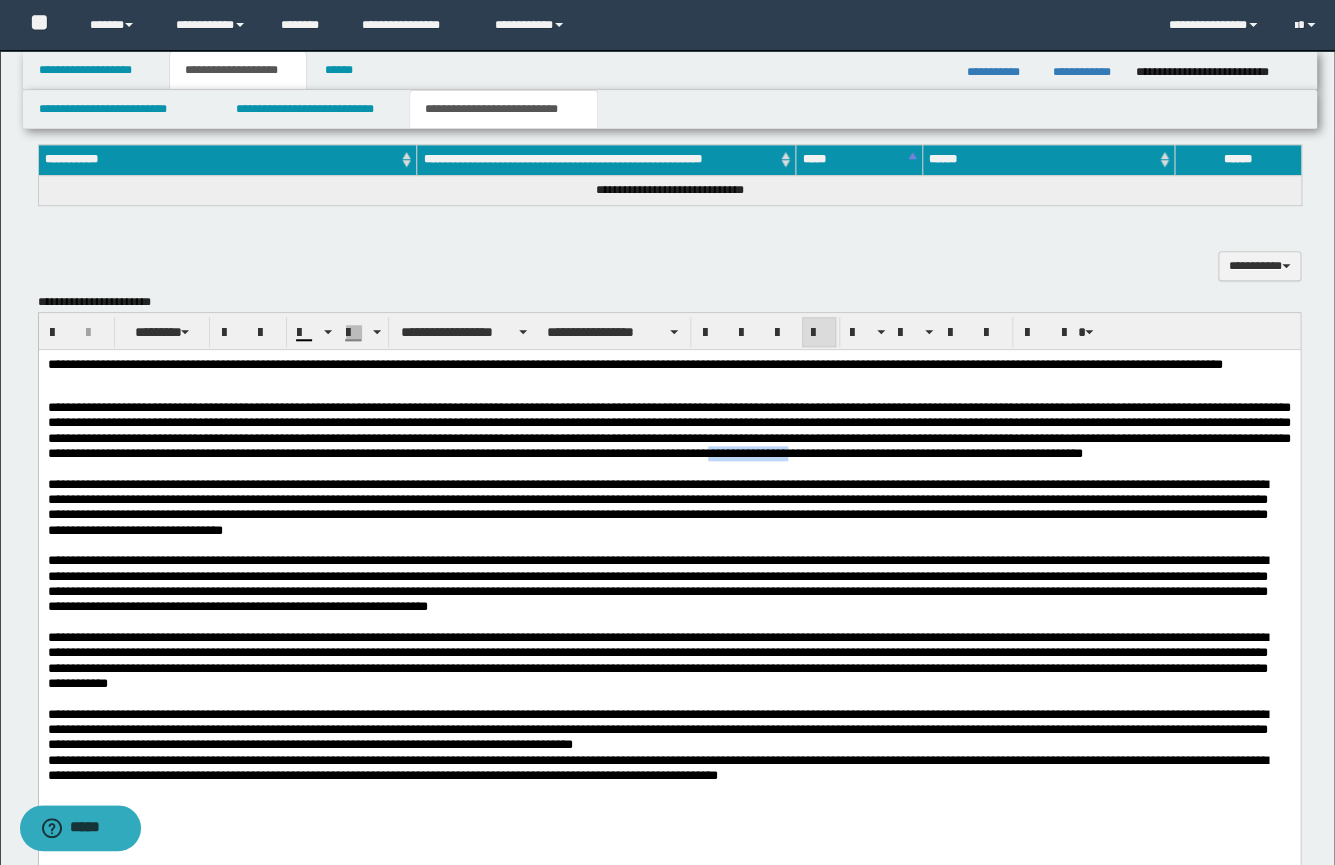 drag, startPoint x: 310, startPoint y: 486, endPoint x: 214, endPoint y: 487, distance: 96.00521 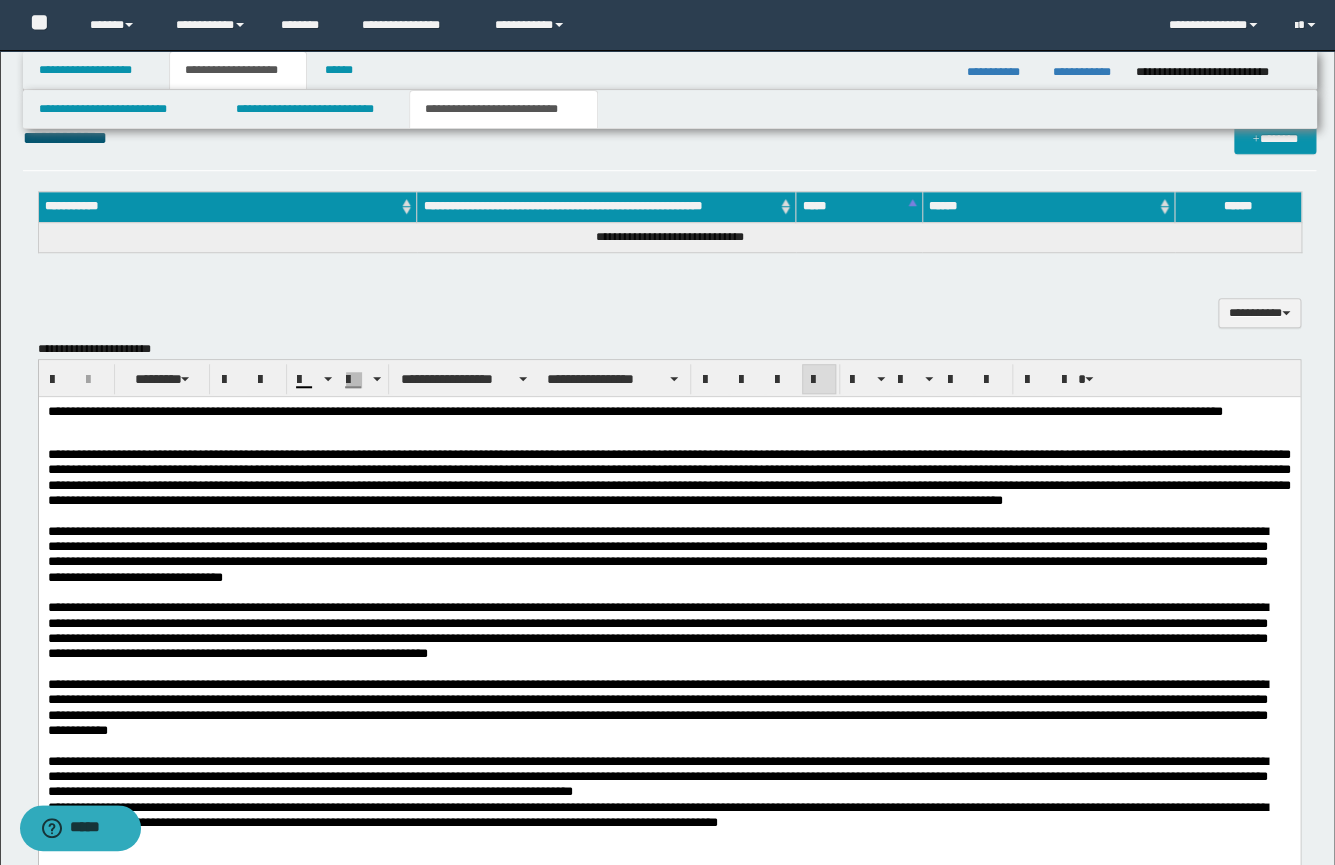 scroll, scrollTop: 426, scrollLeft: 0, axis: vertical 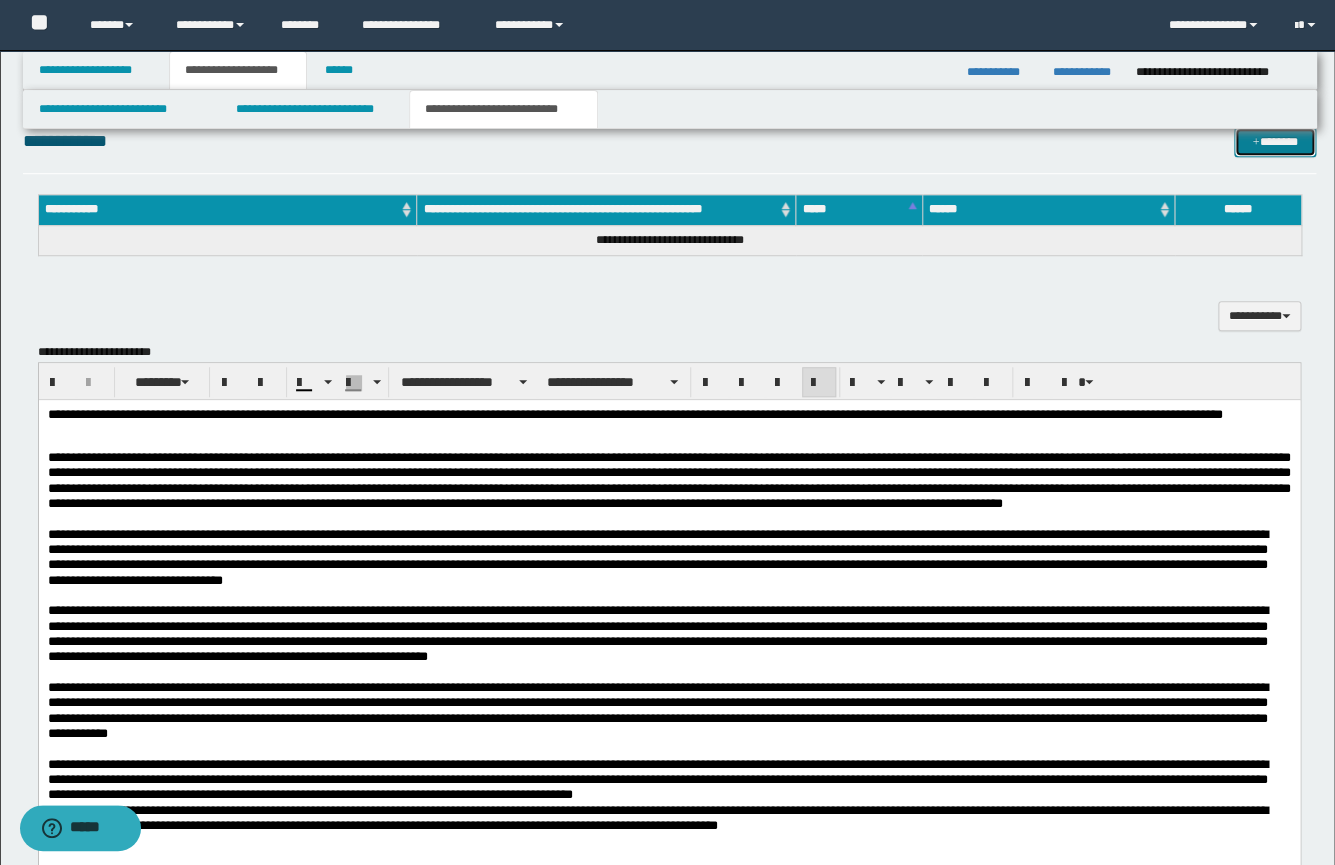 click on "*******" at bounding box center (1275, 142) 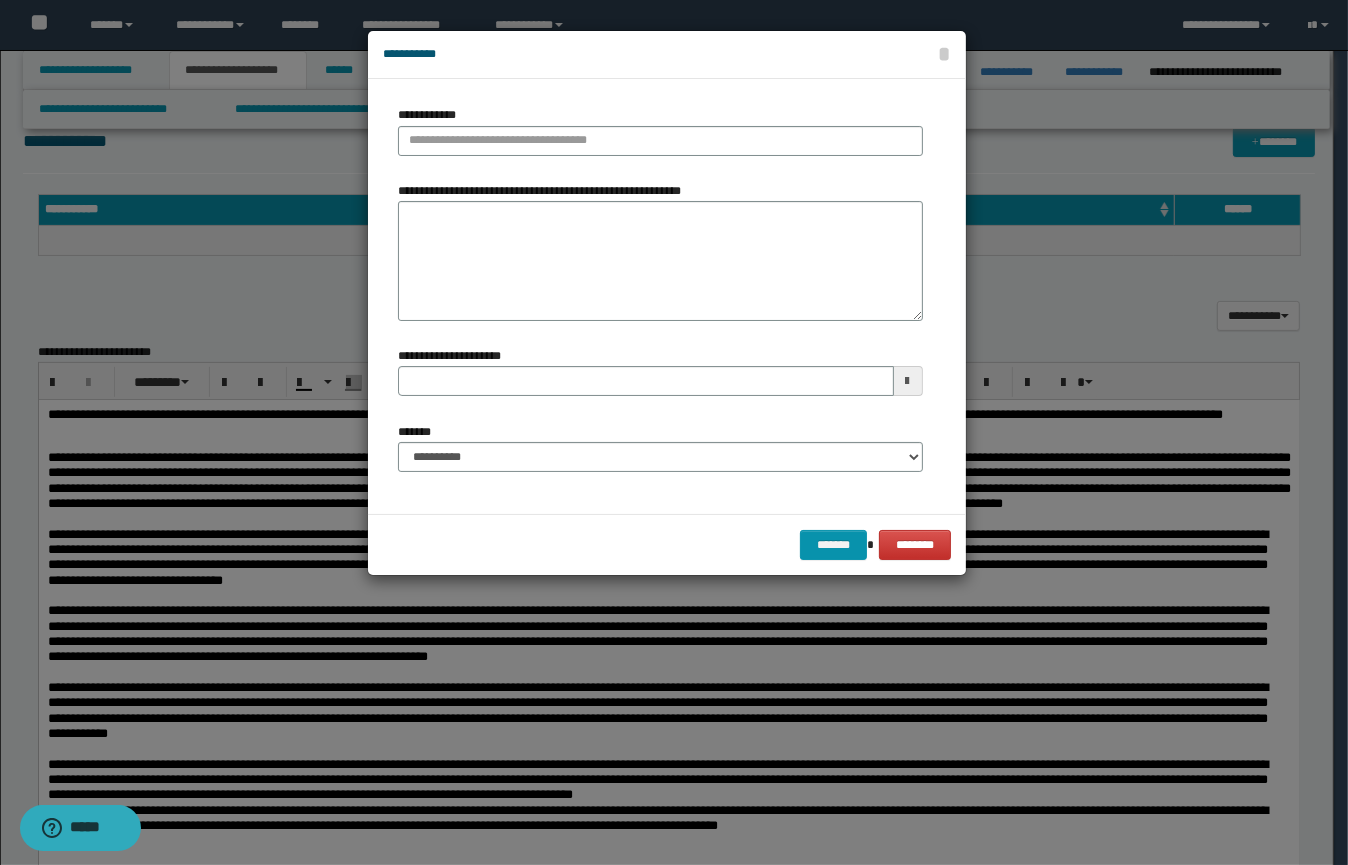 click on "**********" at bounding box center (660, 138) 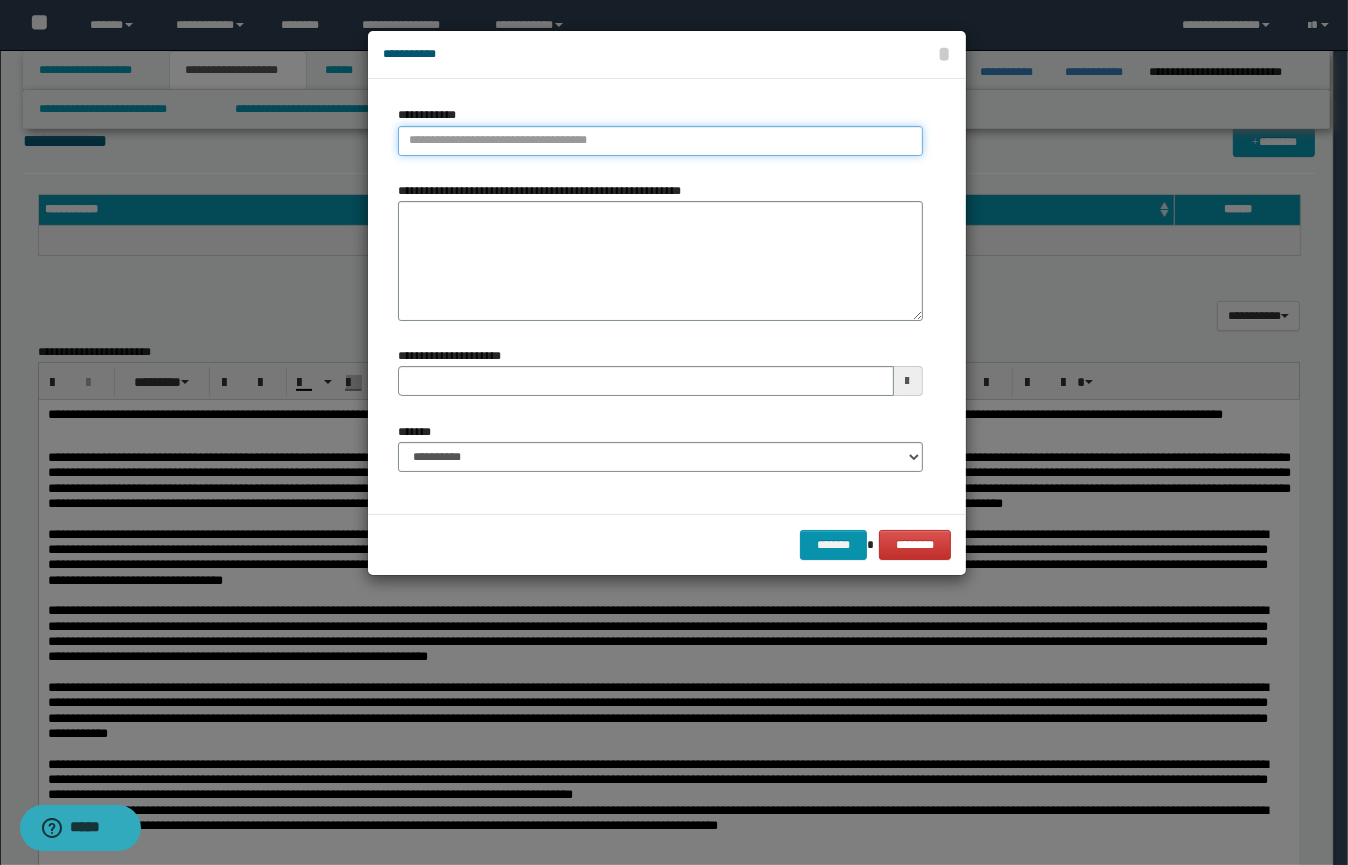 click on "**********" at bounding box center (660, 141) 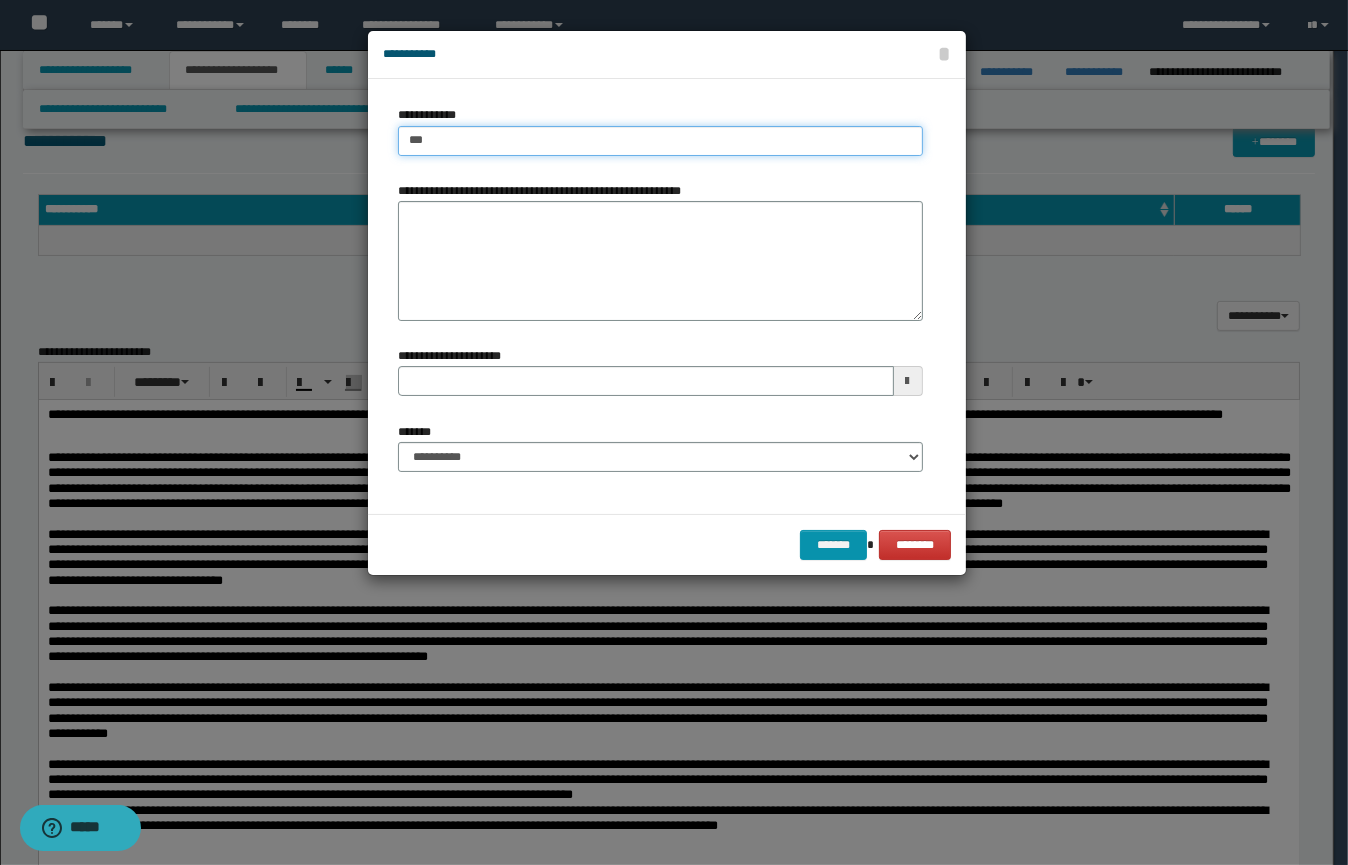 type on "****" 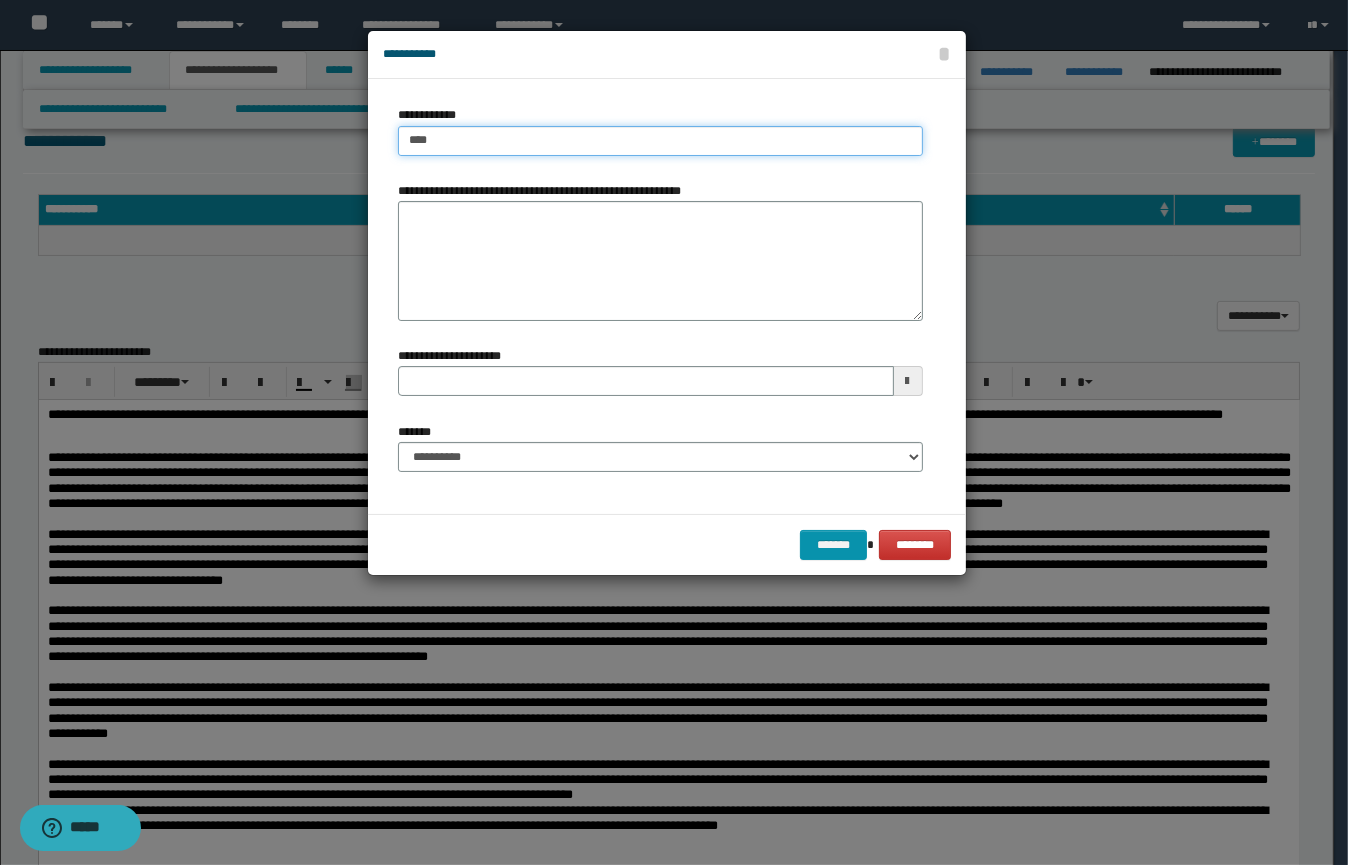 type on "****" 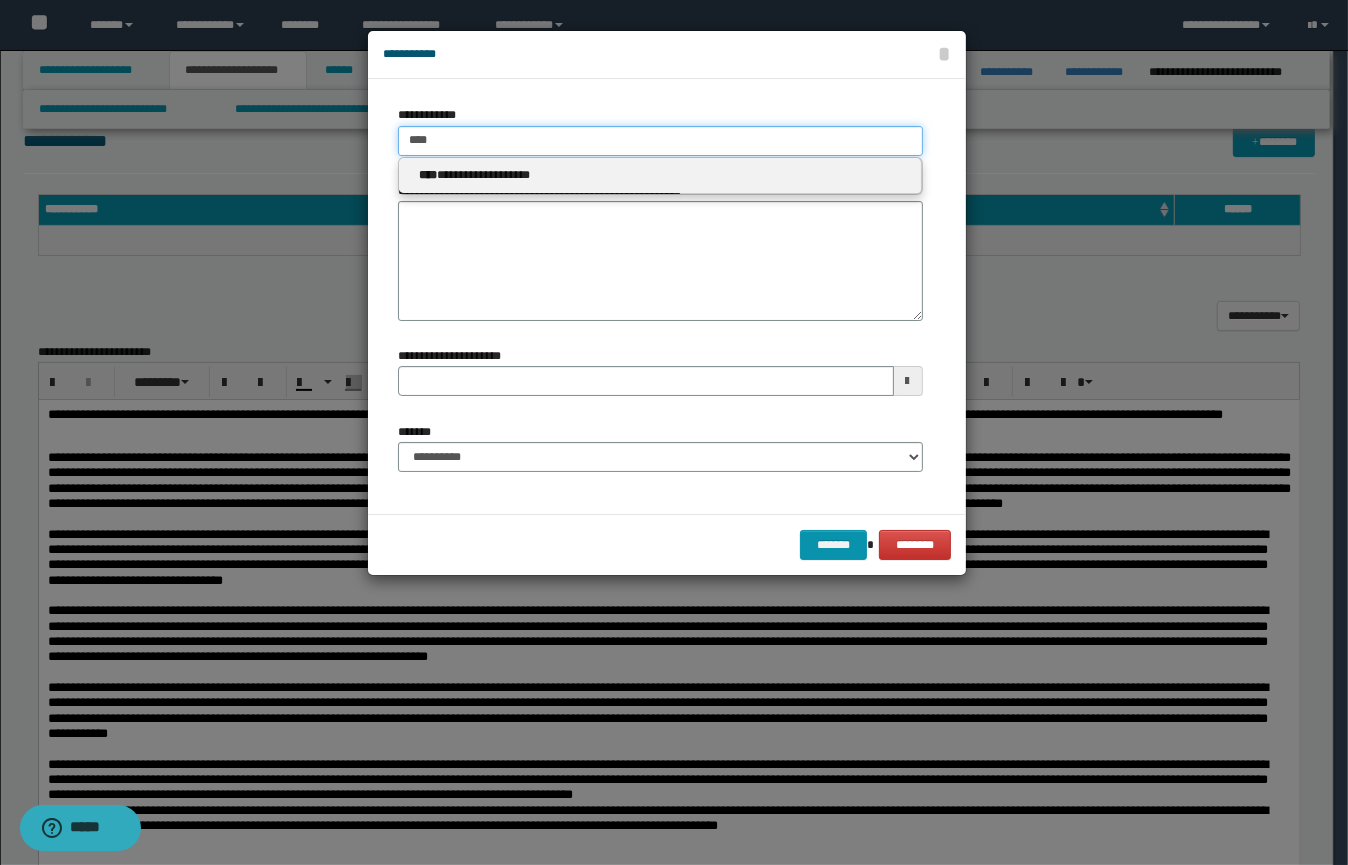 type 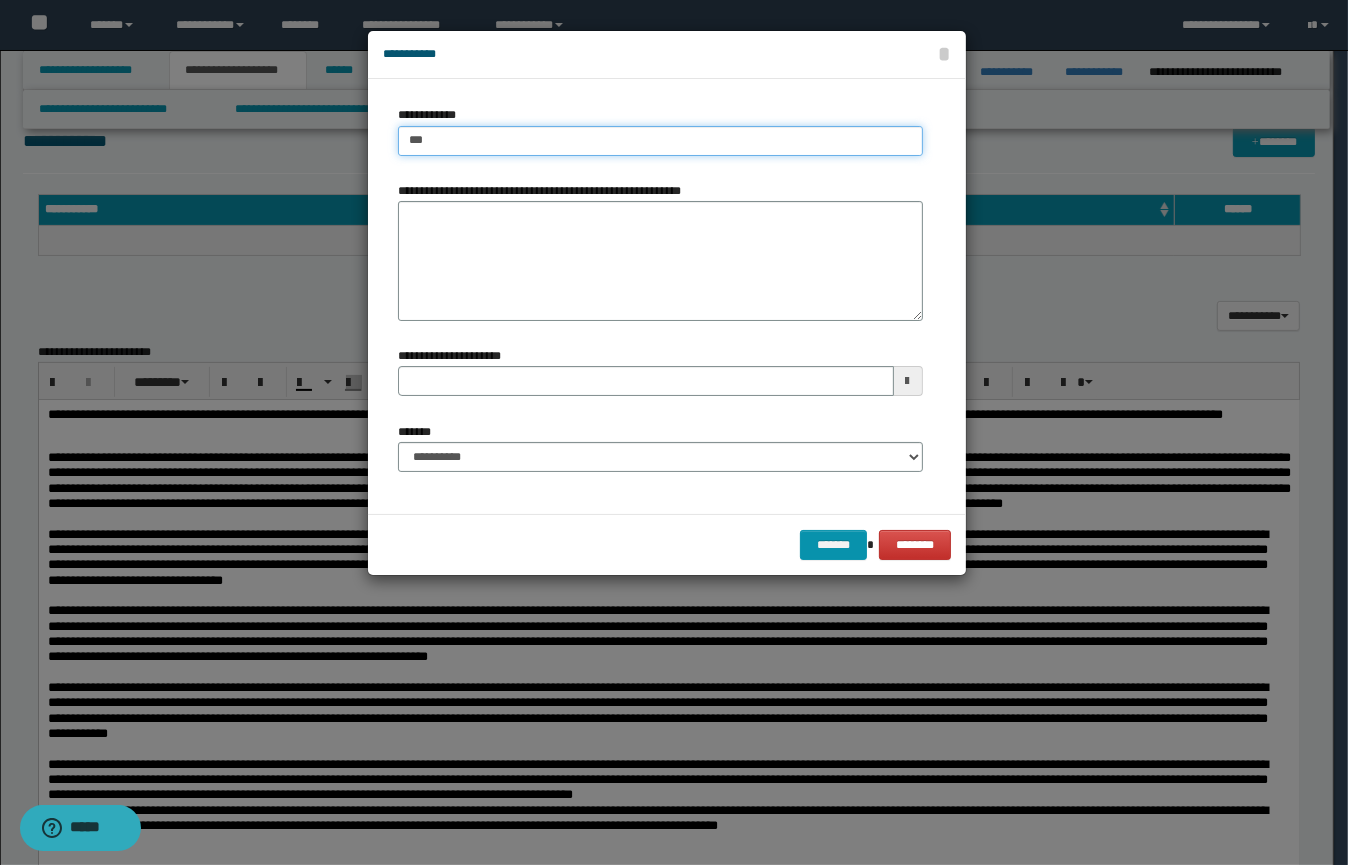 type on "****" 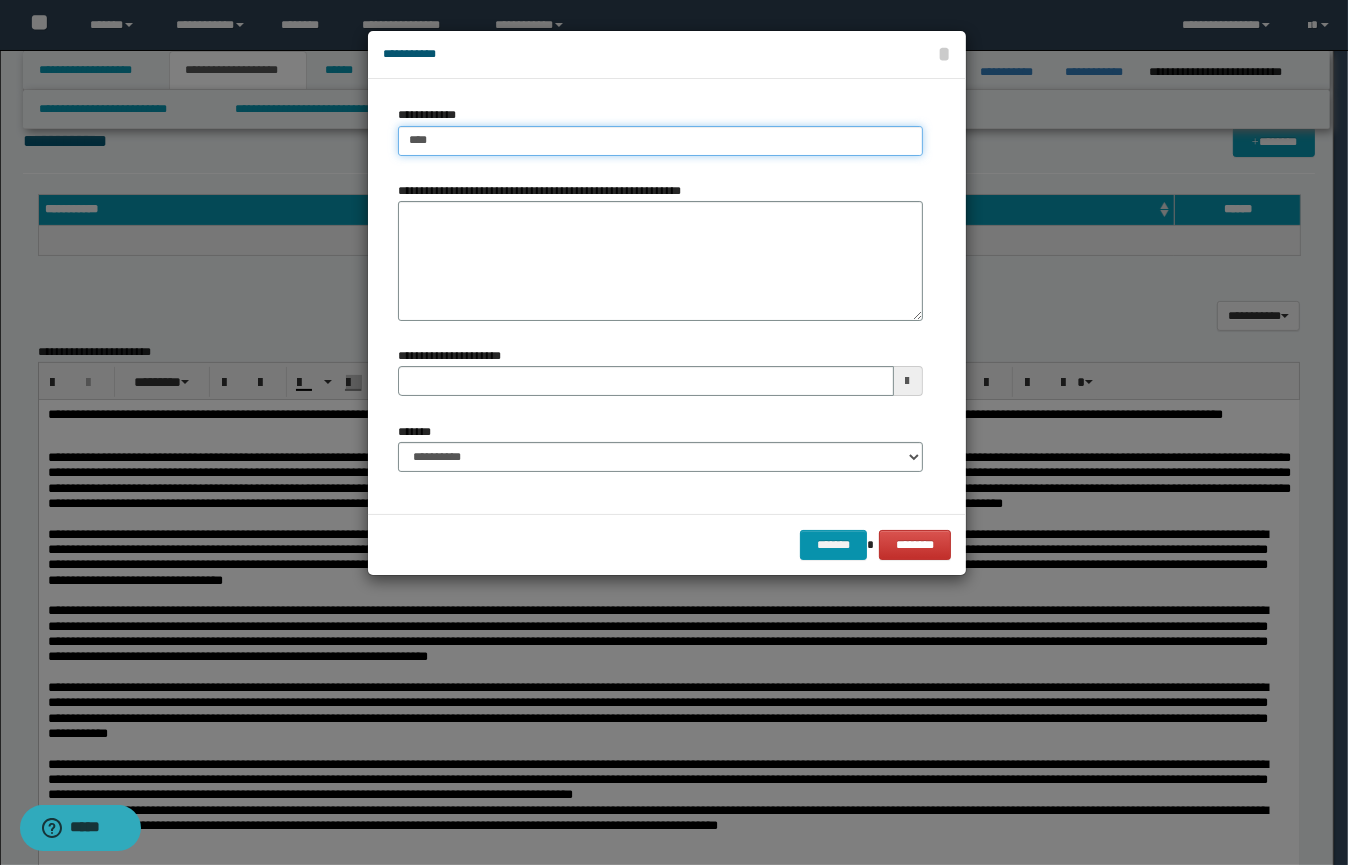 type on "****" 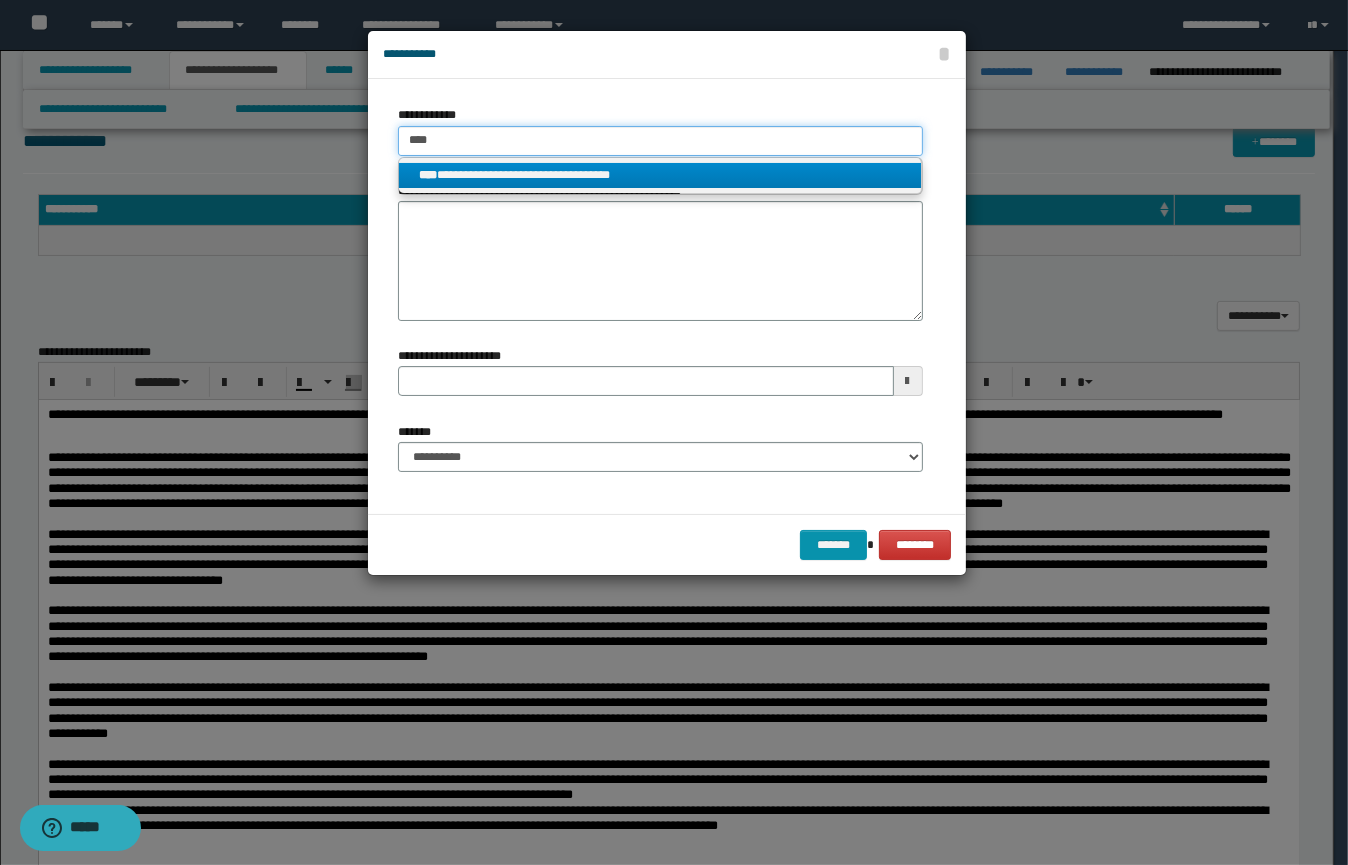 type on "****" 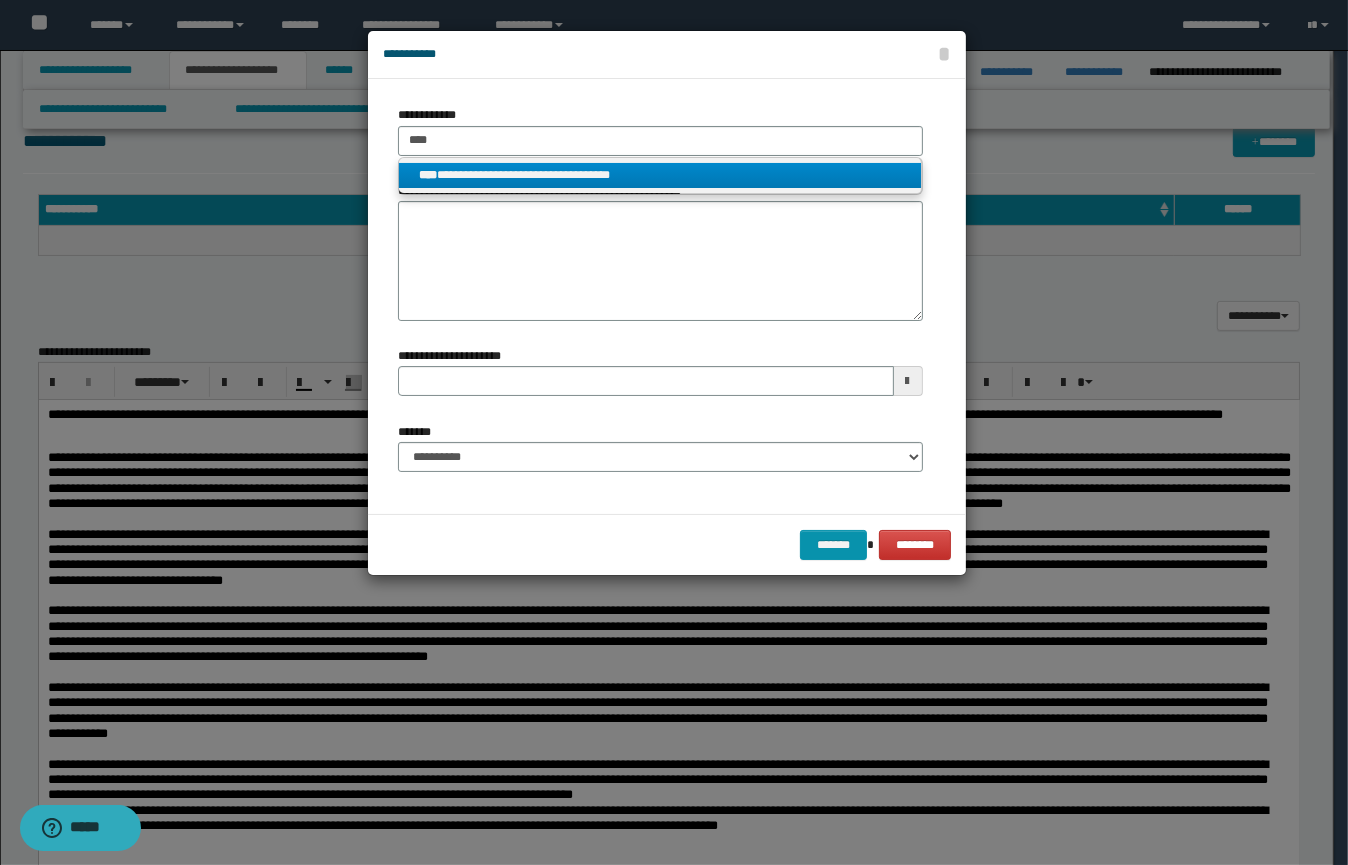 click on "**********" at bounding box center (660, 175) 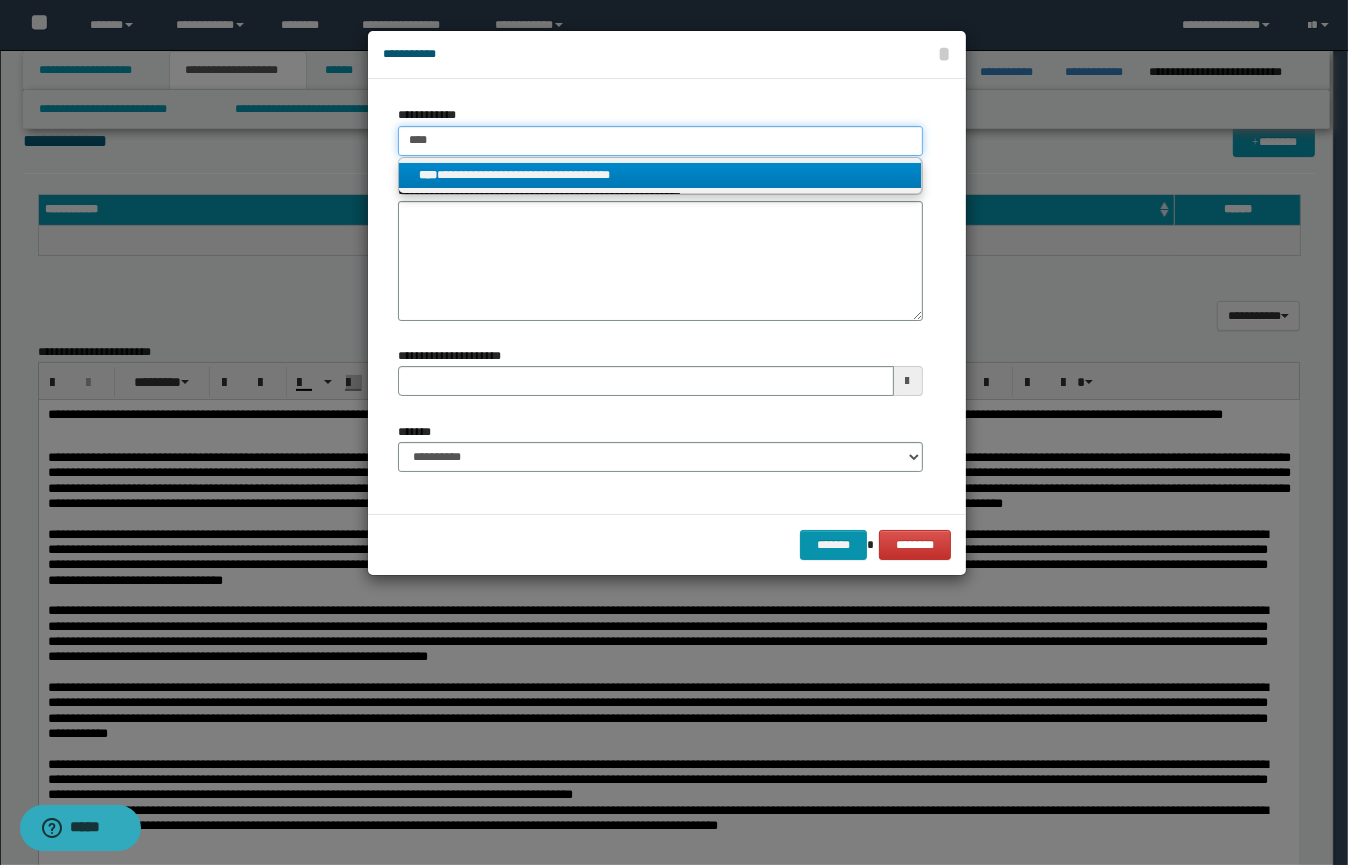 type 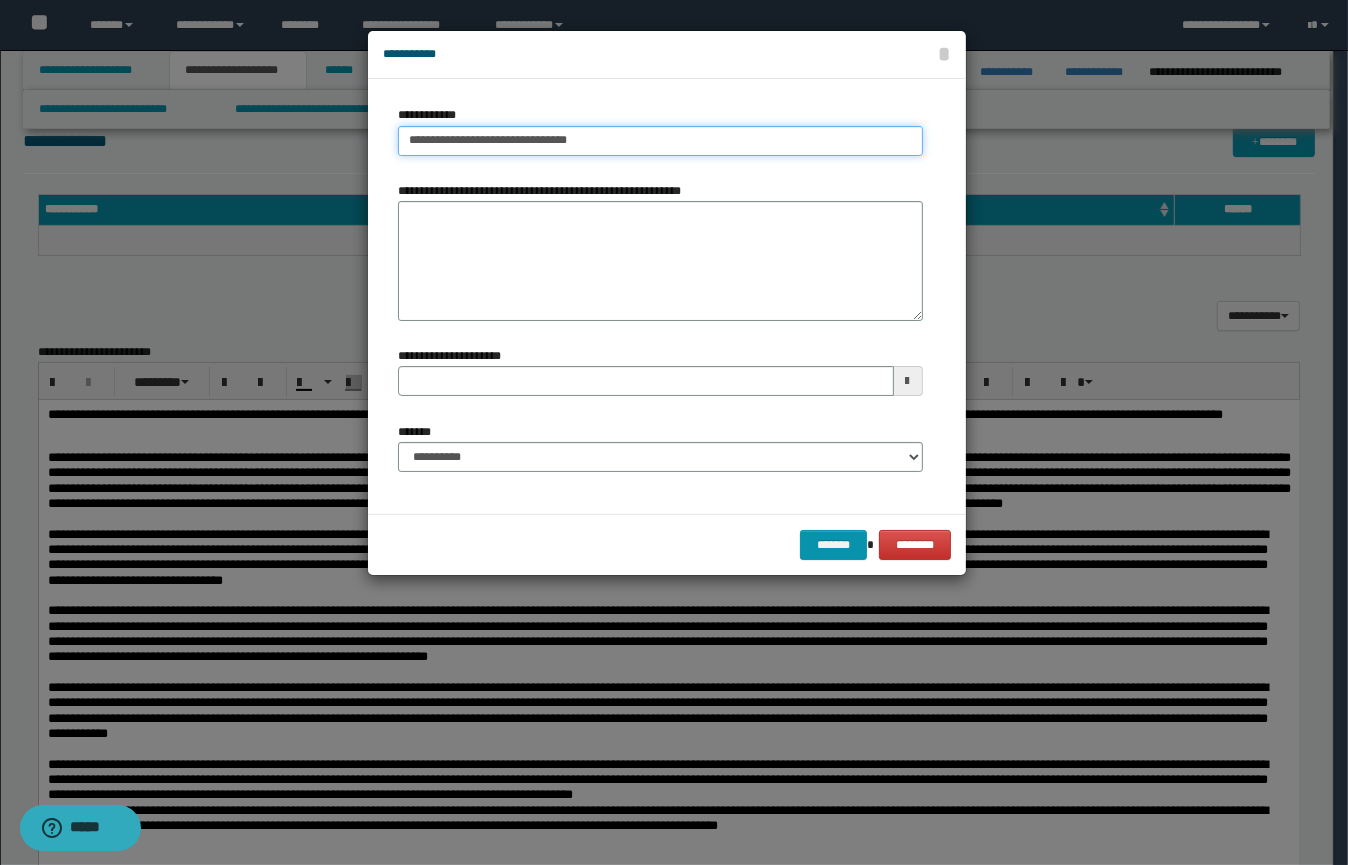 drag, startPoint x: 616, startPoint y: 144, endPoint x: 337, endPoint y: 144, distance: 279 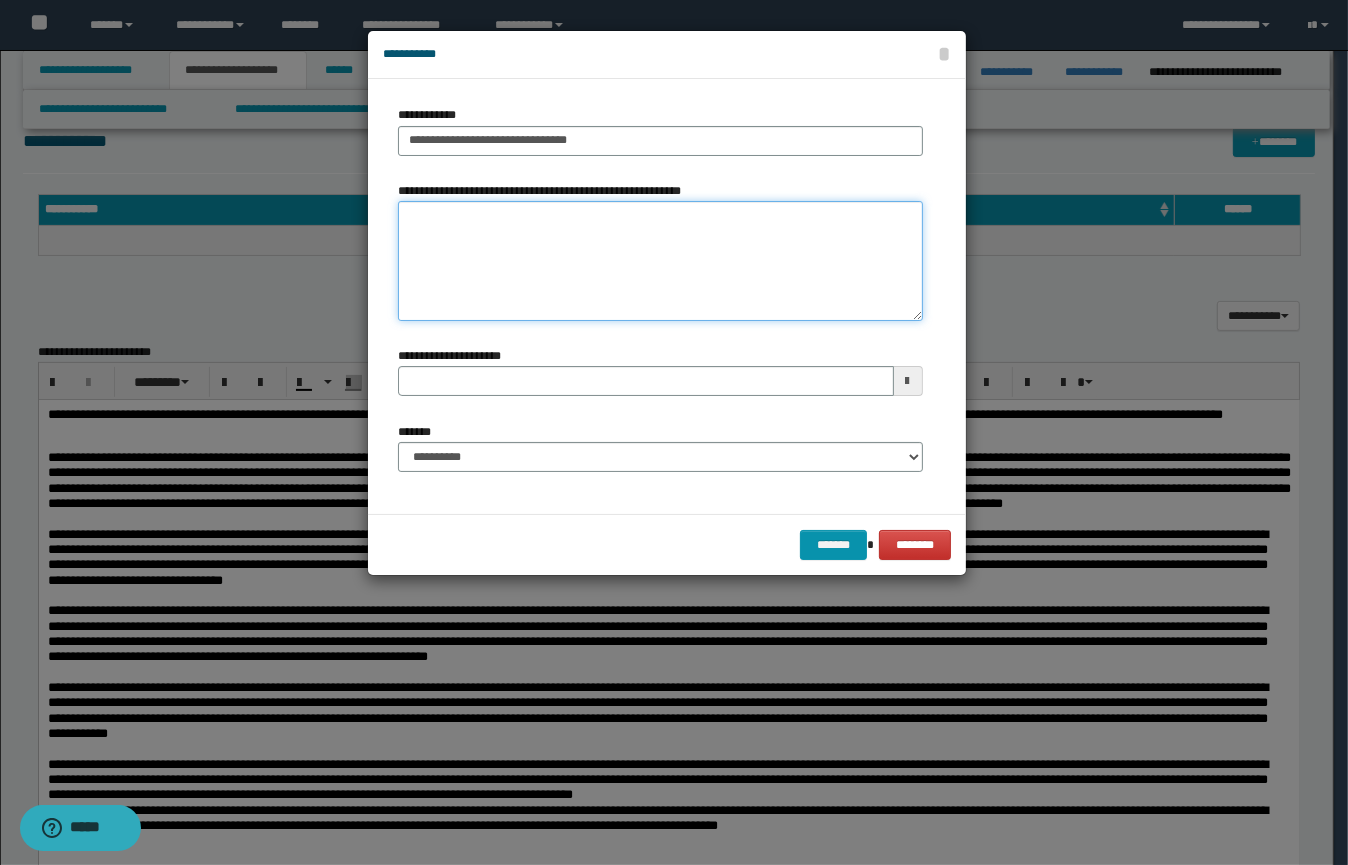 click on "**********" at bounding box center [660, 261] 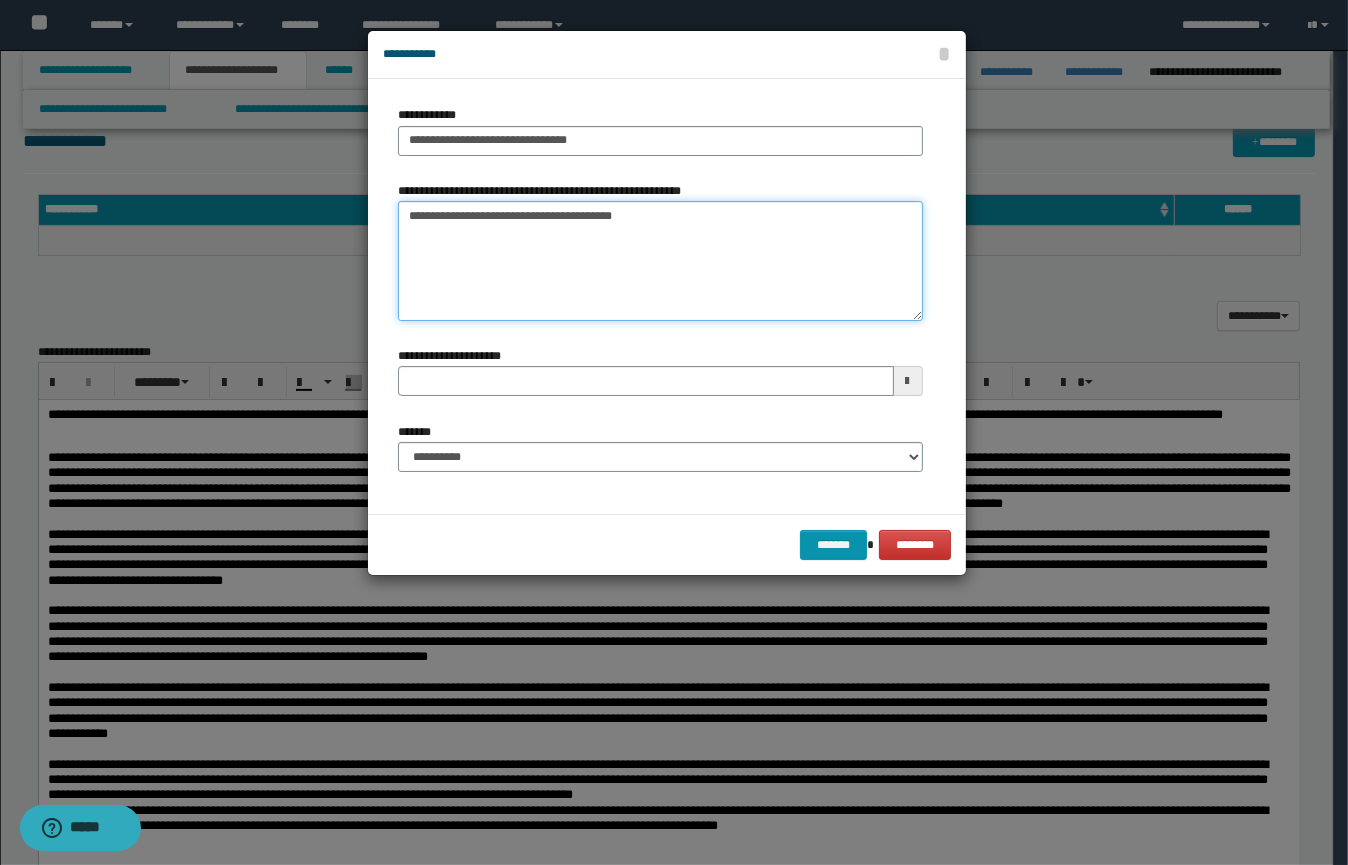 type on "**********" 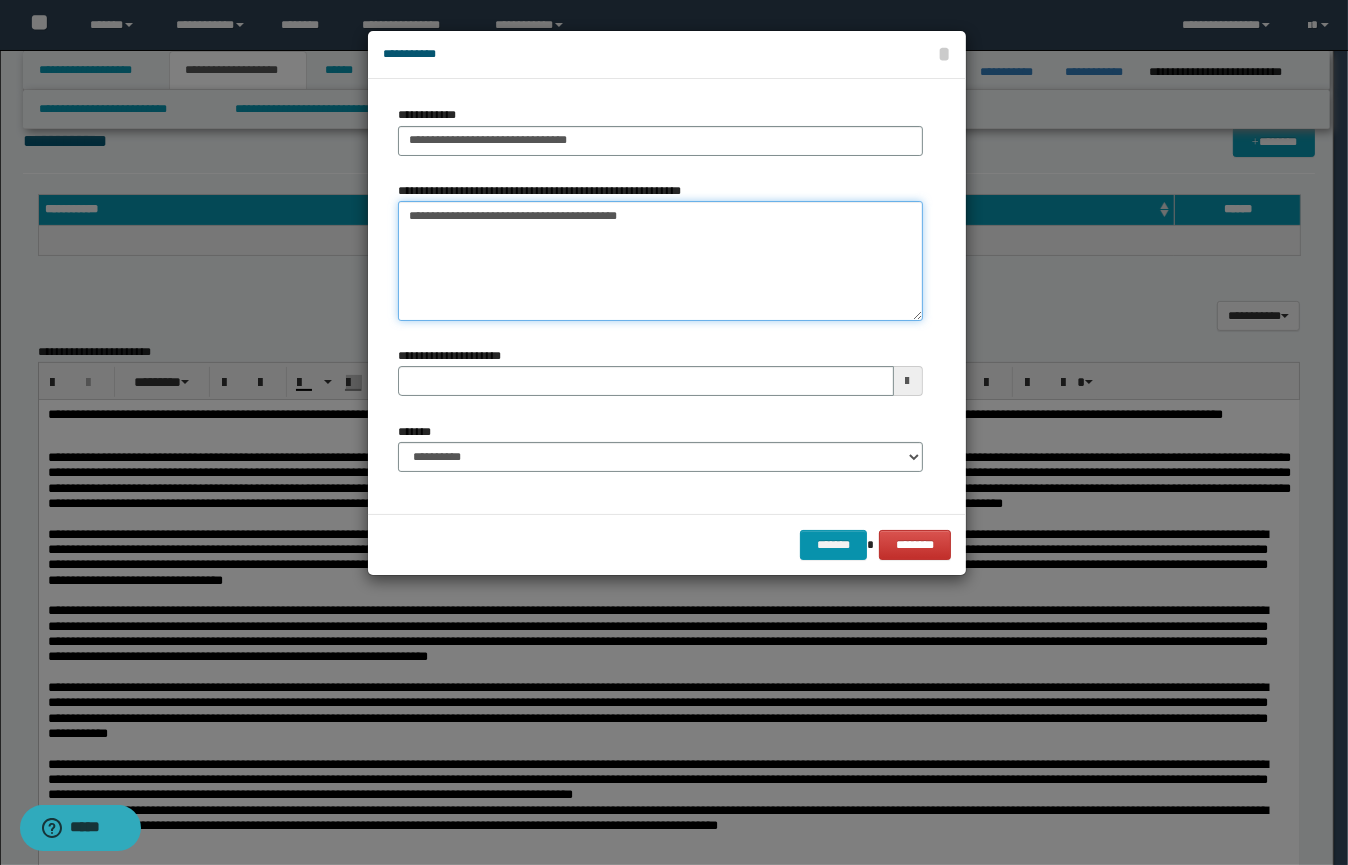type 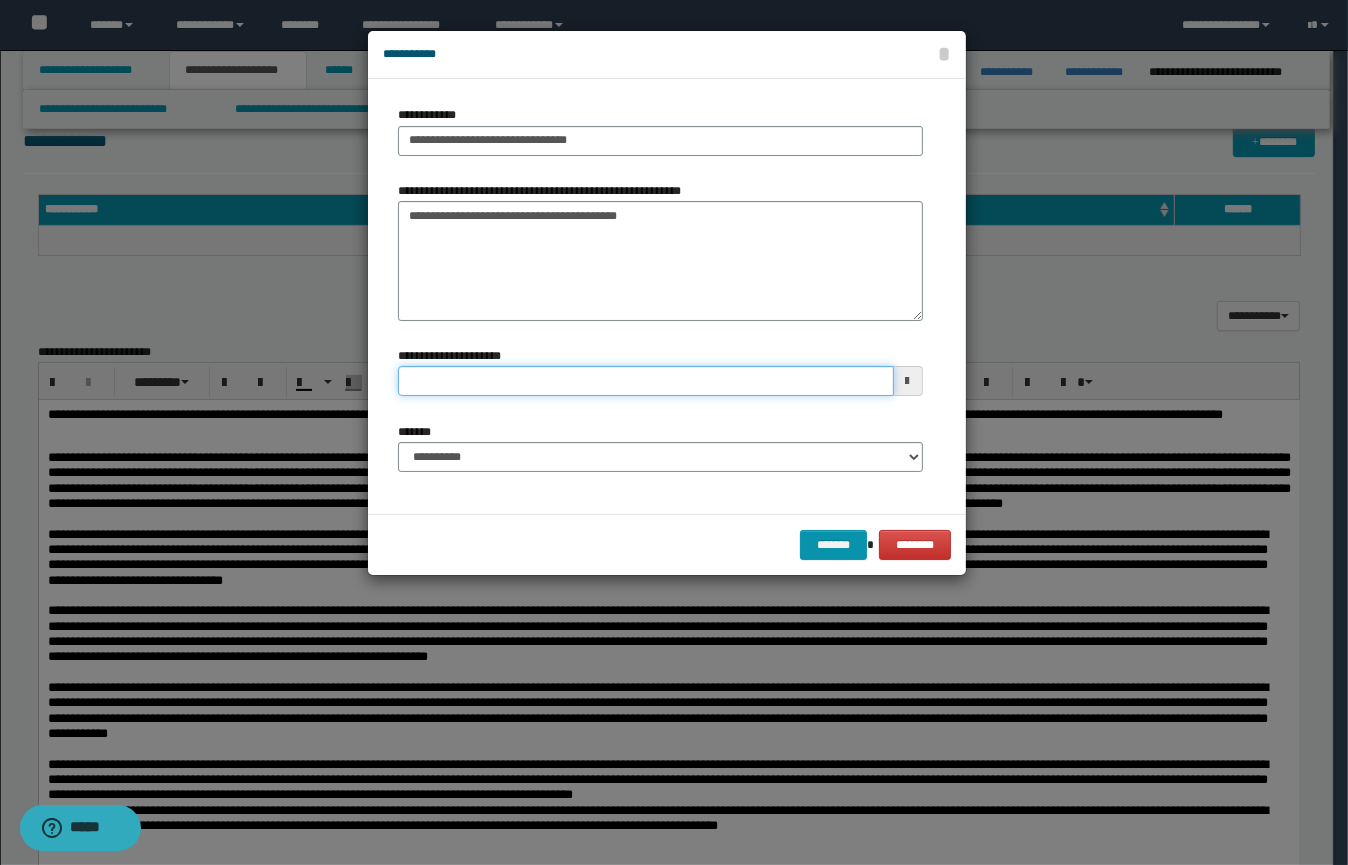 click on "**********" at bounding box center [646, 381] 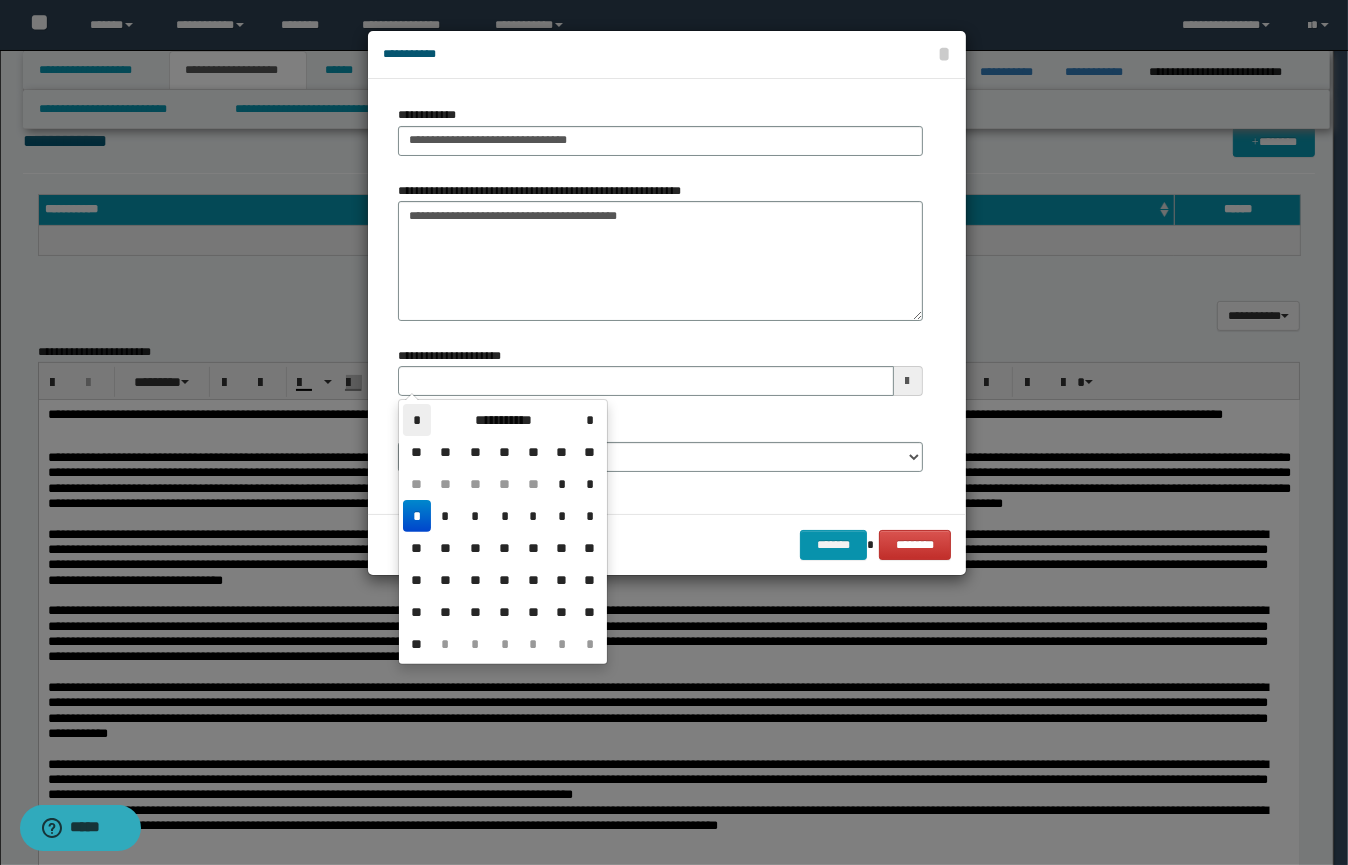 click on "*" at bounding box center [417, 420] 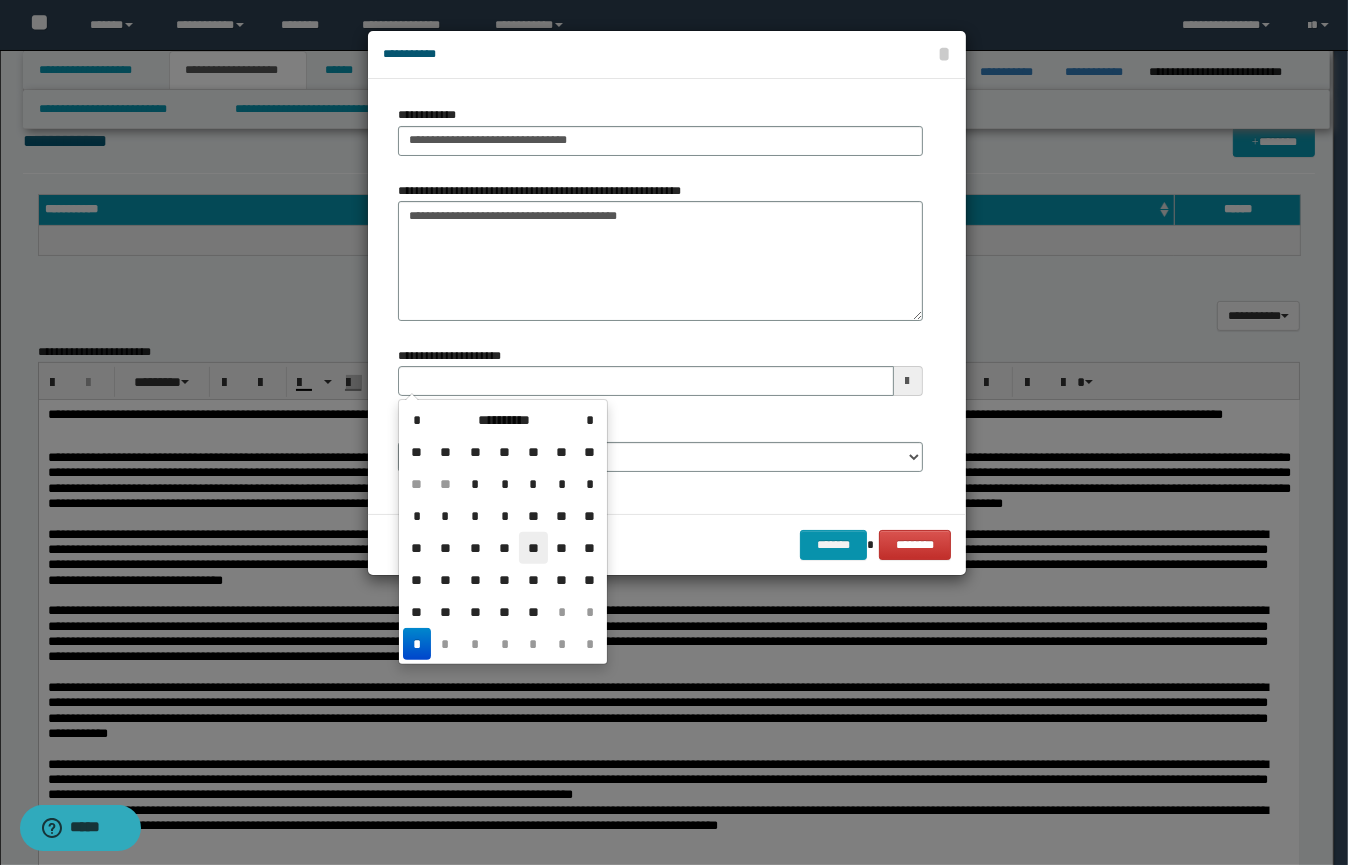 click on "**" at bounding box center (533, 548) 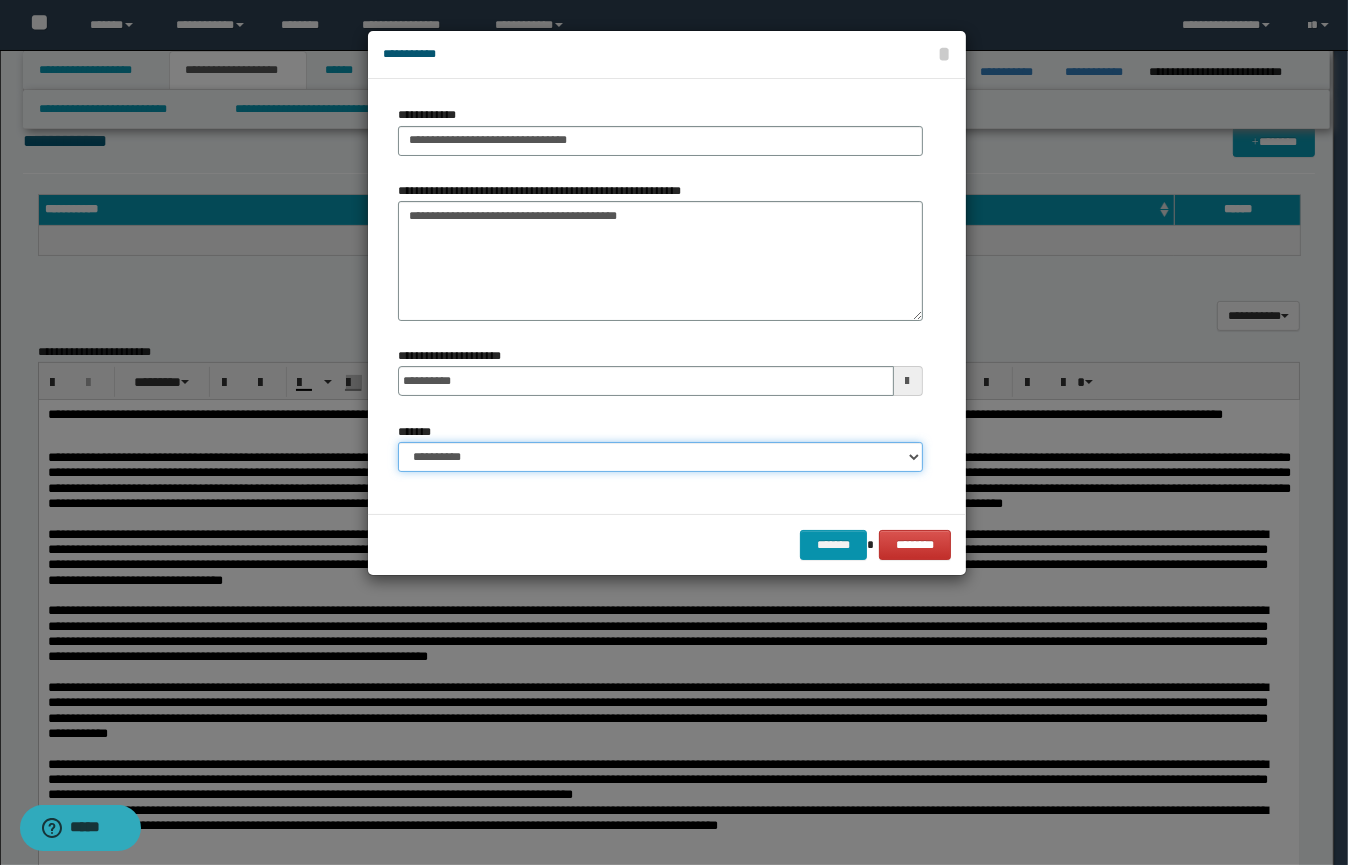 click on "**********" at bounding box center (660, 457) 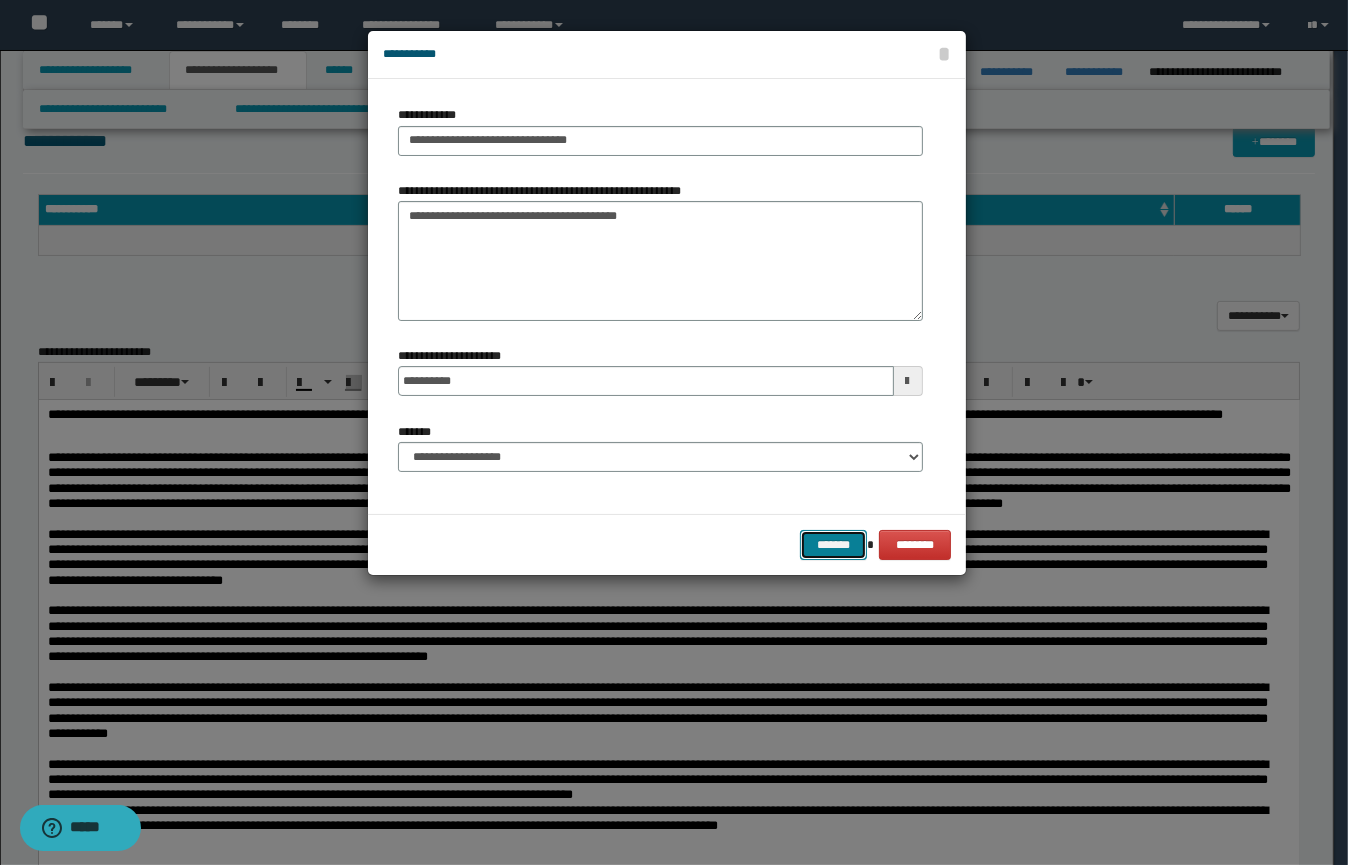click on "*******" at bounding box center (833, 545) 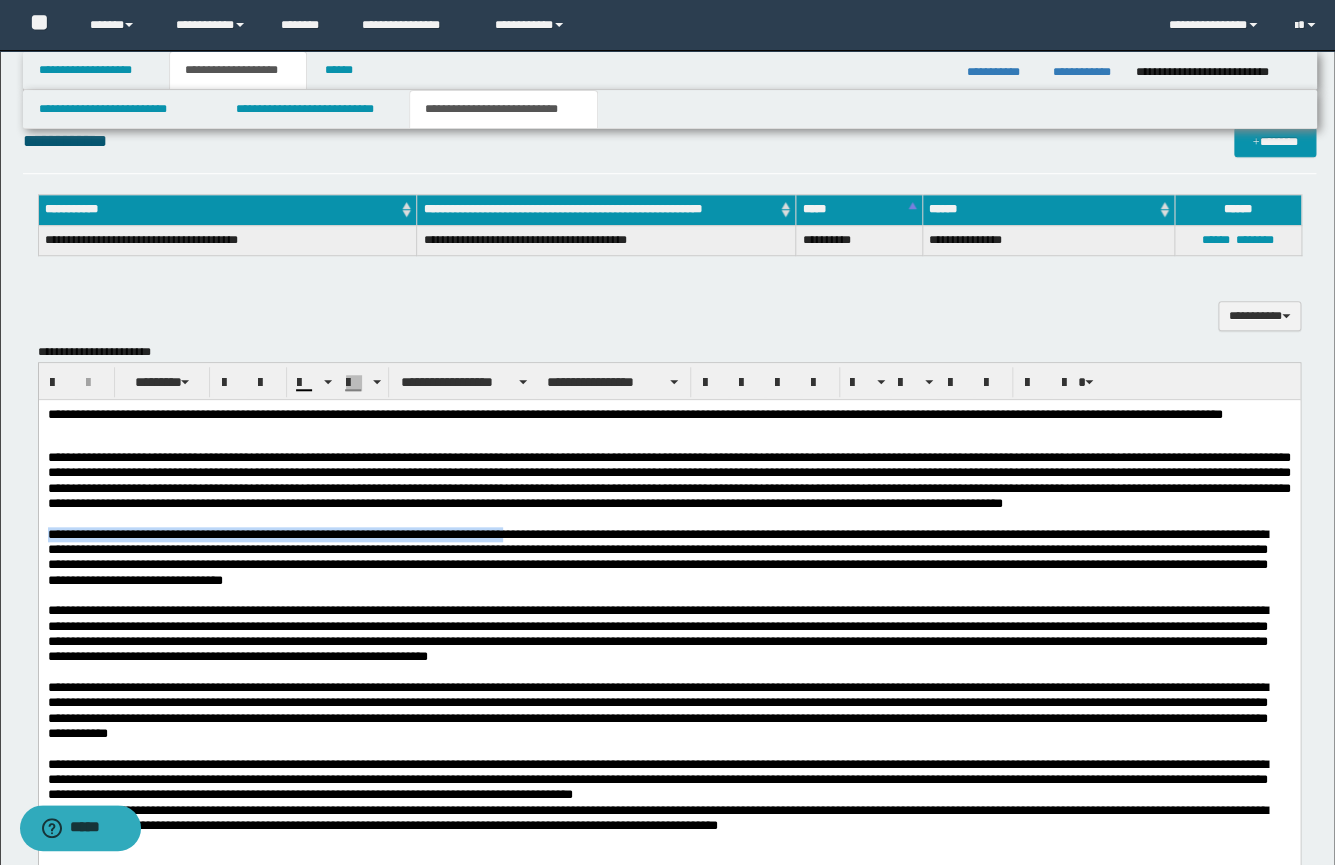 drag, startPoint x: 585, startPoint y: 564, endPoint x: 15, endPoint y: 558, distance: 570.03156 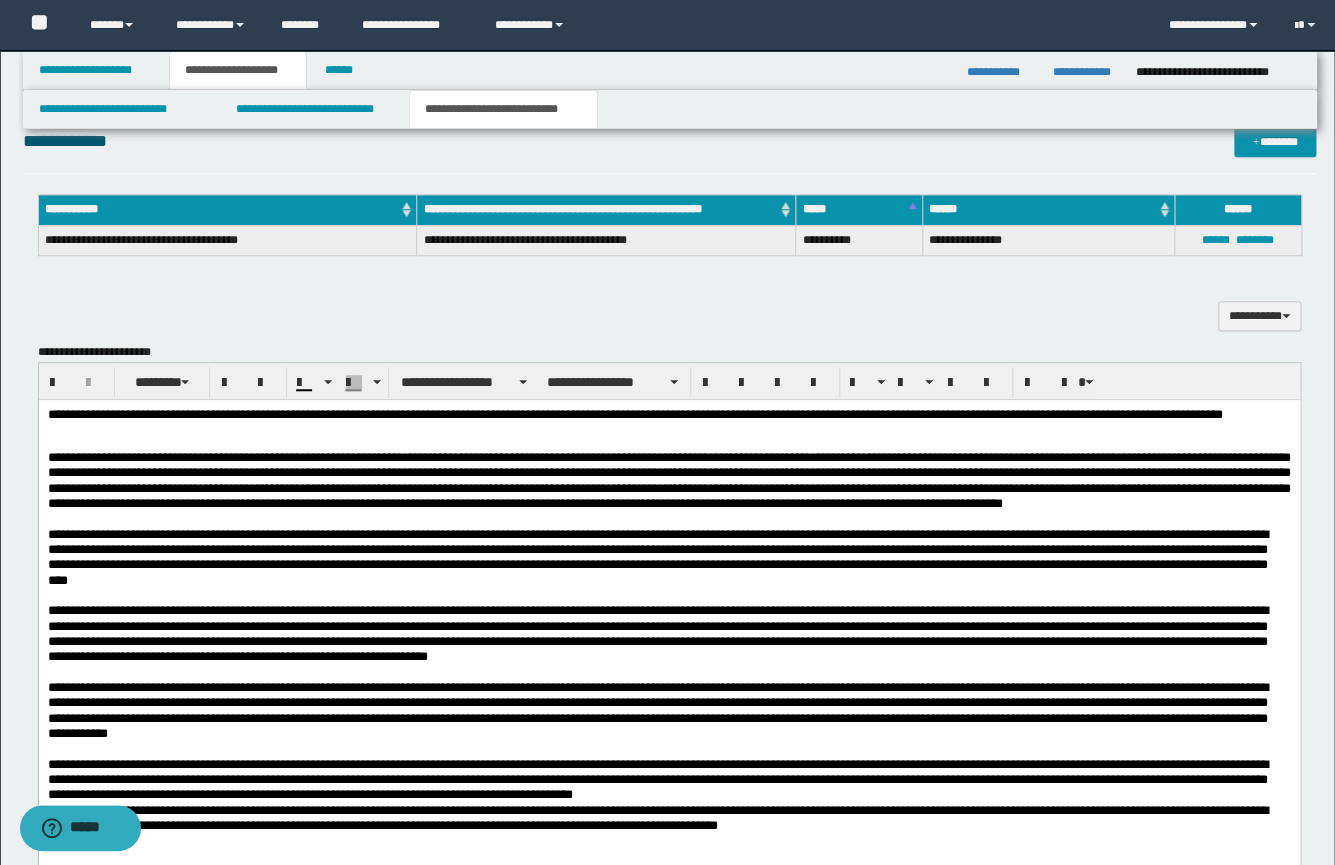 click on "**********" at bounding box center (657, 557) 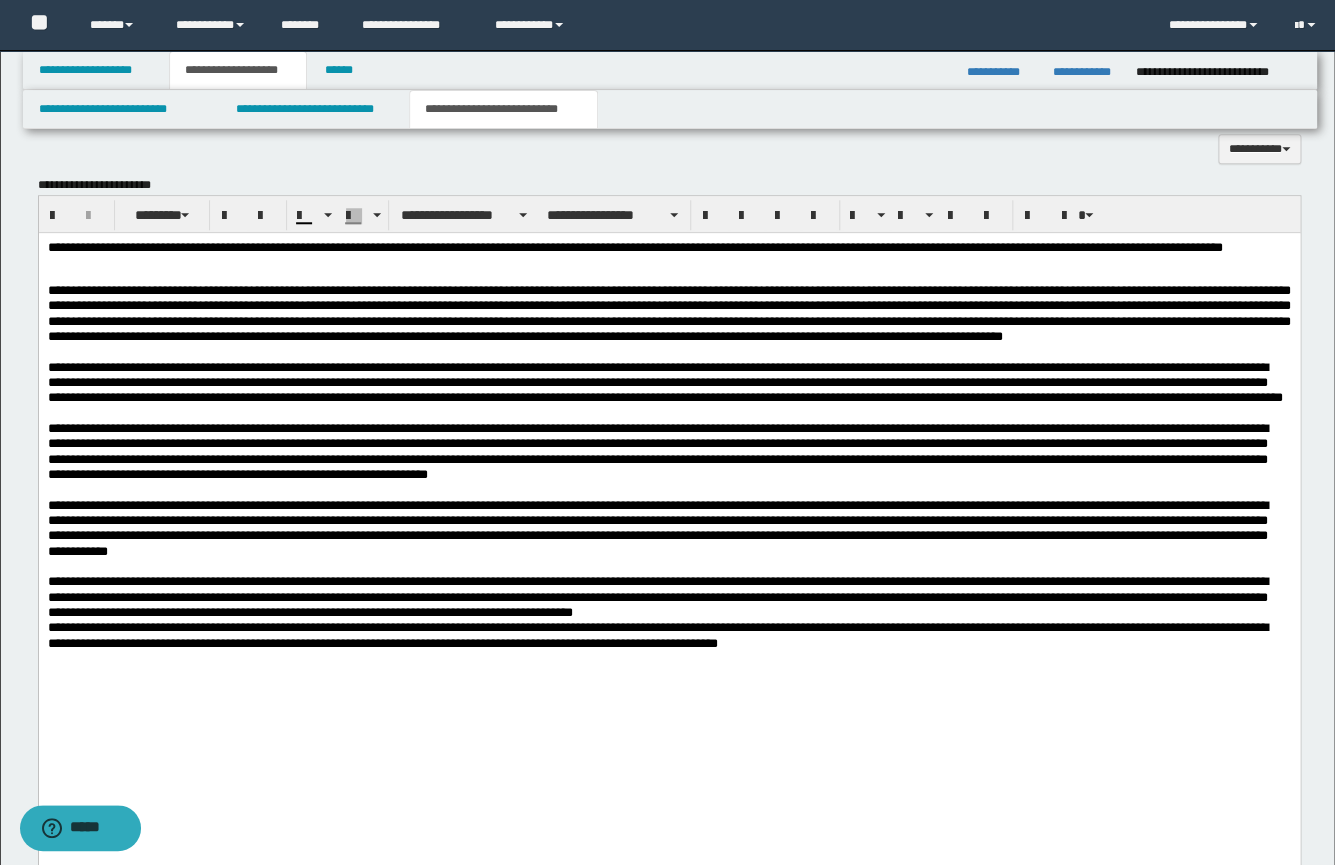 scroll, scrollTop: 615, scrollLeft: 0, axis: vertical 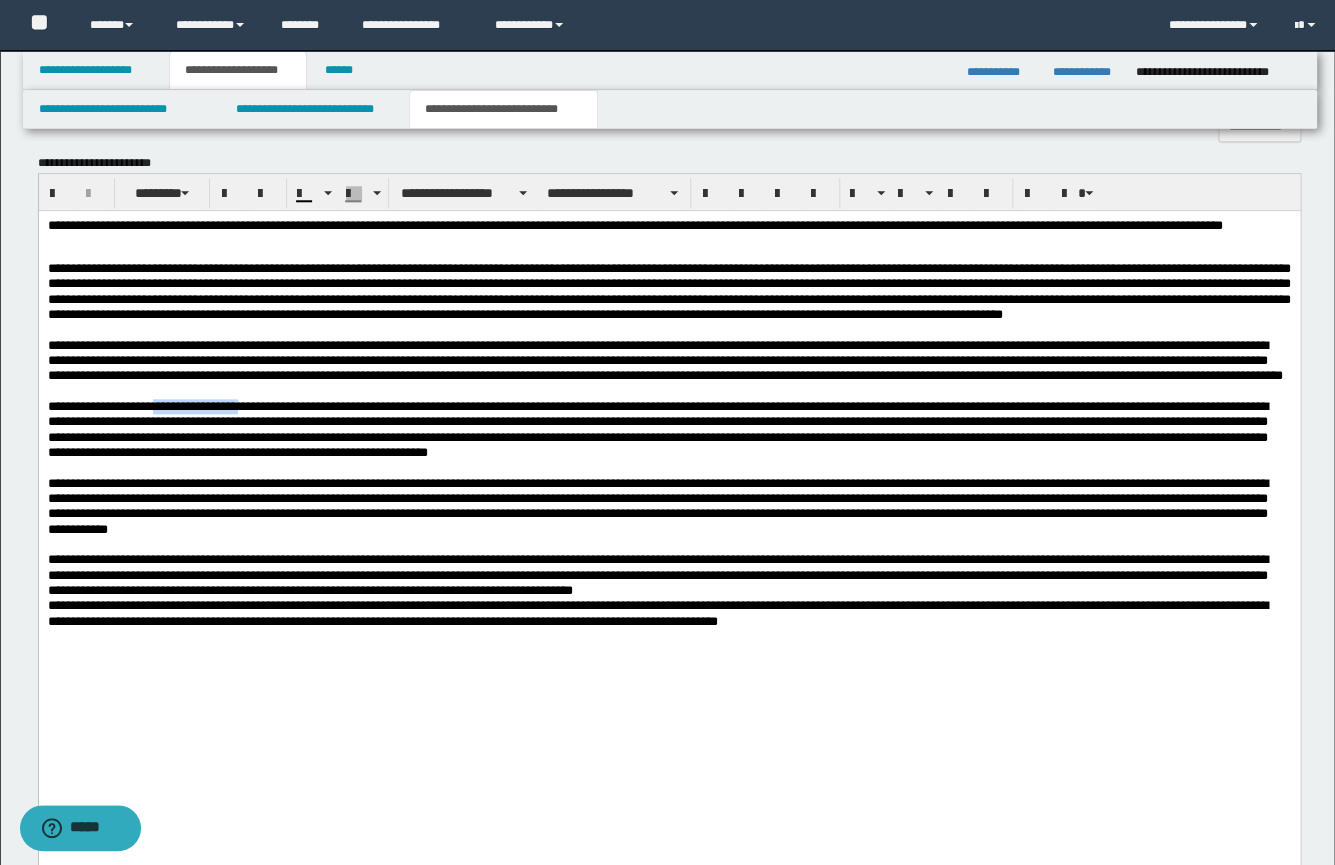 drag, startPoint x: 261, startPoint y: 453, endPoint x: 182, endPoint y: 450, distance: 79.05694 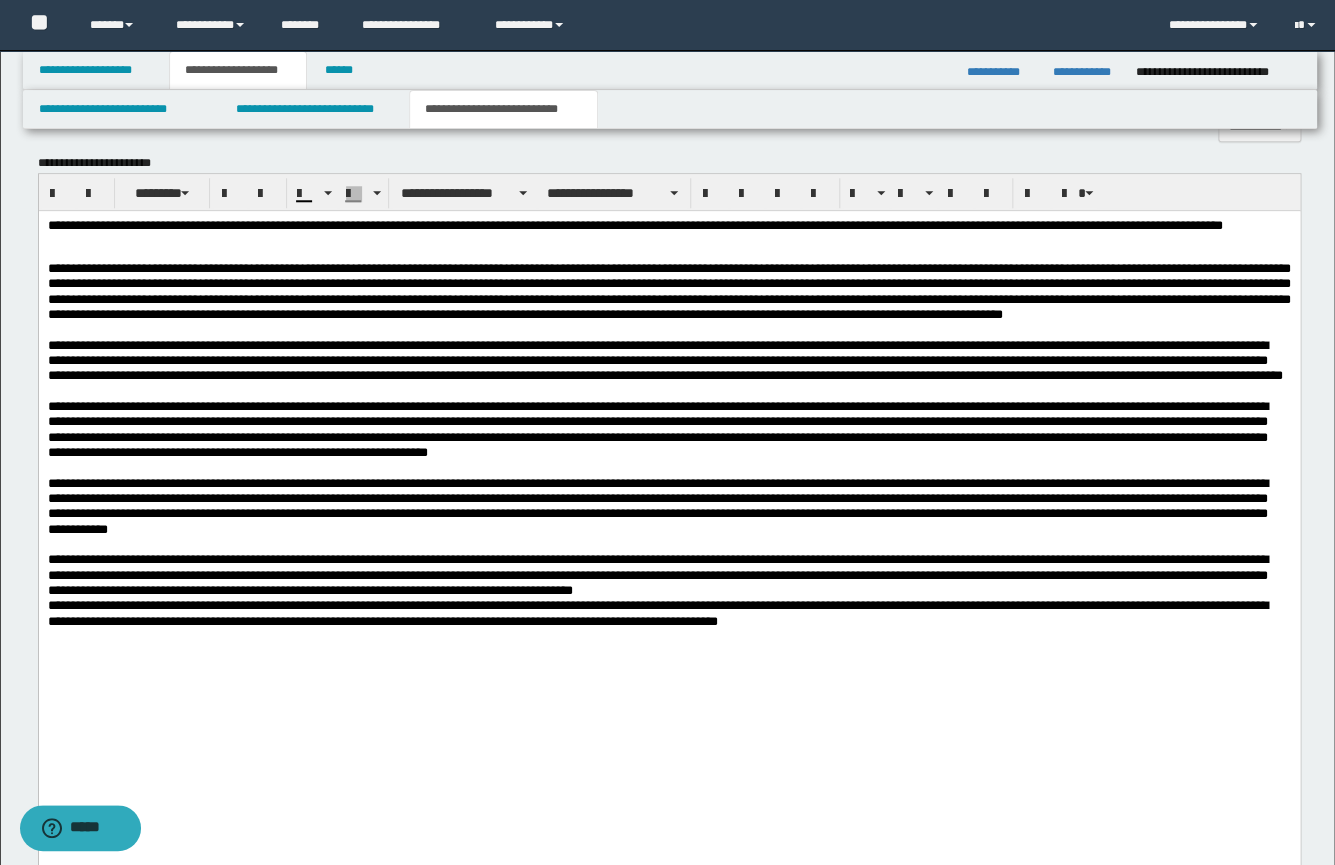 drag, startPoint x: 243, startPoint y: 483, endPoint x: 229, endPoint y: 466, distance: 22.022715 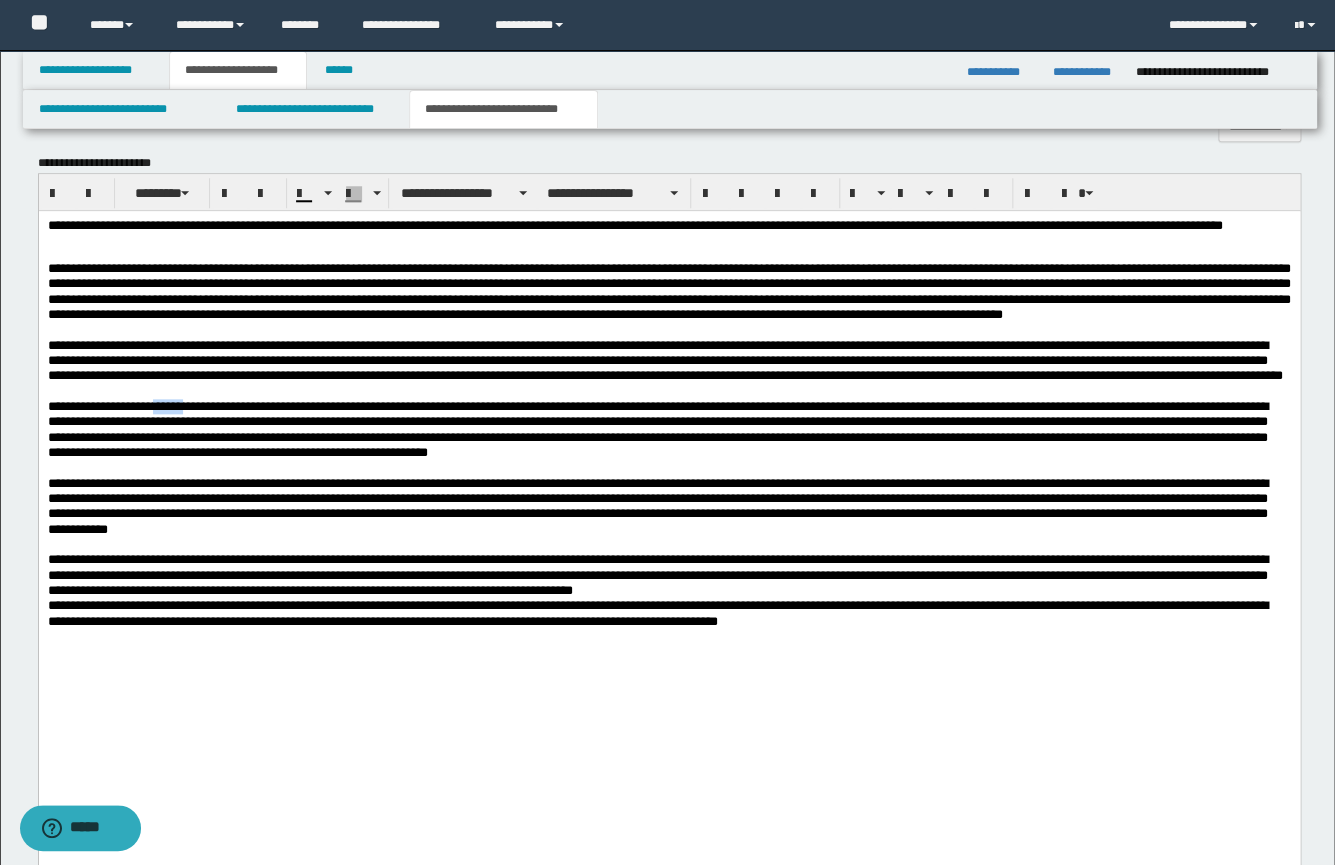 drag, startPoint x: 217, startPoint y: 452, endPoint x: 183, endPoint y: 454, distance: 34.058773 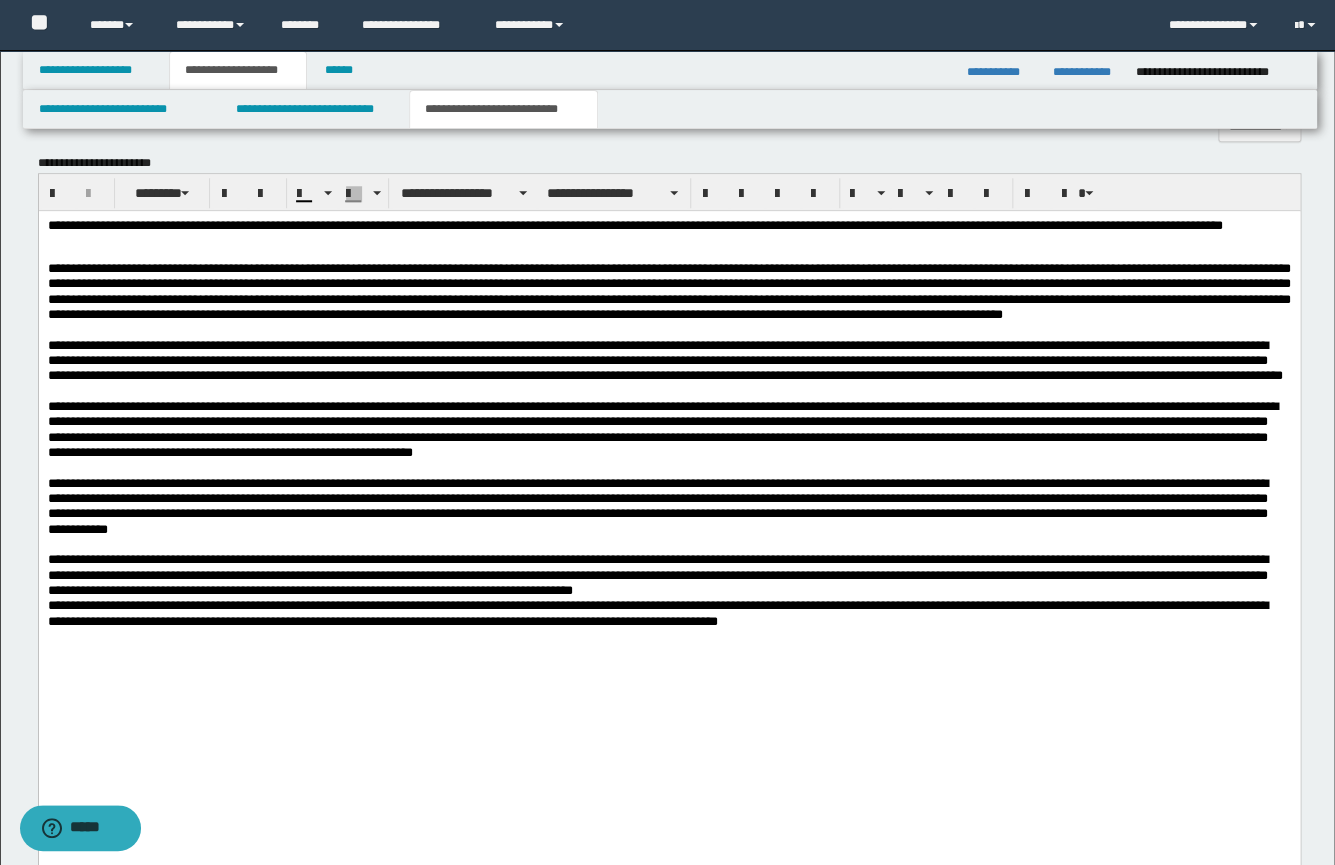 click on "**********" at bounding box center (662, 428) 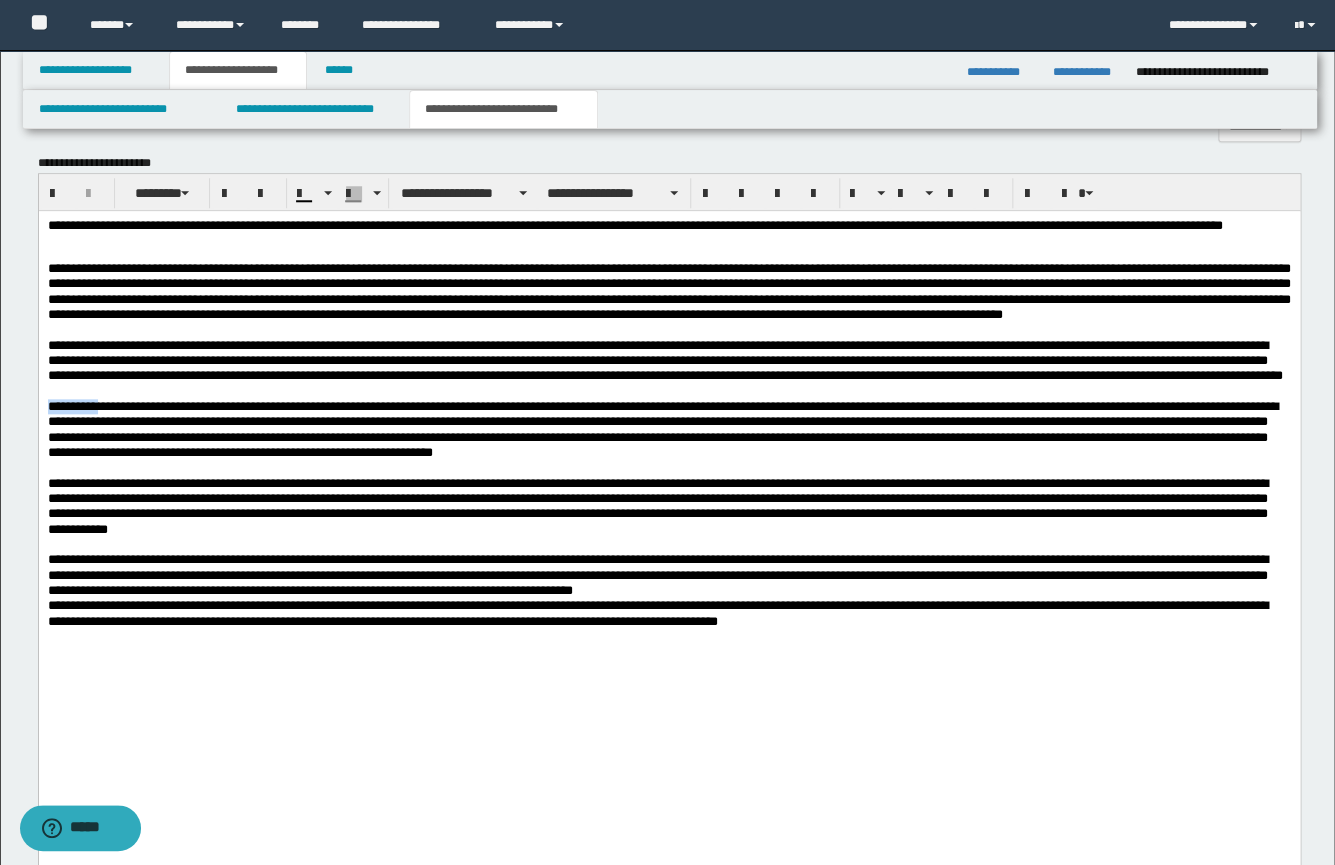 drag, startPoint x: 116, startPoint y: 450, endPoint x: 0, endPoint y: 446, distance: 116.06895 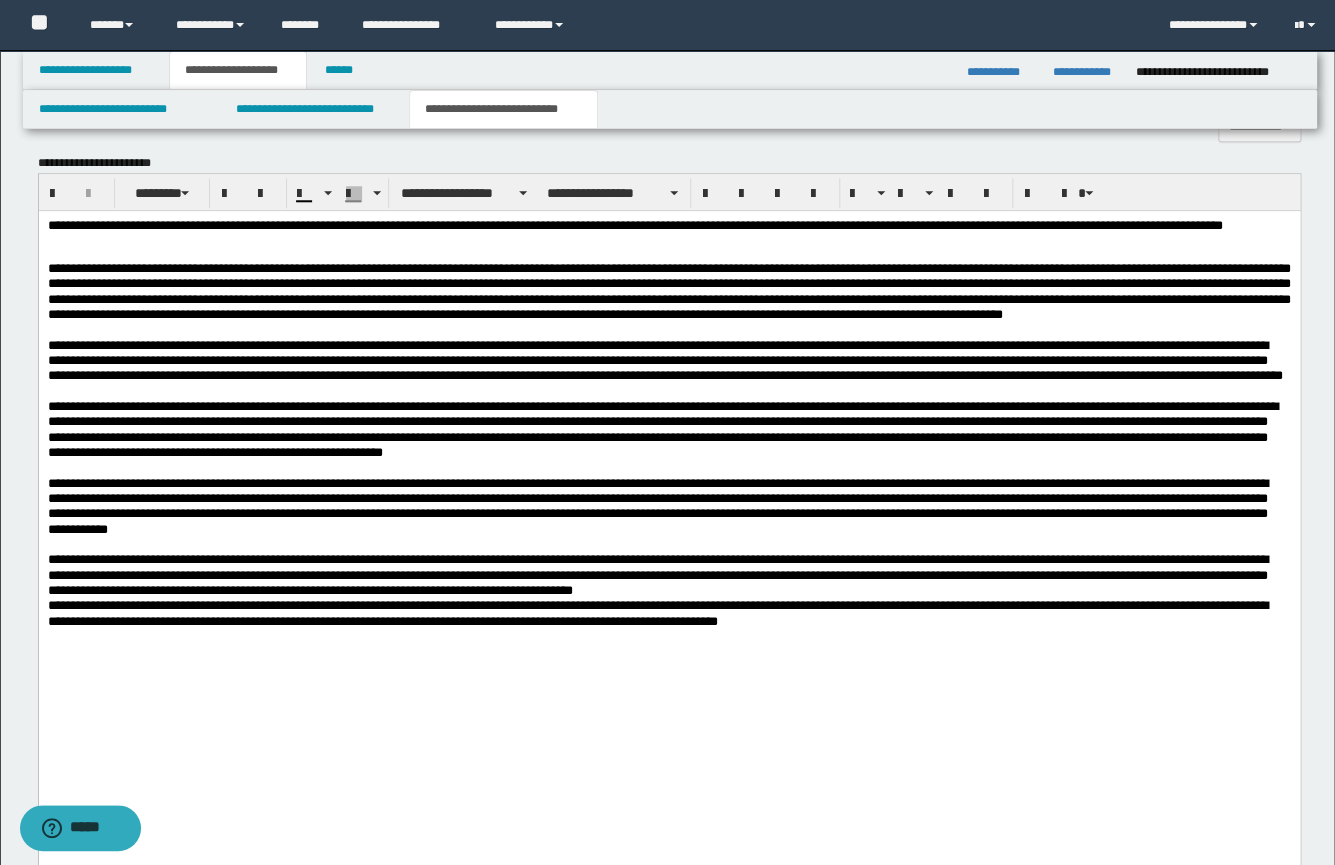 click on "**********" at bounding box center [662, 428] 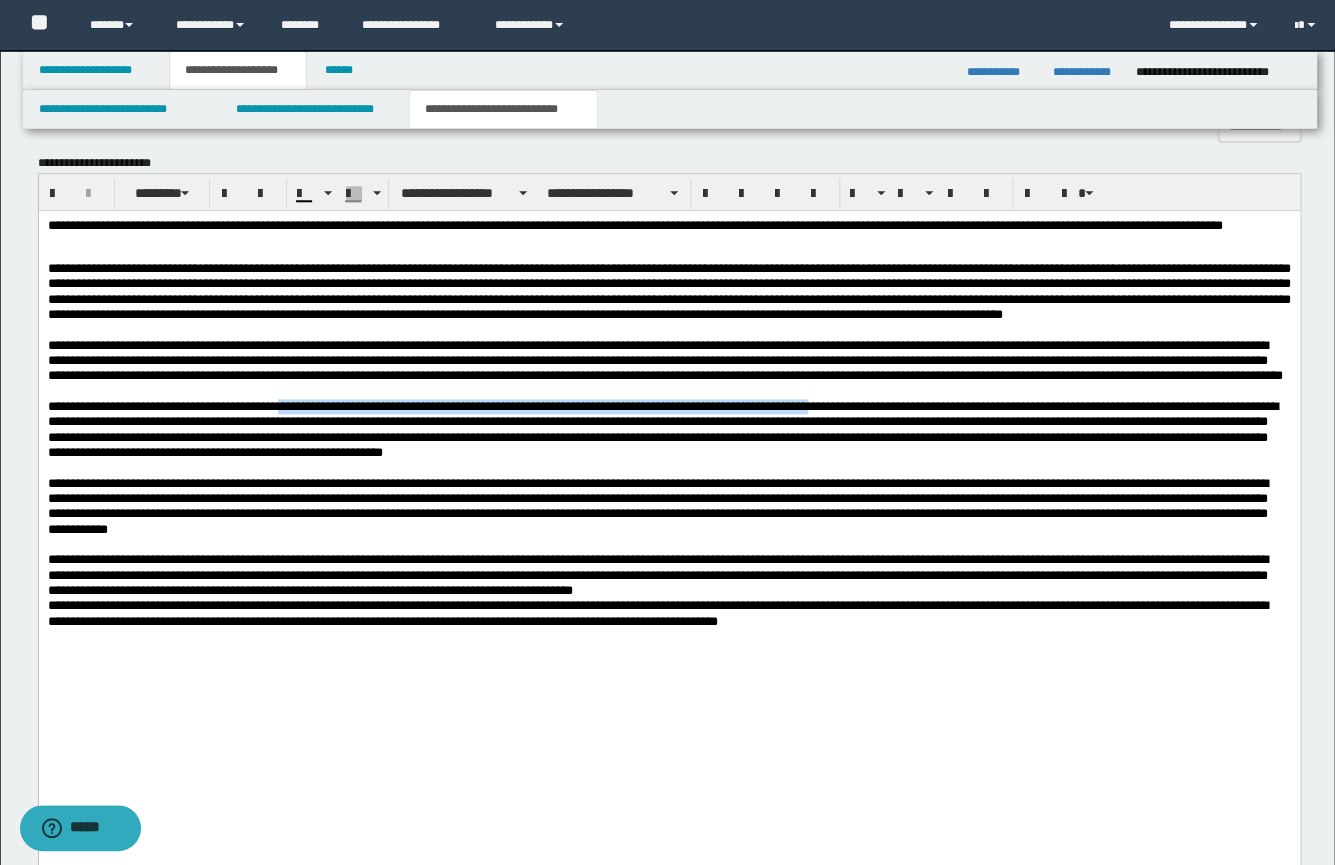 drag, startPoint x: 960, startPoint y: 454, endPoint x: 316, endPoint y: 454, distance: 644 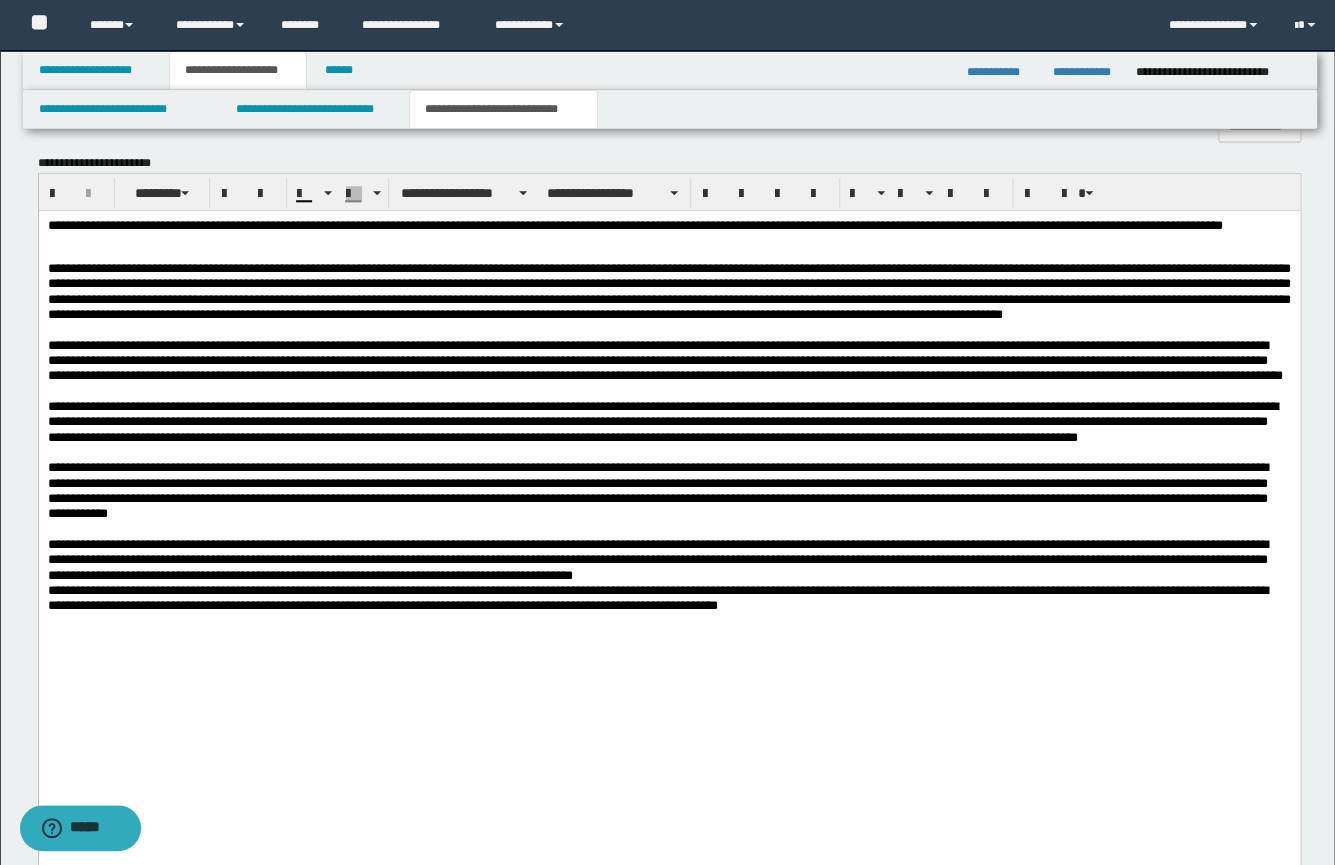 click on "**********" at bounding box center [668, 489] 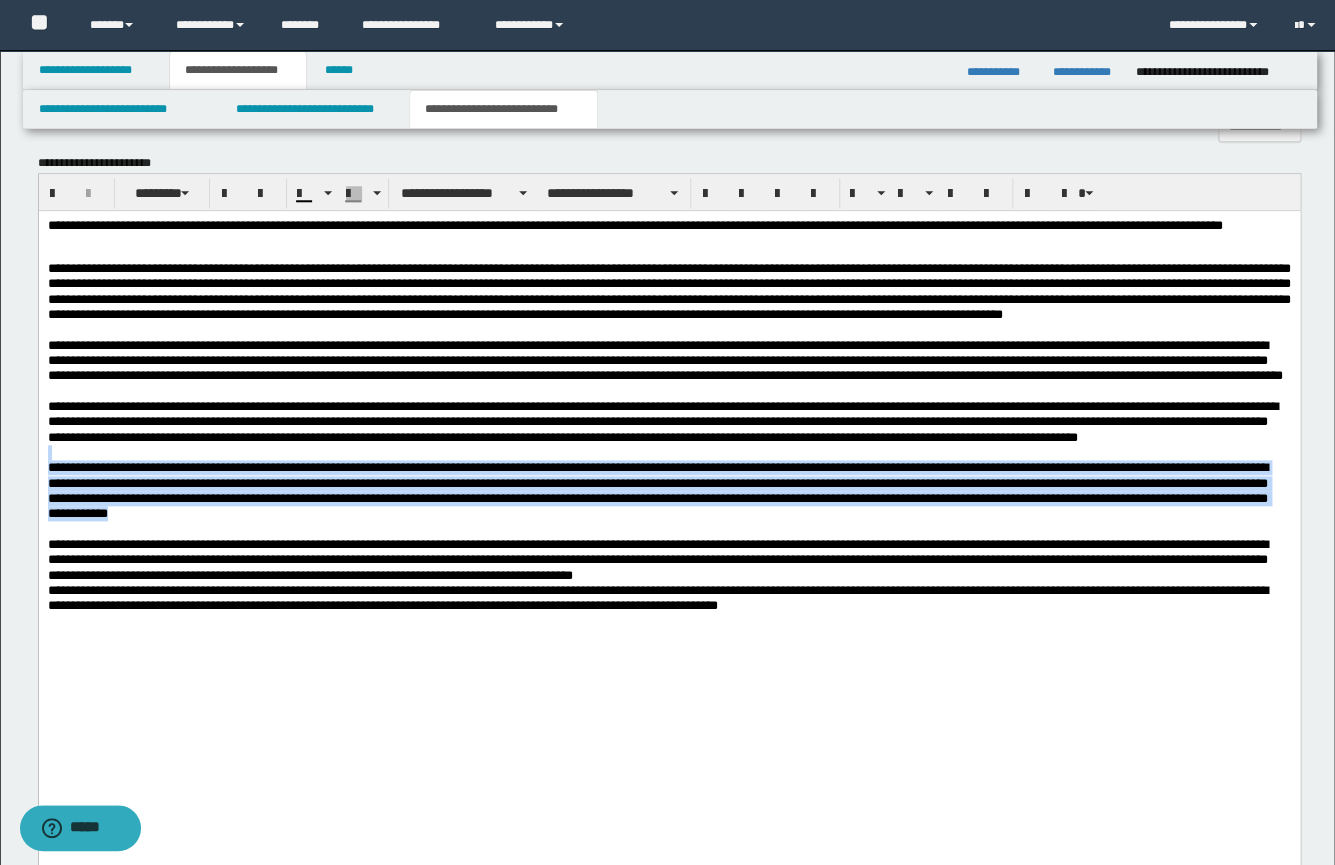 drag, startPoint x: 880, startPoint y: 578, endPoint x: -1, endPoint y: 516, distance: 883.1789 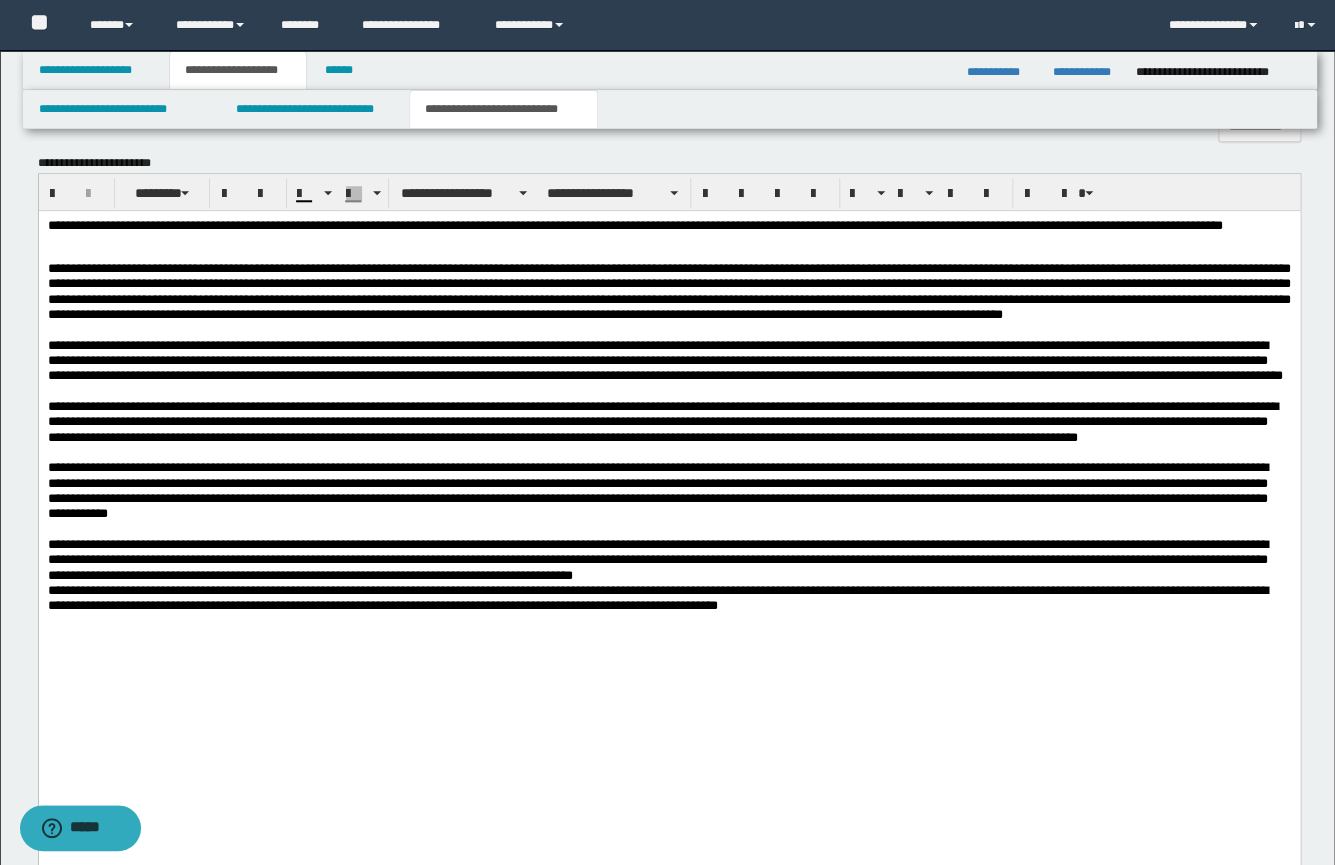 click on "**********" at bounding box center [668, 489] 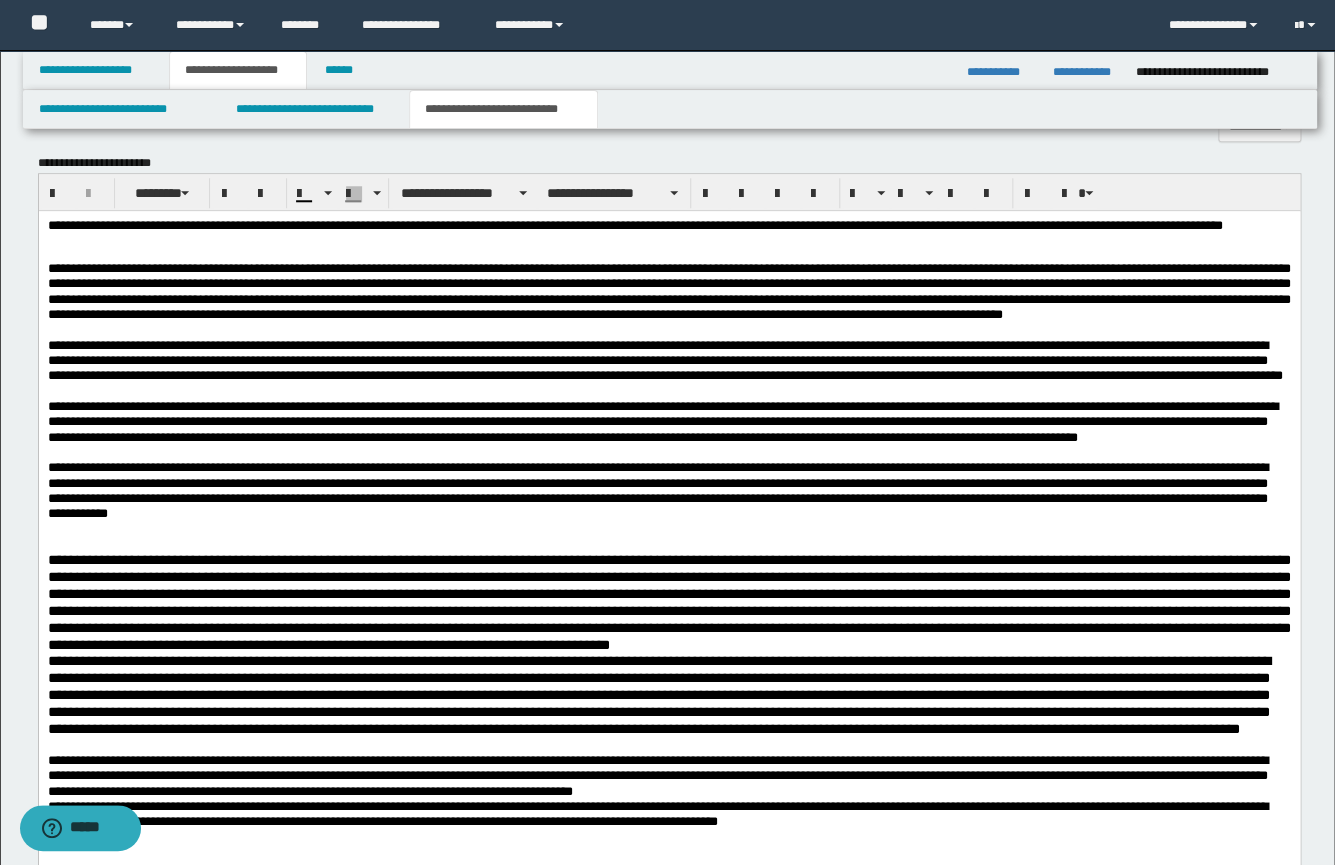 click at bounding box center [668, 601] 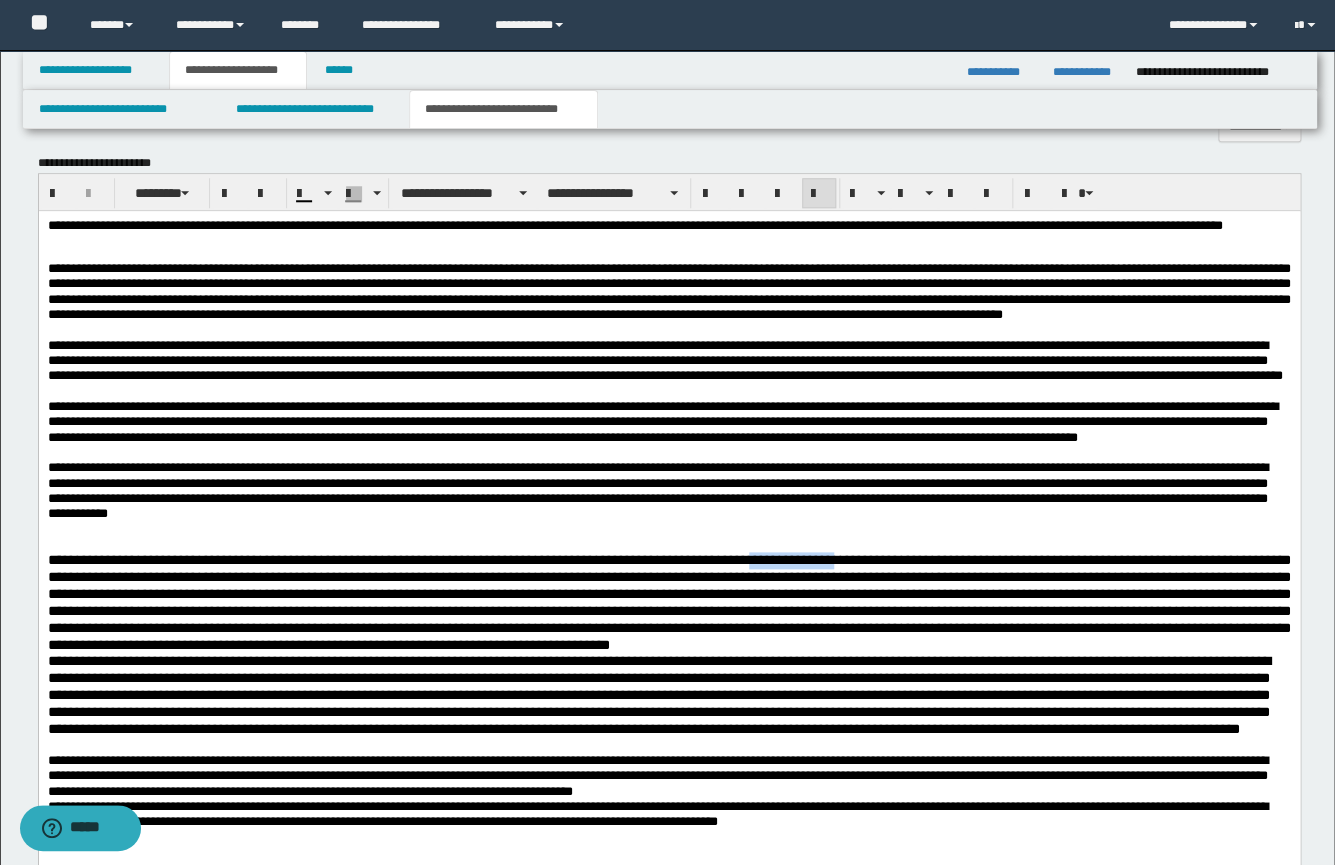 drag, startPoint x: 918, startPoint y: 623, endPoint x: 816, endPoint y: 623, distance: 102 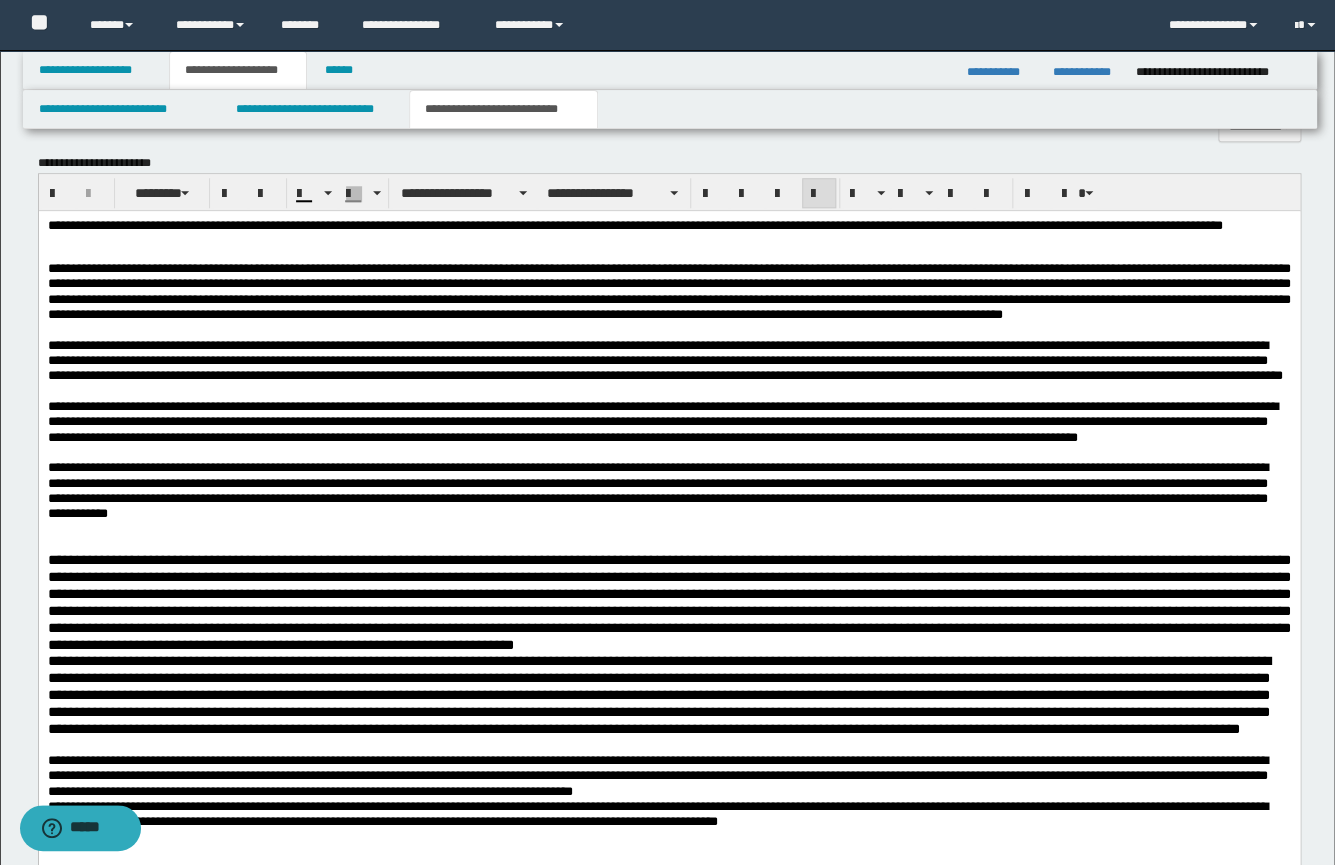 click at bounding box center [668, 601] 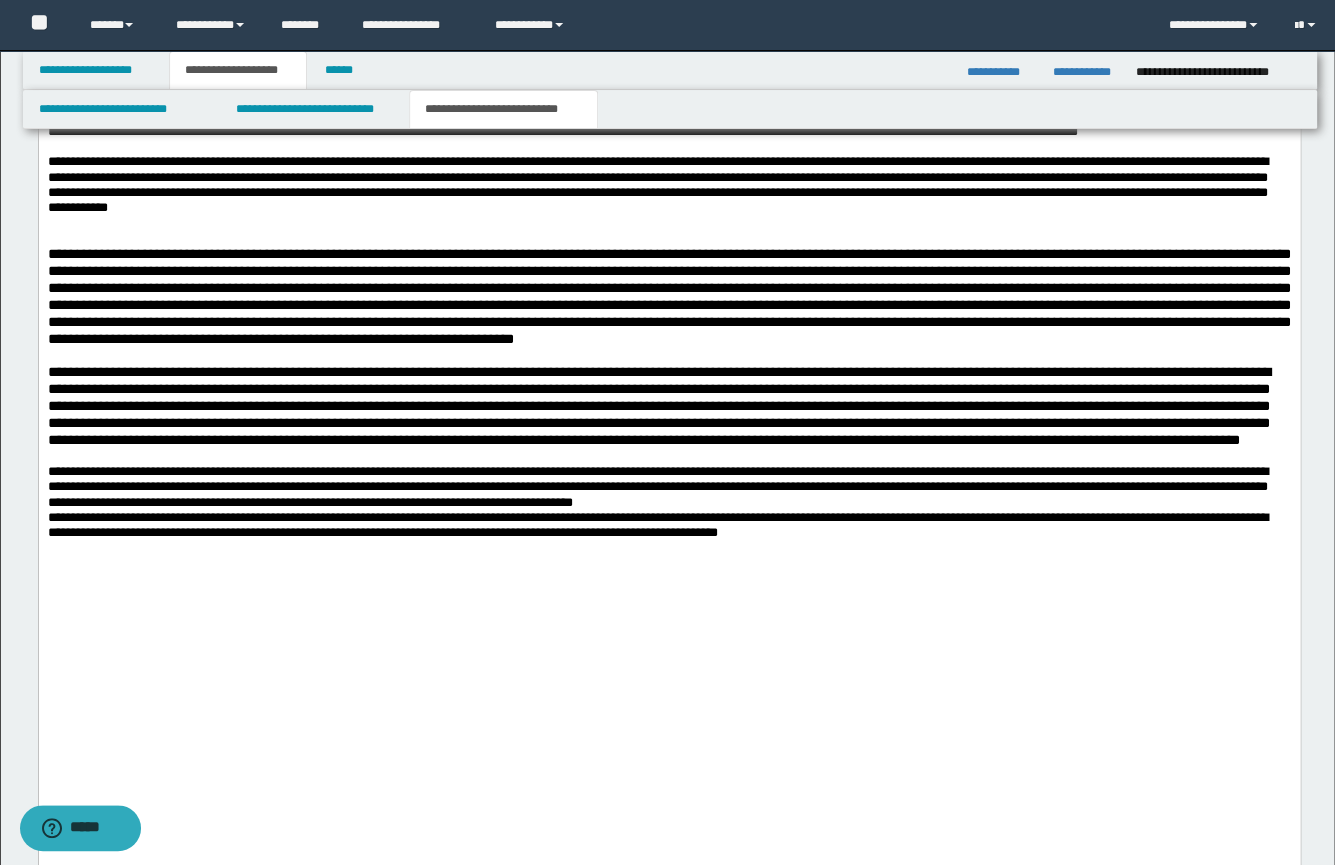 scroll, scrollTop: 925, scrollLeft: 0, axis: vertical 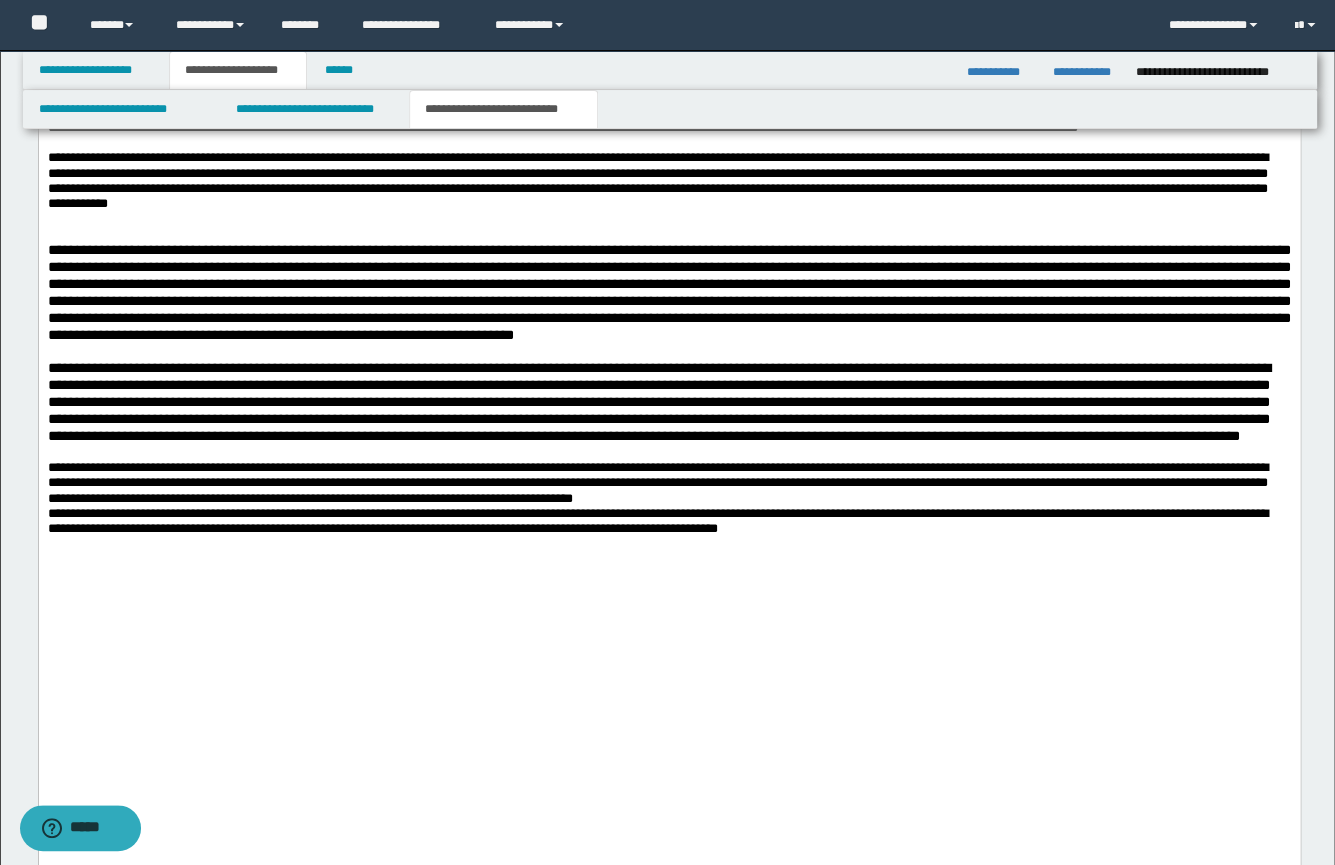 click on "**********" at bounding box center [668, 402] 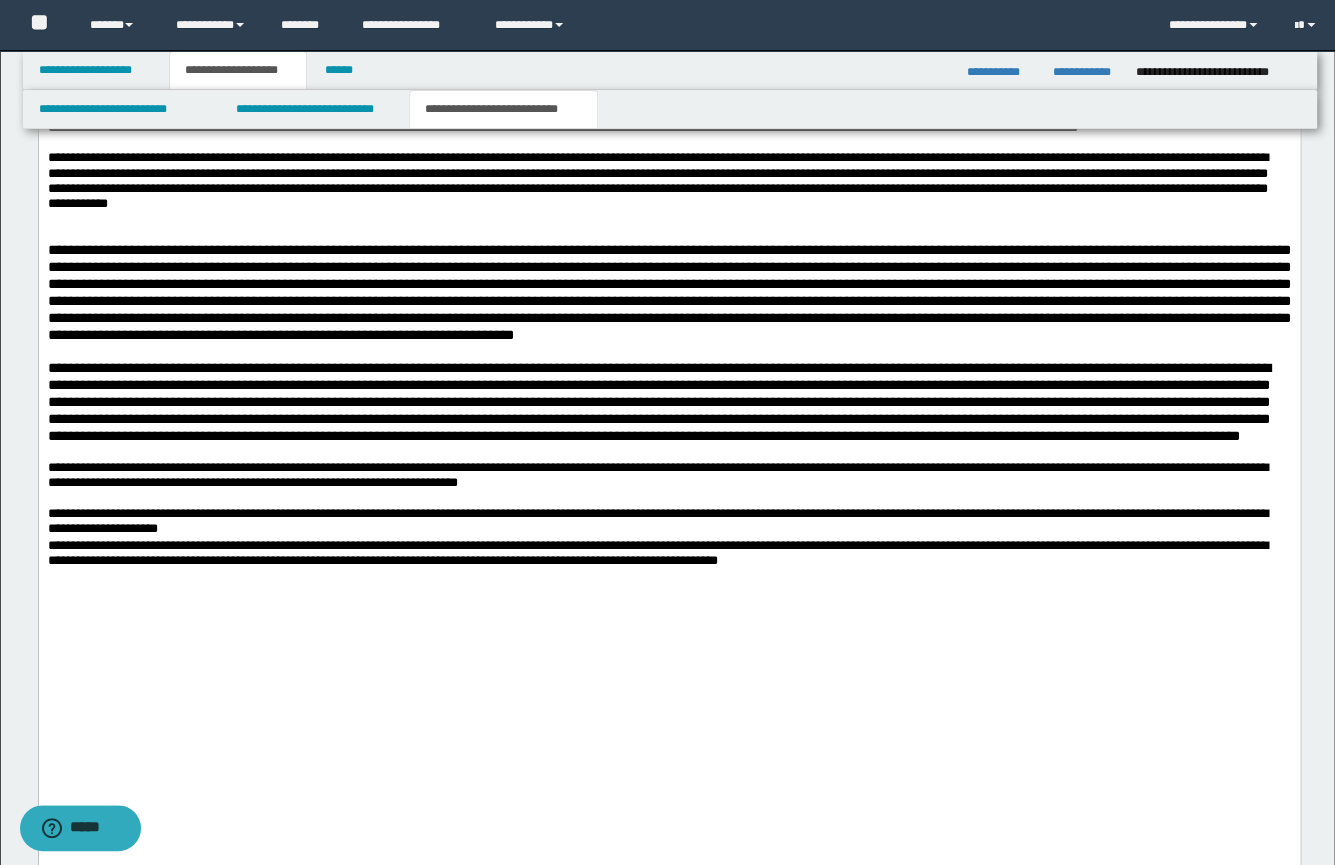 click at bounding box center (668, 602) 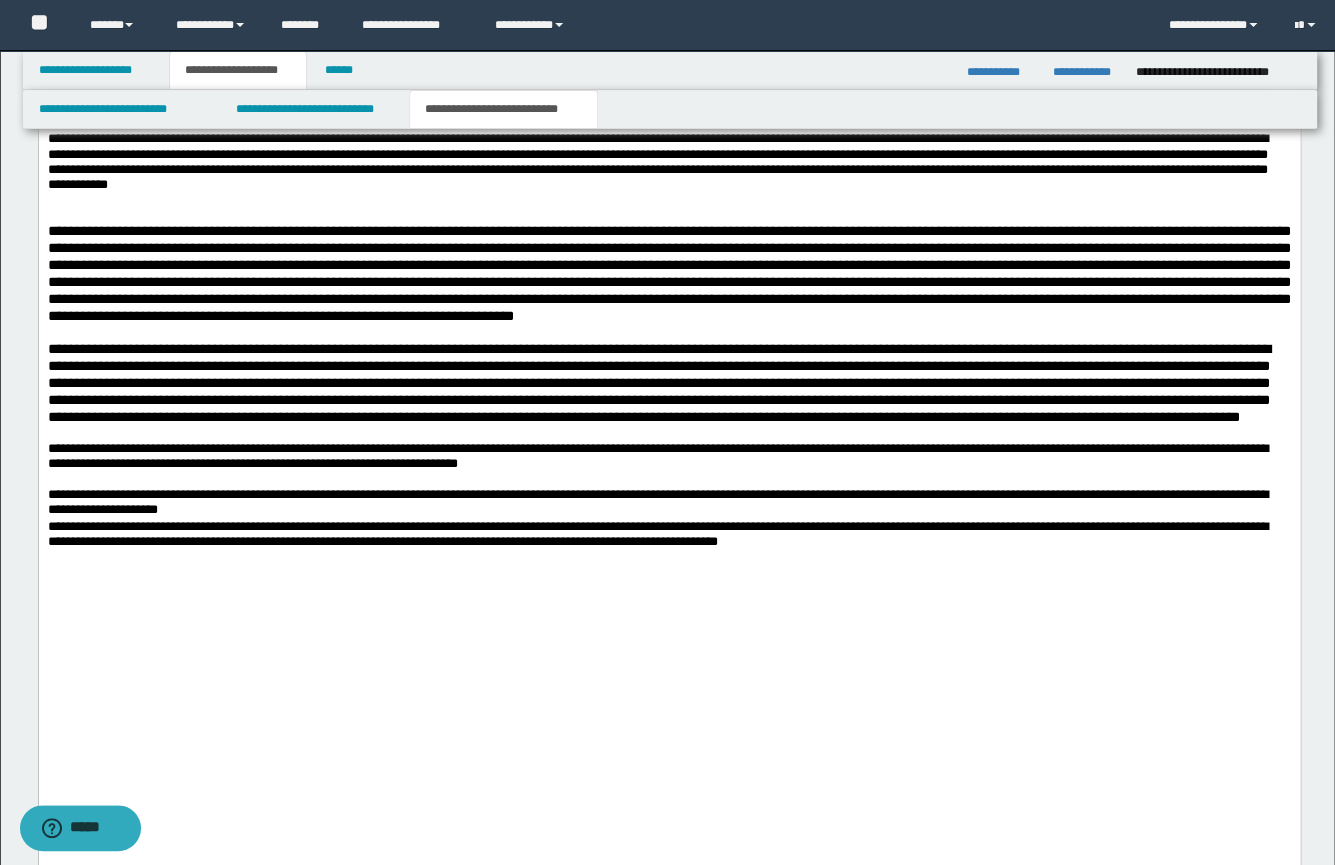 scroll, scrollTop: 953, scrollLeft: 0, axis: vertical 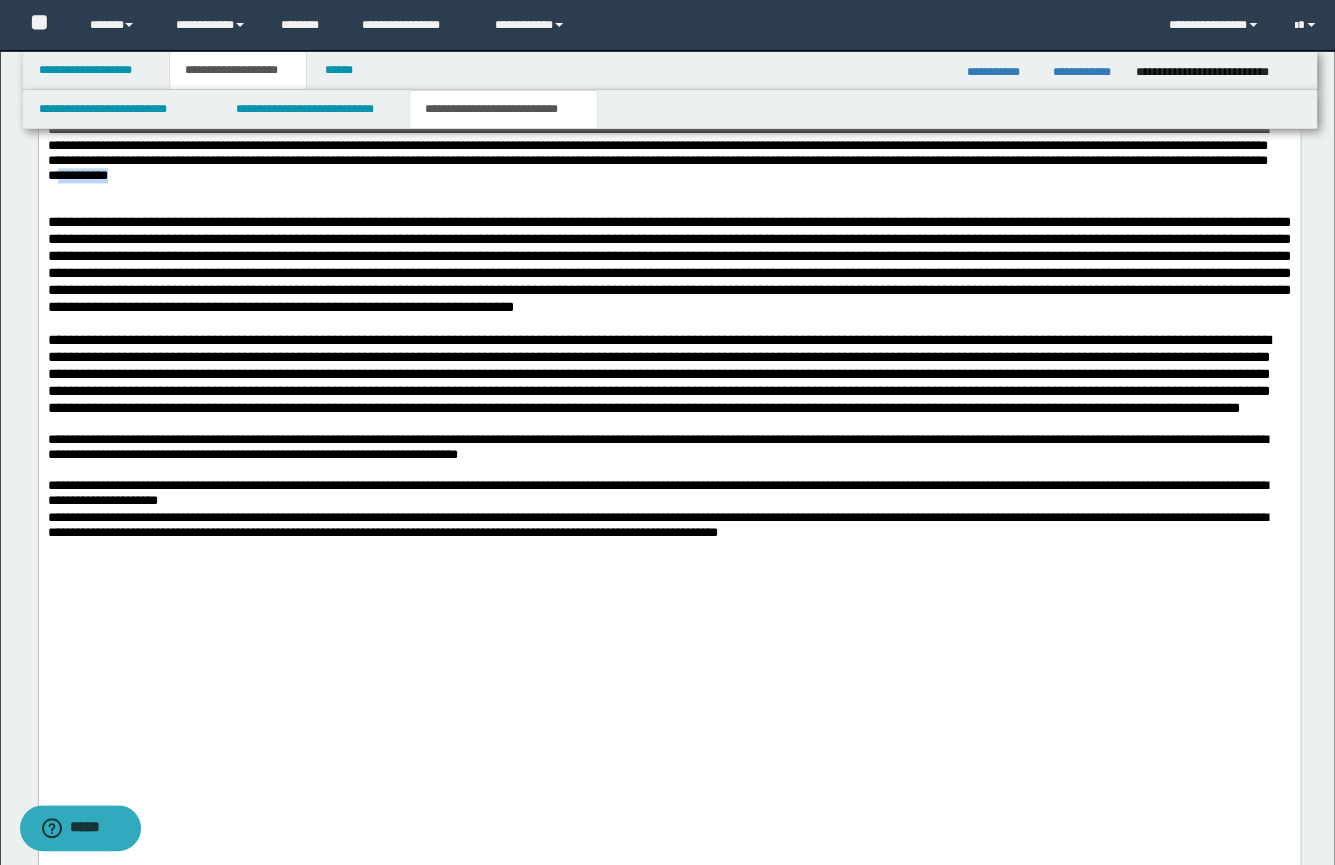 drag, startPoint x: 921, startPoint y: 232, endPoint x: 855, endPoint y: 241, distance: 66.61081 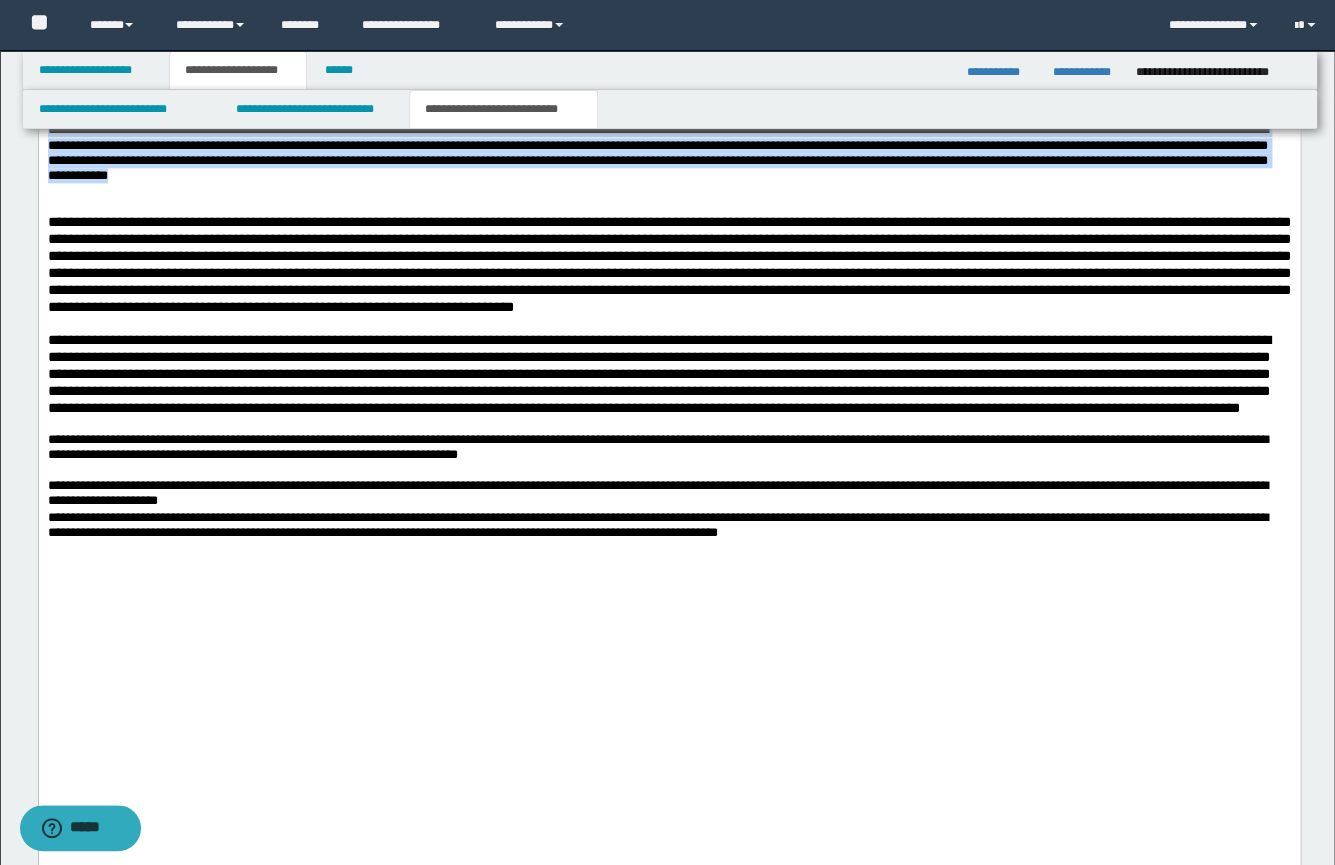 drag, startPoint x: 909, startPoint y: 240, endPoint x: -1, endPoint y: 192, distance: 911.2651 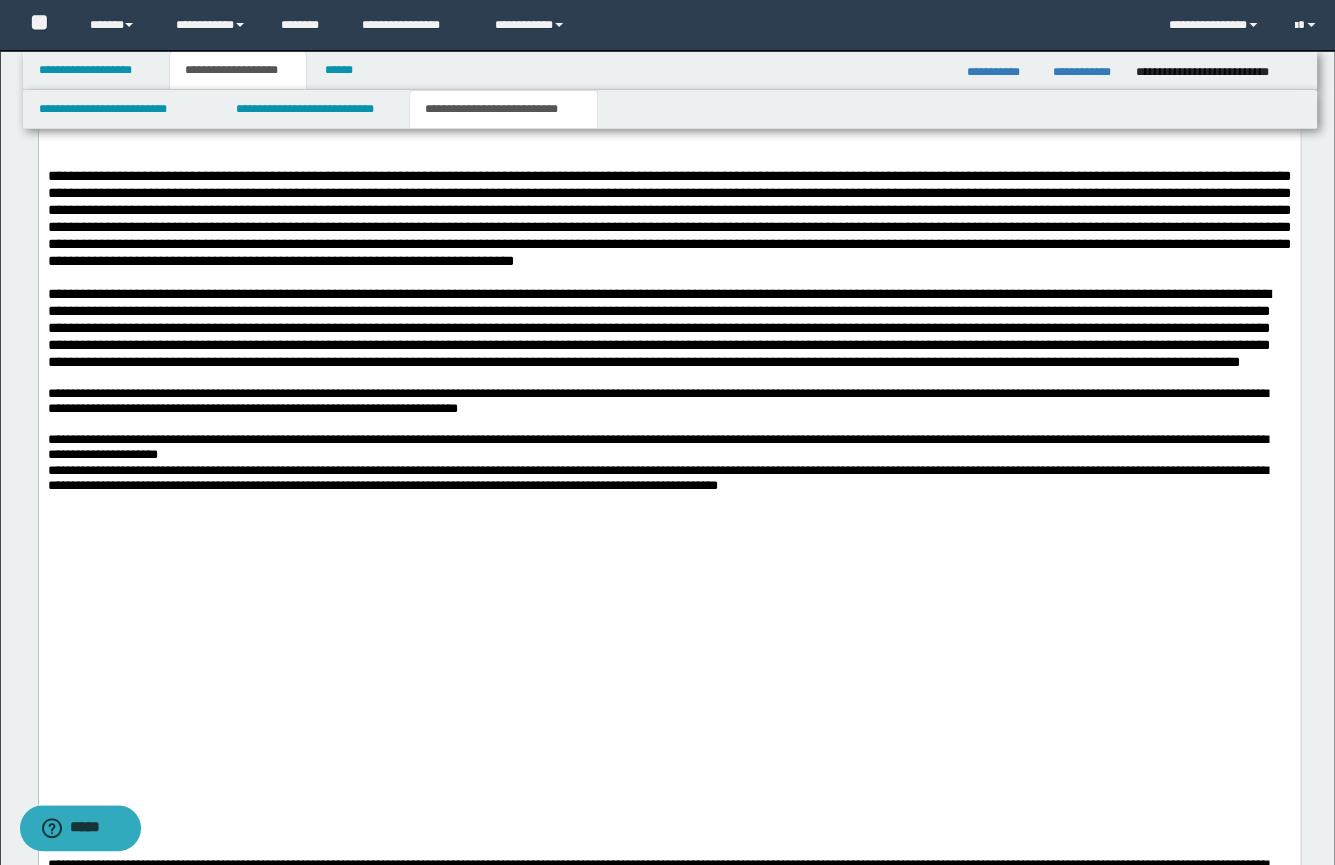 click at bounding box center [668, 145] 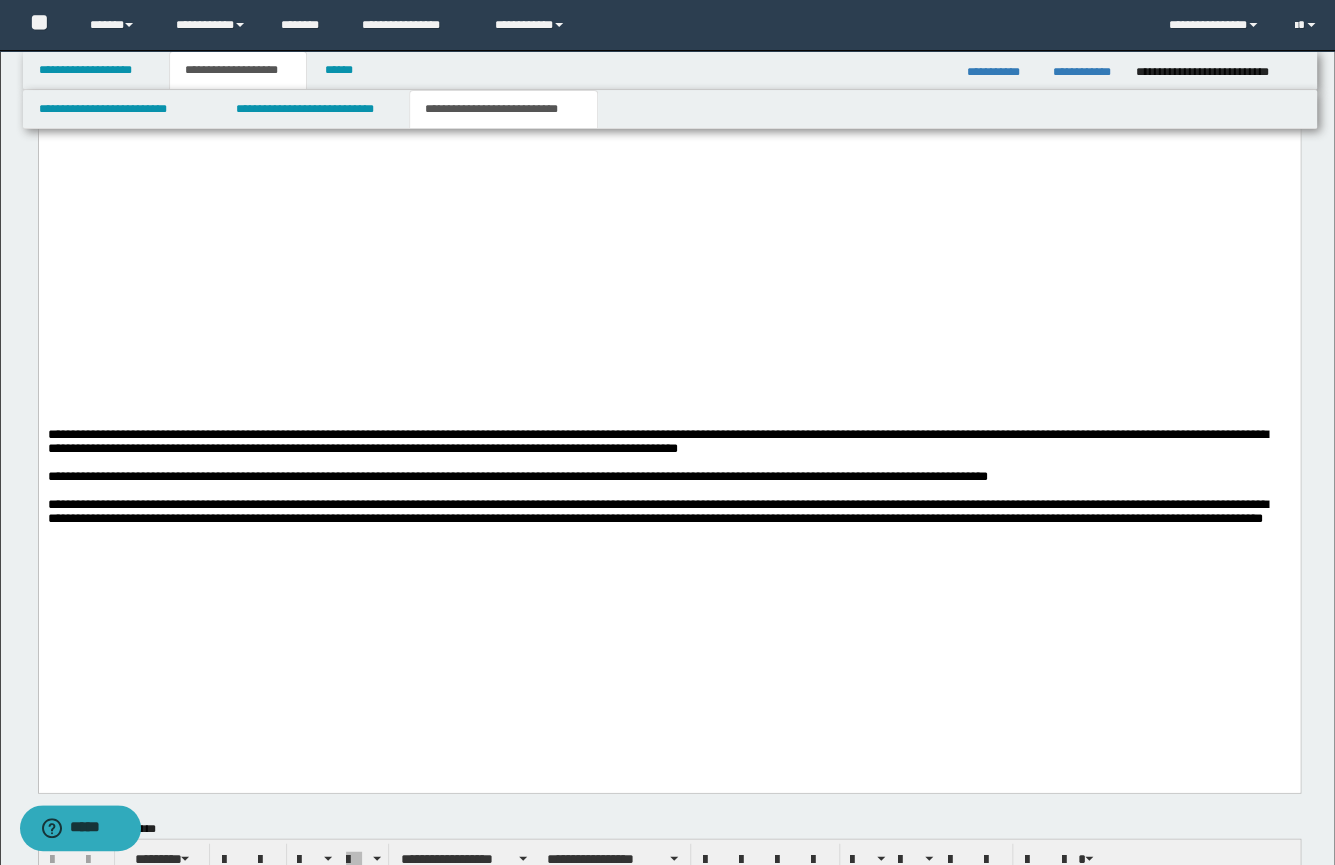 scroll, scrollTop: 972, scrollLeft: 0, axis: vertical 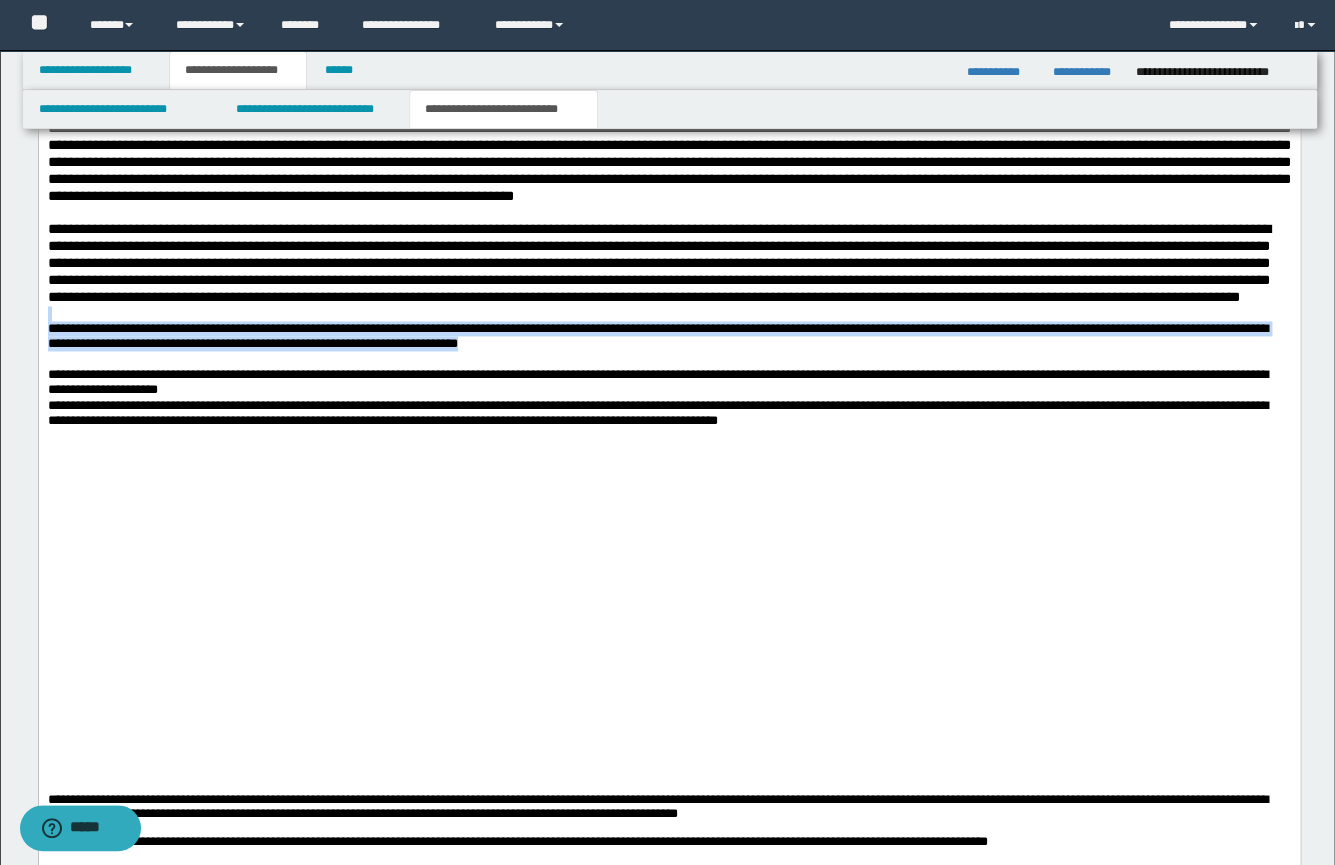 drag, startPoint x: 762, startPoint y: 431, endPoint x: 0, endPoint y: 393, distance: 762.9469 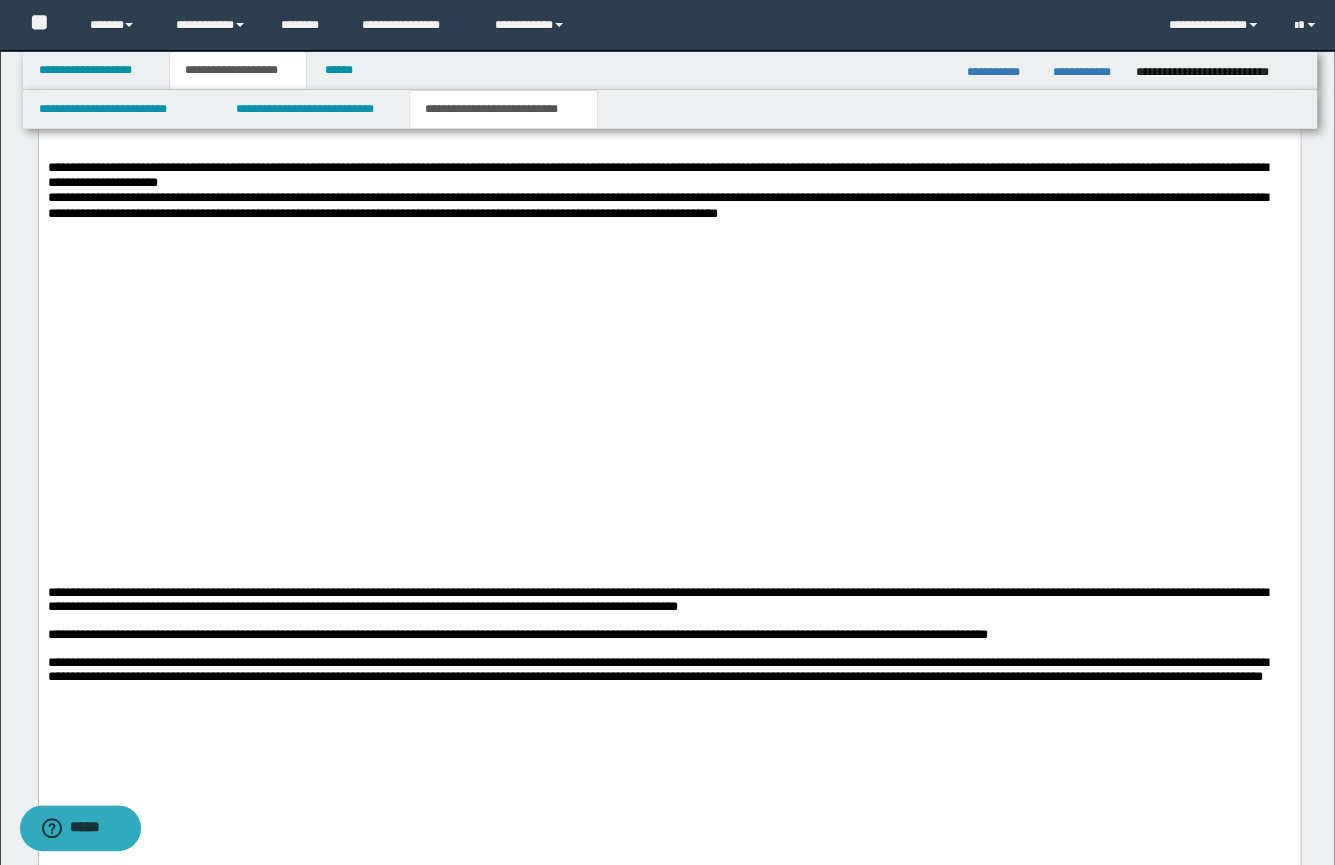 scroll, scrollTop: 1591, scrollLeft: 0, axis: vertical 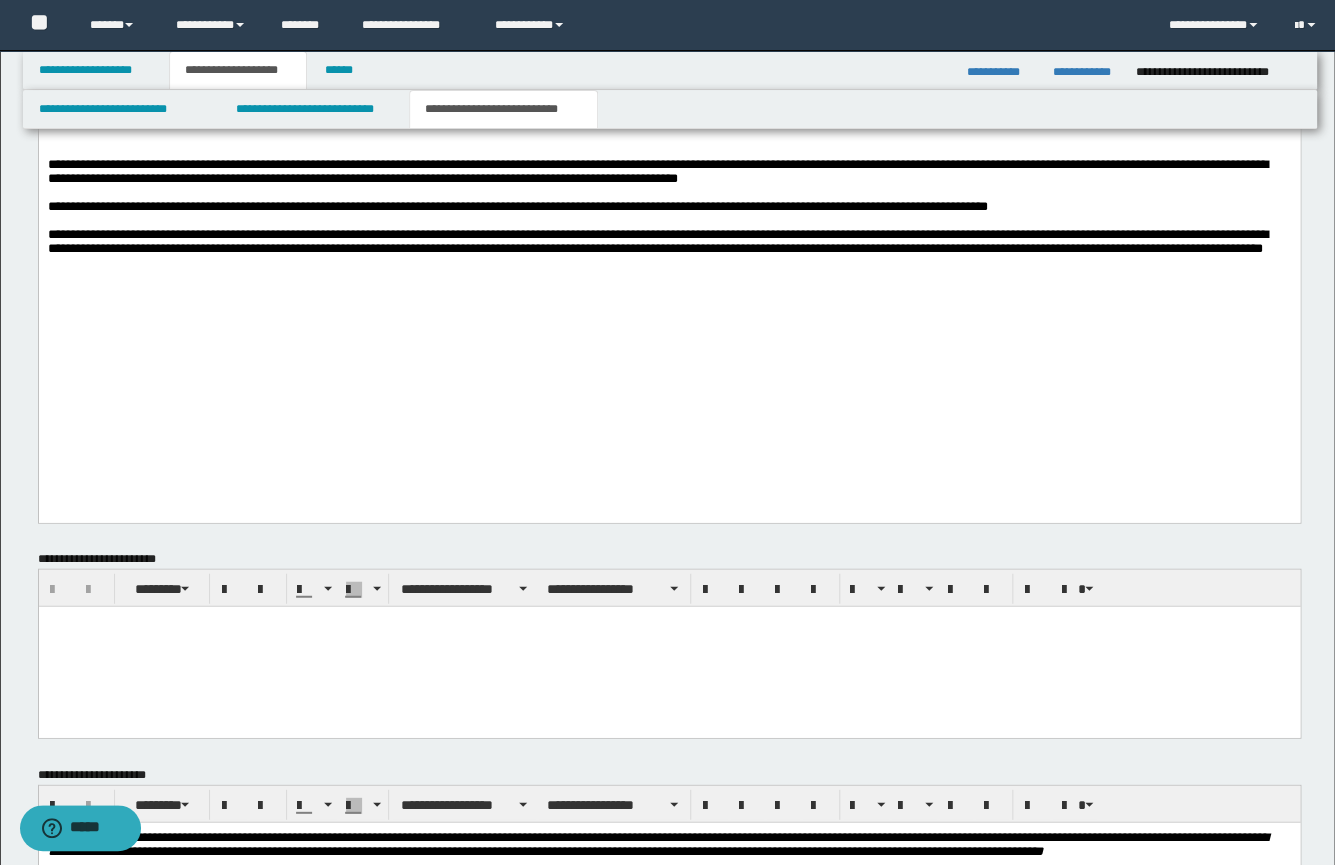 click on "**********" at bounding box center (668, 172) 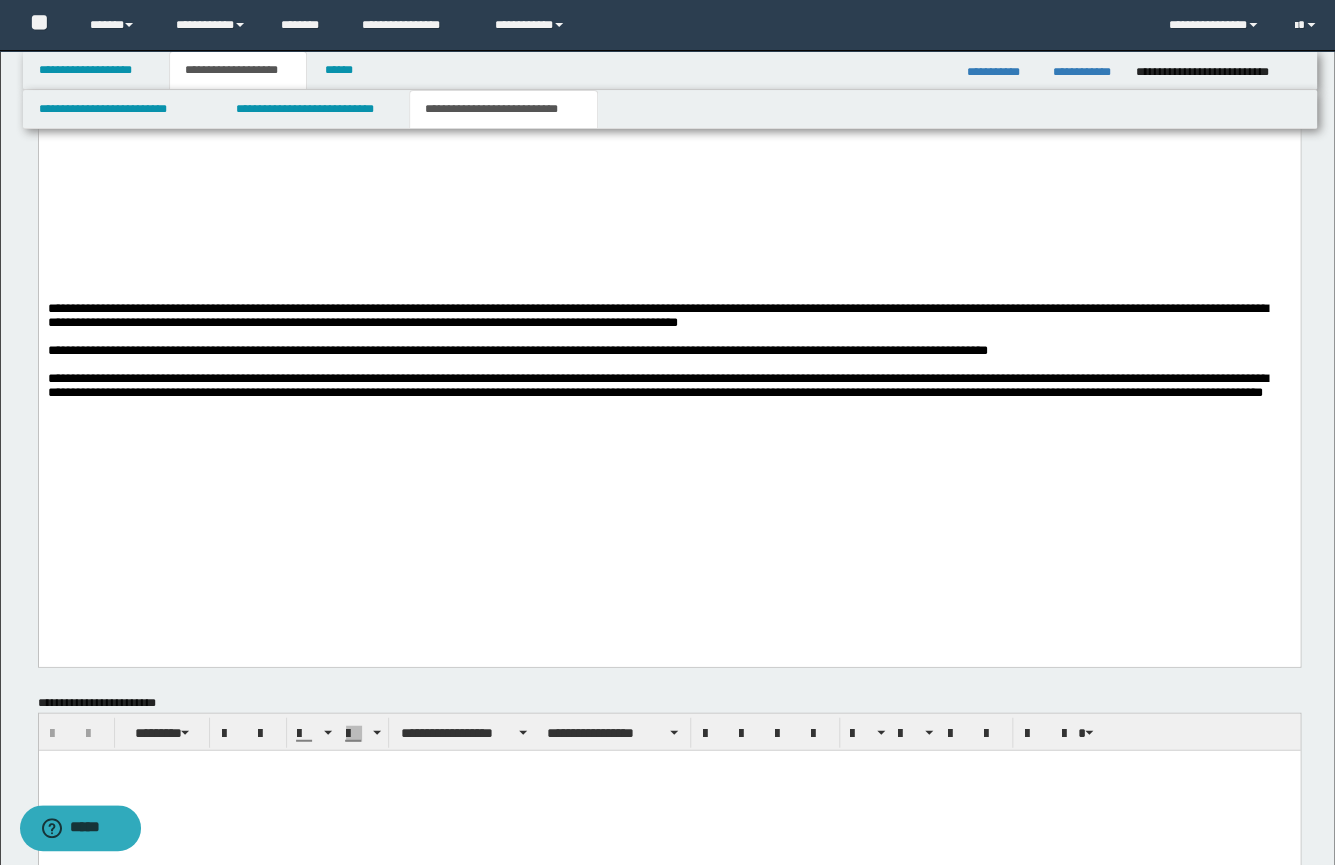 scroll, scrollTop: 1112, scrollLeft: 0, axis: vertical 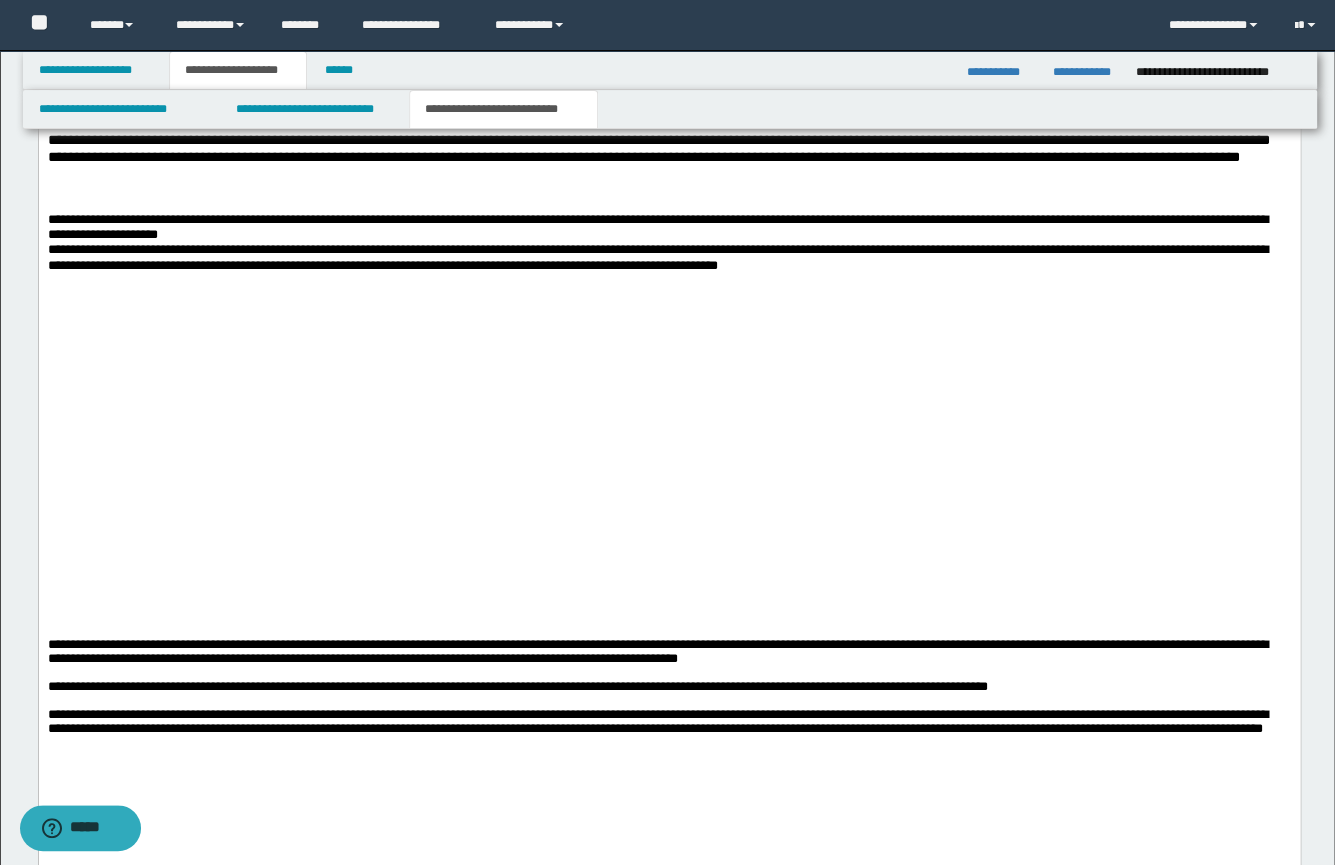 click at bounding box center [668, 280] 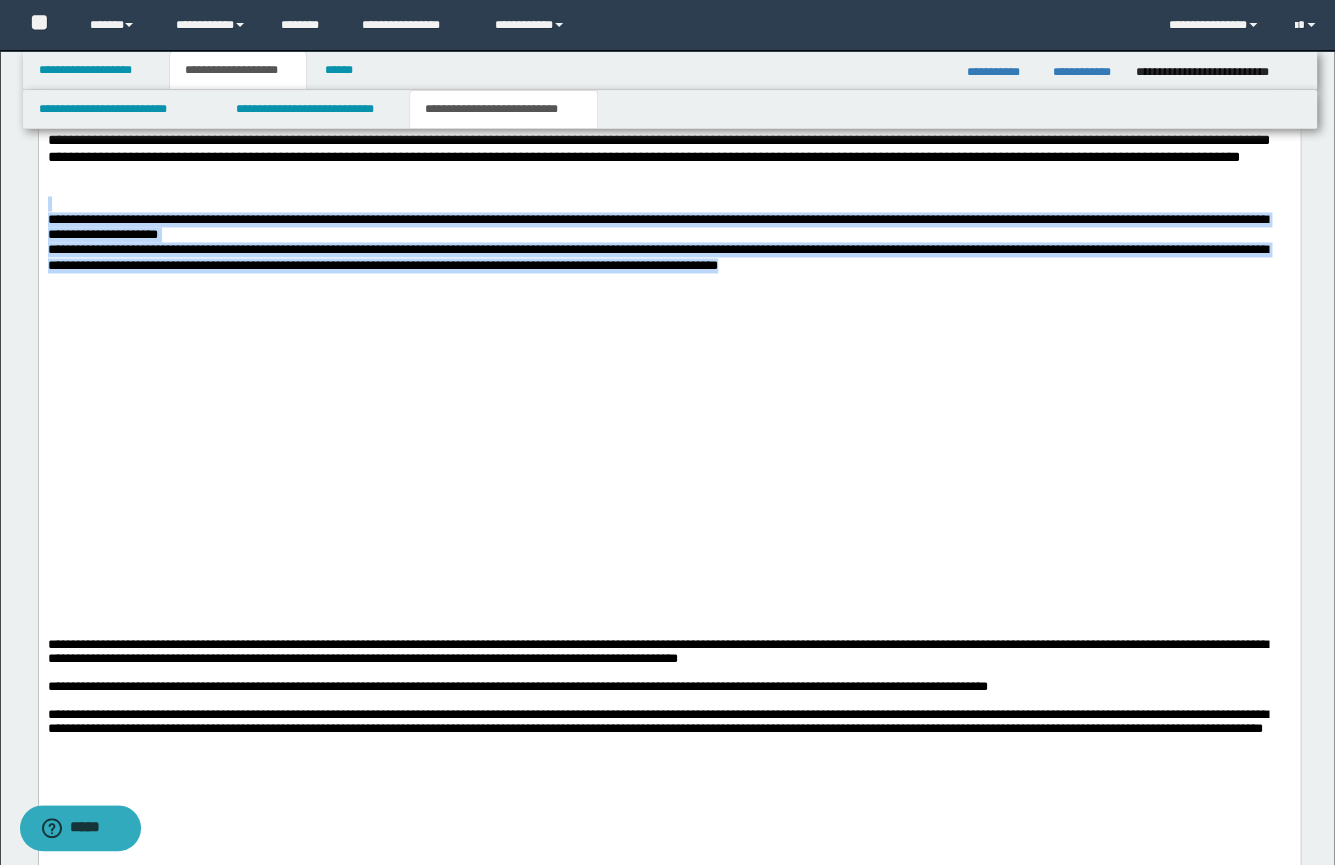 drag, startPoint x: 1108, startPoint y: 351, endPoint x: 25, endPoint y: 283, distance: 1085.1327 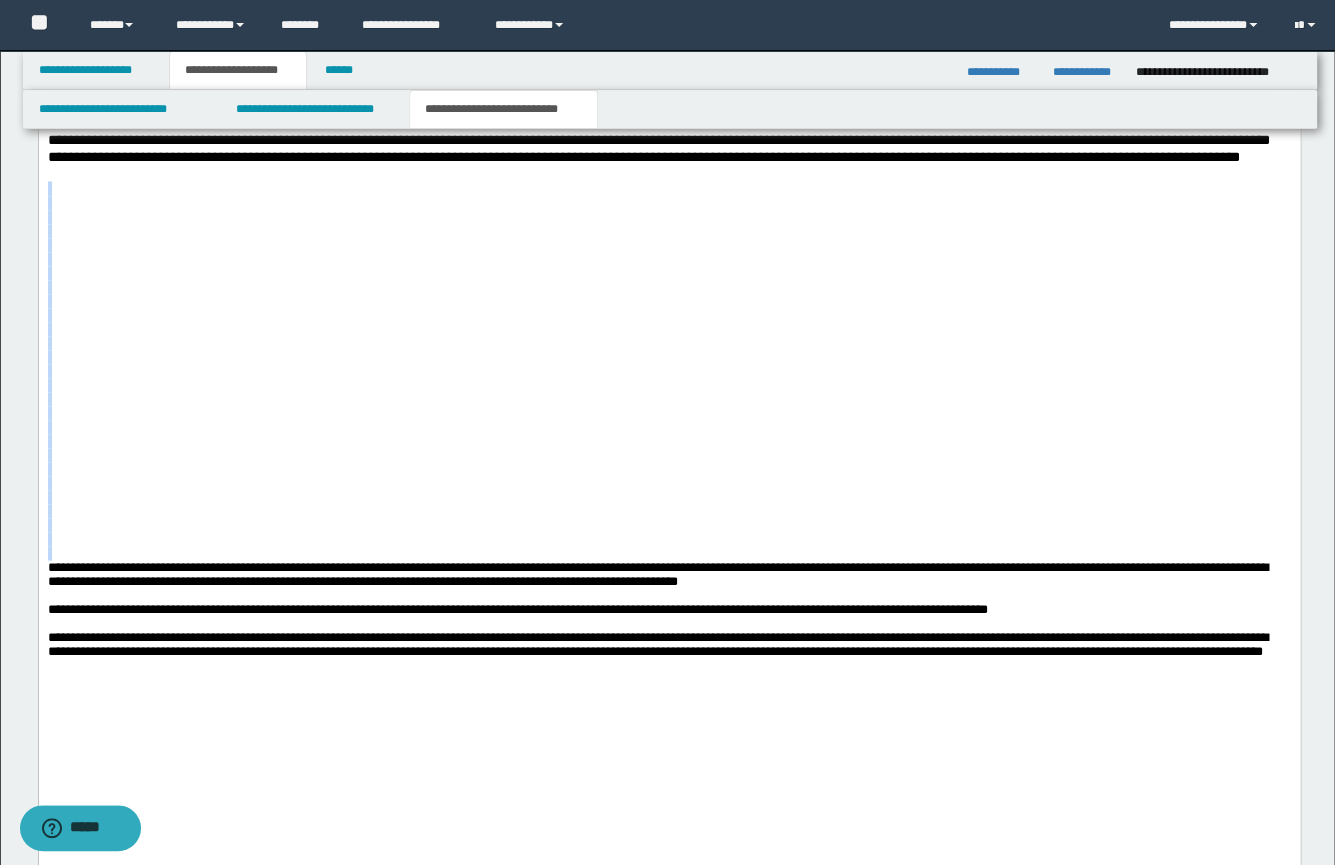 drag, startPoint x: 65, startPoint y: 634, endPoint x: 106, endPoint y: 275, distance: 361.33365 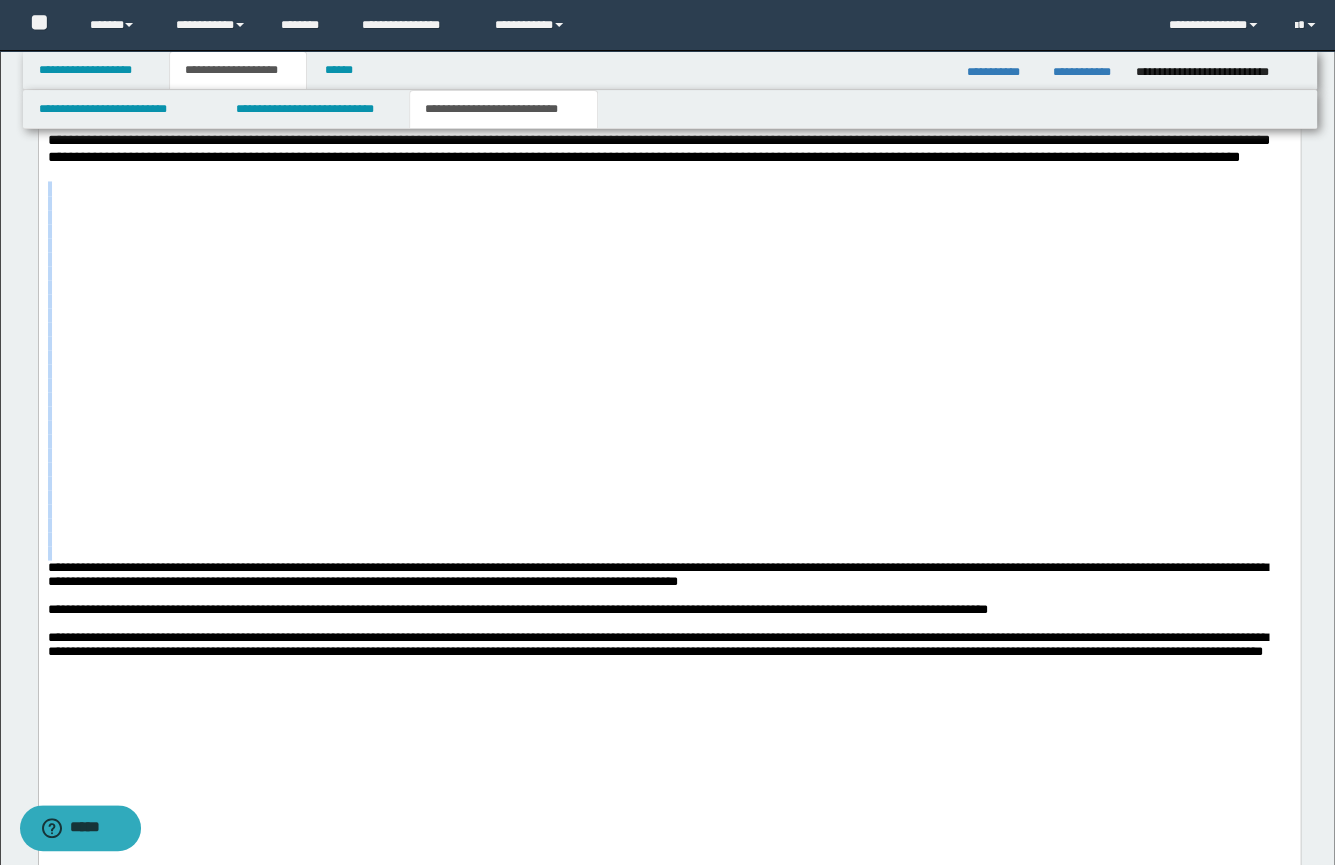 click on "**********" at bounding box center [668, 236] 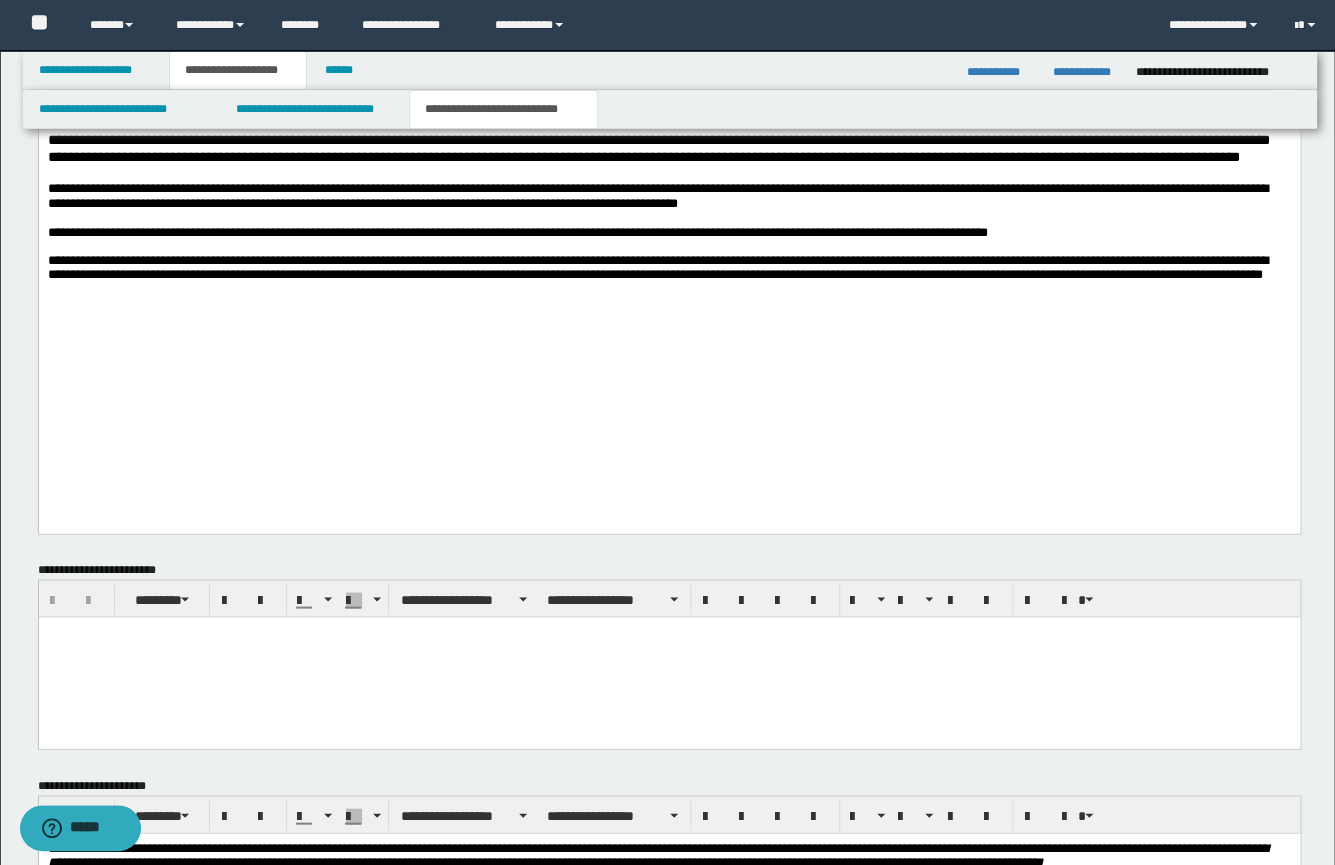 click at bounding box center [668, 289] 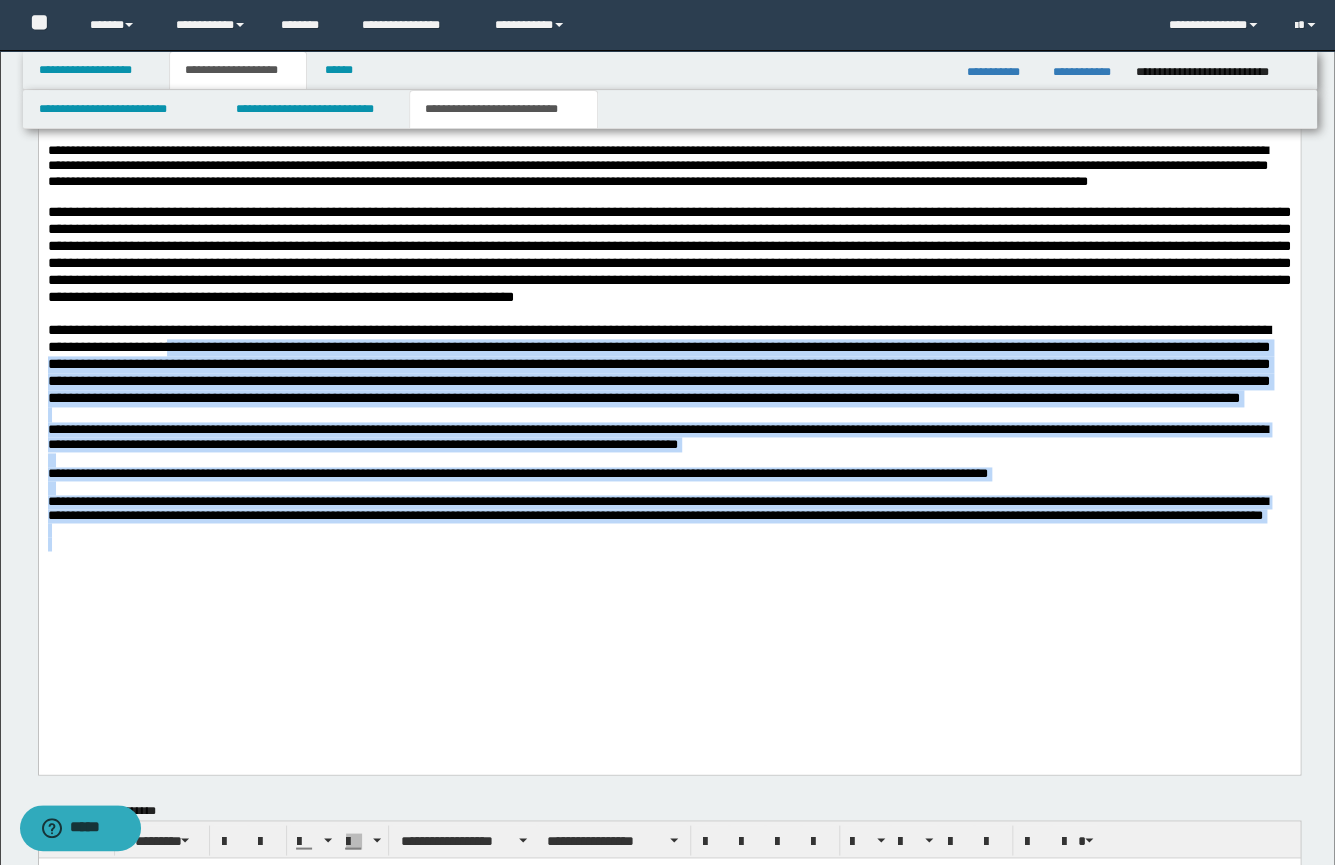 scroll, scrollTop: 691, scrollLeft: 0, axis: vertical 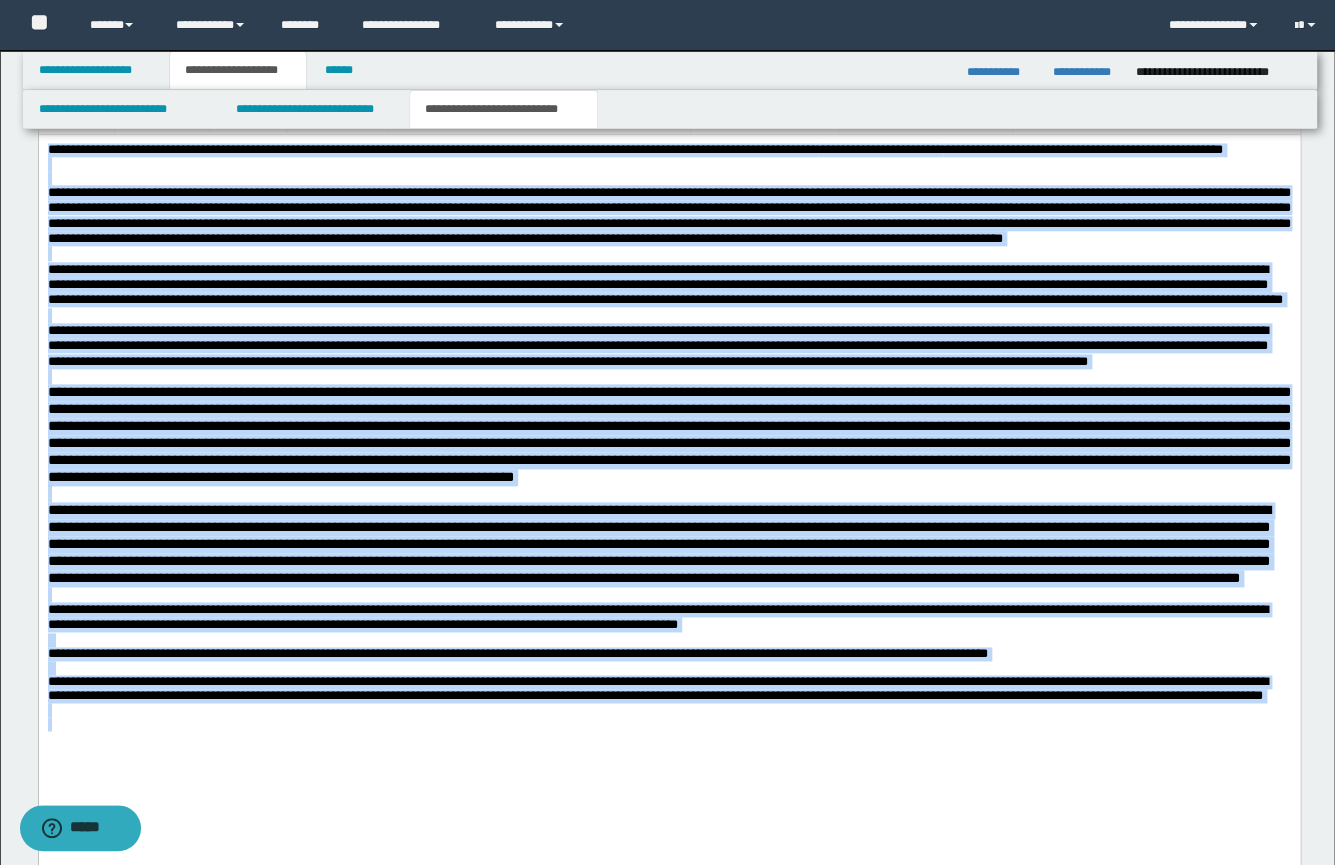 drag, startPoint x: 445, startPoint y: 812, endPoint x: 43, endPoint y: 243, distance: 696.6814 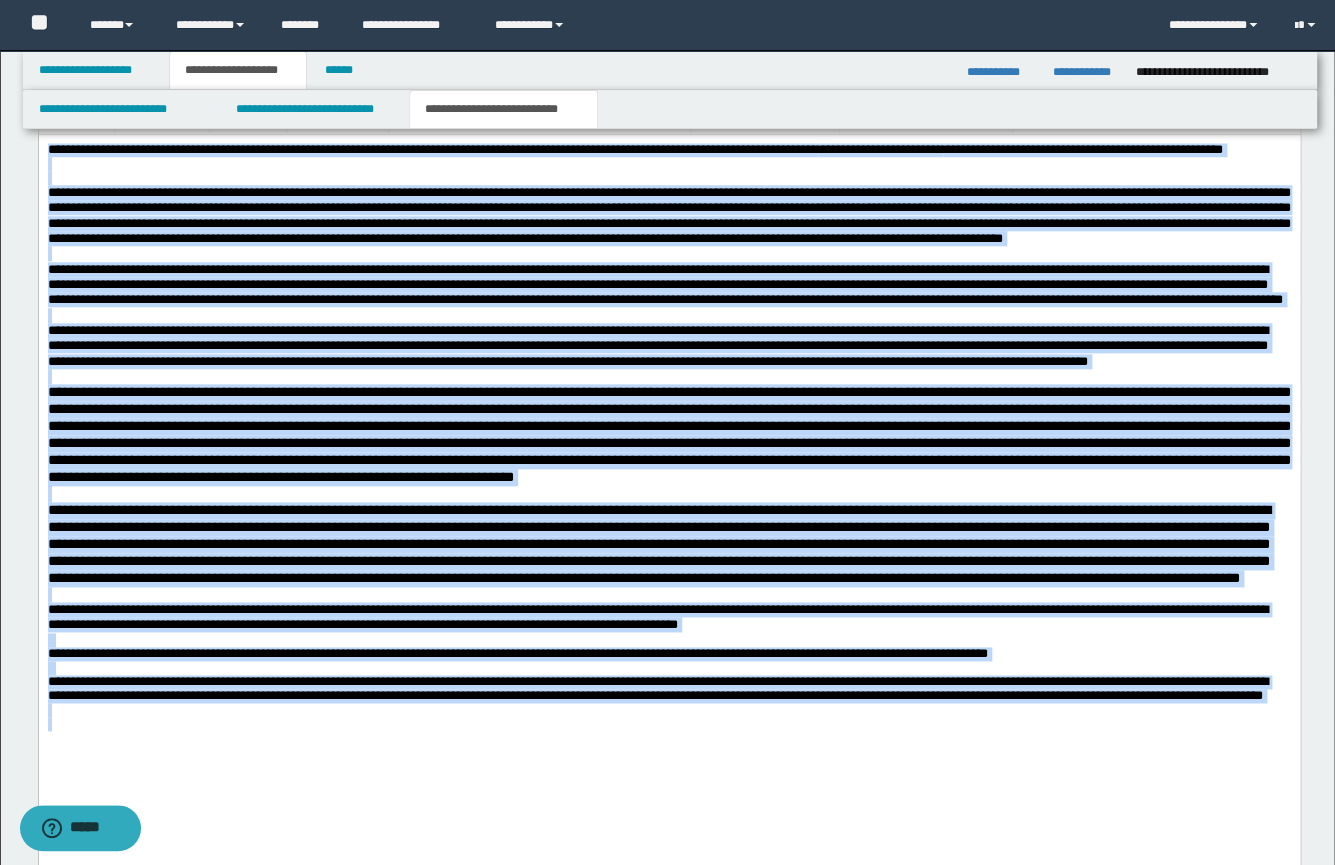 click on "**********" at bounding box center [668, 468] 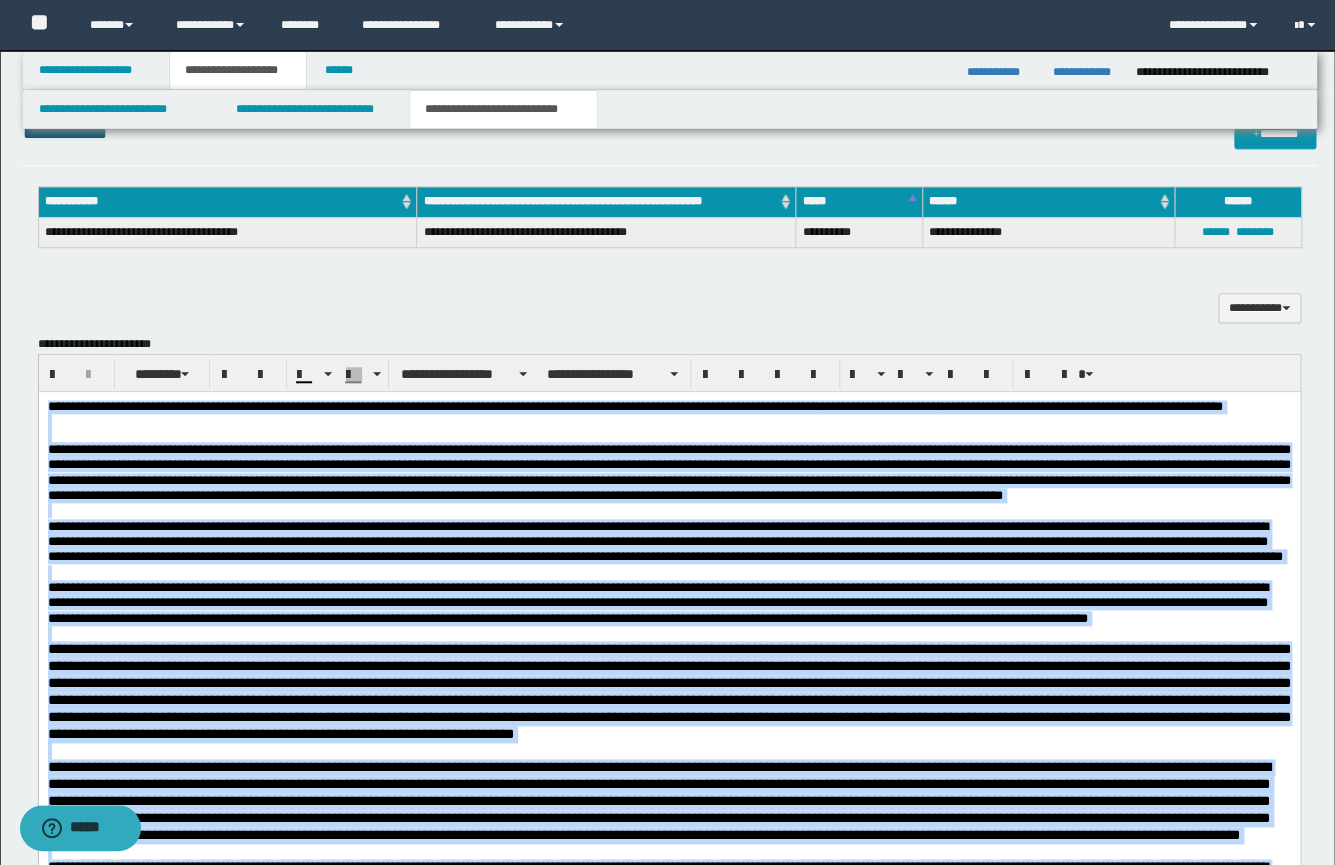 scroll, scrollTop: 410, scrollLeft: 0, axis: vertical 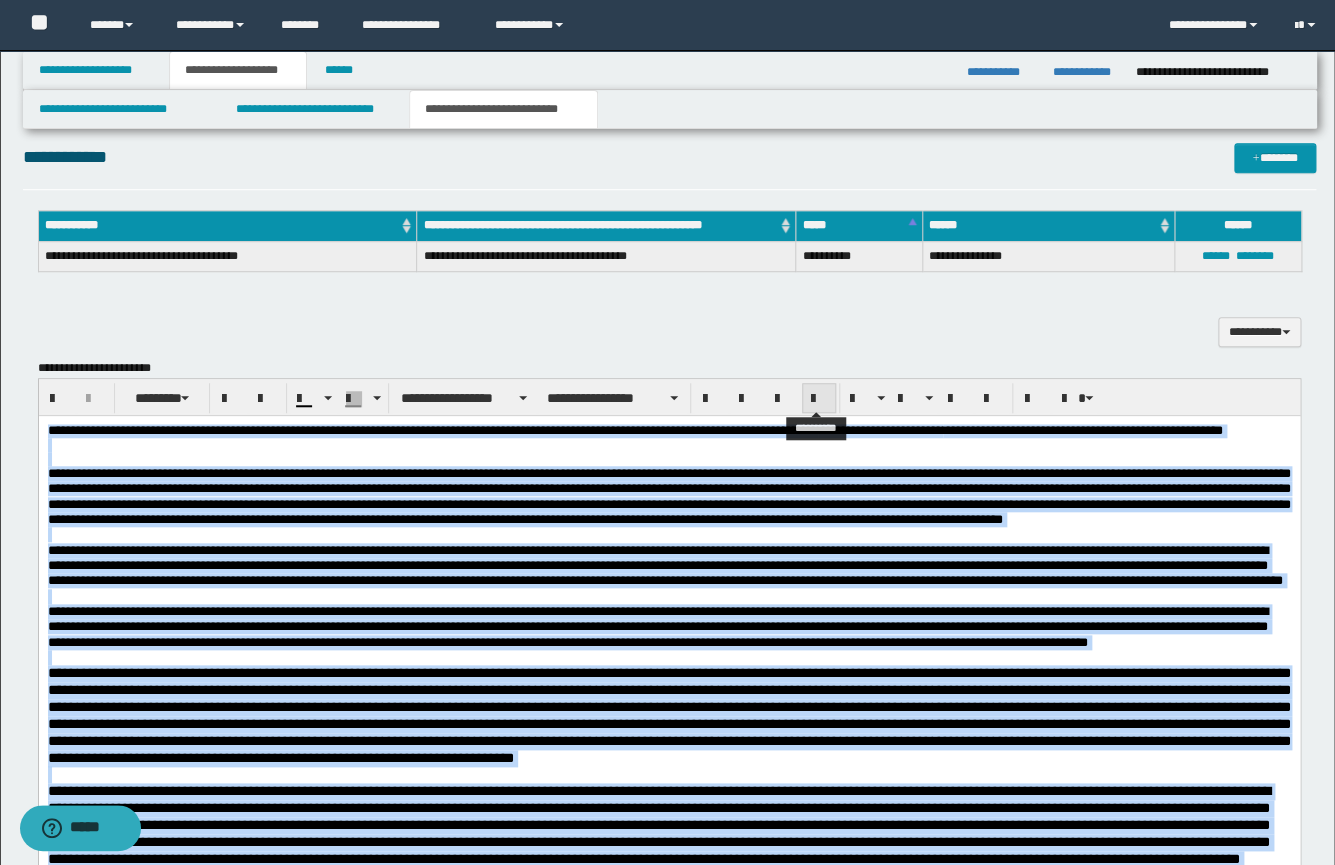 click at bounding box center [819, 399] 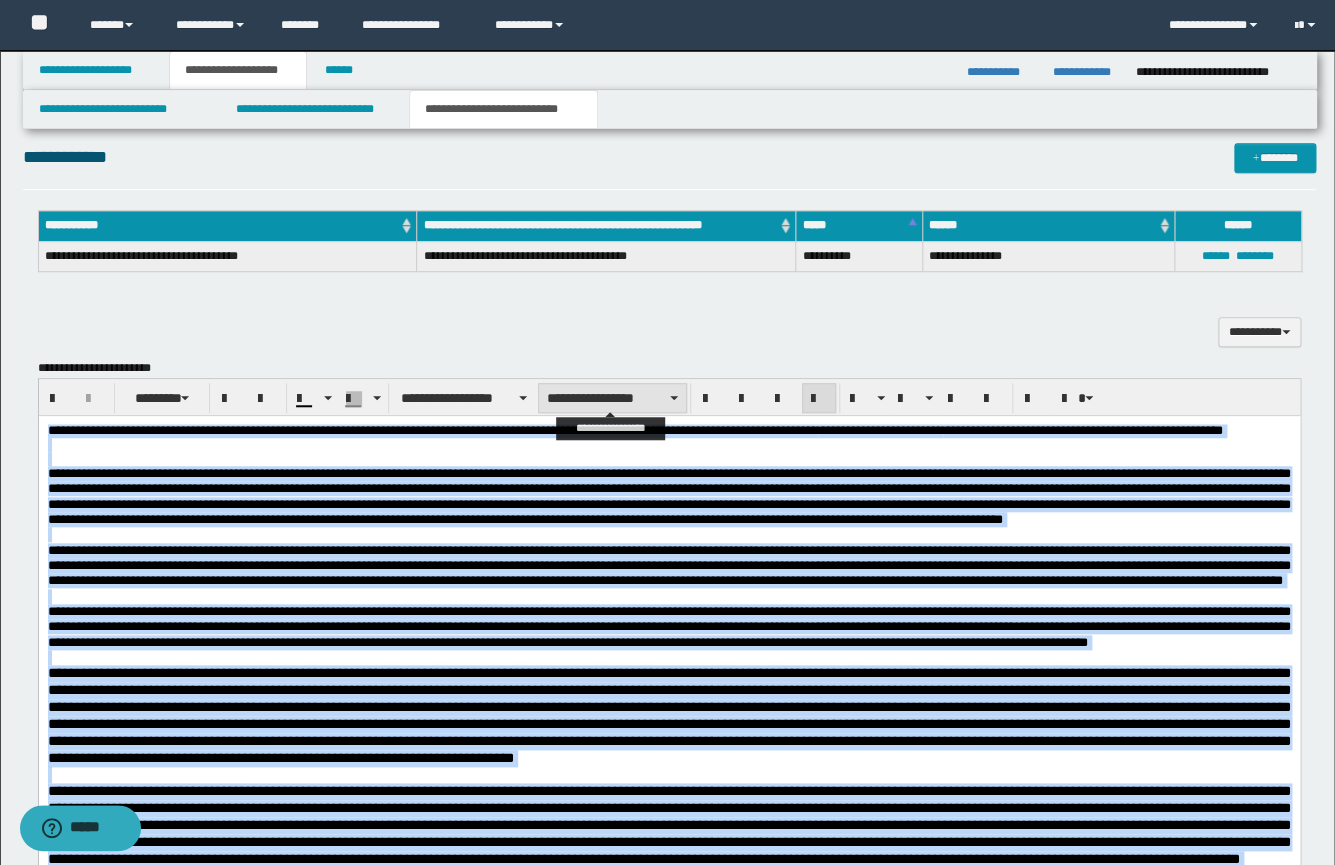 click on "**********" at bounding box center [612, 398] 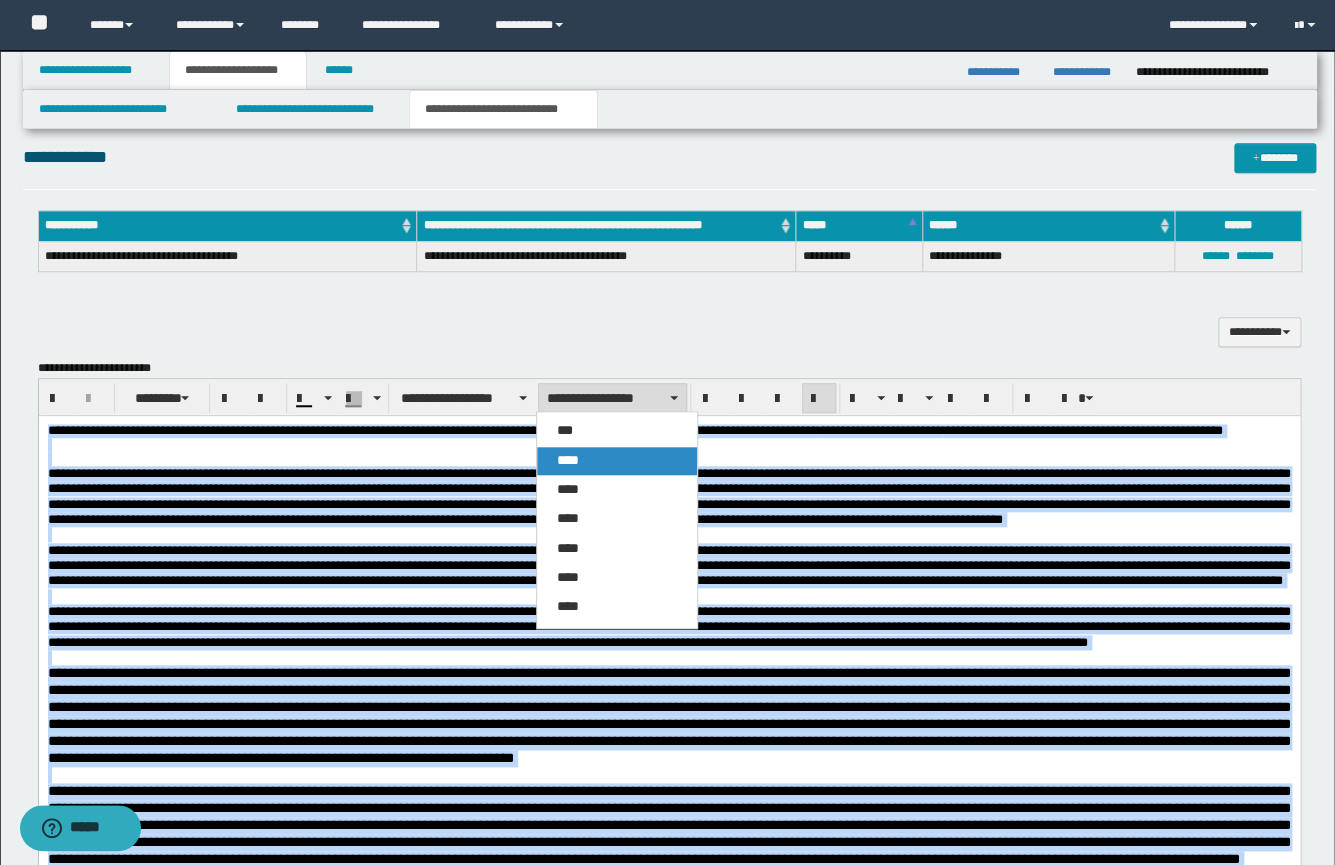 click on "****" at bounding box center (617, 461) 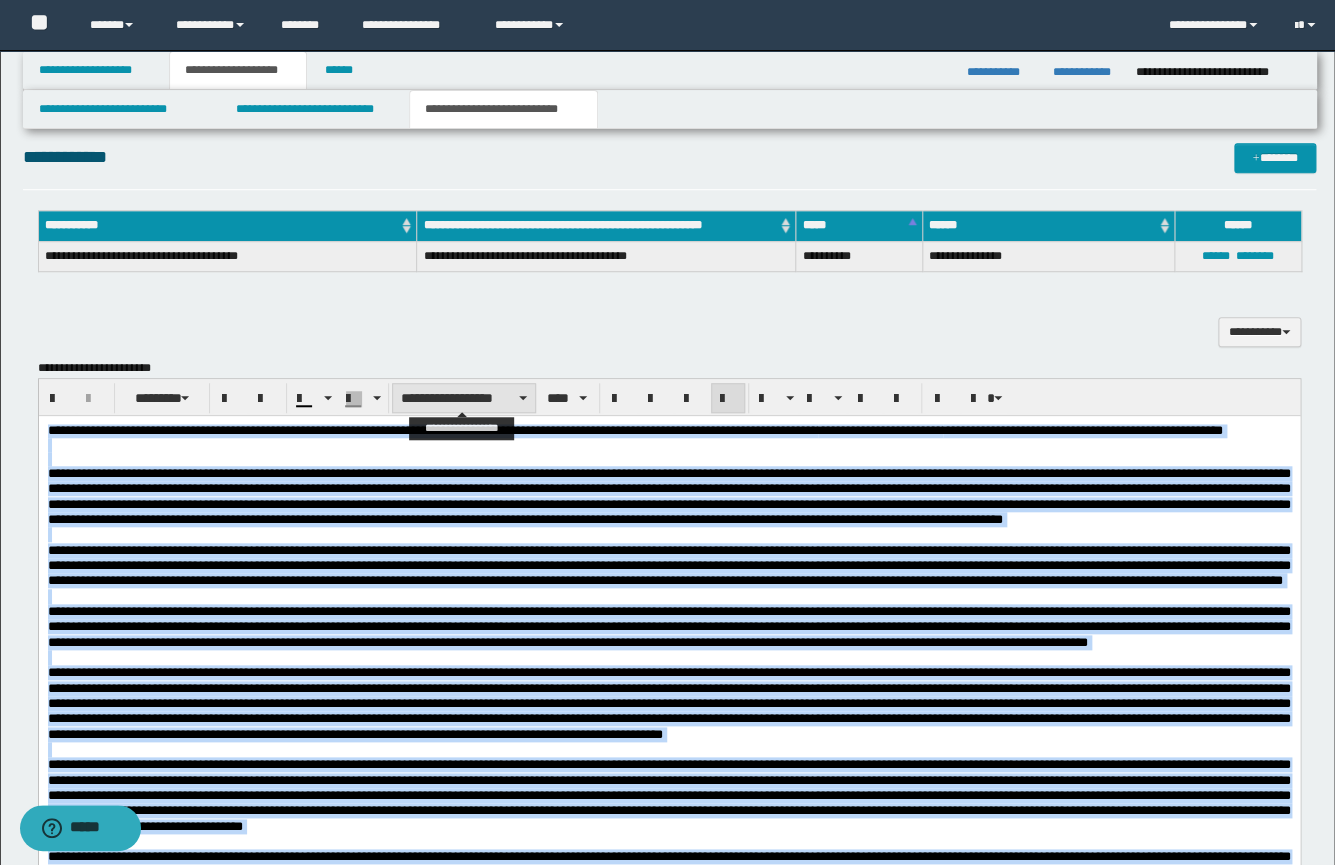 click on "**********" at bounding box center (464, 398) 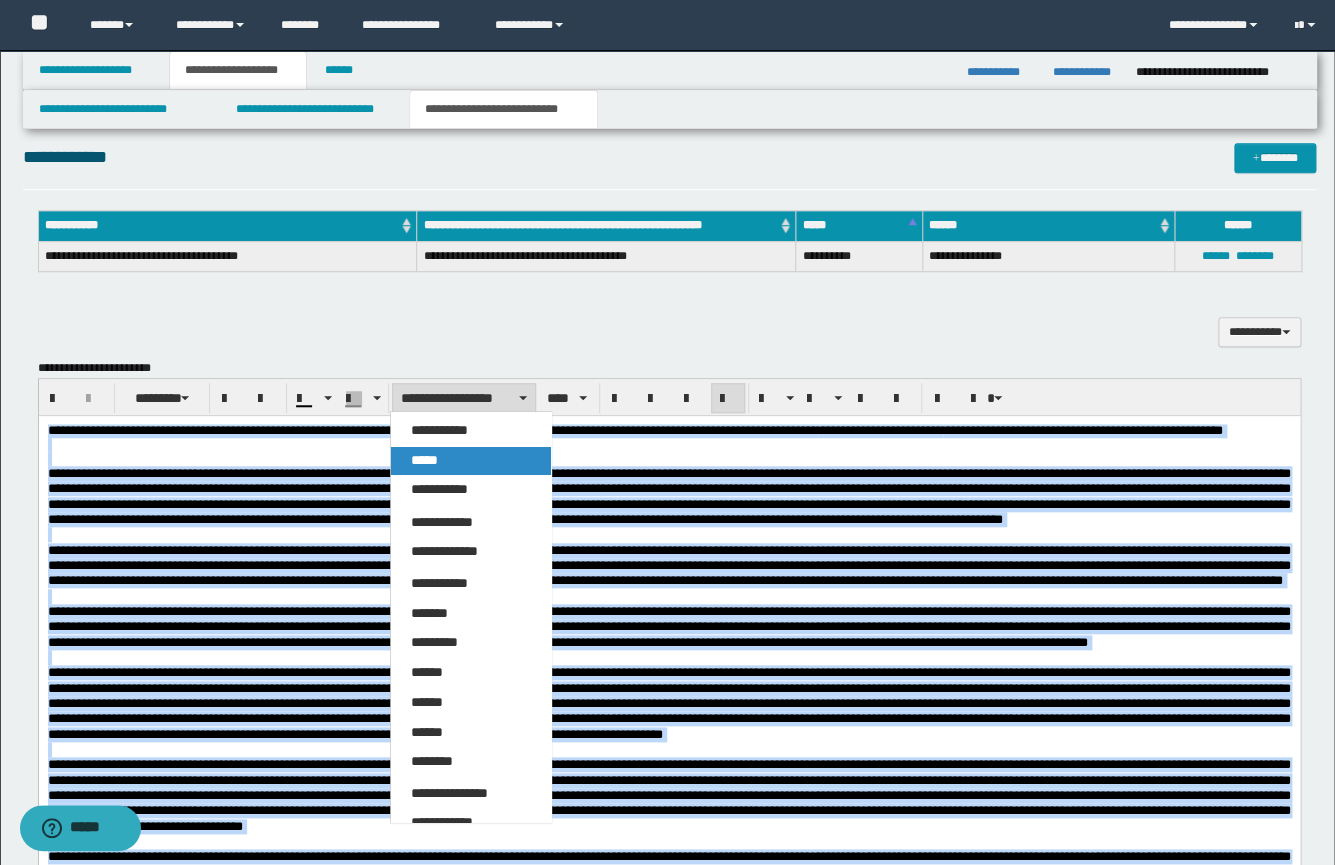 drag, startPoint x: 418, startPoint y: 466, endPoint x: 367, endPoint y: 2, distance: 466.79437 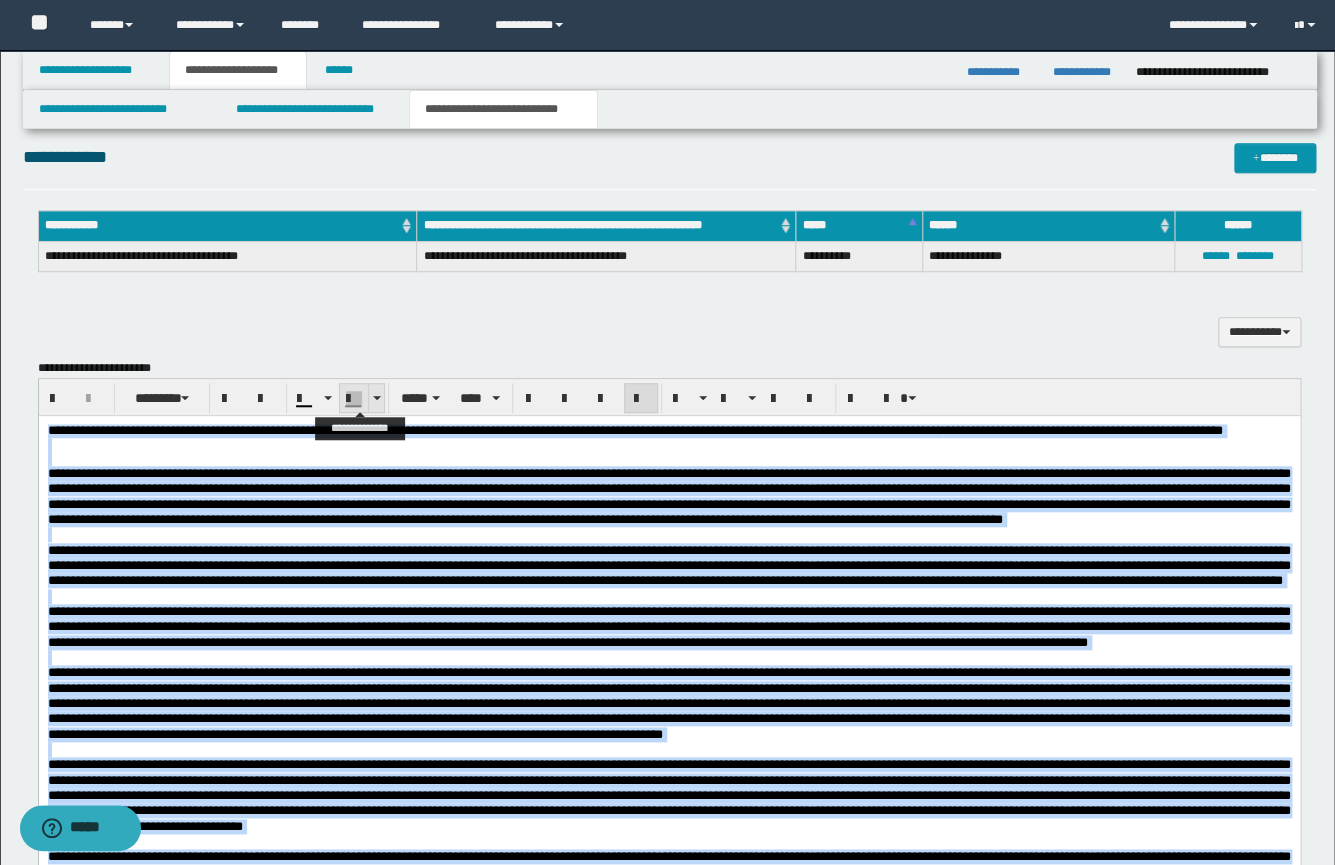 click at bounding box center [376, 398] 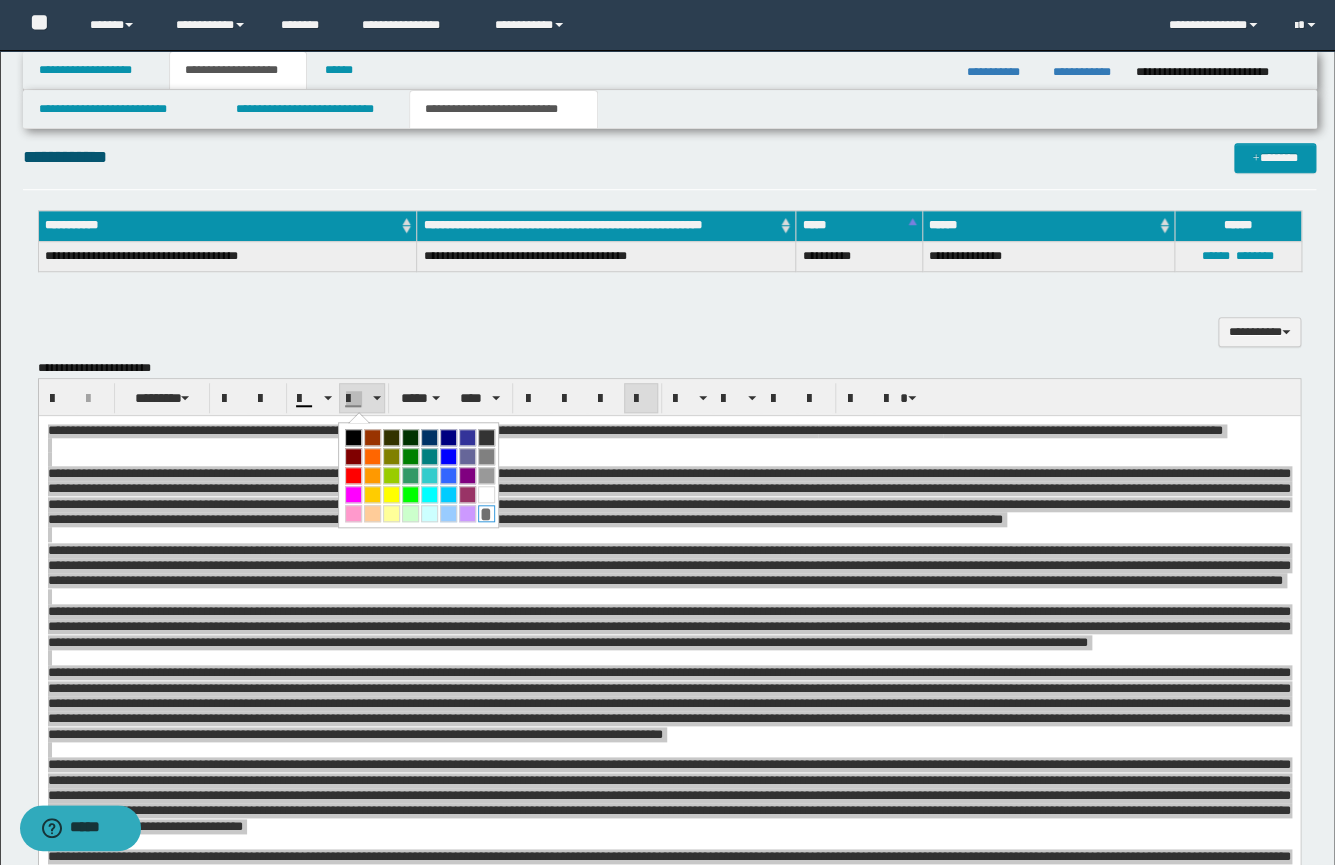 click on "*" at bounding box center [486, 513] 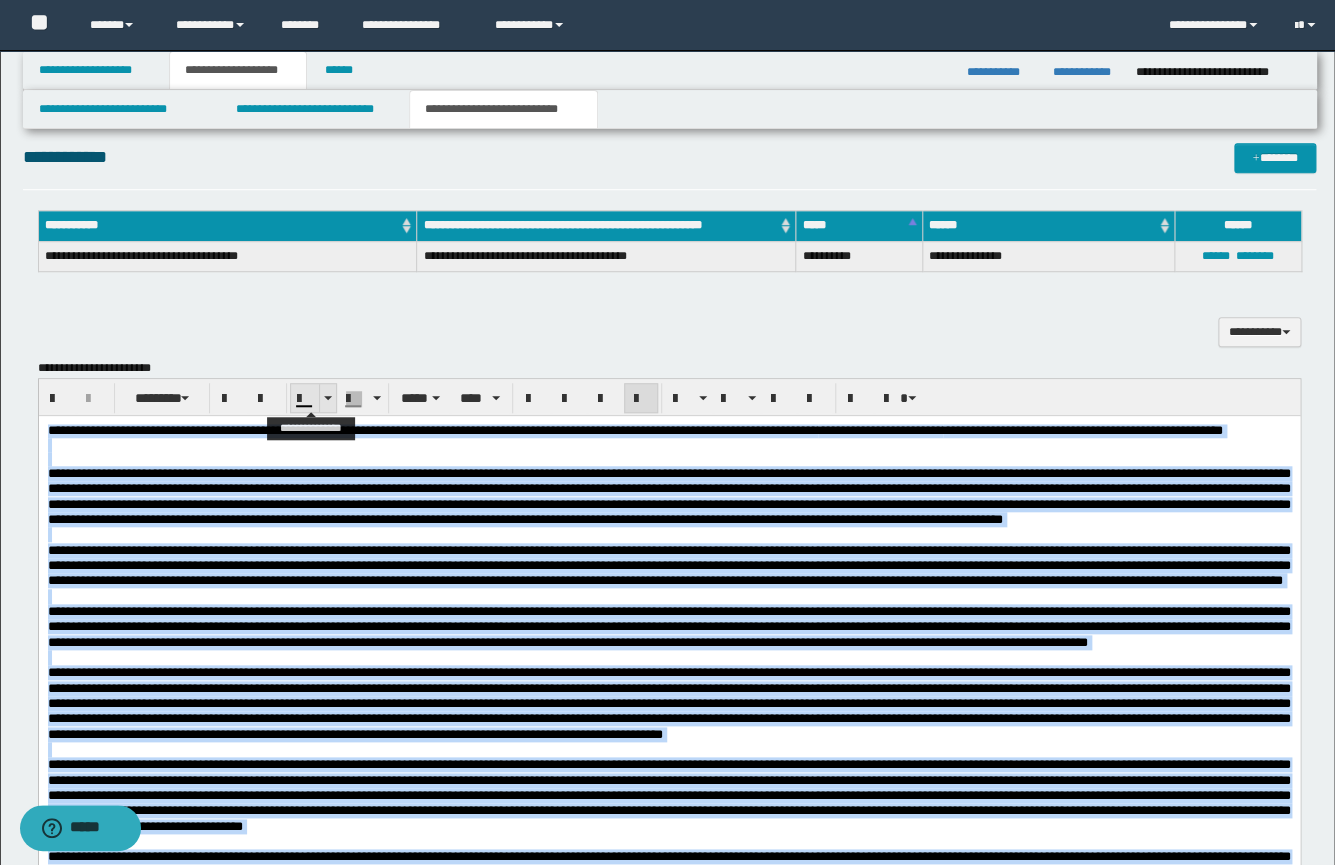 click at bounding box center [327, 398] 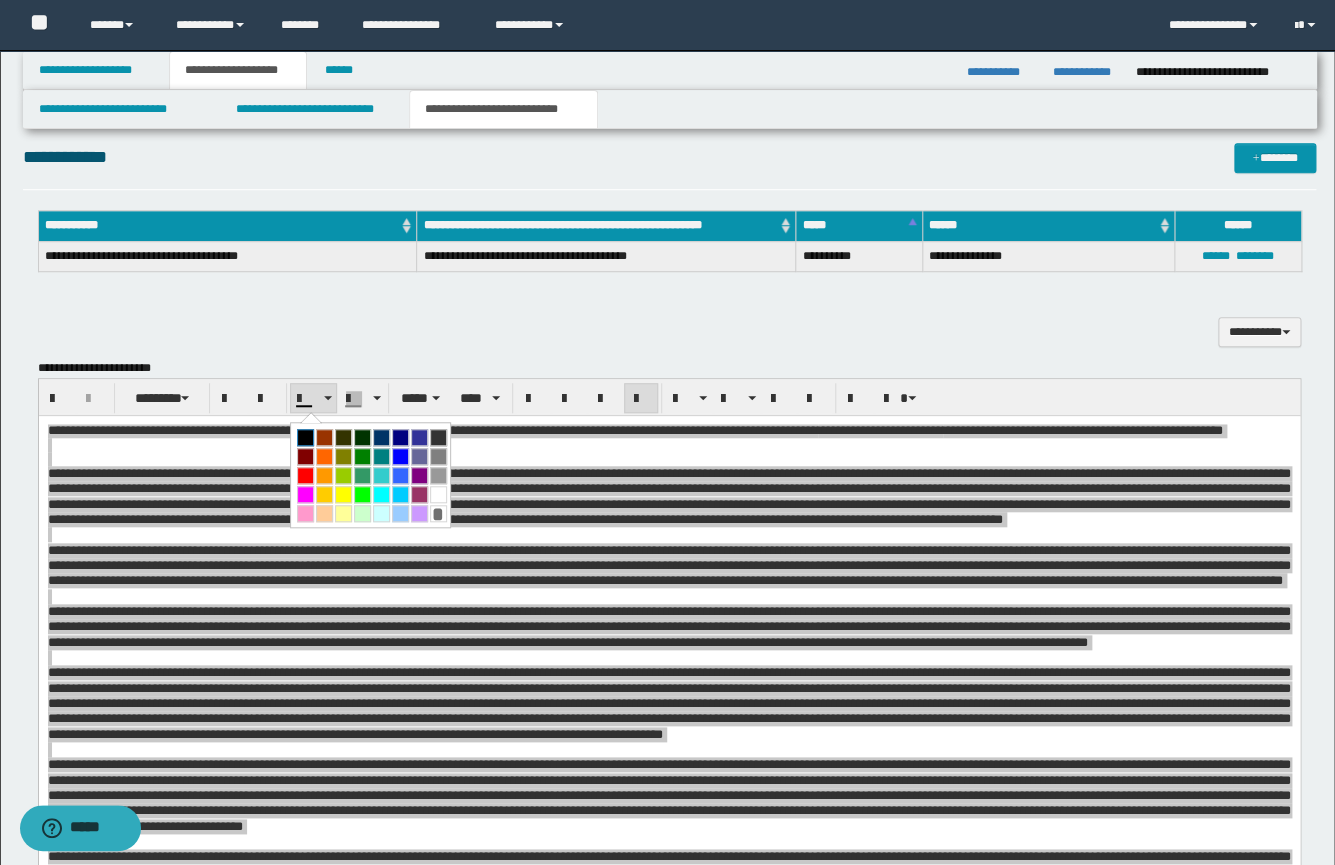 drag, startPoint x: 305, startPoint y: 436, endPoint x: 273, endPoint y: 21, distance: 416.2319 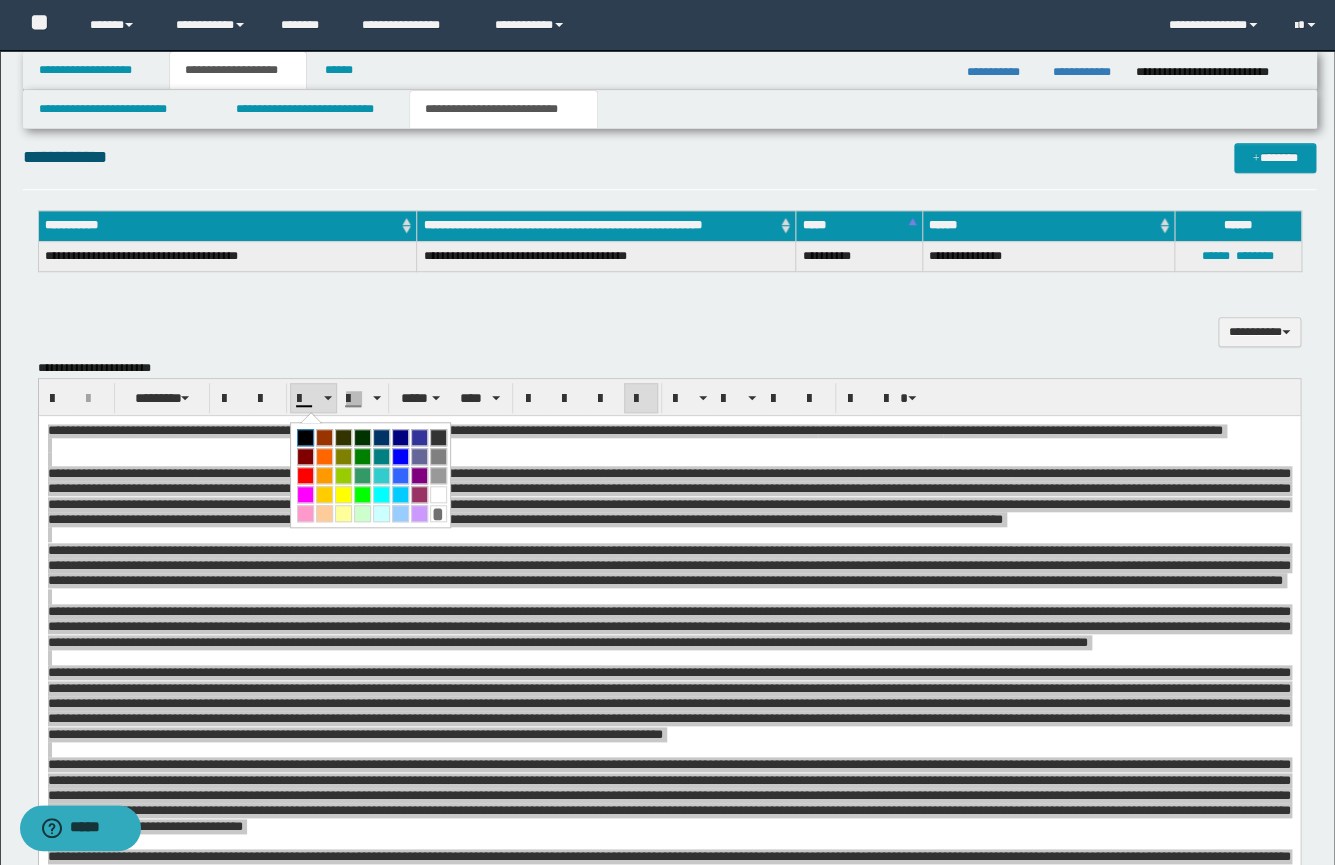click at bounding box center (305, 437) 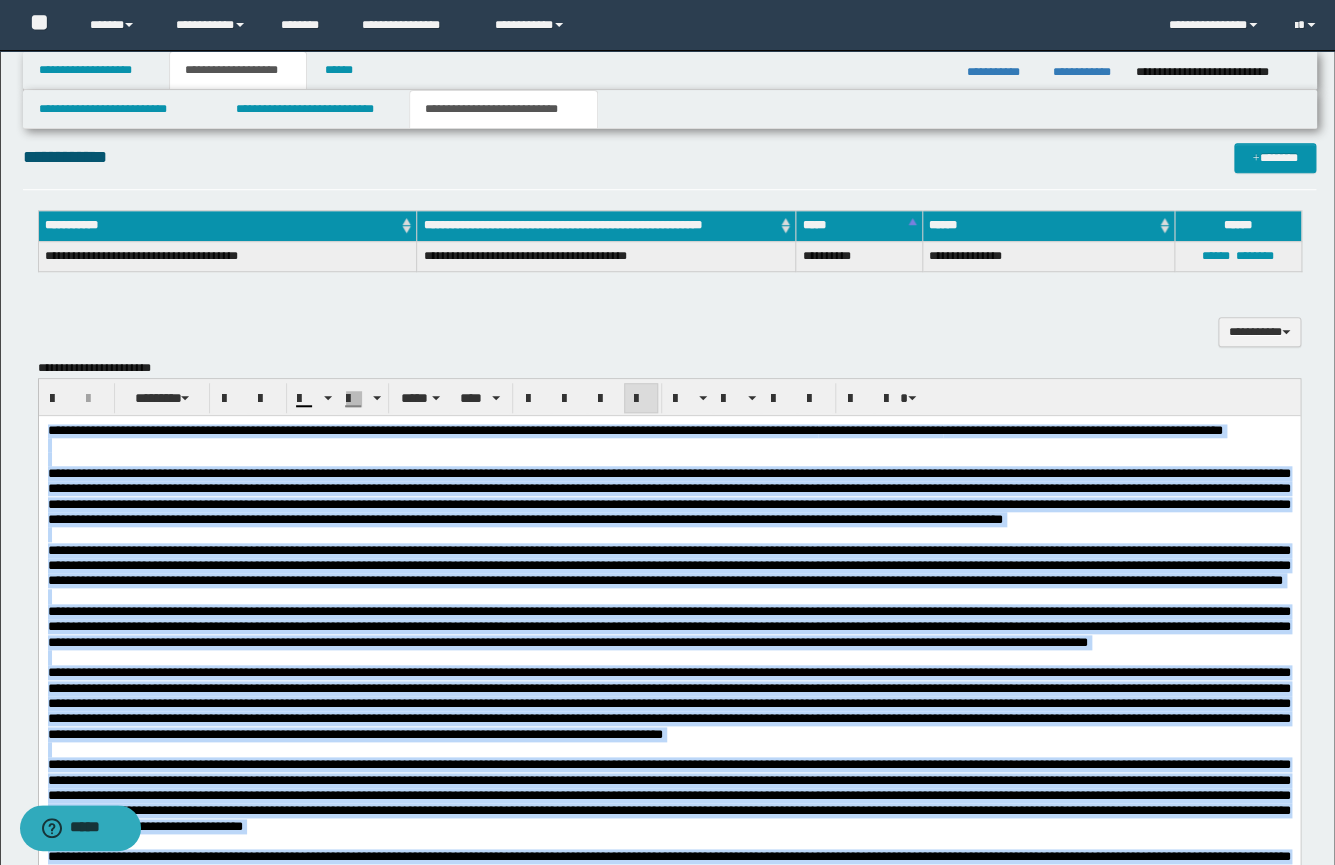 click on "**********" at bounding box center [668, 496] 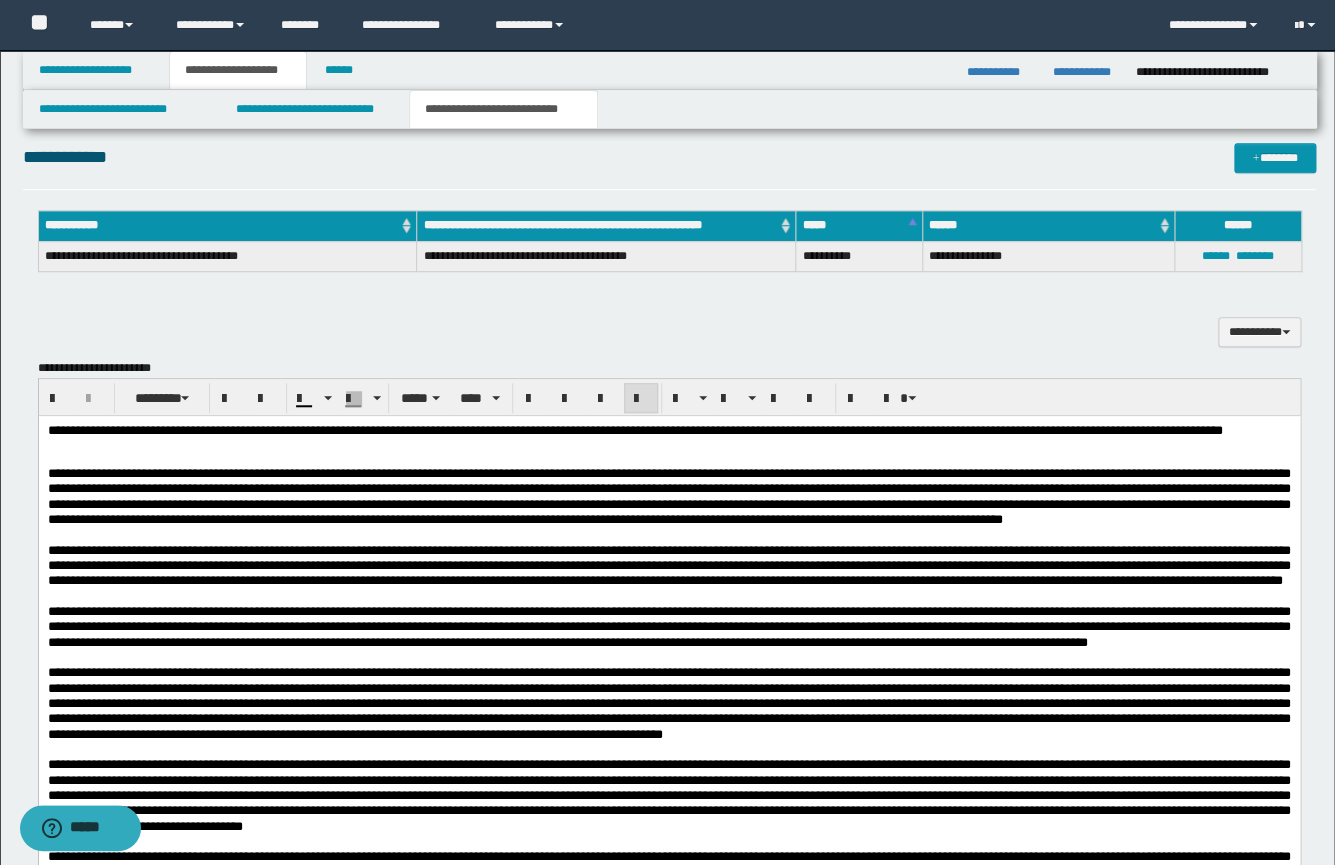 click at bounding box center (668, 445) 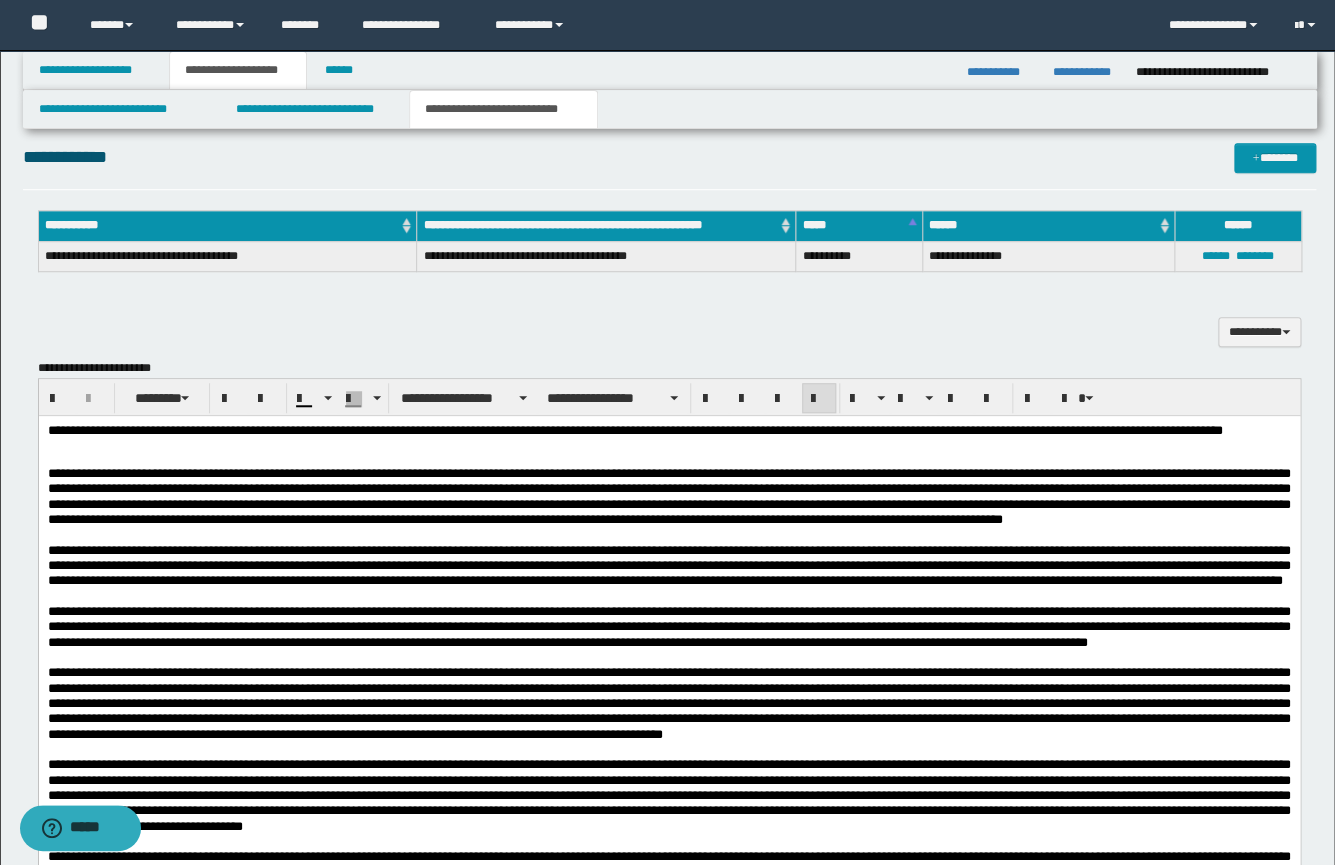 click at bounding box center [668, 459] 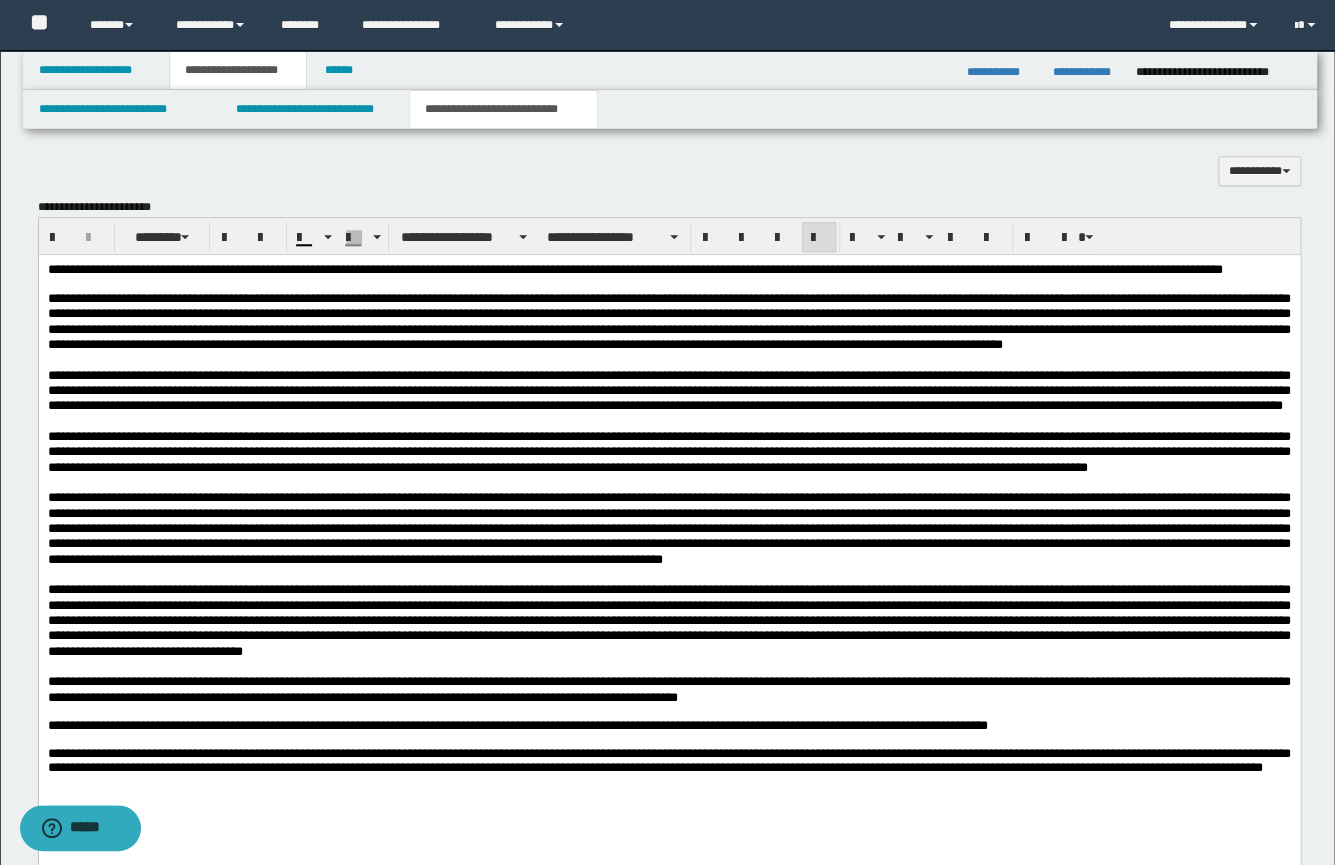 scroll, scrollTop: 576, scrollLeft: 0, axis: vertical 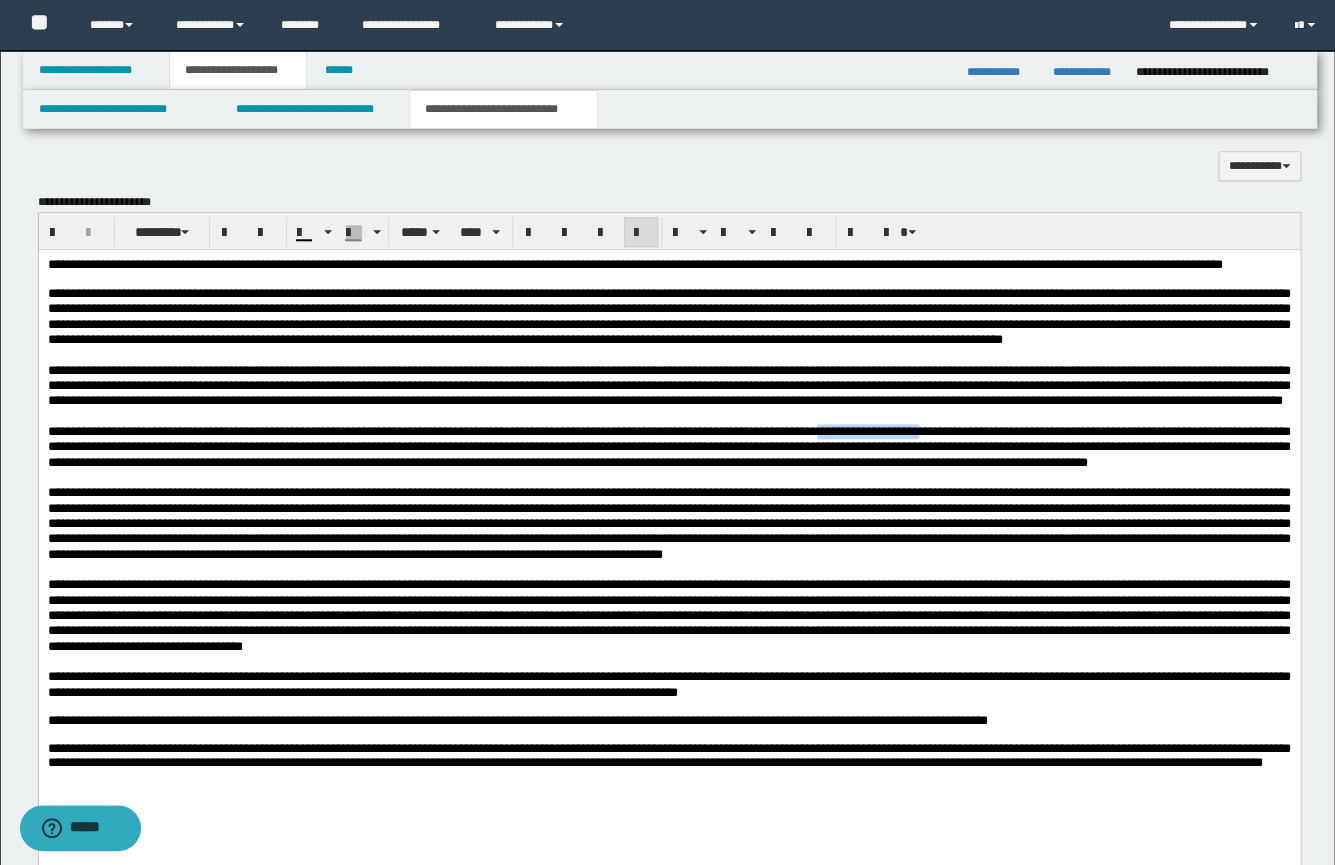 drag, startPoint x: 1096, startPoint y: 474, endPoint x: 976, endPoint y: 473, distance: 120.004166 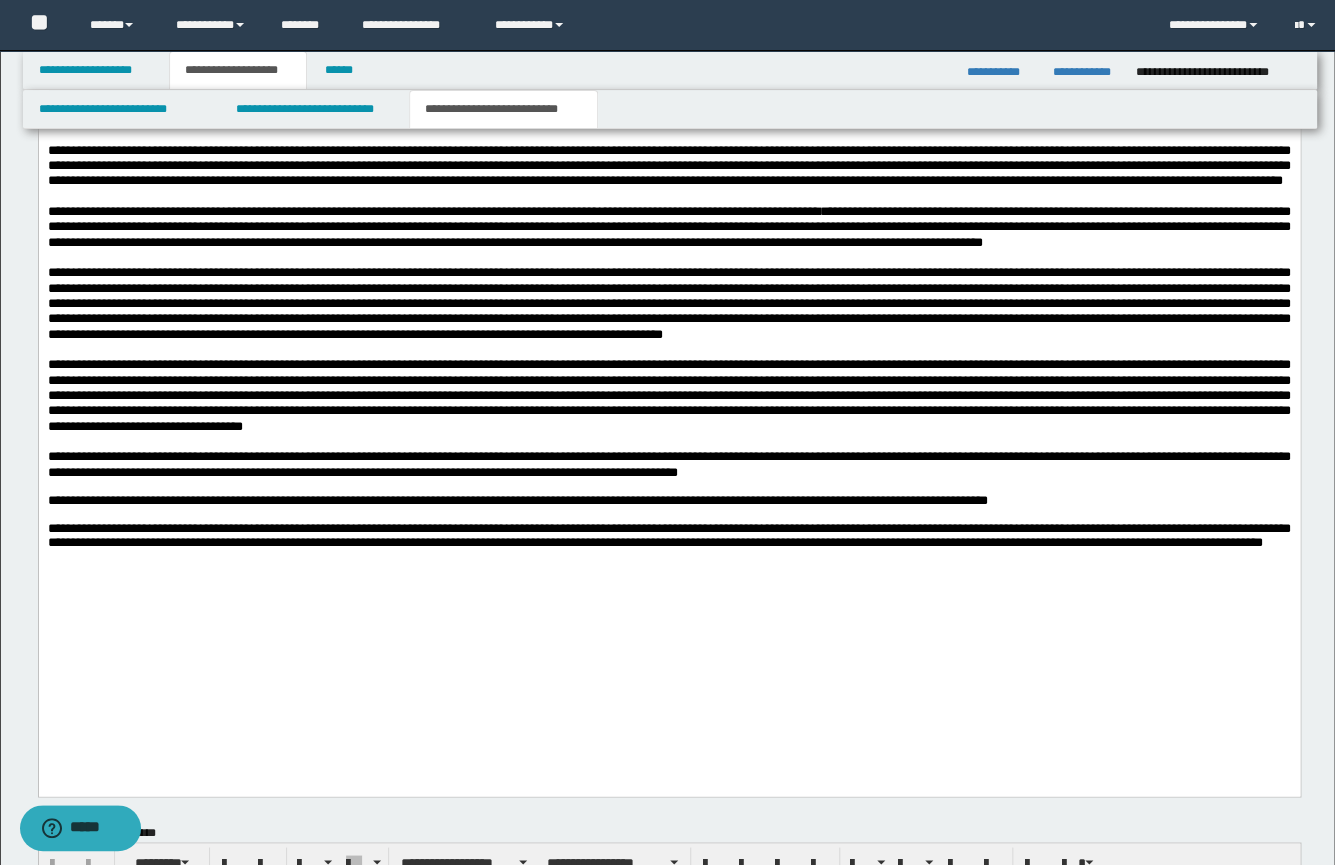 scroll, scrollTop: 910, scrollLeft: 0, axis: vertical 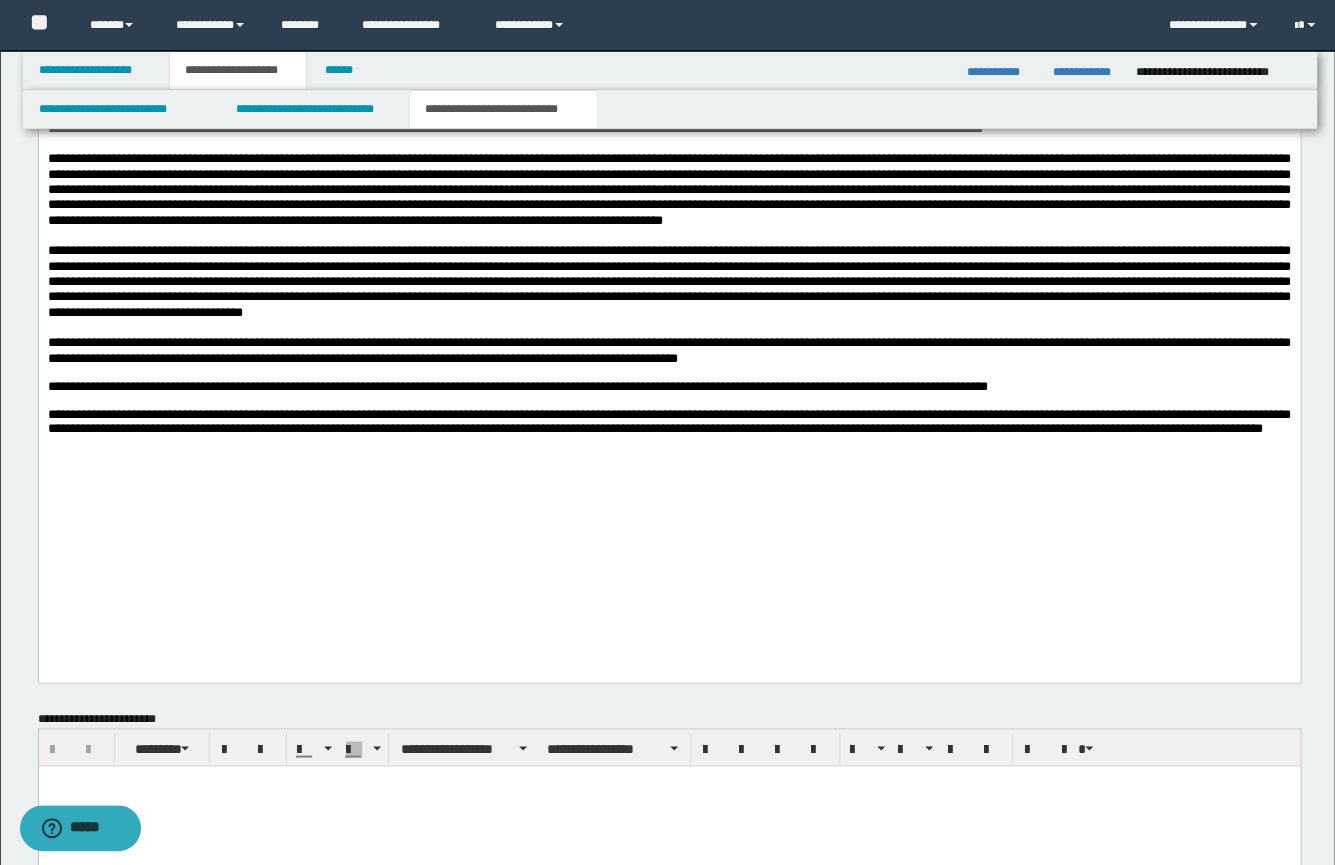 click on "**********" at bounding box center (668, 226) 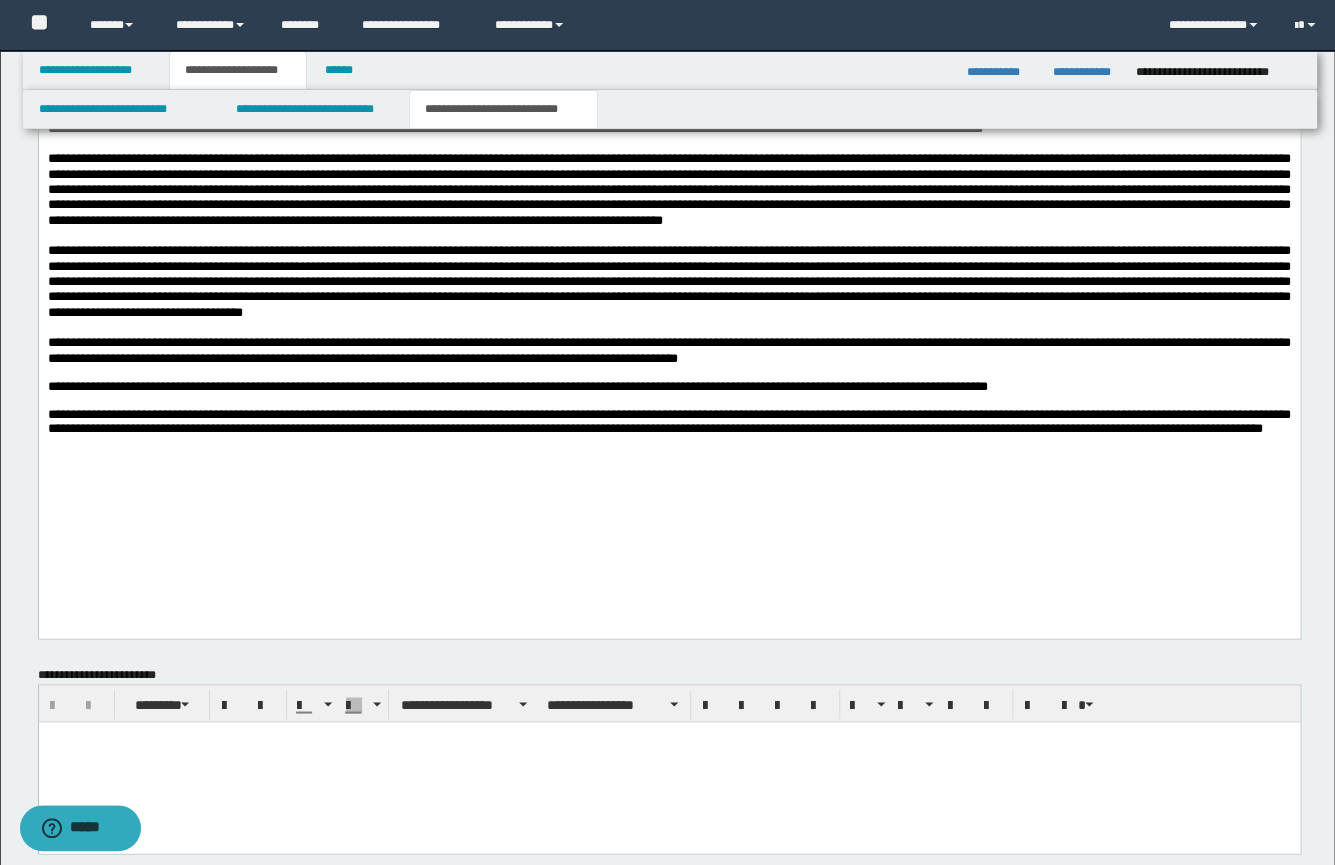 click on "**********" at bounding box center (668, 205) 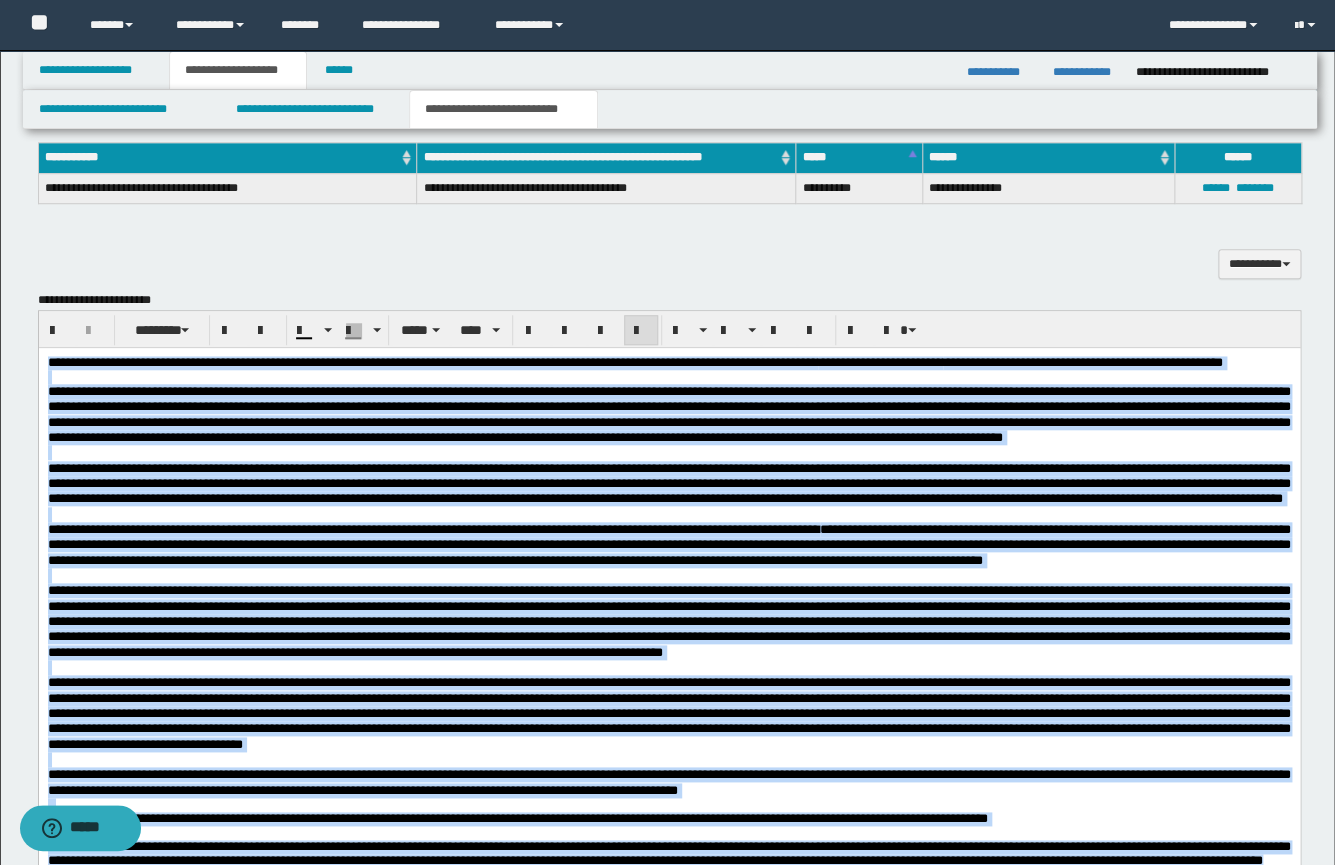 scroll, scrollTop: 366, scrollLeft: 0, axis: vertical 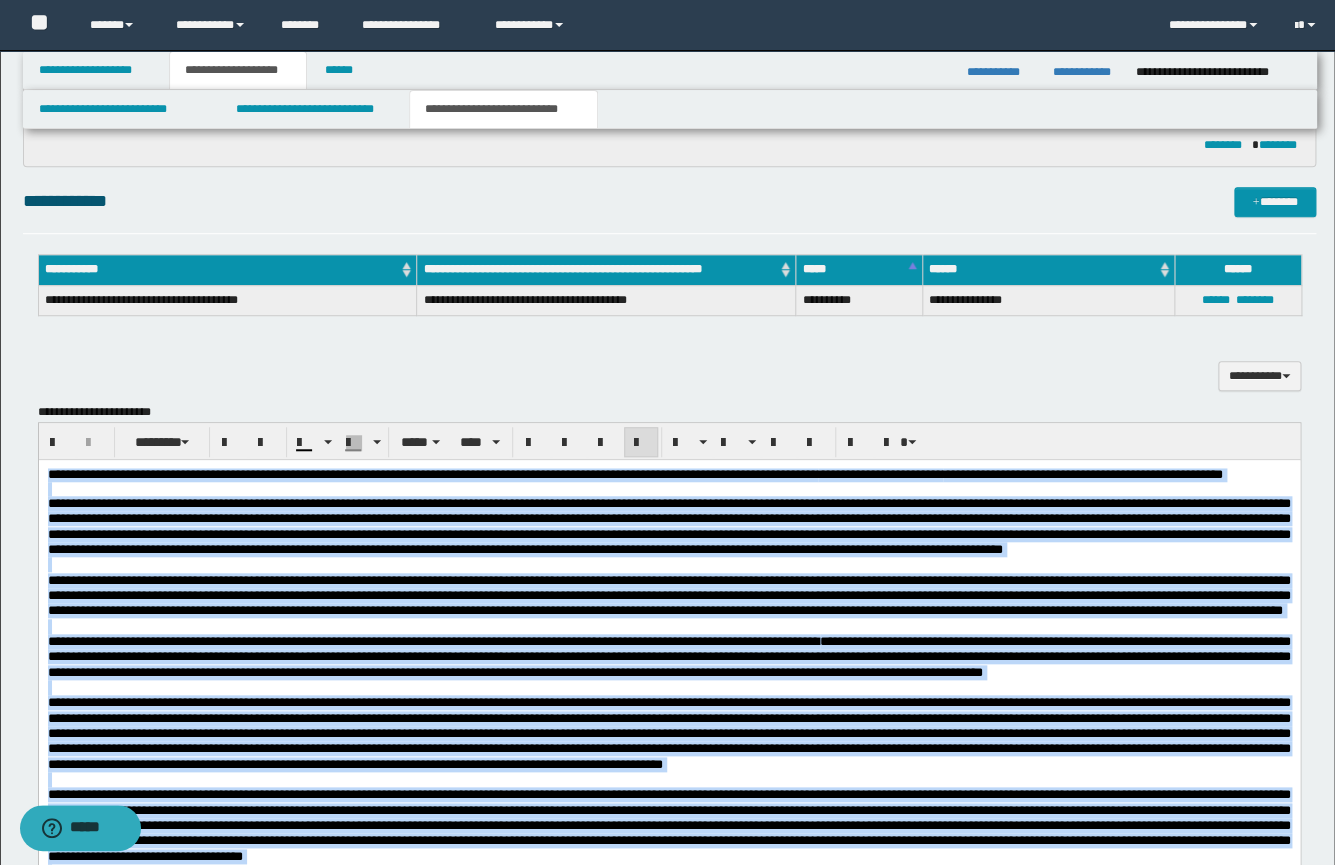 drag, startPoint x: 555, startPoint y: 1088, endPoint x: -1, endPoint y: 387, distance: 894.72736 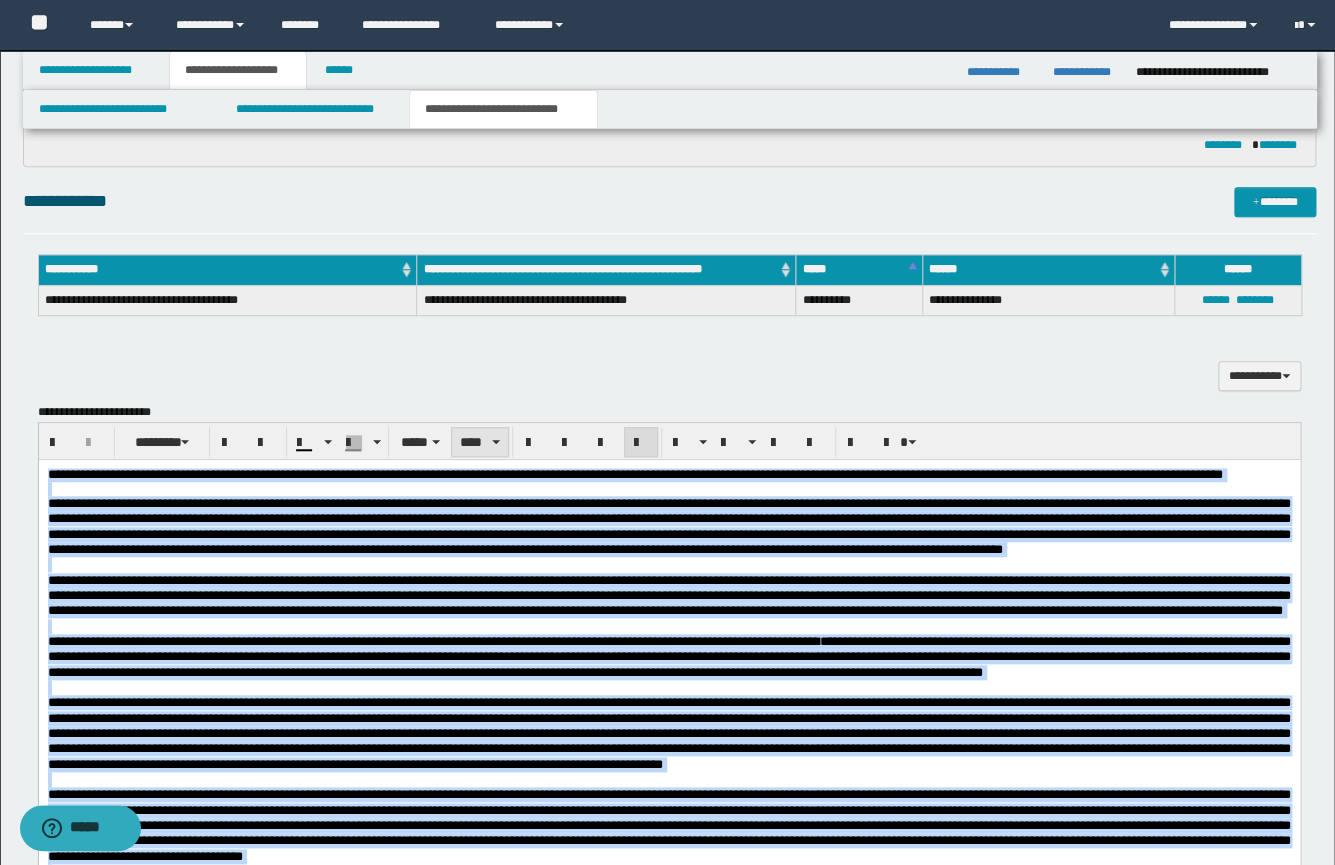 click on "****" at bounding box center [480, 442] 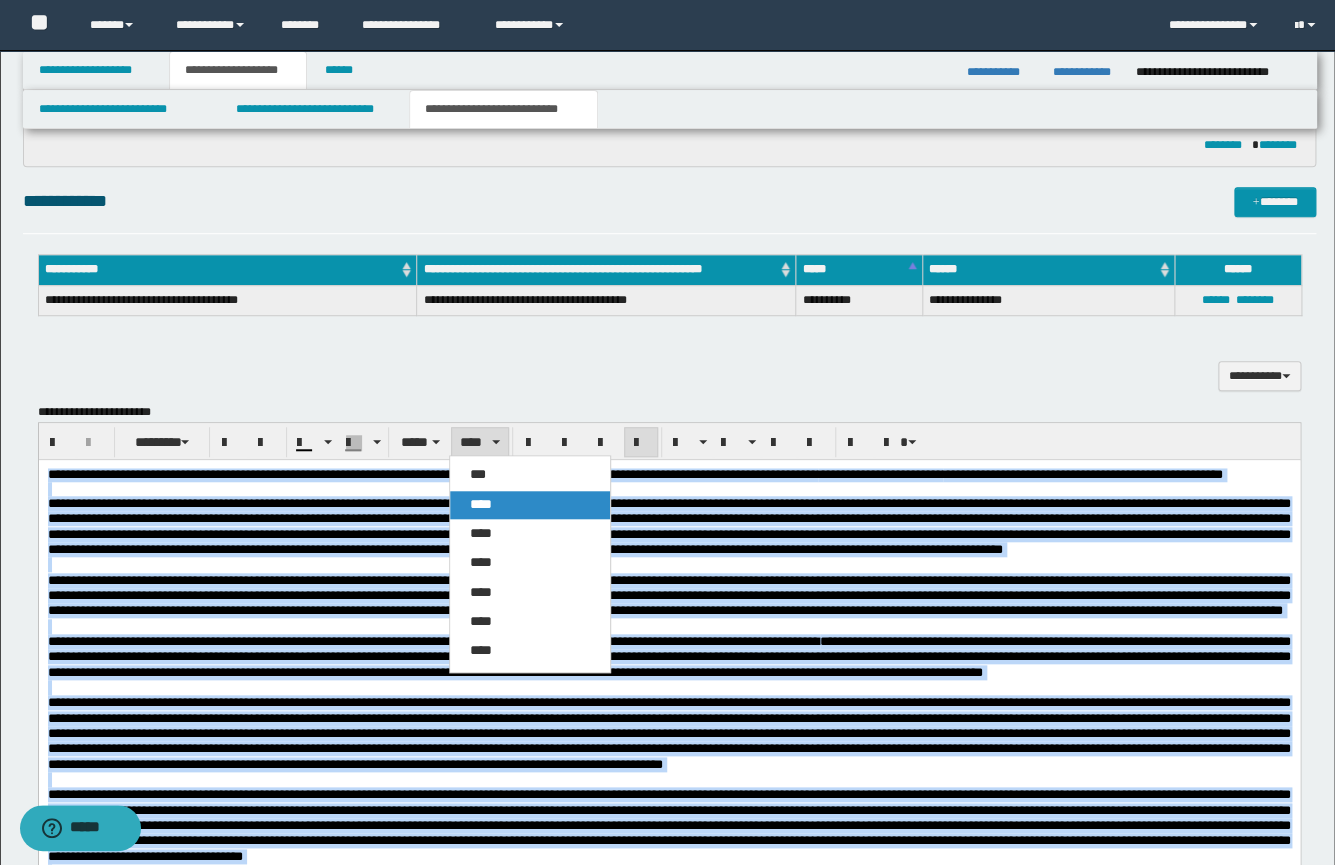 click on "****" at bounding box center (481, 504) 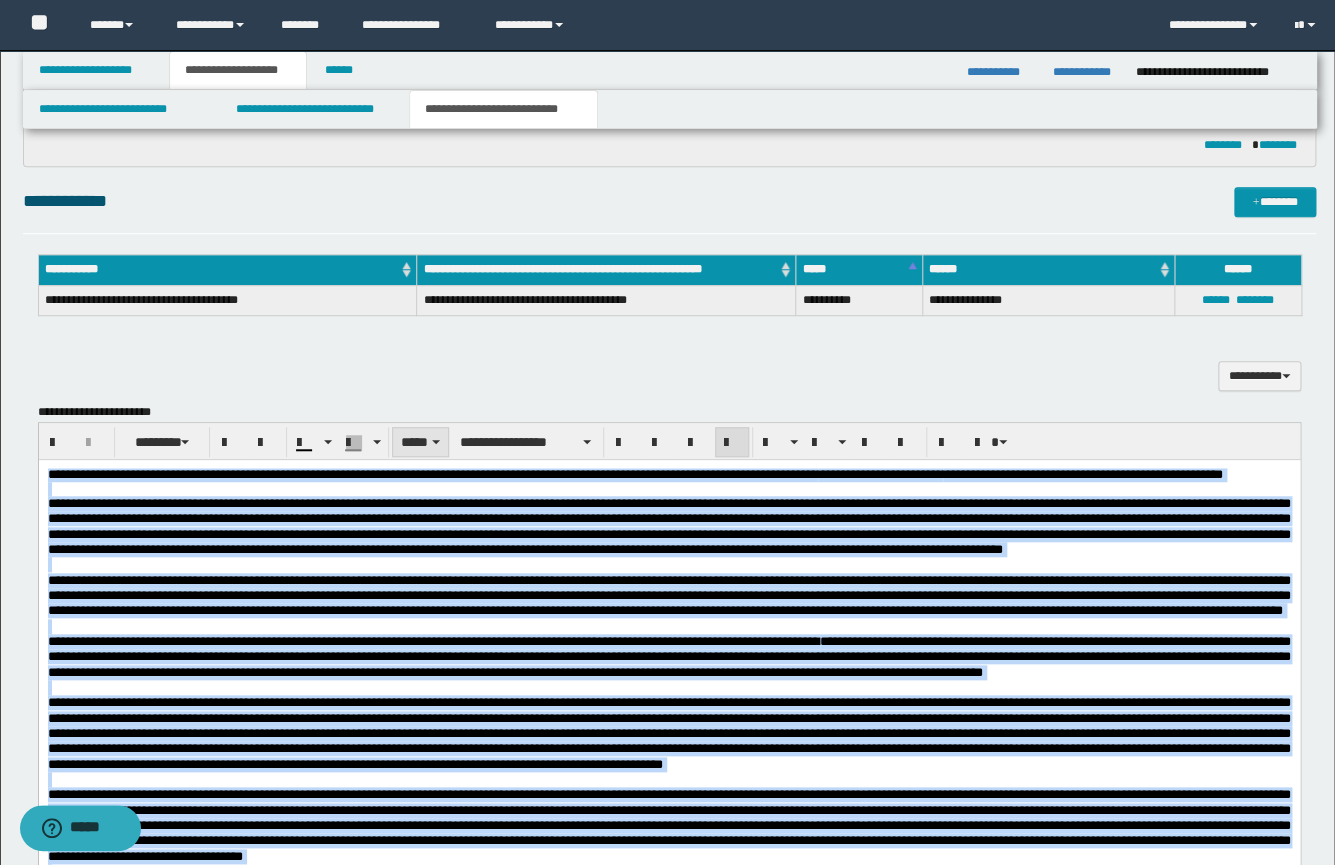 click on "*****" at bounding box center [420, 442] 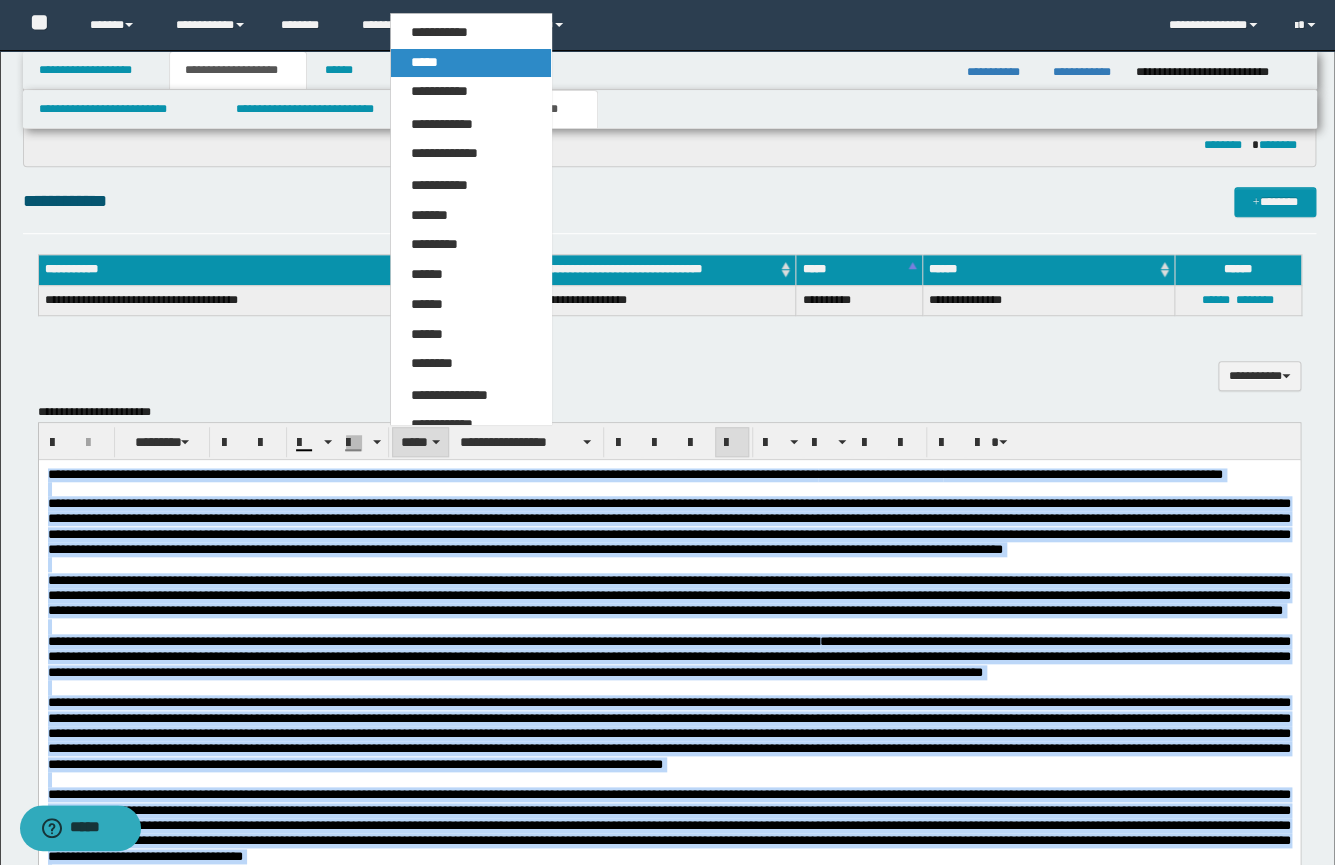 click on "*****" at bounding box center (471, 63) 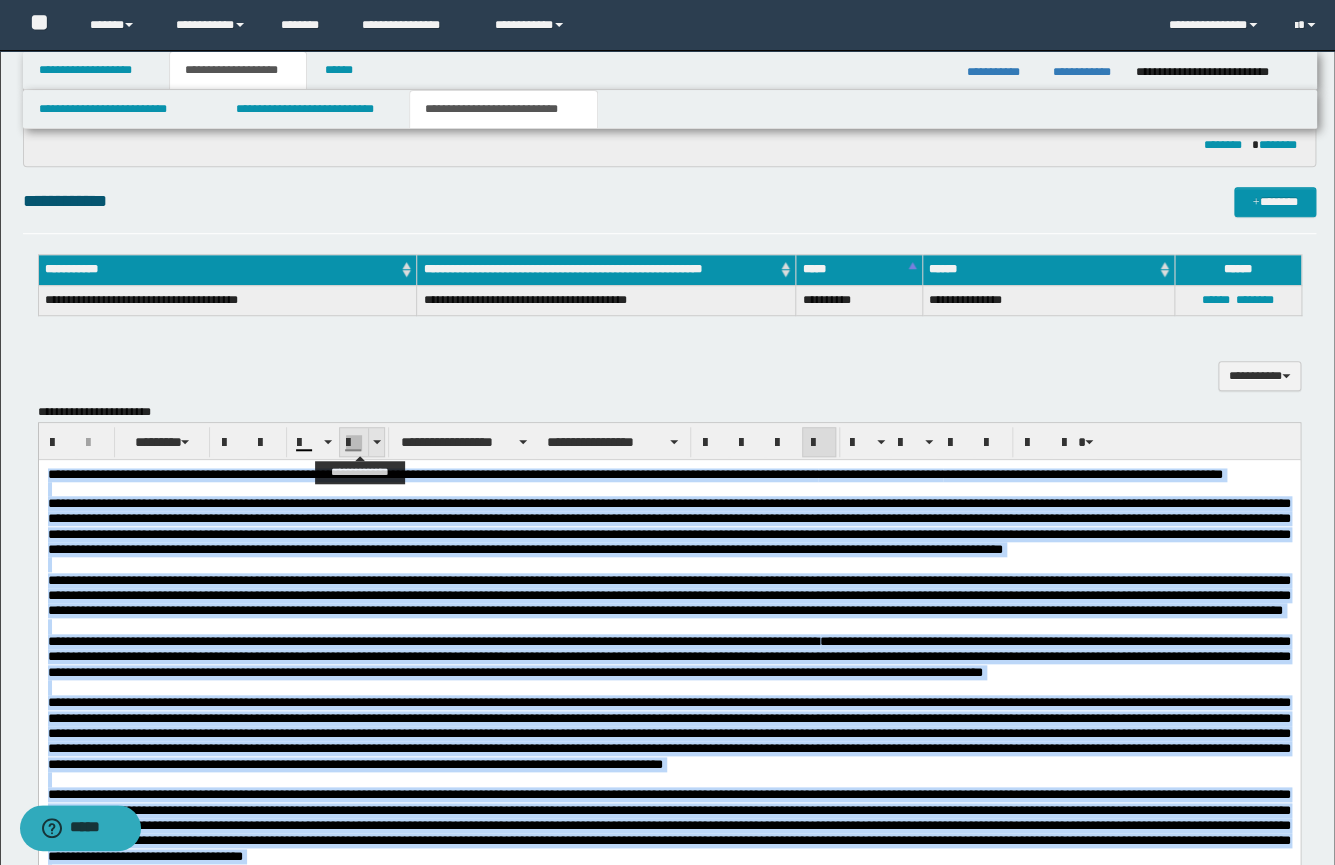 click at bounding box center (377, 442) 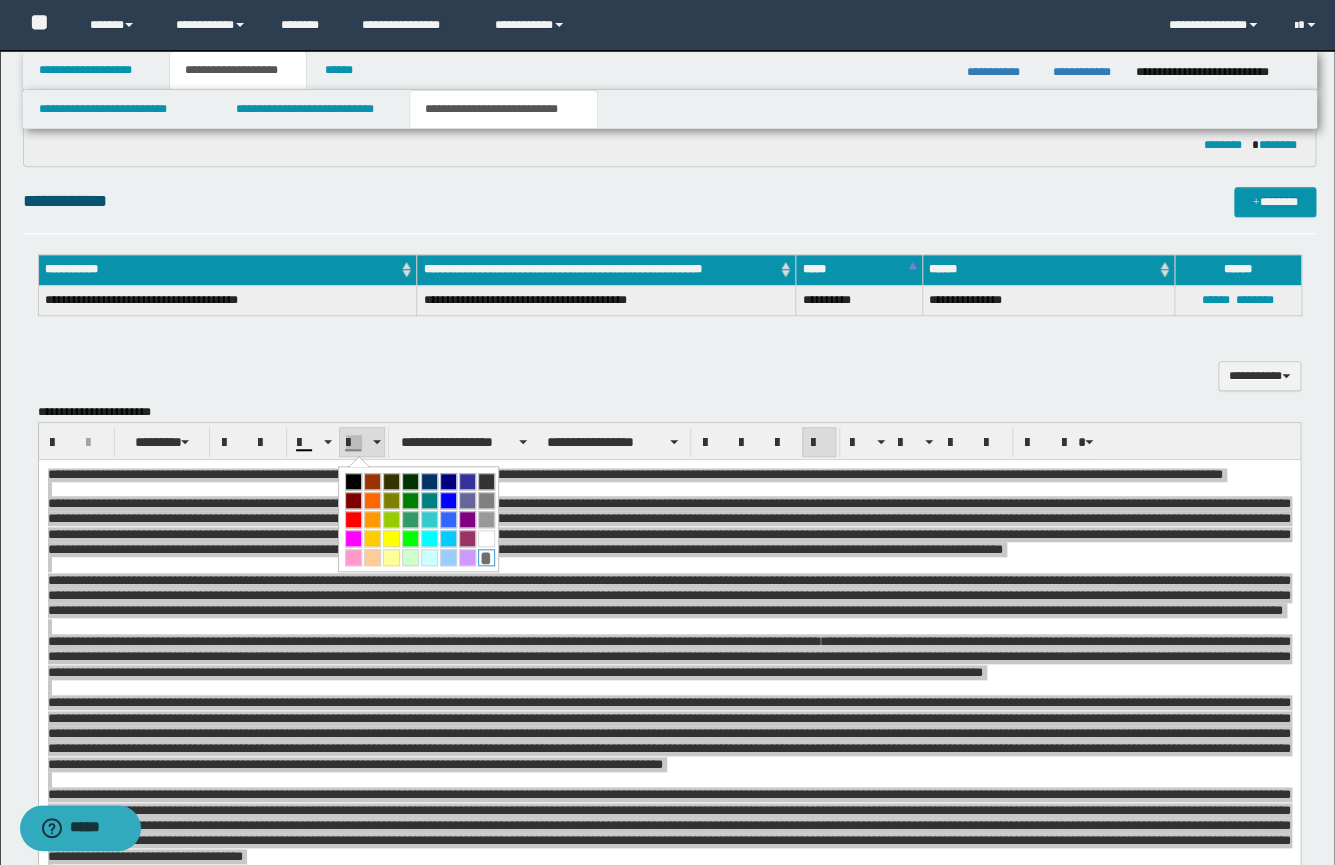 drag, startPoint x: 486, startPoint y: 563, endPoint x: 315, endPoint y: 37, distance: 553.09766 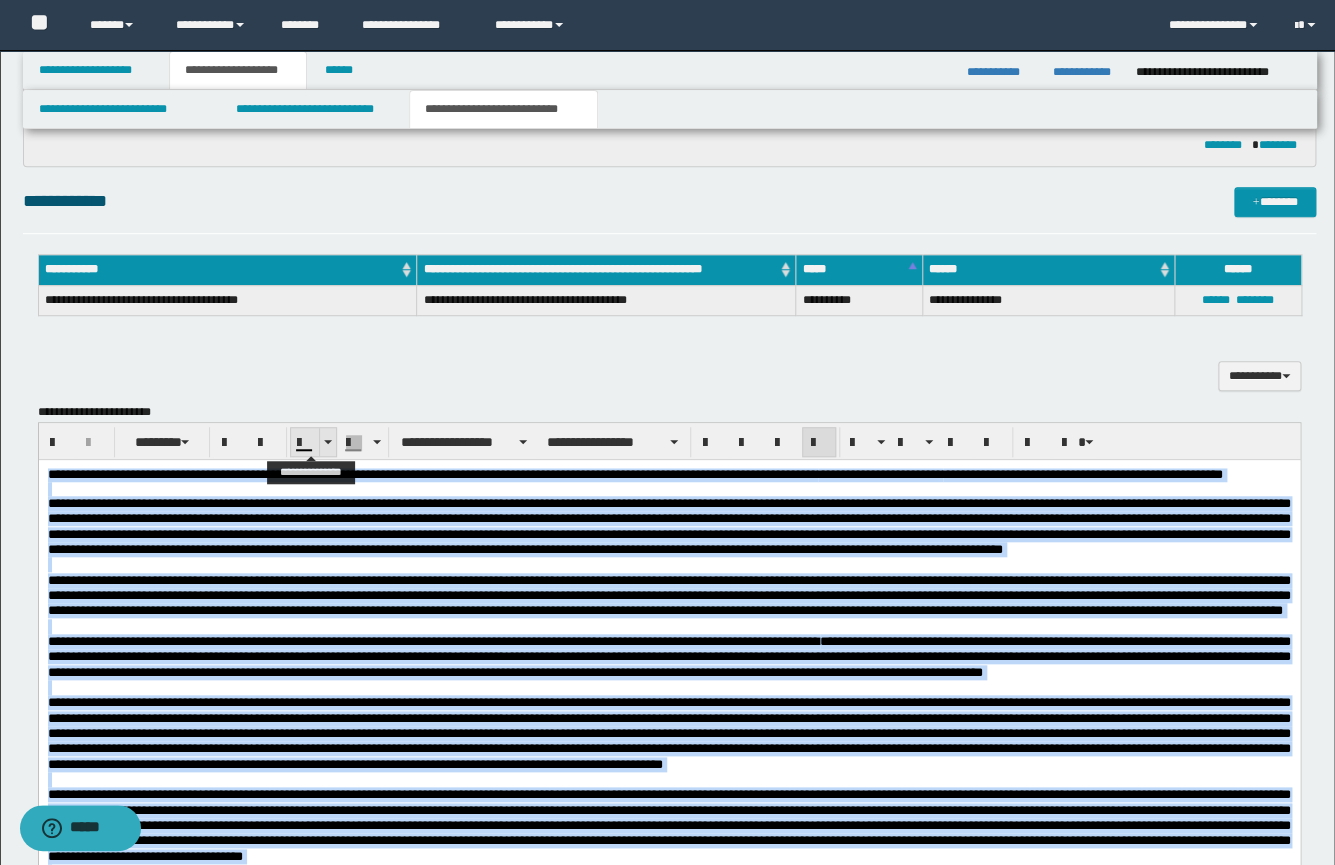click at bounding box center [327, 442] 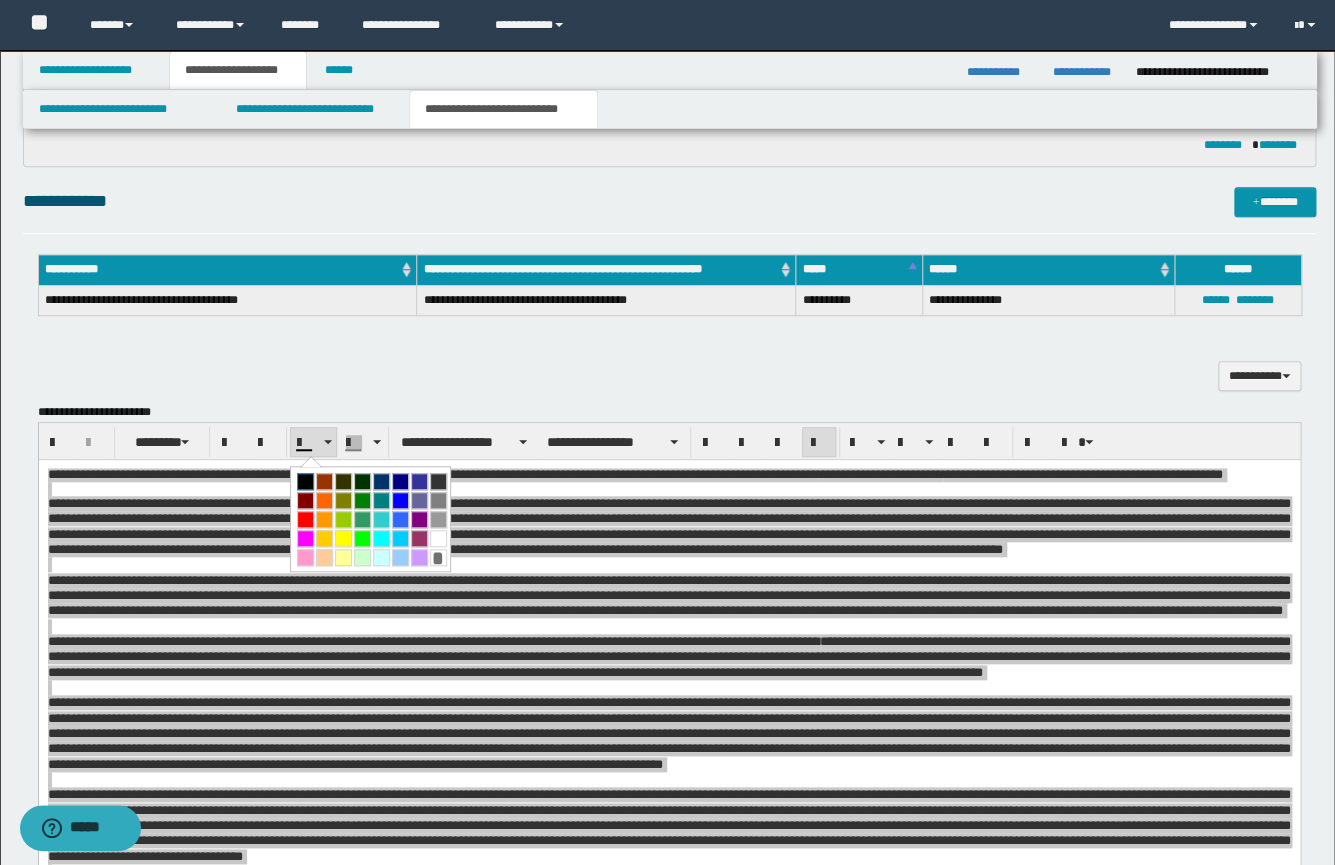 click at bounding box center (305, 481) 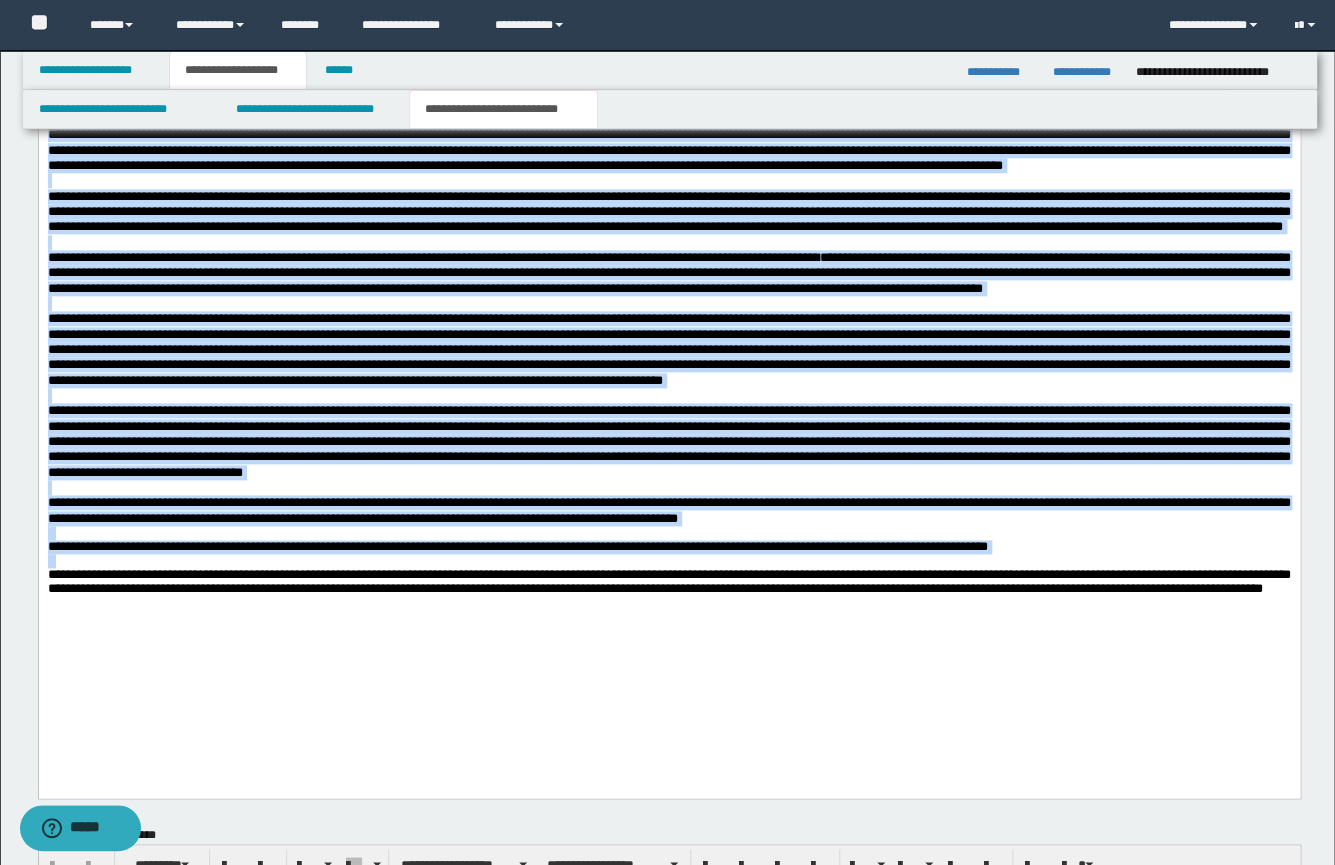 scroll, scrollTop: 760, scrollLeft: 0, axis: vertical 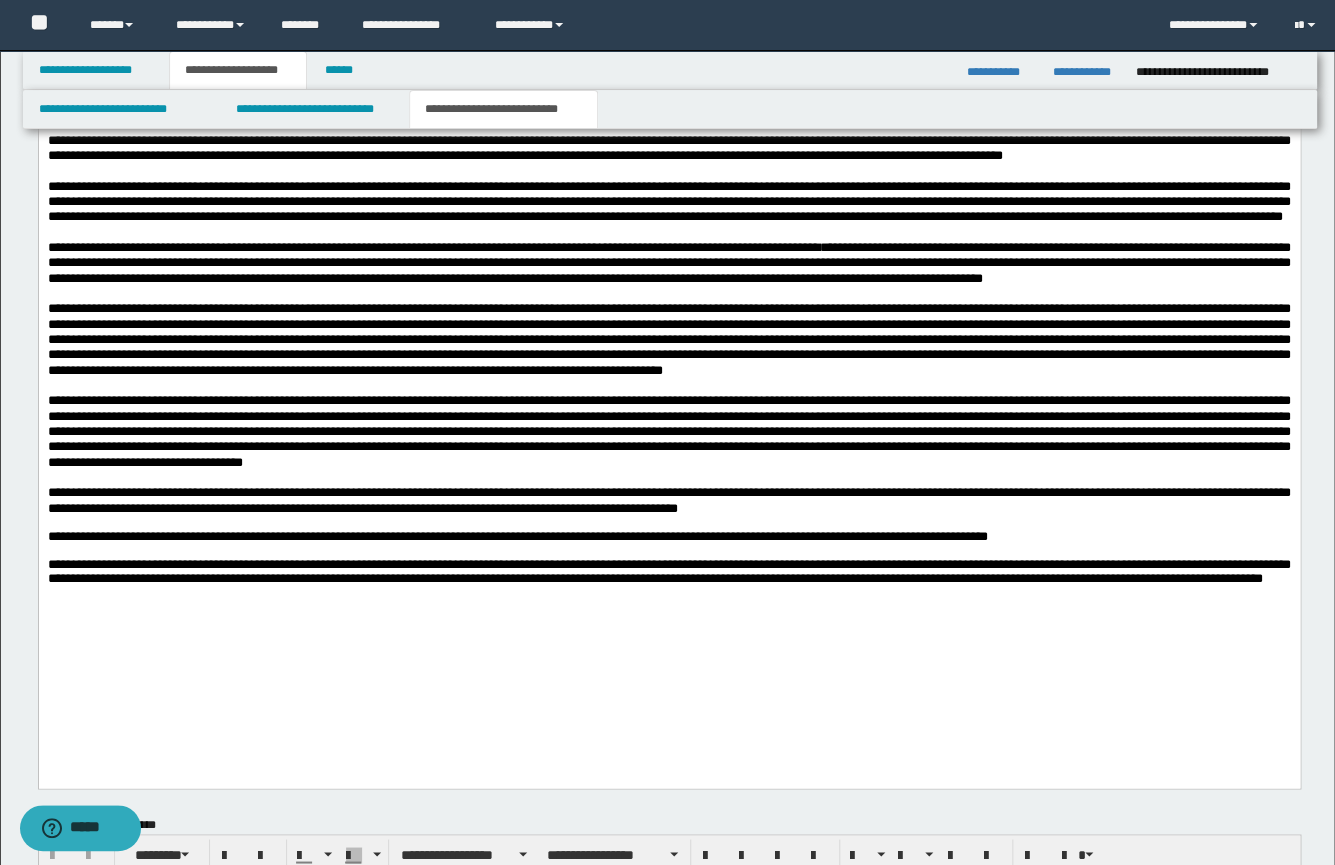 click at bounding box center (668, 384) 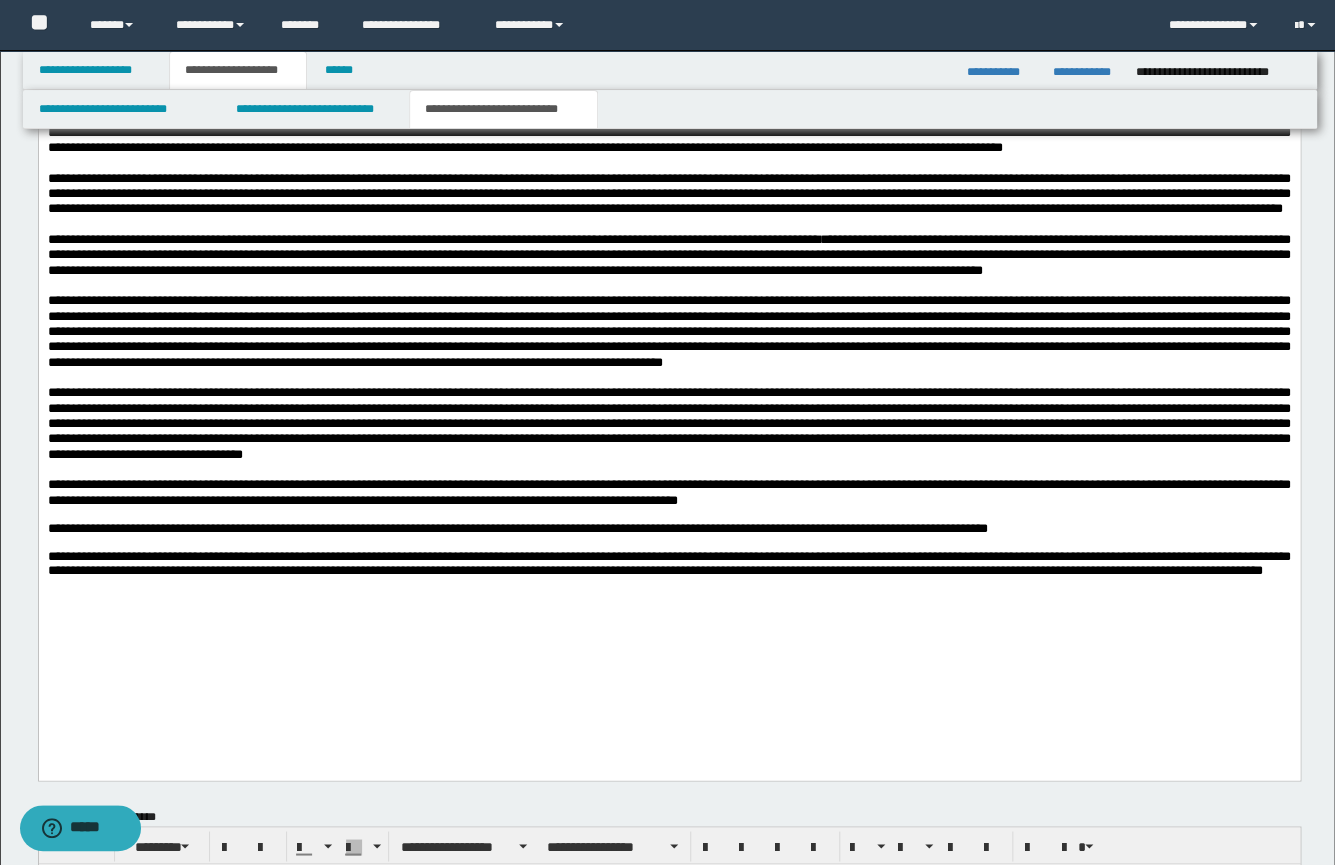 scroll, scrollTop: 771, scrollLeft: 0, axis: vertical 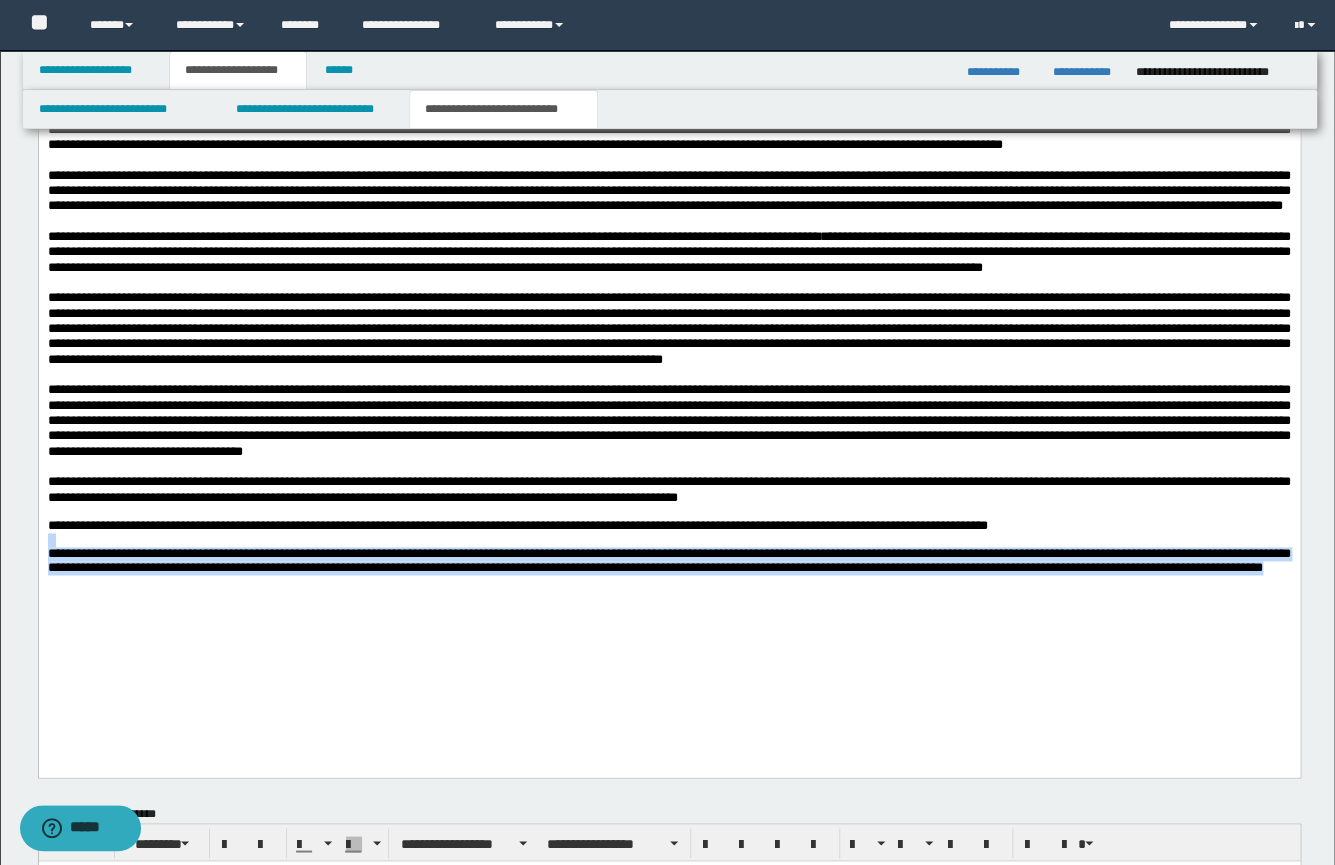 drag, startPoint x: 451, startPoint y: 659, endPoint x: 46, endPoint y: 666, distance: 405.0605 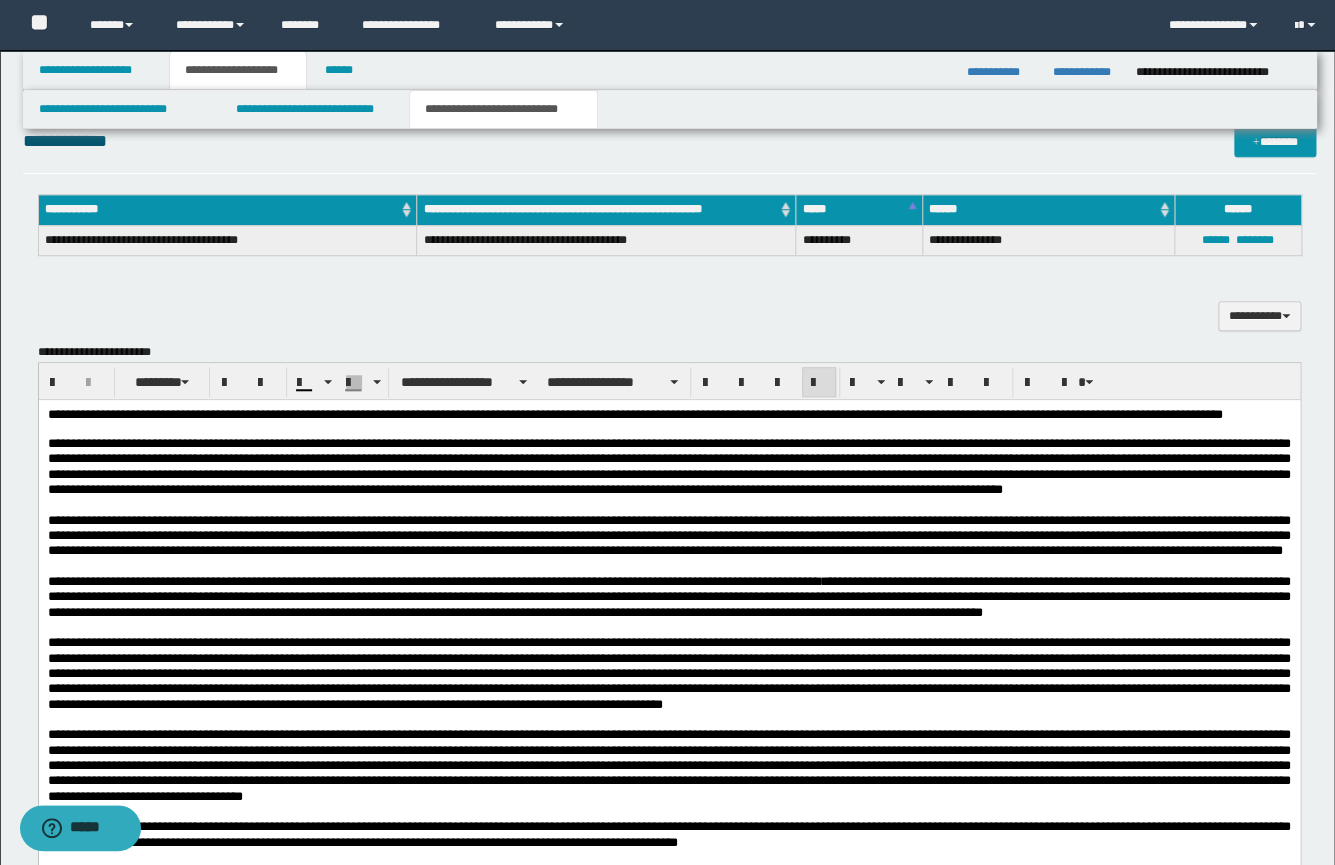 scroll, scrollTop: 364, scrollLeft: 0, axis: vertical 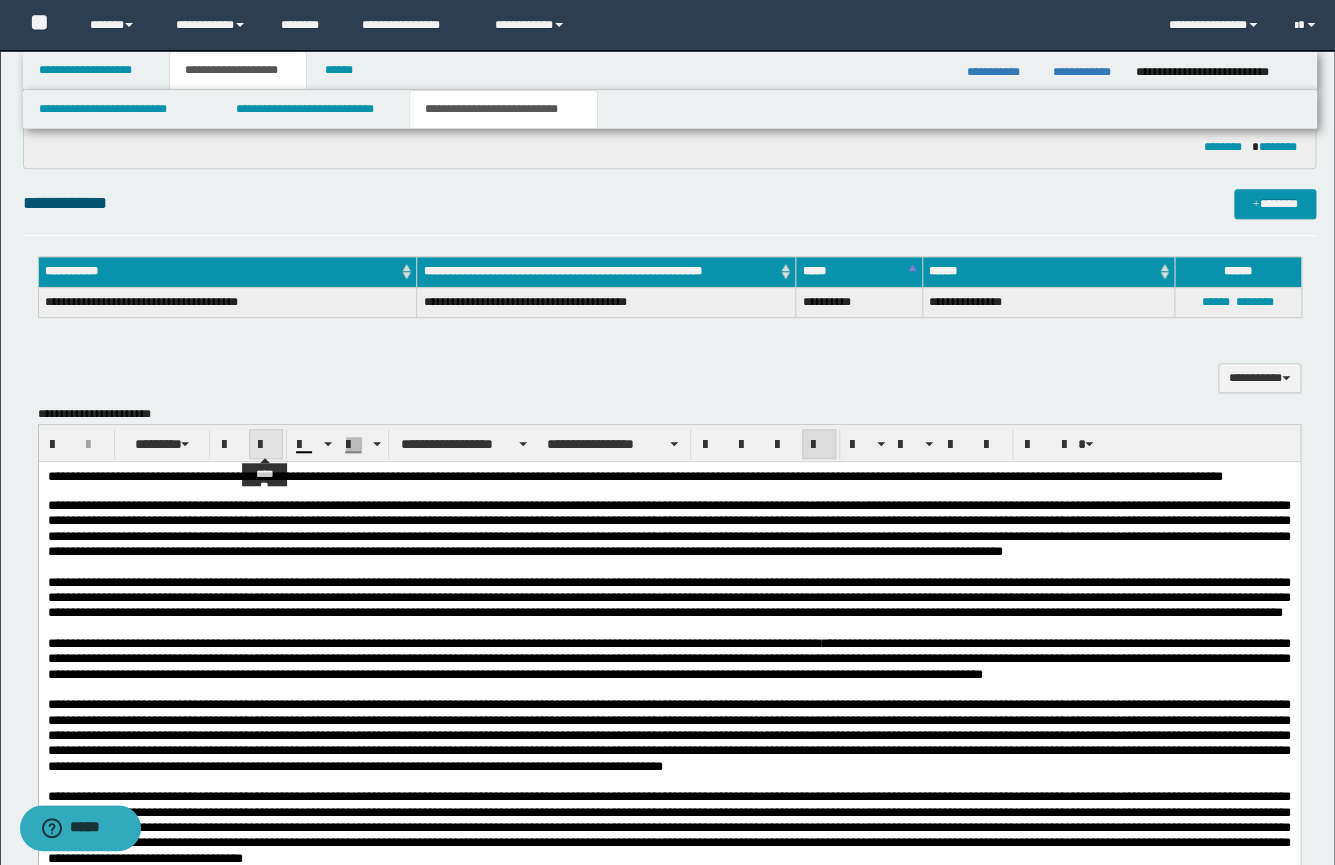 click at bounding box center [266, 445] 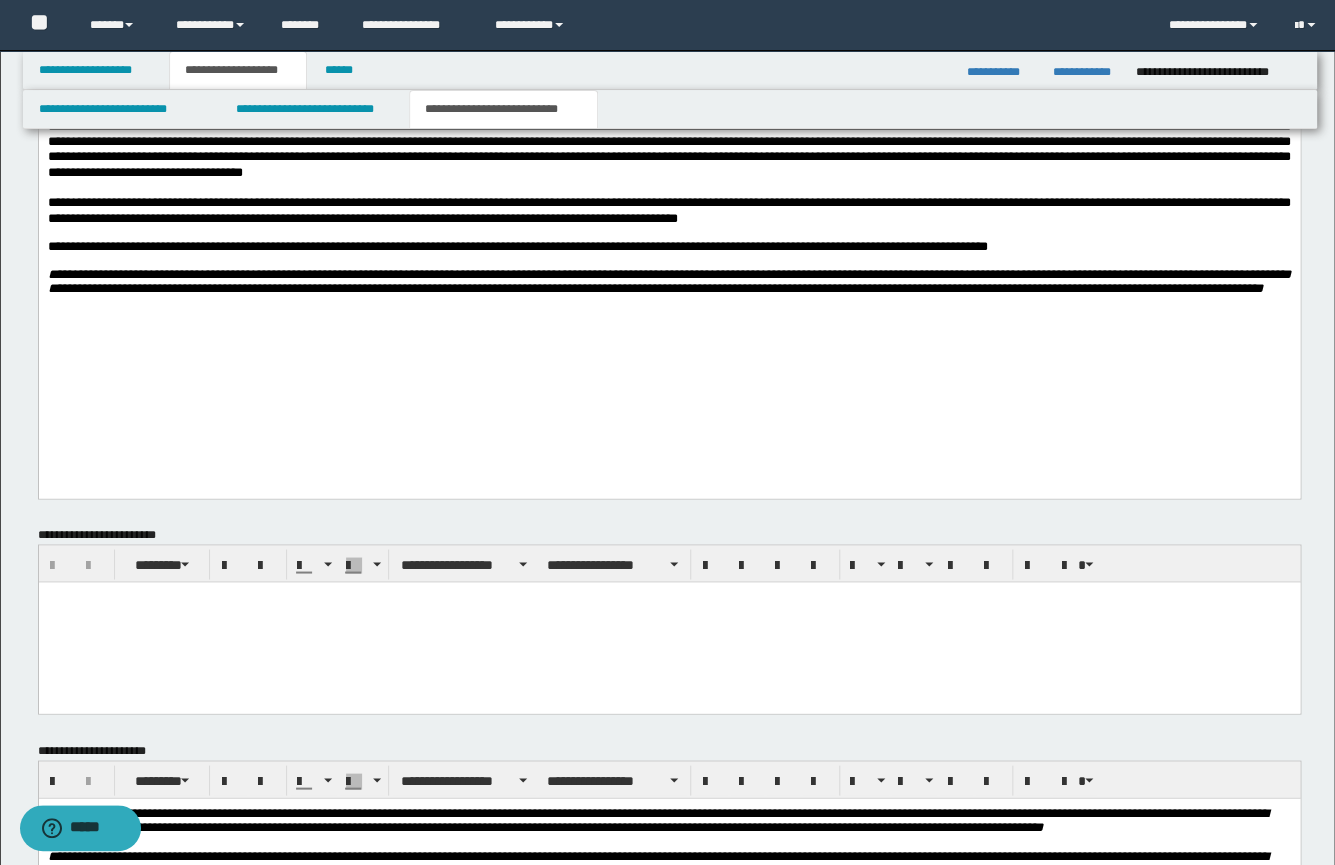 click on "**********" at bounding box center [668, 65] 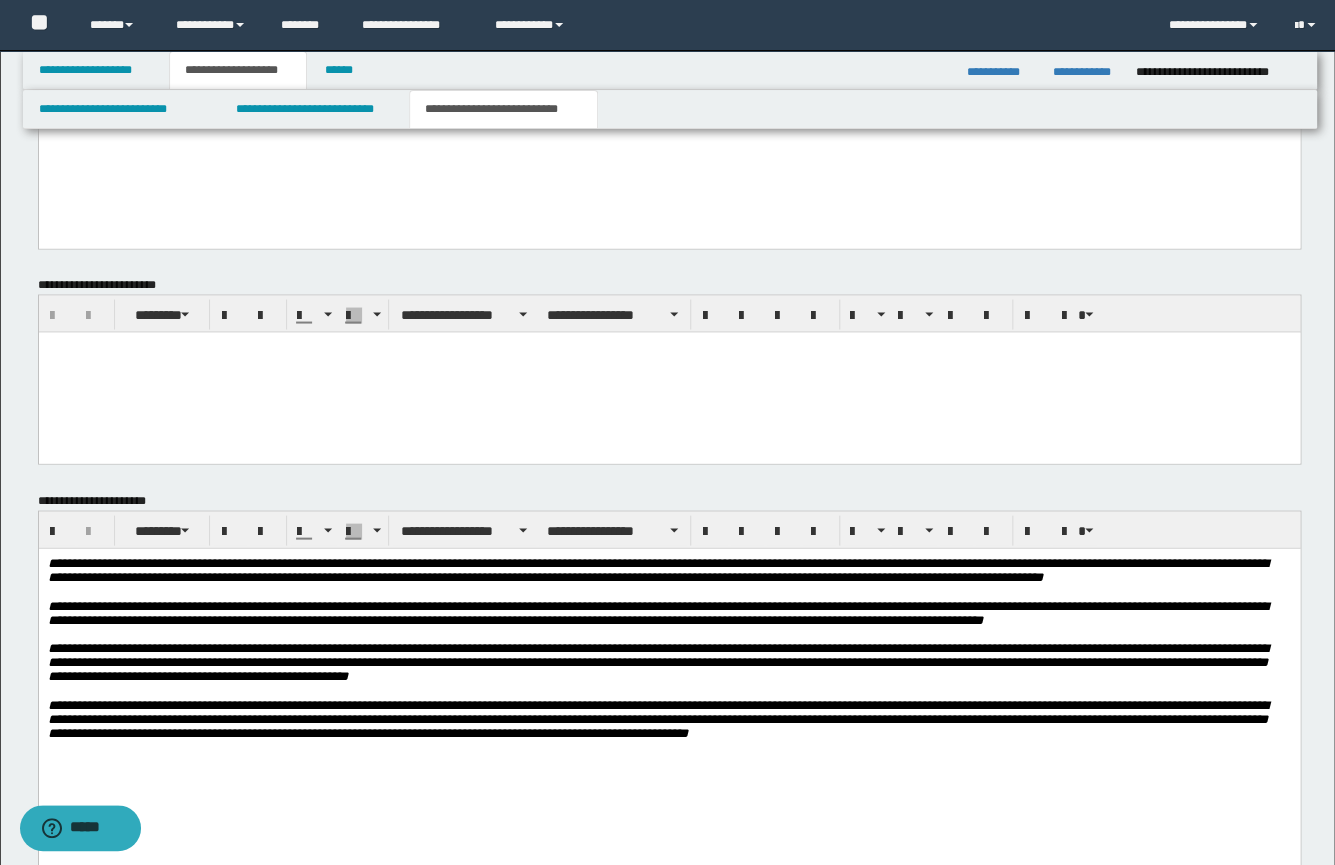scroll, scrollTop: 1440, scrollLeft: 0, axis: vertical 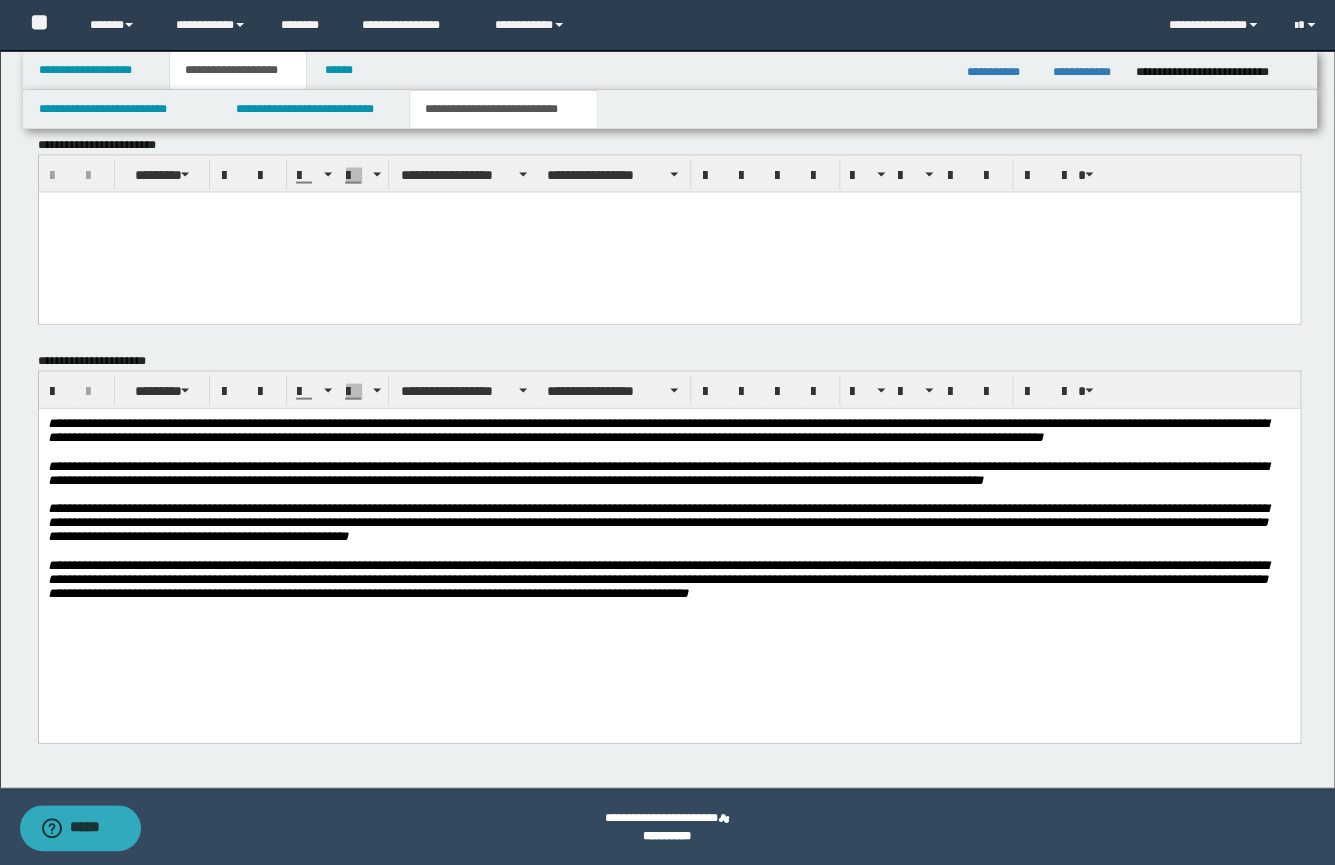 click on "**********" at bounding box center [668, 532] 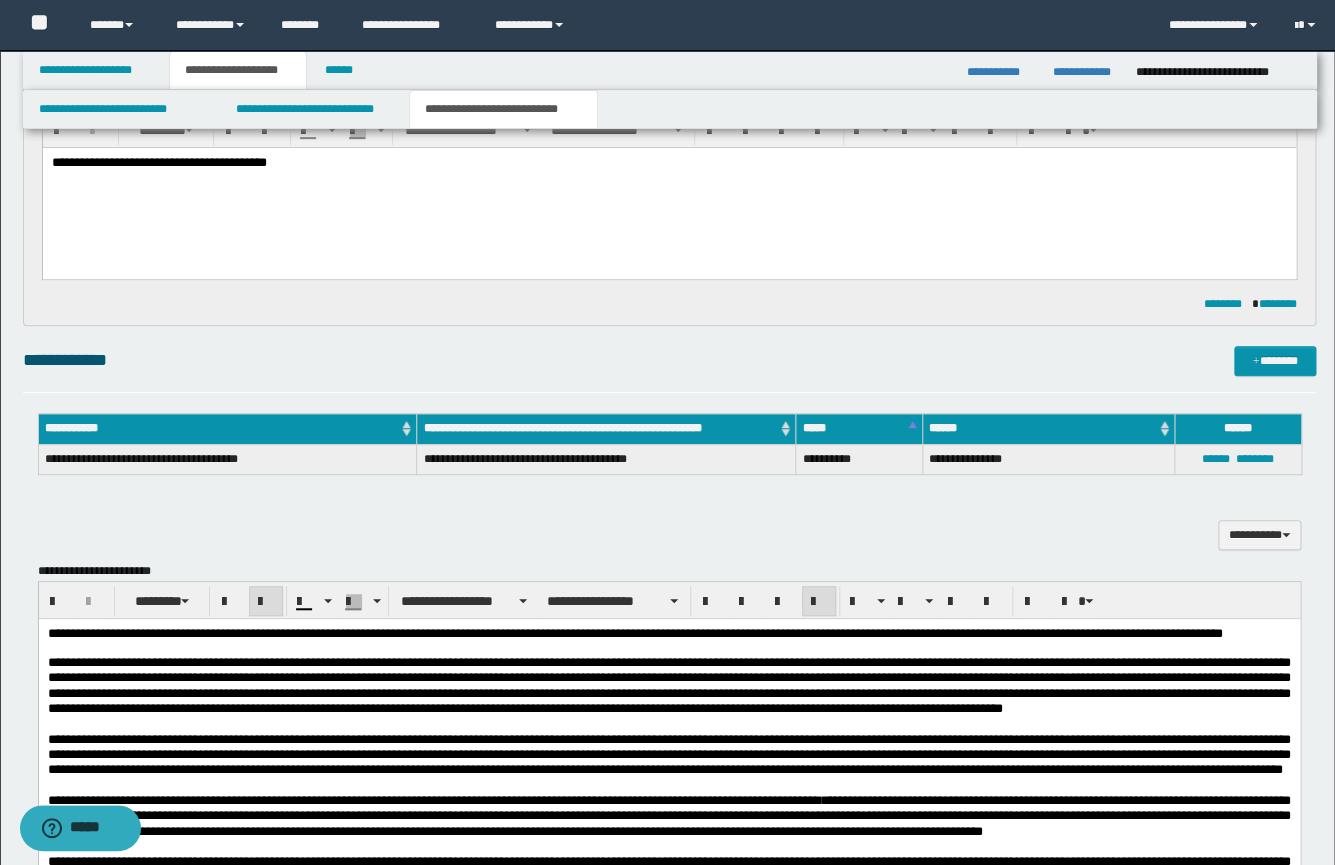 scroll, scrollTop: 133, scrollLeft: 0, axis: vertical 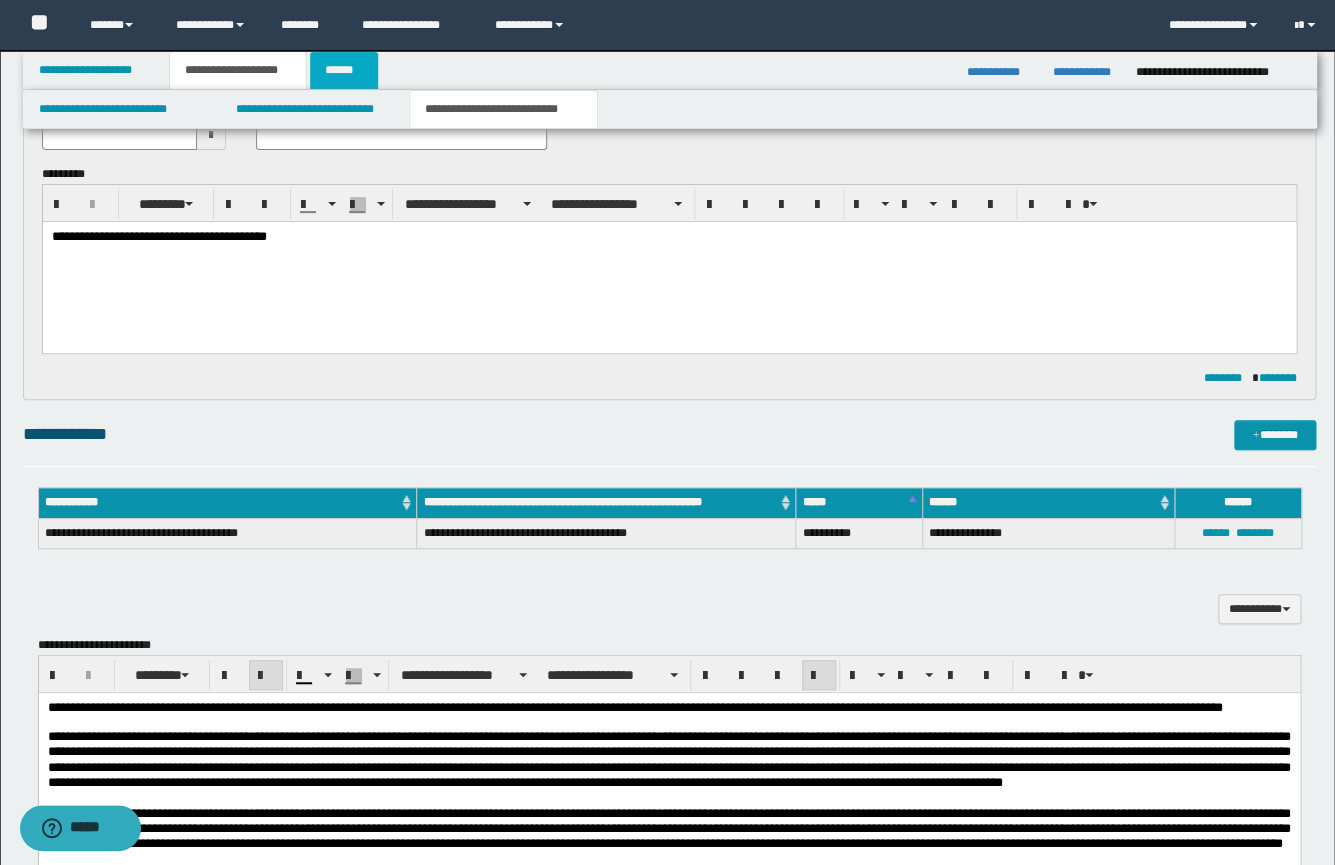 click on "******" at bounding box center [344, 70] 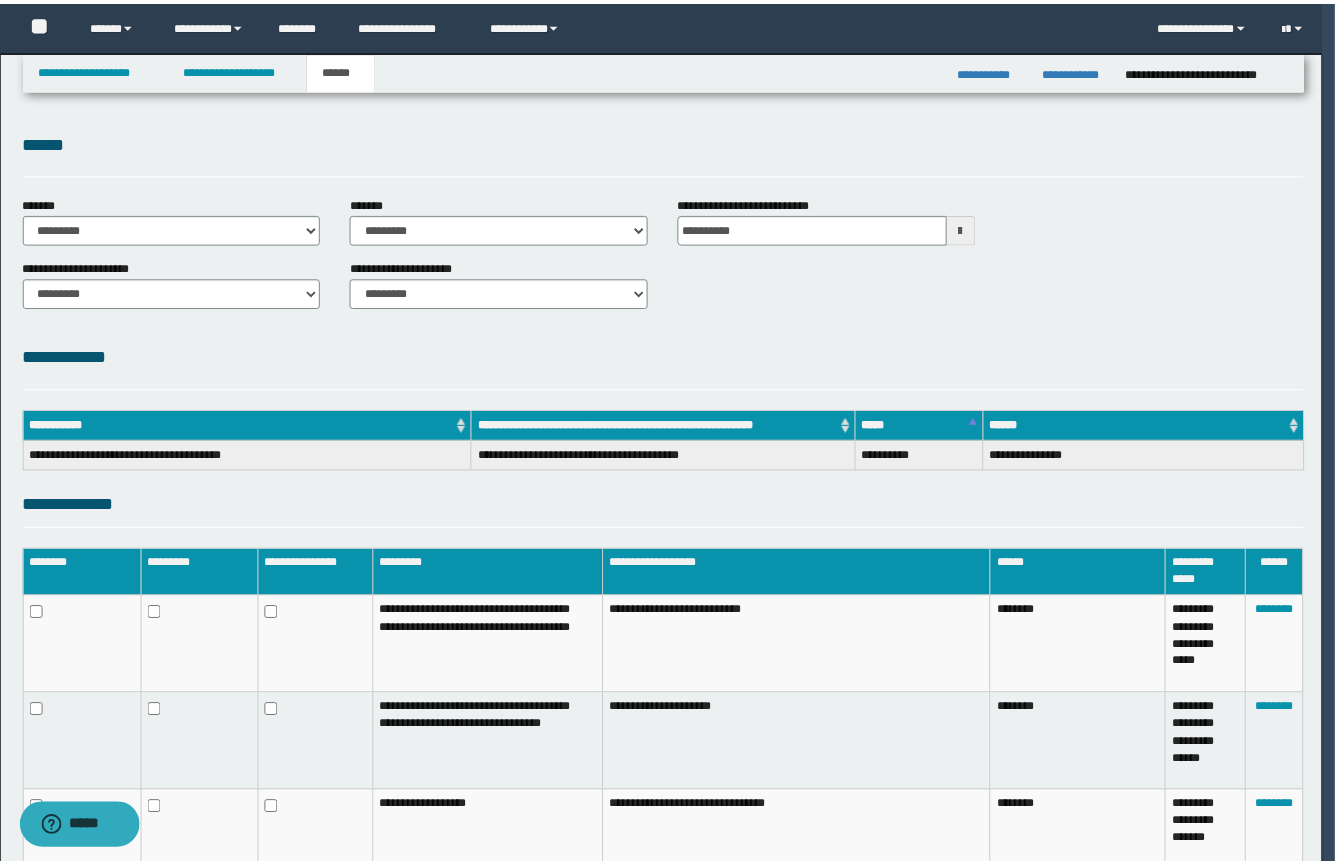 scroll, scrollTop: 0, scrollLeft: 0, axis: both 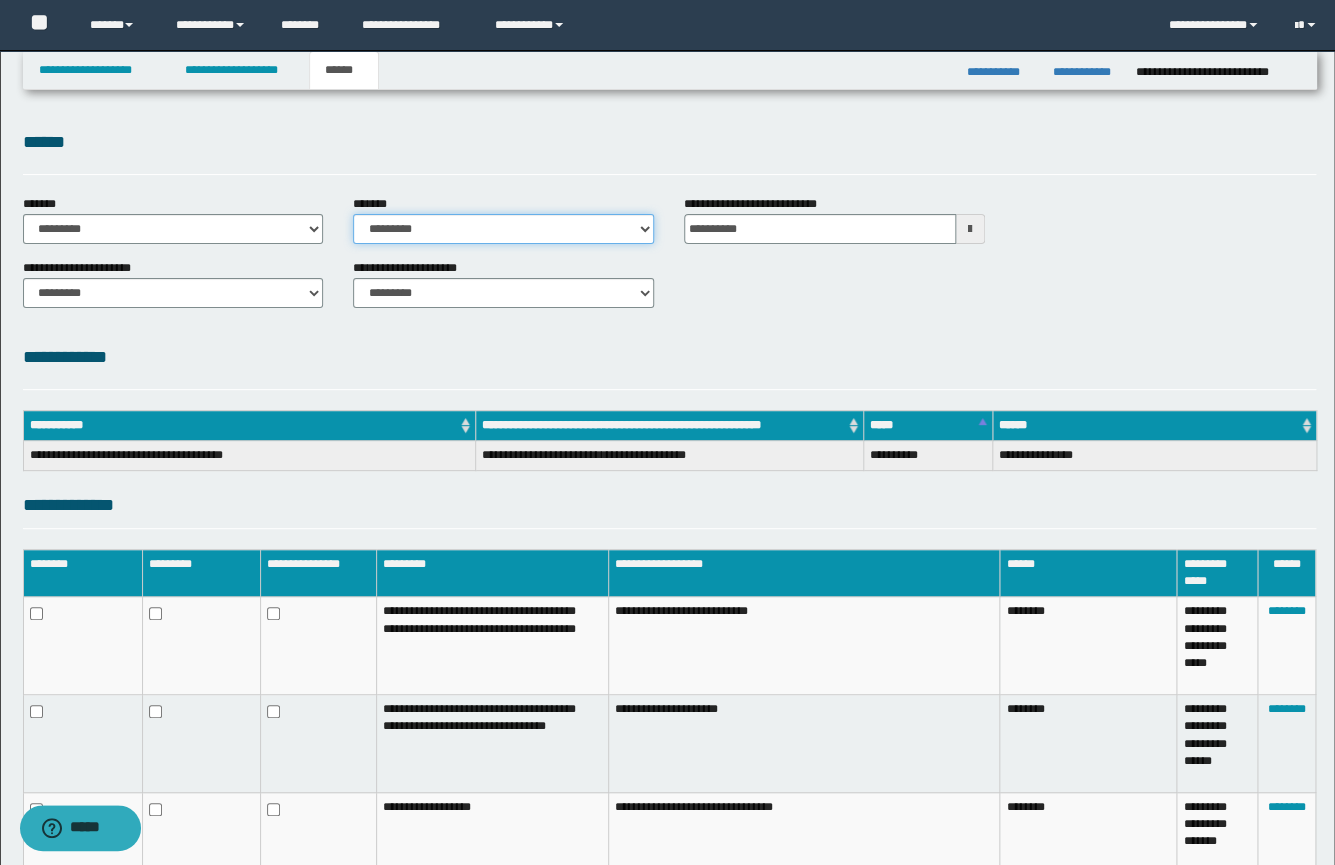 click on "**********" at bounding box center (503, 229) 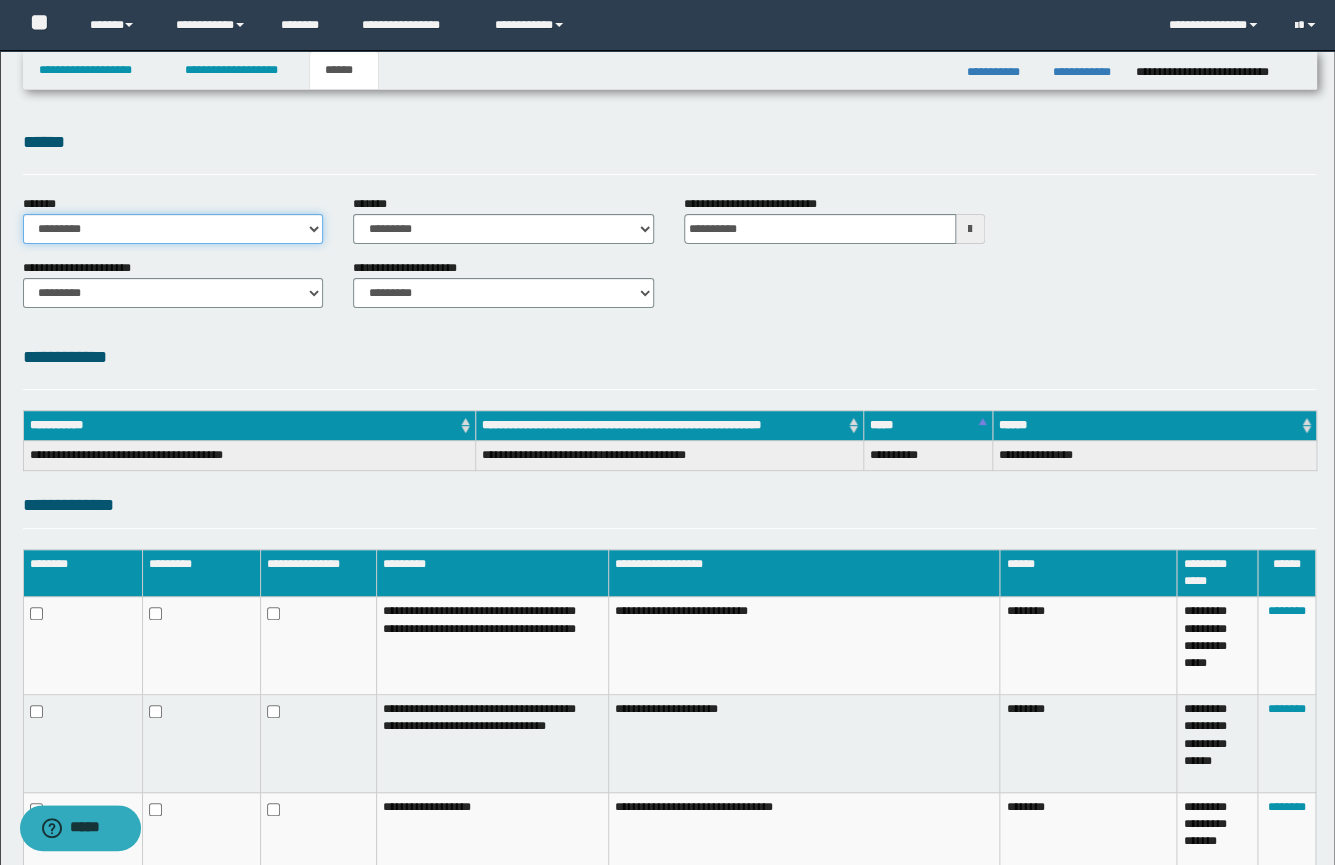 click on "**********" at bounding box center [173, 229] 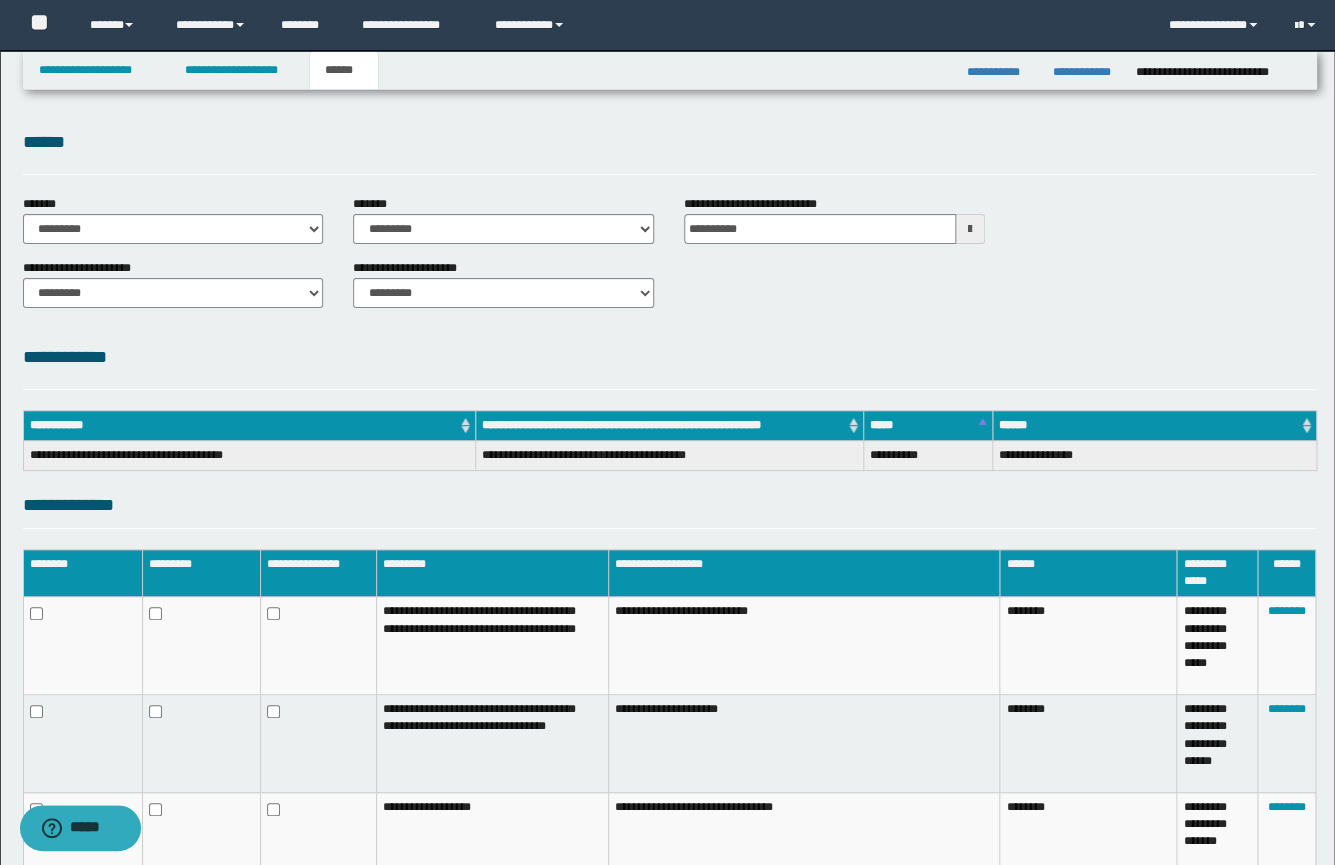 click on "**********" at bounding box center [669, 847] 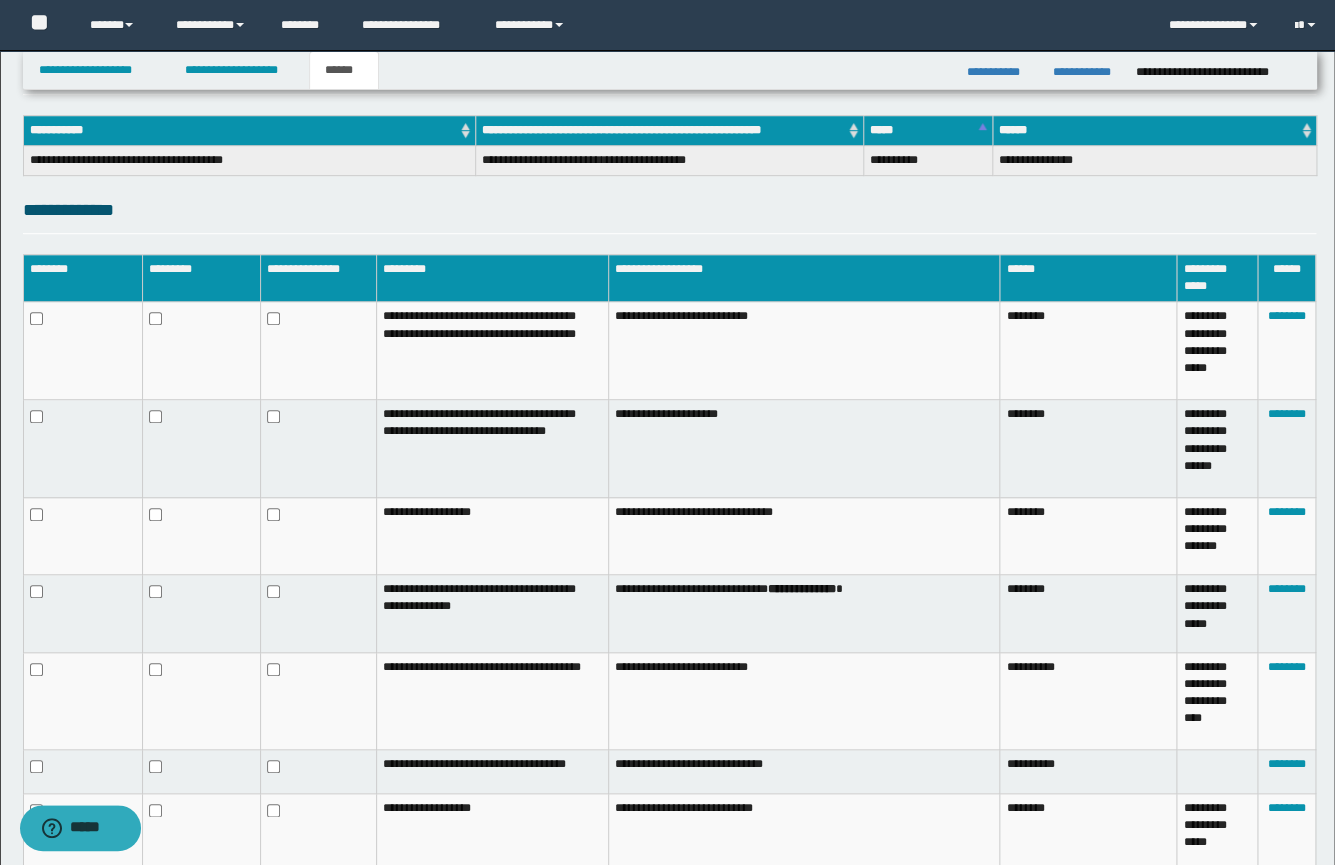 scroll, scrollTop: 309, scrollLeft: 0, axis: vertical 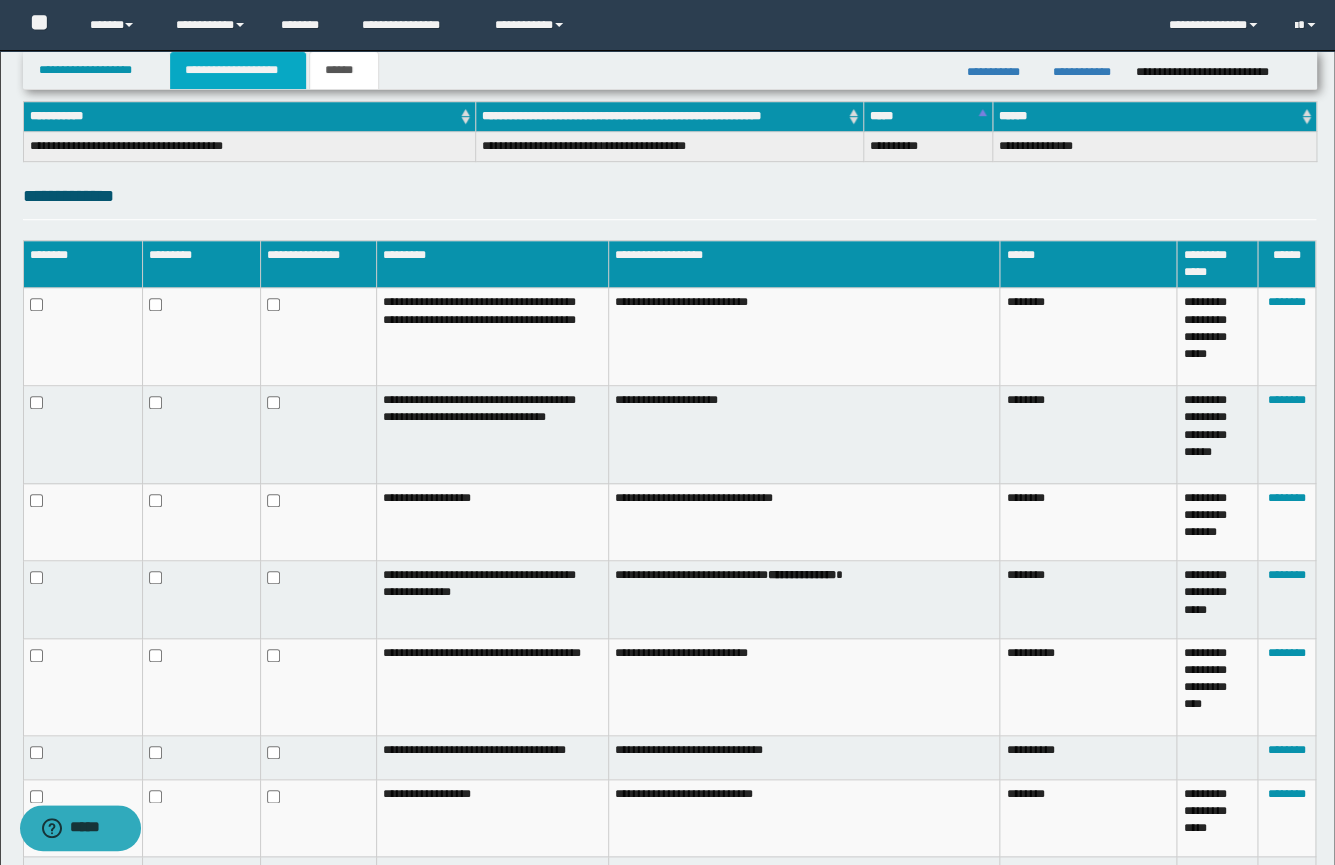 click on "**********" at bounding box center (238, 70) 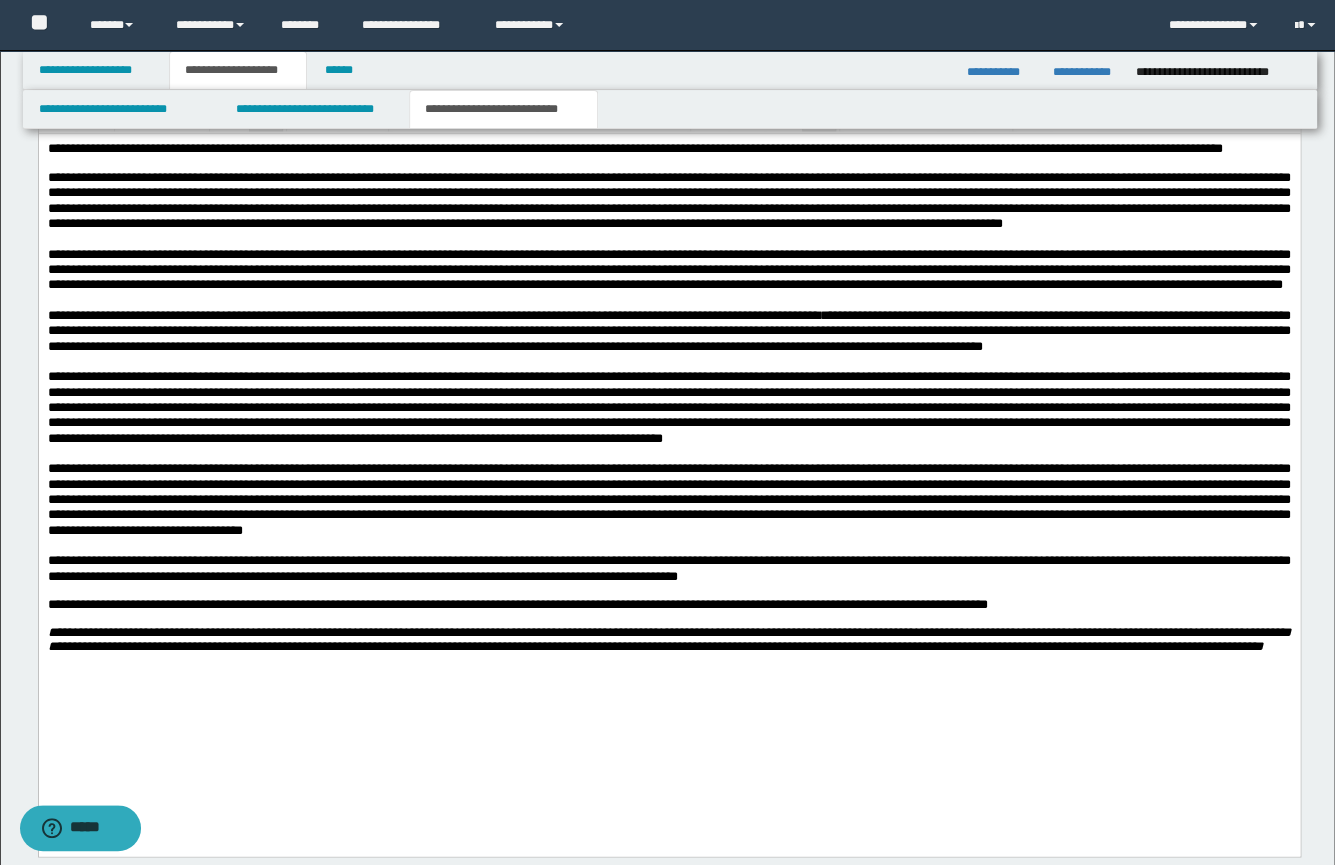 scroll, scrollTop: 471, scrollLeft: 0, axis: vertical 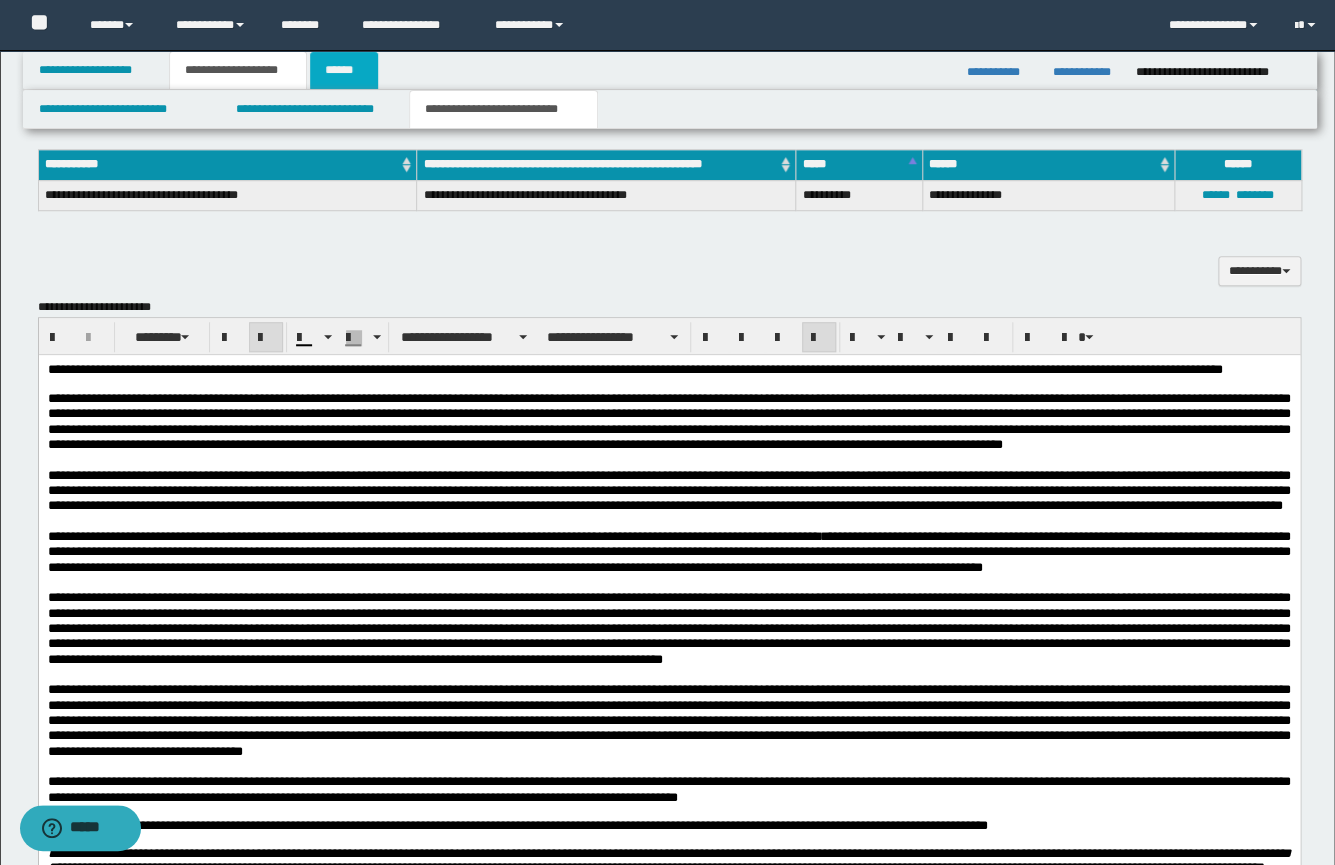 click on "******" at bounding box center [344, 70] 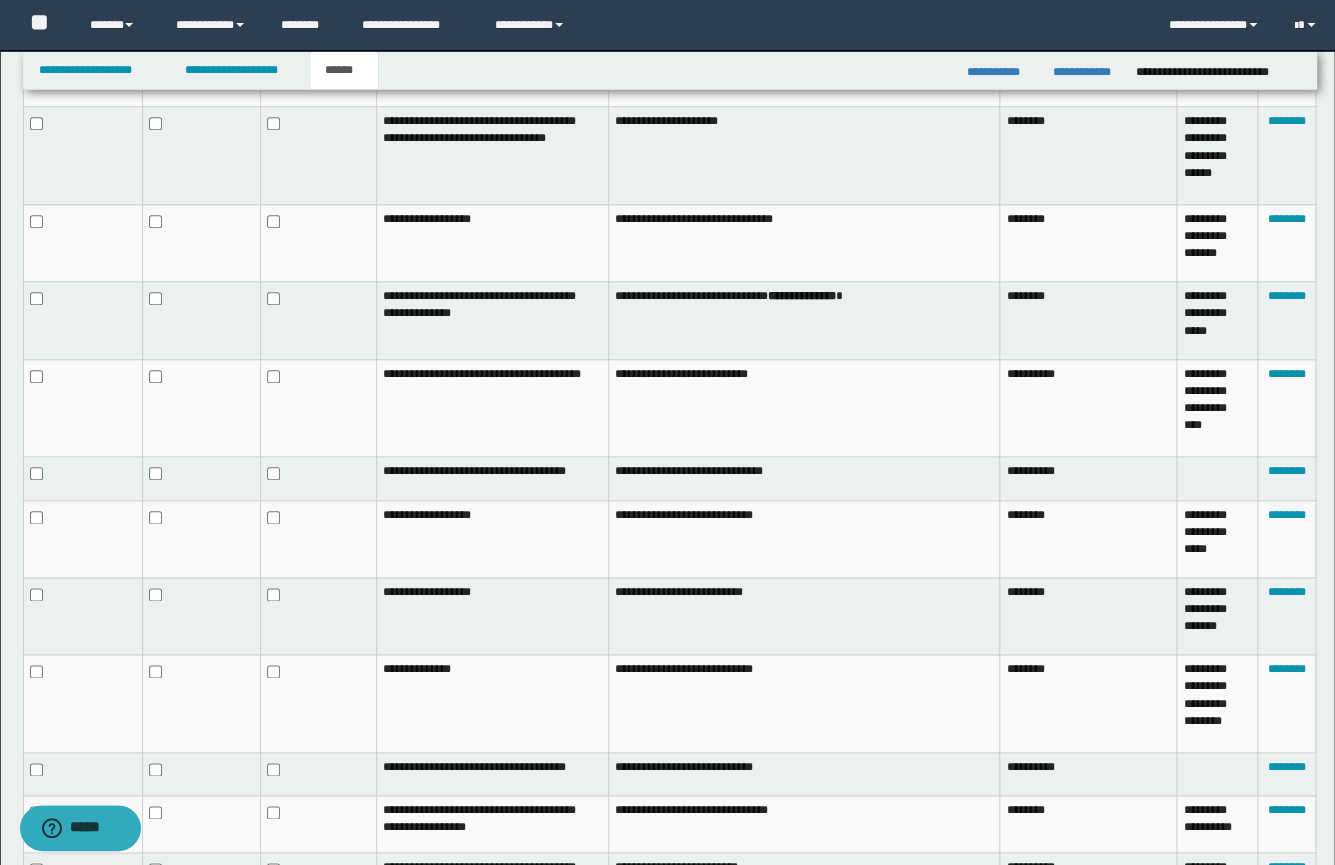 scroll, scrollTop: 797, scrollLeft: 0, axis: vertical 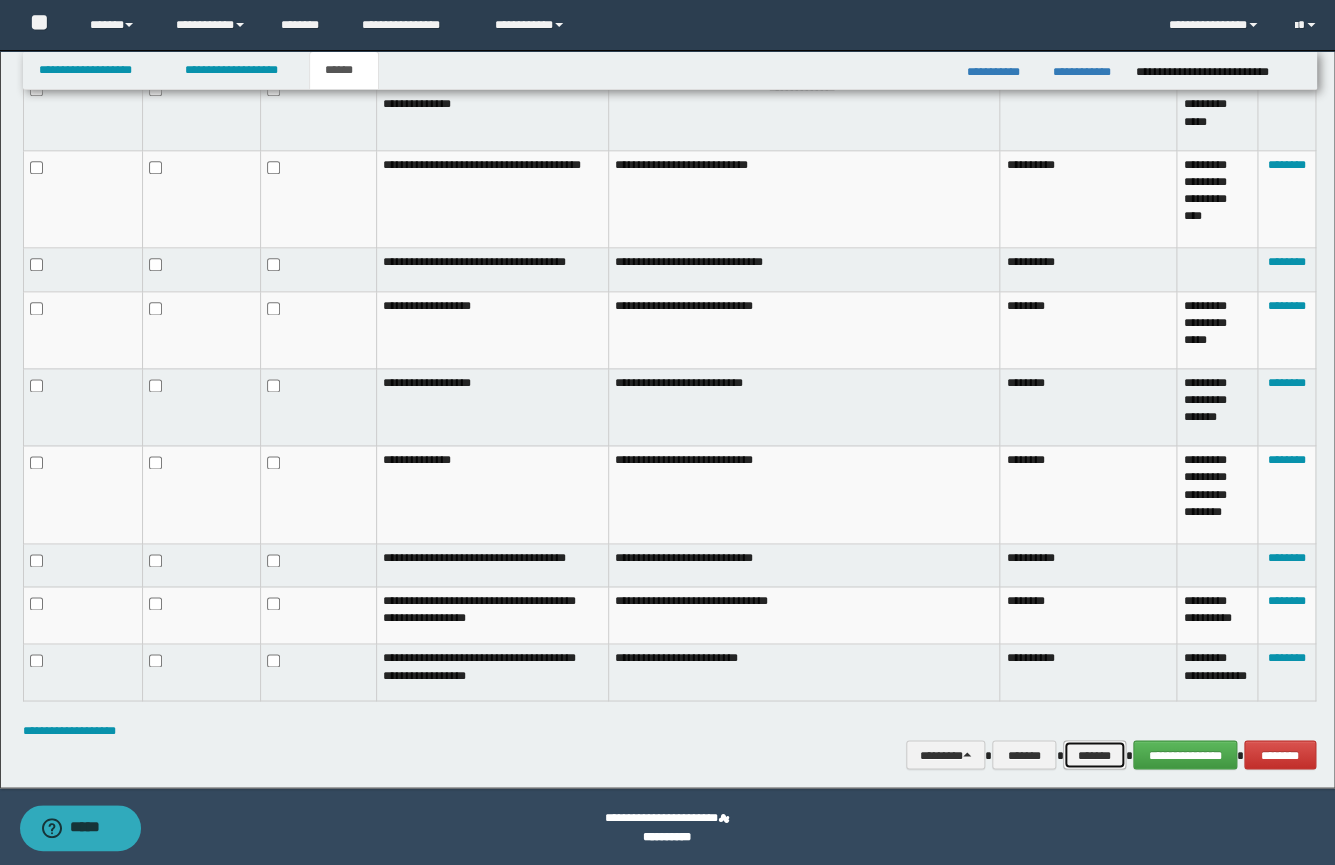 click on "*******" at bounding box center (1094, 755) 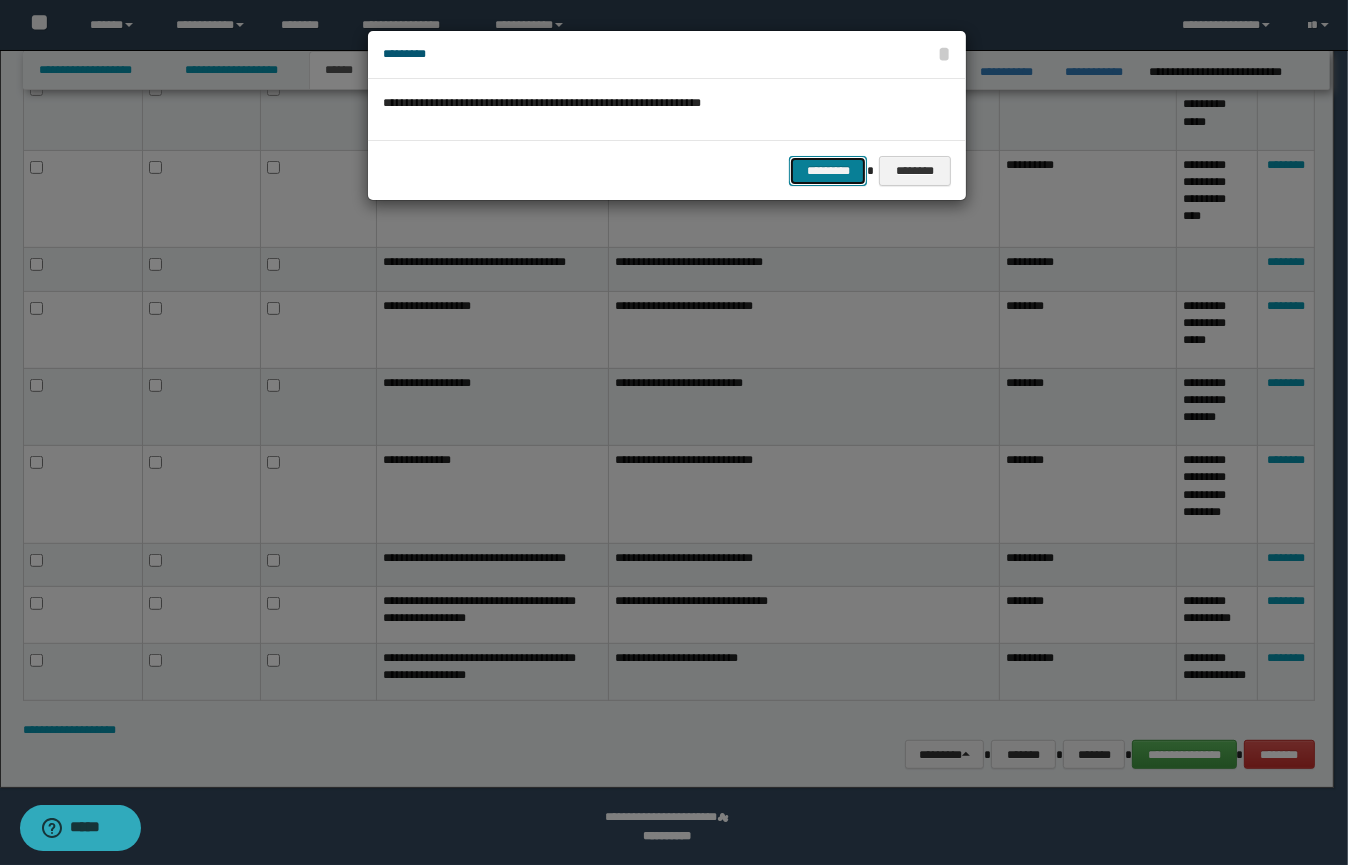 click on "*********" at bounding box center (828, 171) 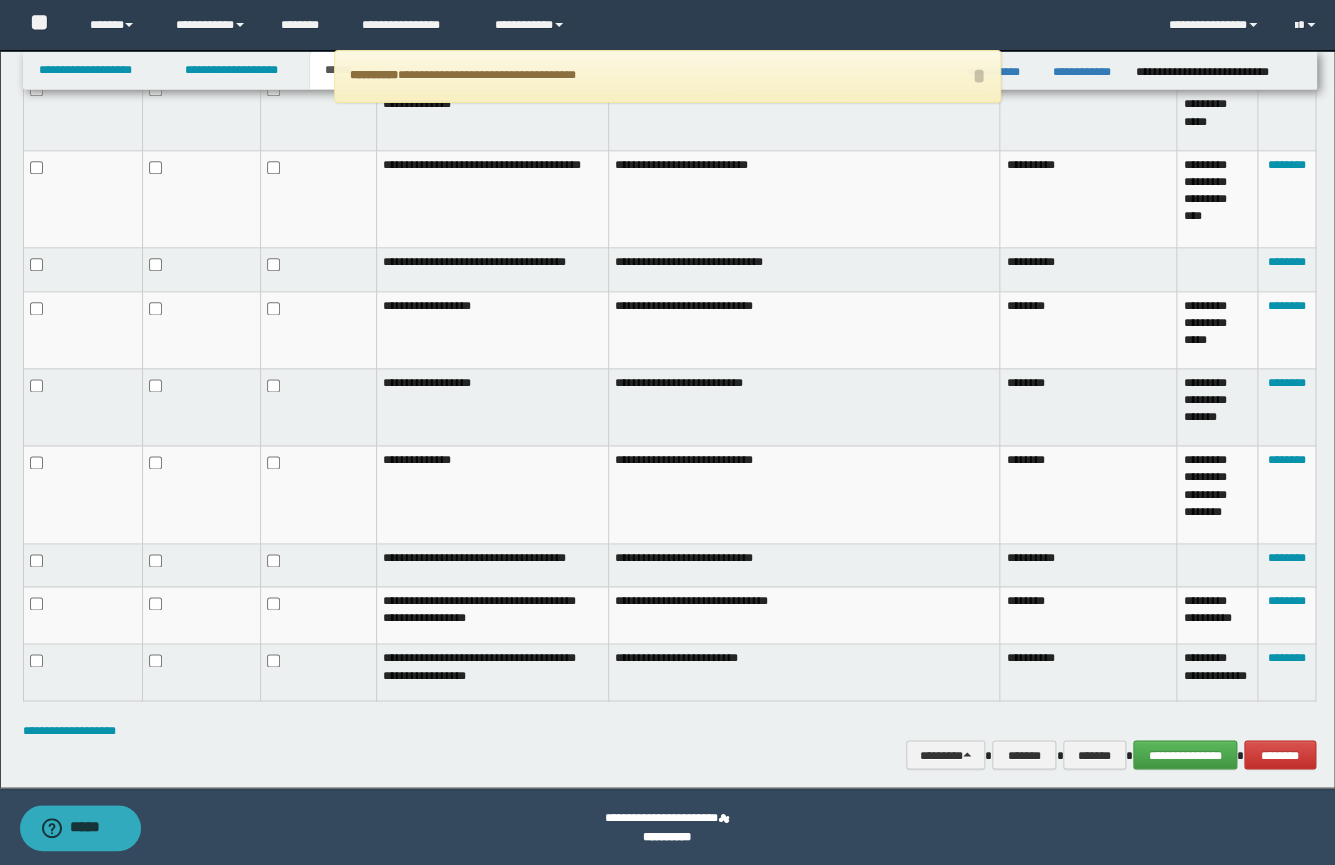 click on "**********" at bounding box center (487, 75) 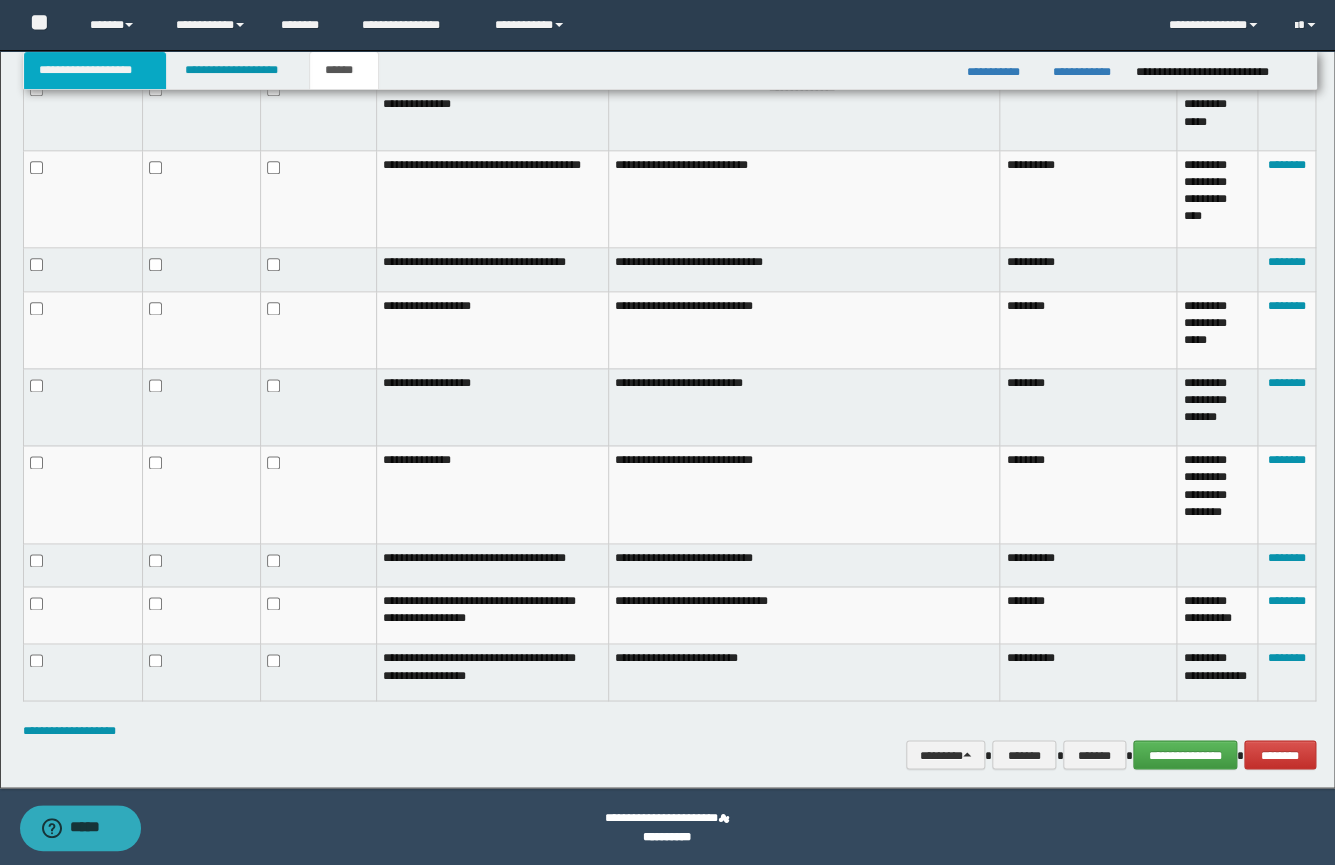 click on "**********" at bounding box center (95, 70) 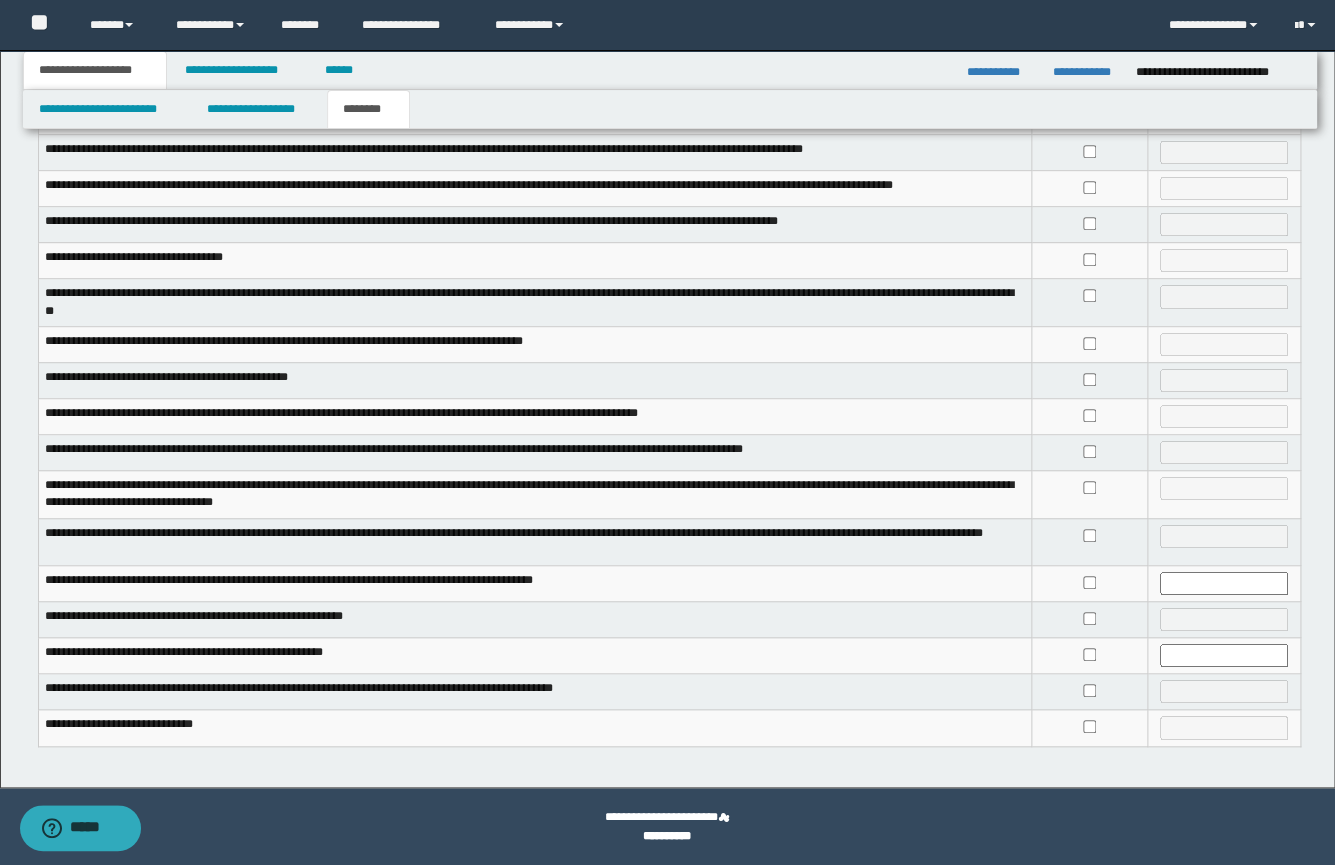 scroll, scrollTop: 278, scrollLeft: 0, axis: vertical 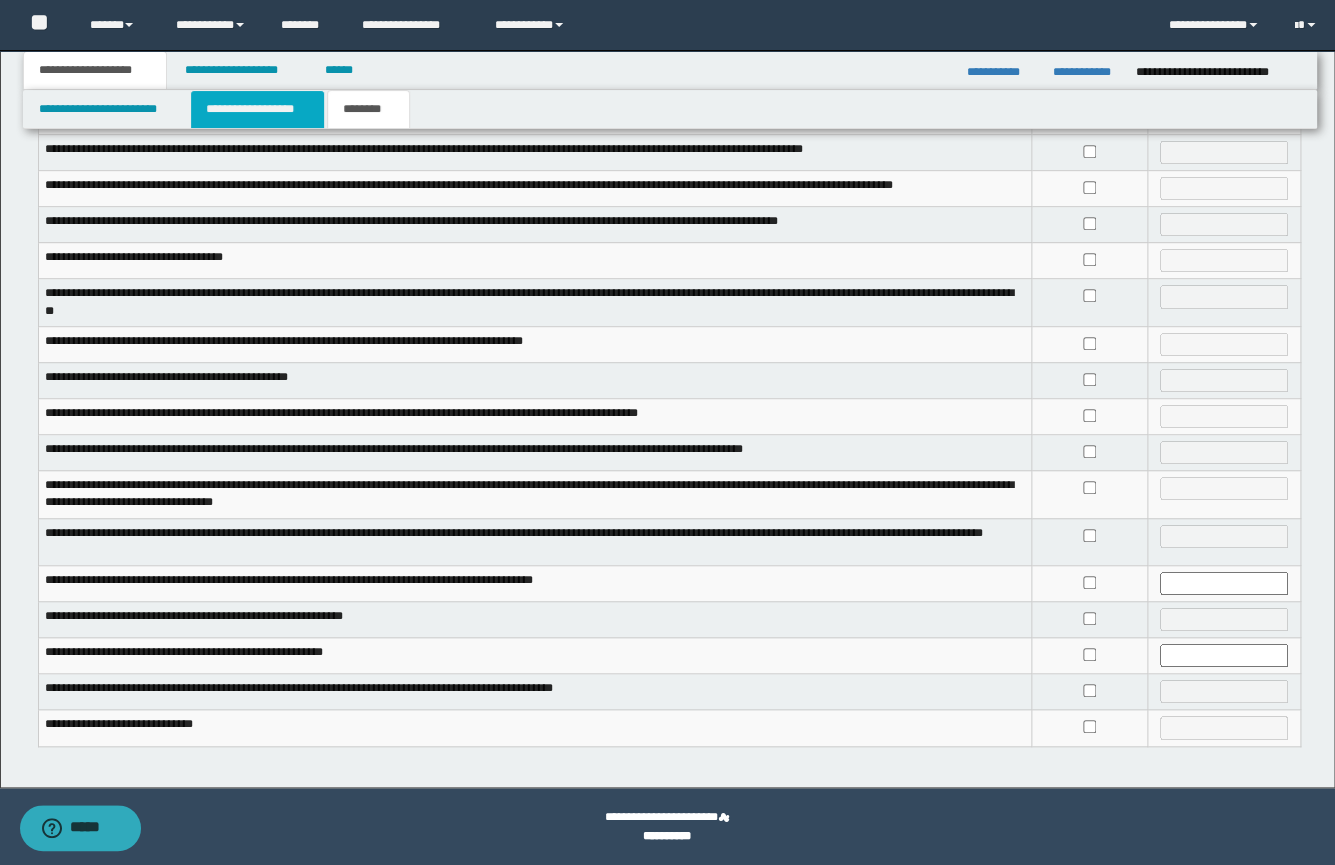 click on "**********" at bounding box center [257, 109] 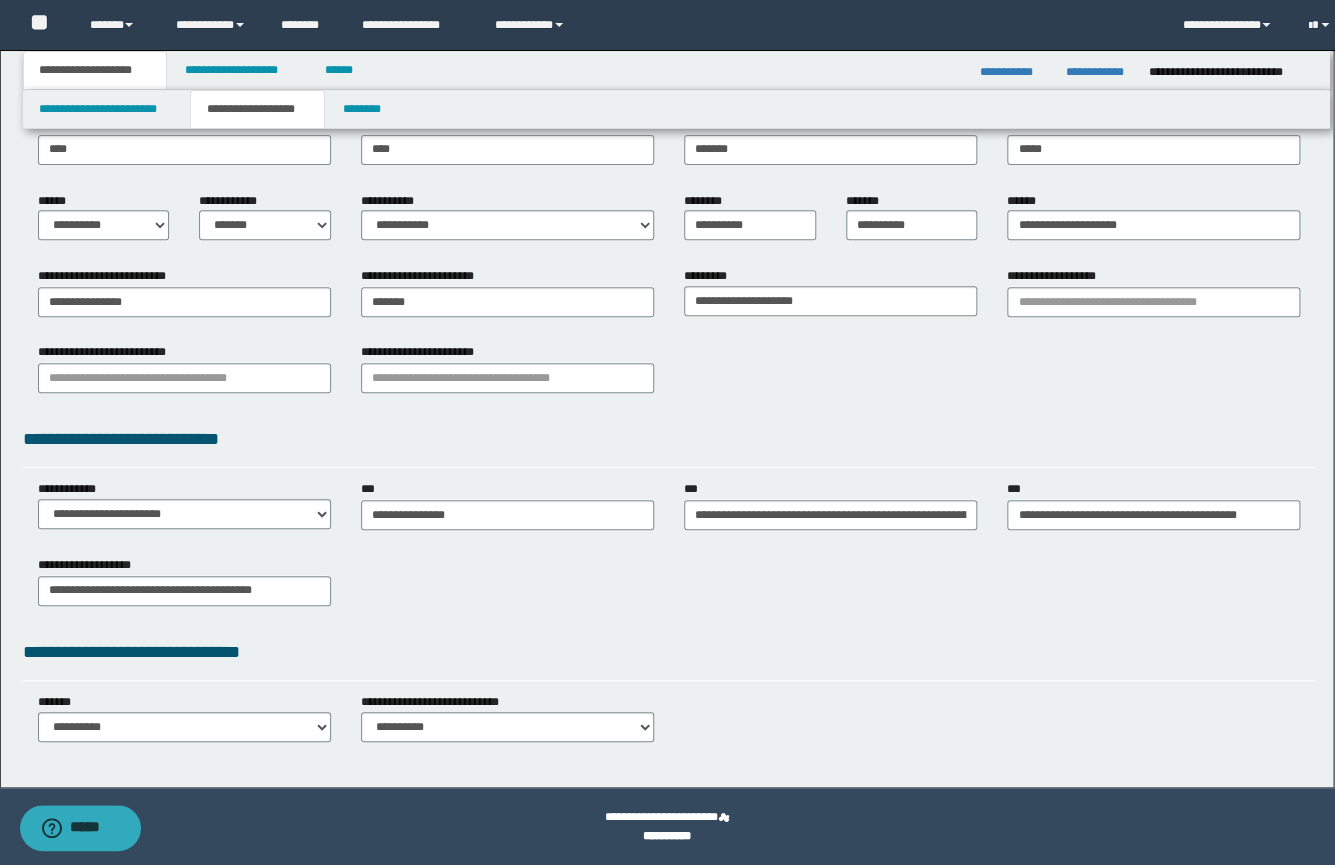 scroll, scrollTop: 240, scrollLeft: 0, axis: vertical 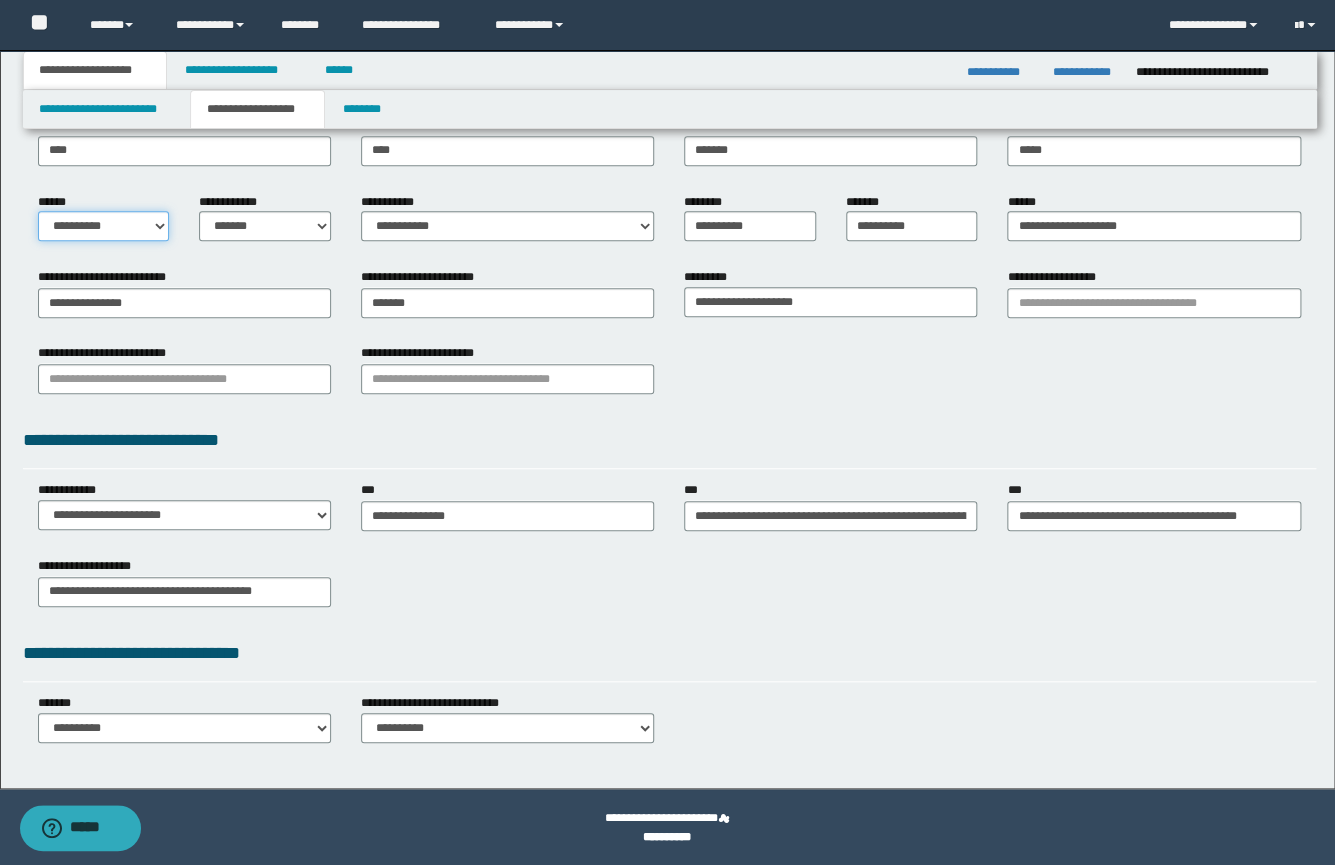 click on "**********" at bounding box center (104, 226) 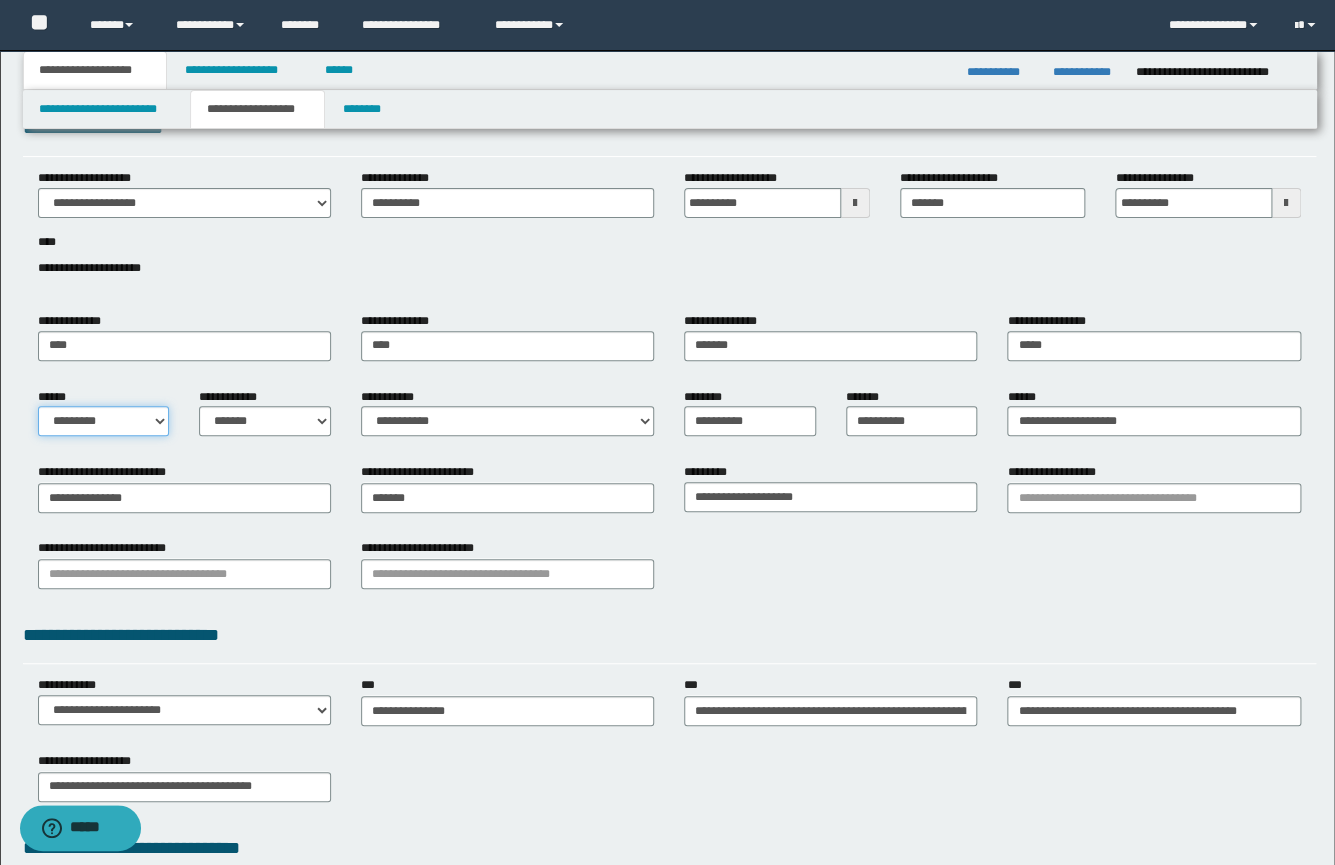 scroll, scrollTop: 0, scrollLeft: 0, axis: both 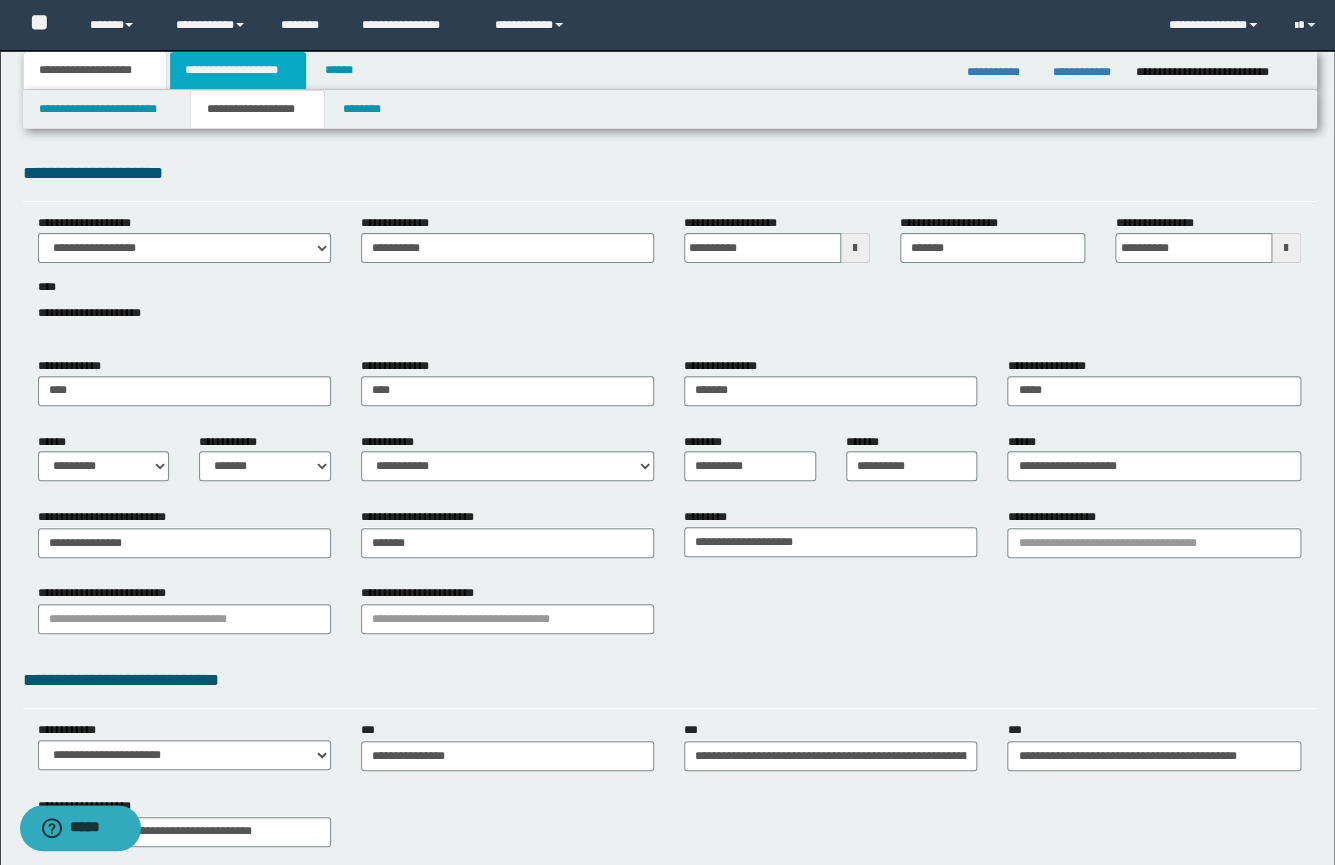 click on "**********" at bounding box center [238, 70] 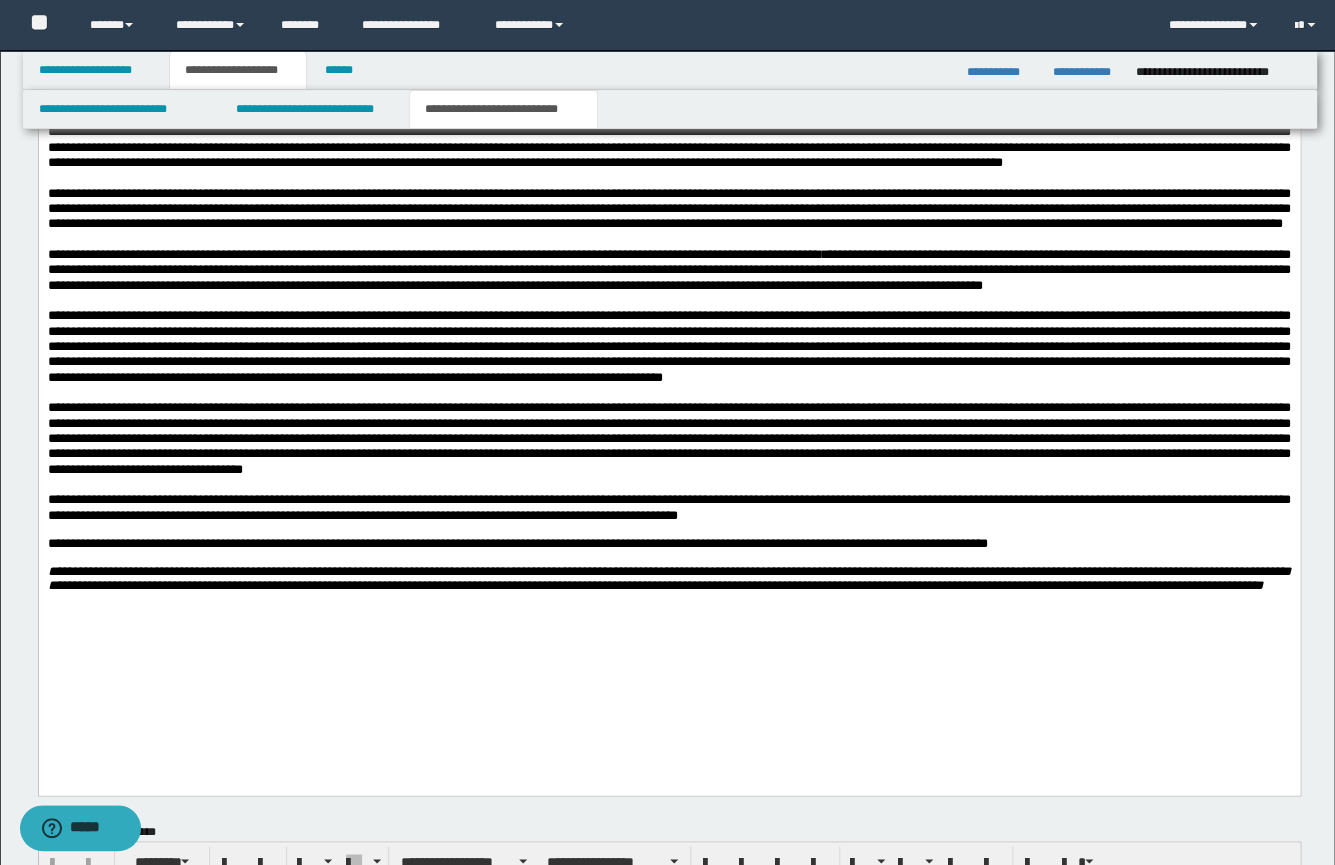scroll, scrollTop: 760, scrollLeft: 0, axis: vertical 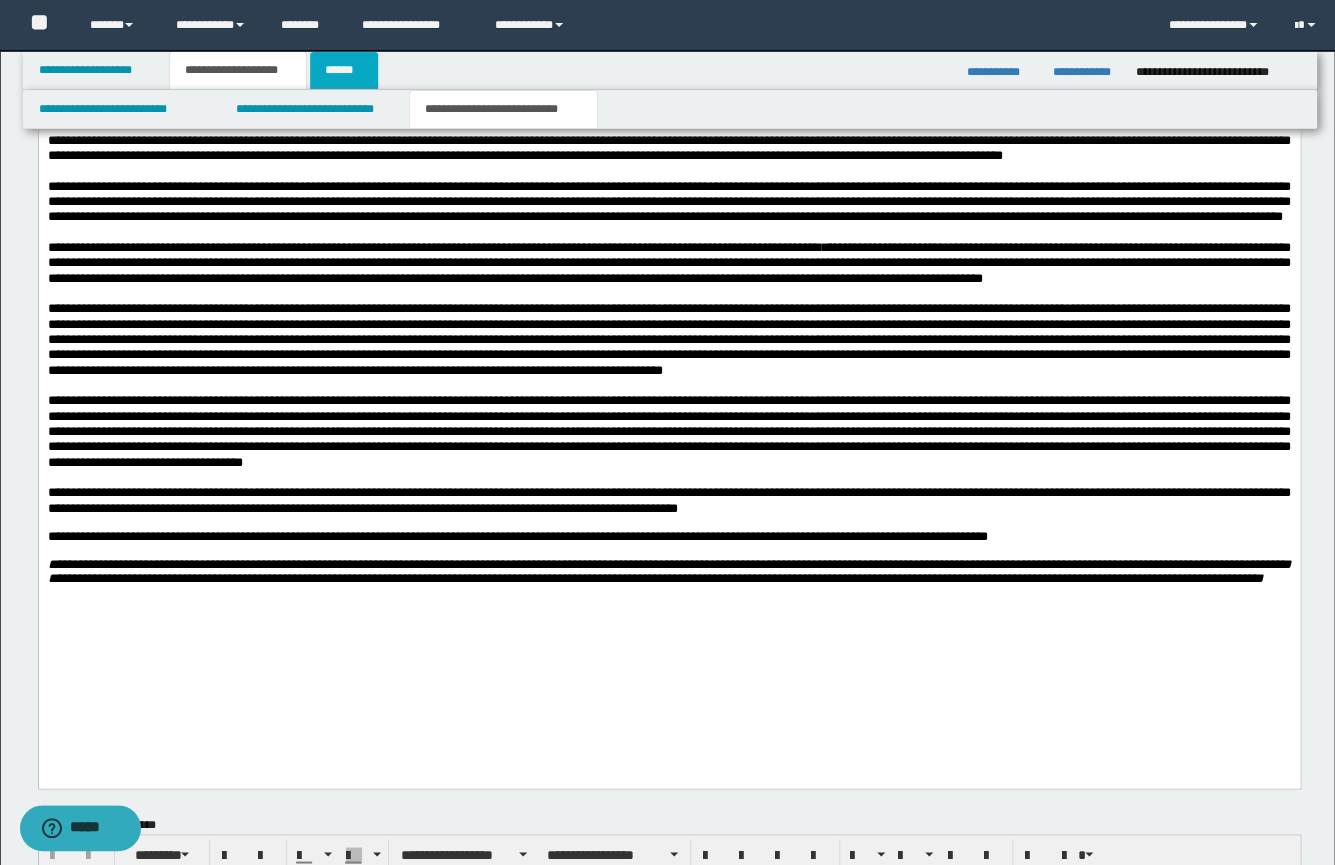 click on "******" at bounding box center (344, 70) 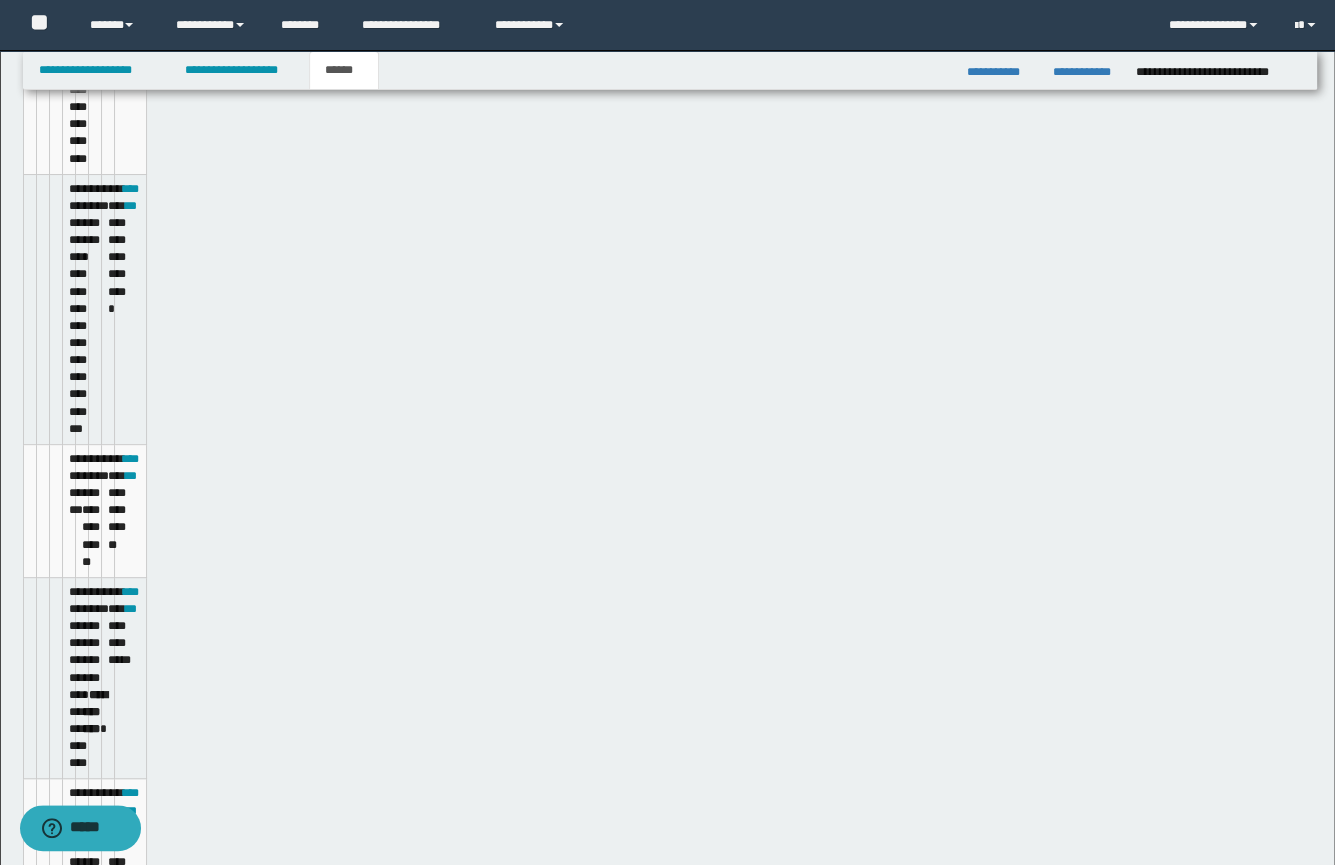 scroll, scrollTop: 729, scrollLeft: 0, axis: vertical 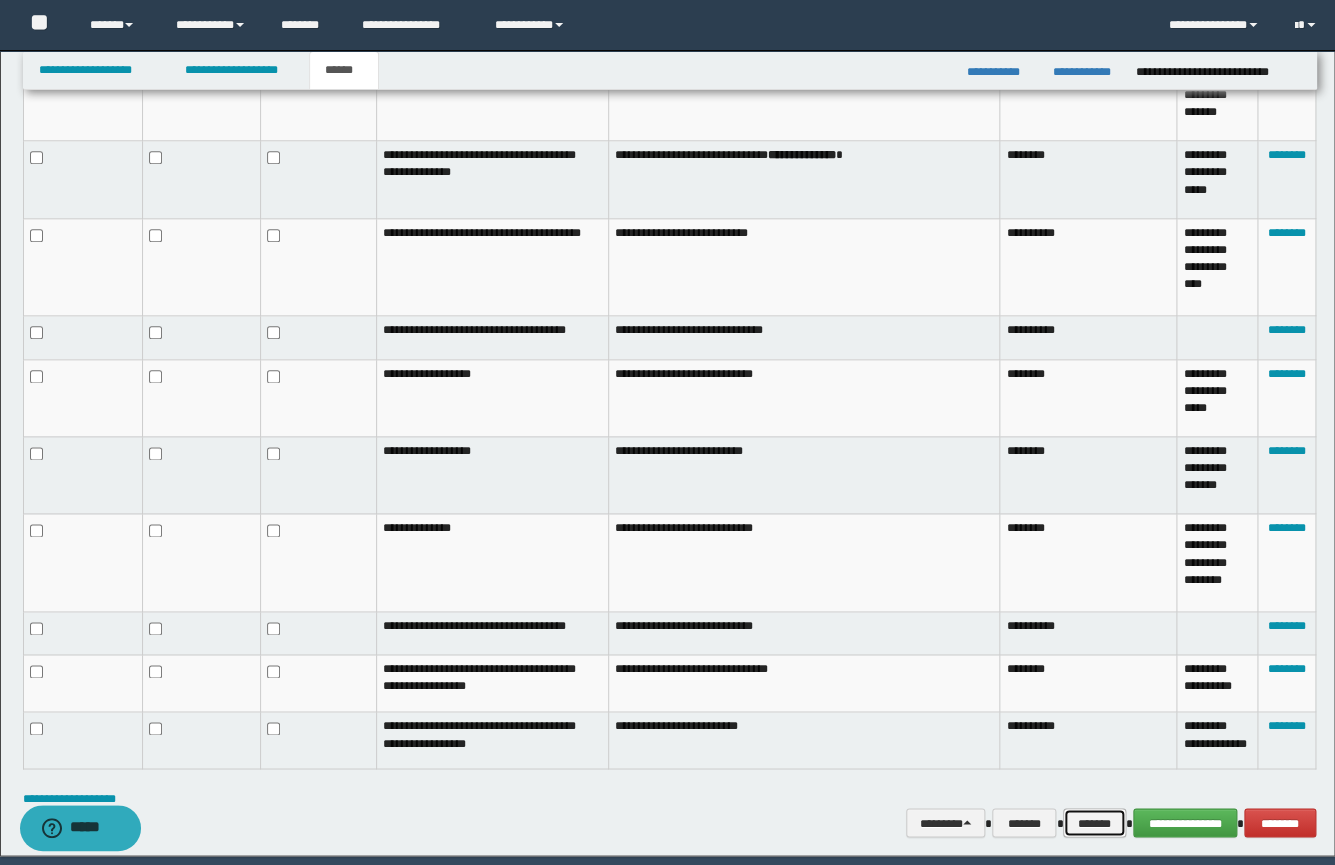 click on "*******" at bounding box center [1094, 823] 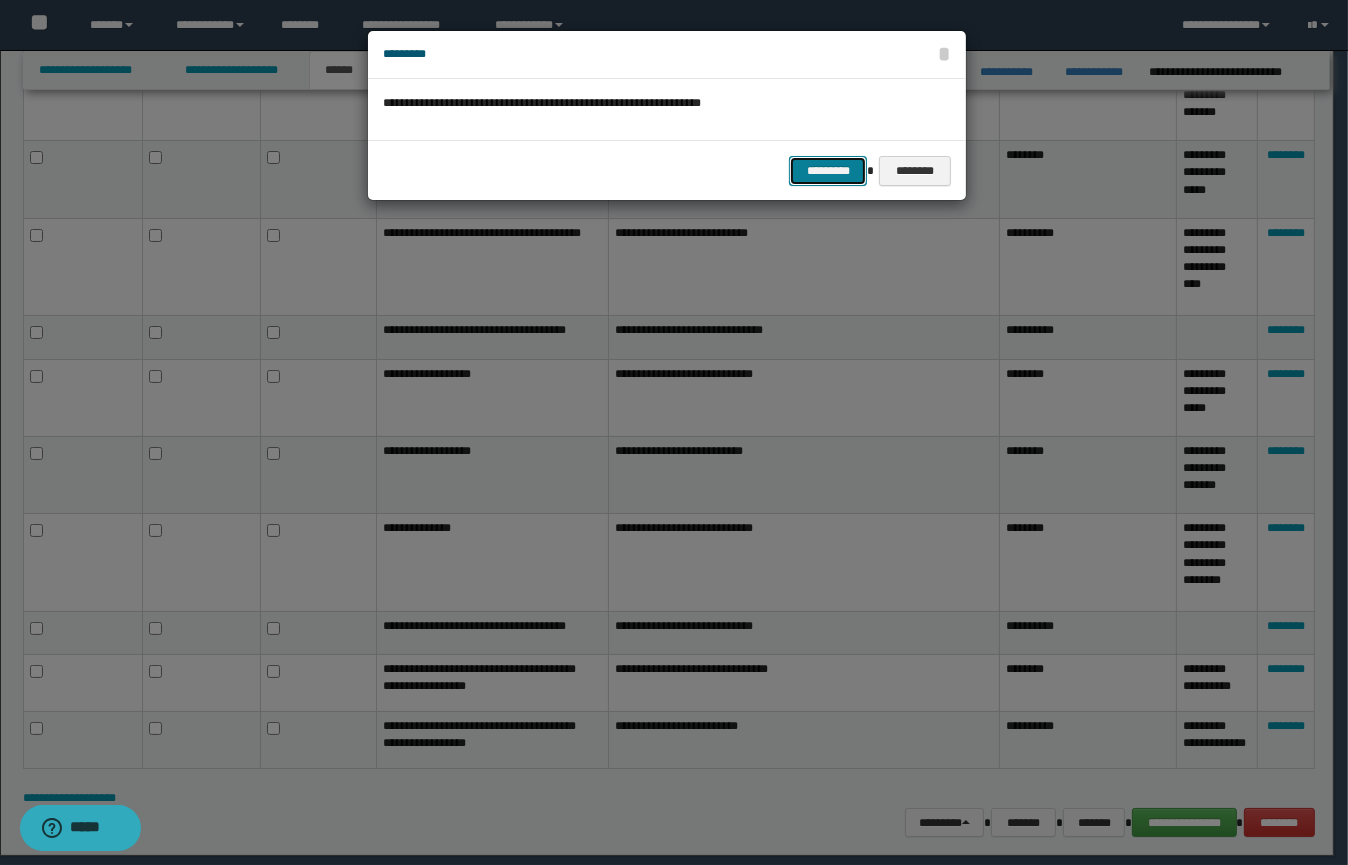 click on "*********" at bounding box center (828, 171) 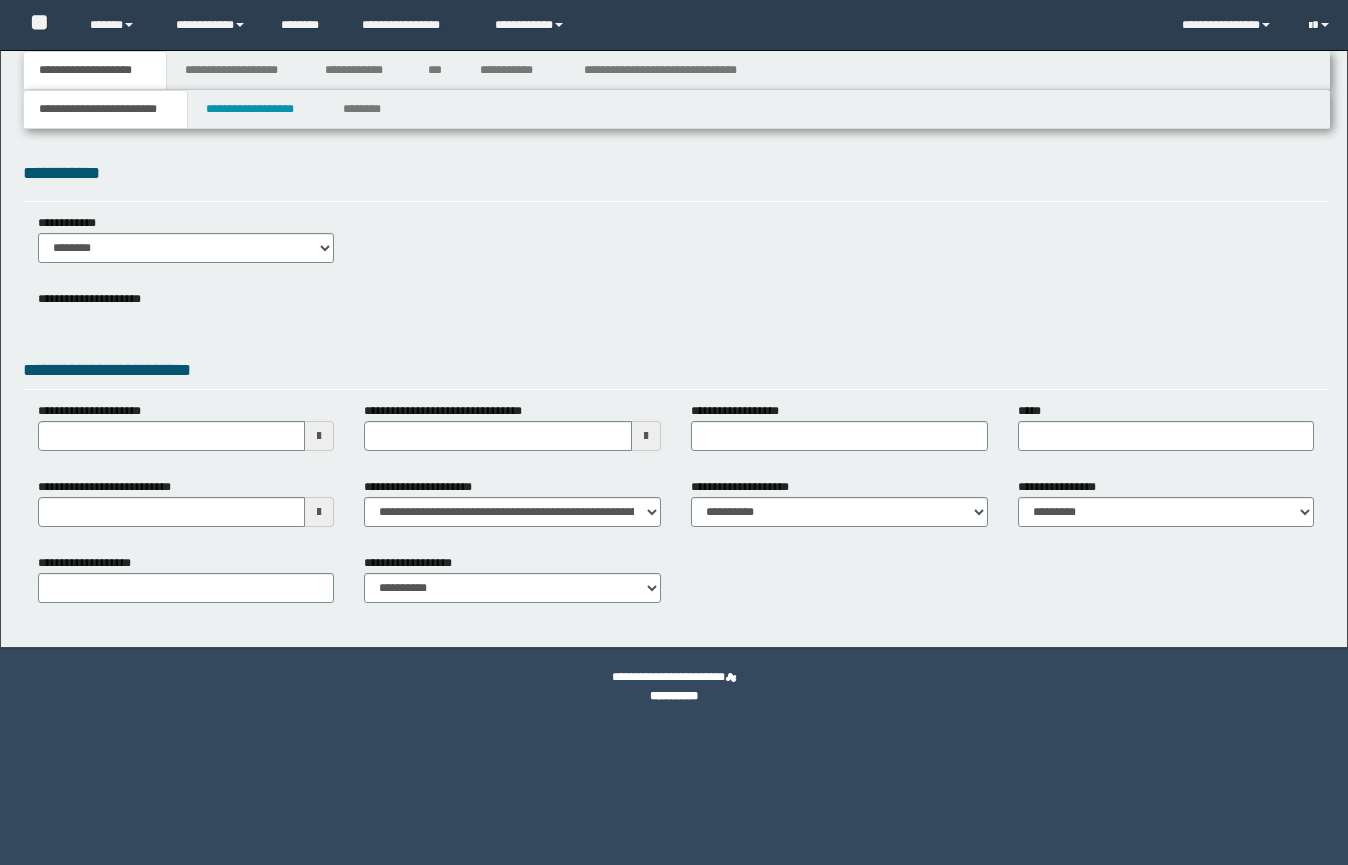 scroll, scrollTop: 0, scrollLeft: 0, axis: both 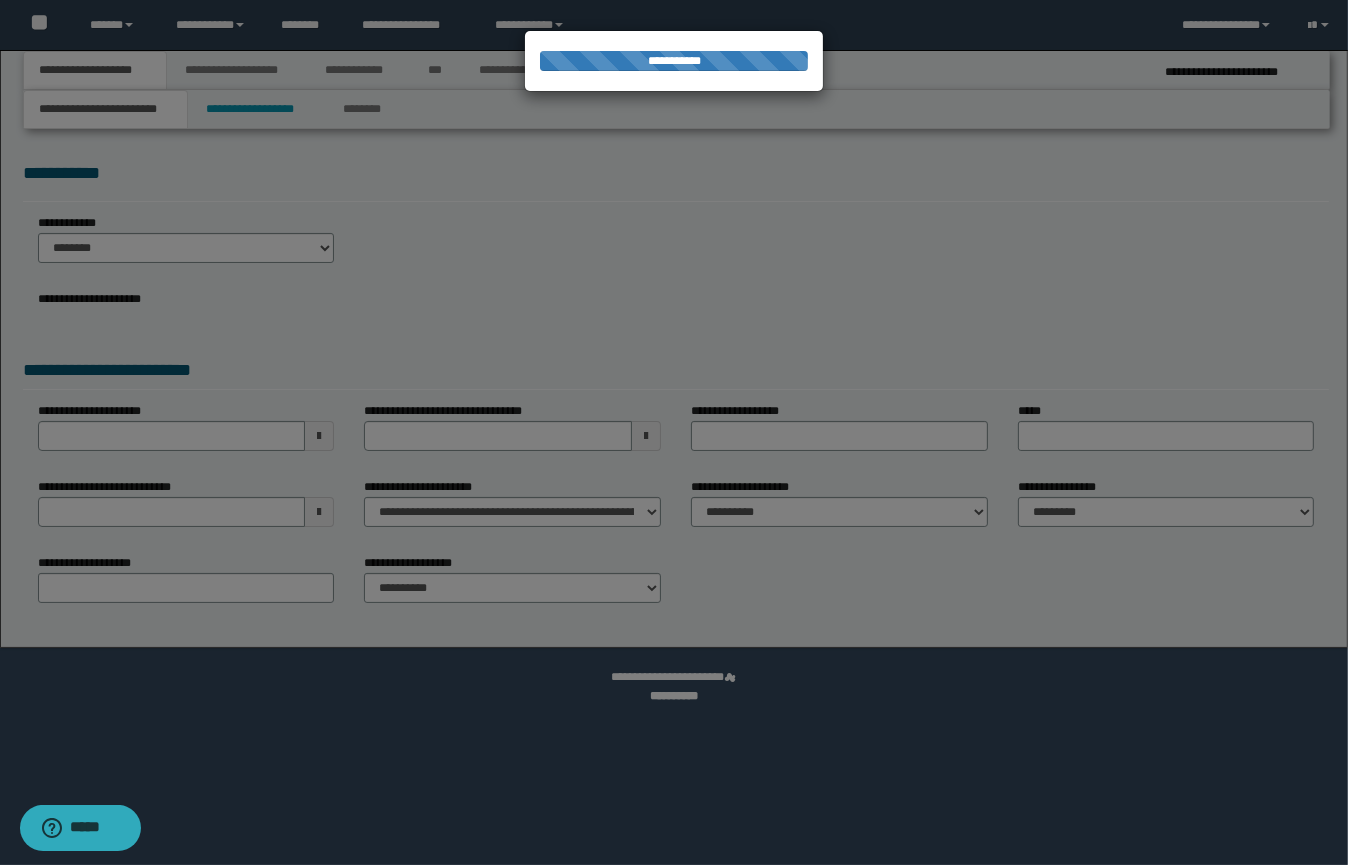 select on "*" 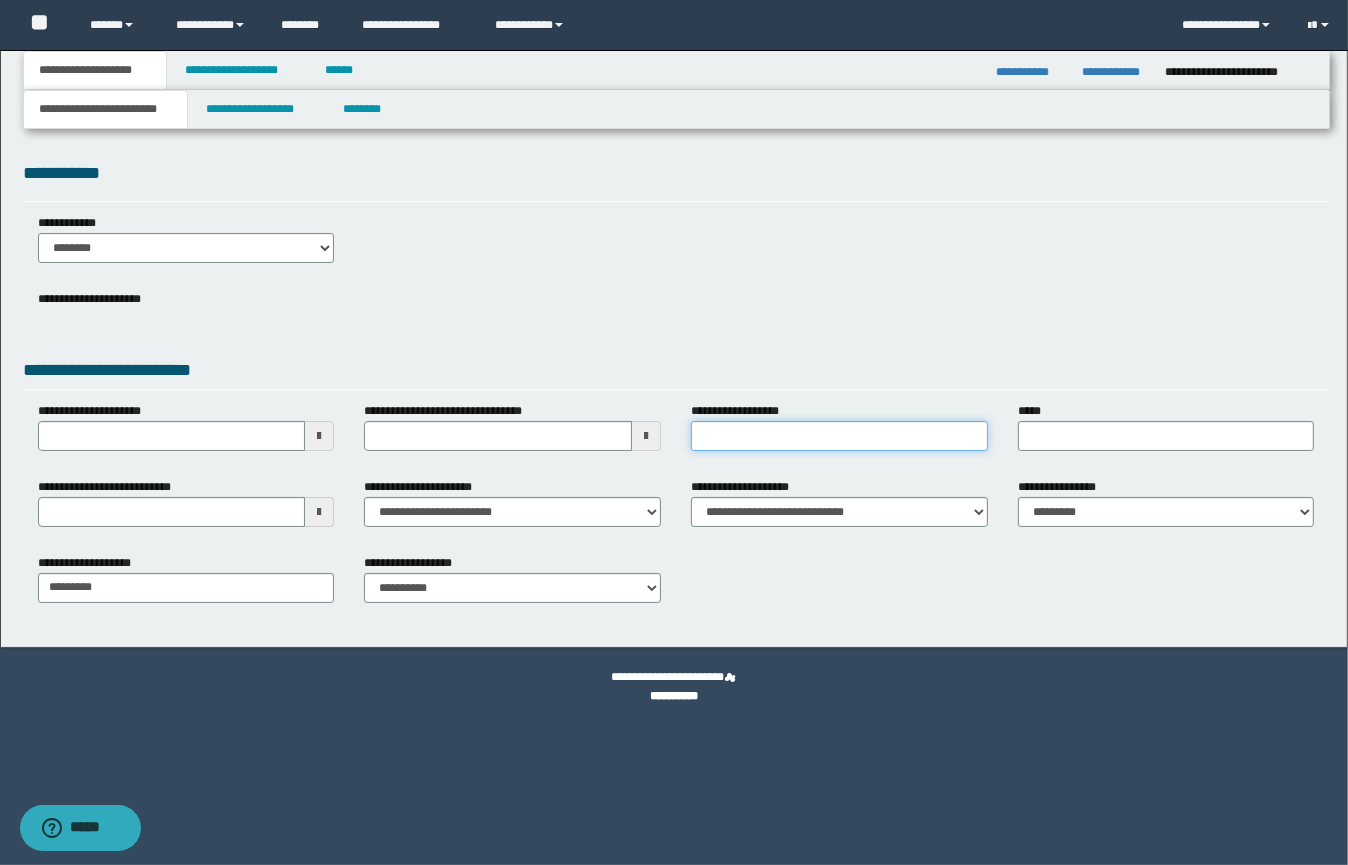 click on "**********" at bounding box center [839, 436] 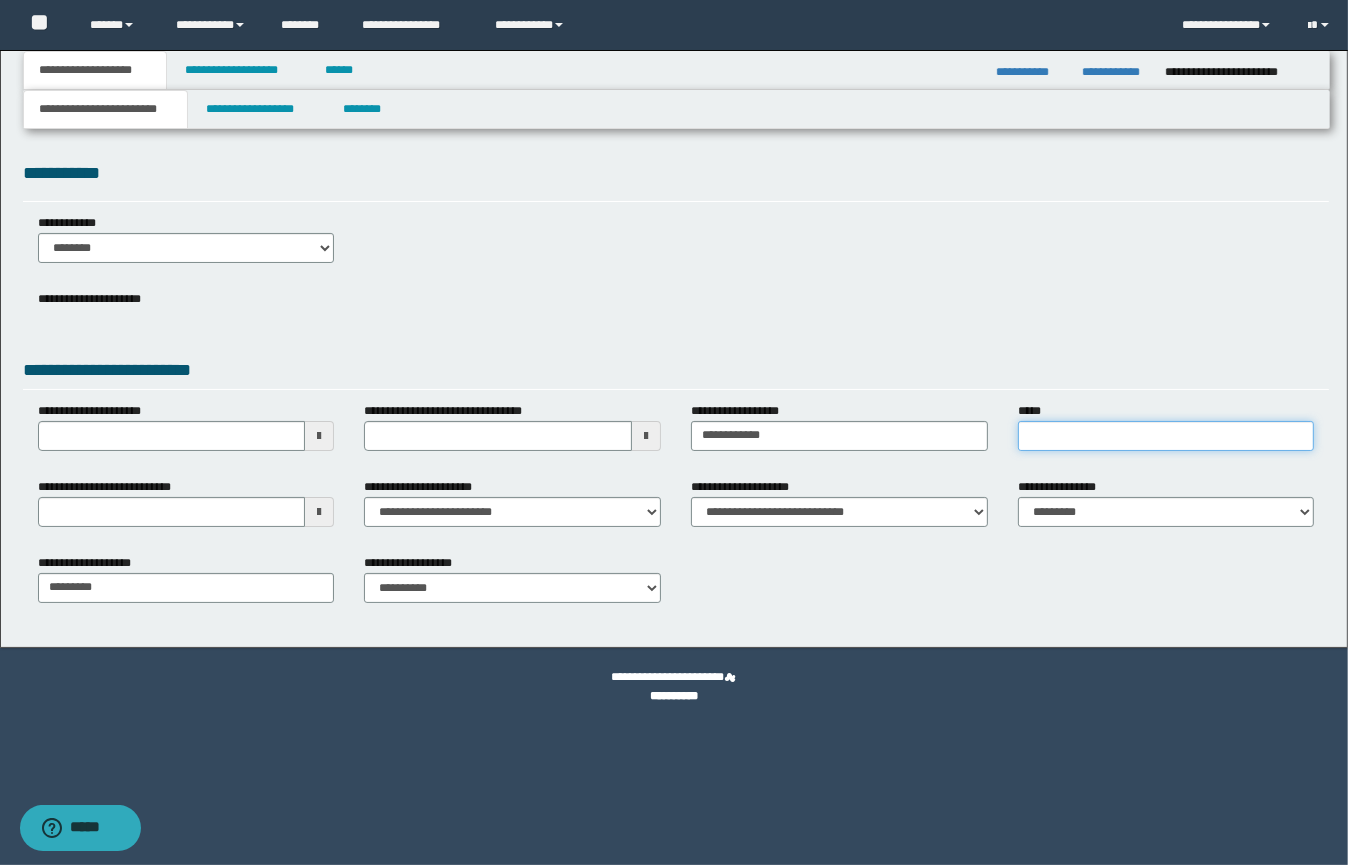 click on "*****" at bounding box center (1166, 436) 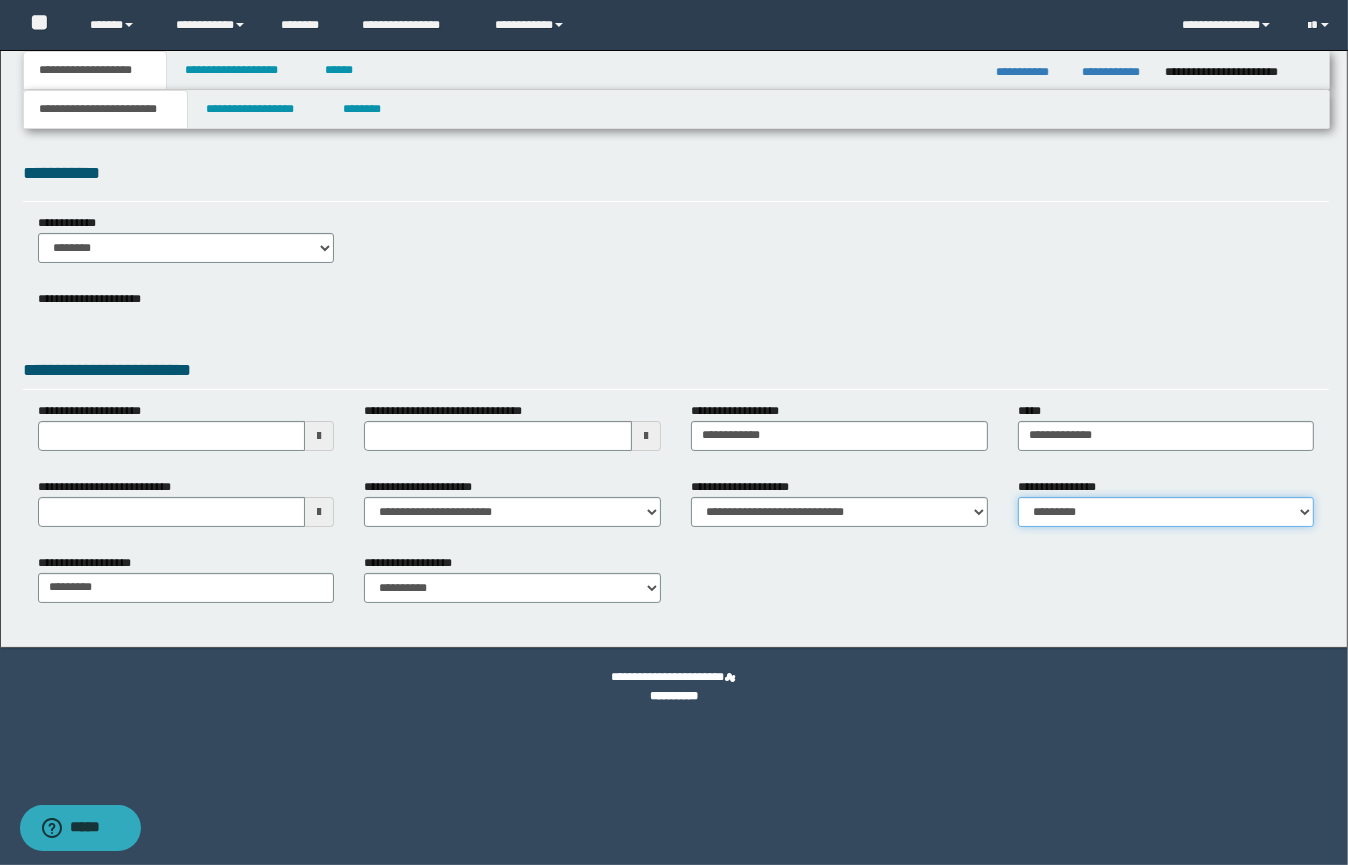 click on "**********" at bounding box center (1166, 512) 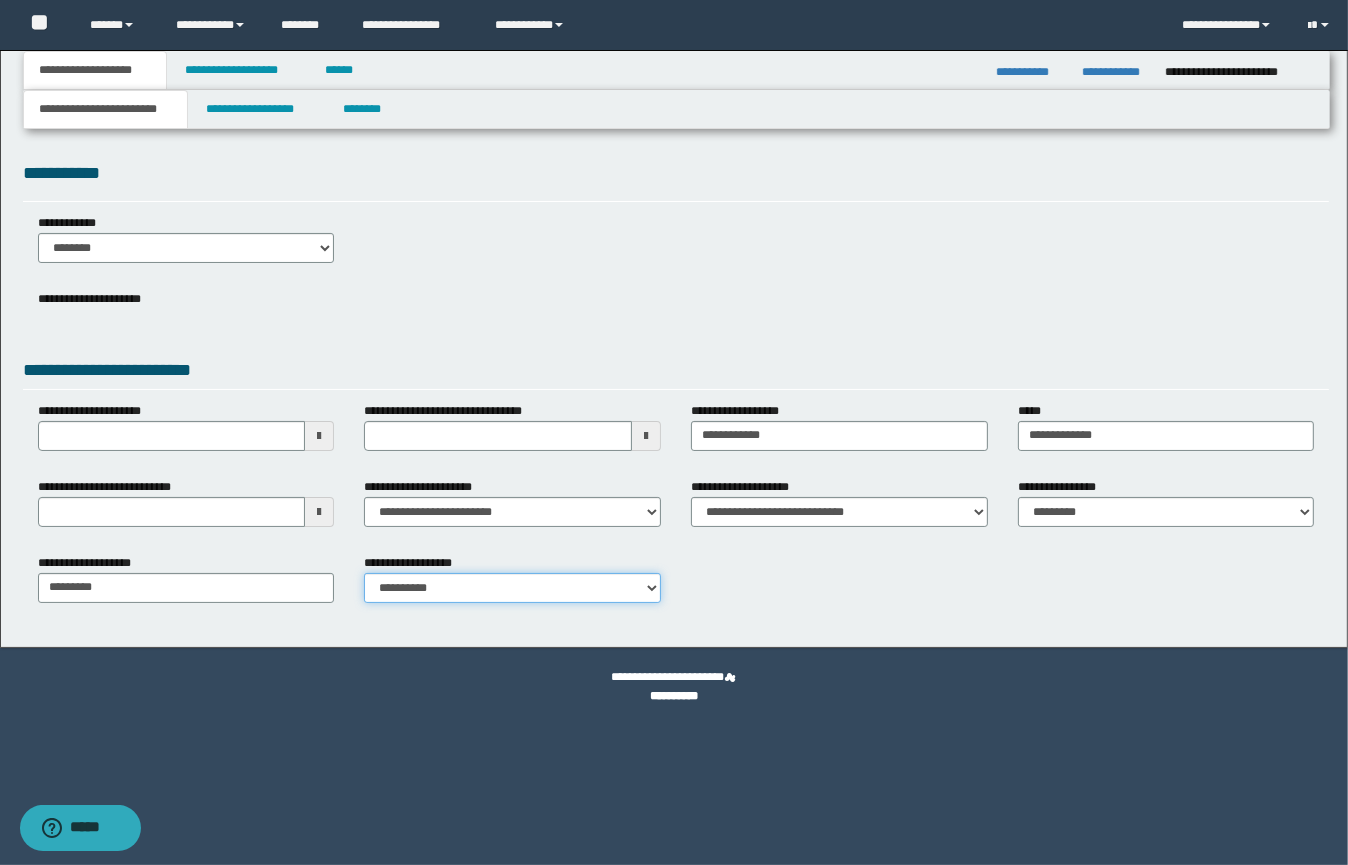 click on "**********" at bounding box center [512, 588] 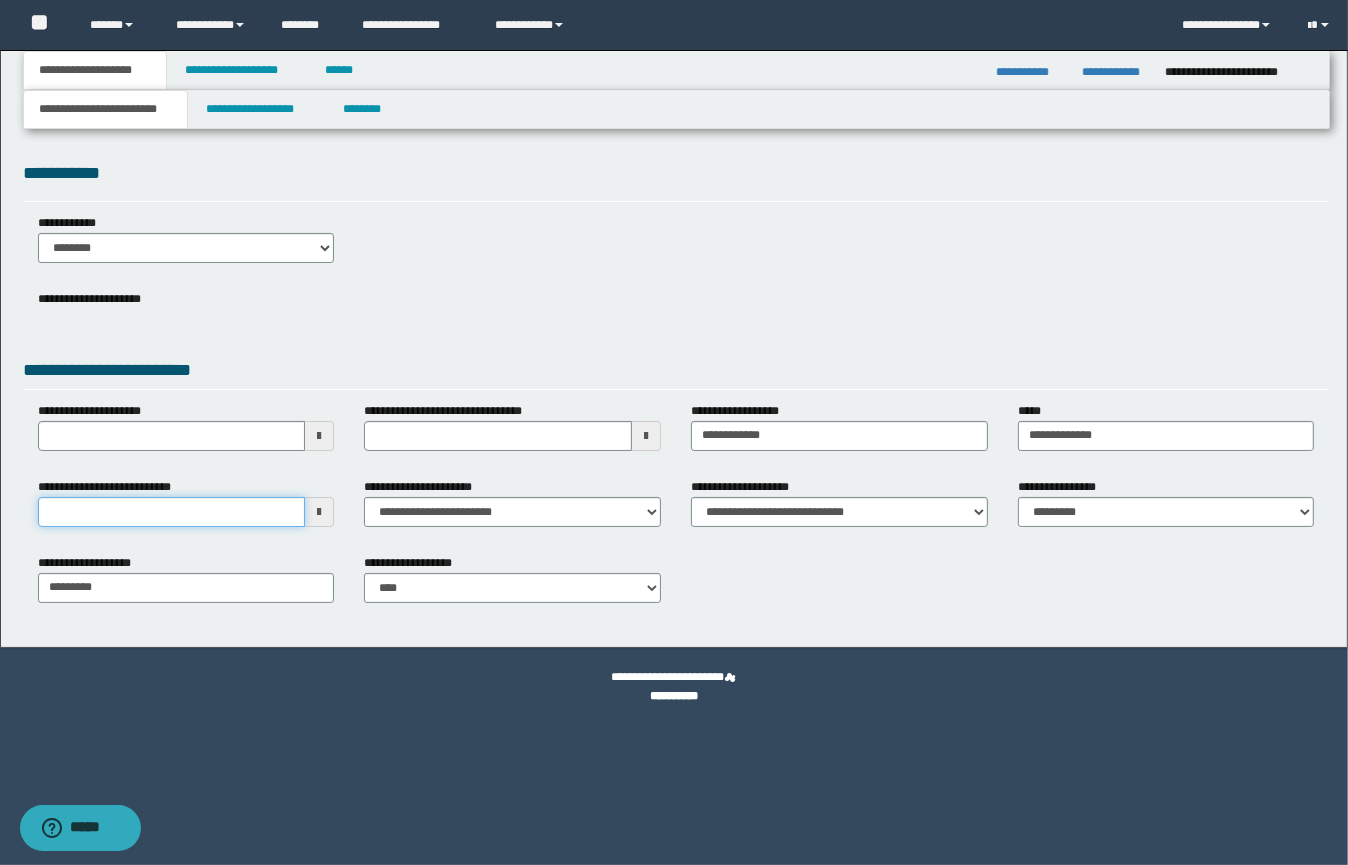 click on "**********" at bounding box center (172, 512) 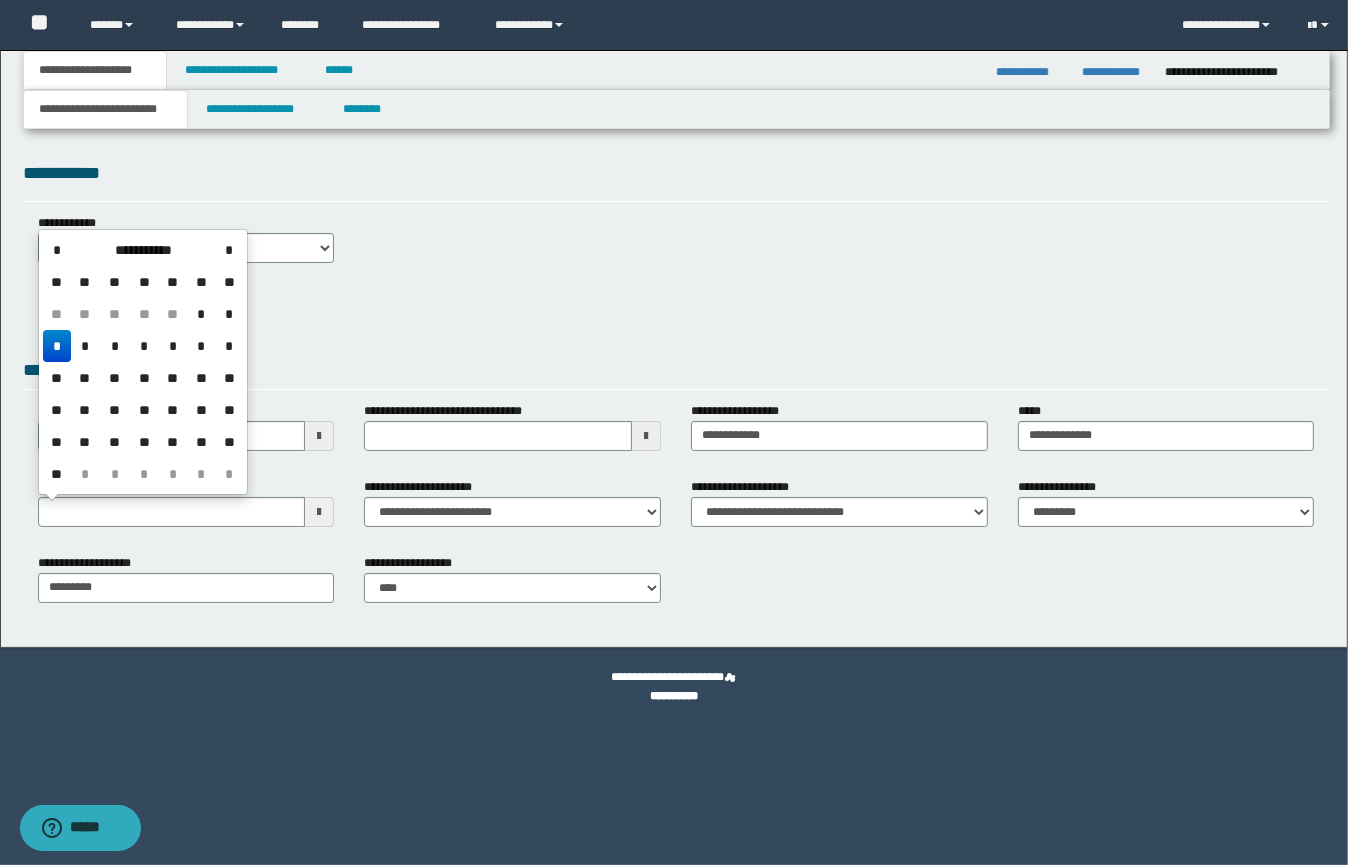 click on "*" at bounding box center (57, 346) 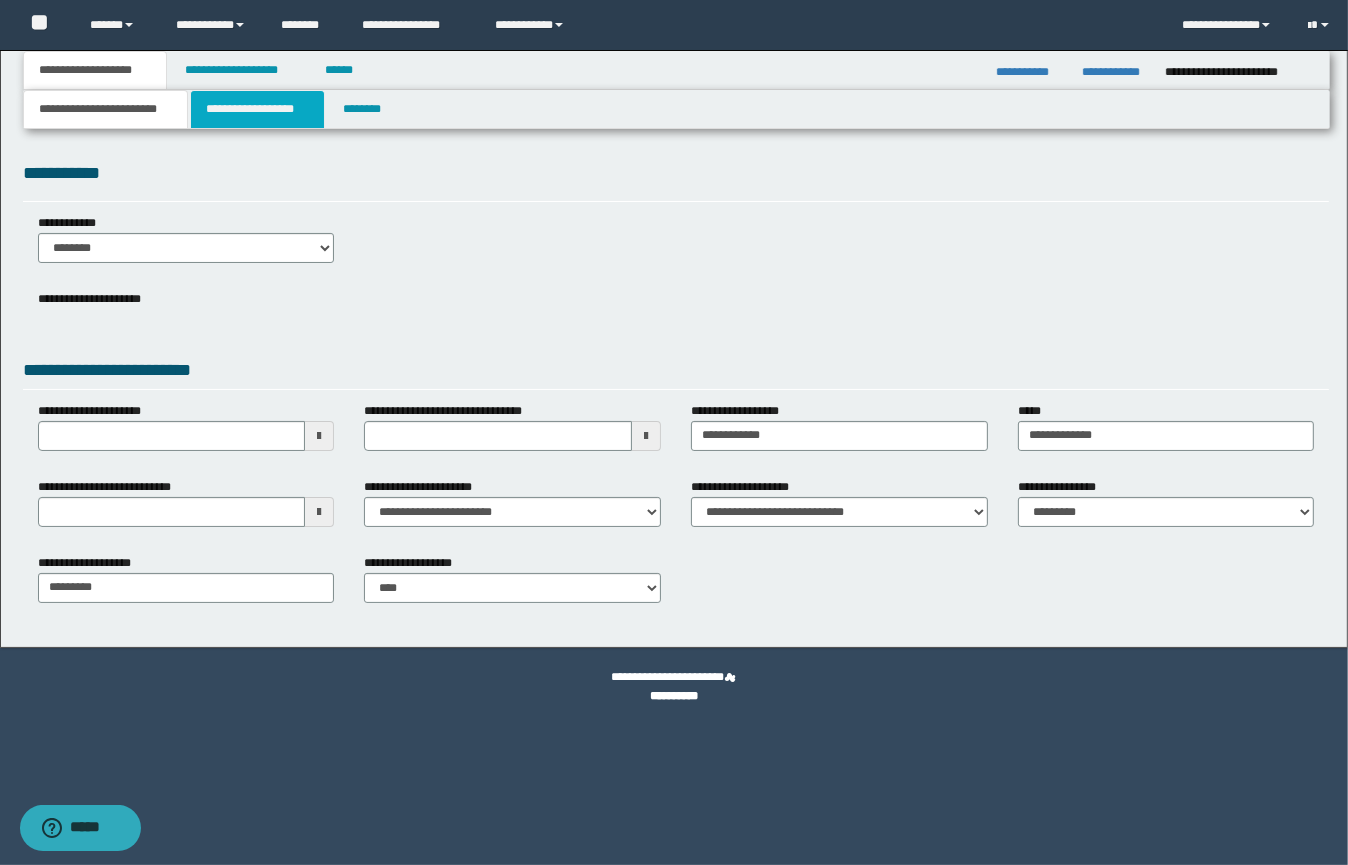 click on "**********" at bounding box center [257, 109] 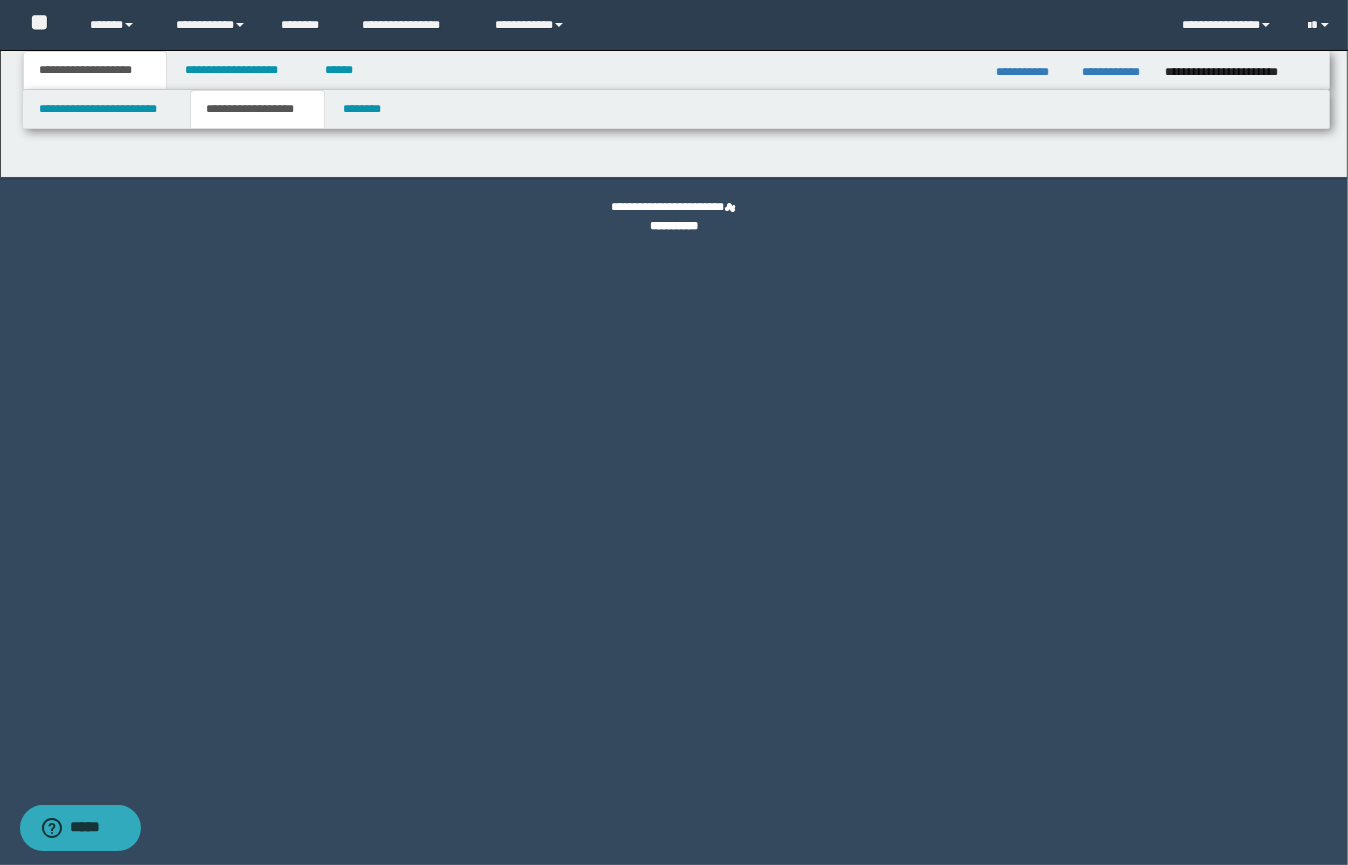 type on "**********" 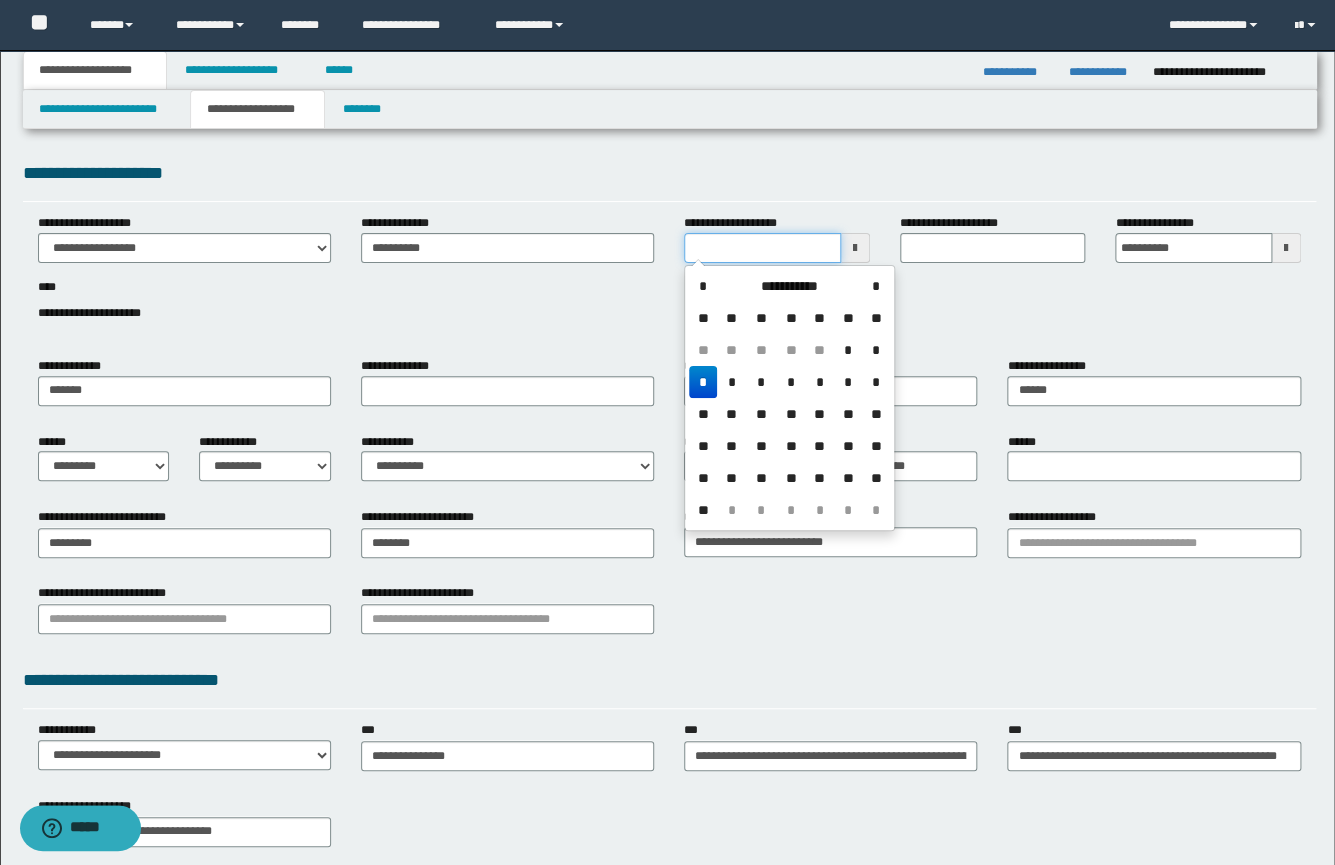 drag, startPoint x: 630, startPoint y: 243, endPoint x: 580, endPoint y: 239, distance: 50.159744 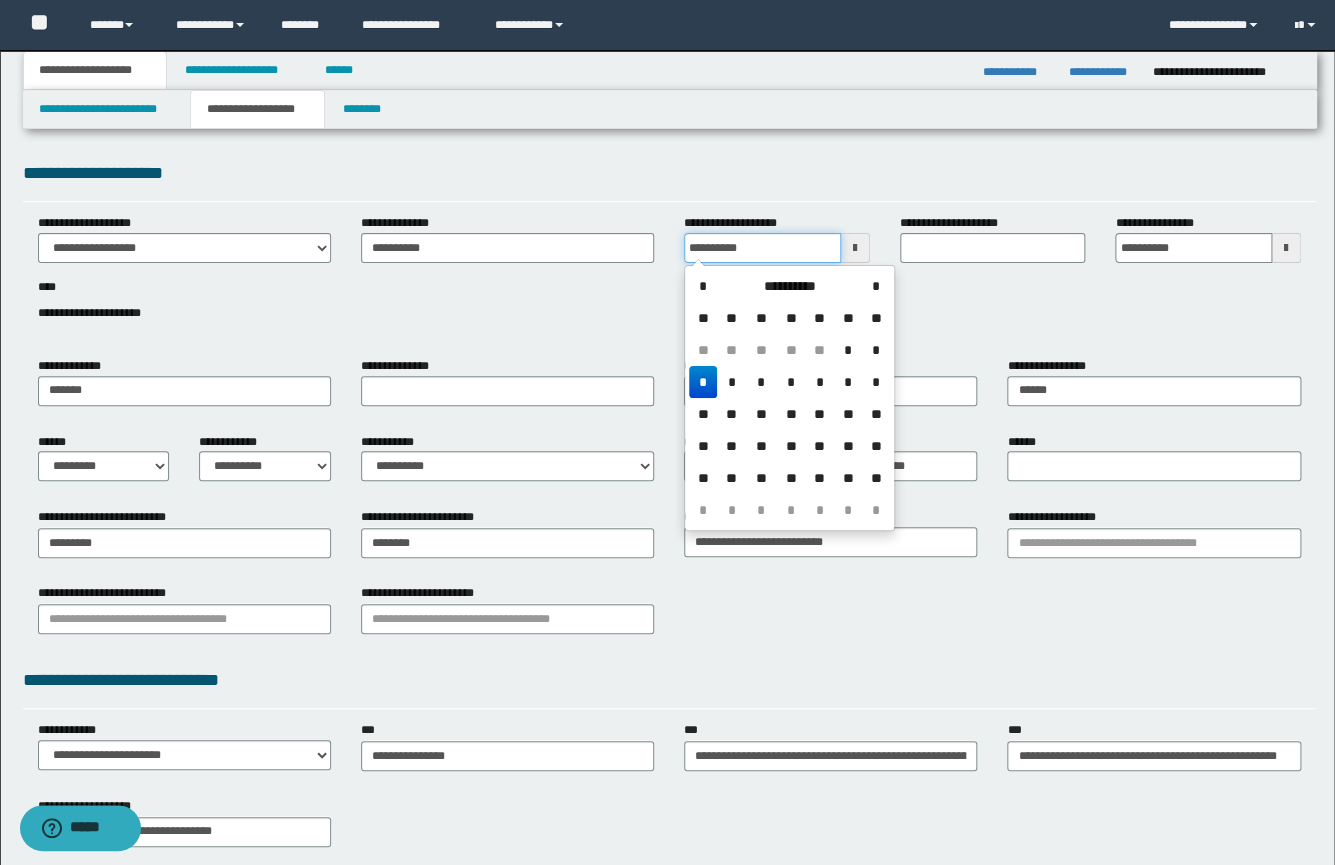 type on "**********" 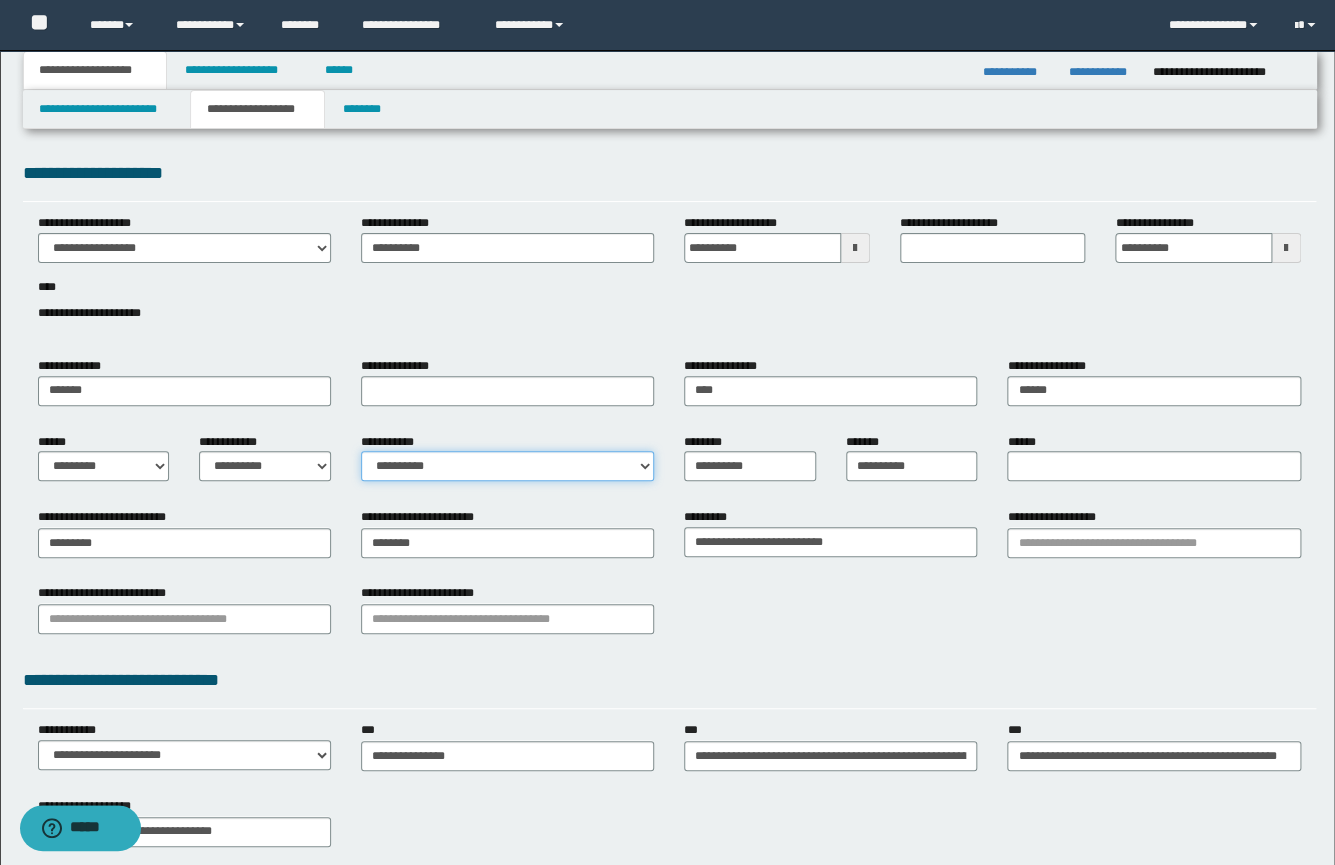 click on "**********" at bounding box center [507, 466] 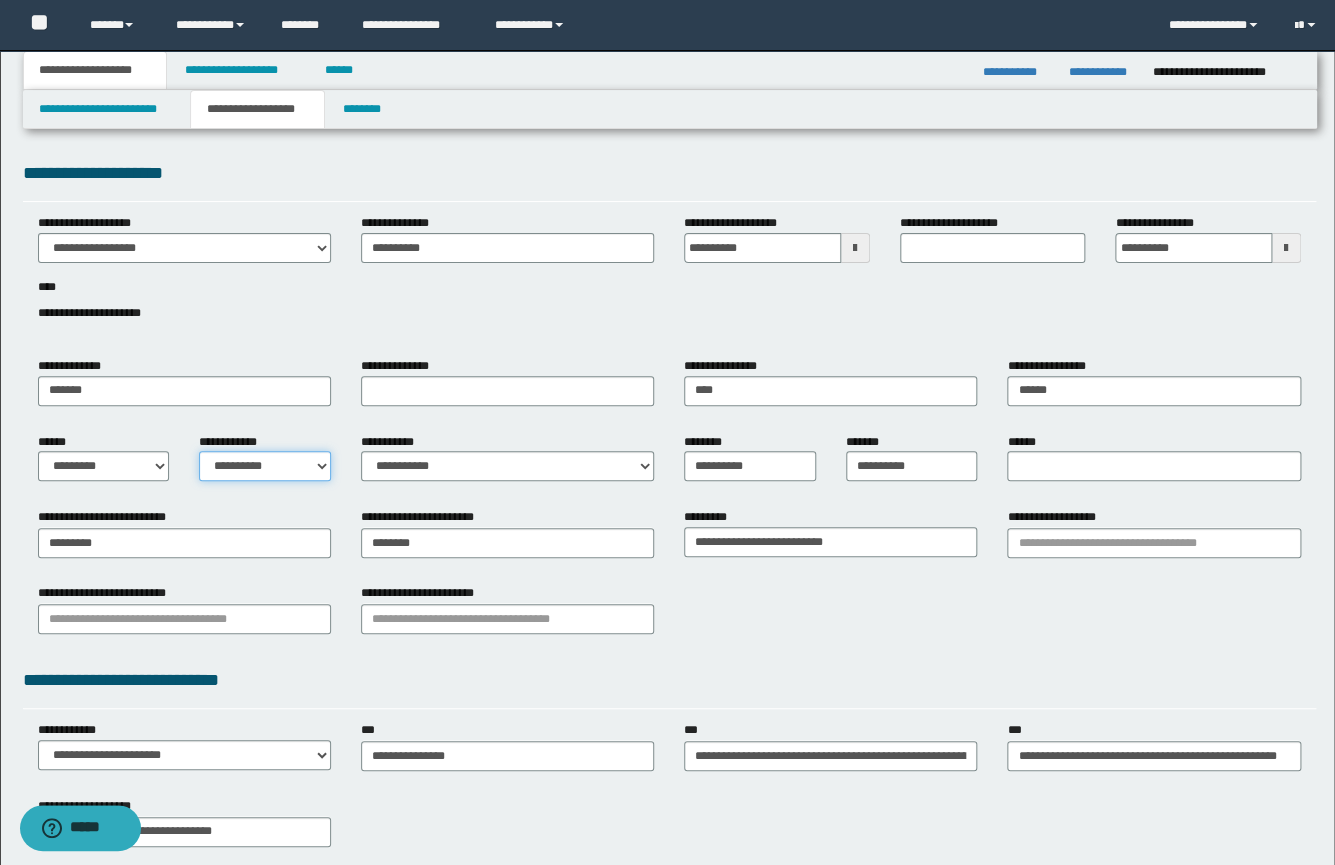 click on "**********" at bounding box center (265, 466) 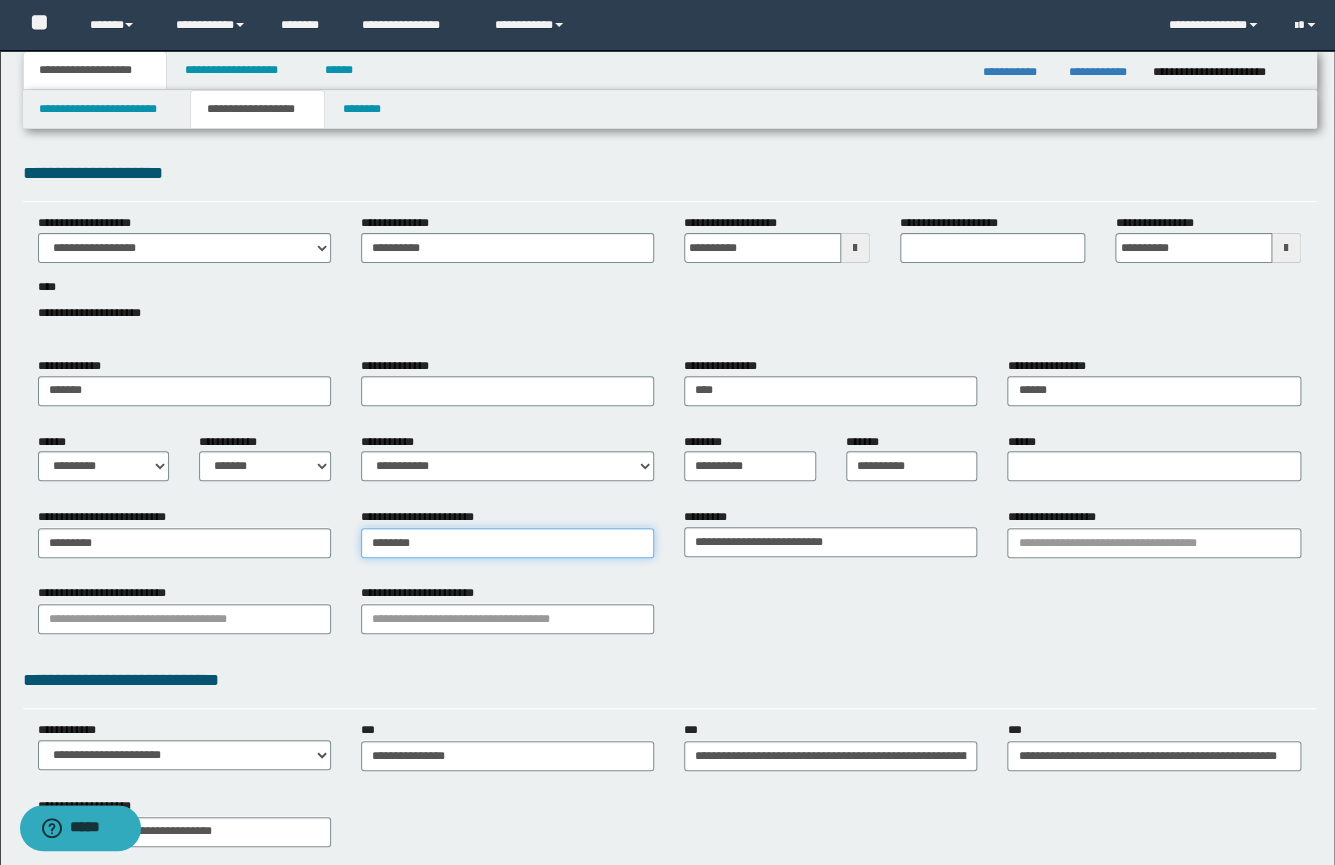 type on "********" 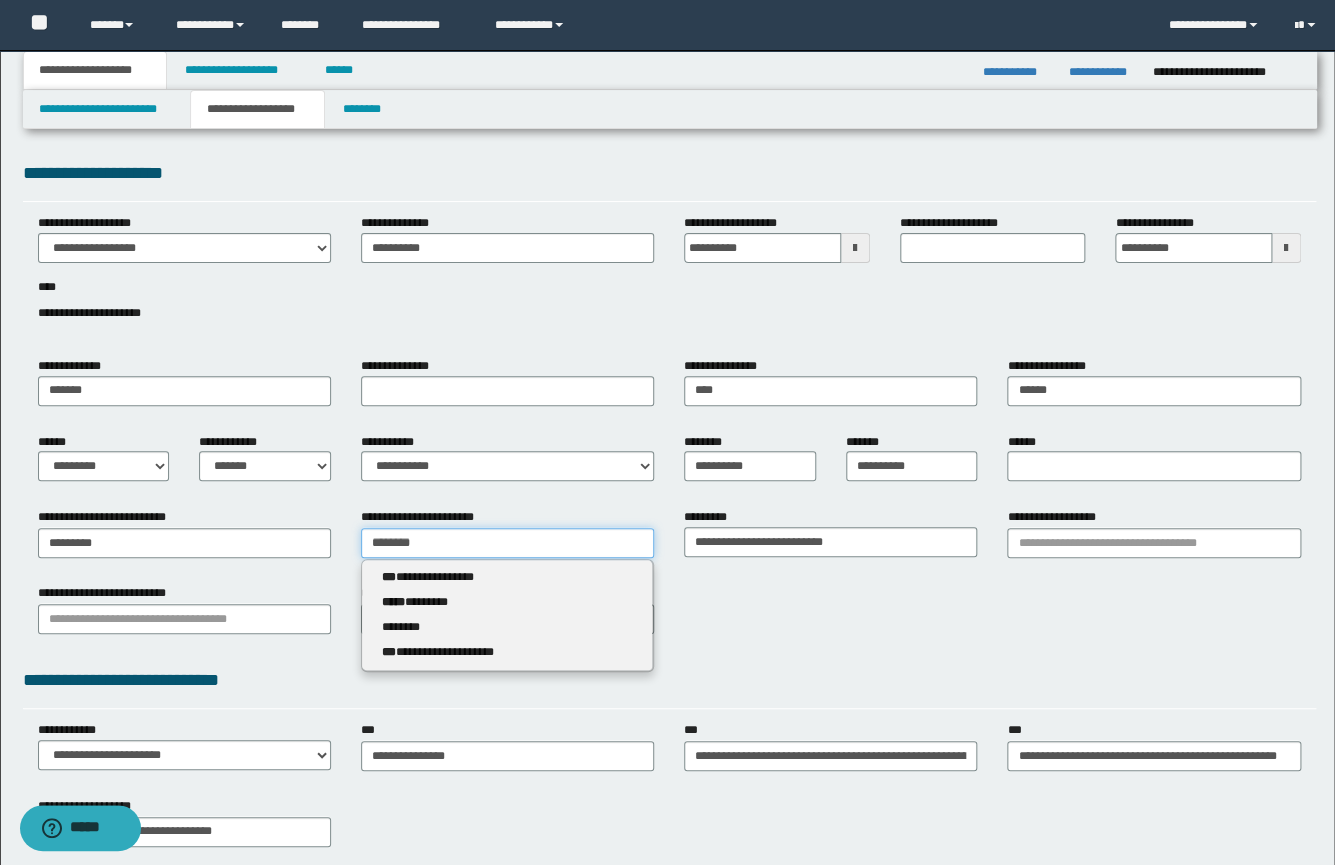 drag, startPoint x: 439, startPoint y: 537, endPoint x: 275, endPoint y: 521, distance: 164.77864 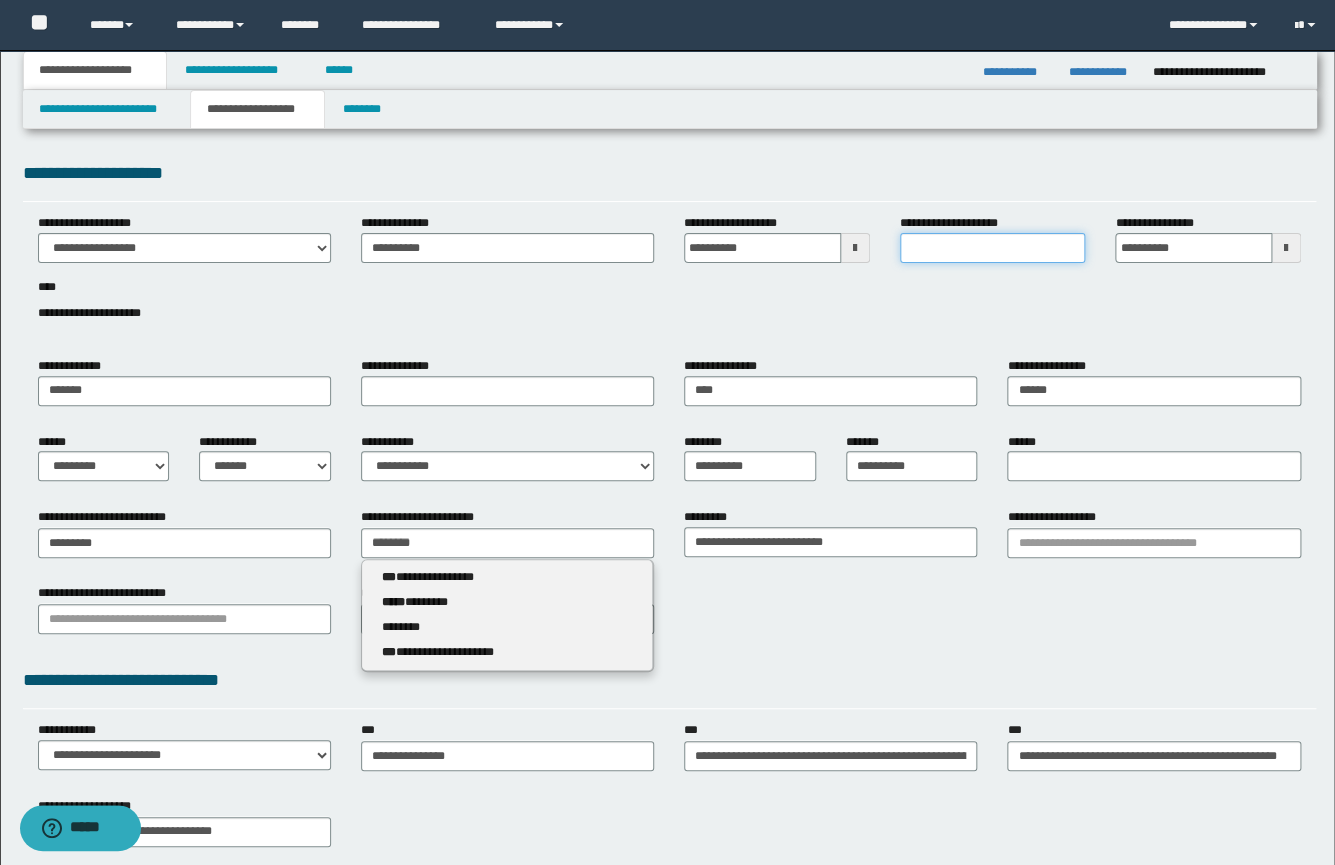 type 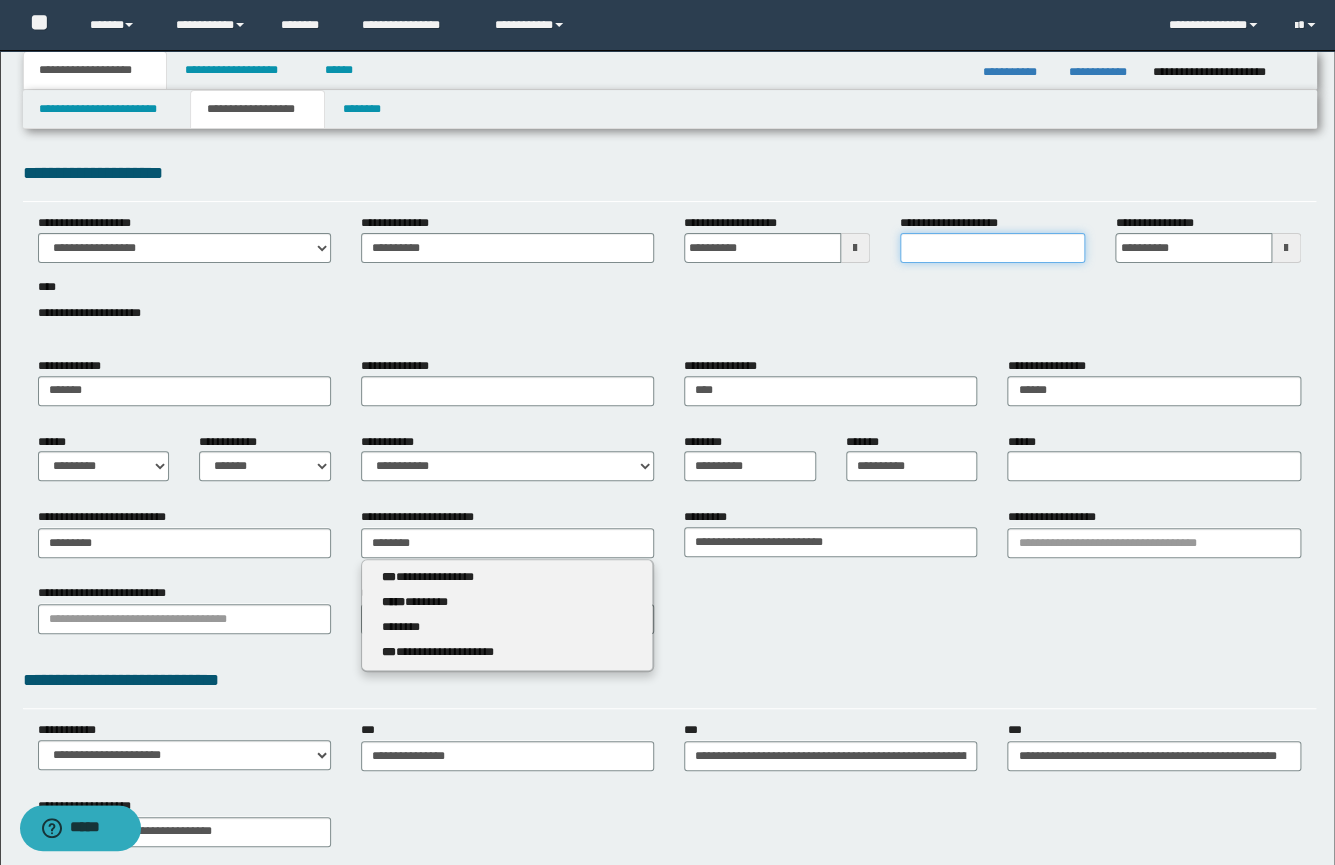 click on "**********" at bounding box center (993, 248) 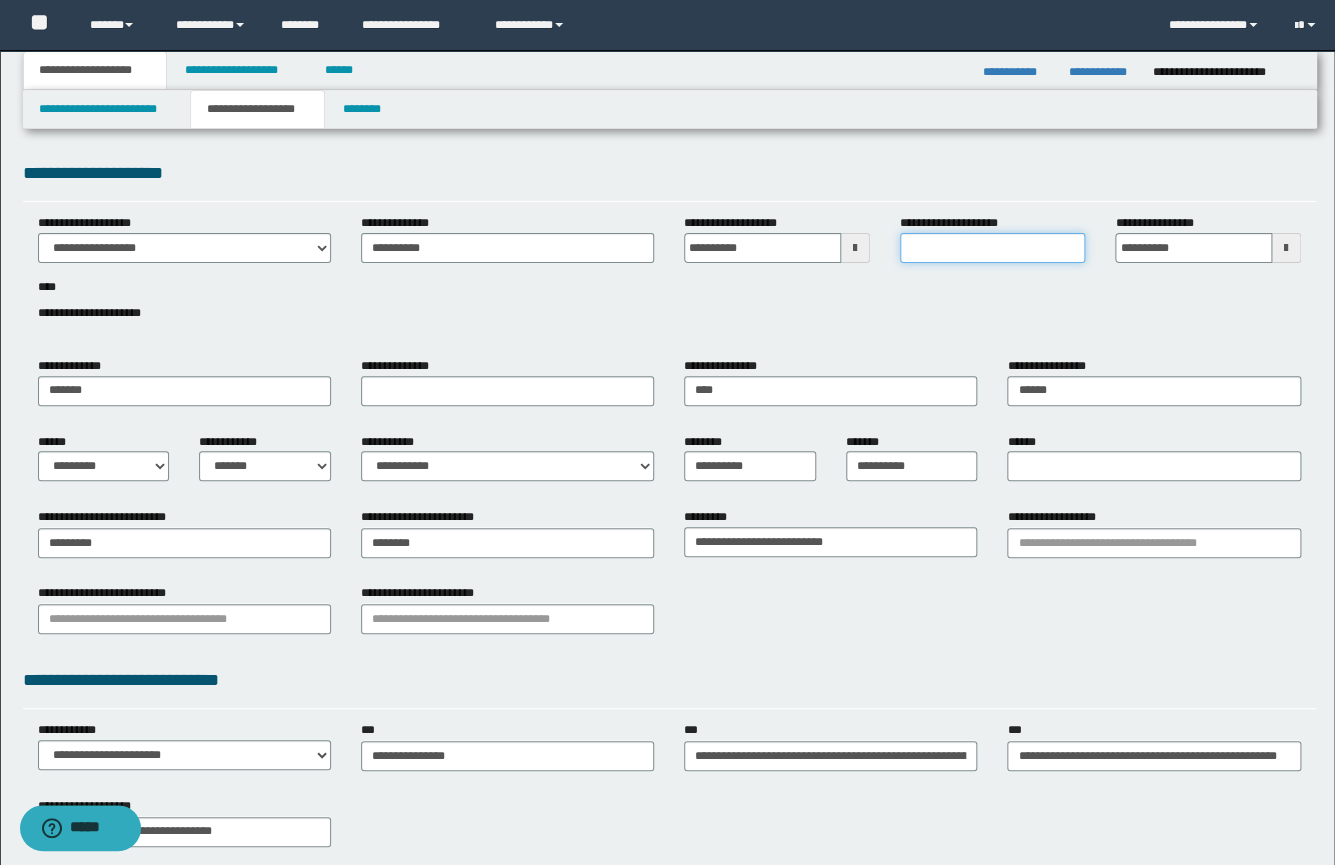 paste on "********" 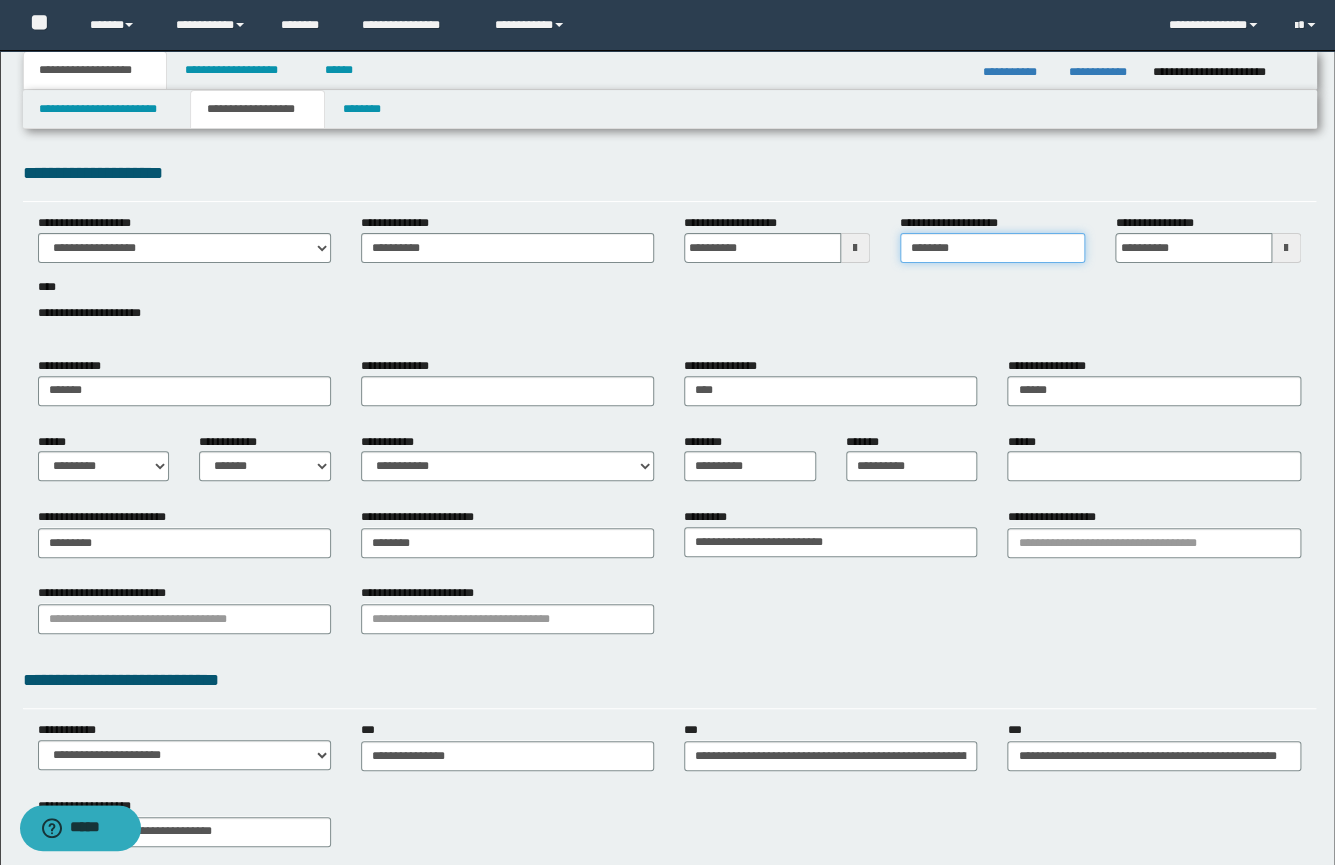 type on "********" 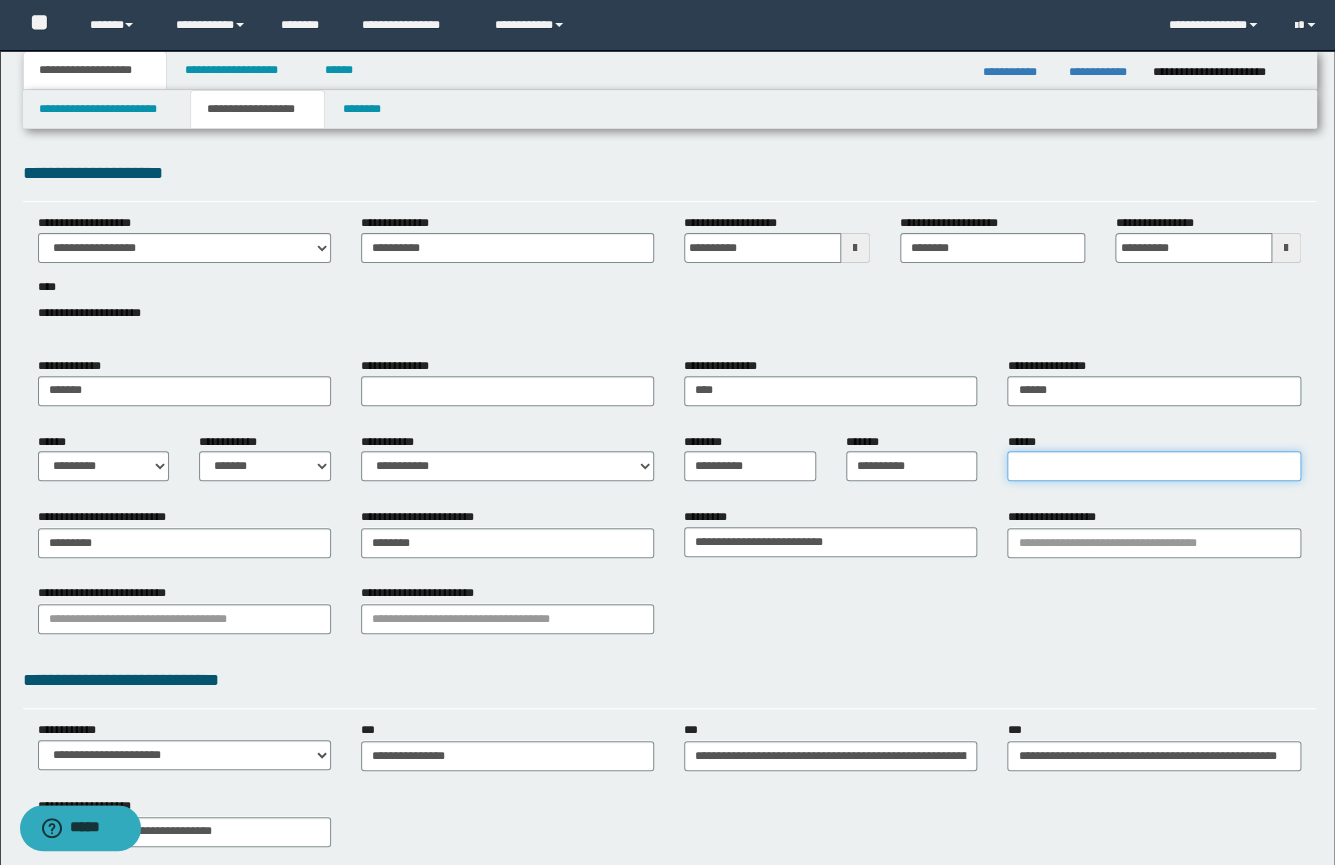 click on "******" at bounding box center (1153, 466) 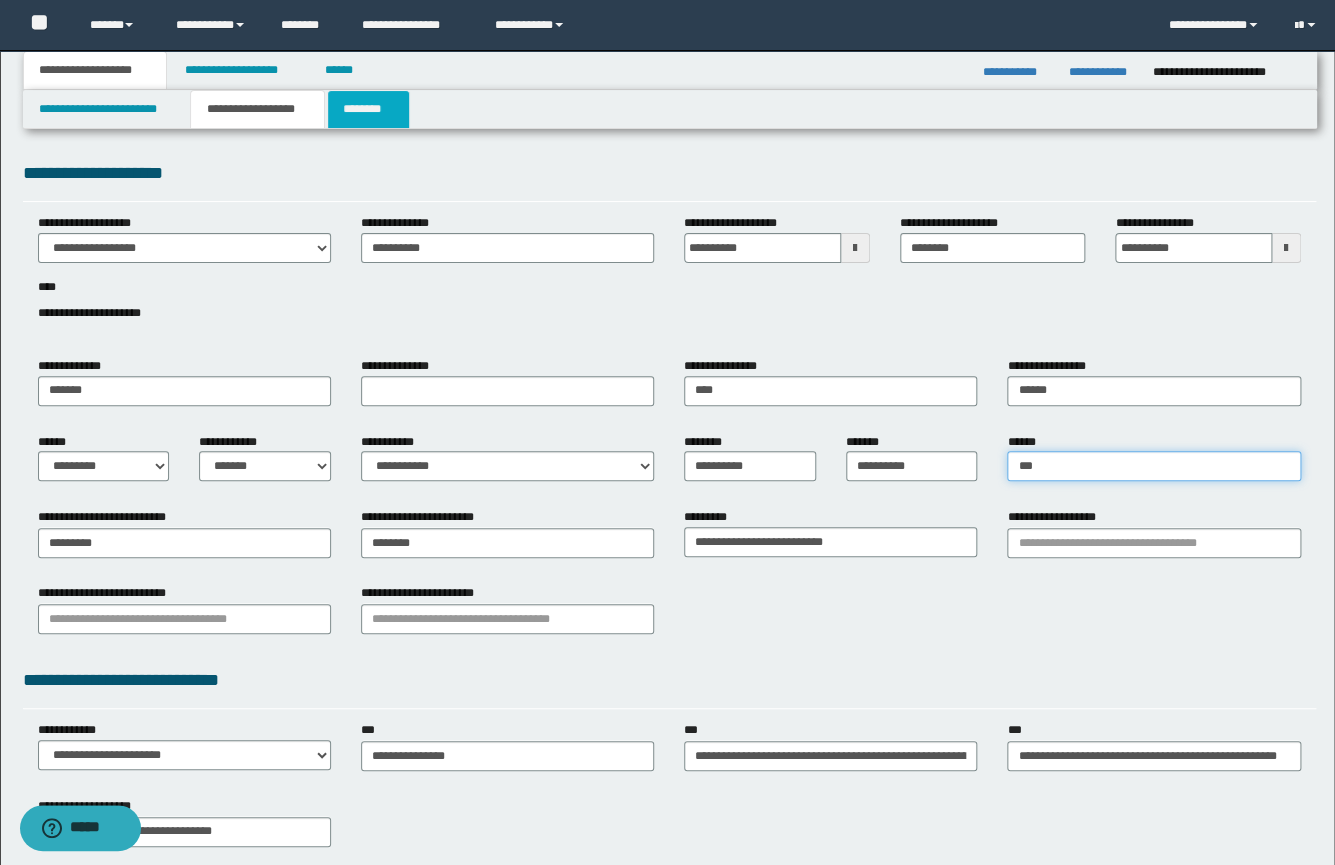 type on "***" 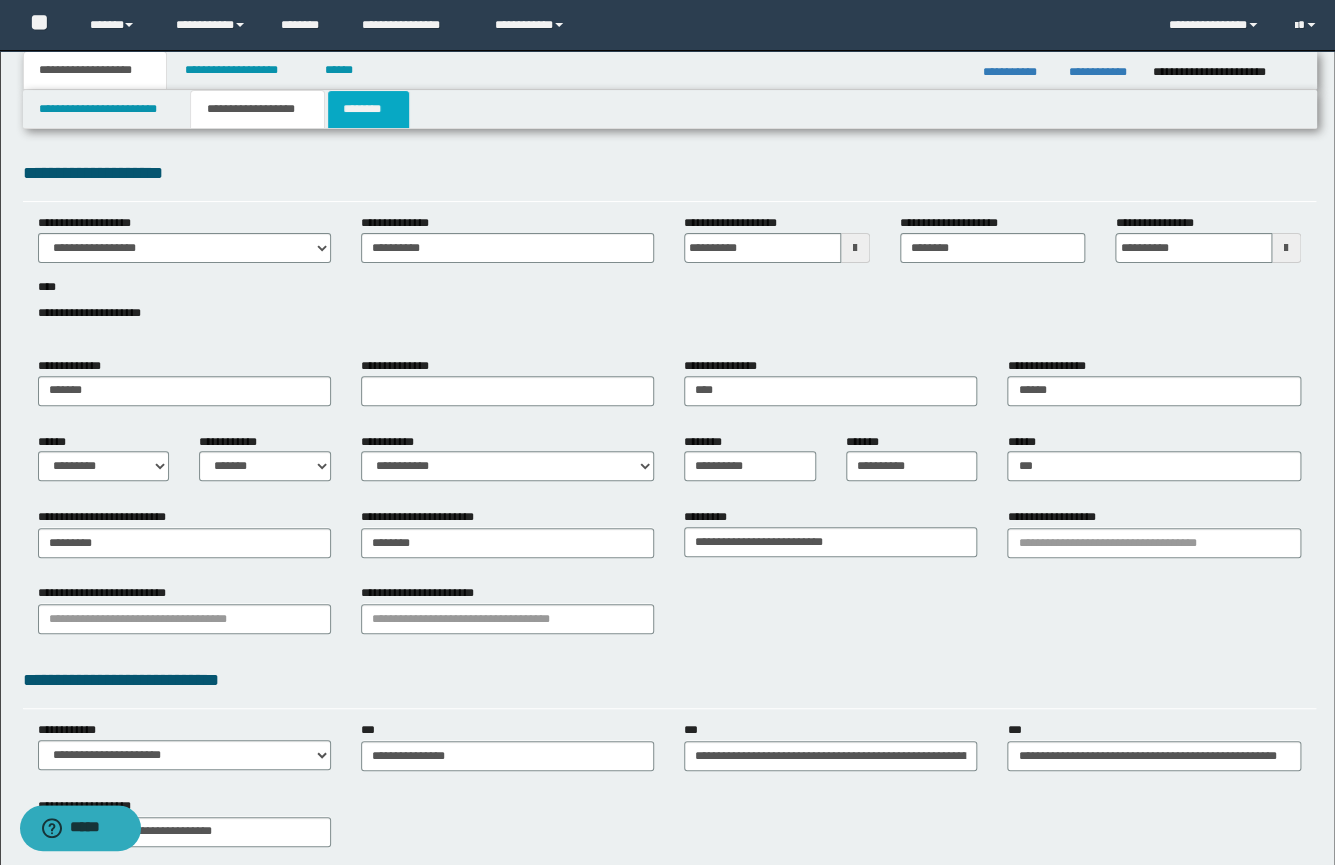 click on "********" at bounding box center [368, 109] 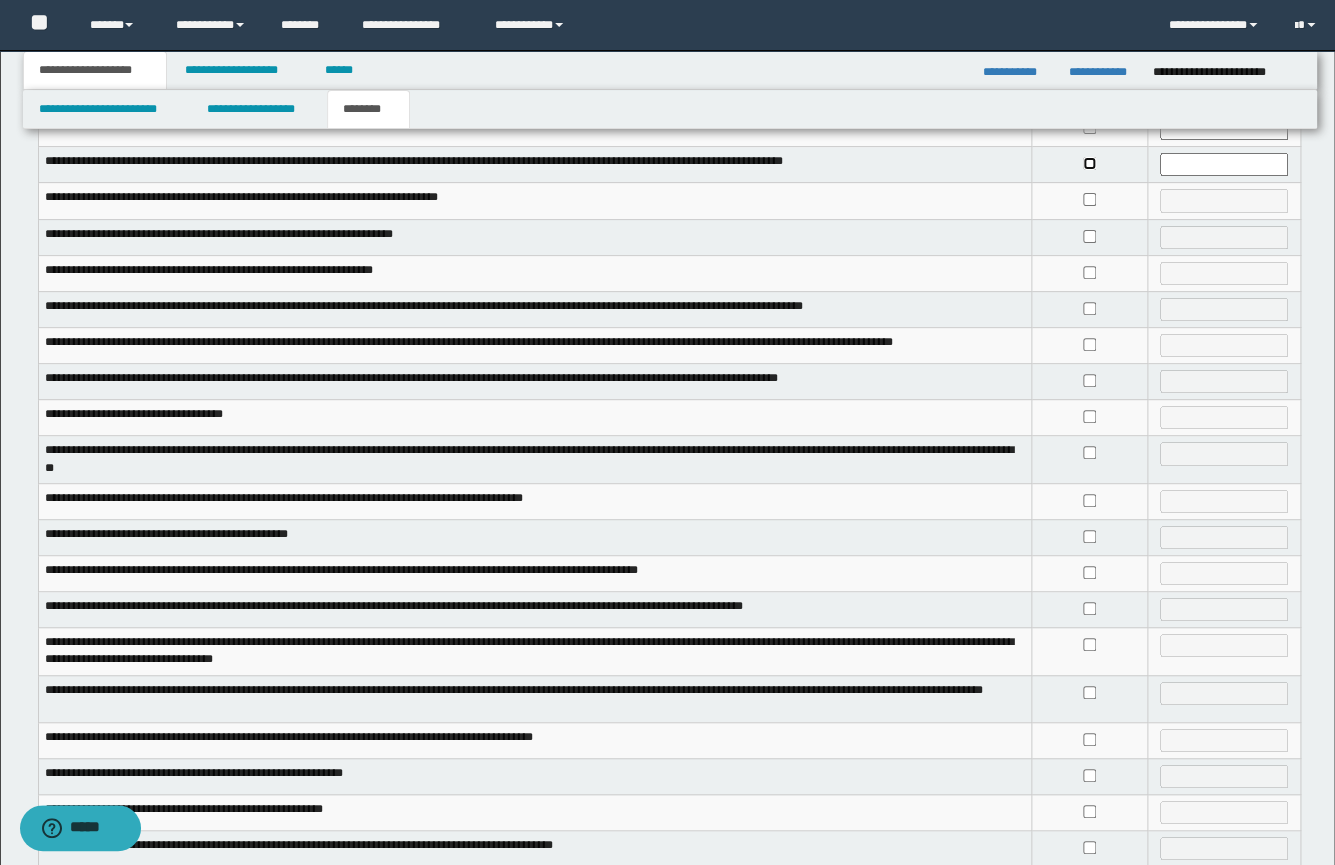 scroll, scrollTop: 278, scrollLeft: 0, axis: vertical 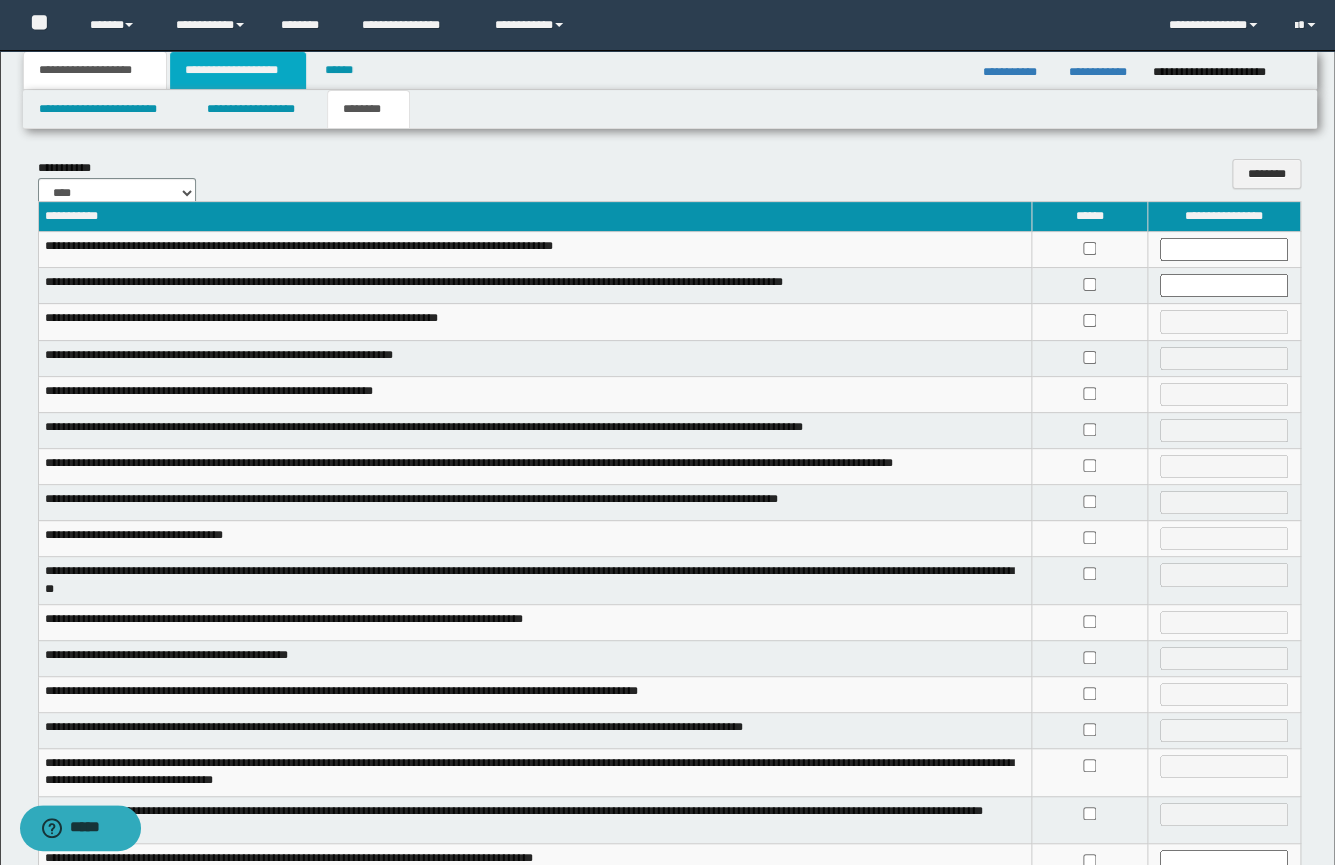 click on "**********" at bounding box center [238, 70] 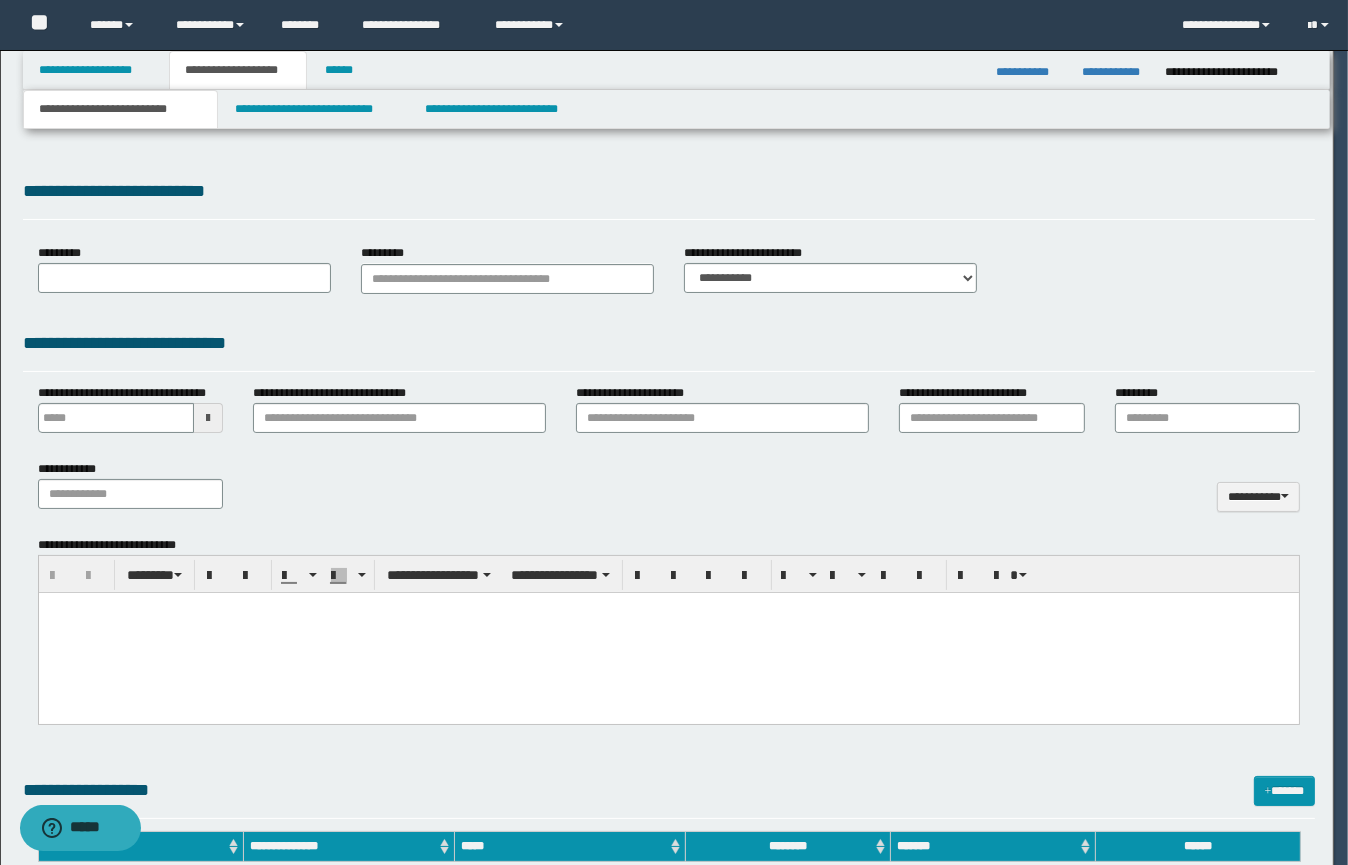 type on "**********" 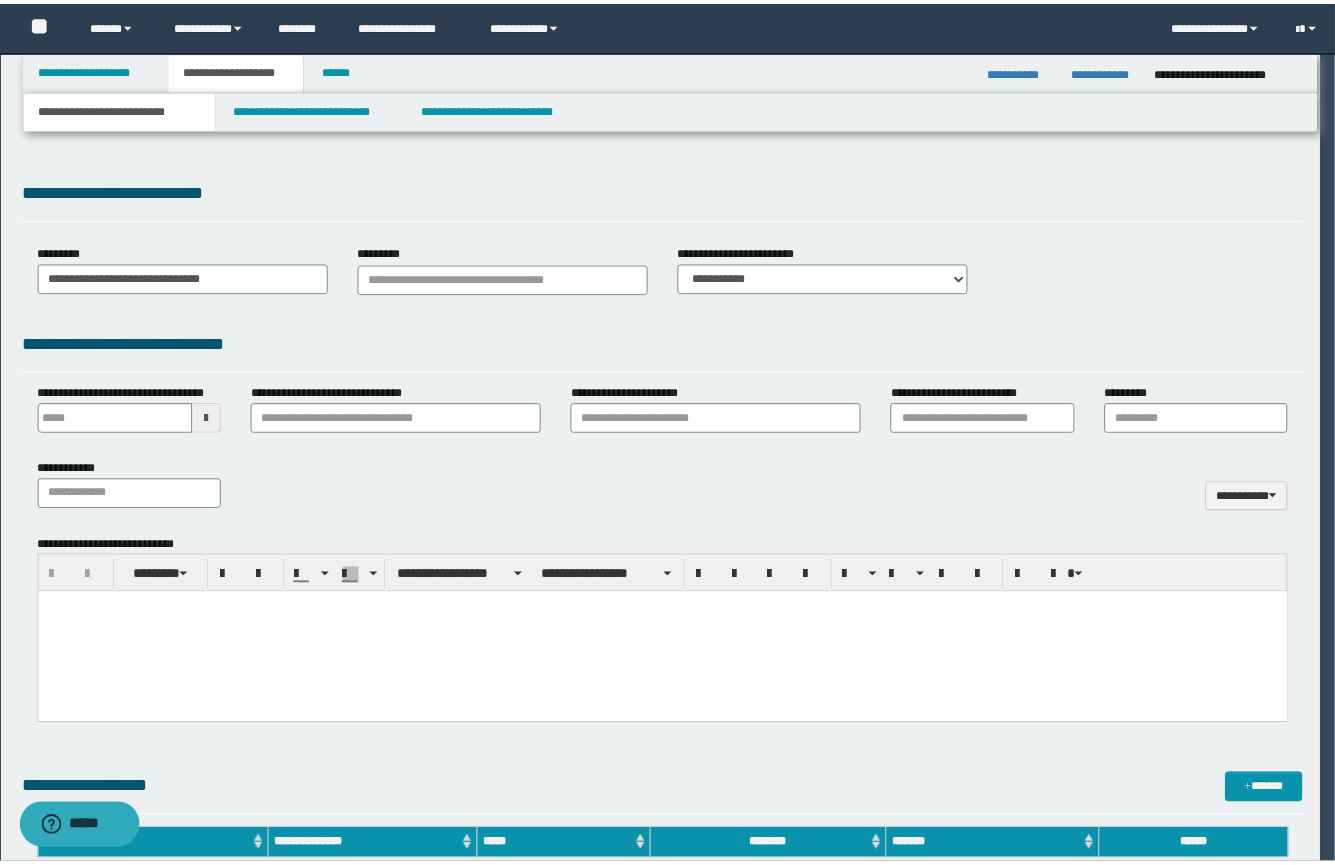 scroll, scrollTop: 0, scrollLeft: 0, axis: both 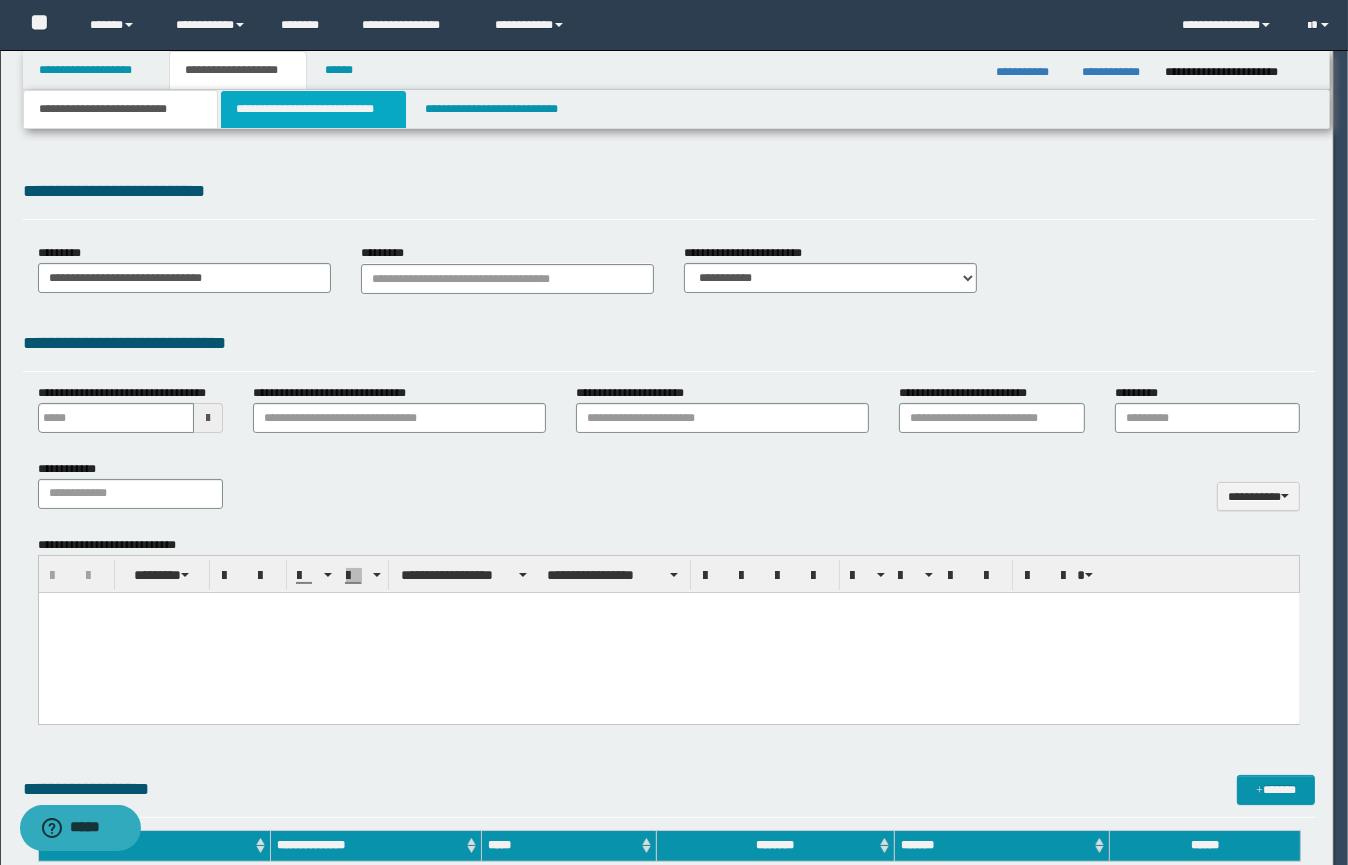 type 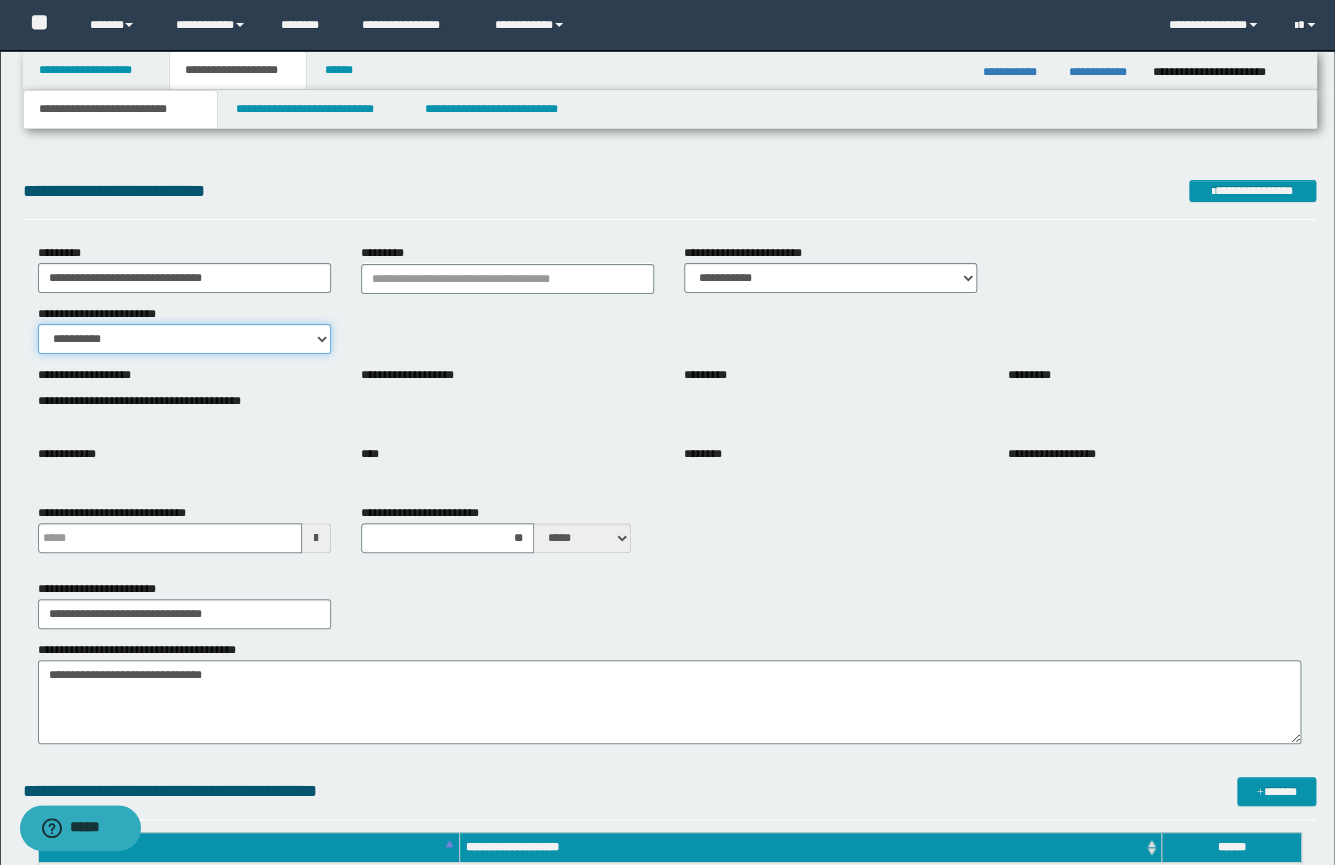 click on "**********" at bounding box center [184, 339] 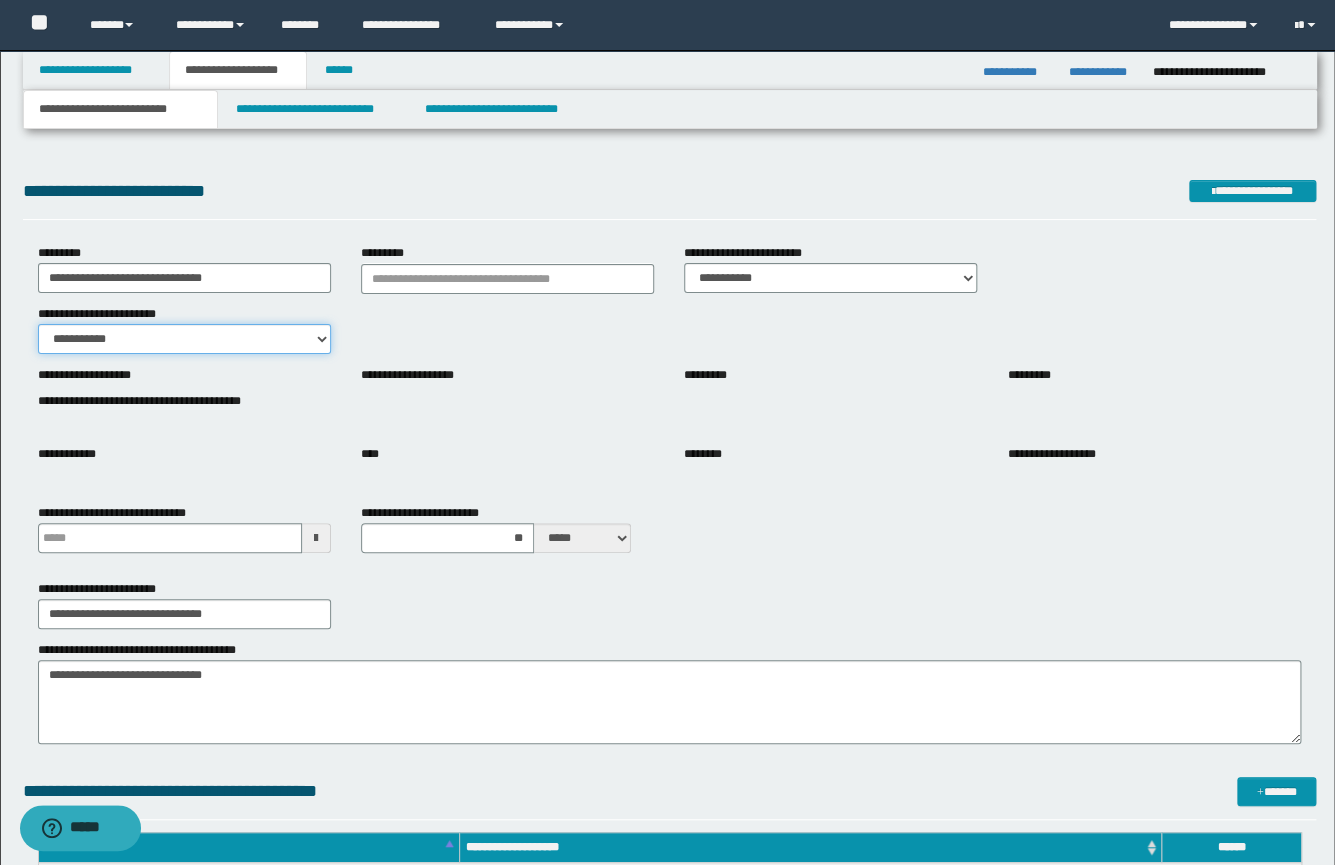 scroll, scrollTop: 339, scrollLeft: 0, axis: vertical 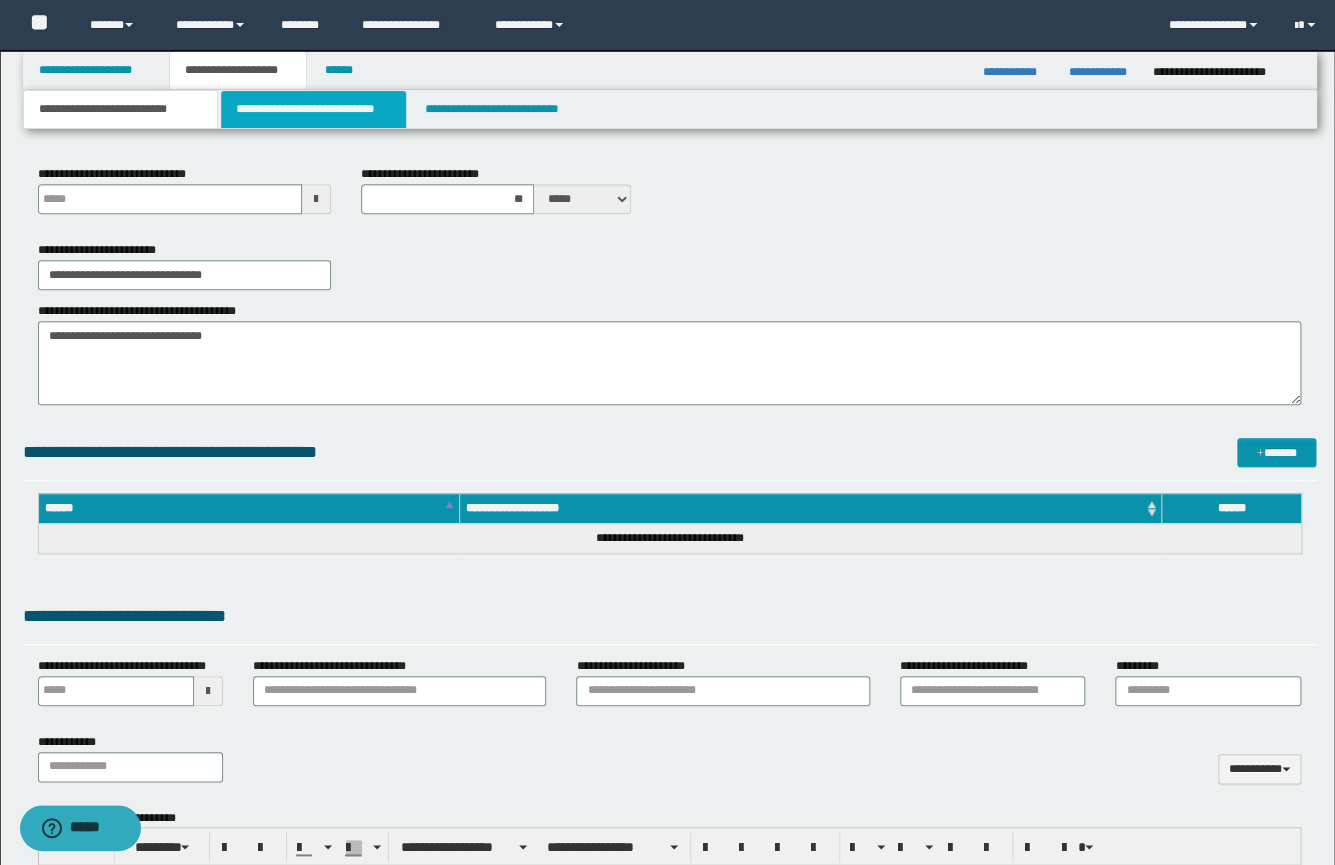 click on "**********" at bounding box center (313, 109) 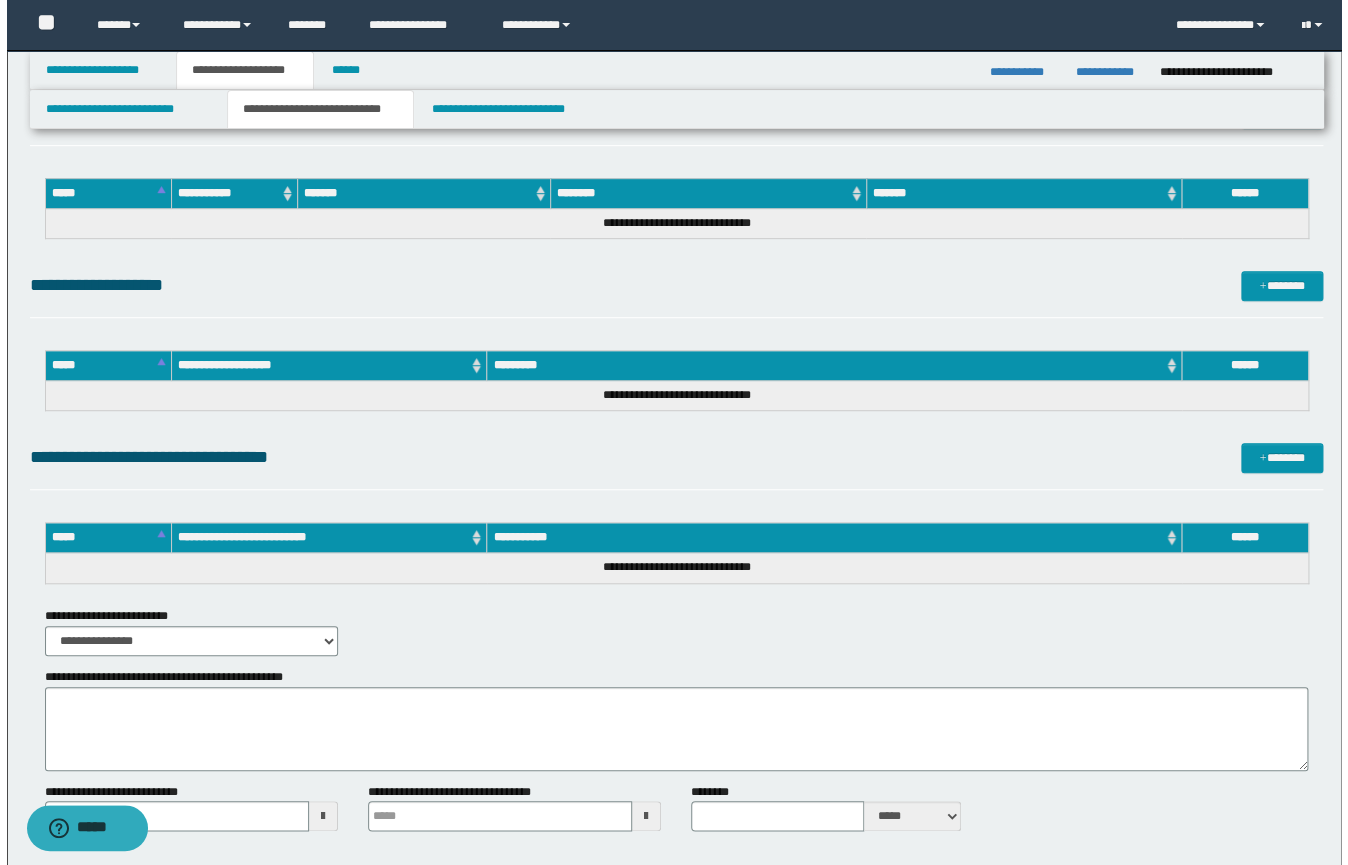 scroll, scrollTop: 166, scrollLeft: 0, axis: vertical 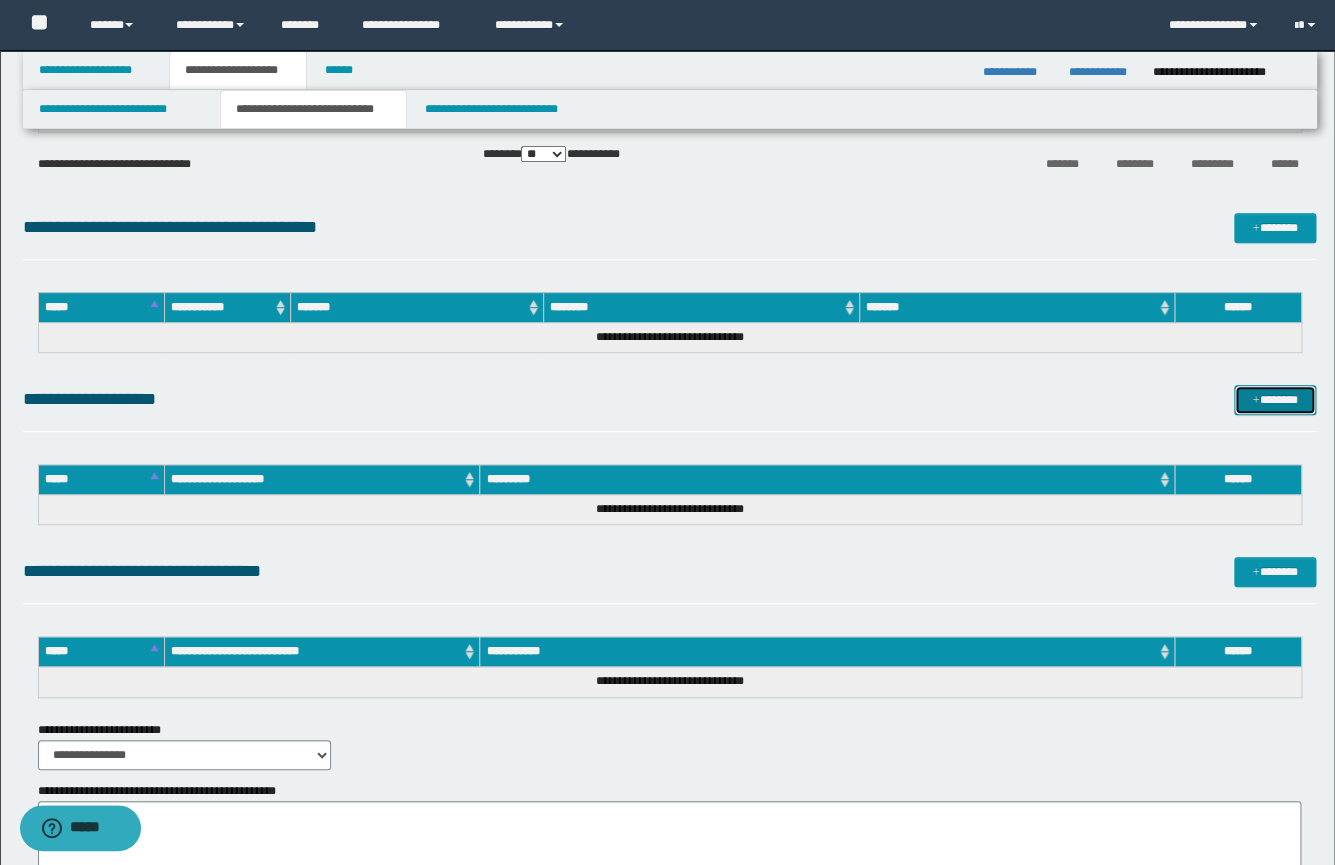 click on "*******" at bounding box center (1275, 400) 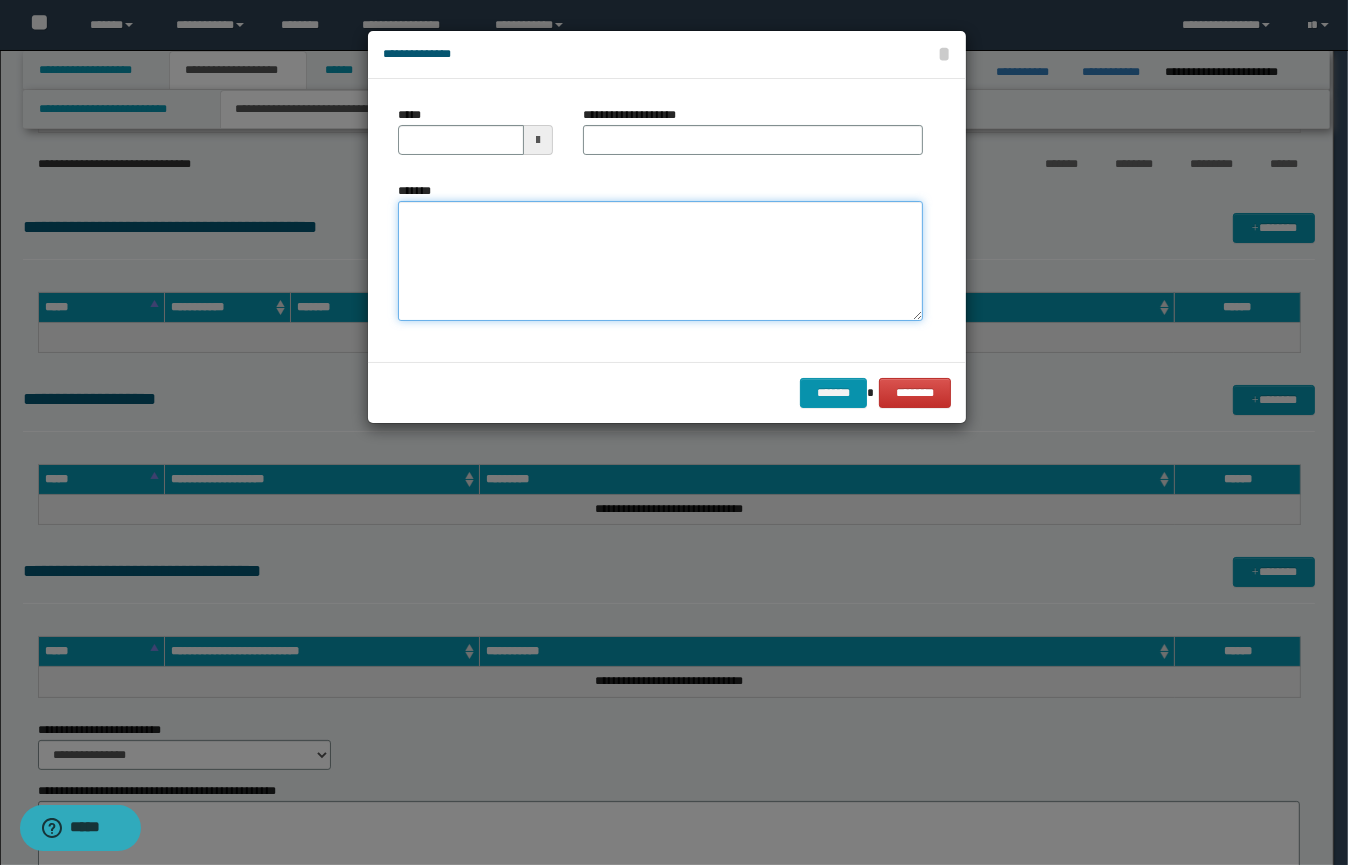 click on "*******" at bounding box center (660, 261) 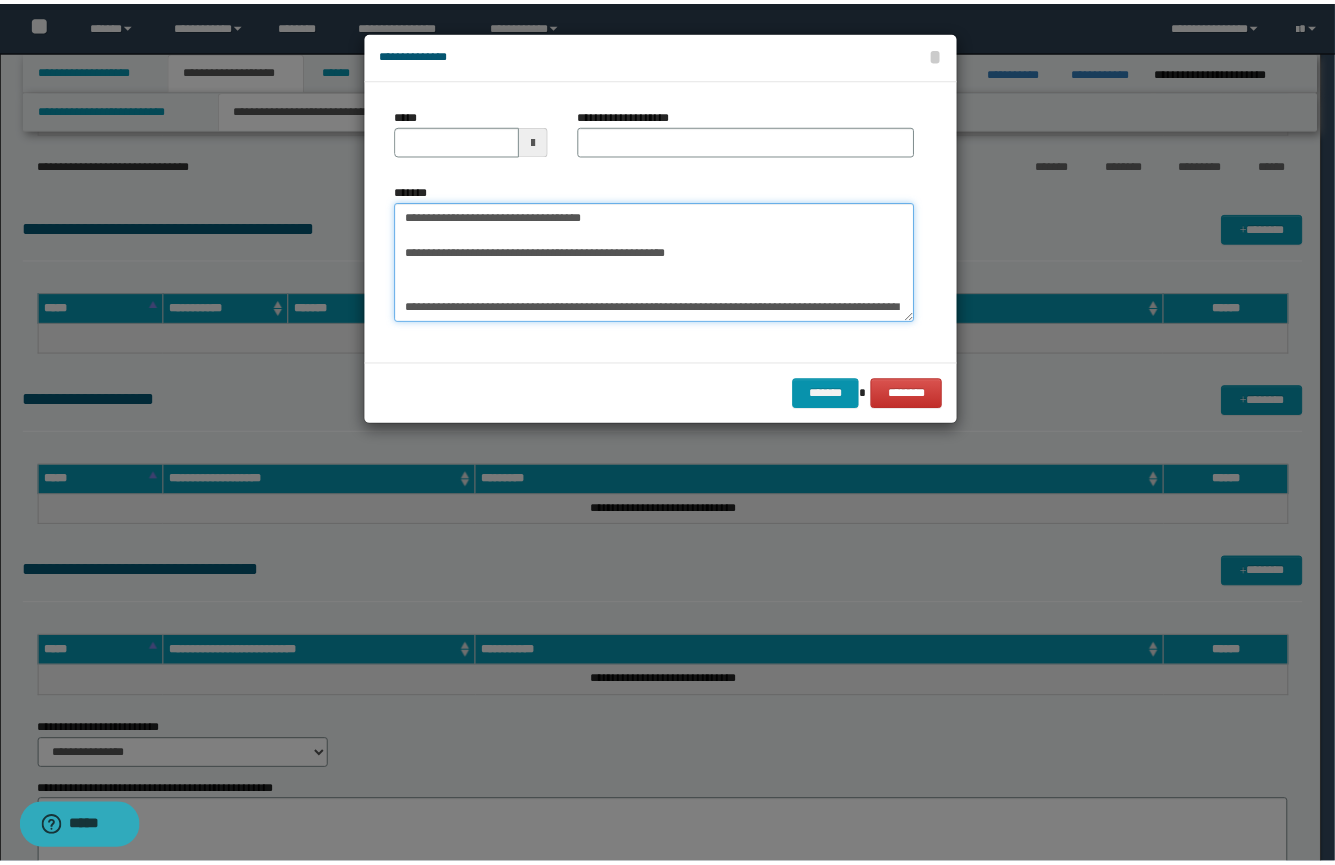 scroll, scrollTop: 190, scrollLeft: 0, axis: vertical 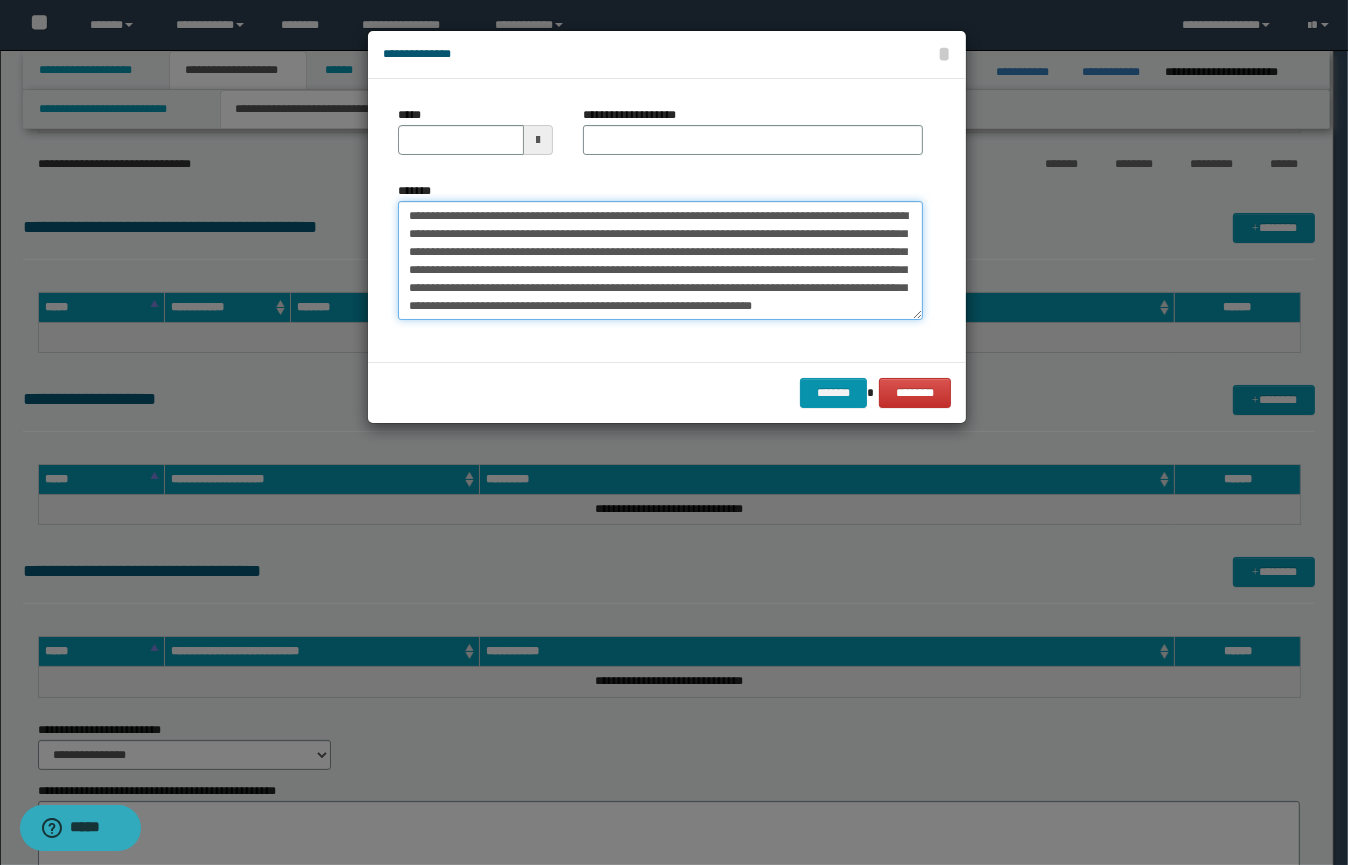type on "**********" 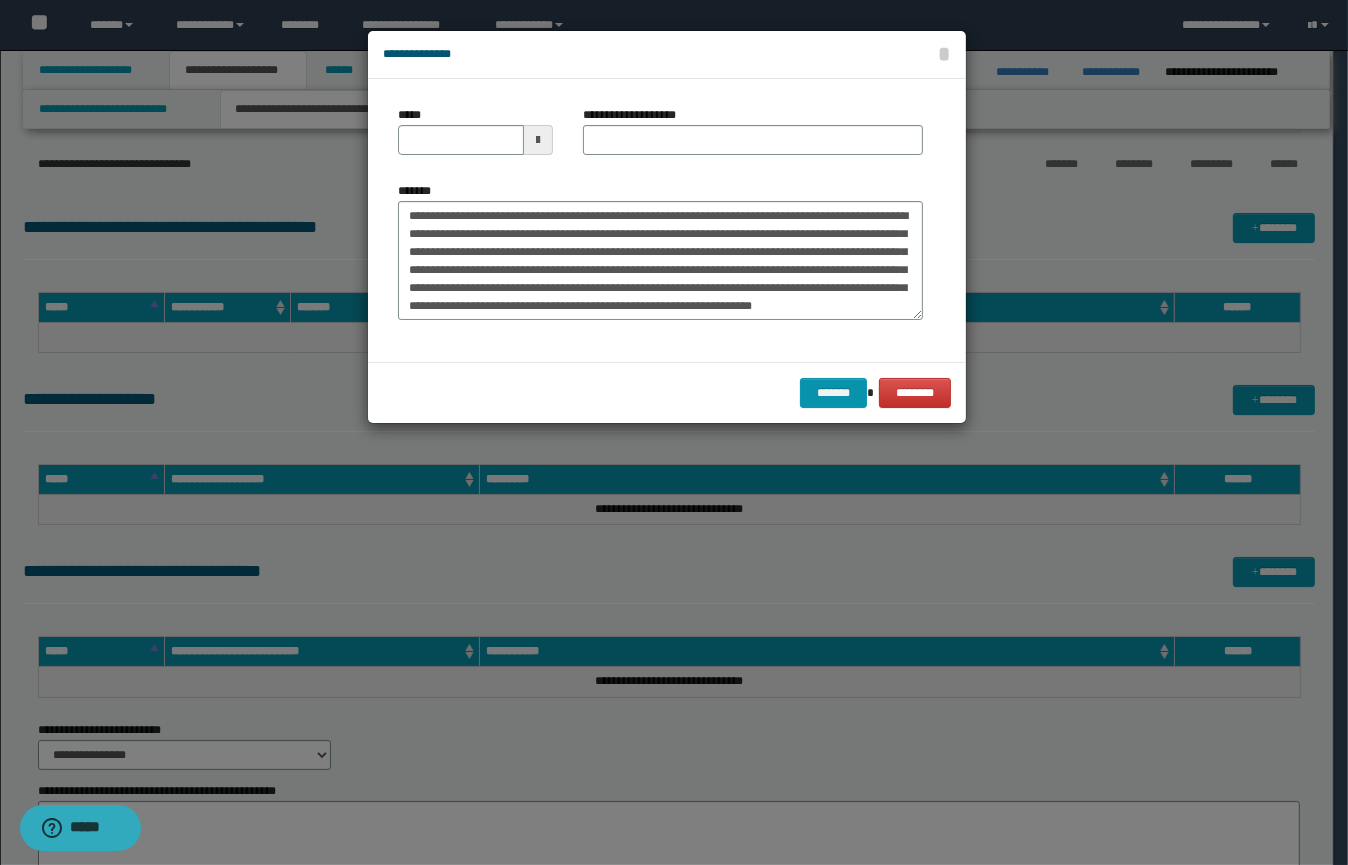 click at bounding box center (538, 140) 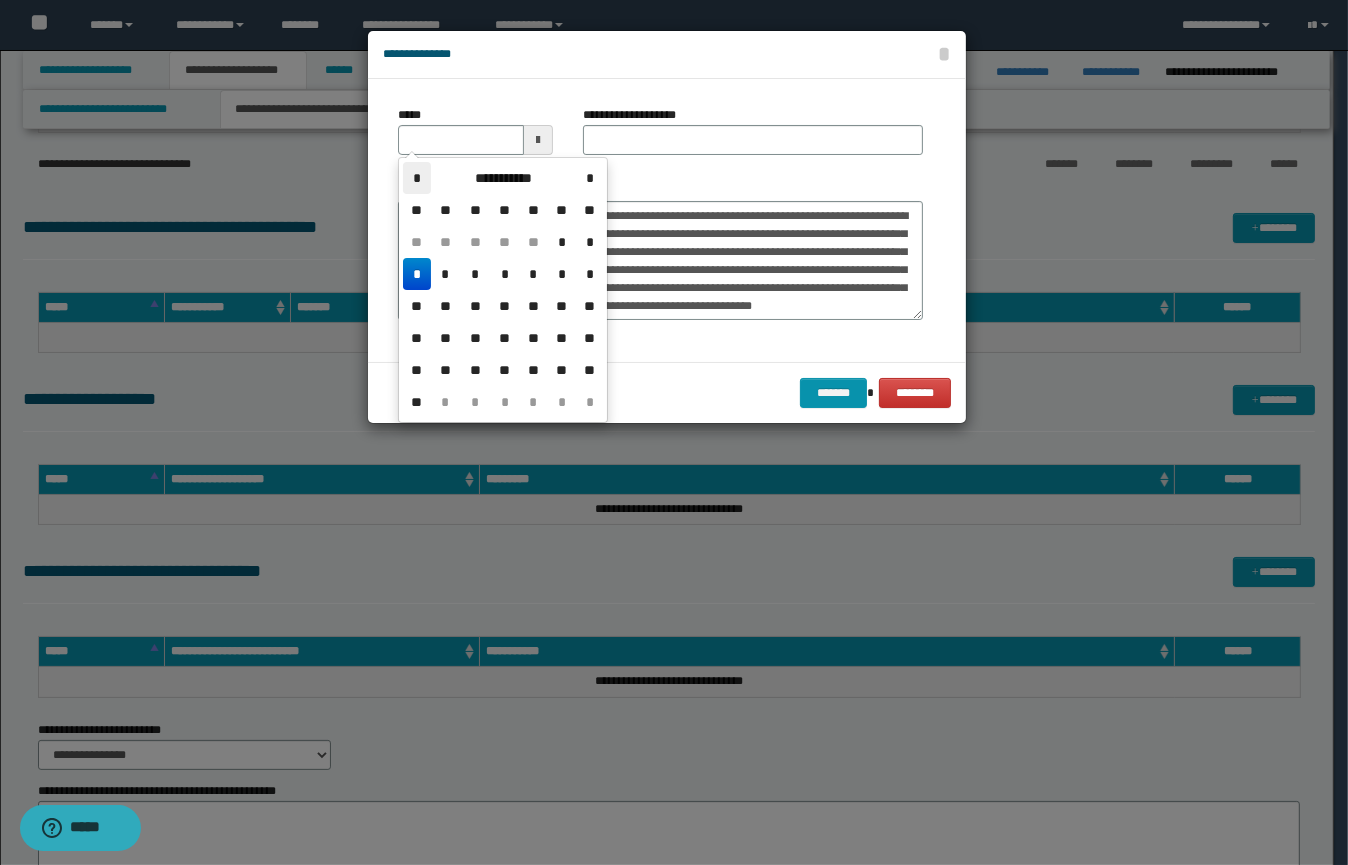 click on "*" at bounding box center [417, 178] 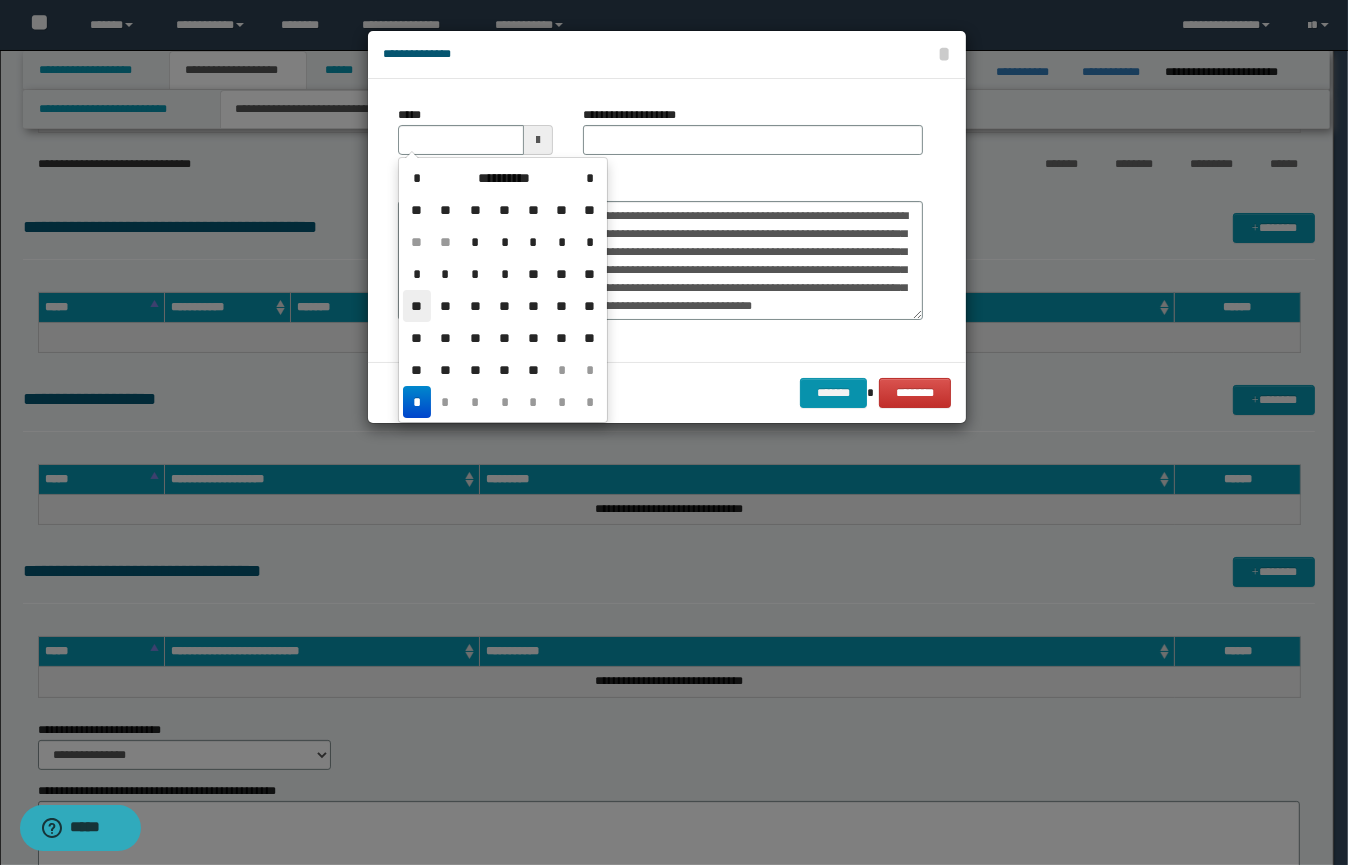 click on "**" at bounding box center [417, 306] 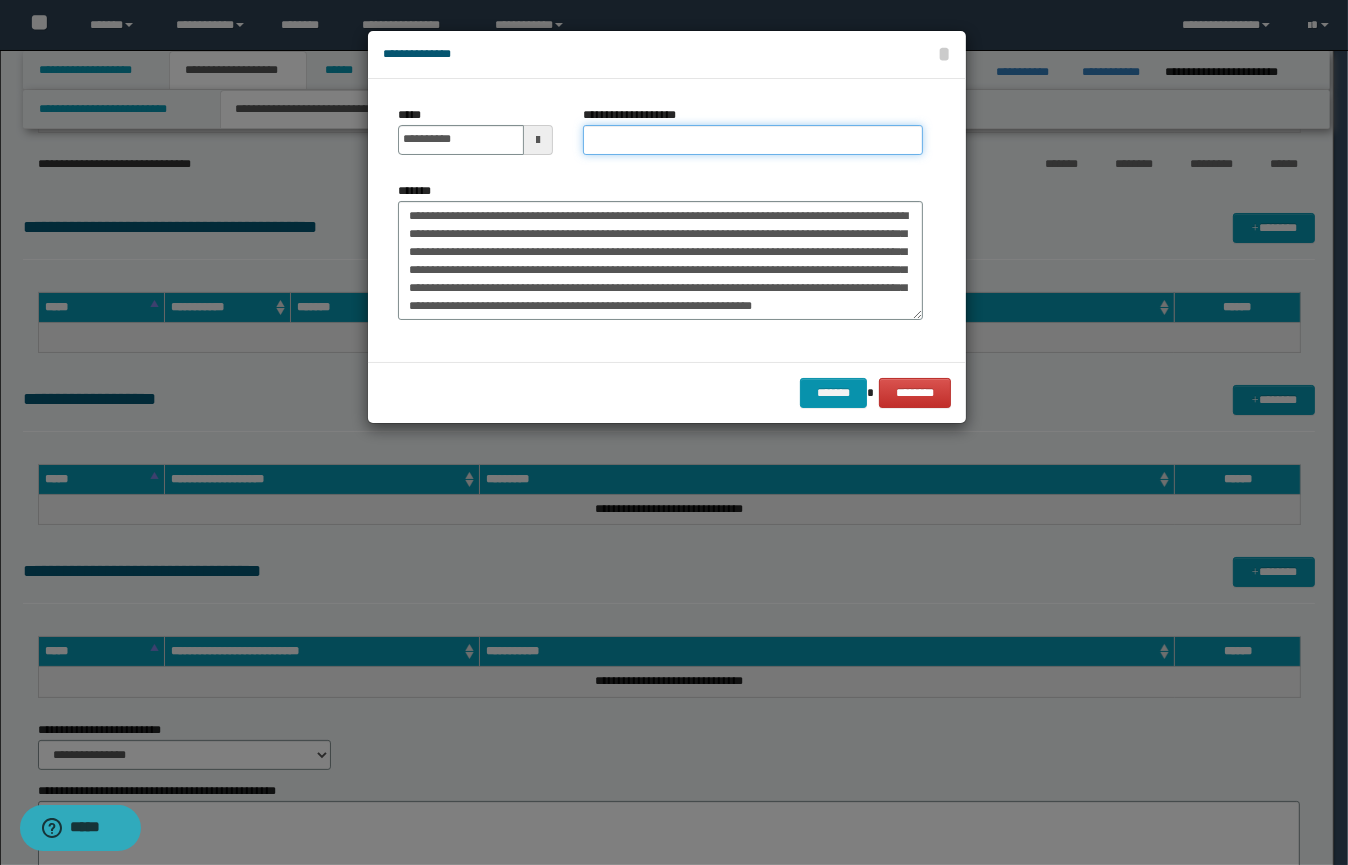 click on "**********" at bounding box center (753, 140) 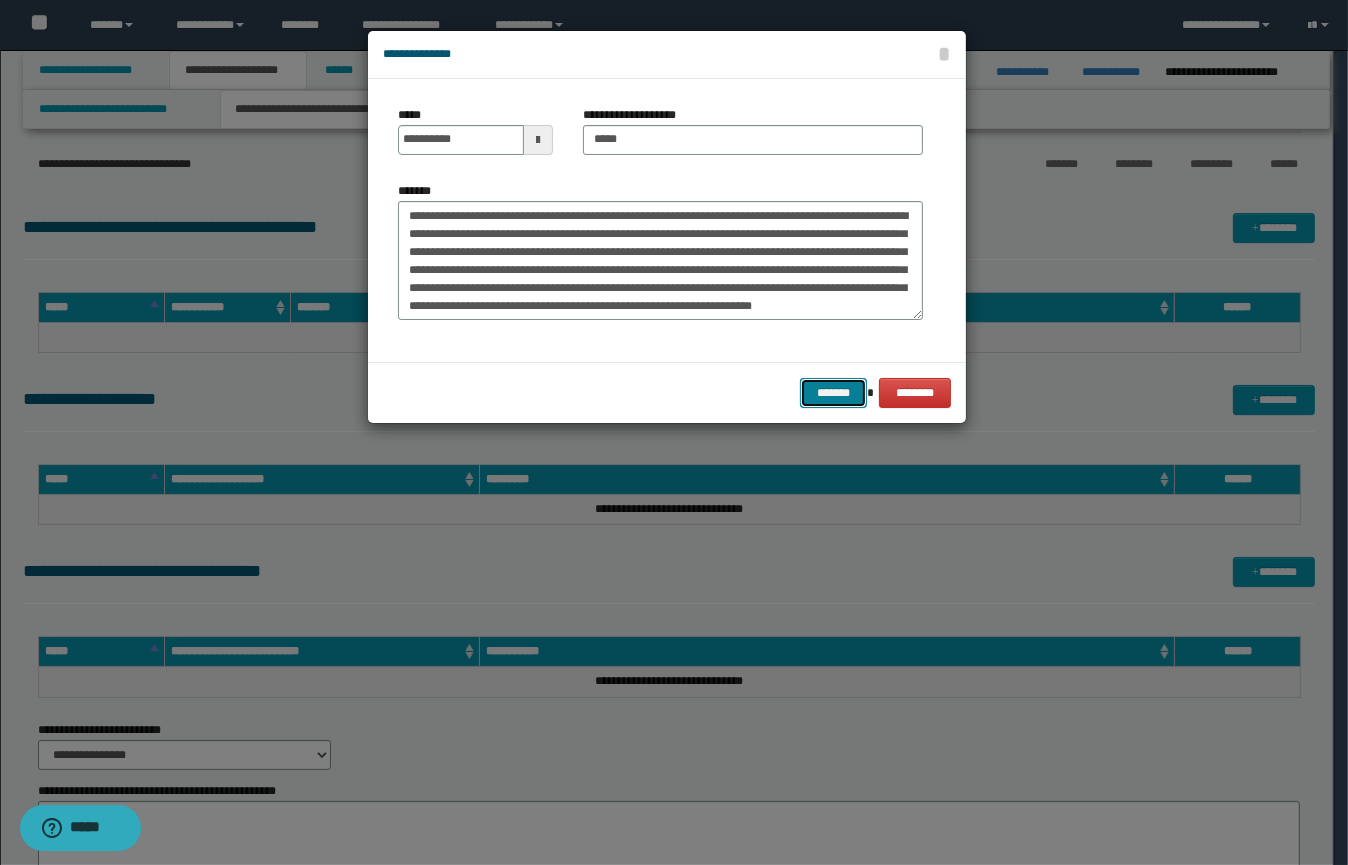 click on "*******" at bounding box center (833, 393) 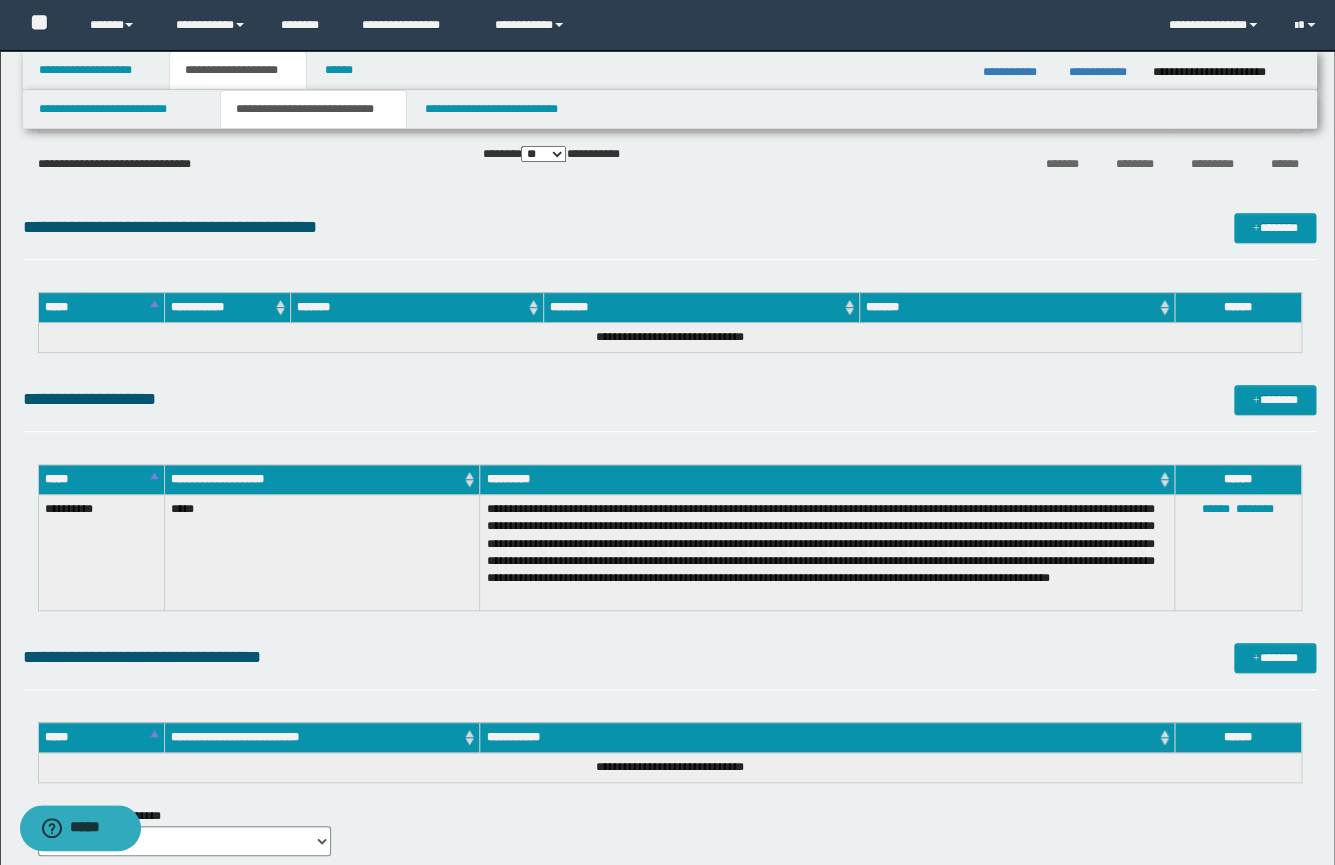 click on "**********" at bounding box center [238, 70] 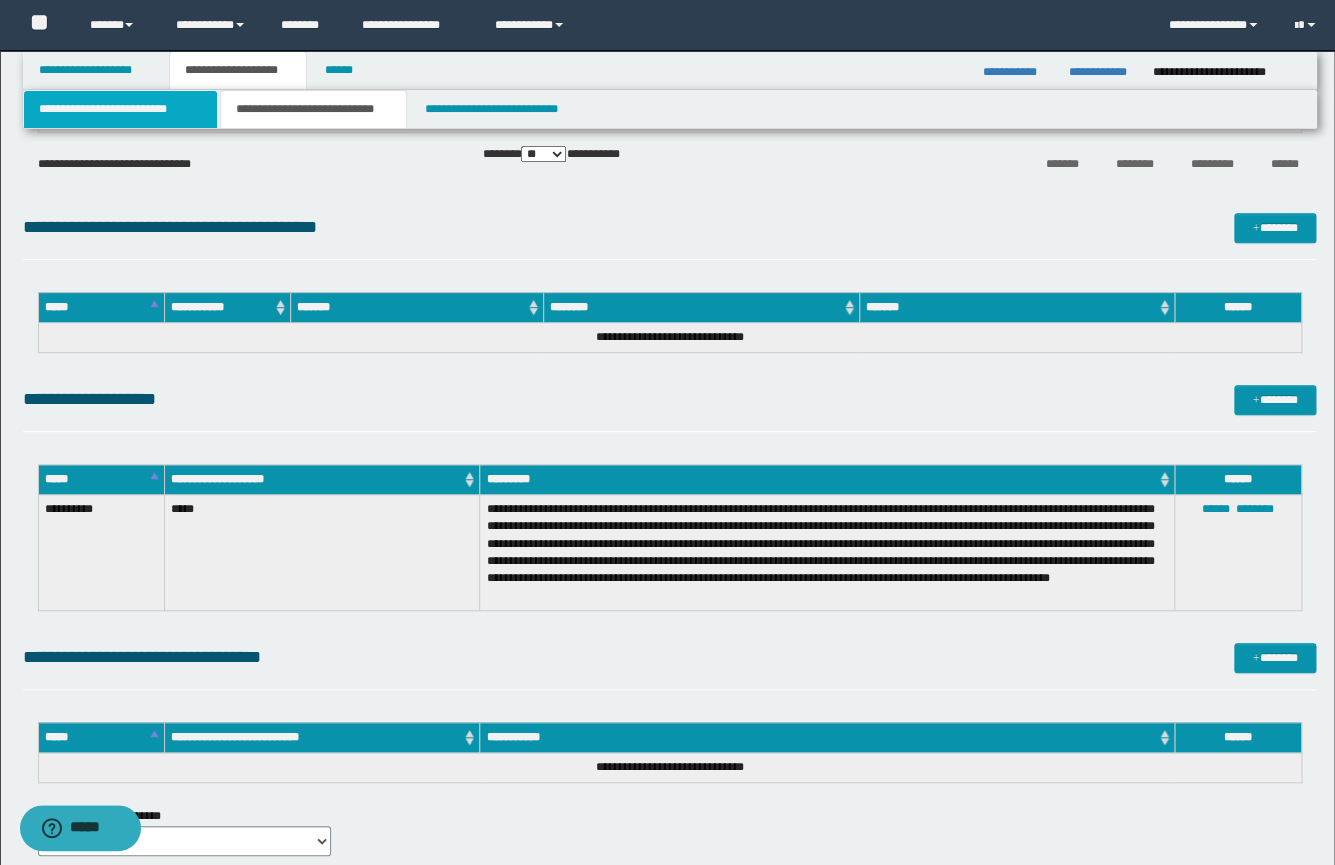 click on "**********" at bounding box center [120, 109] 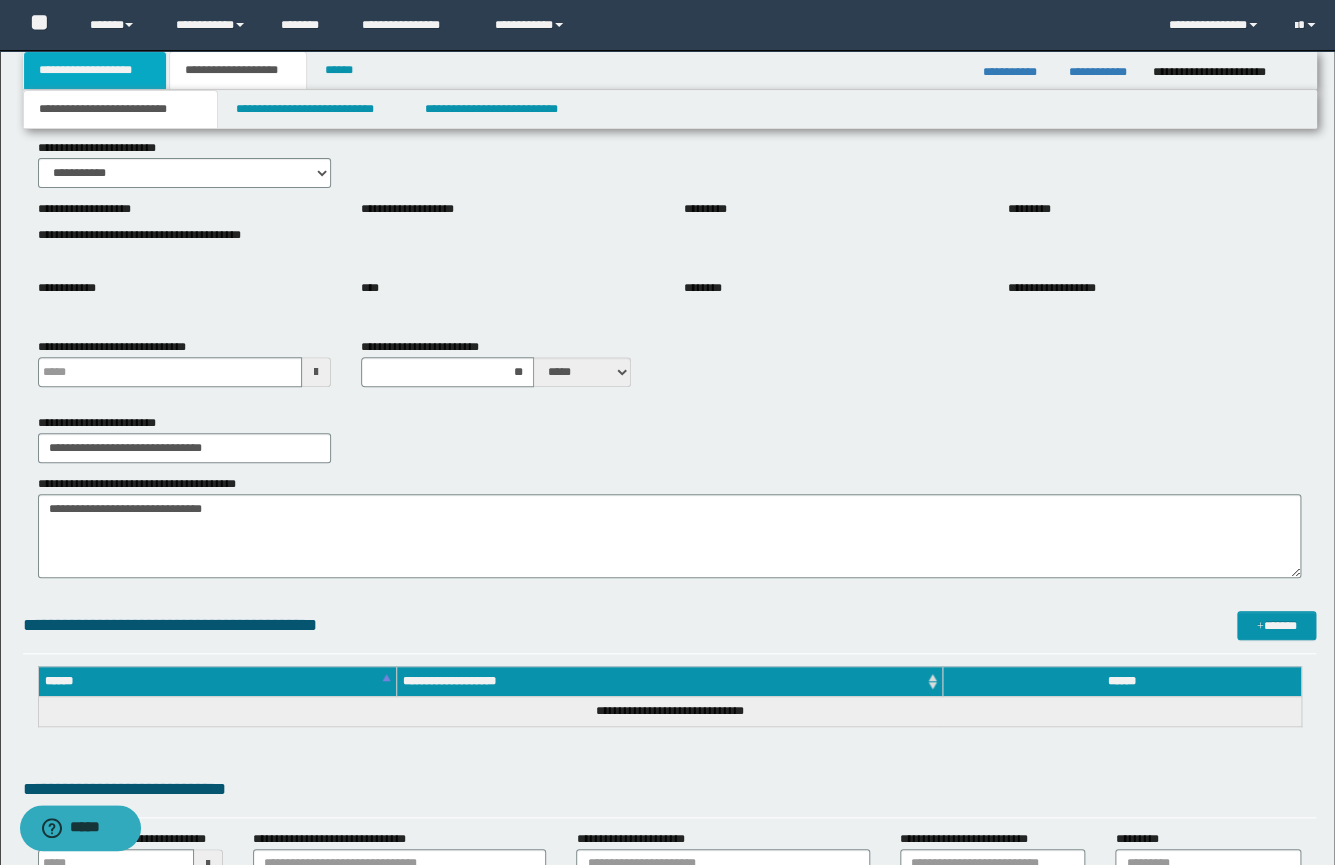 click on "**********" at bounding box center [95, 70] 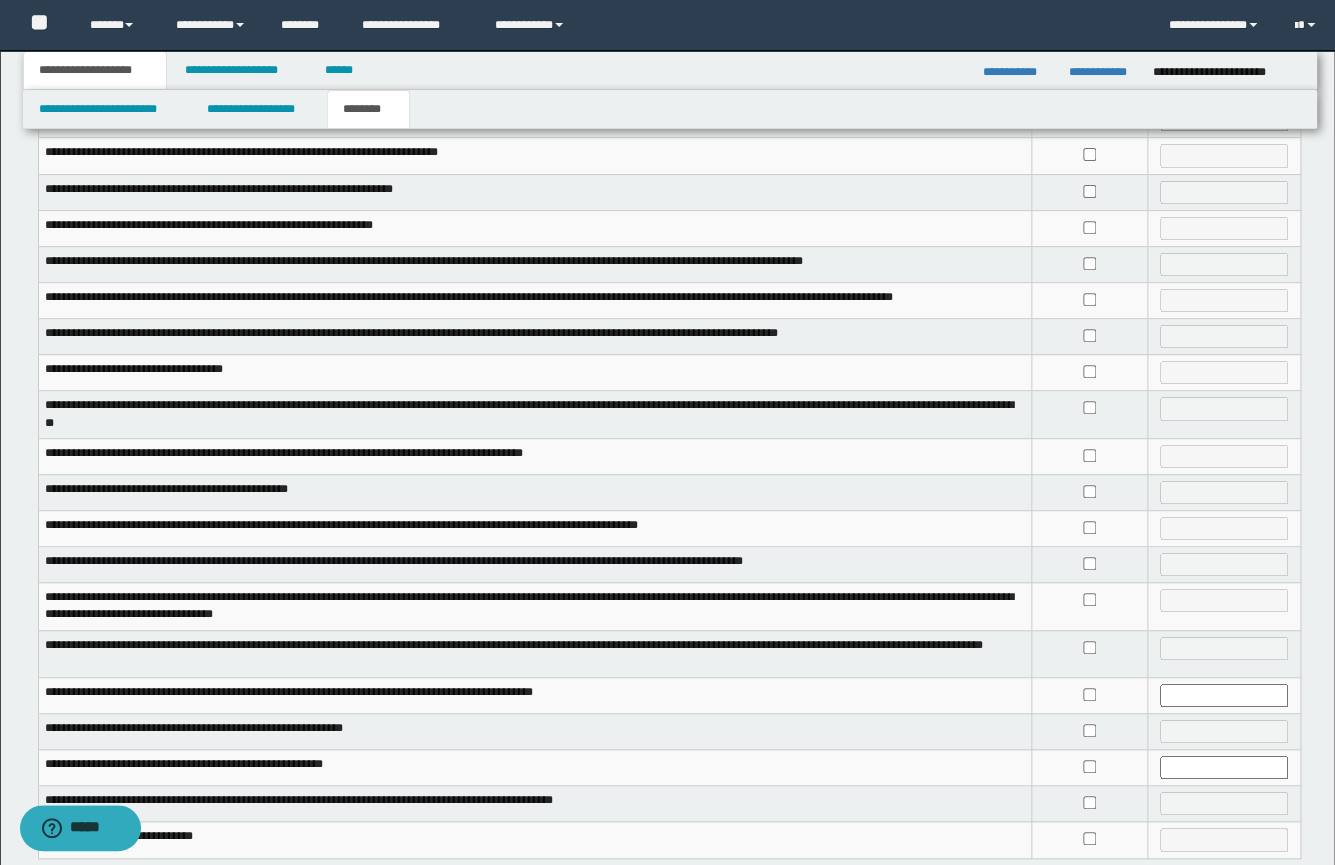 click on "********" at bounding box center (368, 109) 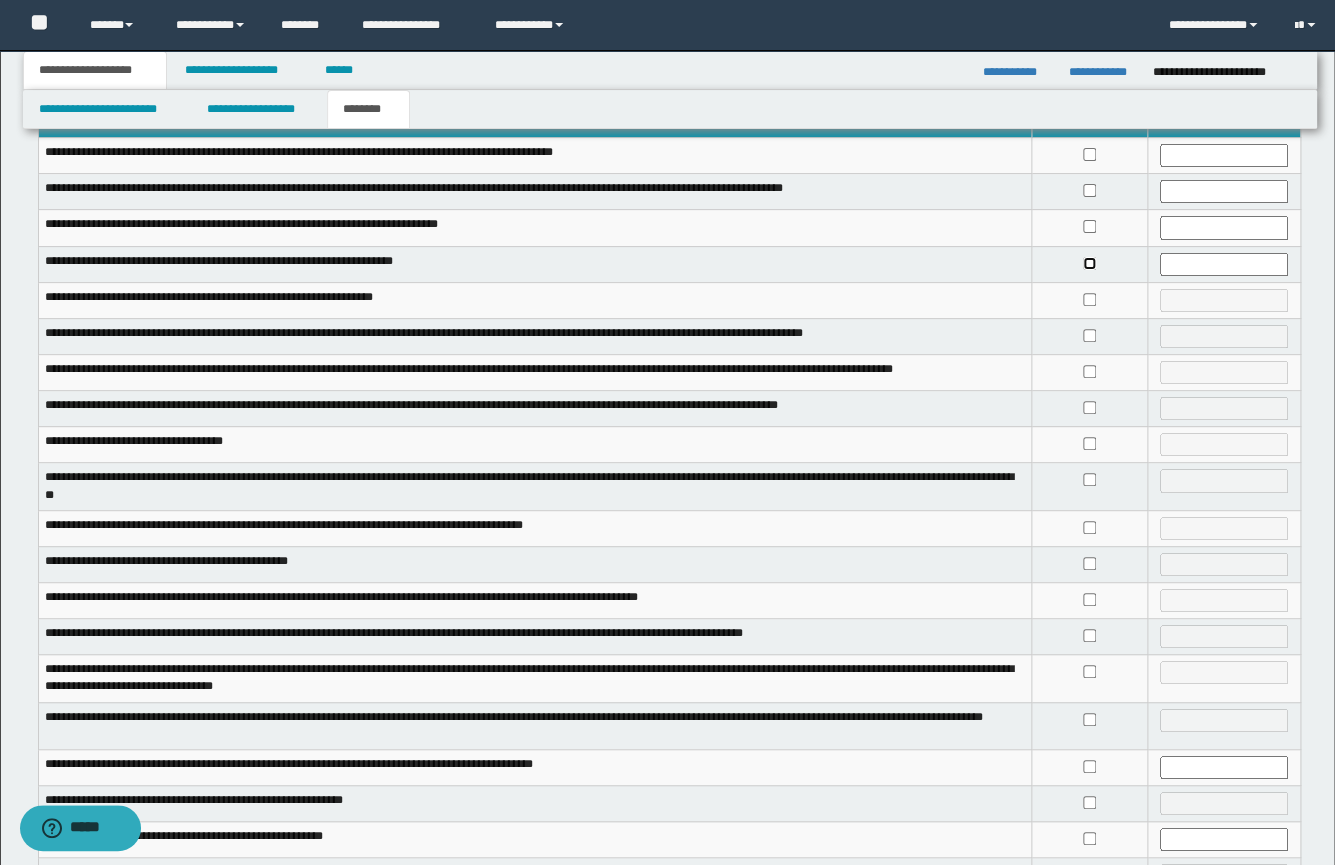 scroll, scrollTop: 0, scrollLeft: 0, axis: both 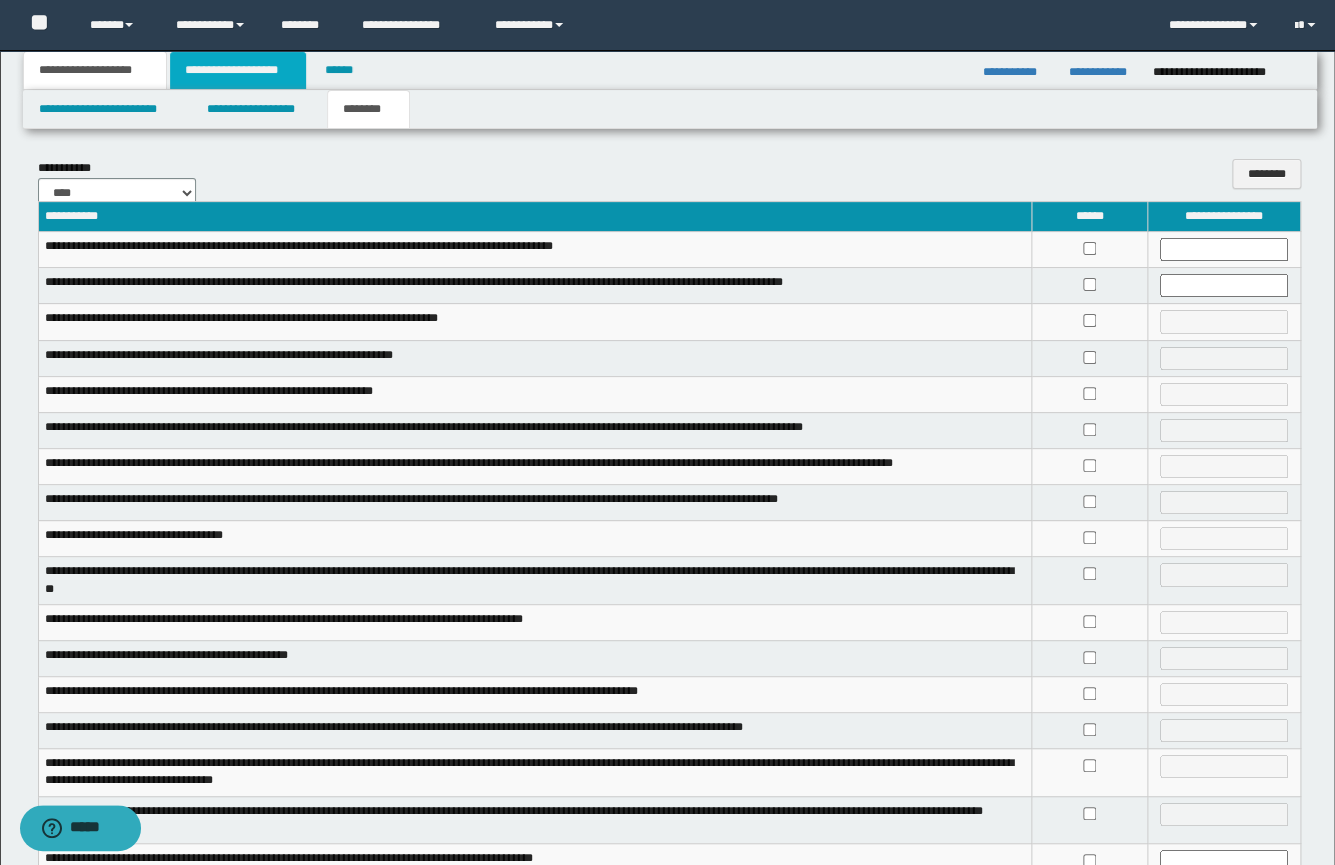 click on "**********" at bounding box center [238, 70] 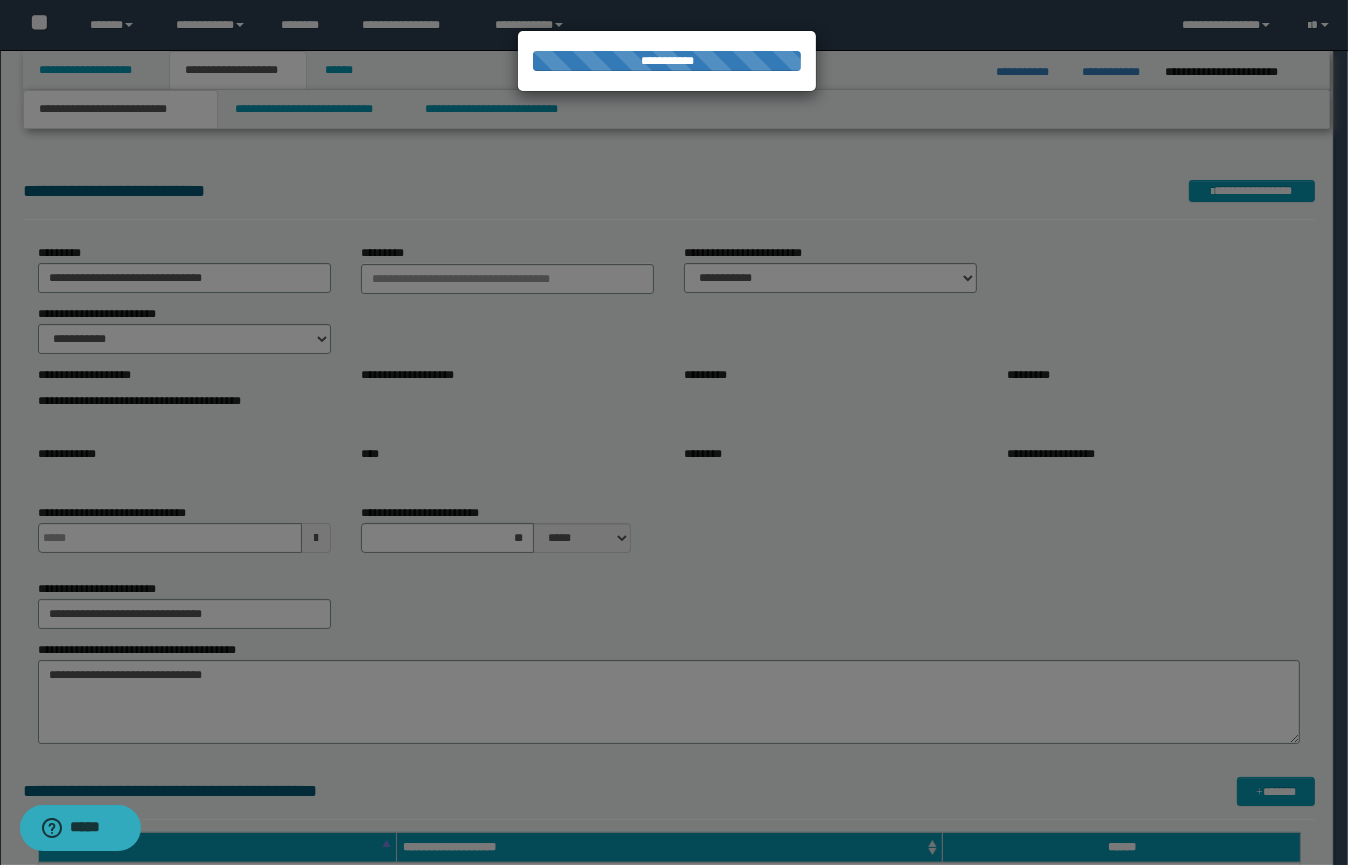 type 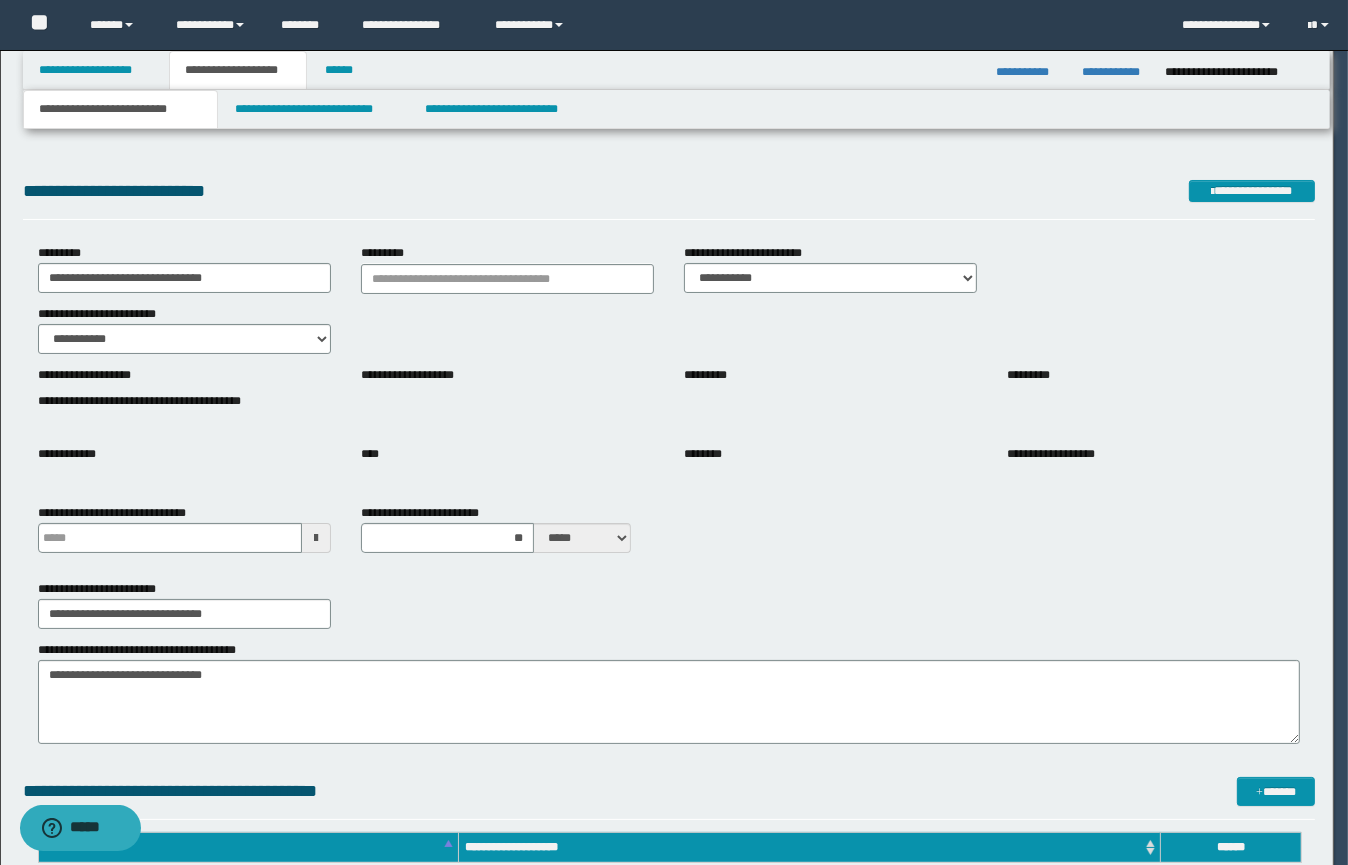 type 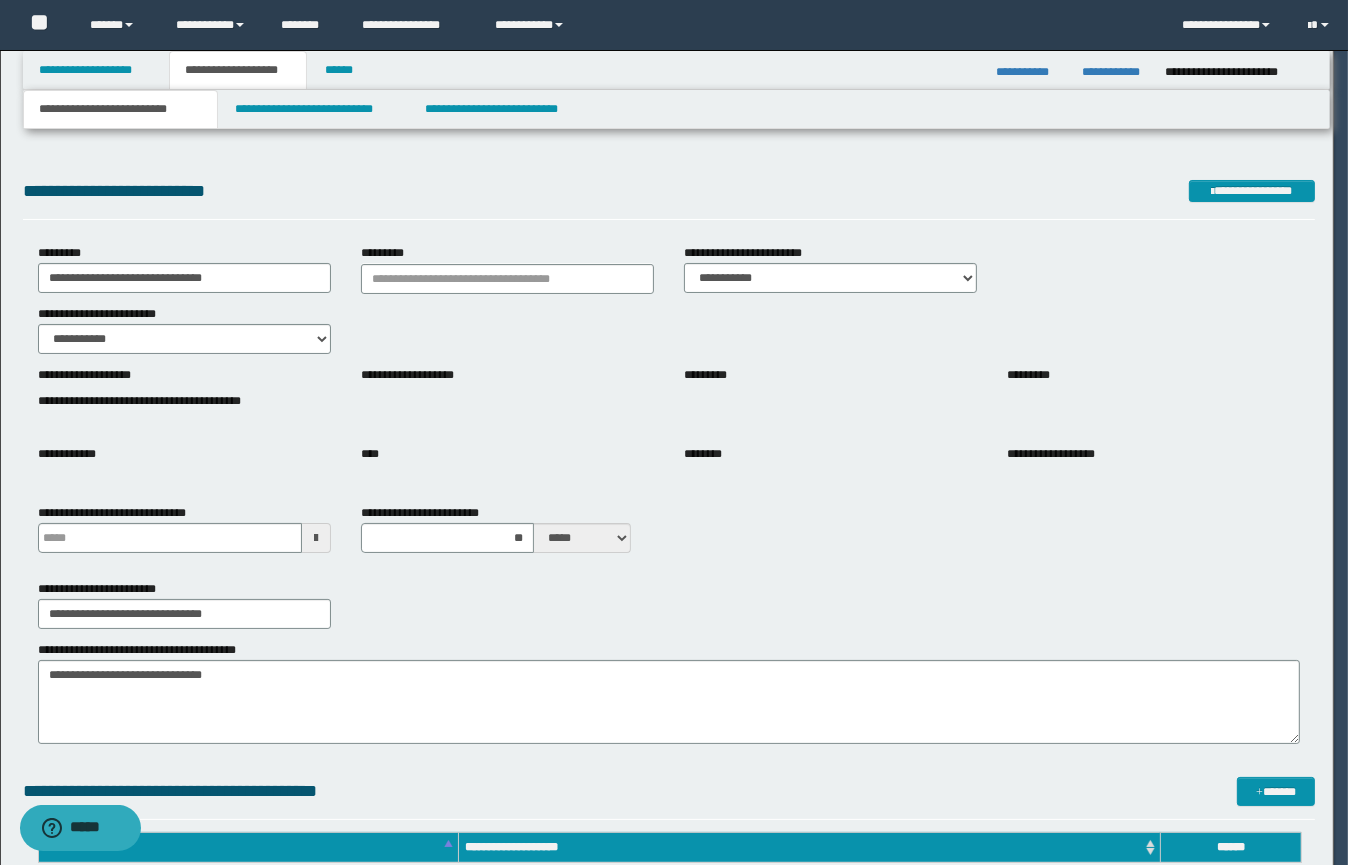 type on "**" 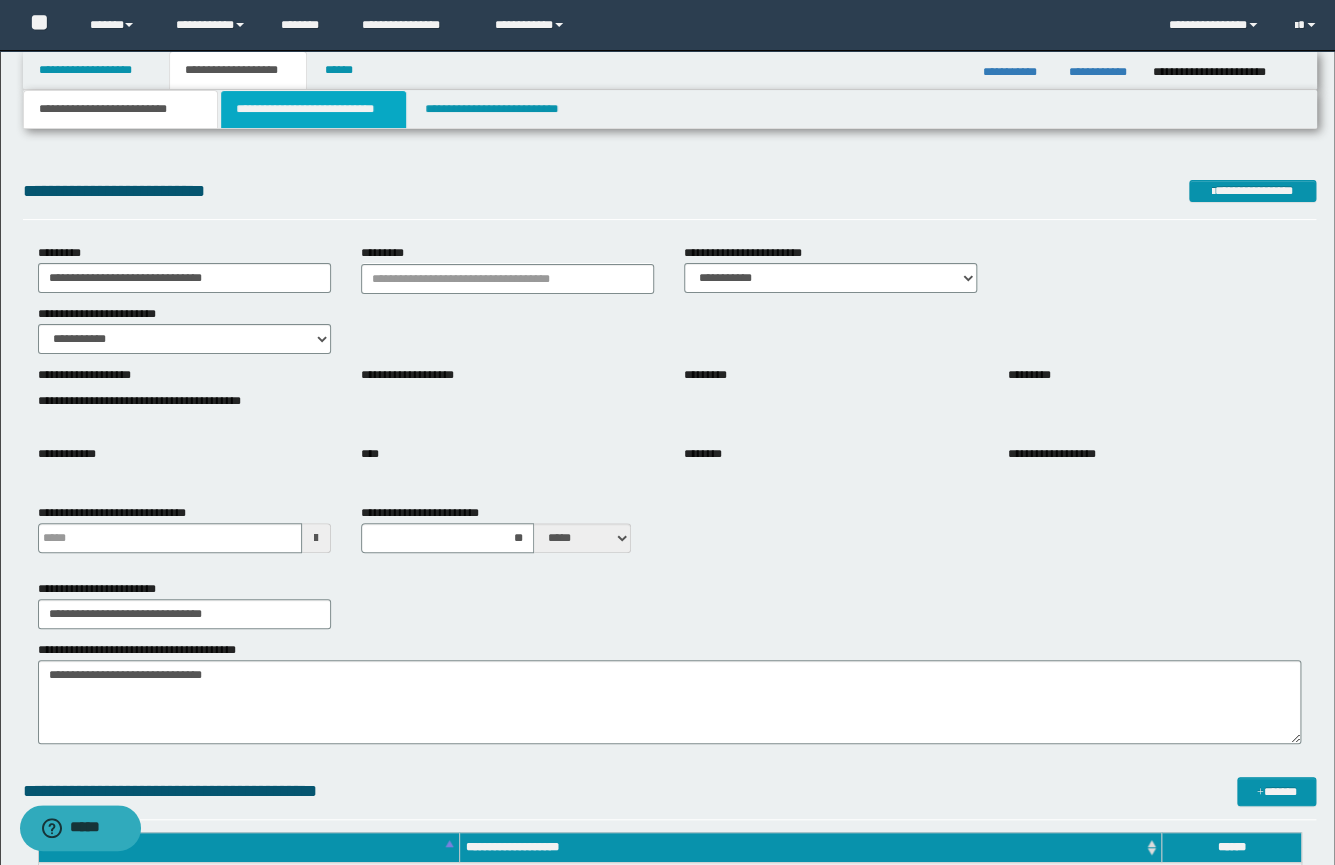 click on "**********" at bounding box center [313, 109] 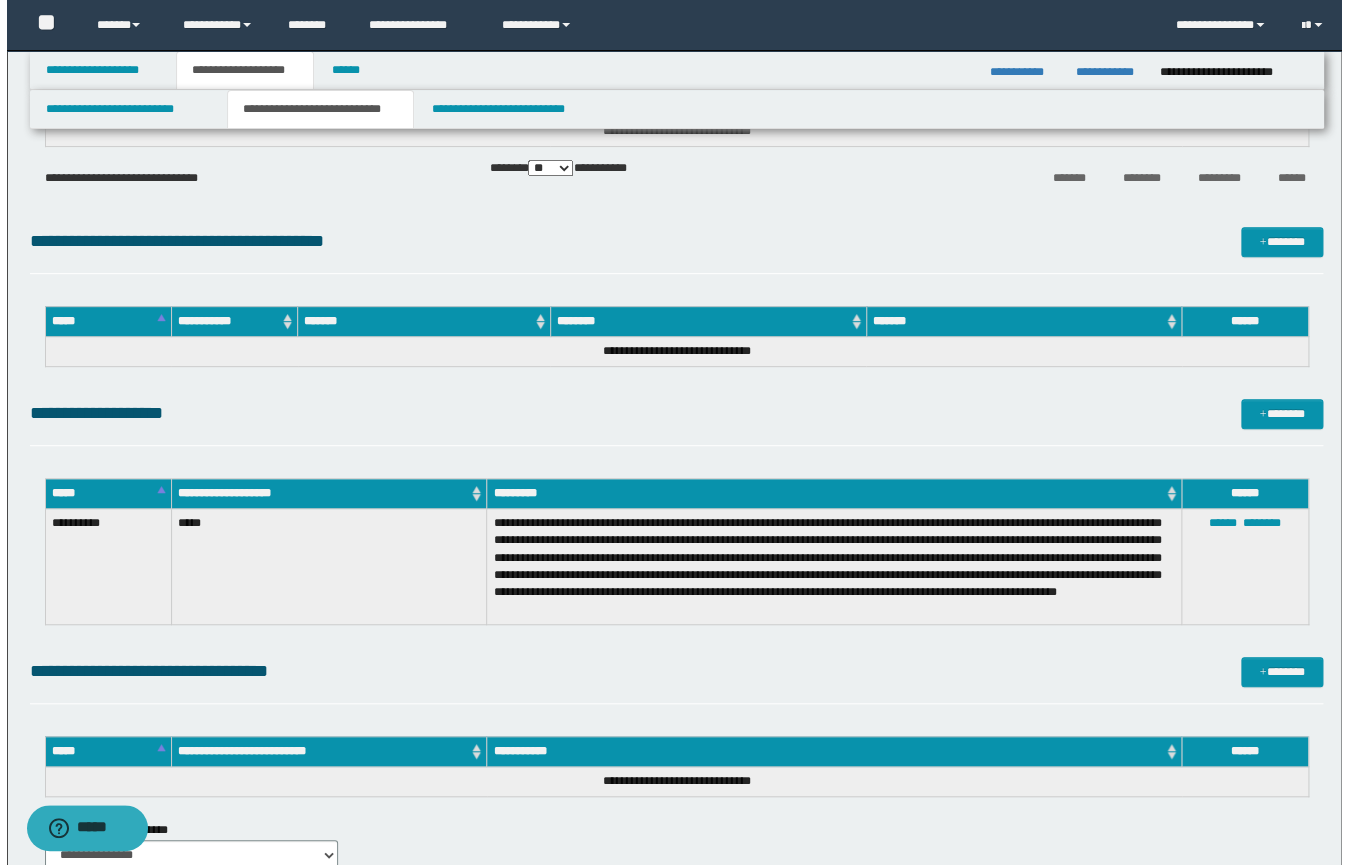 scroll, scrollTop: 345, scrollLeft: 0, axis: vertical 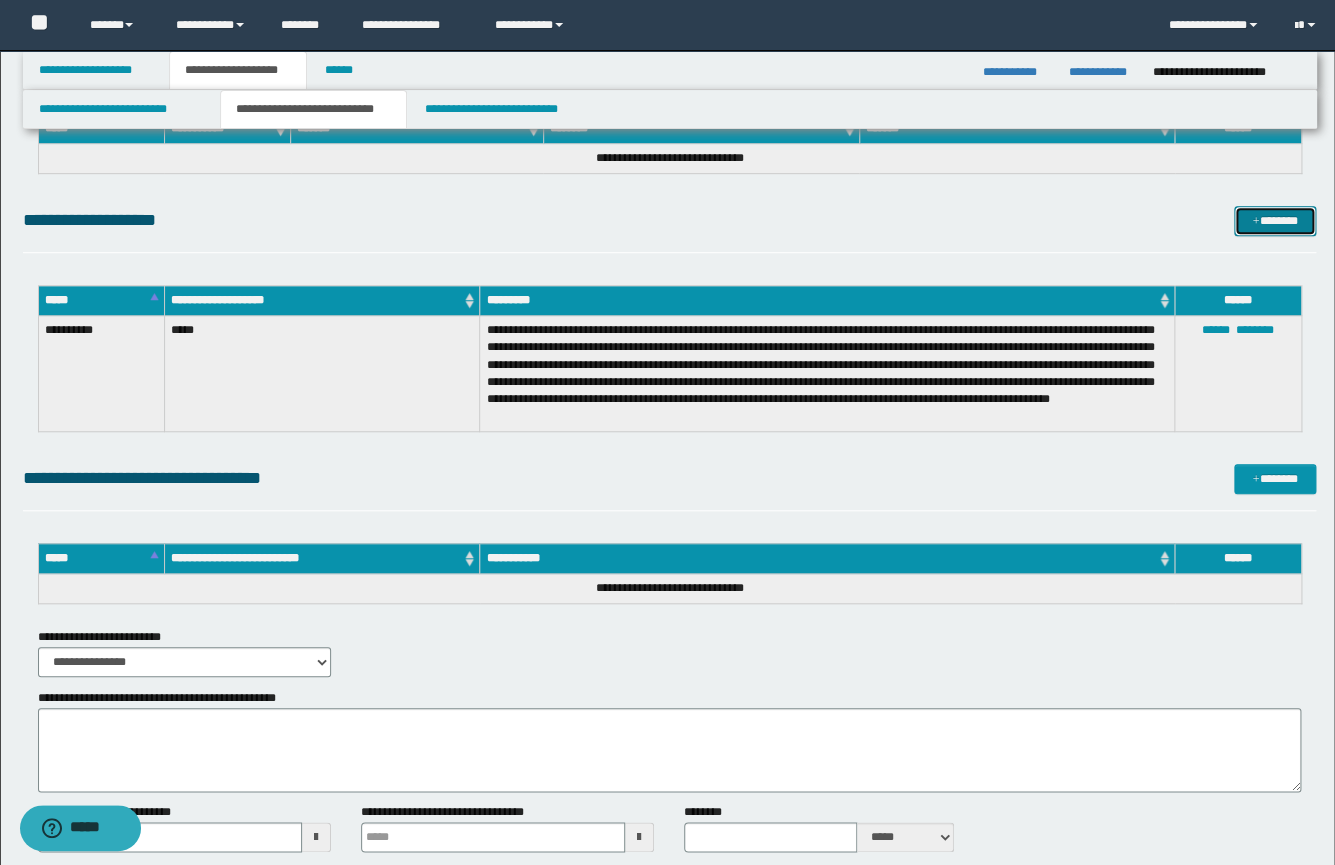 click on "*******" at bounding box center [1275, 221] 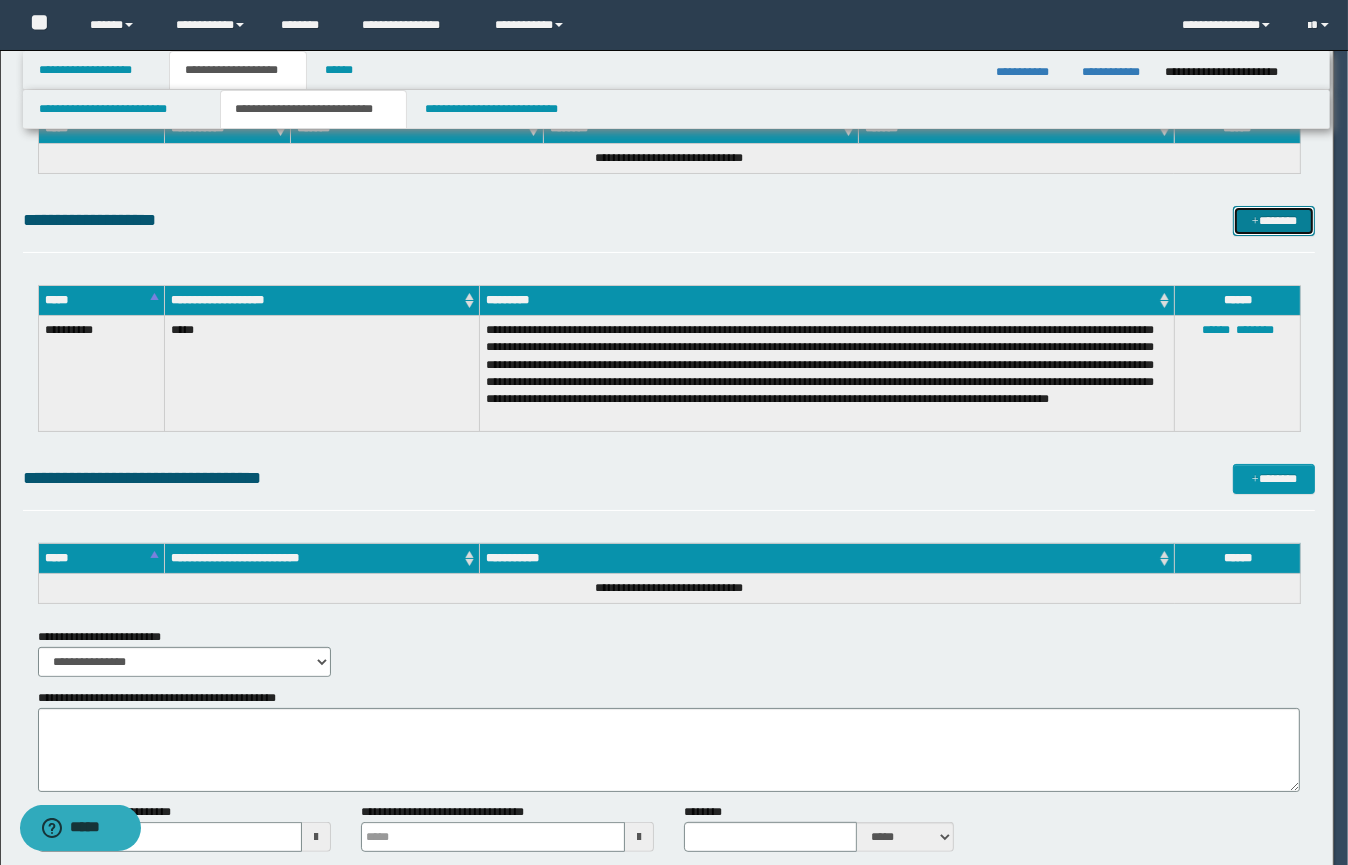 scroll, scrollTop: 0, scrollLeft: 0, axis: both 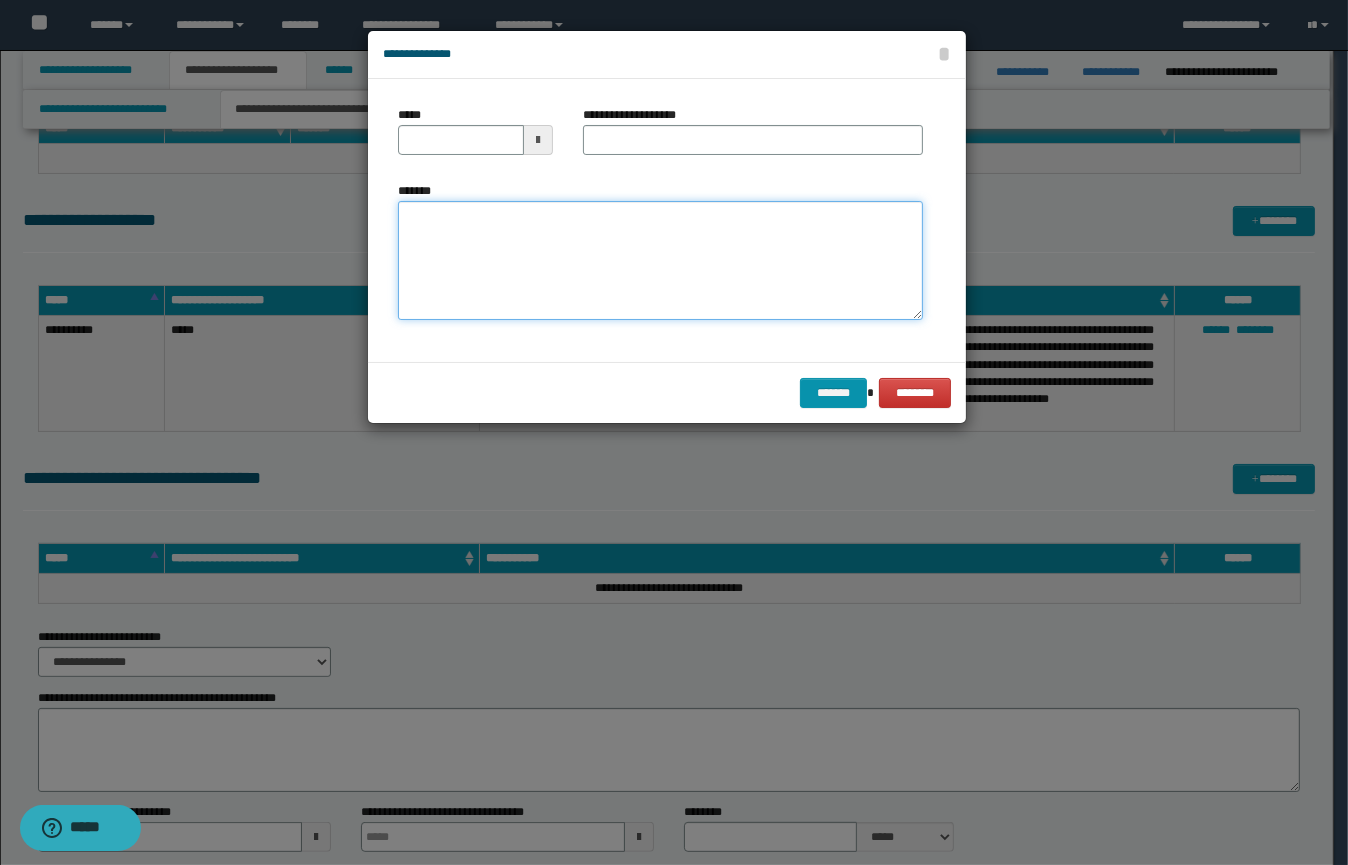 click on "*******" at bounding box center [660, 261] 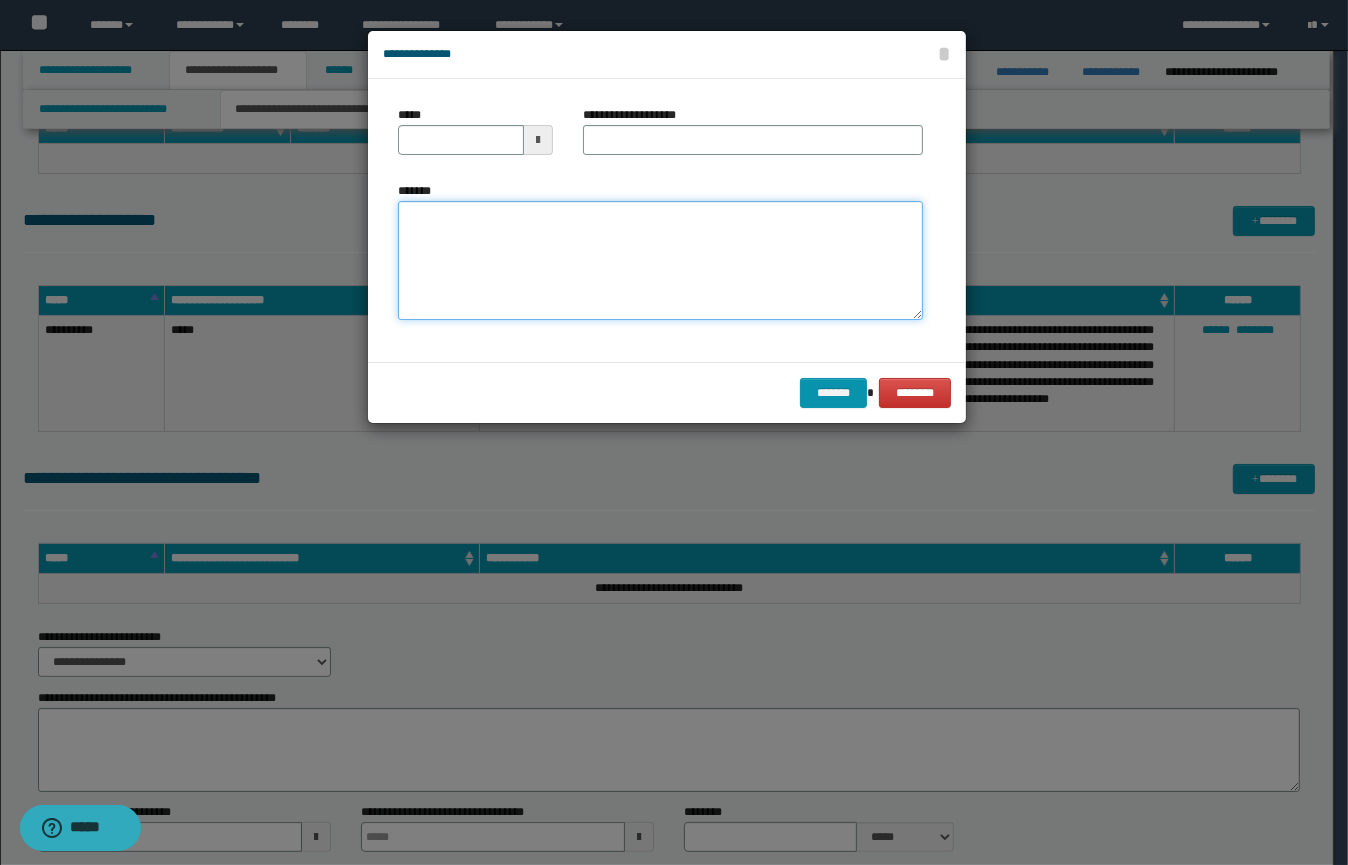 paste on "**********" 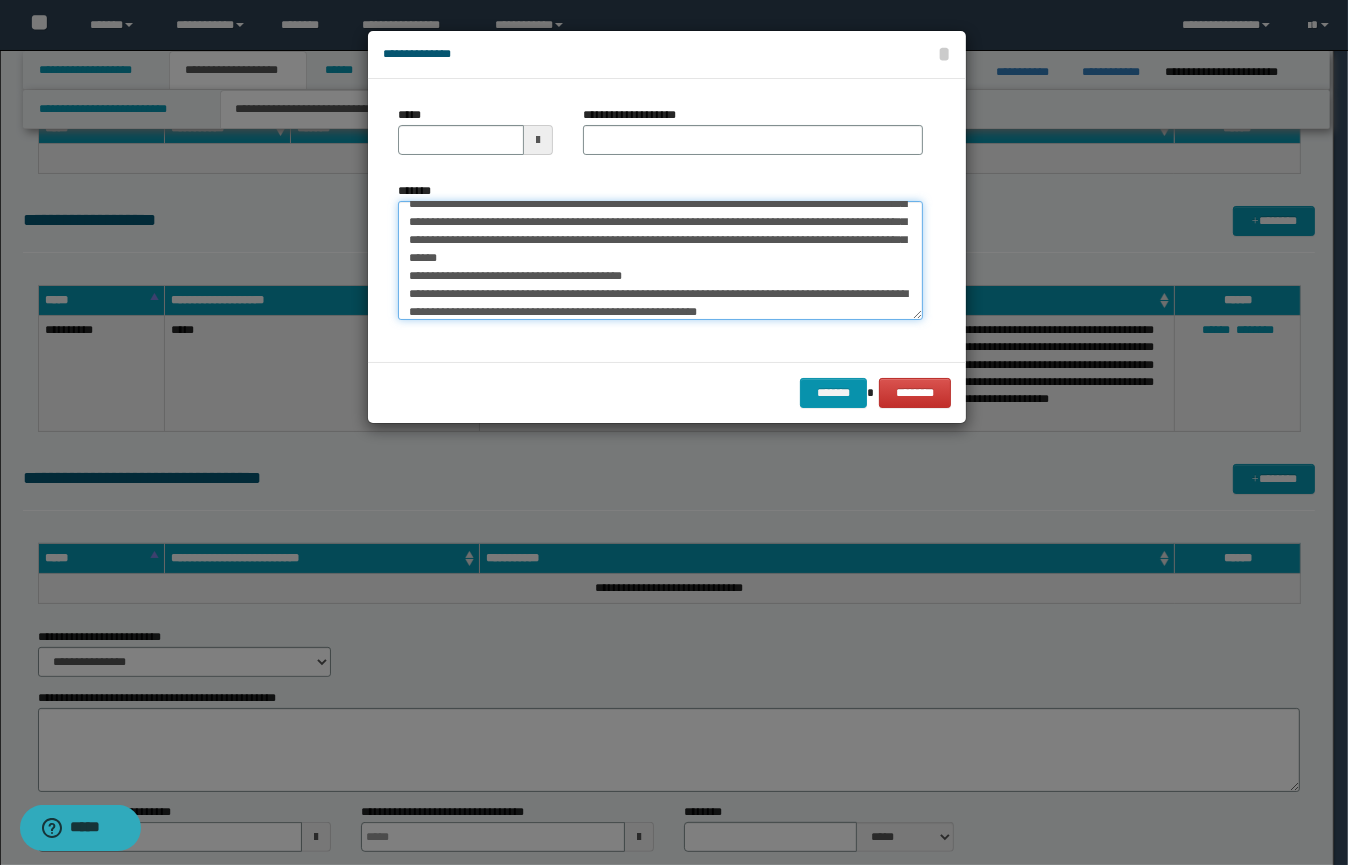 scroll, scrollTop: 0, scrollLeft: 0, axis: both 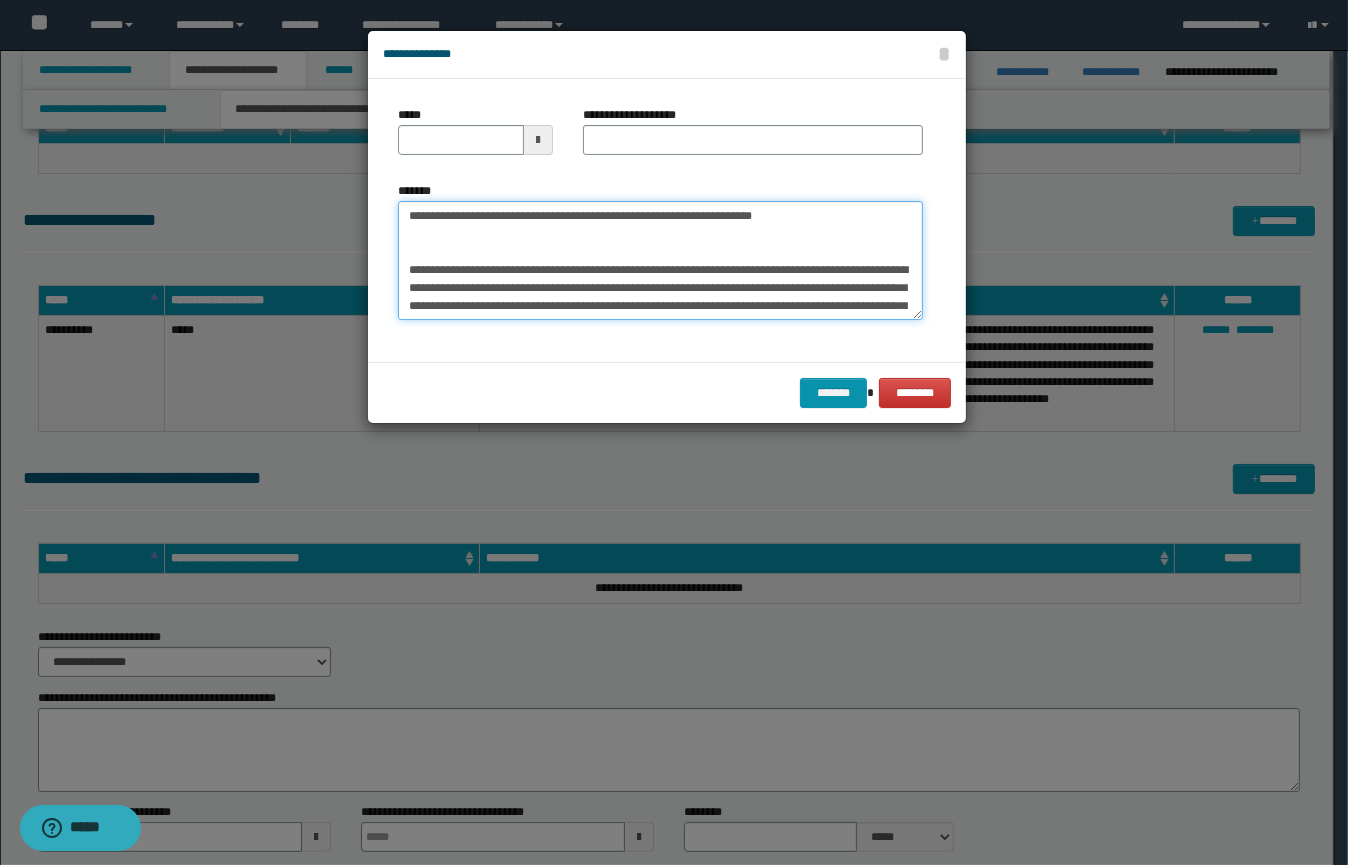 type on "**********" 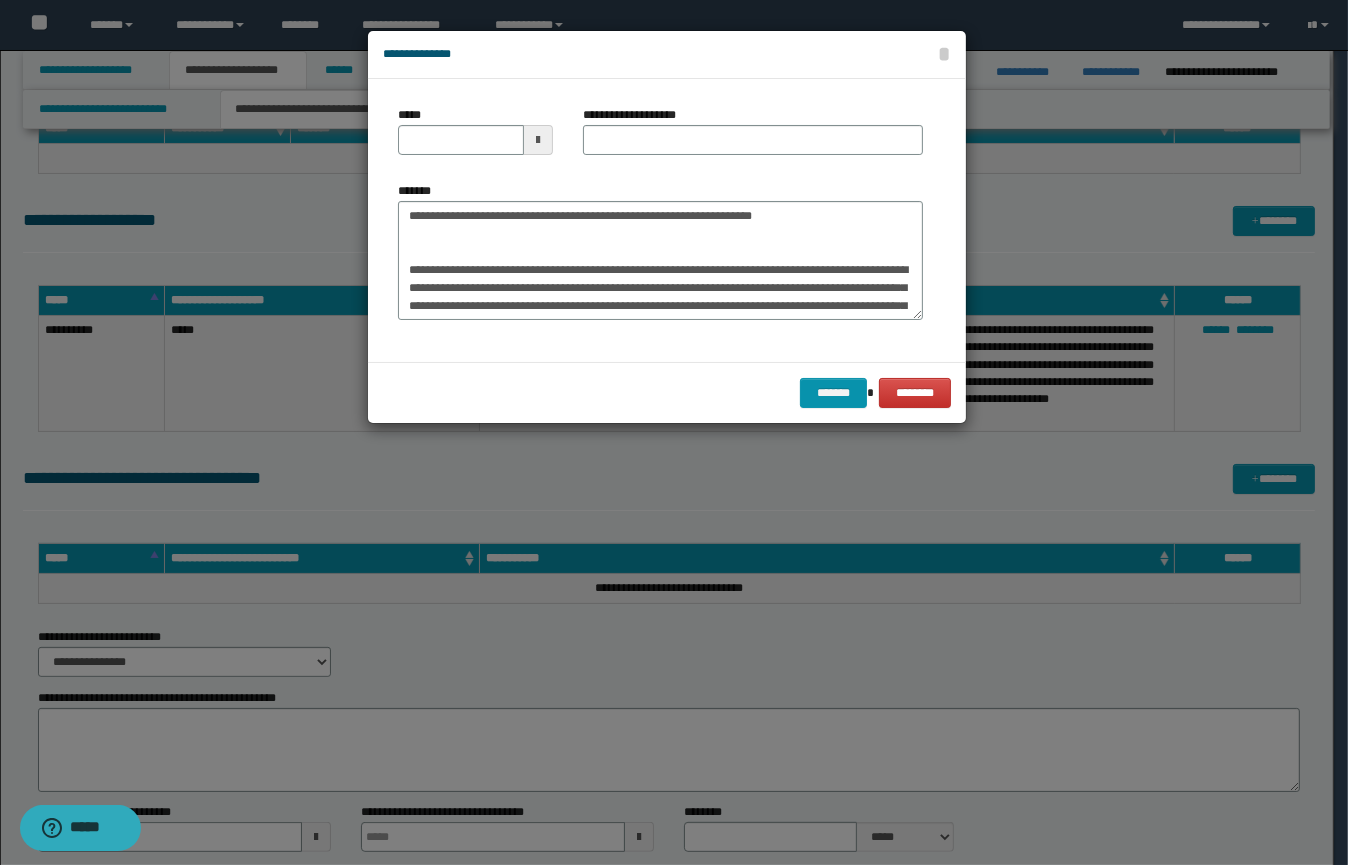 click at bounding box center [538, 140] 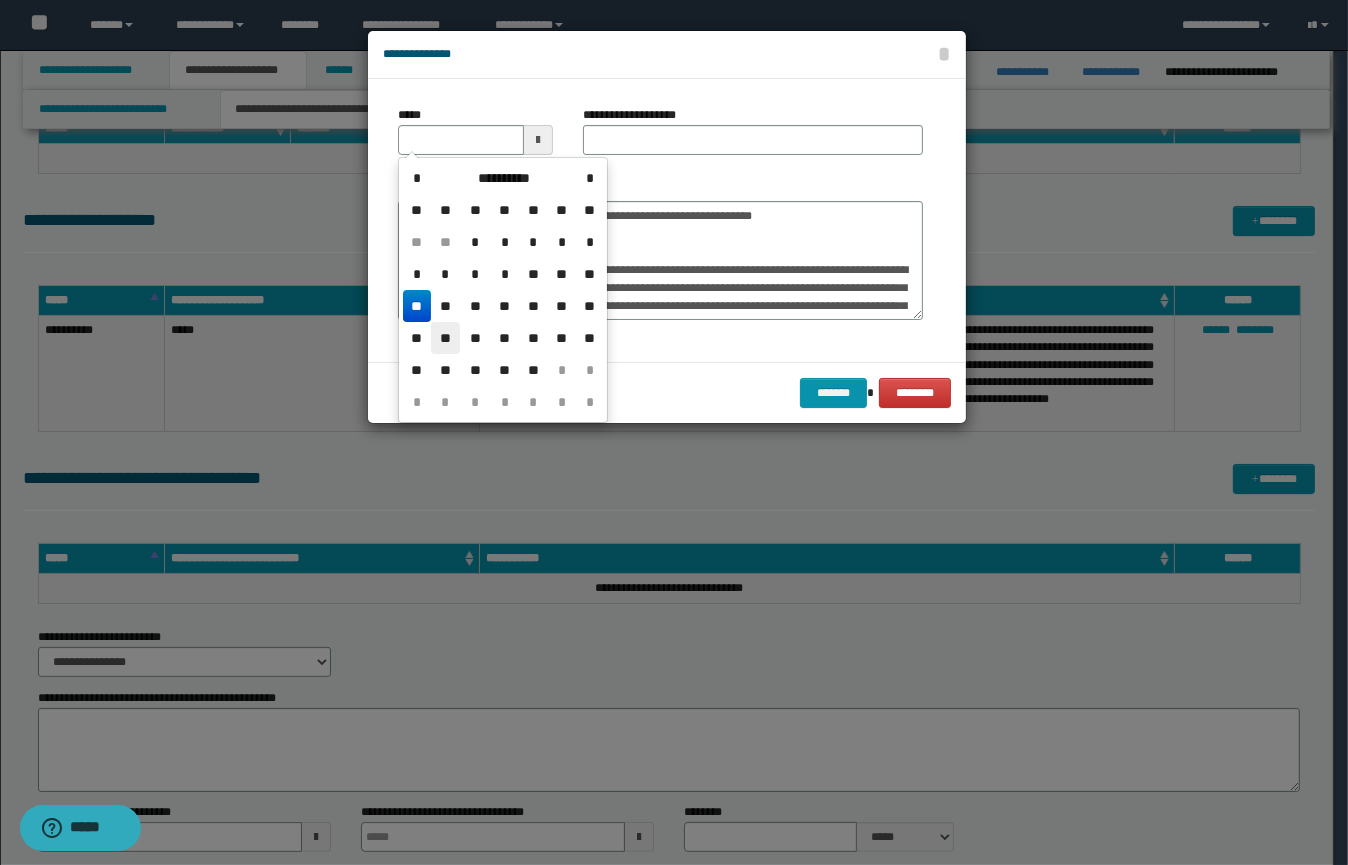 click on "**" at bounding box center (445, 338) 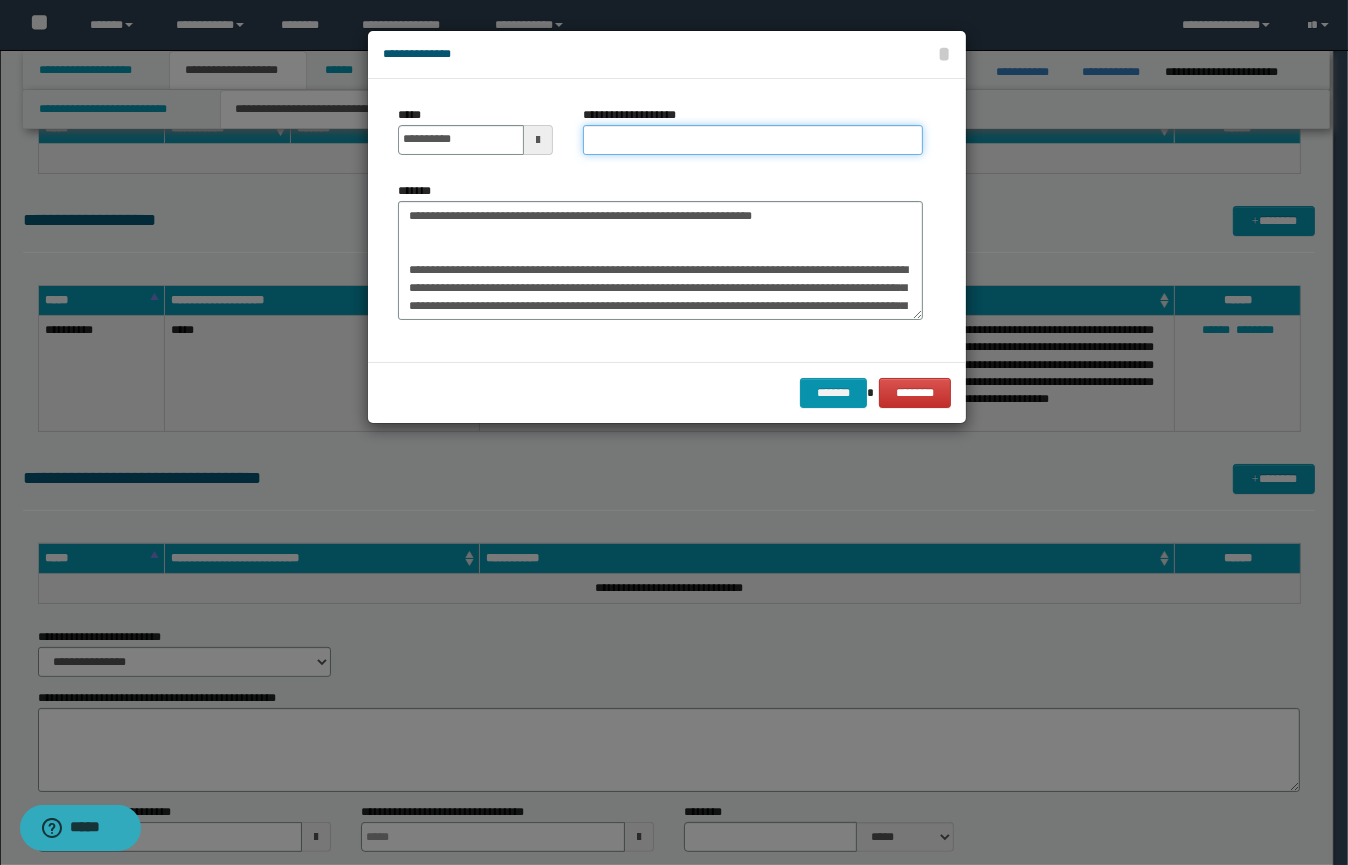click on "**********" at bounding box center (753, 140) 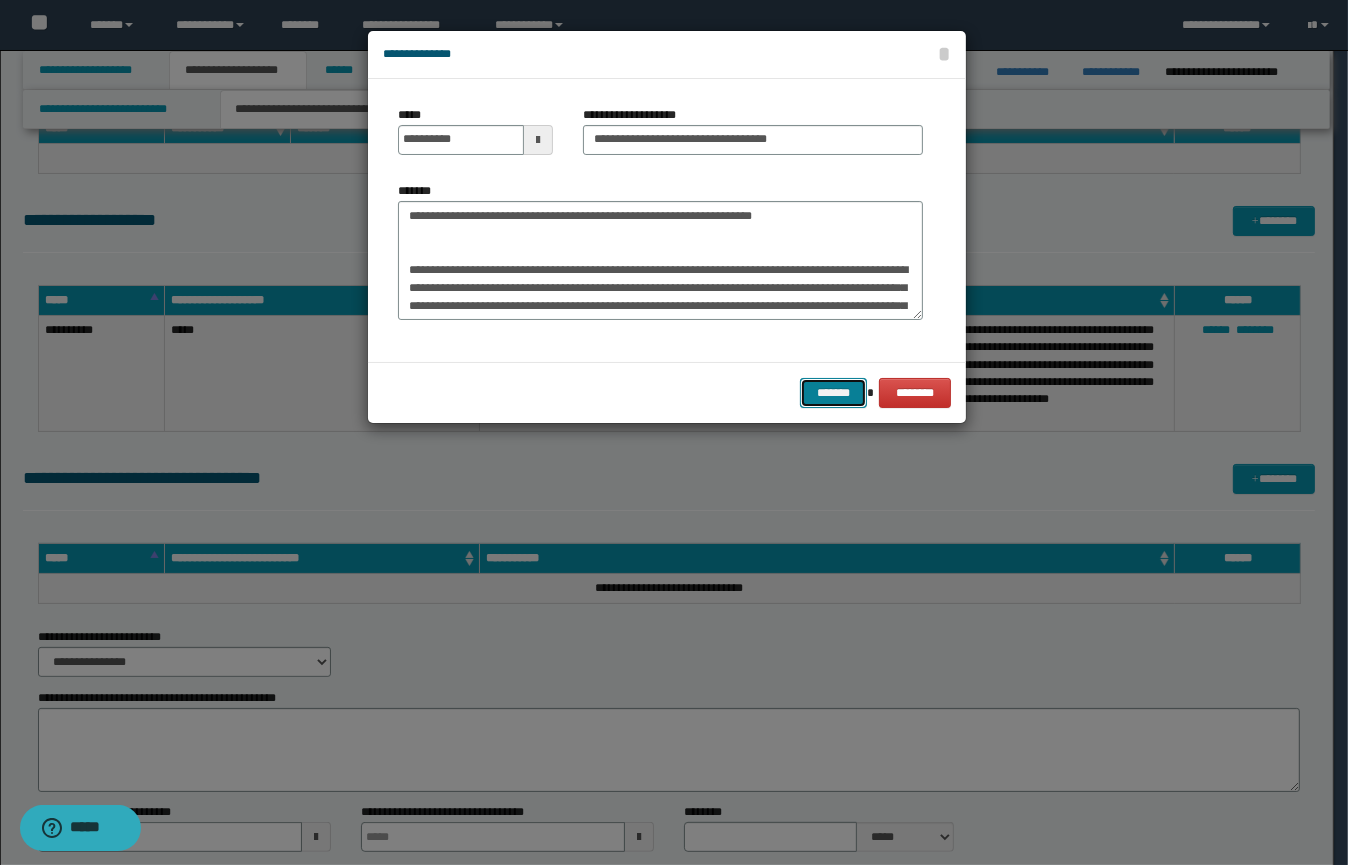 click on "*******" at bounding box center (833, 393) 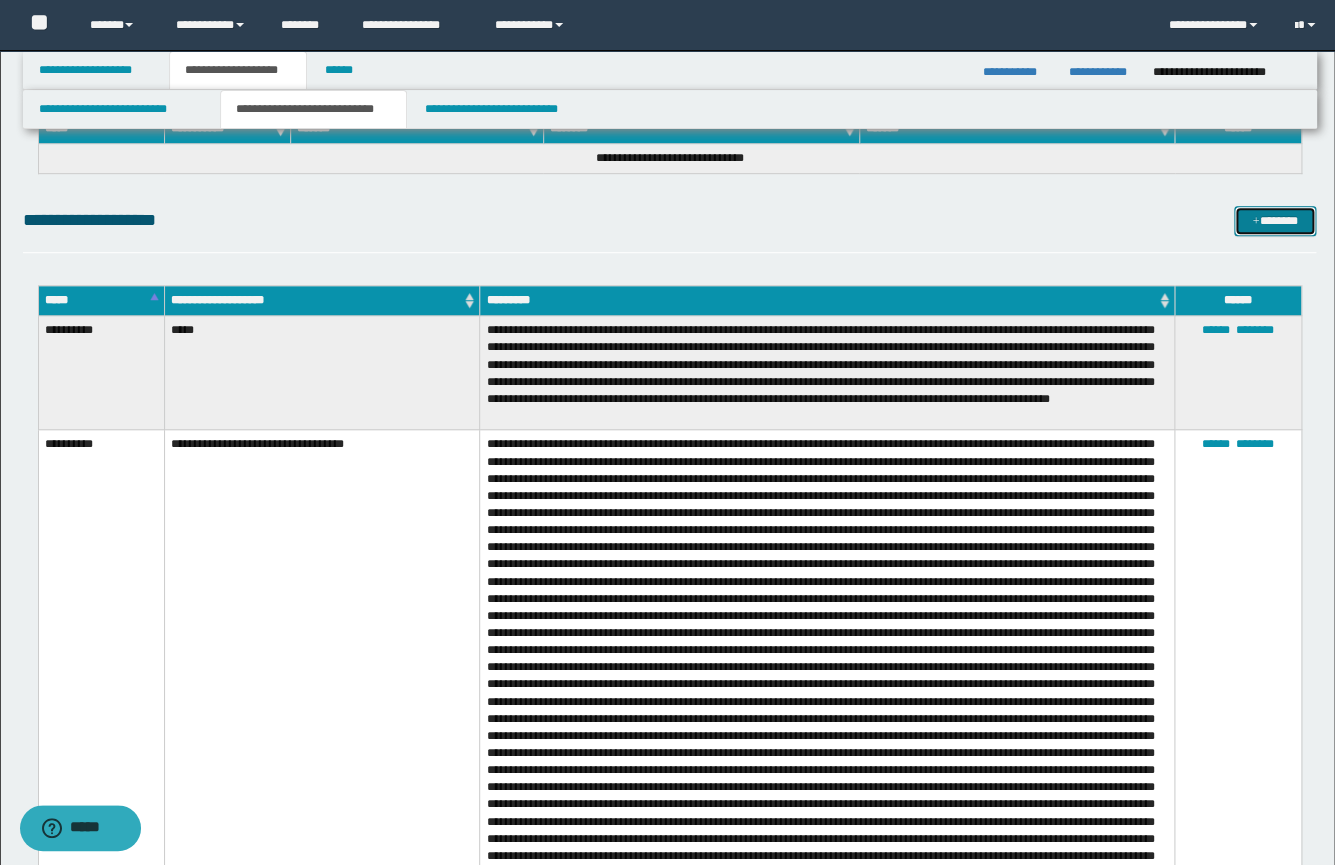 click on "*******" at bounding box center (1275, 221) 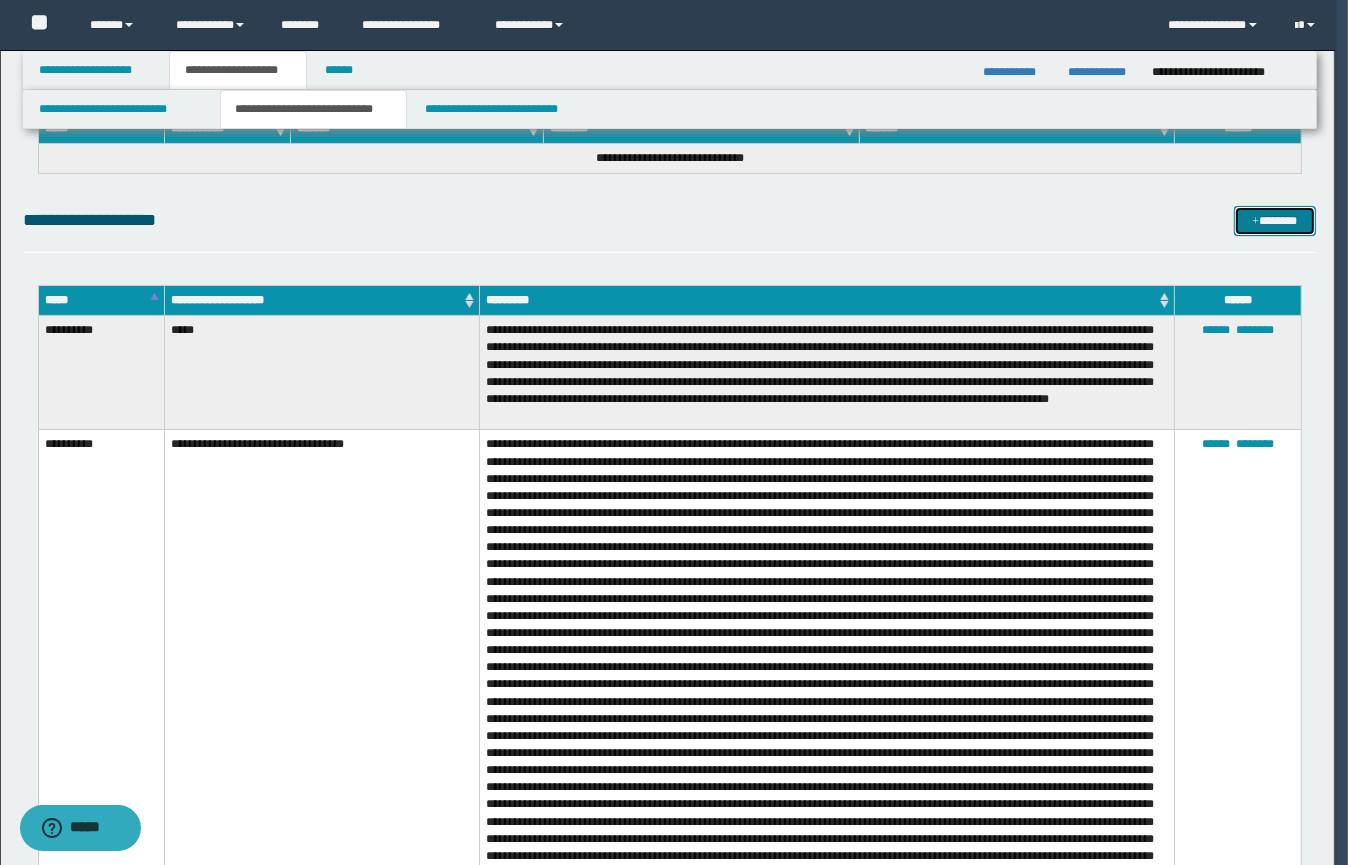 click on "*******" at bounding box center [1275, 221] 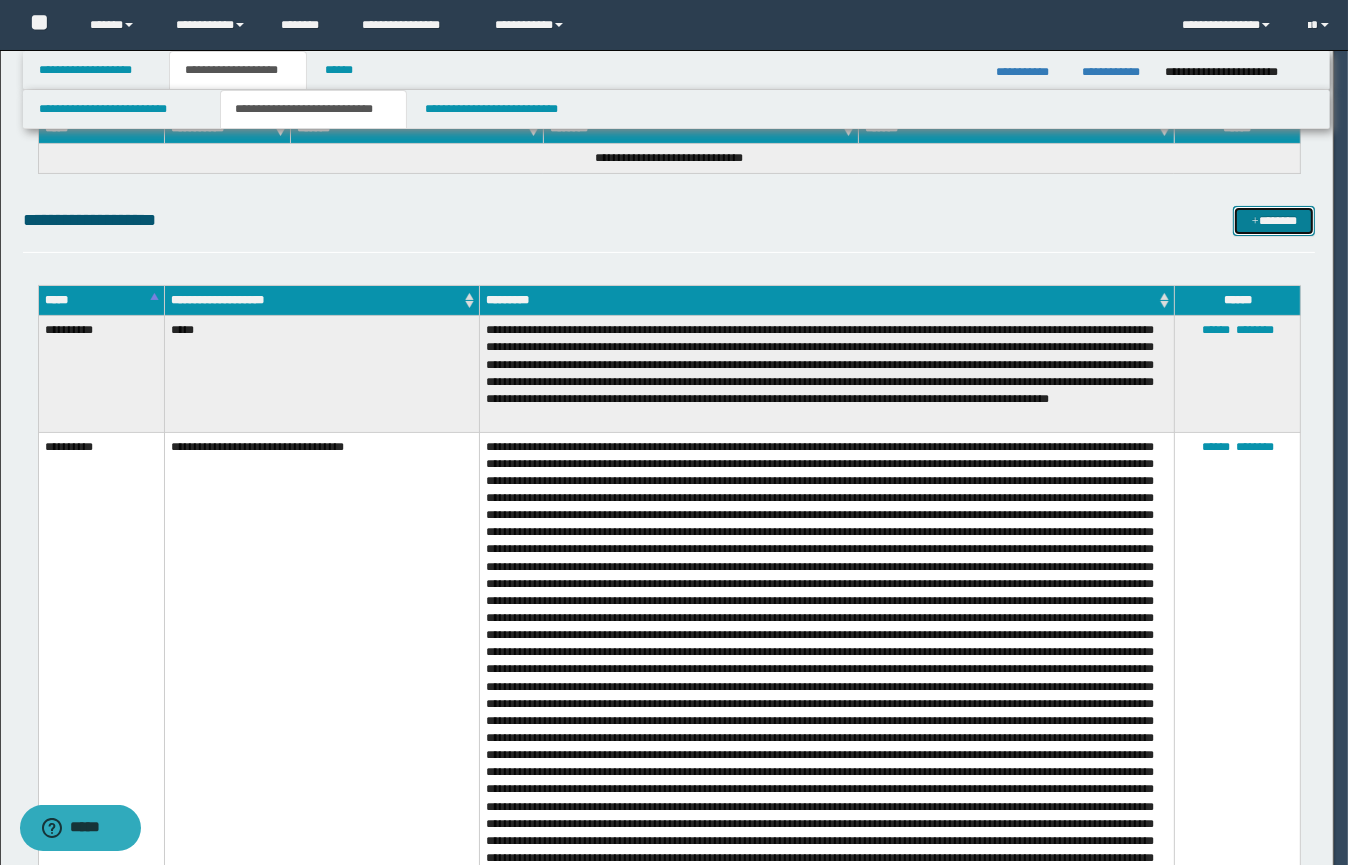 type 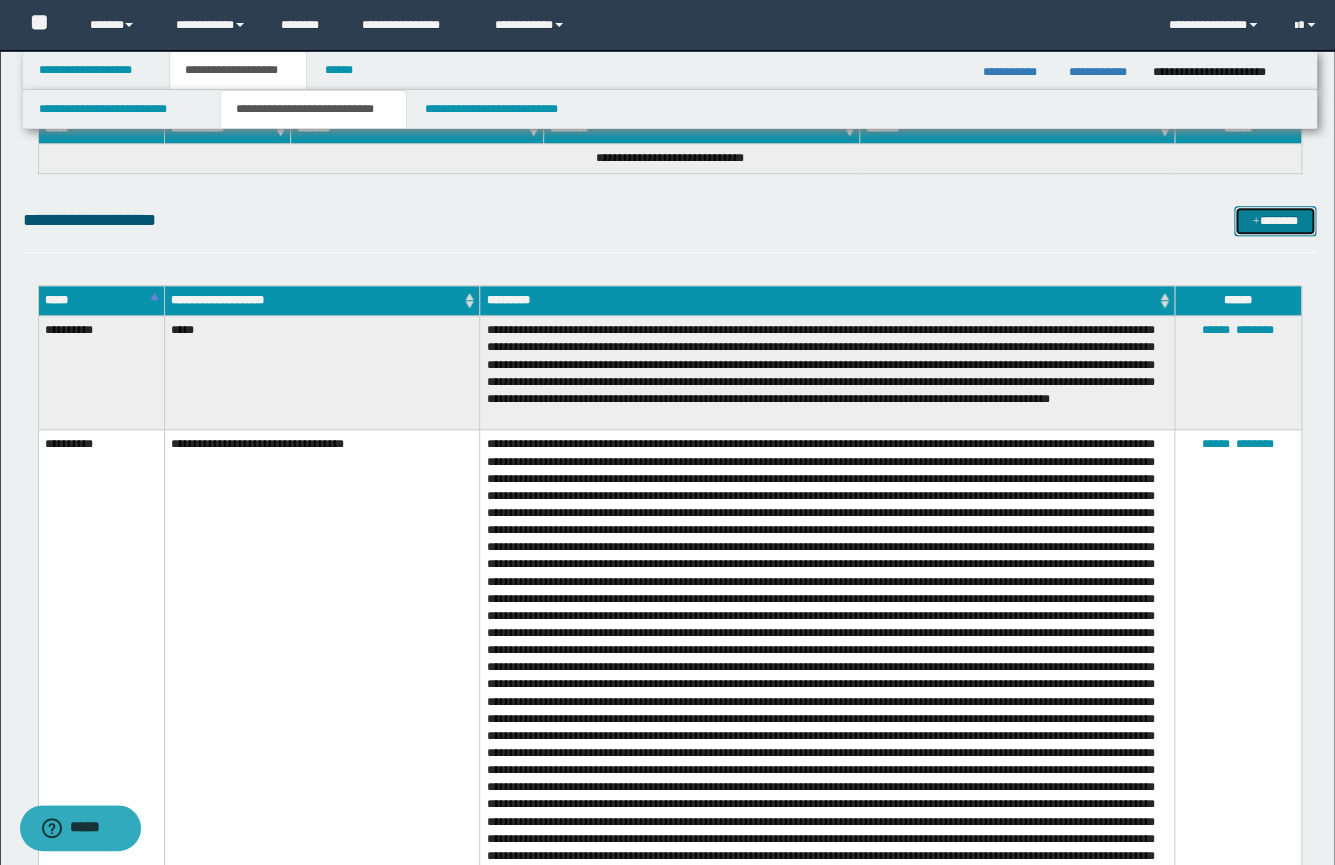 click on "*******" at bounding box center [1275, 221] 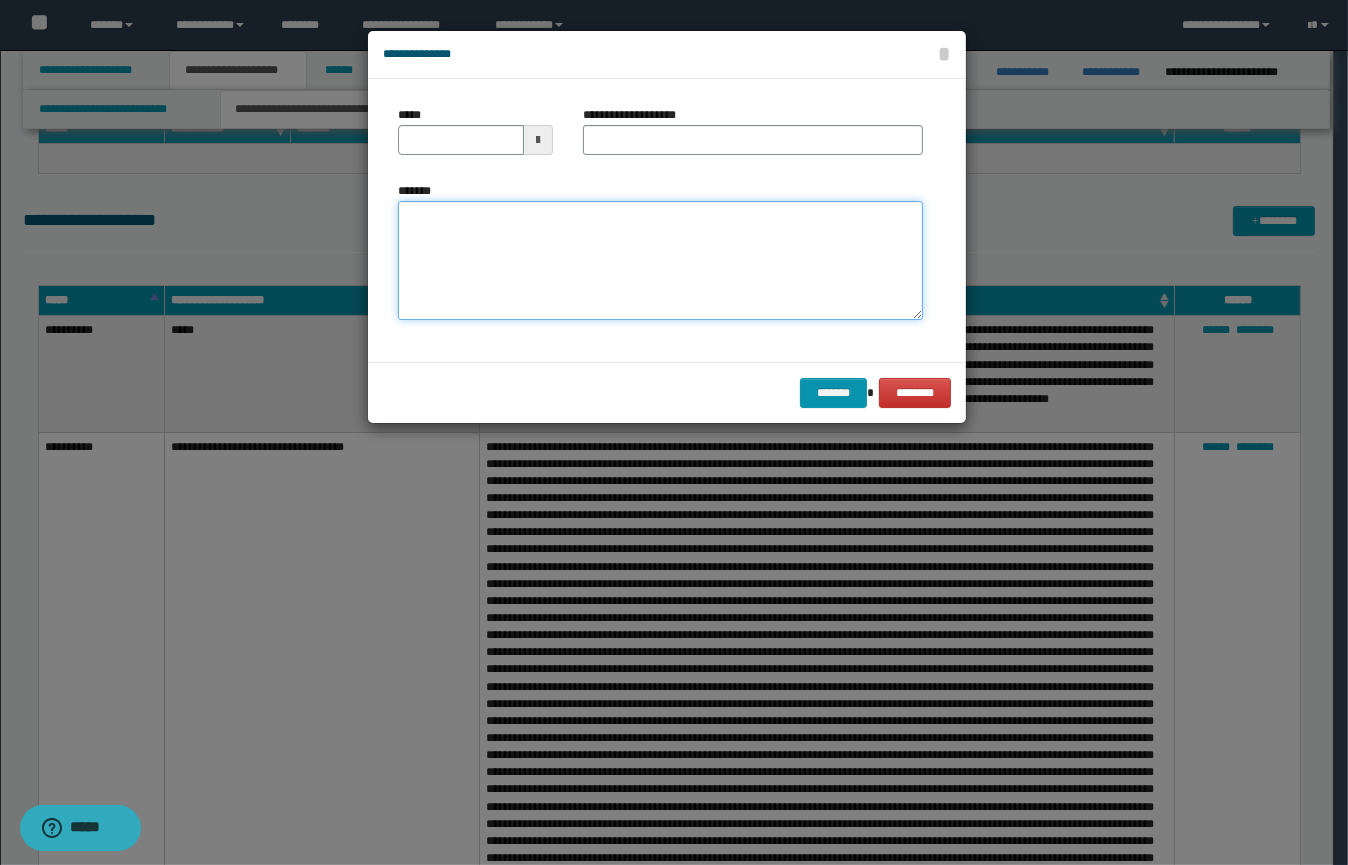 paste on "**********" 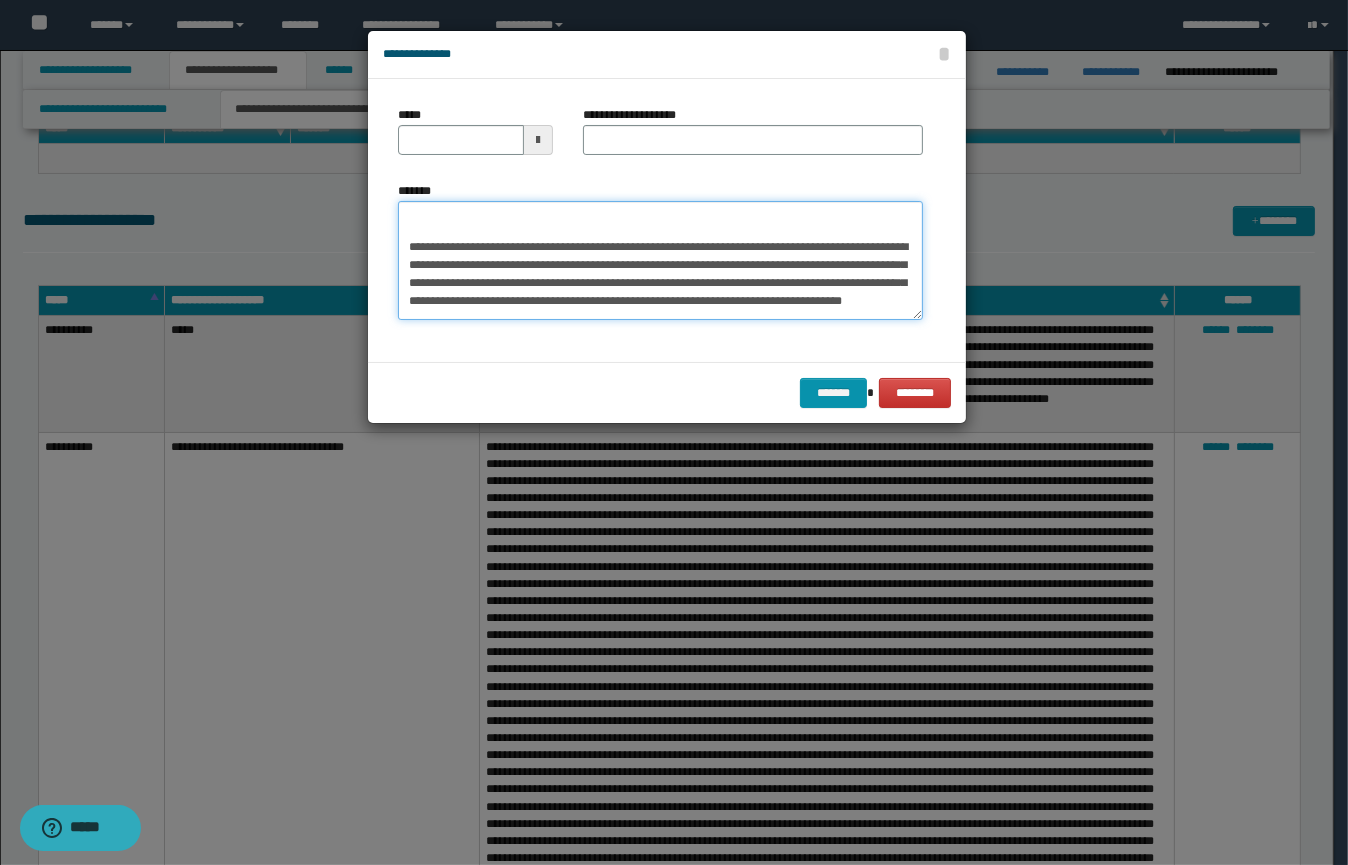 scroll, scrollTop: 0, scrollLeft: 0, axis: both 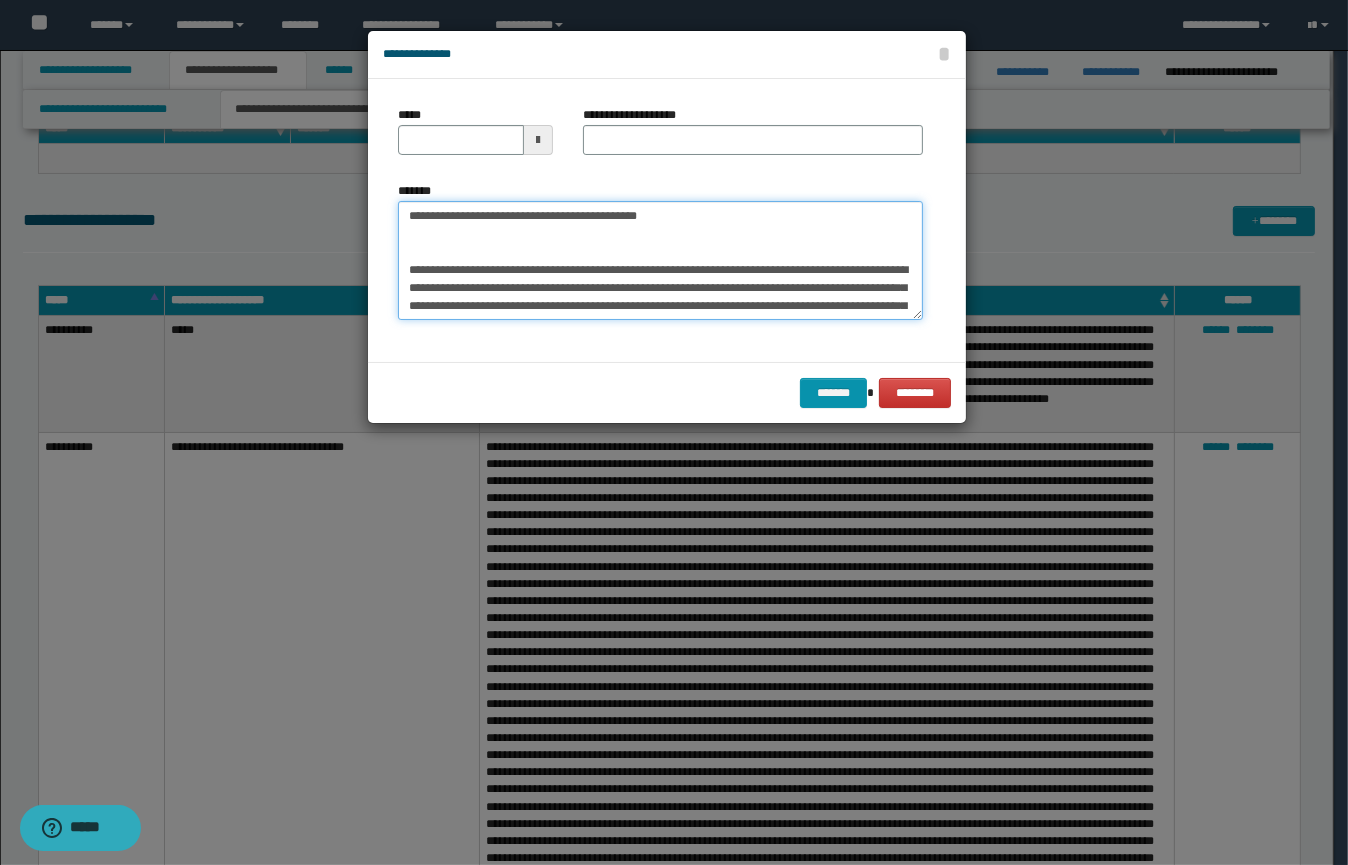 type 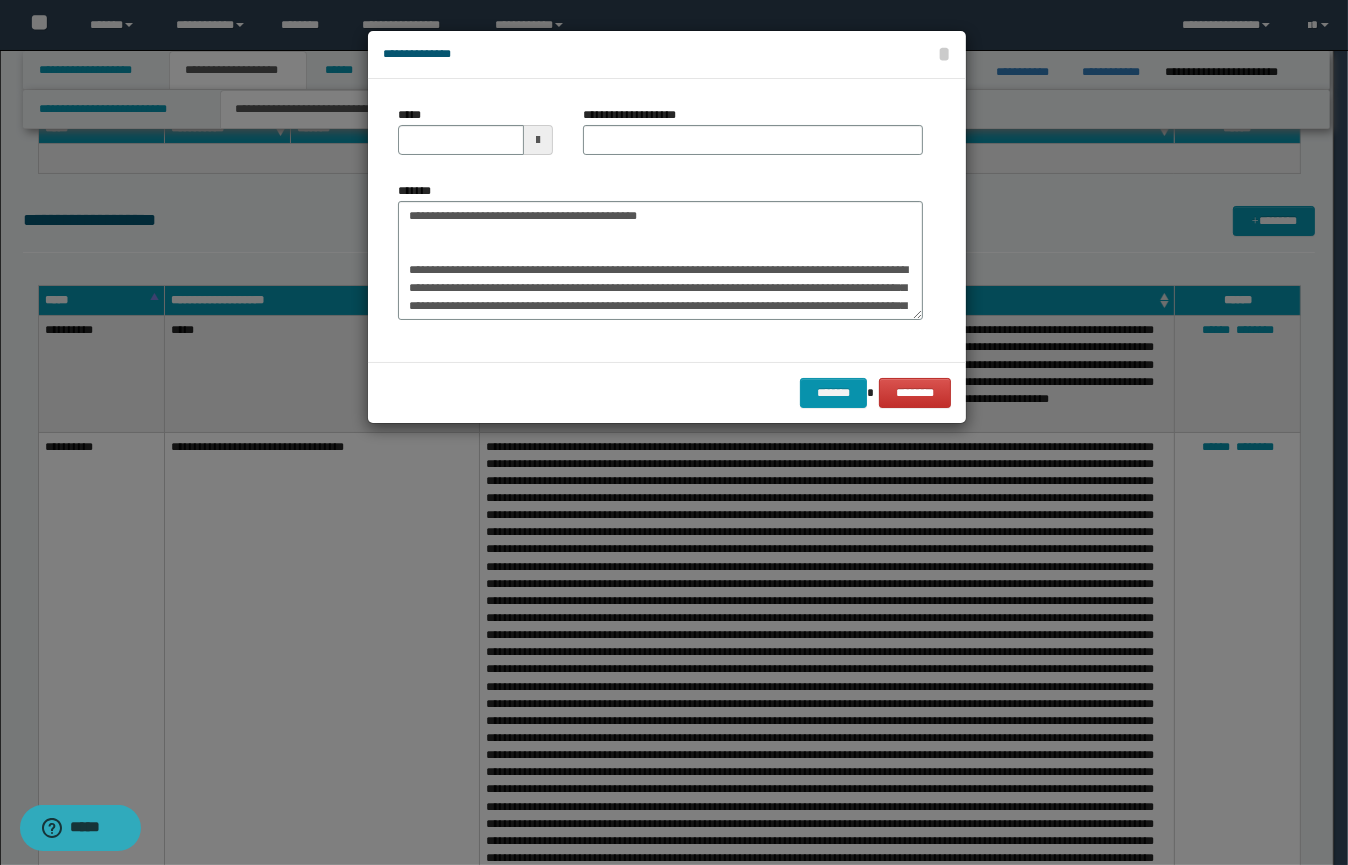 click at bounding box center [538, 140] 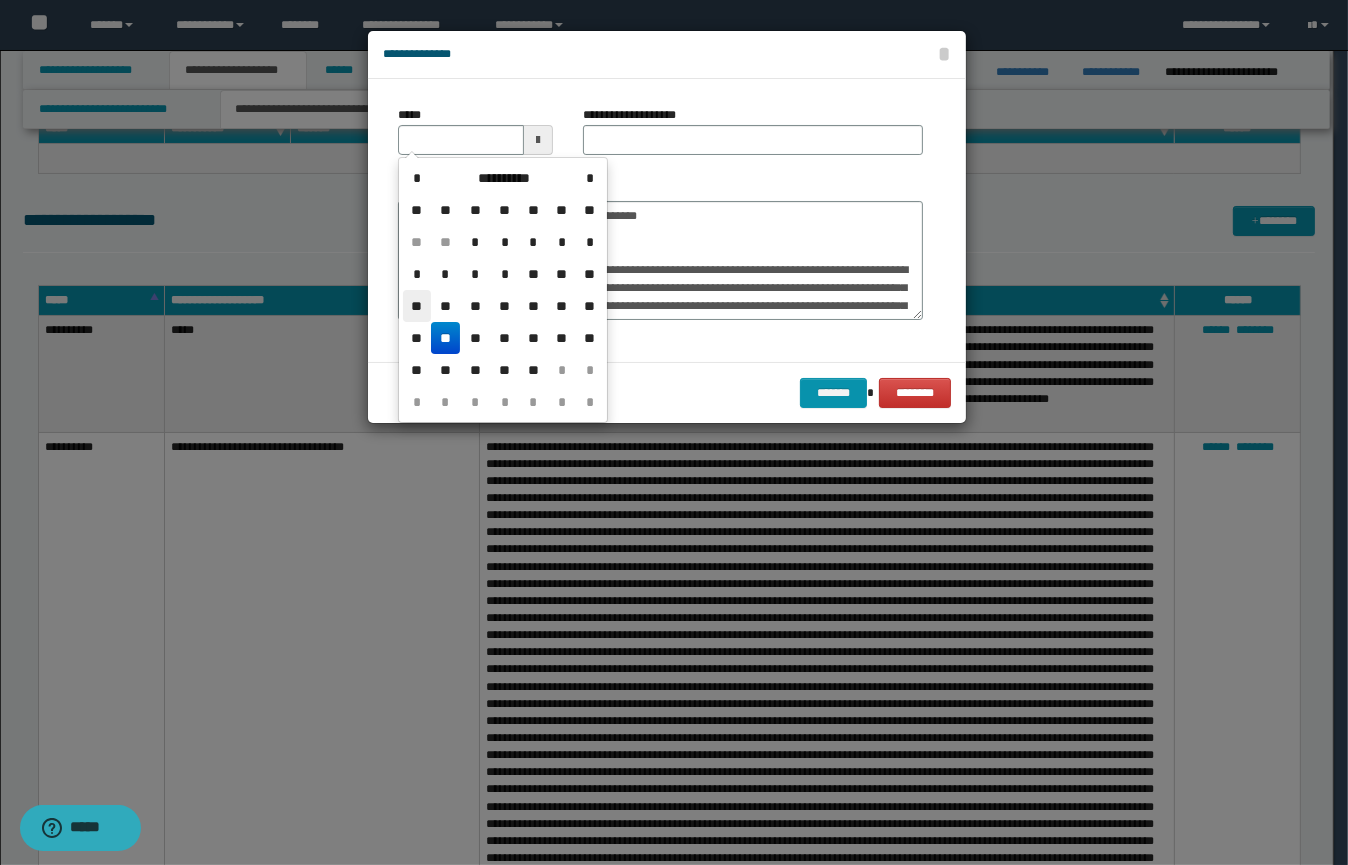 click on "**" at bounding box center (417, 306) 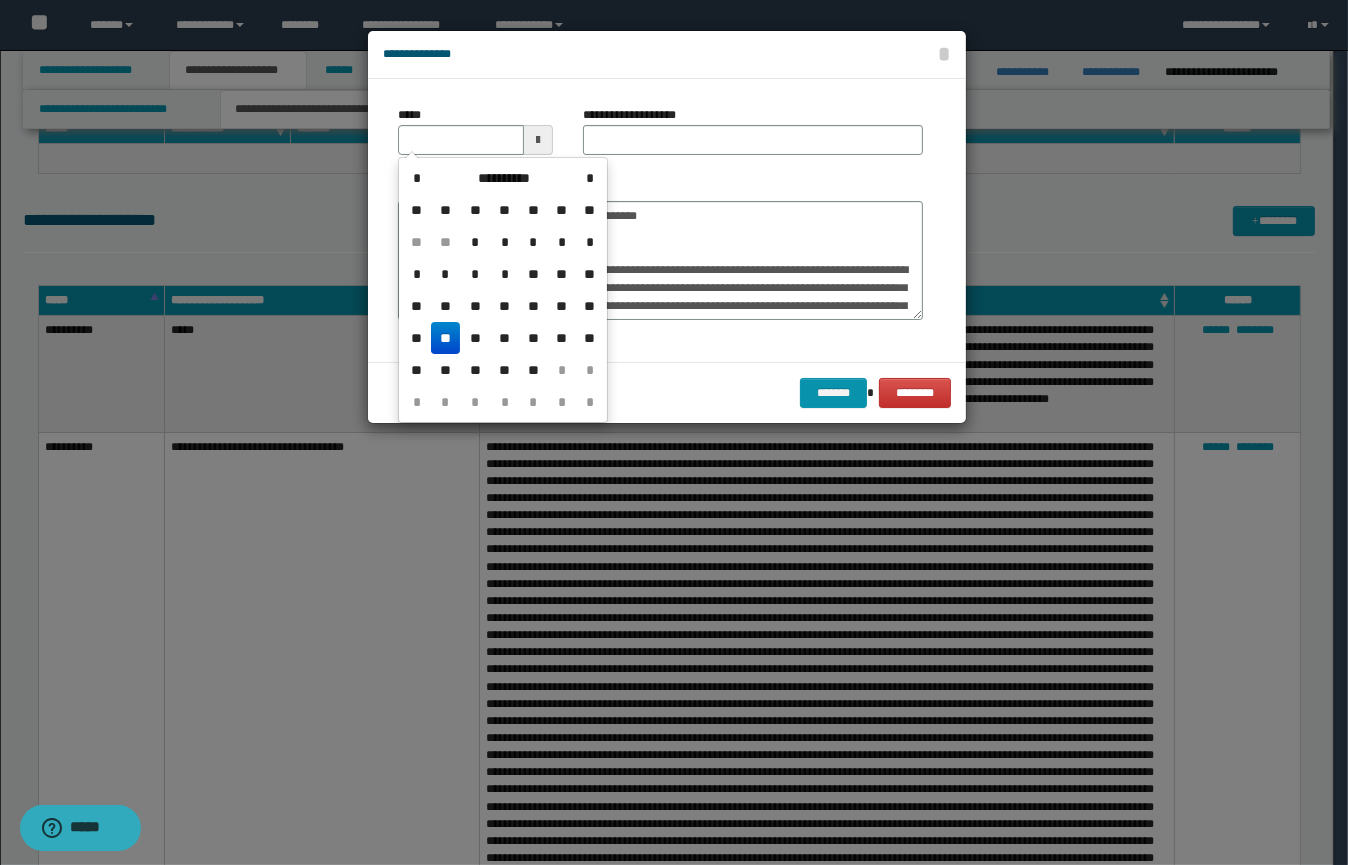 type on "**********" 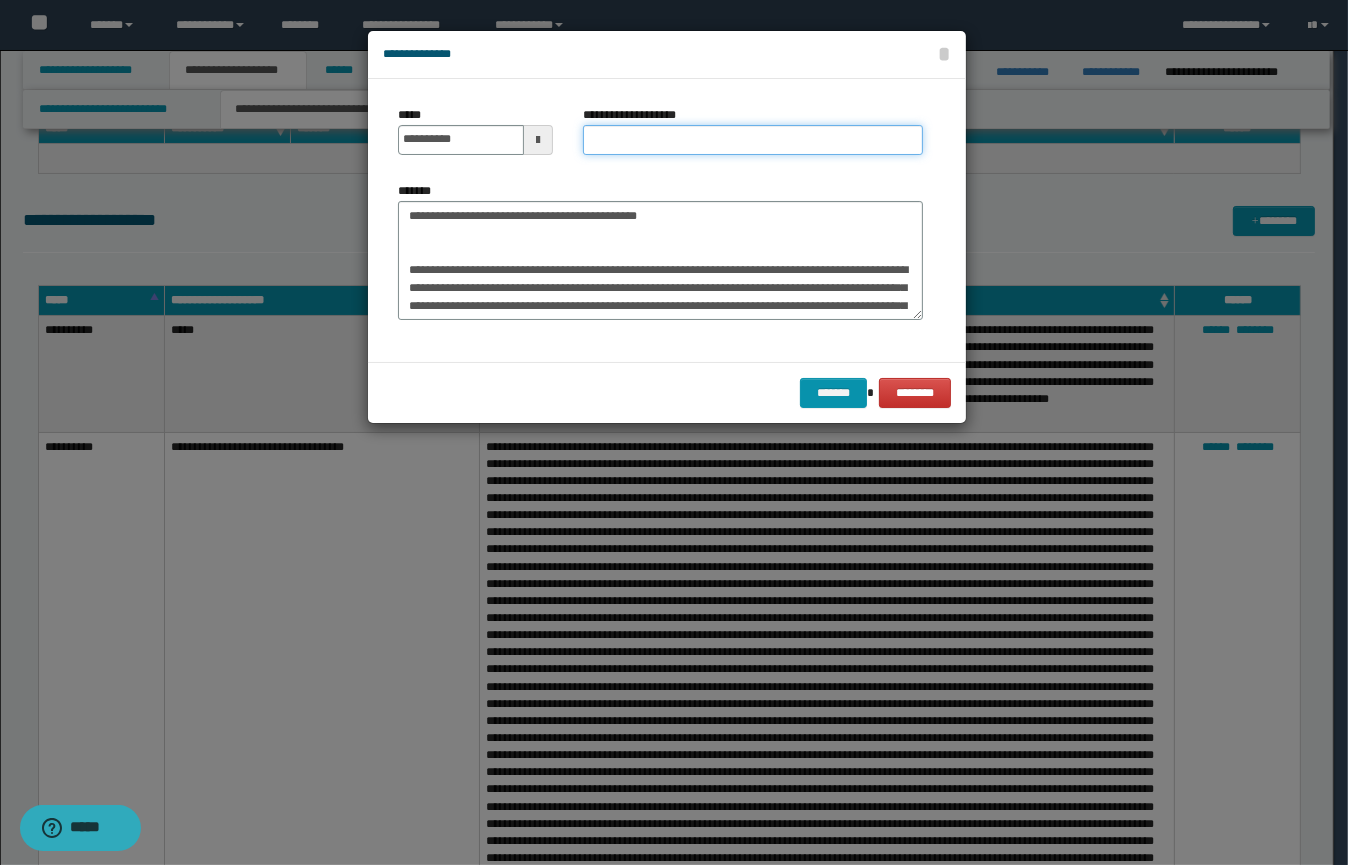 click on "**********" at bounding box center [753, 140] 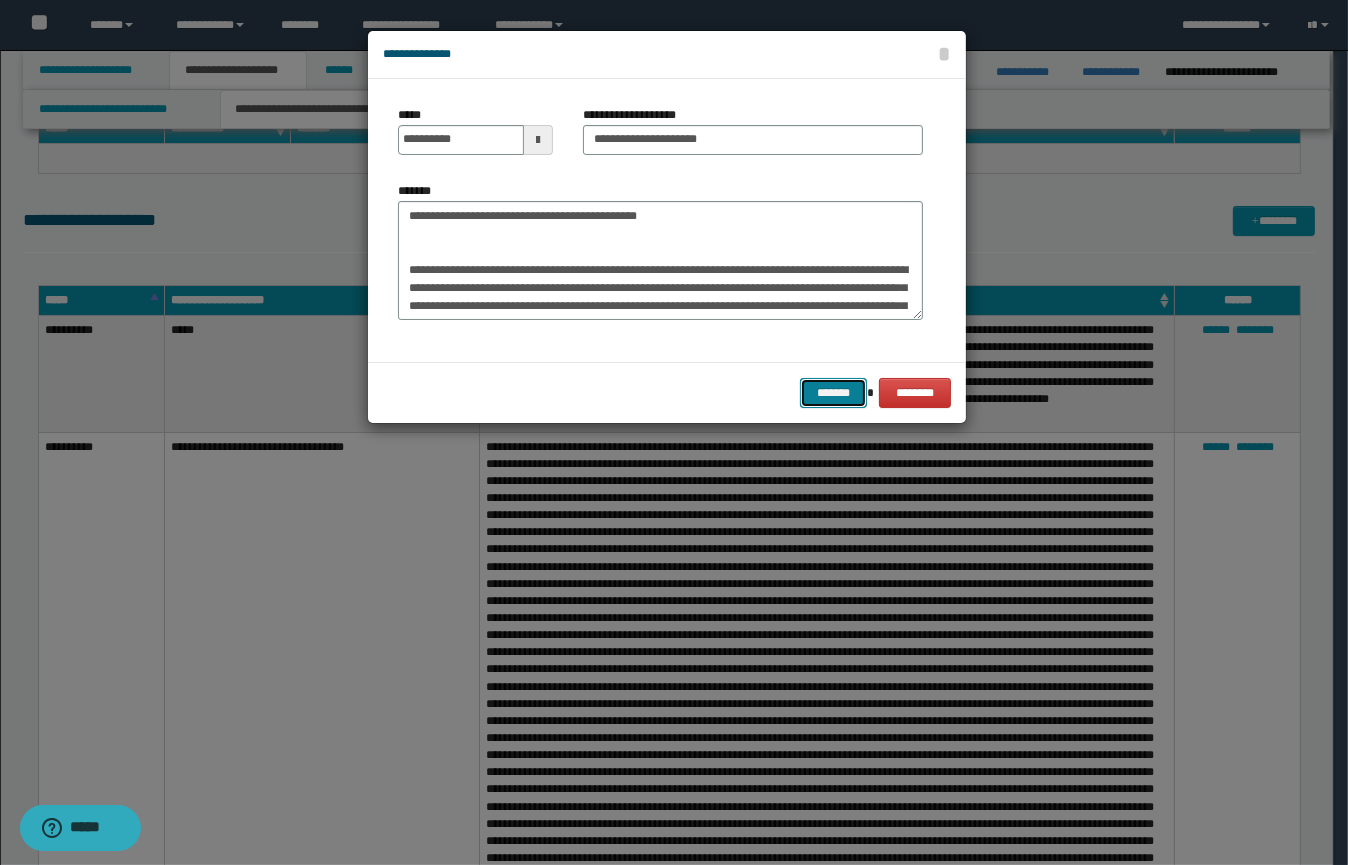 click on "*******" at bounding box center (833, 393) 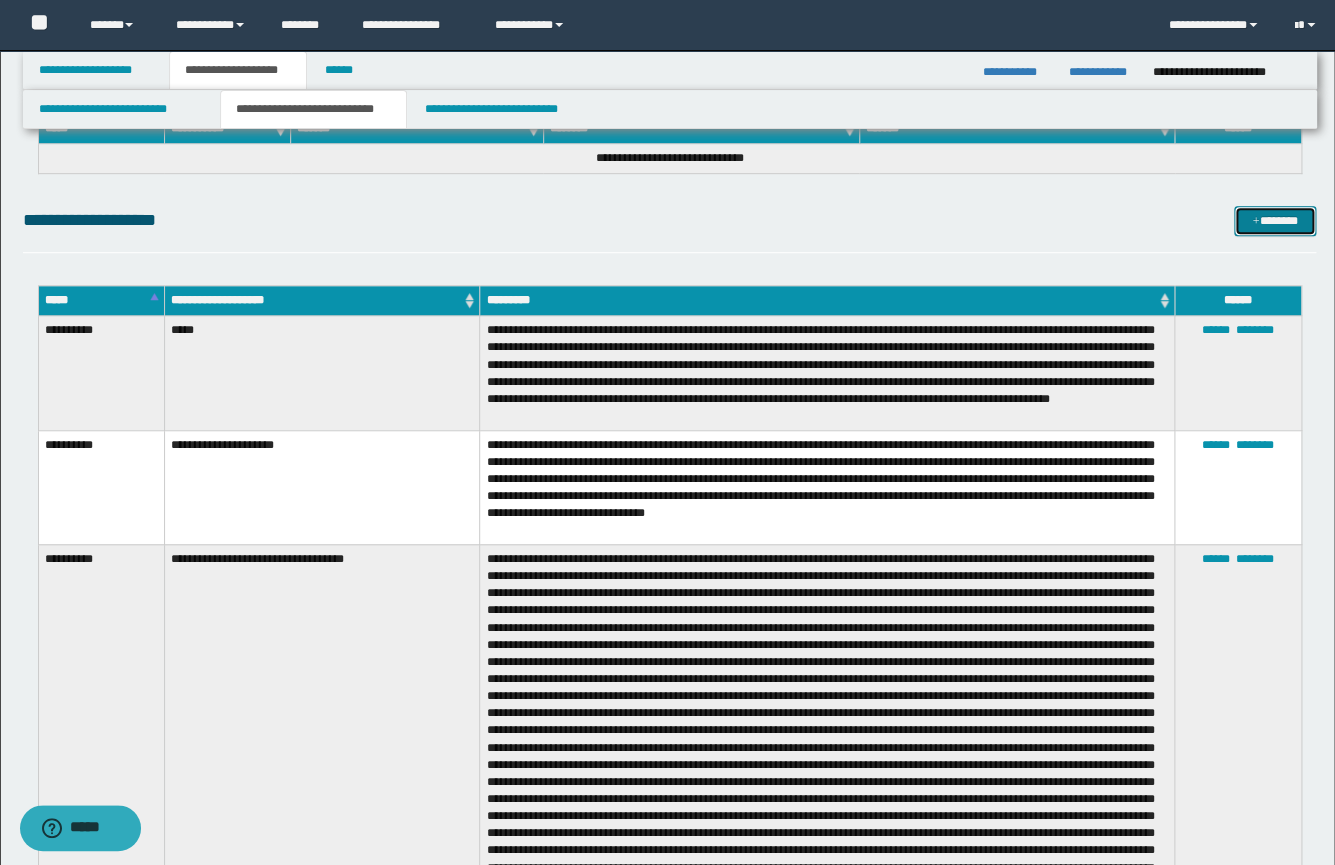 click on "*******" at bounding box center [1275, 221] 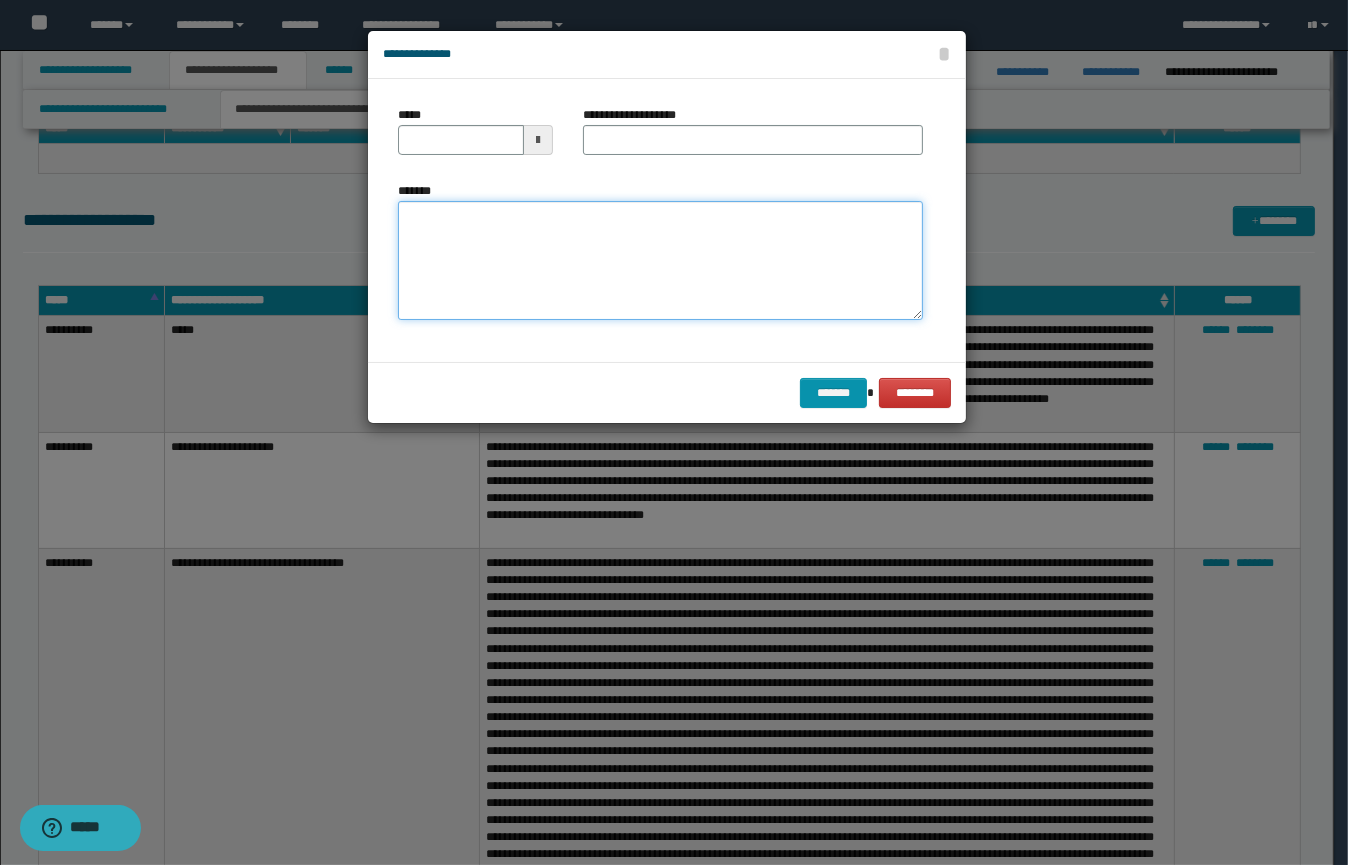 click on "*******" at bounding box center [660, 261] 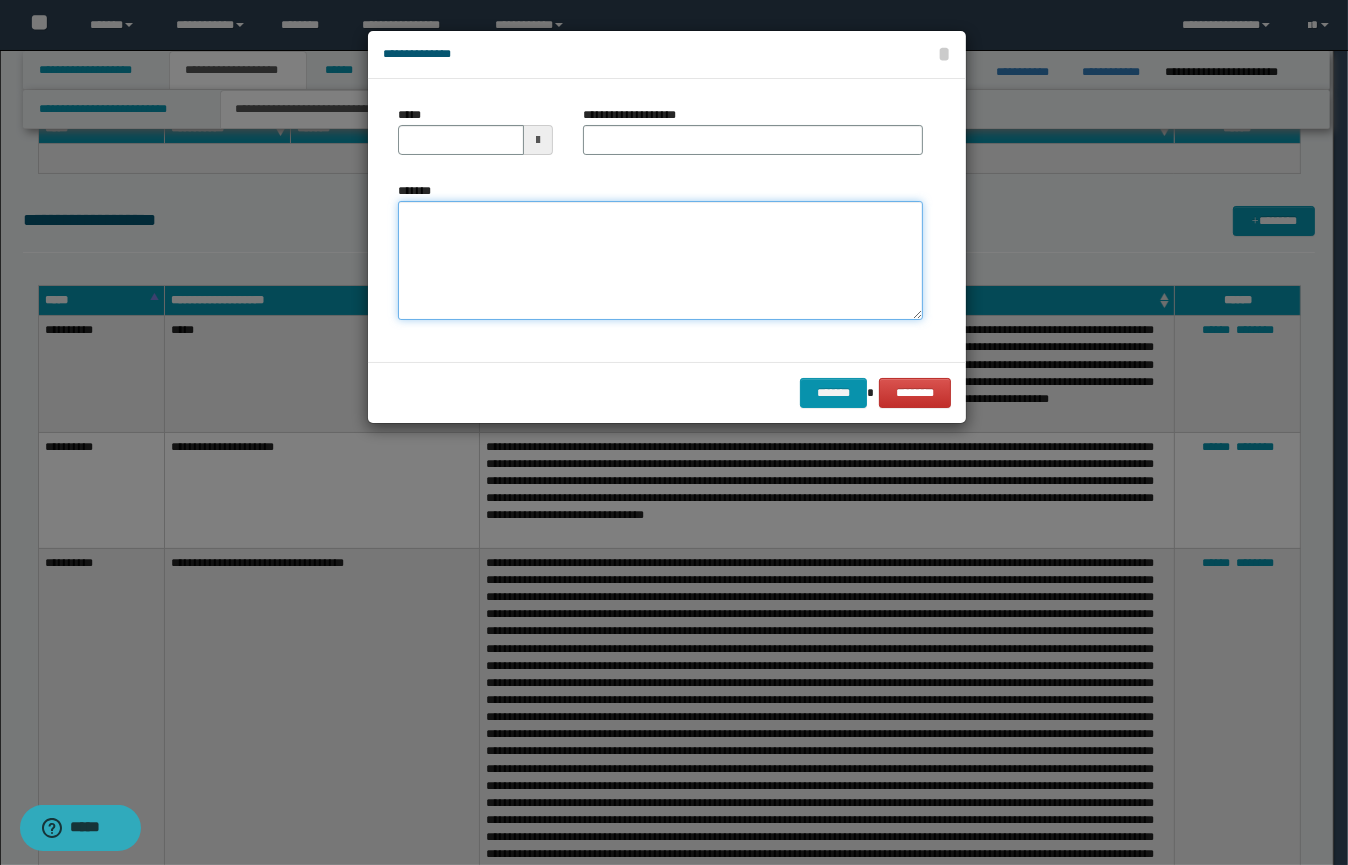 paste on "**********" 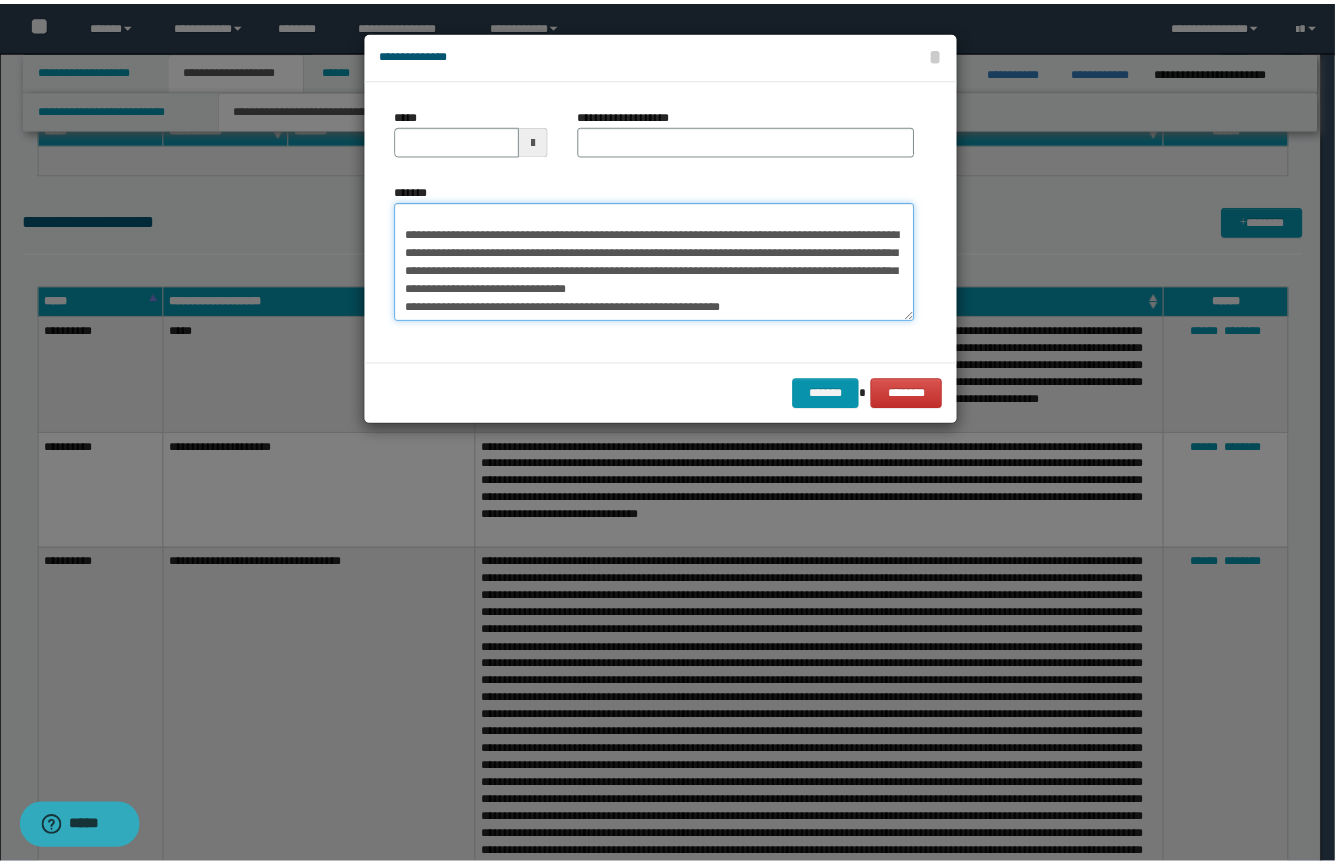 scroll, scrollTop: 0, scrollLeft: 0, axis: both 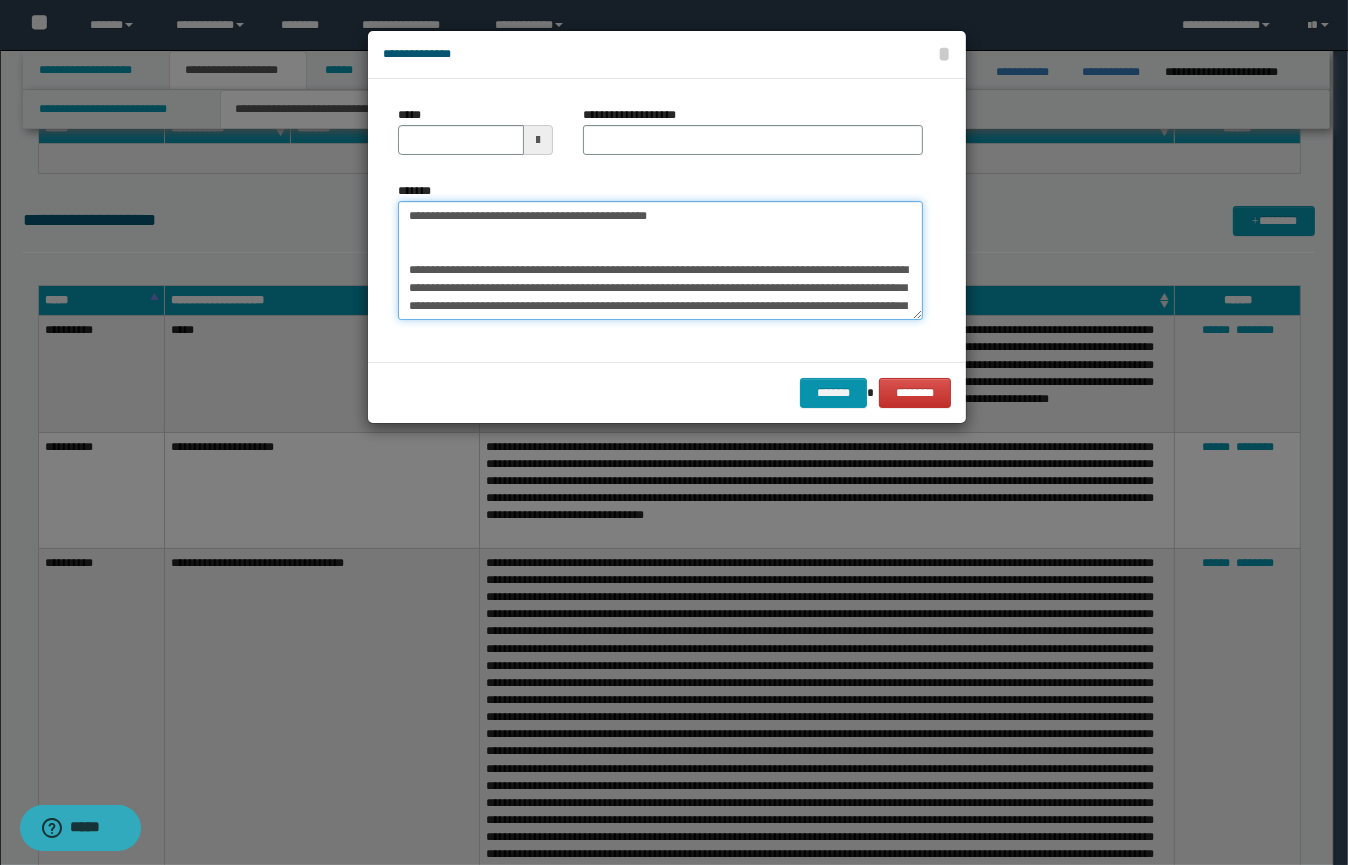type 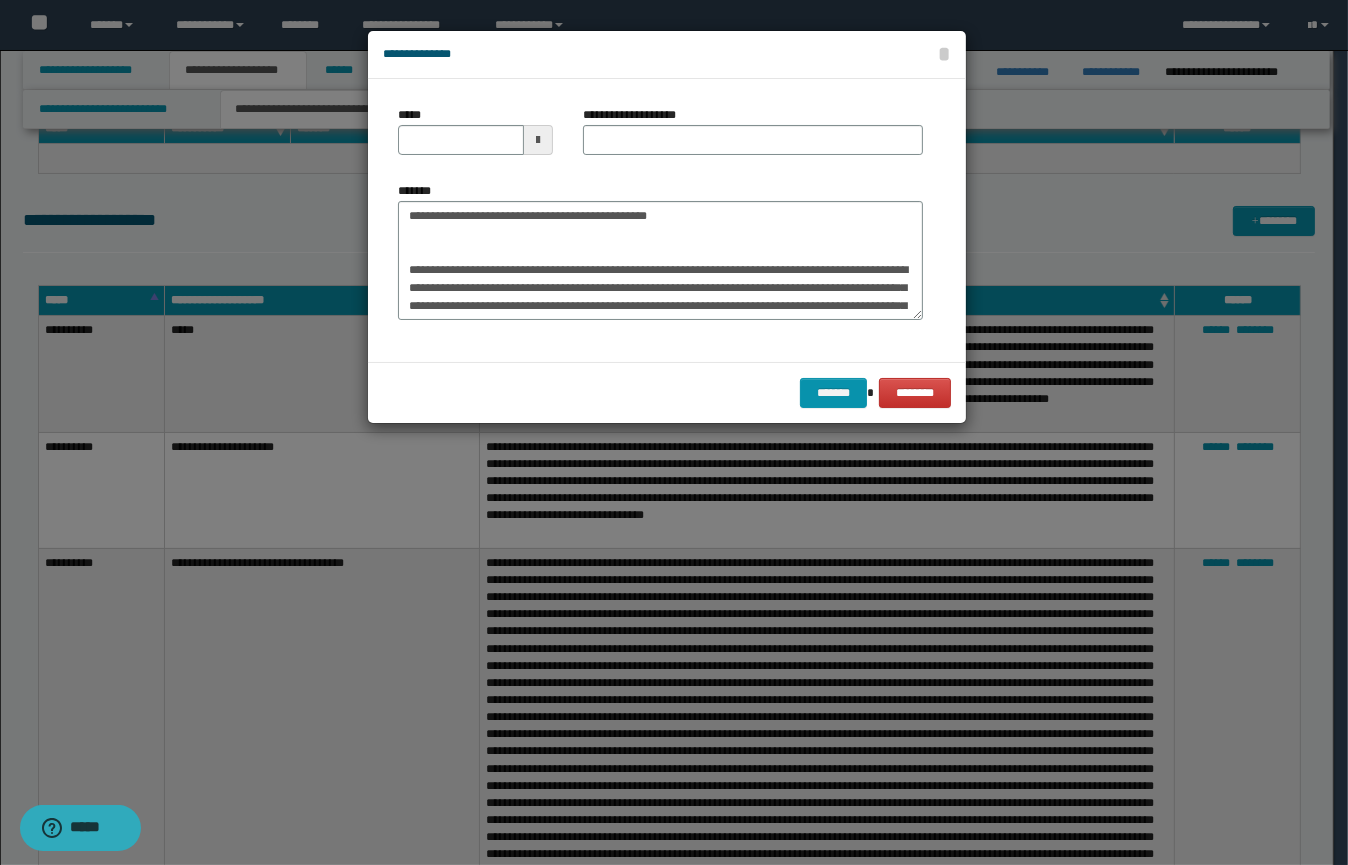 click at bounding box center (538, 140) 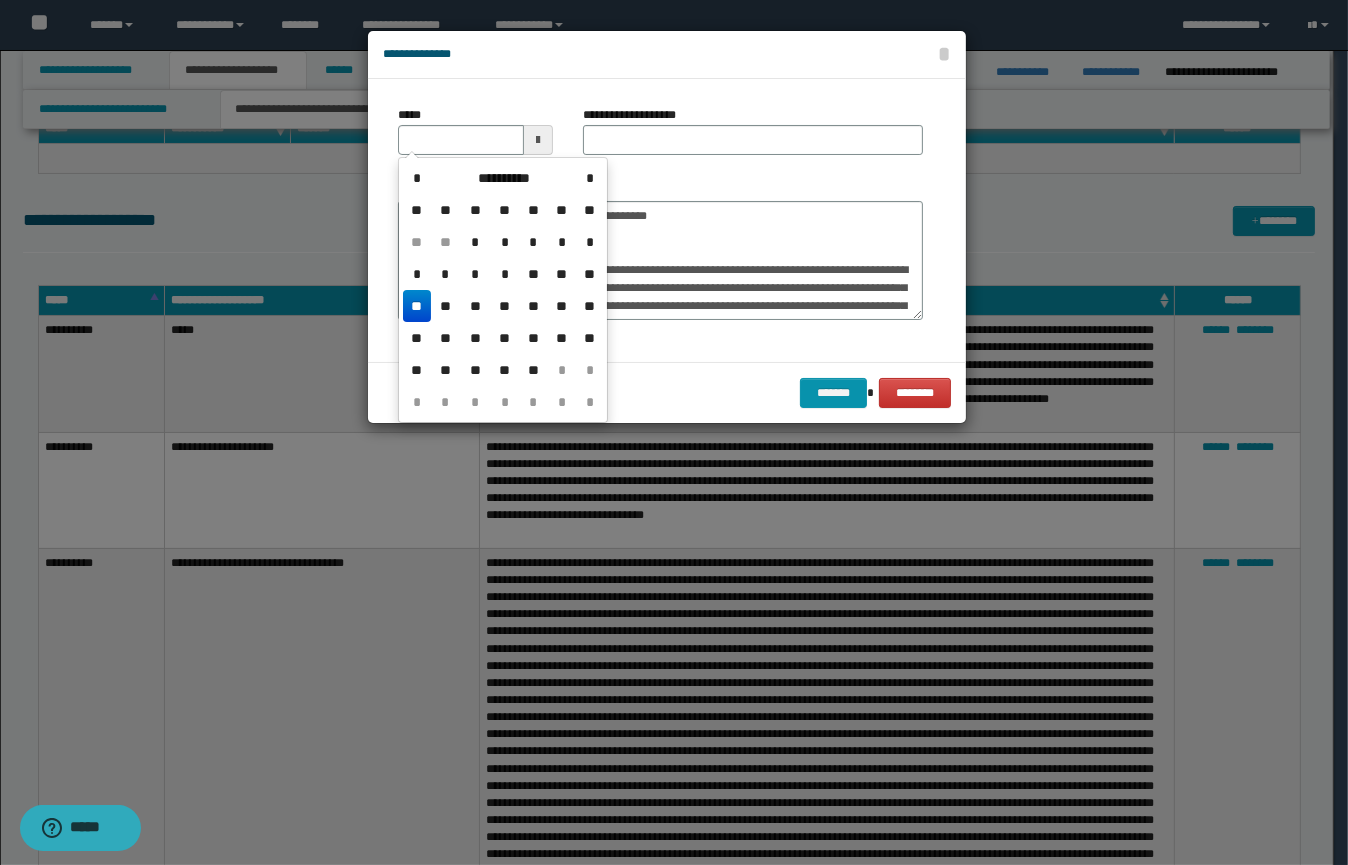 click on "**" at bounding box center (417, 306) 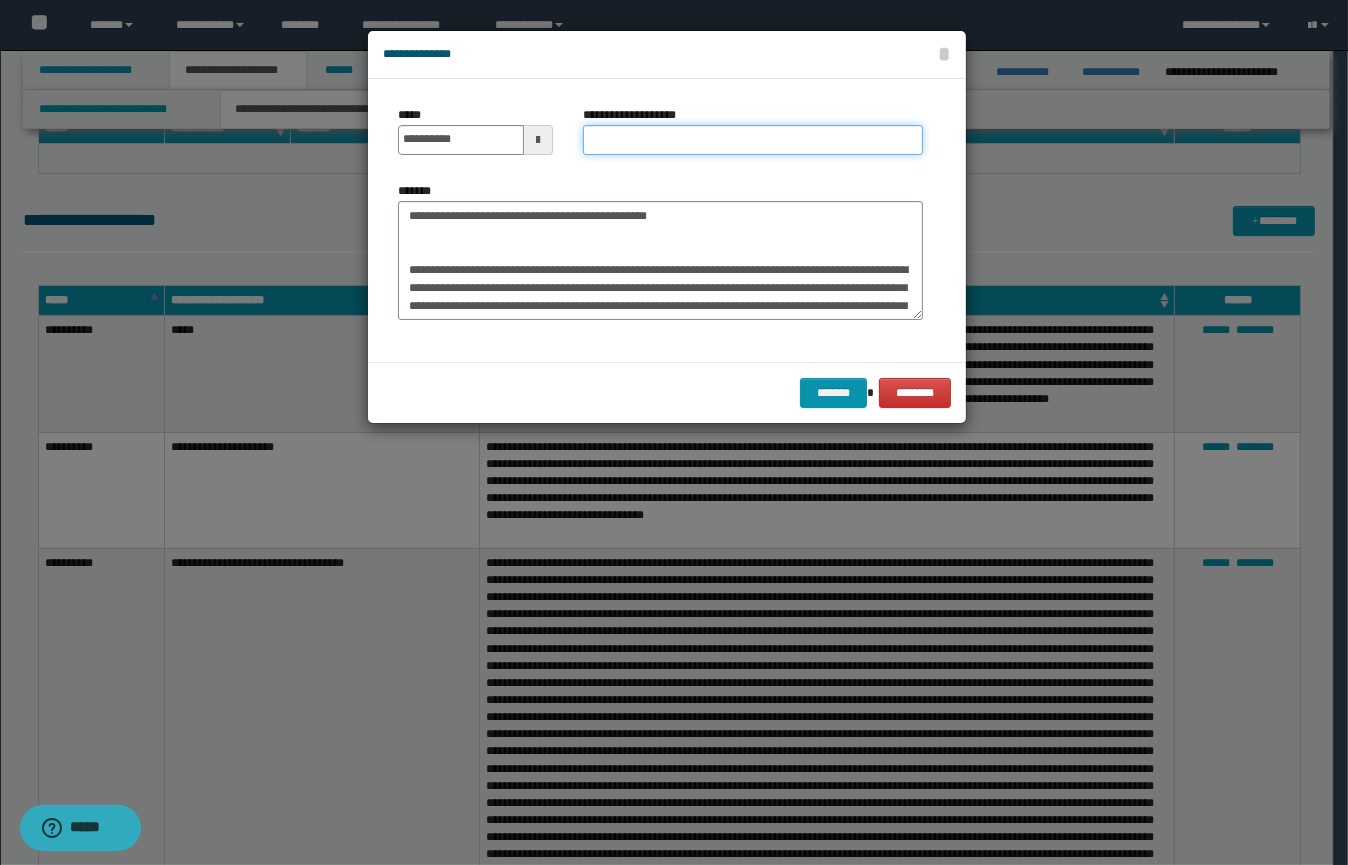 click on "**********" at bounding box center [753, 140] 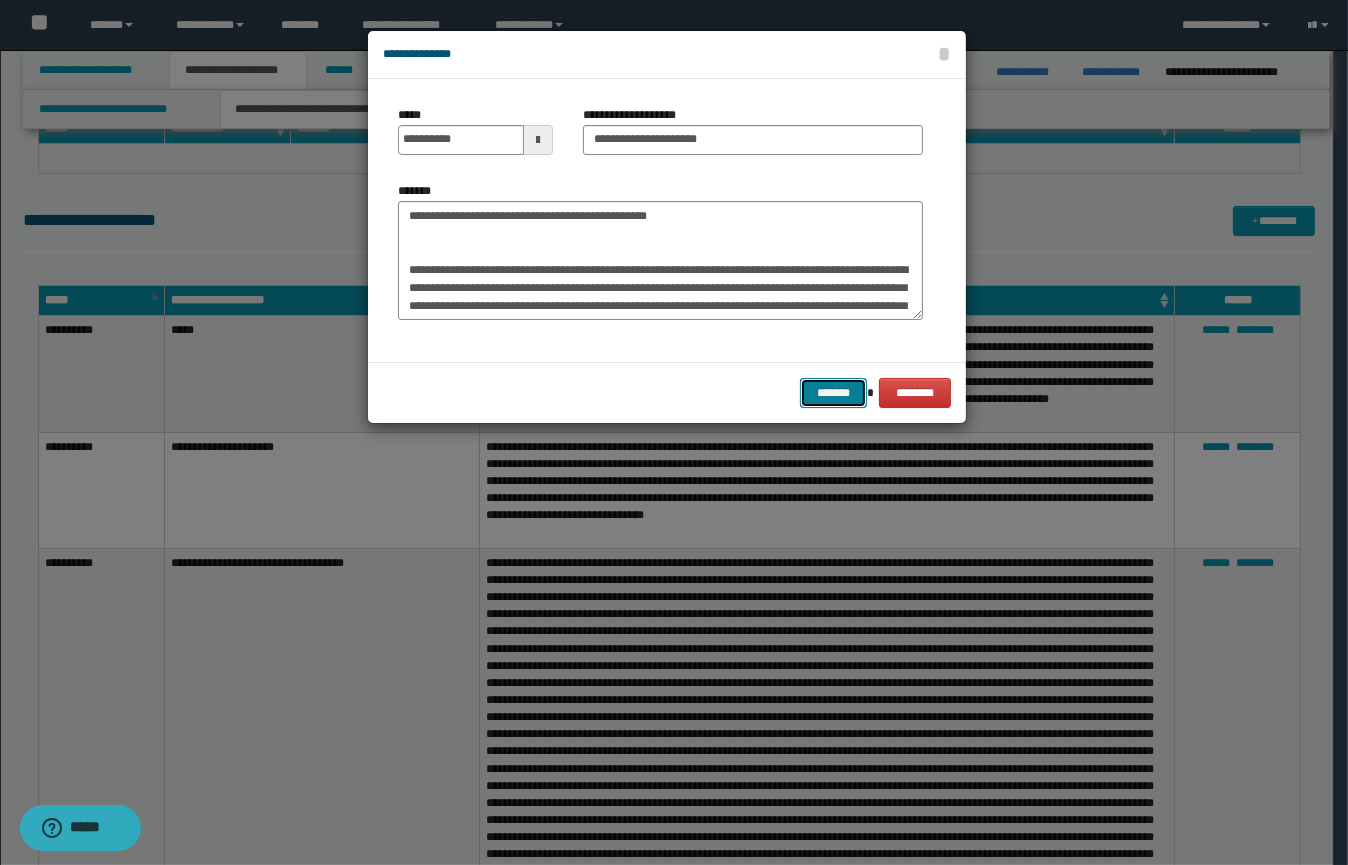 click on "*******" at bounding box center [833, 393] 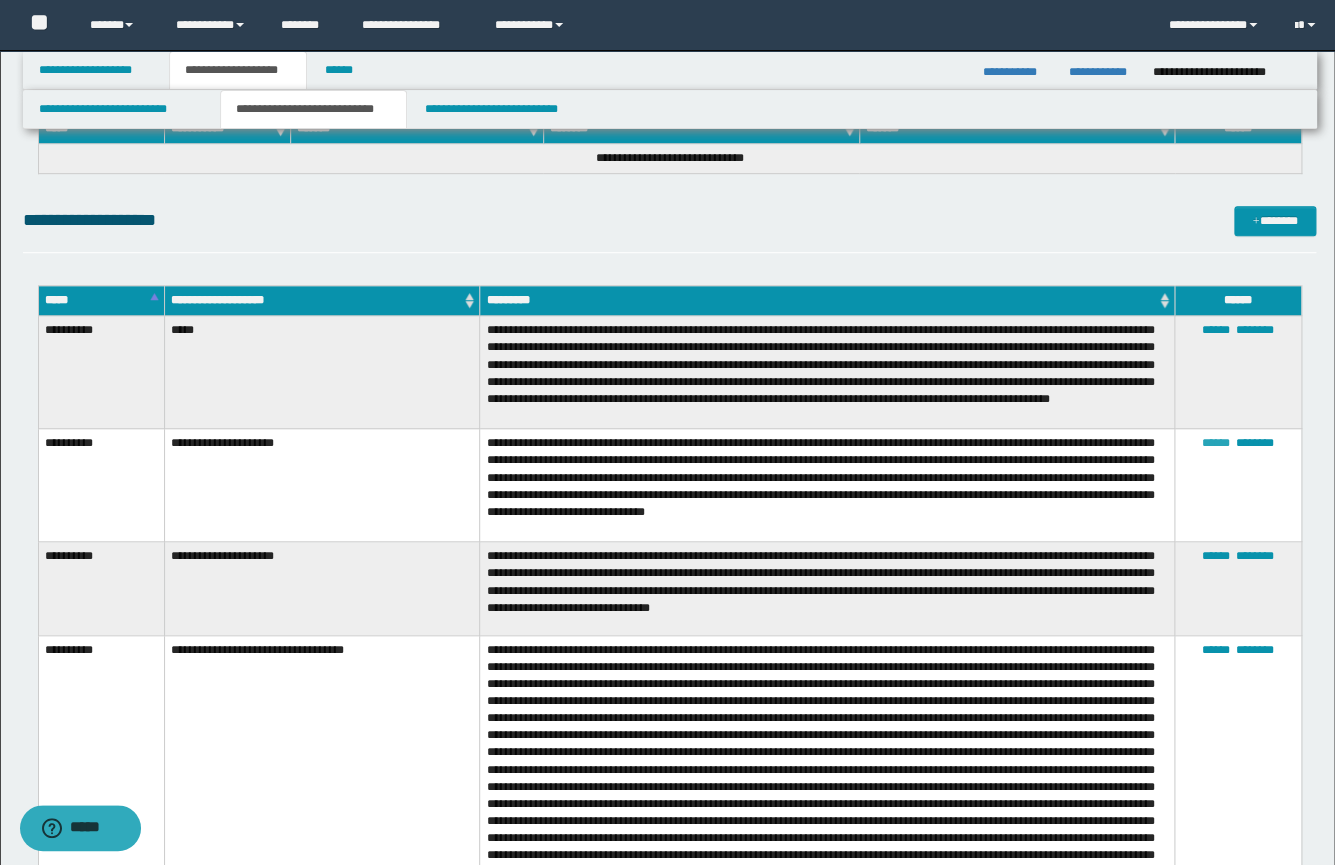 click on "******" at bounding box center (1216, 443) 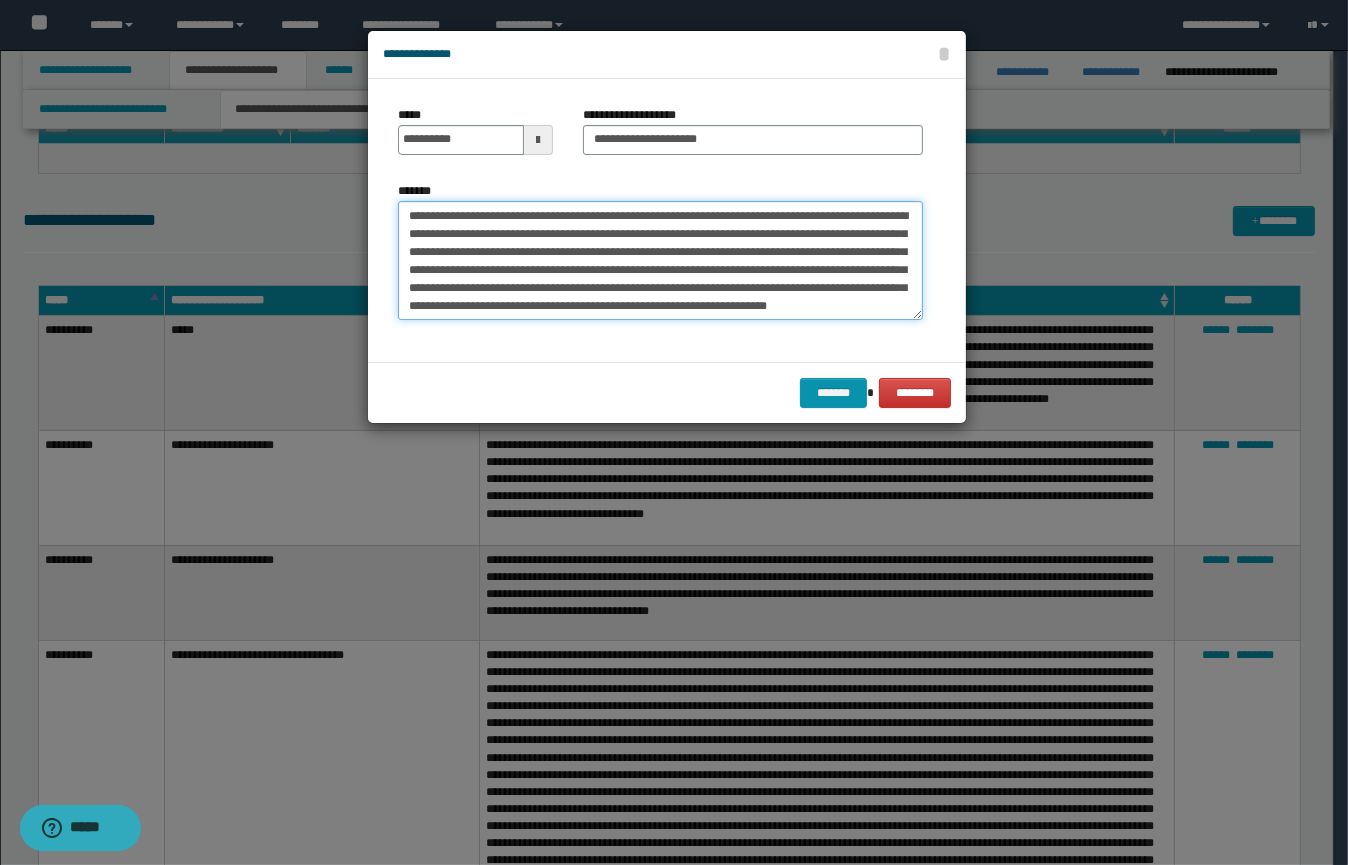 click on "**********" at bounding box center [660, 261] 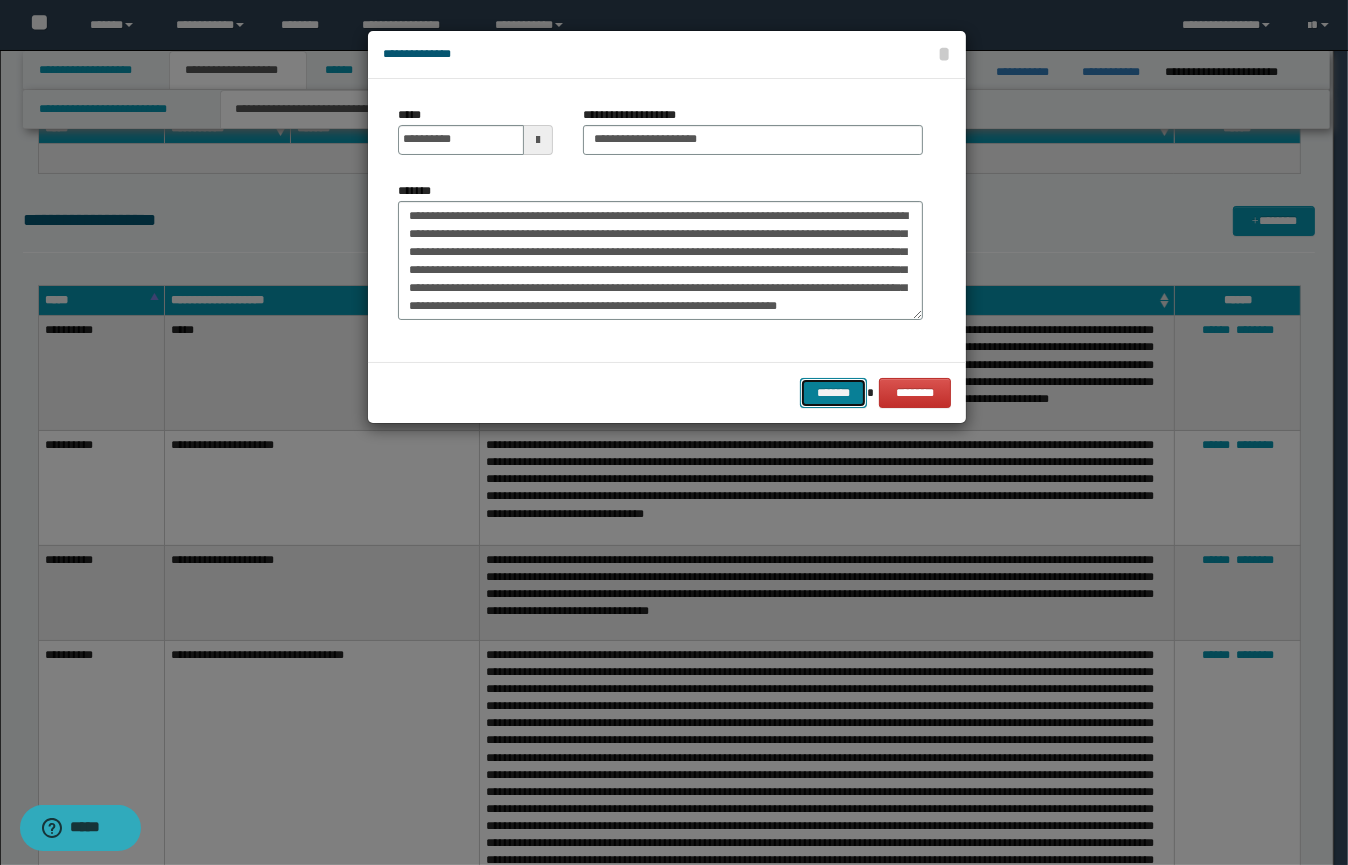 click on "*******" at bounding box center (833, 393) 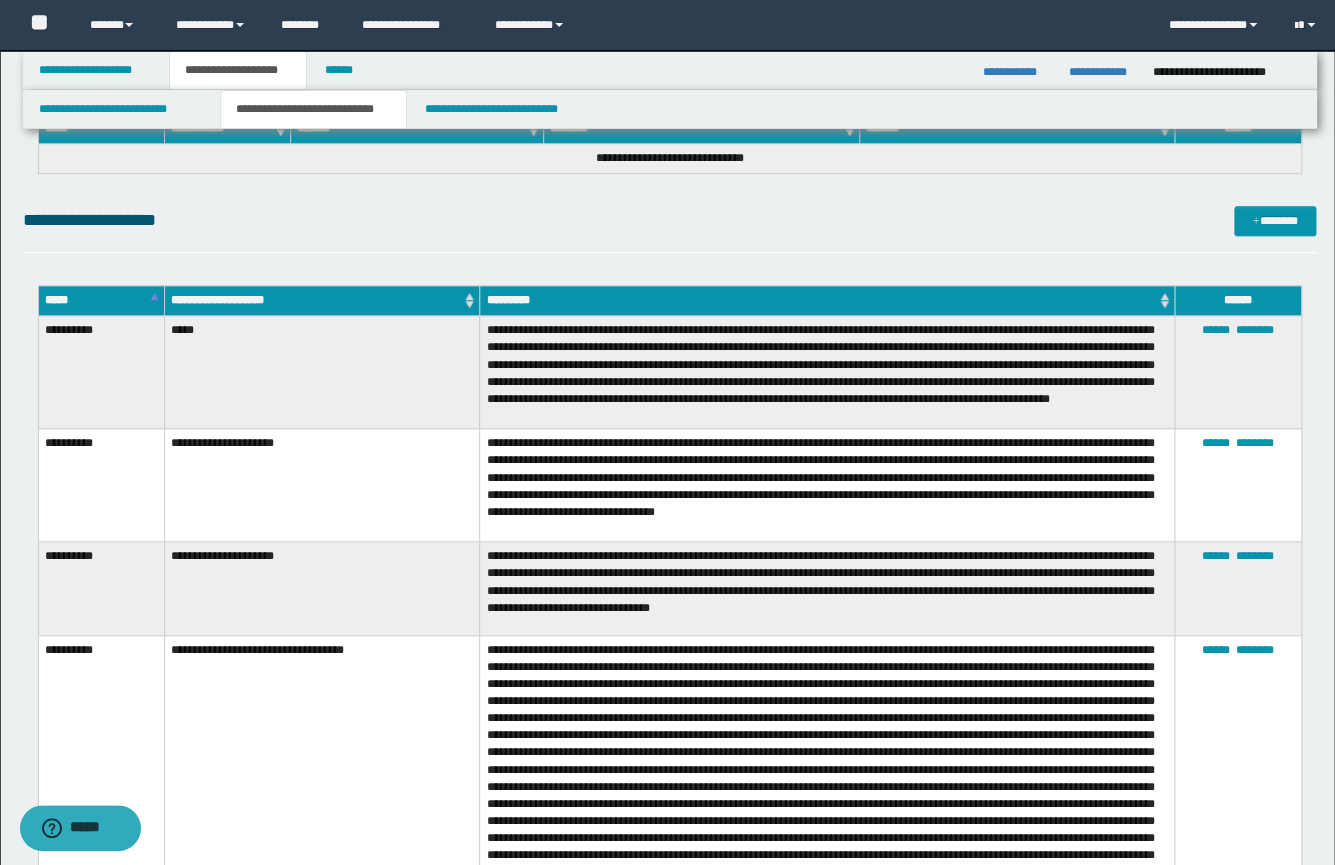 click on "******    ********" at bounding box center (1238, 588) 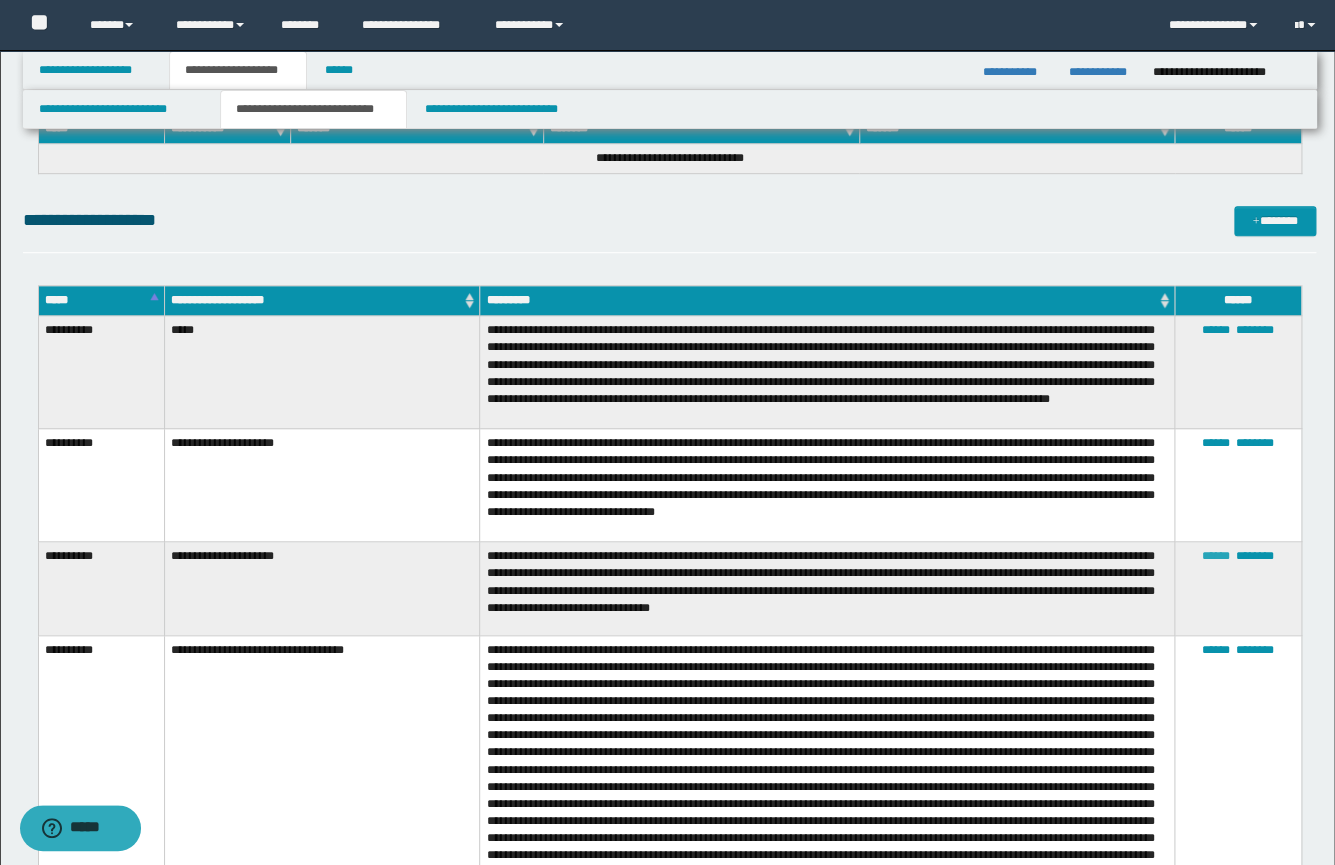 click on "******" at bounding box center (1216, 556) 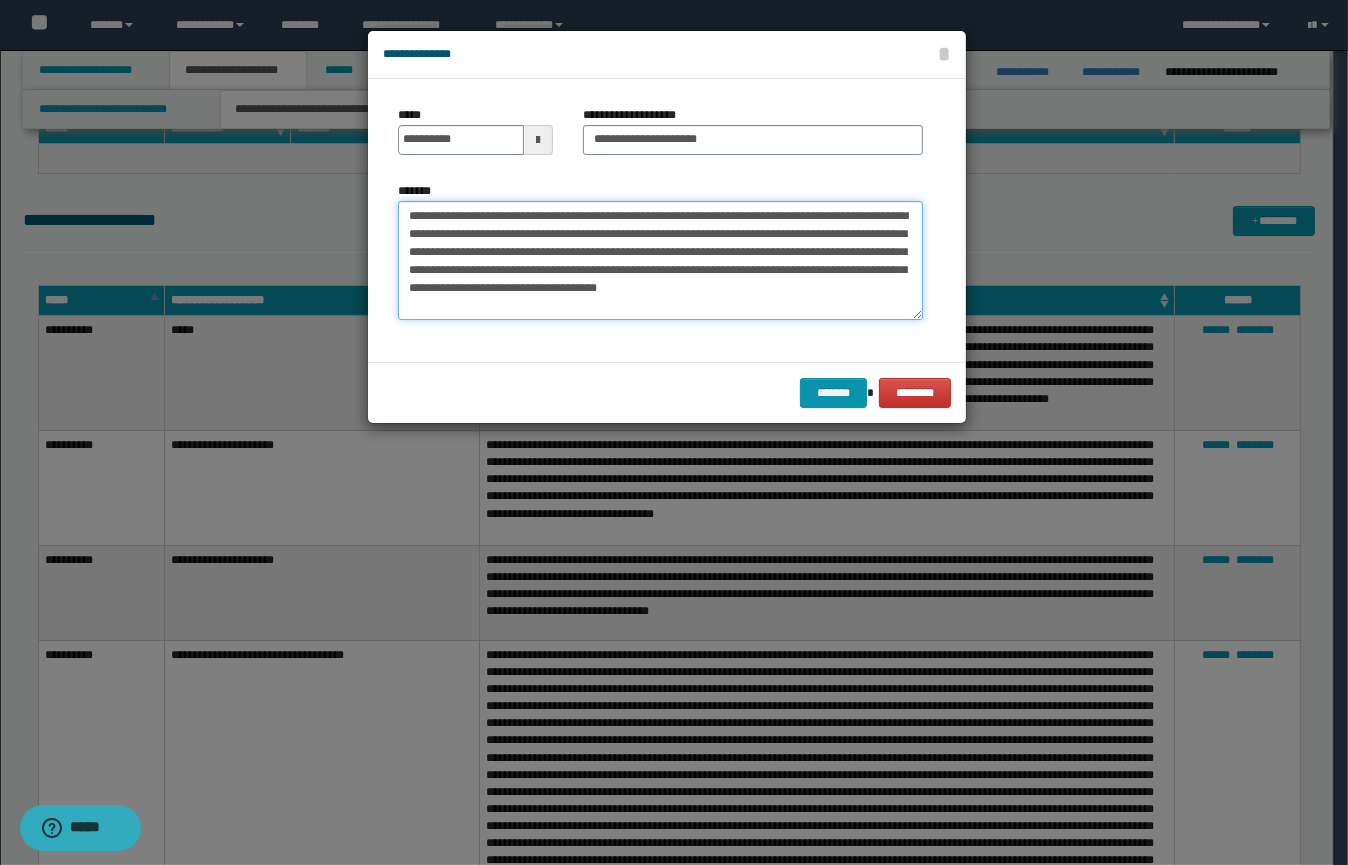 click on "**********" at bounding box center [660, 261] 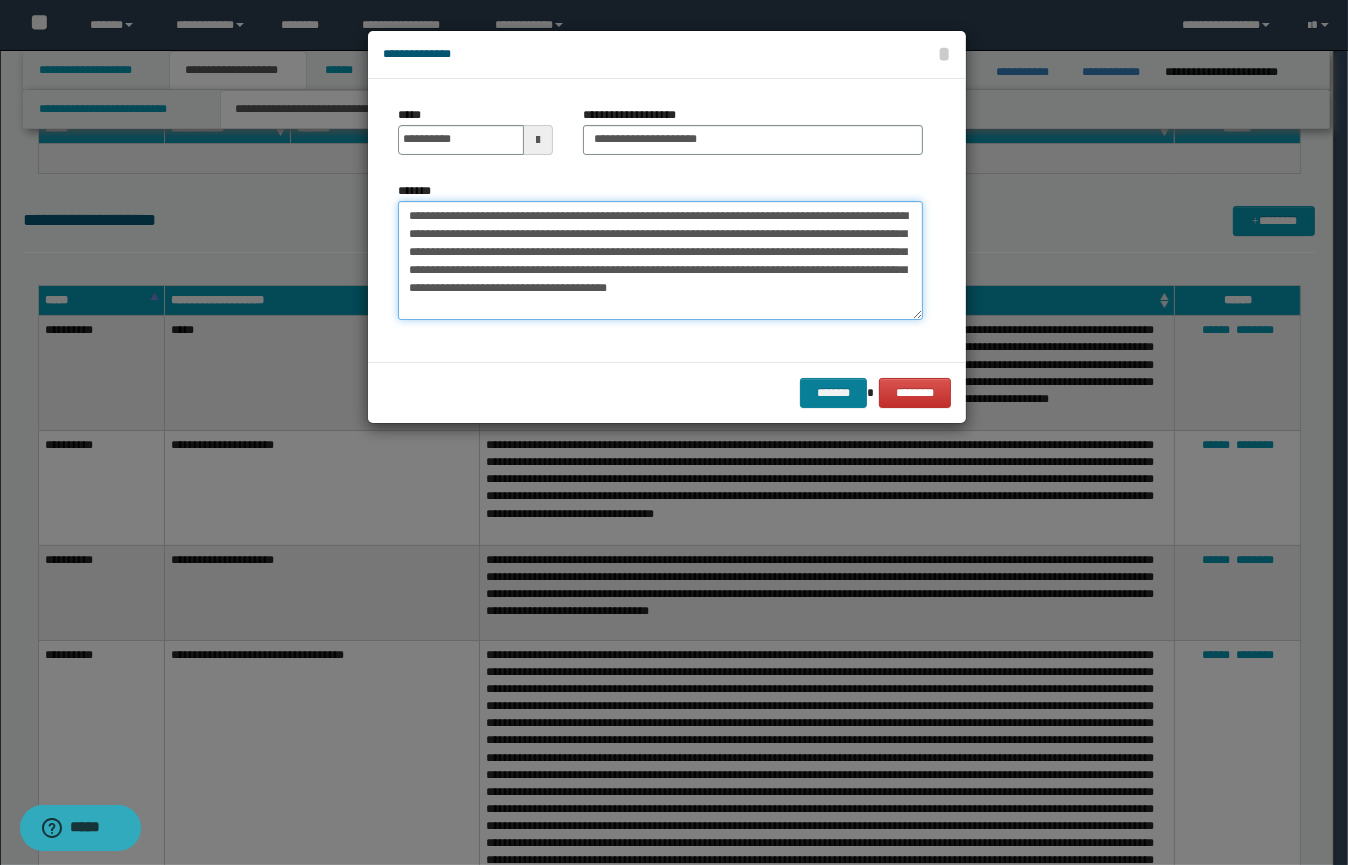 type on "**********" 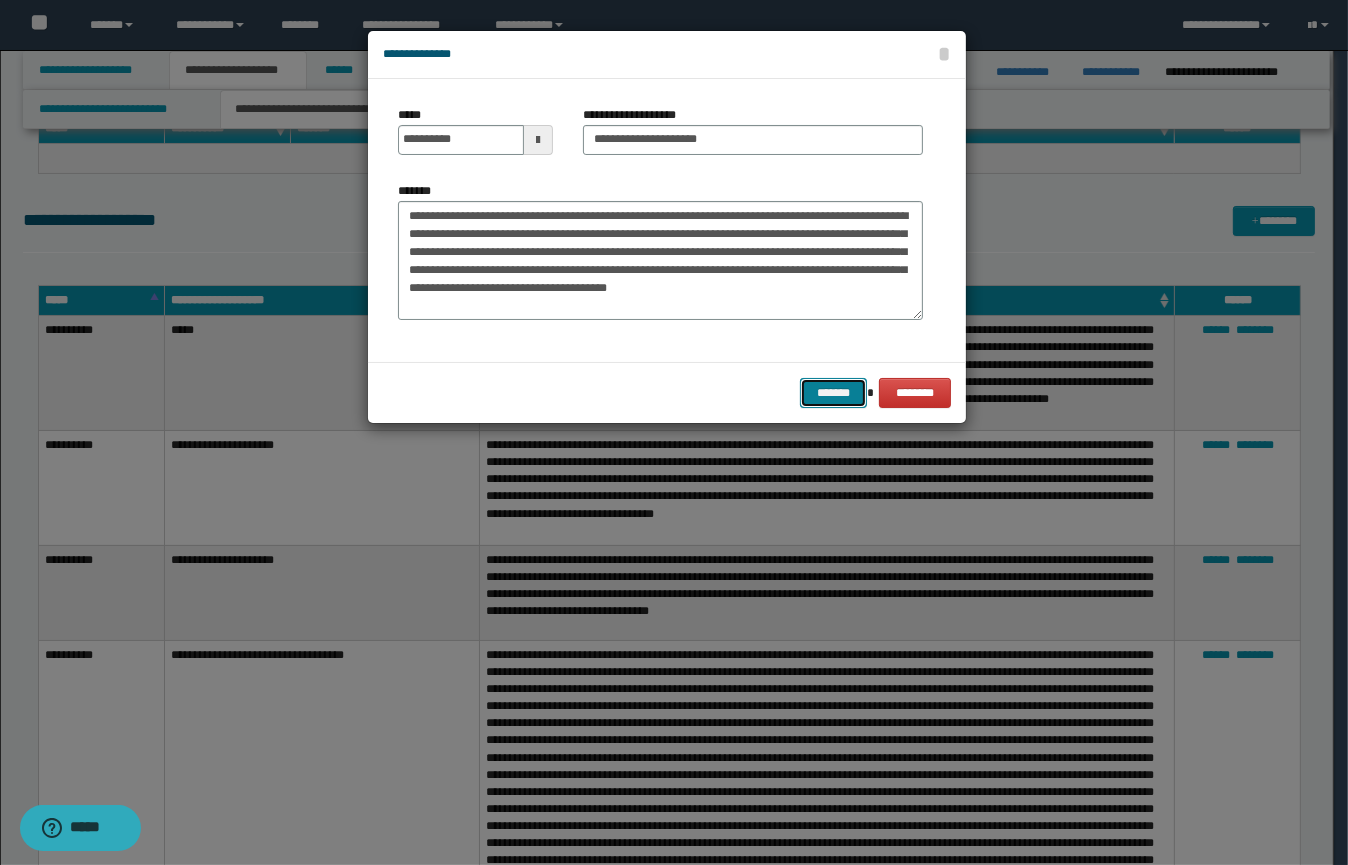 click on "*******" at bounding box center (833, 393) 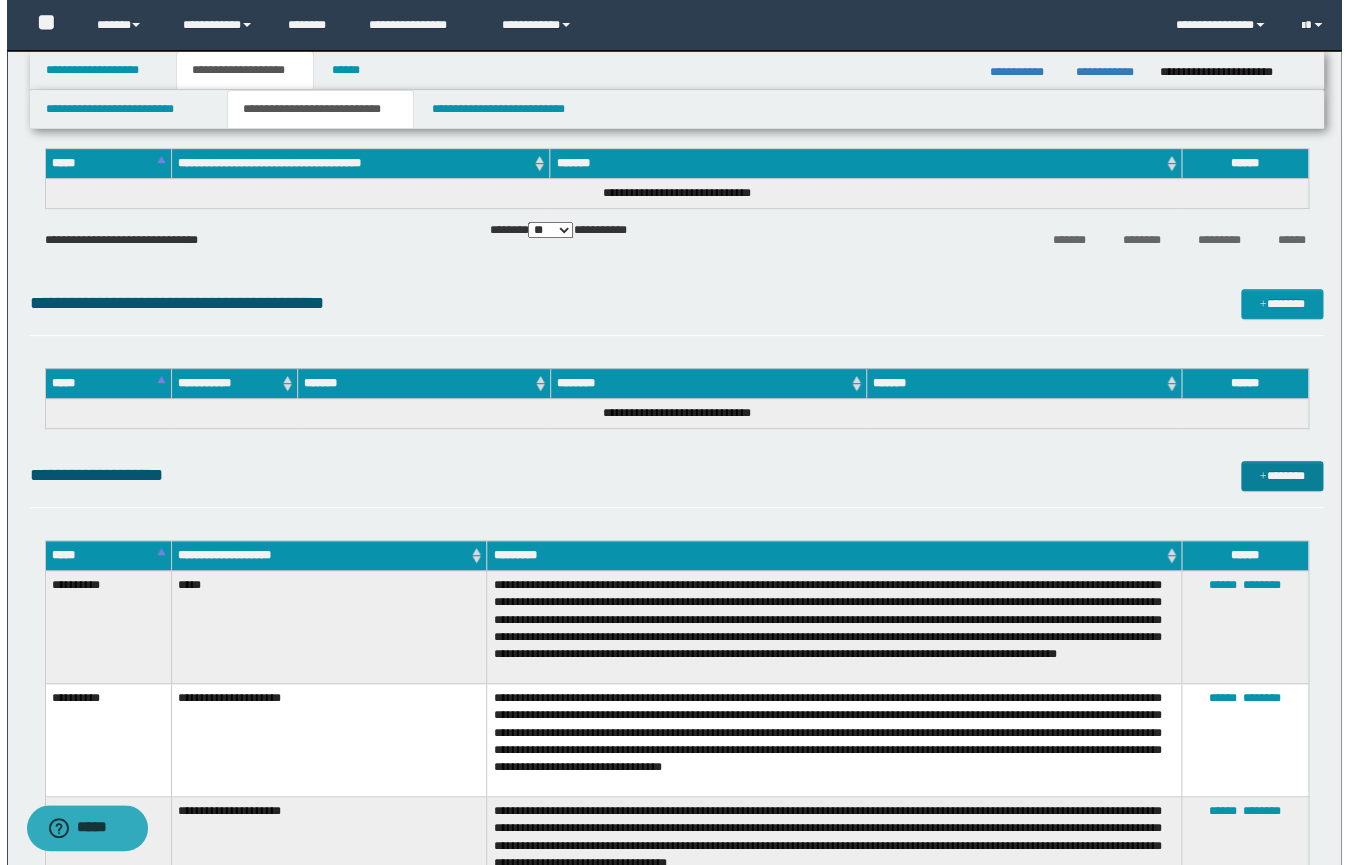 scroll, scrollTop: 0, scrollLeft: 0, axis: both 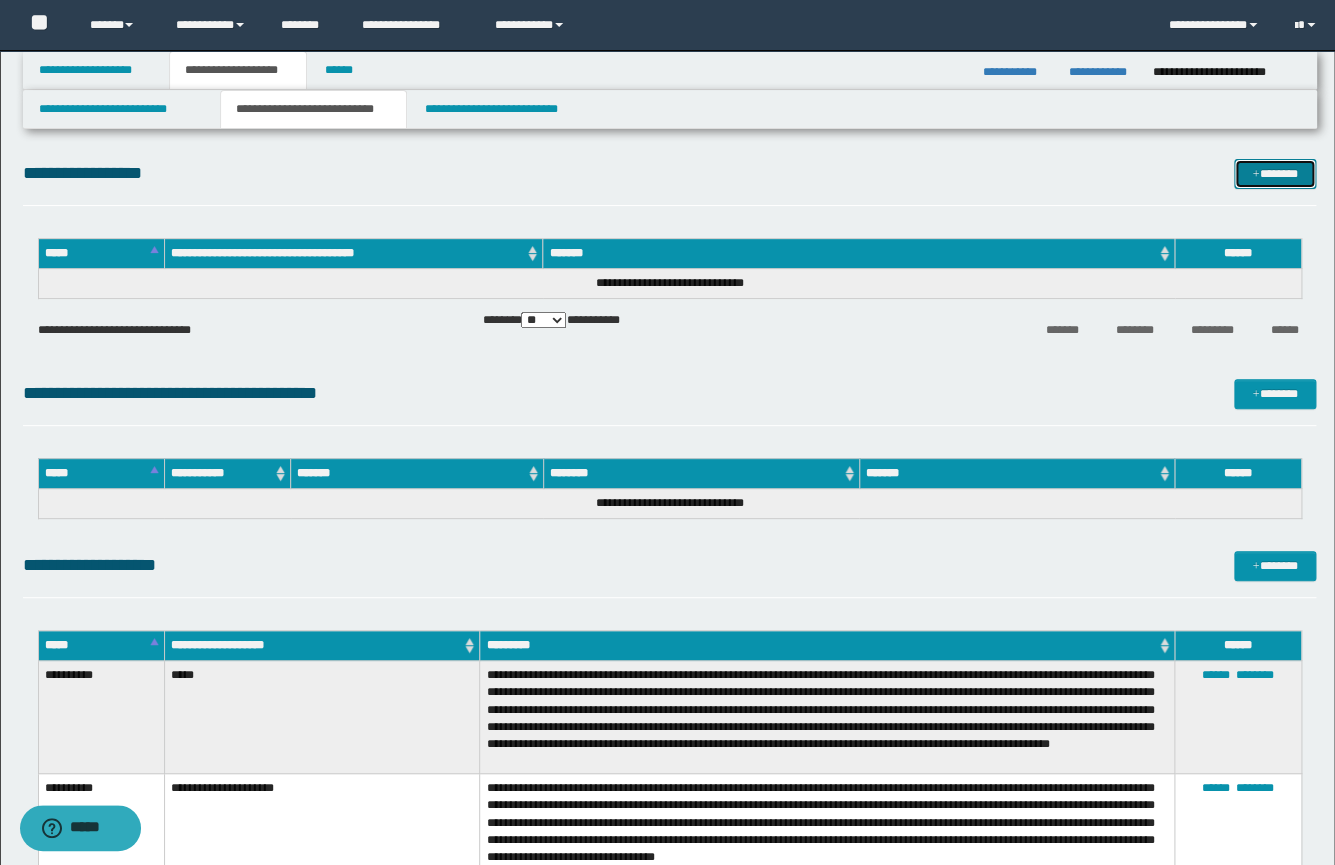 click on "*******" at bounding box center (1275, 174) 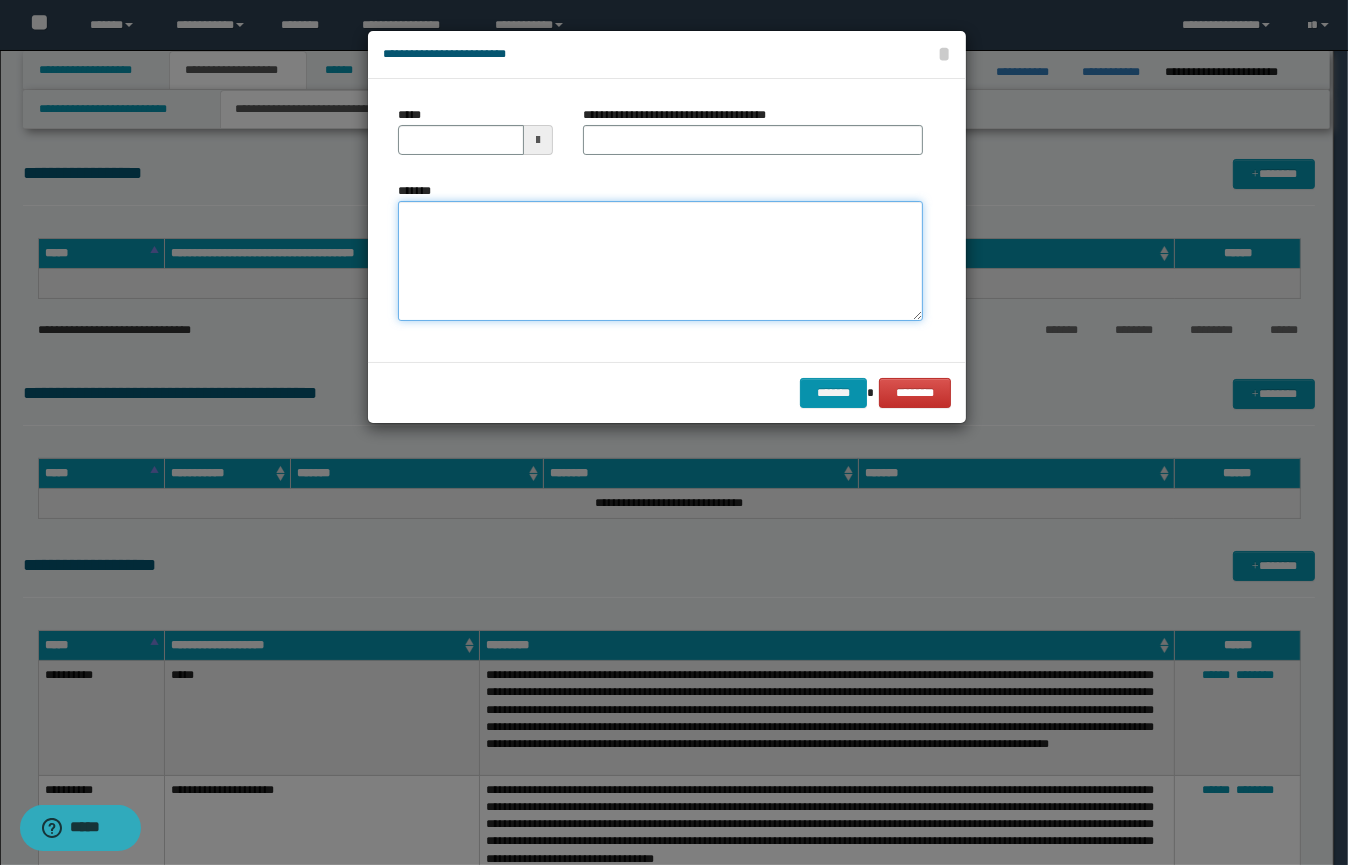 click on "*******" at bounding box center [660, 261] 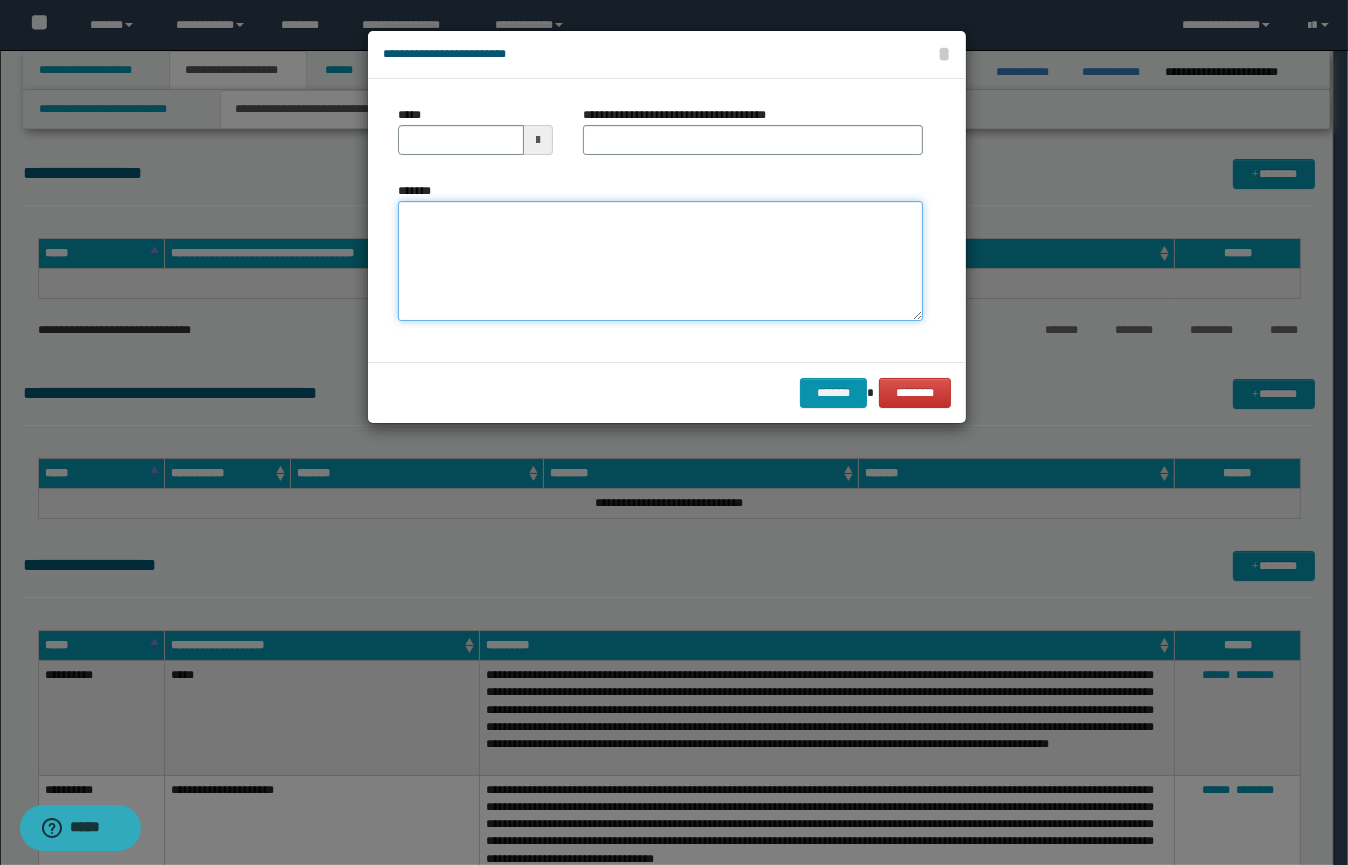 paste on "**********" 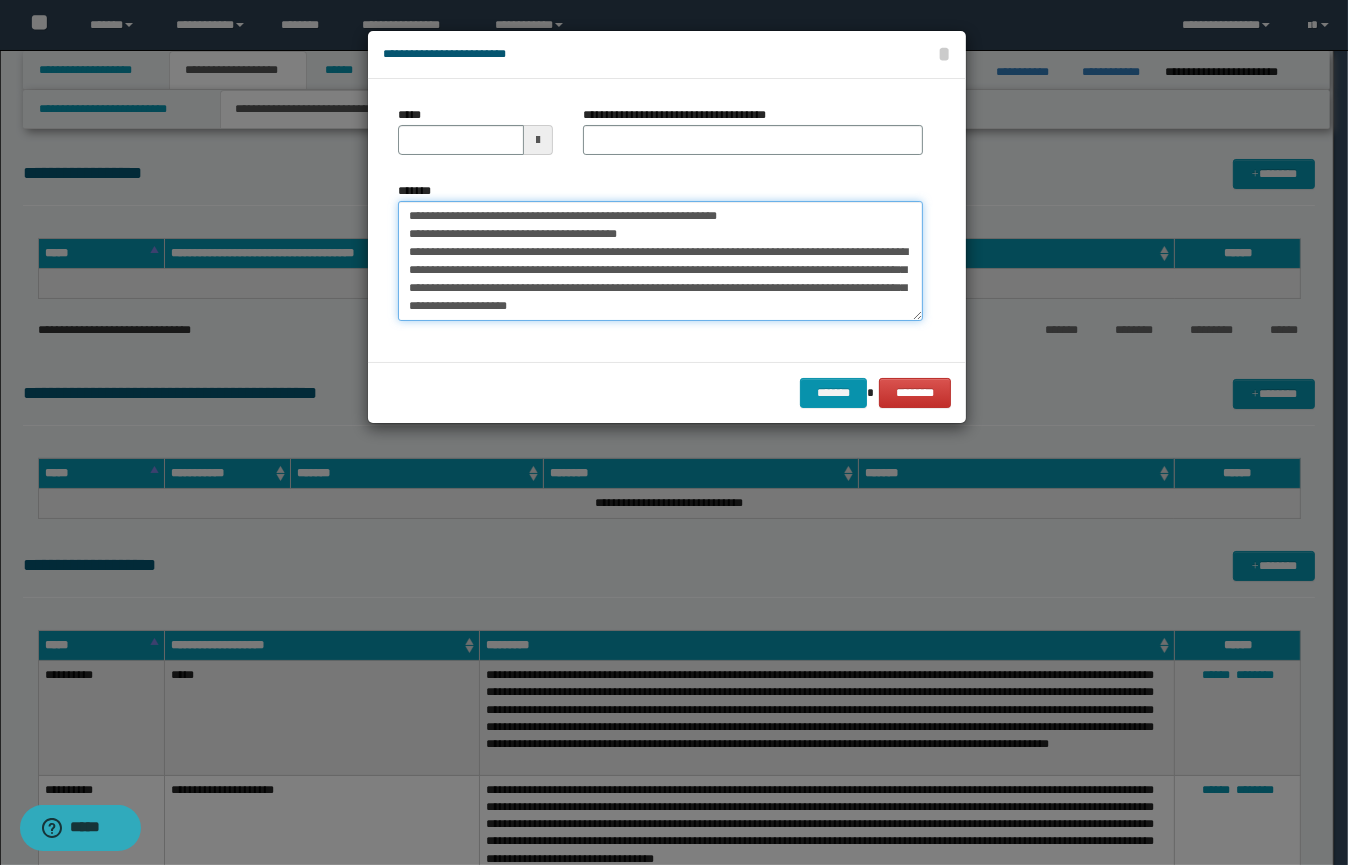scroll, scrollTop: 605, scrollLeft: 0, axis: vertical 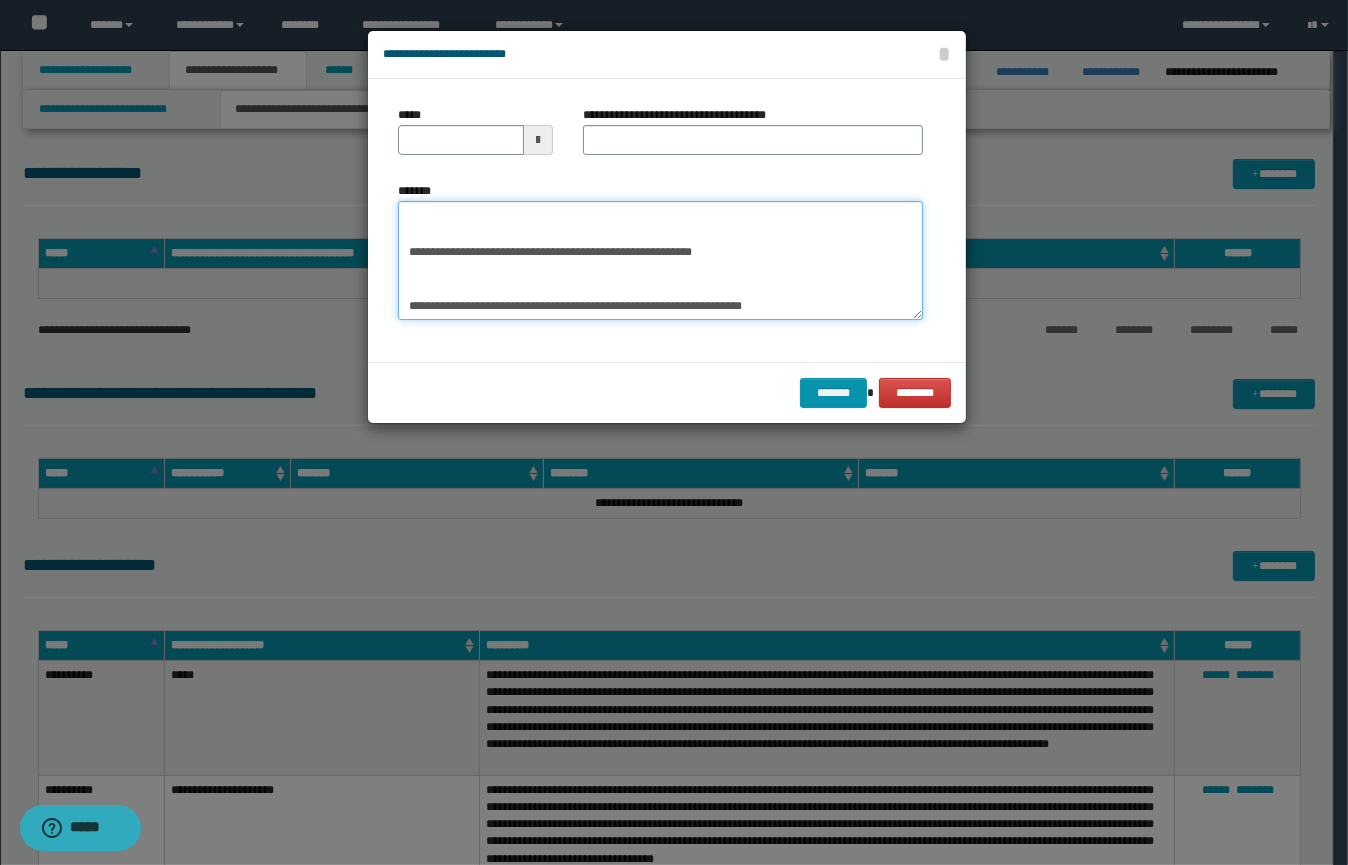 type on "**********" 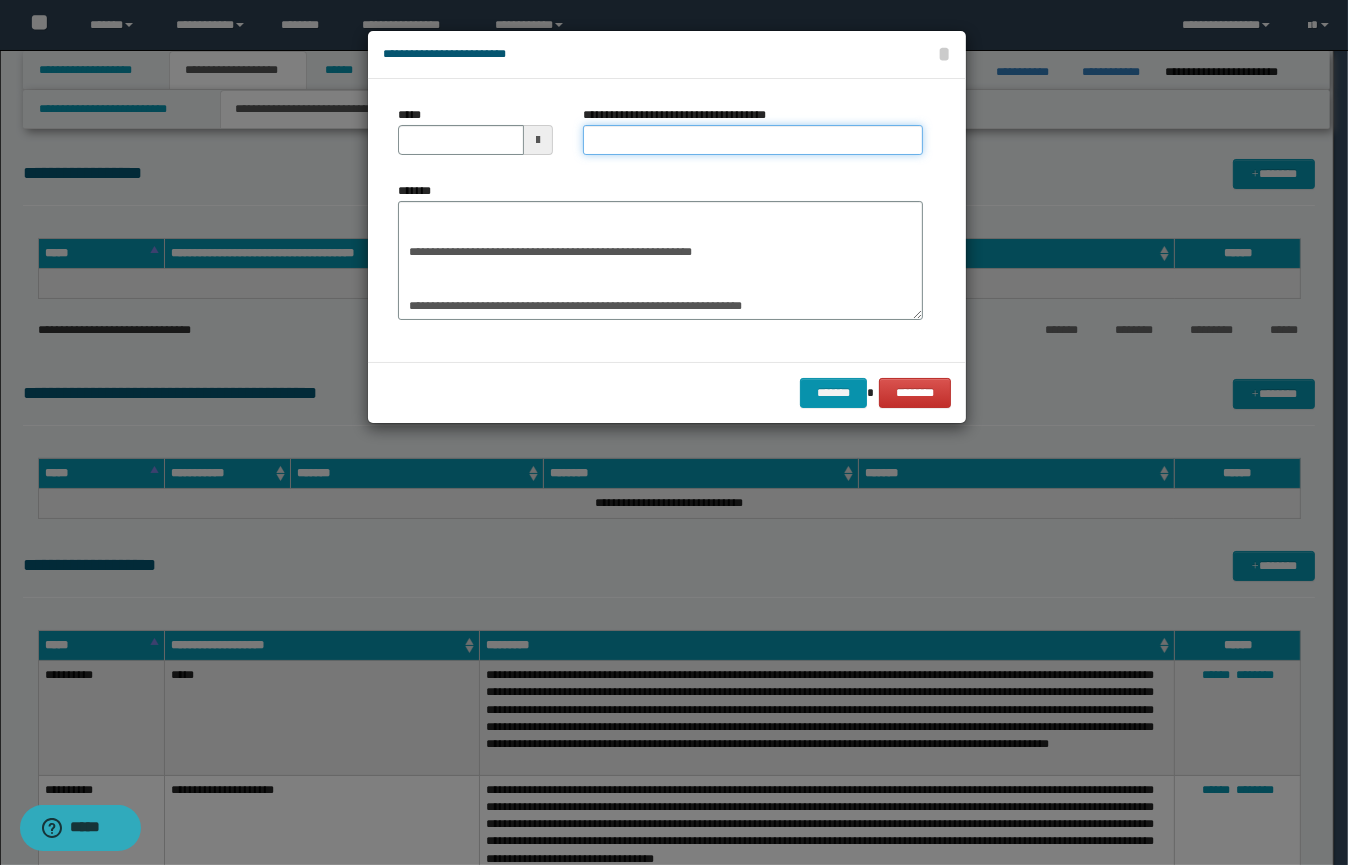 click on "**********" at bounding box center (753, 140) 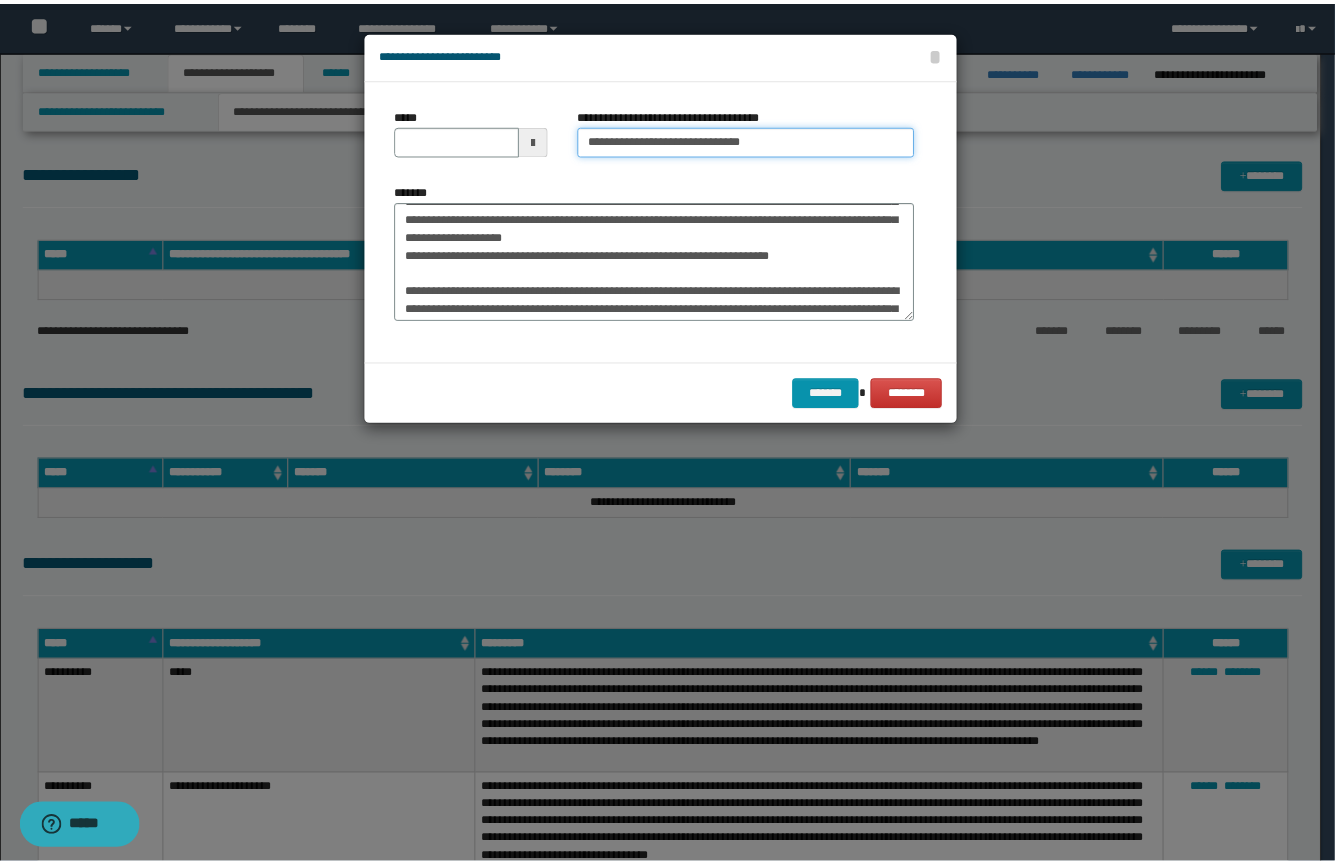 scroll, scrollTop: 0, scrollLeft: 0, axis: both 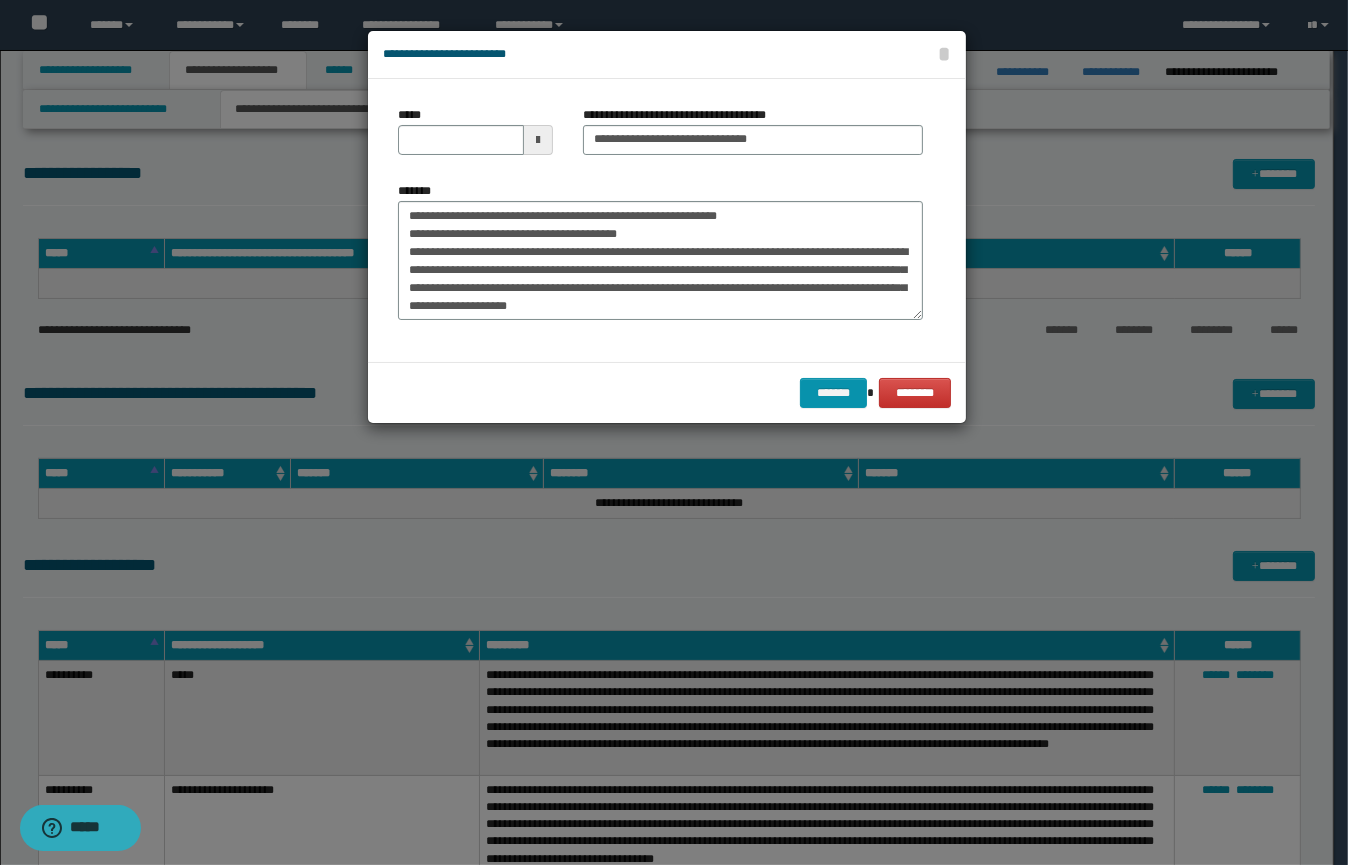 click at bounding box center [538, 140] 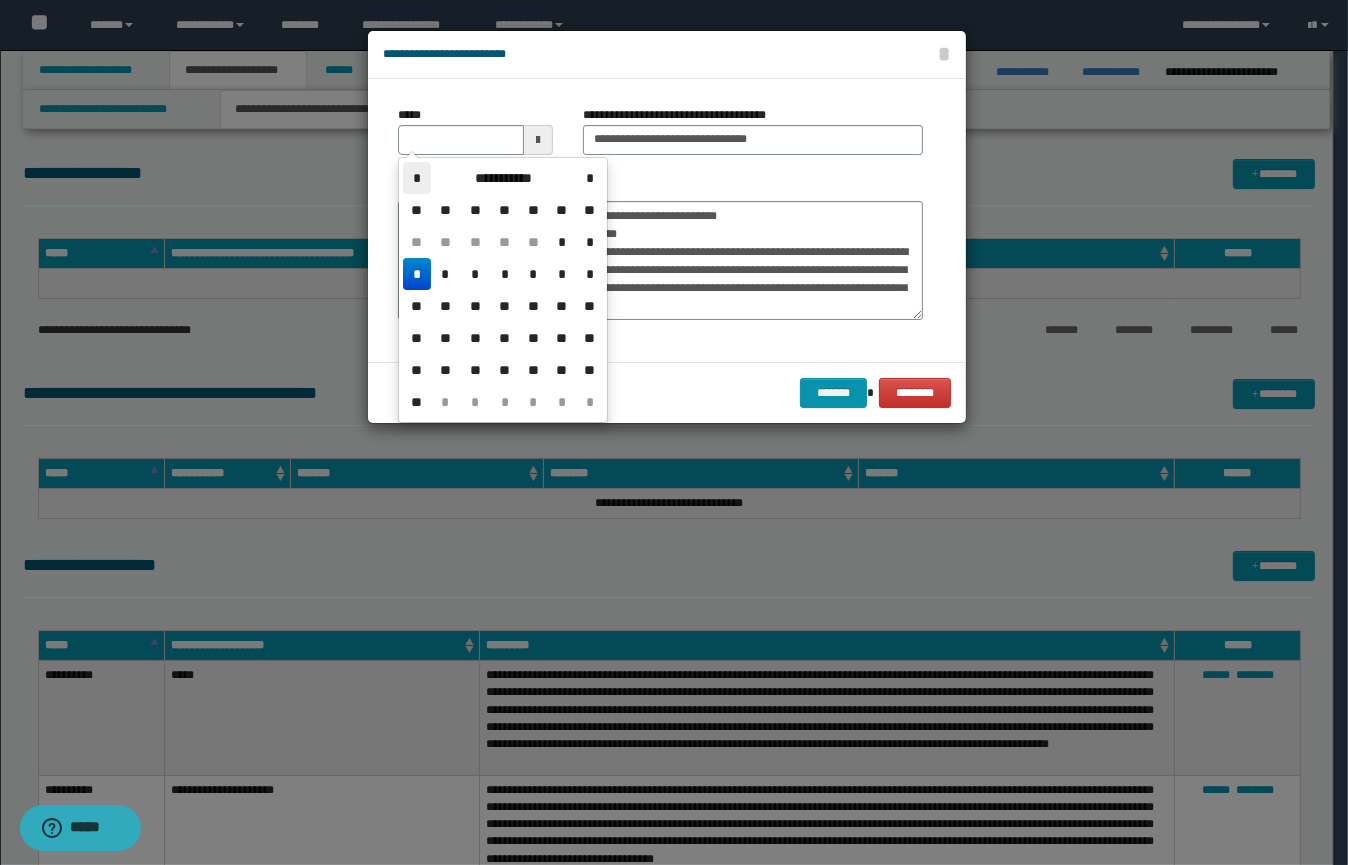 click on "*" at bounding box center (417, 178) 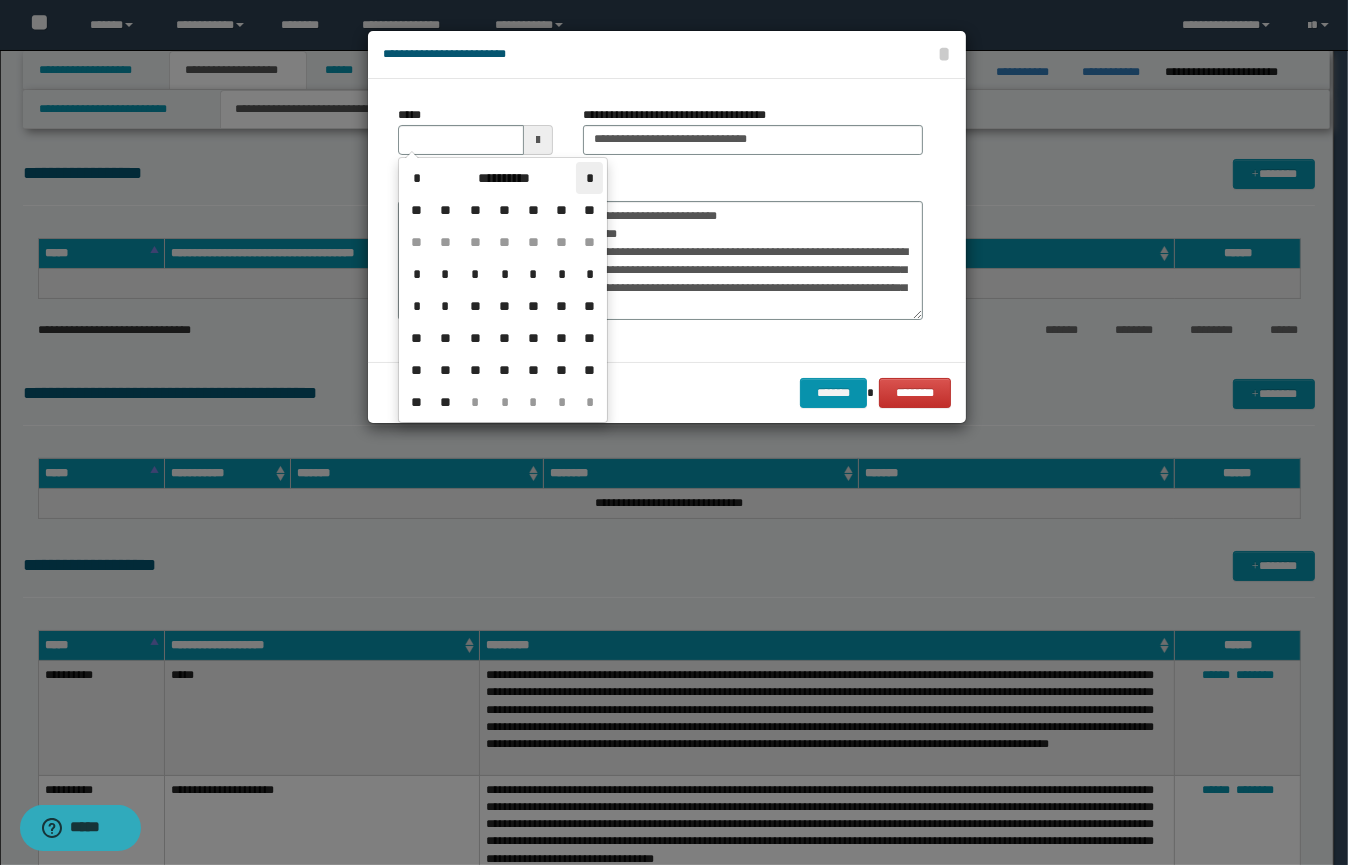 click on "*" at bounding box center (589, 178) 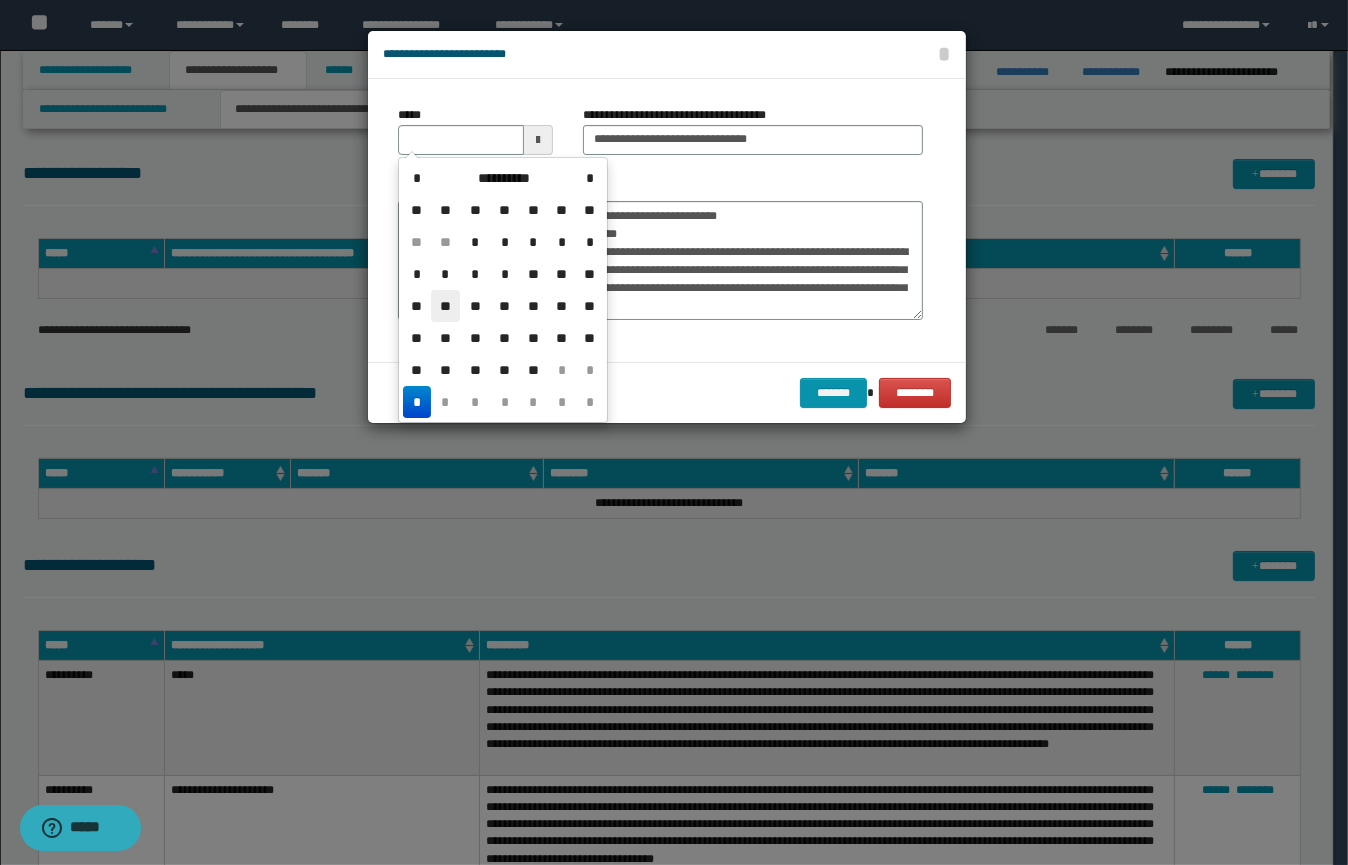 click on "**" at bounding box center (445, 306) 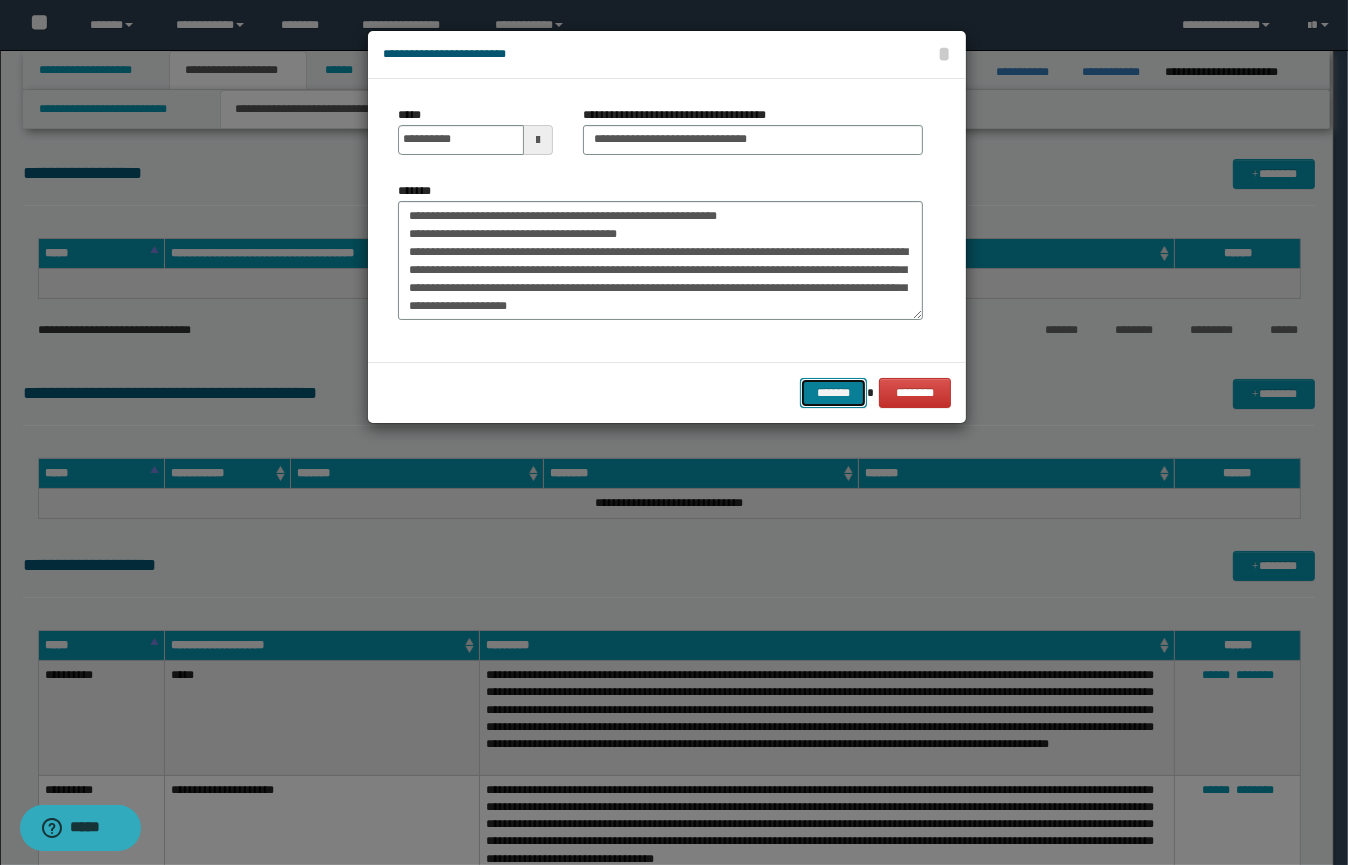 click on "*******" at bounding box center (833, 393) 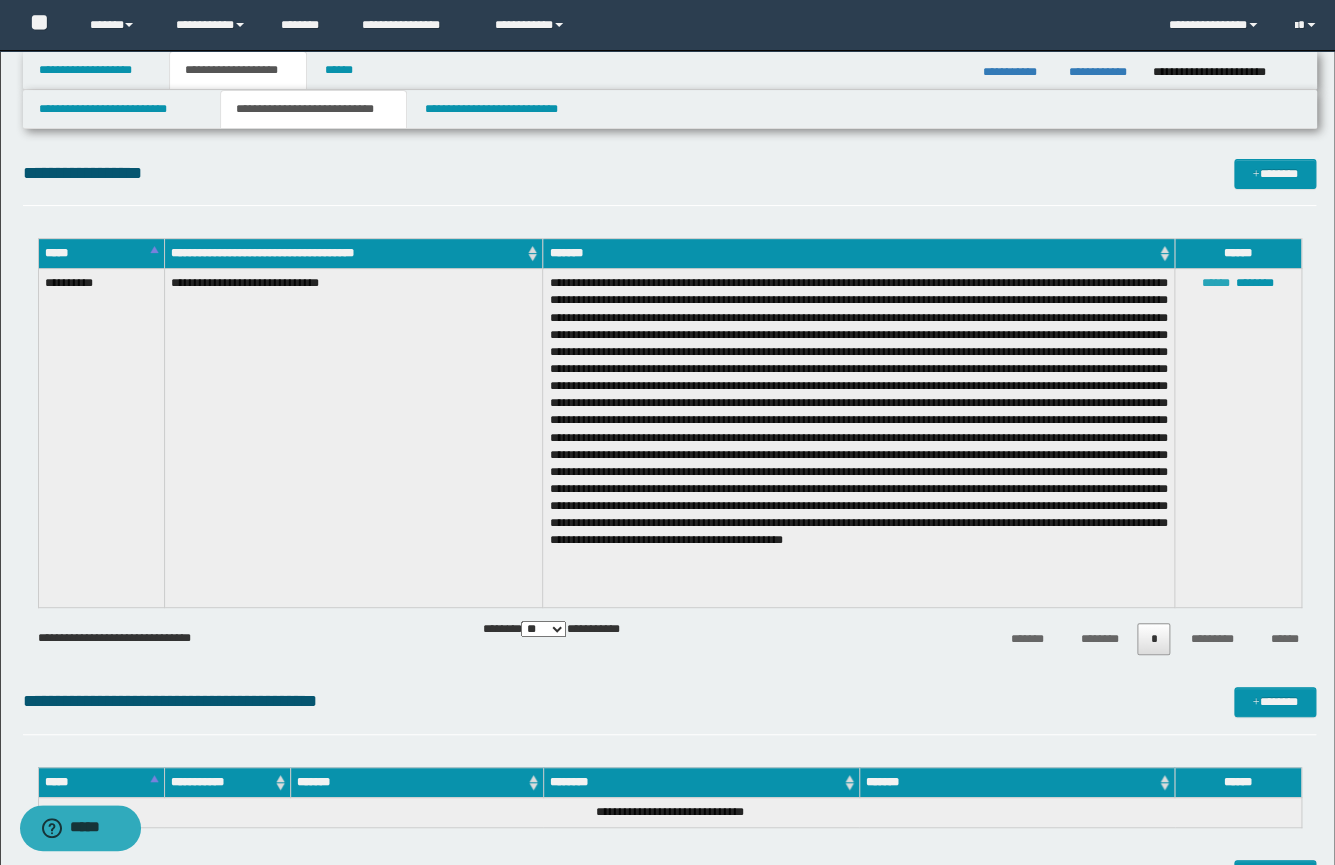 click on "******" at bounding box center [1216, 283] 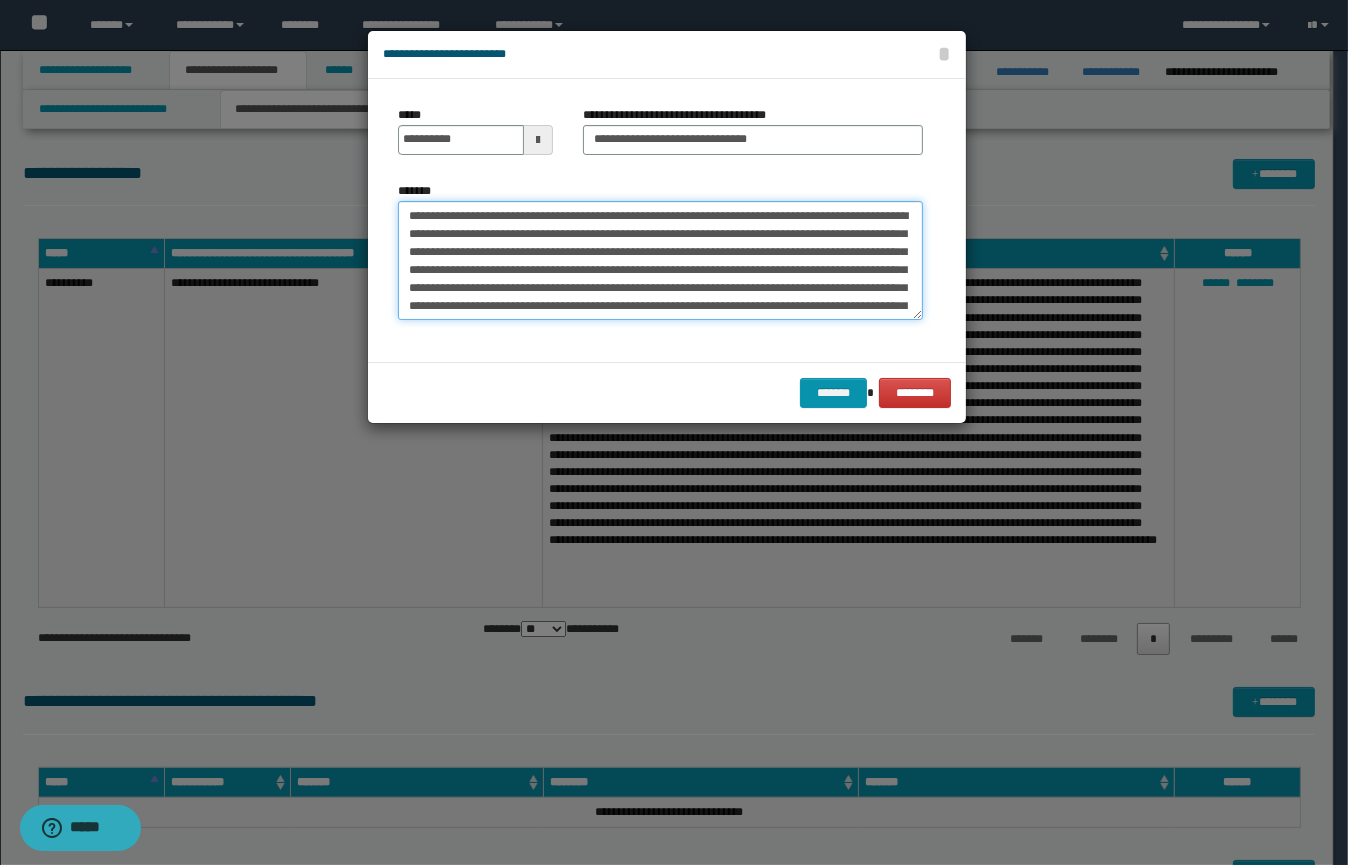 click on "*******" at bounding box center [660, 261] 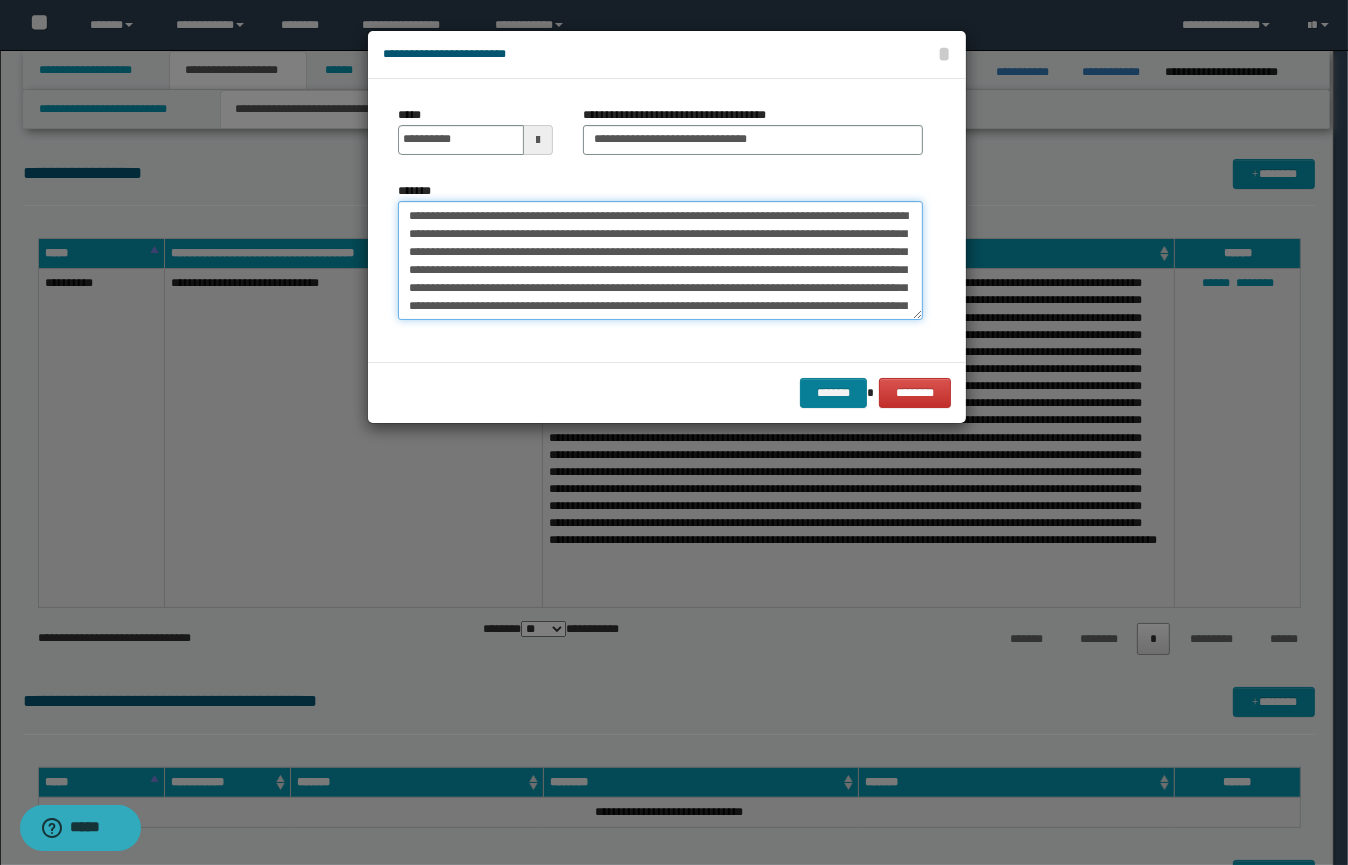 type on "**********" 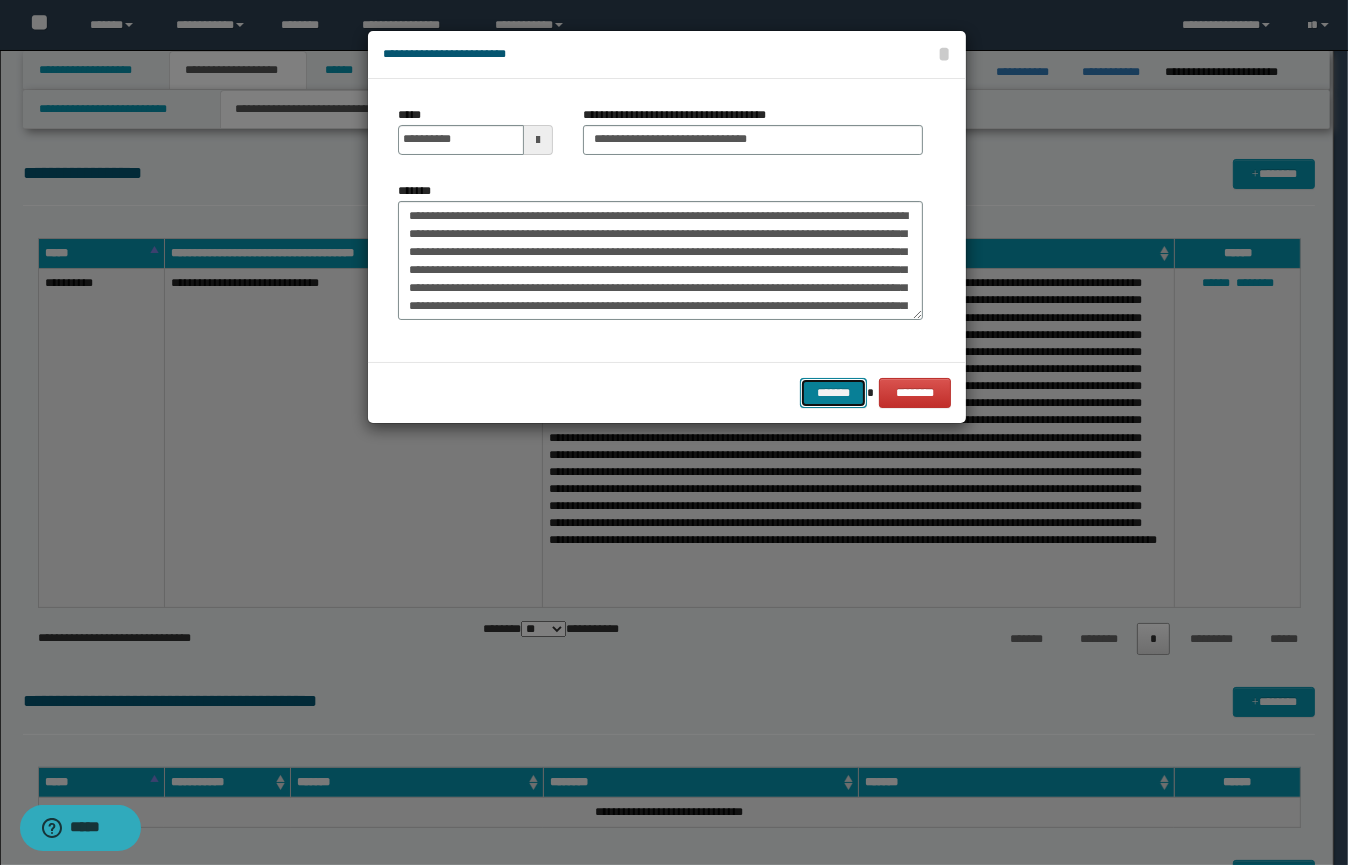 click on "*******" at bounding box center [833, 393] 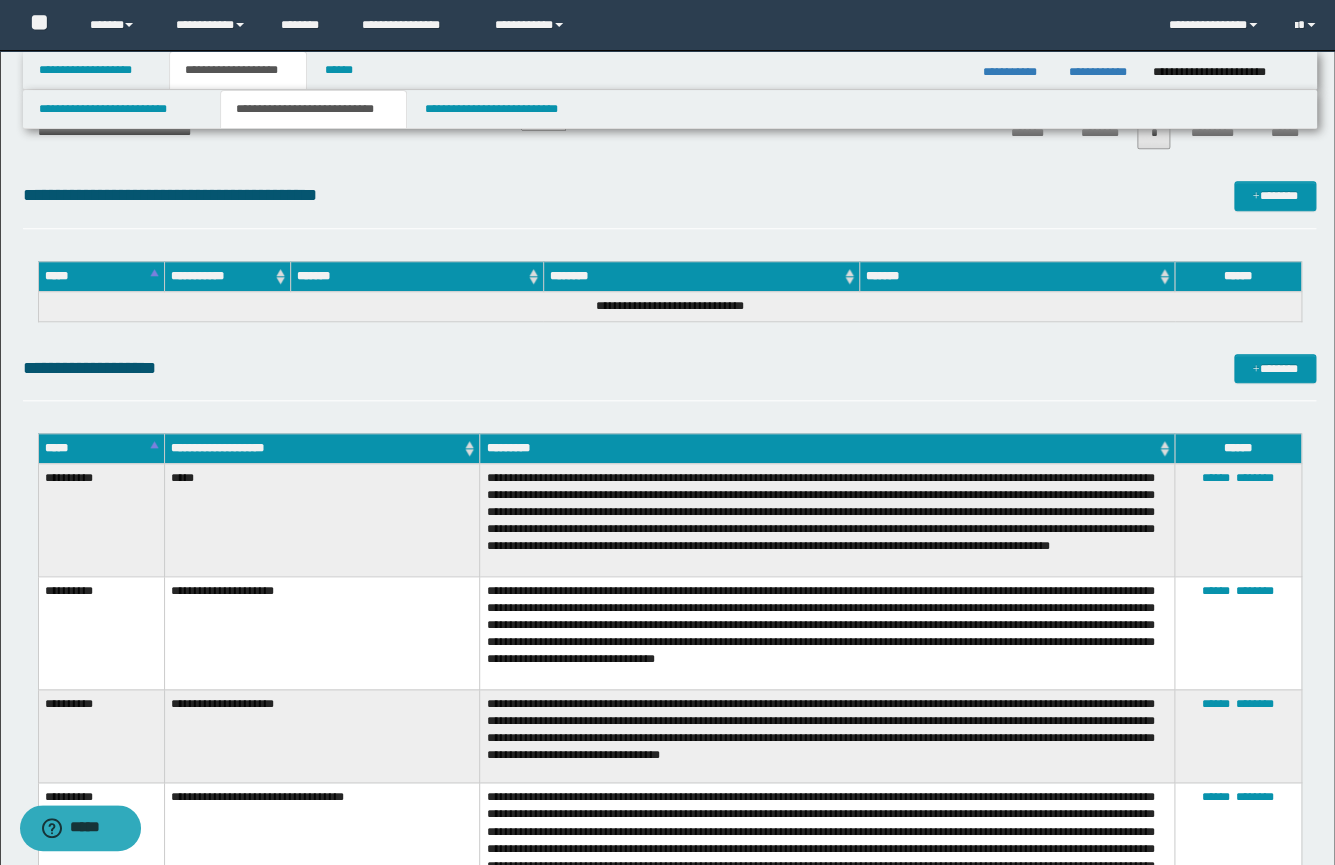 scroll, scrollTop: 521, scrollLeft: 0, axis: vertical 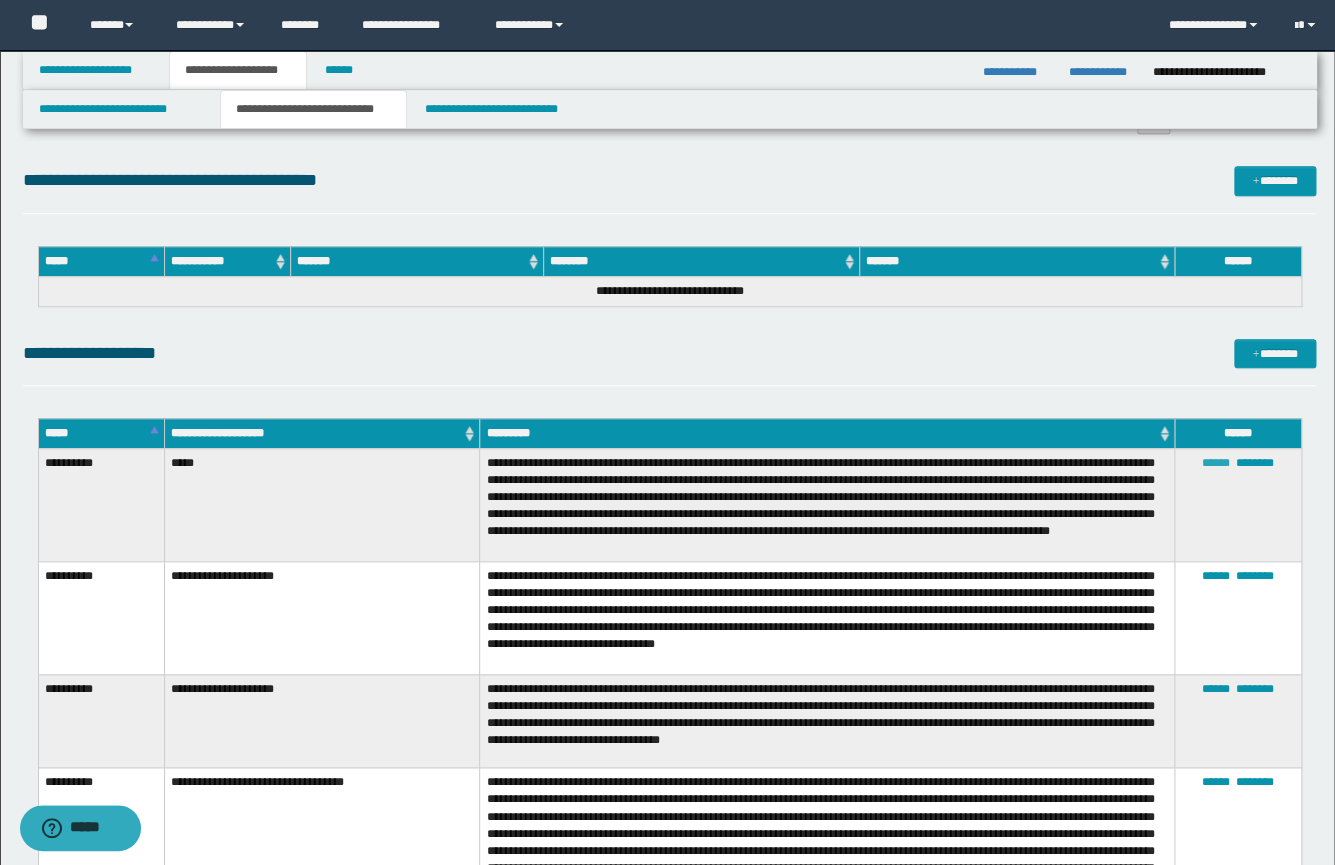 click on "******" at bounding box center [1216, 463] 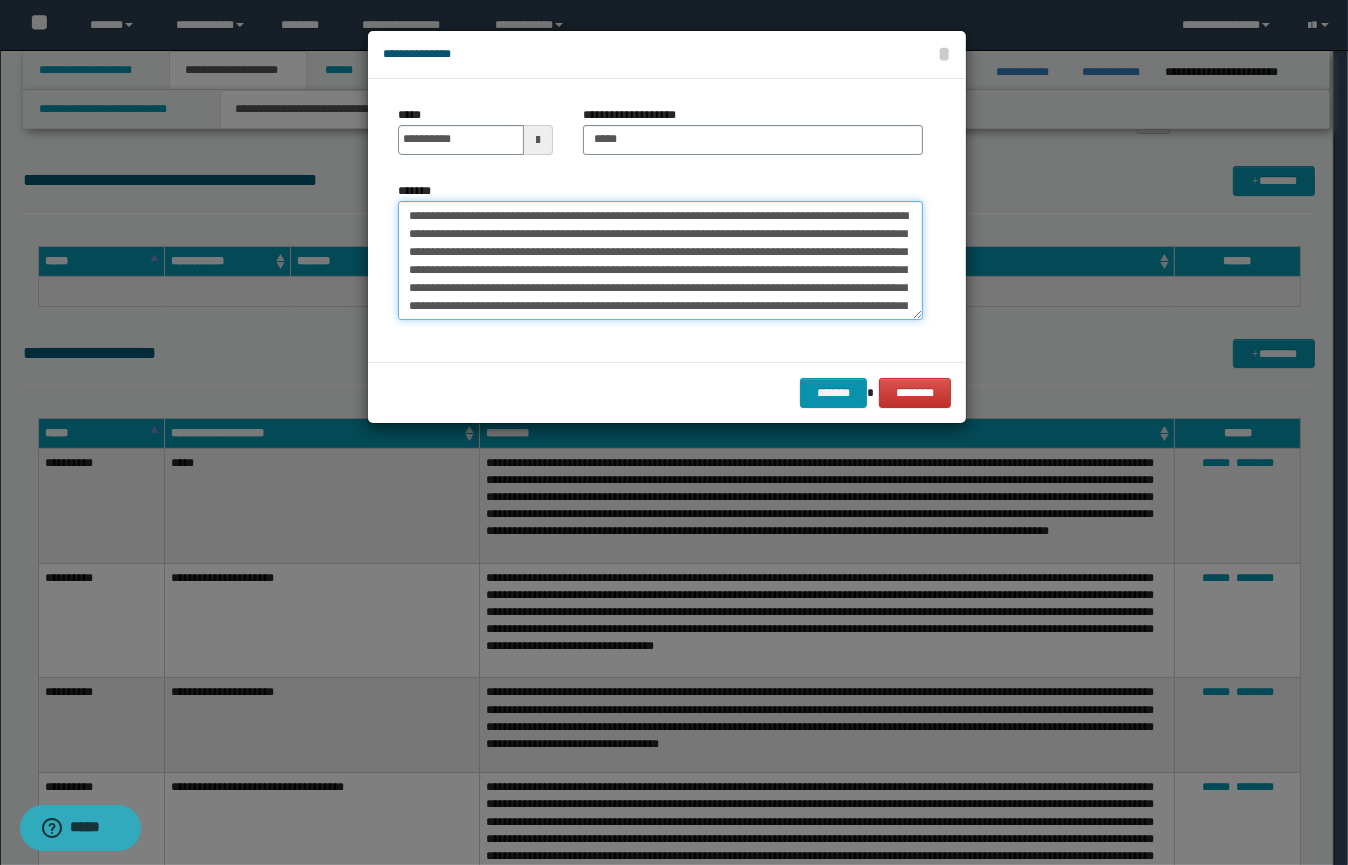 click on "**********" at bounding box center (660, 261) 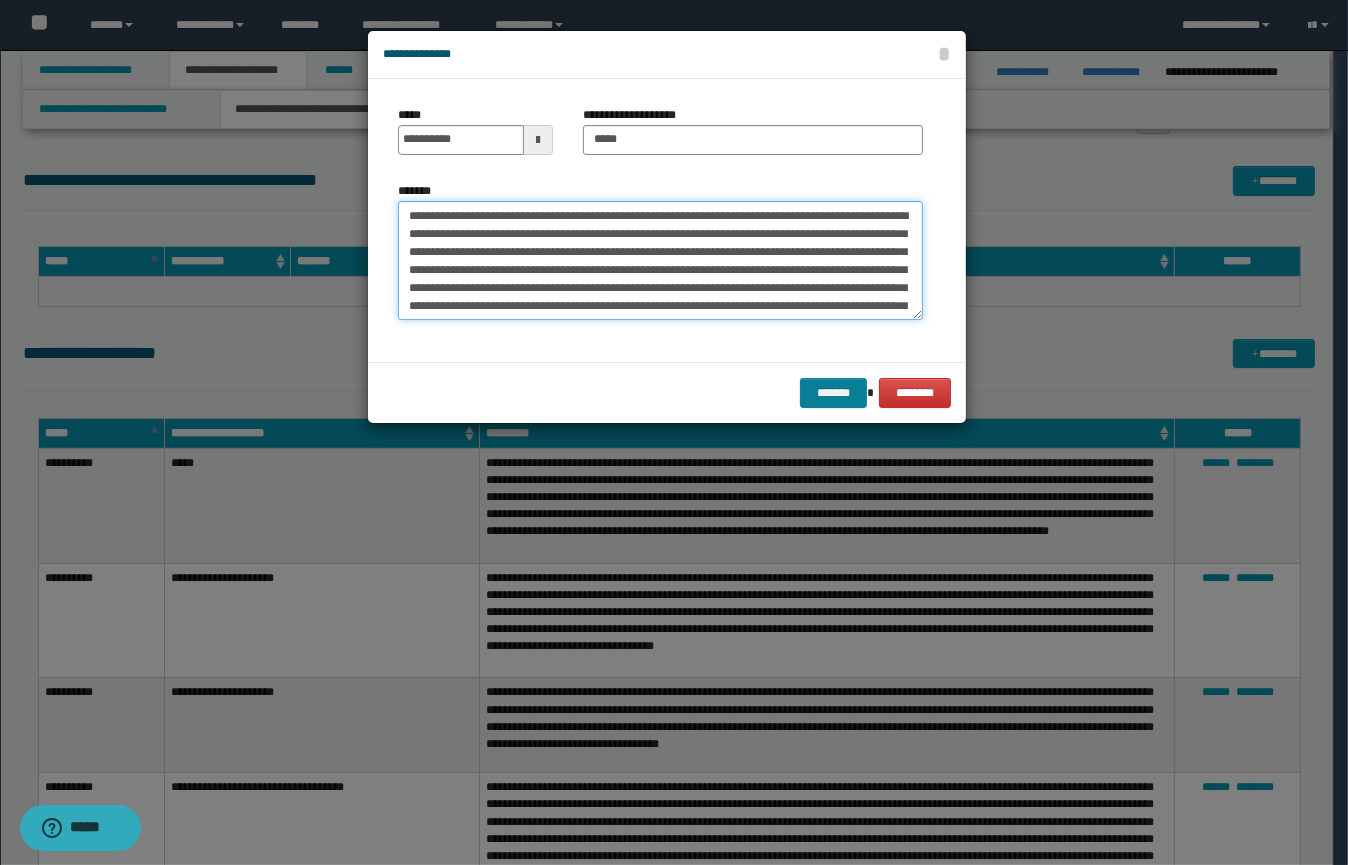 type on "**********" 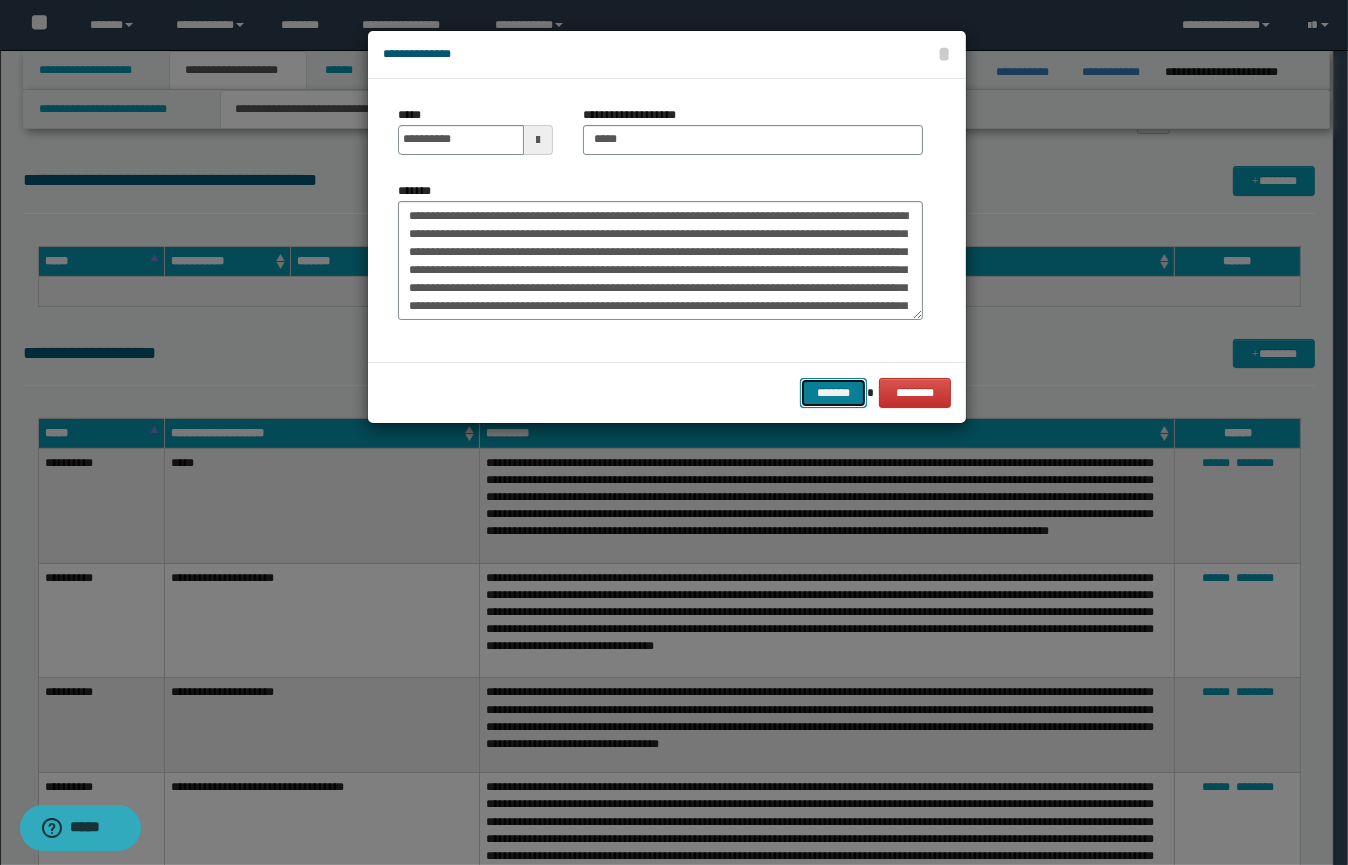 click on "*******" at bounding box center [833, 393] 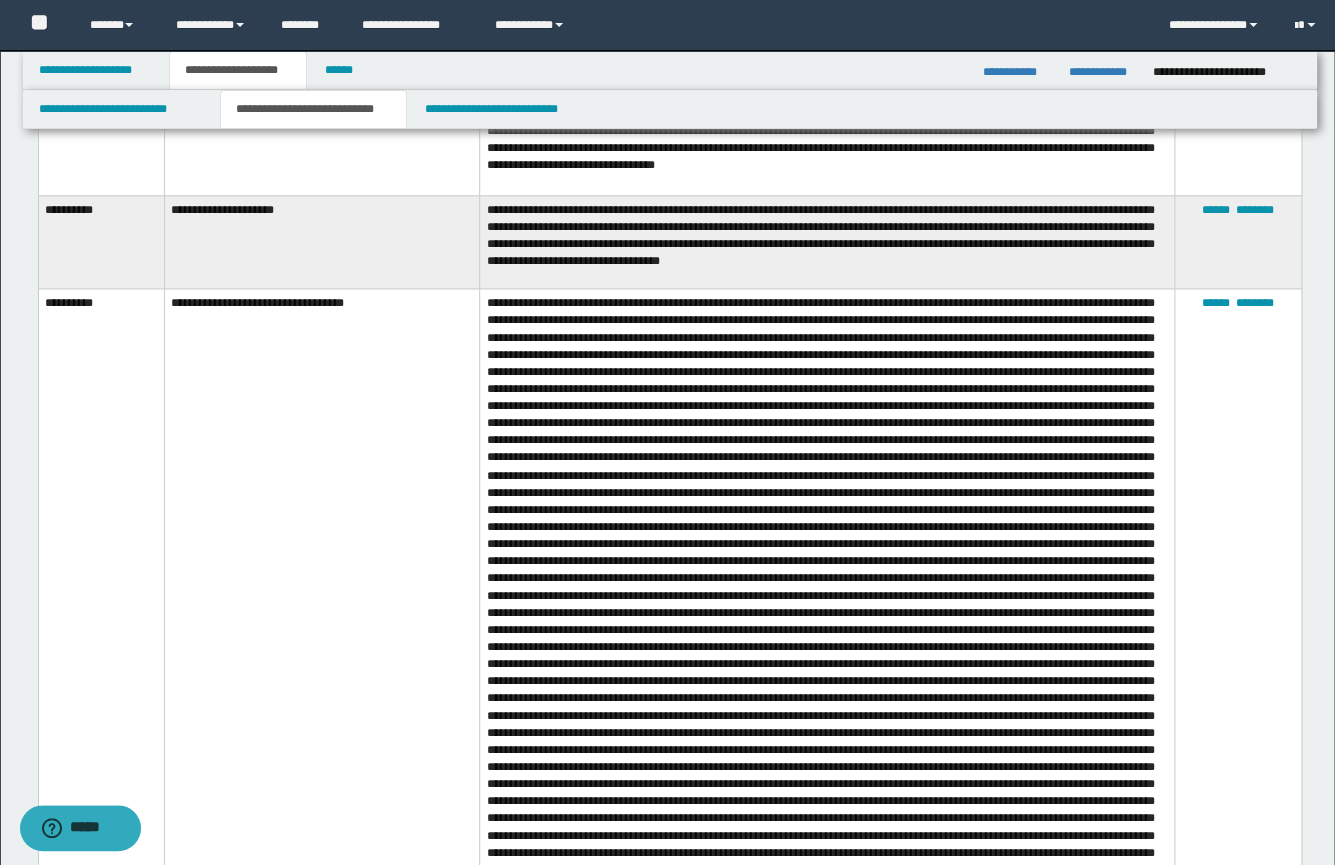 scroll, scrollTop: 1060, scrollLeft: 0, axis: vertical 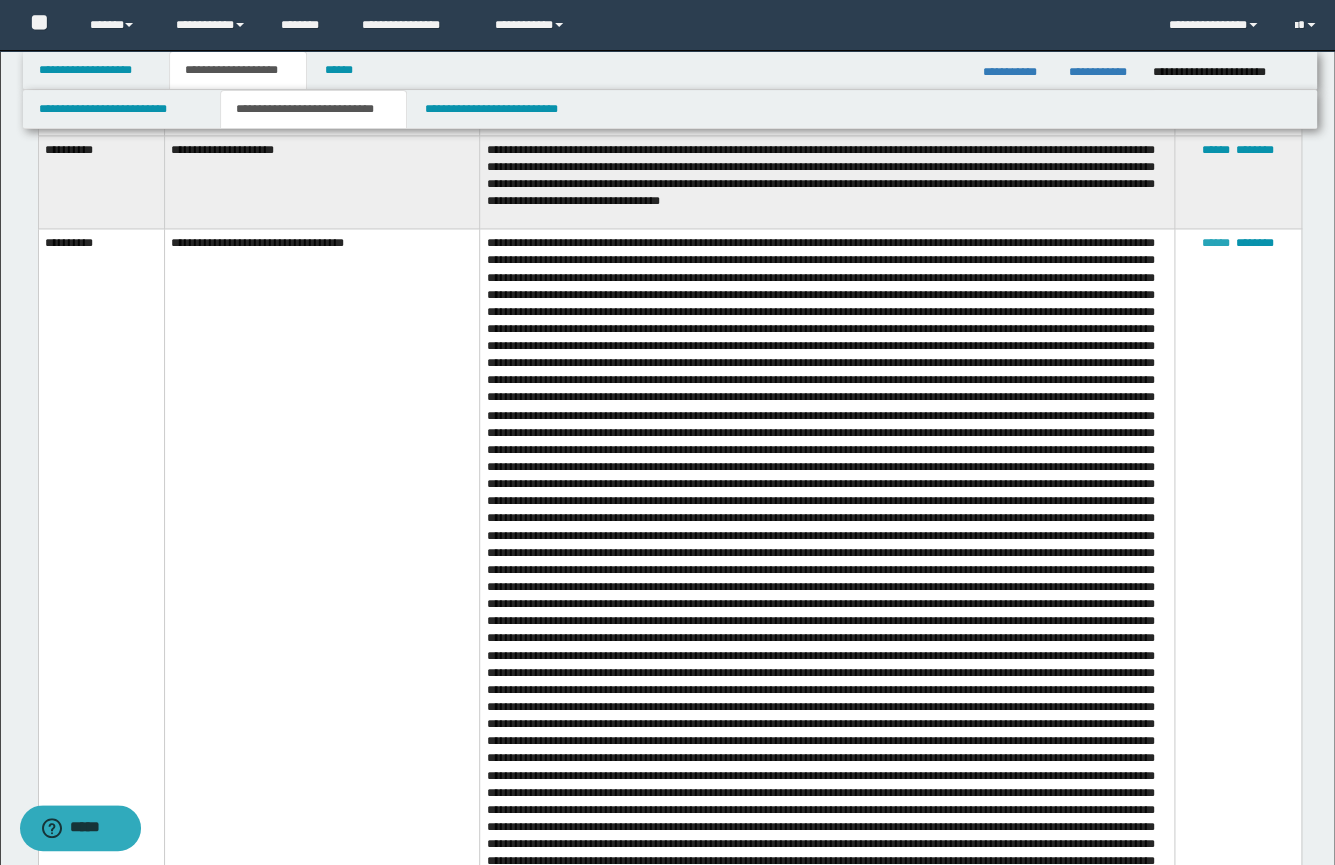 click on "******" at bounding box center [1216, 243] 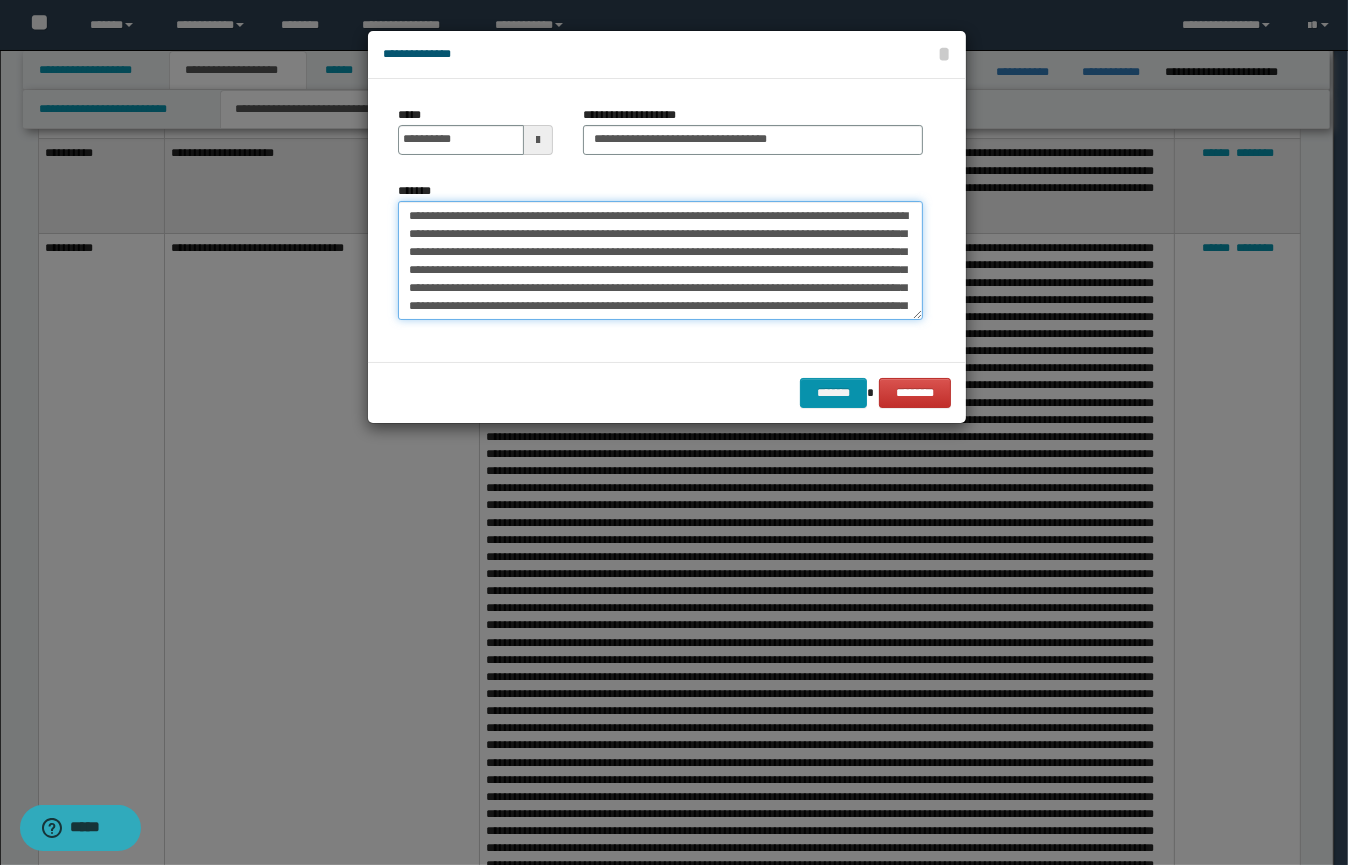 click on "*******" at bounding box center (660, 261) 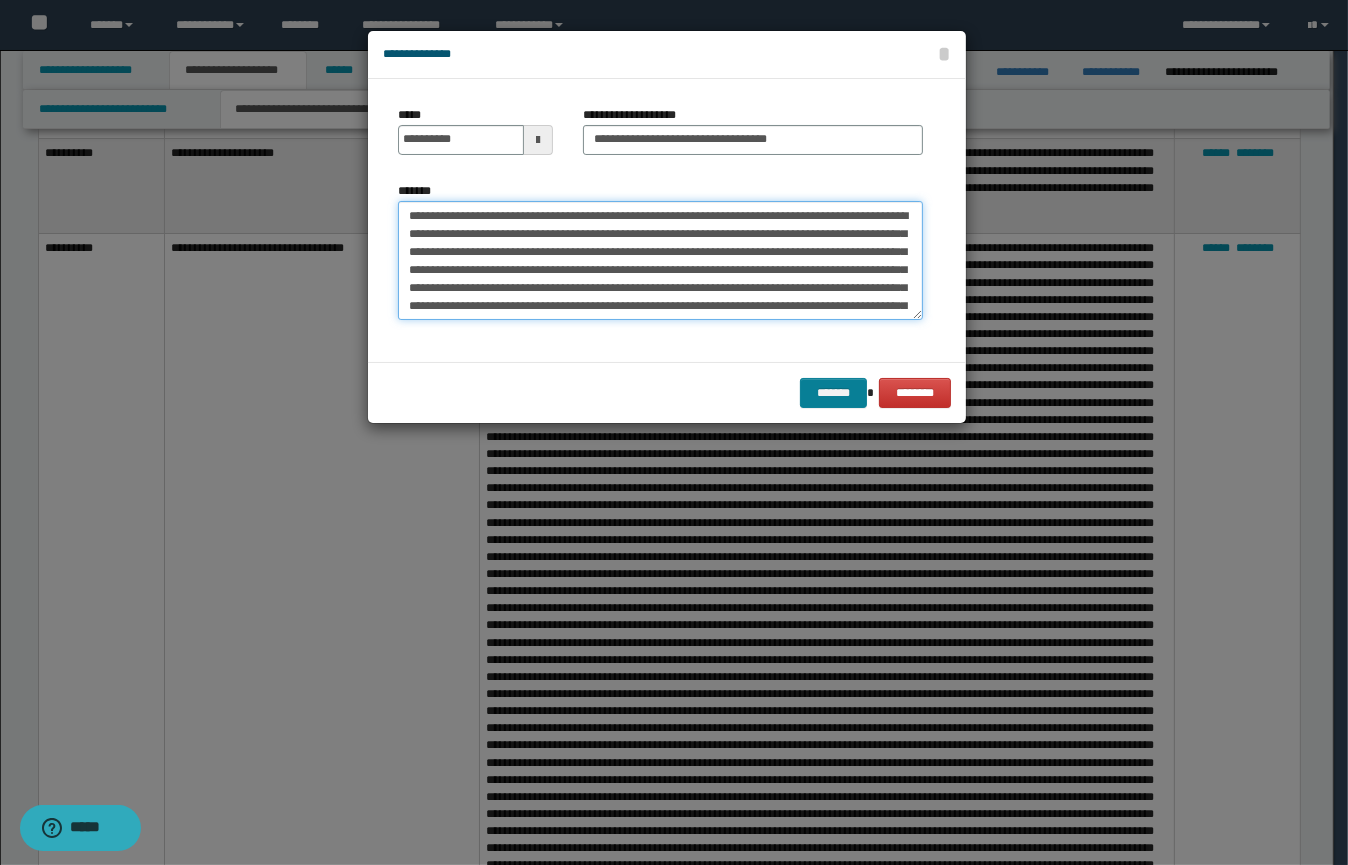 type on "**********" 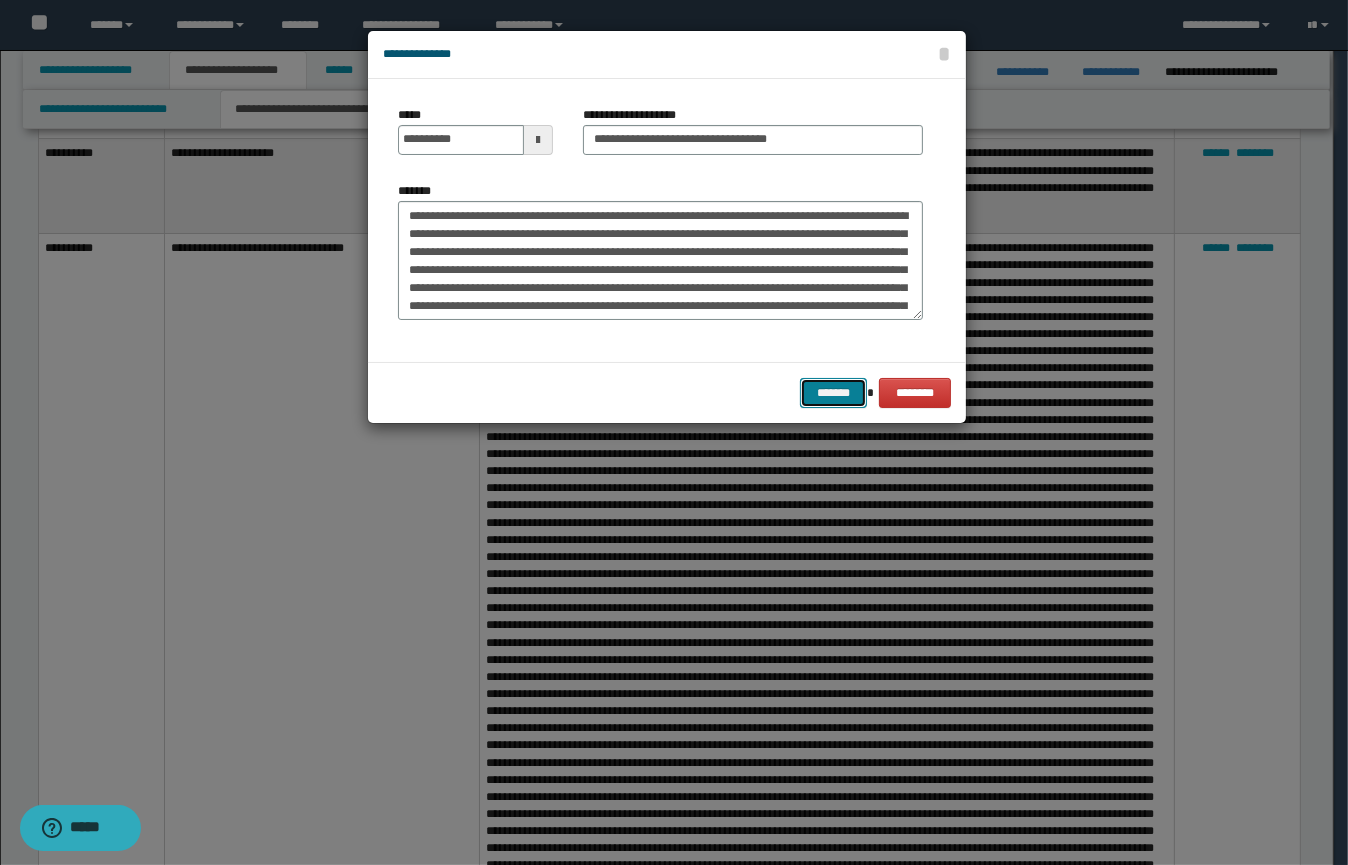 click on "*******" at bounding box center [833, 393] 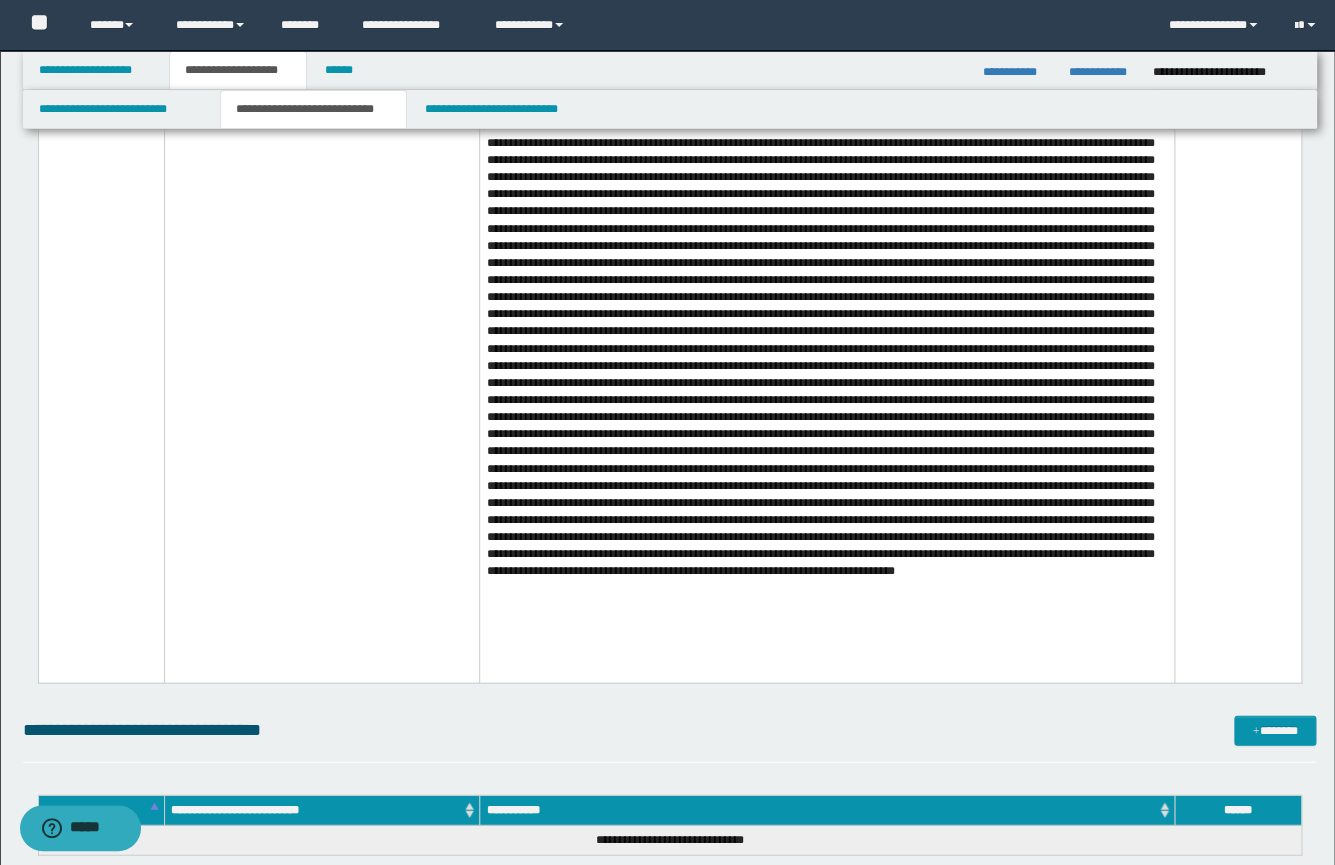scroll, scrollTop: 1728, scrollLeft: 0, axis: vertical 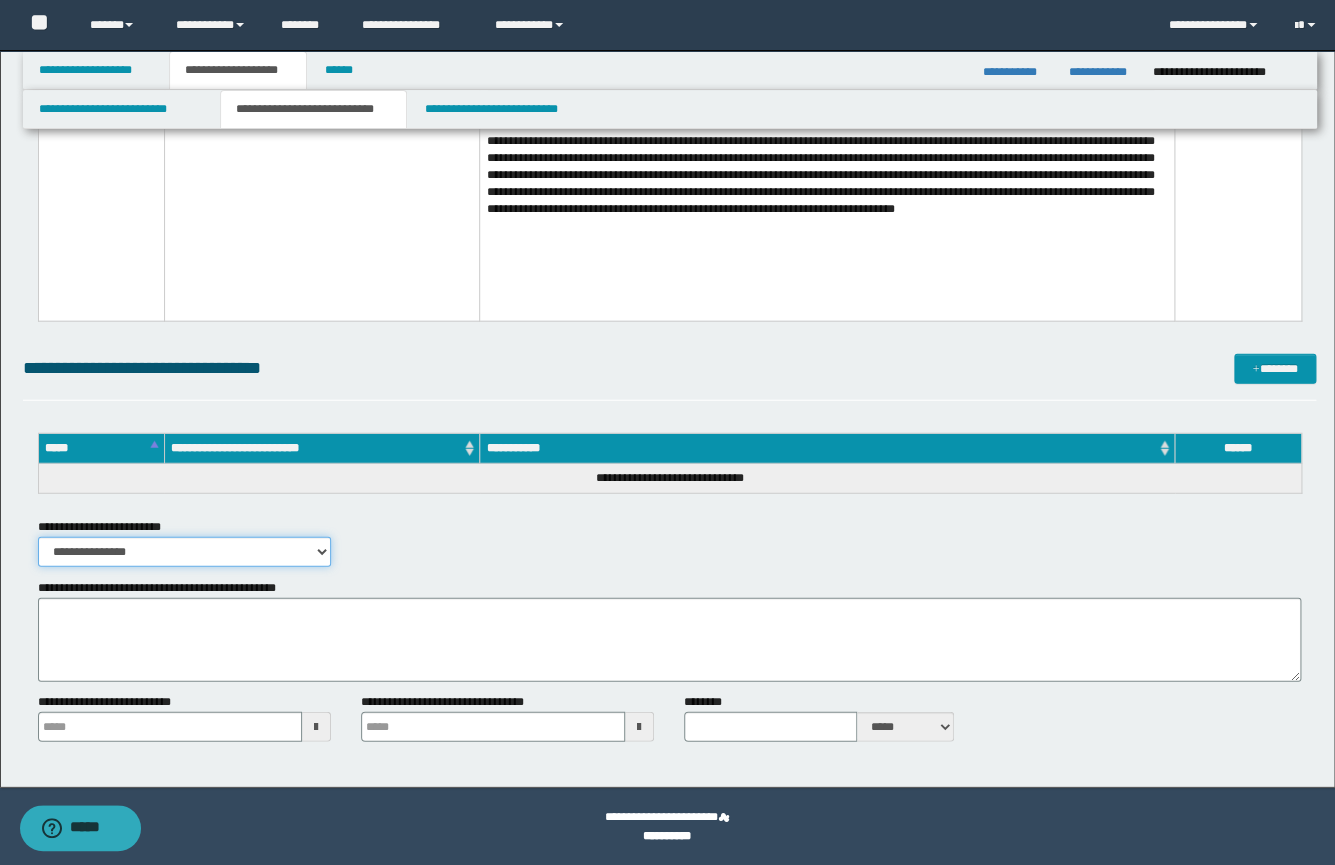 click on "**********" at bounding box center [184, 552] 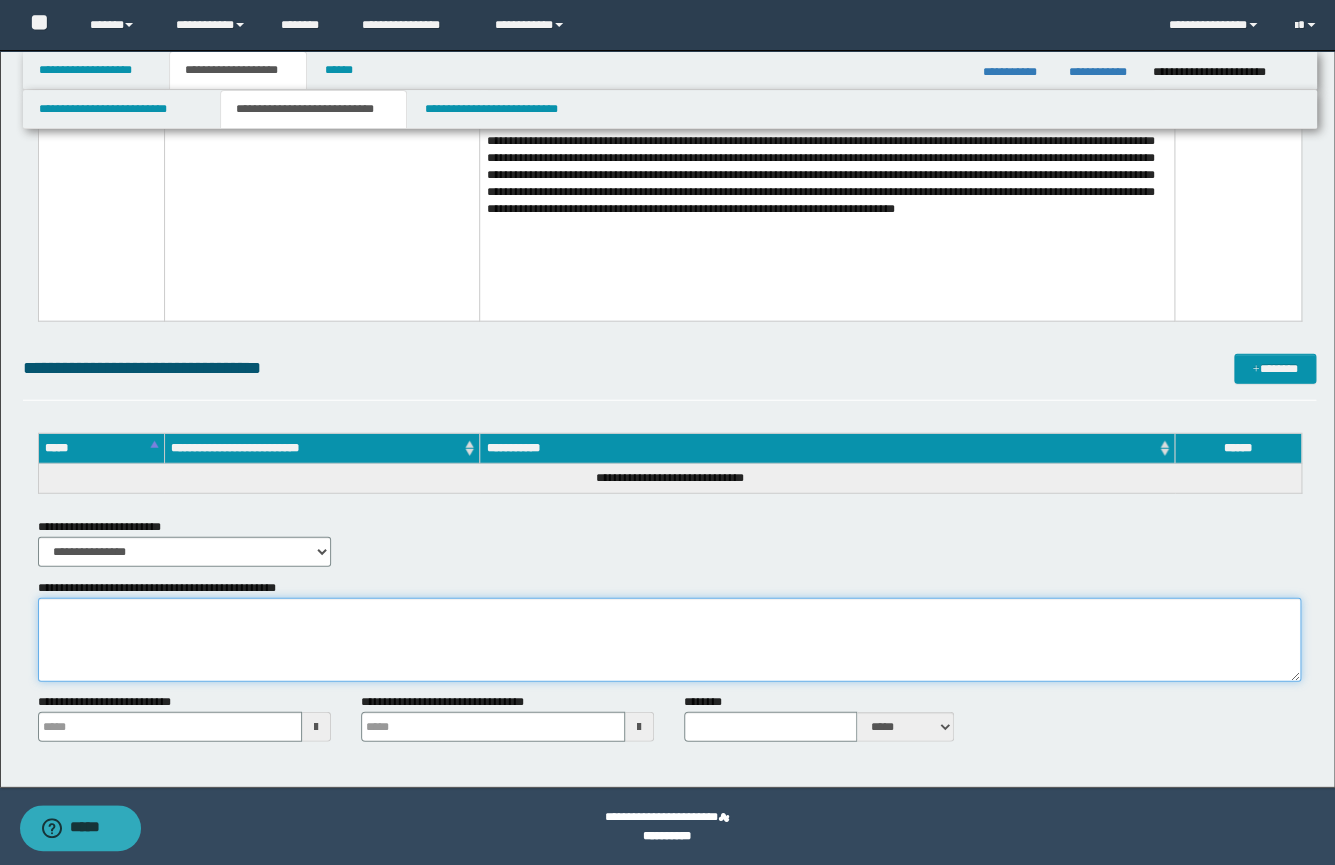 click on "**********" at bounding box center (669, 640) 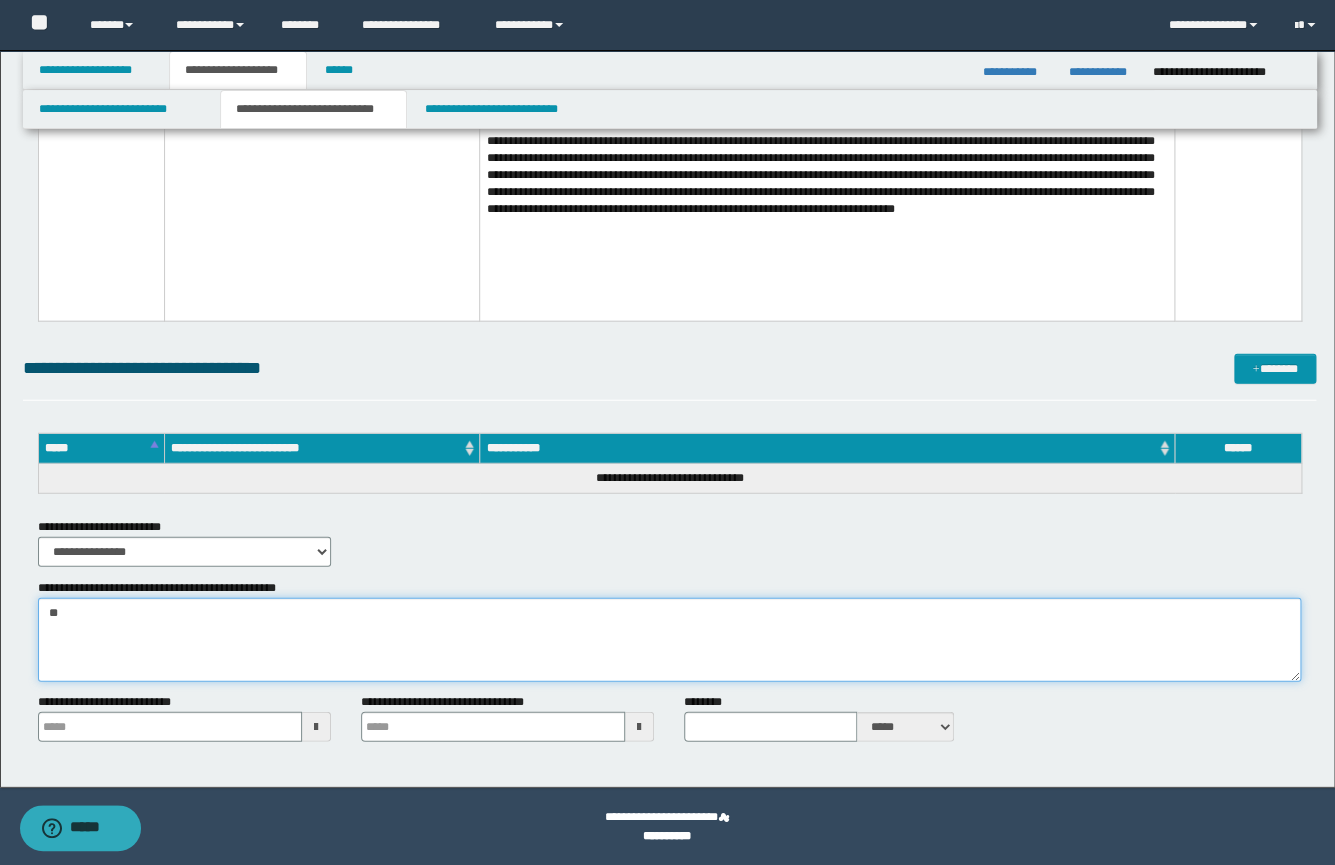 type on "*" 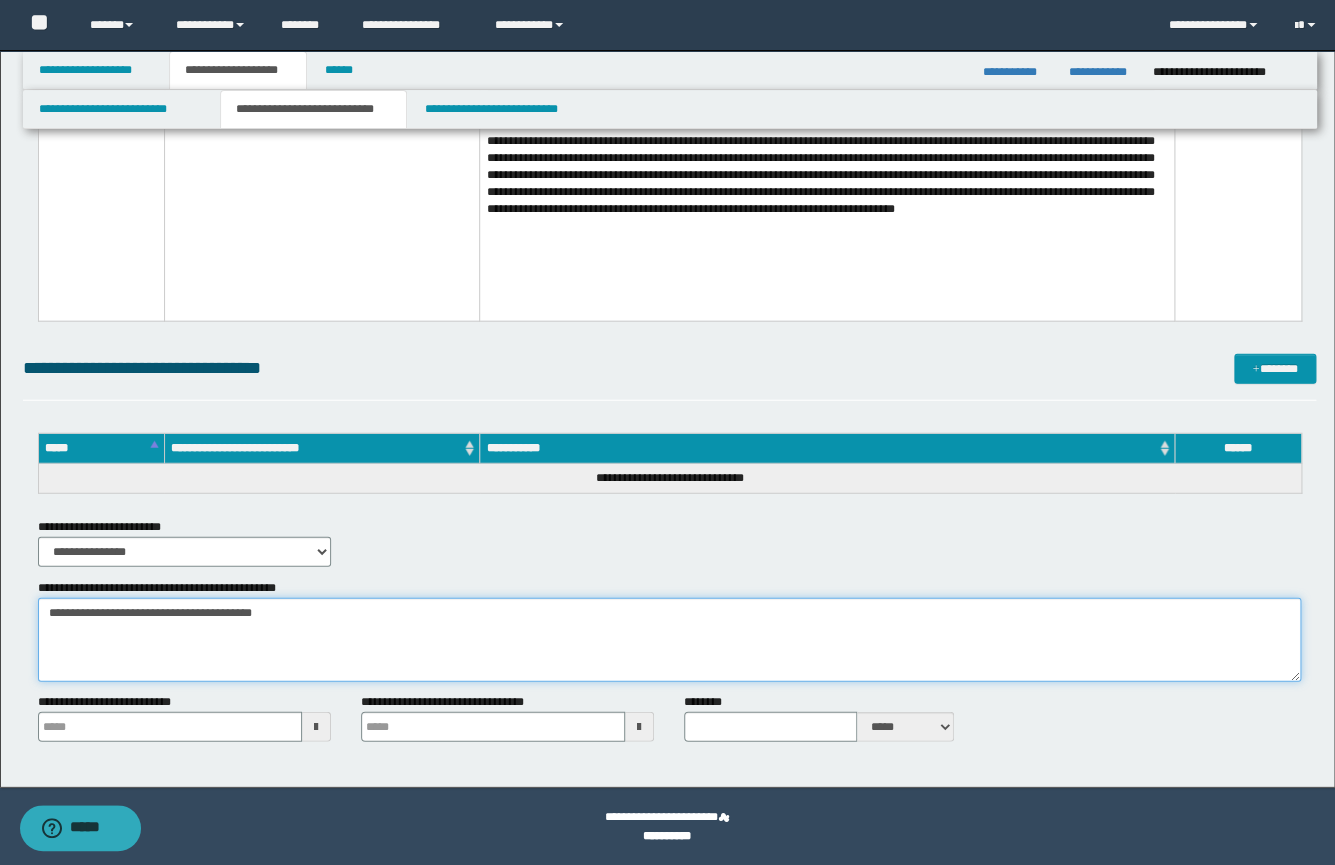 type on "**********" 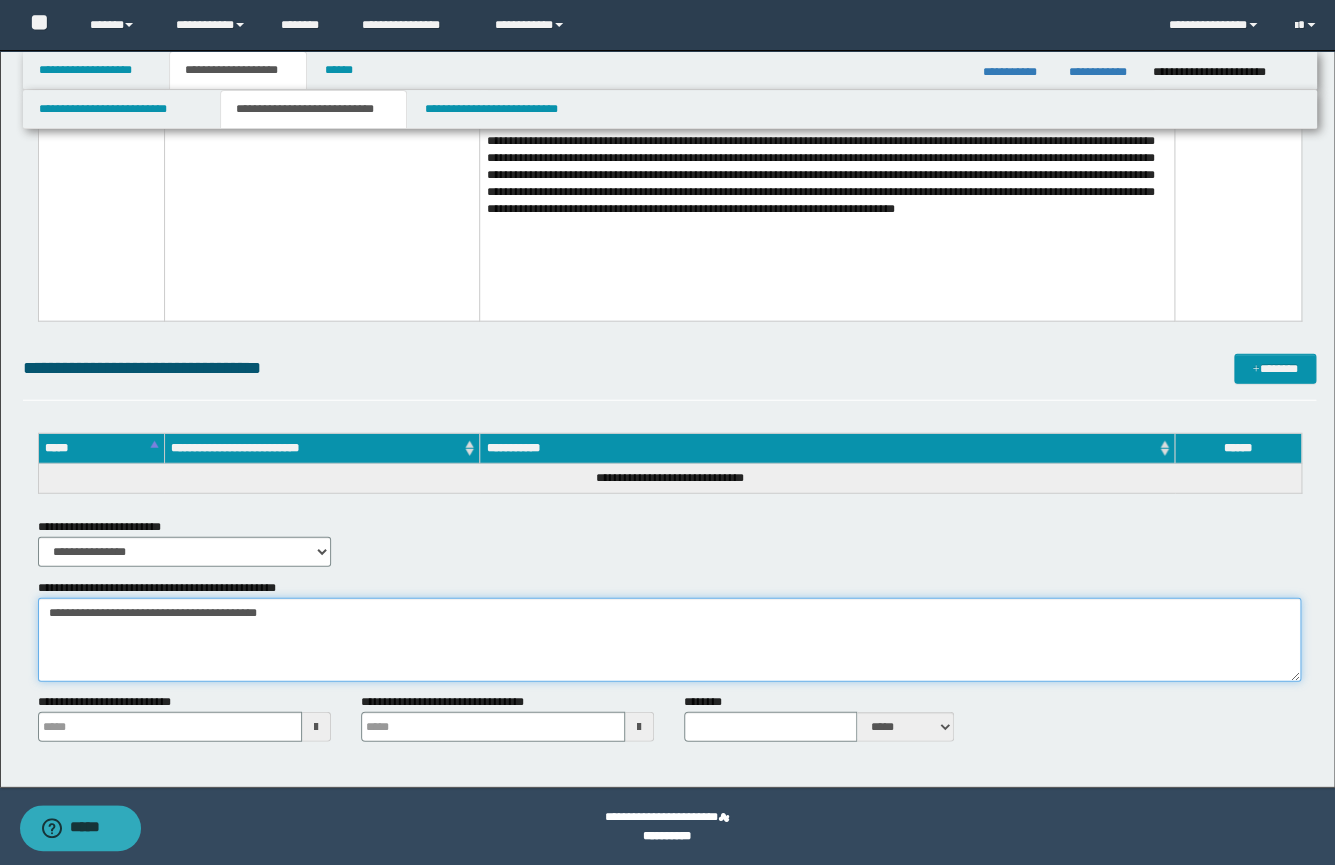 type 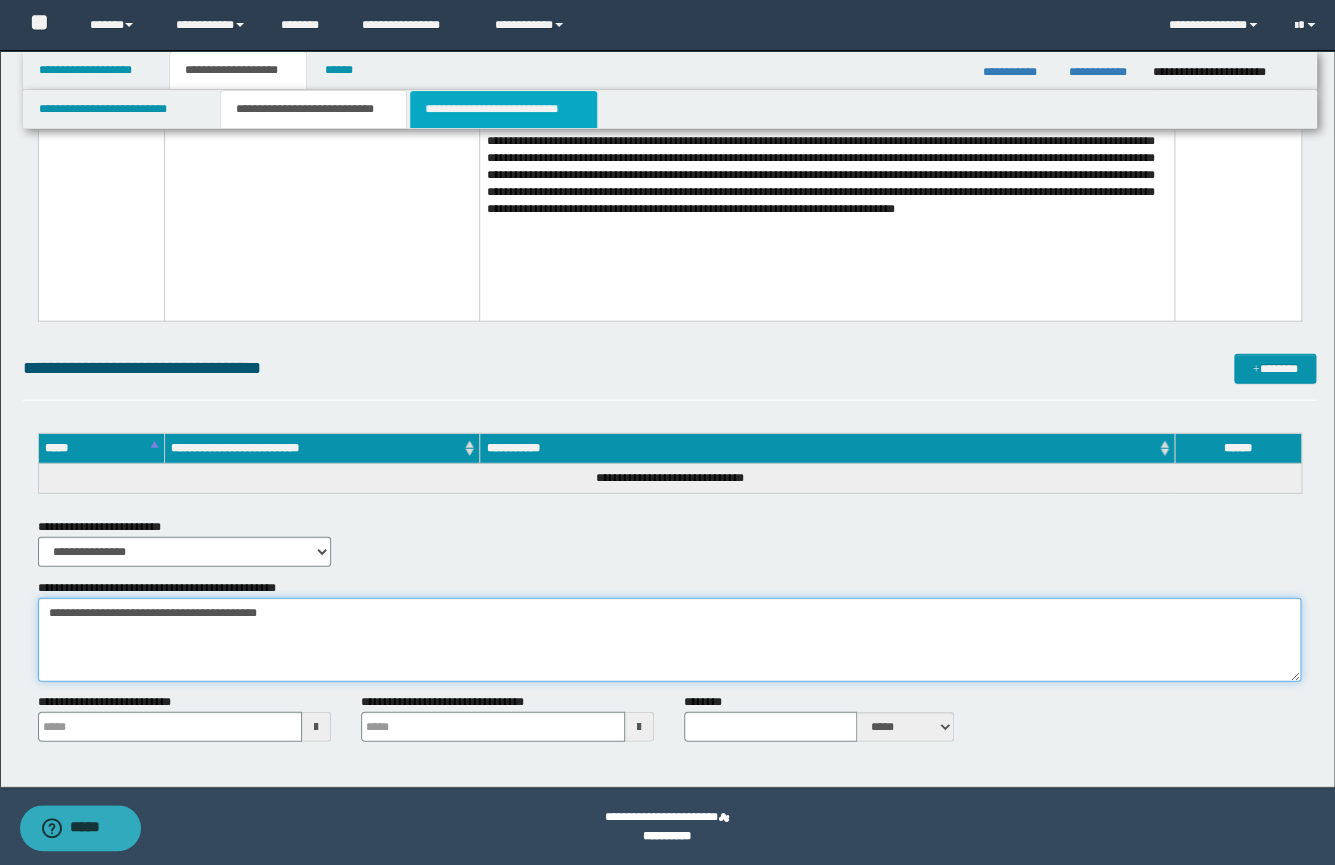 type on "**********" 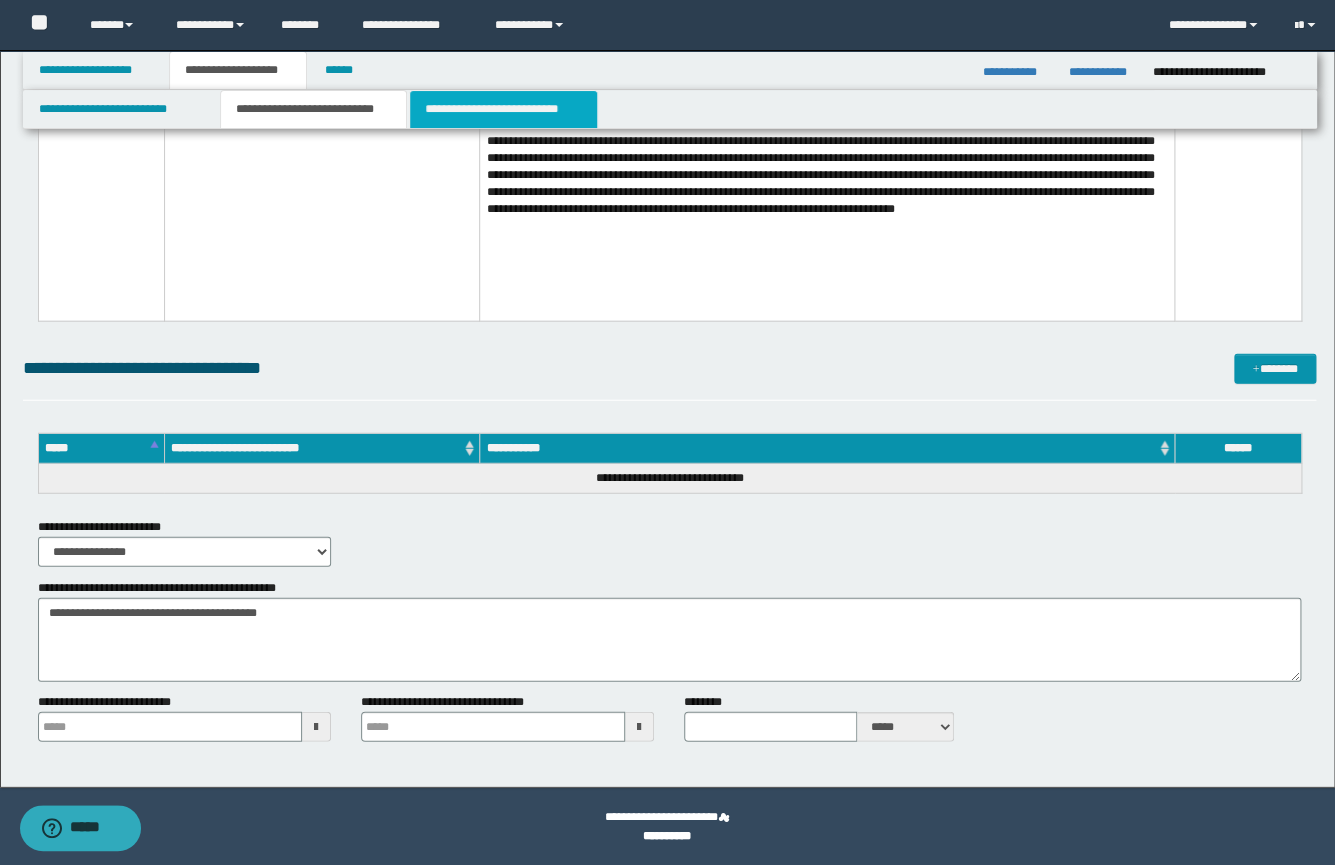 click on "**********" at bounding box center [503, 109] 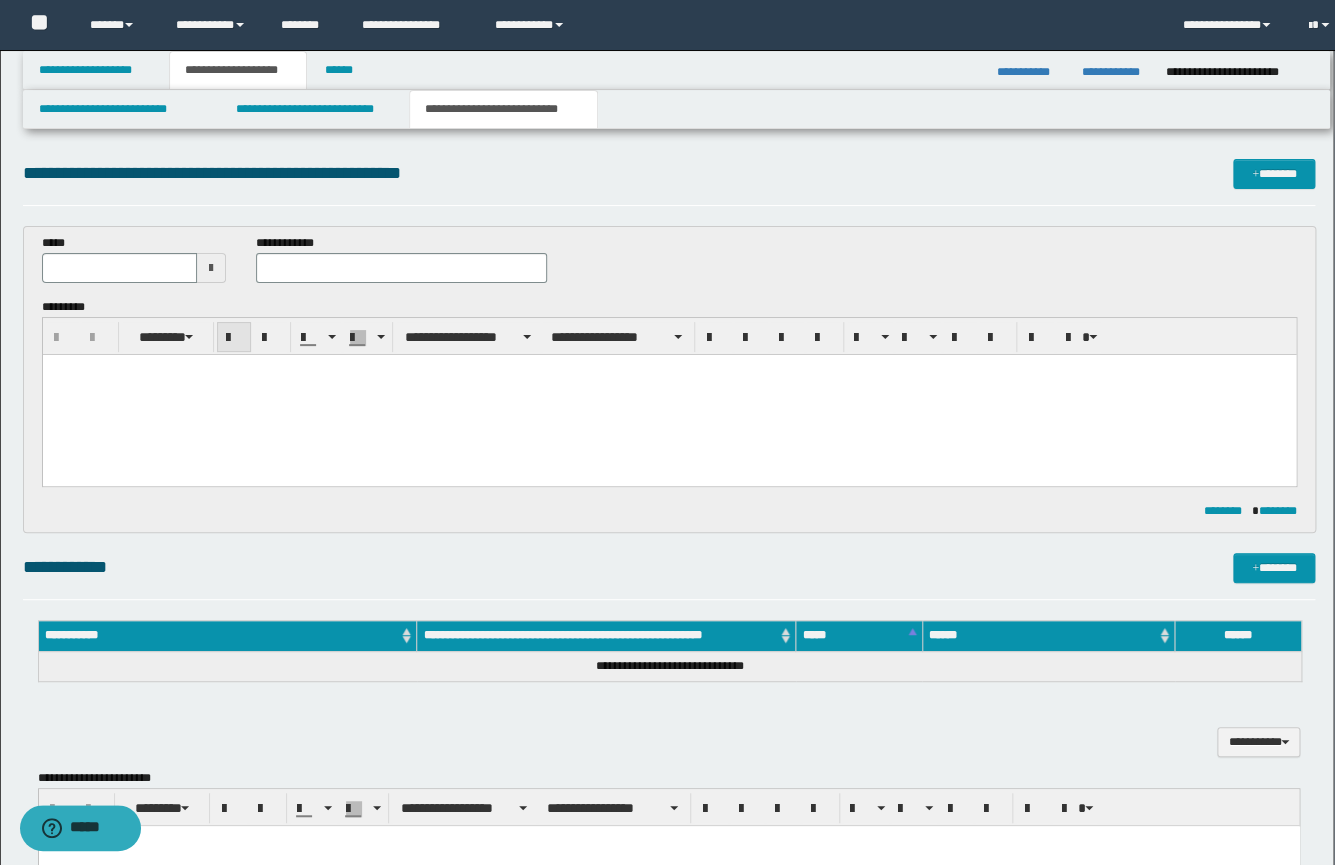 scroll, scrollTop: 0, scrollLeft: 0, axis: both 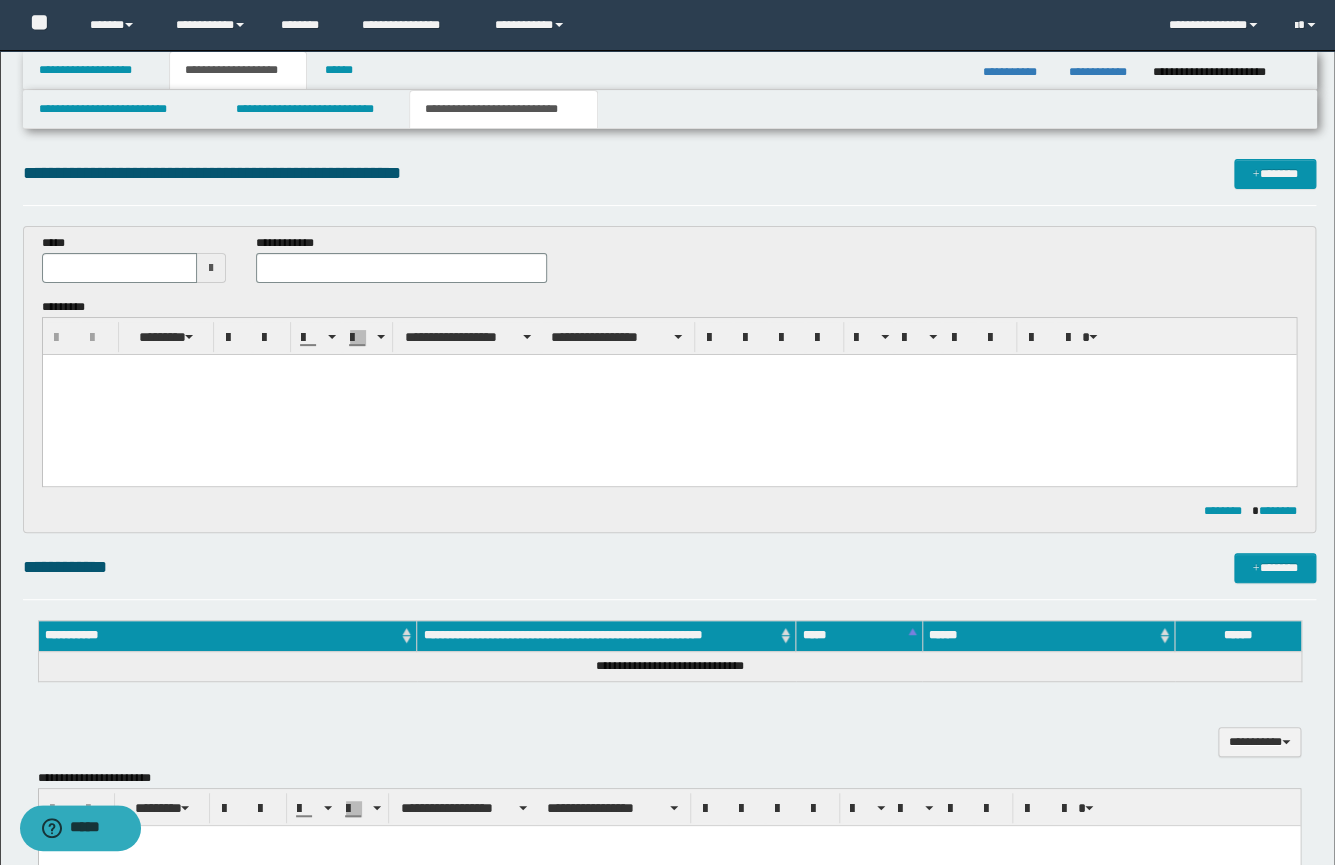 click at bounding box center [668, 395] 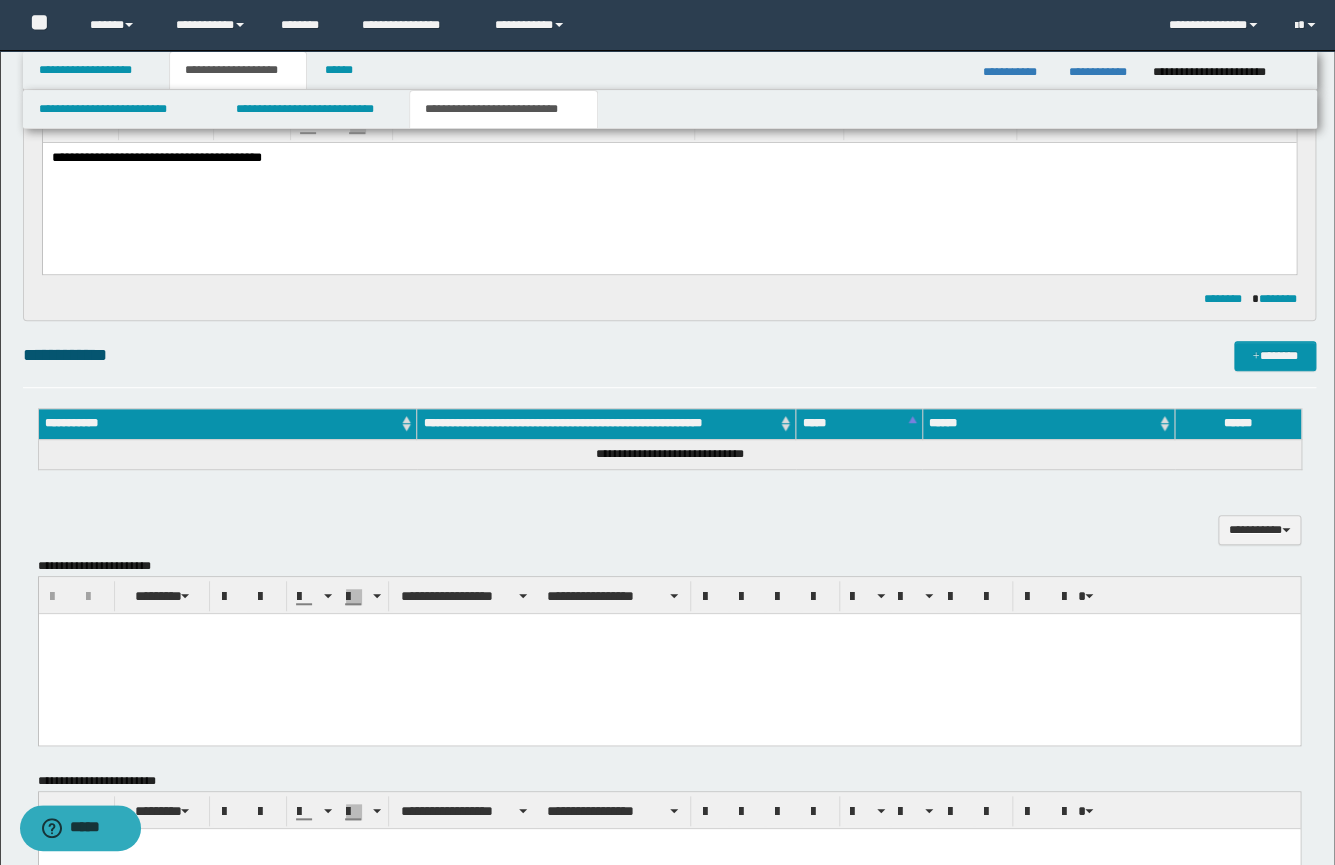 scroll, scrollTop: 284, scrollLeft: 0, axis: vertical 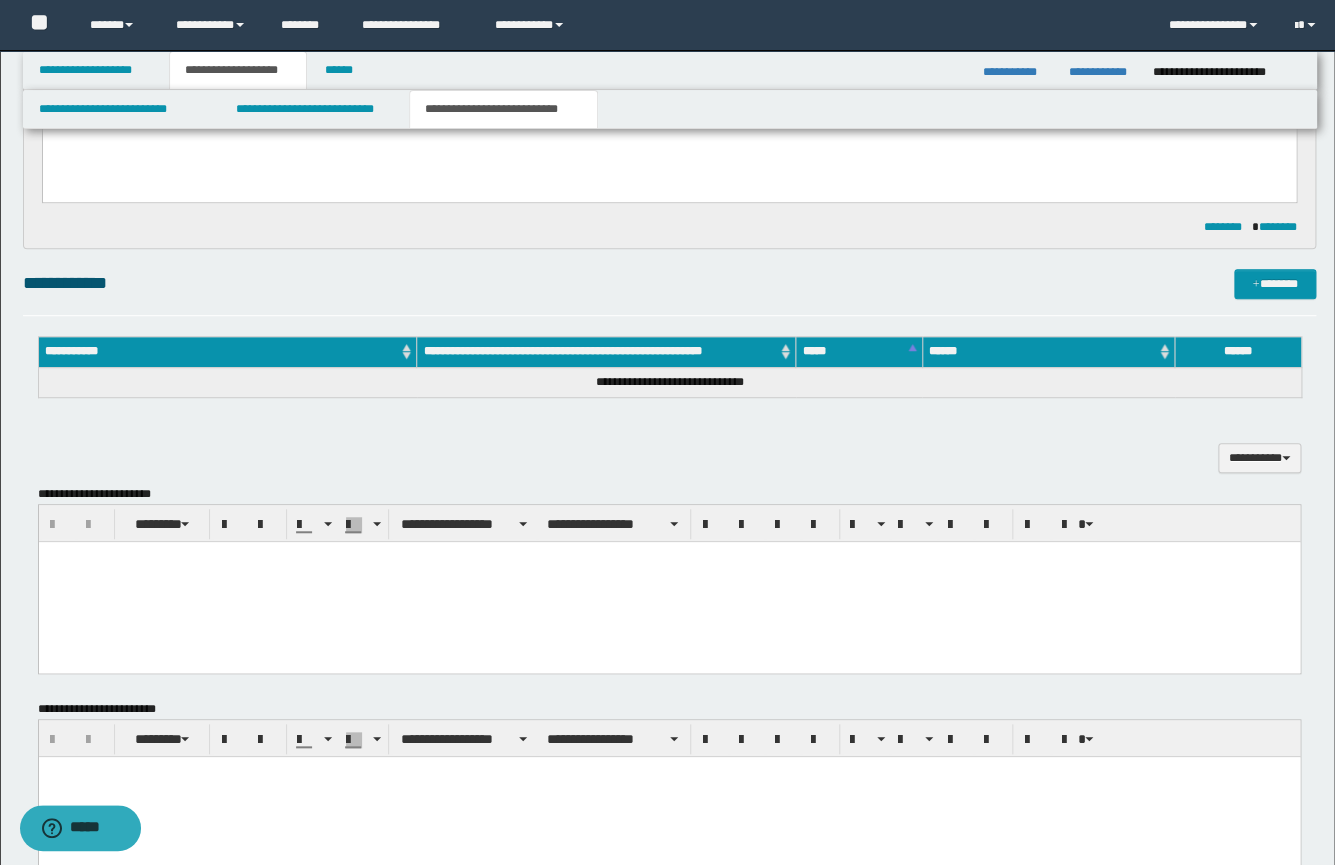 click at bounding box center (668, 582) 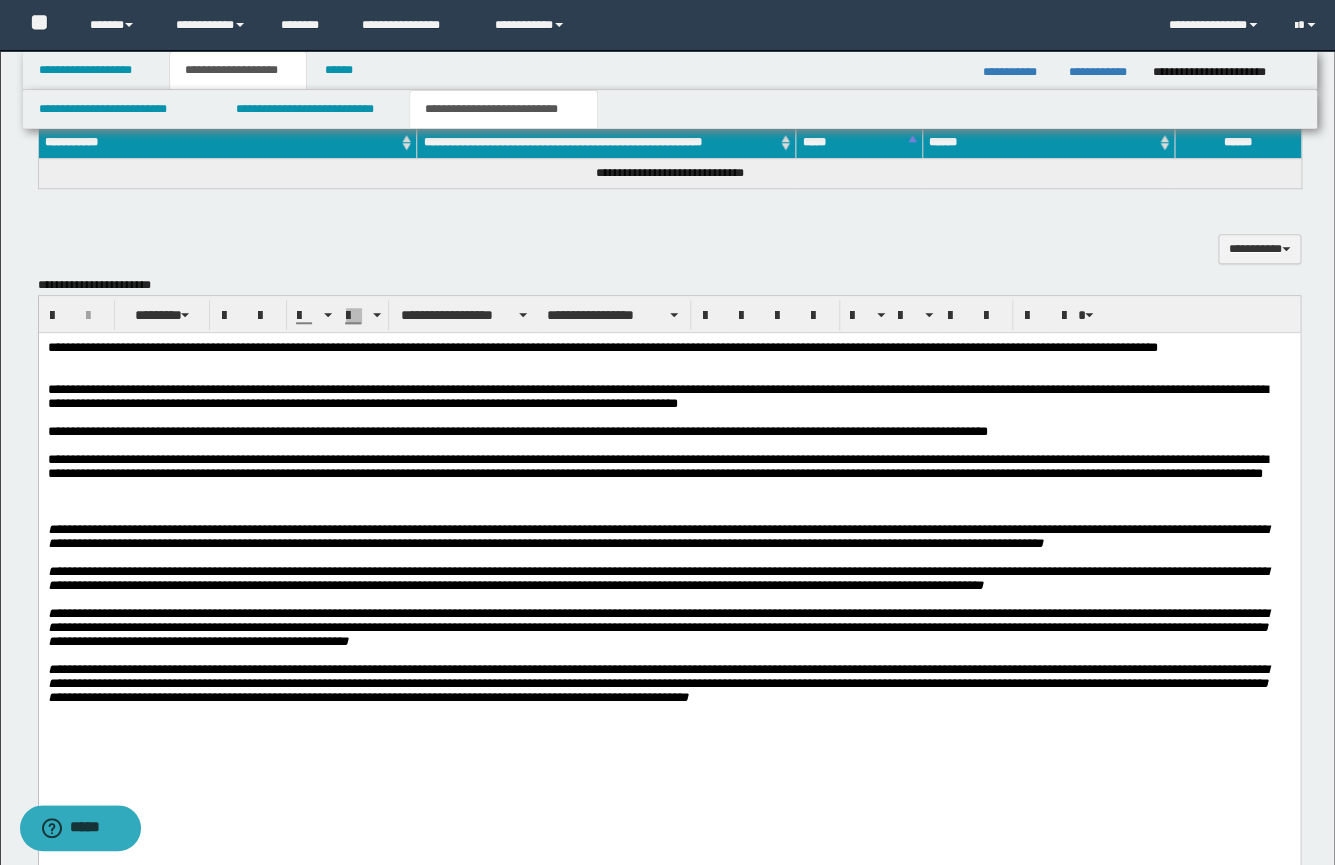 scroll, scrollTop: 542, scrollLeft: 0, axis: vertical 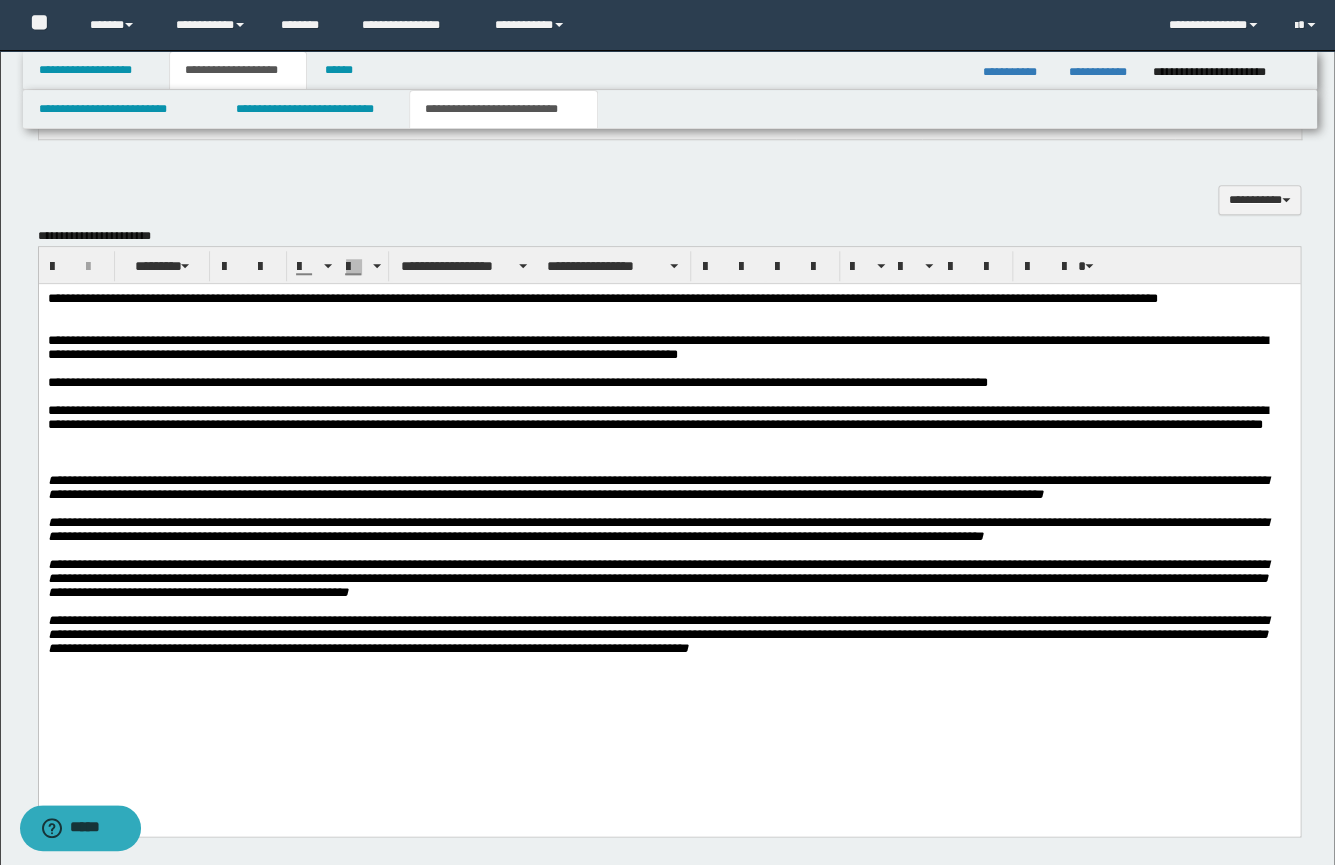 click on "**********" at bounding box center [668, 499] 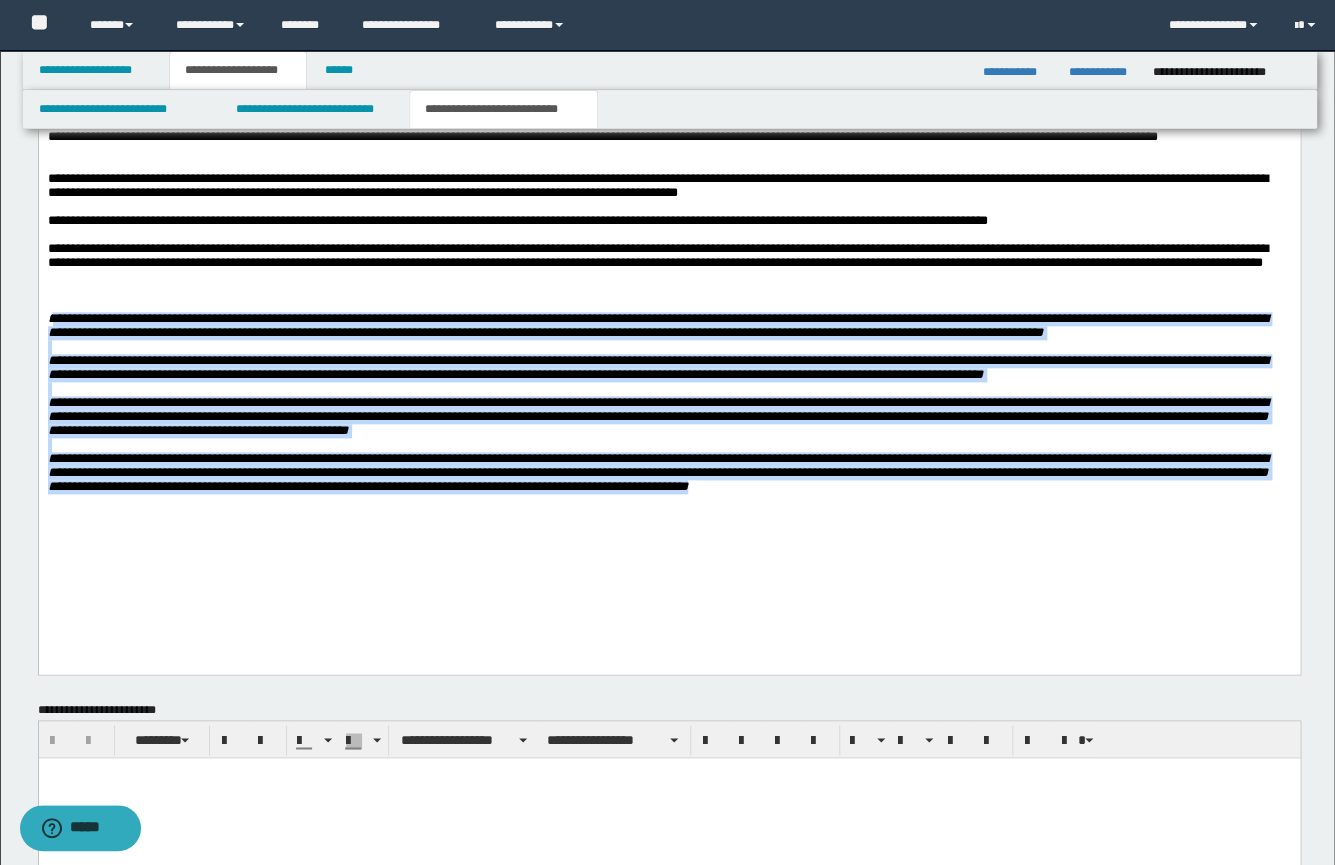drag, startPoint x: 51, startPoint y: 353, endPoint x: 357, endPoint y: 778, distance: 523.69934 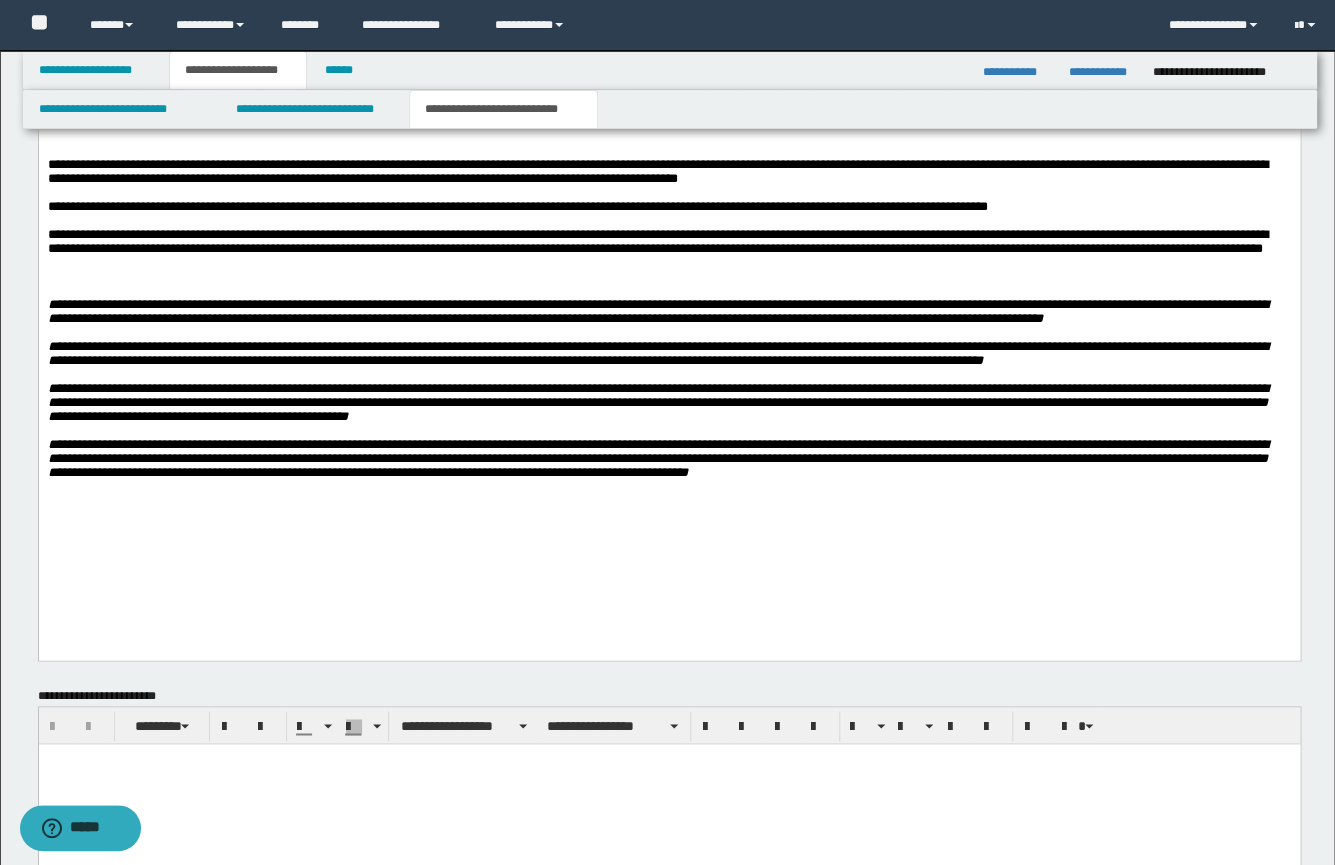 drag, startPoint x: 197, startPoint y: 559, endPoint x: 91, endPoint y: 433, distance: 164.65723 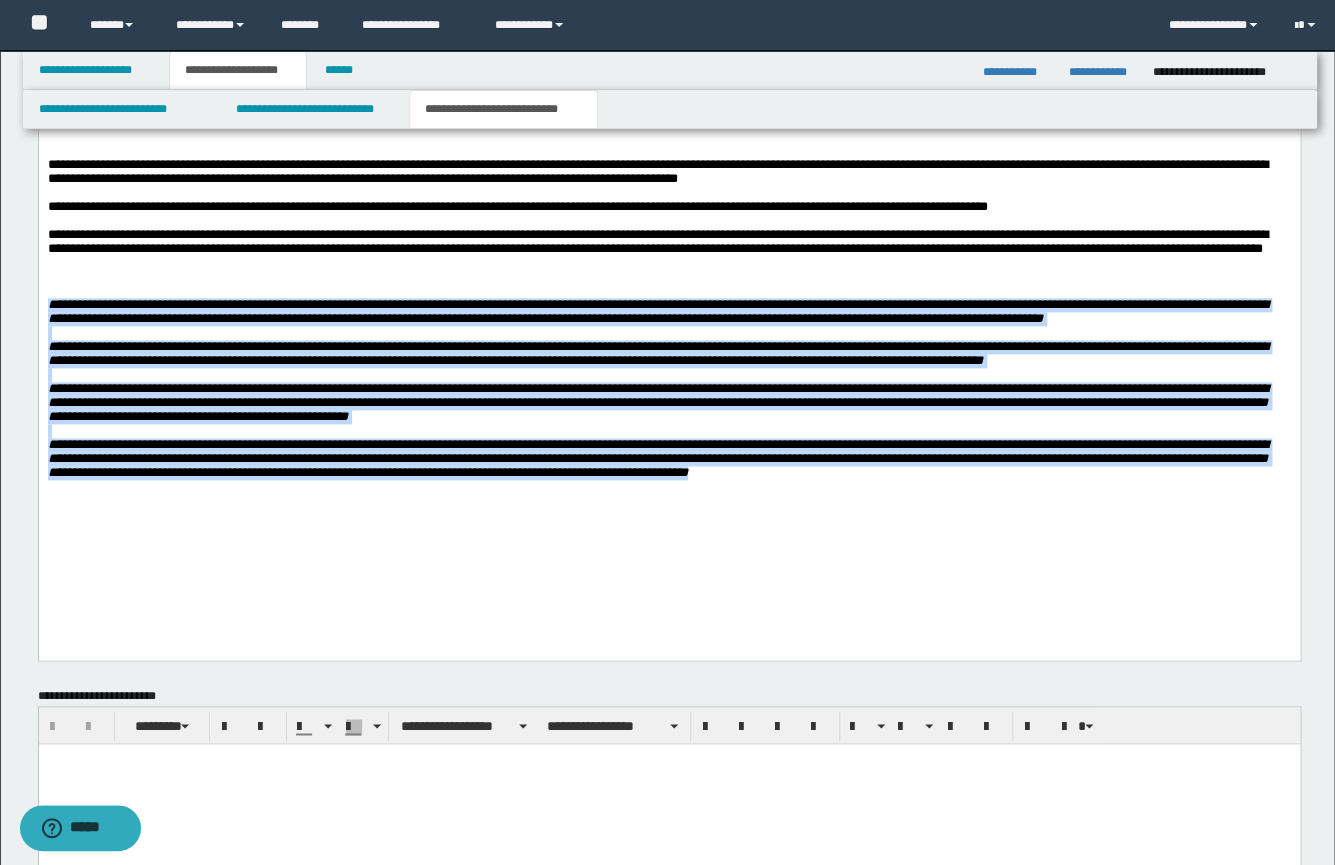 drag, startPoint x: 49, startPoint y: 342, endPoint x: 420, endPoint y: 649, distance: 481.5496 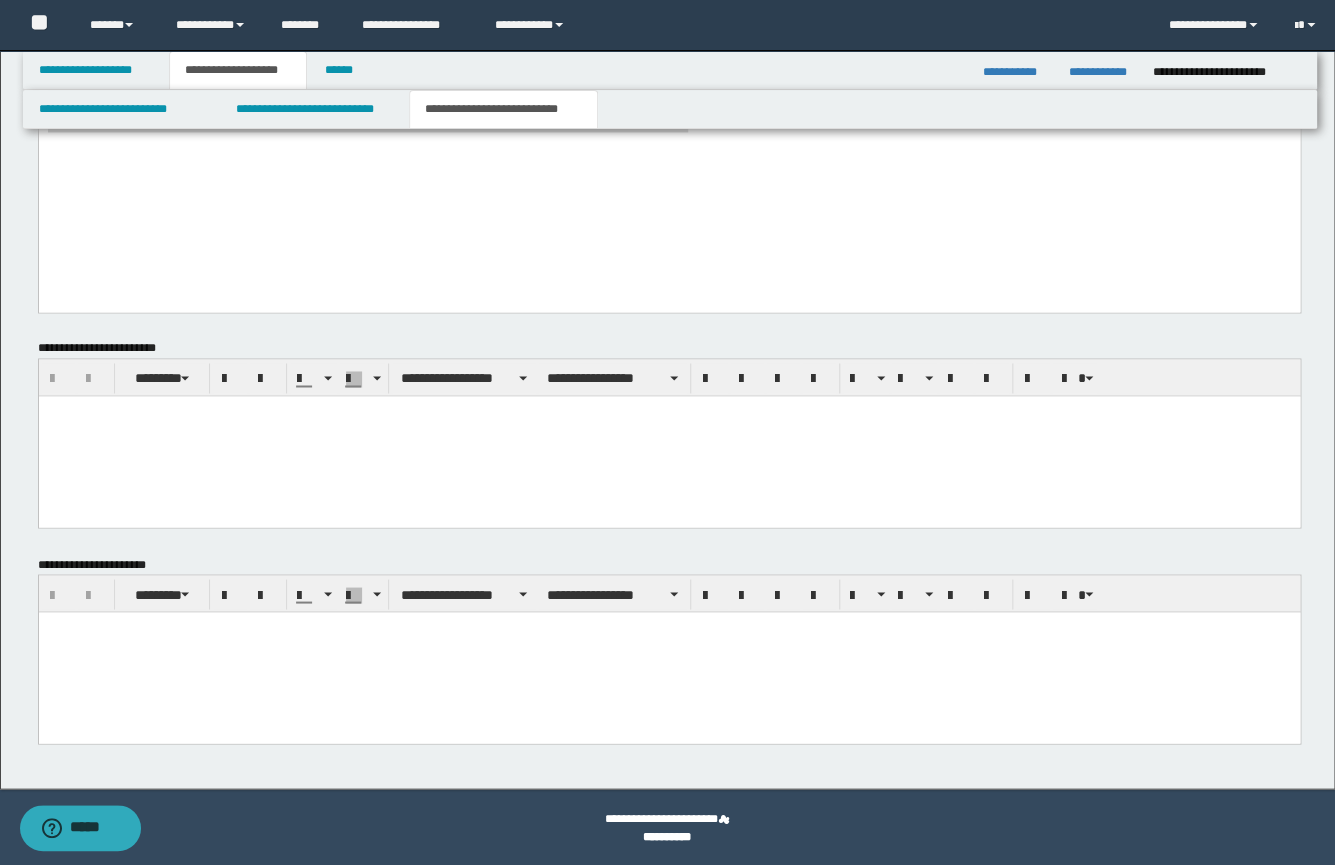 click at bounding box center [668, 626] 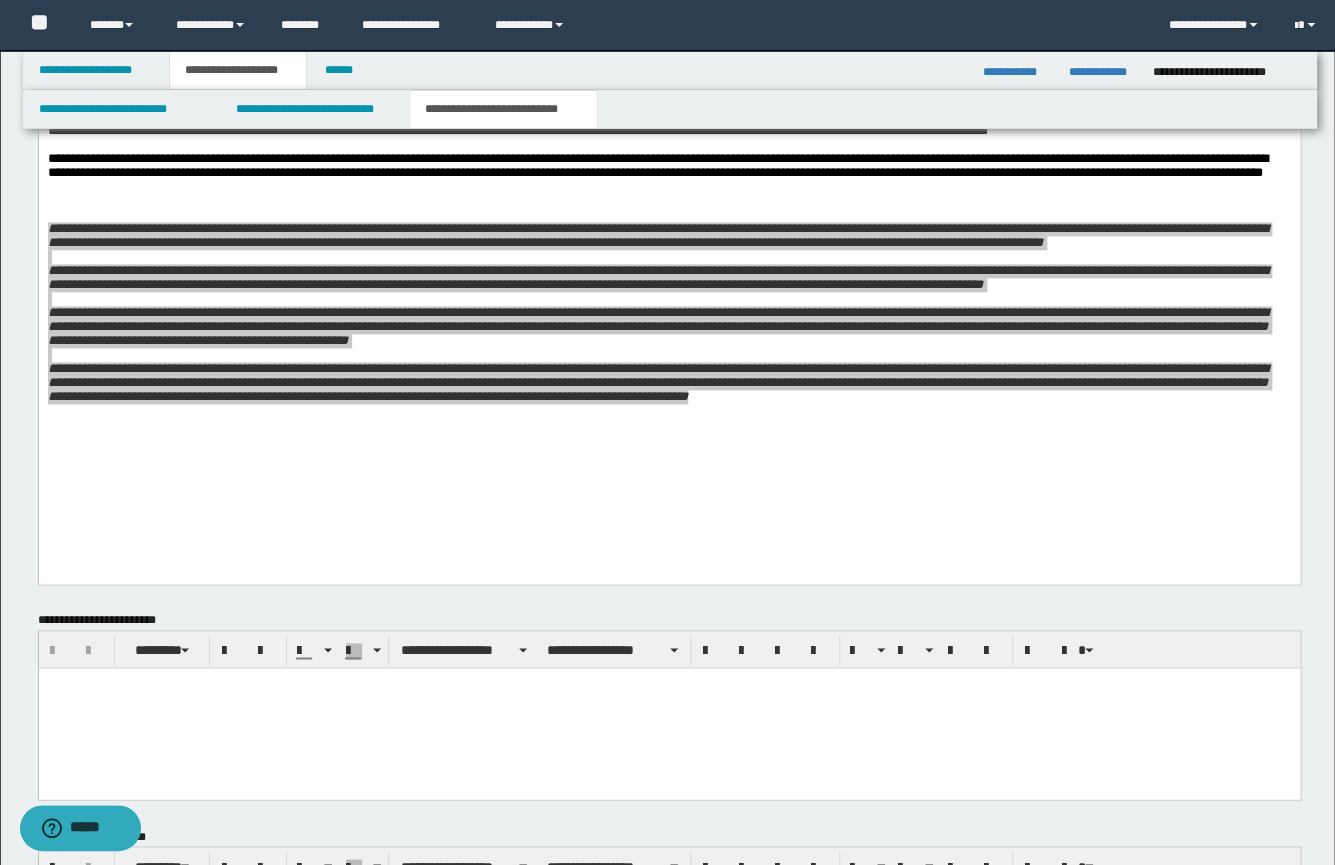 scroll, scrollTop: 757, scrollLeft: 0, axis: vertical 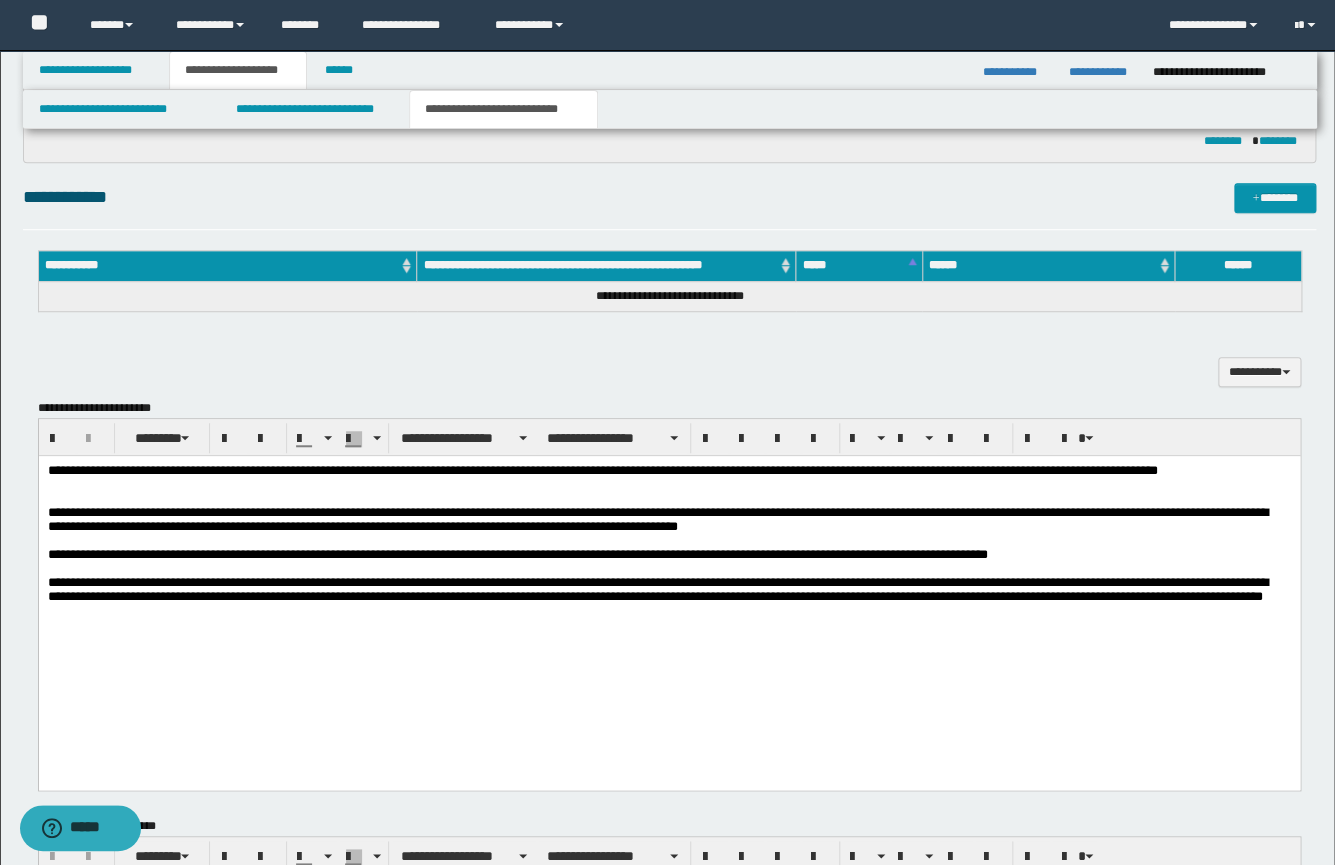 click at bounding box center [668, 485] 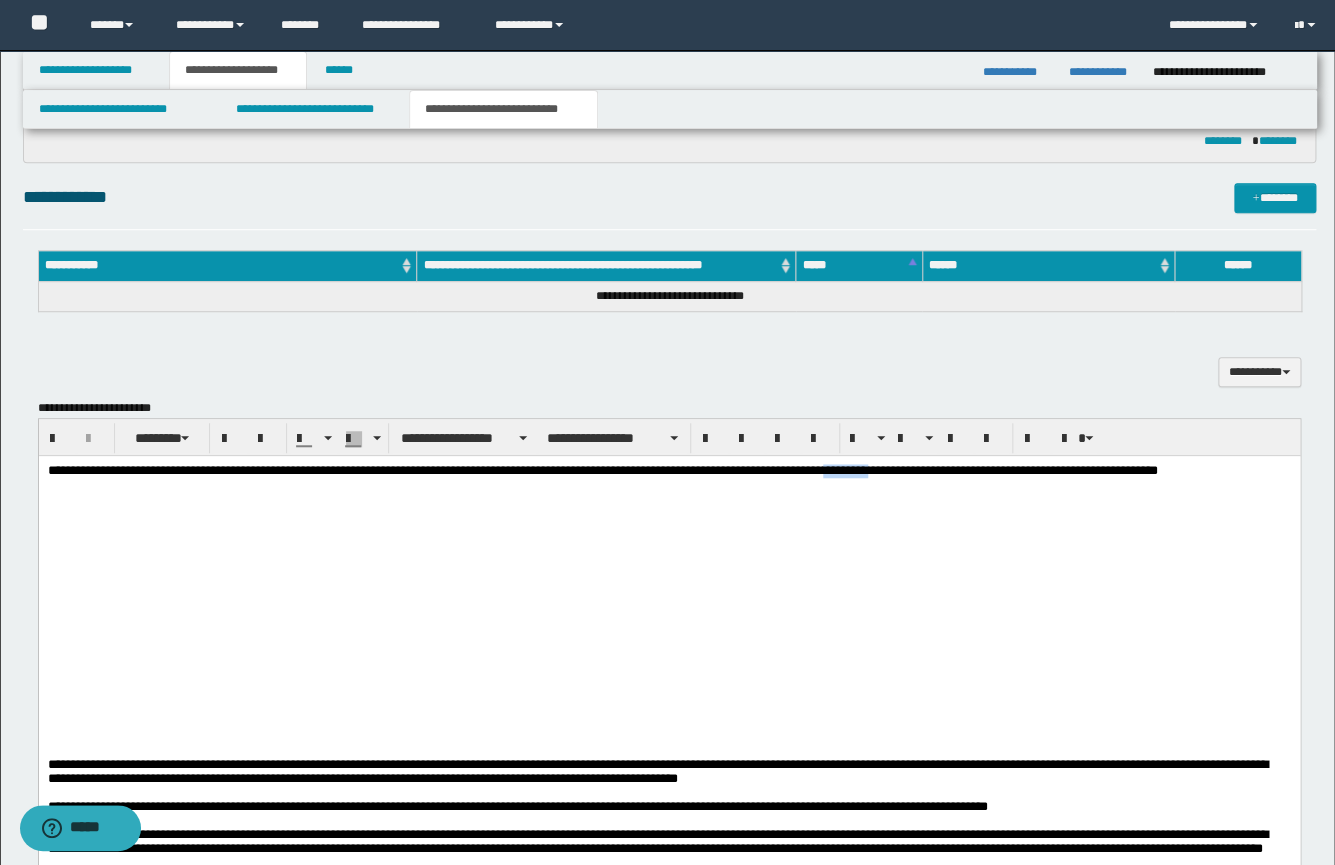 drag, startPoint x: 1021, startPoint y: 470, endPoint x: 949, endPoint y: 471, distance: 72.00694 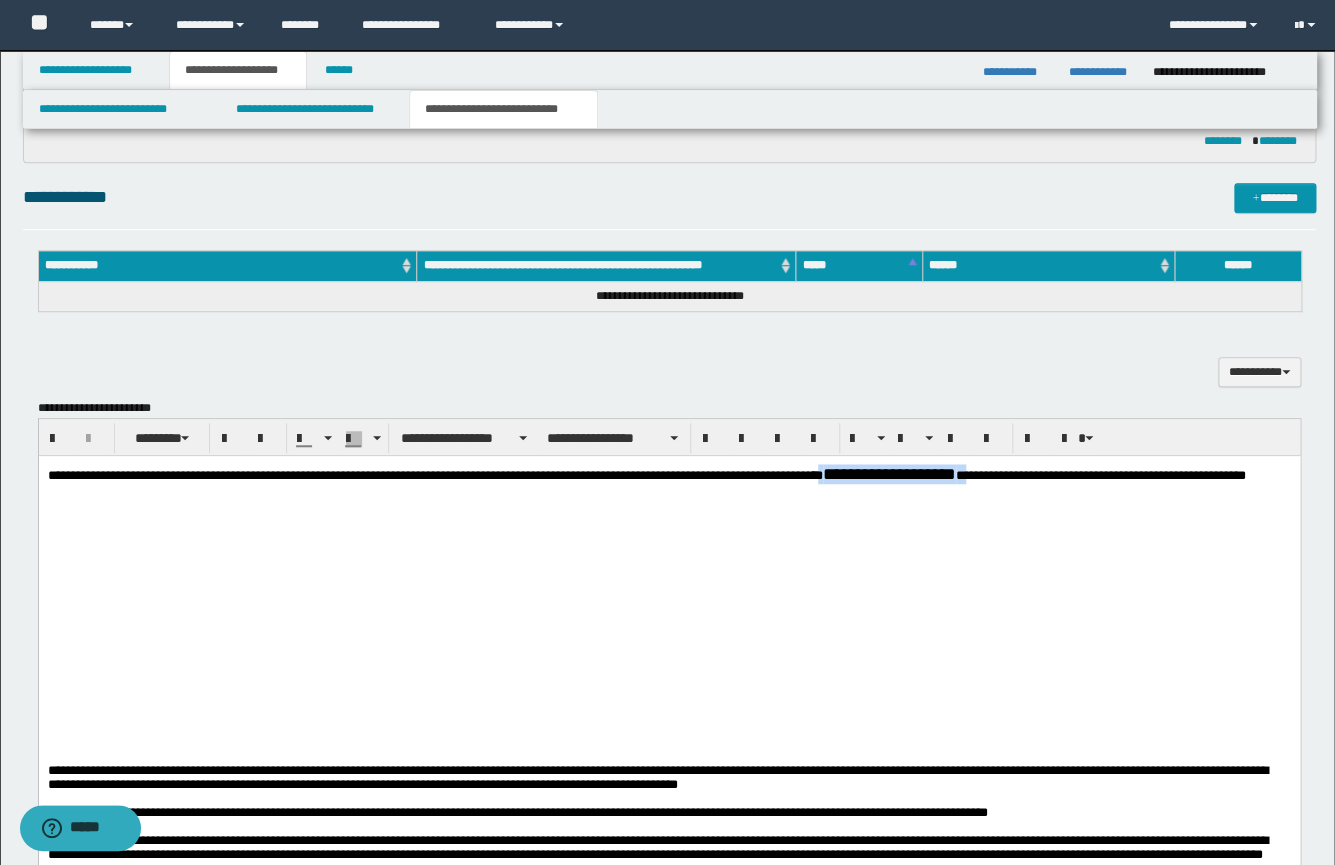 drag, startPoint x: 1115, startPoint y: 476, endPoint x: 946, endPoint y: 477, distance: 169.00296 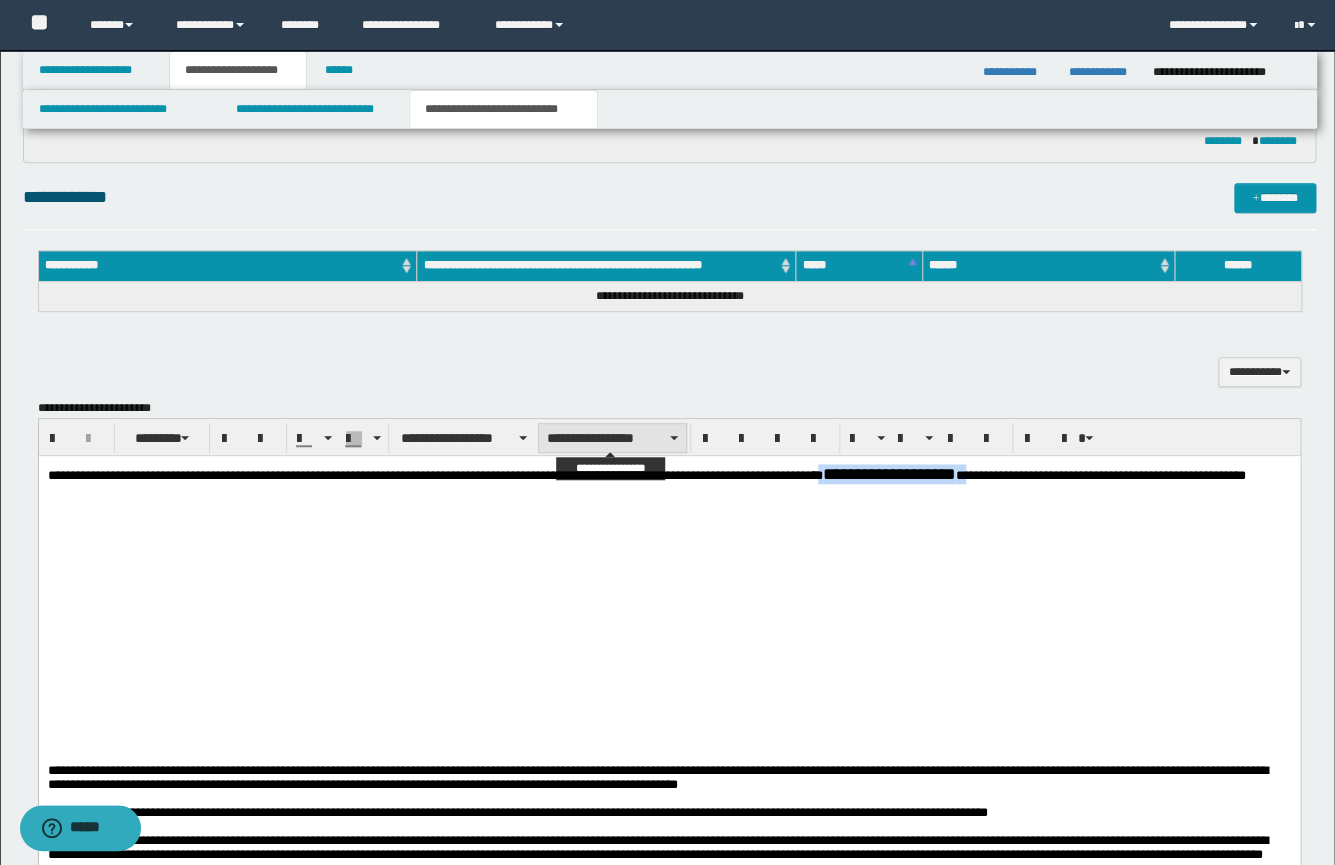 click on "**********" at bounding box center (612, 438) 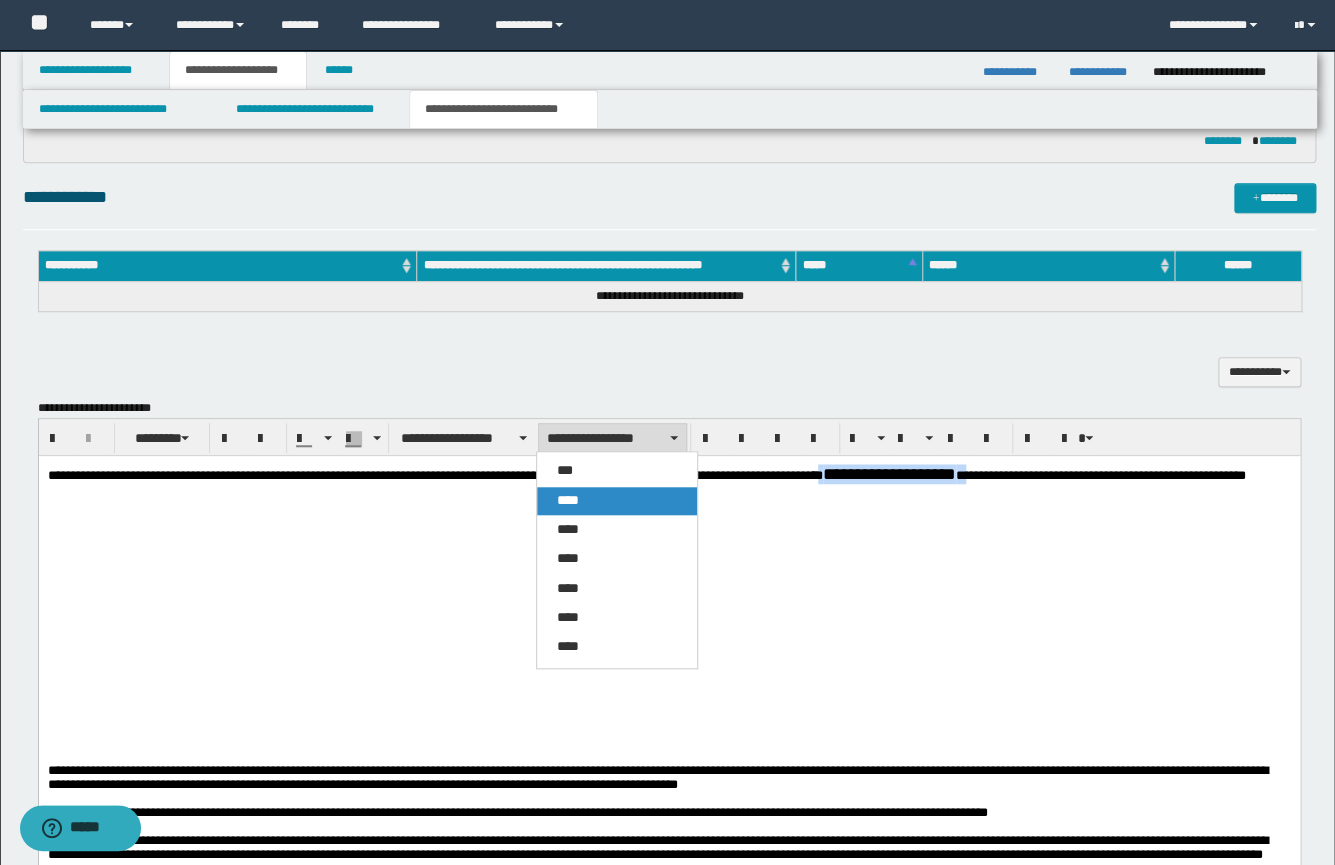 click on "****" at bounding box center (617, 501) 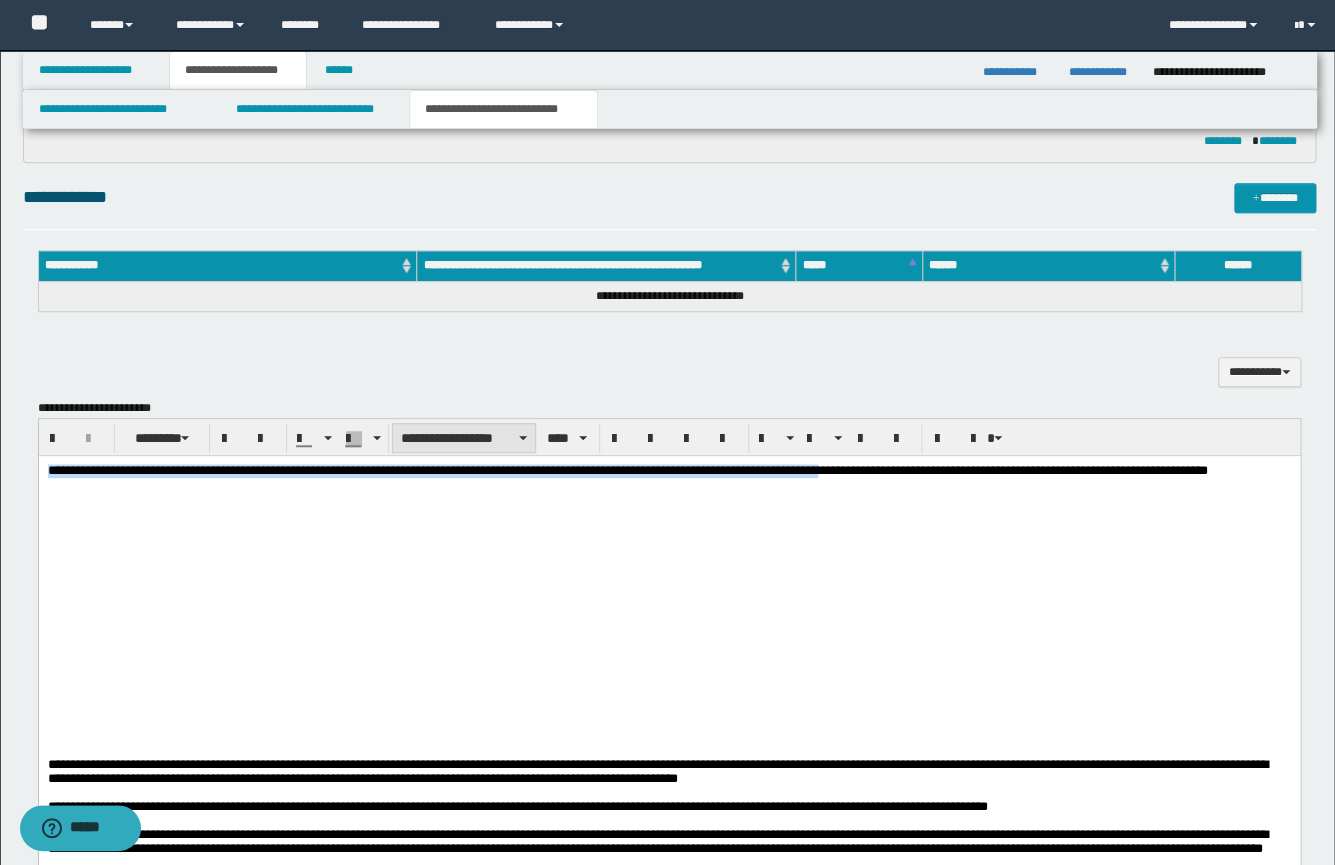 click on "**********" at bounding box center (464, 438) 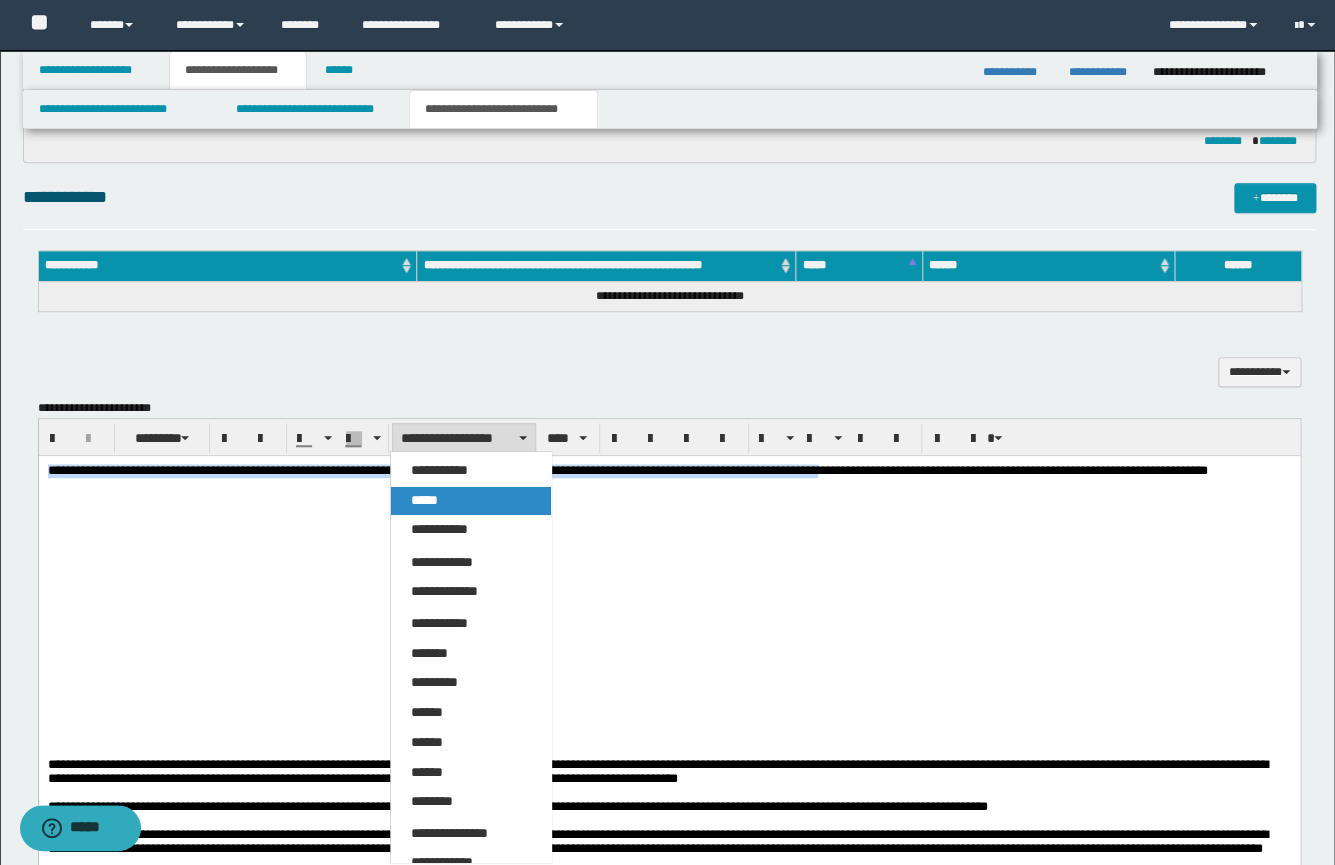 click on "*****" at bounding box center (424, 500) 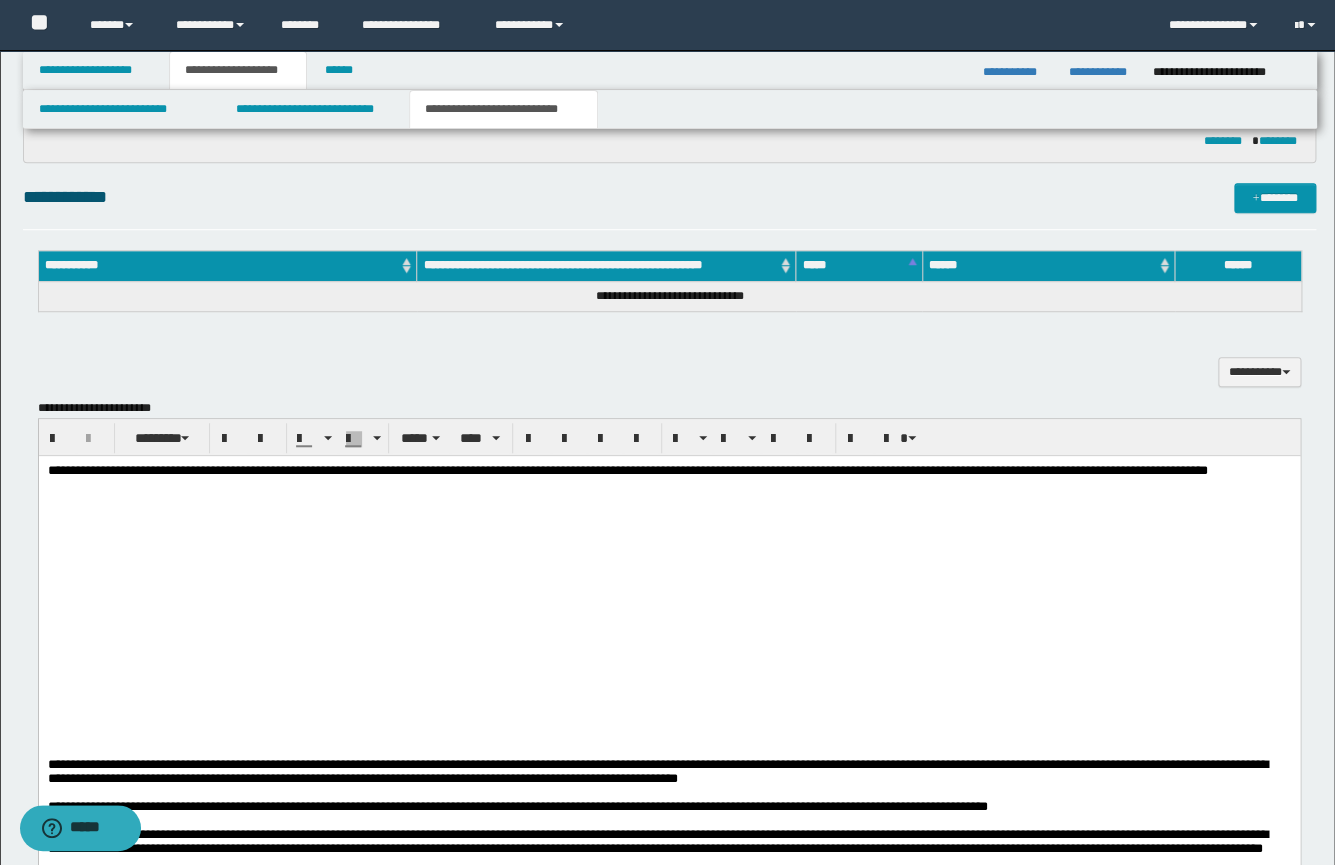click at bounding box center [668, 583] 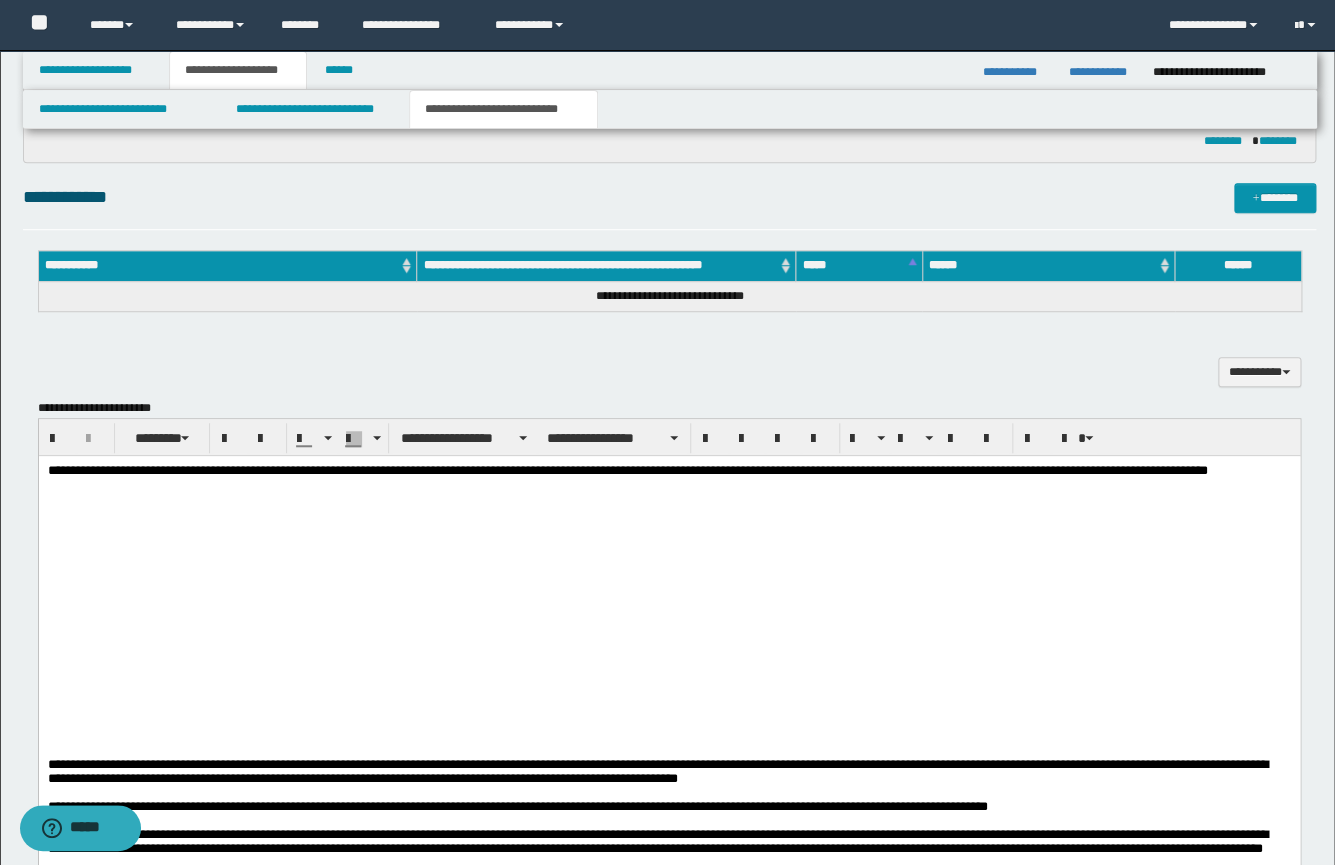 click at bounding box center (668, 513) 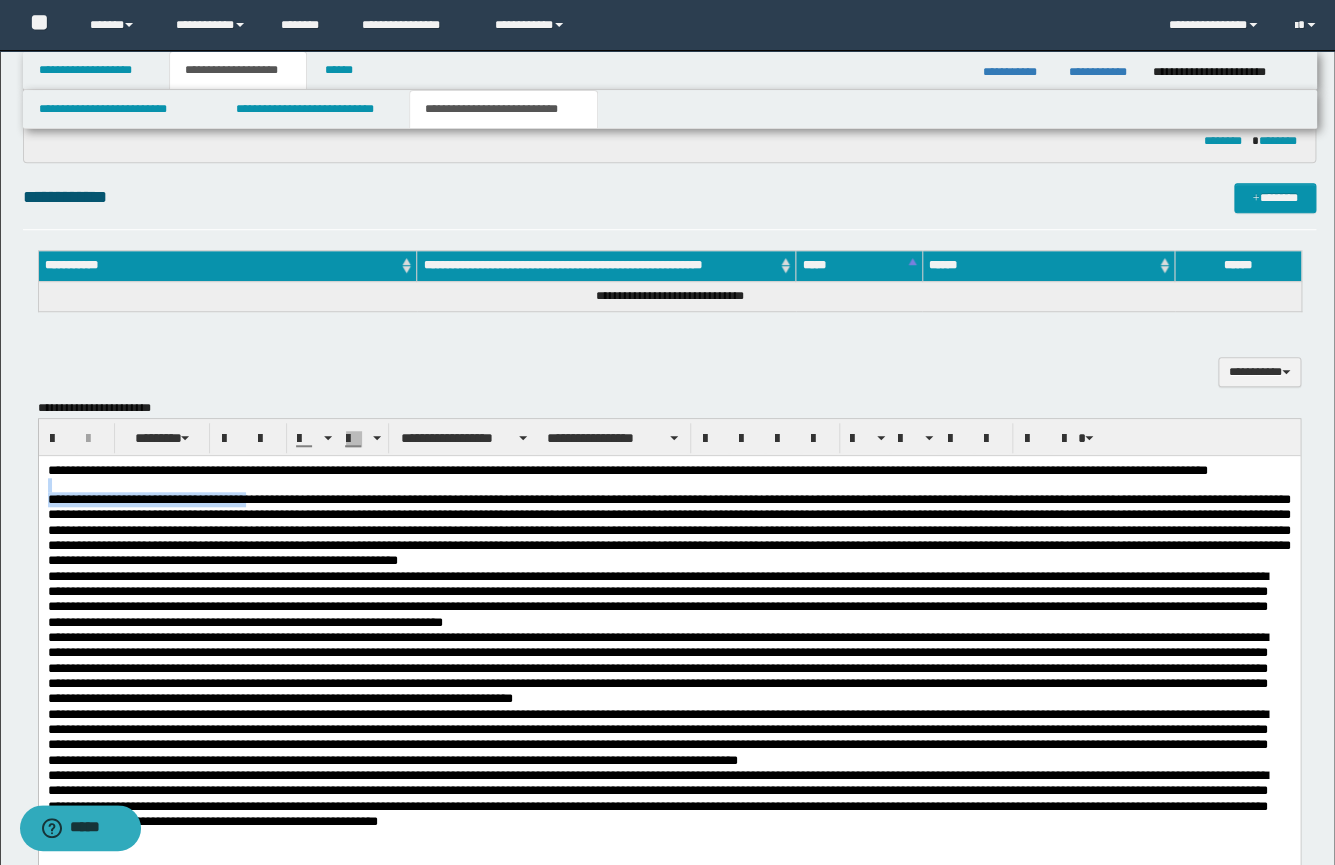 drag, startPoint x: 283, startPoint y: 515, endPoint x: 1, endPoint y: 493, distance: 282.85684 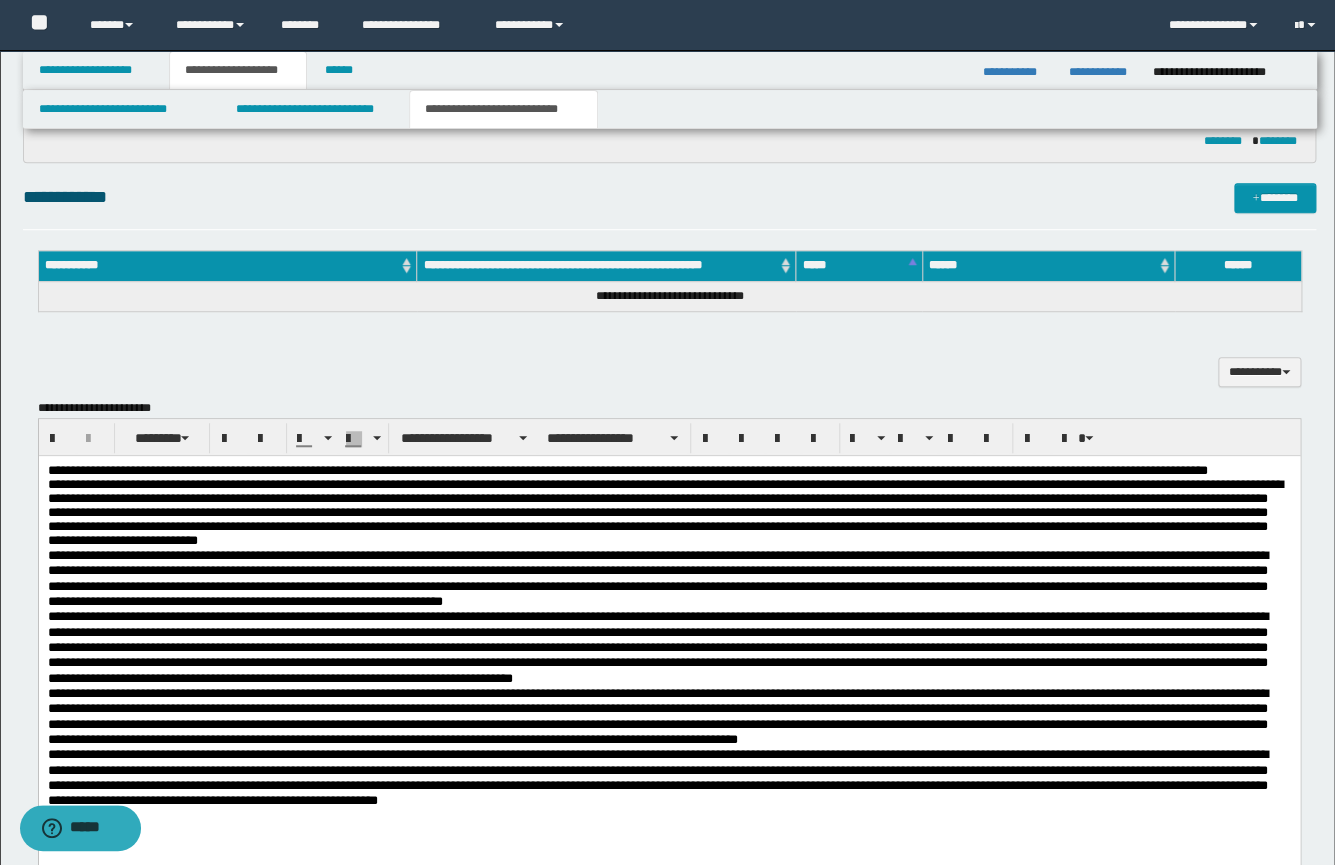 click on "**********" at bounding box center [627, 470] 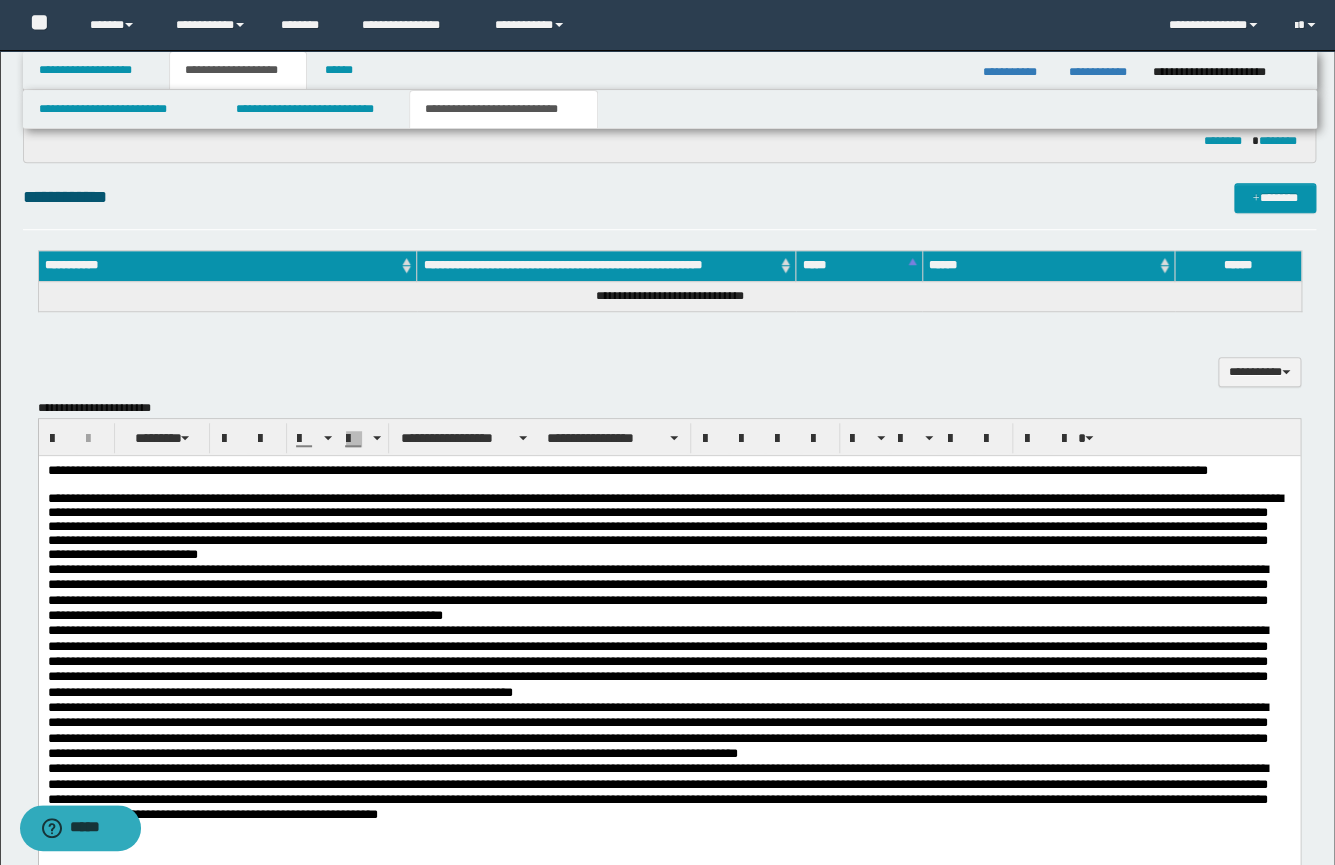 click on "**********" at bounding box center [668, 864] 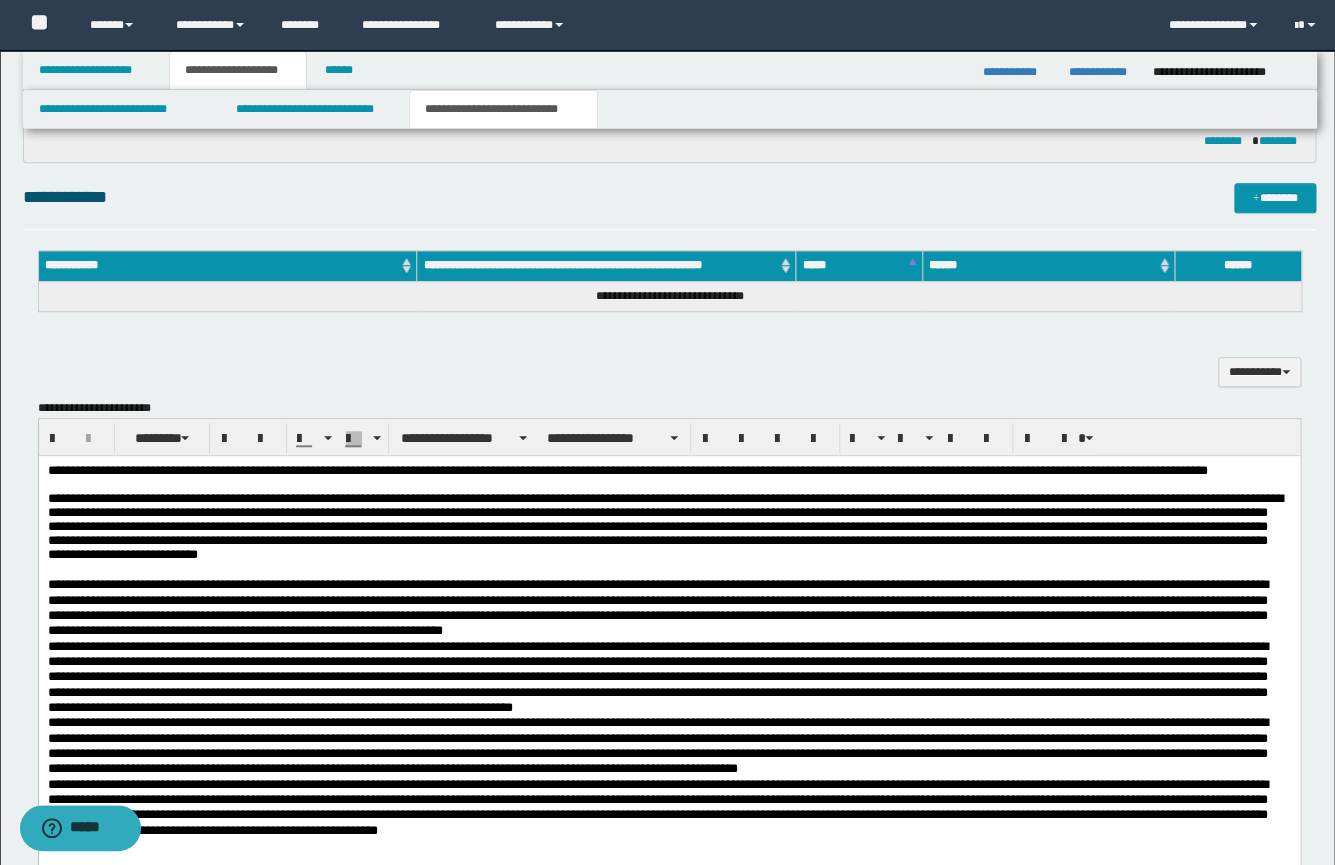 click on "**********" at bounding box center [668, 607] 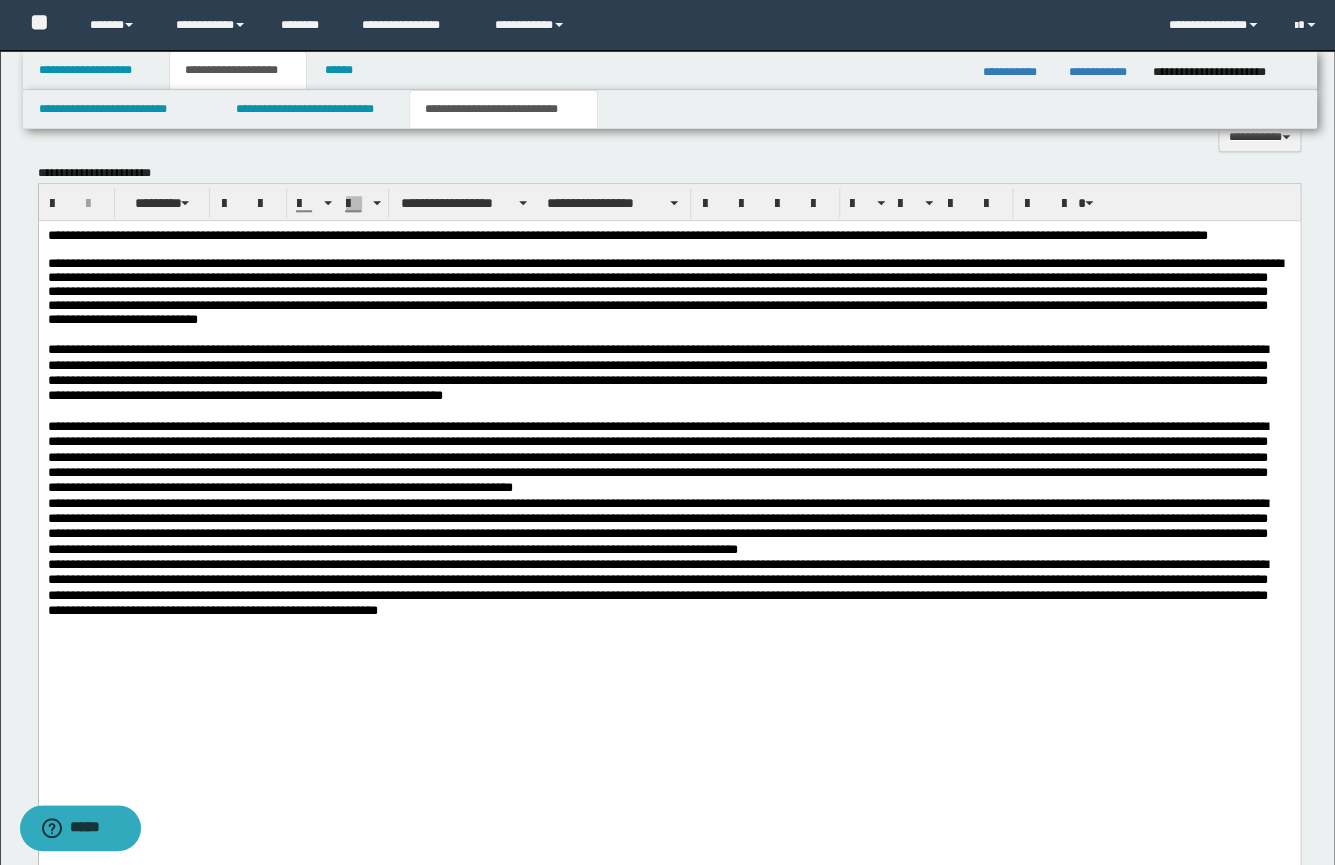 scroll, scrollTop: 666, scrollLeft: 0, axis: vertical 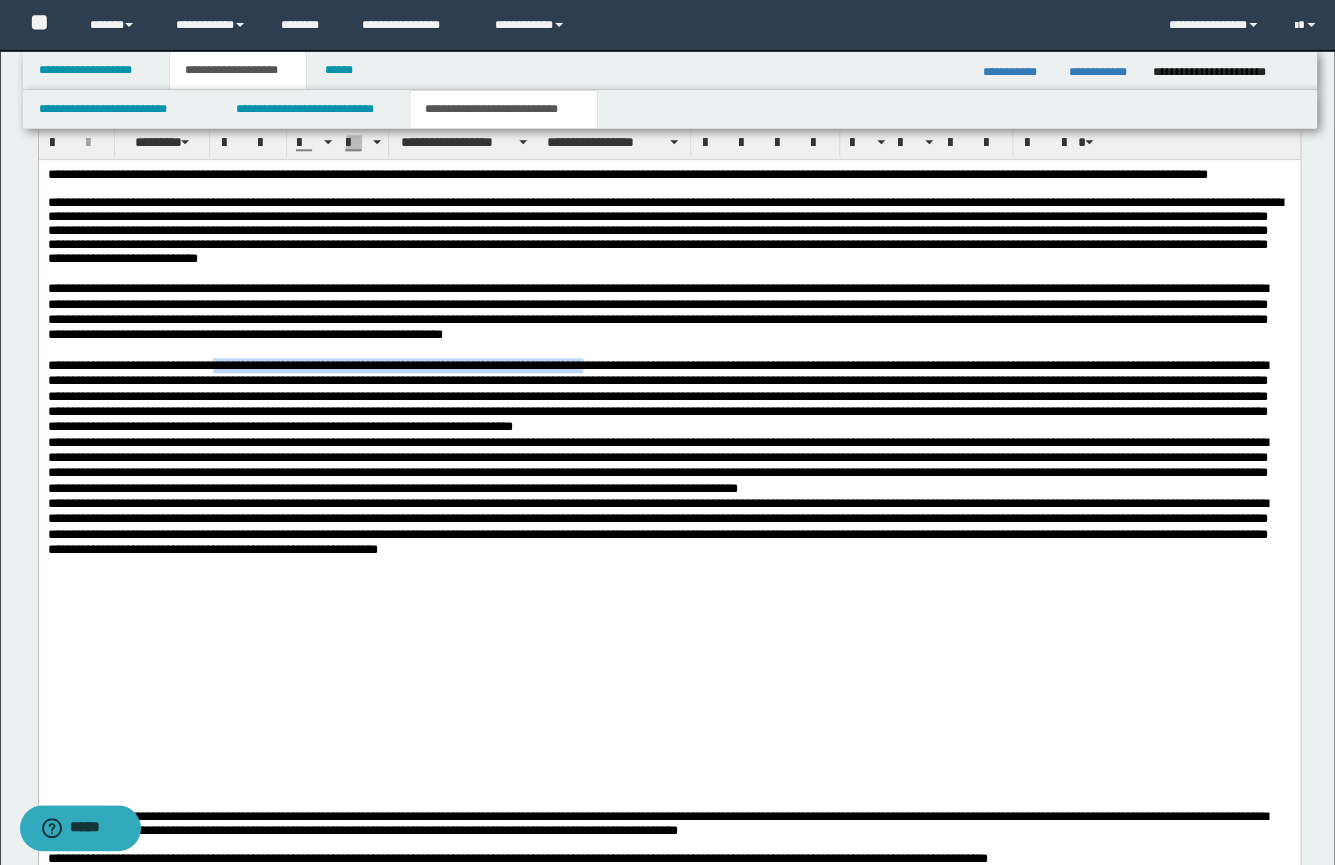 drag, startPoint x: 241, startPoint y: 398, endPoint x: 690, endPoint y: 399, distance: 449.0011 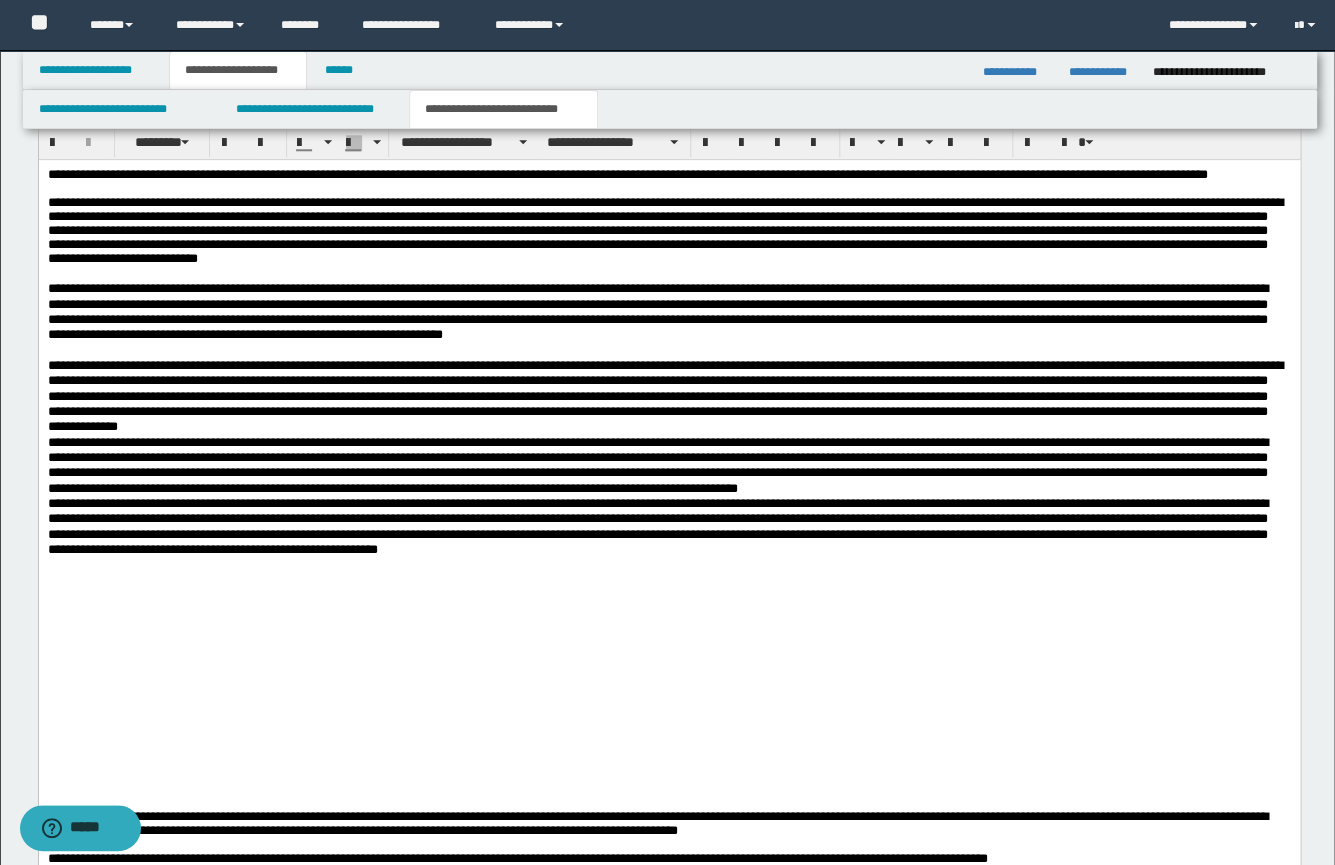 click on "**********" at bounding box center (668, 395) 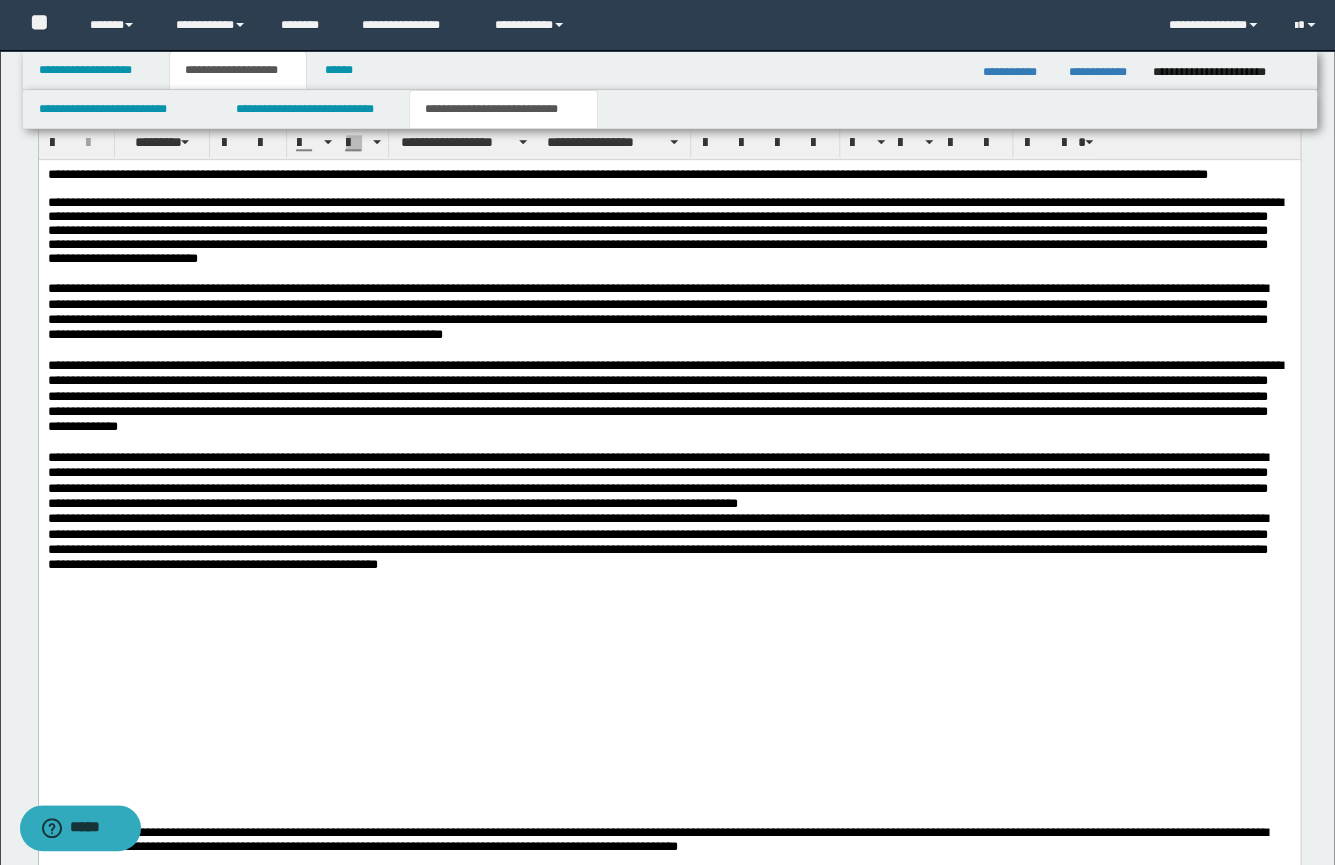 drag, startPoint x: 391, startPoint y: 552, endPoint x: 408, endPoint y: 548, distance: 17.464249 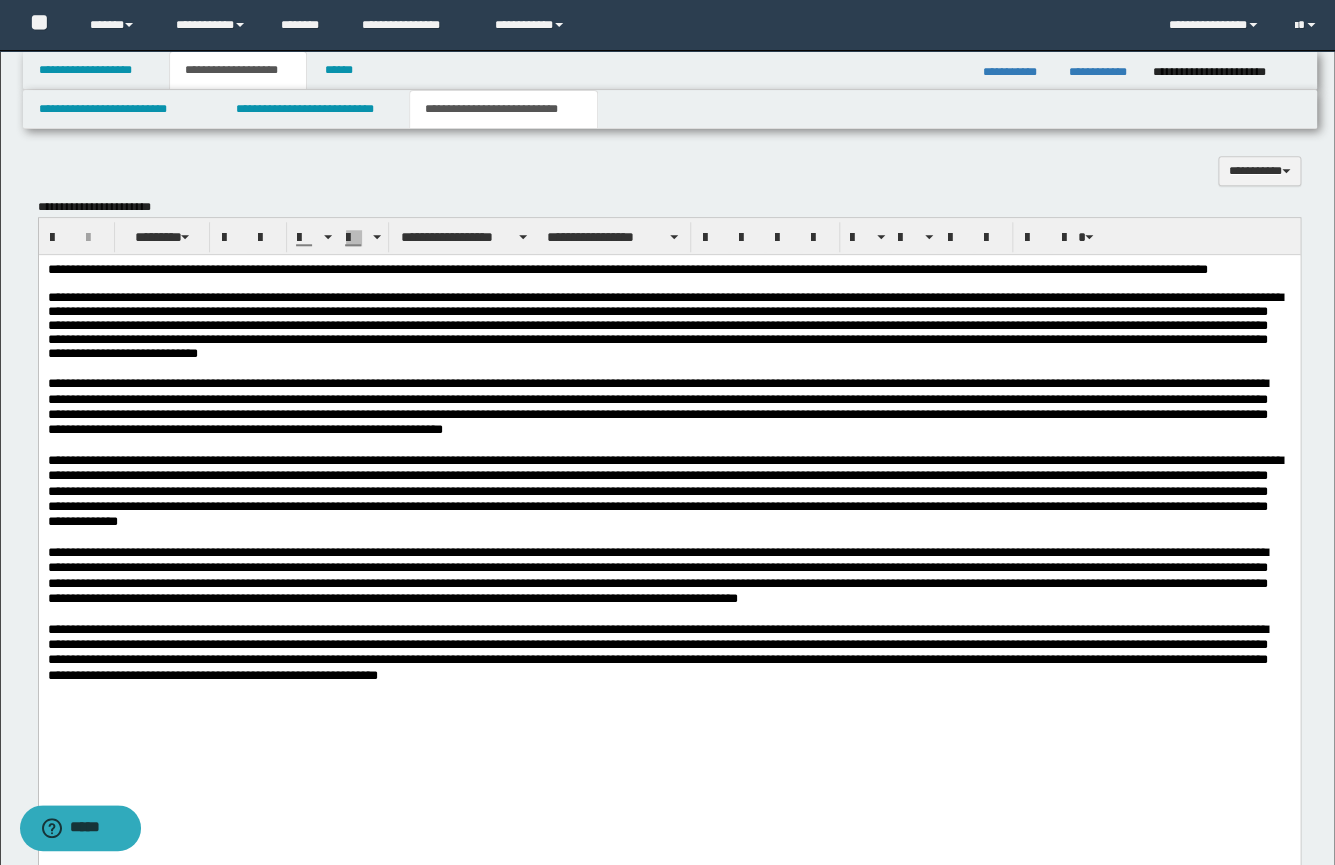 scroll, scrollTop: 559, scrollLeft: 0, axis: vertical 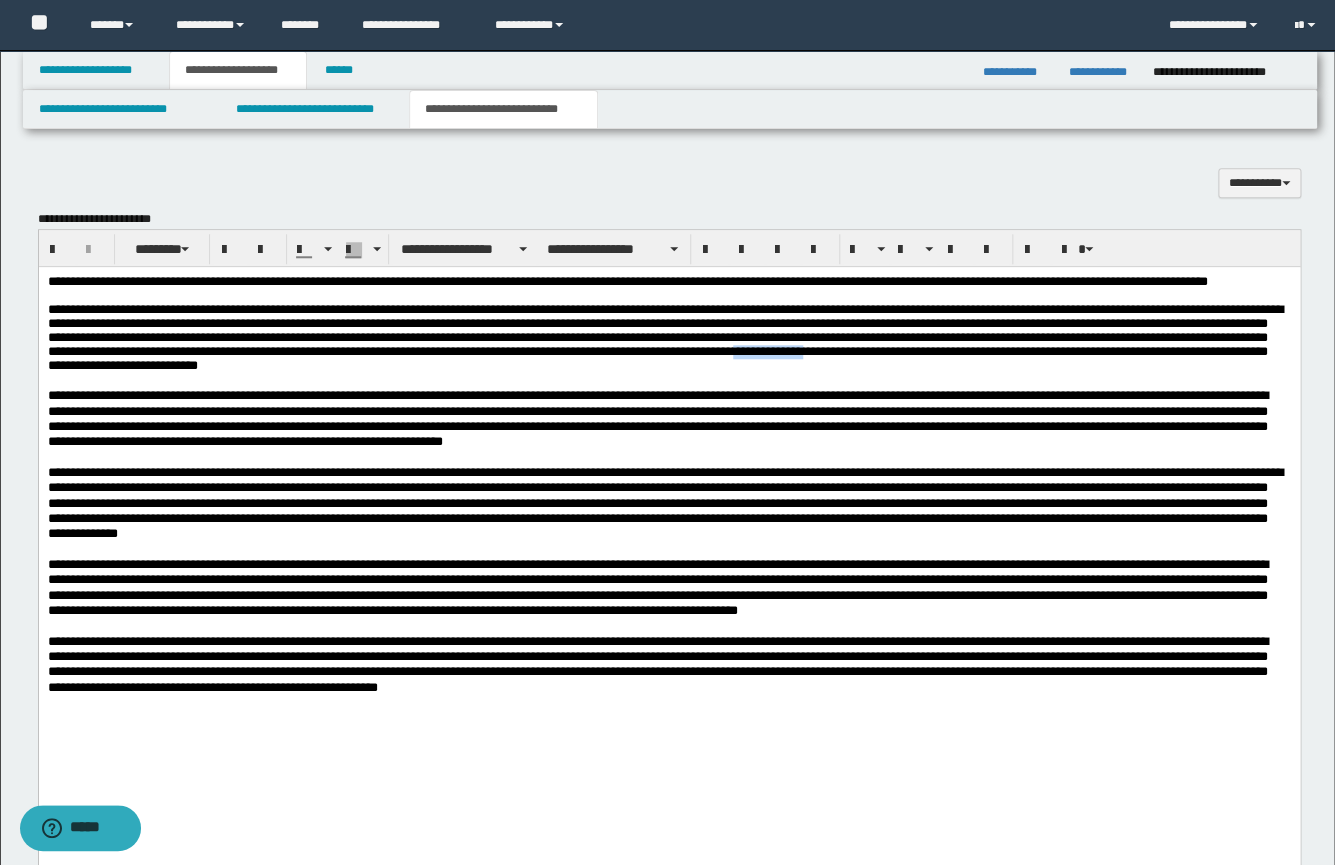 drag, startPoint x: 532, startPoint y: 385, endPoint x: 442, endPoint y: 384, distance: 90.005554 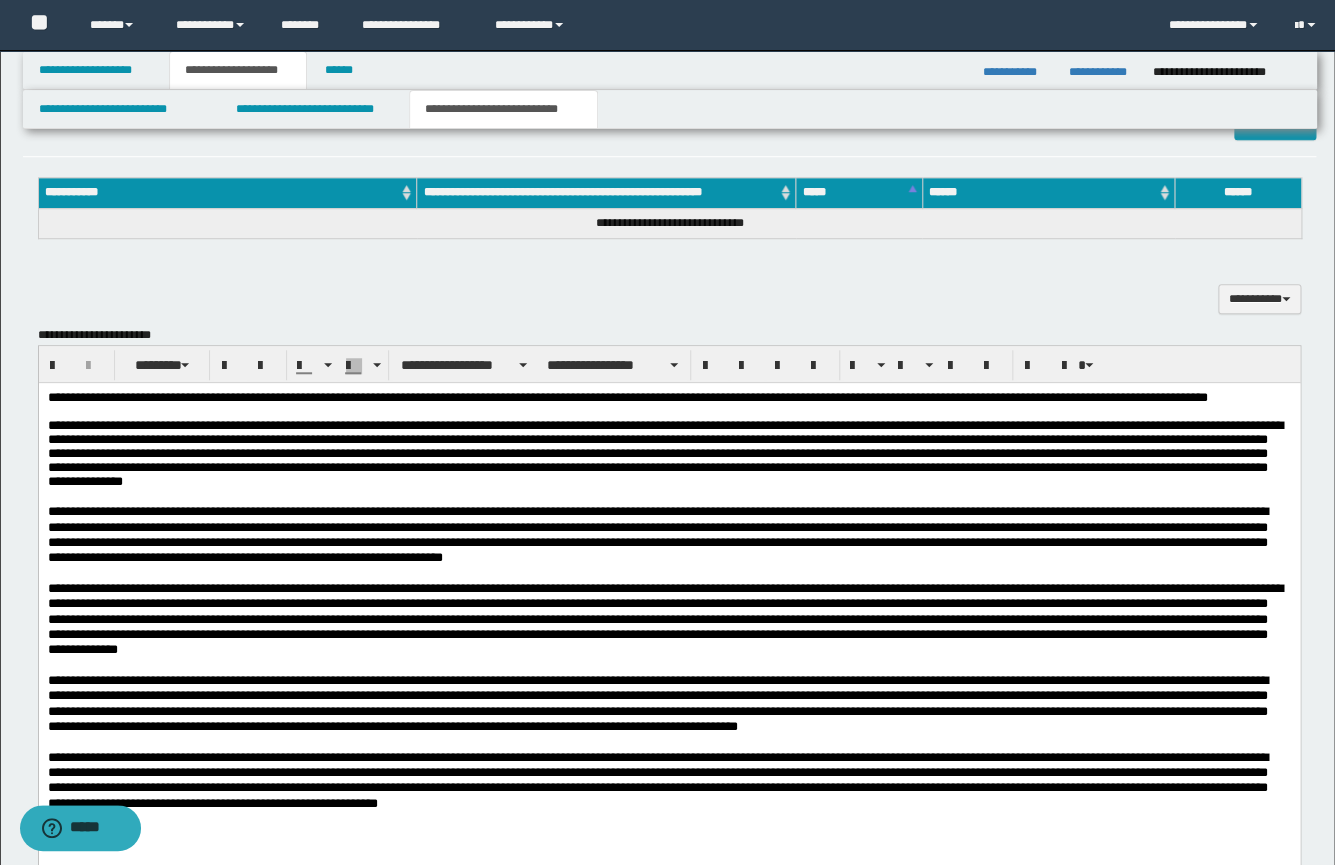 scroll, scrollTop: 414, scrollLeft: 0, axis: vertical 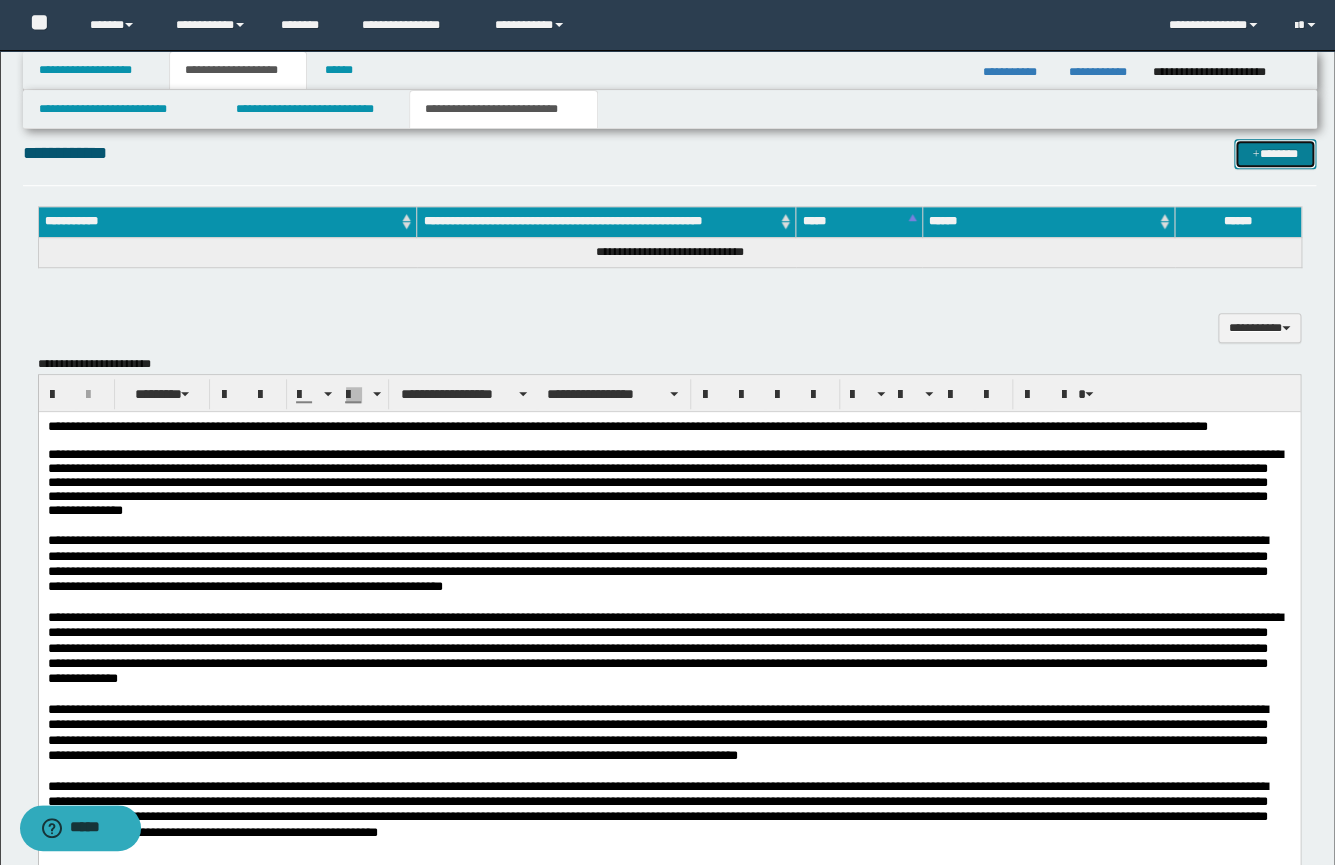 click on "*******" at bounding box center [1275, 154] 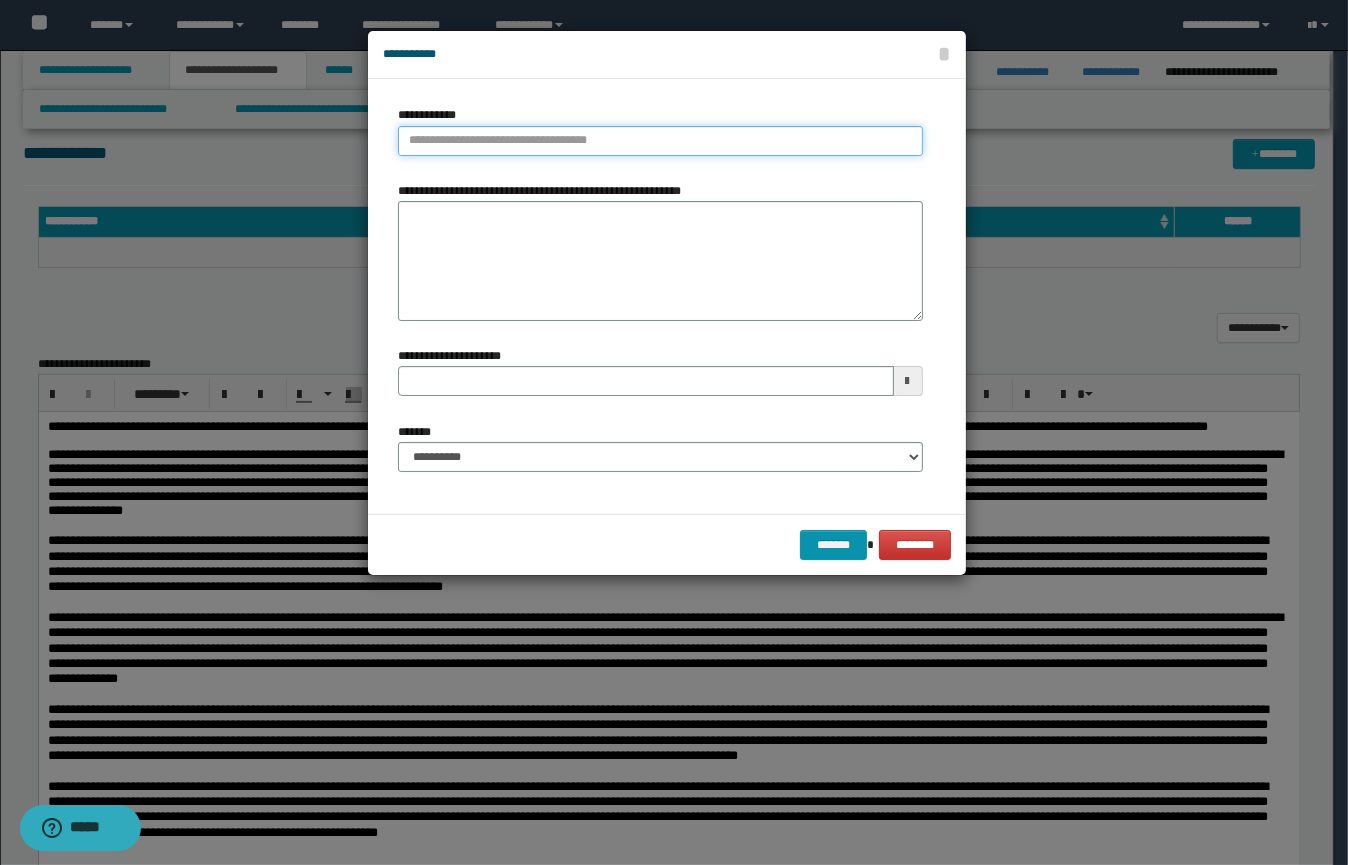 click on "**********" at bounding box center (660, 141) 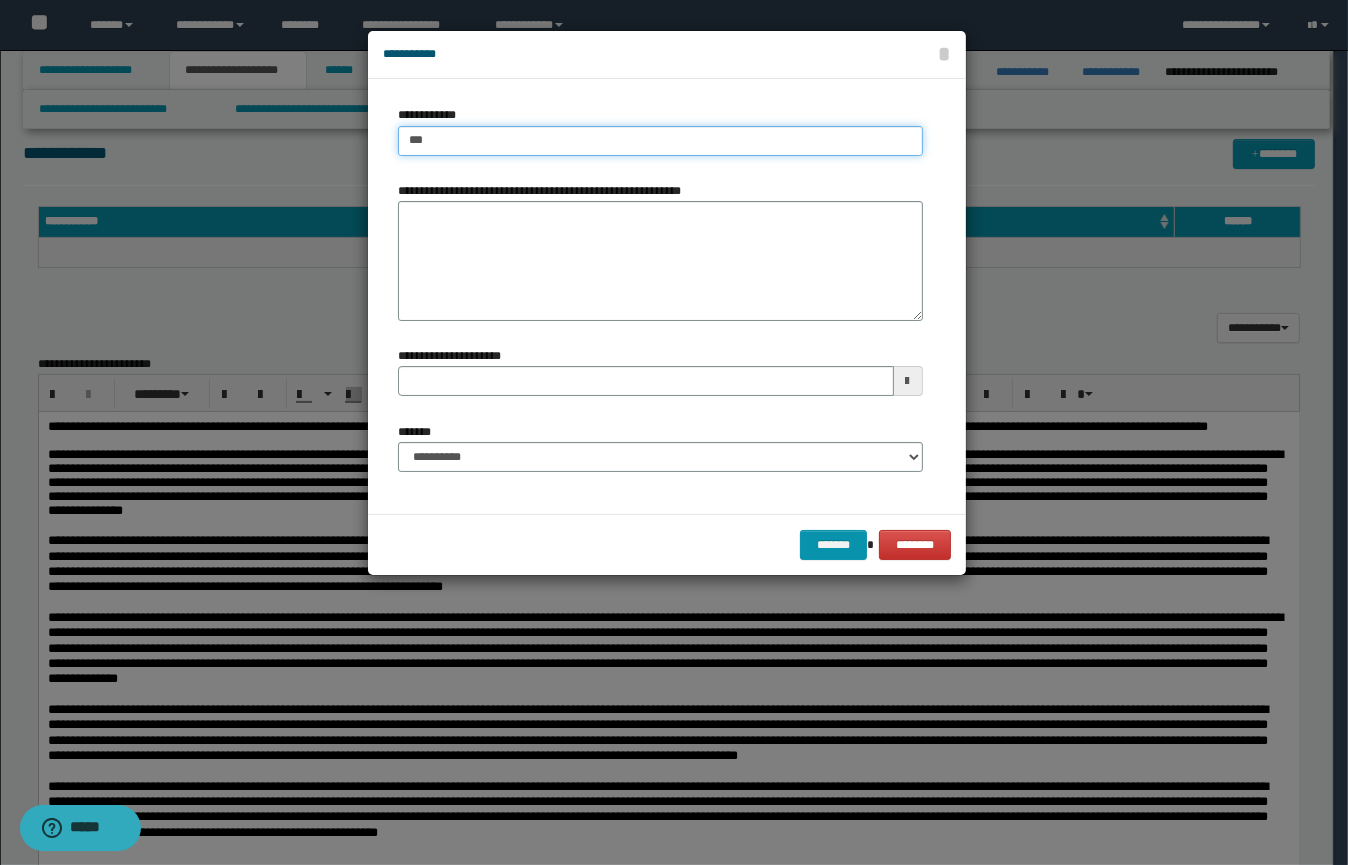 type on "****" 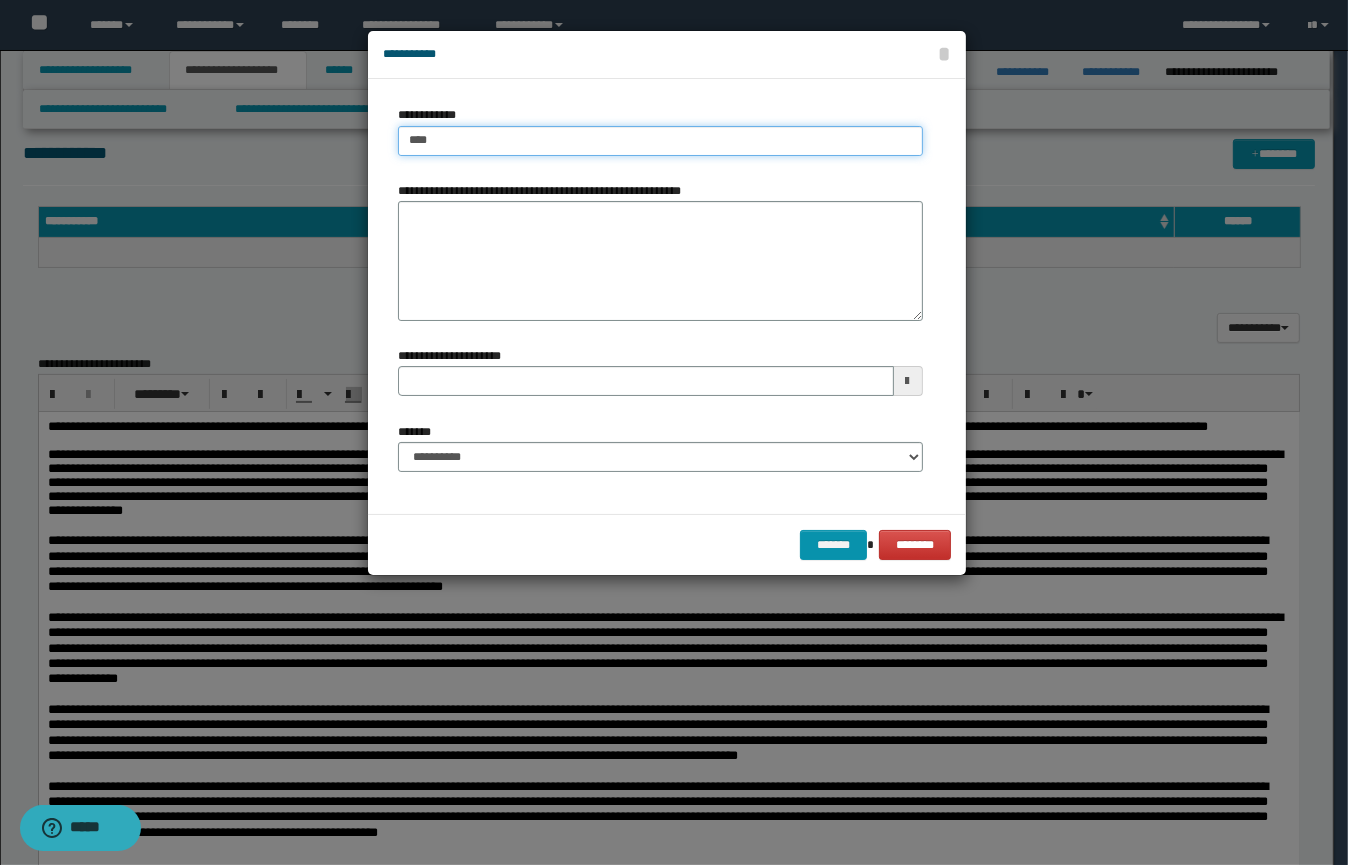 type on "****" 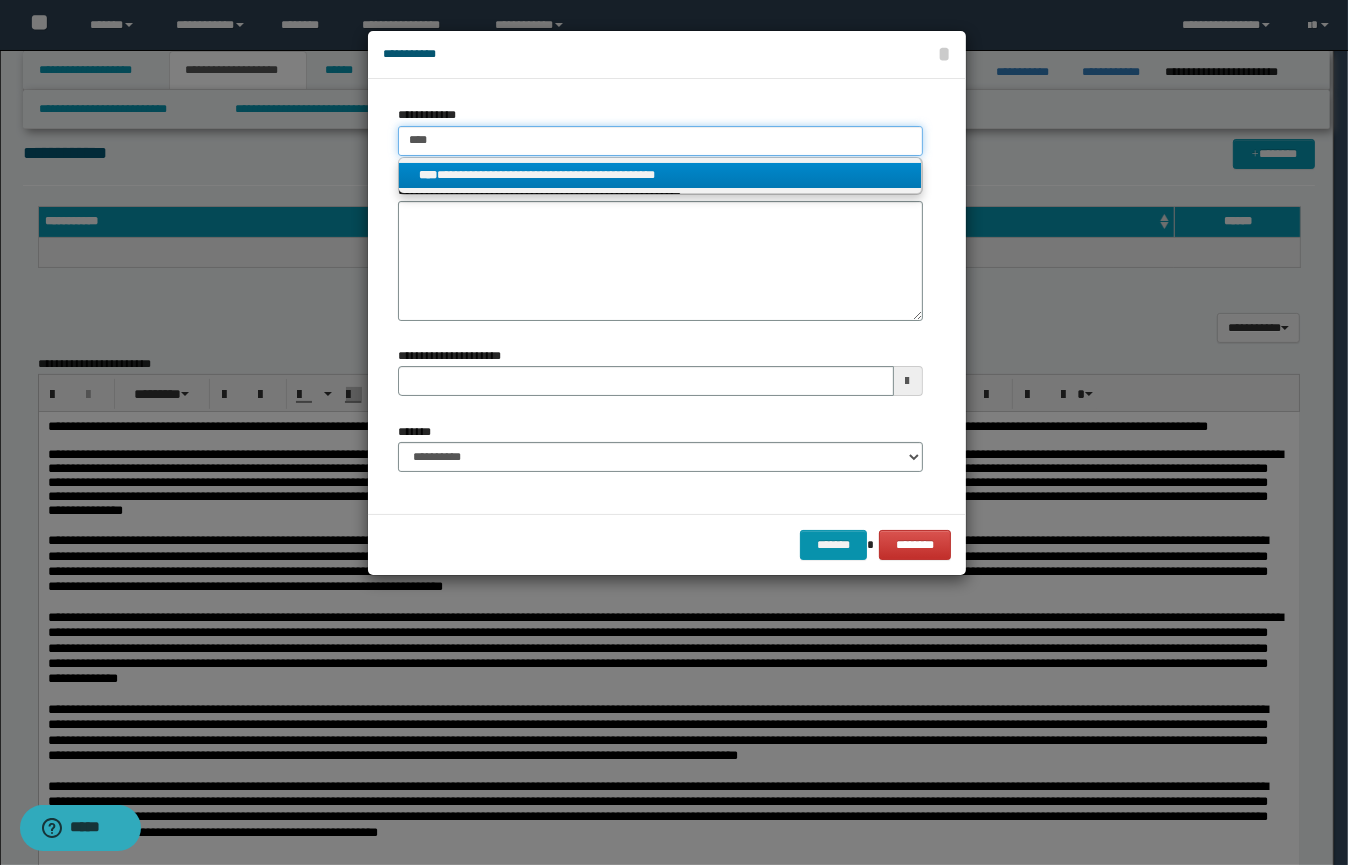 type on "****" 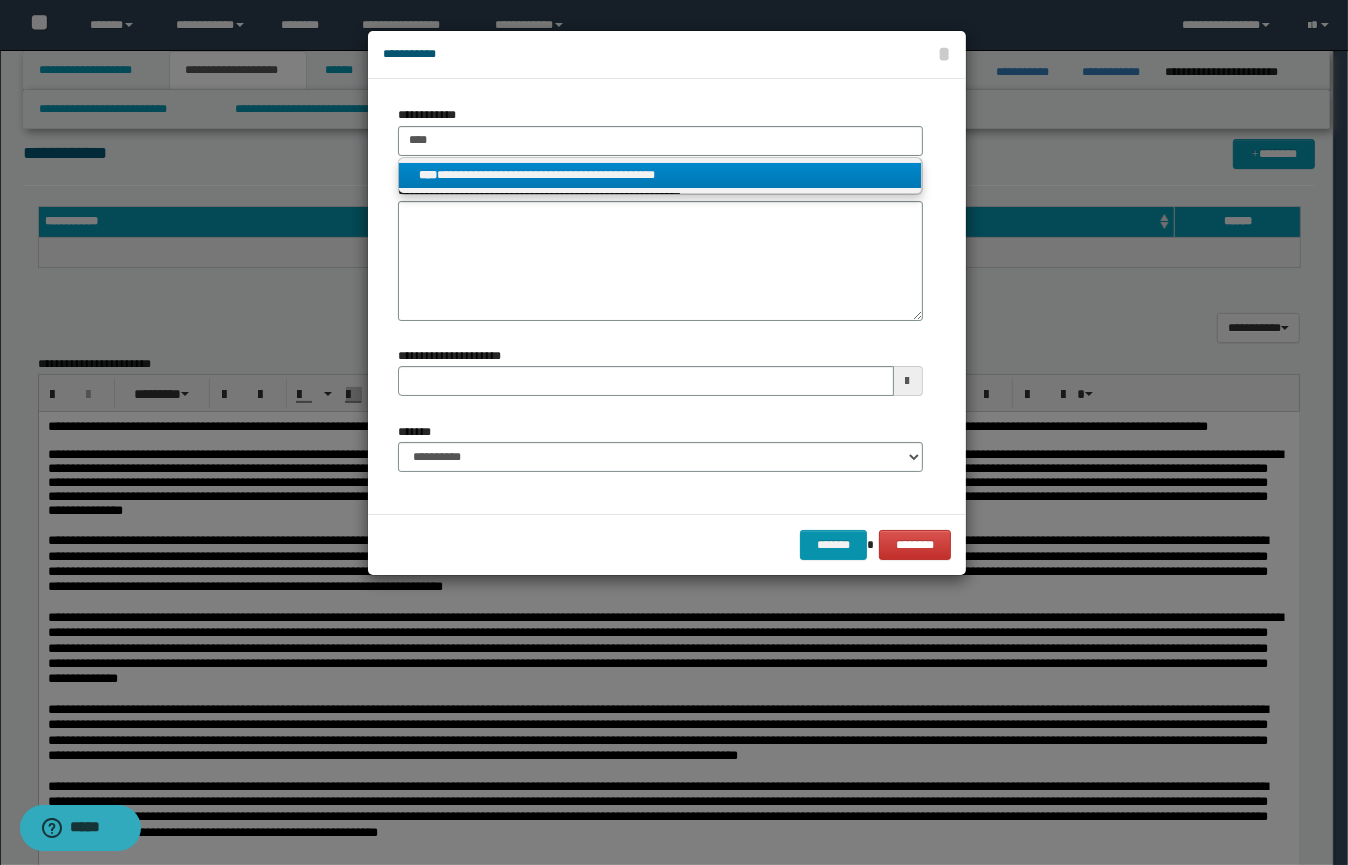 click on "**********" at bounding box center [660, 175] 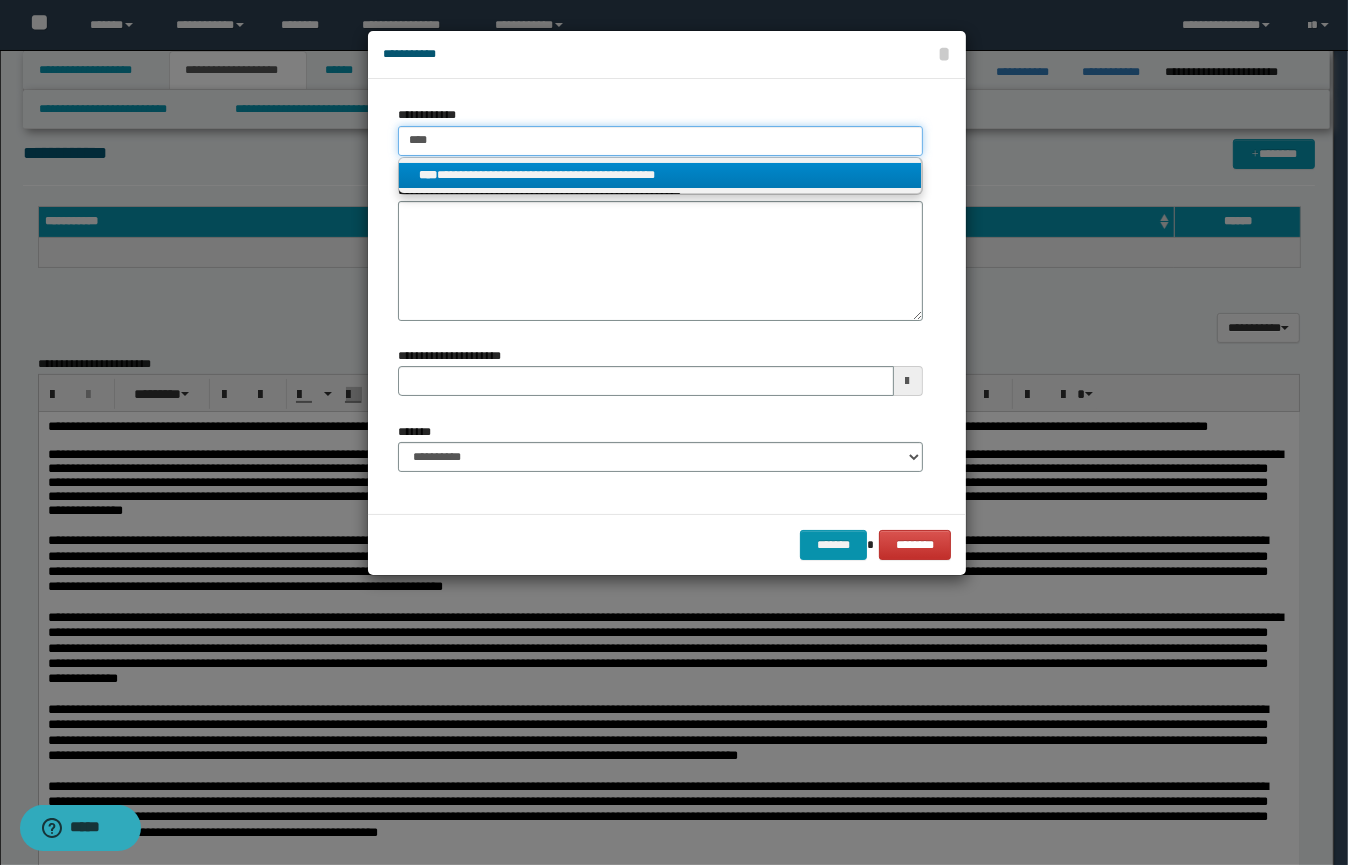 type 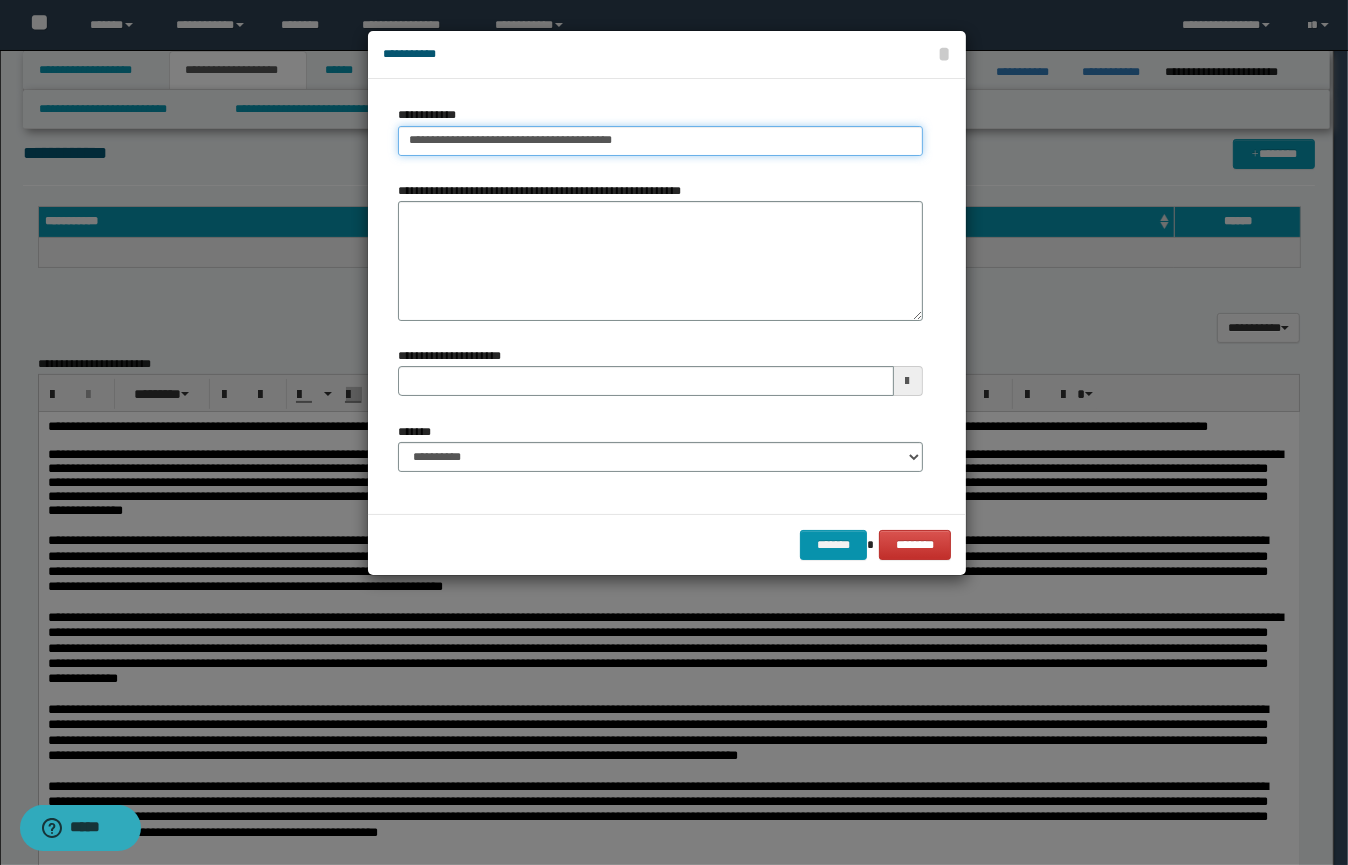 drag, startPoint x: 679, startPoint y: 142, endPoint x: 250, endPoint y: 122, distance: 429.46594 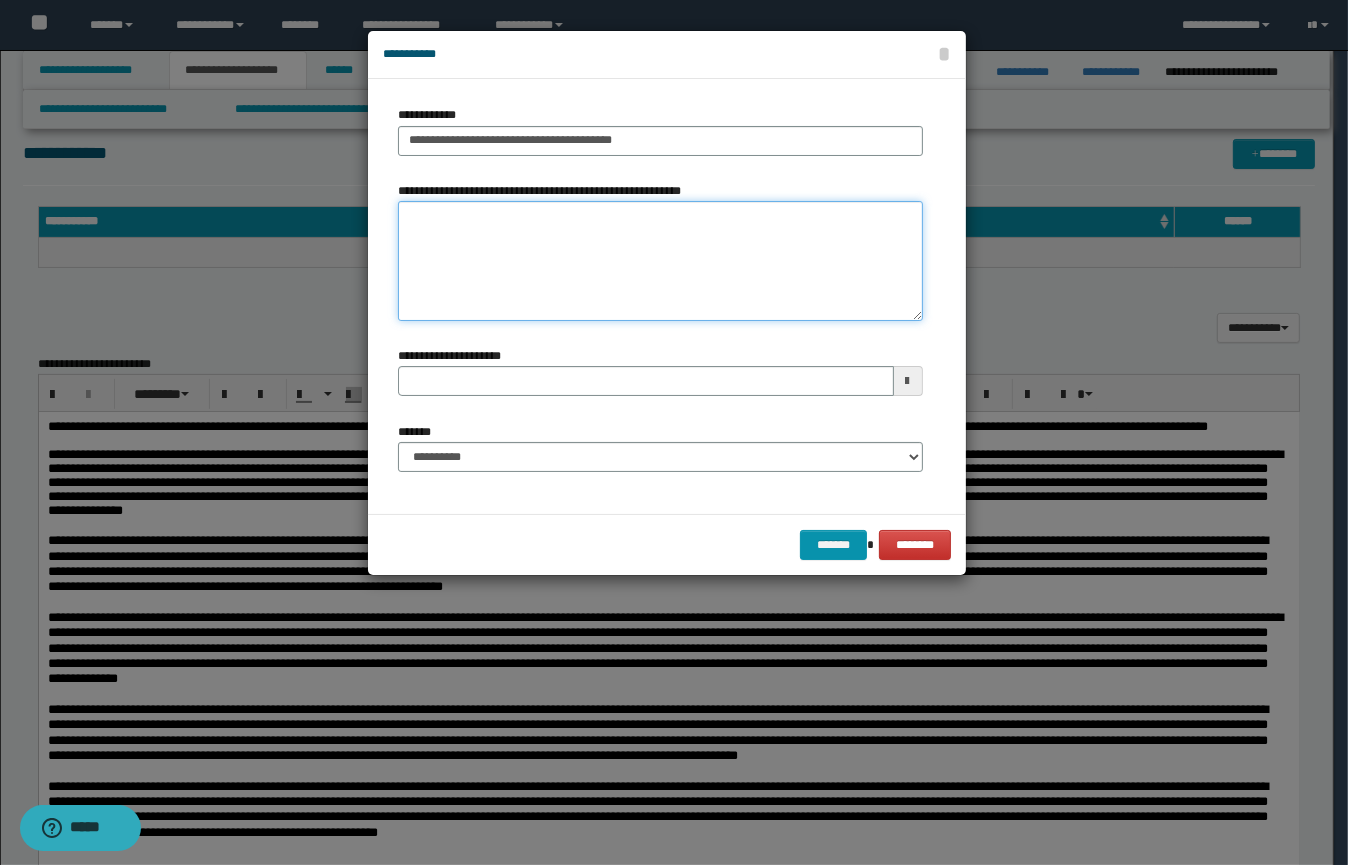 click on "**********" at bounding box center (660, 261) 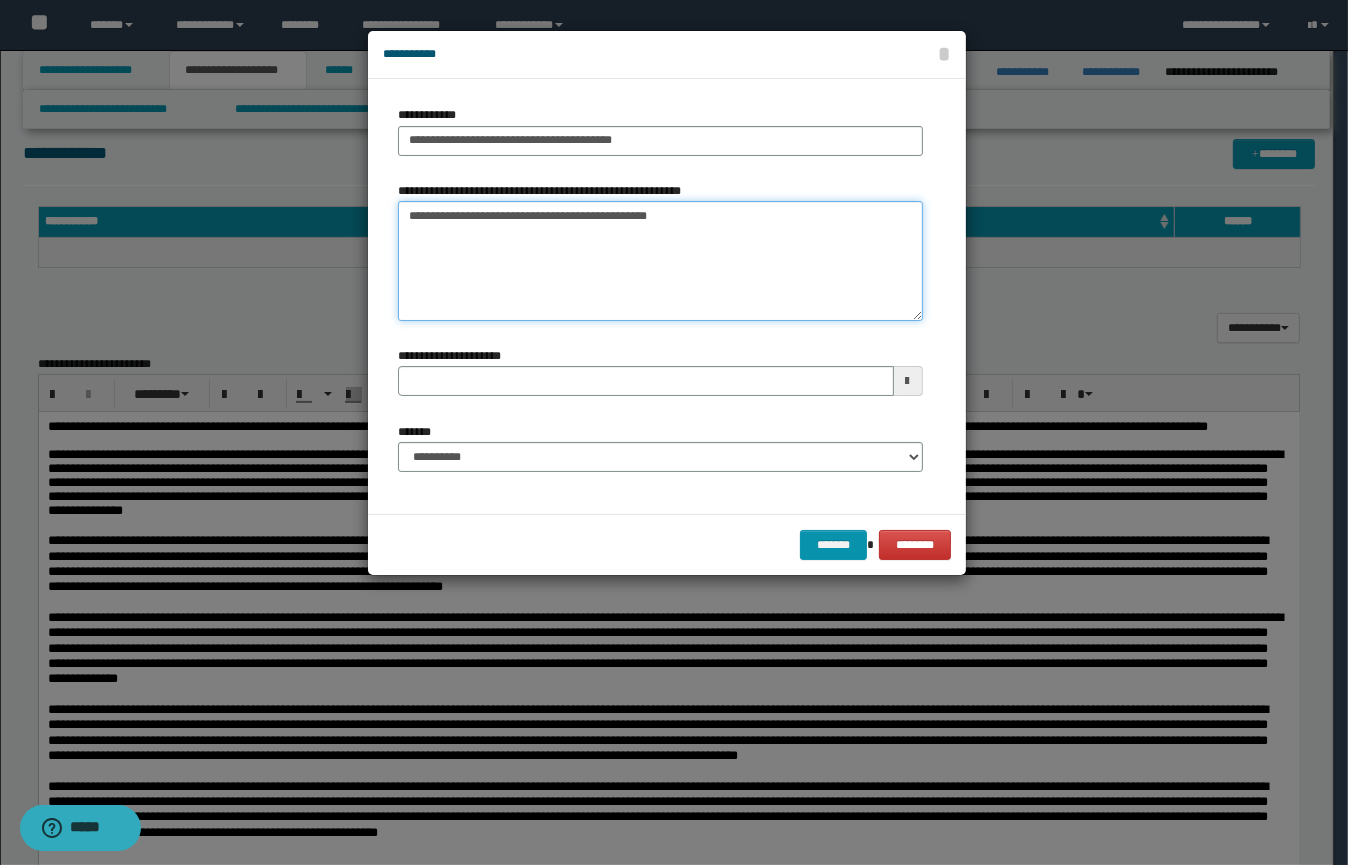 type on "**********" 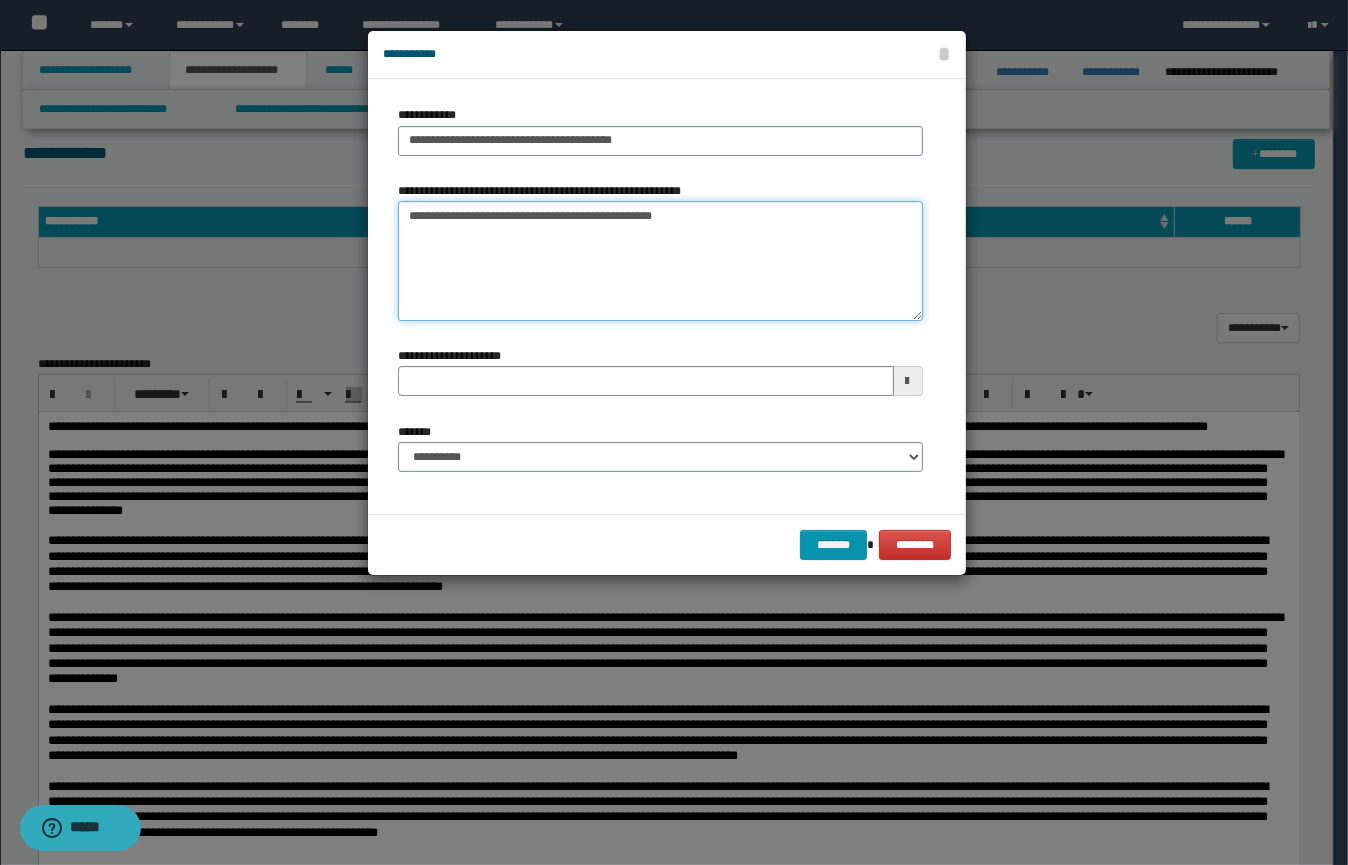 type 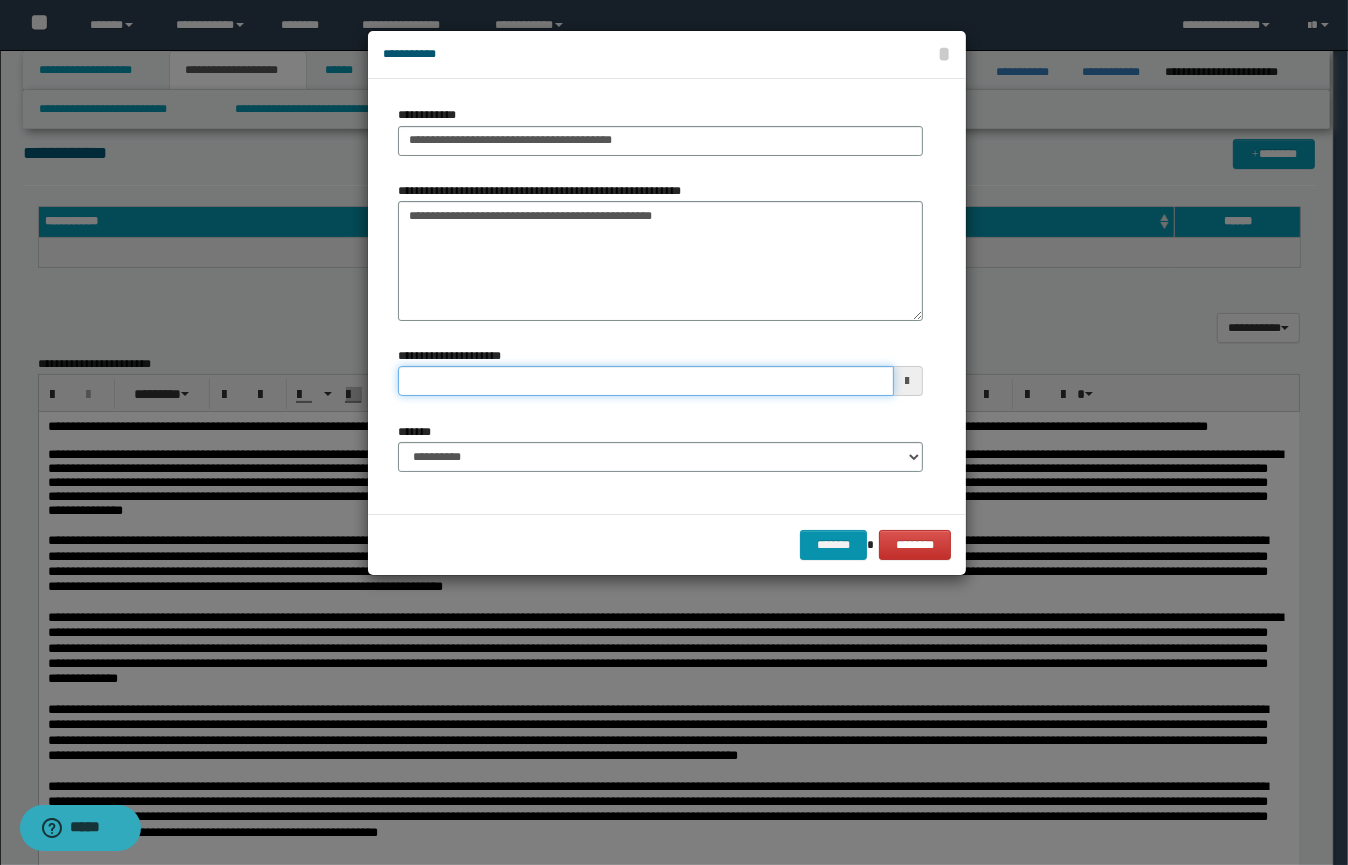 click on "**********" at bounding box center [646, 381] 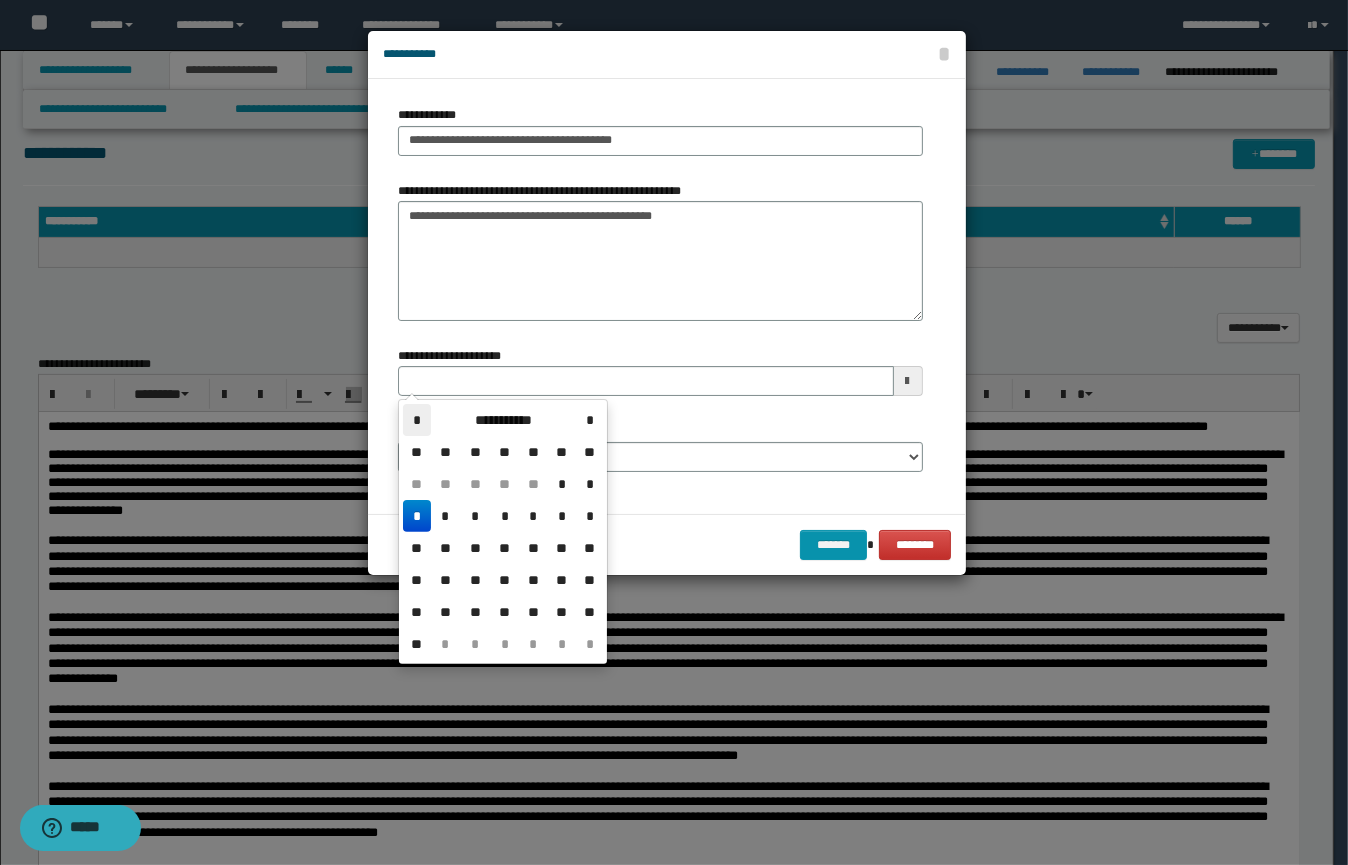 click on "*" at bounding box center [417, 420] 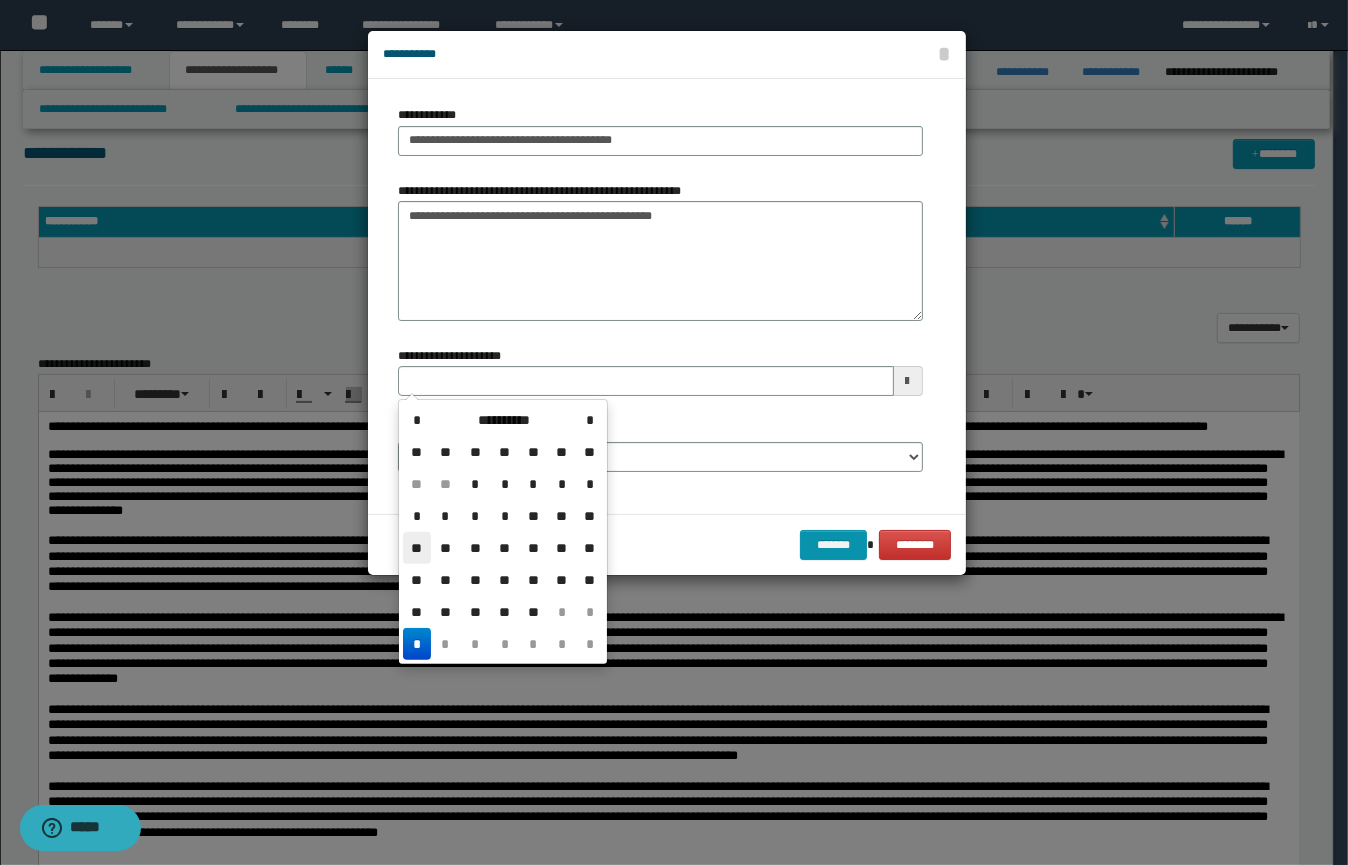 click on "**" at bounding box center (417, 548) 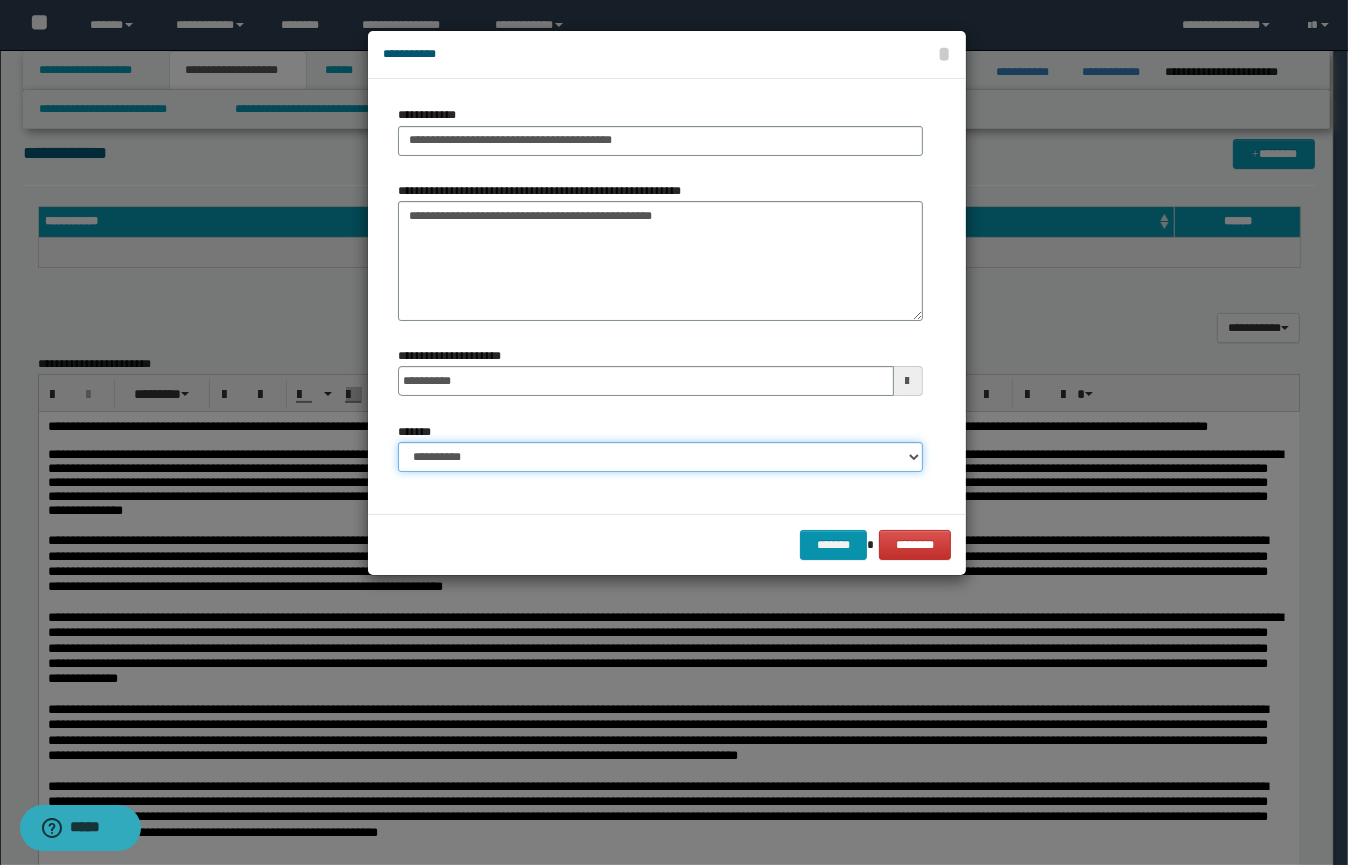 click on "**********" at bounding box center [660, 457] 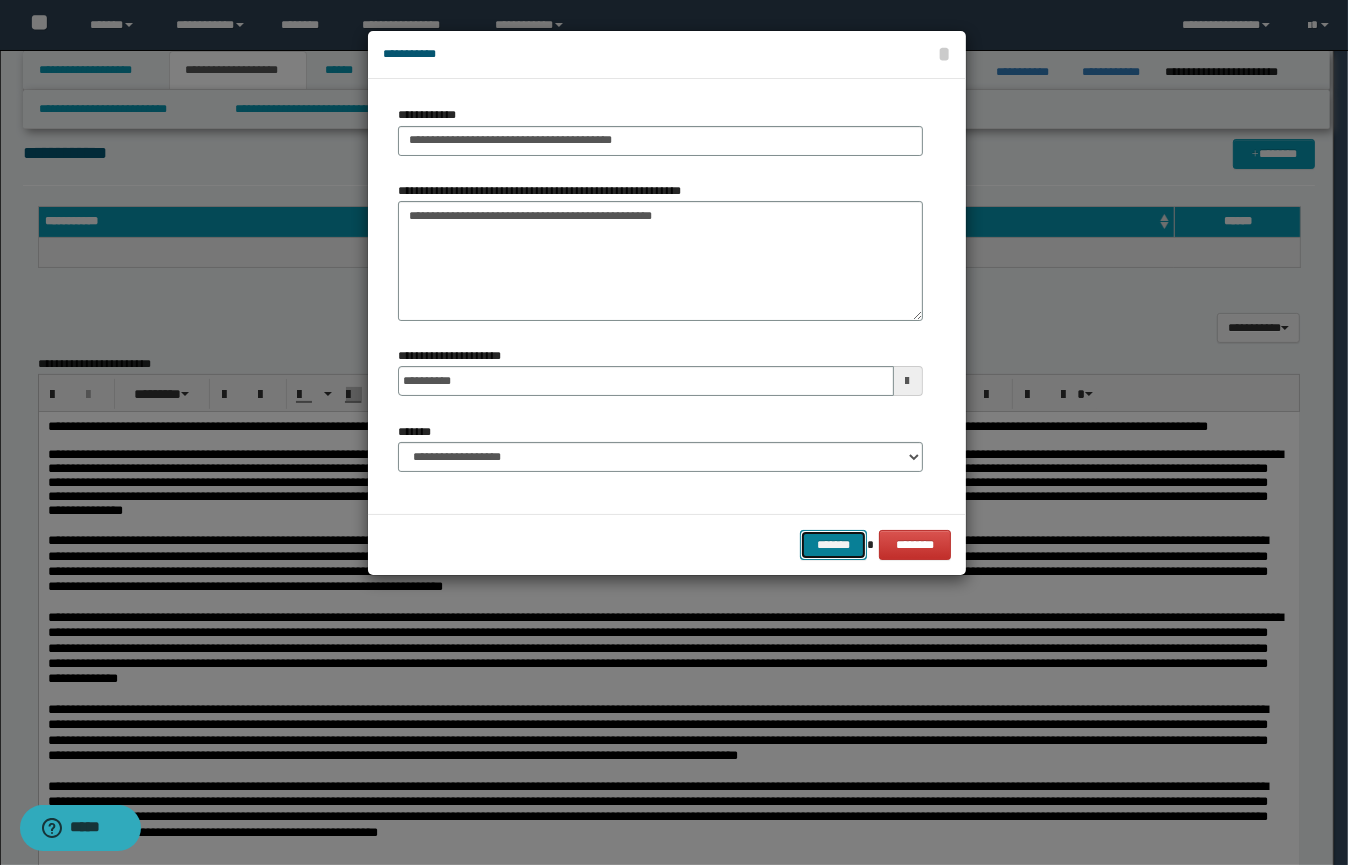 click on "*******" at bounding box center (833, 545) 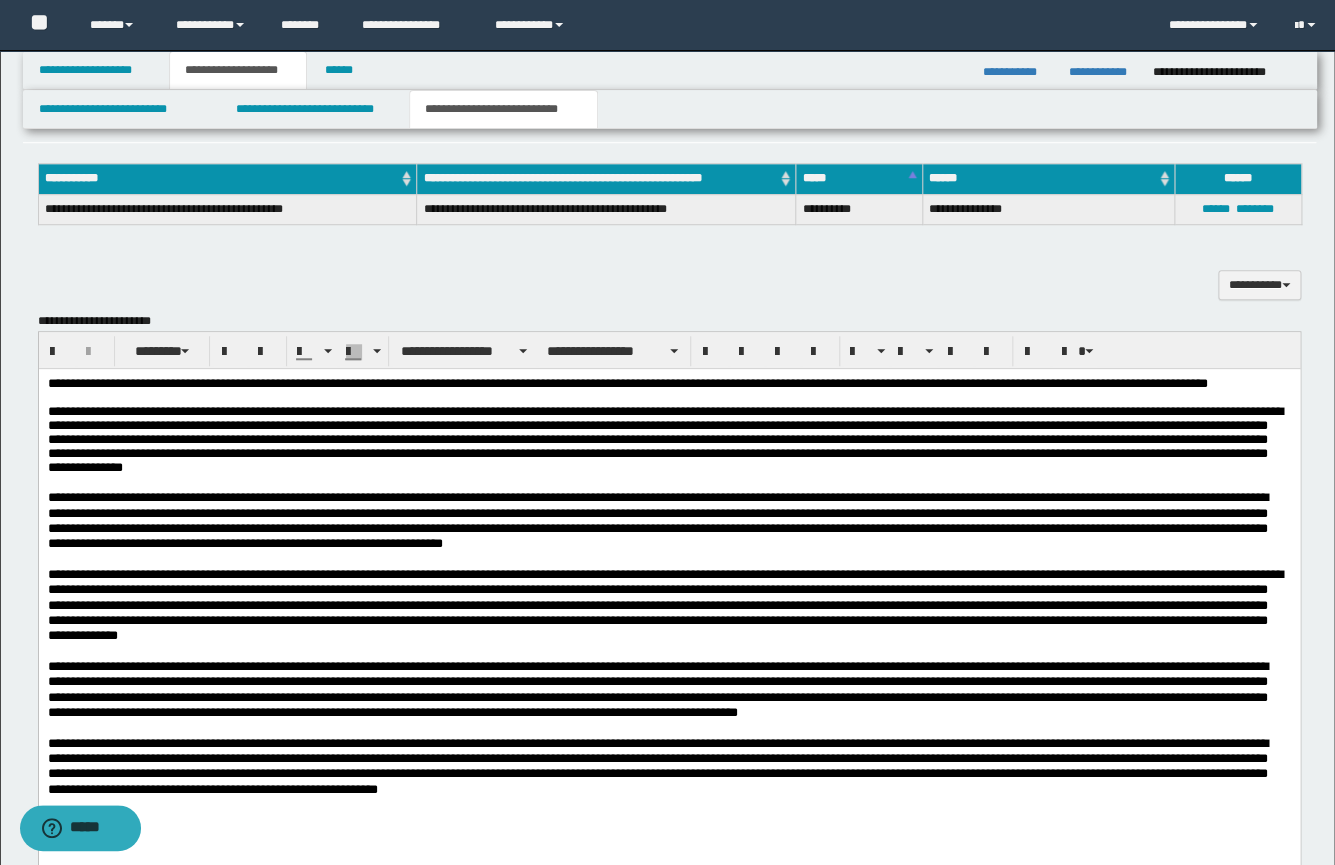 scroll, scrollTop: 460, scrollLeft: 0, axis: vertical 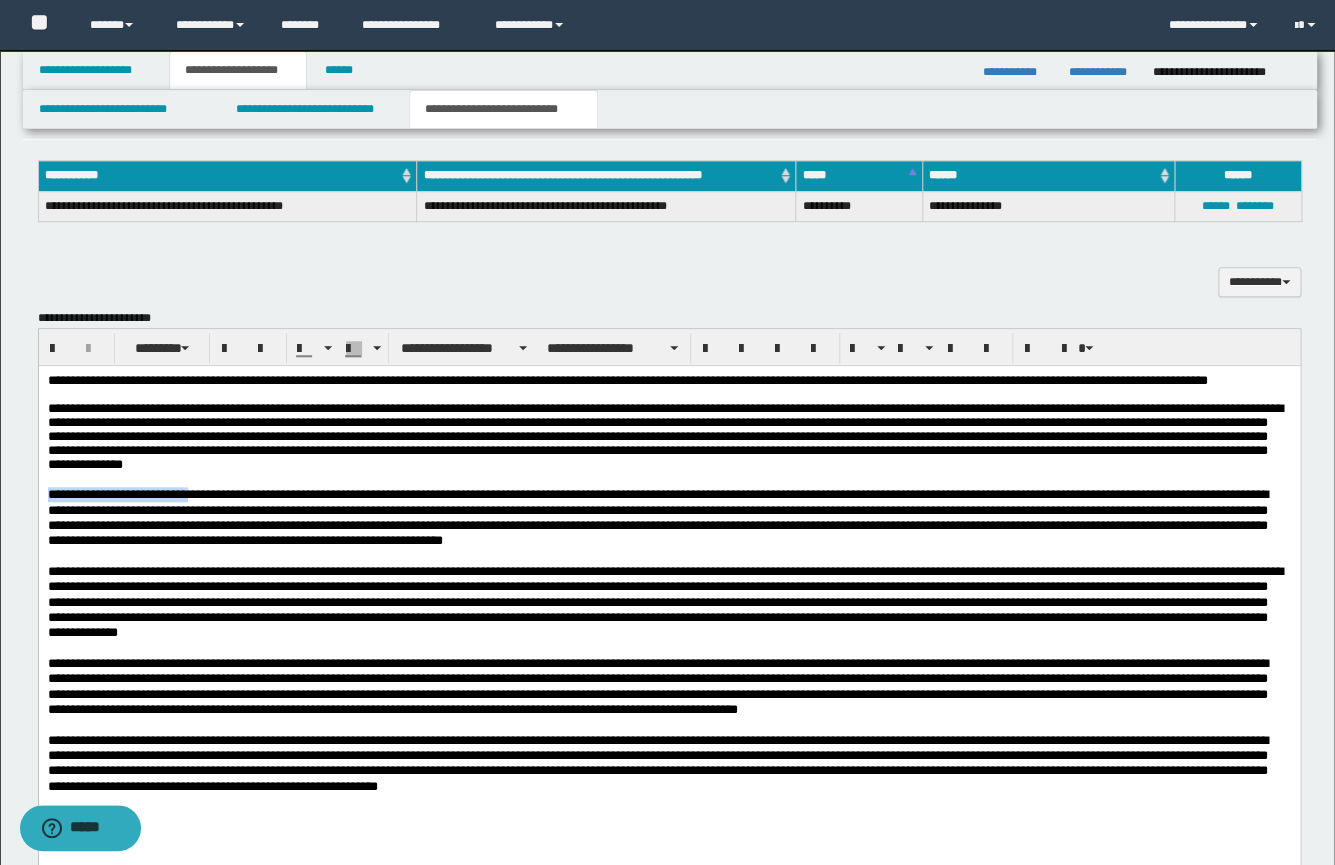 drag, startPoint x: 221, startPoint y: 514, endPoint x: 72, endPoint y: 898, distance: 411.8944 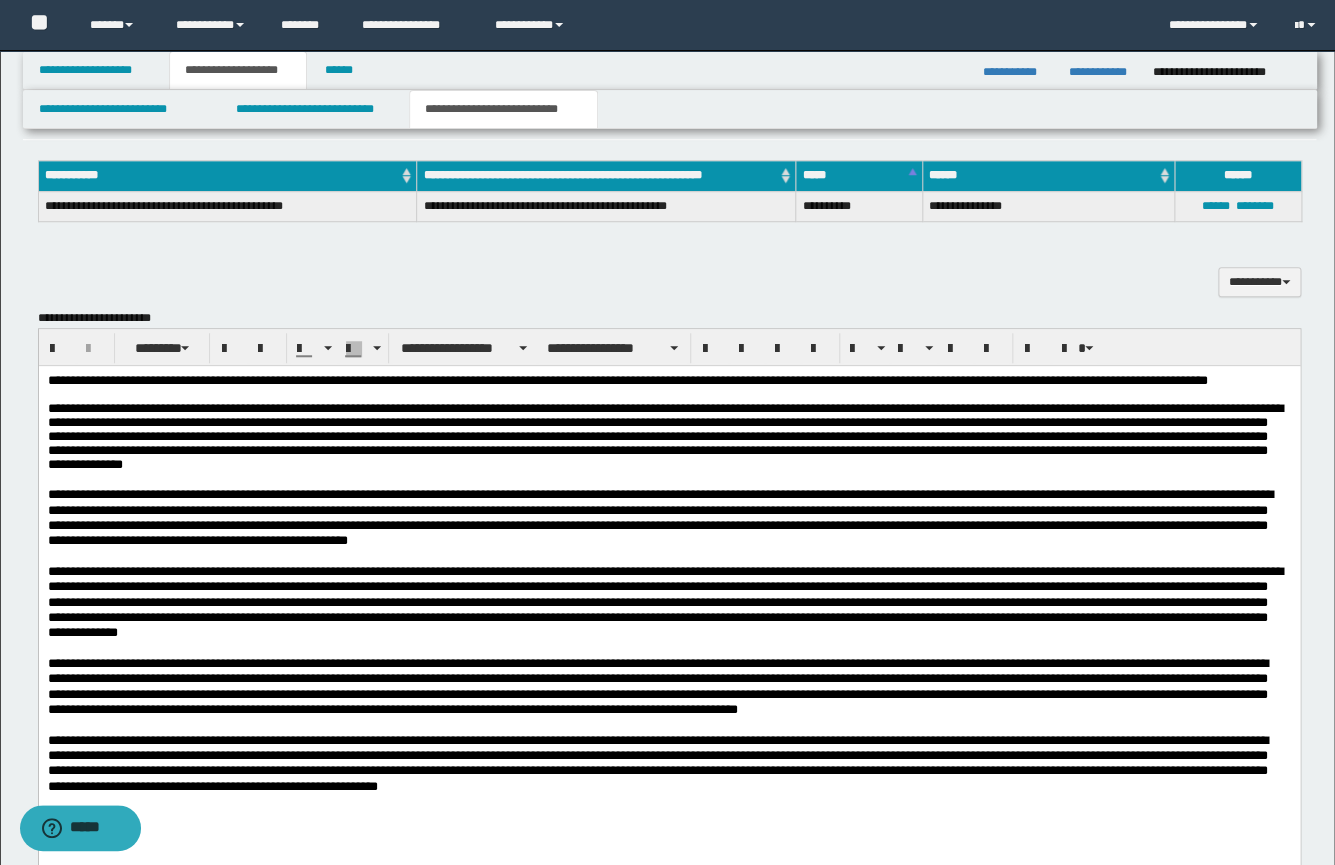 click on "**********" at bounding box center [659, 517] 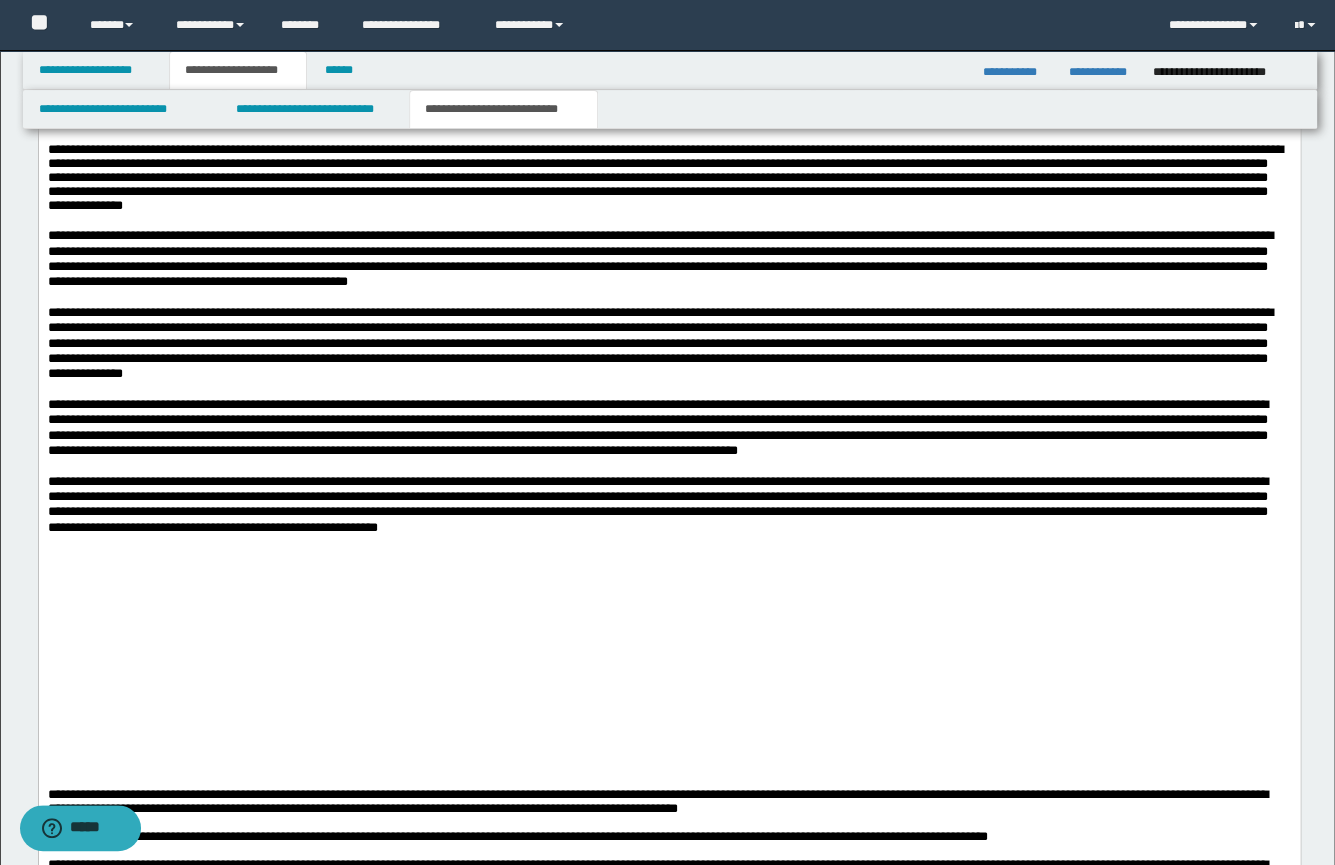 scroll, scrollTop: 740, scrollLeft: 0, axis: vertical 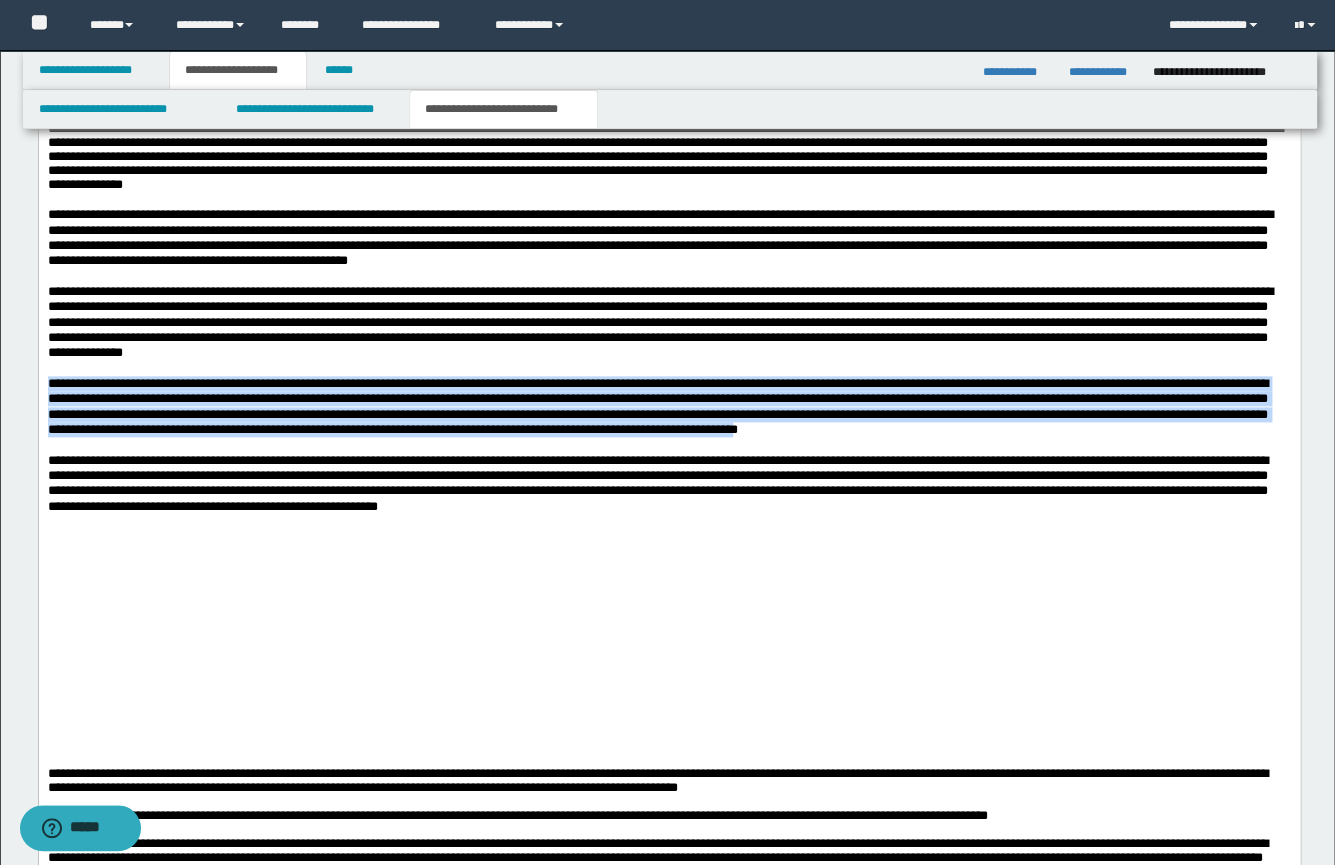 drag, startPoint x: 387, startPoint y: 464, endPoint x: 74, endPoint y: 502, distance: 315.29828 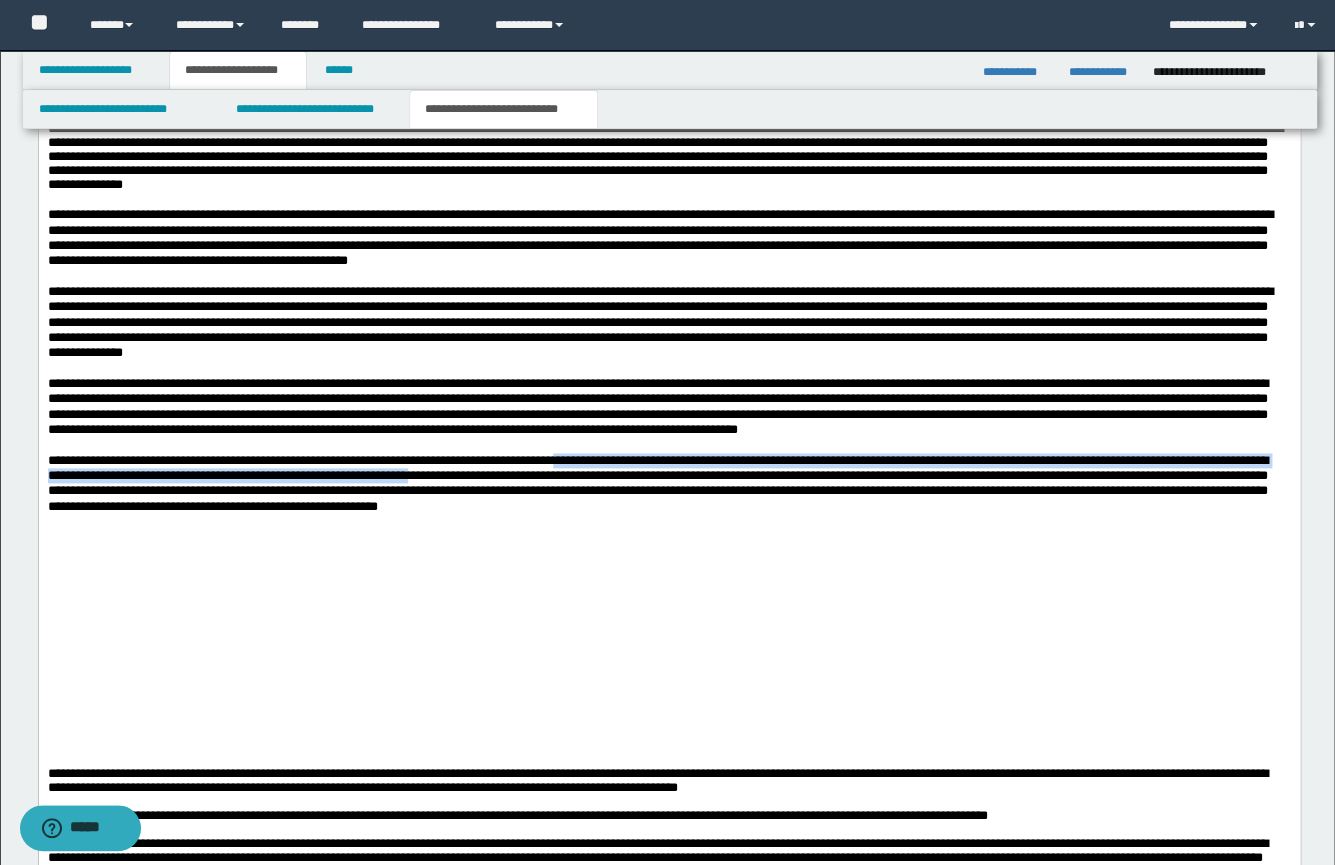 drag, startPoint x: 667, startPoint y: 488, endPoint x: 712, endPoint y: 512, distance: 51 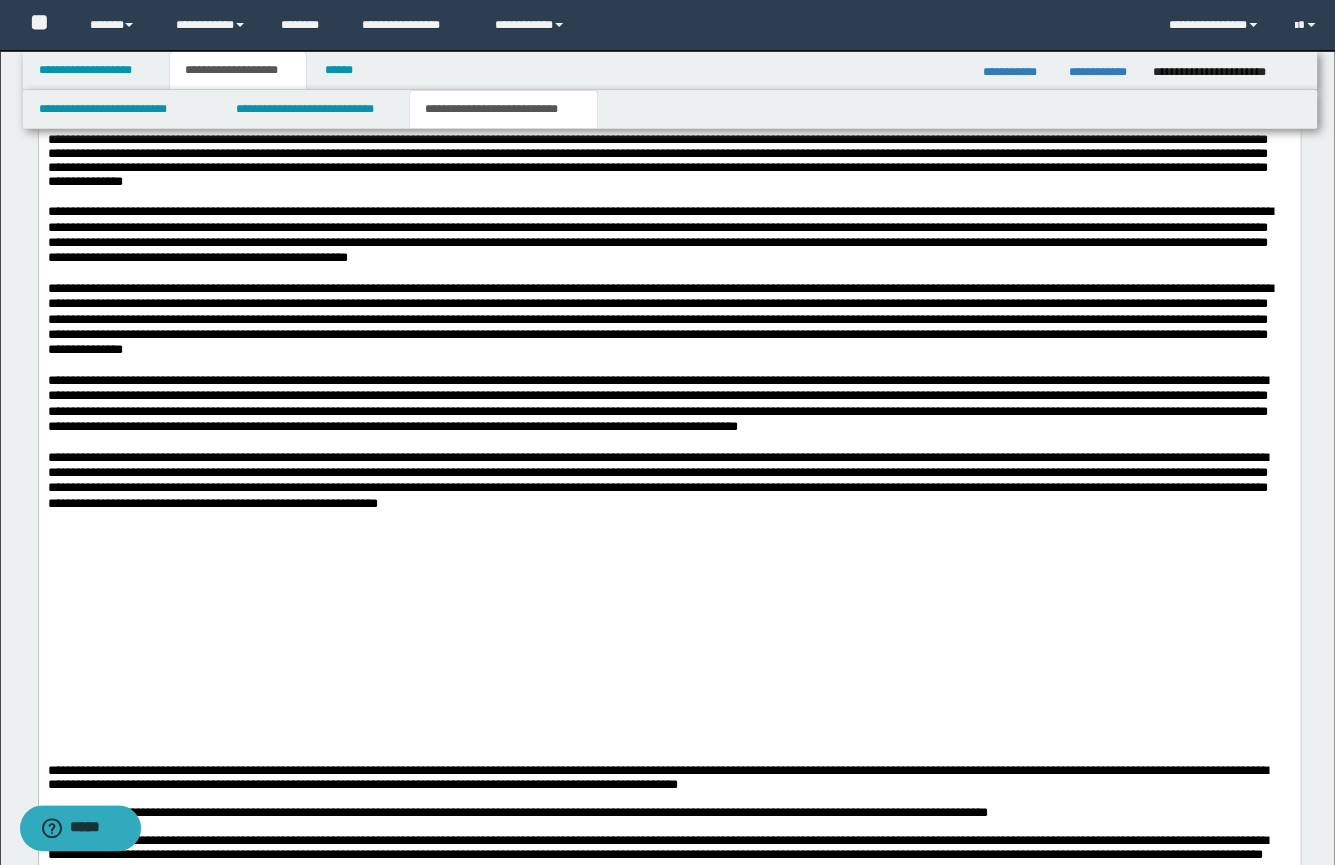click on "**********" at bounding box center [668, 776] 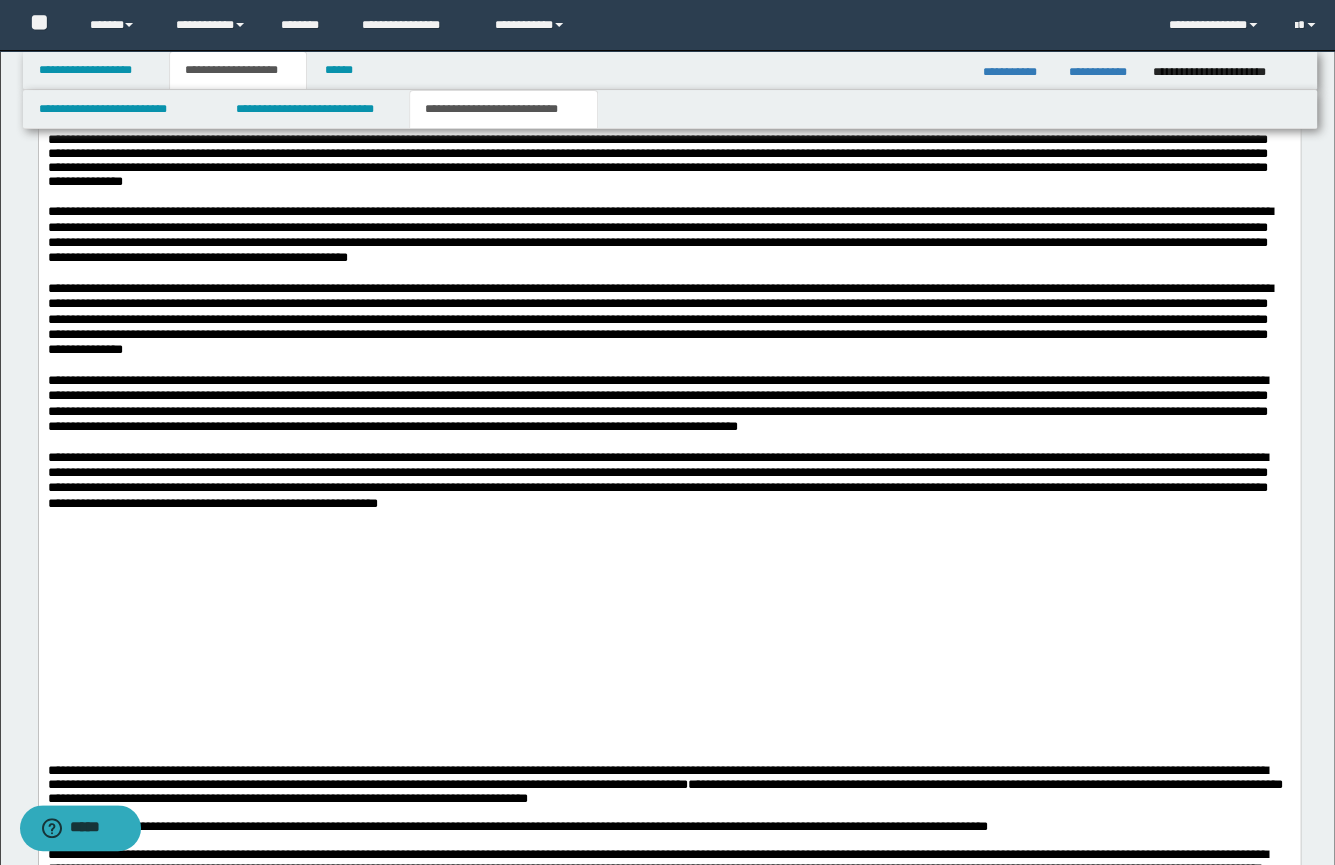click on "**********" at bounding box center (664, 782) 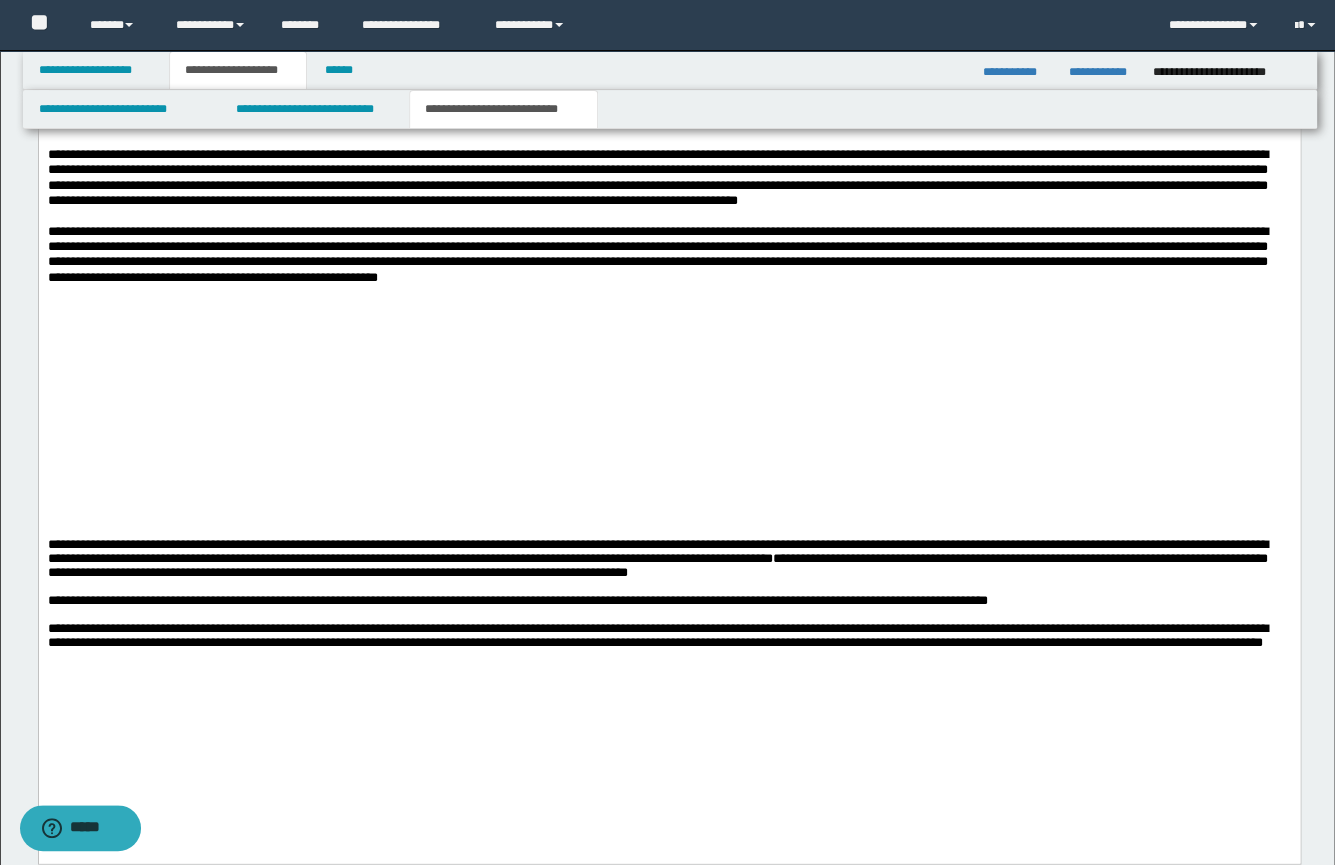 scroll, scrollTop: 1026, scrollLeft: 0, axis: vertical 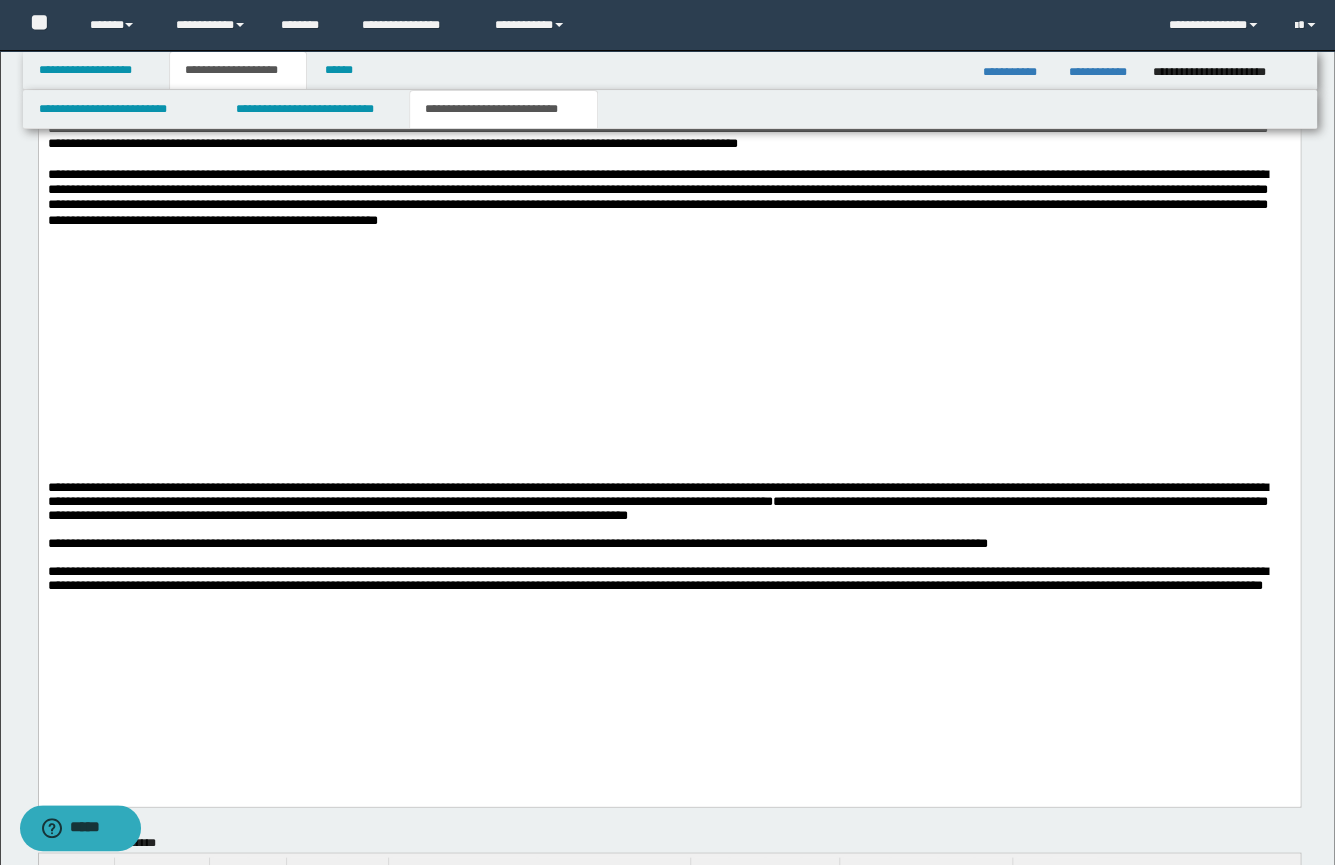 drag, startPoint x: 1086, startPoint y: 546, endPoint x: 1162, endPoint y: 547, distance: 76.00658 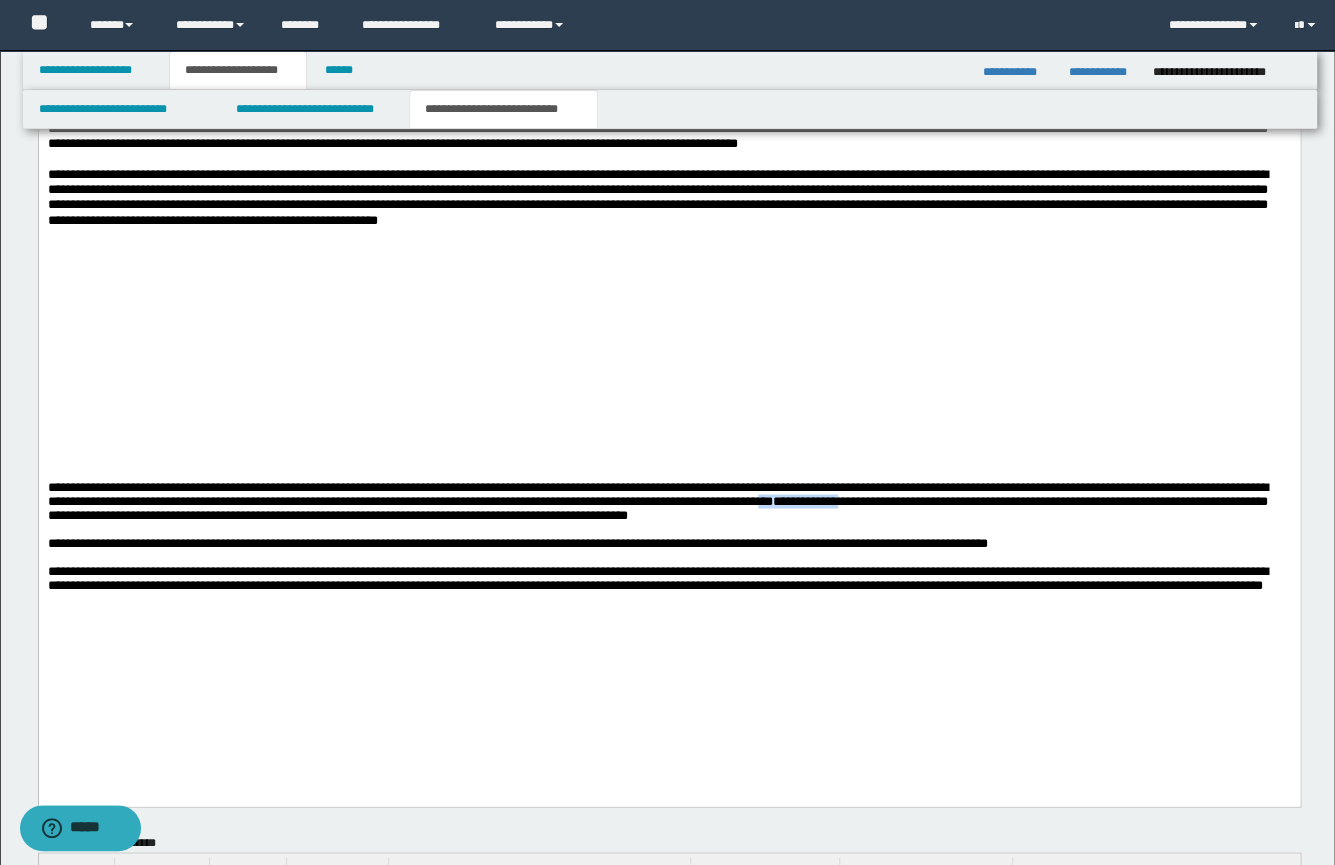 drag, startPoint x: 1167, startPoint y: 546, endPoint x: 1137, endPoint y: 555, distance: 31.320919 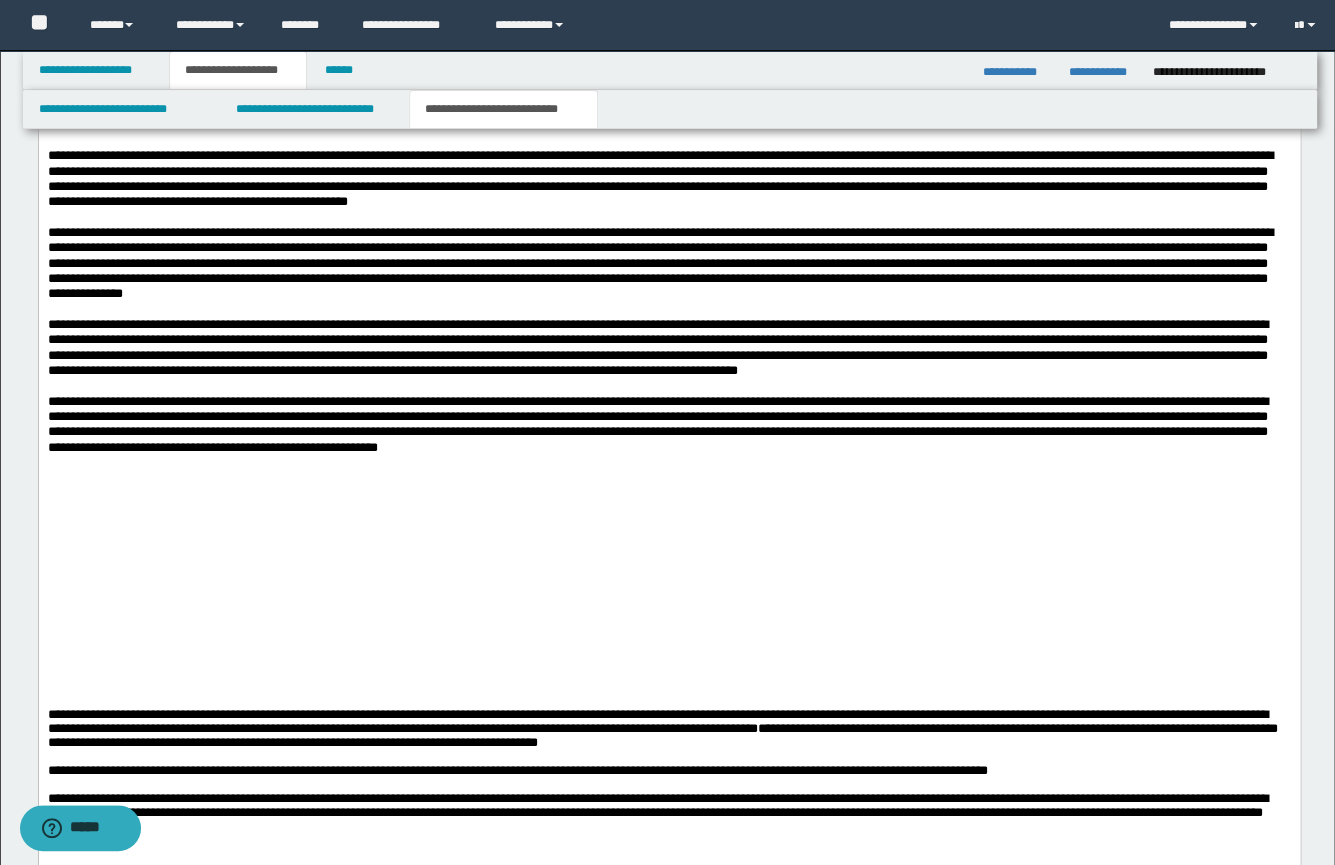 scroll, scrollTop: 798, scrollLeft: 0, axis: vertical 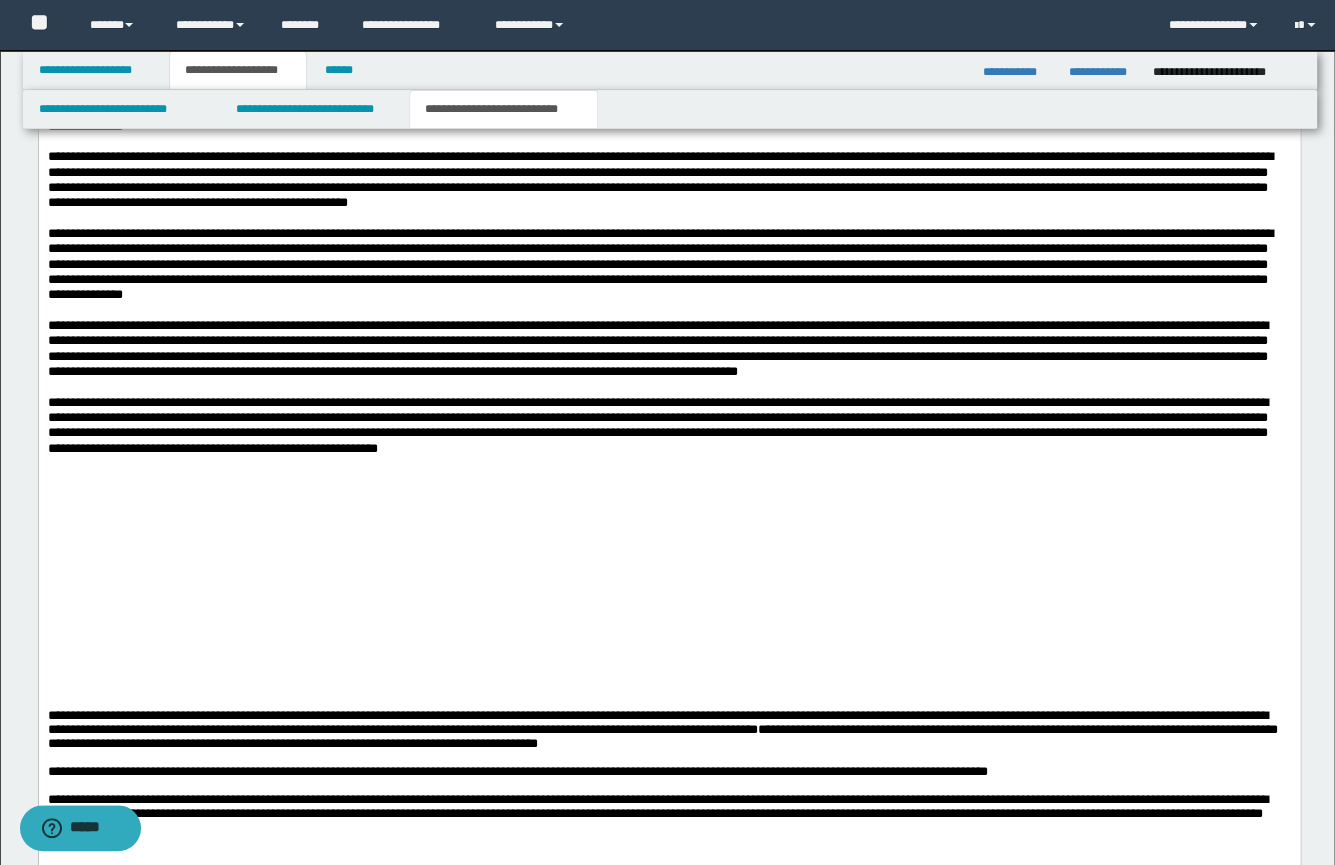 click at bounding box center (668, 385) 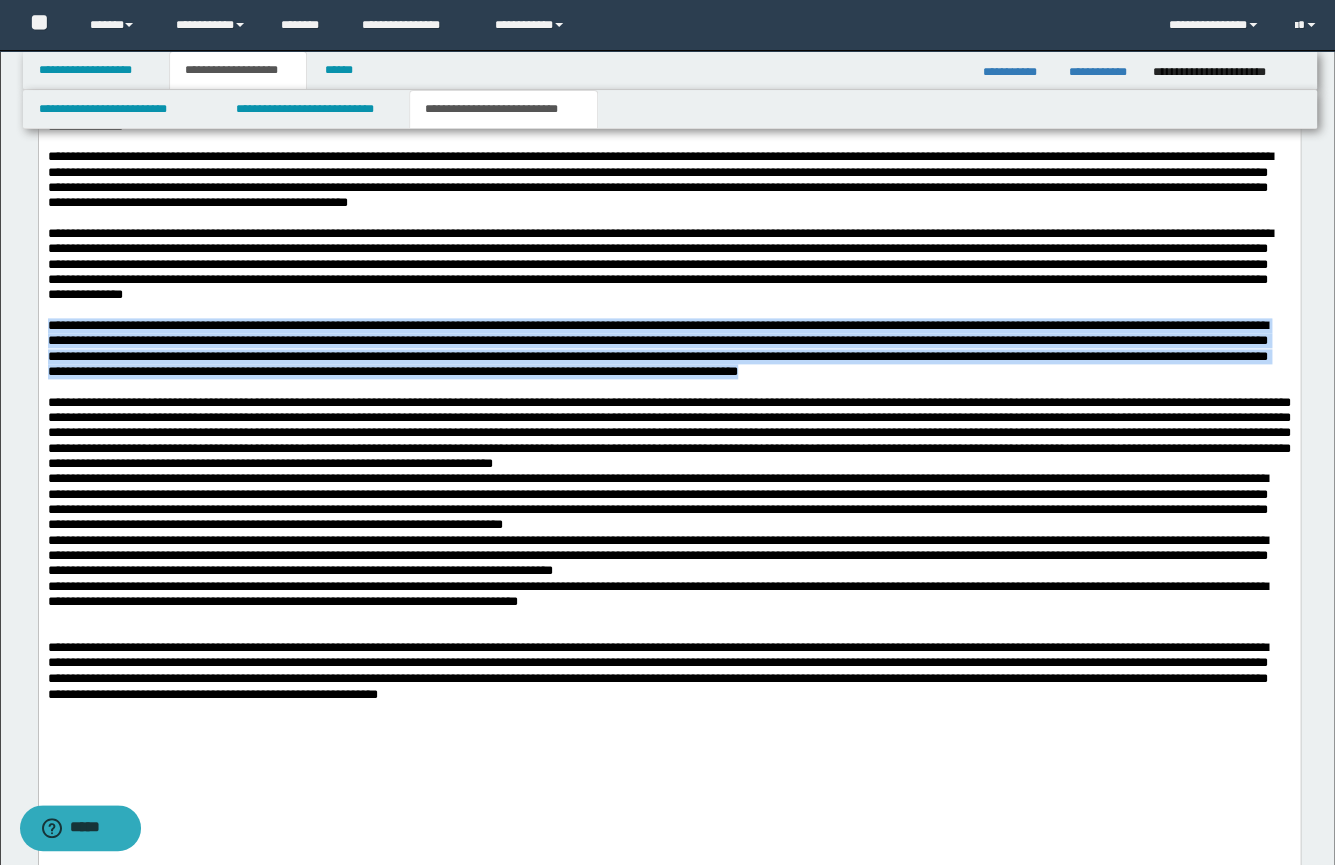 drag, startPoint x: 393, startPoint y: 402, endPoint x: 68, endPoint y: 372, distance: 326.38168 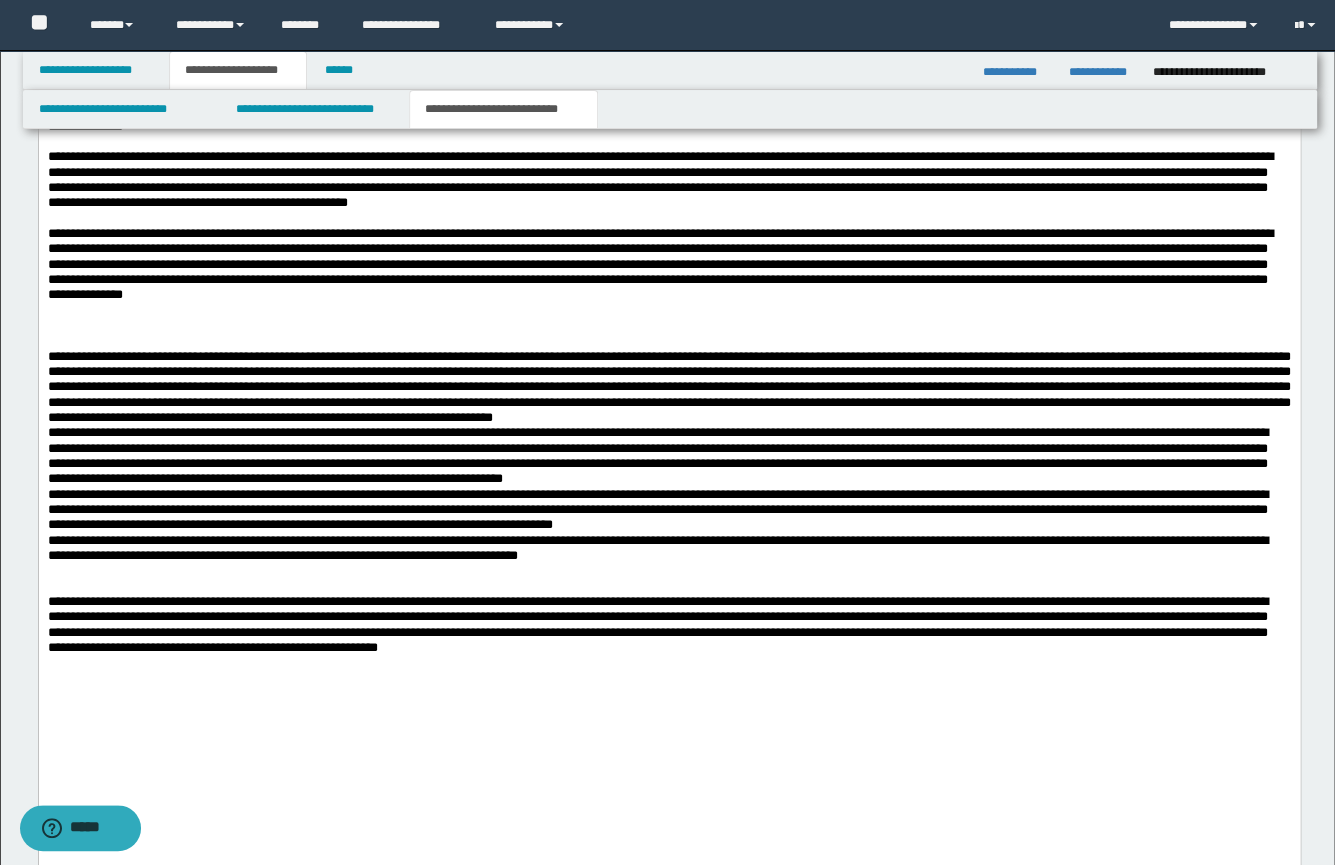 click at bounding box center [668, 386] 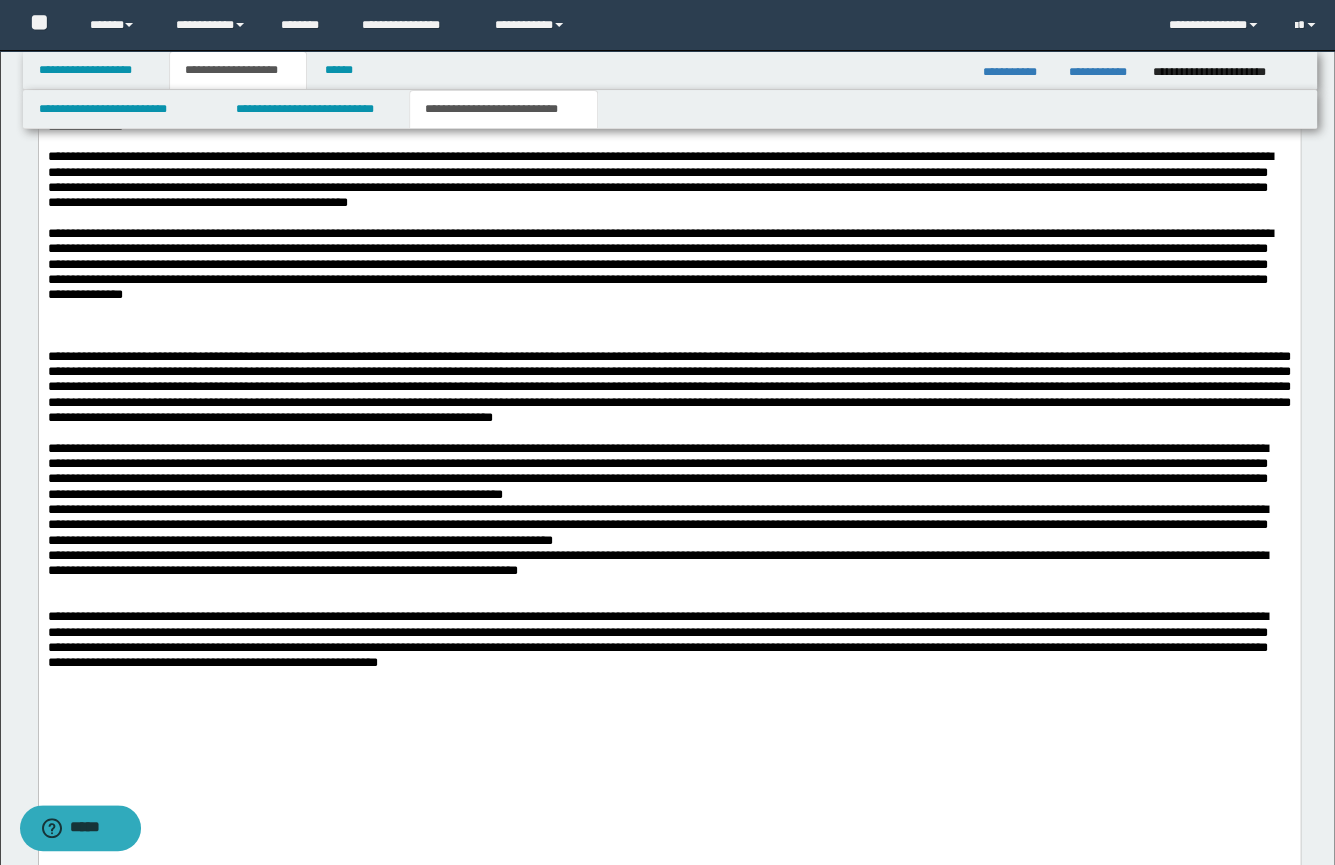 click on "**********" at bounding box center (668, 470) 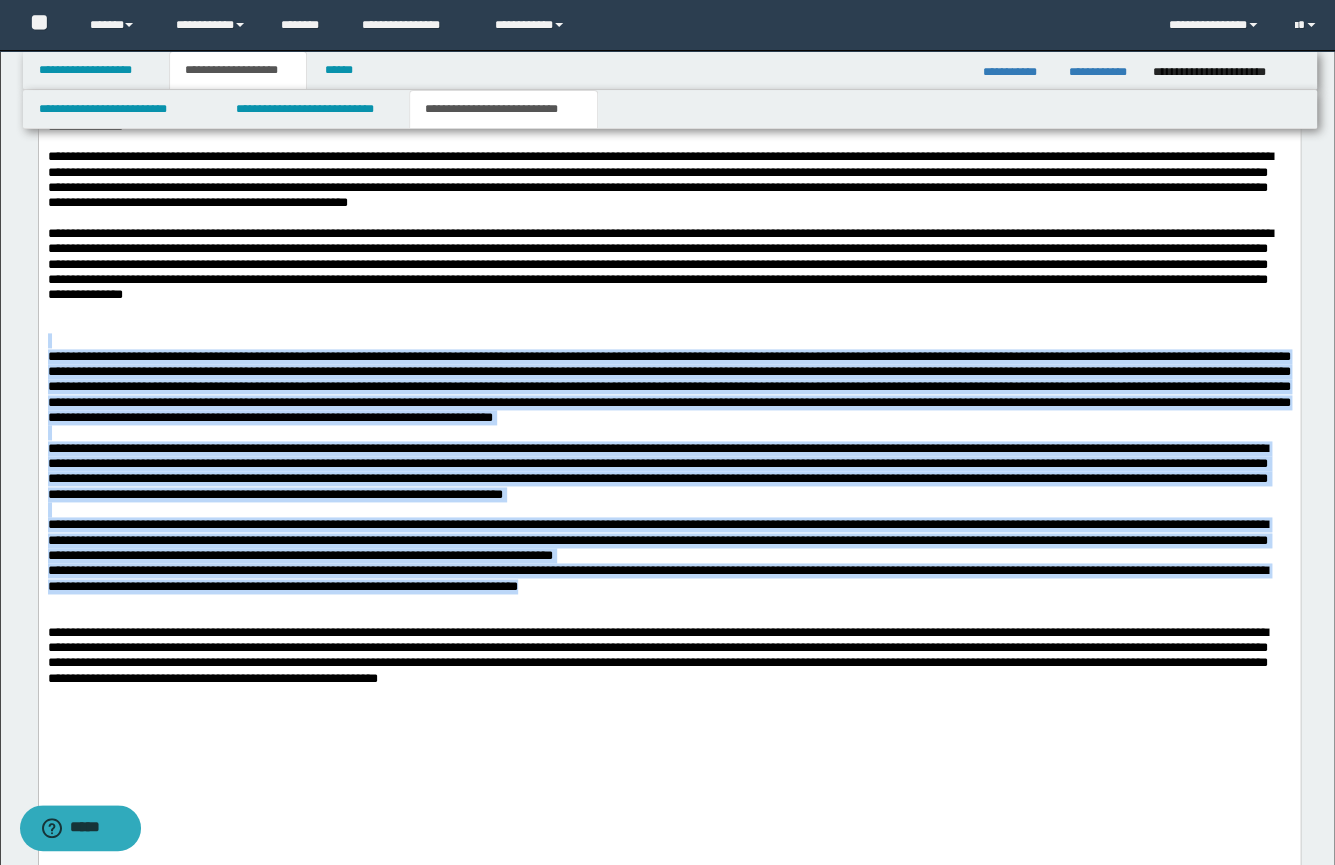 drag, startPoint x: 909, startPoint y: 638, endPoint x: 126, endPoint y: 354, distance: 832.9136 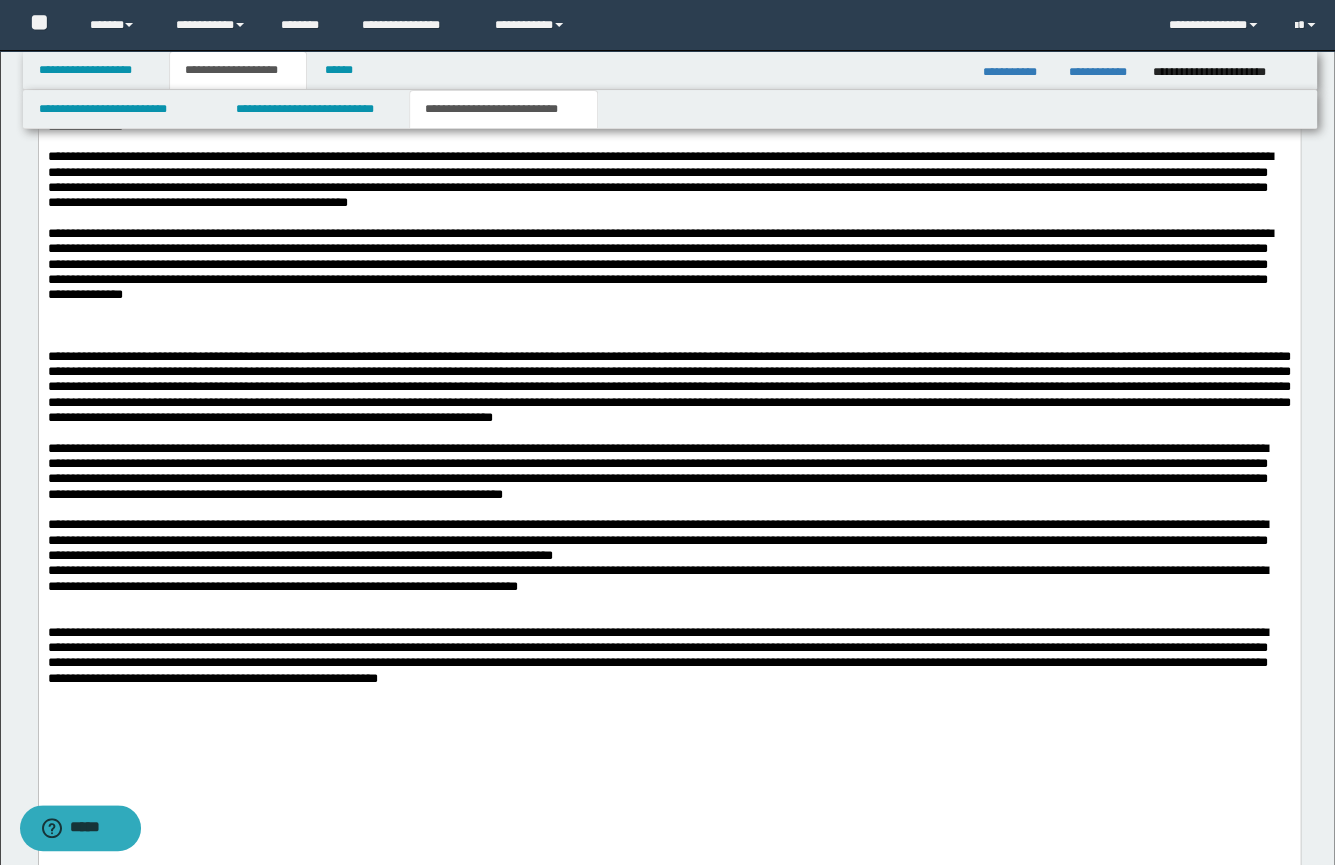 click at bounding box center [668, 324] 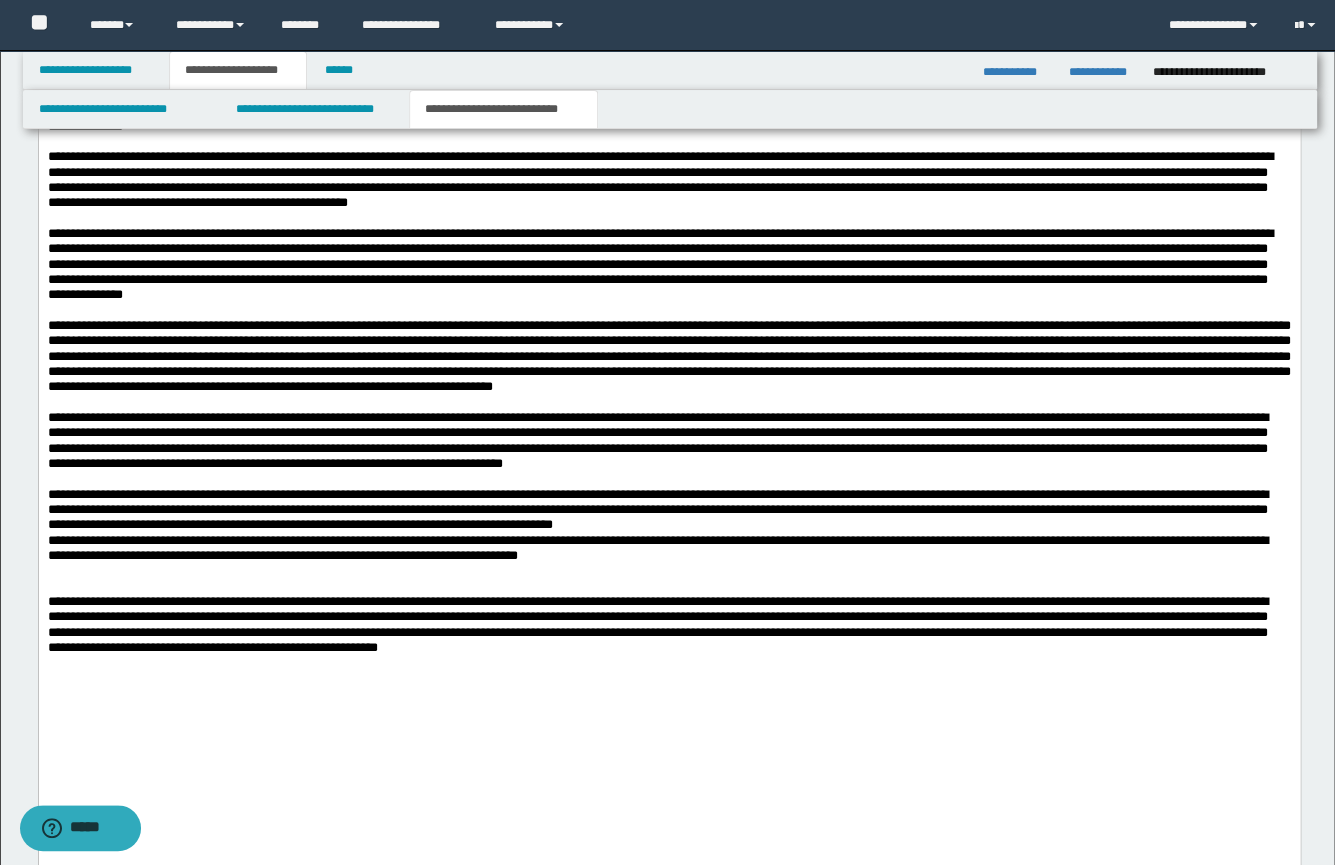 click on "**********" at bounding box center [657, 623] 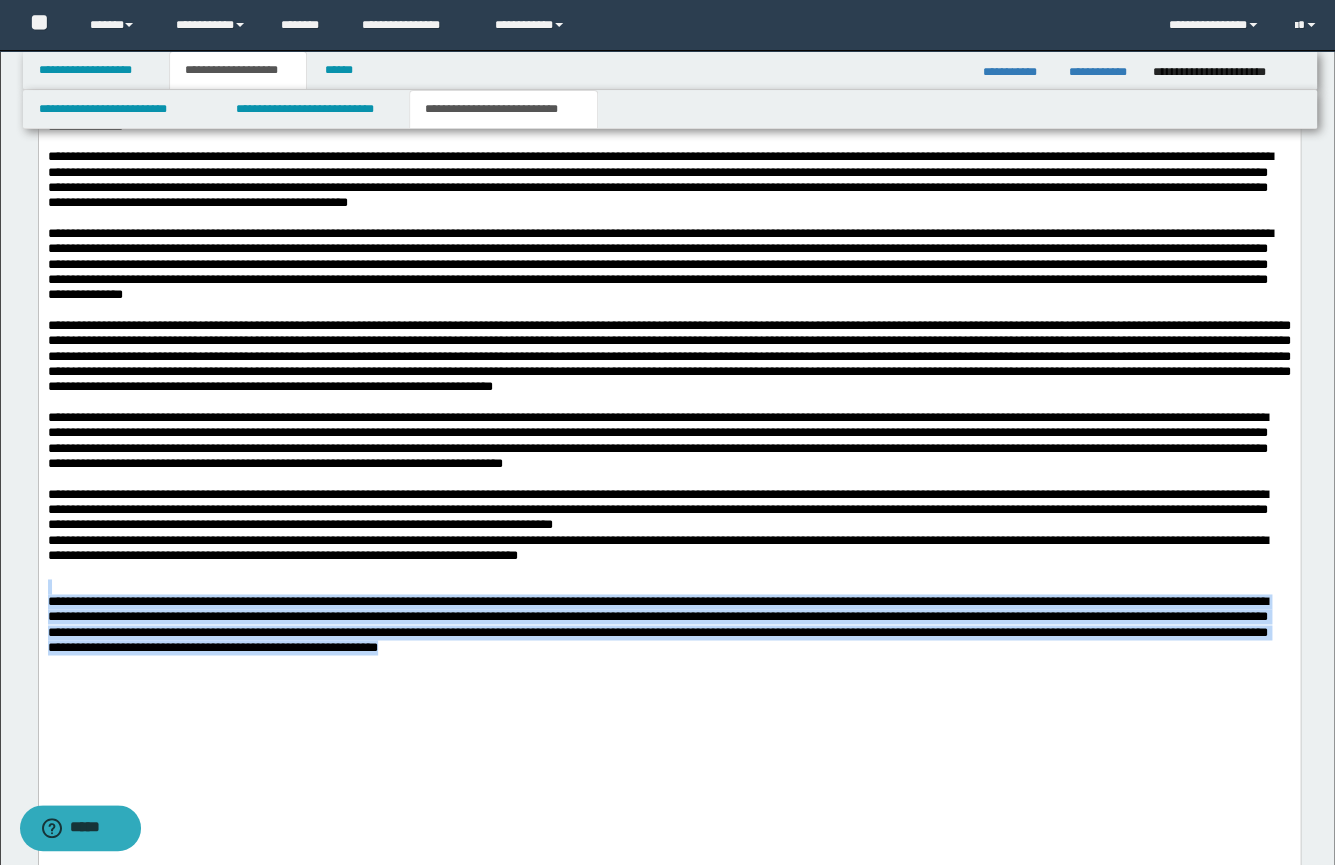 drag, startPoint x: 1235, startPoint y: 687, endPoint x: 52, endPoint y: 620, distance: 1184.8958 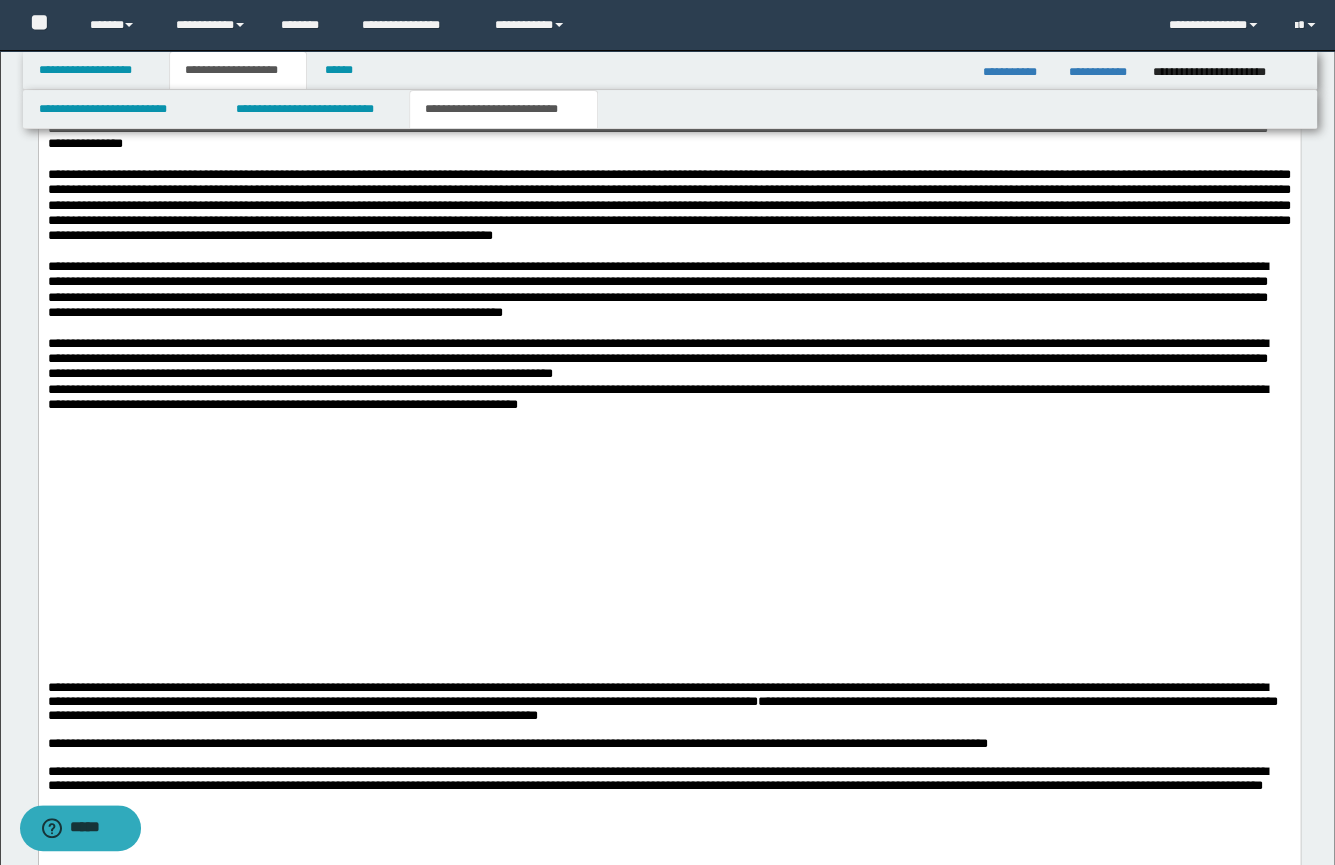 scroll, scrollTop: 950, scrollLeft: 0, axis: vertical 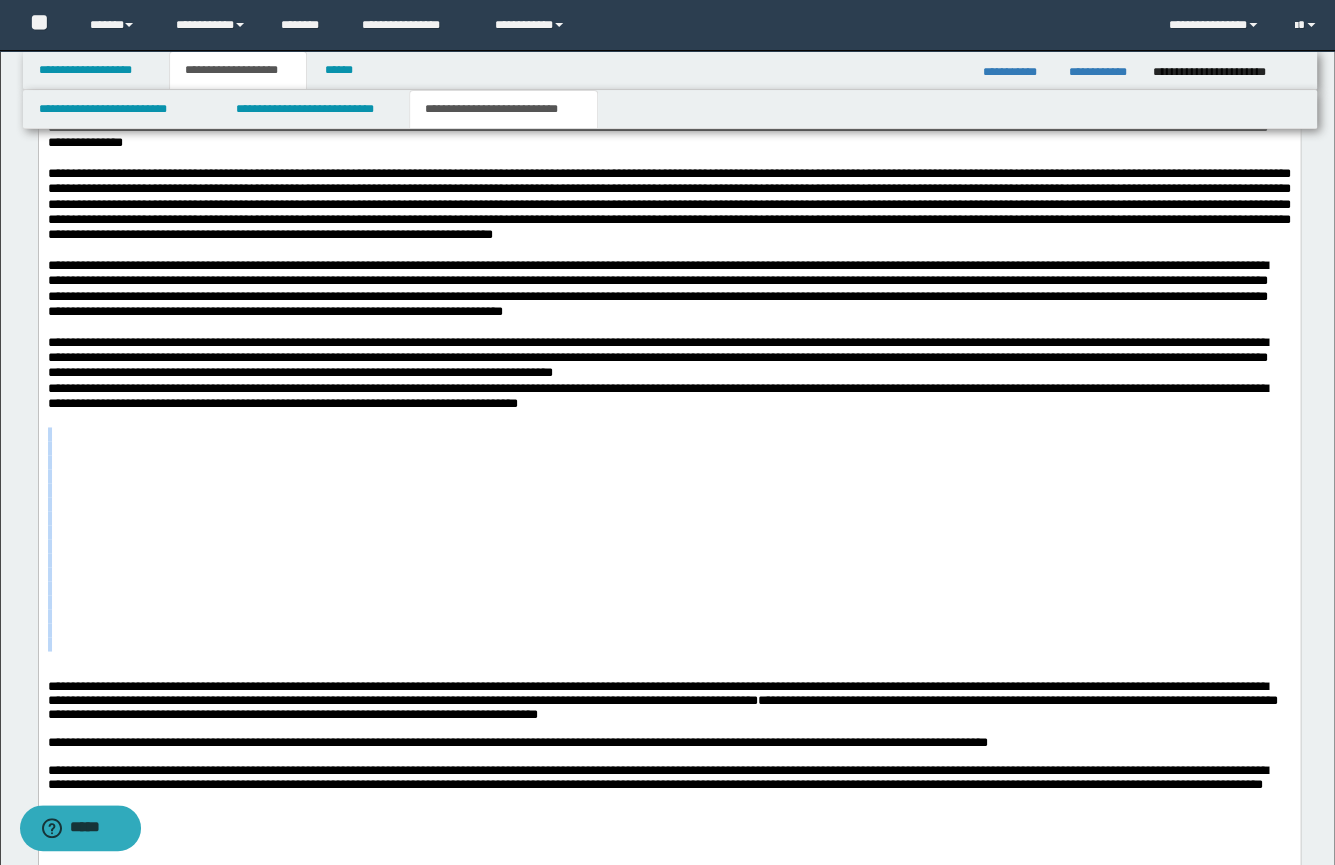 drag, startPoint x: 69, startPoint y: 692, endPoint x: 88, endPoint y: 473, distance: 219.82266 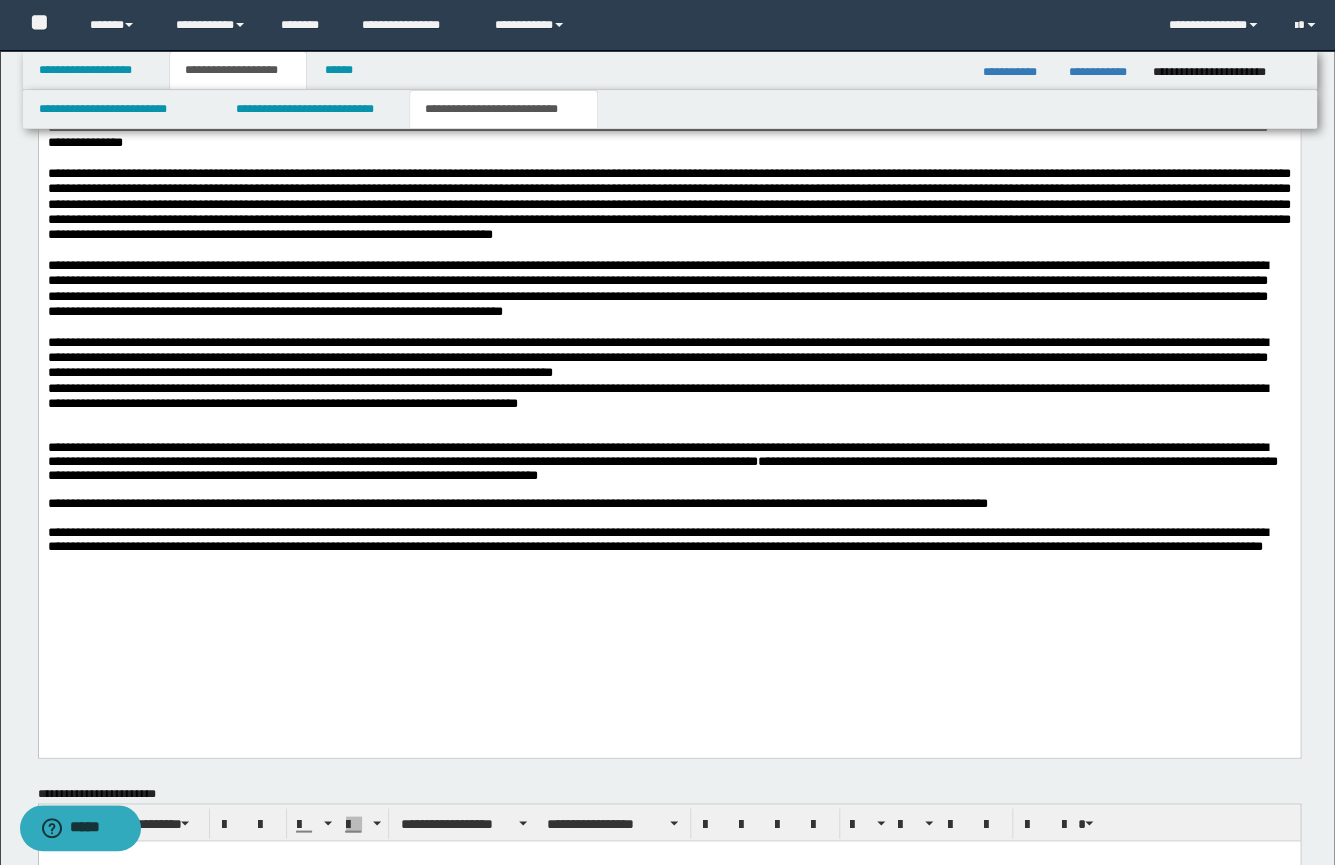 click at bounding box center [668, 434] 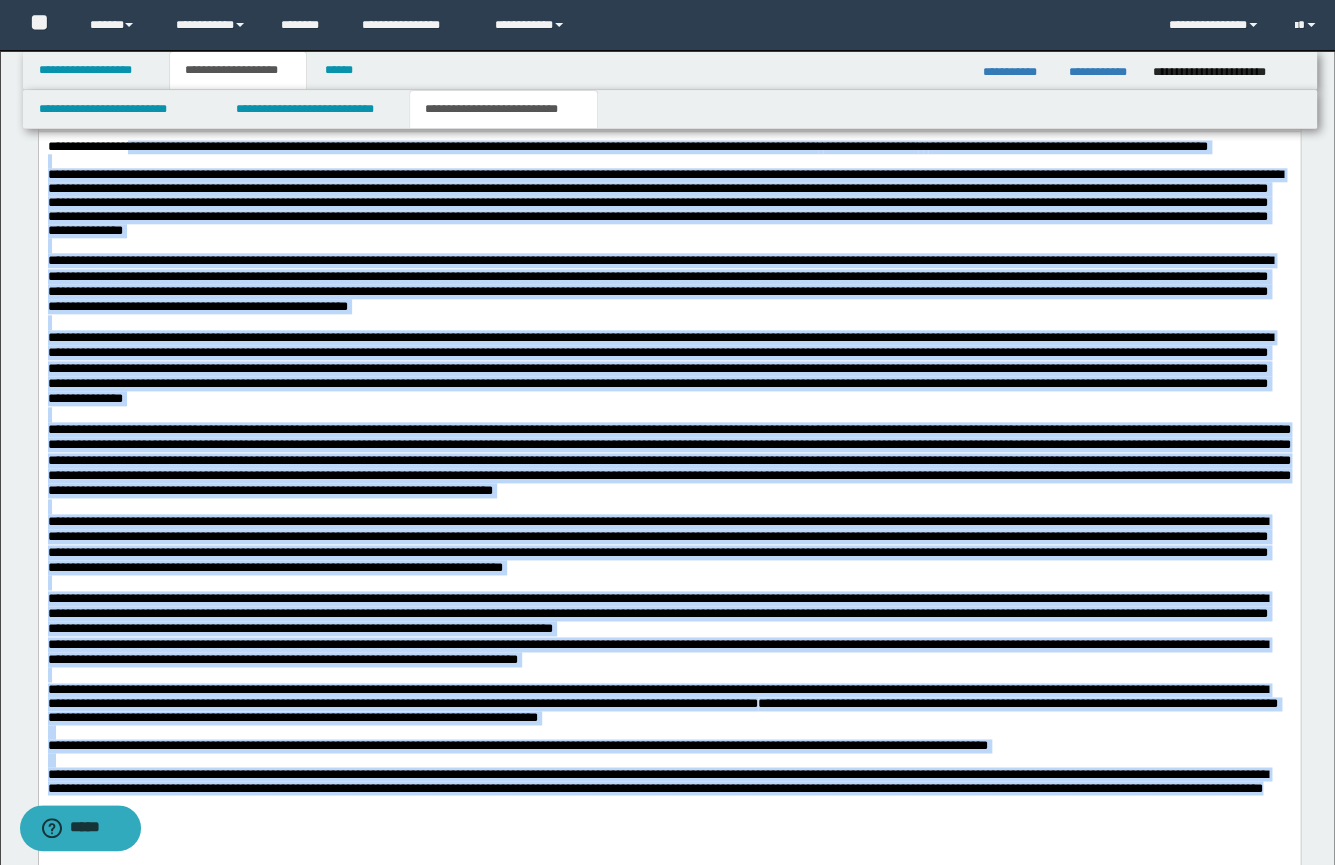 scroll, scrollTop: 673, scrollLeft: 0, axis: vertical 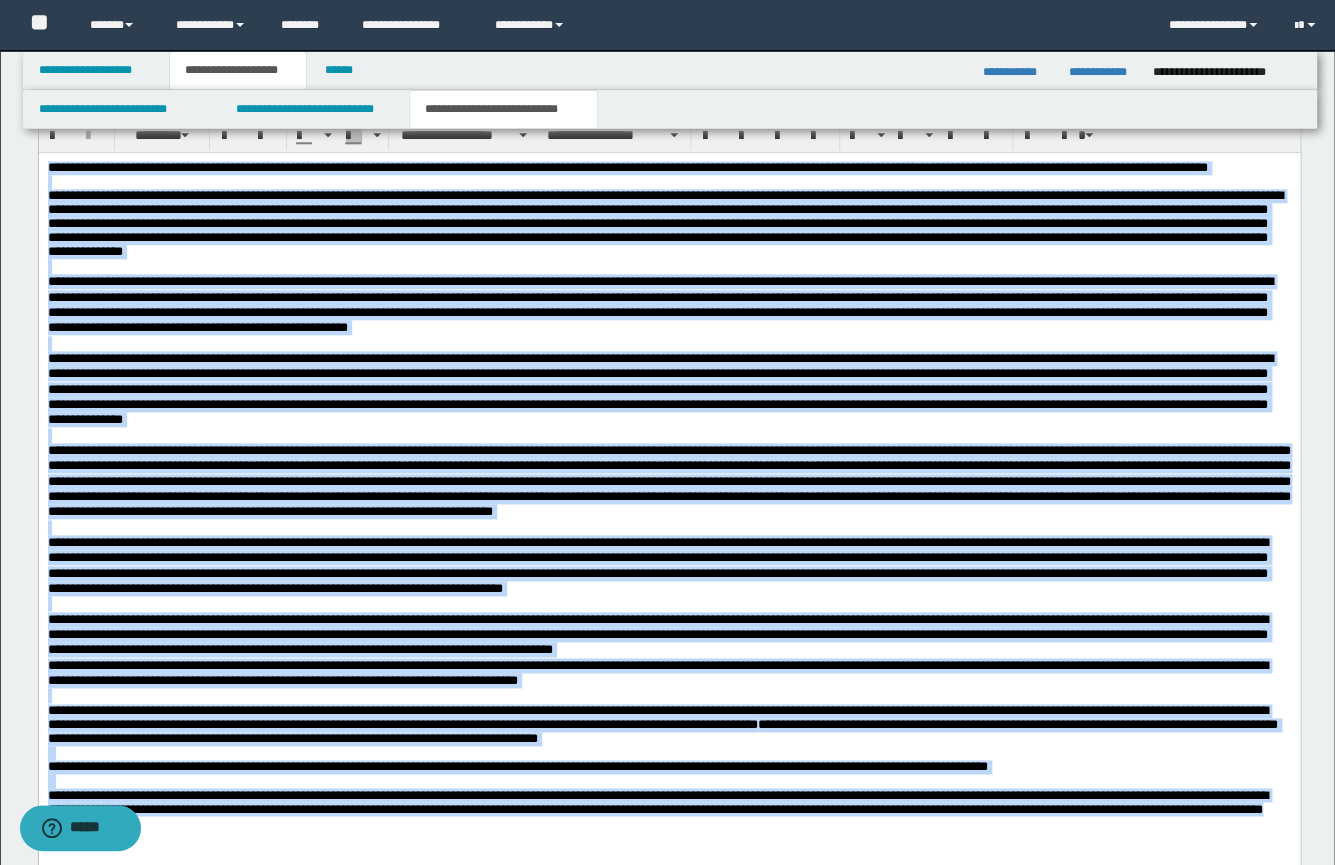 drag, startPoint x: 534, startPoint y: 864, endPoint x: -1, endPoint y: 132, distance: 906.6692 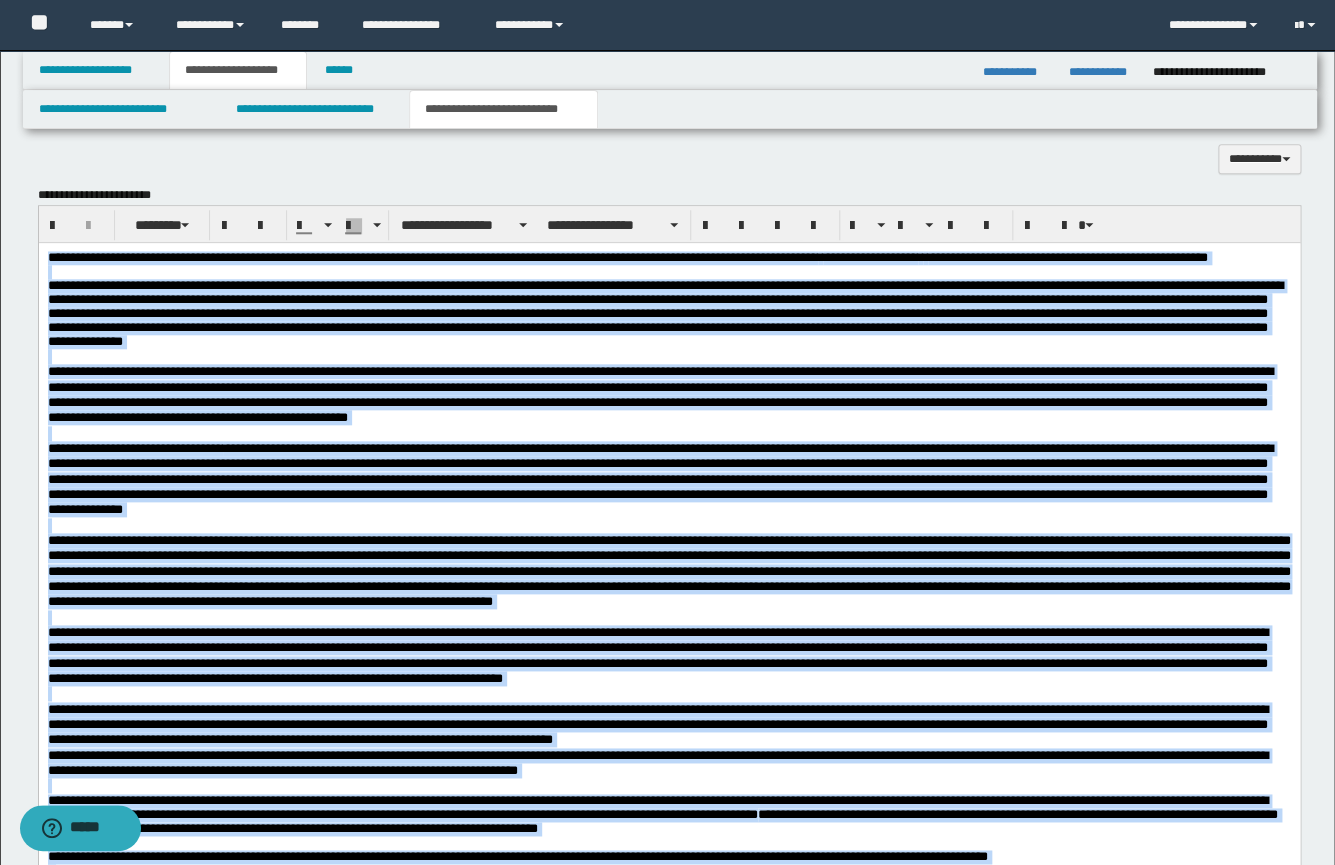 scroll, scrollTop: 519, scrollLeft: 0, axis: vertical 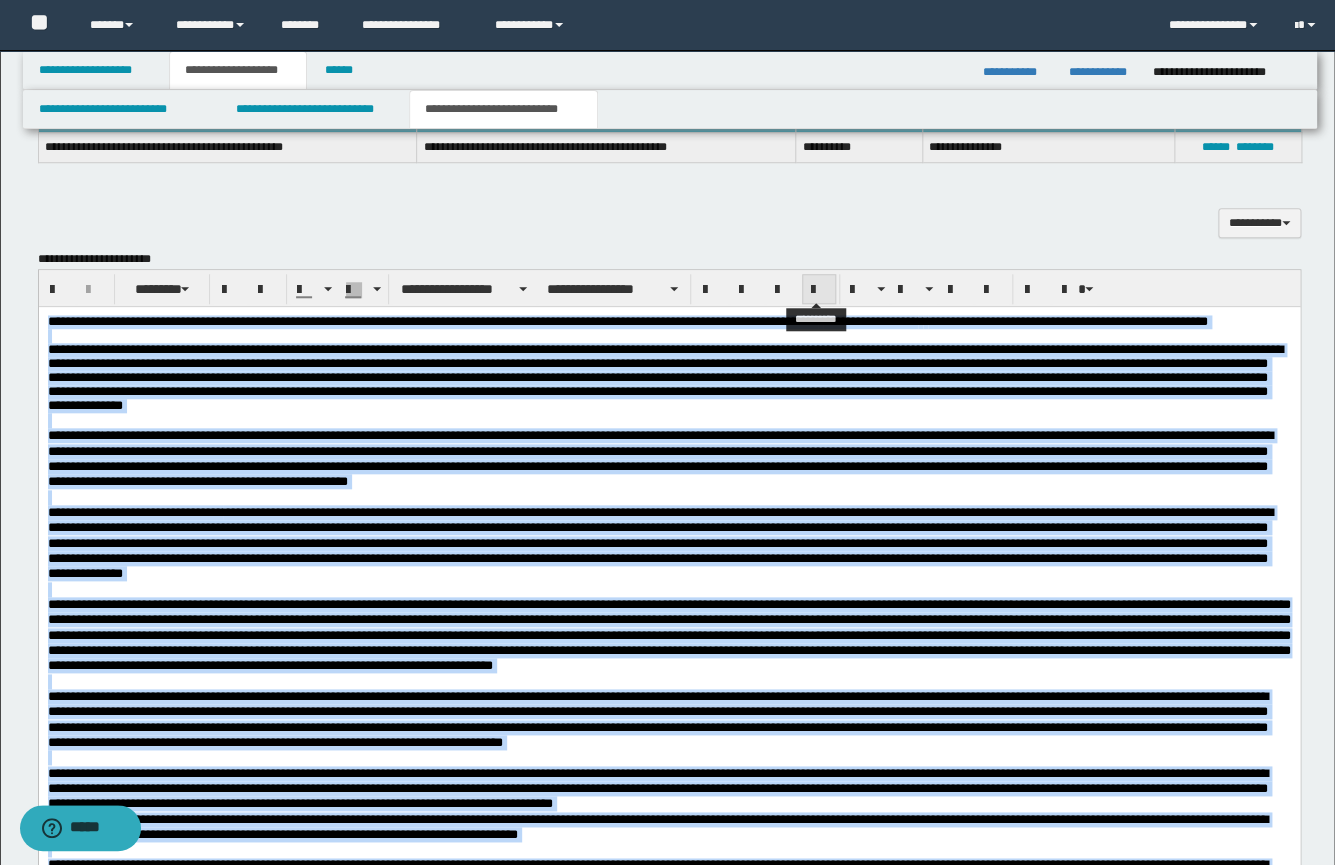 click at bounding box center [819, 290] 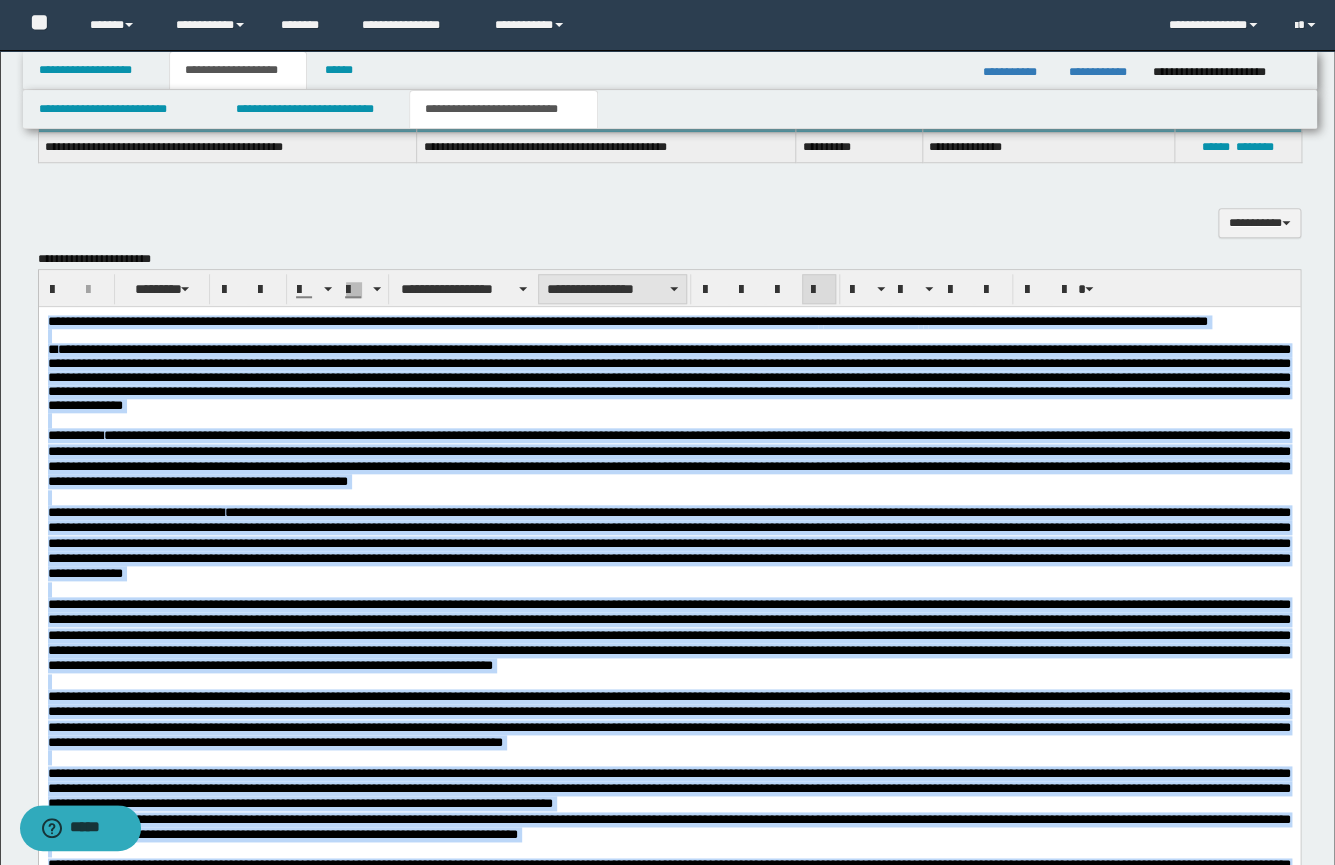click on "**********" at bounding box center (612, 289) 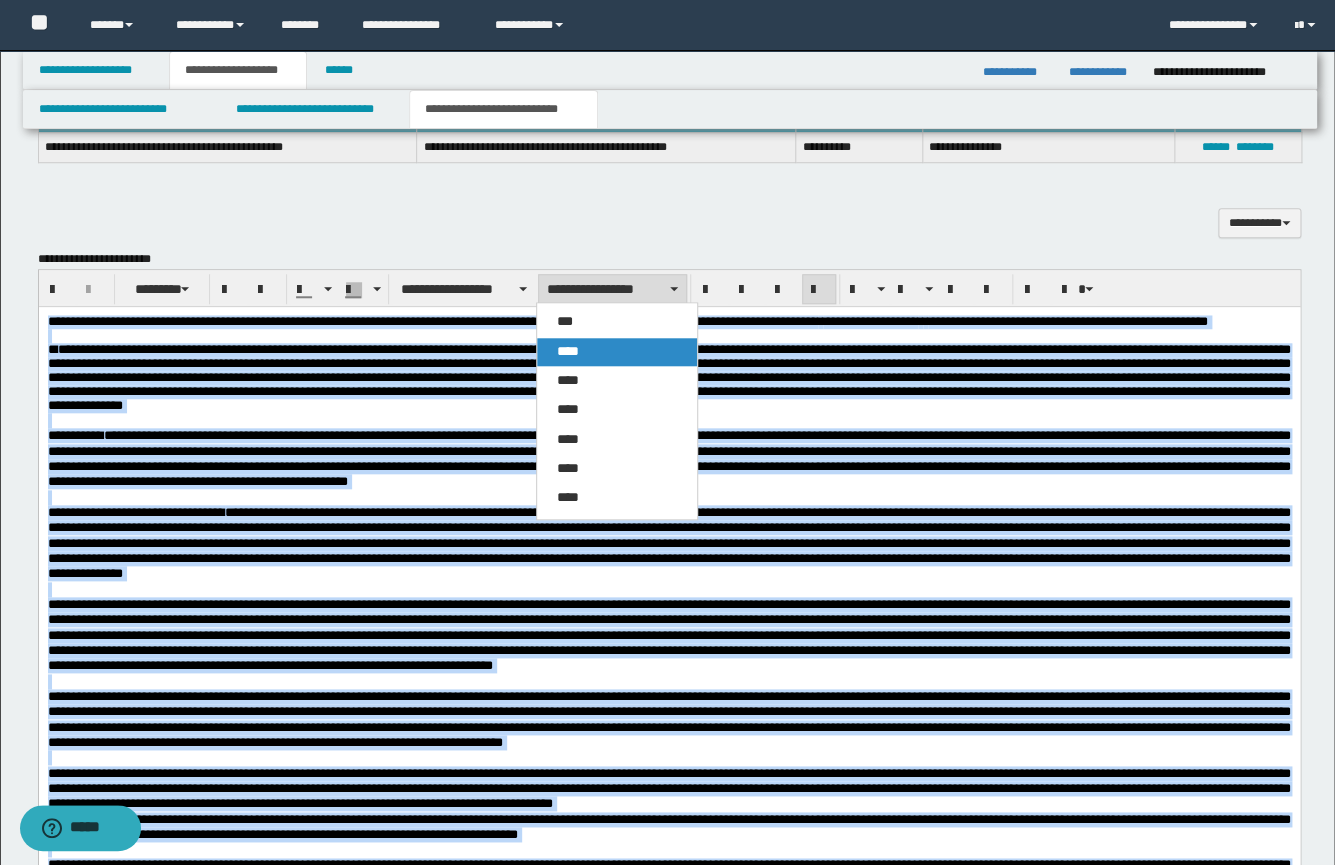 click on "****" at bounding box center [568, 351] 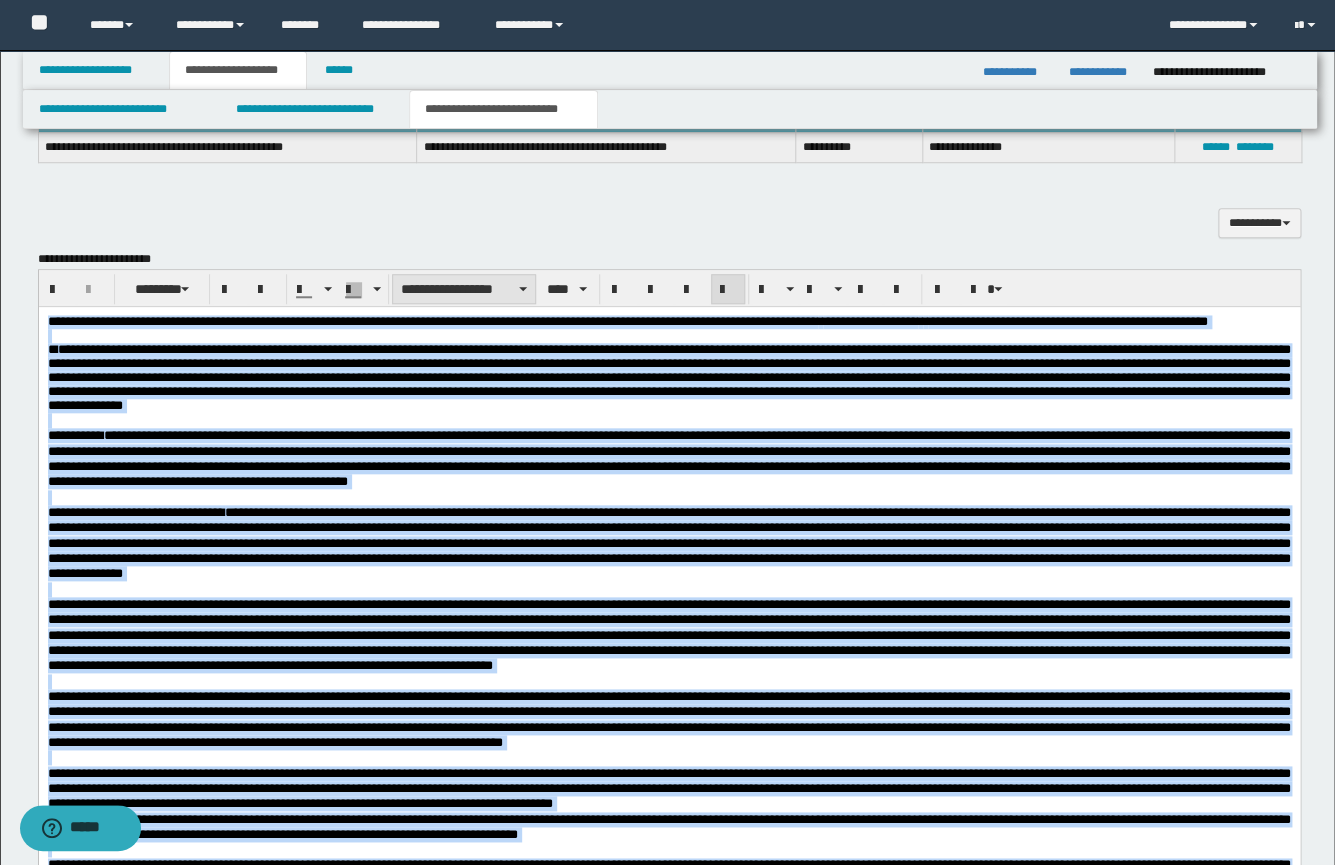click on "**********" at bounding box center (464, 289) 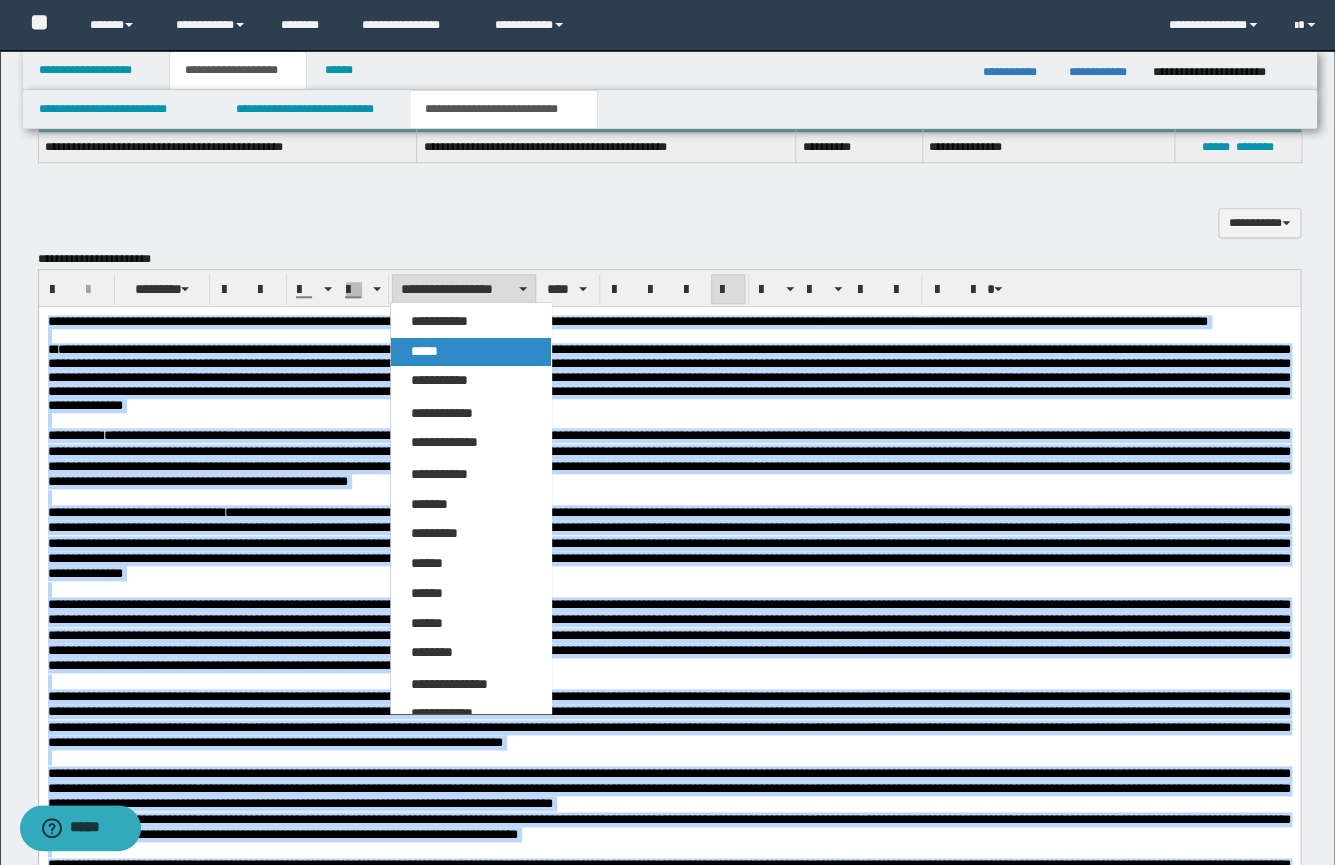 click on "*****" at bounding box center [424, 351] 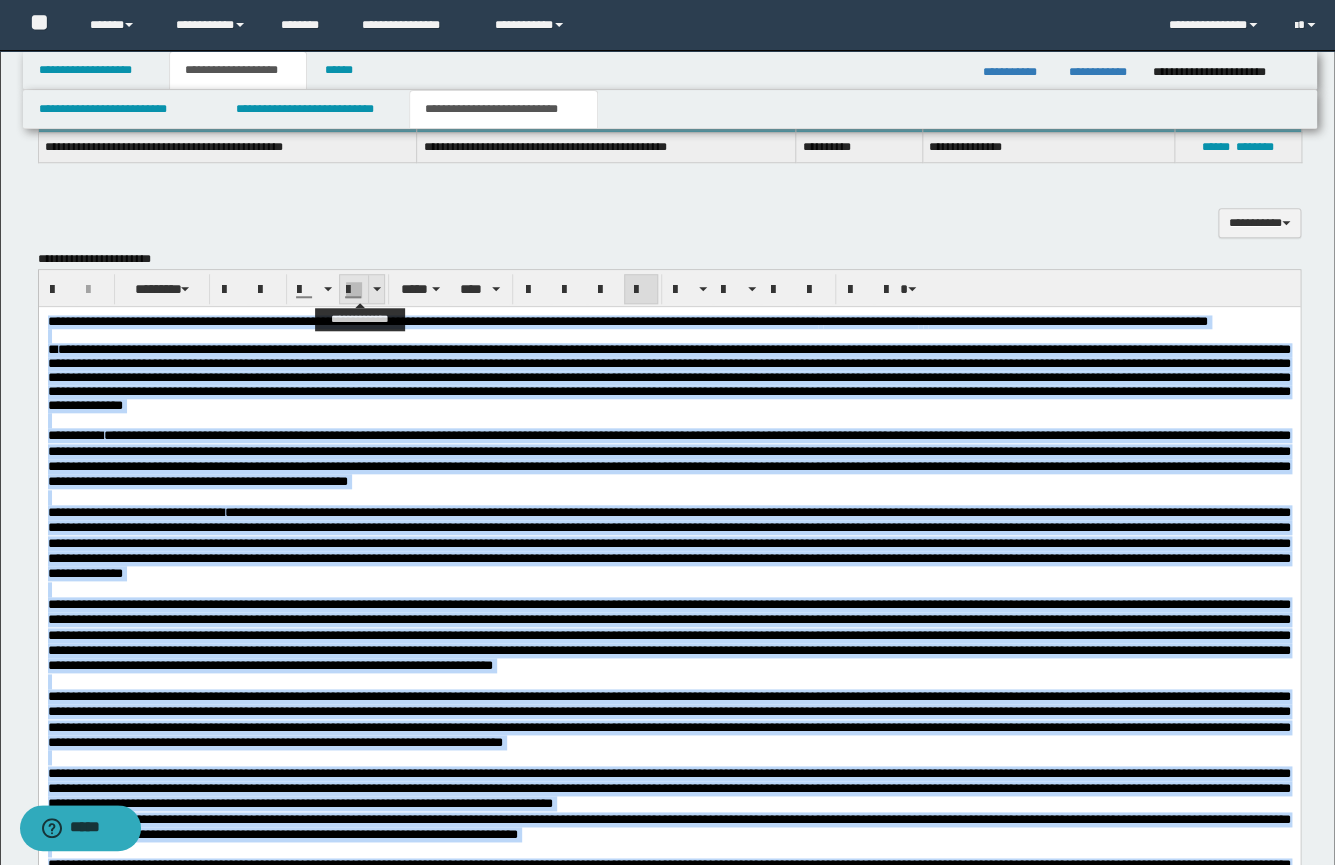 click at bounding box center (377, 289) 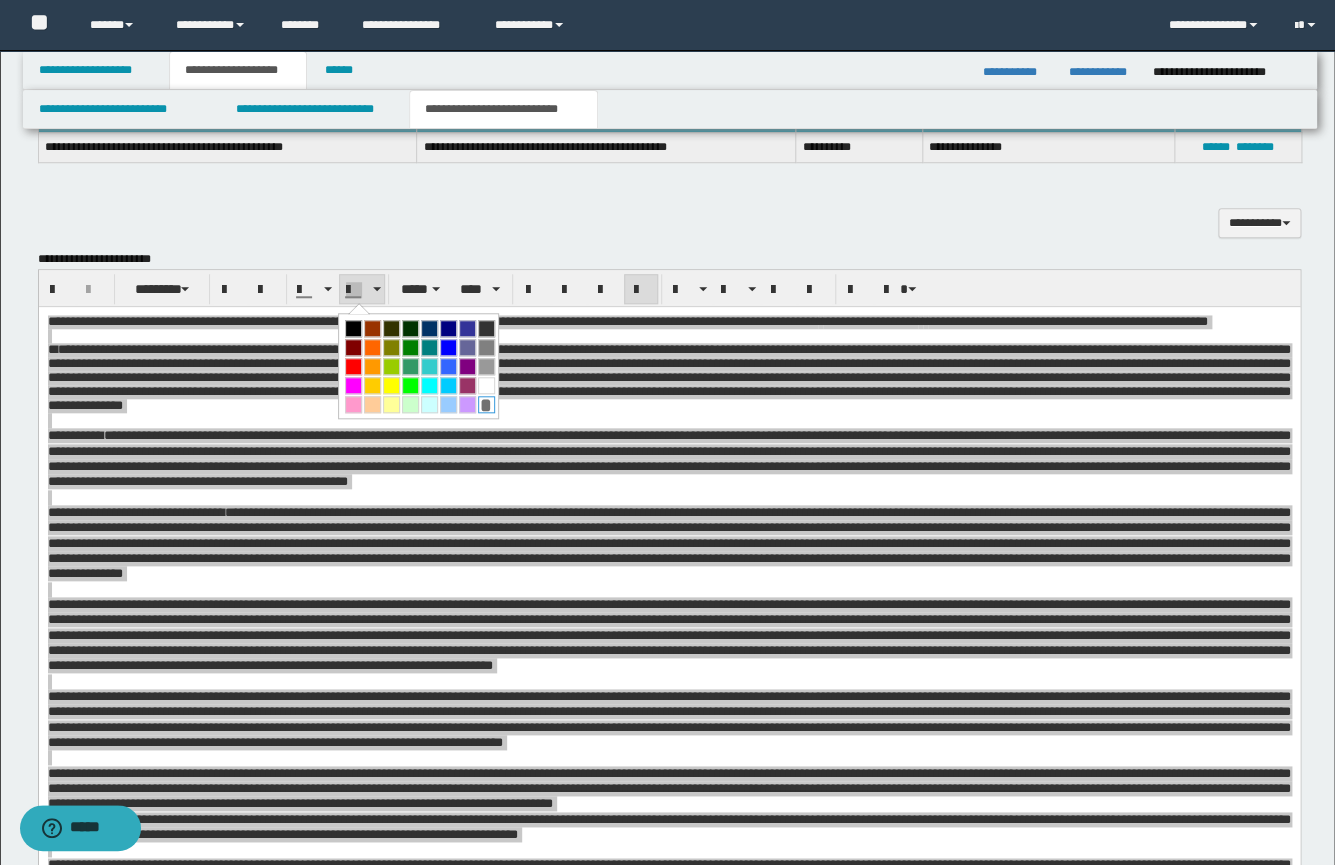 click on "*" at bounding box center (486, 404) 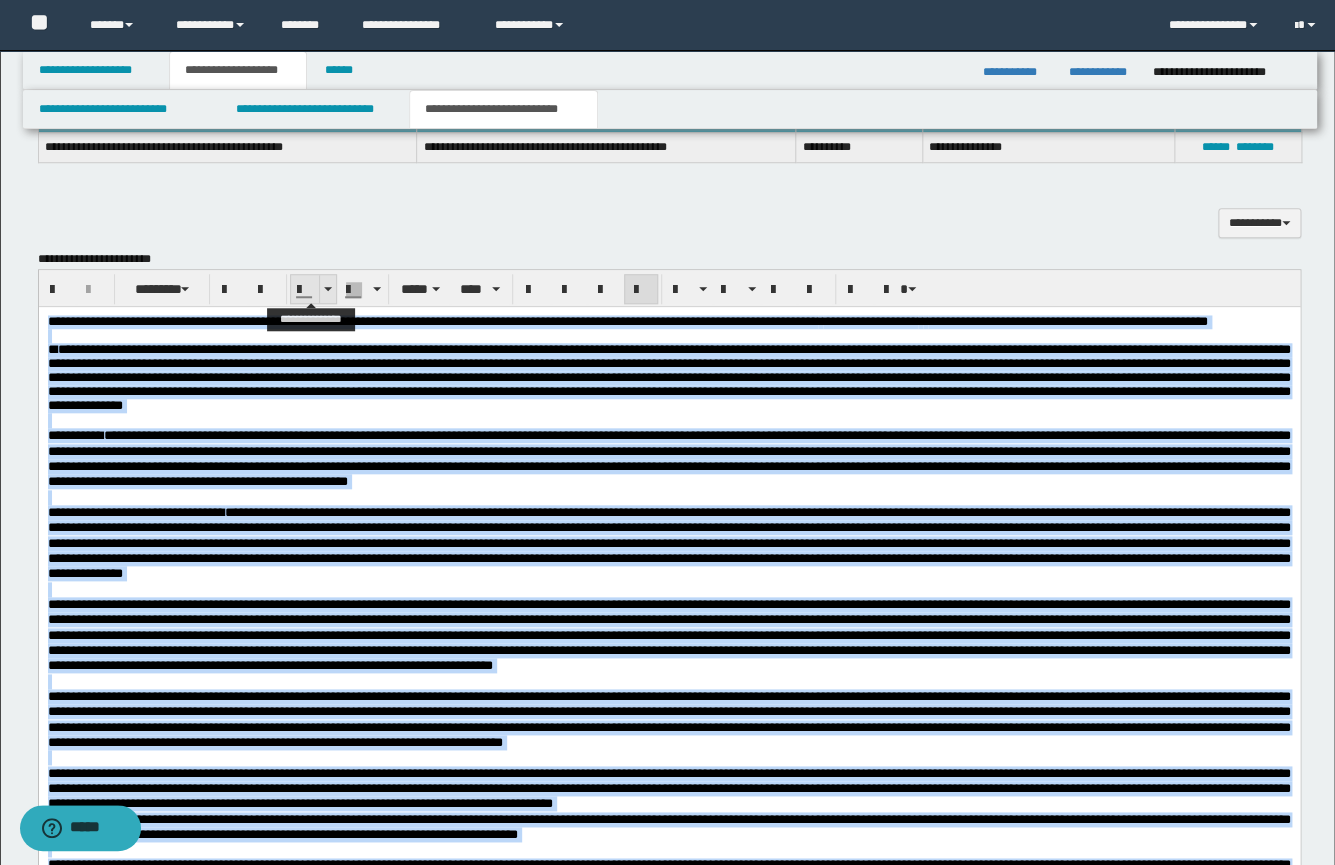 click at bounding box center [328, 289] 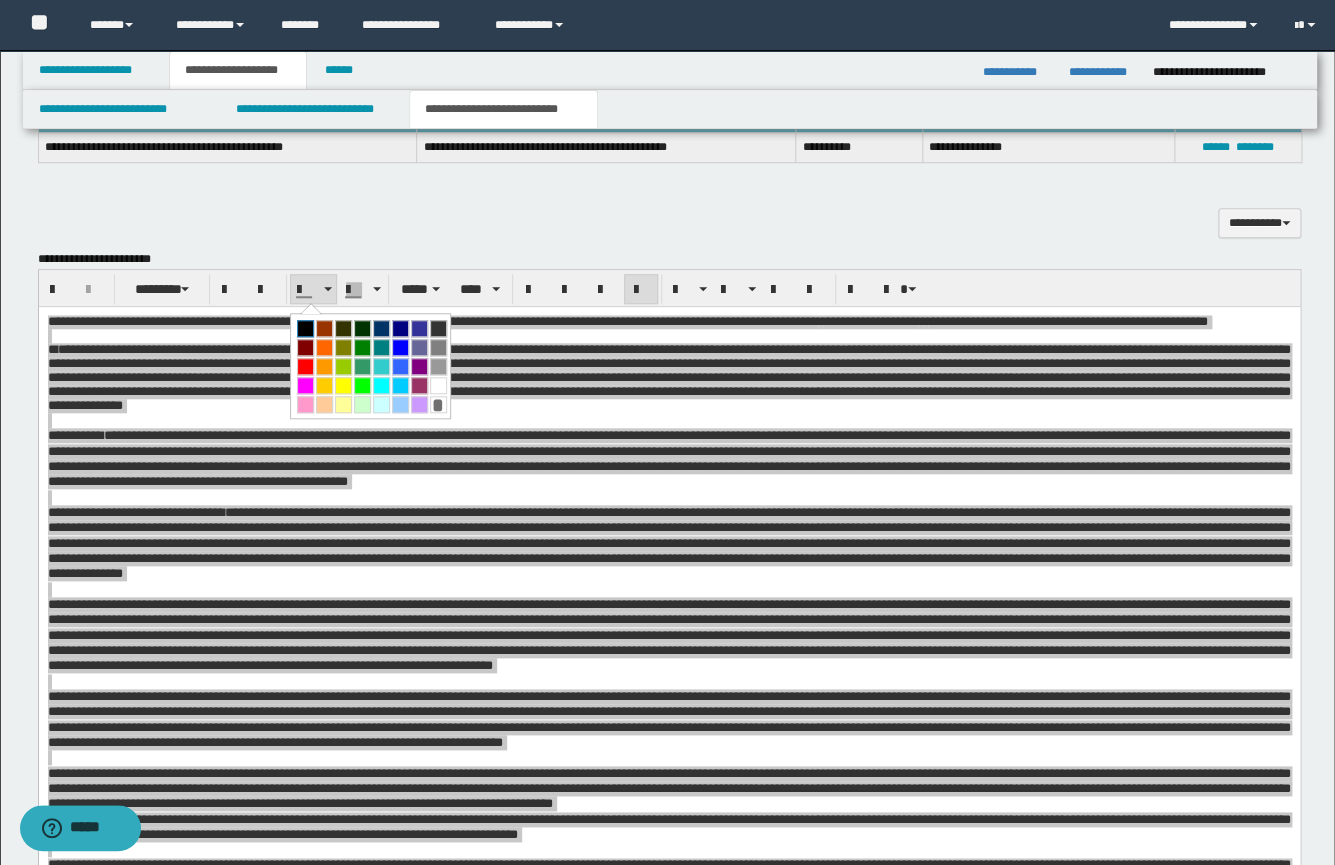 click at bounding box center (305, 328) 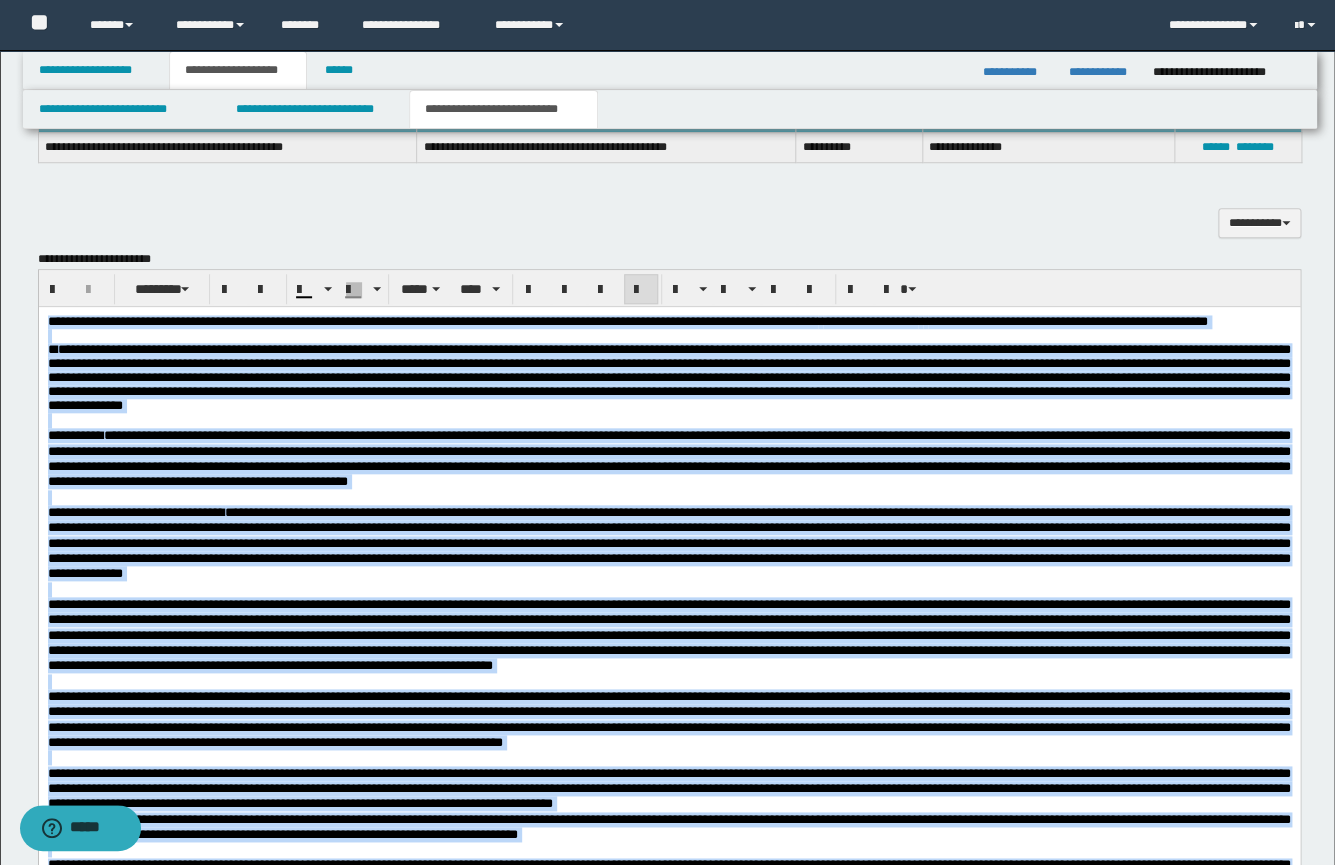 click on "**********" at bounding box center [668, 377] 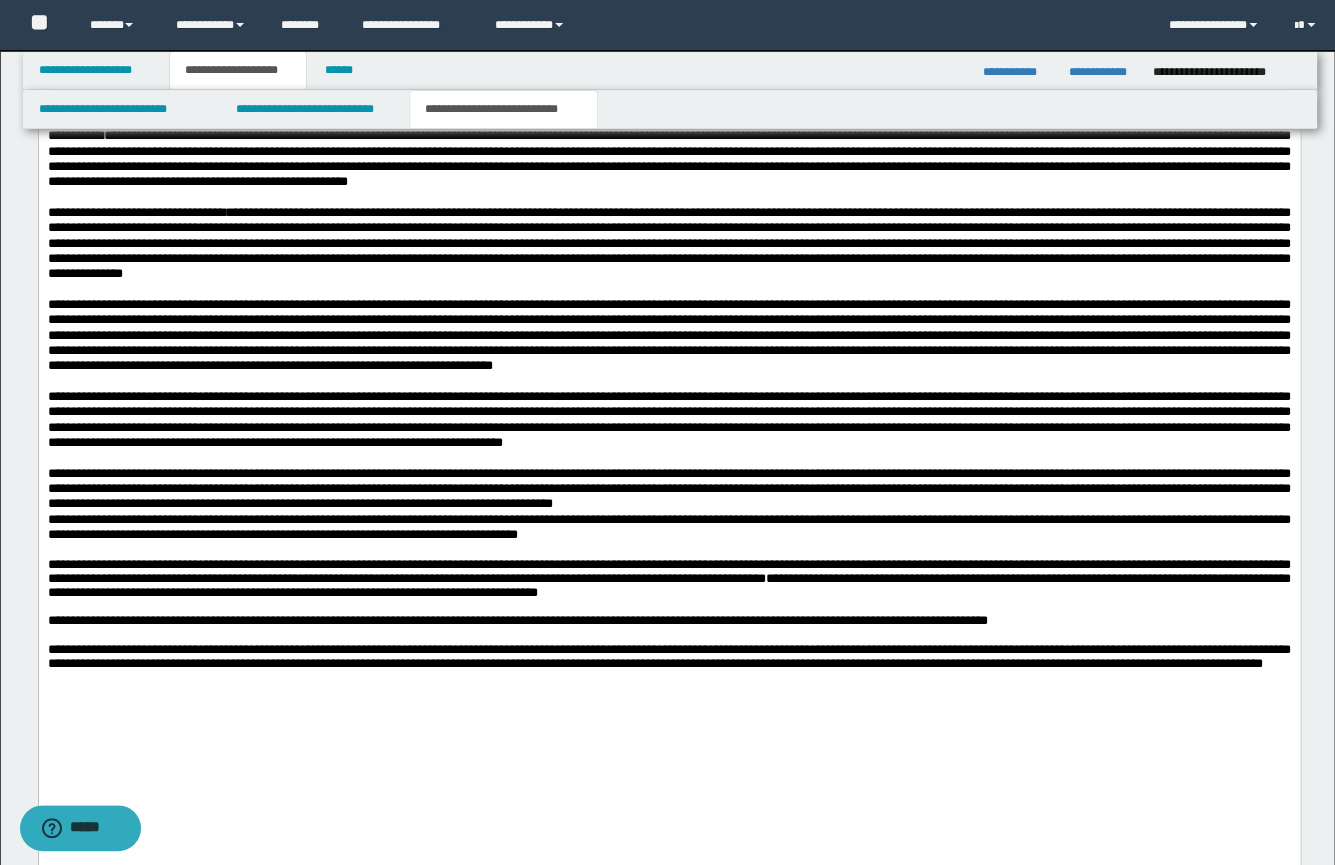 scroll, scrollTop: 822, scrollLeft: 0, axis: vertical 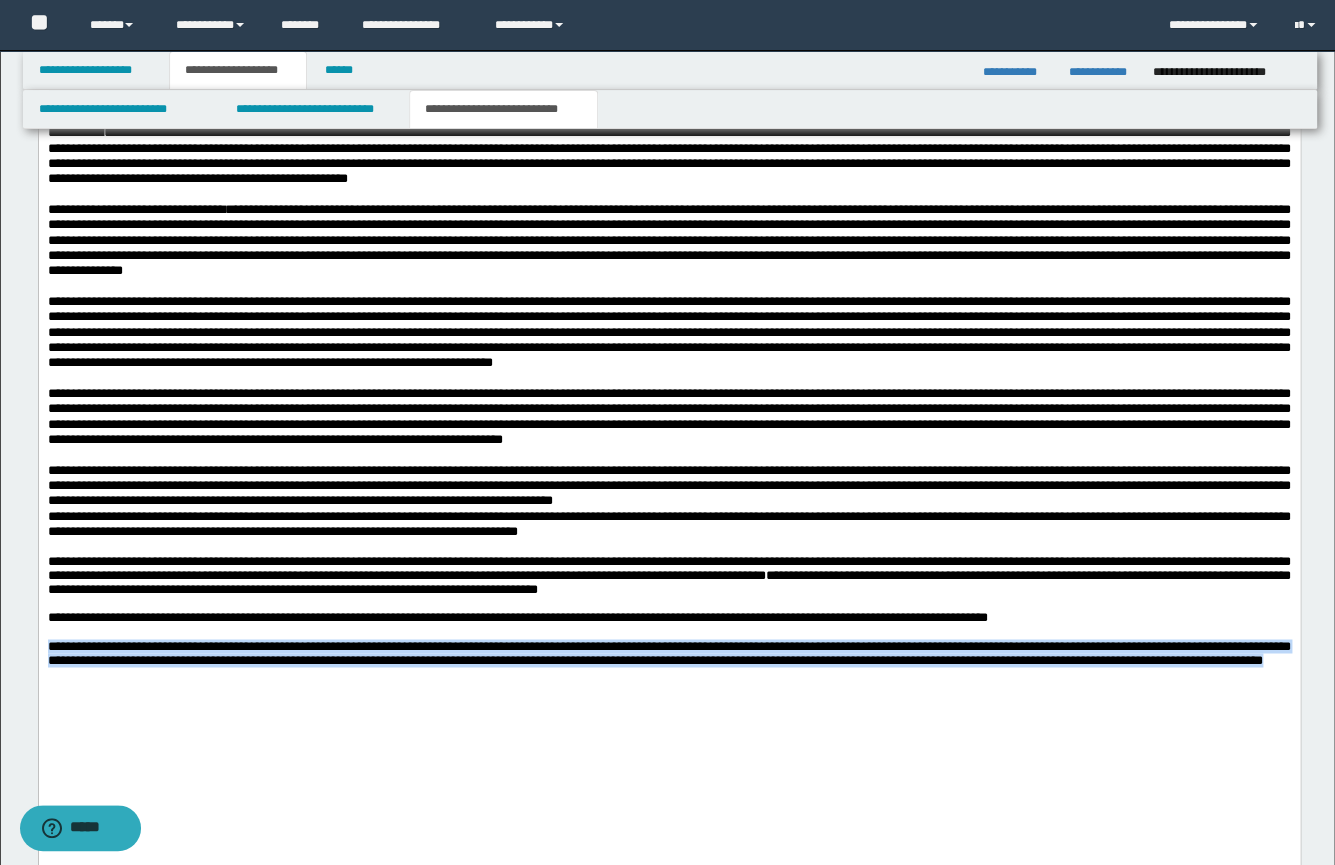 drag, startPoint x: 526, startPoint y: 710, endPoint x: 60, endPoint y: 684, distance: 466.72476 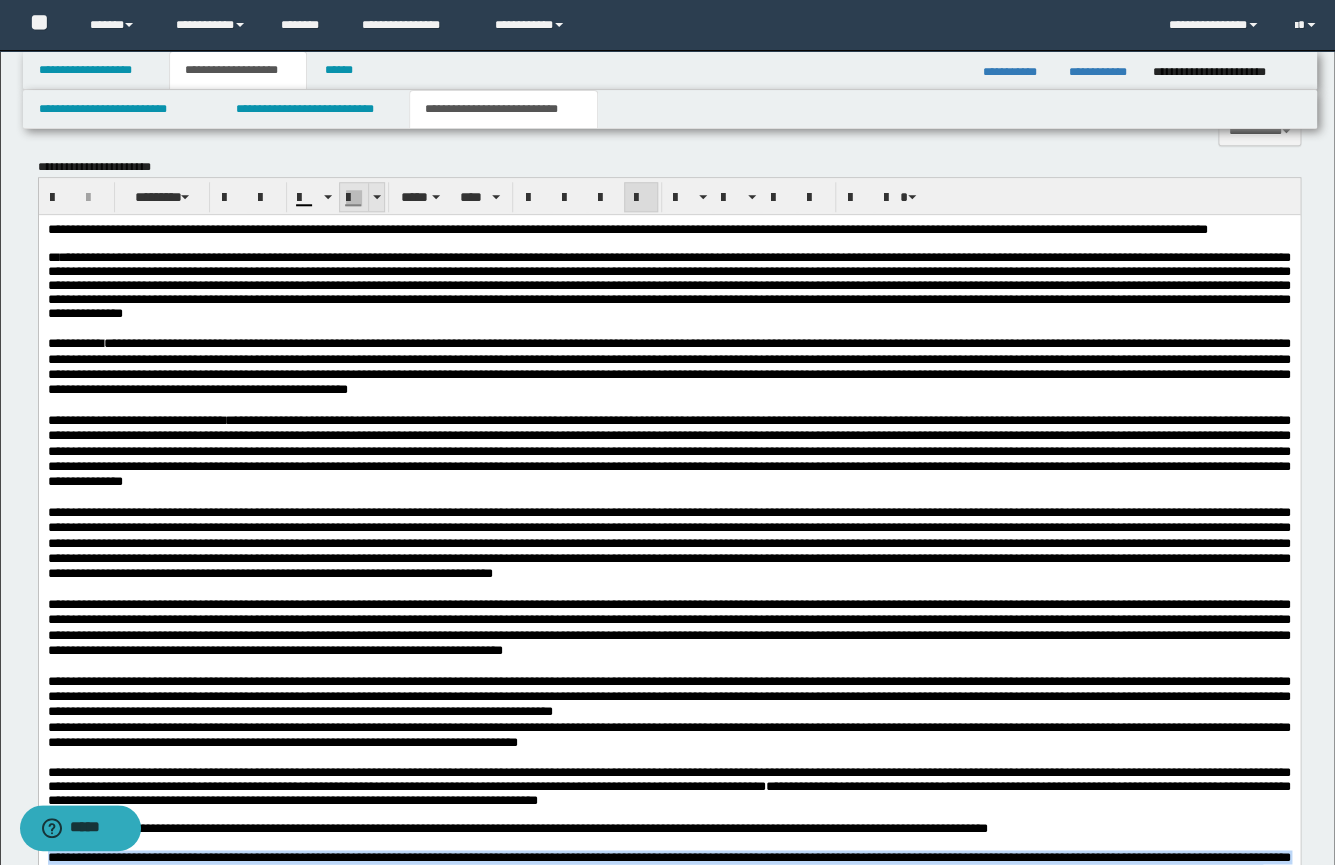 scroll, scrollTop: 610, scrollLeft: 0, axis: vertical 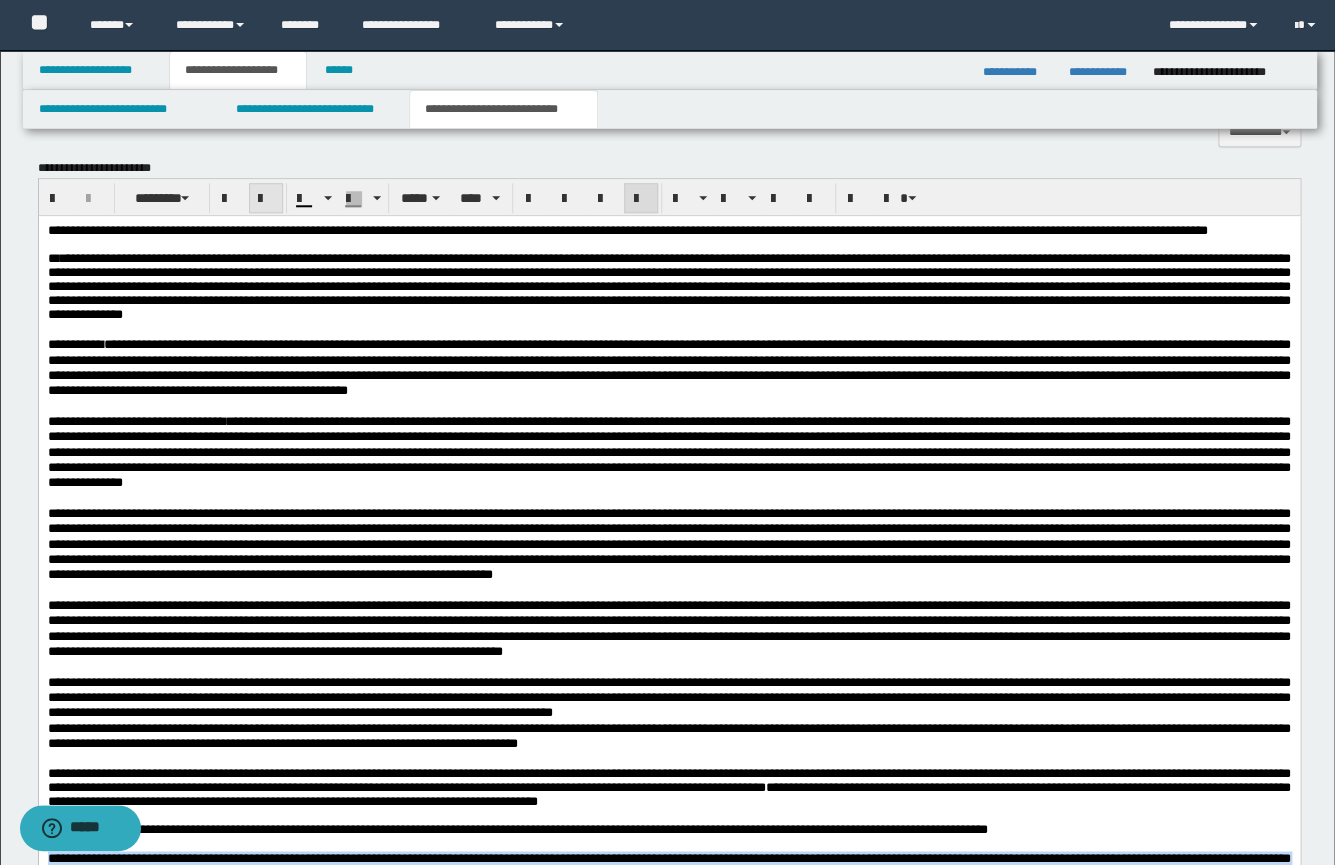click at bounding box center [266, 199] 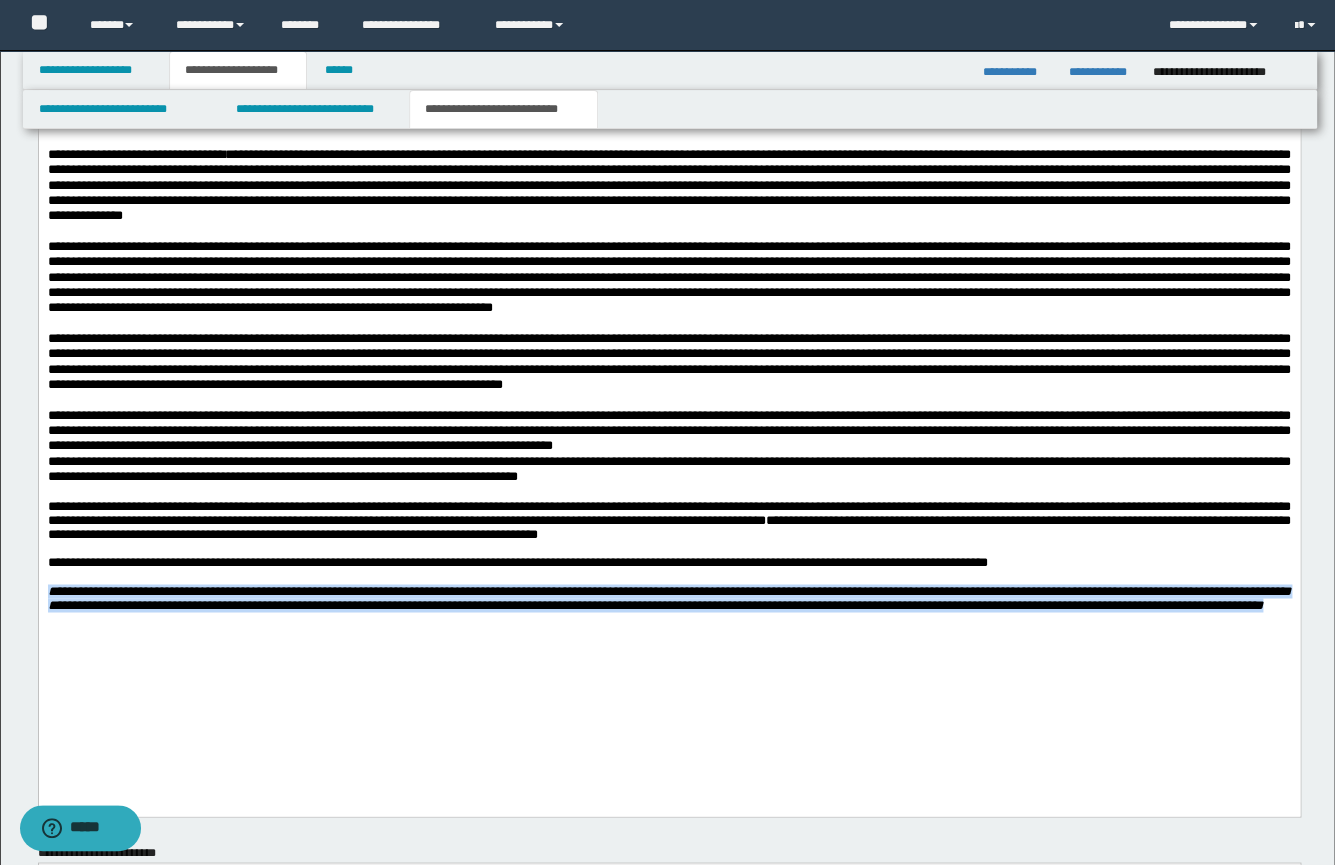 scroll, scrollTop: 878, scrollLeft: 0, axis: vertical 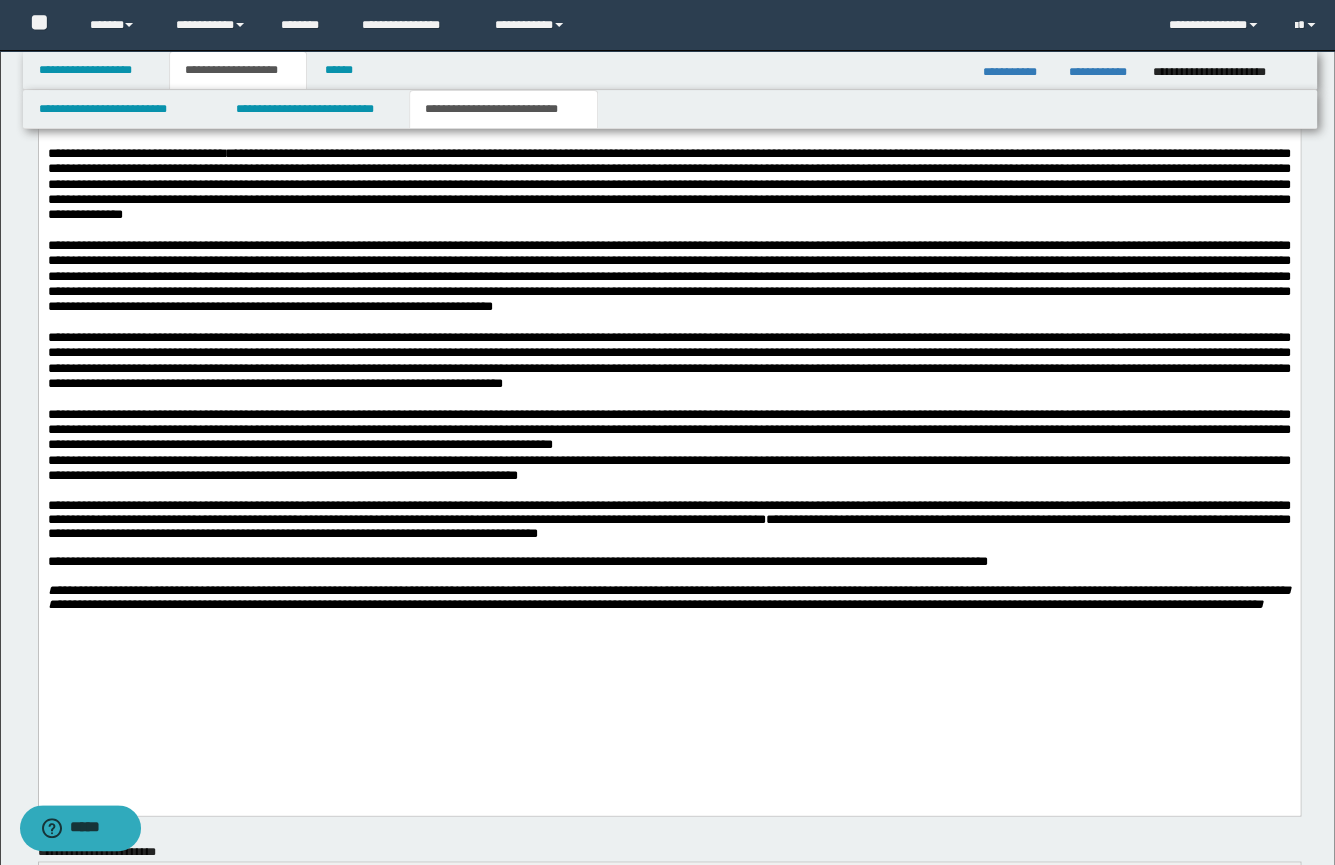 click on "**********" at bounding box center (668, 329) 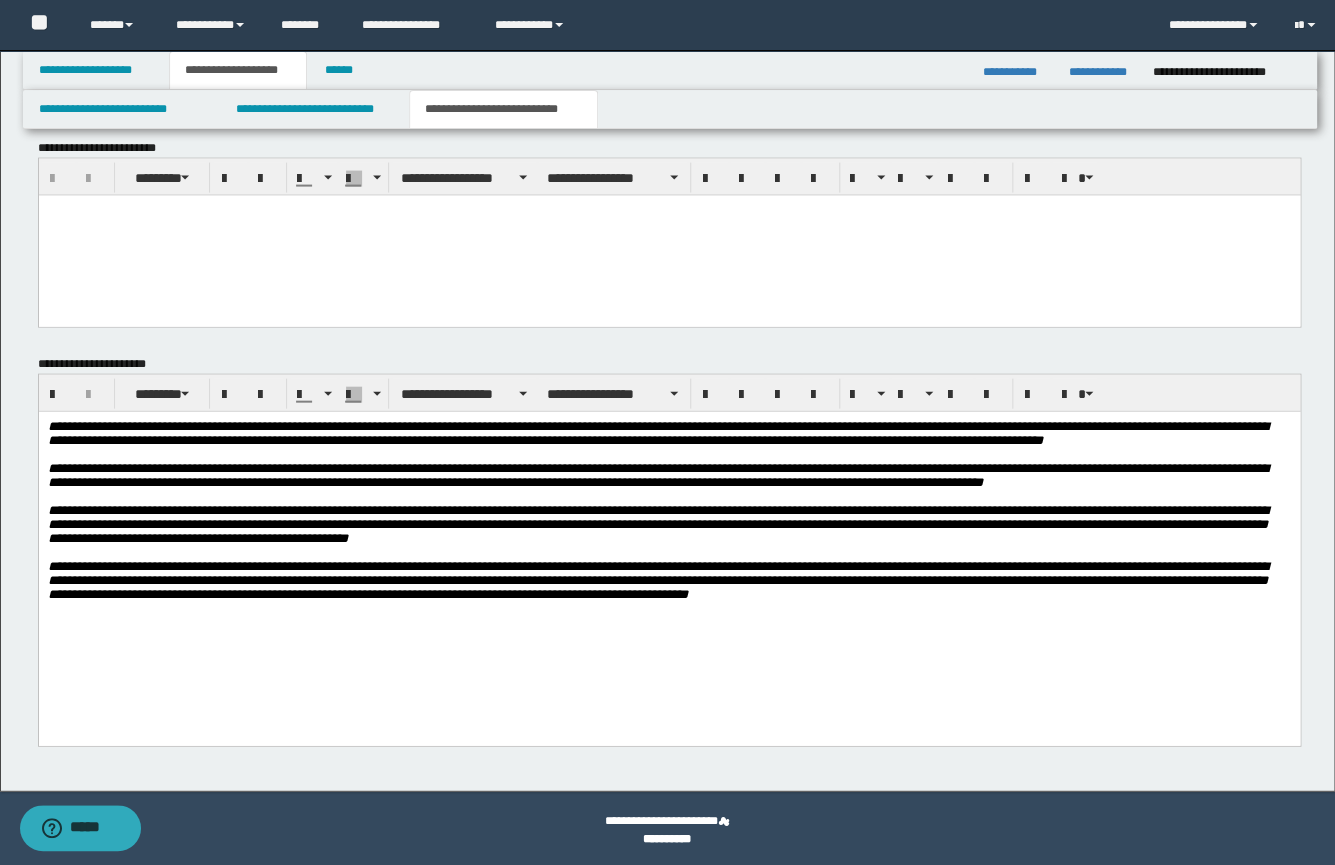 scroll, scrollTop: 1540, scrollLeft: 0, axis: vertical 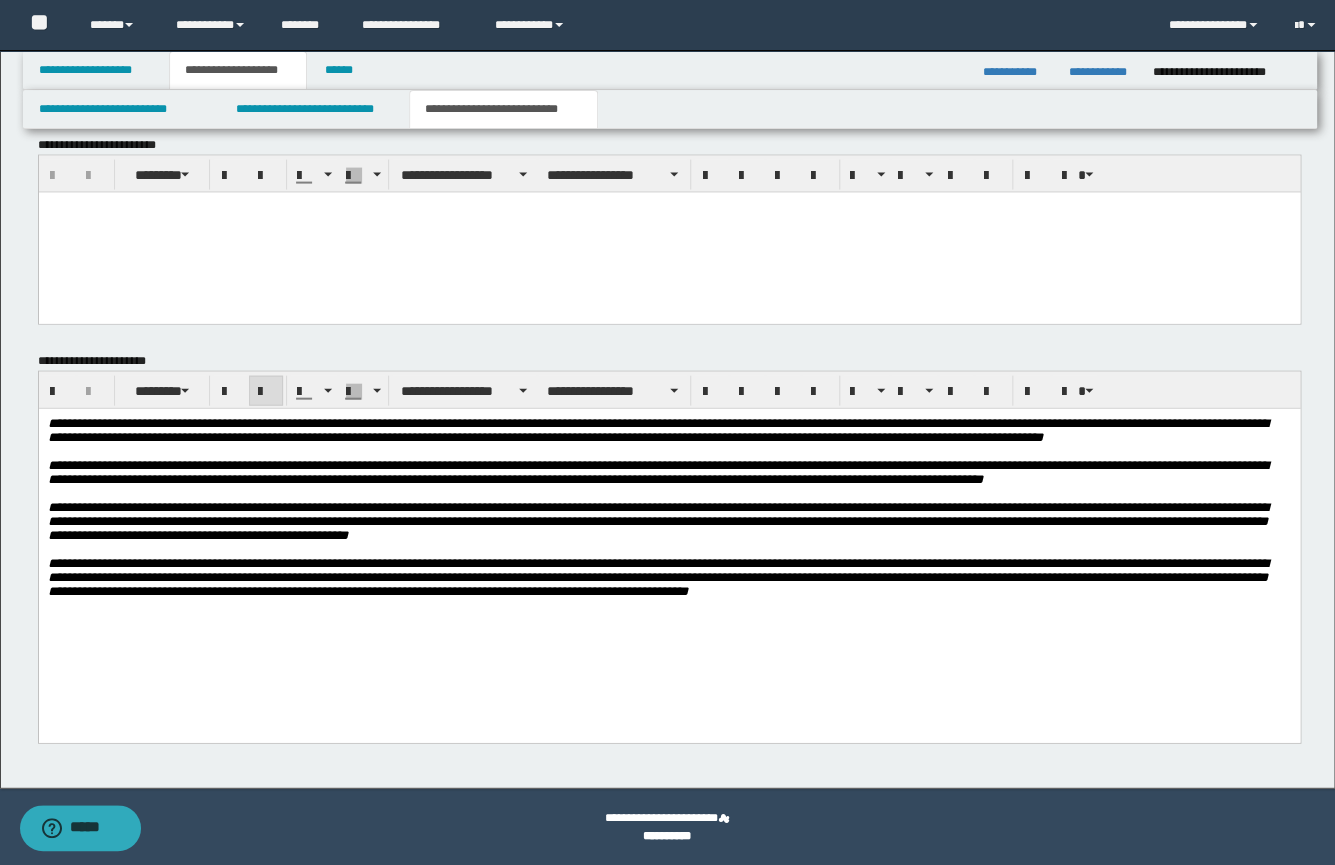 click on "**********" at bounding box center (668, 532) 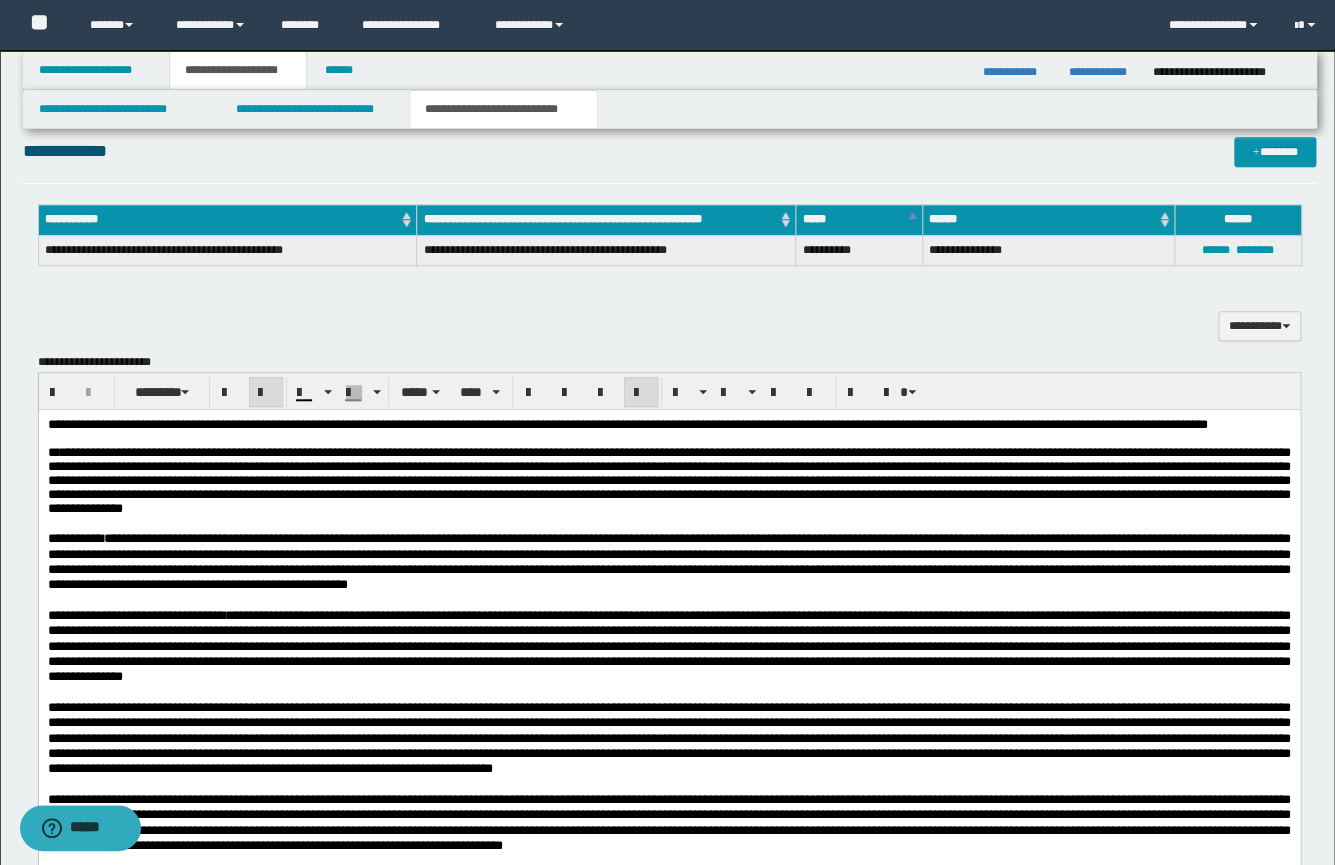 scroll, scrollTop: 187, scrollLeft: 0, axis: vertical 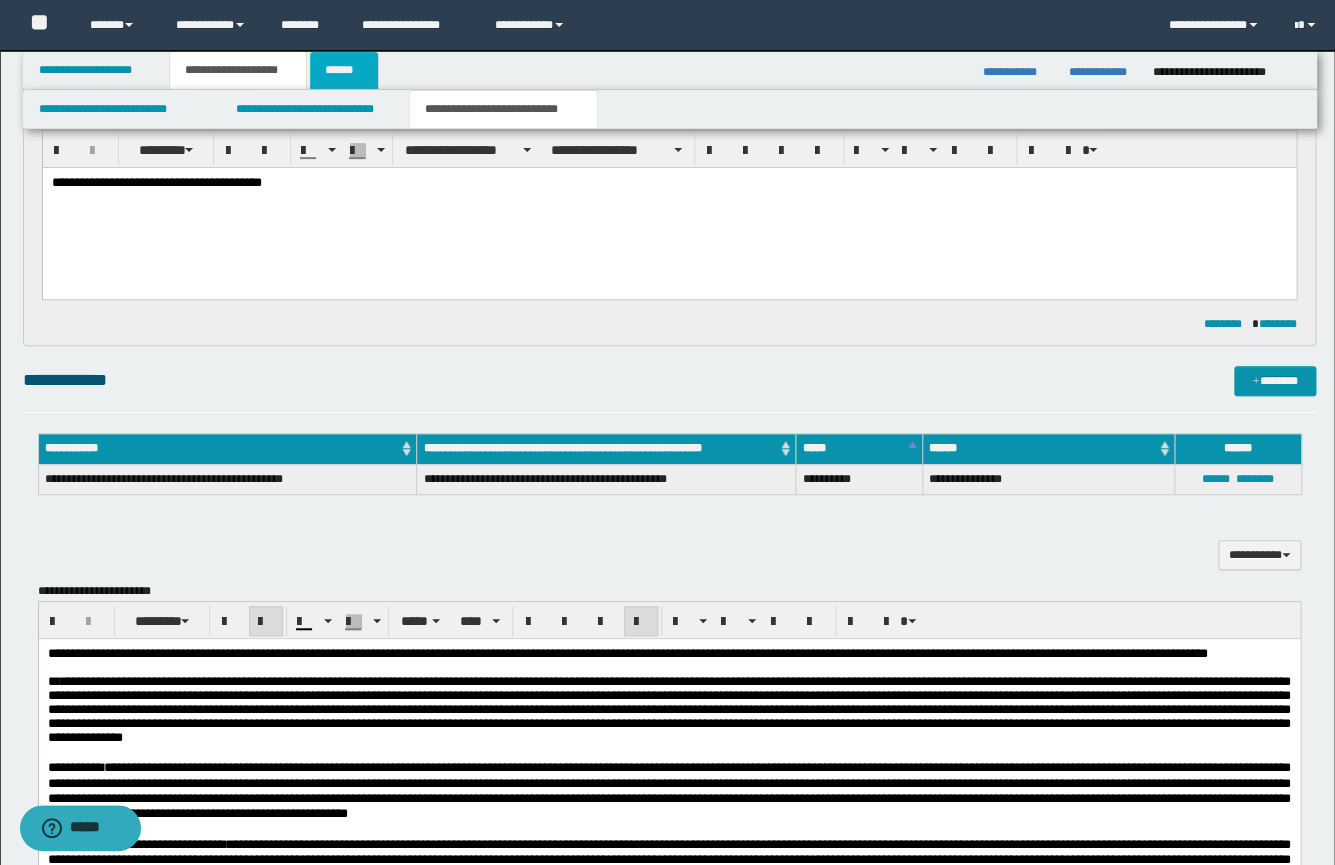 click on "******" at bounding box center [344, 70] 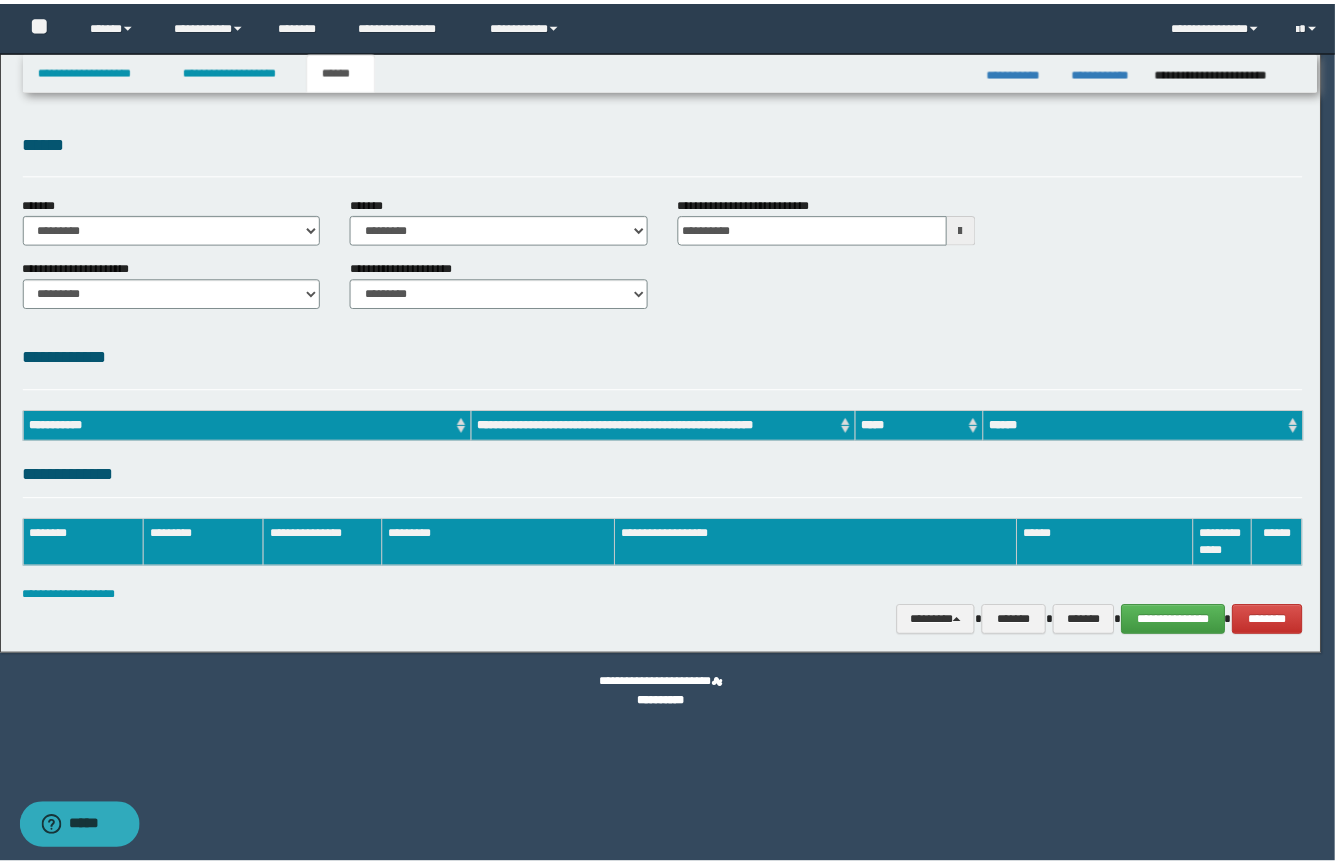 scroll, scrollTop: 0, scrollLeft: 0, axis: both 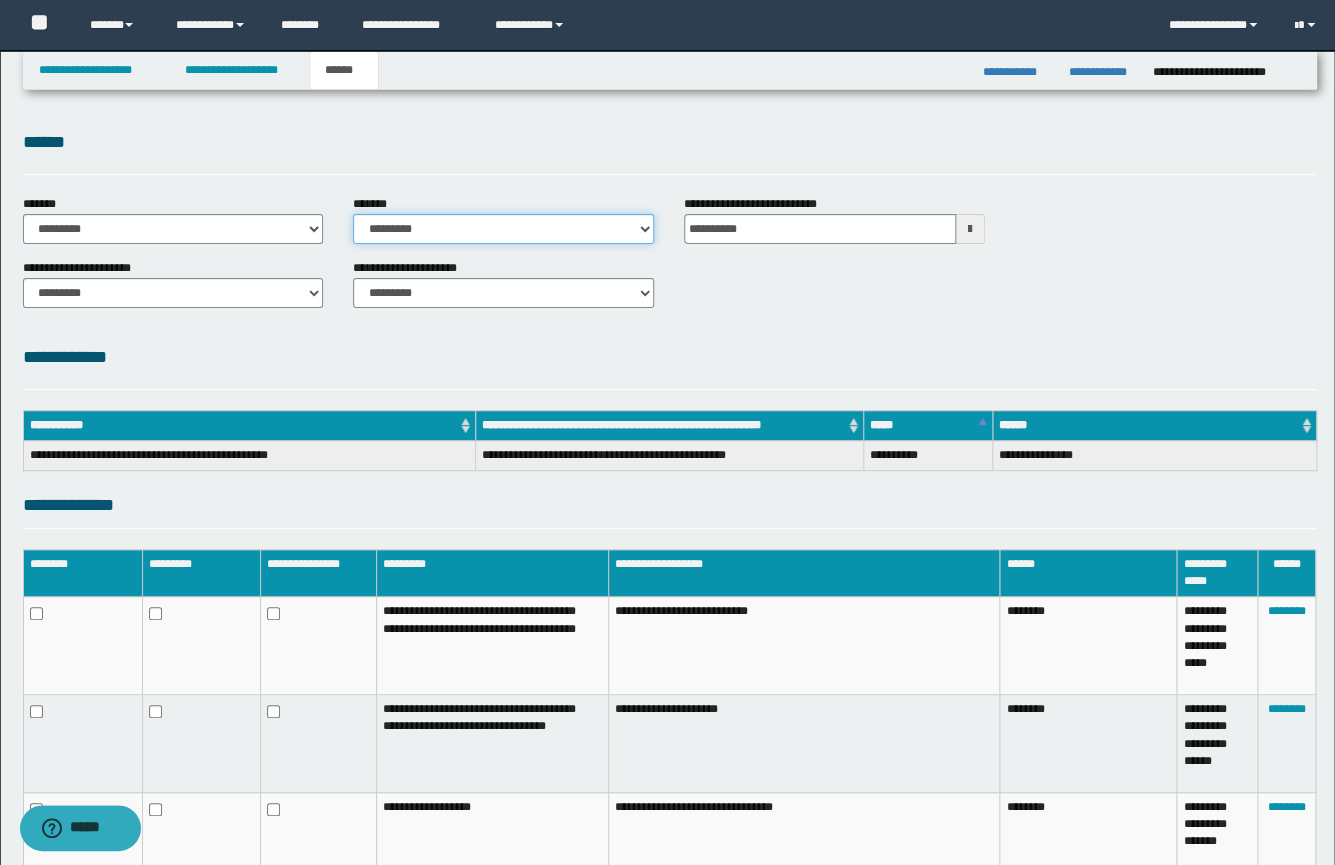 click on "**********" at bounding box center (503, 229) 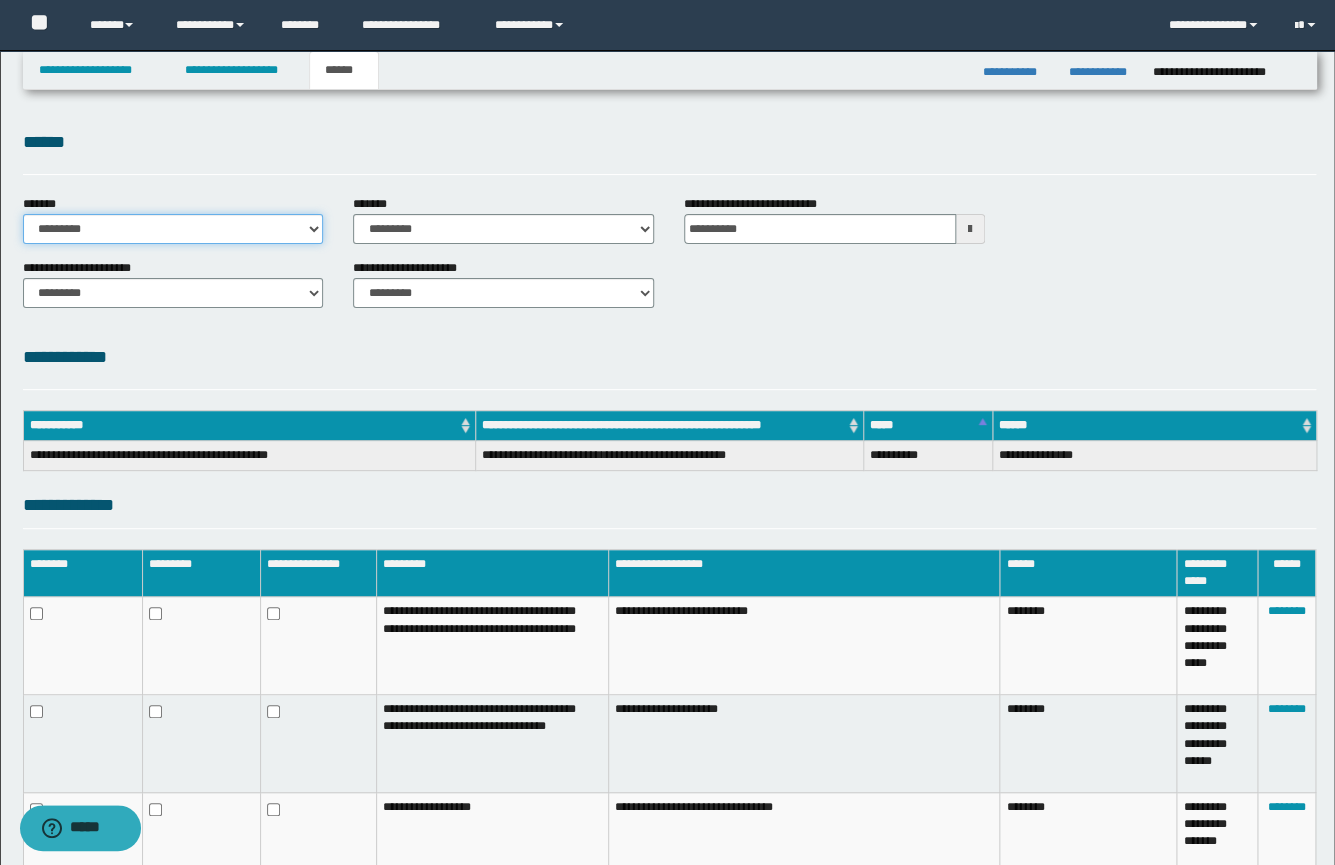 click on "**********" at bounding box center [173, 229] 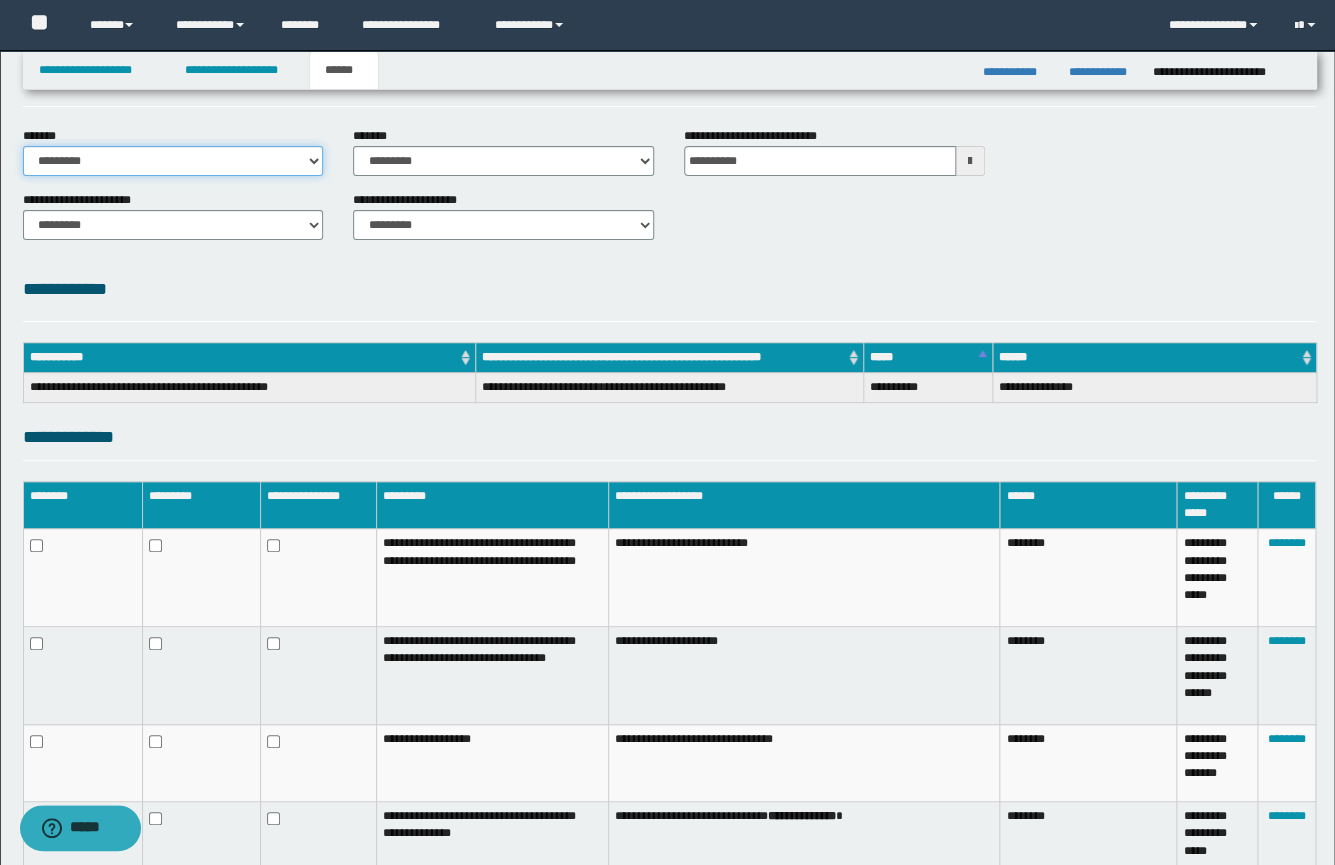 scroll, scrollTop: 83, scrollLeft: 0, axis: vertical 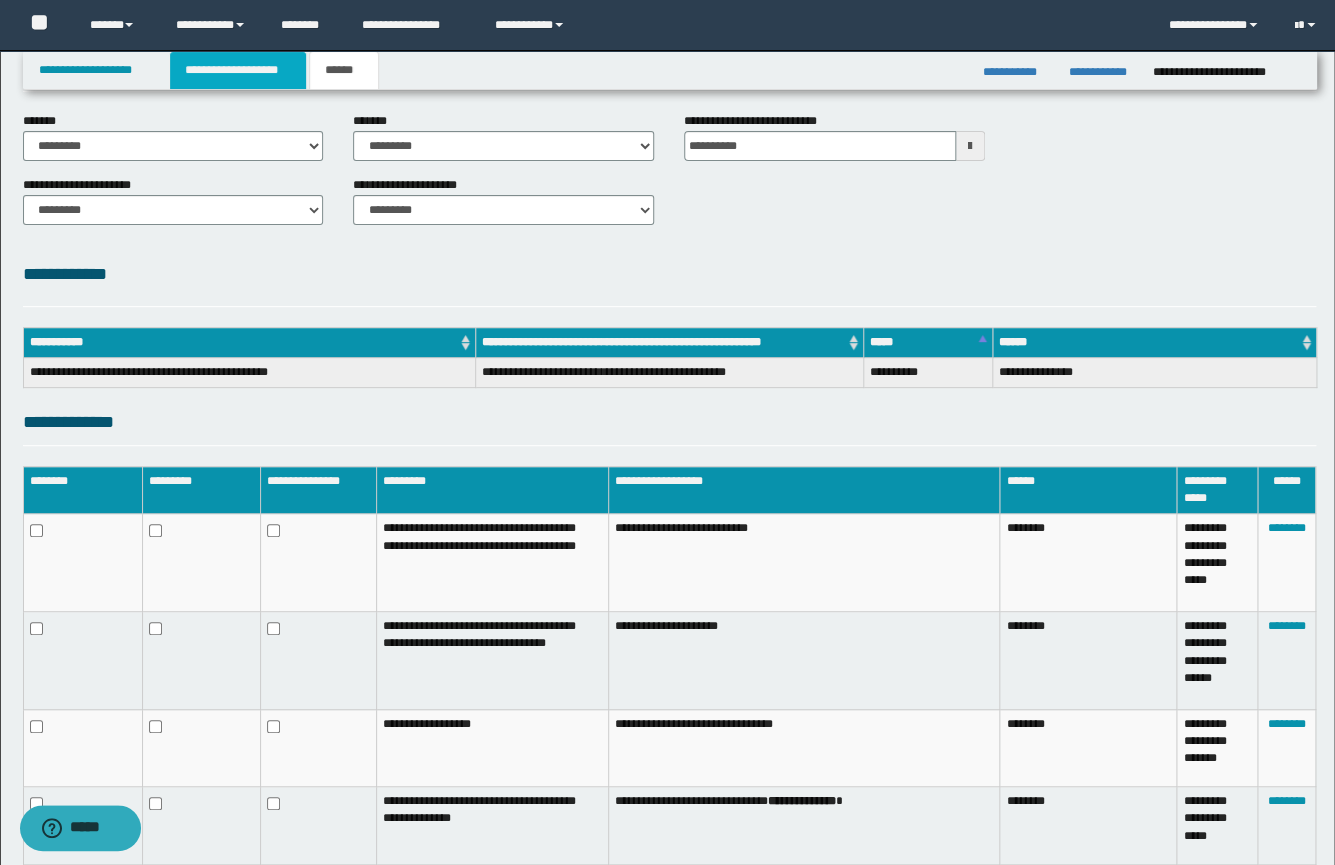 click on "**********" at bounding box center [238, 70] 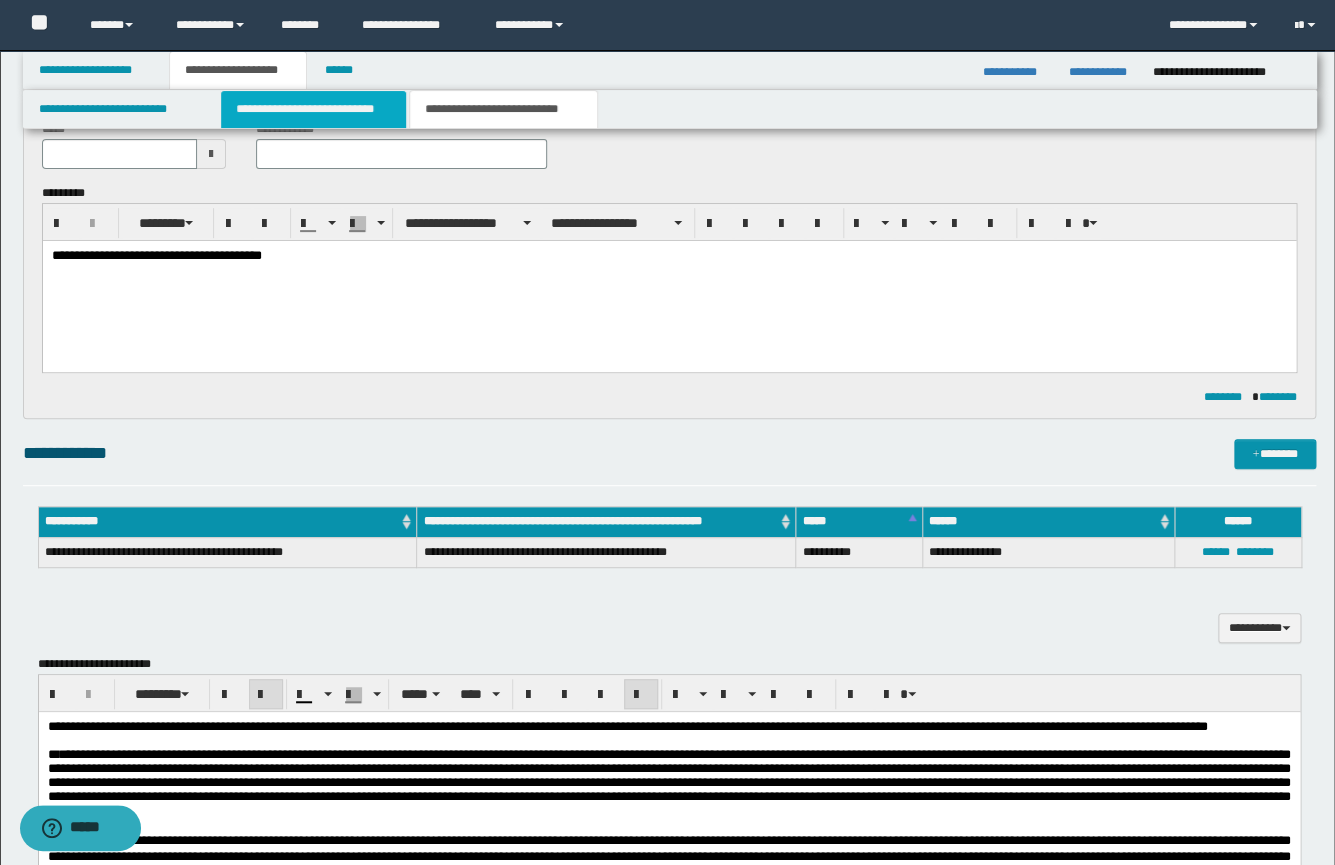 click on "**********" at bounding box center (313, 109) 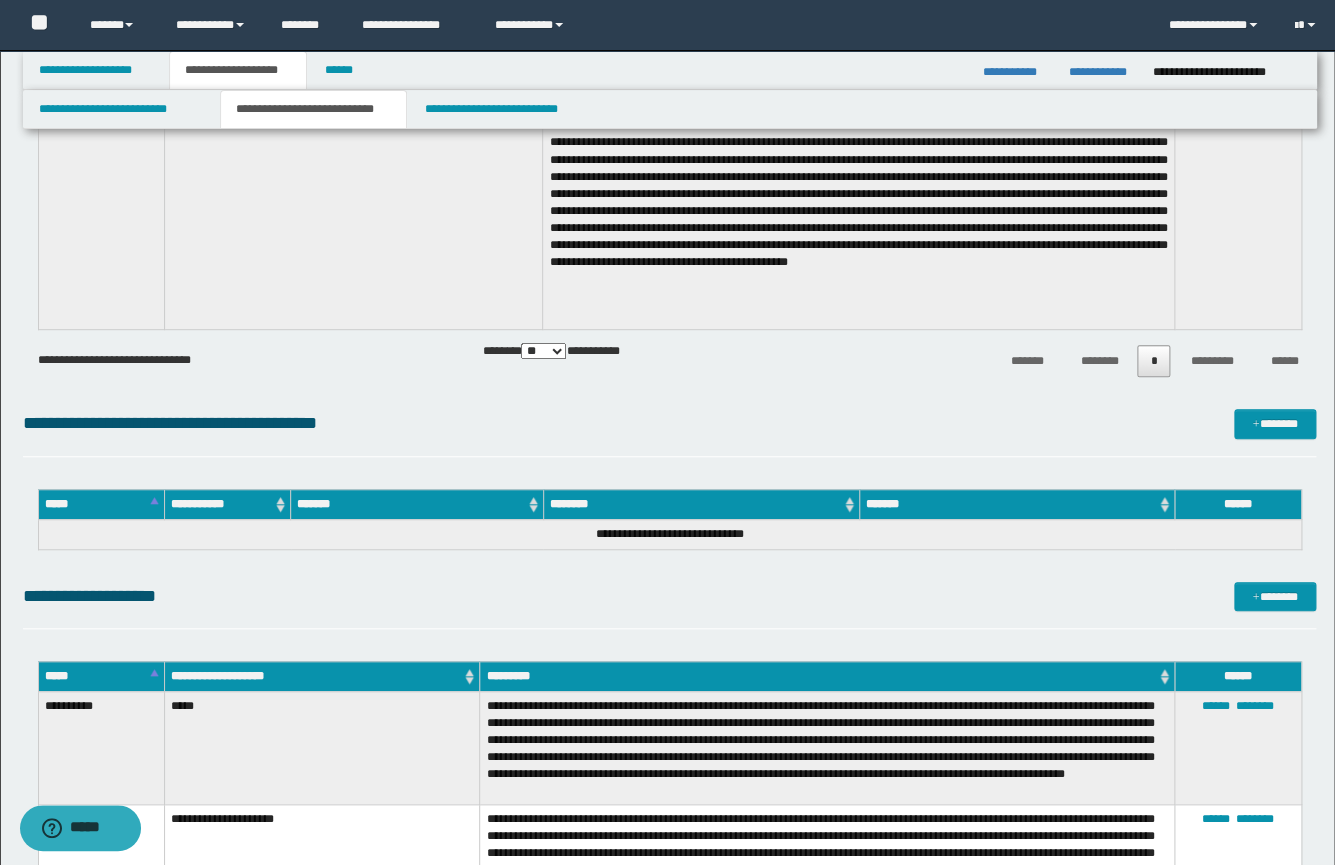 scroll, scrollTop: 279, scrollLeft: 0, axis: vertical 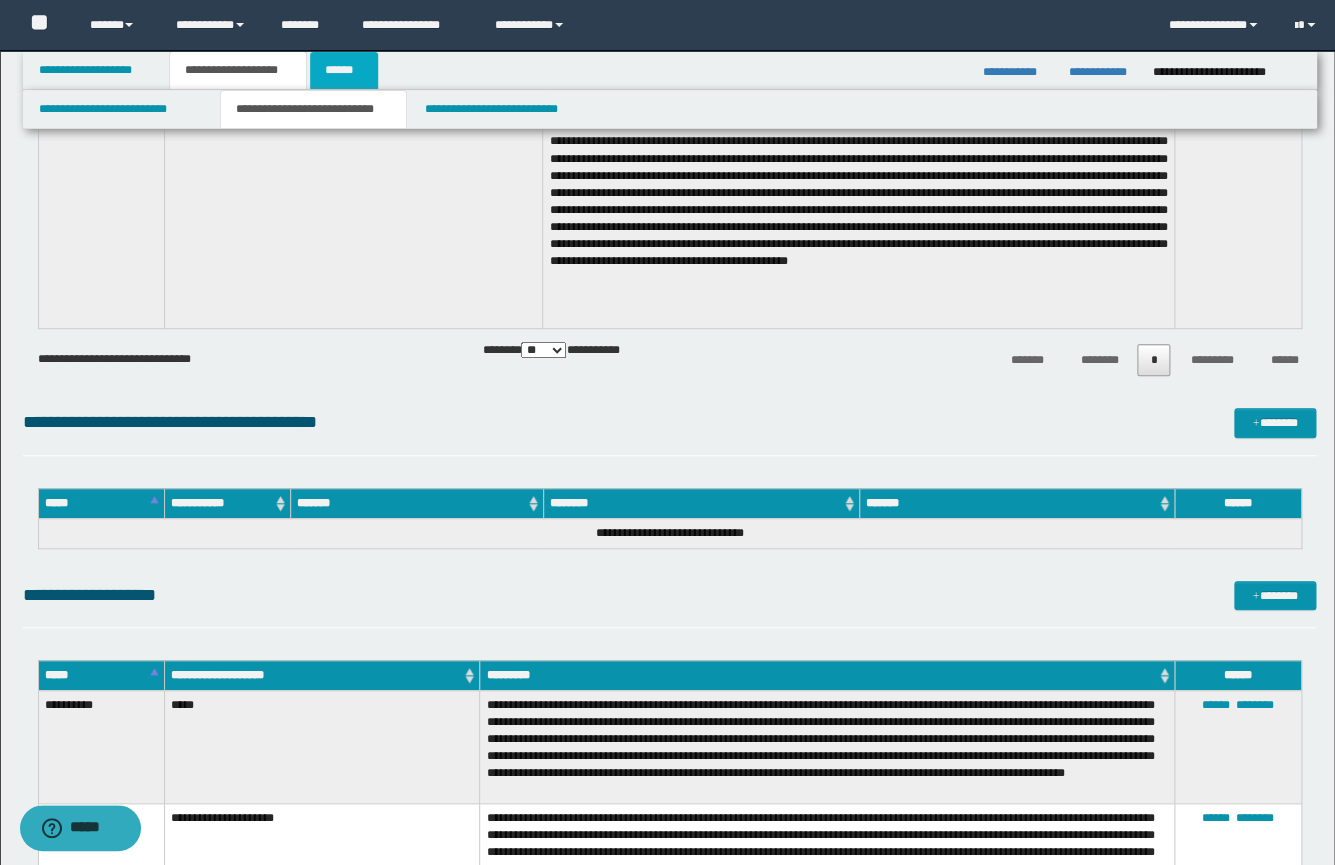click on "******" at bounding box center [344, 70] 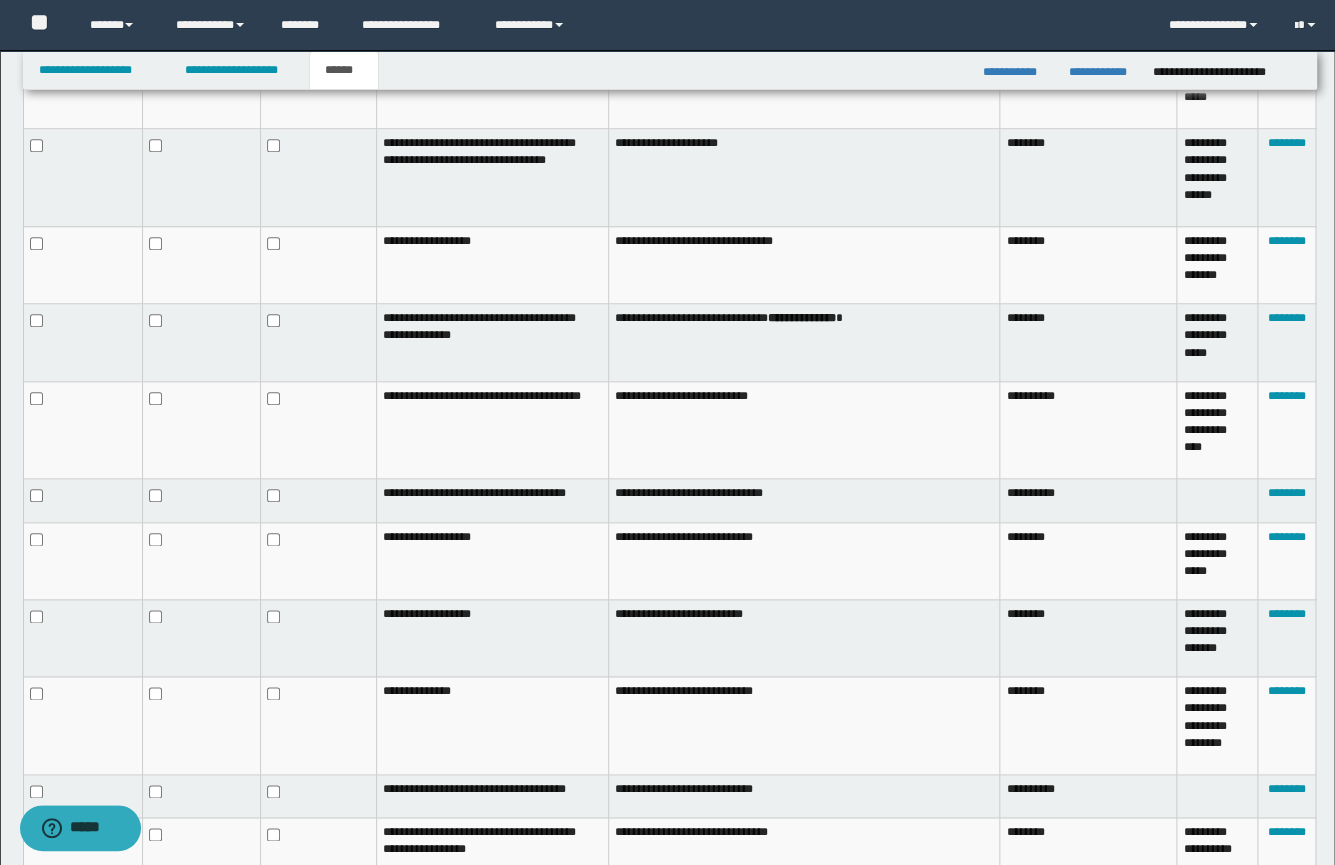 scroll, scrollTop: 797, scrollLeft: 0, axis: vertical 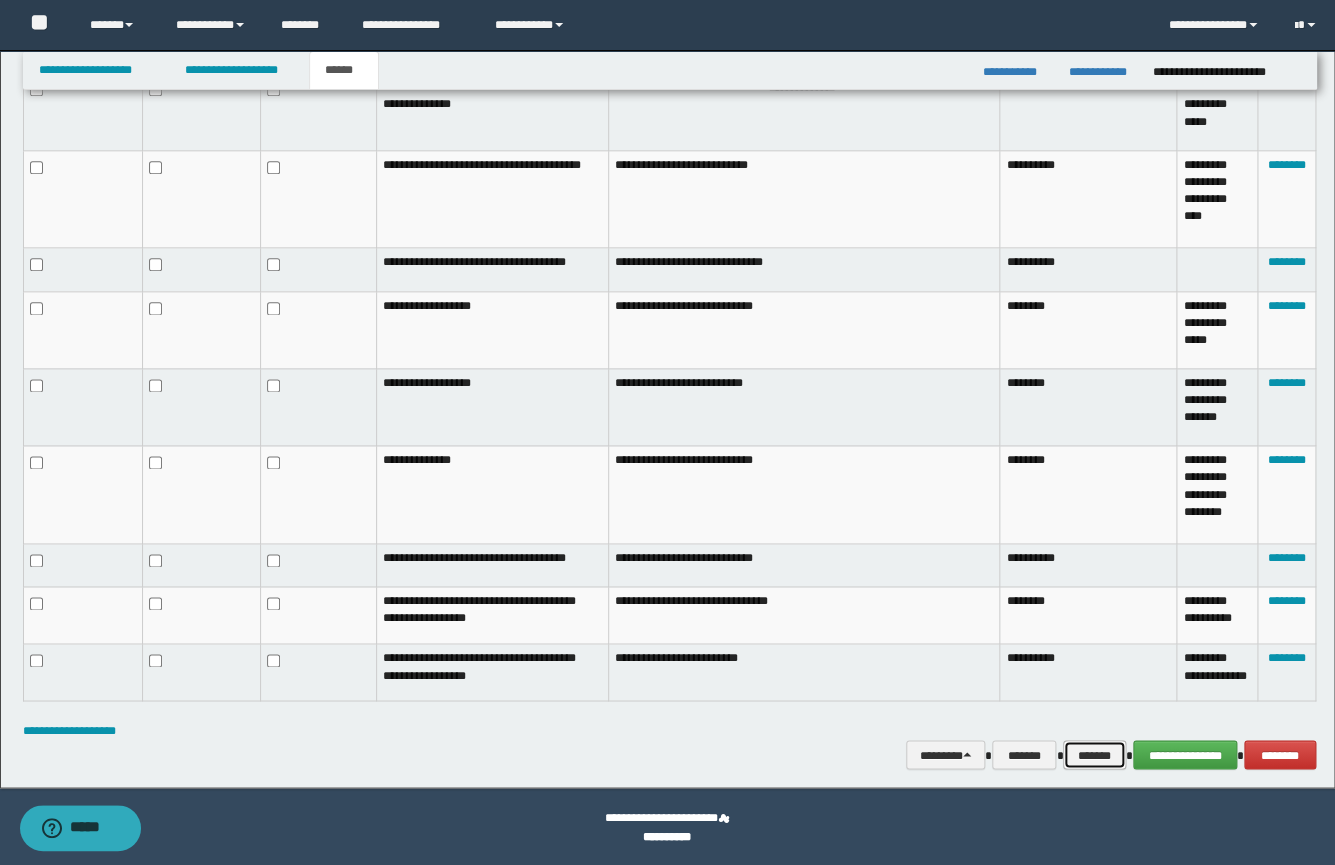 click on "*******" at bounding box center [1094, 755] 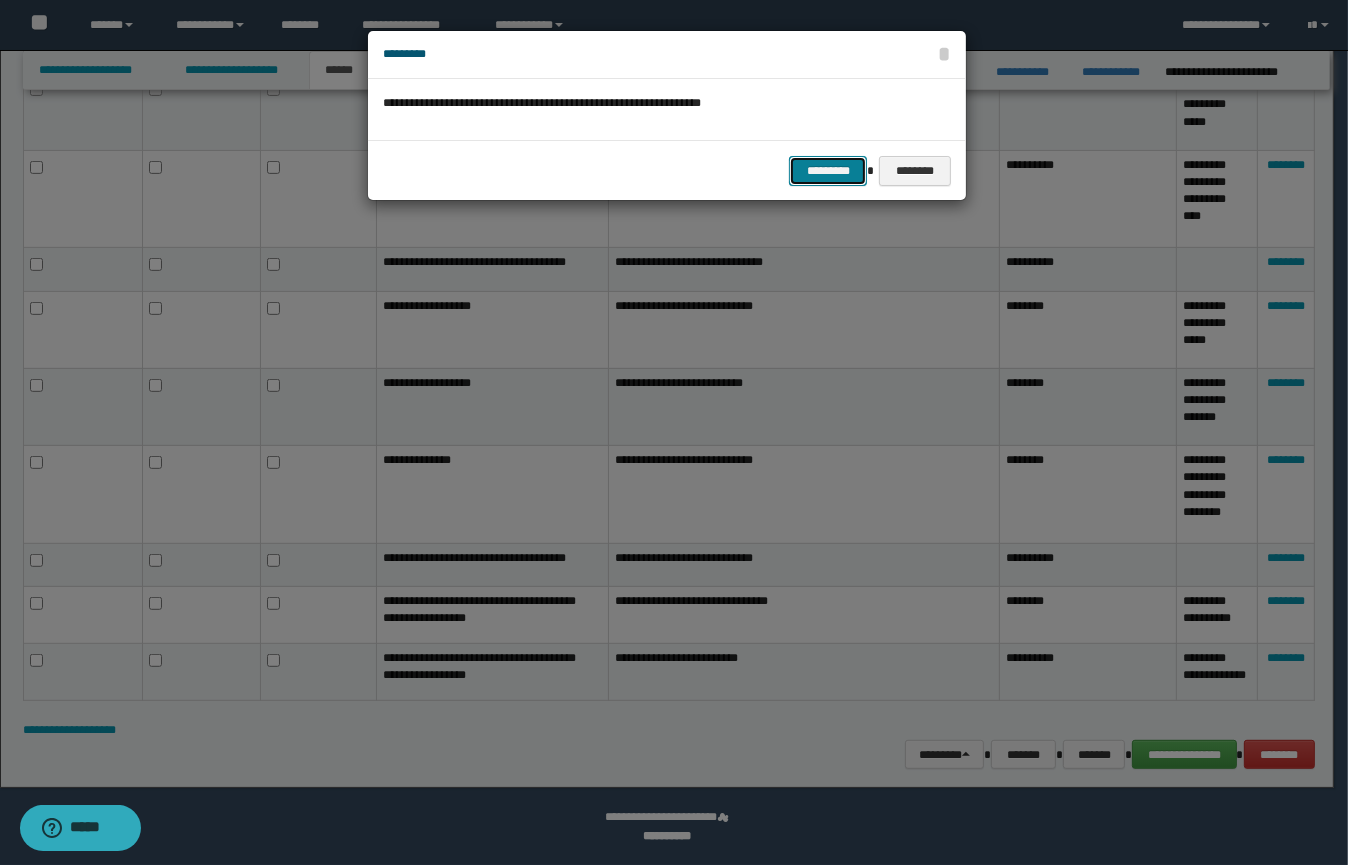 click on "*********" at bounding box center [828, 171] 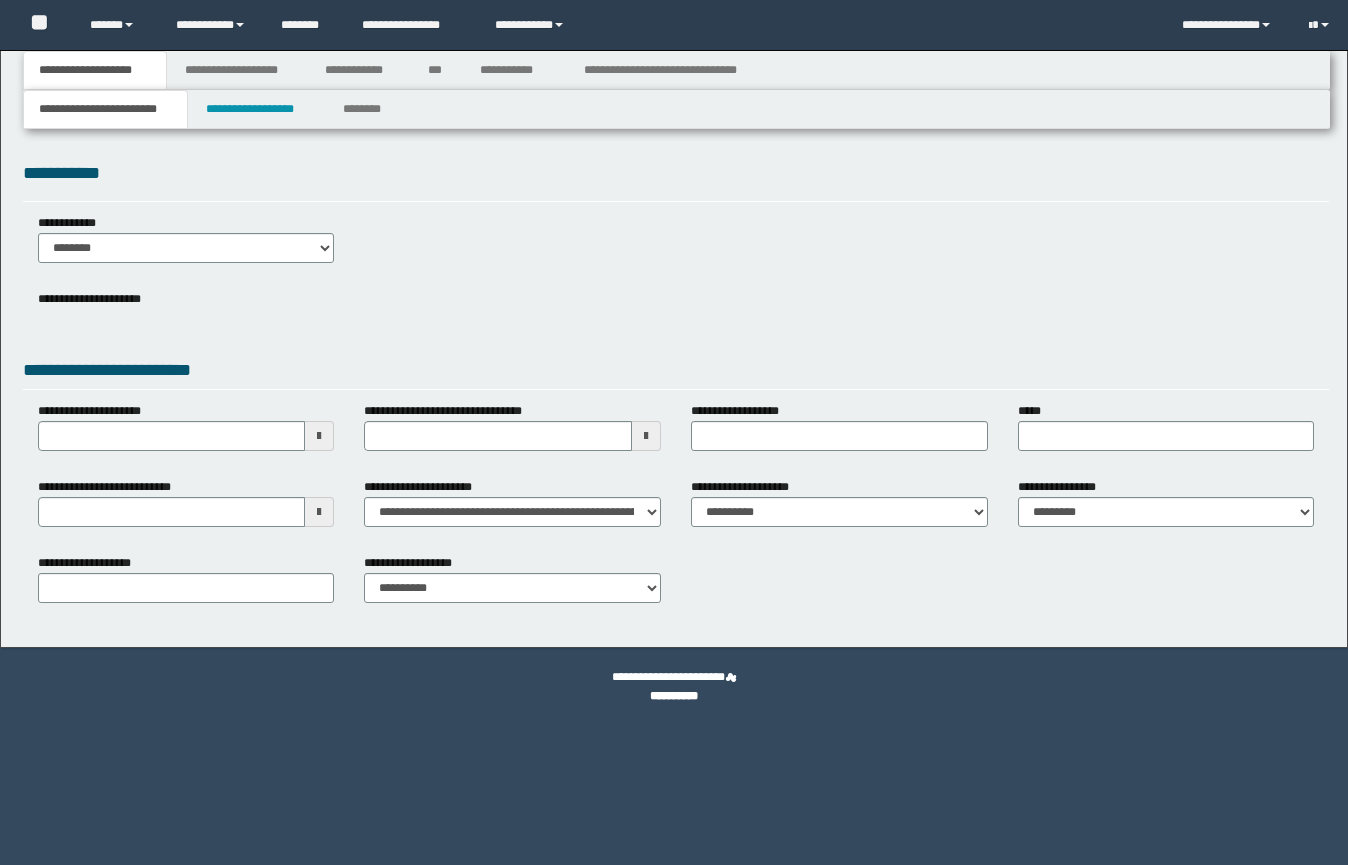 scroll, scrollTop: 0, scrollLeft: 0, axis: both 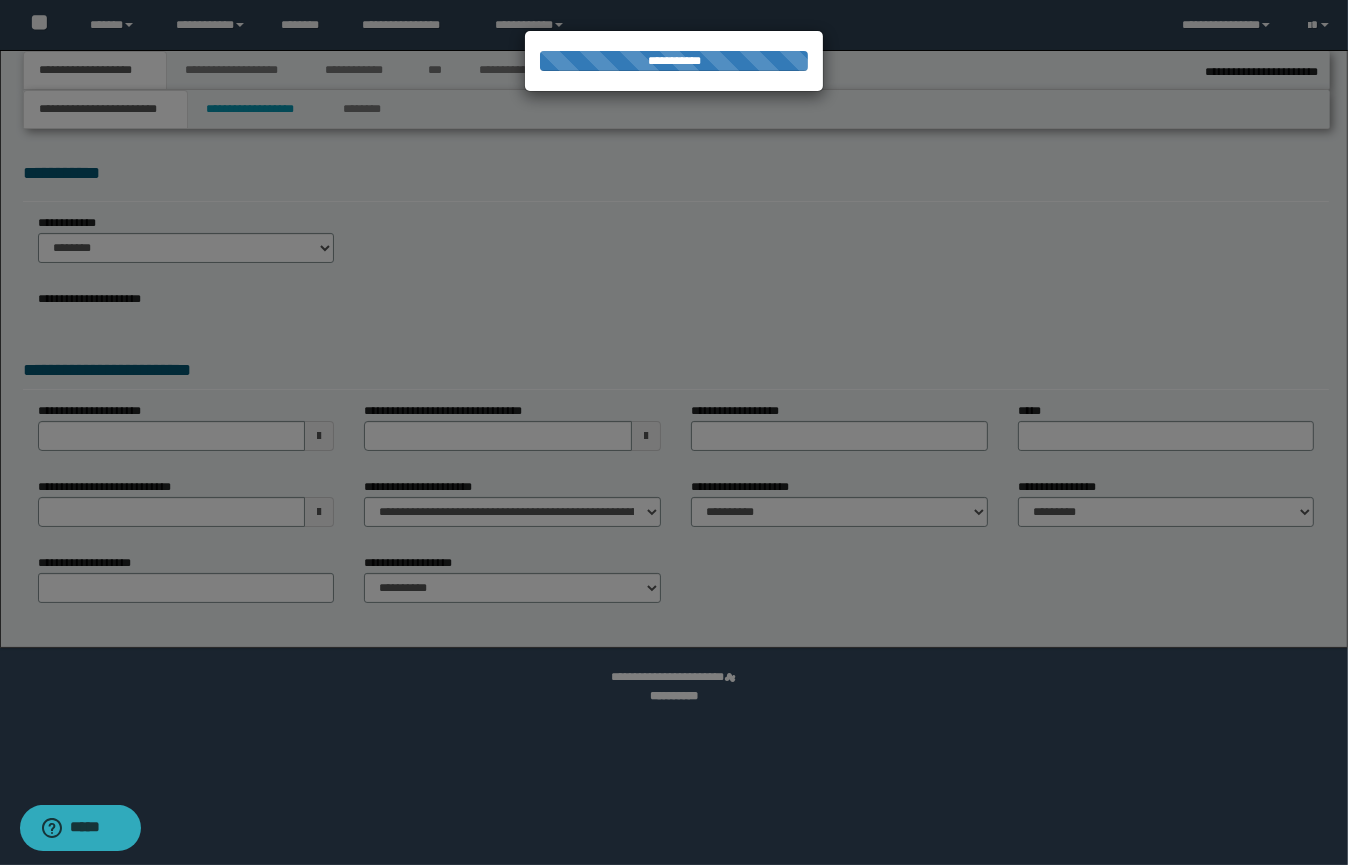 select on "*" 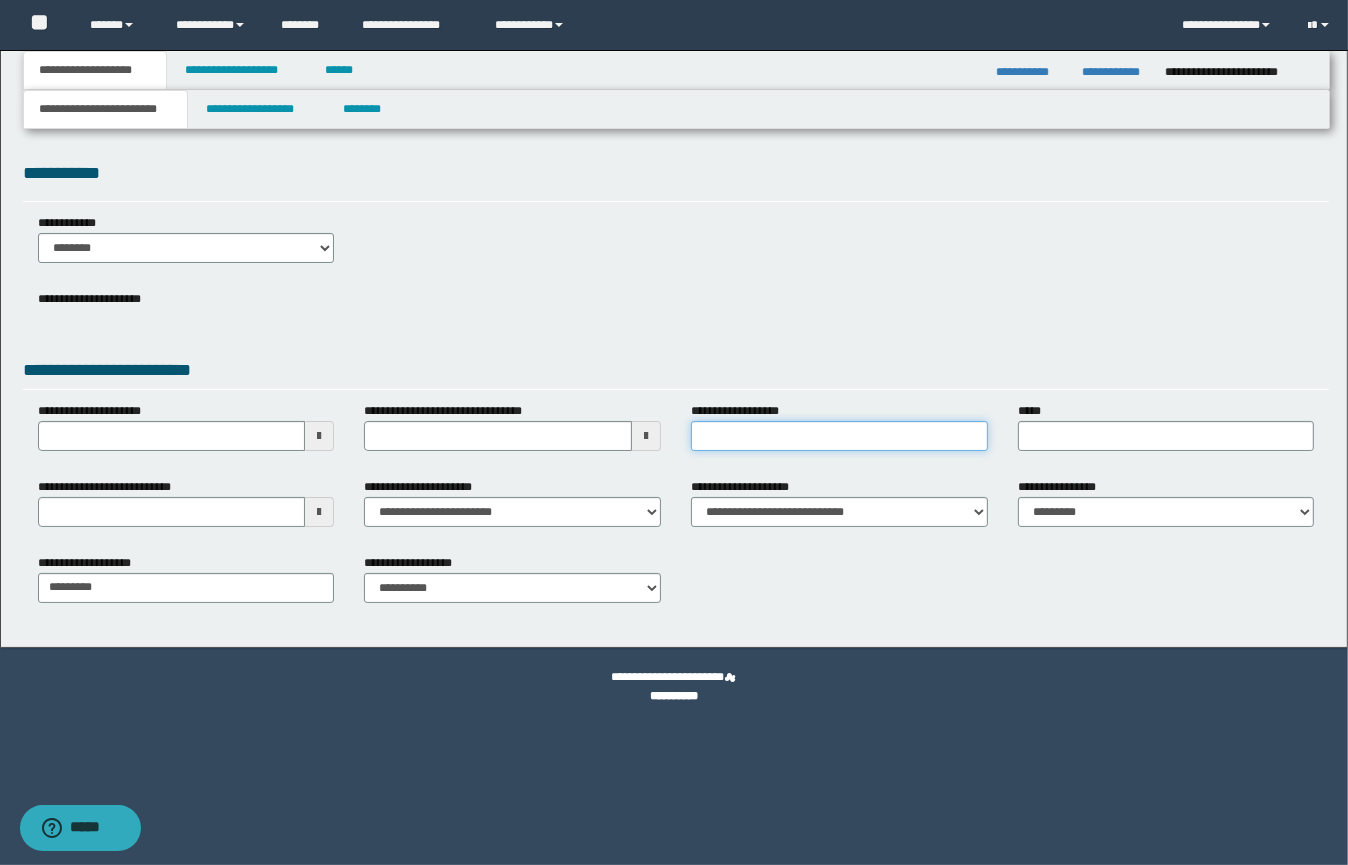 click on "**********" at bounding box center (839, 436) 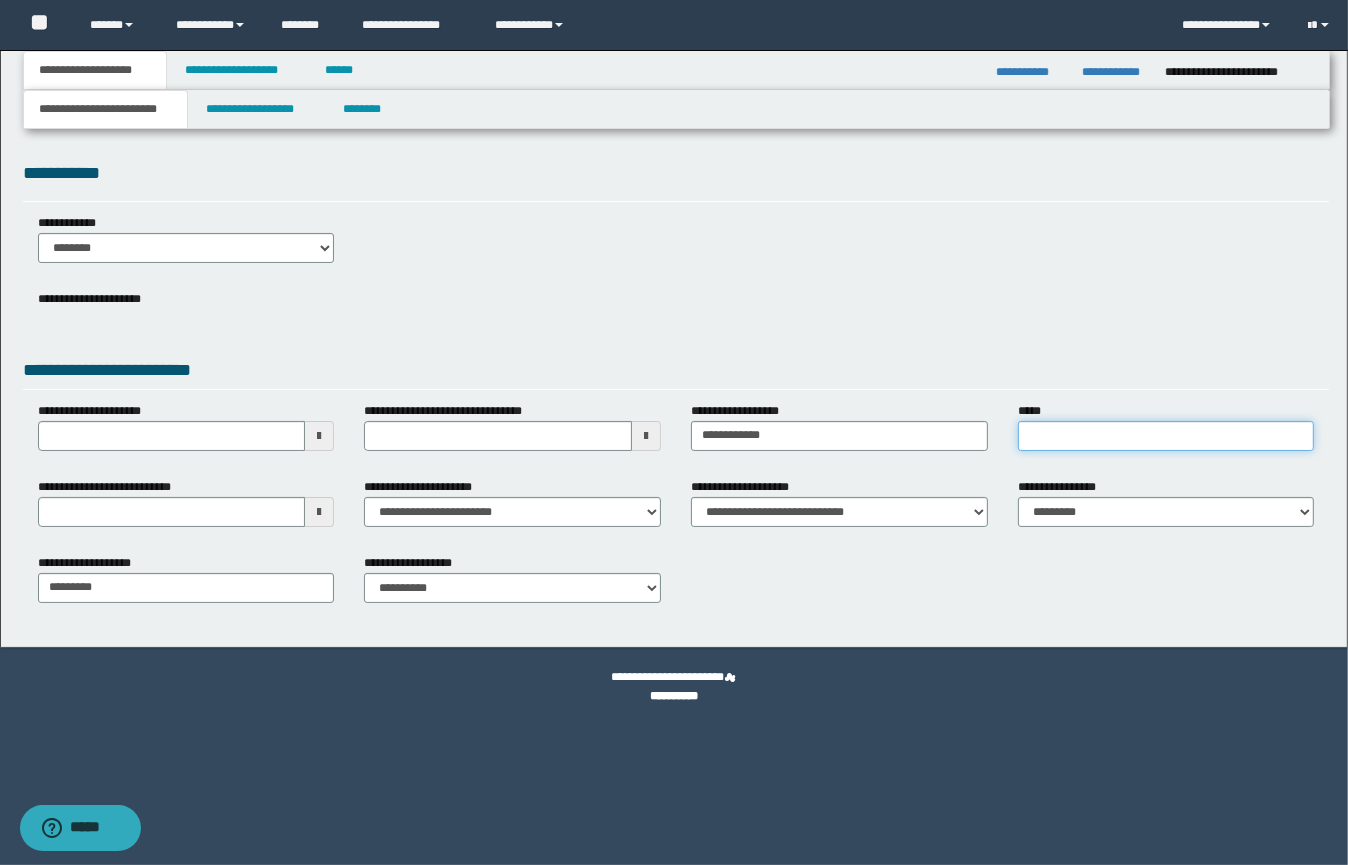 click on "*****" at bounding box center (1166, 436) 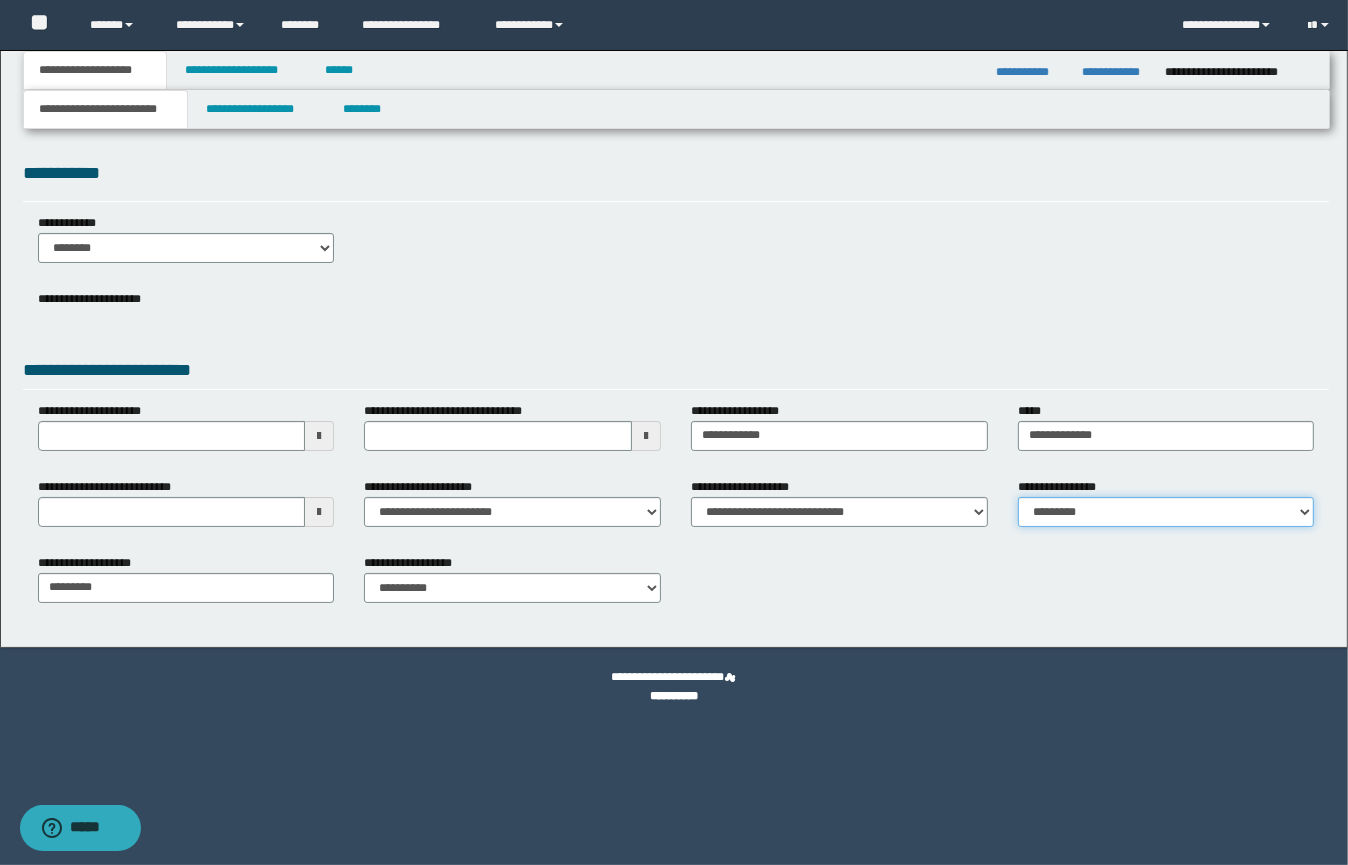 click on "**********" at bounding box center (1166, 512) 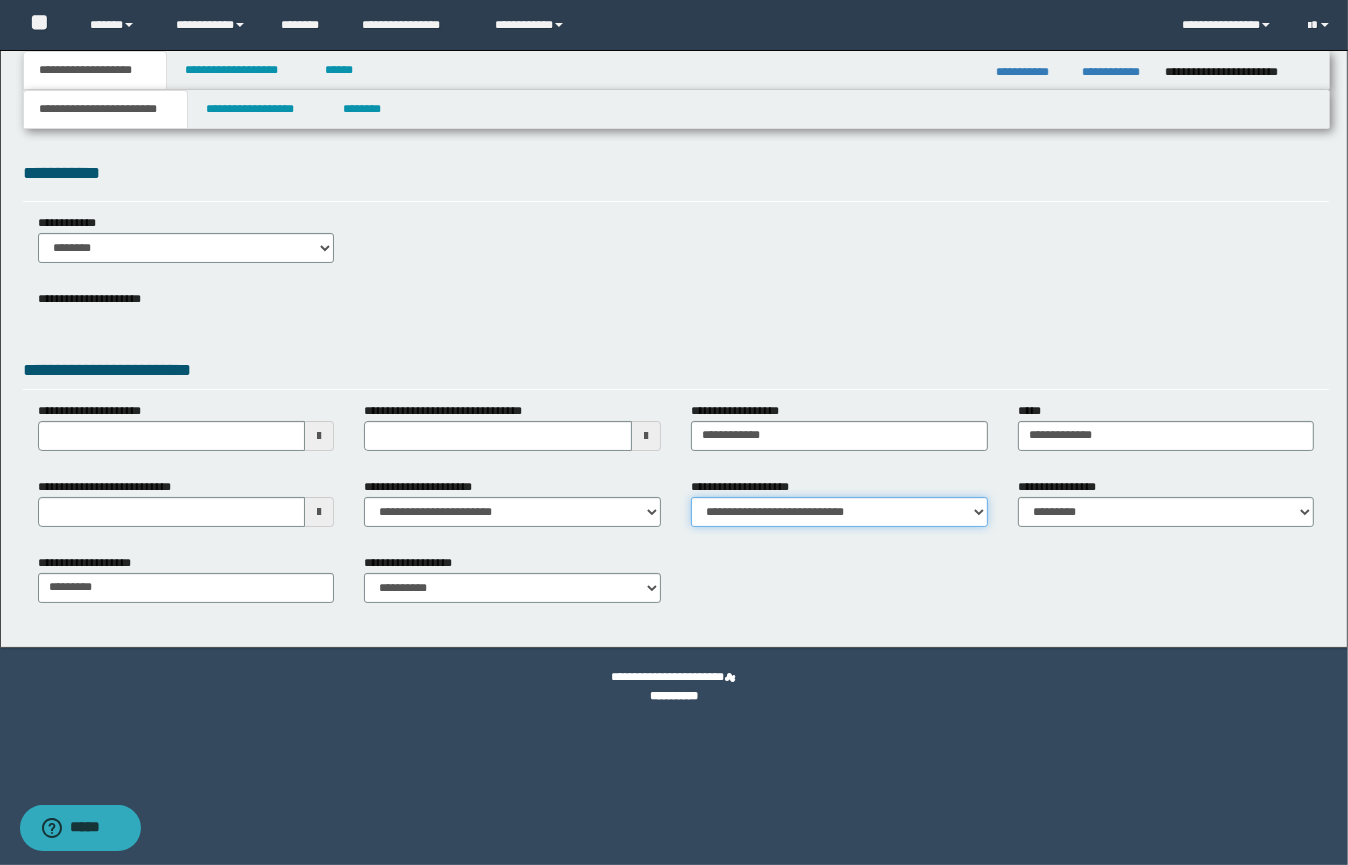 click on "**********" at bounding box center (839, 512) 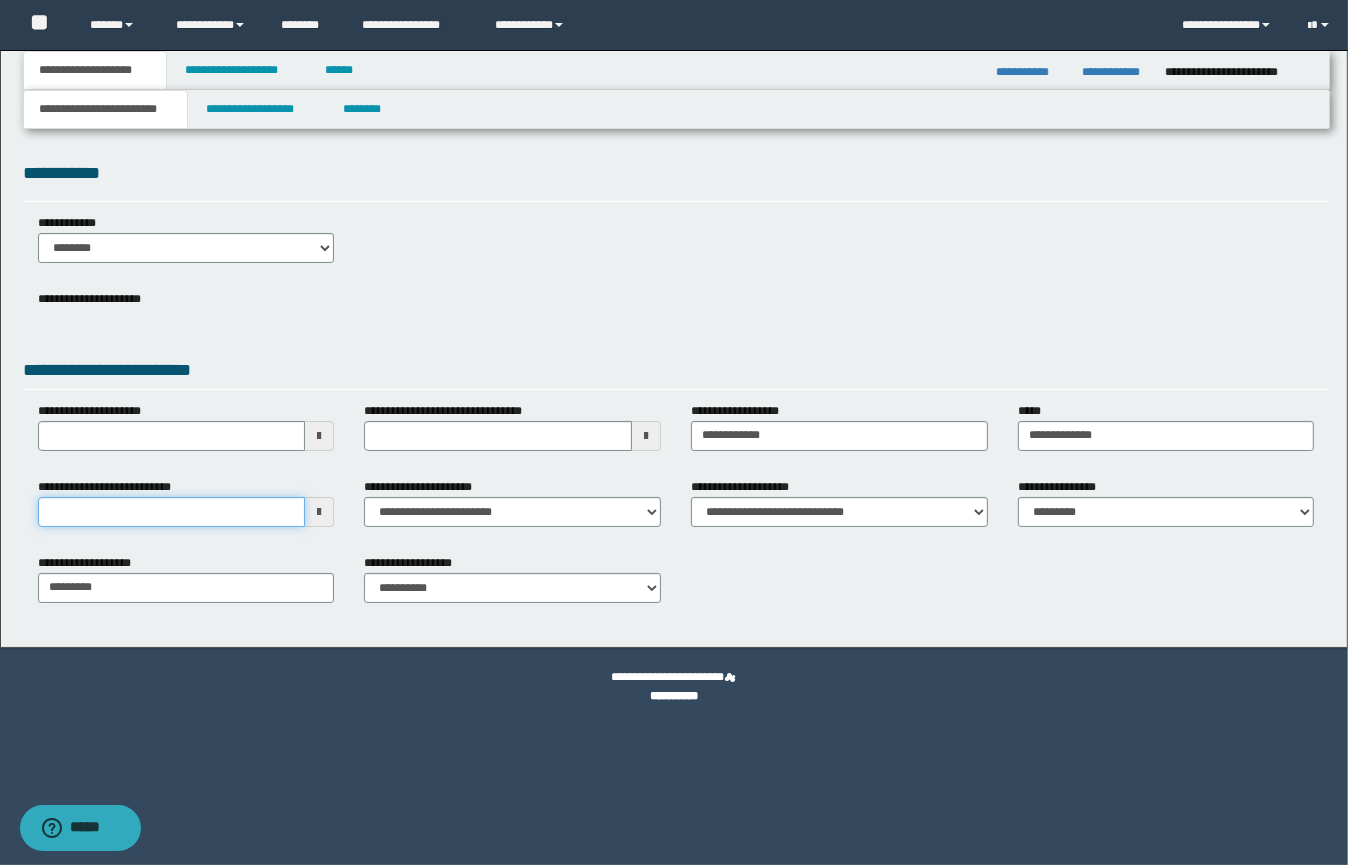 click on "**********" at bounding box center (172, 512) 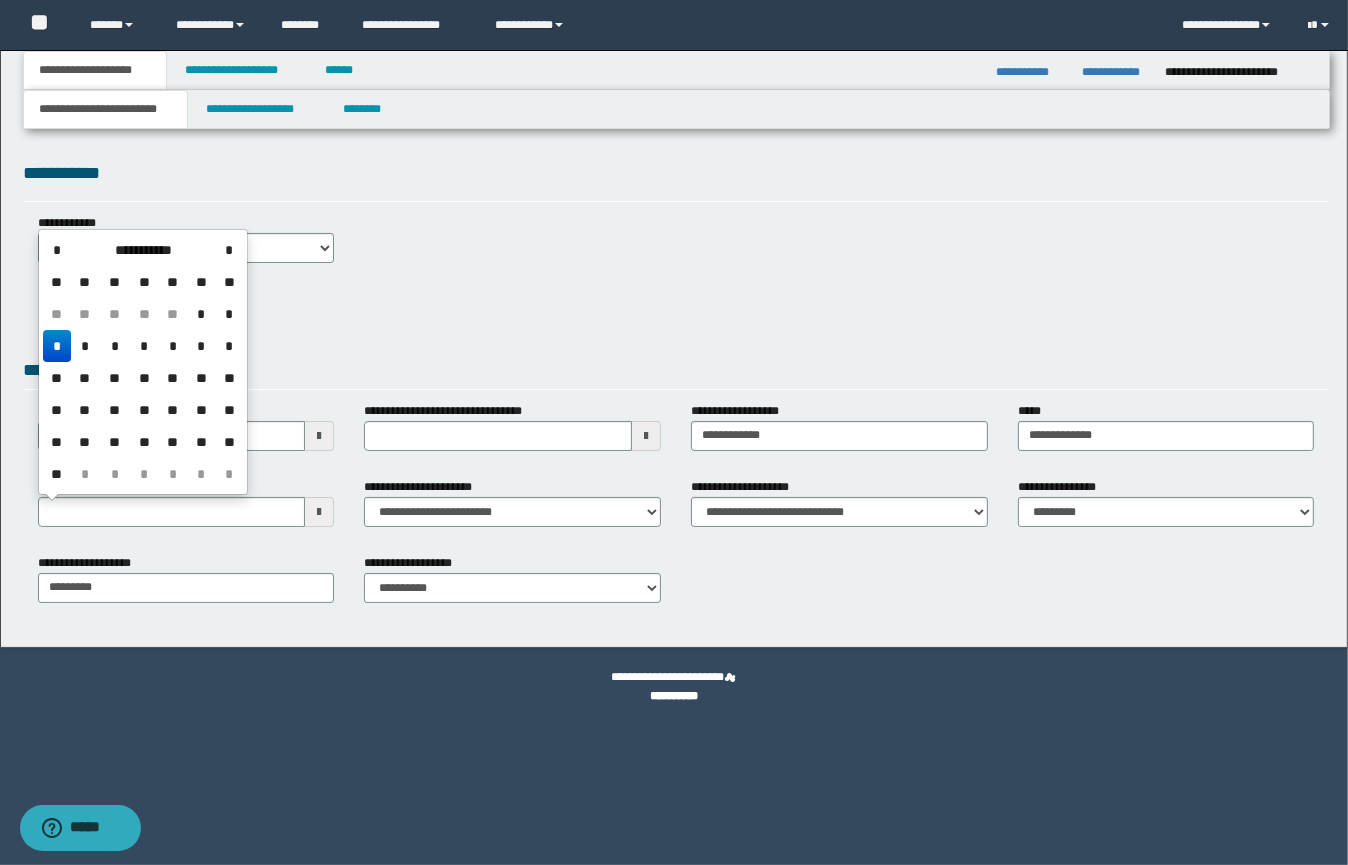 click on "*" at bounding box center [57, 346] 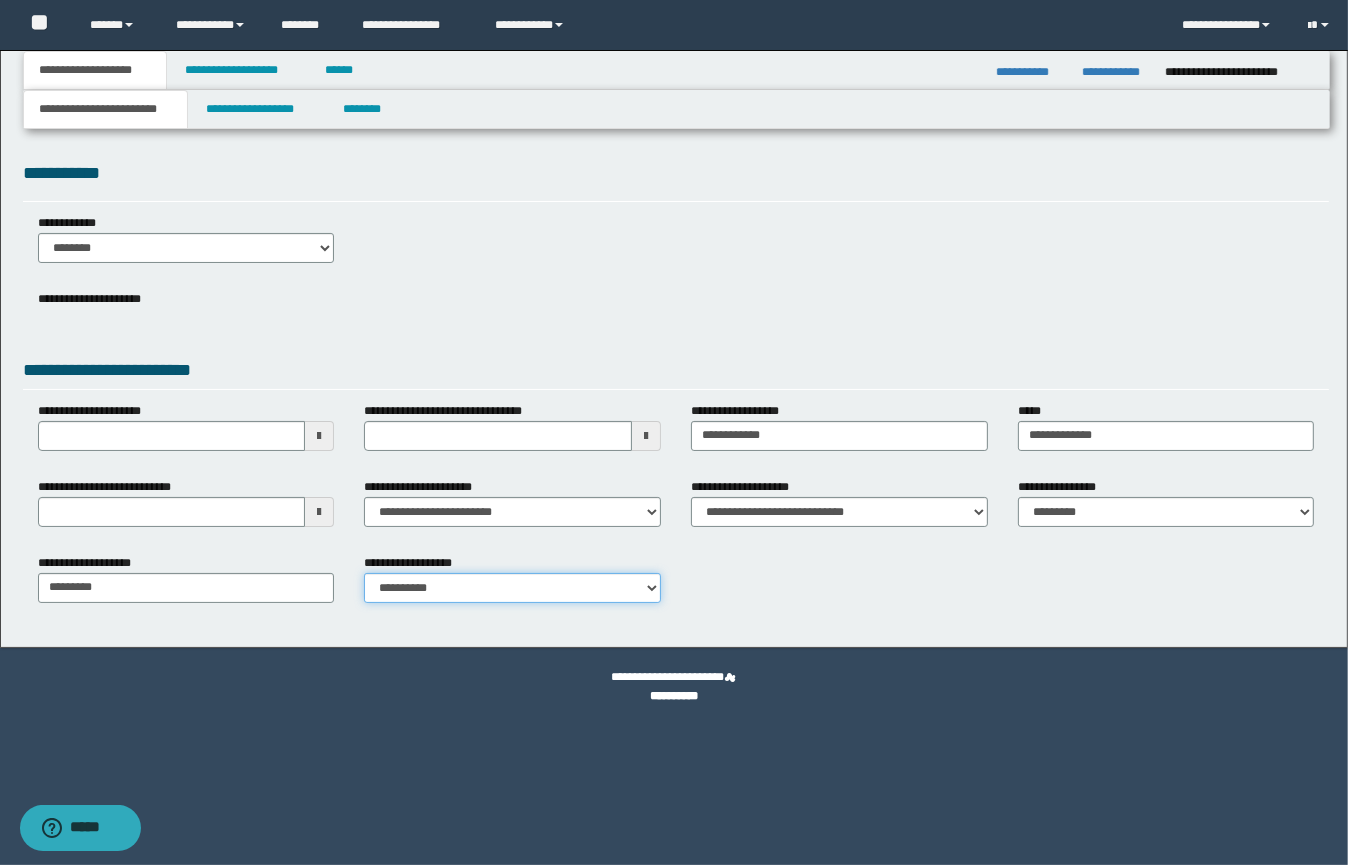 click on "**********" at bounding box center [512, 588] 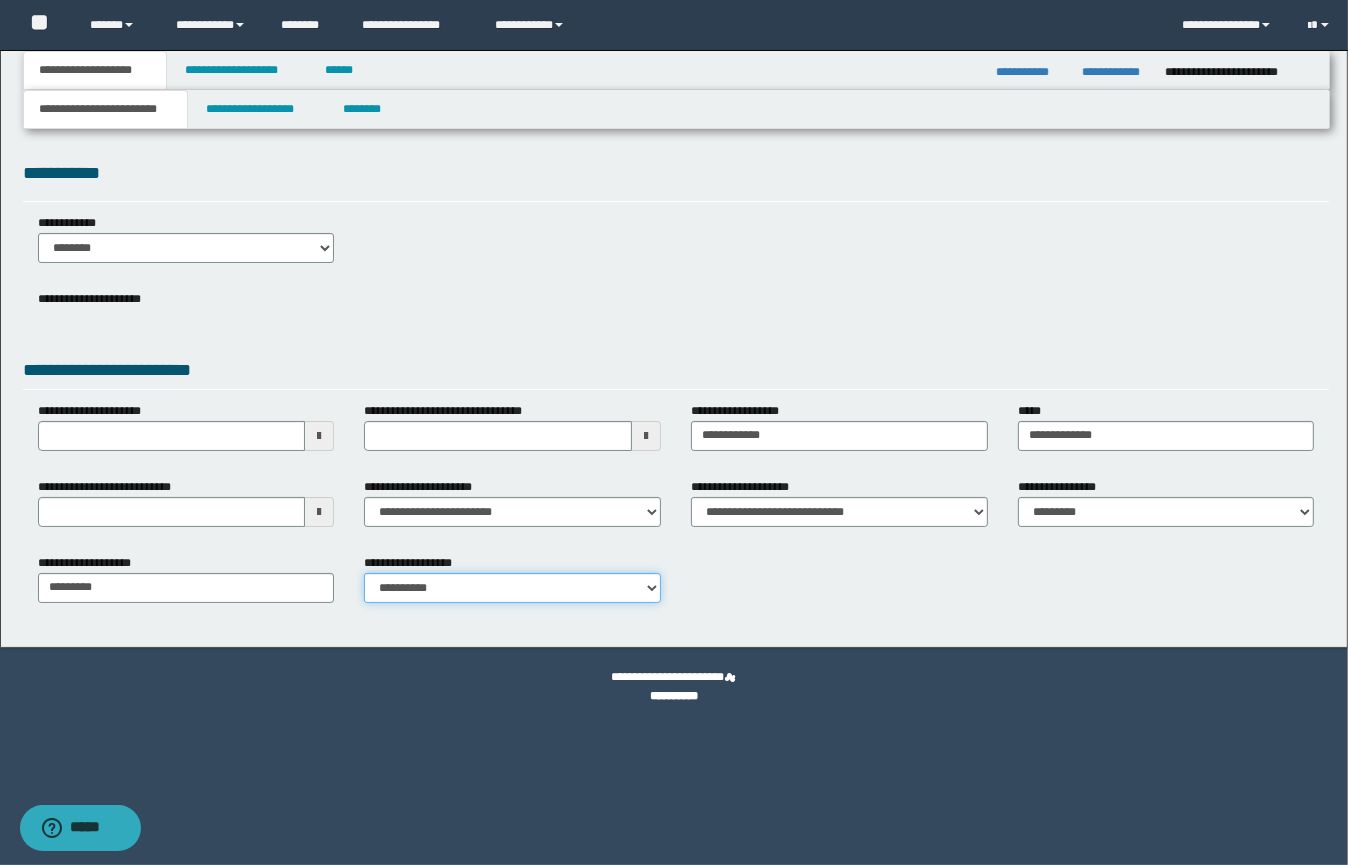 select on "*" 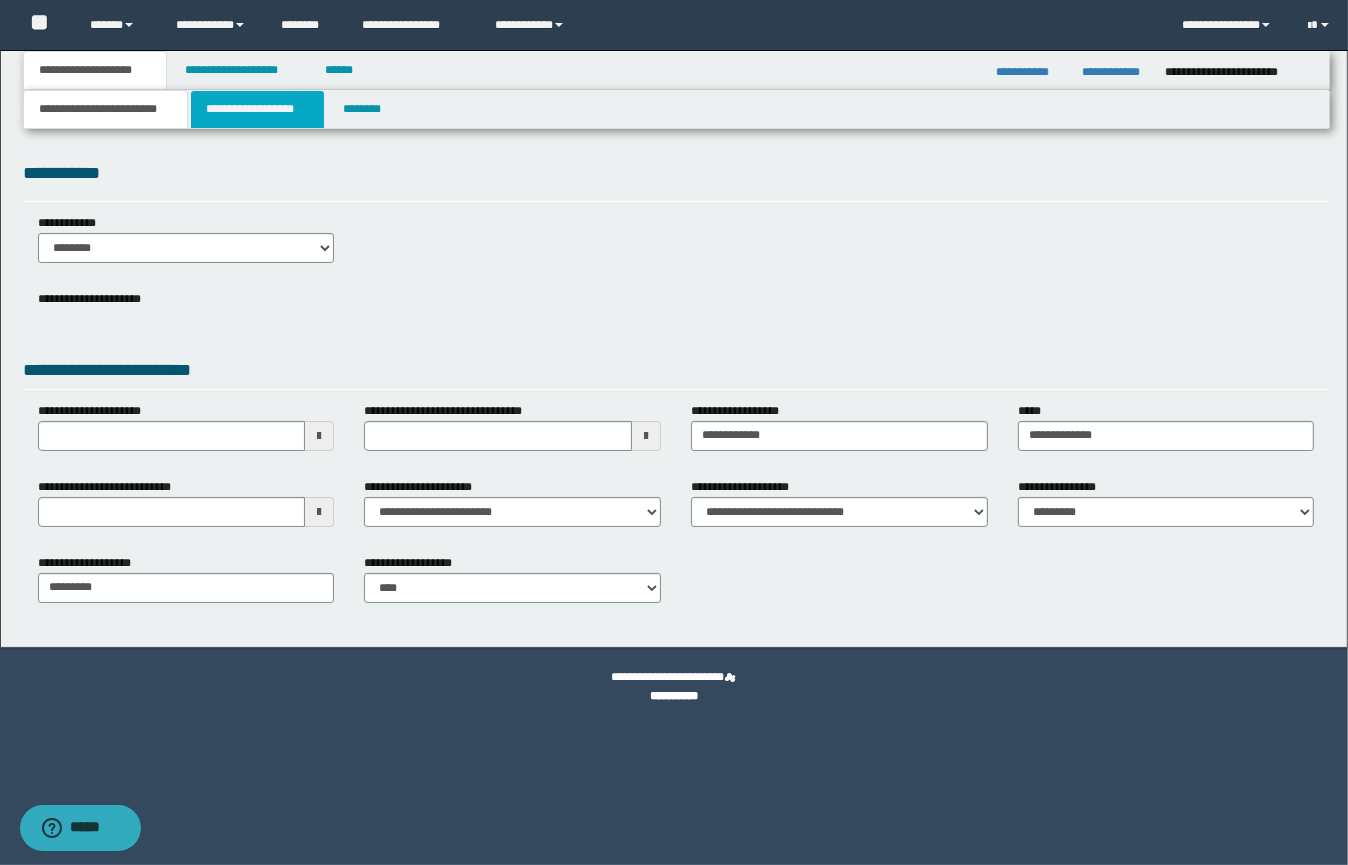 click on "**********" at bounding box center (257, 109) 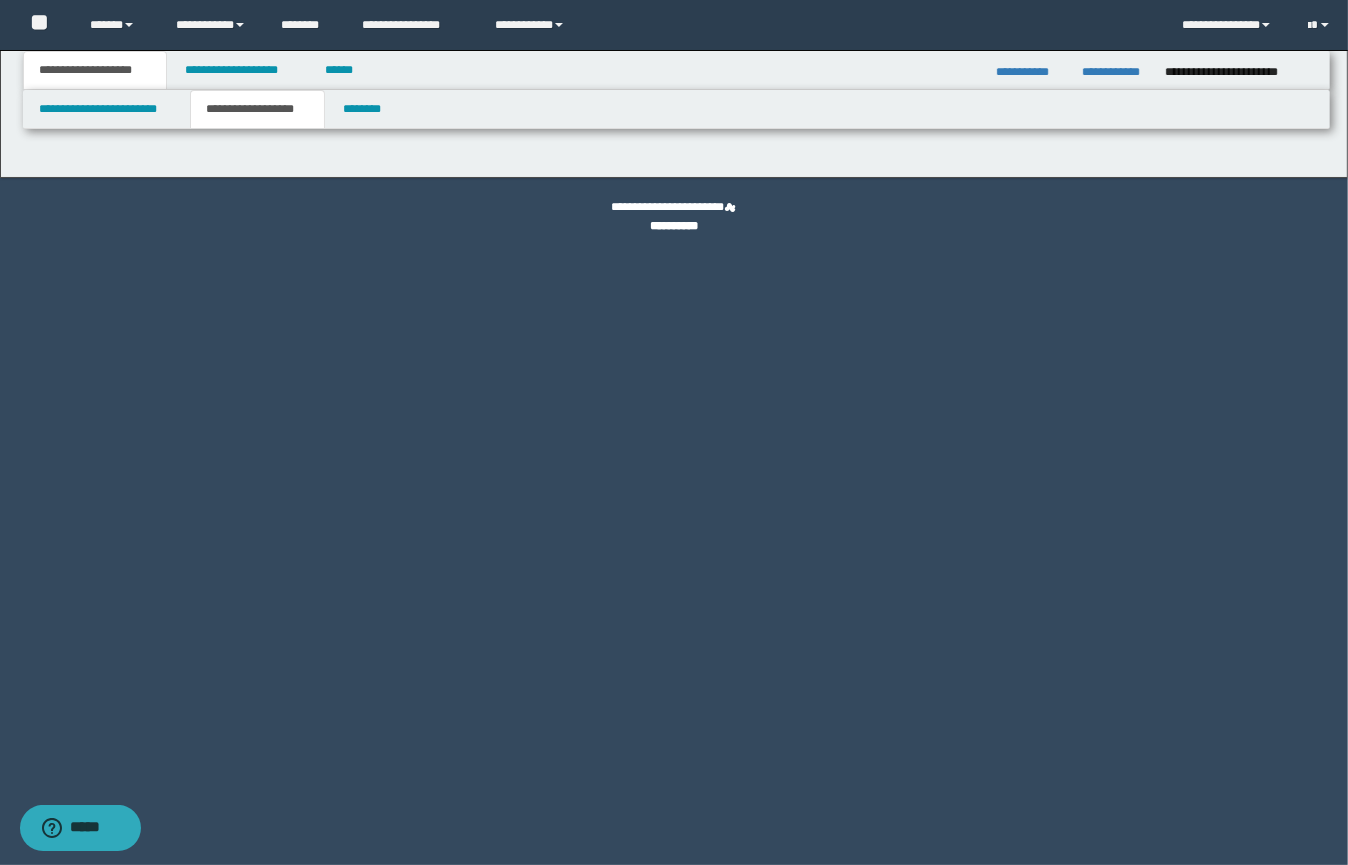 type on "**********" 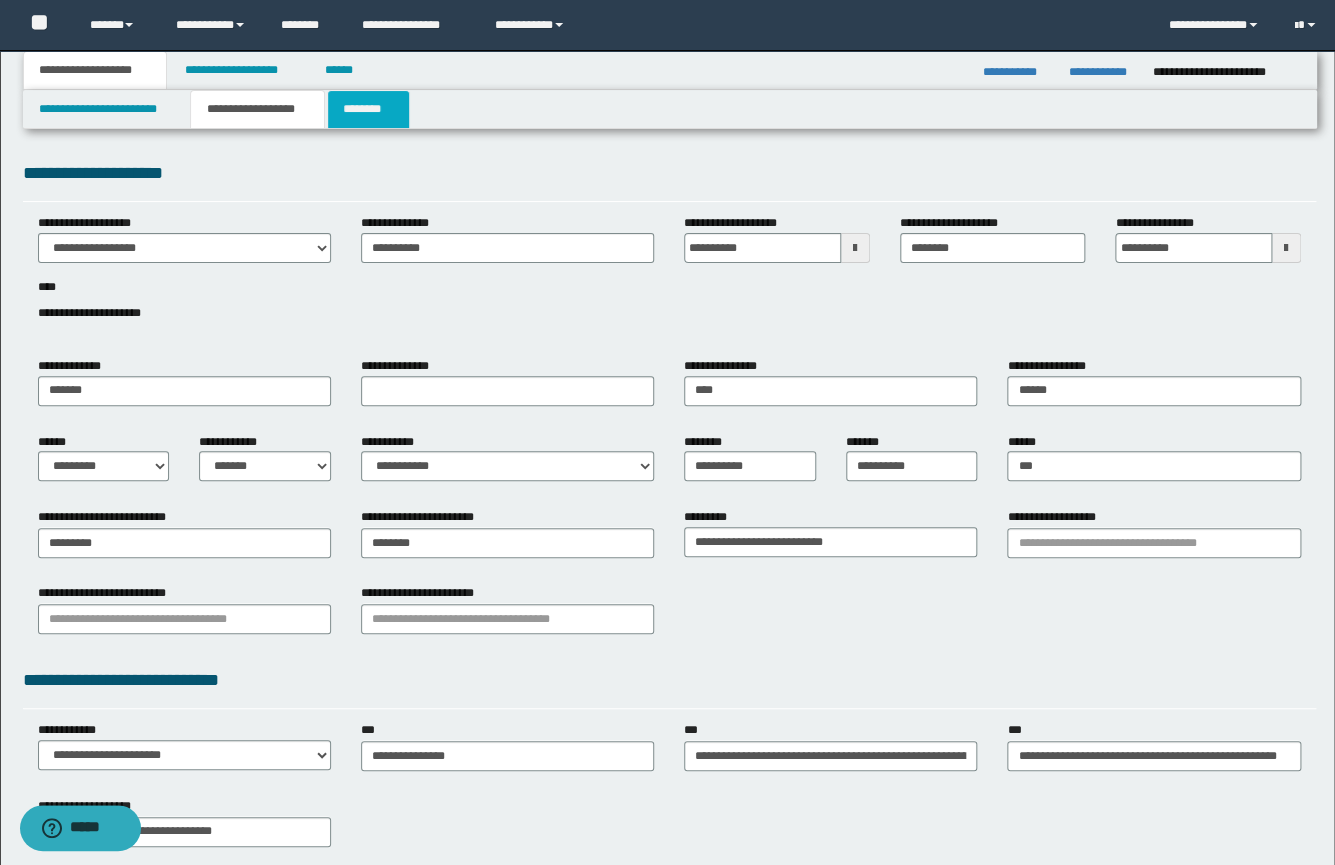 click on "********" at bounding box center (368, 109) 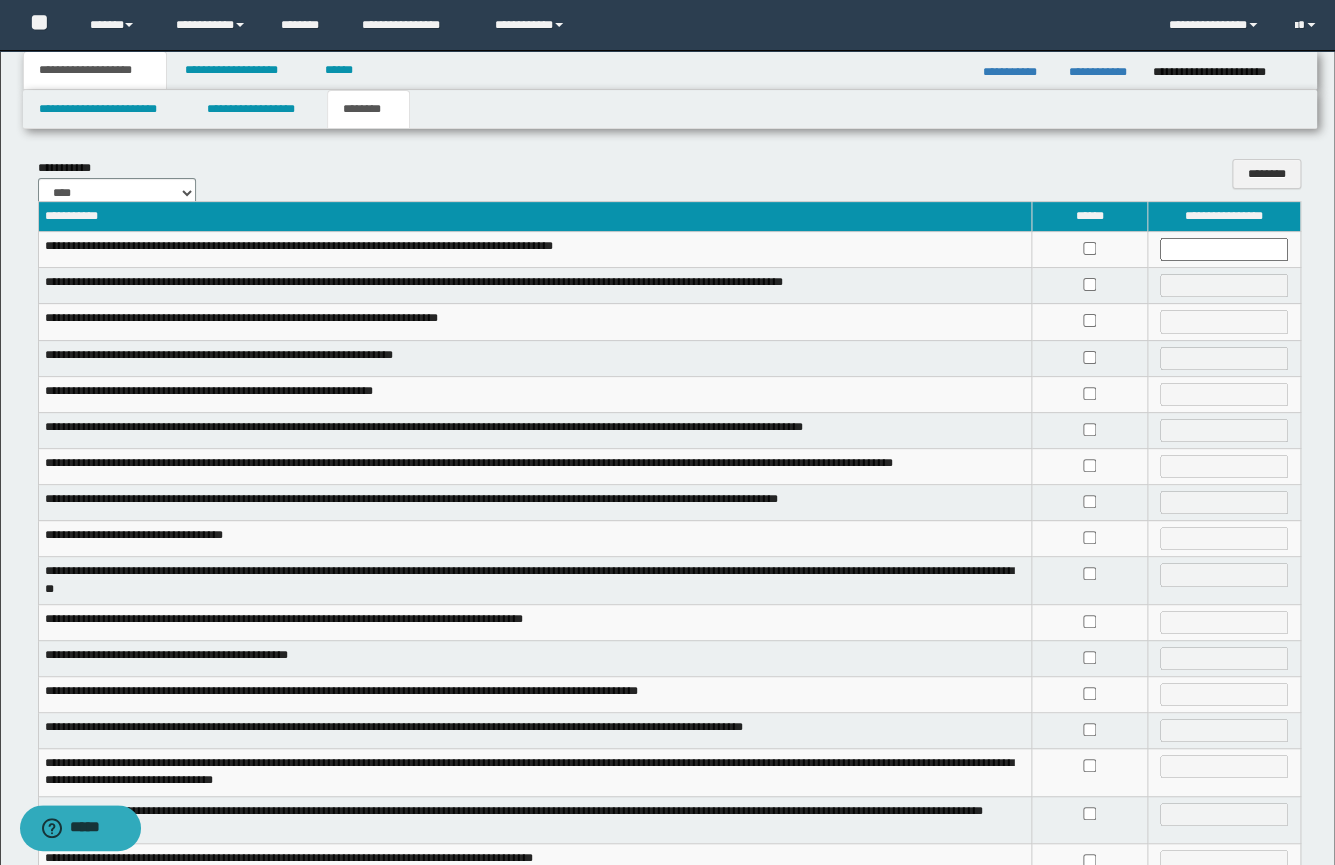 click at bounding box center [1089, 286] 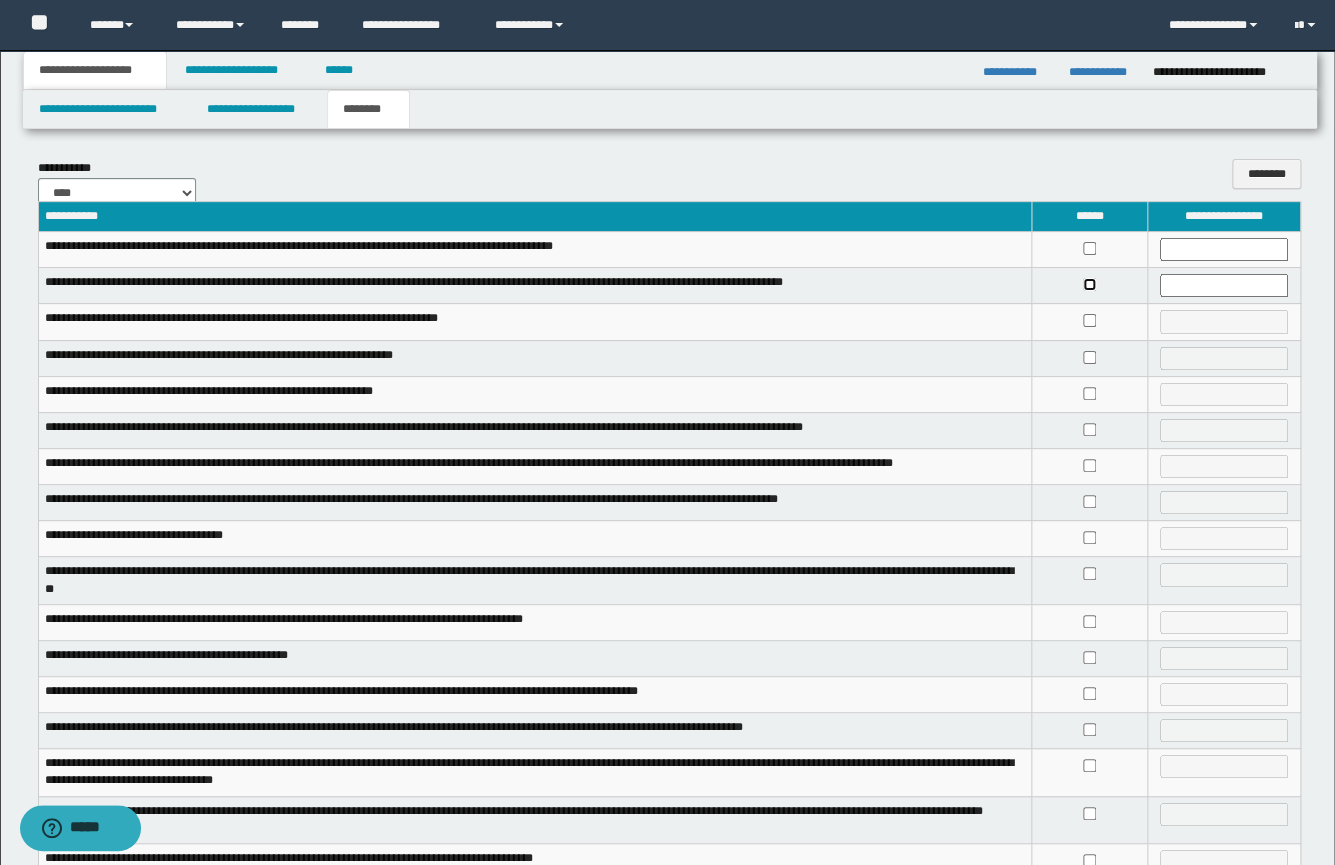 scroll, scrollTop: 278, scrollLeft: 0, axis: vertical 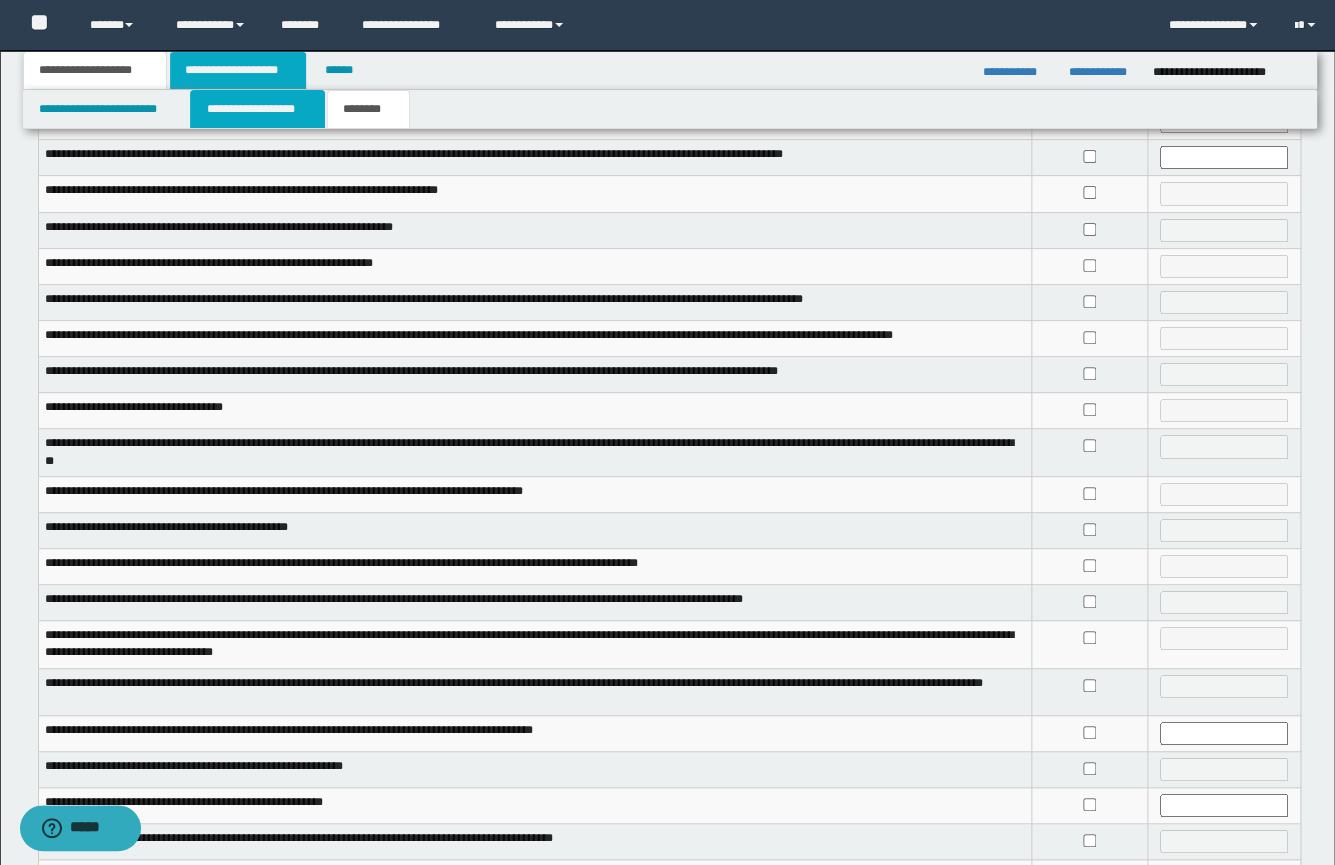 click on "**********" at bounding box center [257, 109] 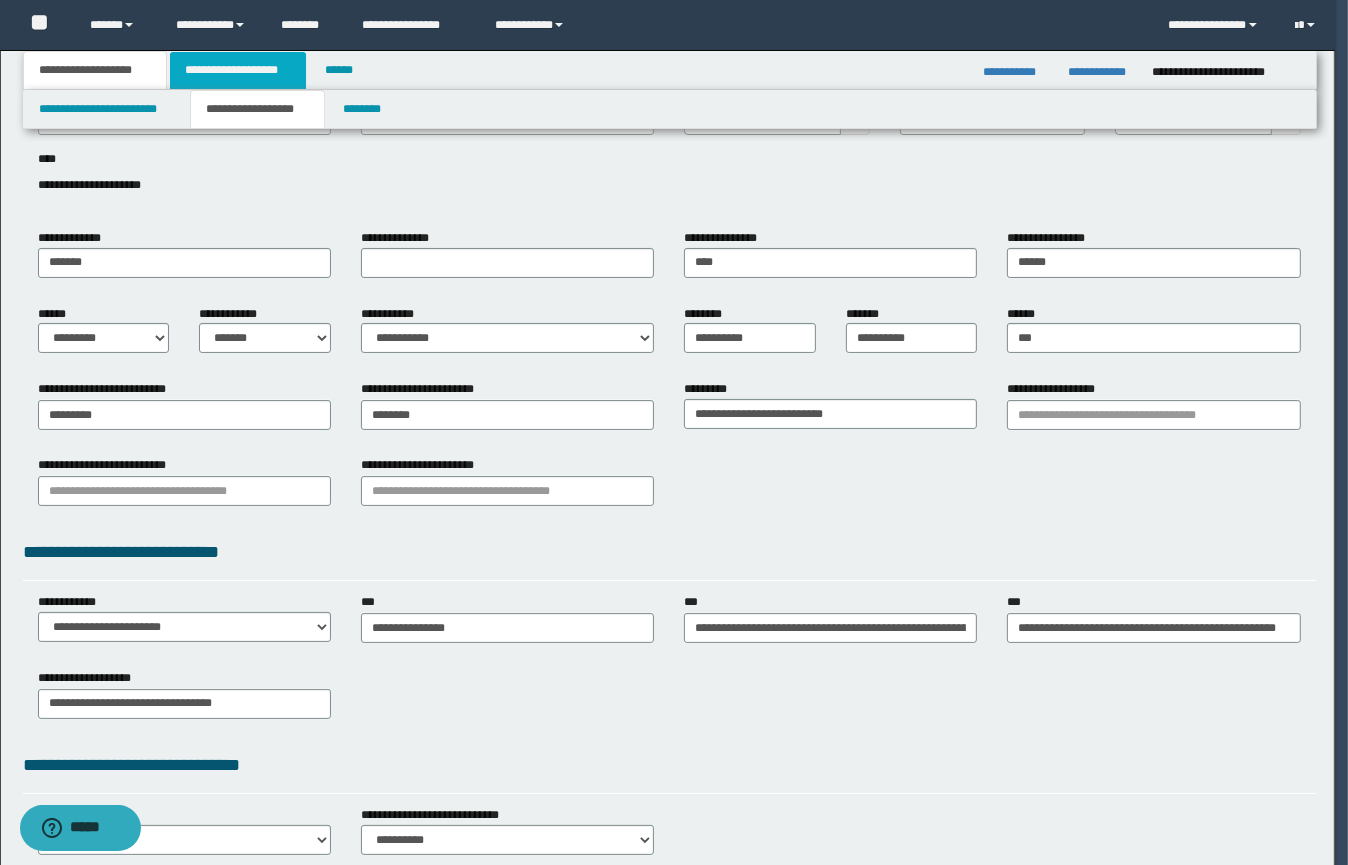 click on "**********" at bounding box center (238, 70) 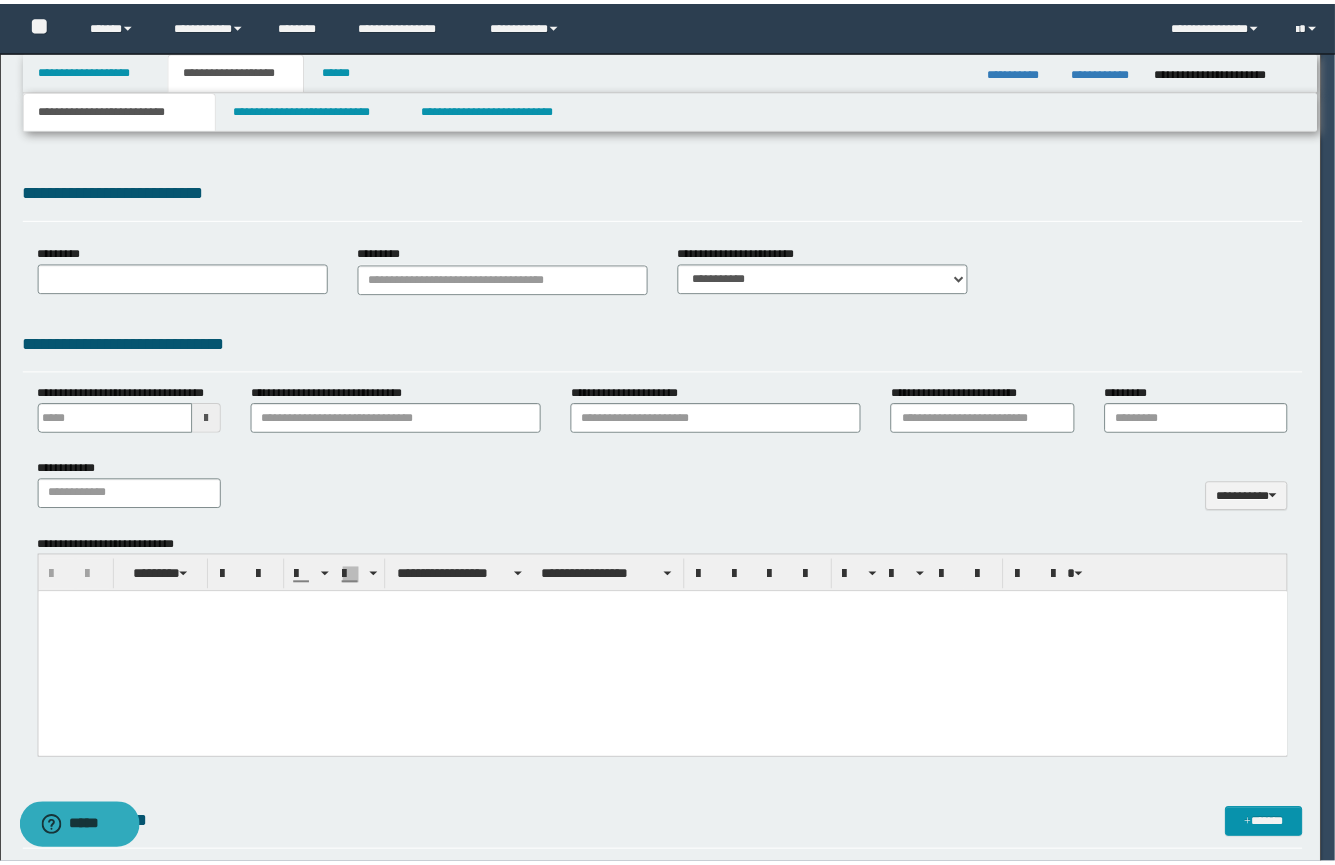scroll, scrollTop: 0, scrollLeft: 0, axis: both 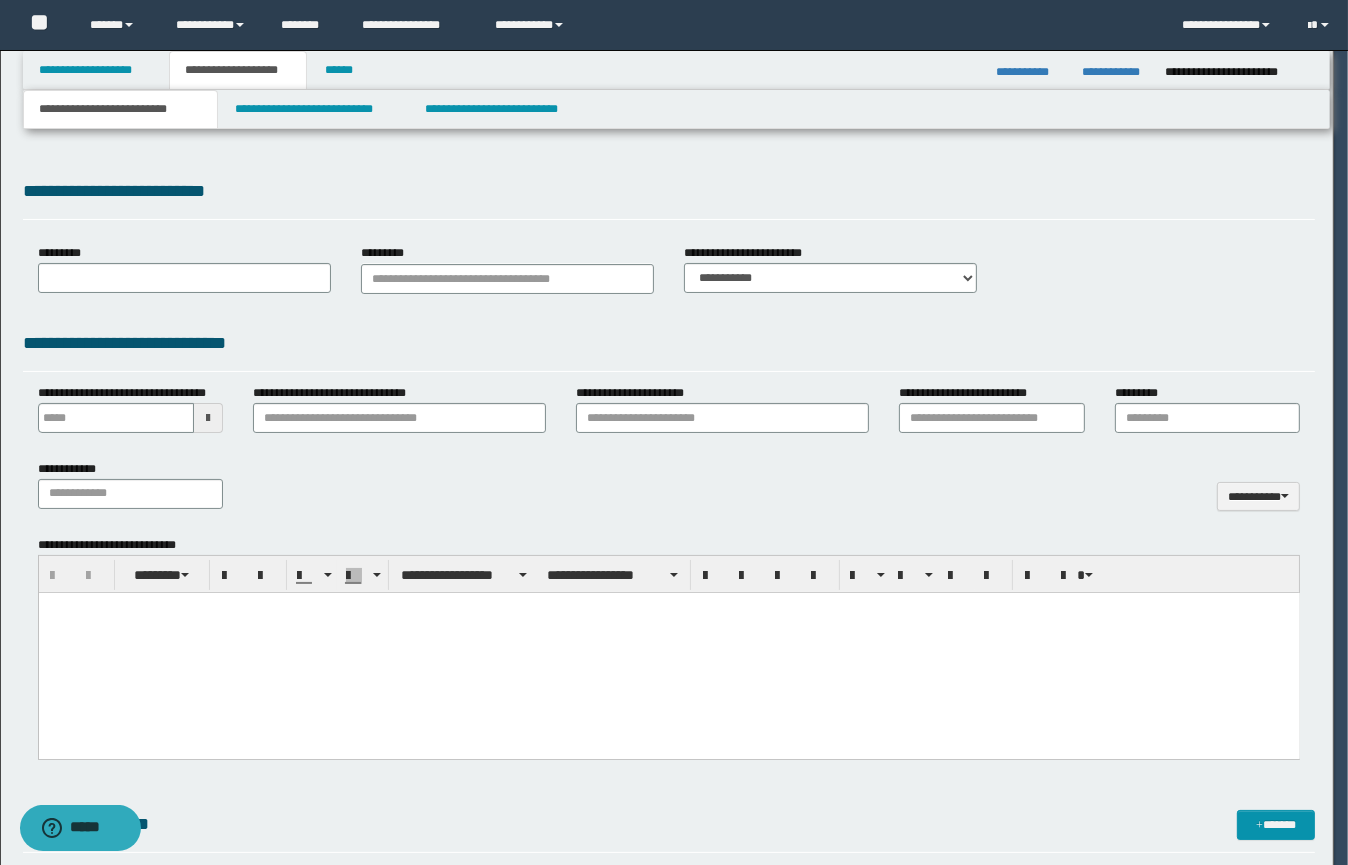 type on "**********" 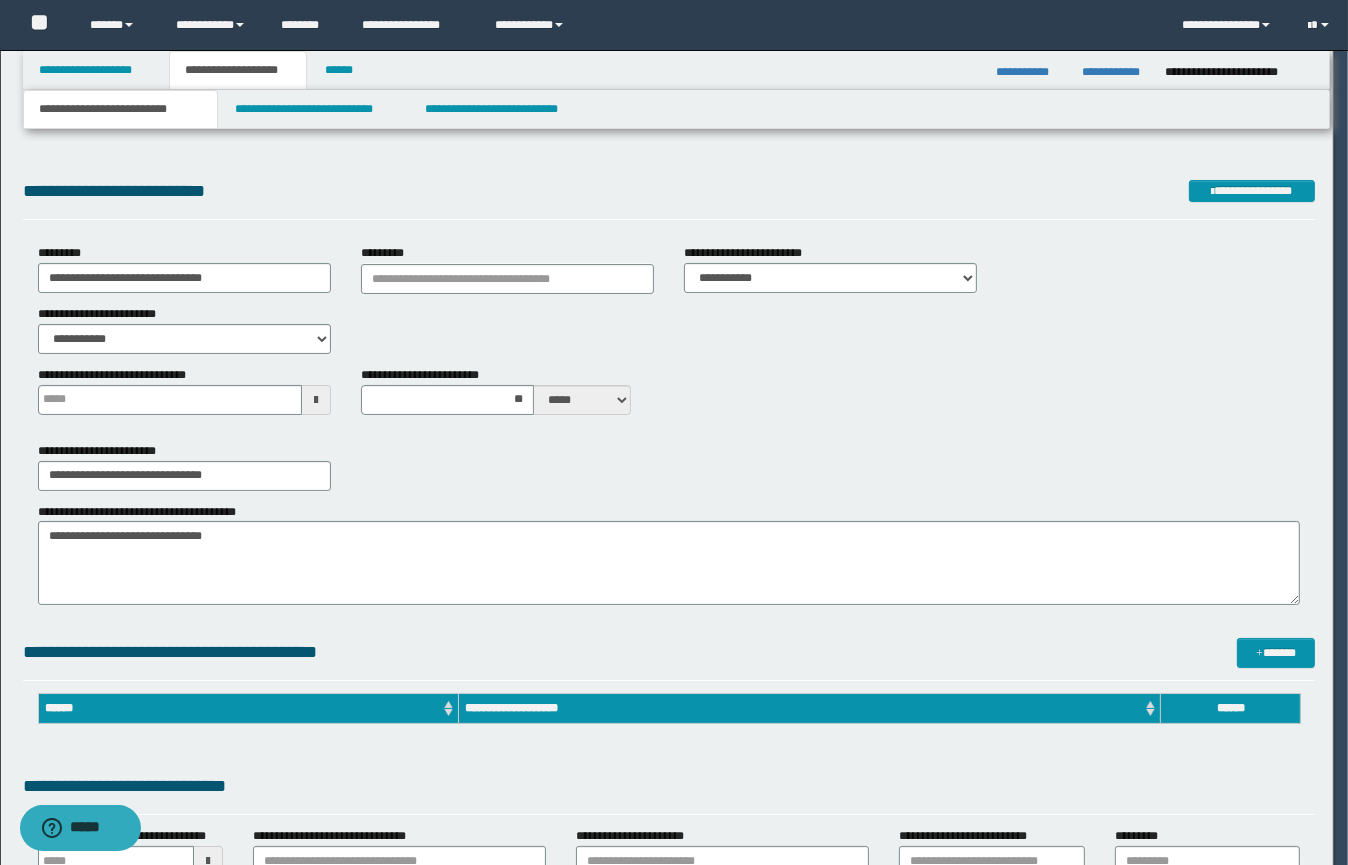 type 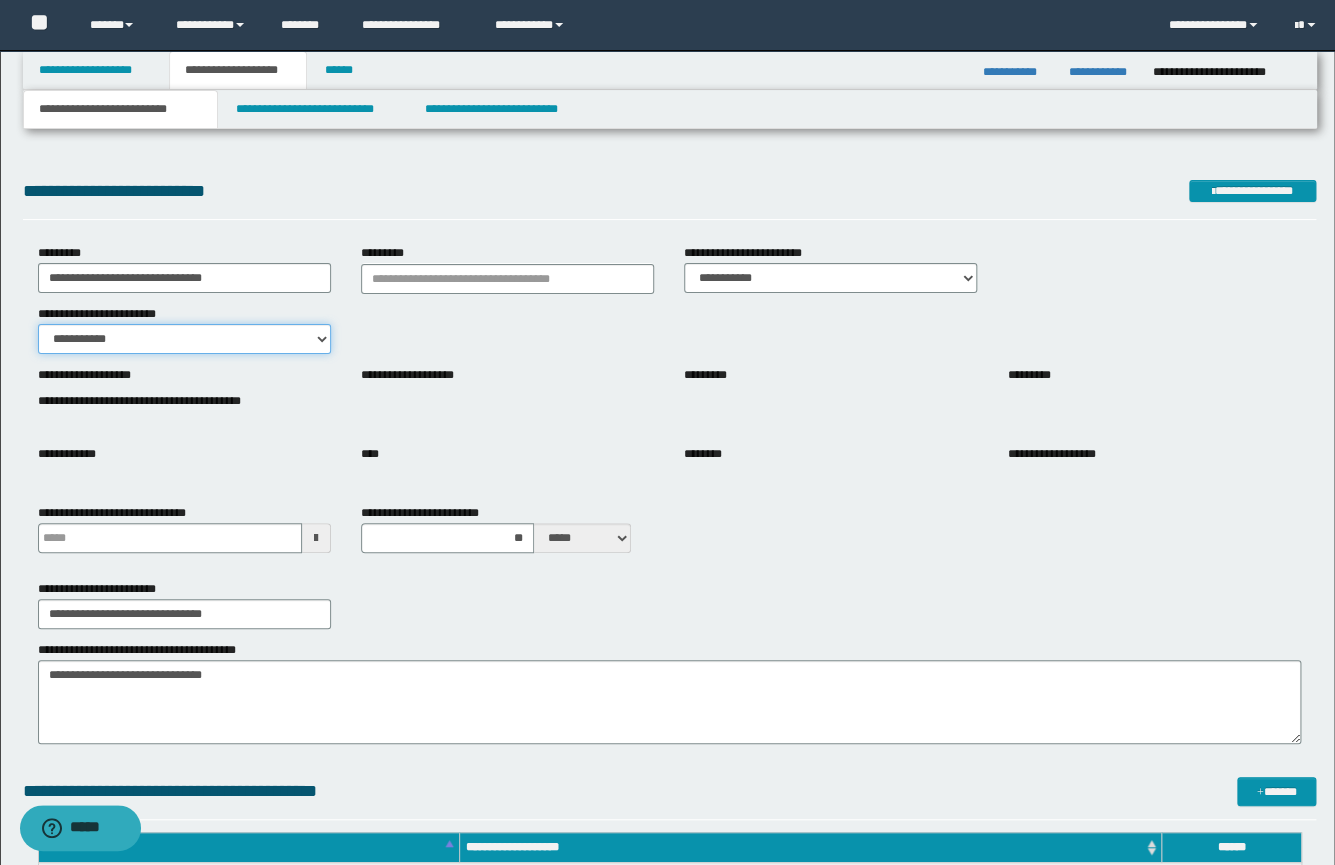 click on "**********" at bounding box center (184, 339) 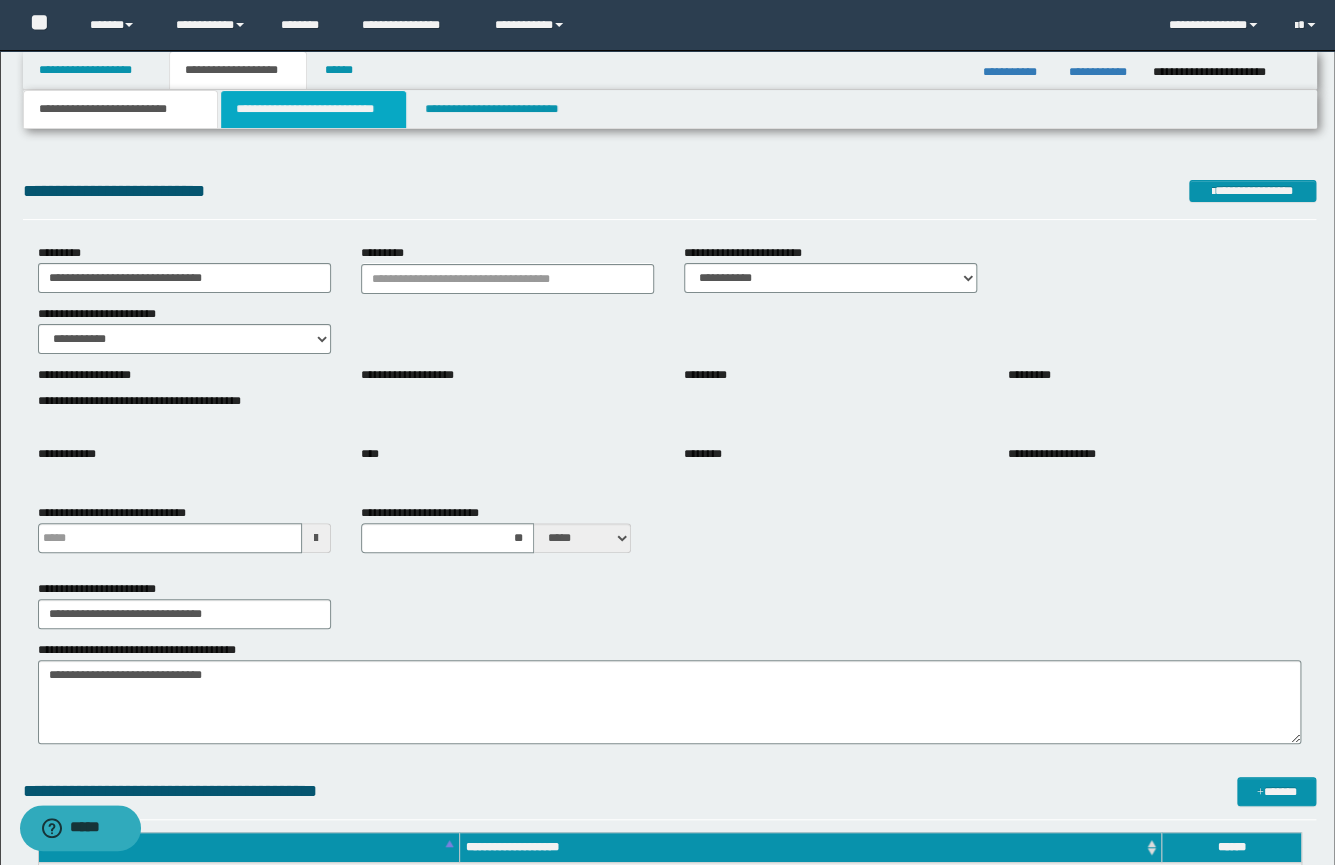click on "**********" at bounding box center [313, 109] 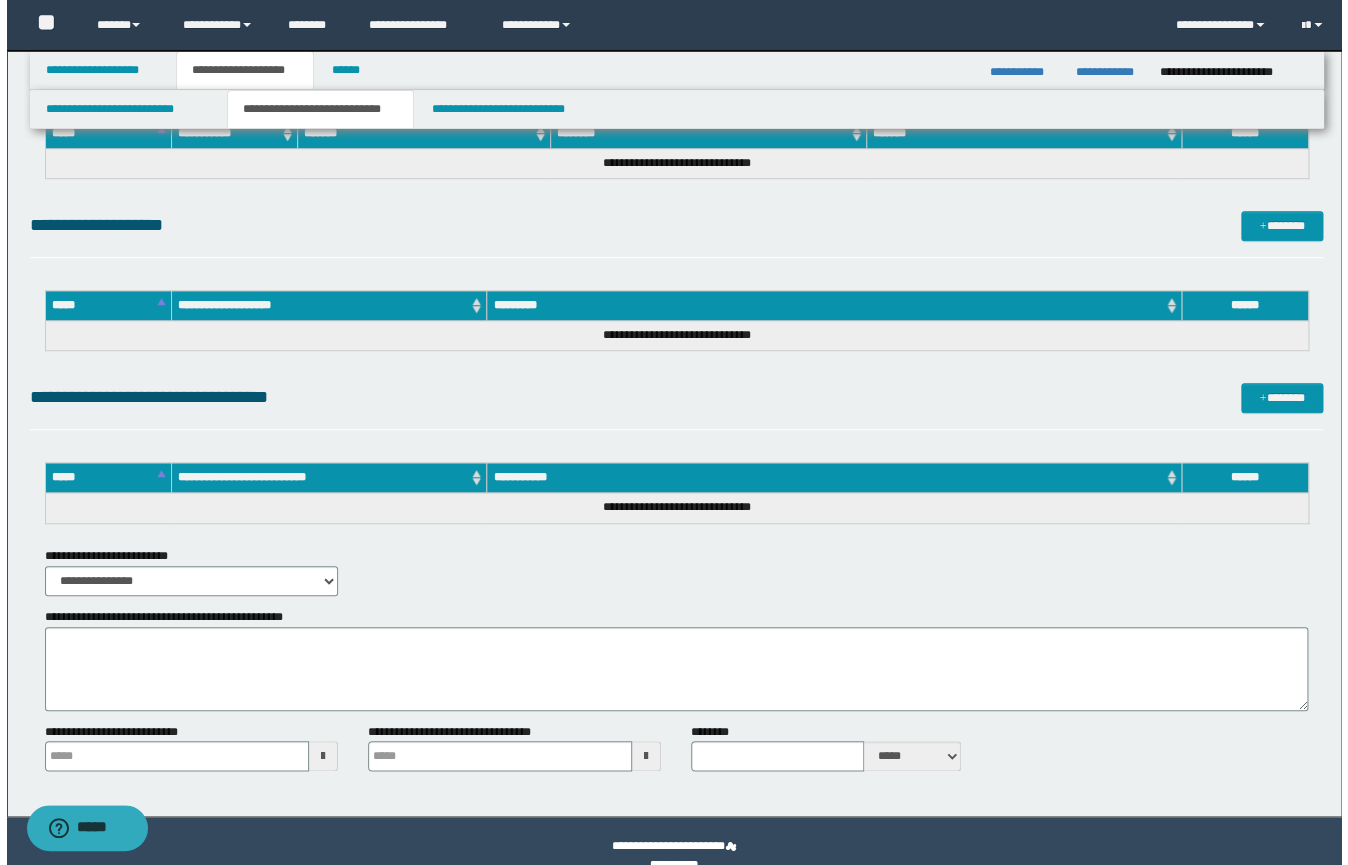 scroll, scrollTop: 340, scrollLeft: 0, axis: vertical 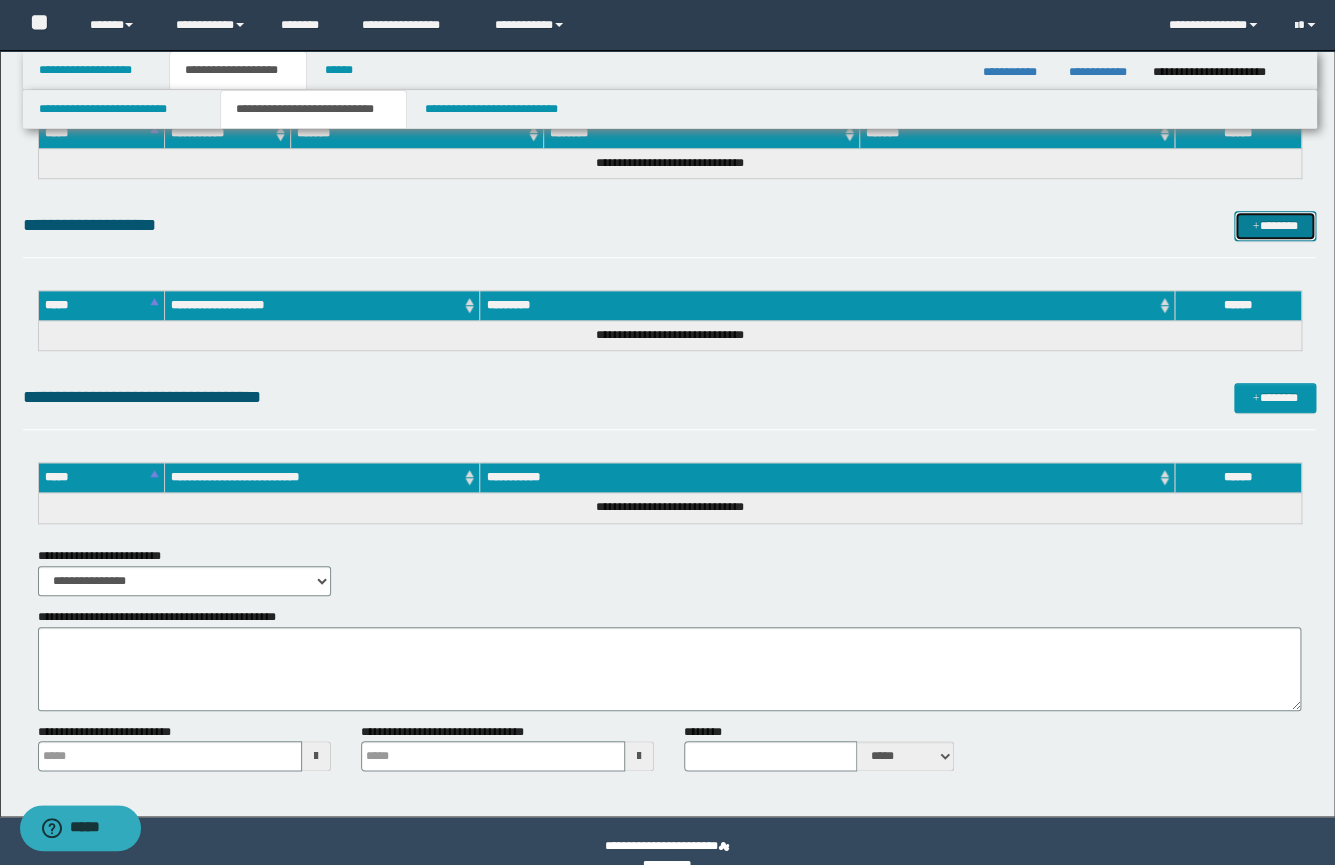 click on "*******" at bounding box center [1275, 226] 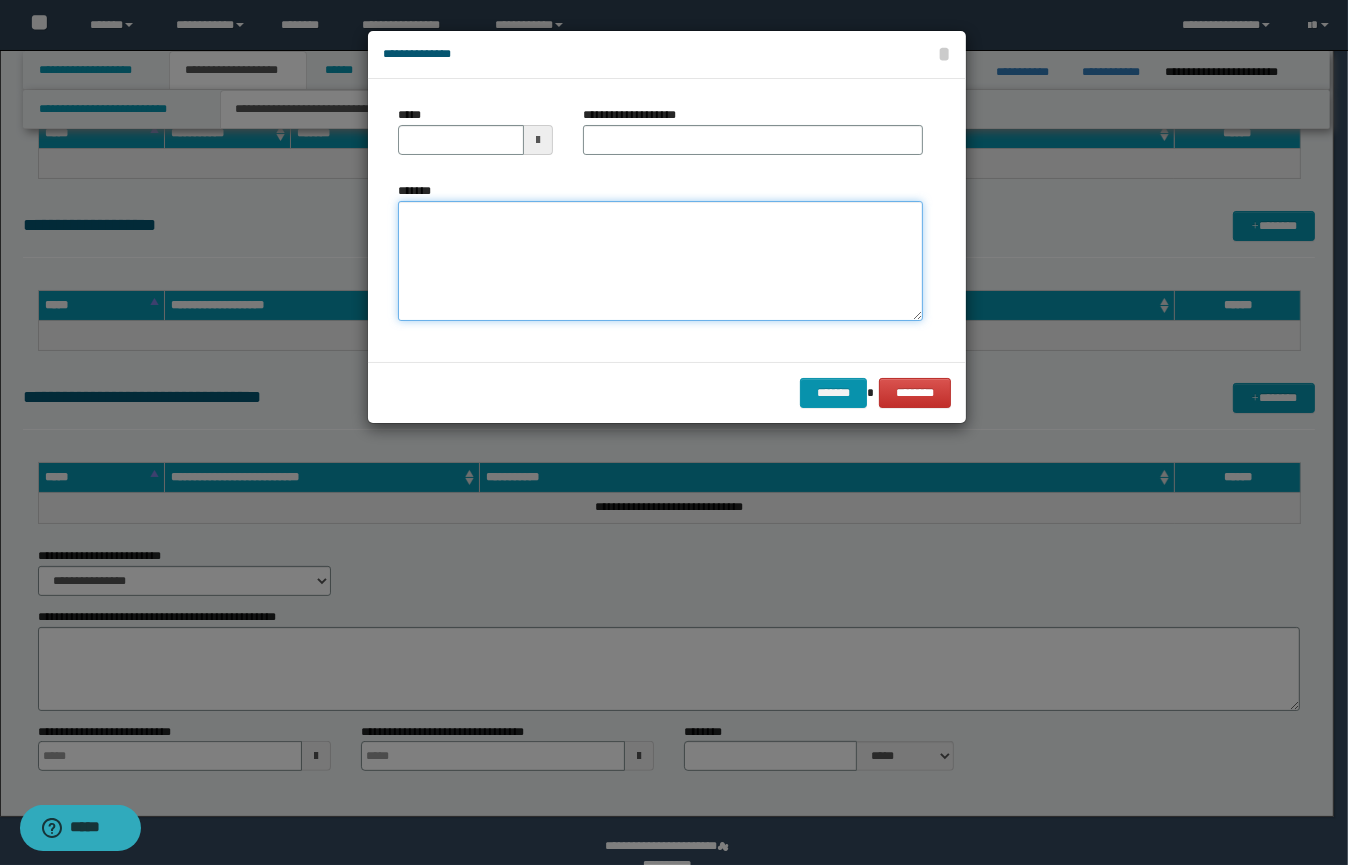 click on "*******" at bounding box center (660, 261) 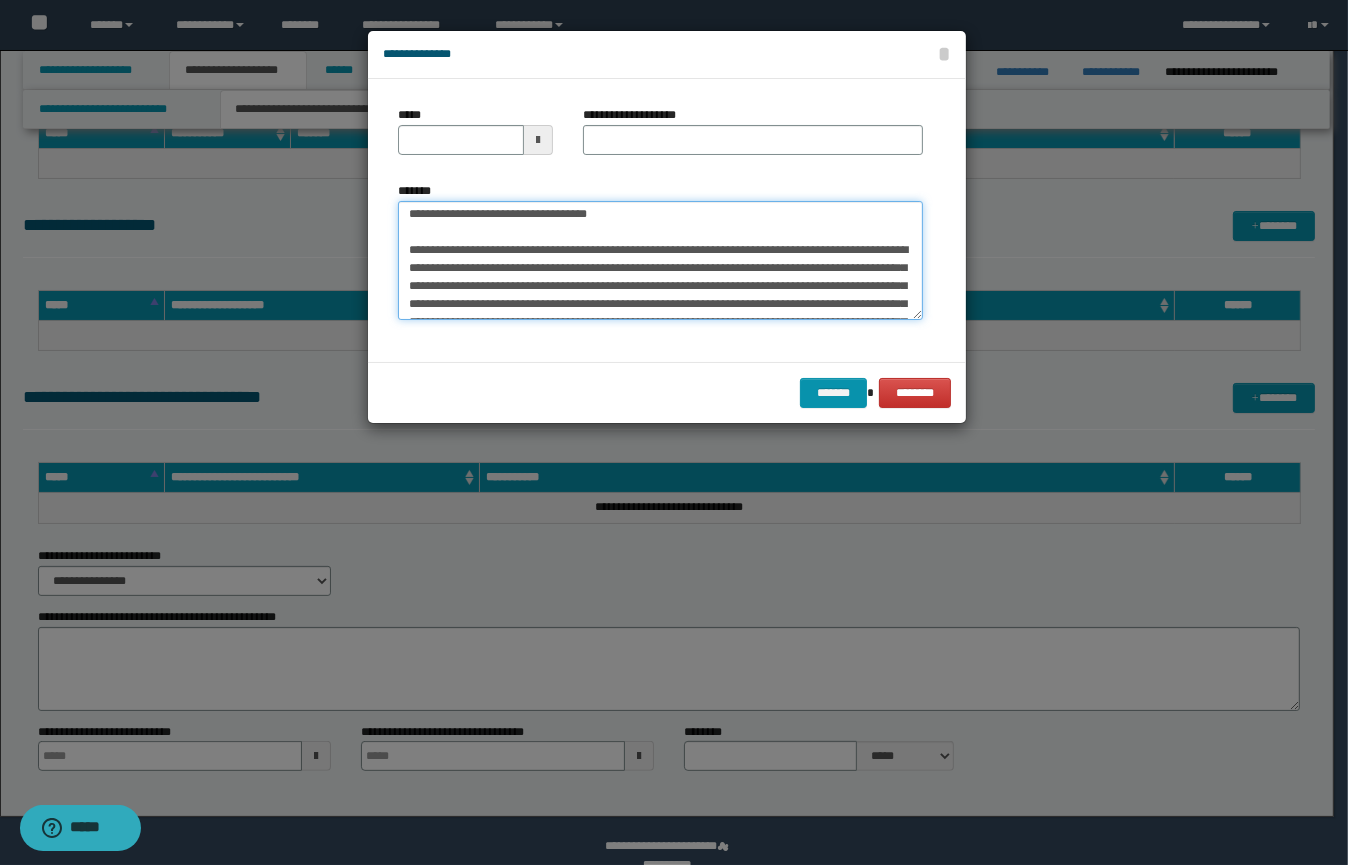 scroll, scrollTop: 0, scrollLeft: 0, axis: both 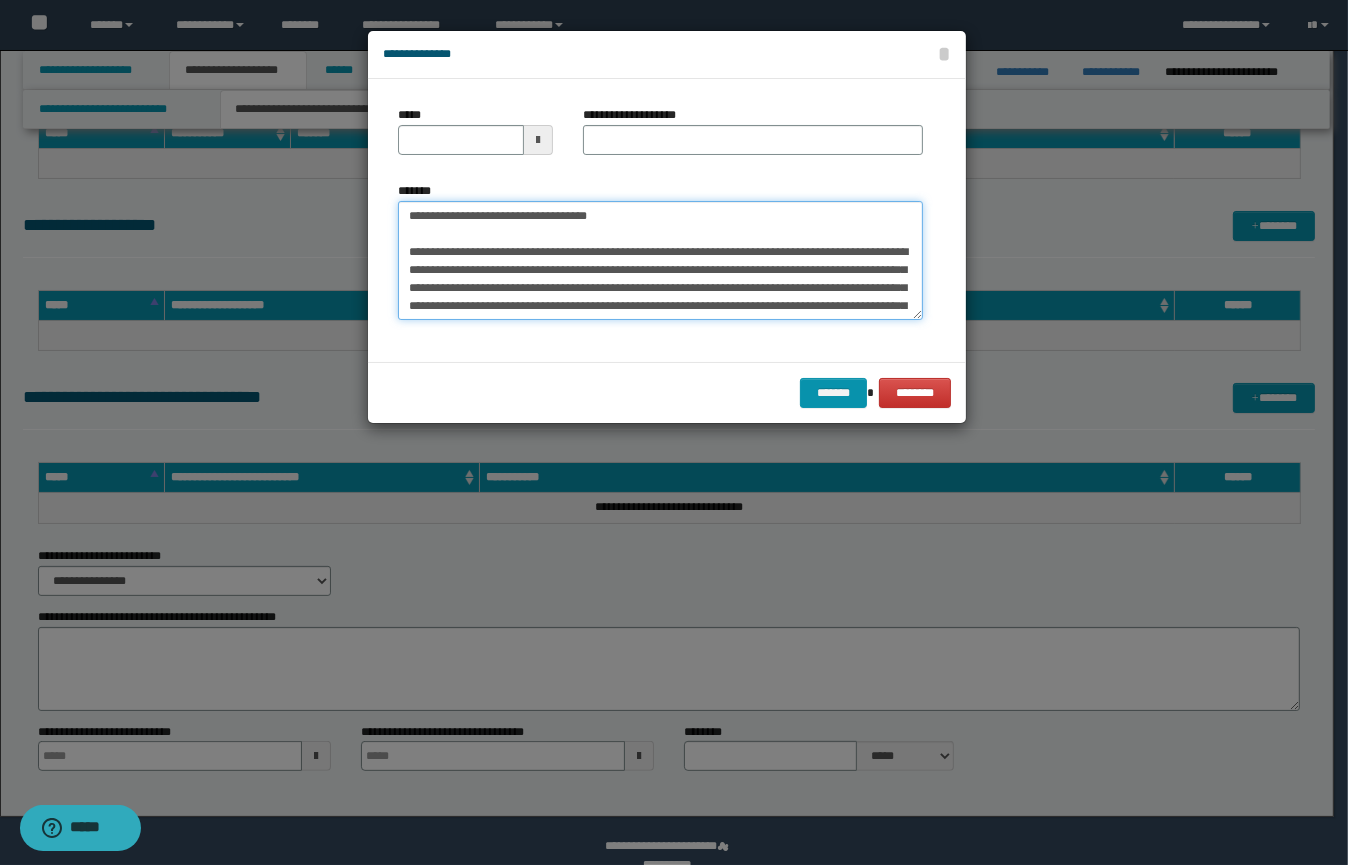 type on "**********" 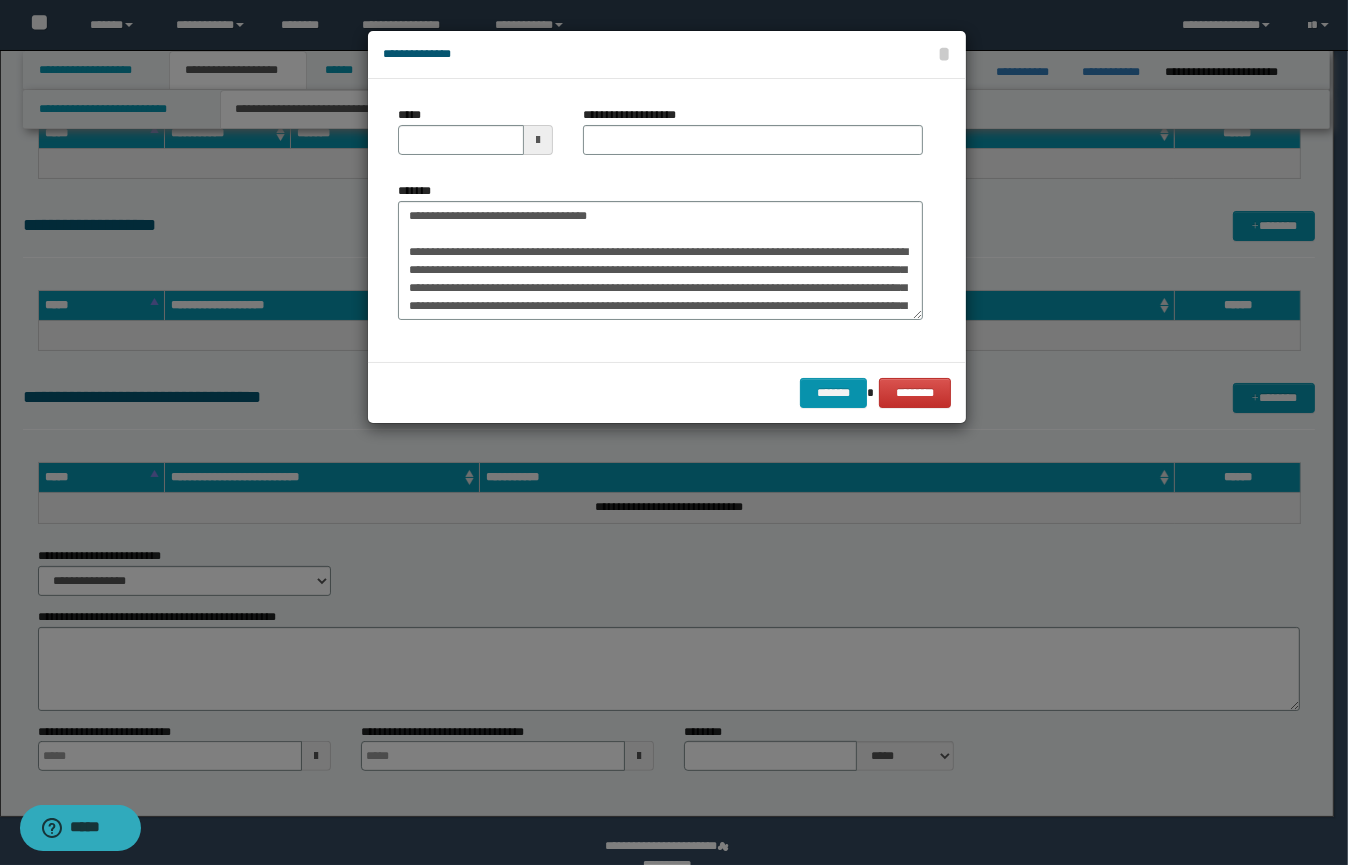 click at bounding box center (538, 140) 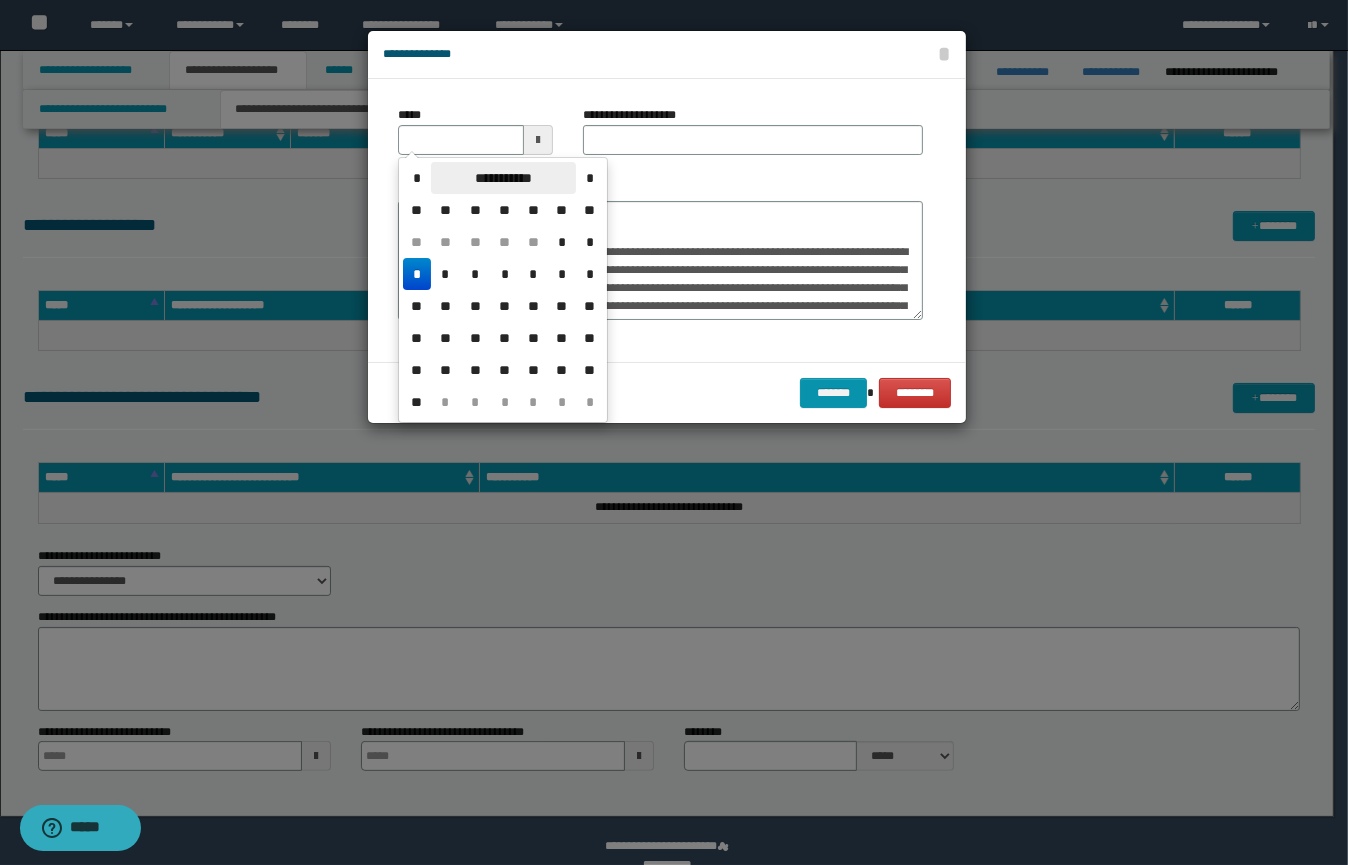 click on "**********" at bounding box center (503, 178) 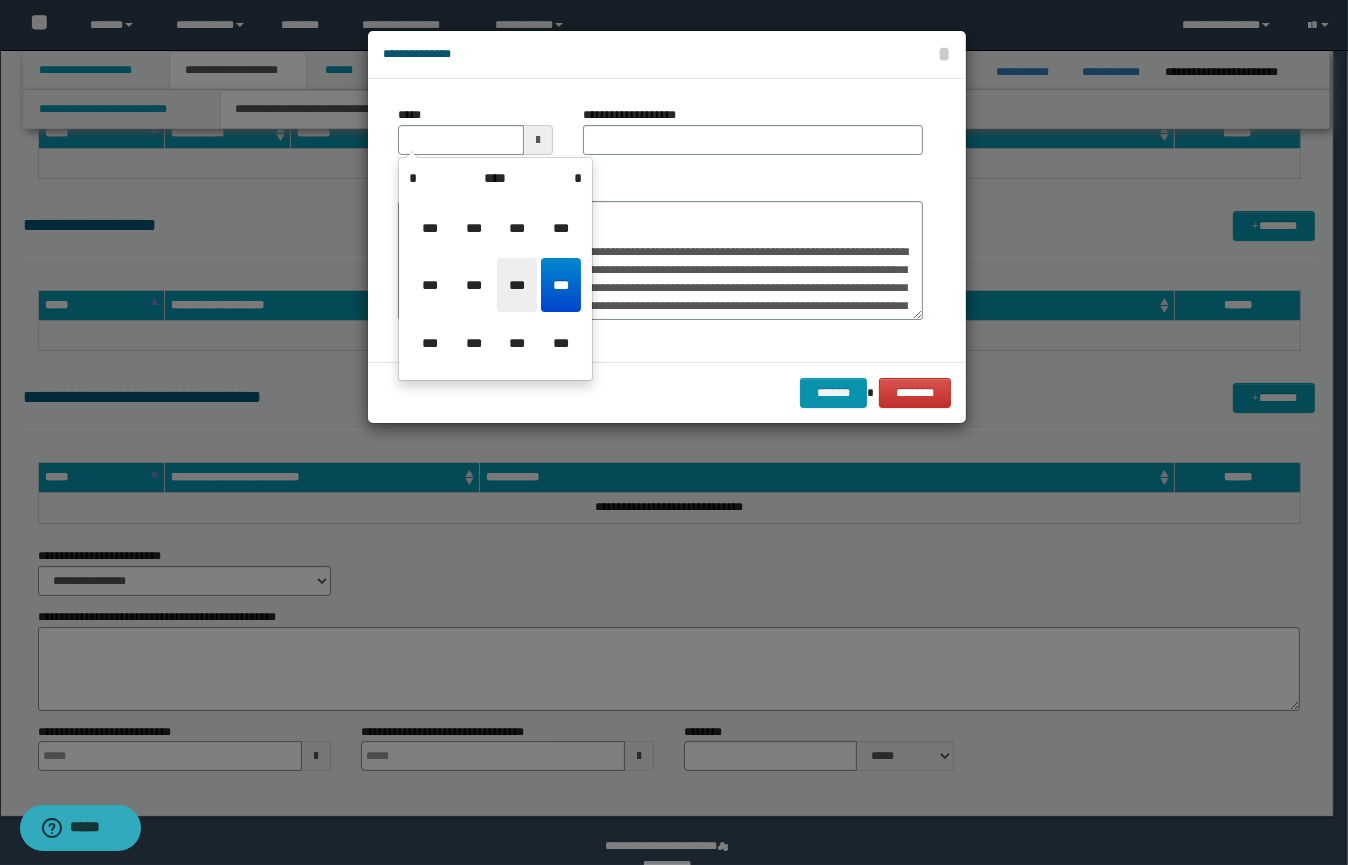 click on "***" at bounding box center (517, 285) 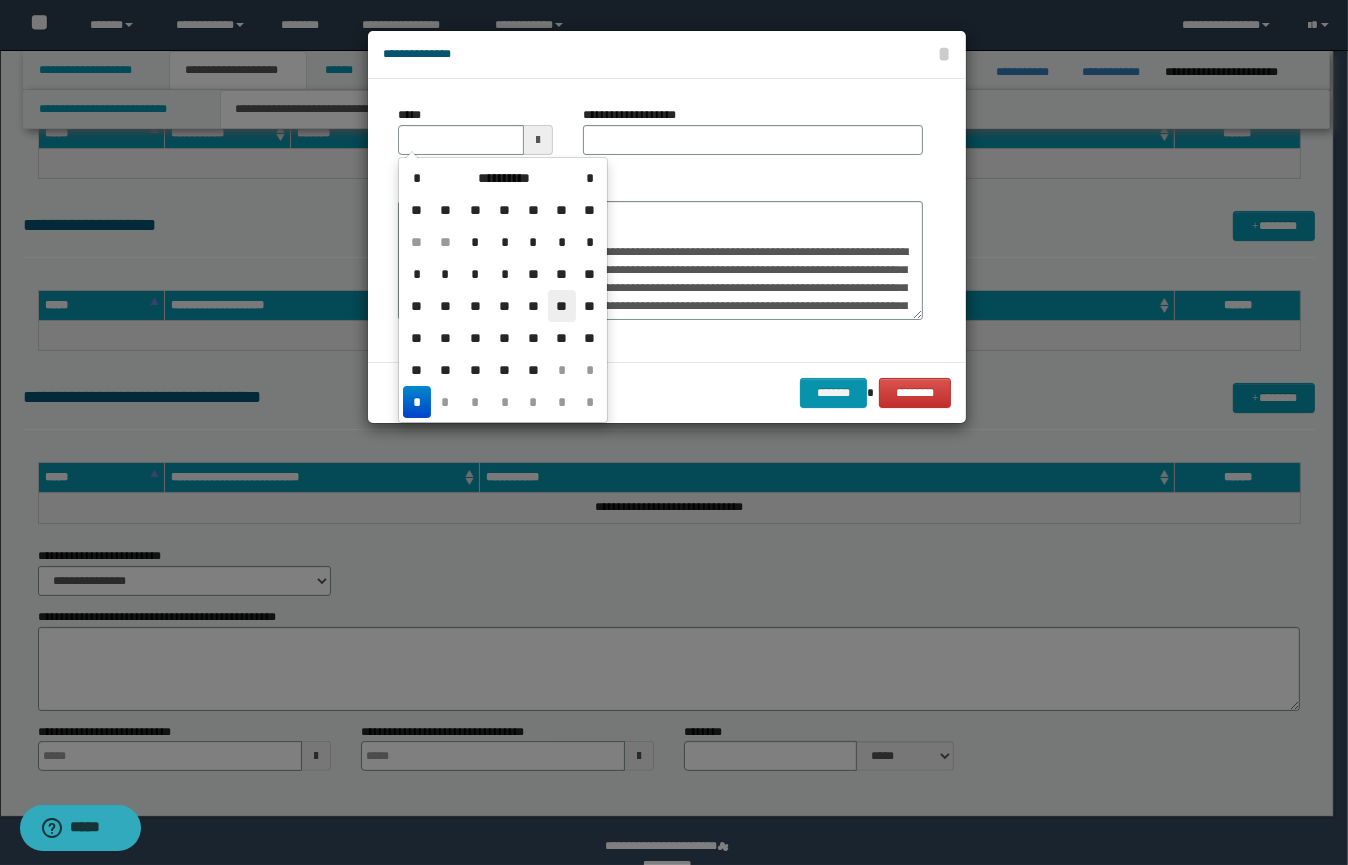 click on "**" at bounding box center [562, 306] 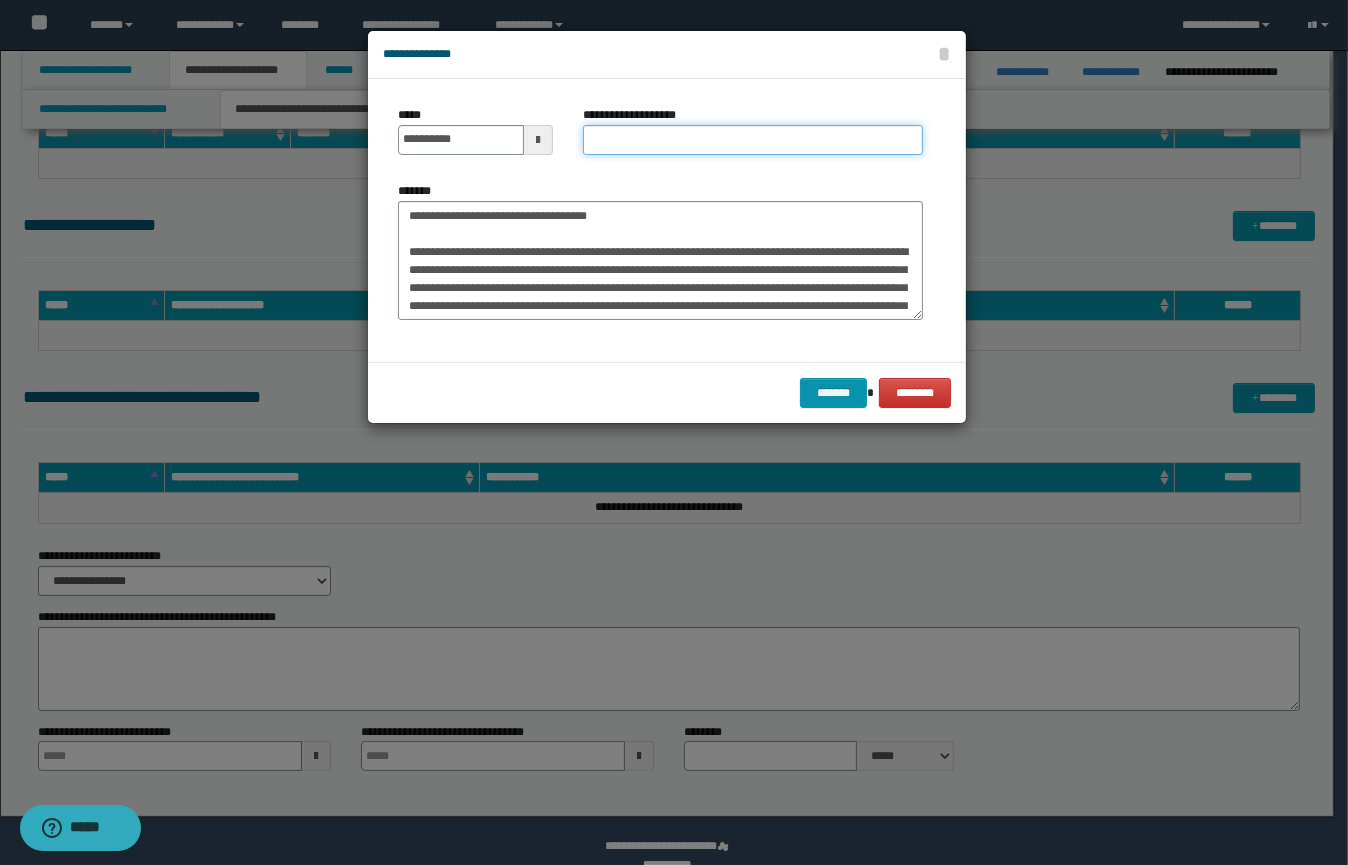 click on "**********" at bounding box center (753, 140) 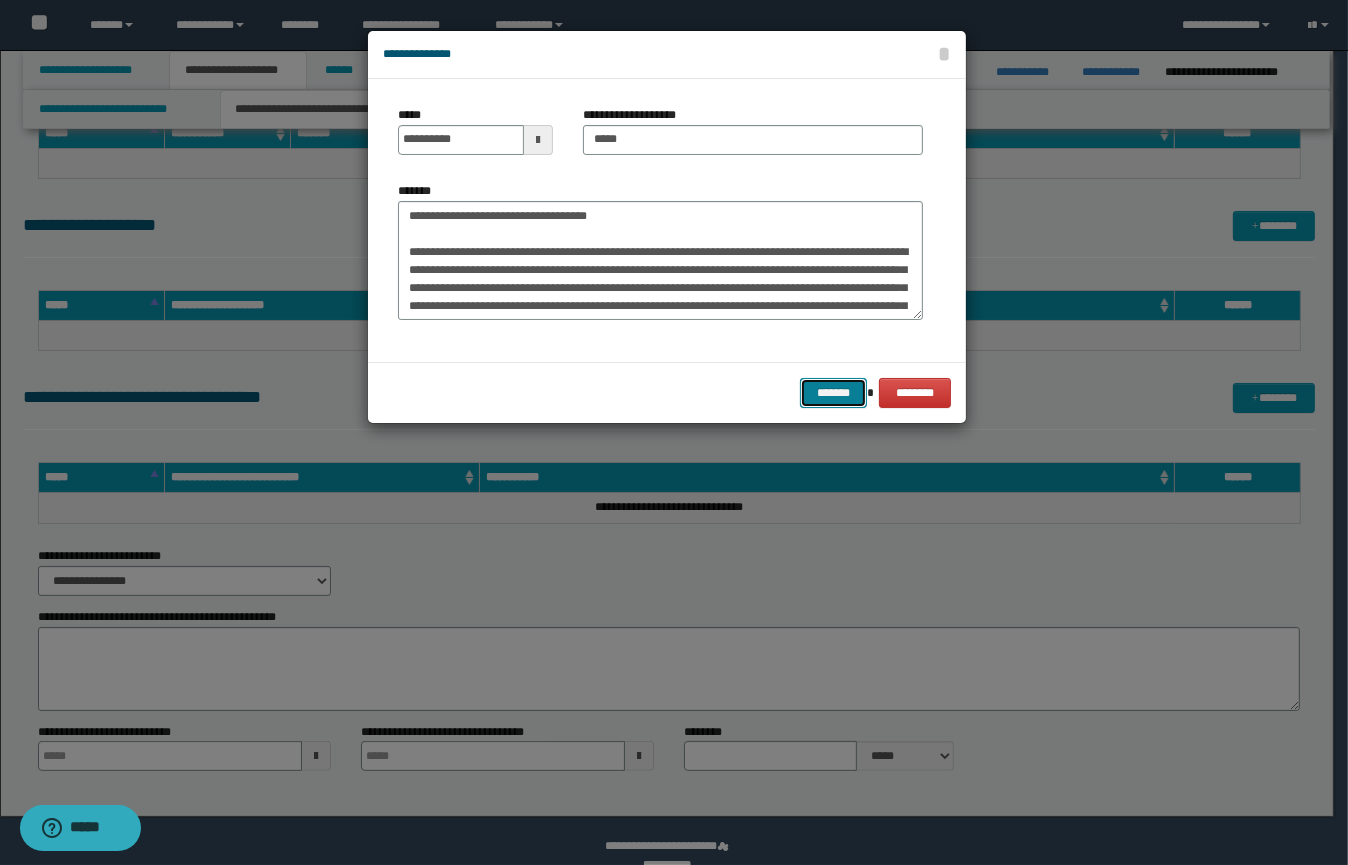 click on "*******" at bounding box center (833, 393) 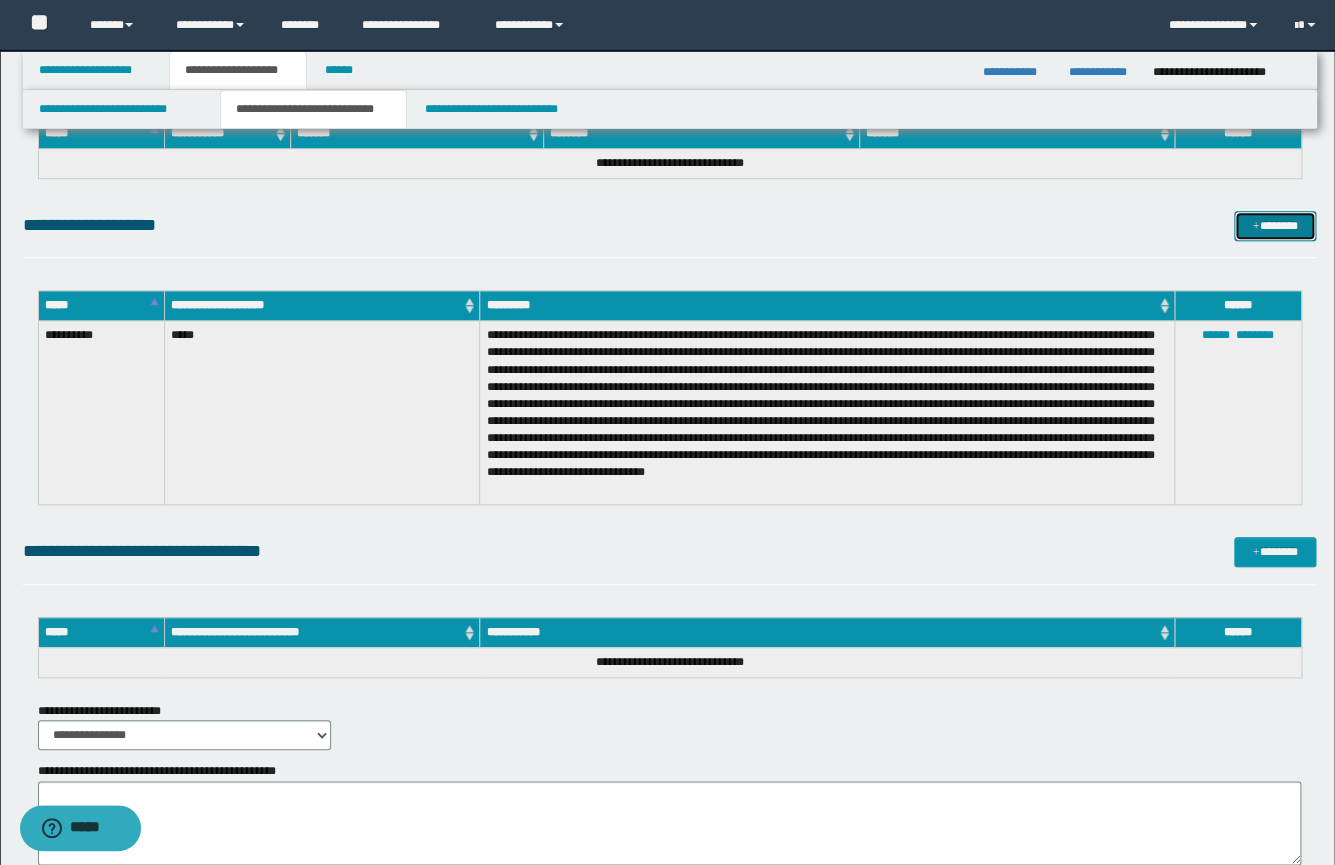 click on "*******" at bounding box center [1275, 226] 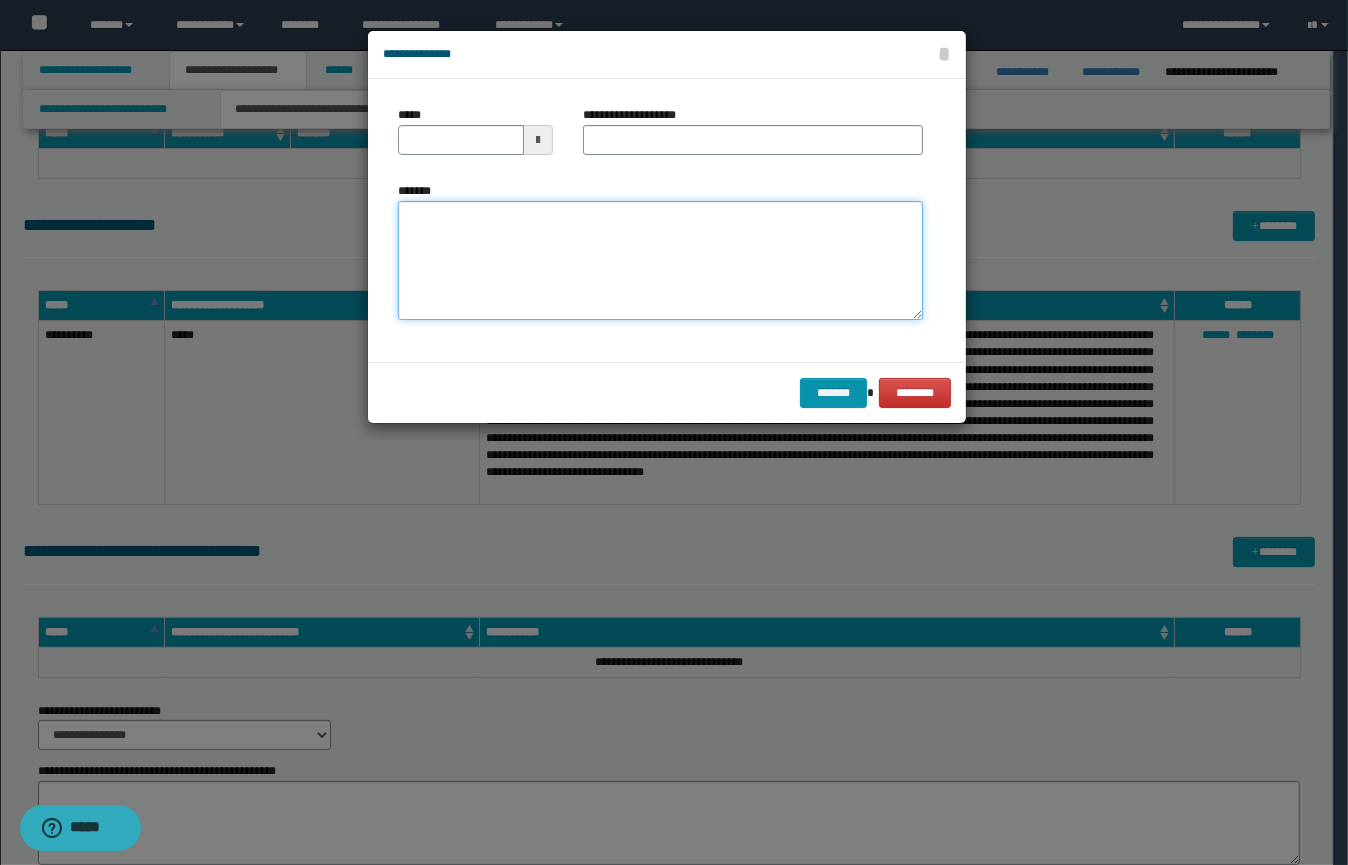 click on "*******" at bounding box center (660, 261) 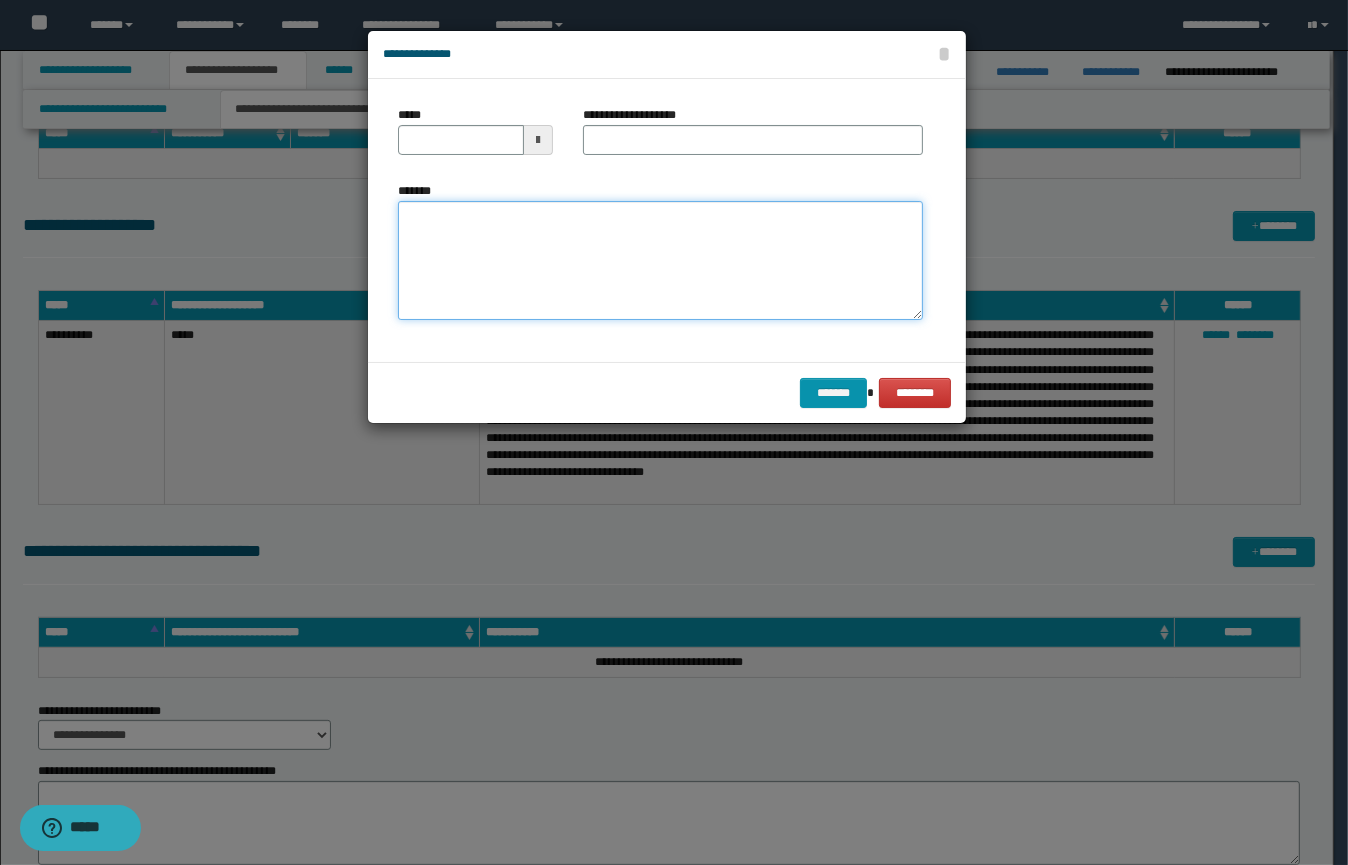paste on "**********" 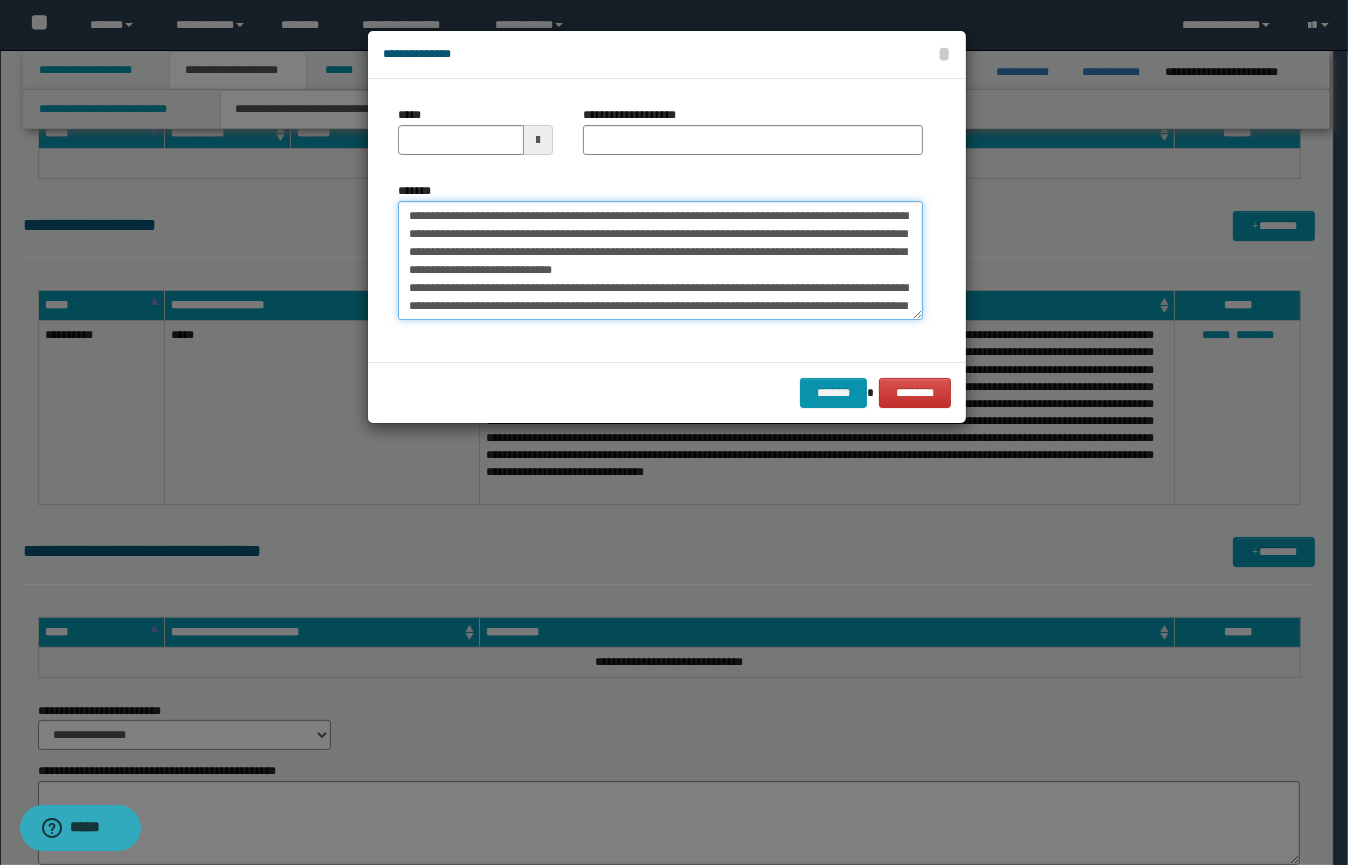 type 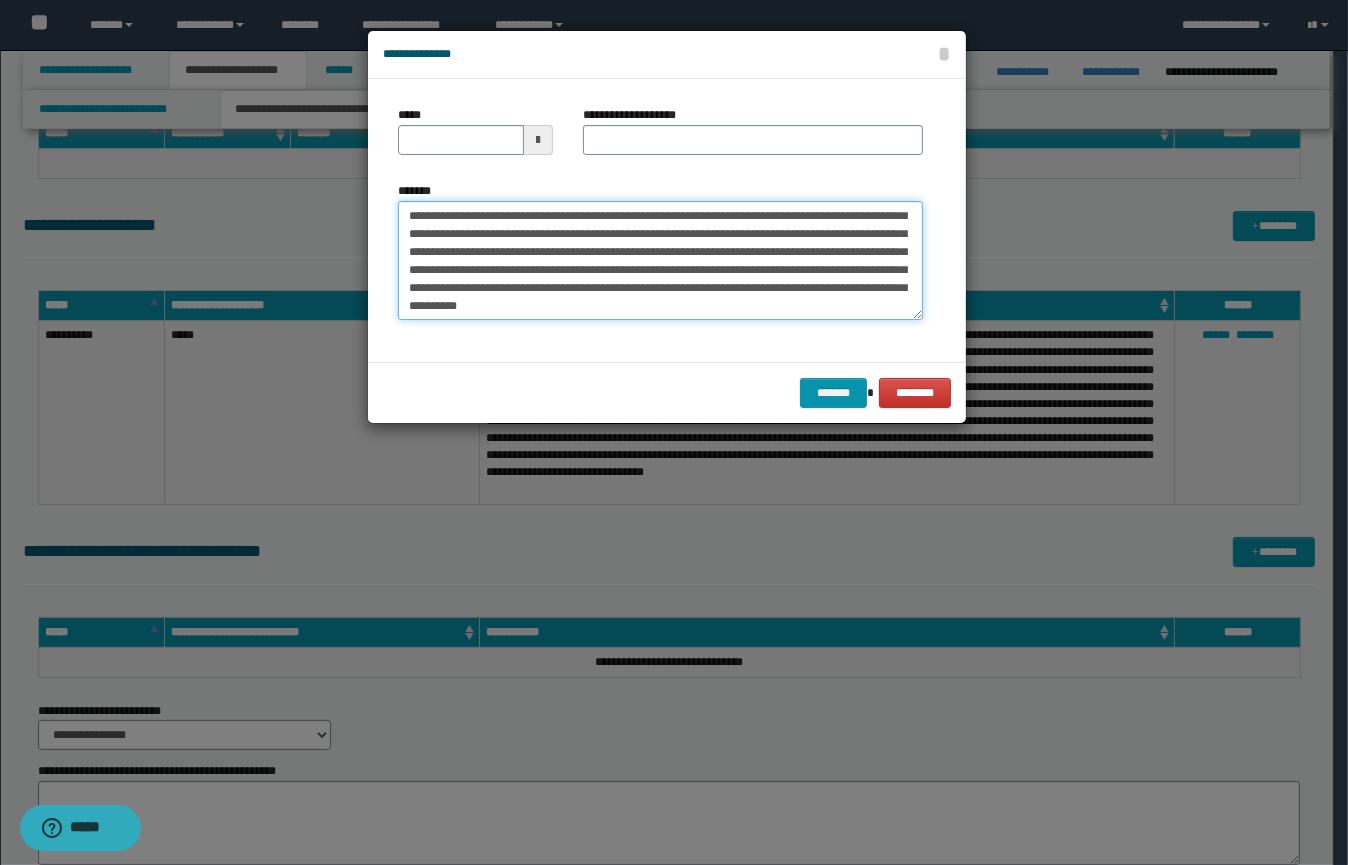 type on "**********" 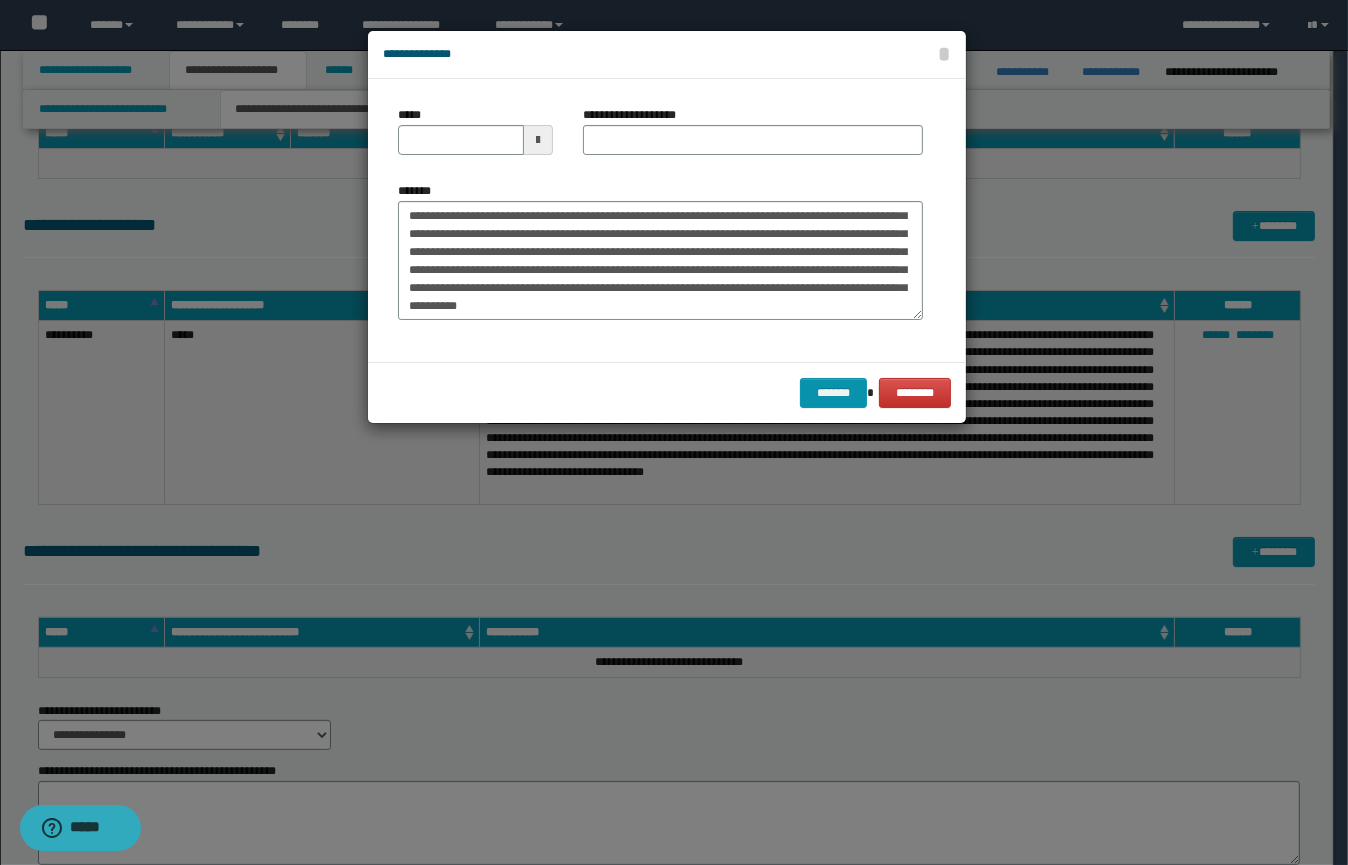 click at bounding box center [538, 140] 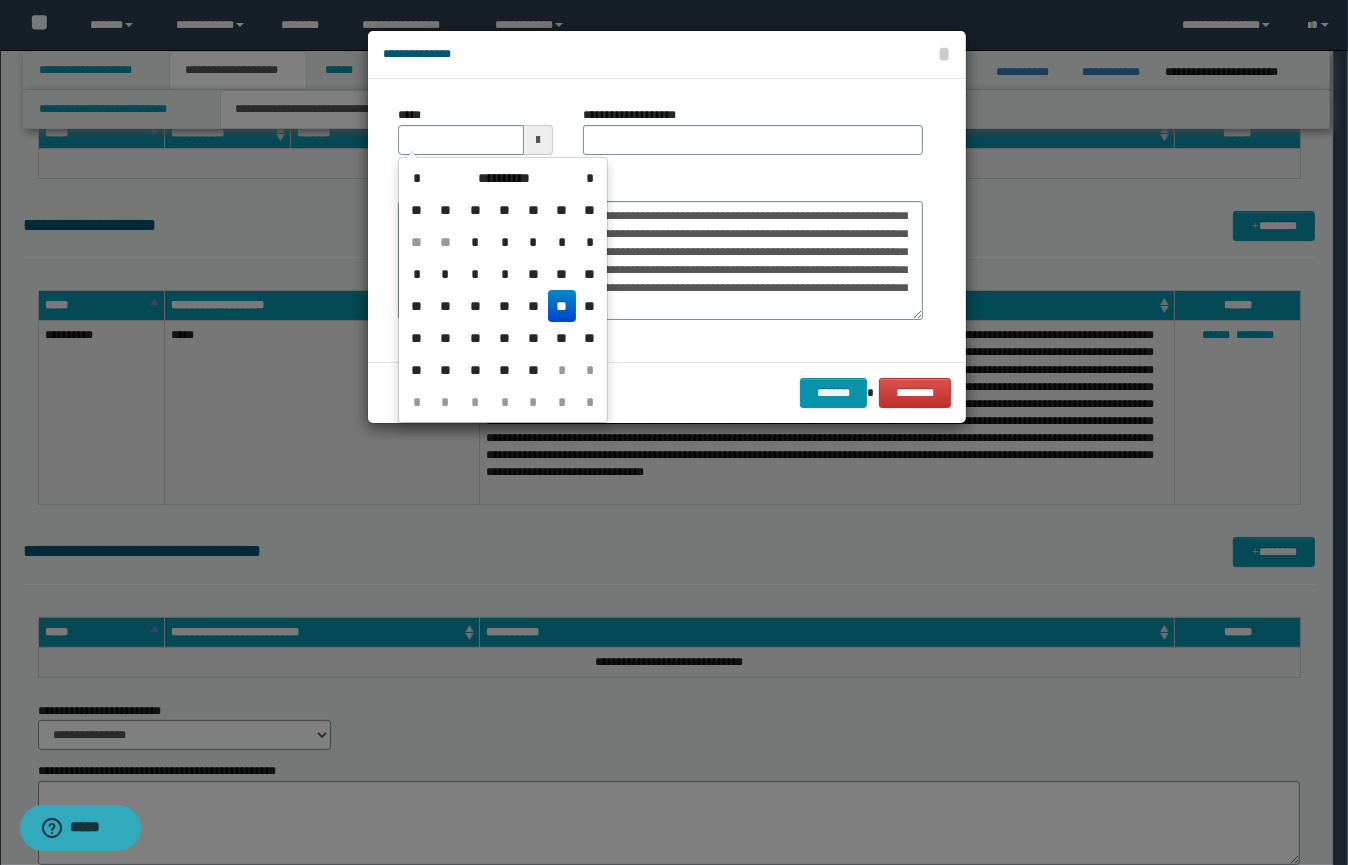 drag, startPoint x: 437, startPoint y: 337, endPoint x: 453, endPoint y: 327, distance: 18.867962 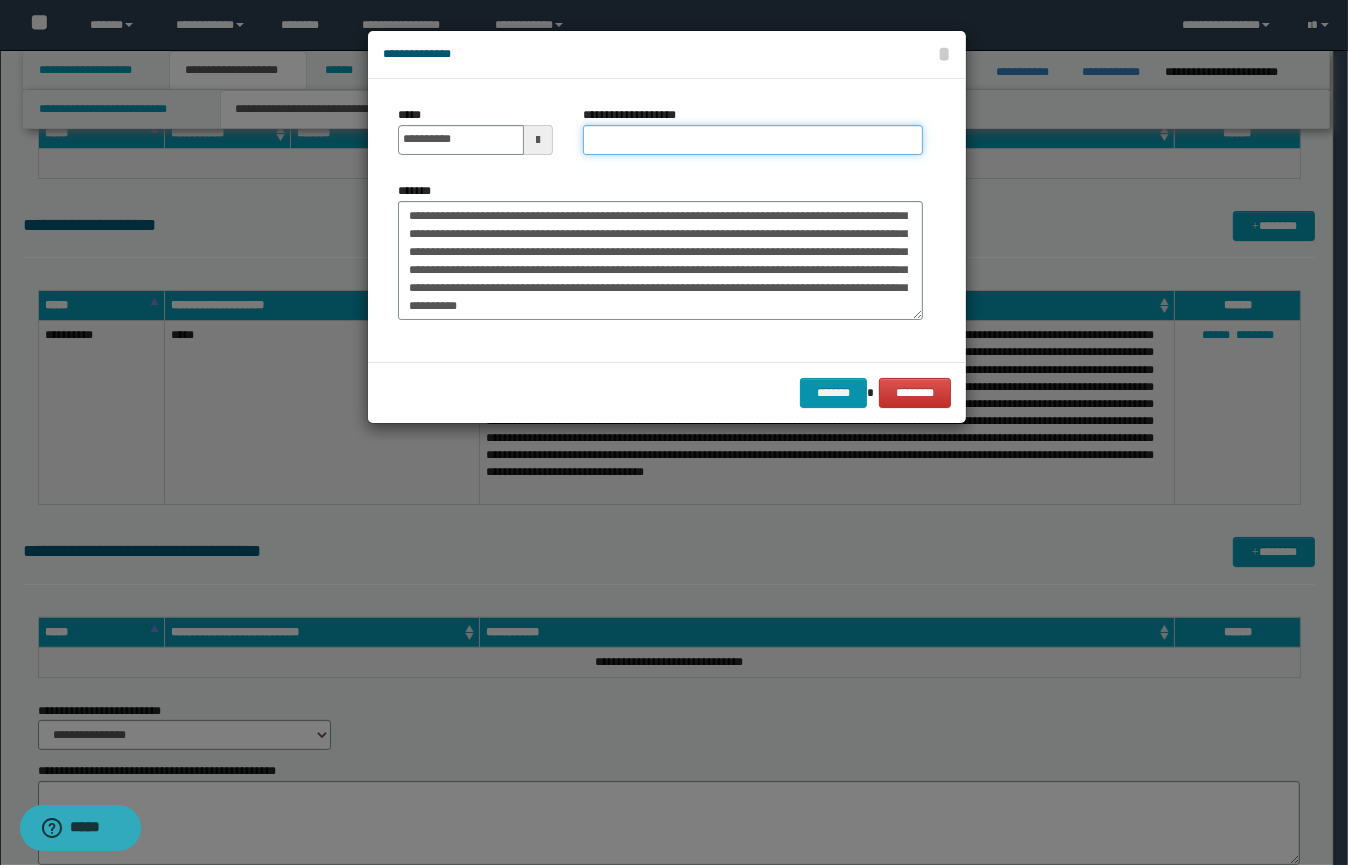 click on "**********" at bounding box center [753, 140] 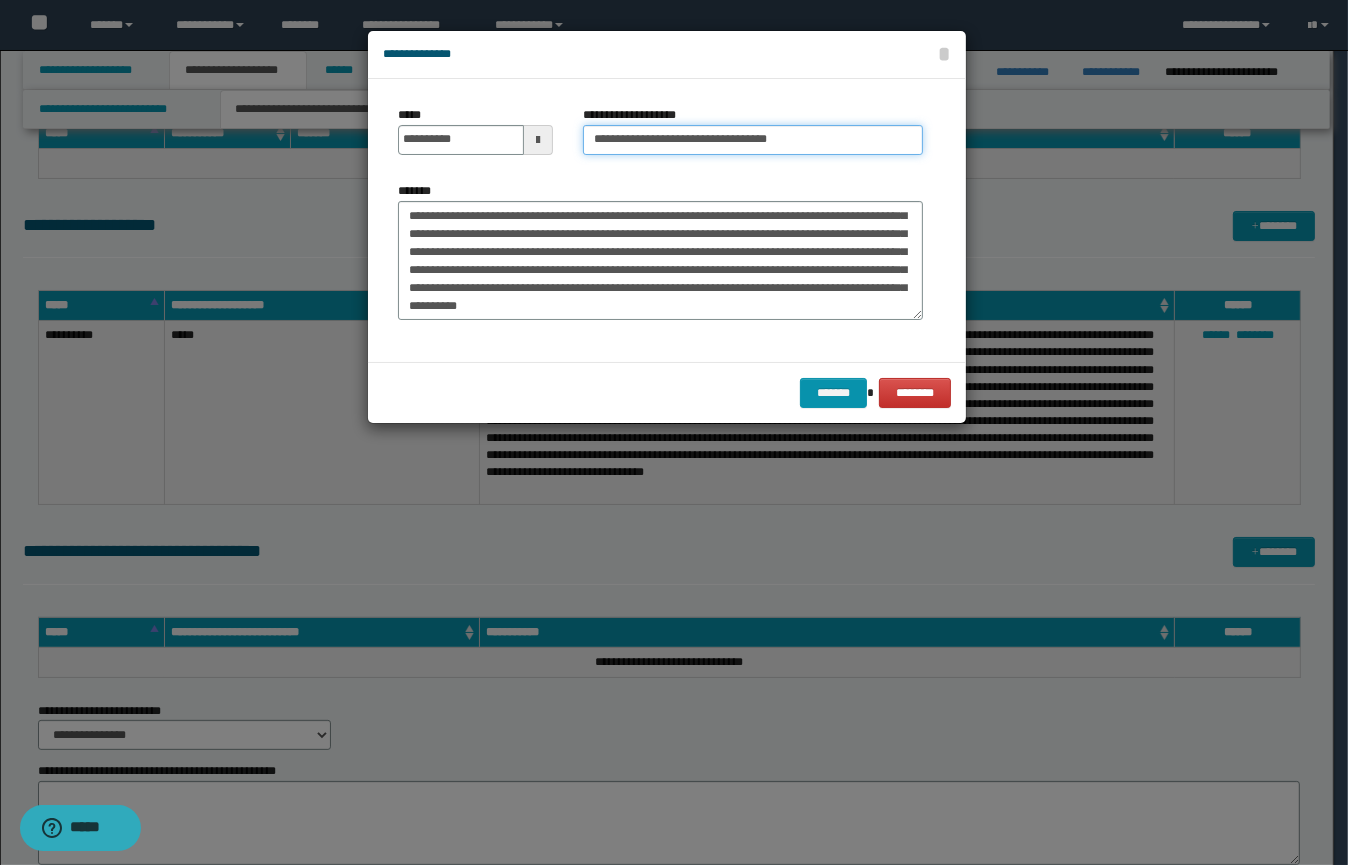 click on "**********" at bounding box center (753, 140) 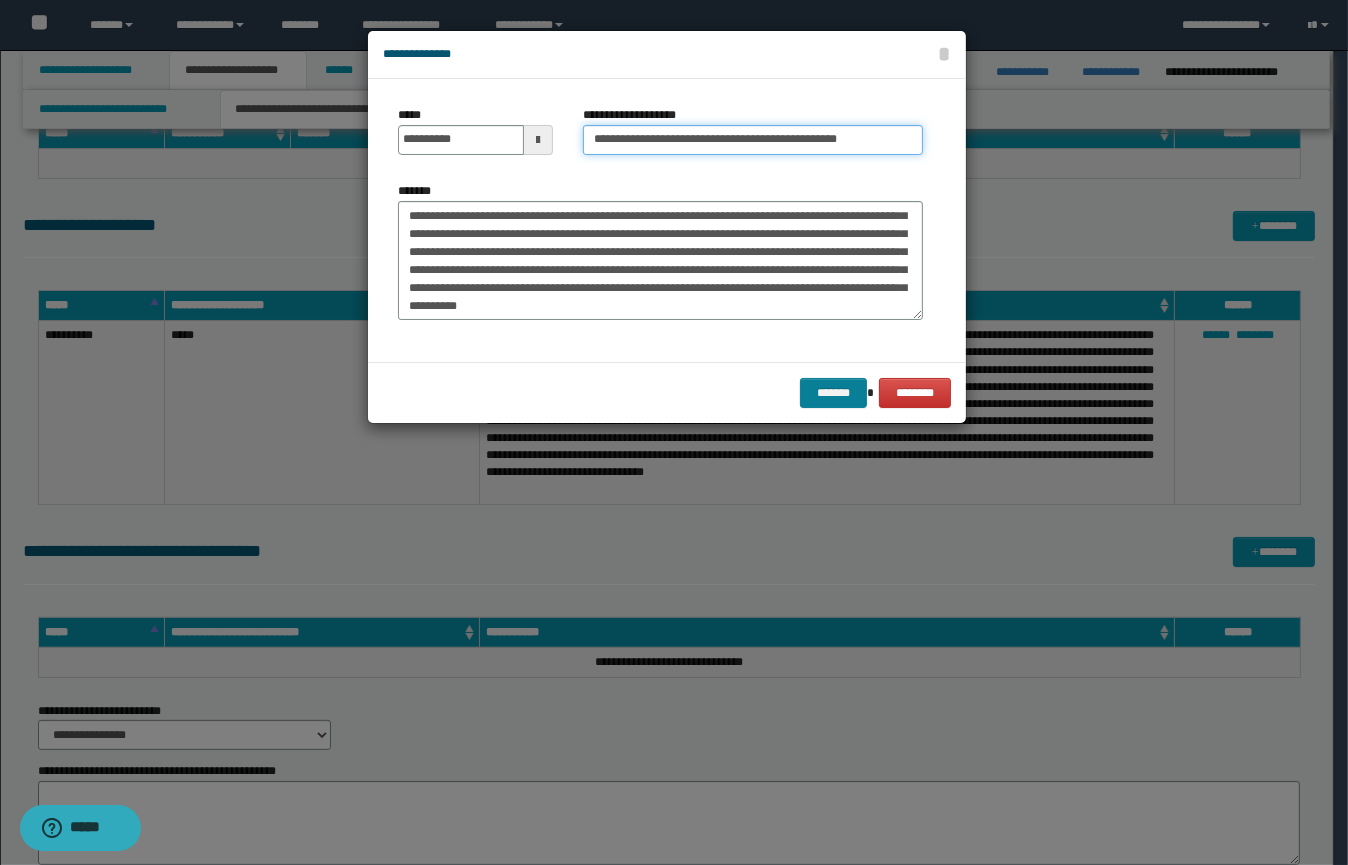 type on "**********" 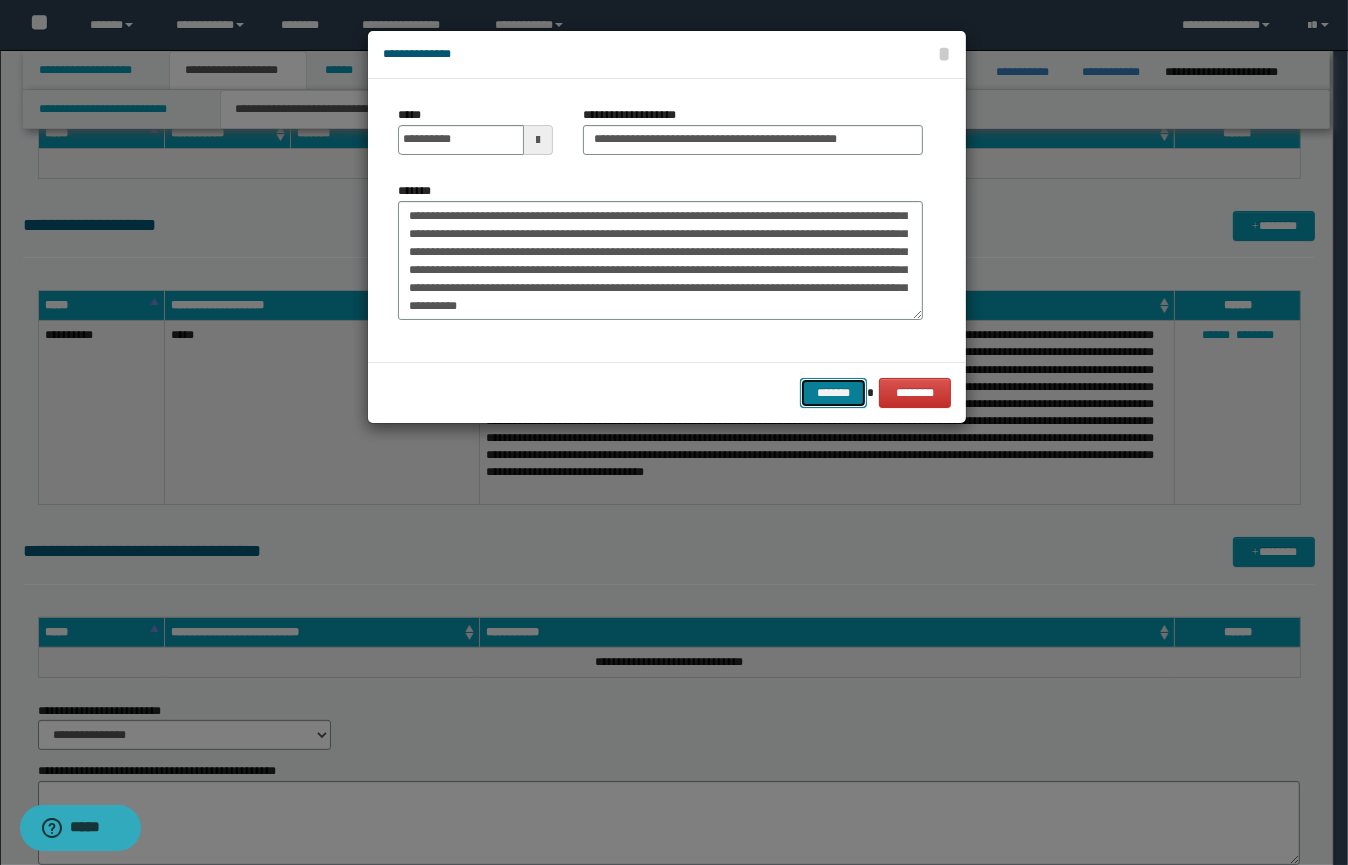 click on "*******" at bounding box center [833, 393] 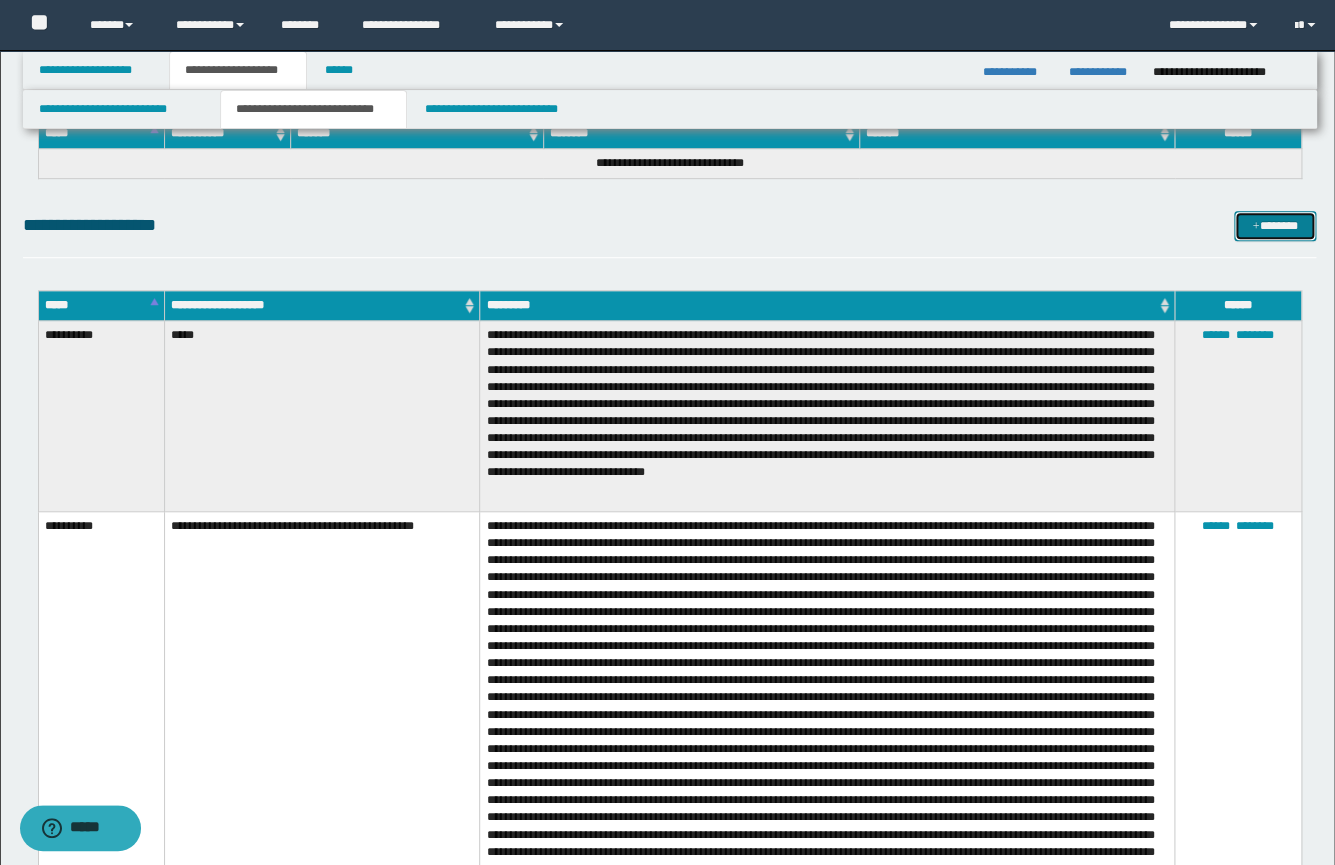 click on "*******" at bounding box center (1275, 226) 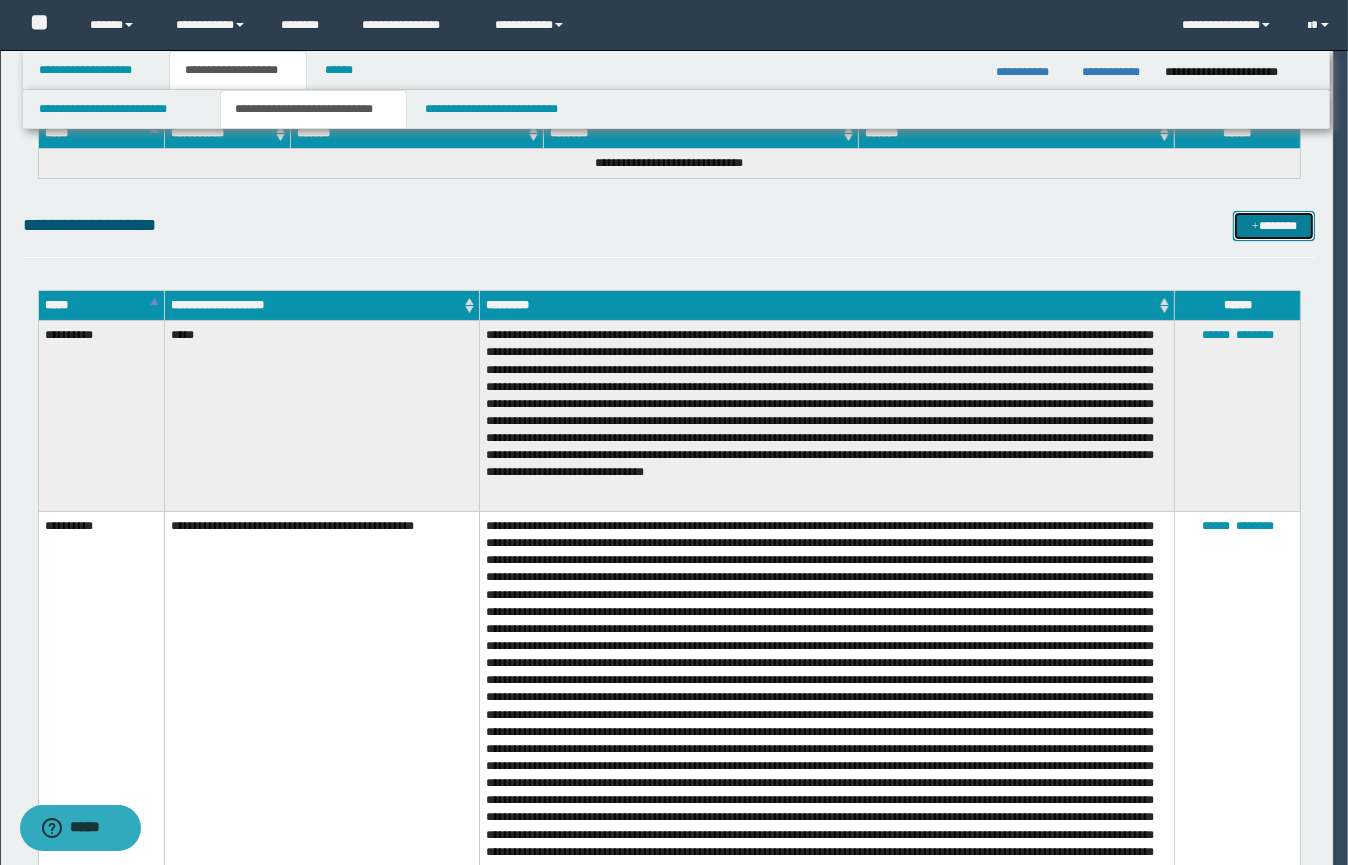 scroll, scrollTop: 0, scrollLeft: 0, axis: both 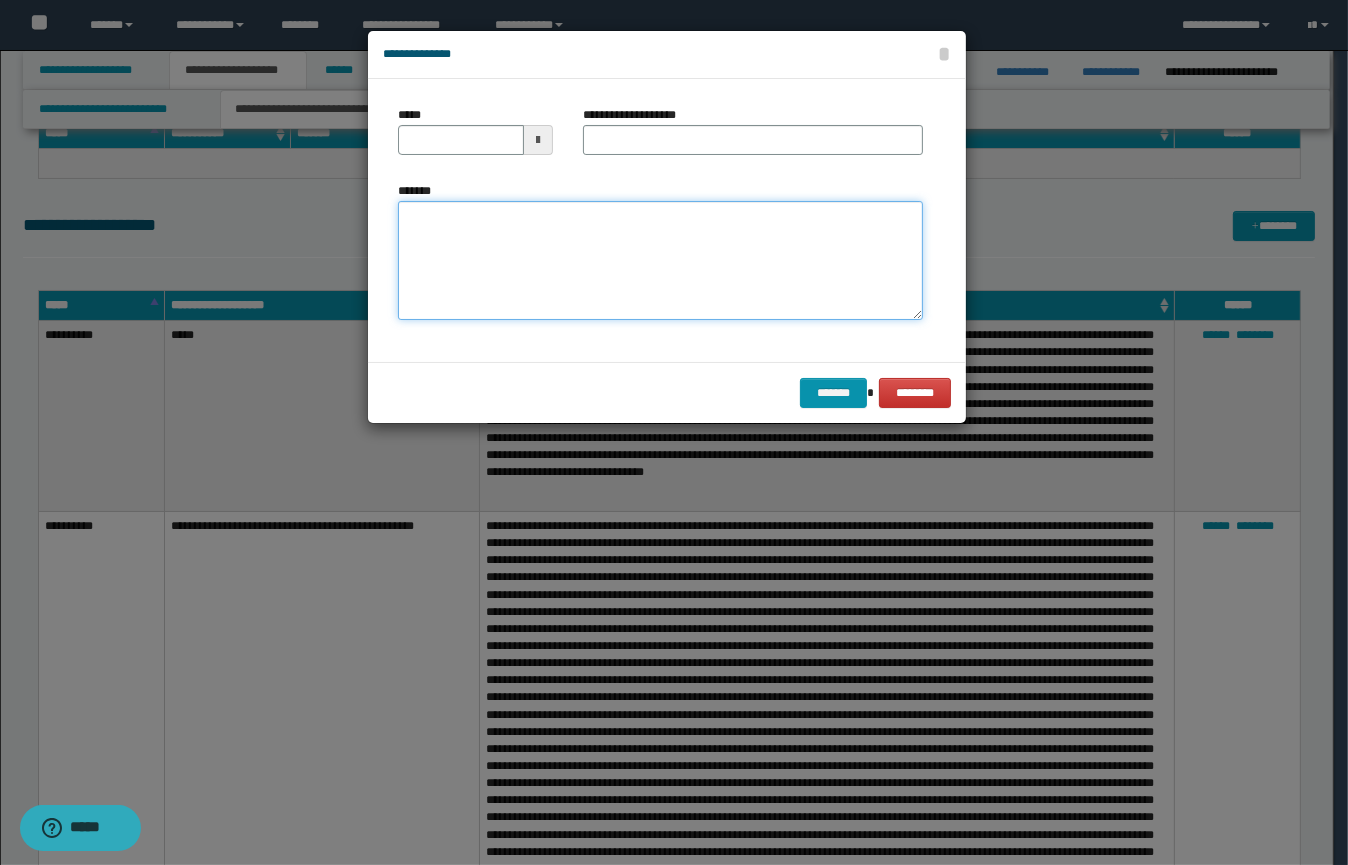 click on "*******" at bounding box center [660, 261] 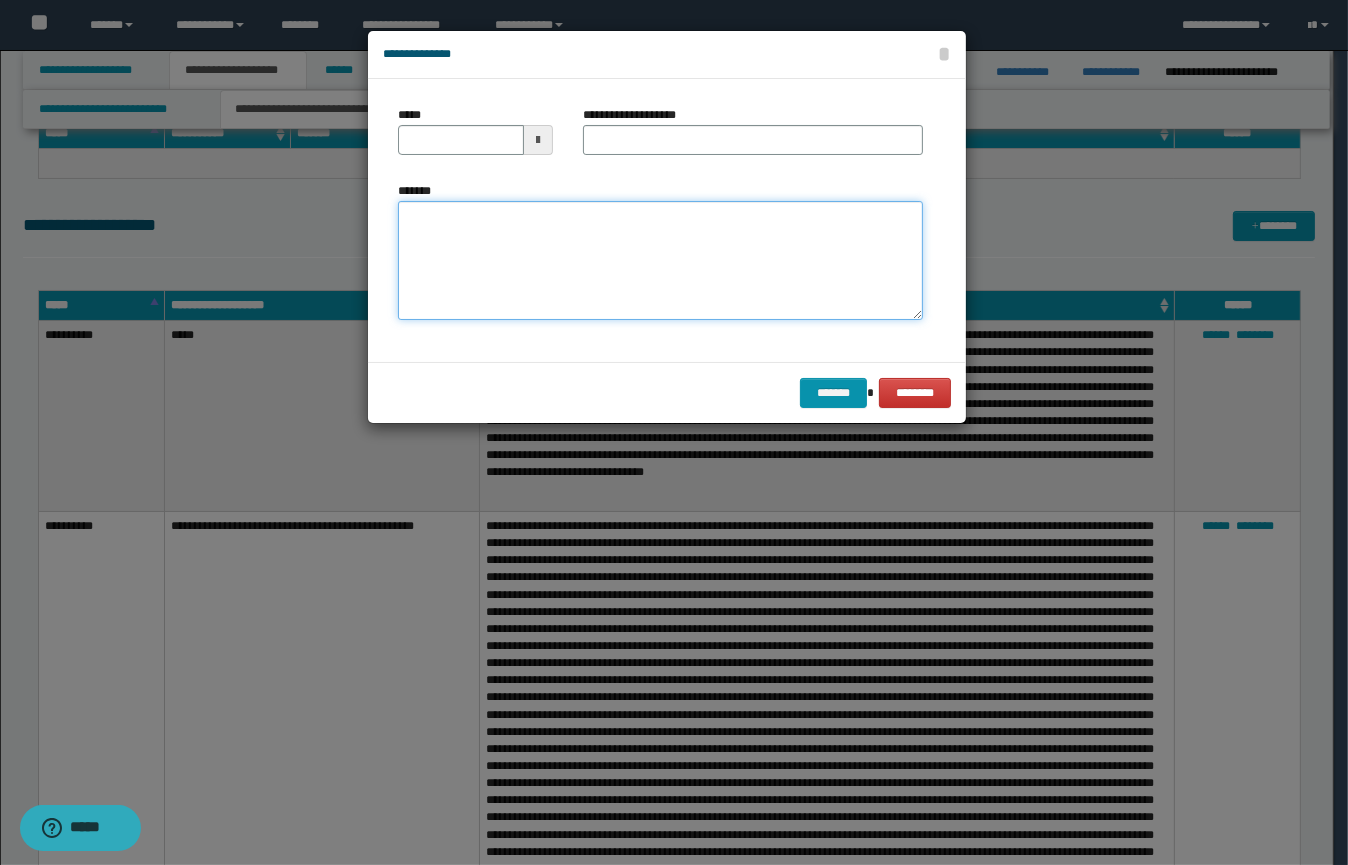 paste on "**********" 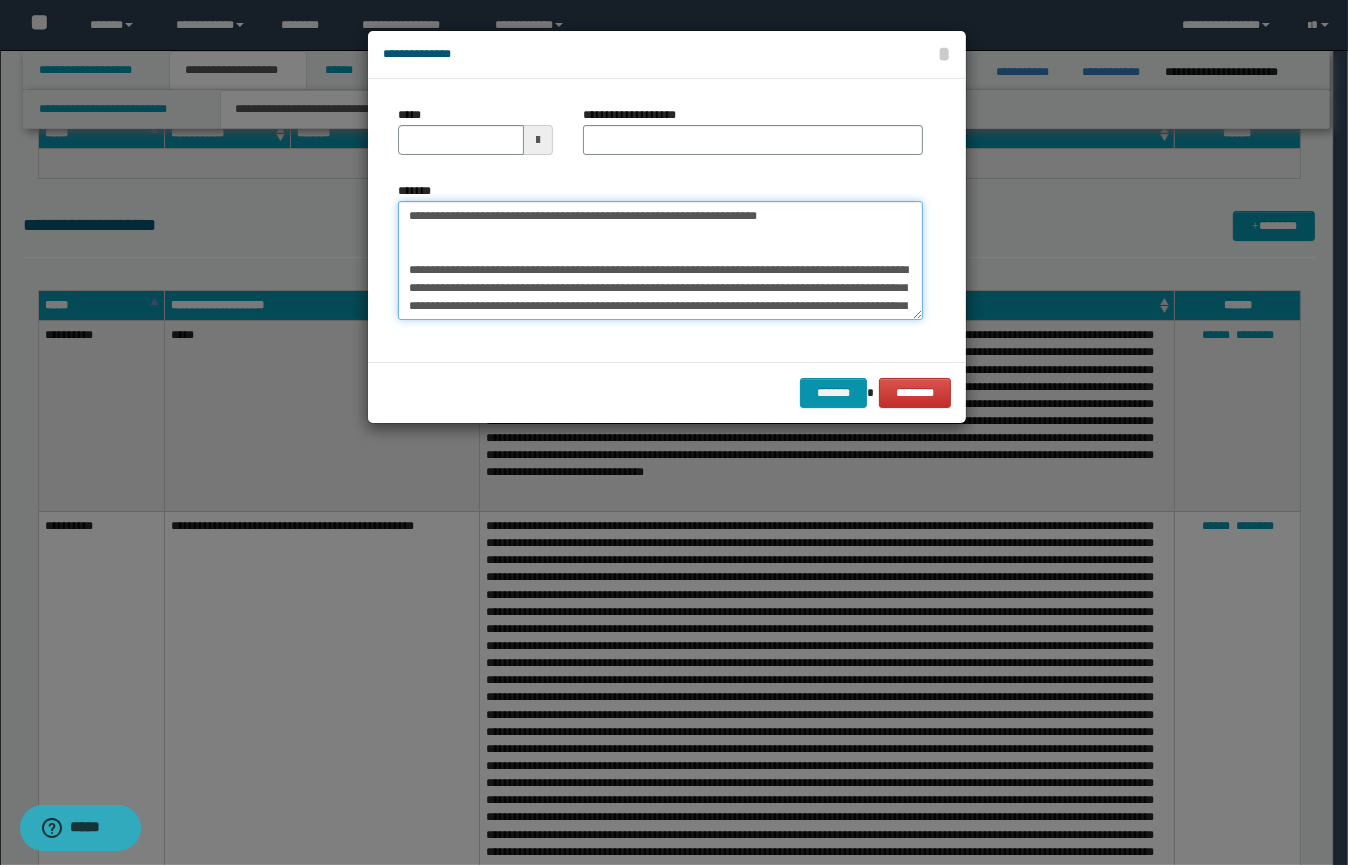 type 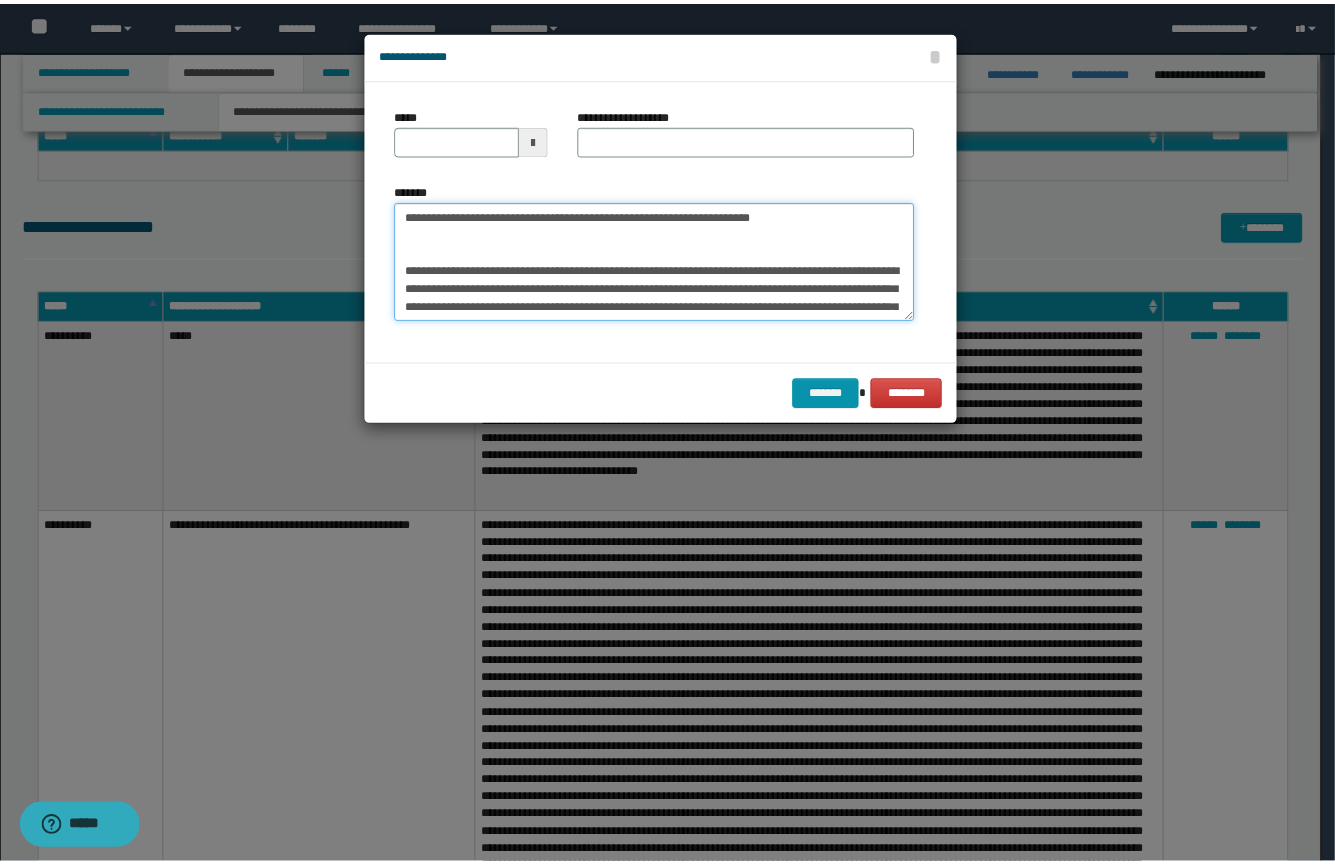 scroll, scrollTop: 713, scrollLeft: 0, axis: vertical 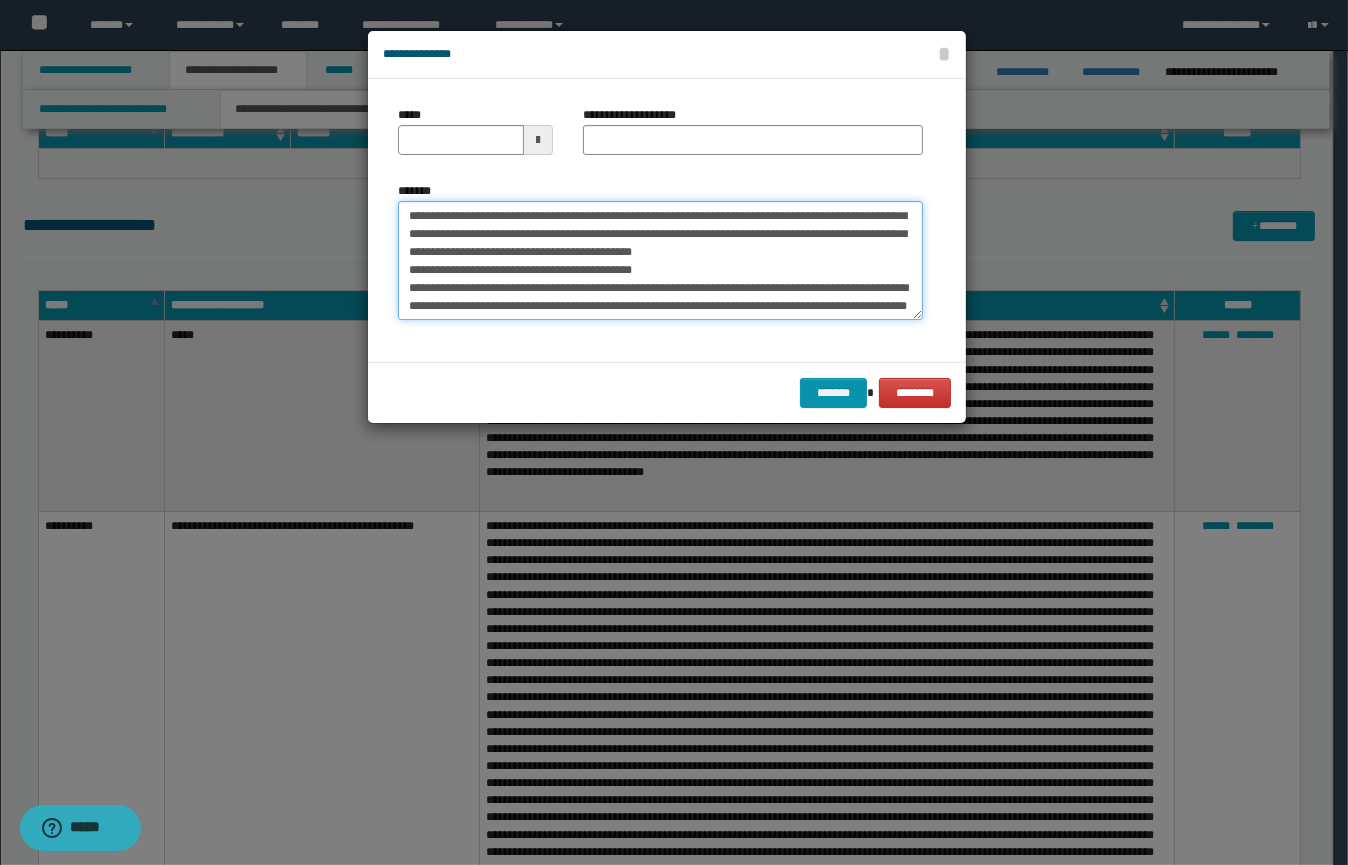 type on "**********" 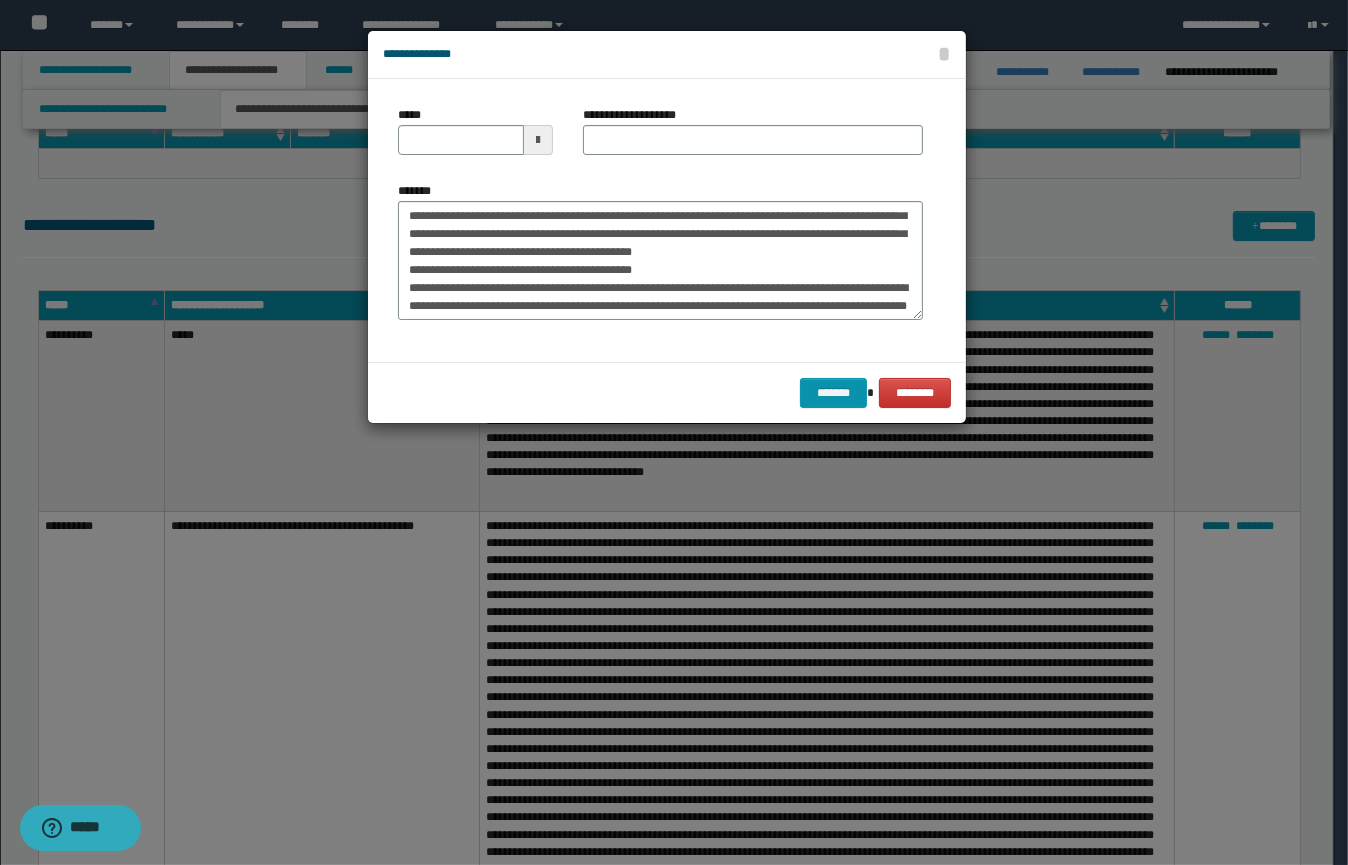 click at bounding box center [538, 140] 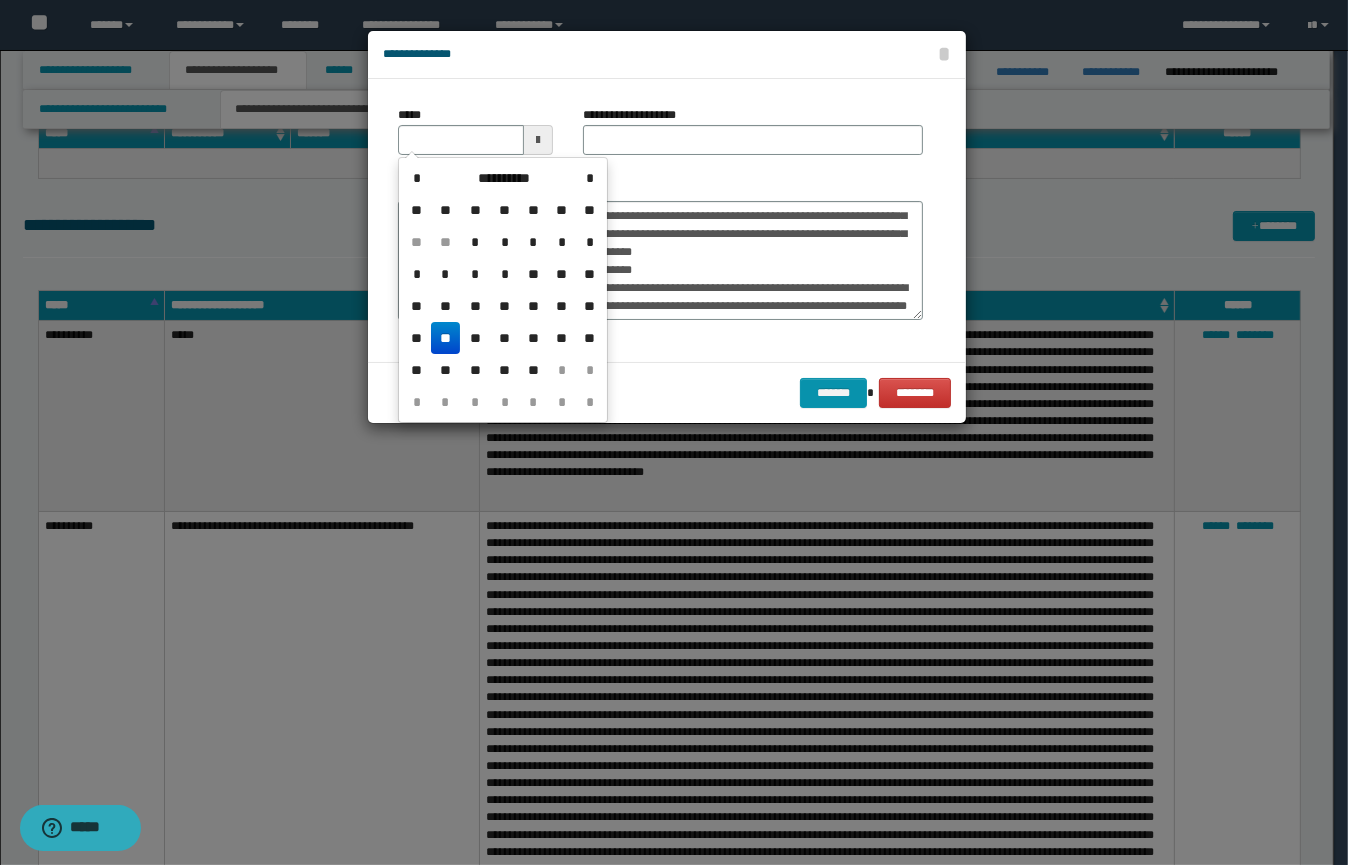 click on "**" at bounding box center [445, 338] 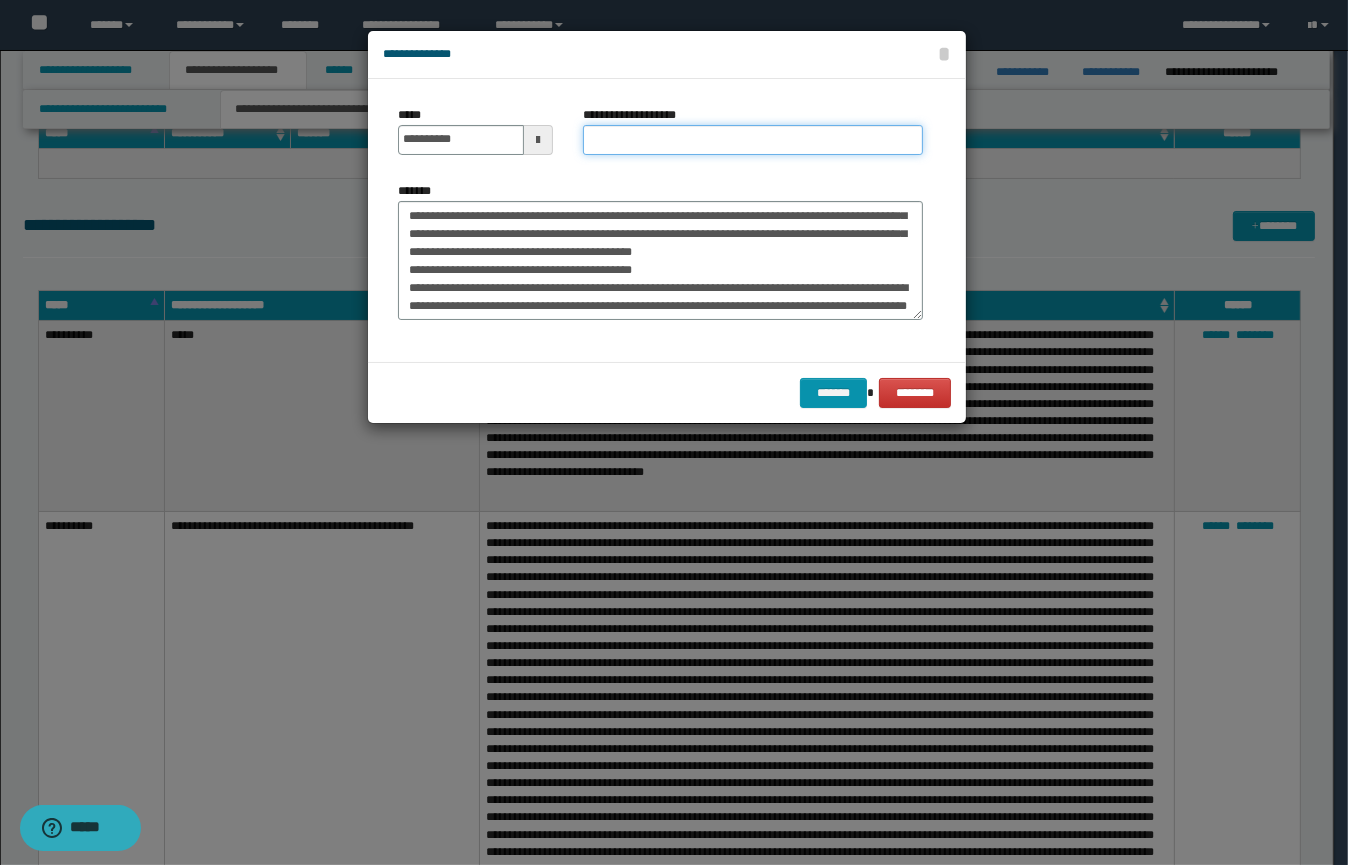click on "**********" at bounding box center (753, 140) 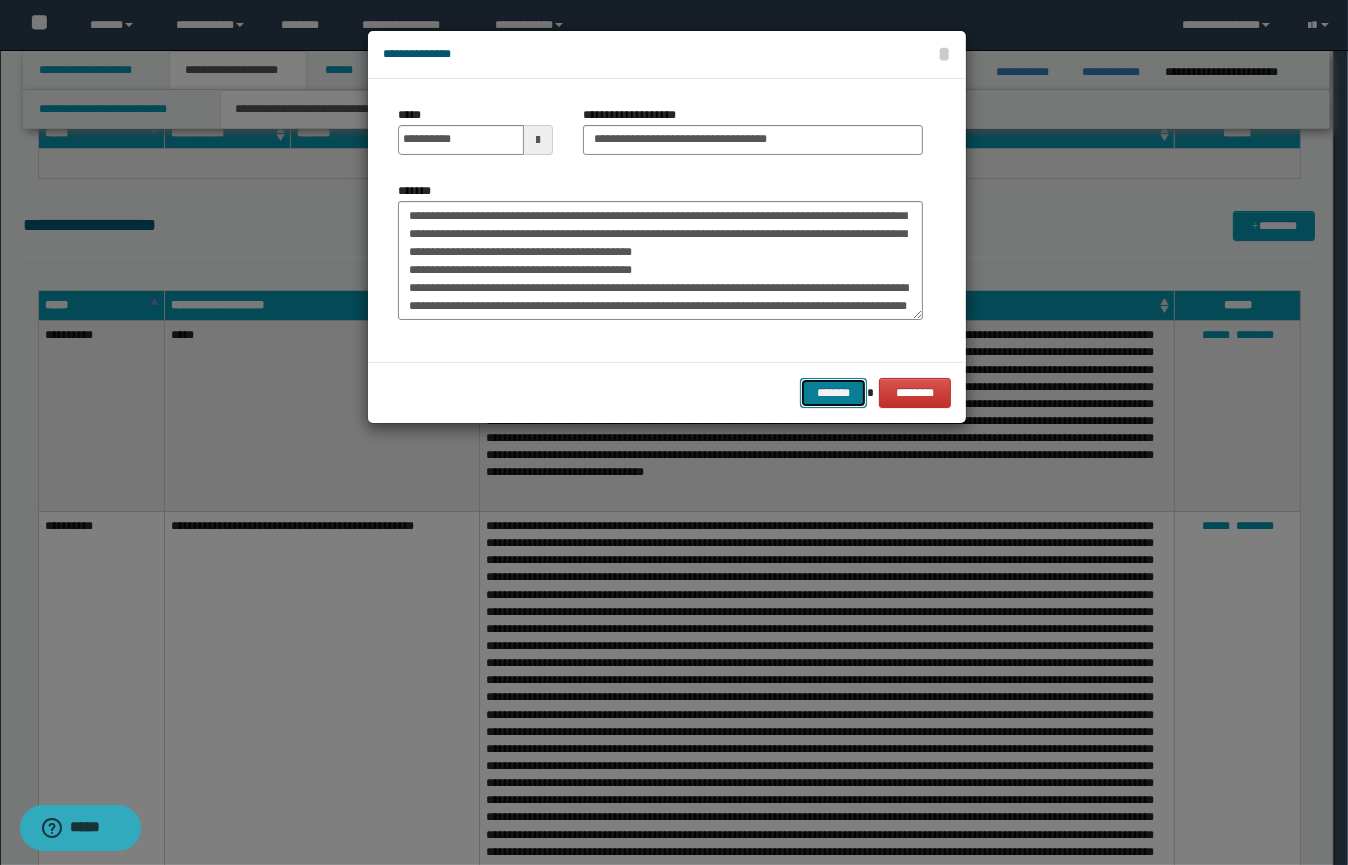 click on "*******" at bounding box center (833, 393) 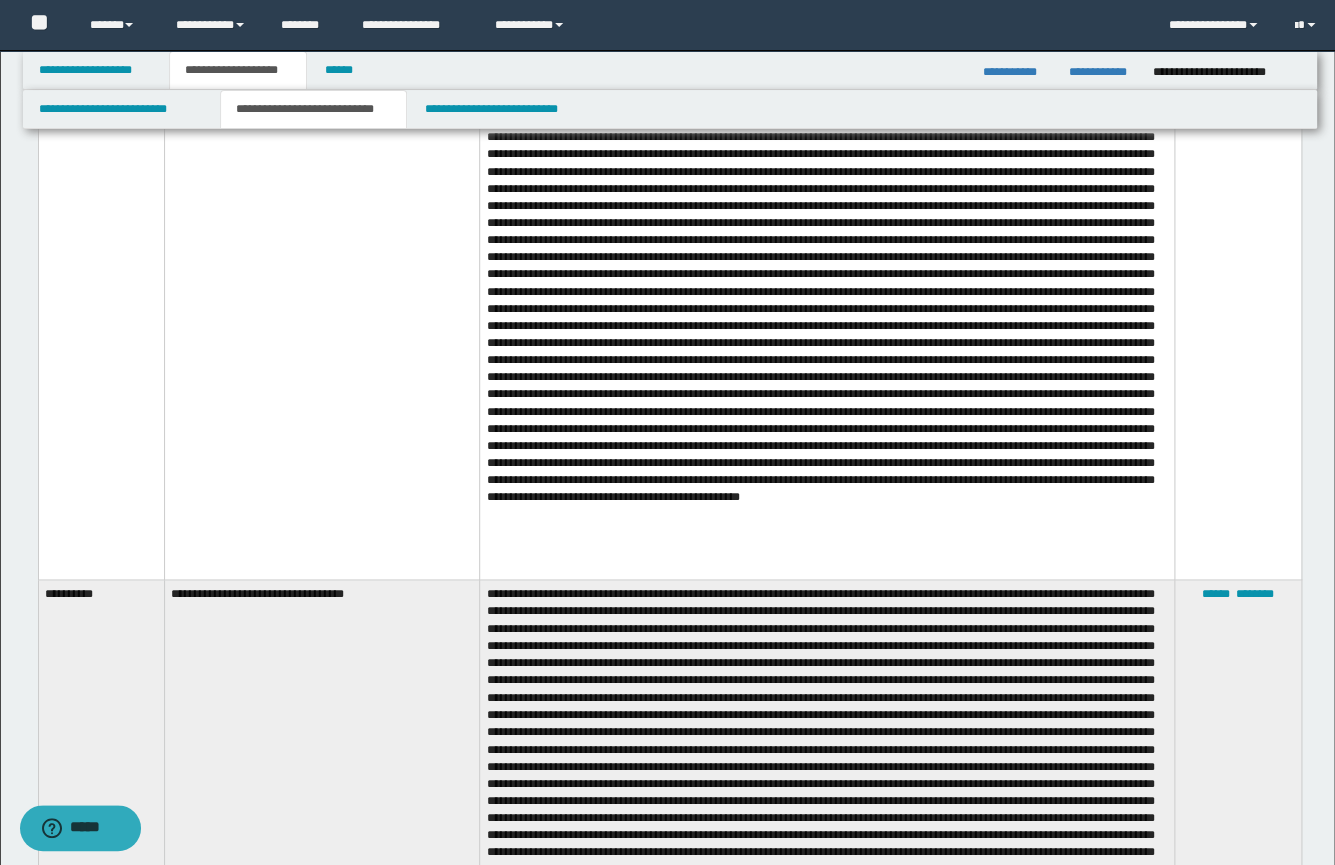 scroll, scrollTop: 780, scrollLeft: 0, axis: vertical 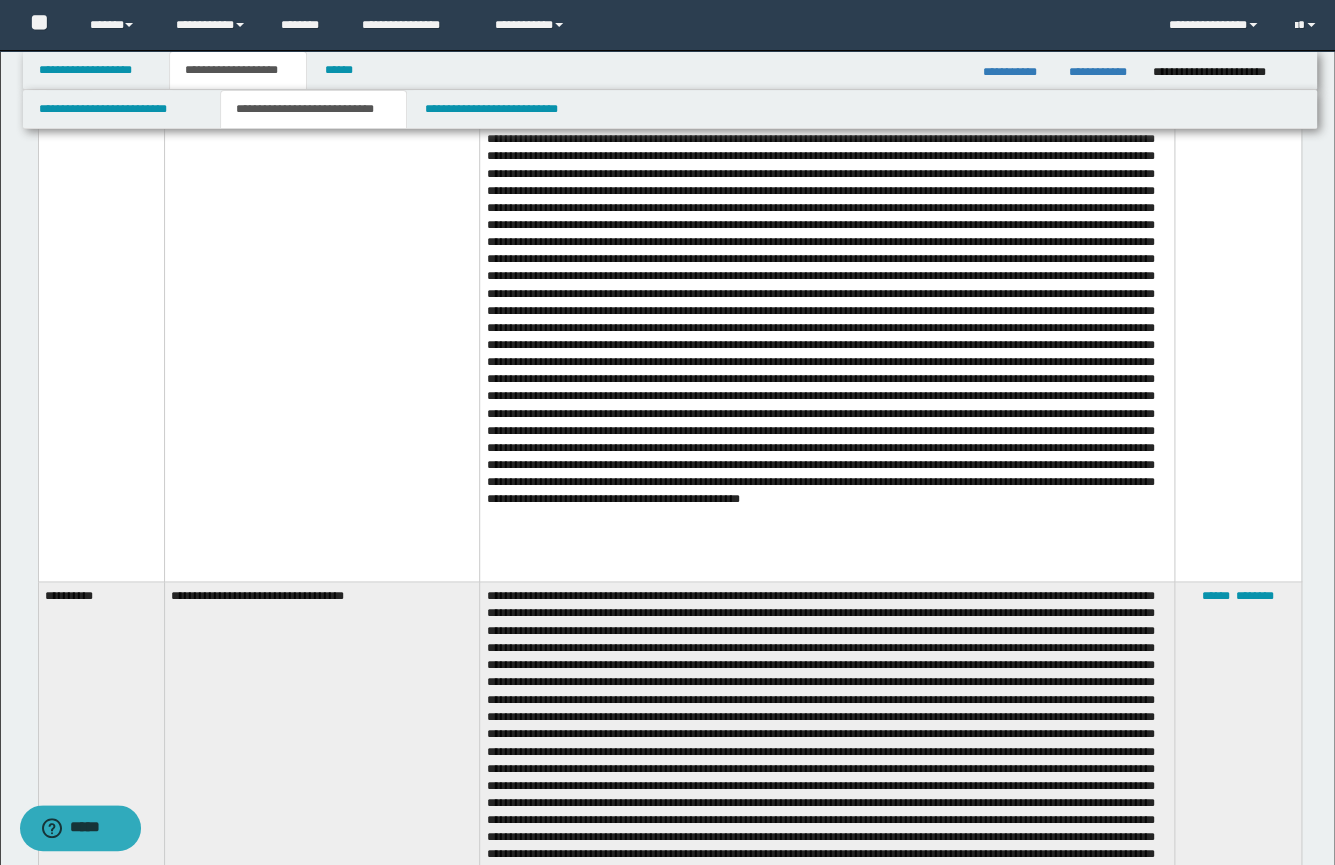 click at bounding box center (827, 327) 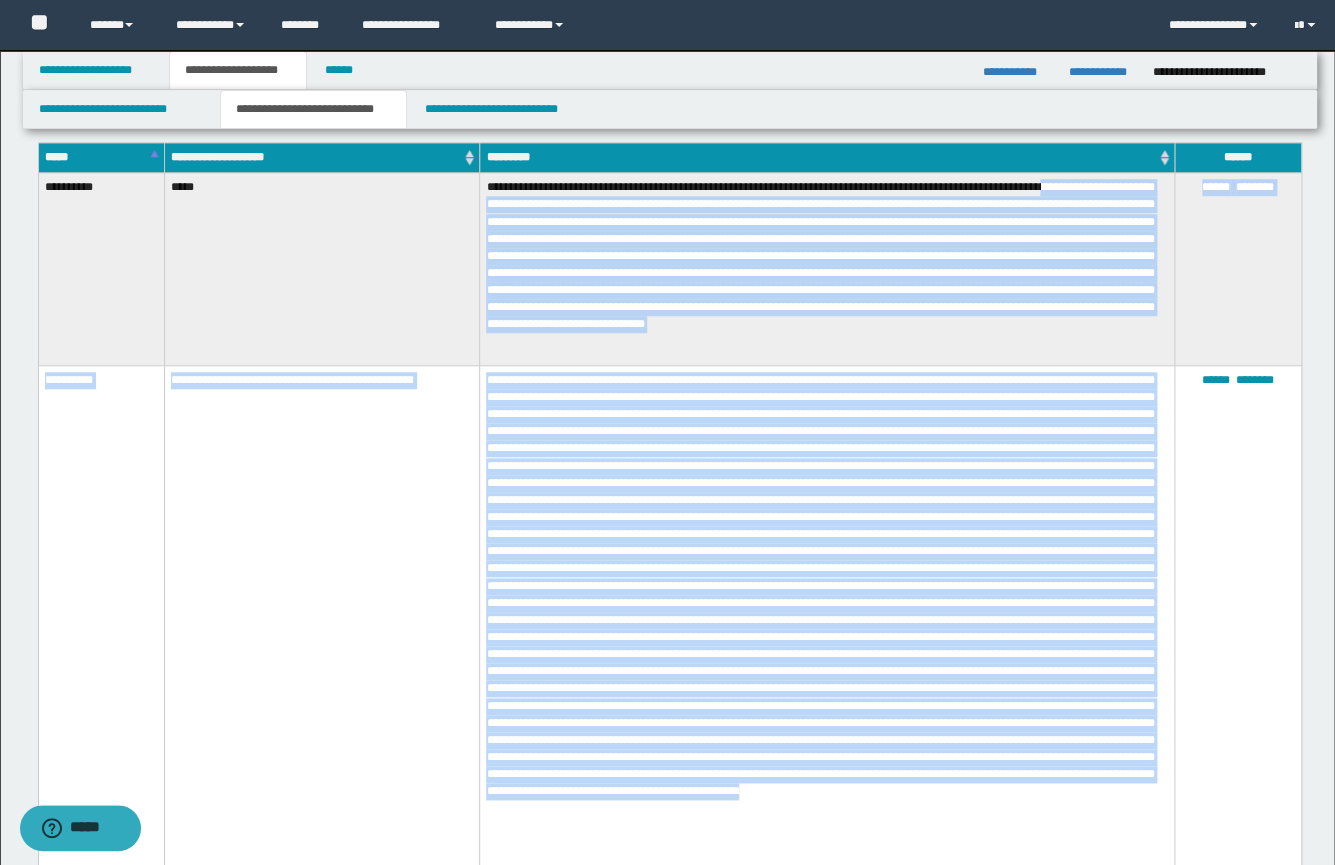 scroll, scrollTop: 483, scrollLeft: 0, axis: vertical 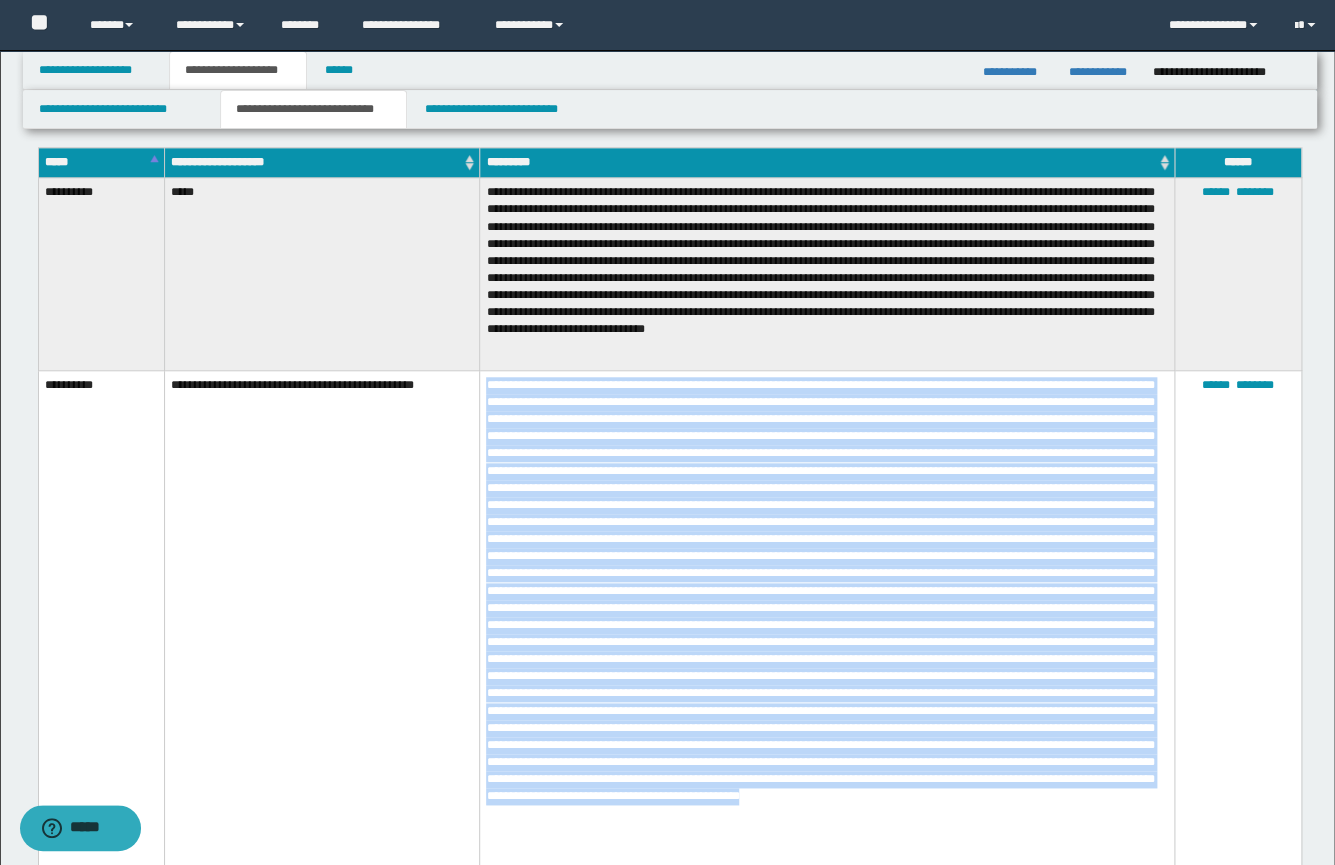 drag, startPoint x: 753, startPoint y: 560, endPoint x: 489, endPoint y: 376, distance: 321.79495 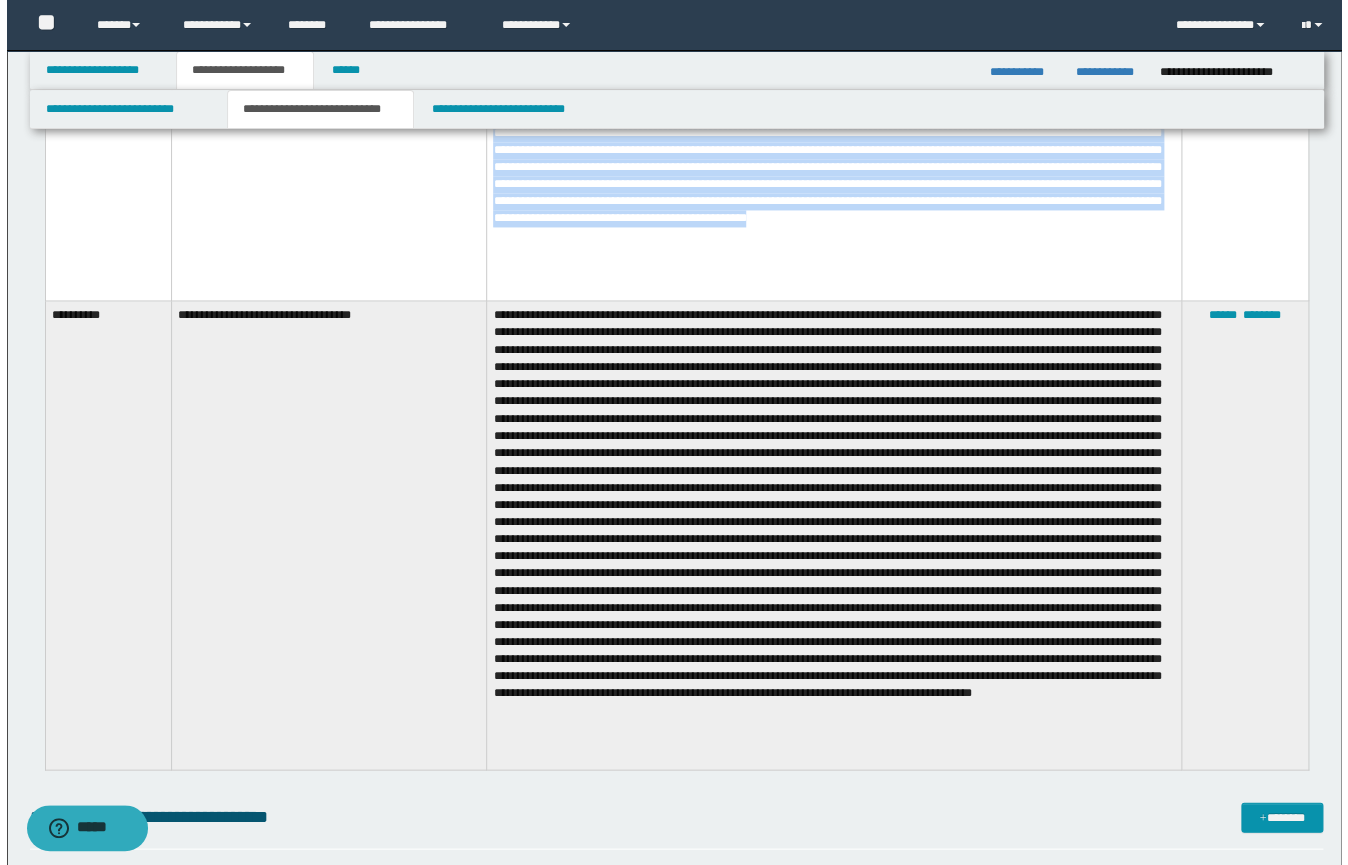 scroll, scrollTop: 1068, scrollLeft: 0, axis: vertical 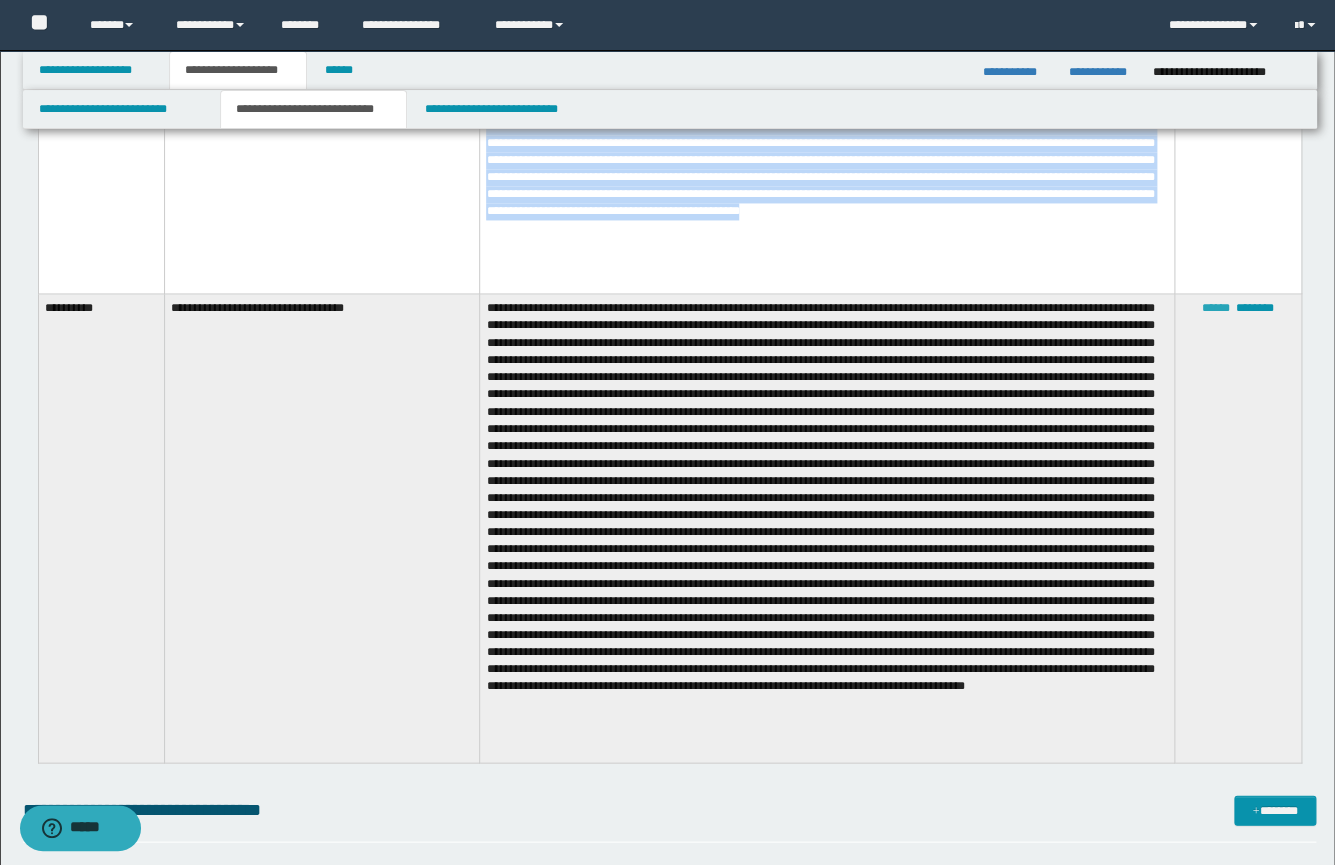 click on "******" at bounding box center [1216, 308] 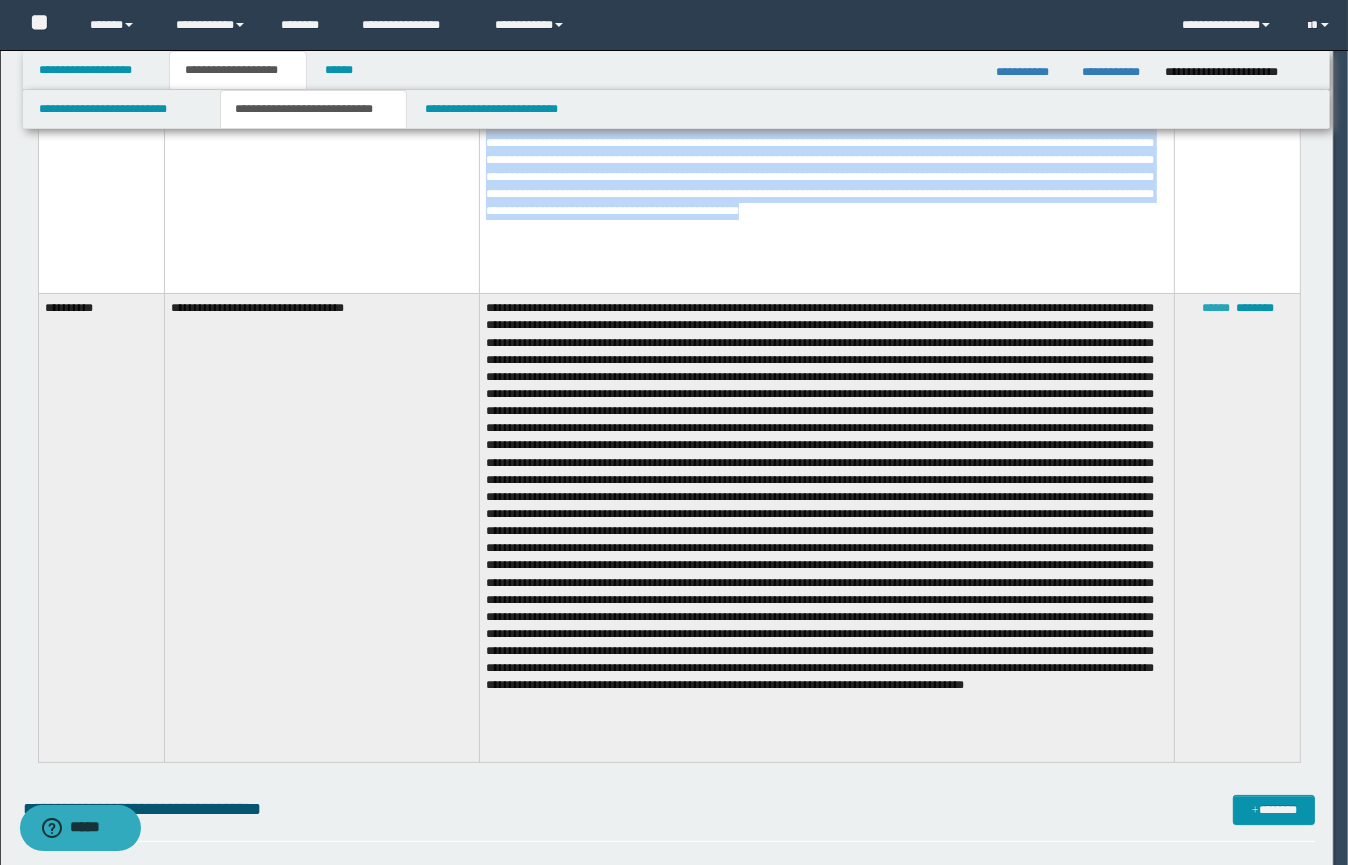scroll, scrollTop: 575, scrollLeft: 0, axis: vertical 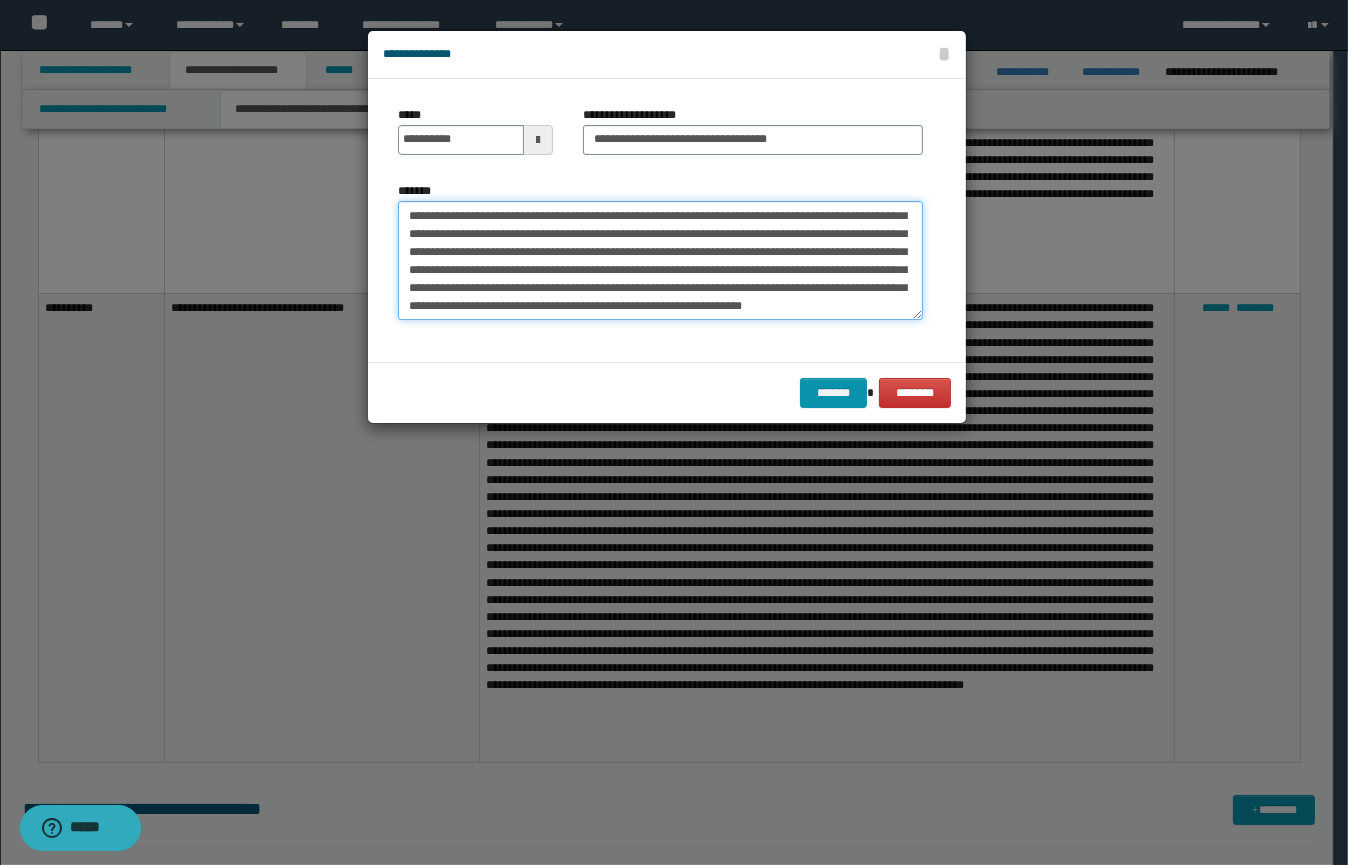 click on "*******" at bounding box center (660, 261) 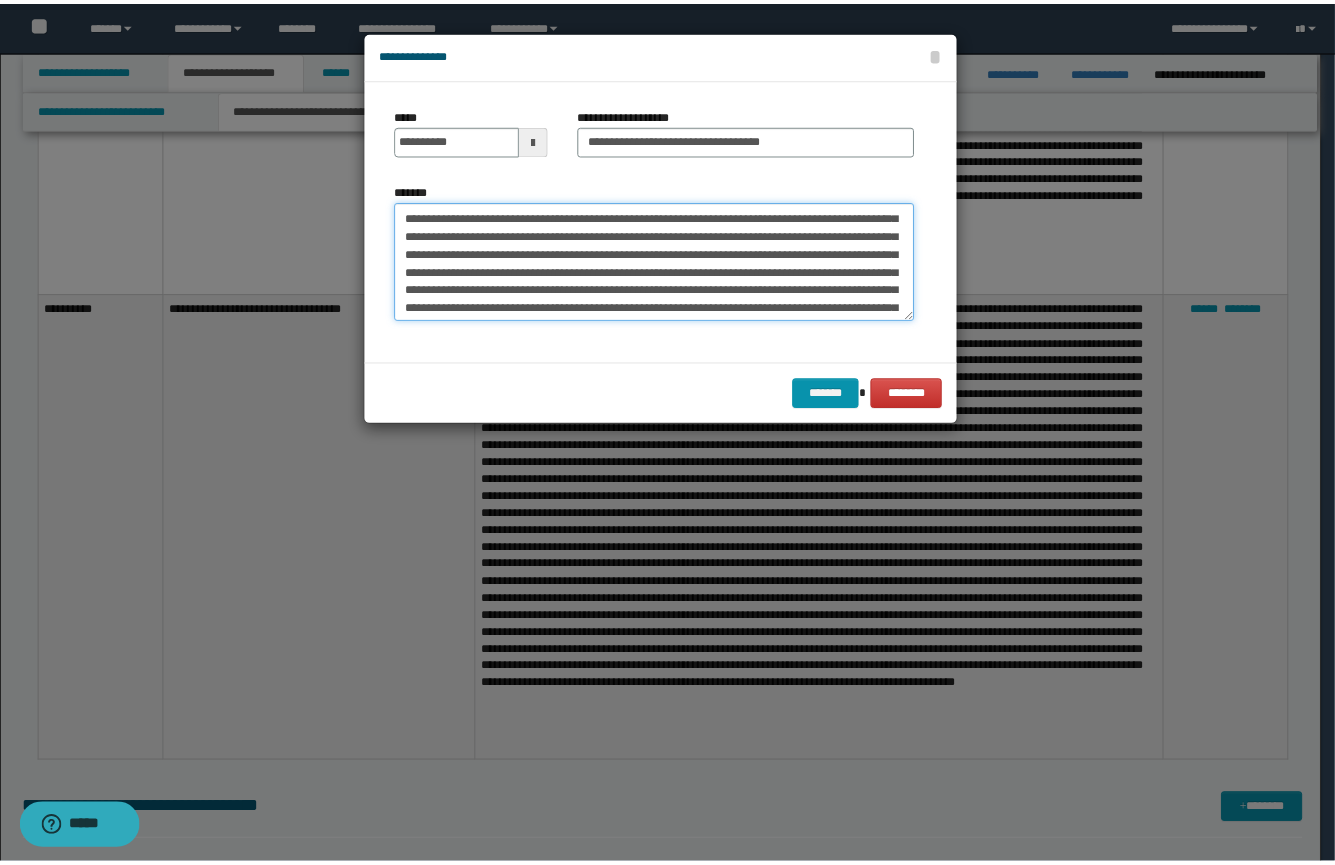 scroll, scrollTop: 1270, scrollLeft: 0, axis: vertical 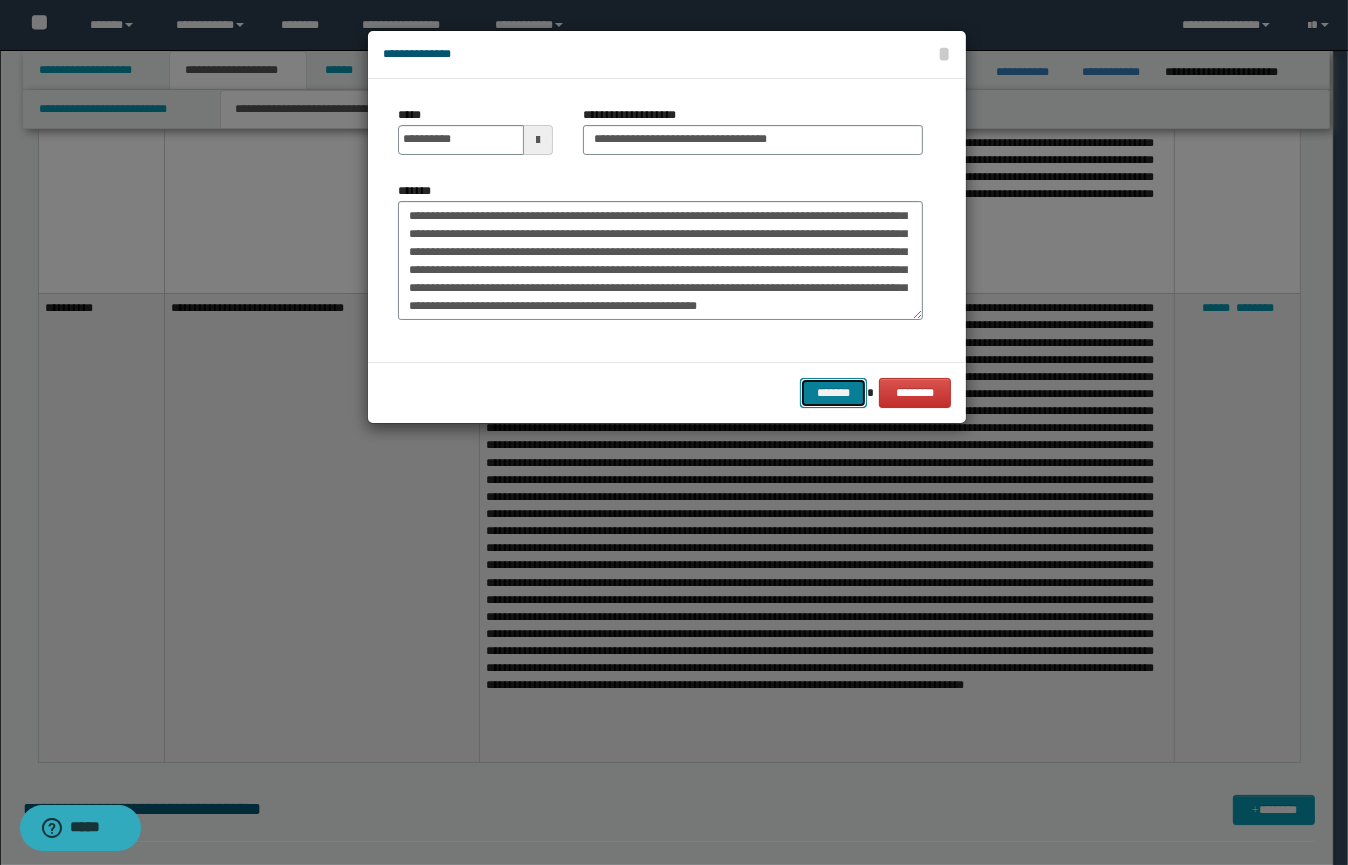 click on "*******" at bounding box center [833, 393] 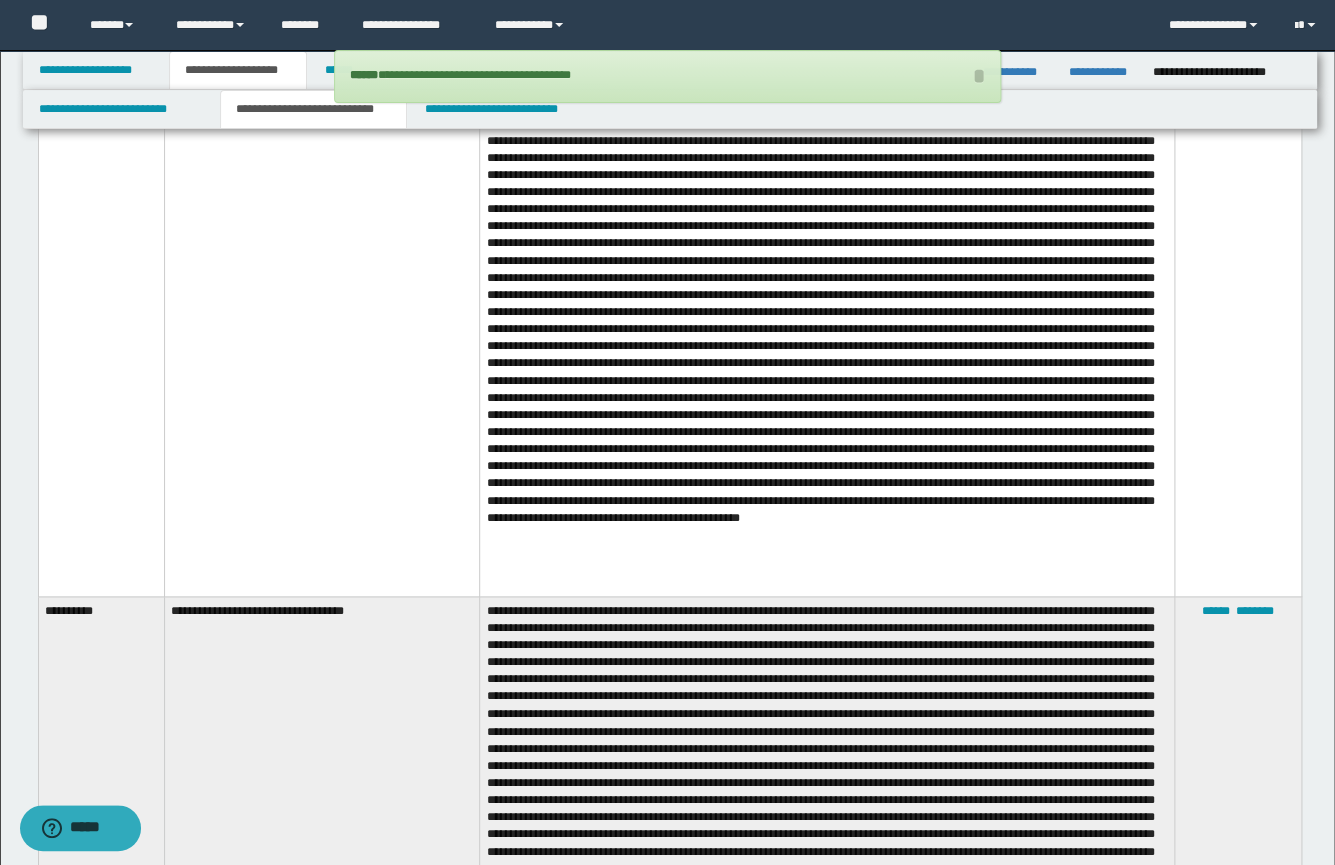 scroll, scrollTop: 668, scrollLeft: 0, axis: vertical 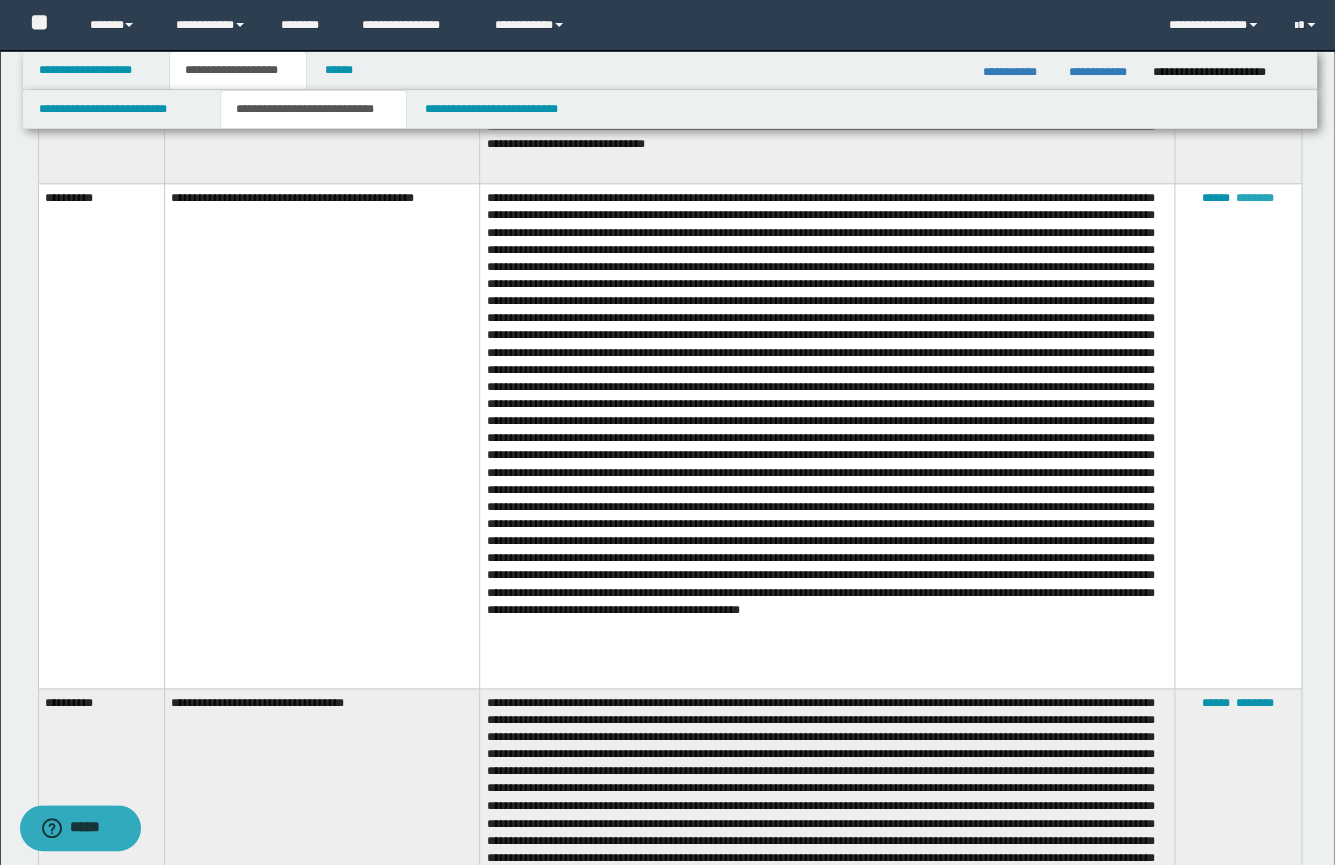 click on "********" at bounding box center (1255, 198) 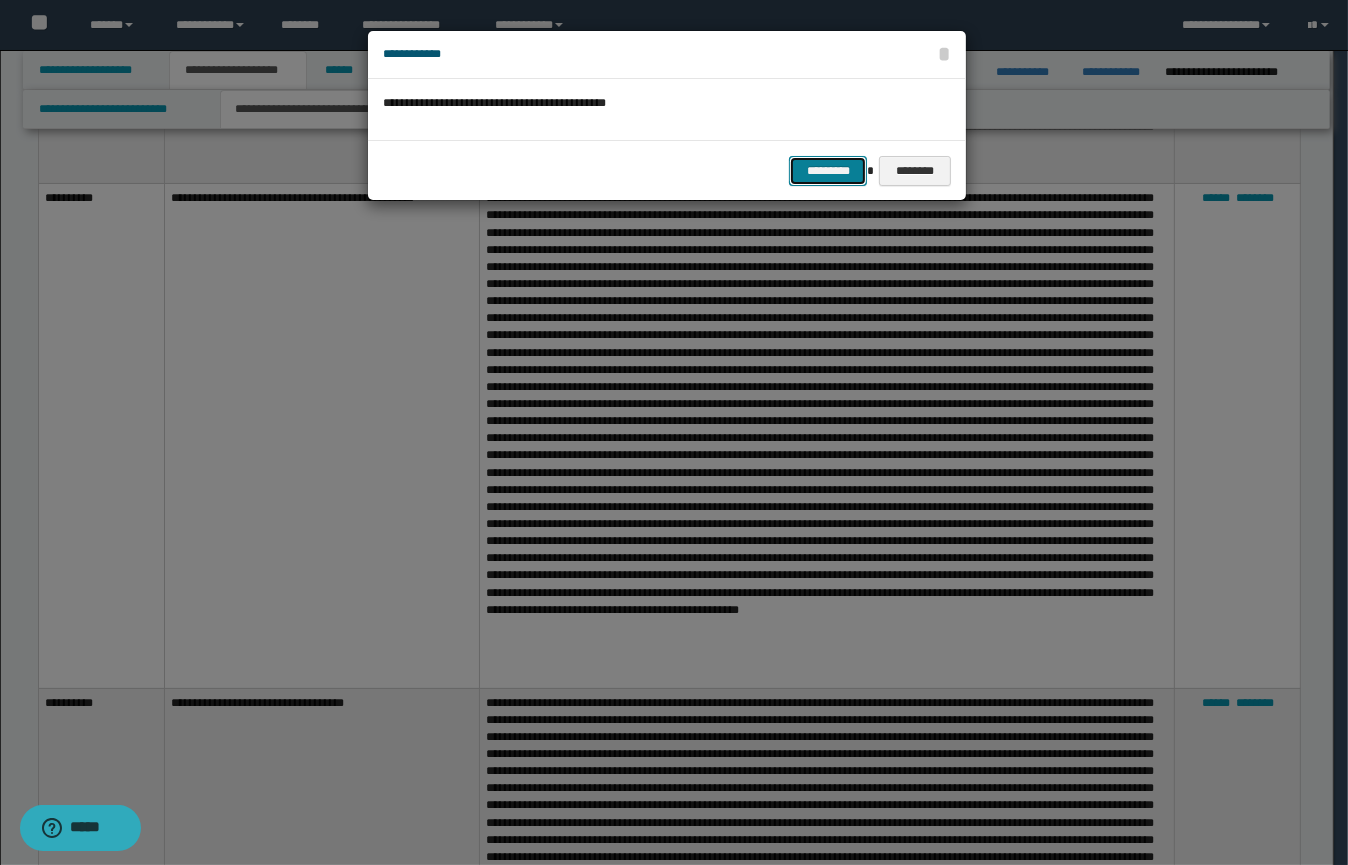 drag, startPoint x: 829, startPoint y: 174, endPoint x: 809, endPoint y: 176, distance: 20.09975 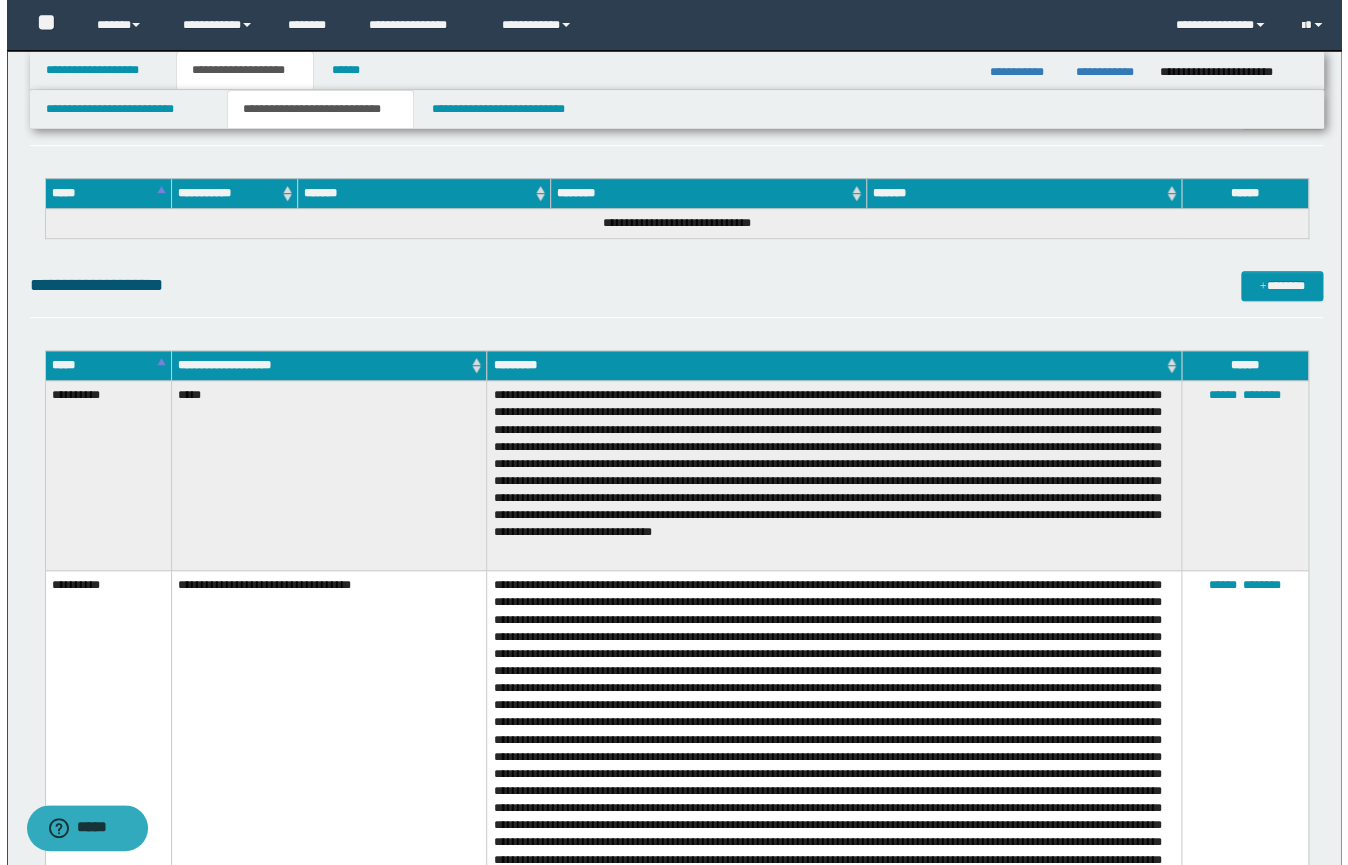 scroll, scrollTop: 299, scrollLeft: 0, axis: vertical 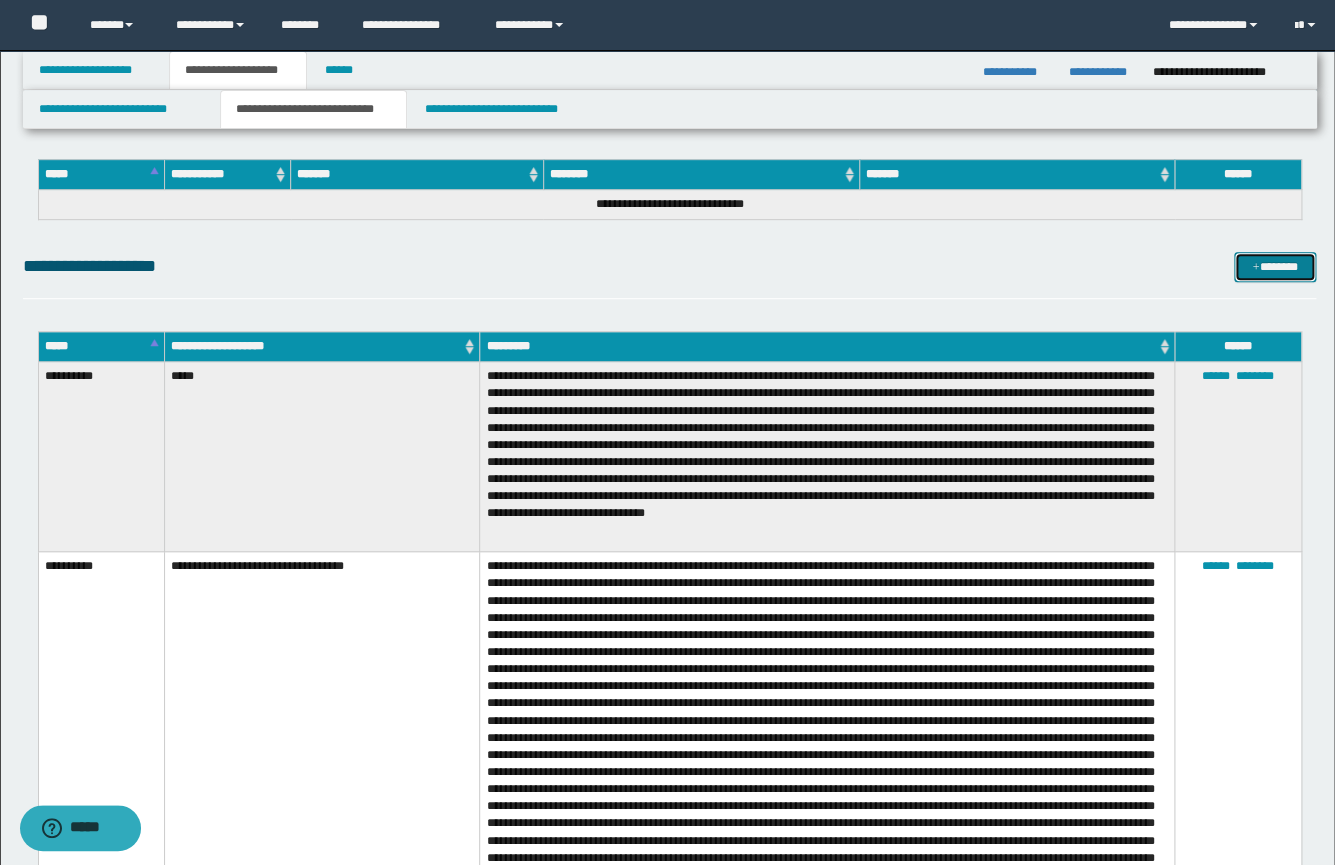 click on "*******" at bounding box center [1275, 267] 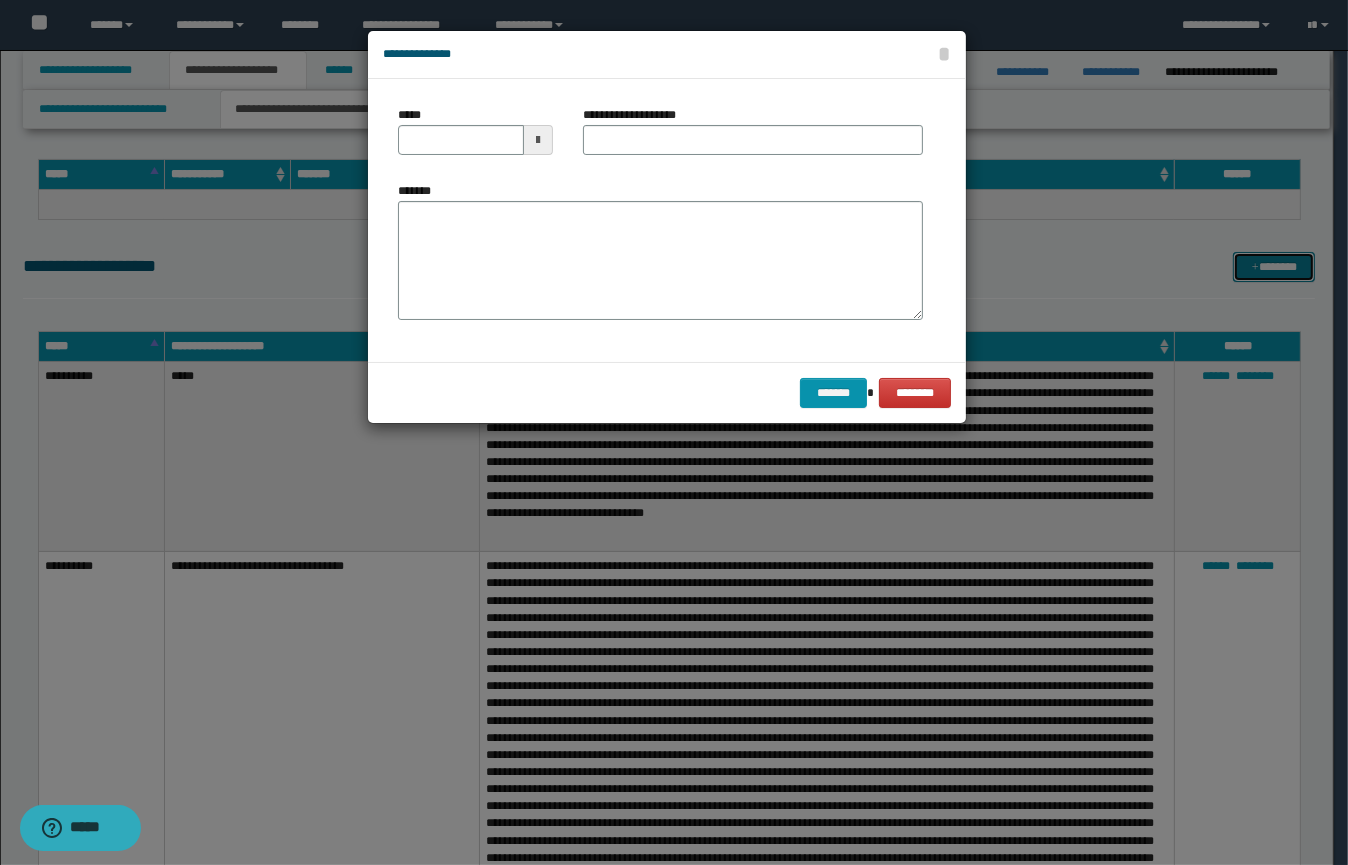 scroll, scrollTop: 0, scrollLeft: 0, axis: both 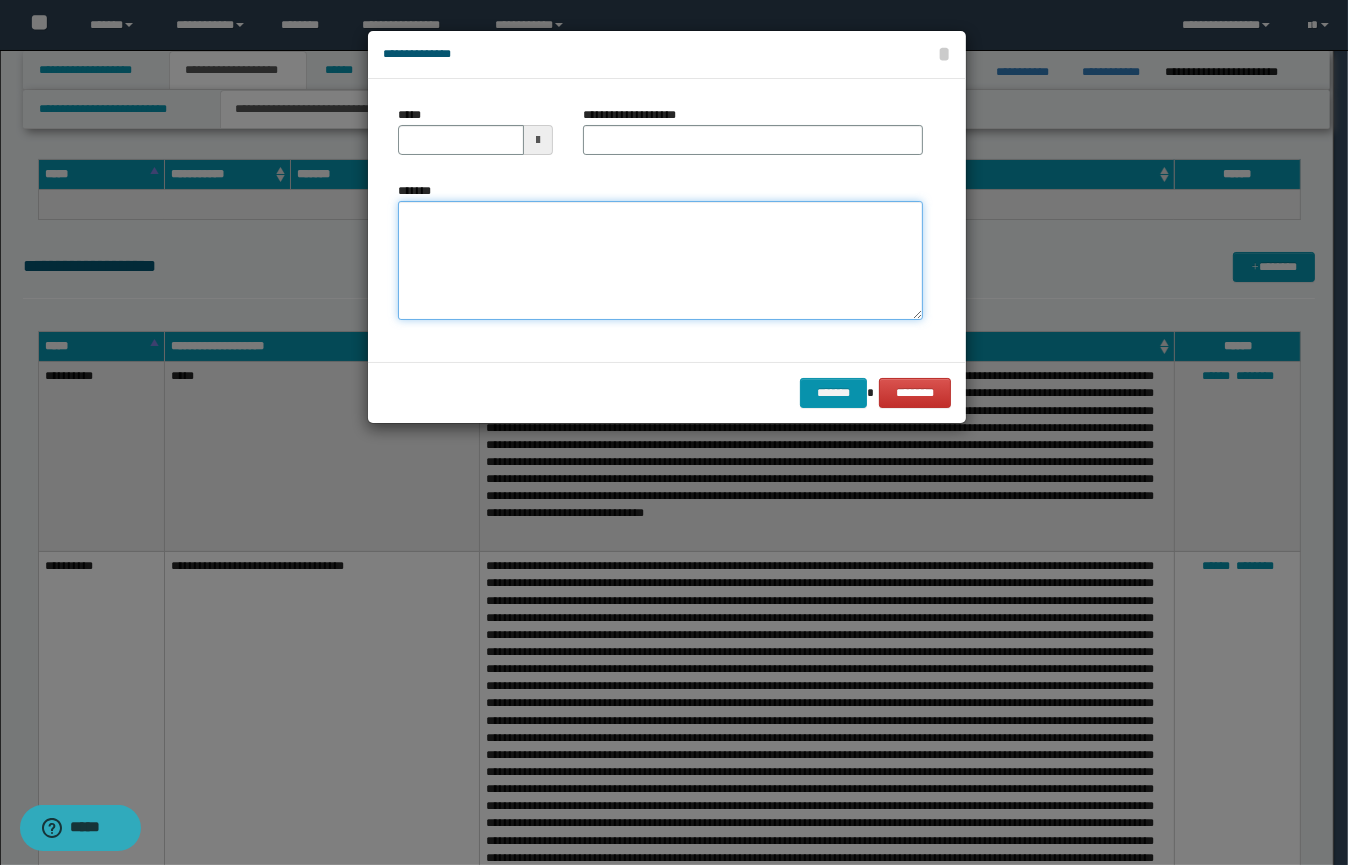click on "*******" at bounding box center (660, 261) 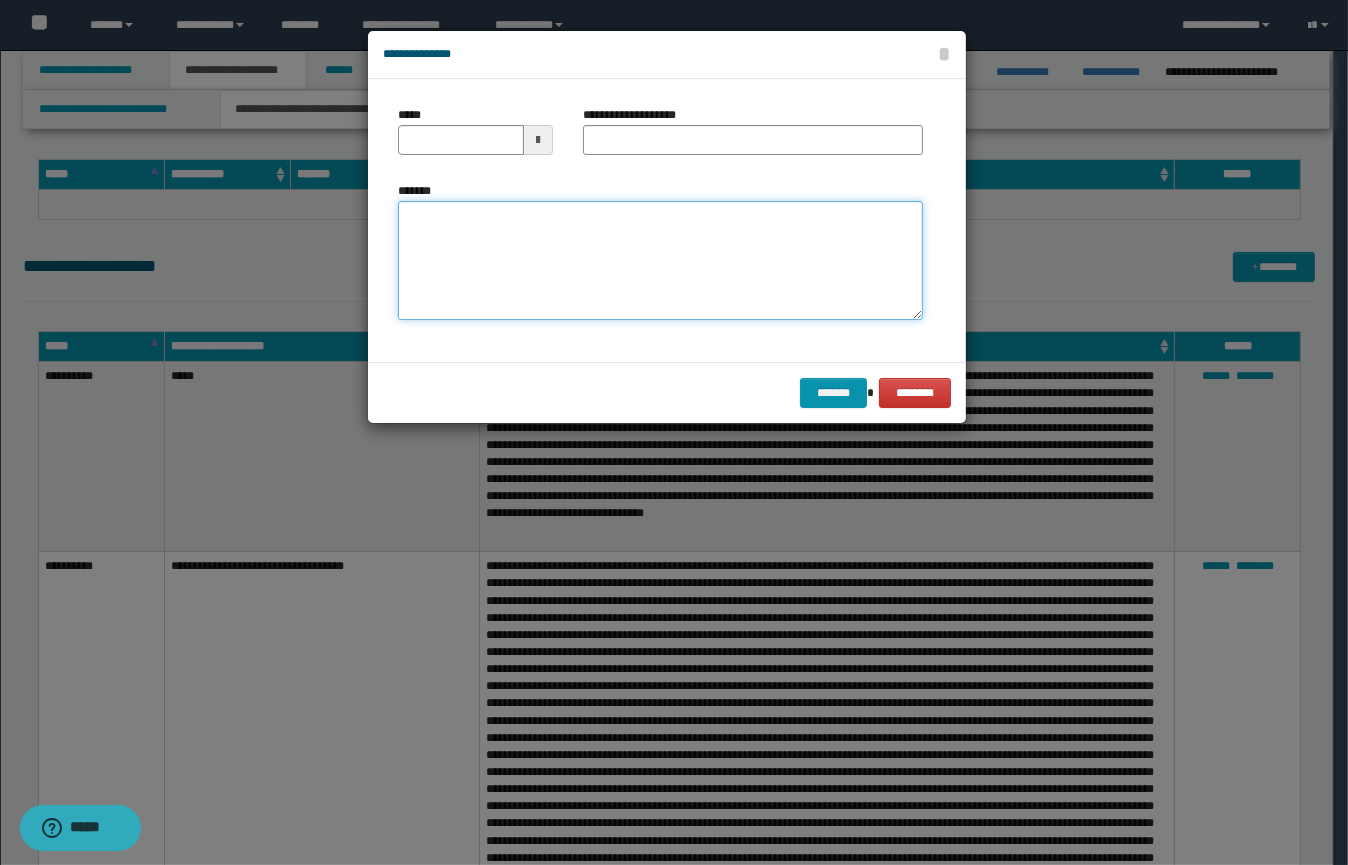 paste on "**********" 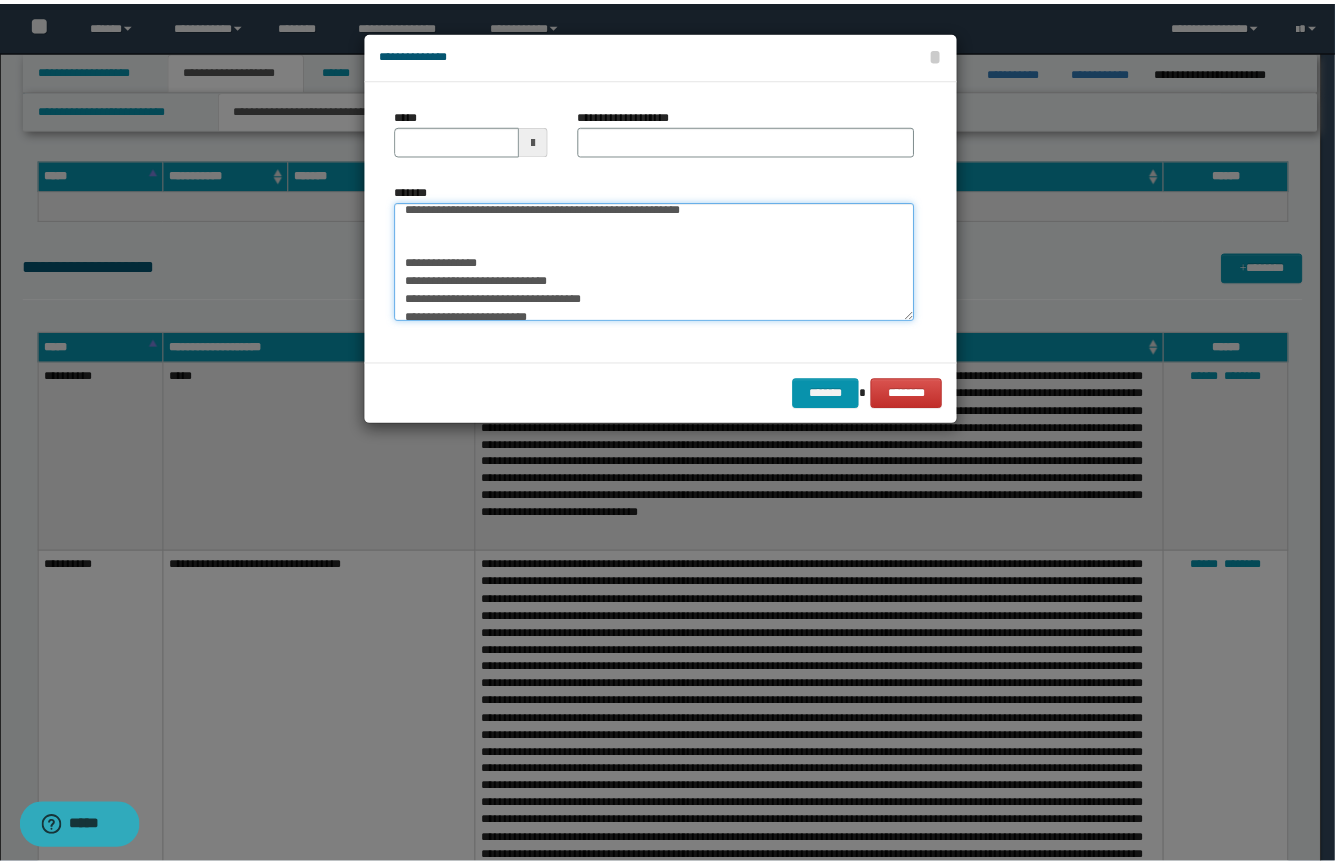 scroll, scrollTop: 0, scrollLeft: 0, axis: both 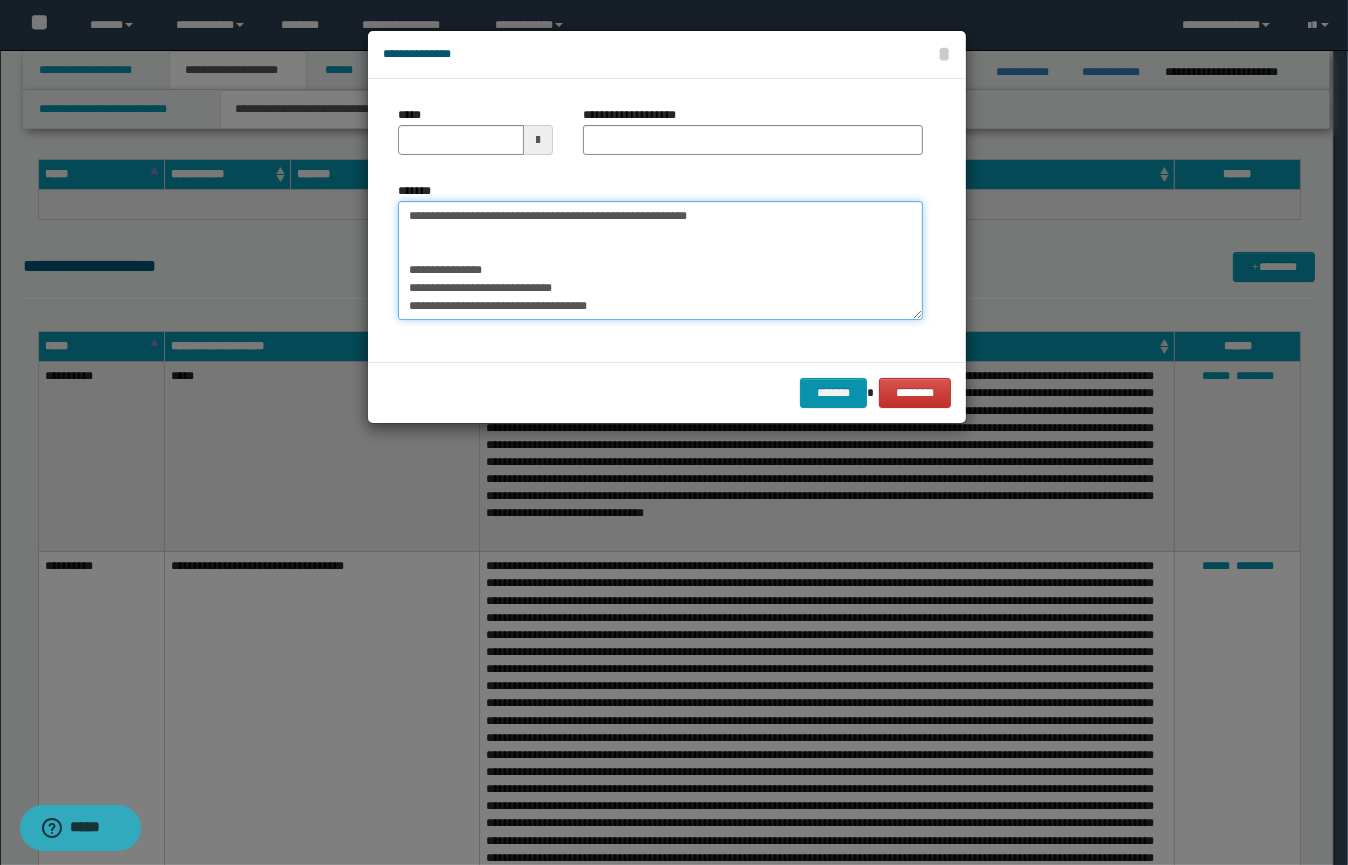 type on "**********" 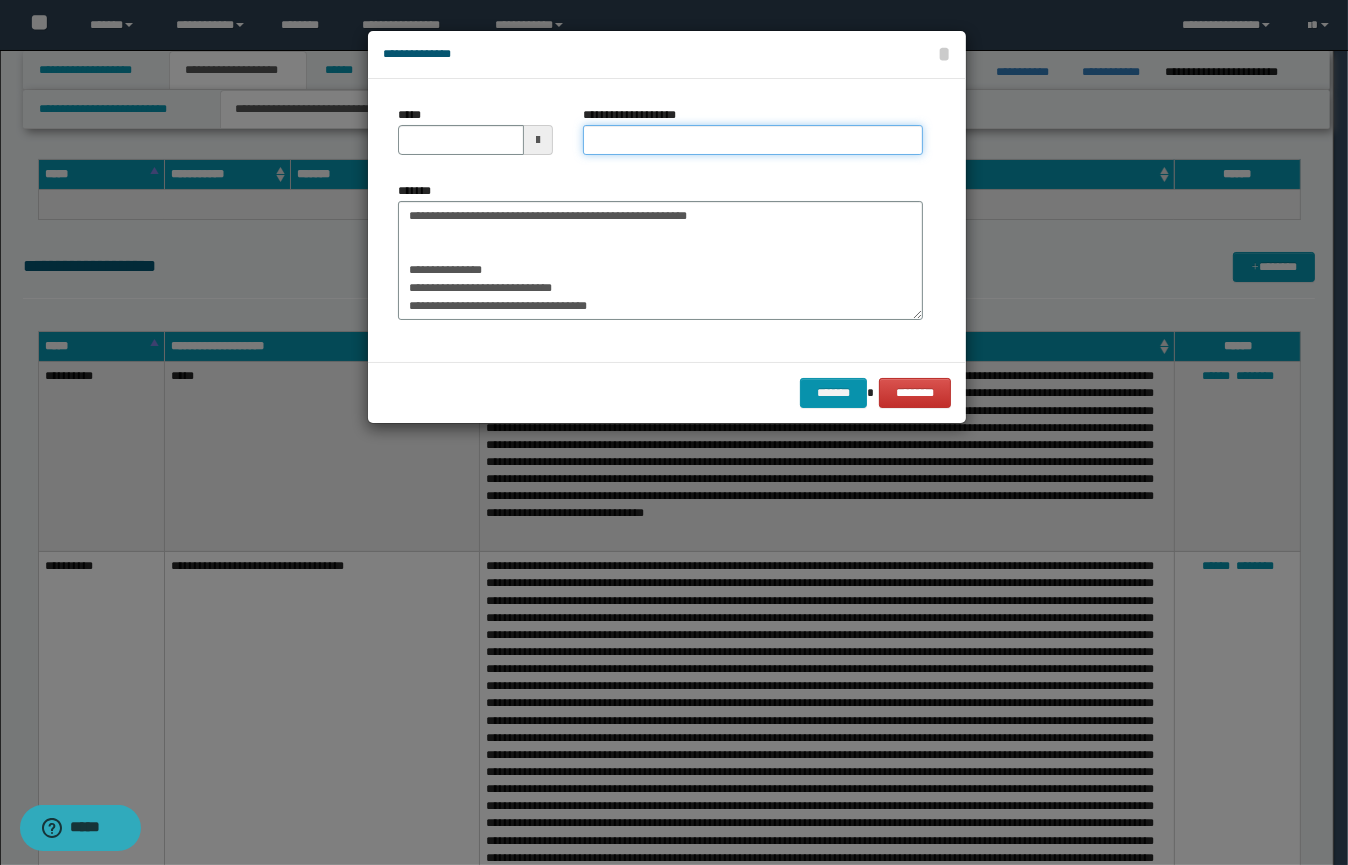 click on "**********" at bounding box center [753, 140] 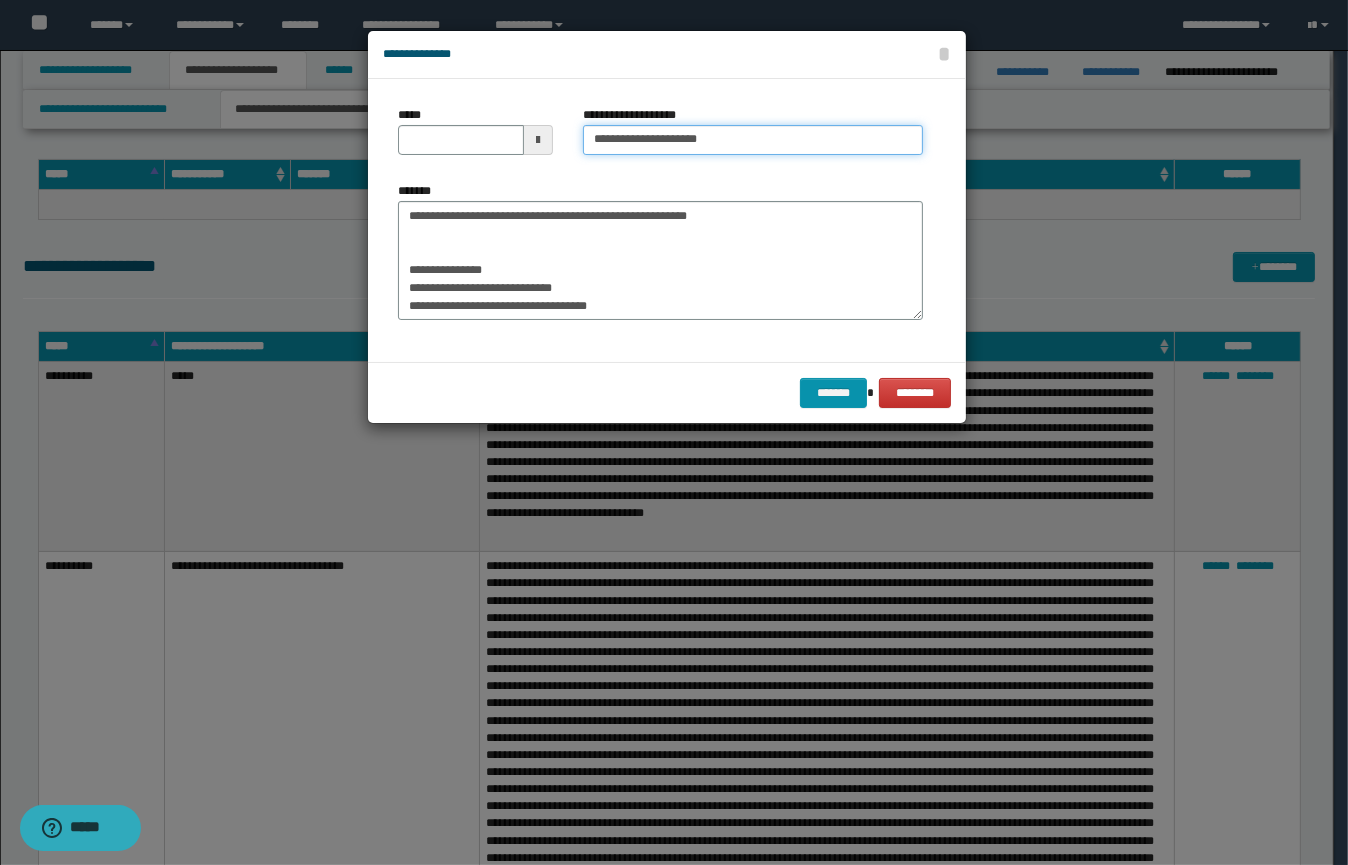 drag, startPoint x: 775, startPoint y: 142, endPoint x: 679, endPoint y: 142, distance: 96 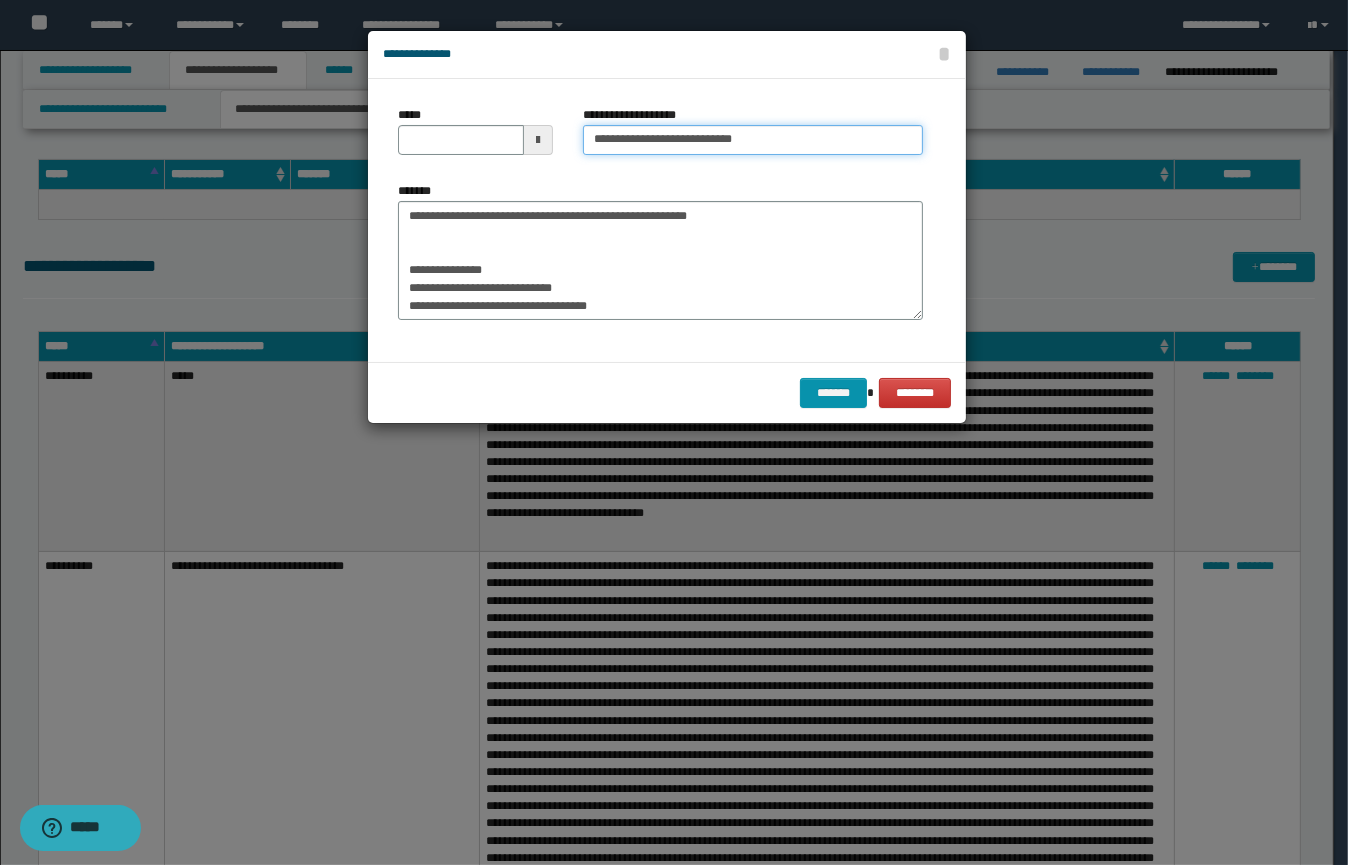 type on "**********" 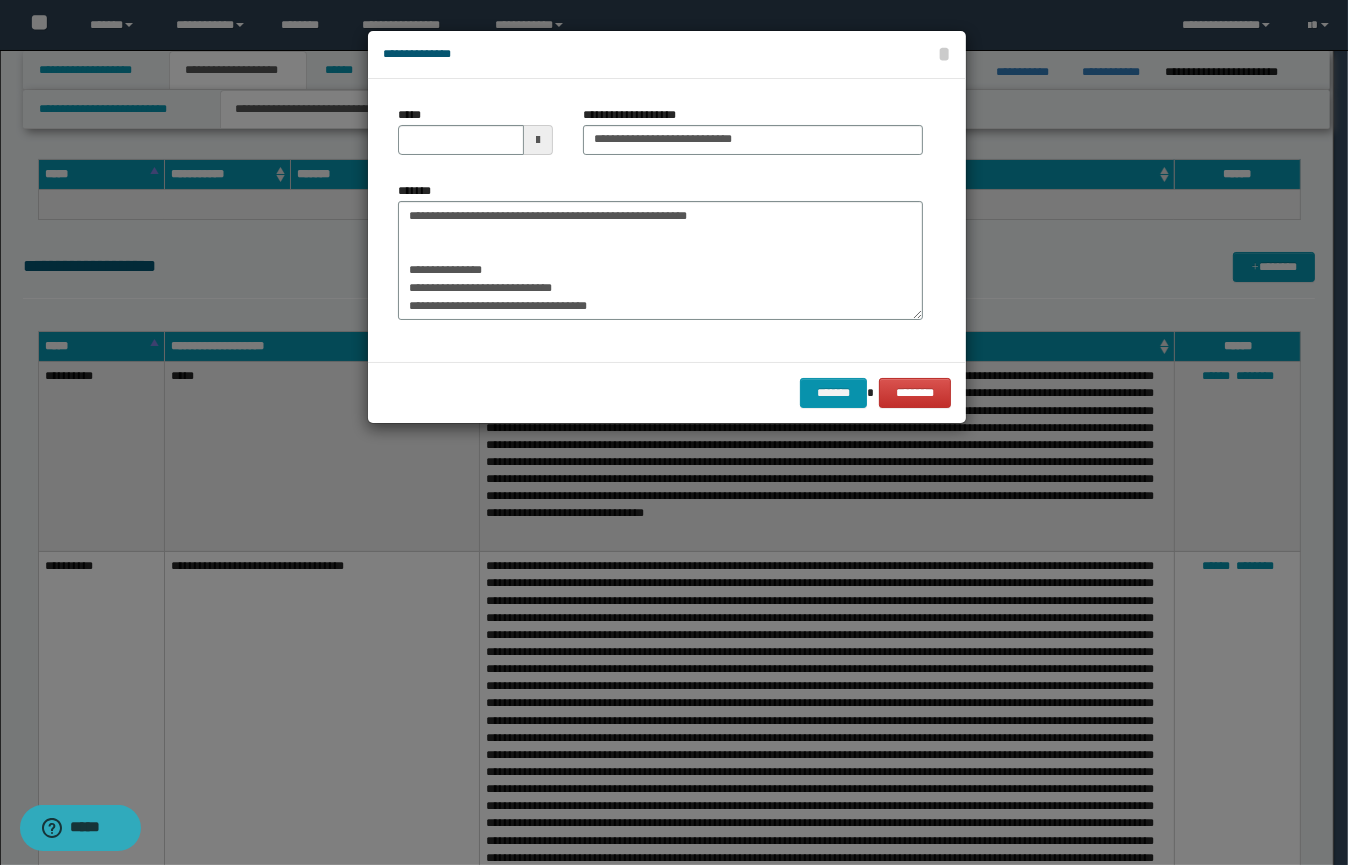 click at bounding box center [538, 140] 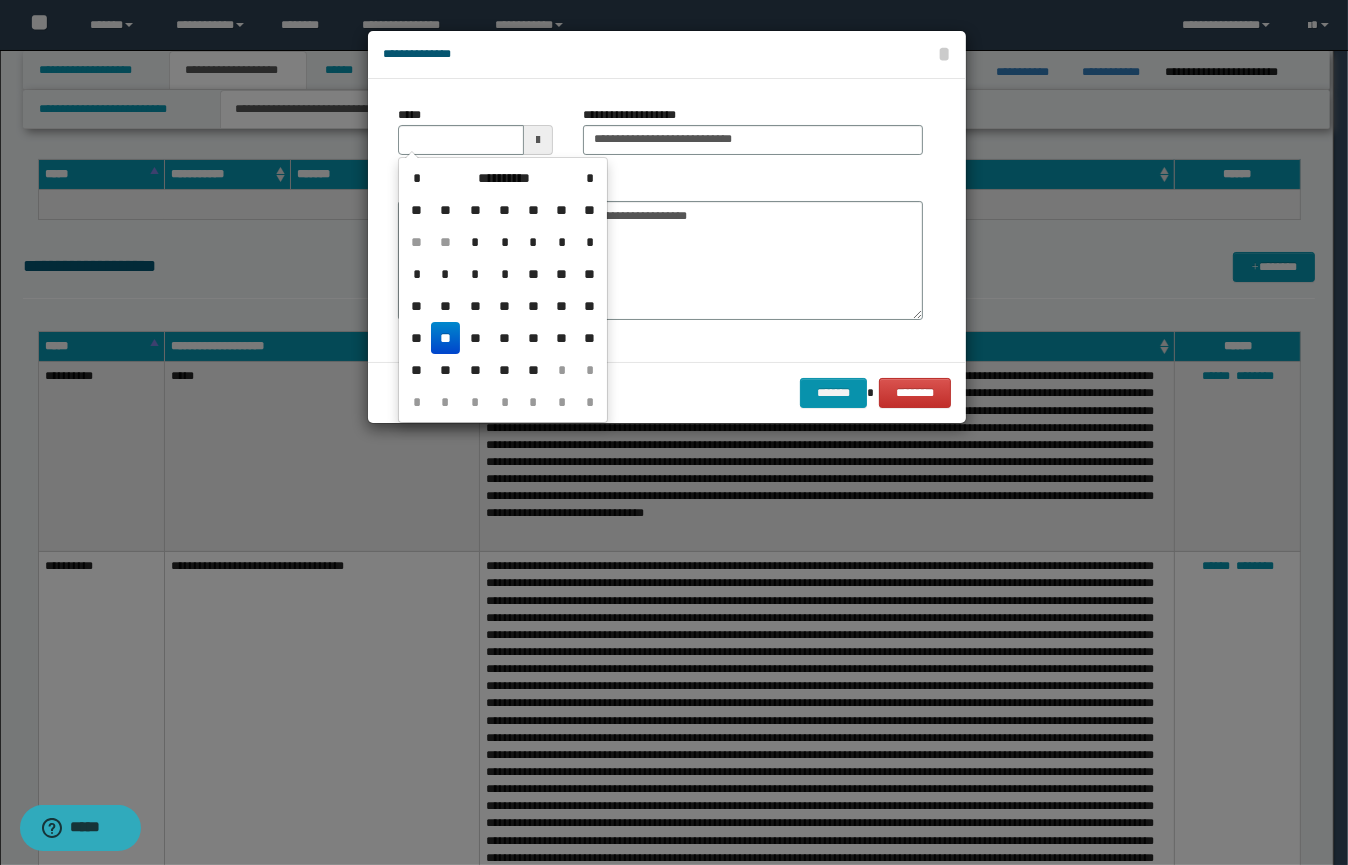 click on "**" at bounding box center [445, 338] 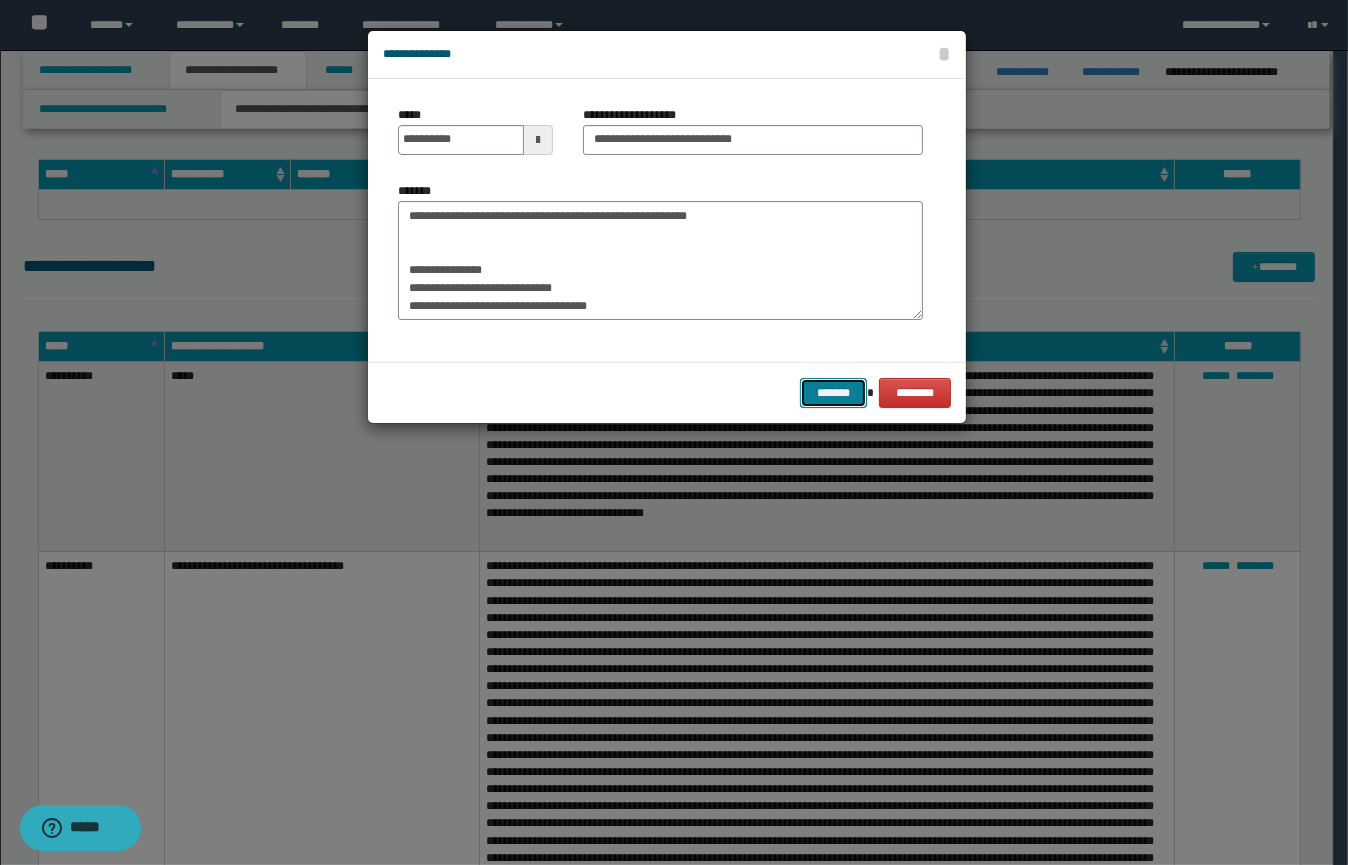 click on "*******" at bounding box center [833, 393] 